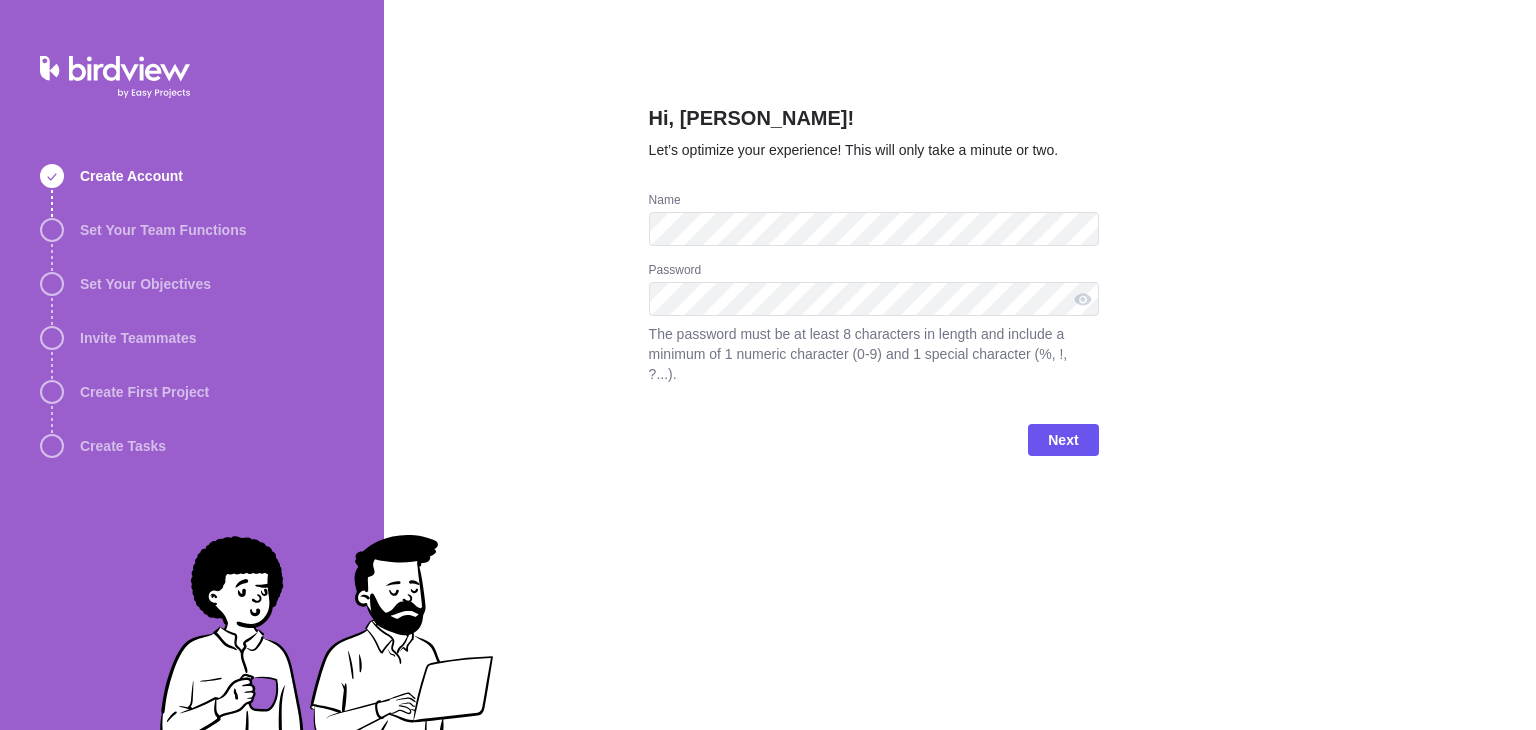 scroll, scrollTop: 0, scrollLeft: 0, axis: both 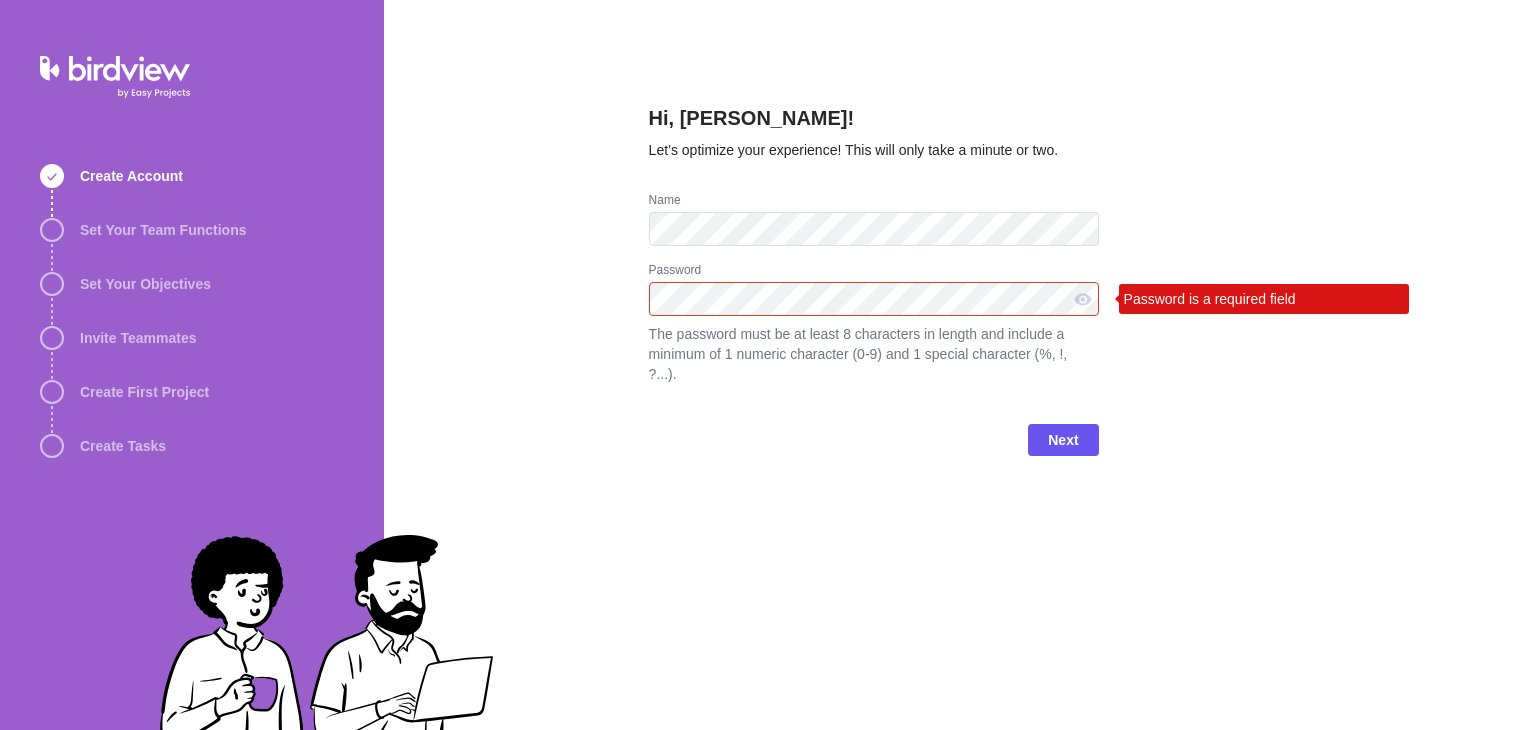click on "Hi, Jorge Zapote! Let’s optimize your experience! This will only take a minute or two. Name Password Password is a required field The password must be at least 8 characters in length and include a minimum of 1 numeric character (0-9) and 1 special character (%, !, ?...). Next" at bounding box center (960, 365) 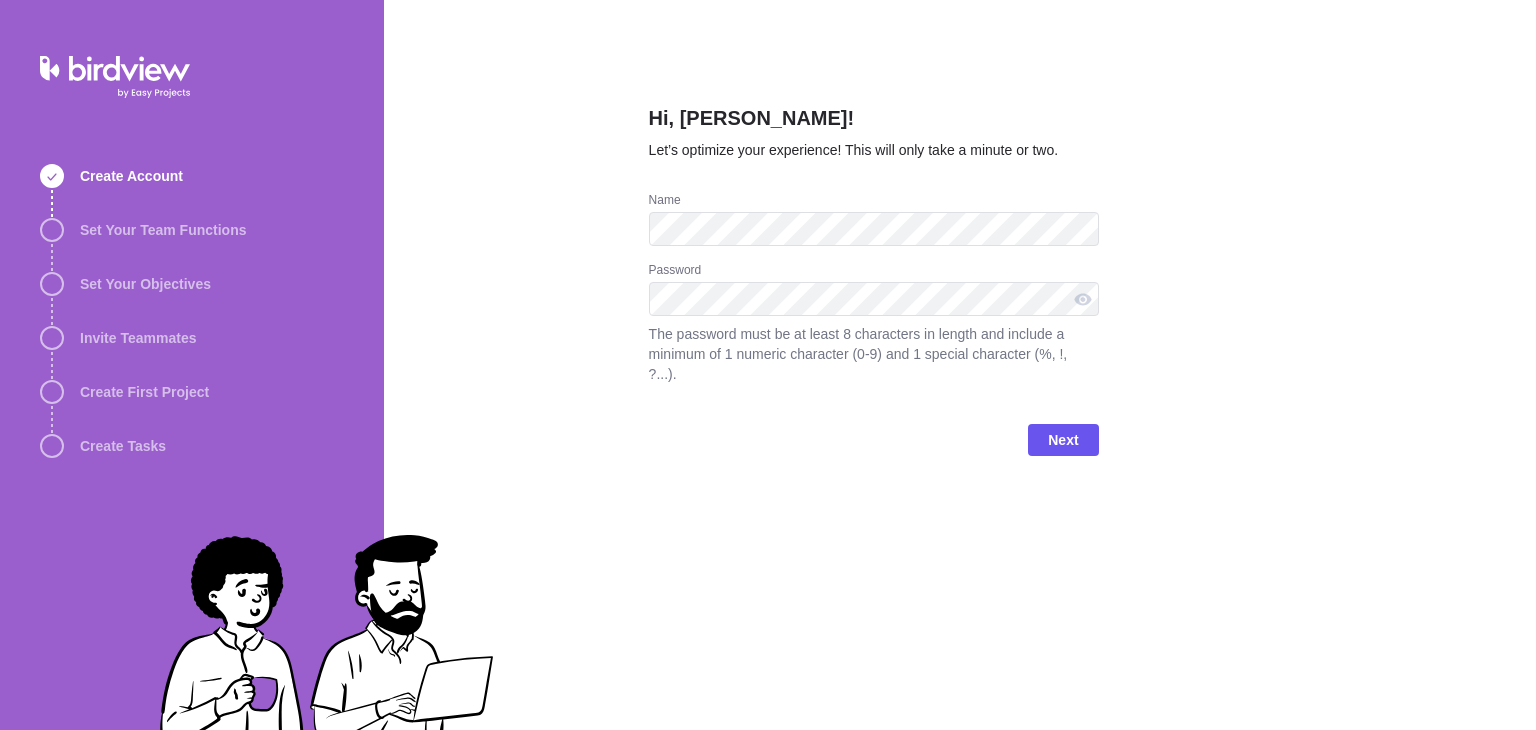 click on "Next" at bounding box center [874, 448] 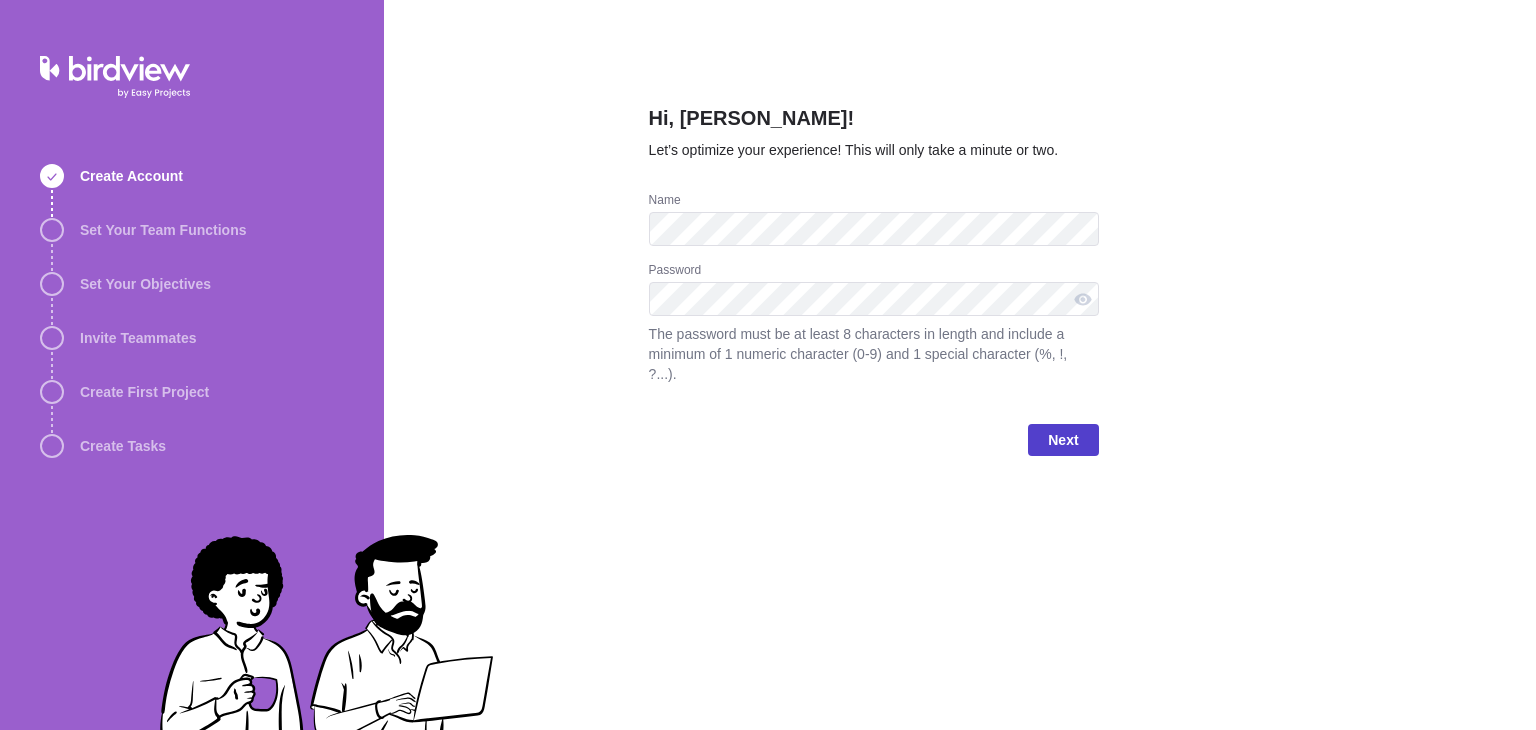 click on "Next" at bounding box center (1063, 440) 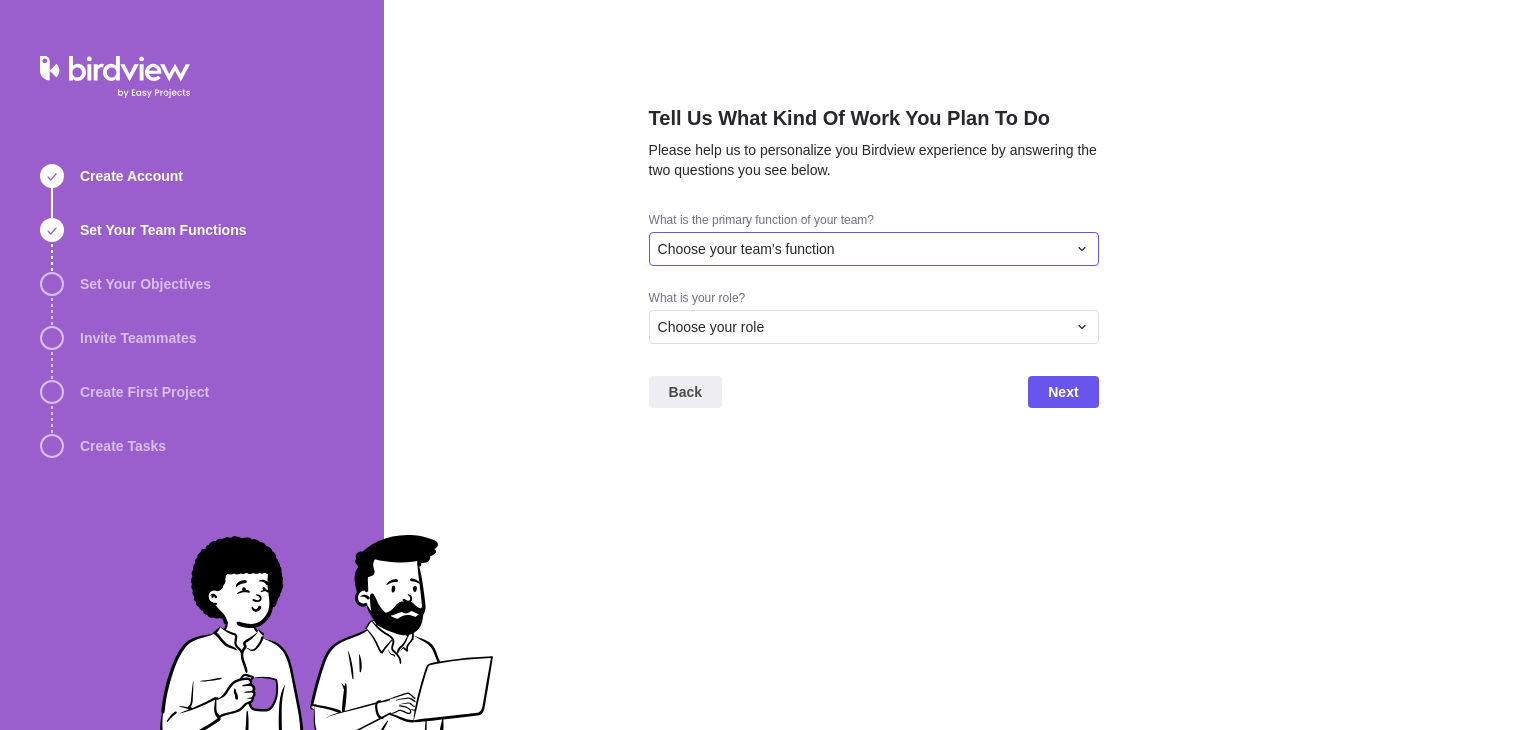 click on "Choose your team's function" at bounding box center [746, 249] 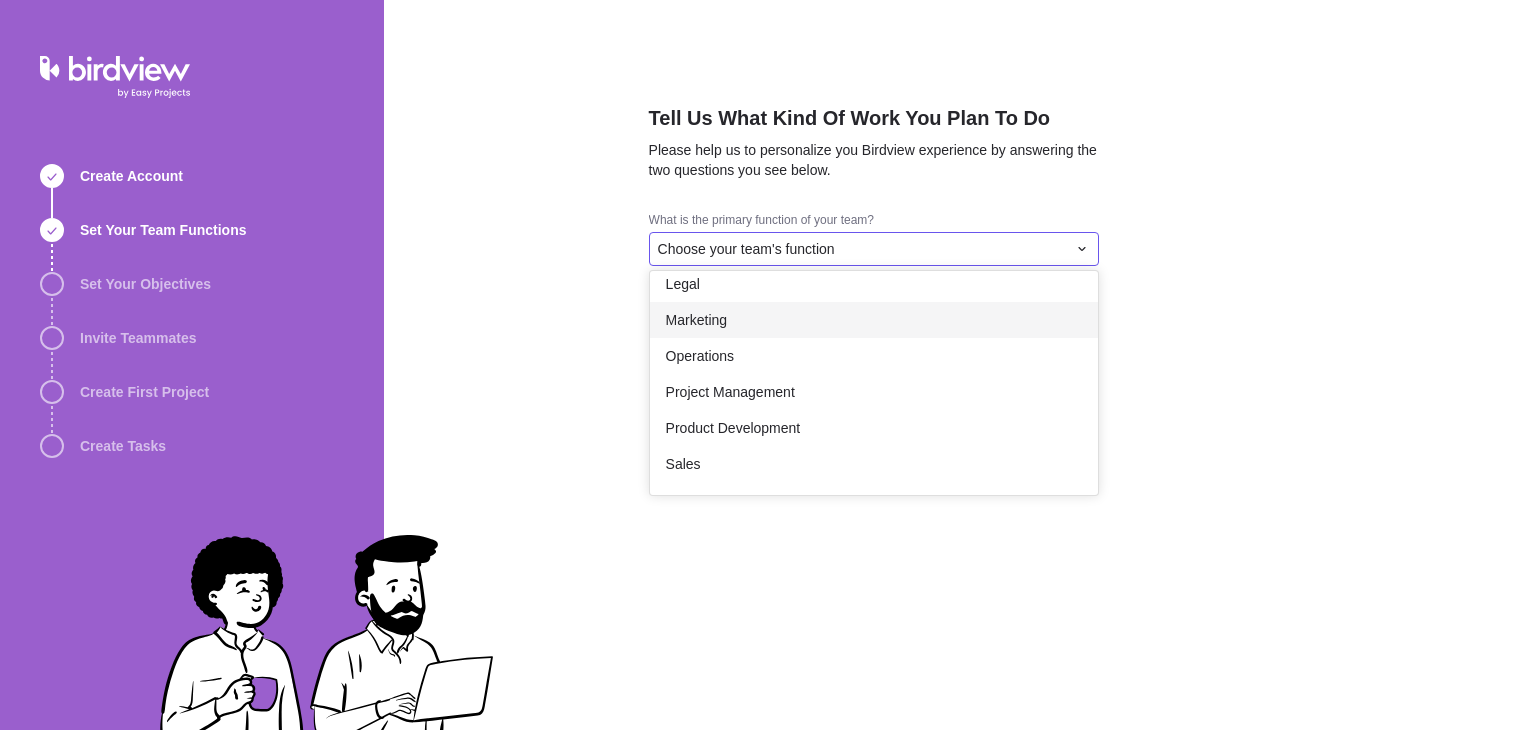 scroll, scrollTop: 300, scrollLeft: 0, axis: vertical 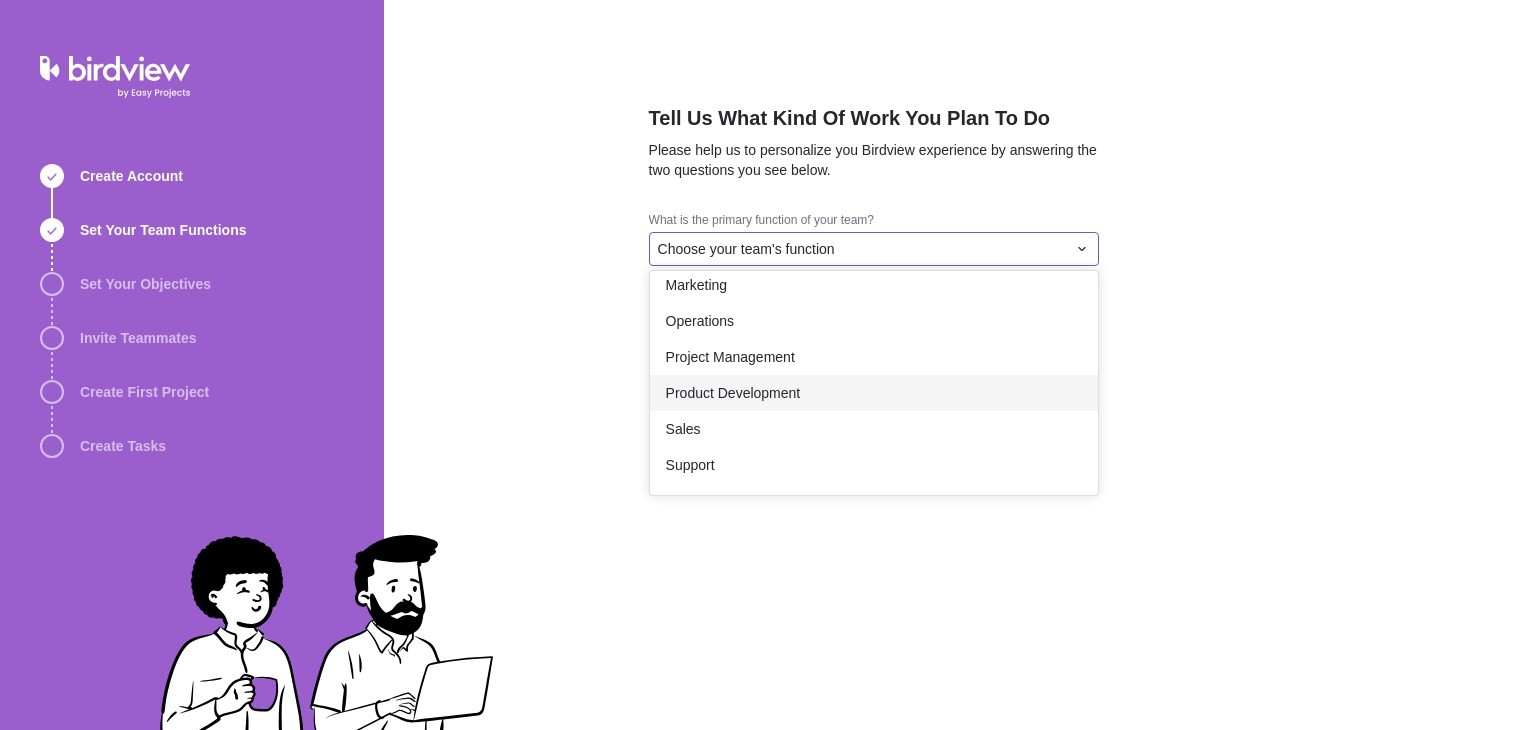 click on "Product Development" at bounding box center [874, 393] 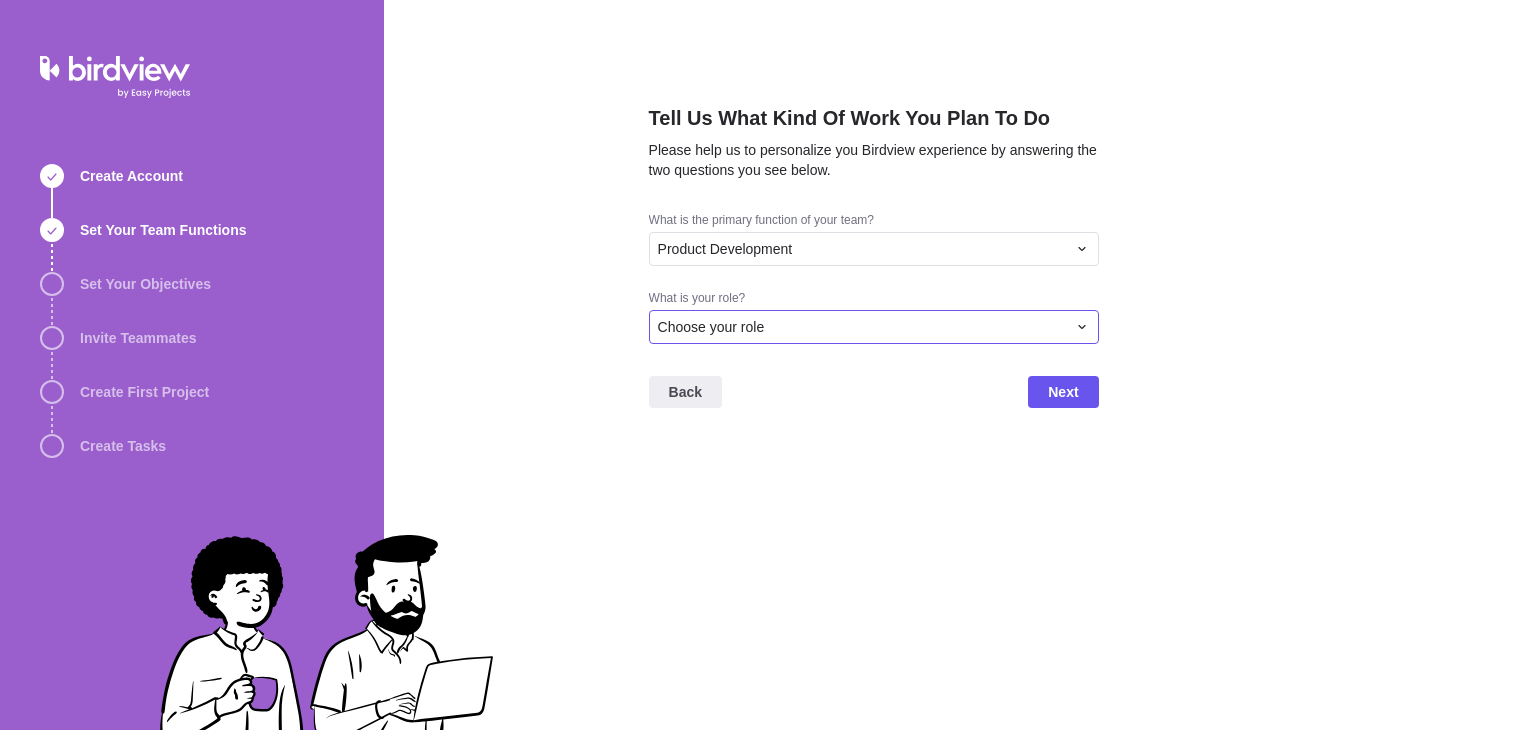 click on "Choose your role" at bounding box center (874, 327) 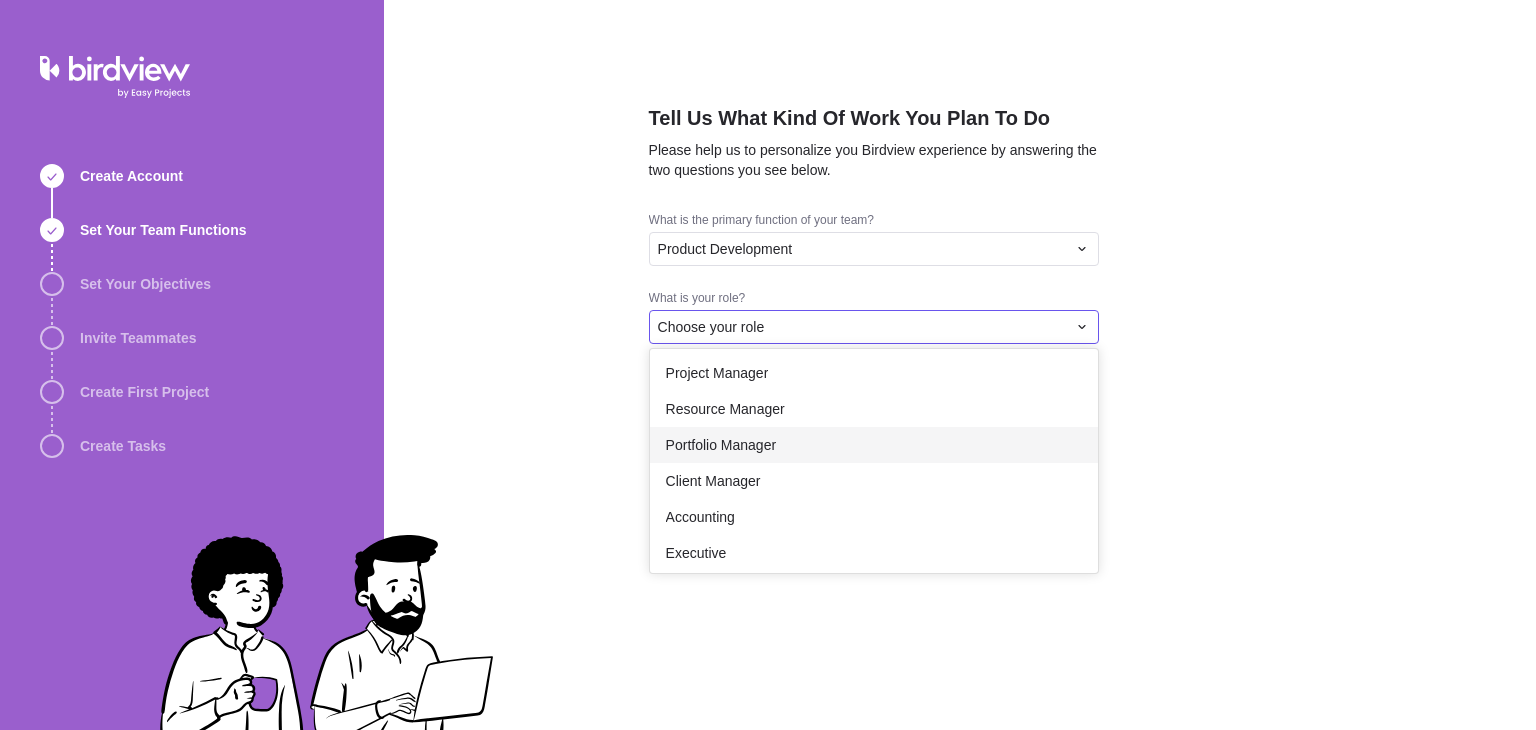 scroll, scrollTop: 16, scrollLeft: 0, axis: vertical 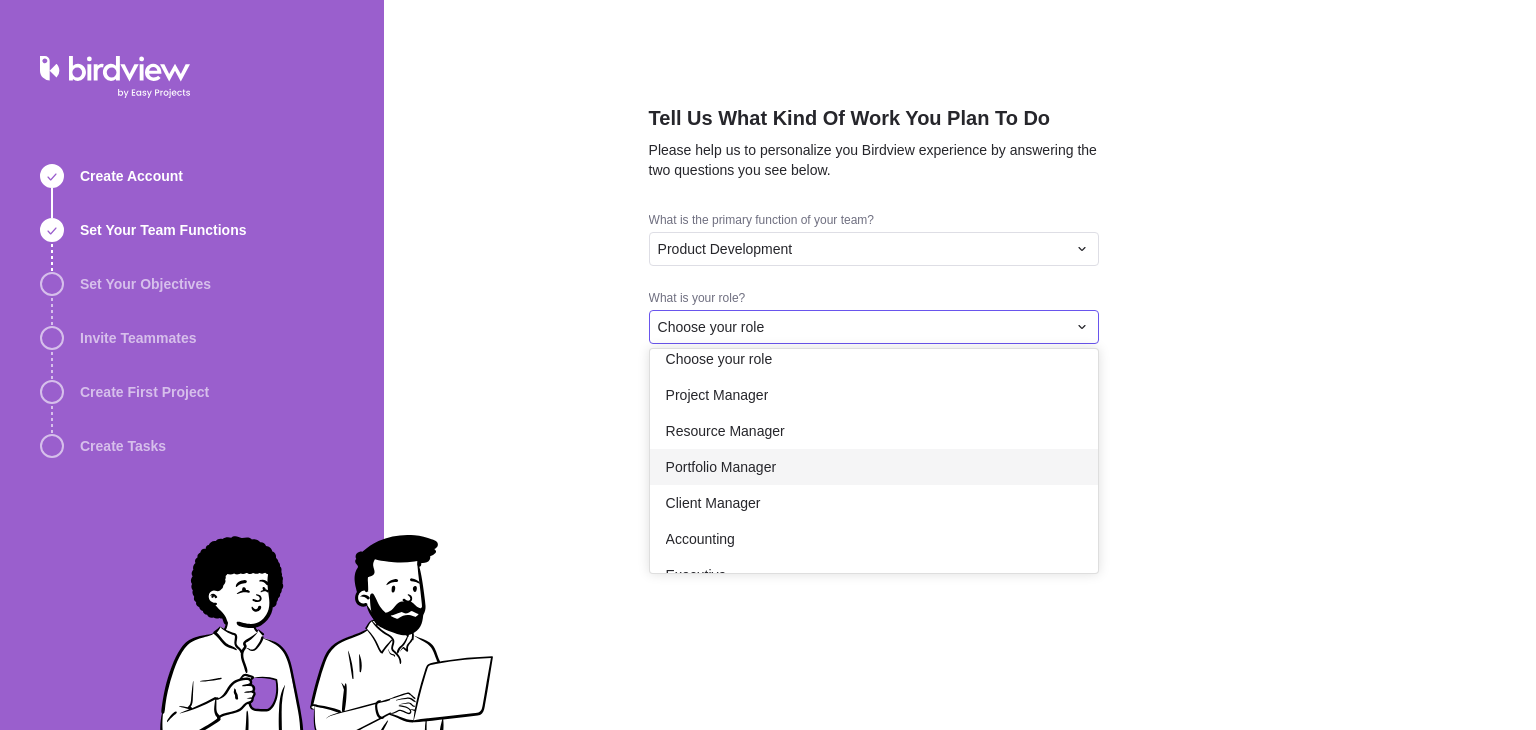 click on "Portfolio Manager" at bounding box center [874, 467] 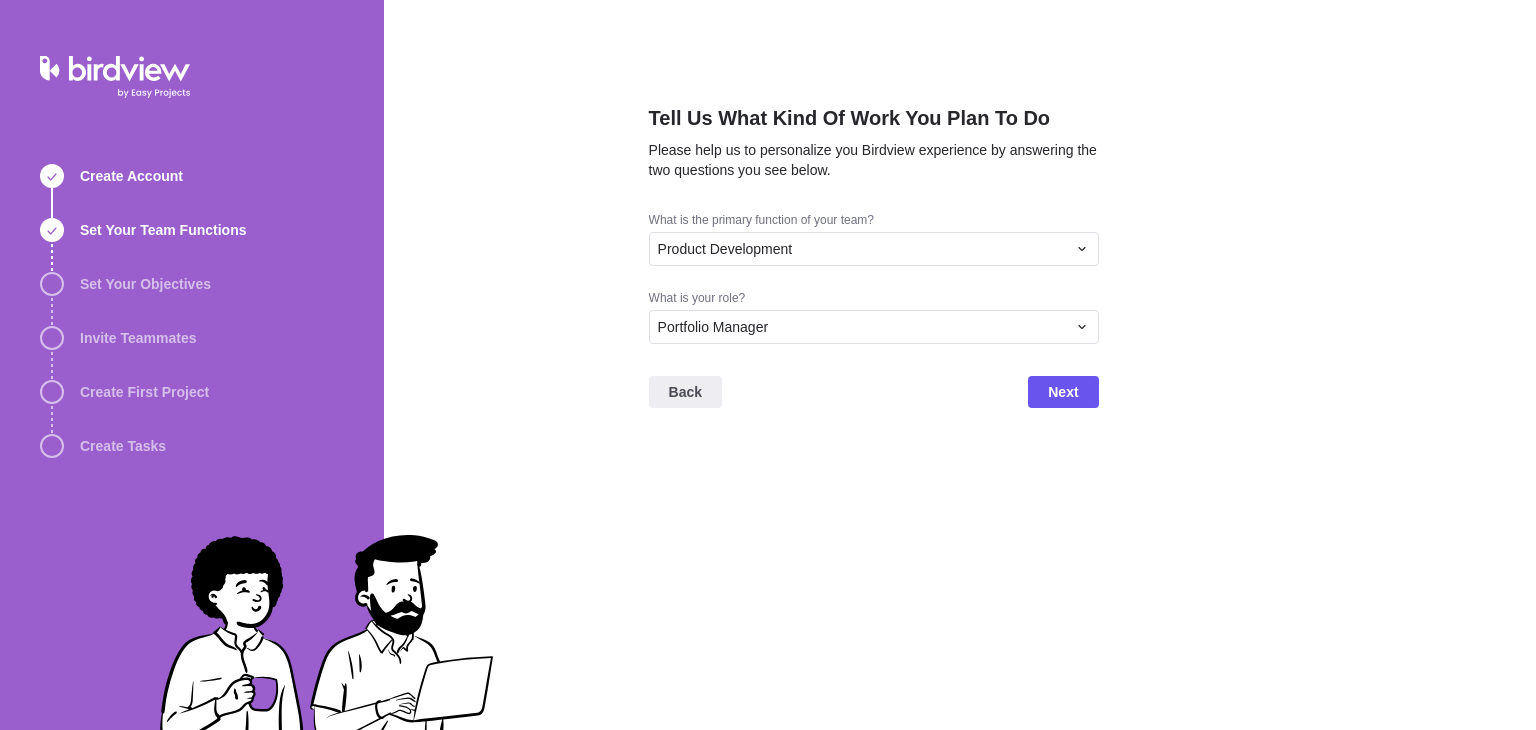 drag, startPoint x: 815, startPoint y: 477, endPoint x: 852, endPoint y: 467, distance: 38.327538 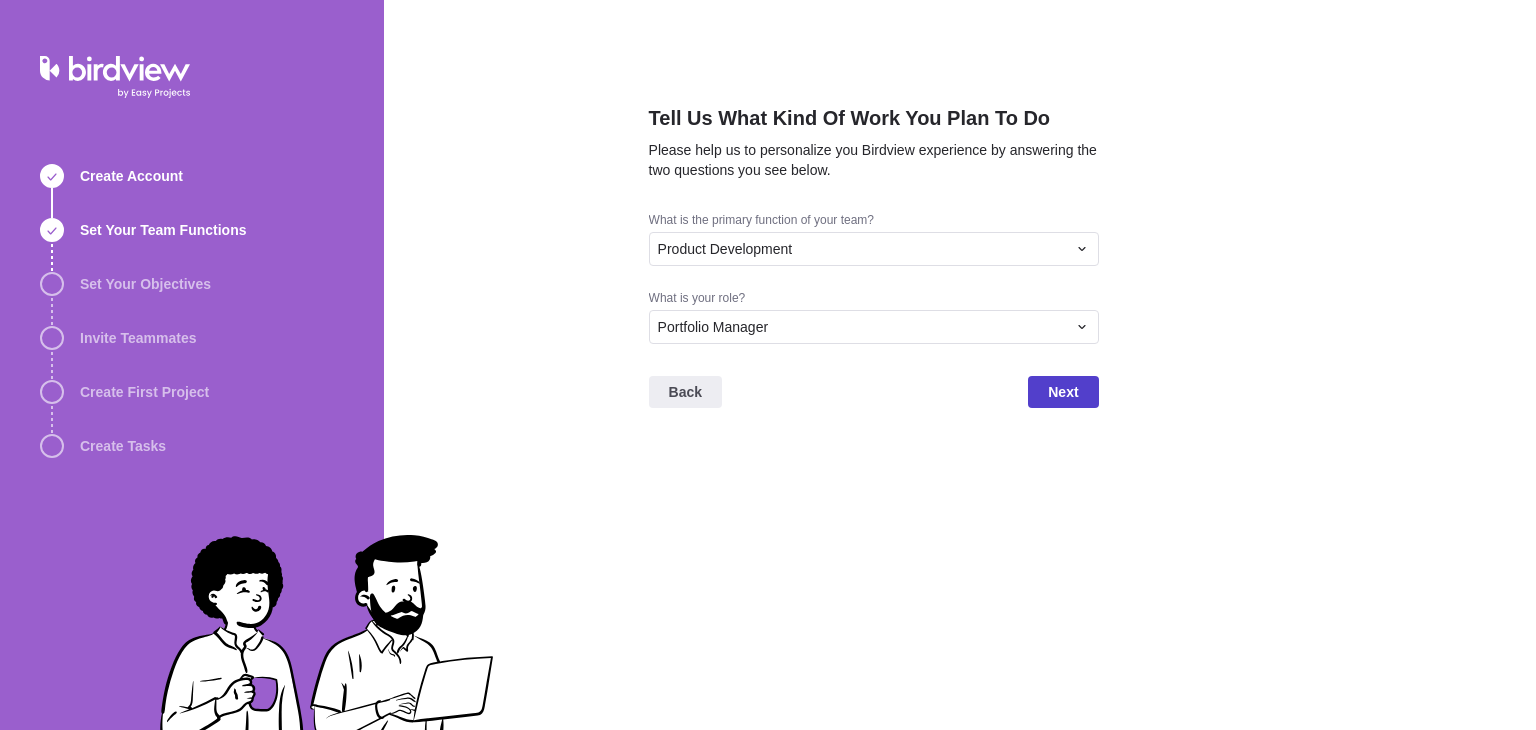 click on "Next" at bounding box center [1063, 392] 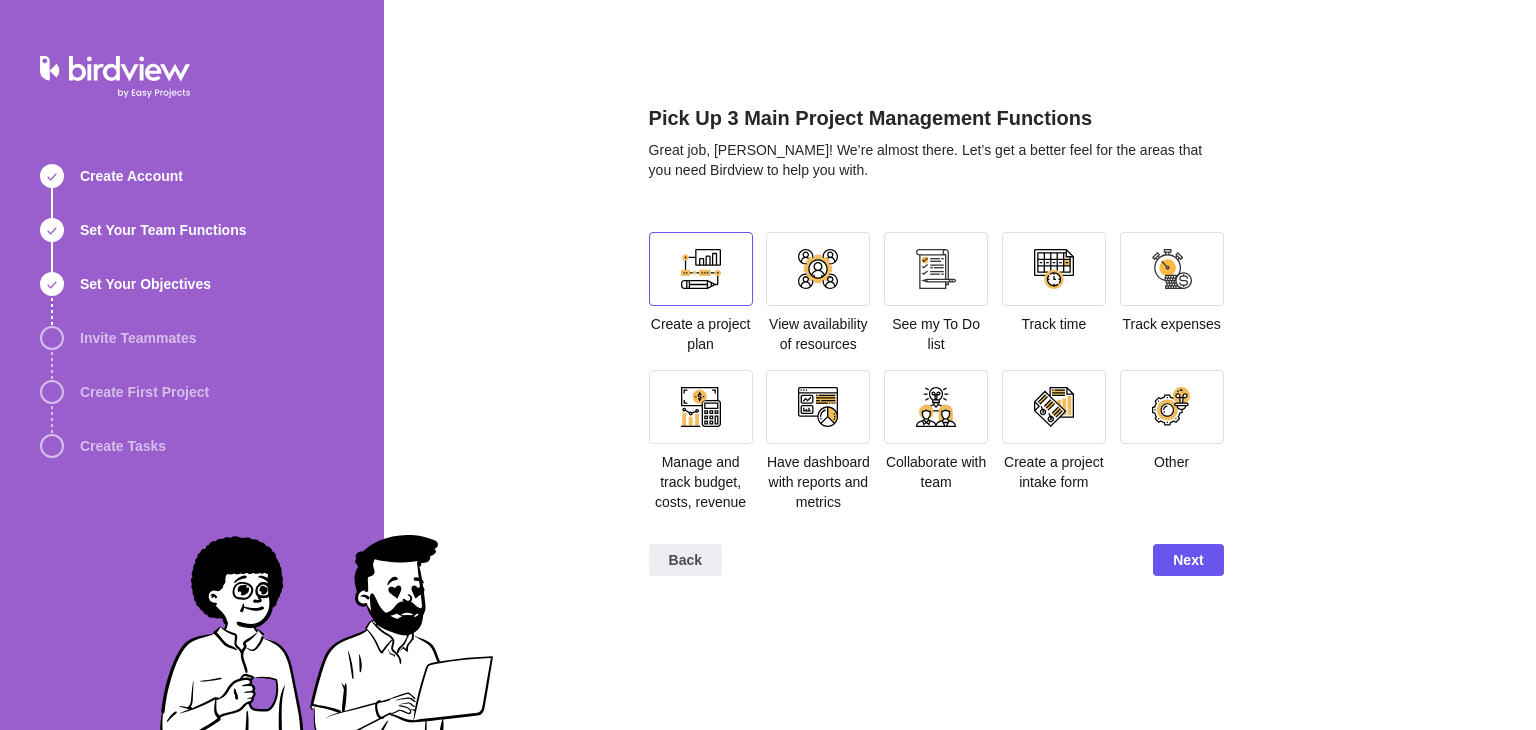 click at bounding box center [701, 269] 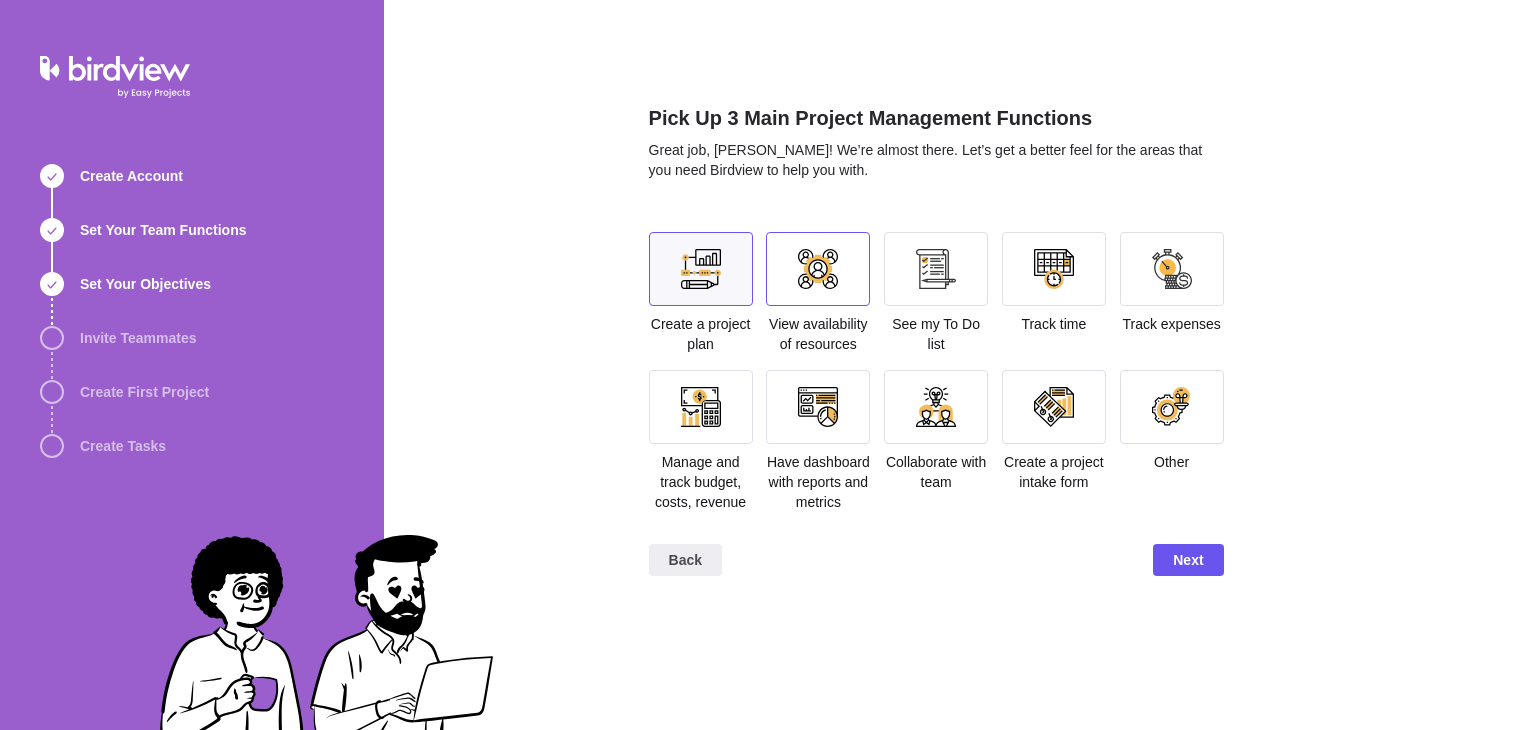 click at bounding box center [818, 269] 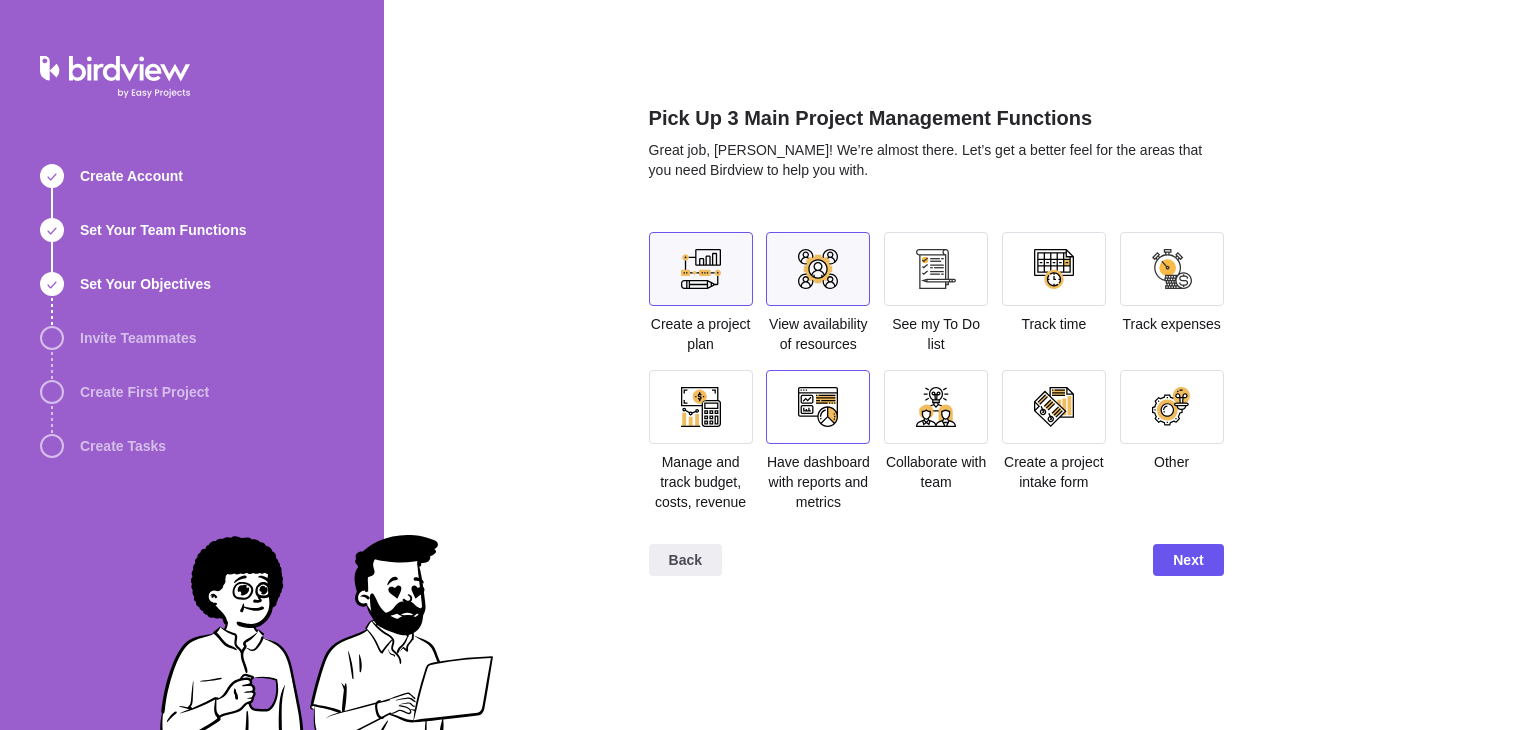 click at bounding box center (818, 407) 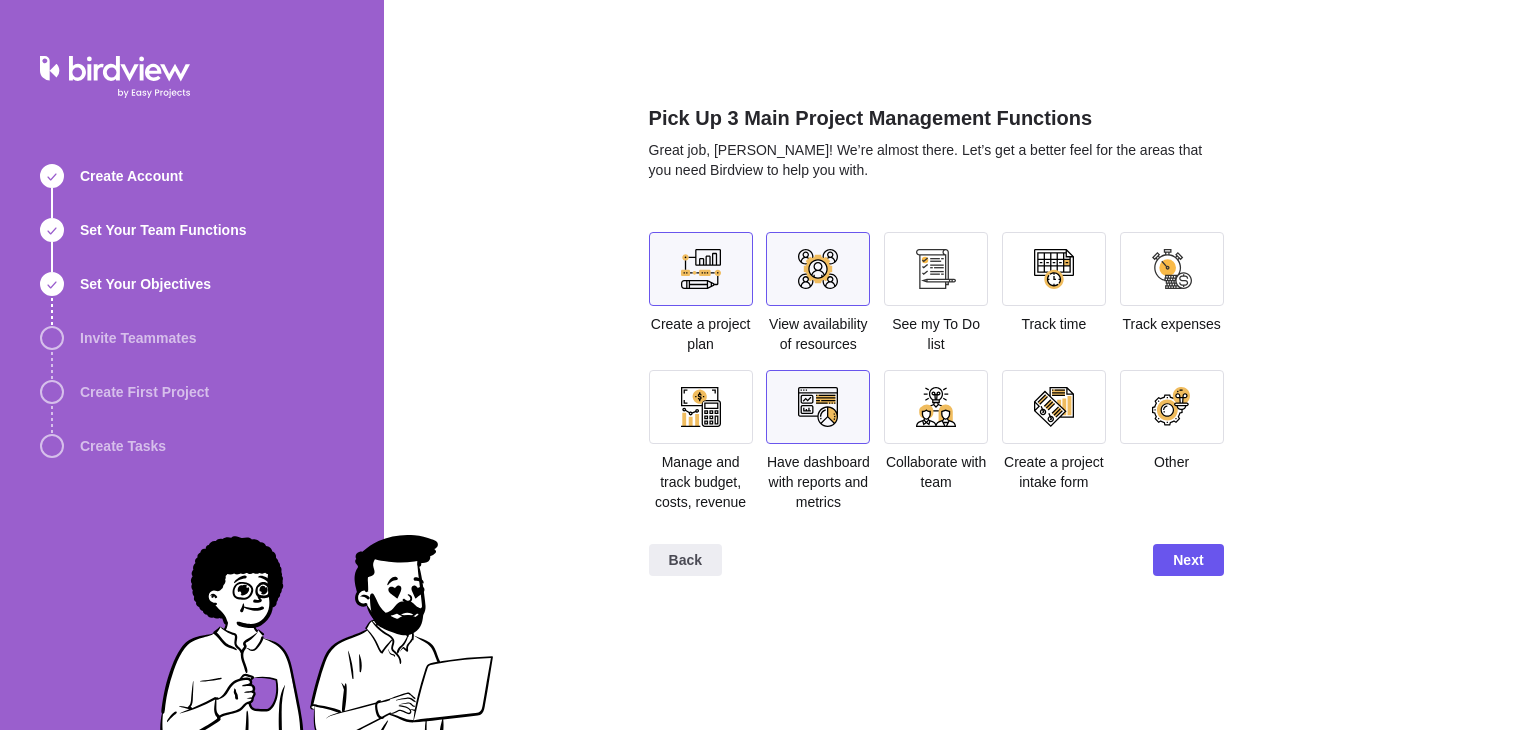 click at bounding box center [936, 407] 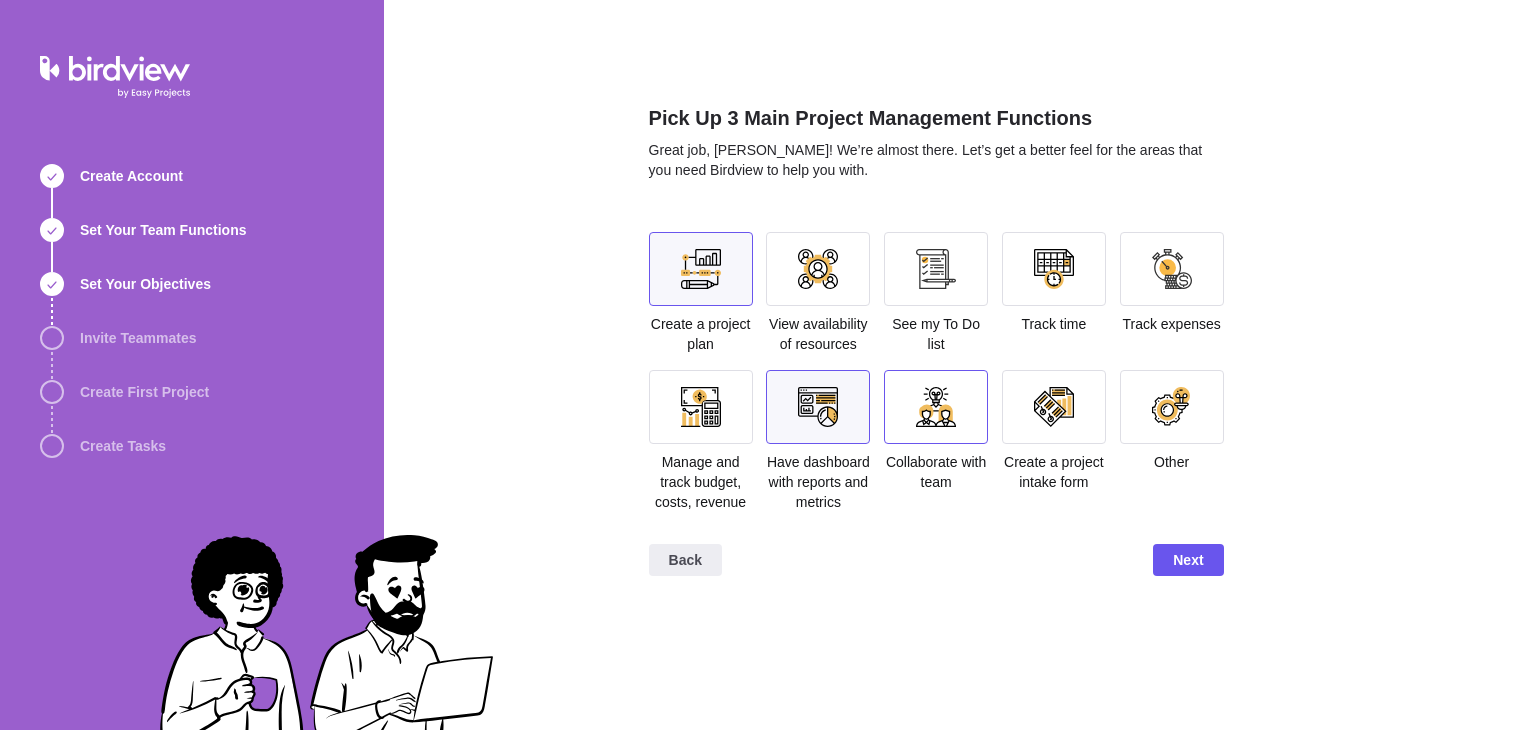 click at bounding box center [936, 407] 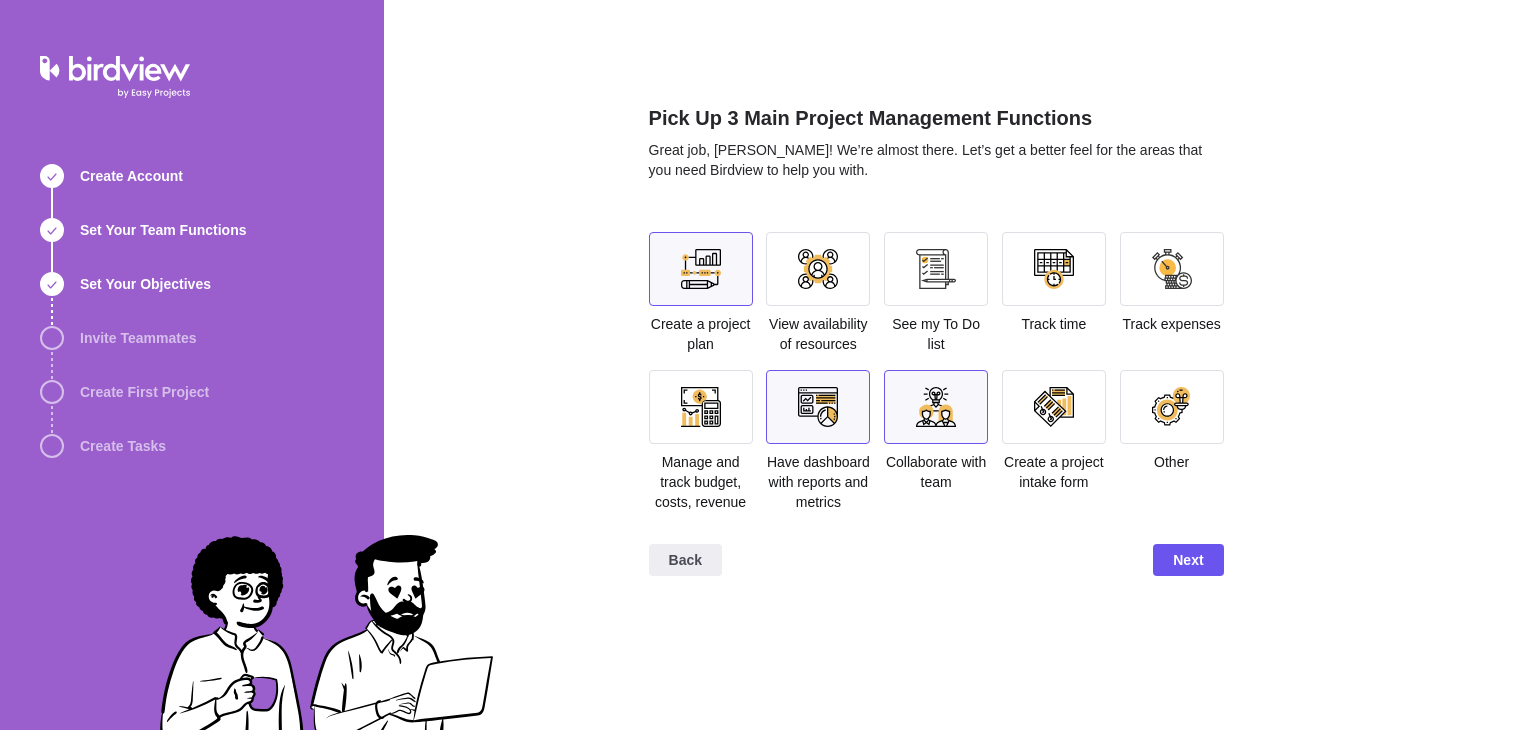 click at bounding box center (1054, 407) 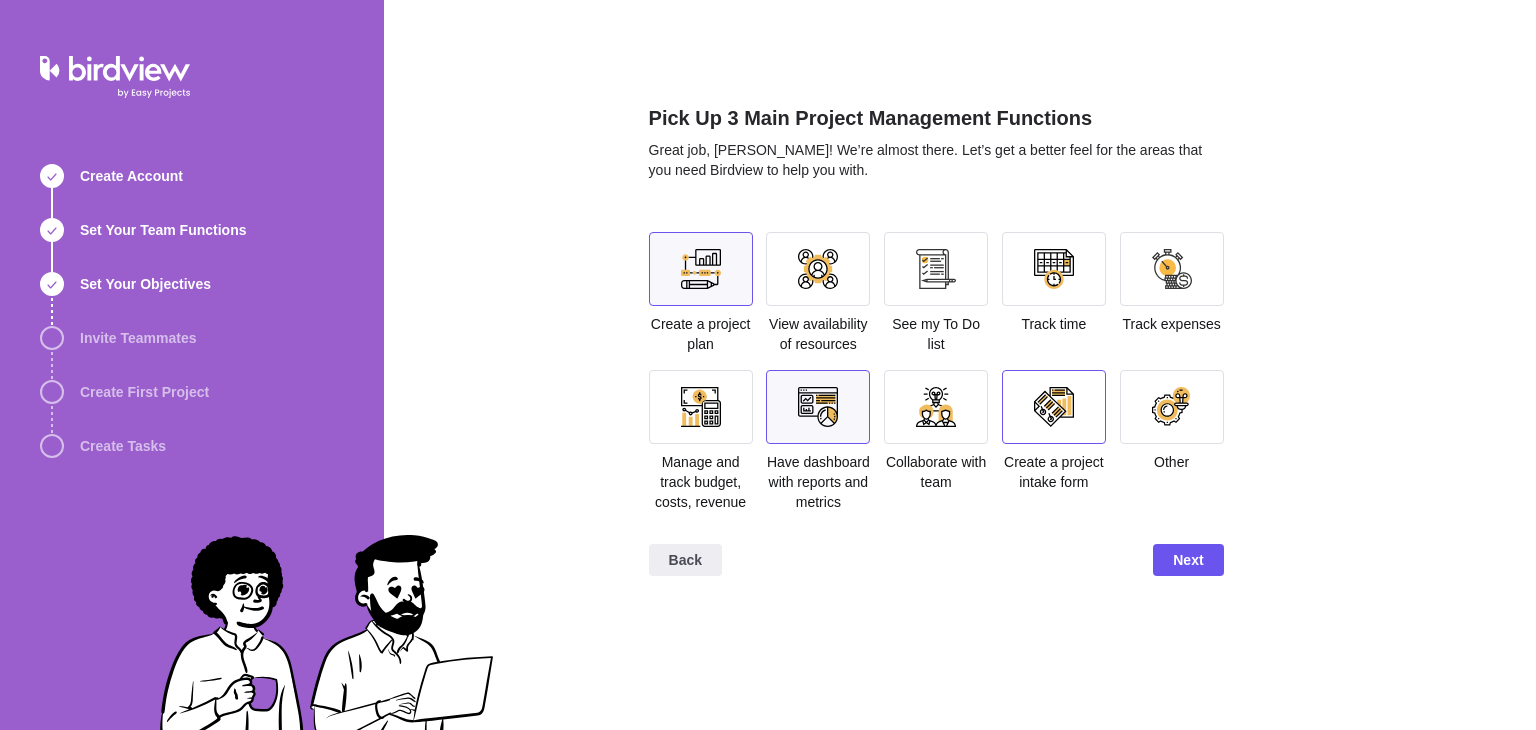click at bounding box center [1054, 407] 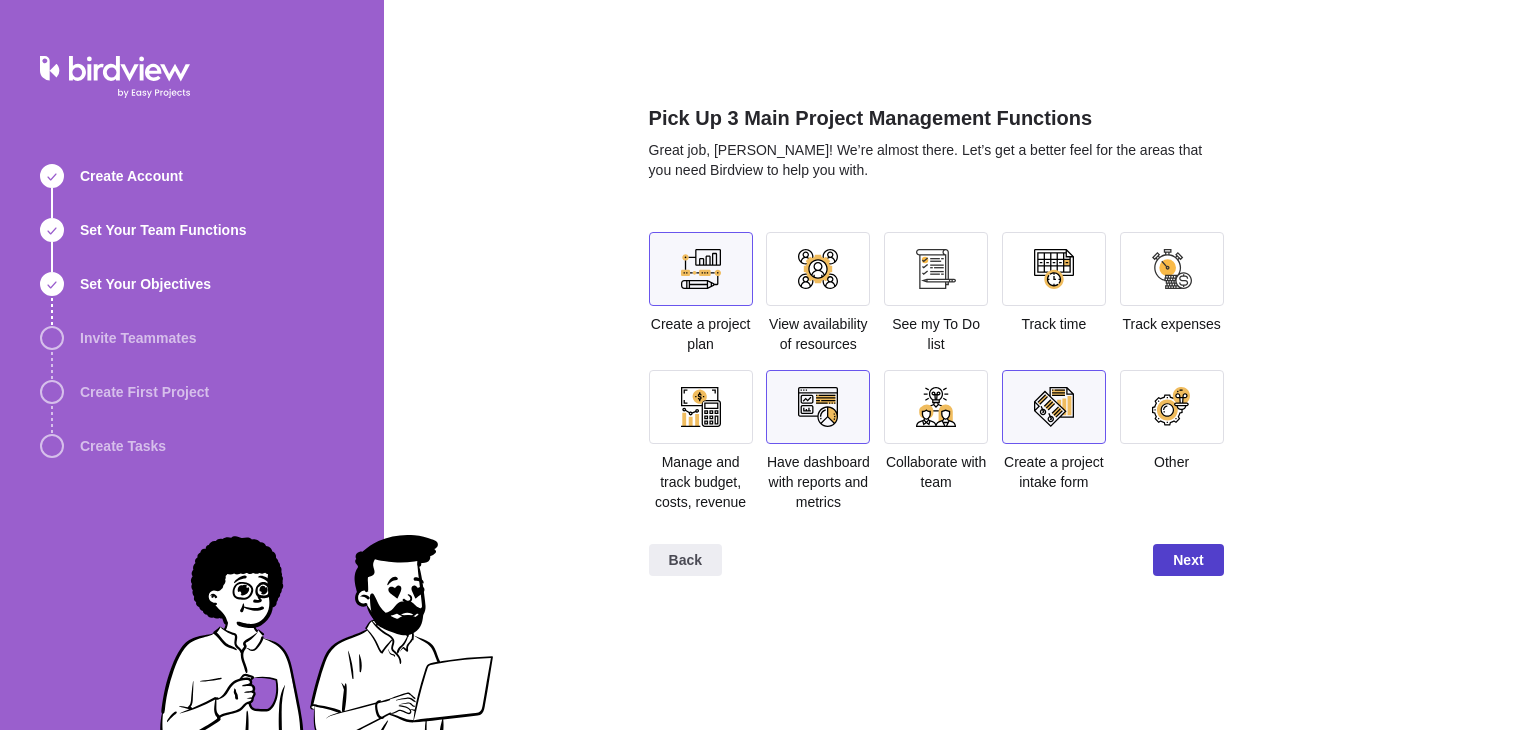 click on "Next" at bounding box center [1188, 560] 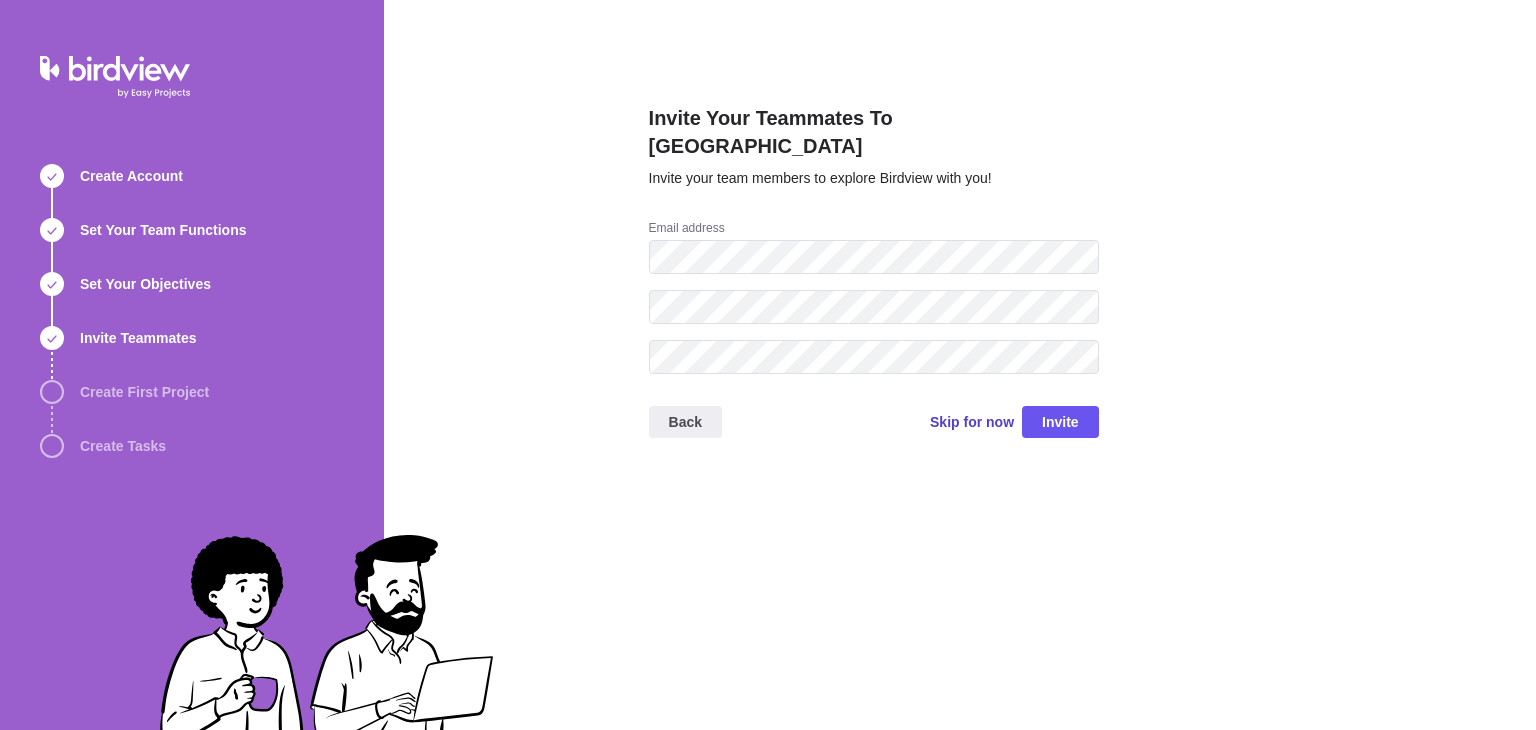click on "Skip for now" at bounding box center (972, 422) 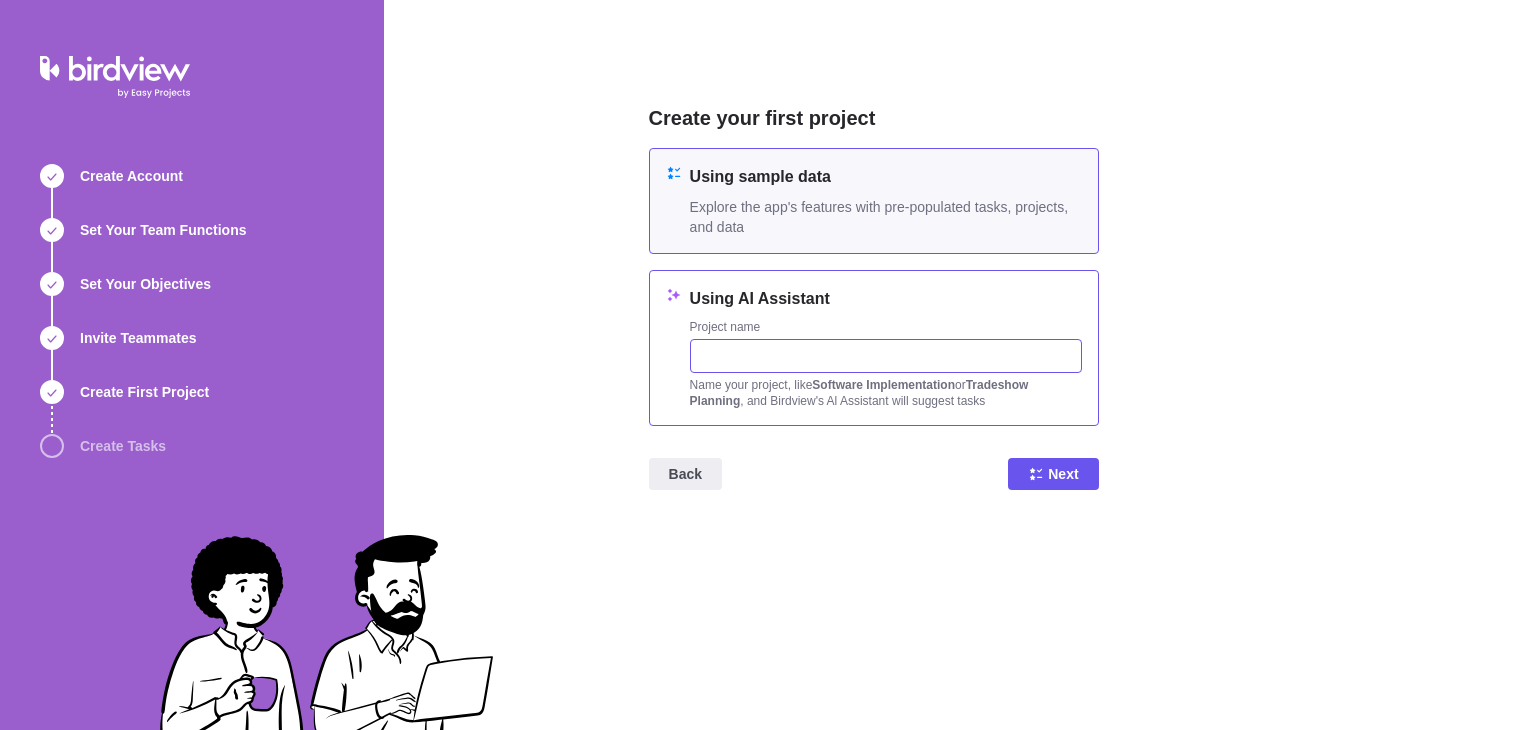 click at bounding box center [886, 356] 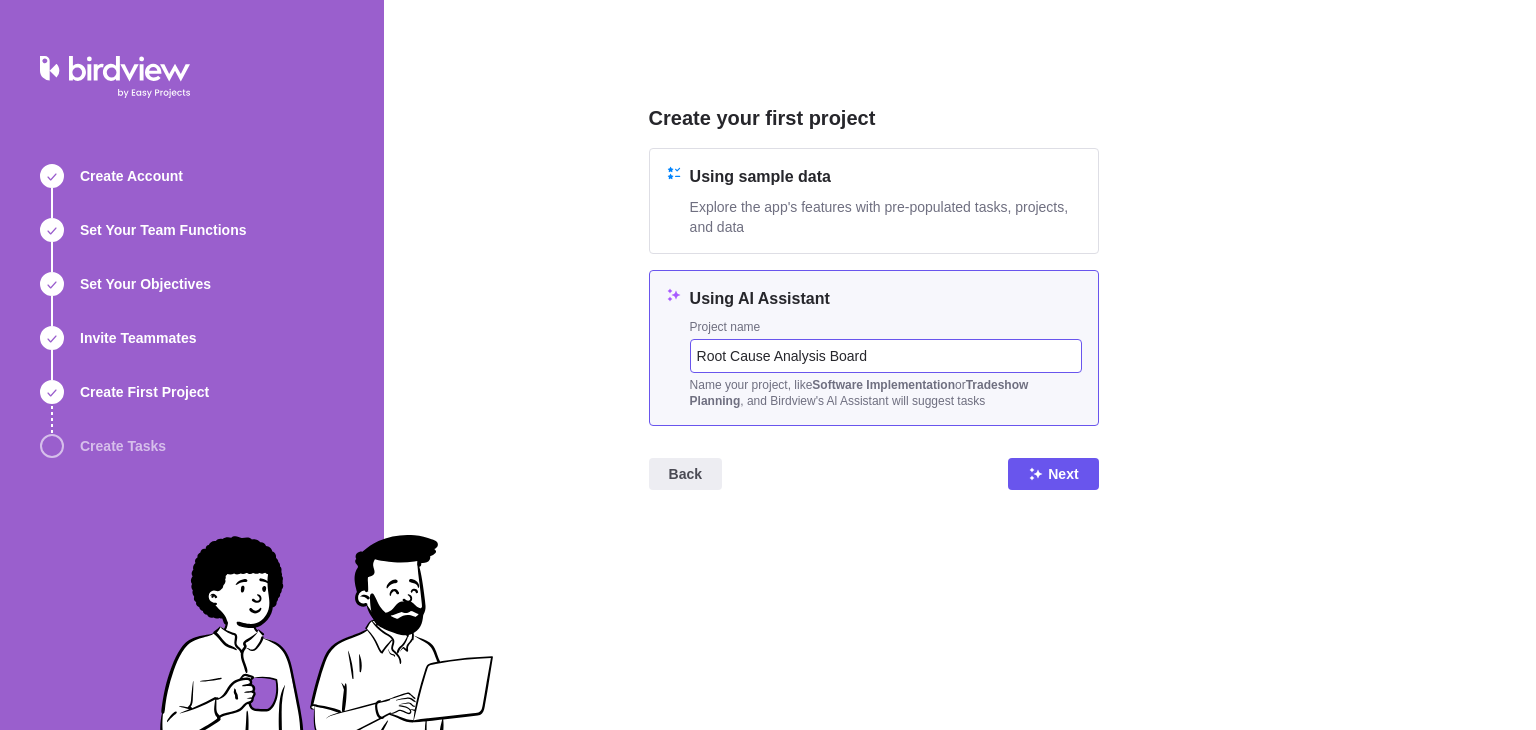 type on "Root Cause Analysis Board" 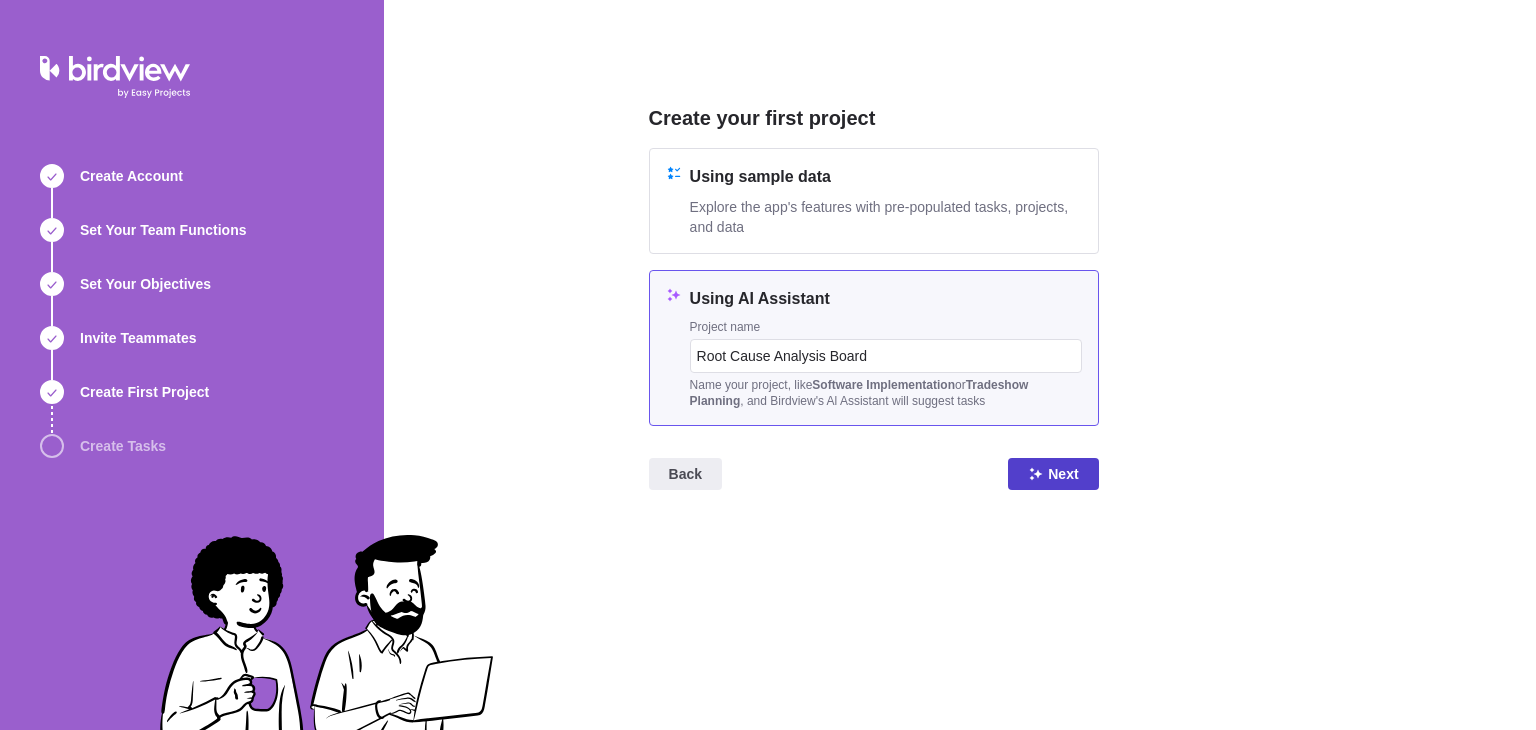 click on "Next" at bounding box center (1053, 474) 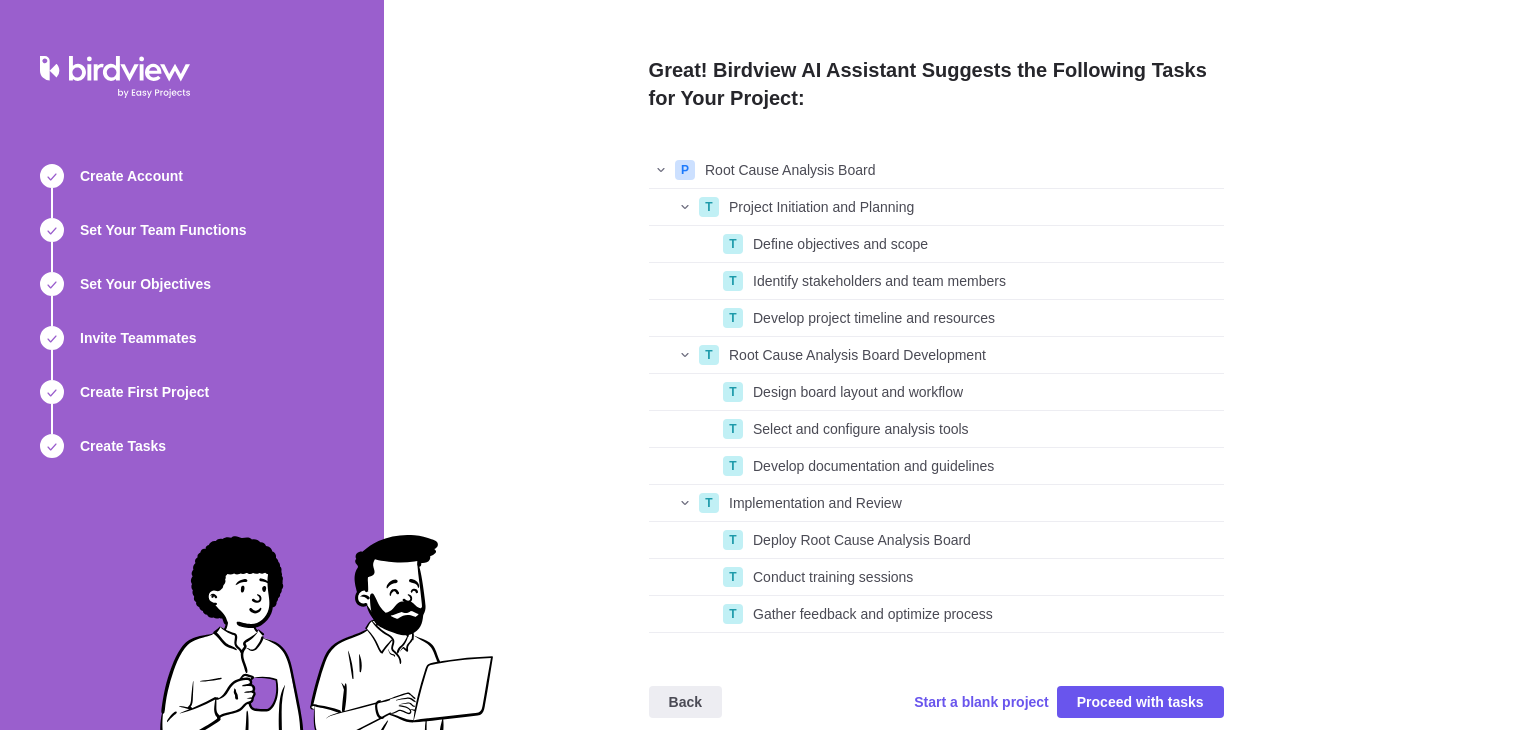 scroll, scrollTop: 16, scrollLeft: 16, axis: both 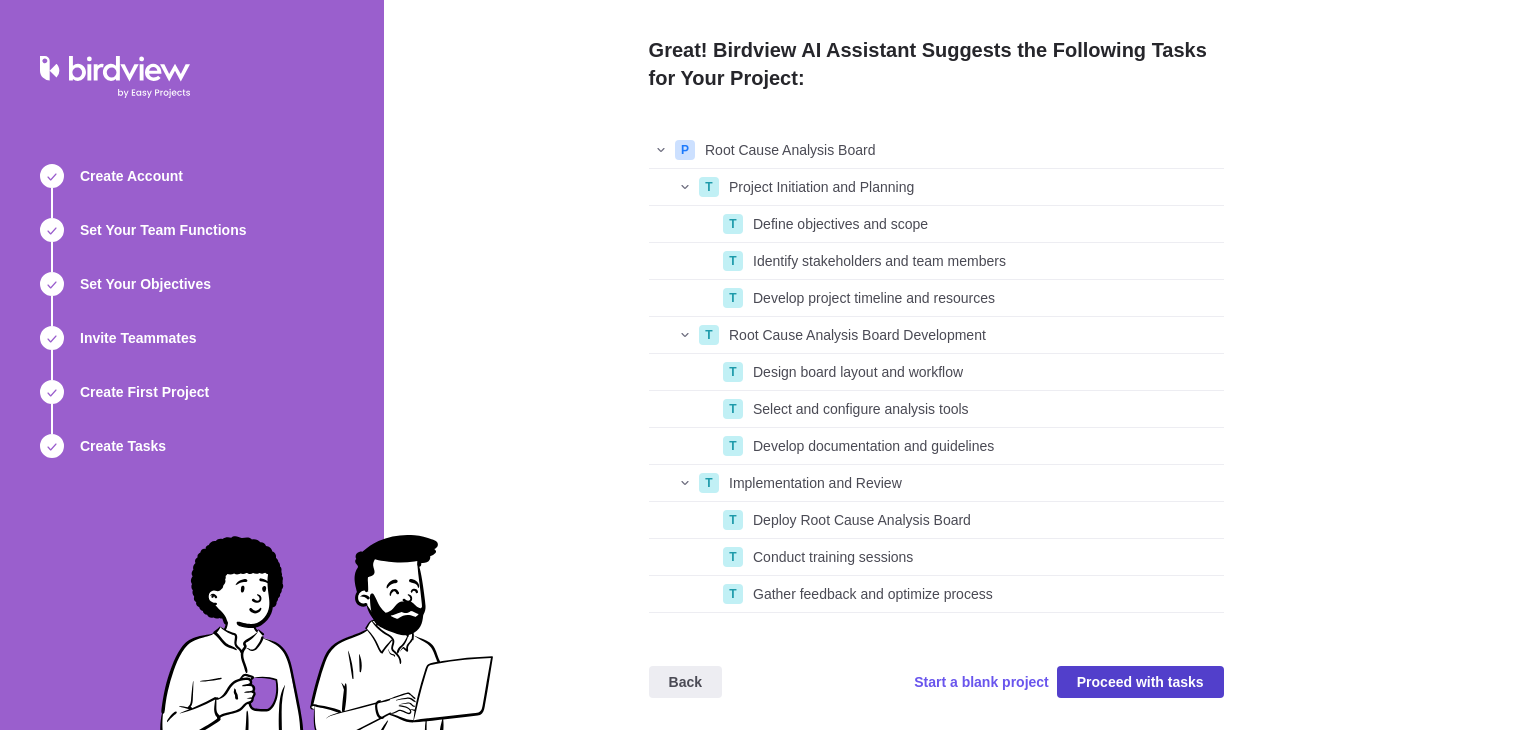 click on "Proceed with tasks" at bounding box center (1140, 682) 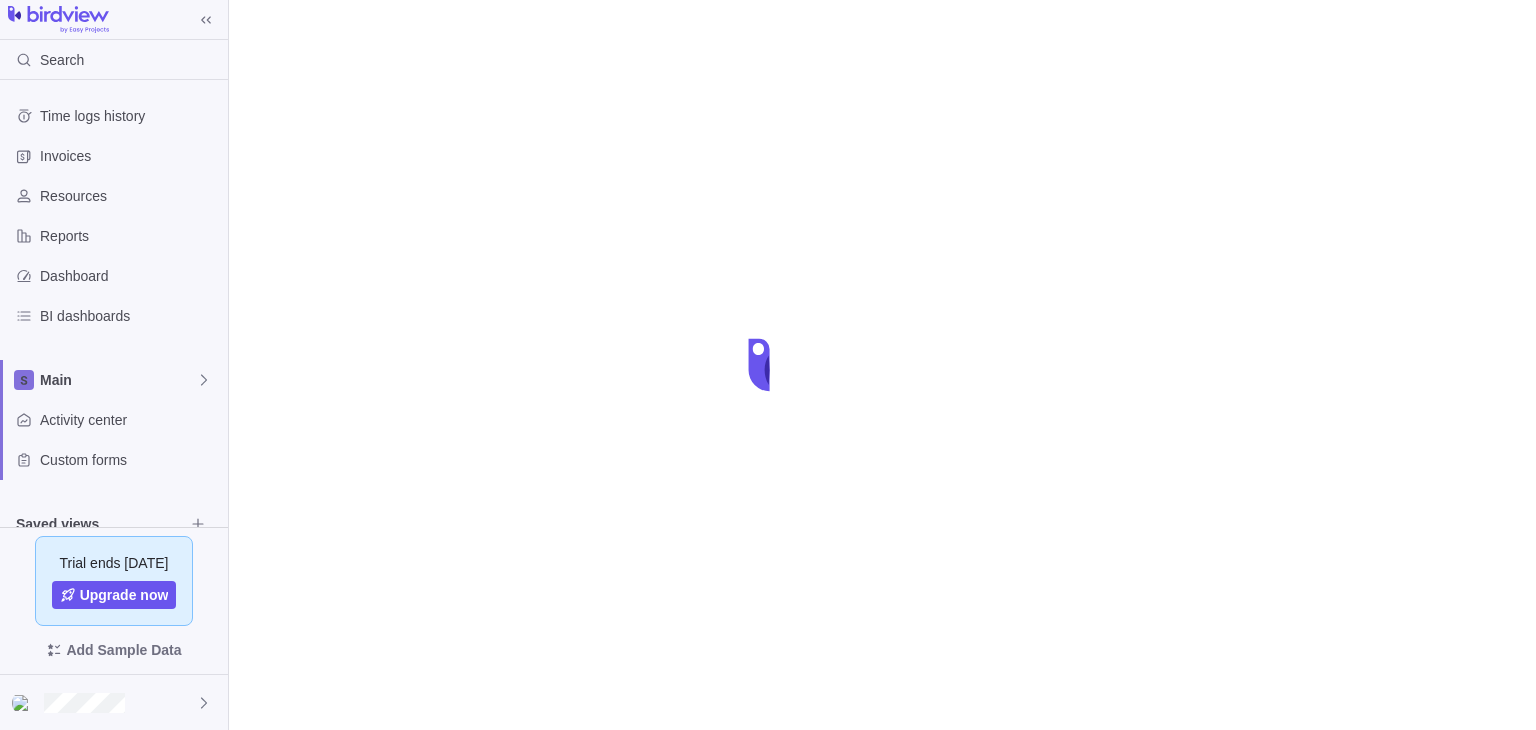 scroll, scrollTop: 0, scrollLeft: 0, axis: both 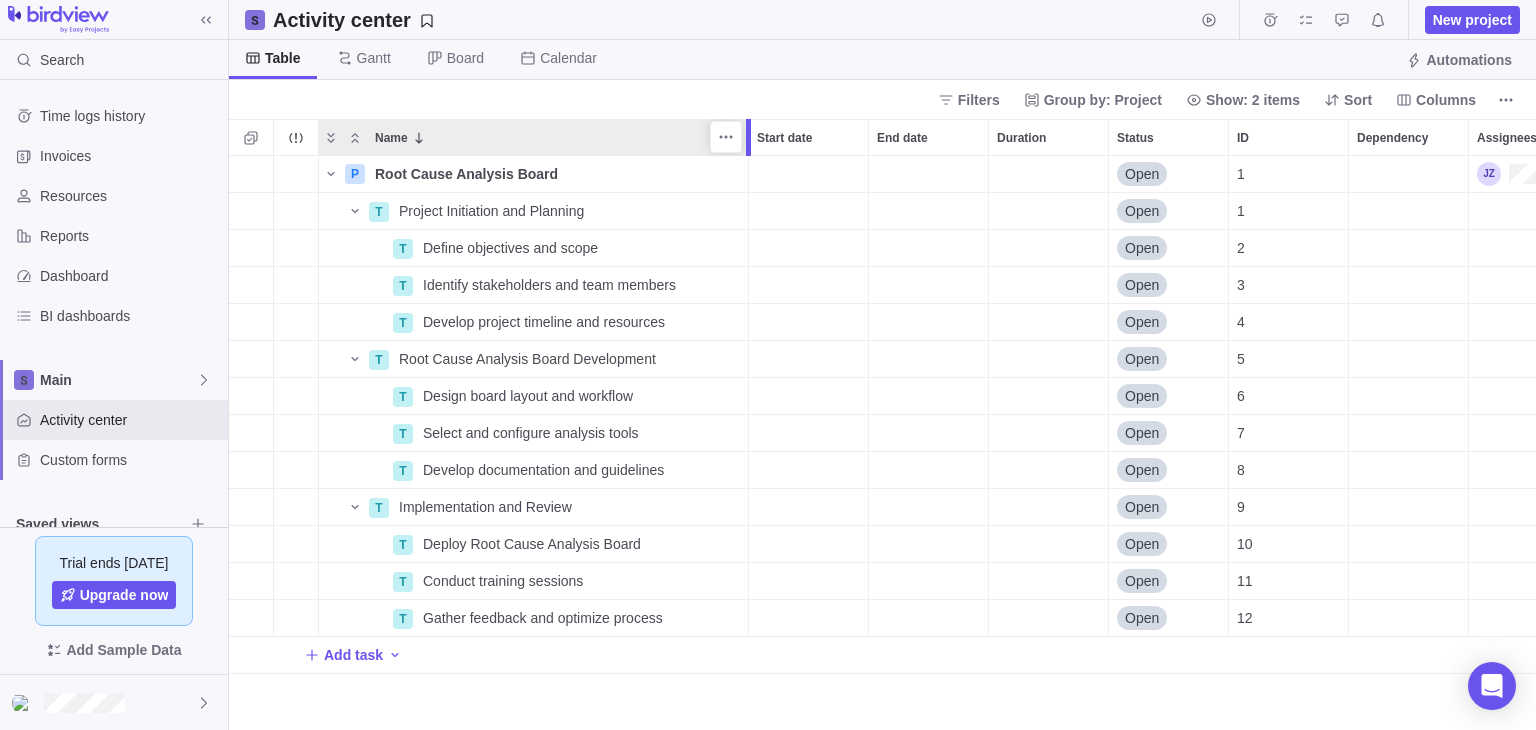 drag, startPoint x: 584, startPoint y: 138, endPoint x: 748, endPoint y: 155, distance: 164.87874 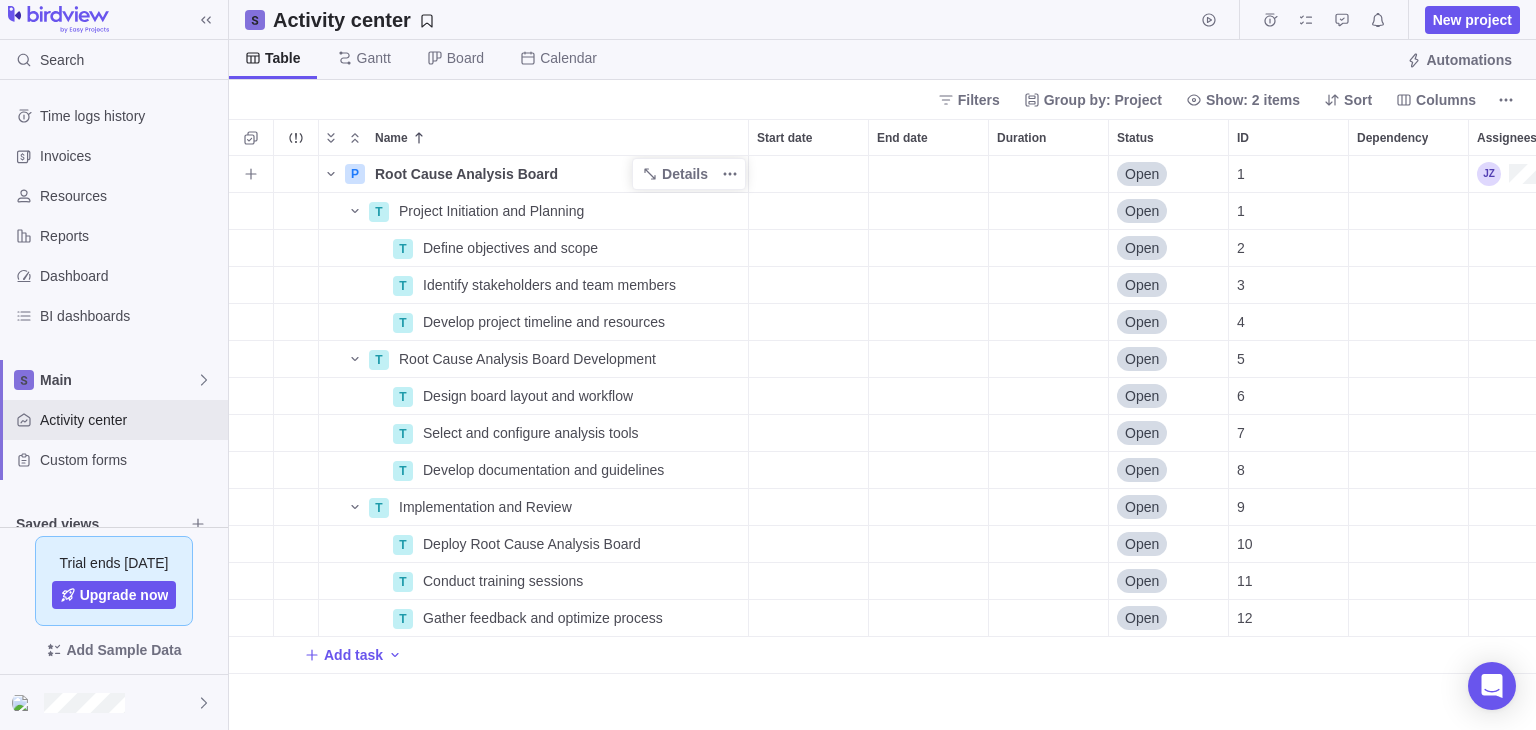 click on "Root Cause Analysis Board" at bounding box center [466, 174] 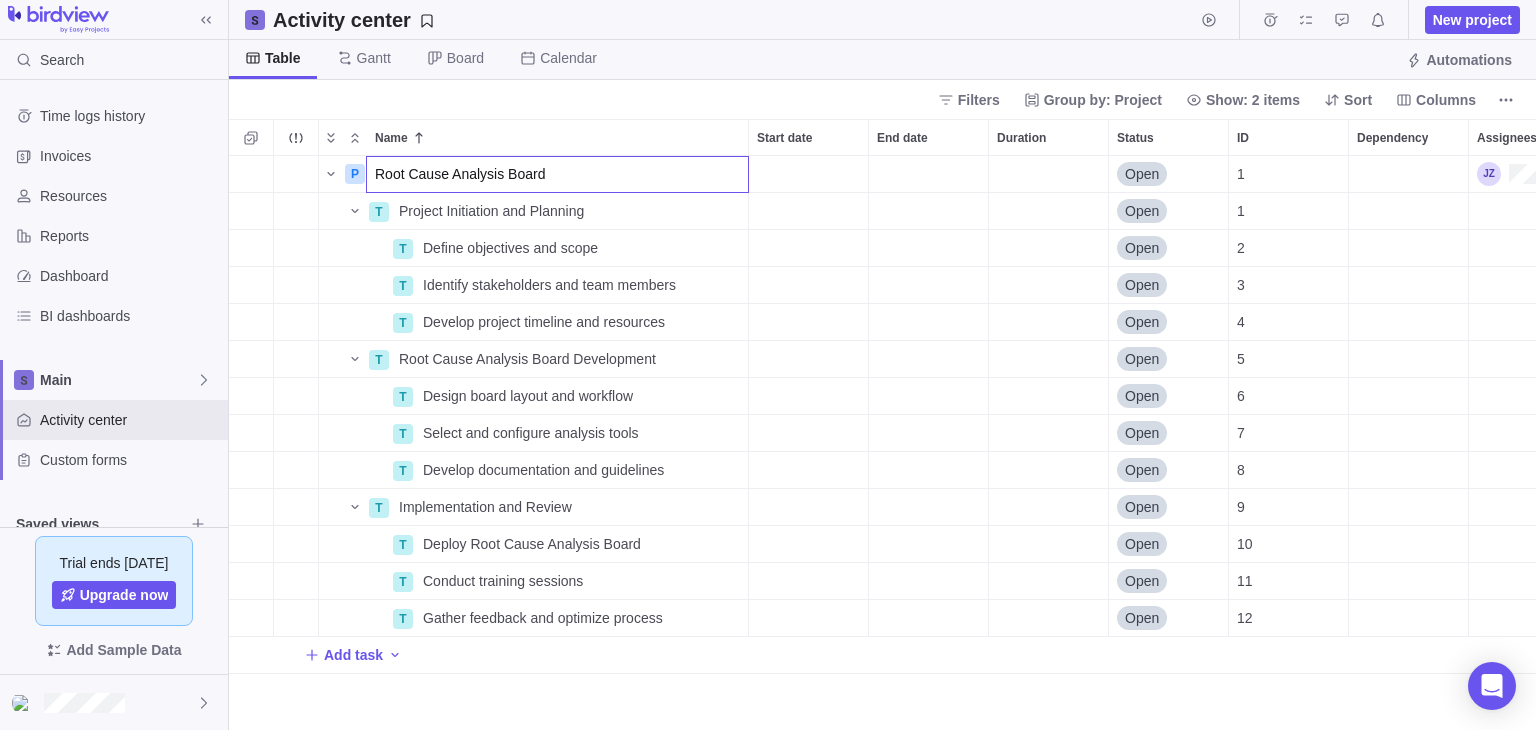 click on "Root Cause Analysis Board" at bounding box center [557, 174] 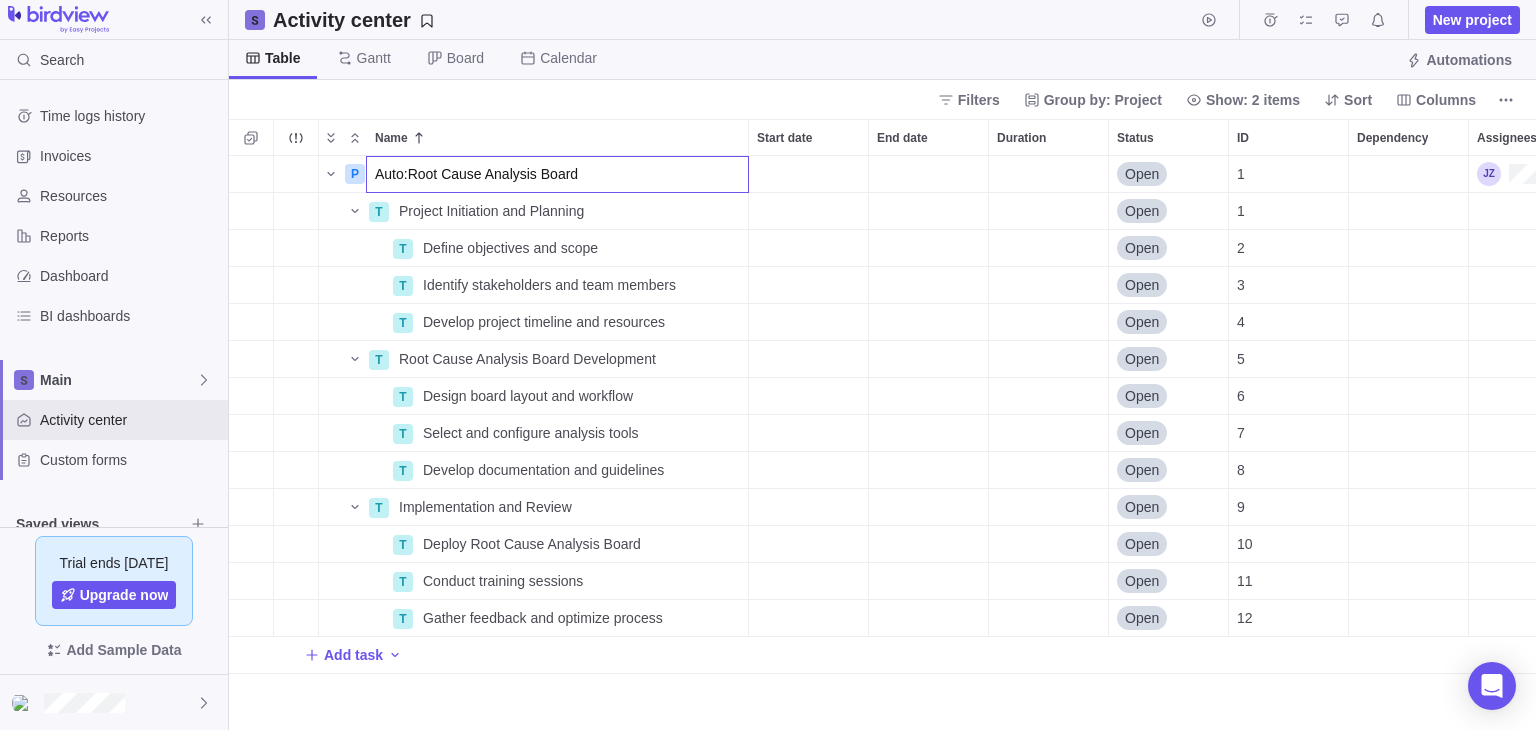 type on "Auto: Root Cause Analysis Board" 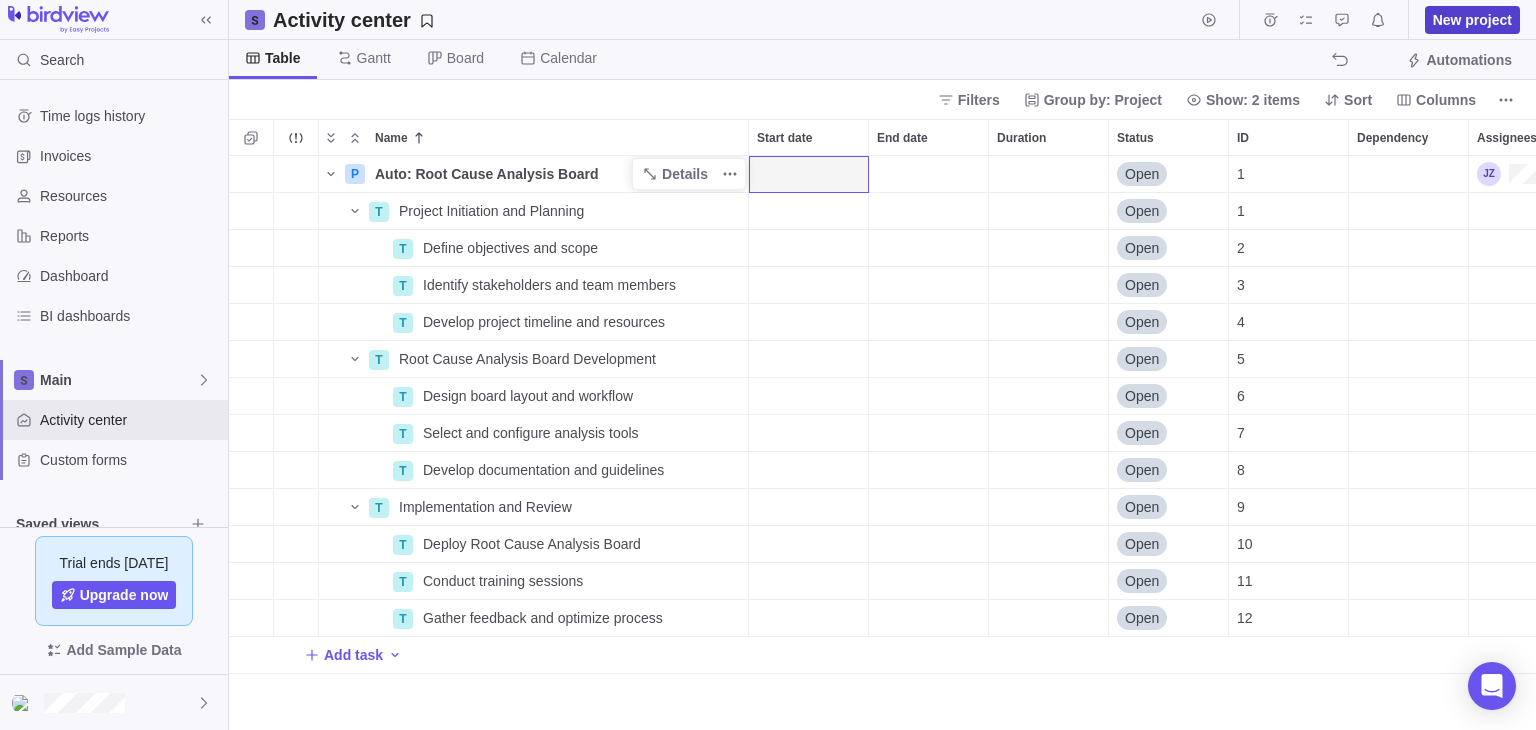 click on "New project" at bounding box center [1472, 20] 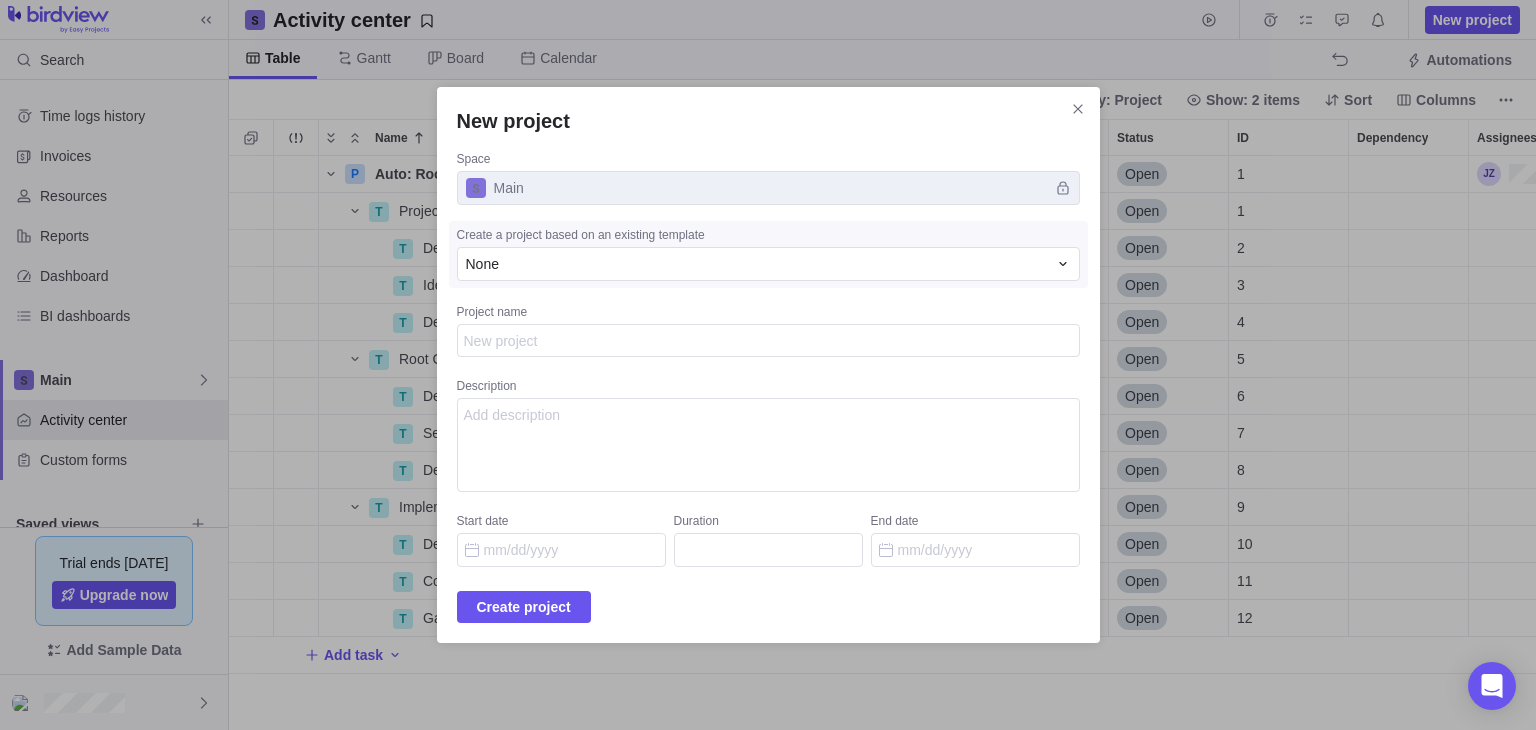 type on "x" 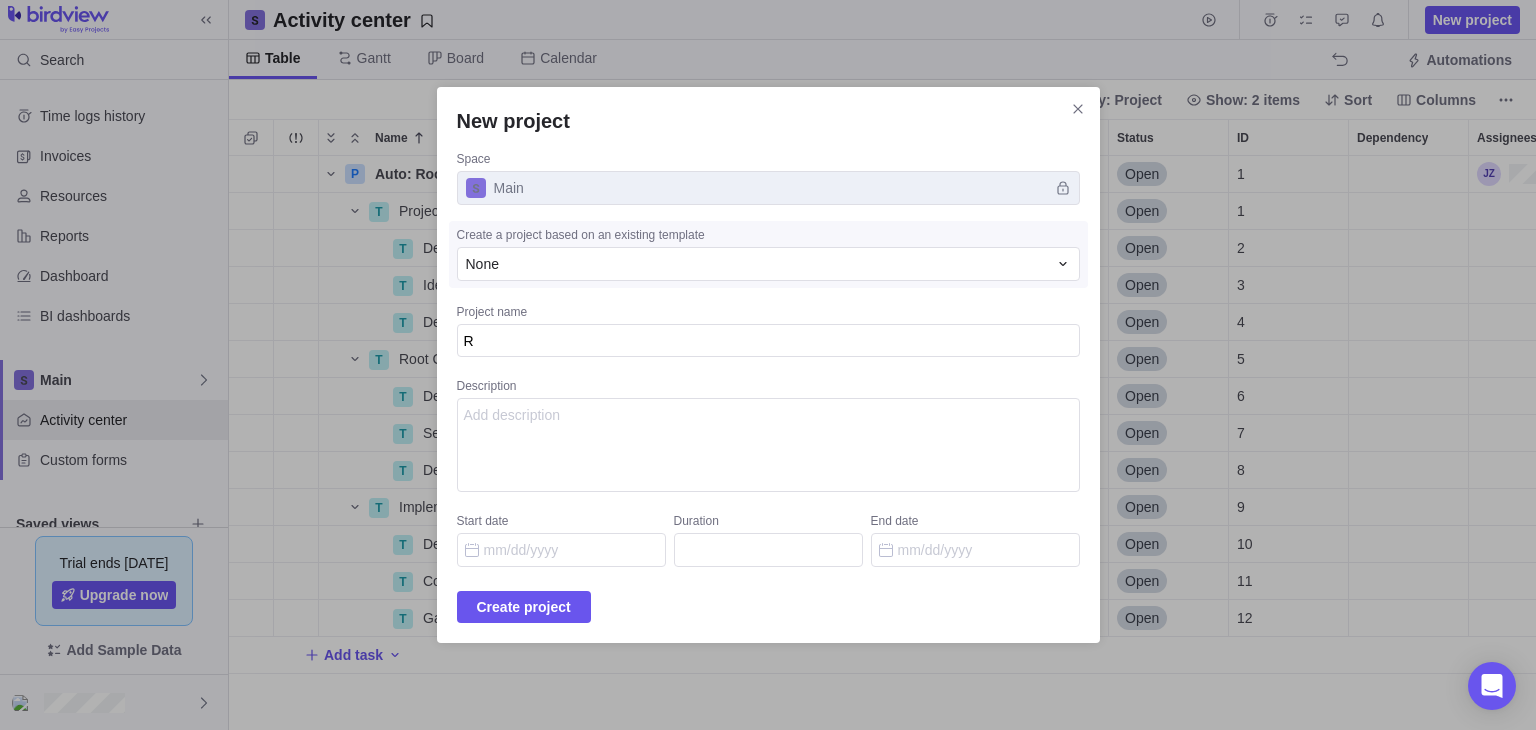 type on "x" 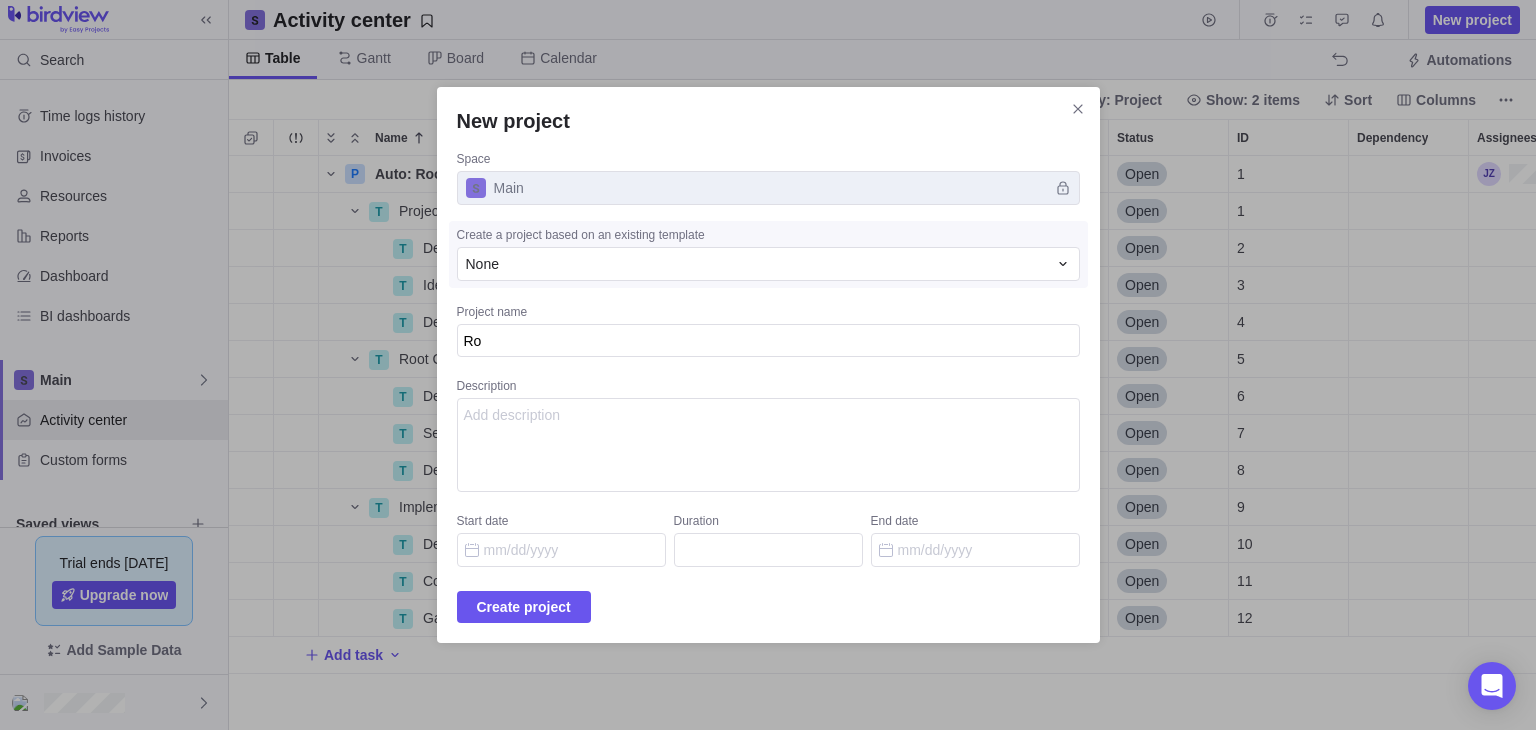 type on "x" 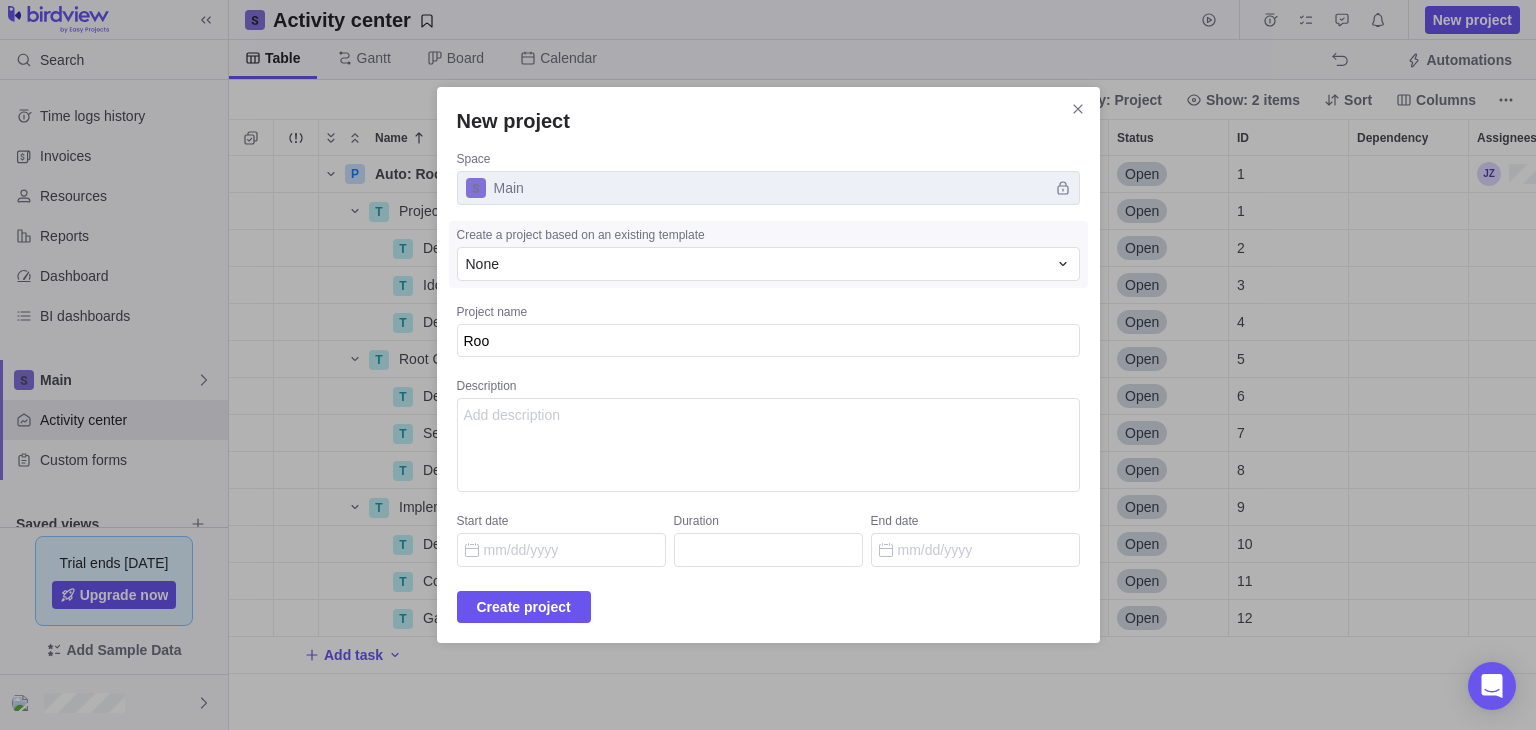 type on "x" 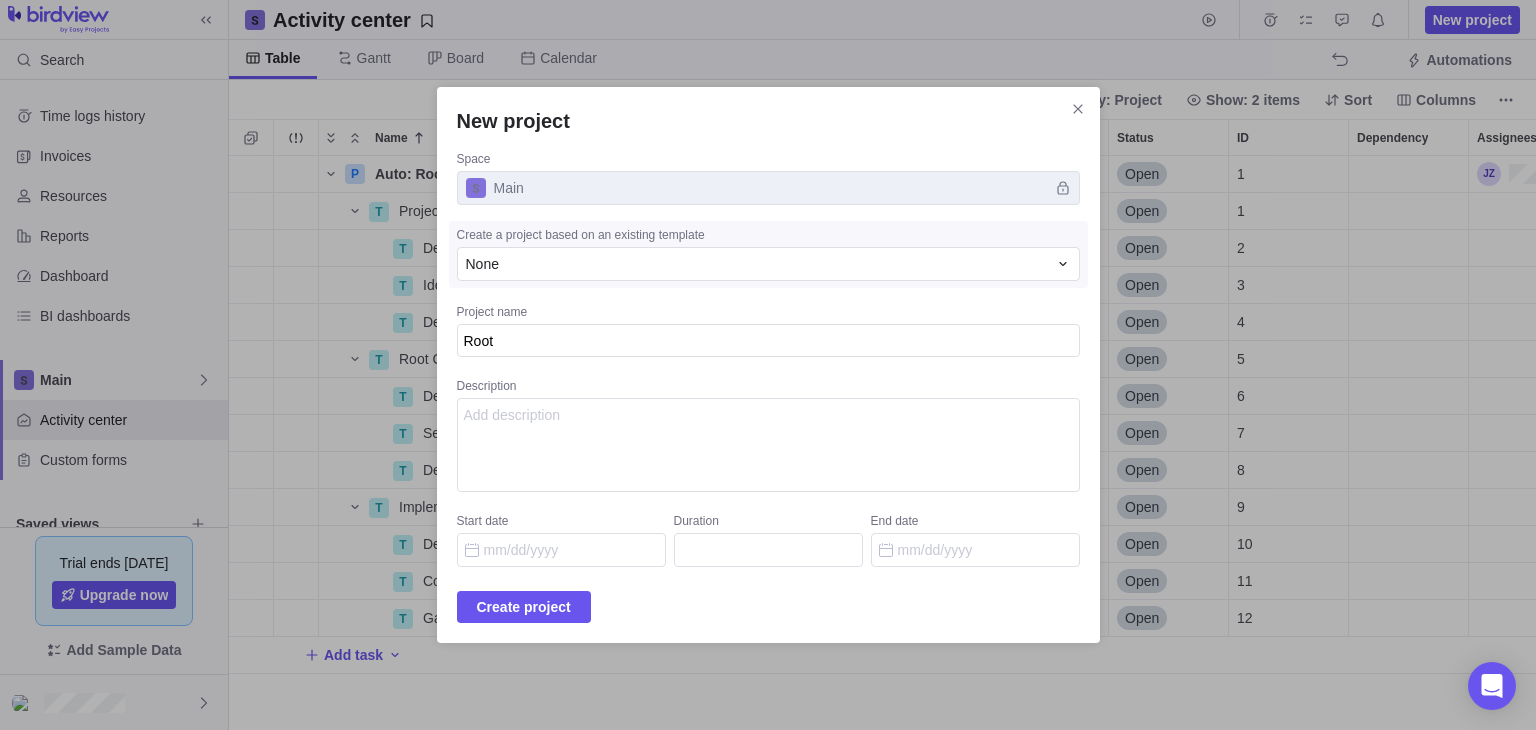 type on "x" 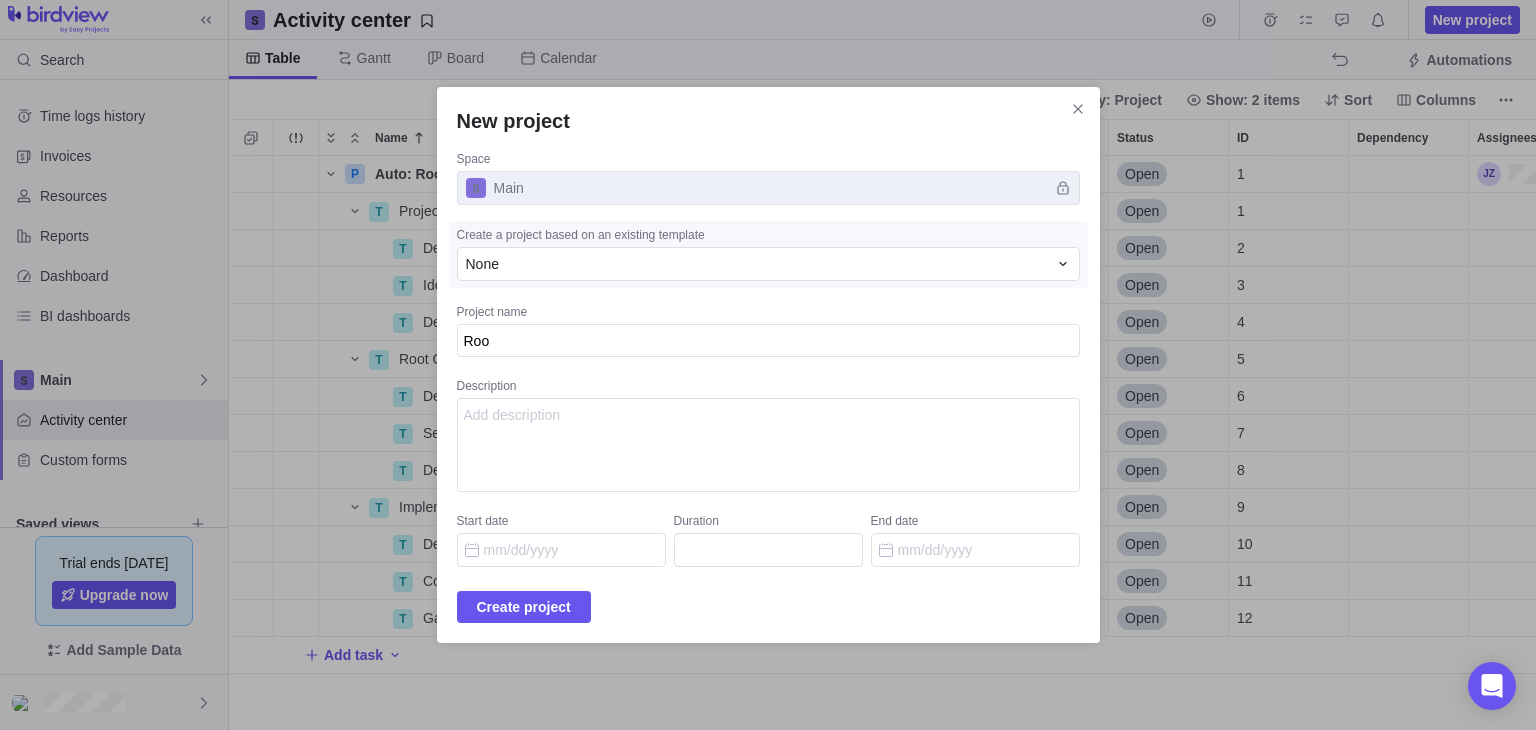 type on "x" 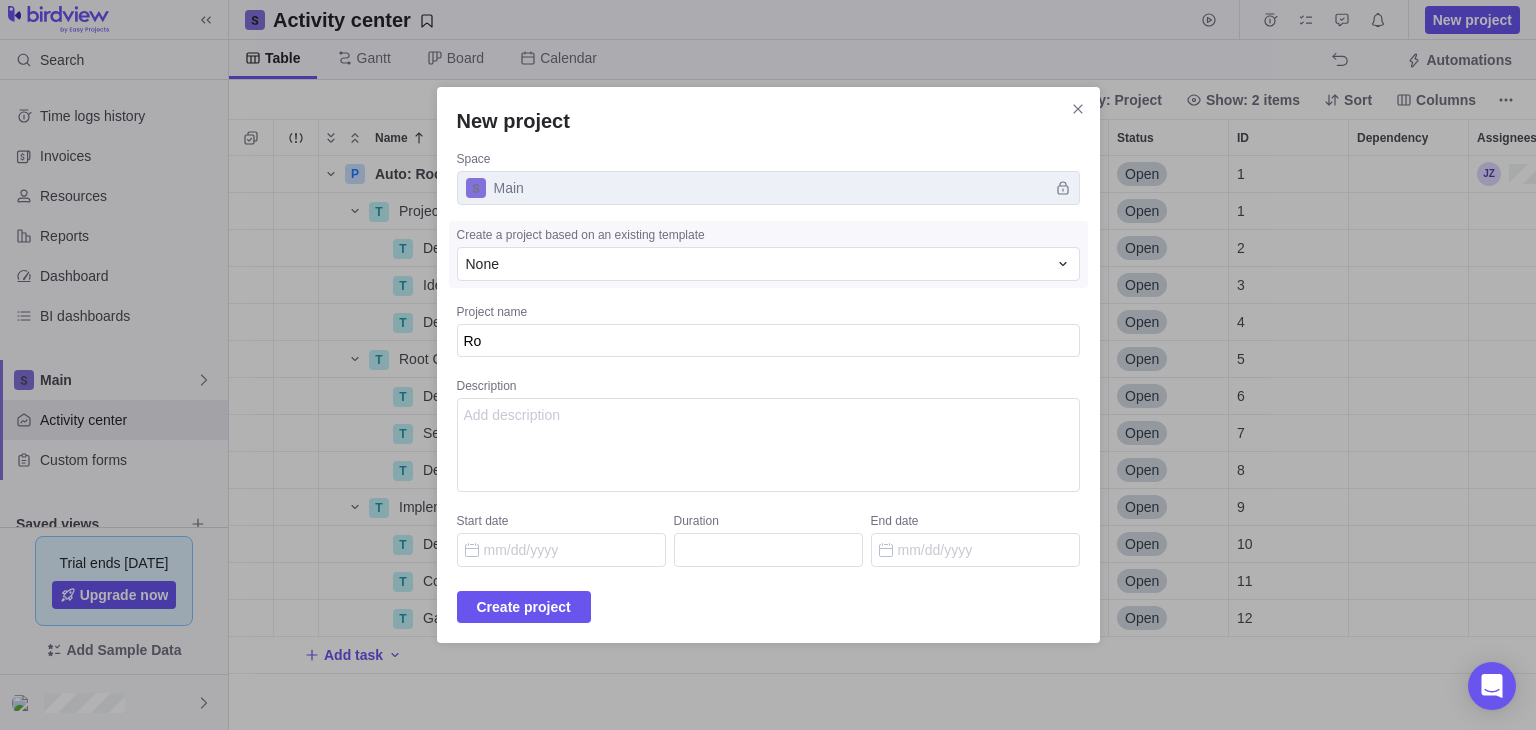 type on "x" 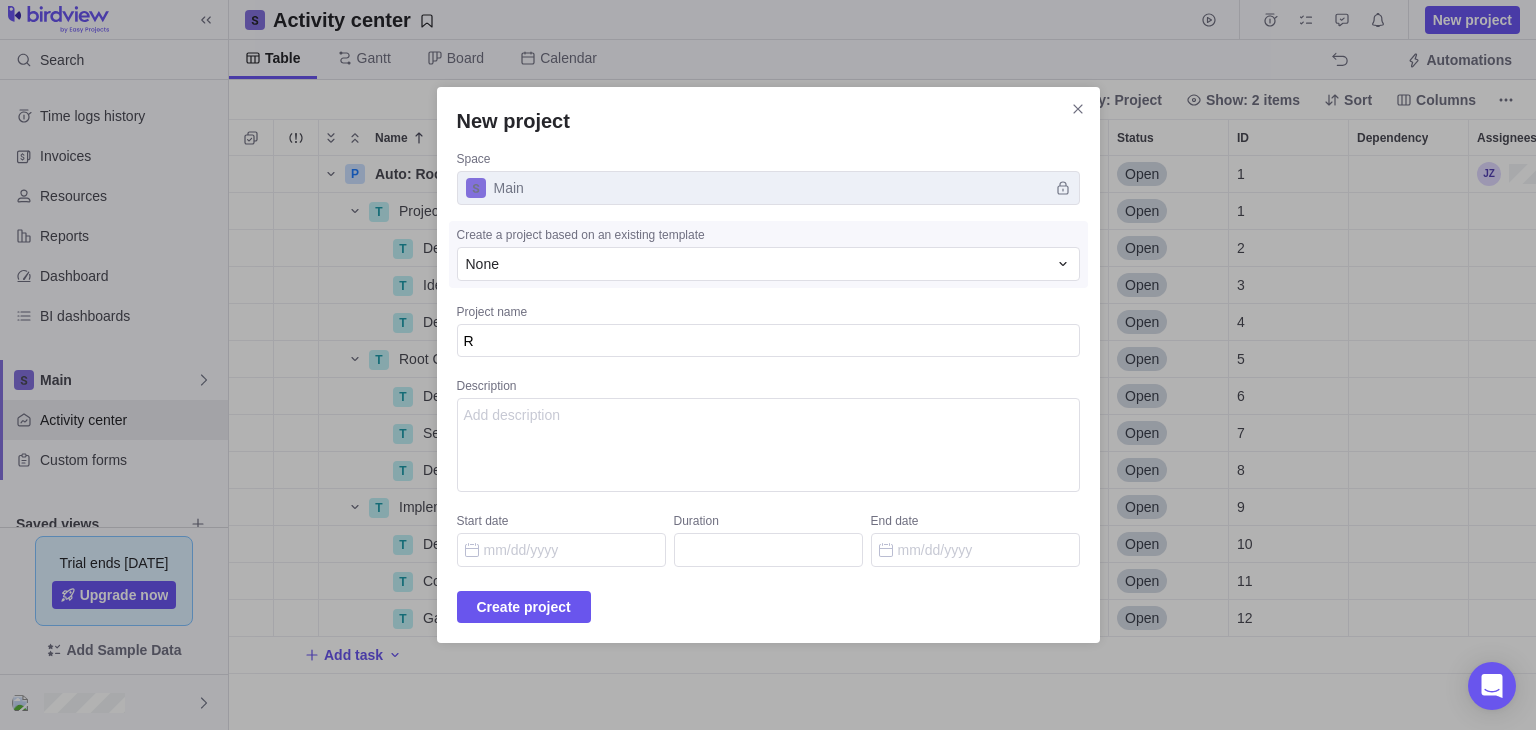 type on "x" 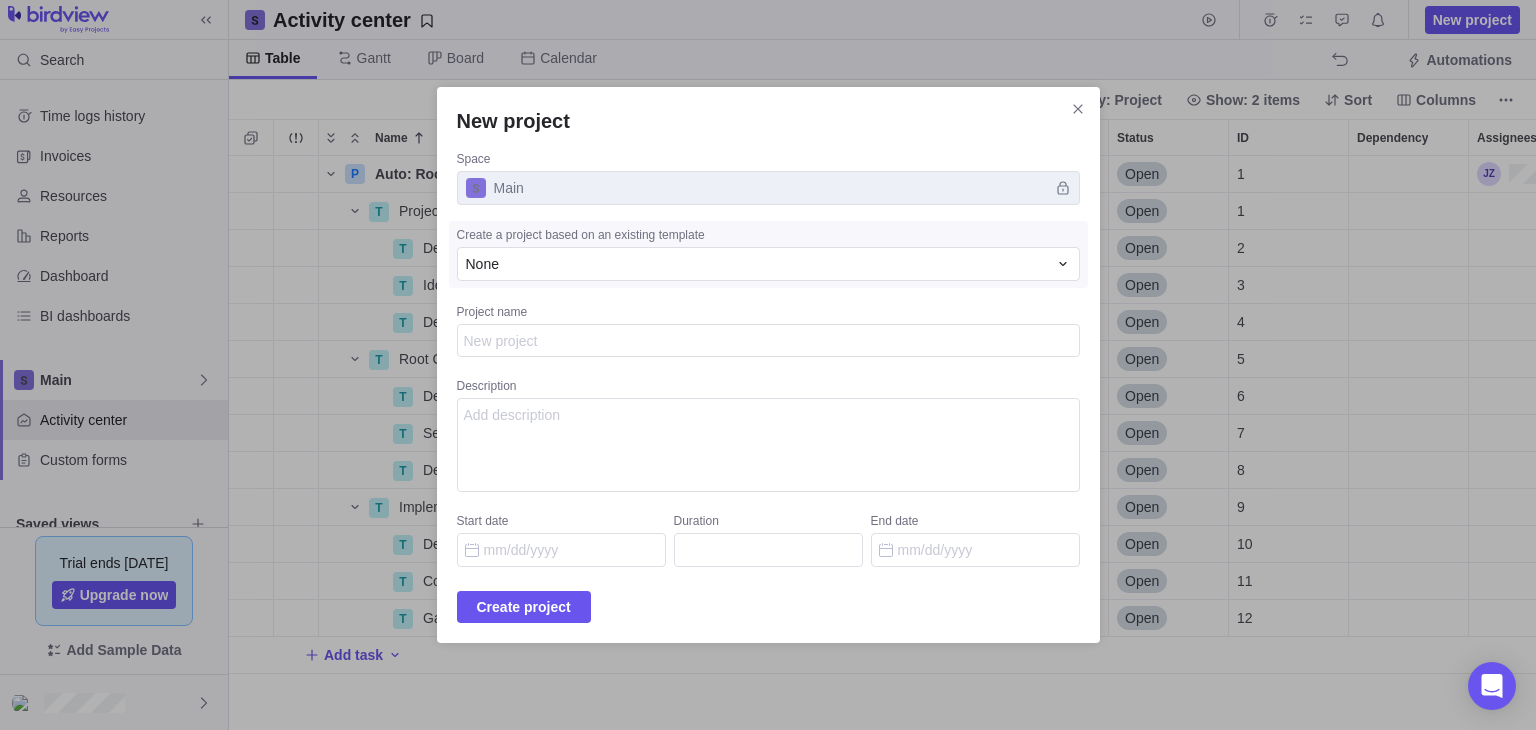 type on "x" 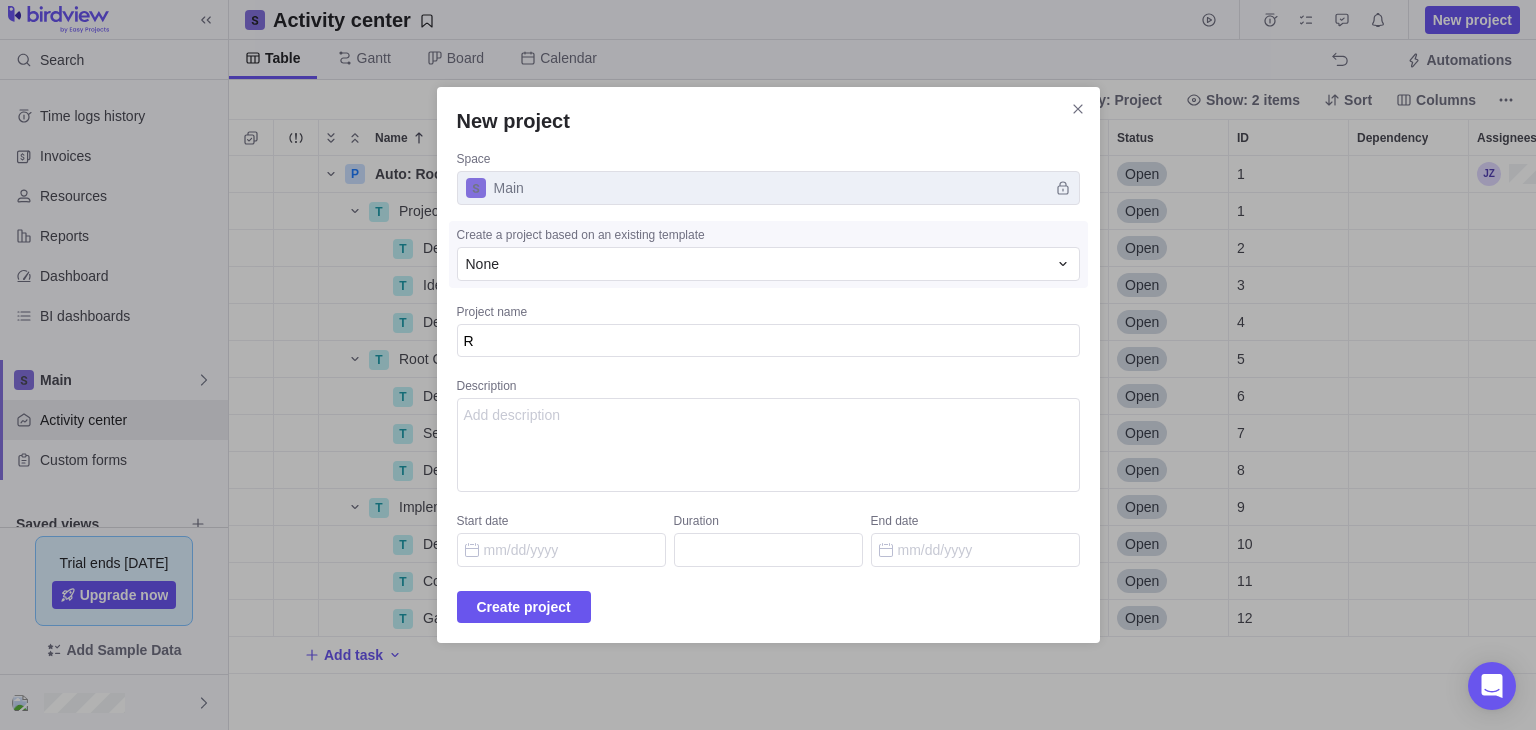type on "x" 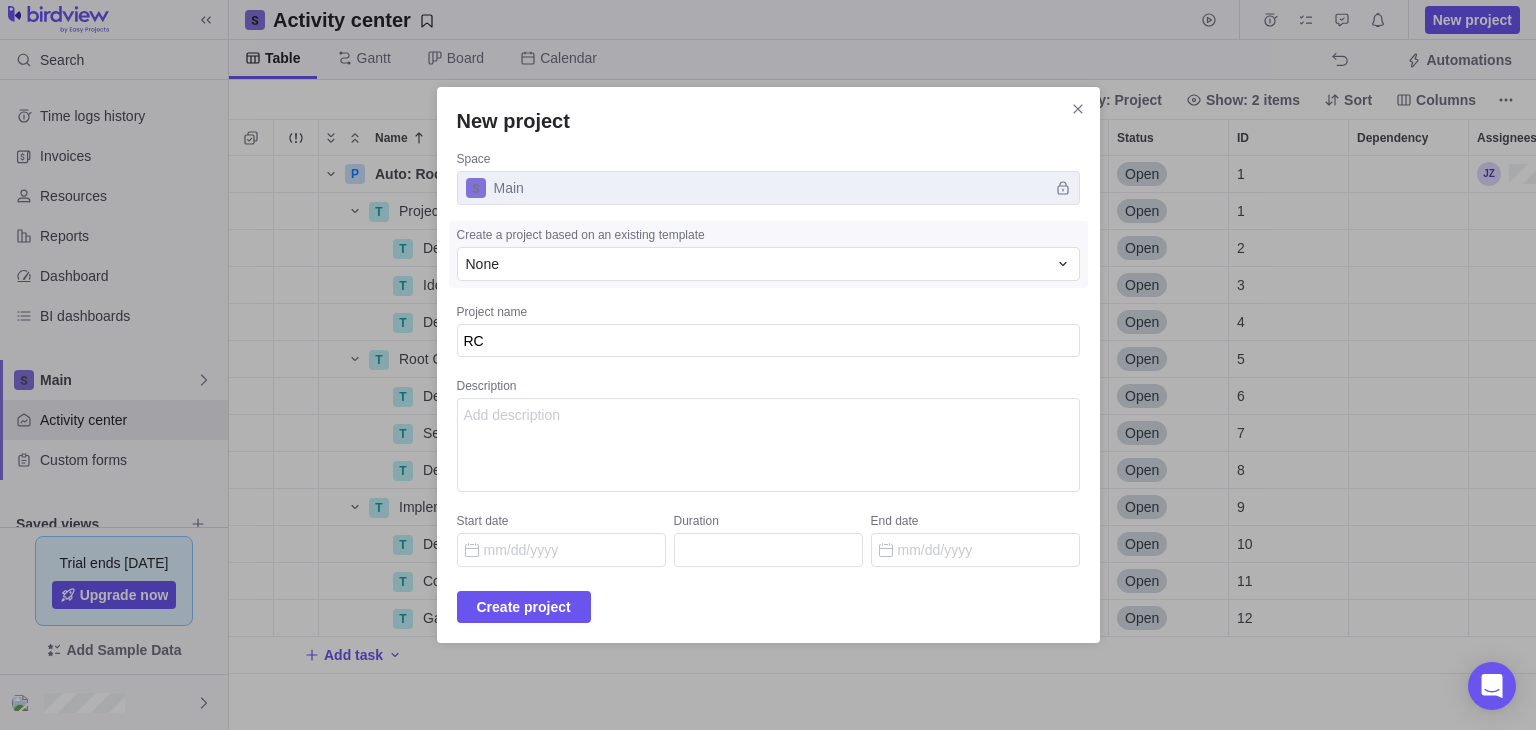 type on "x" 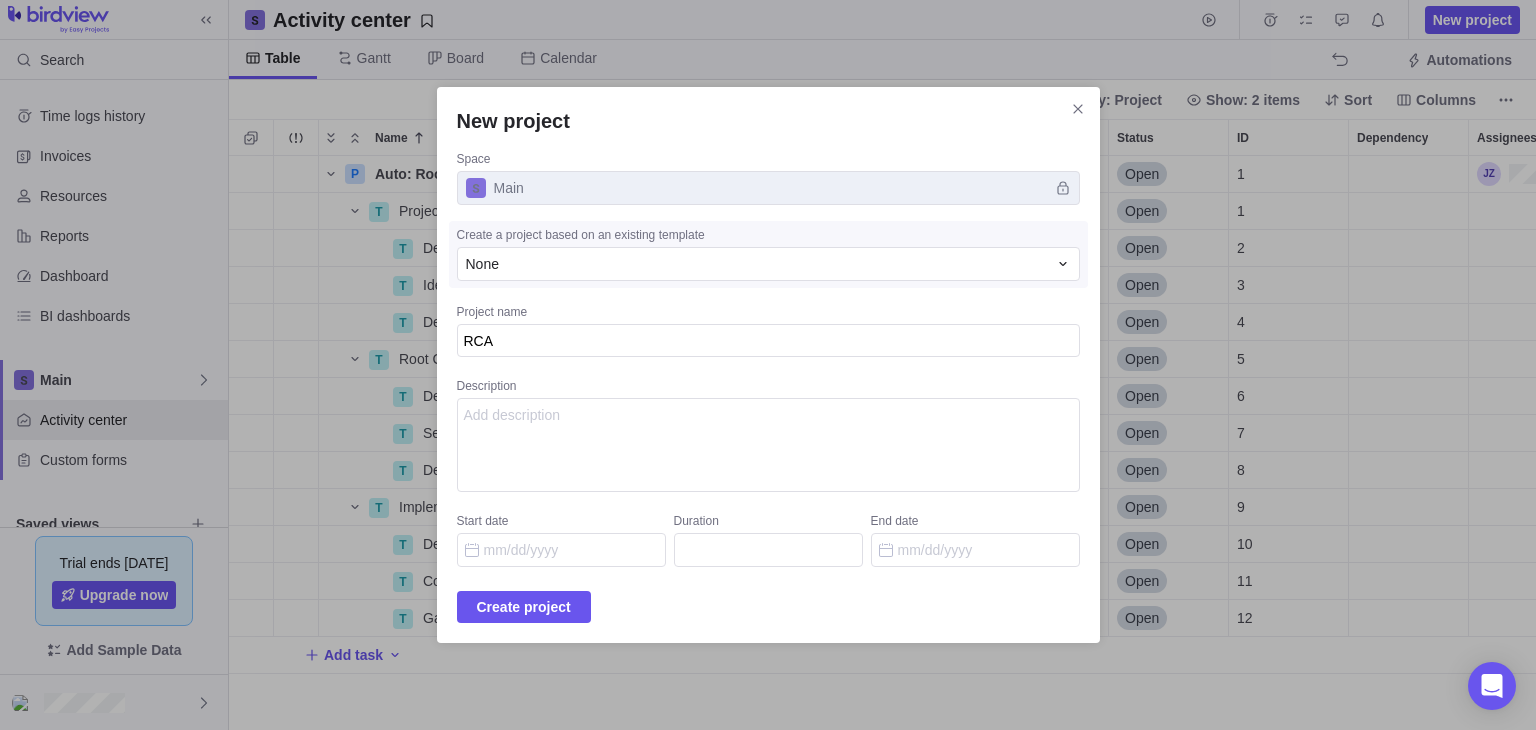 type on "x" 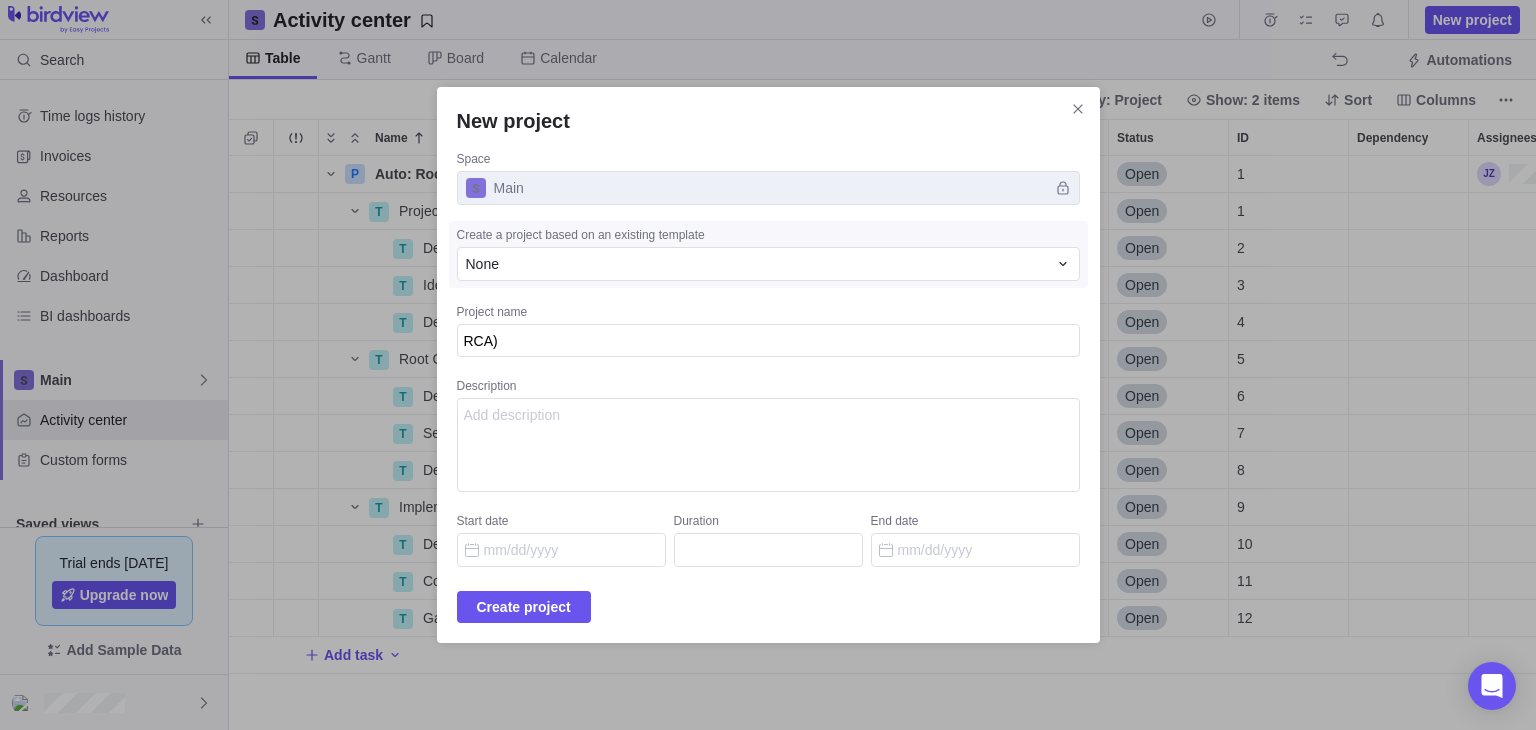 type on "x" 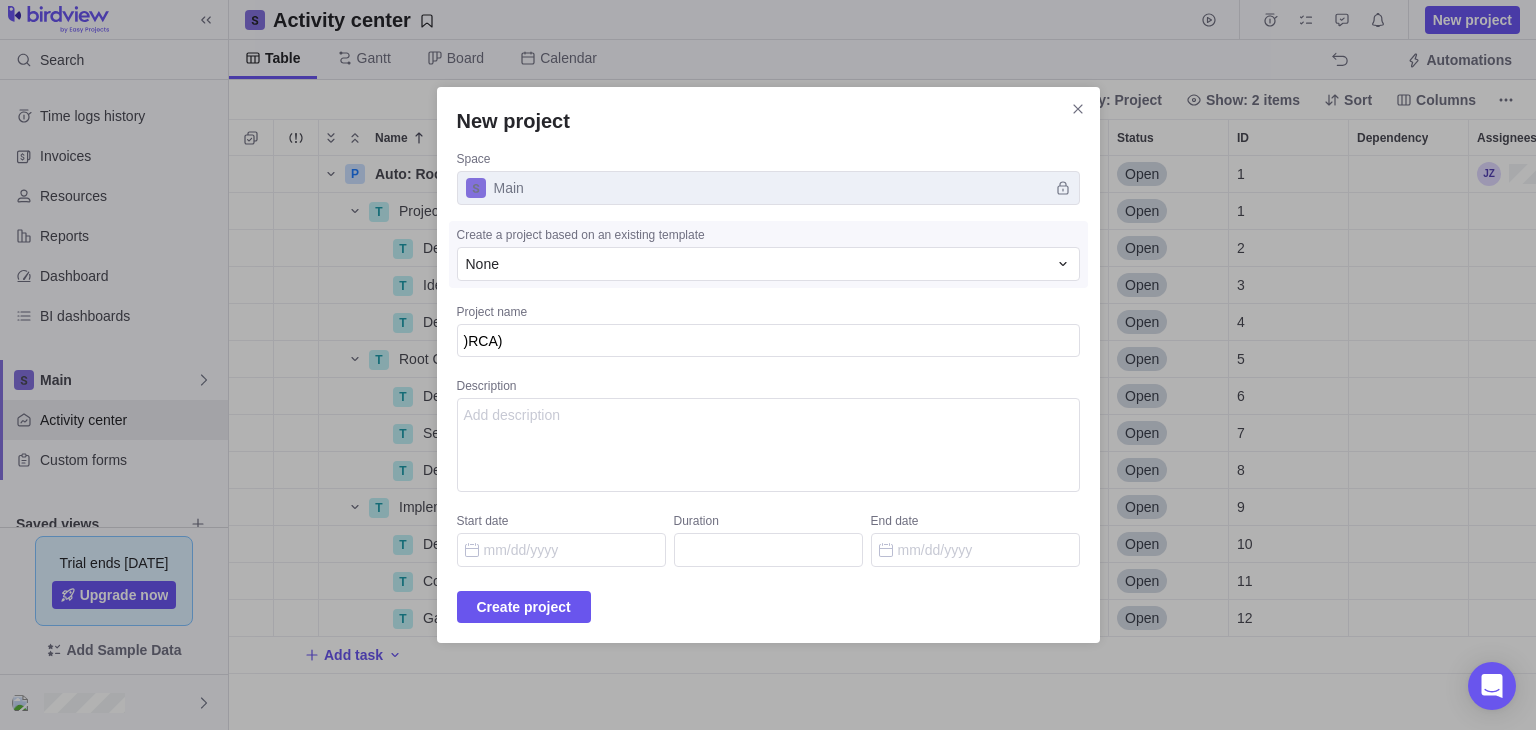 type on "x" 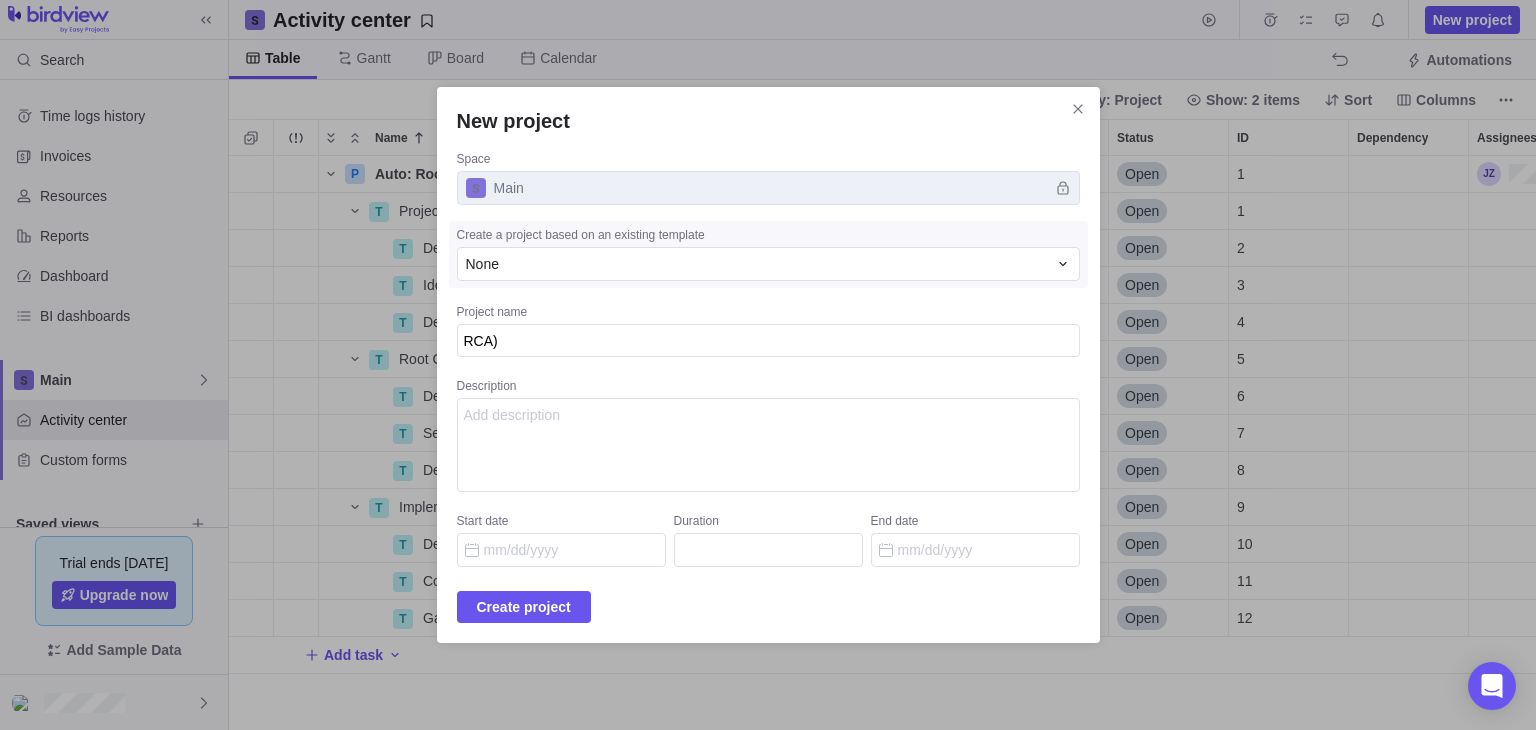 type on "x" 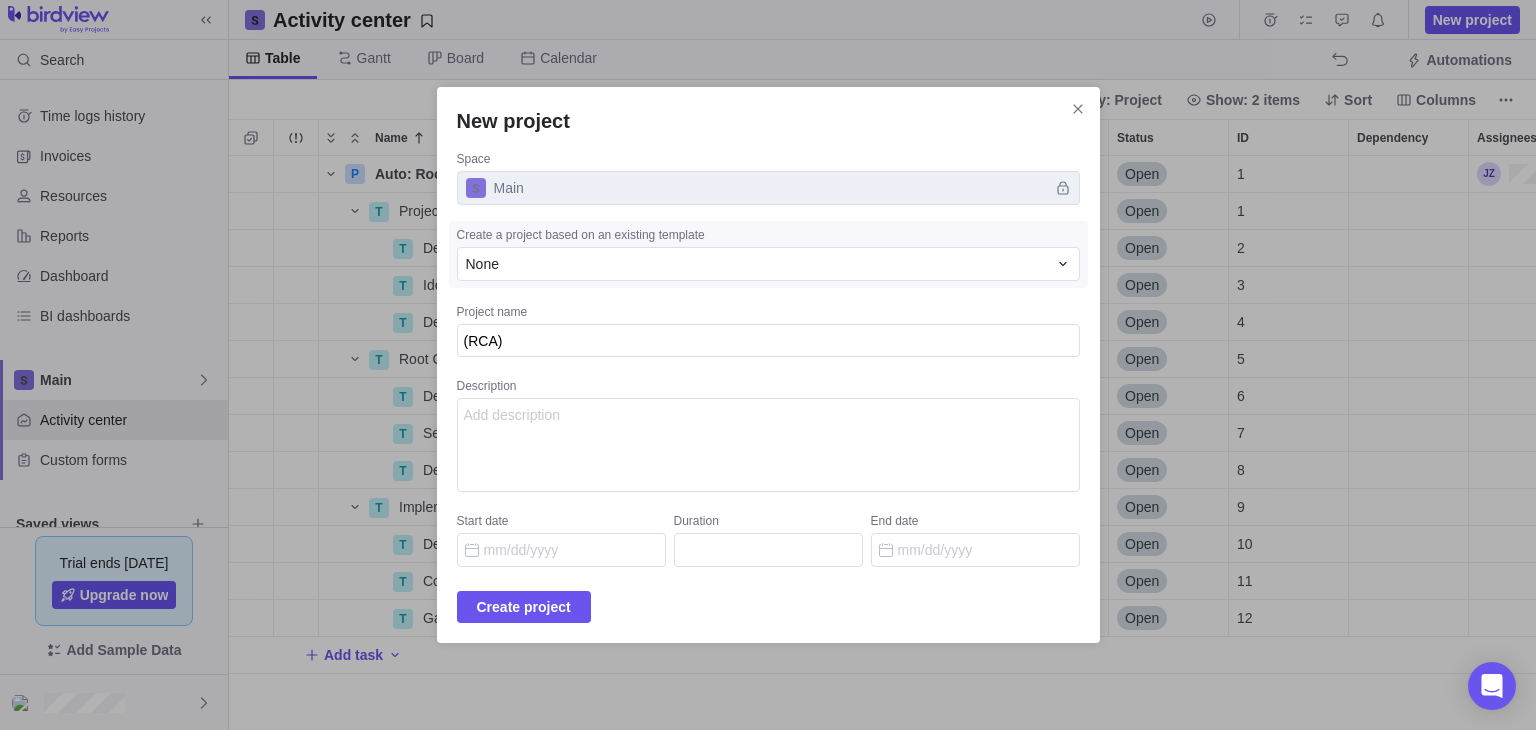 type on "x" 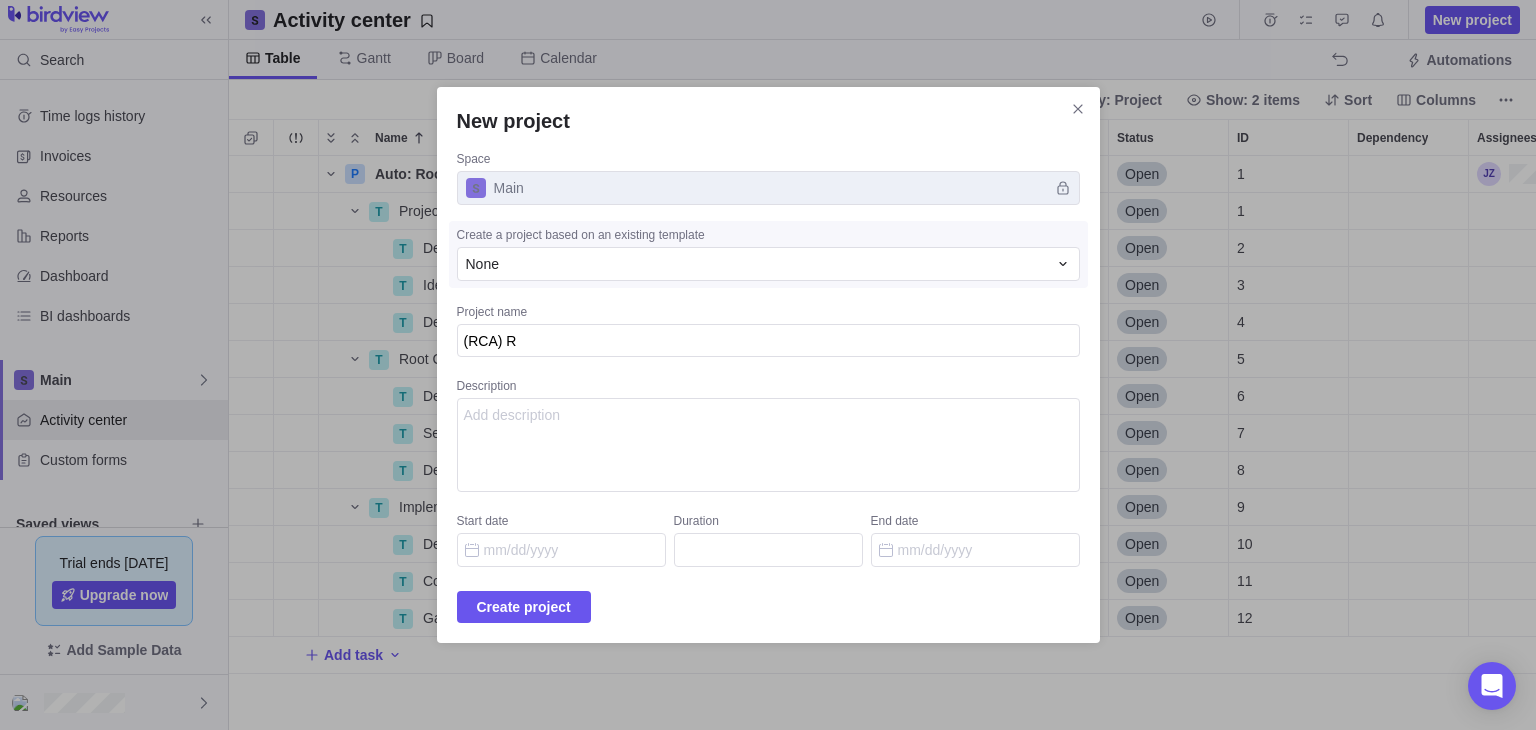 type on "x" 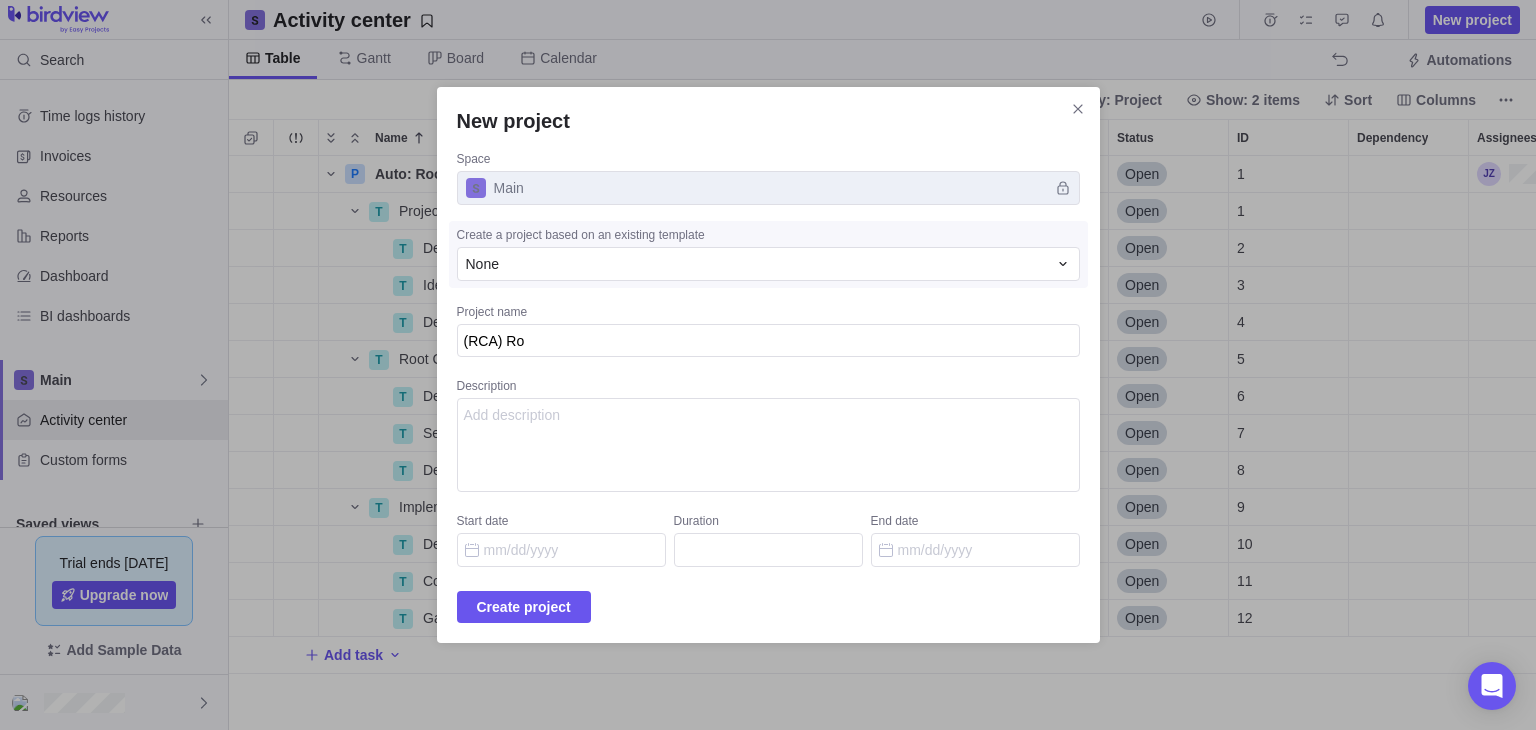 type on "x" 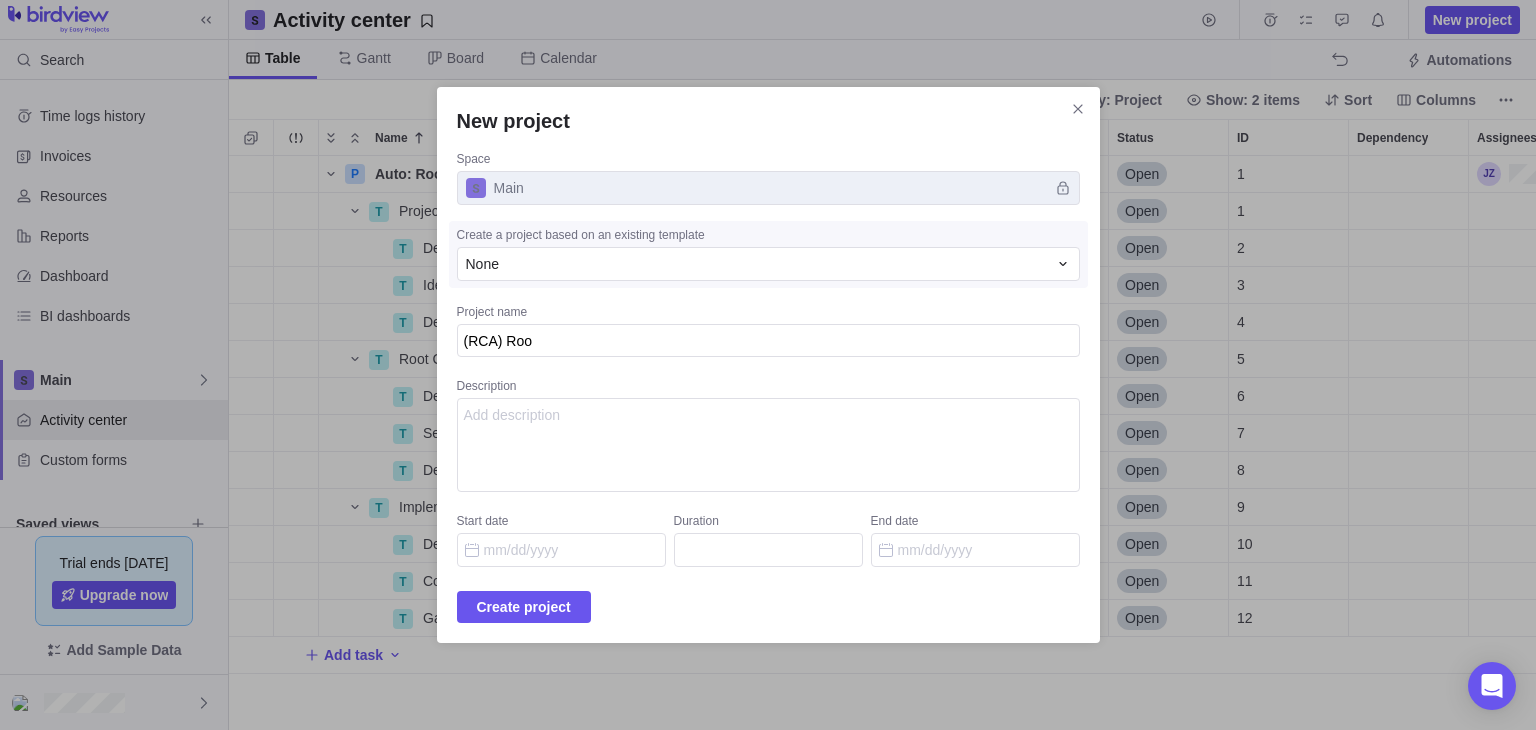 type on "x" 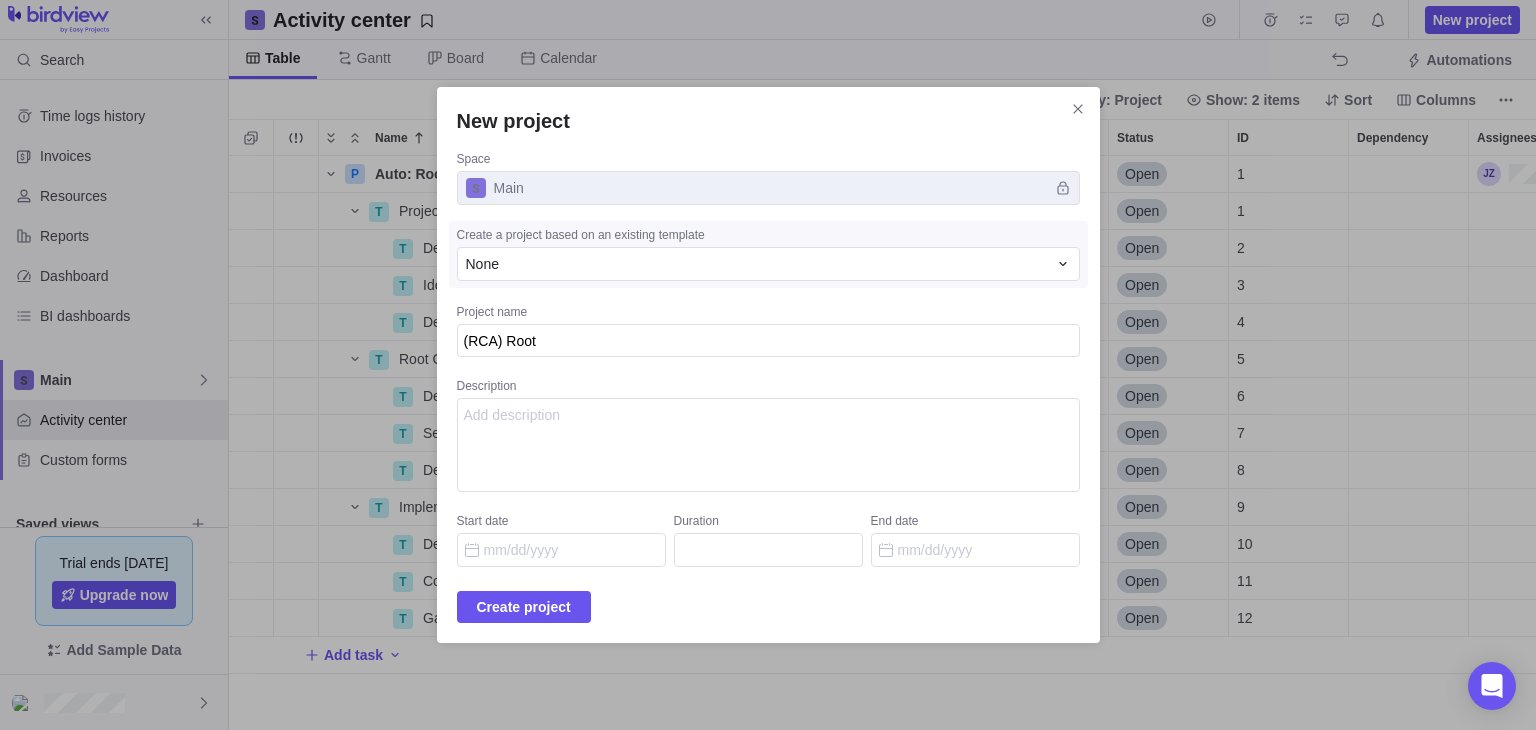 type on "x" 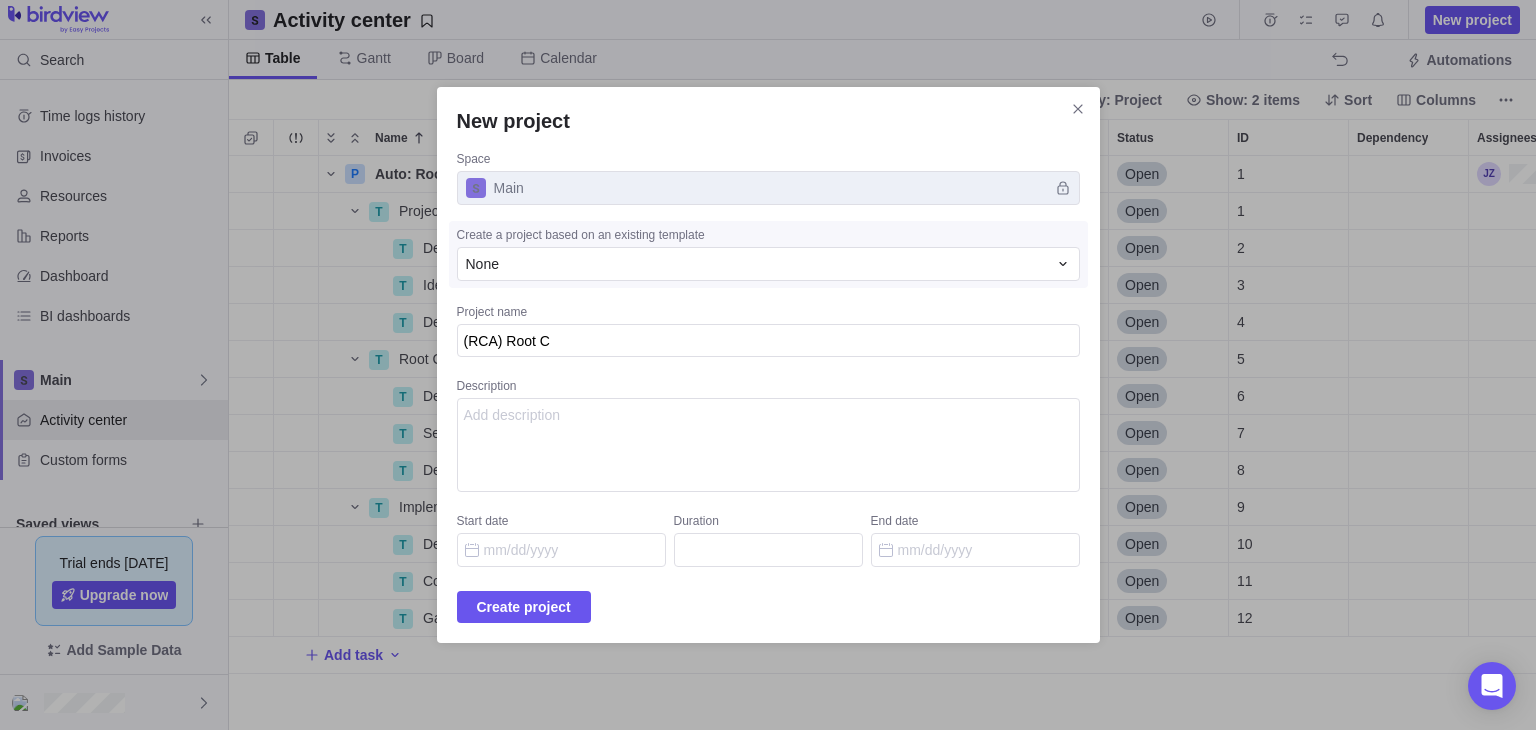 type on "x" 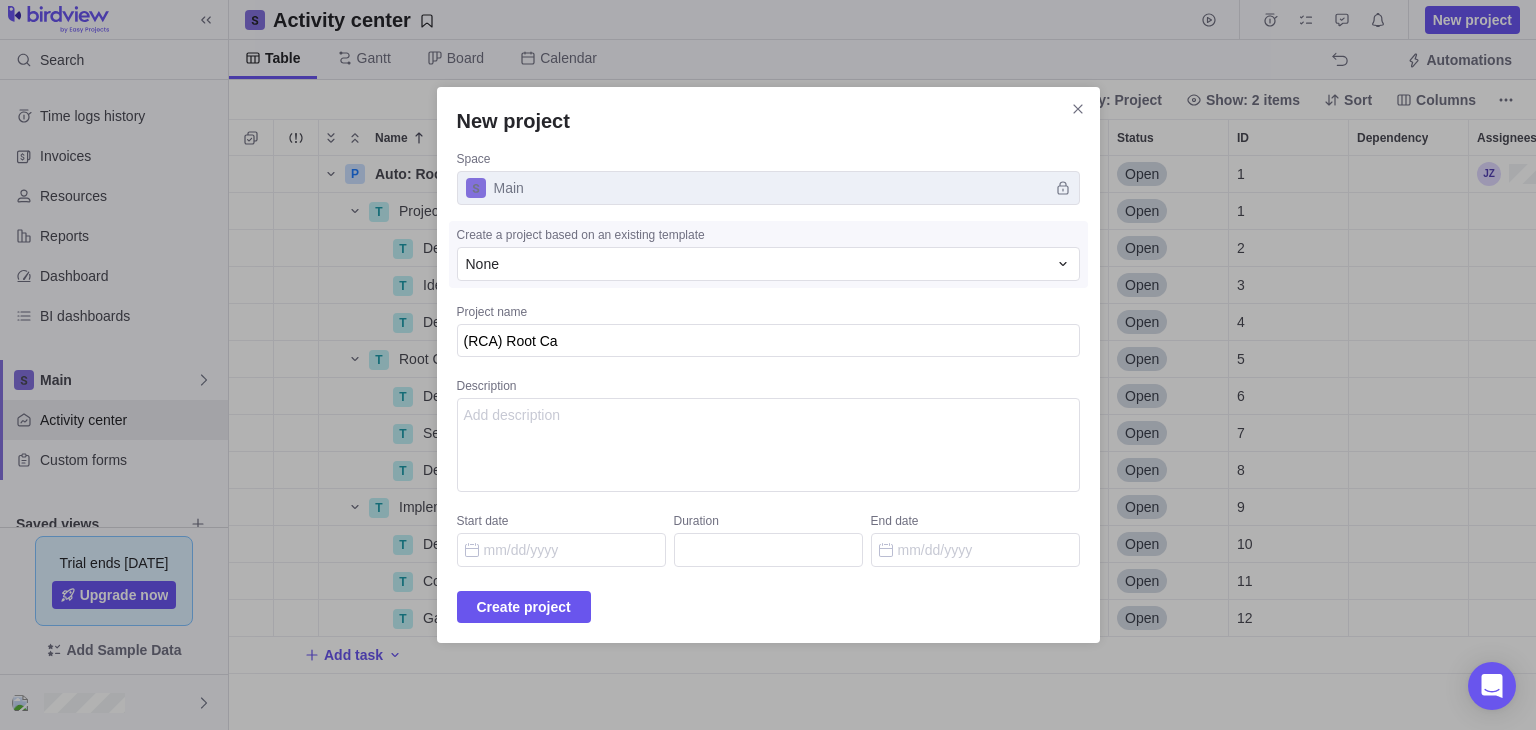 type on "(RCA) Root Cau" 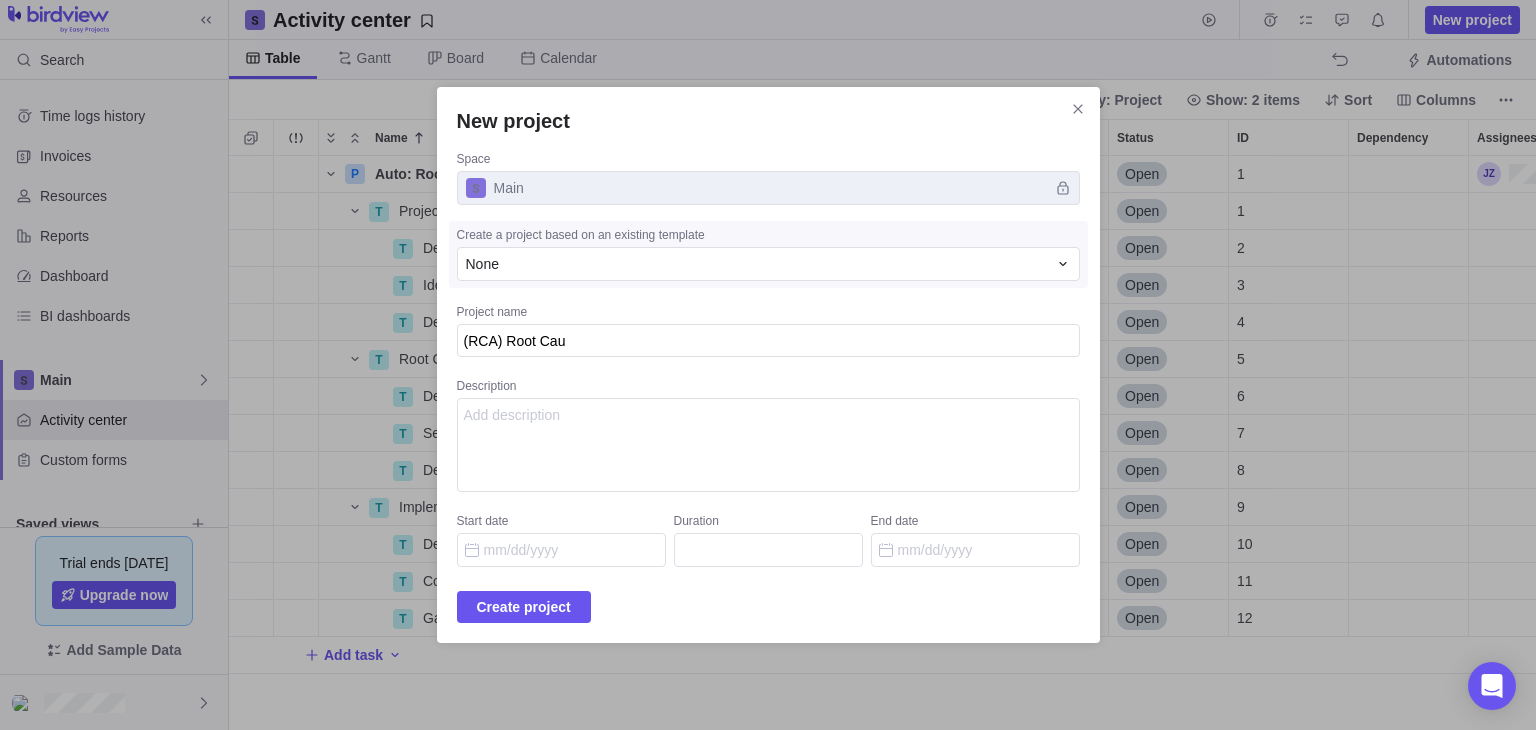 type on "x" 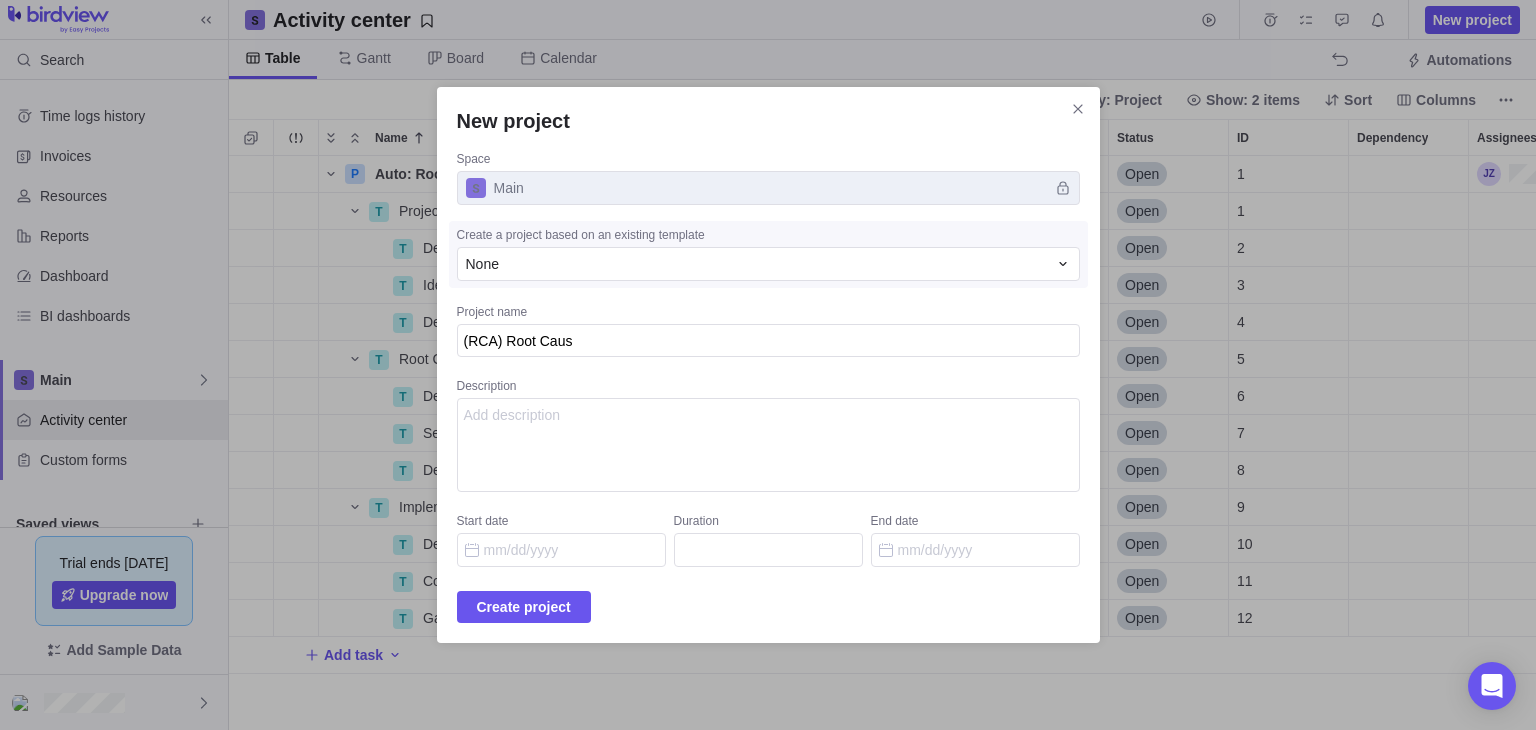 type on "x" 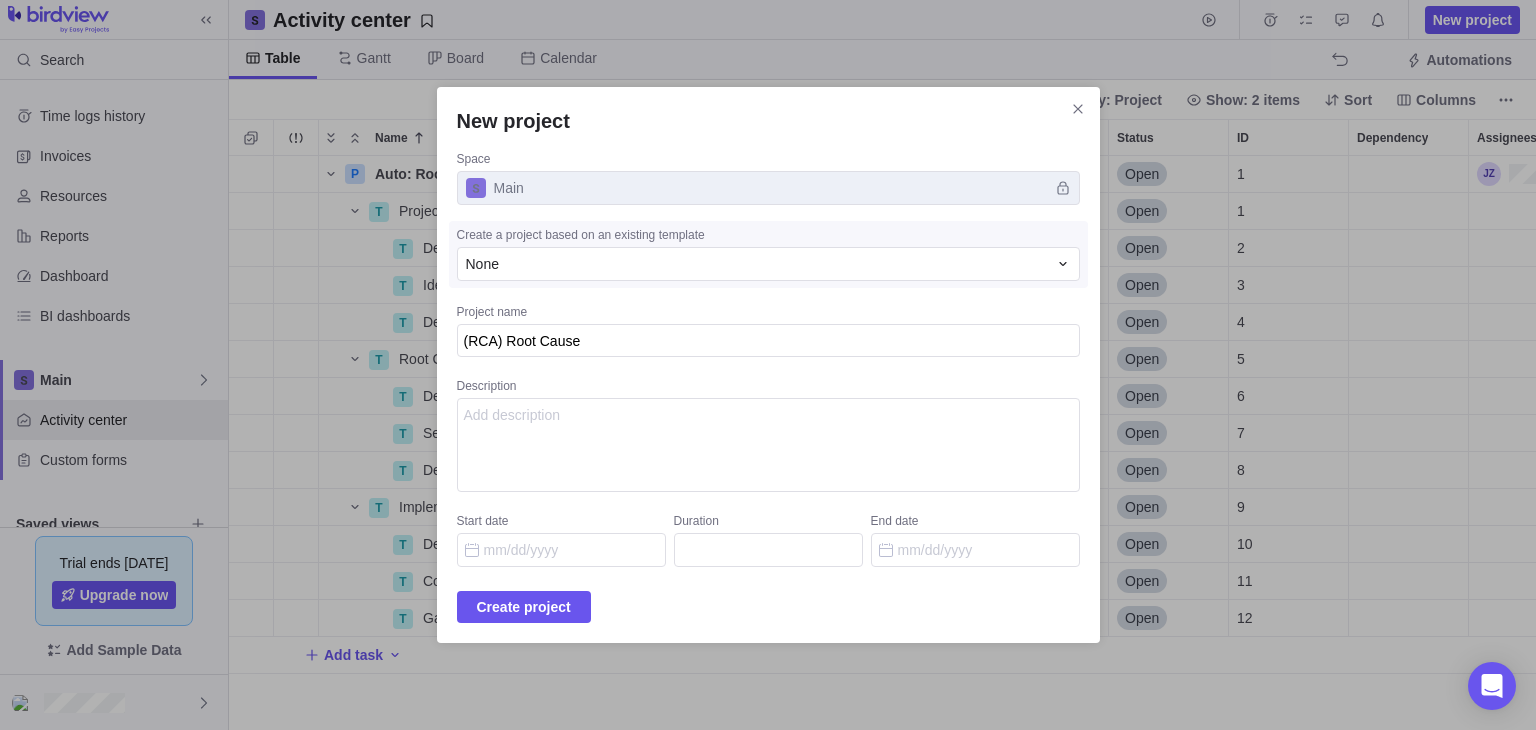type on "x" 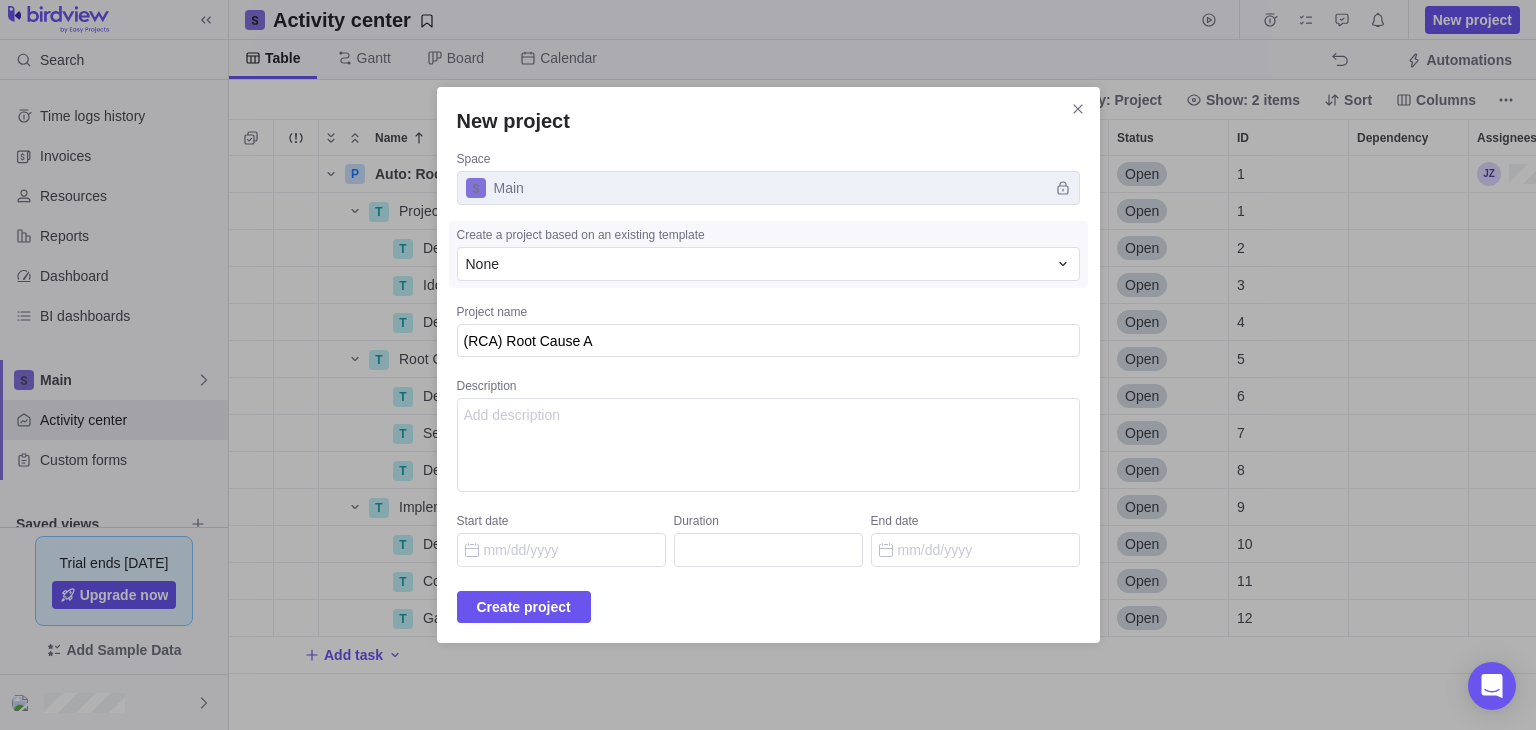 type on "x" 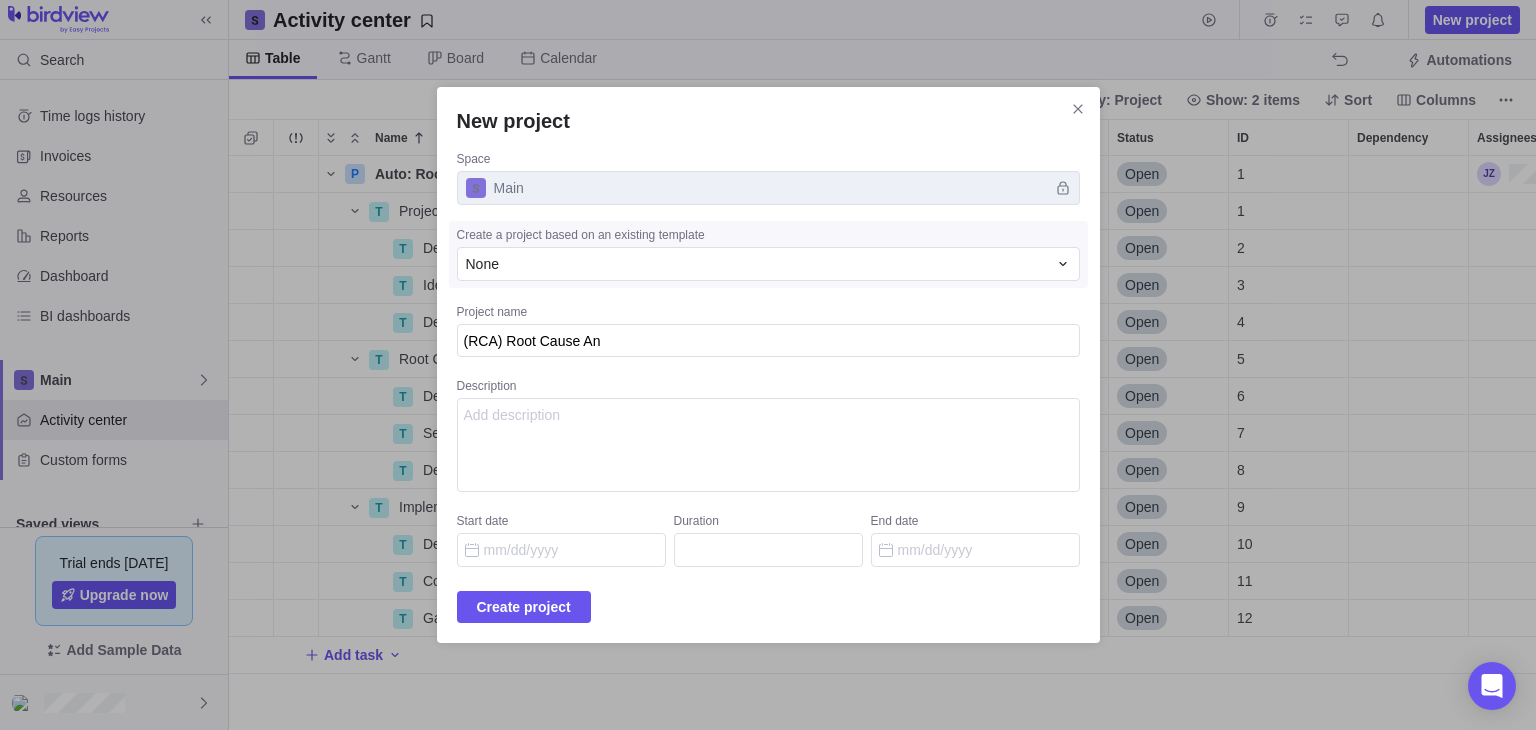 type on "x" 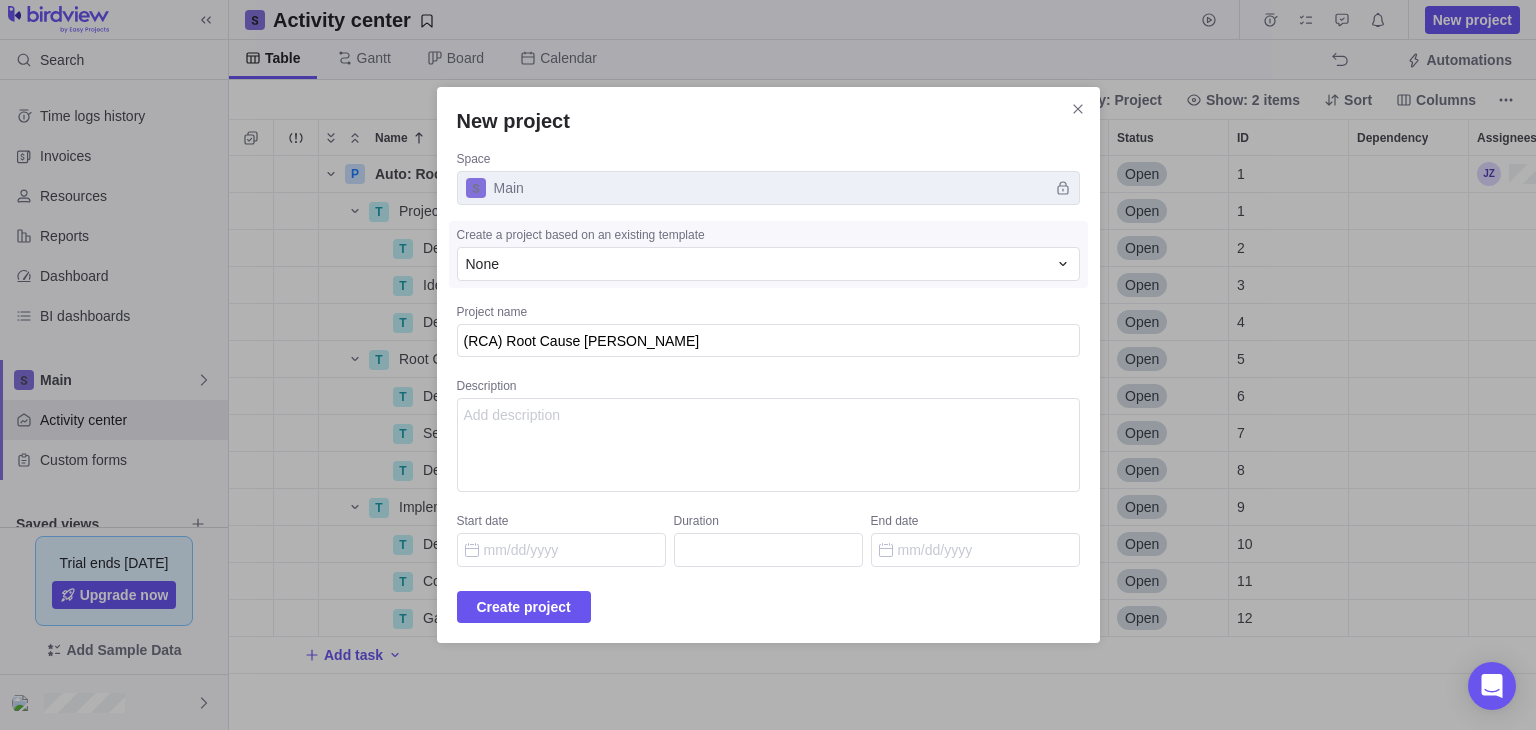 type on "x" 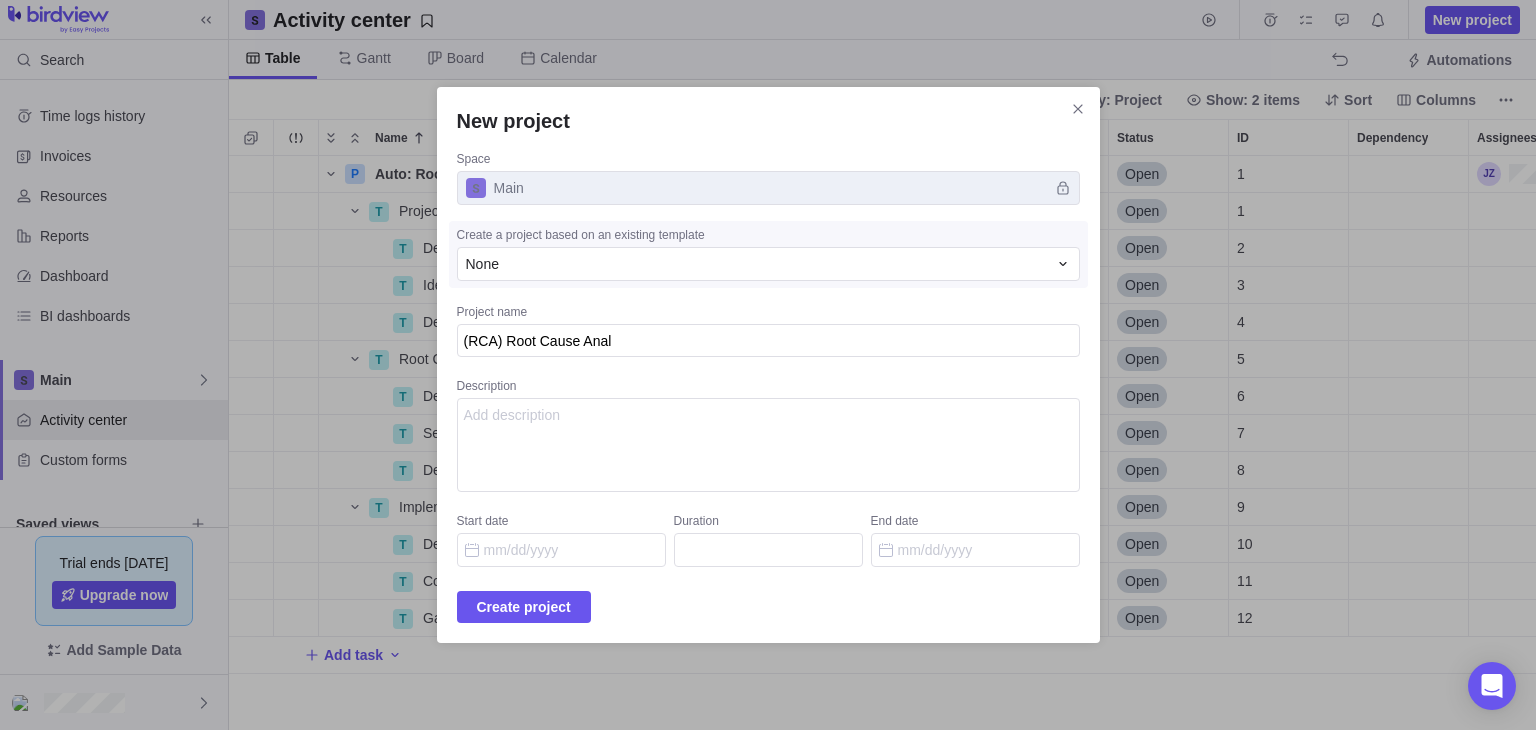 type on "x" 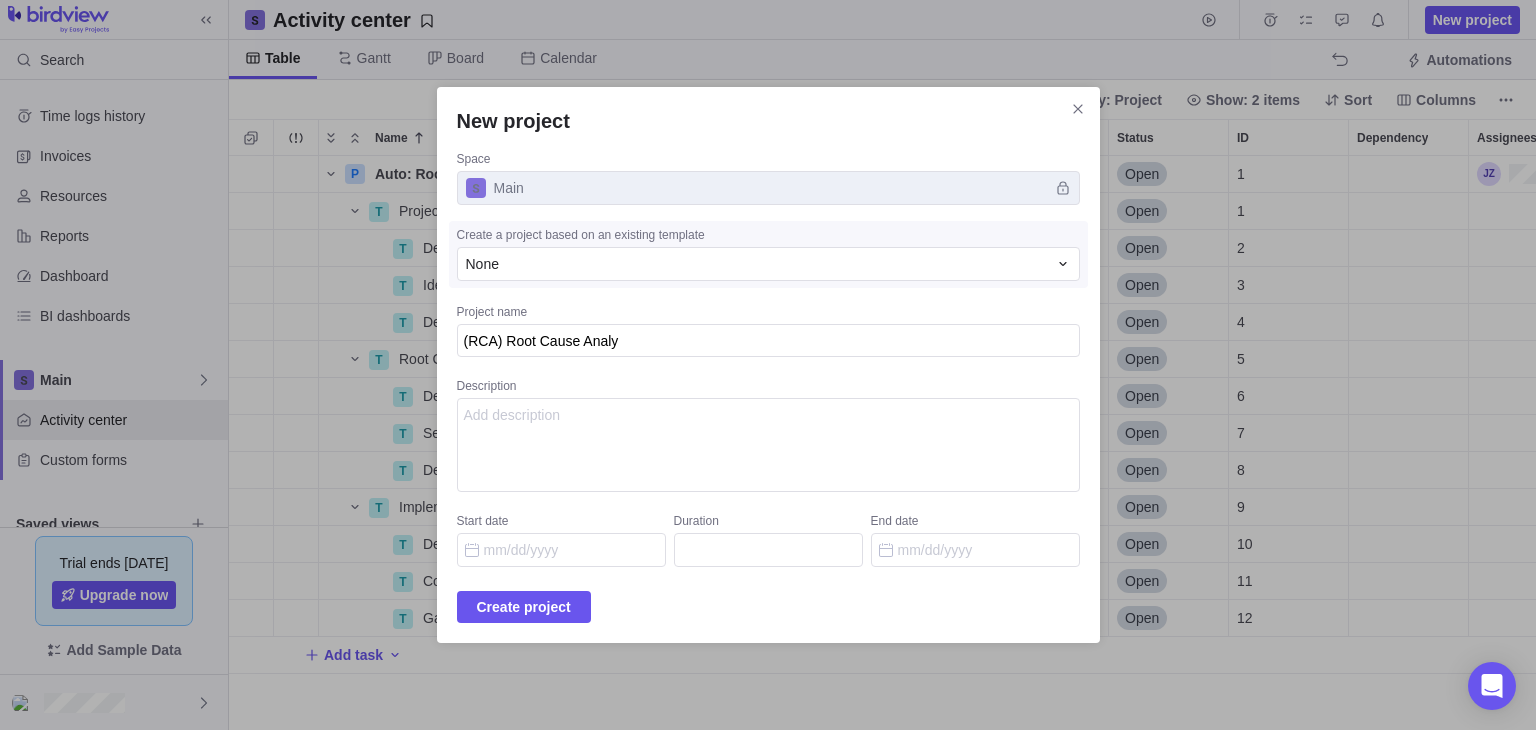 type on "x" 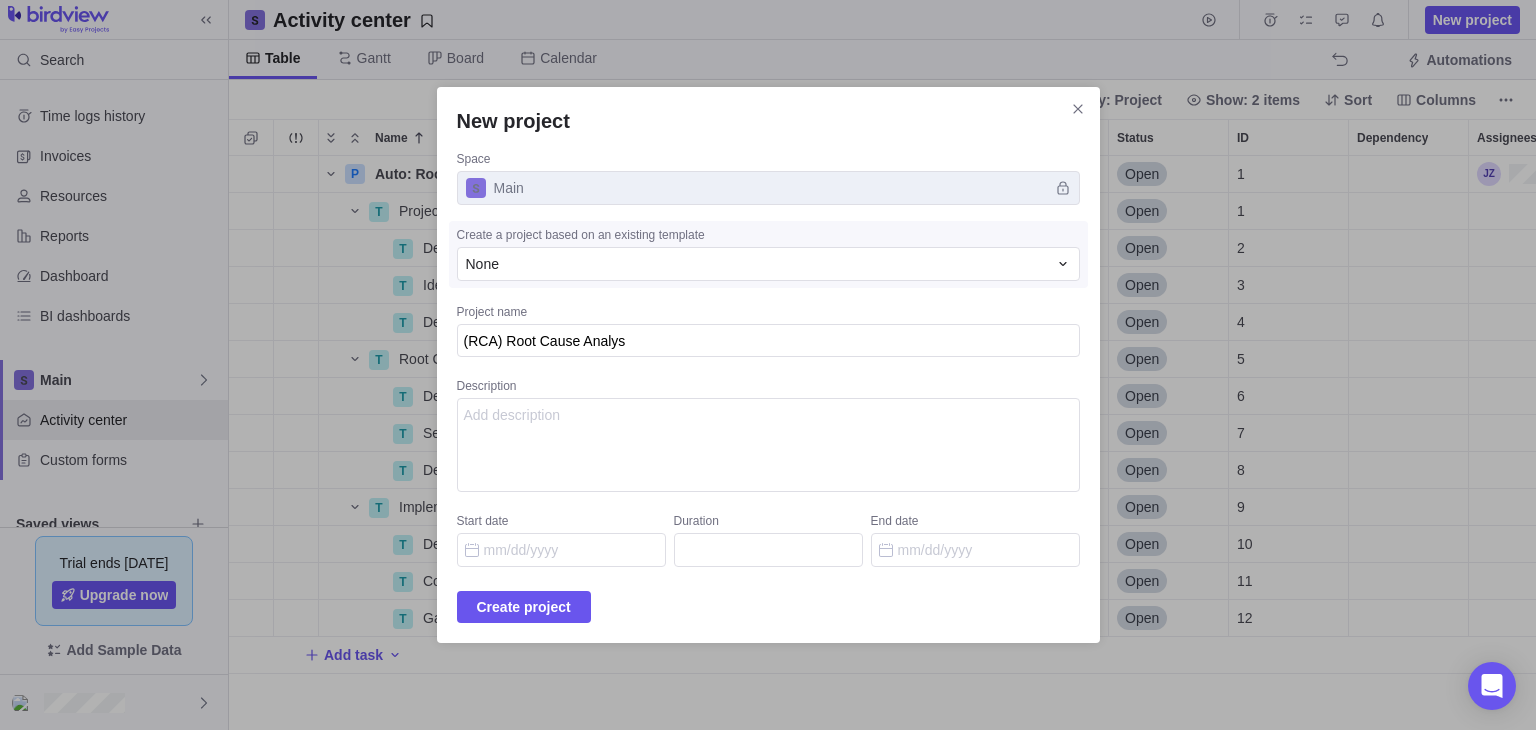 type on "x" 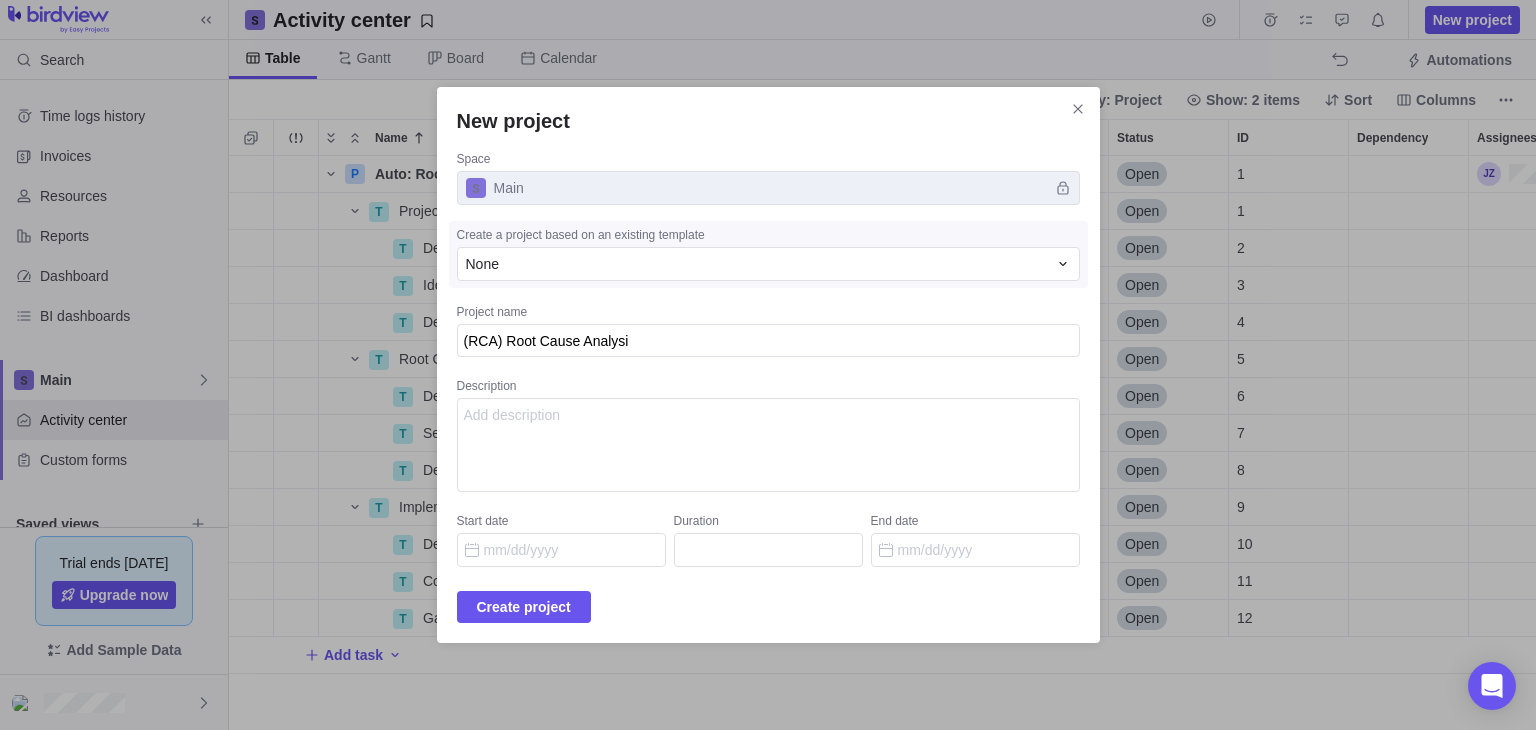 type on "x" 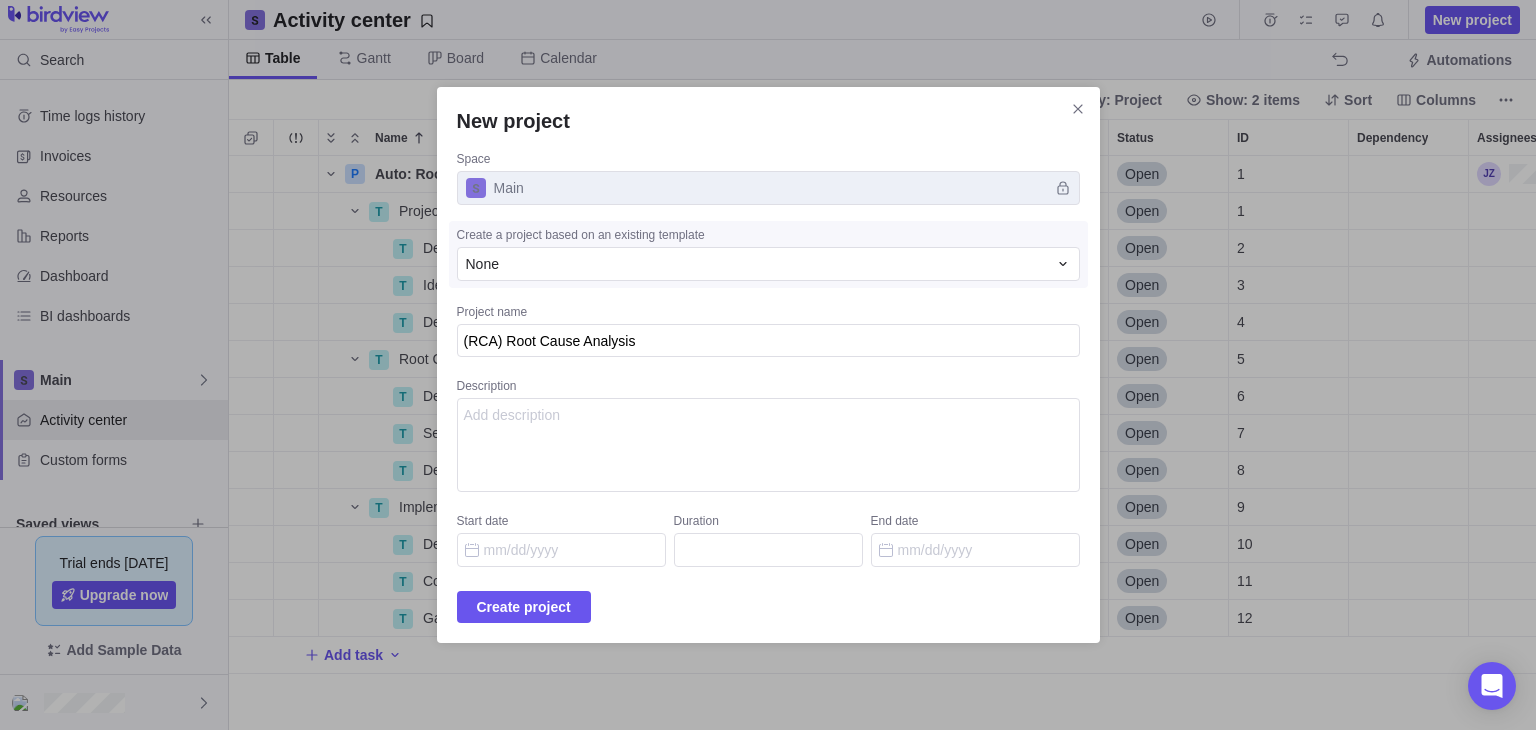 type on "x" 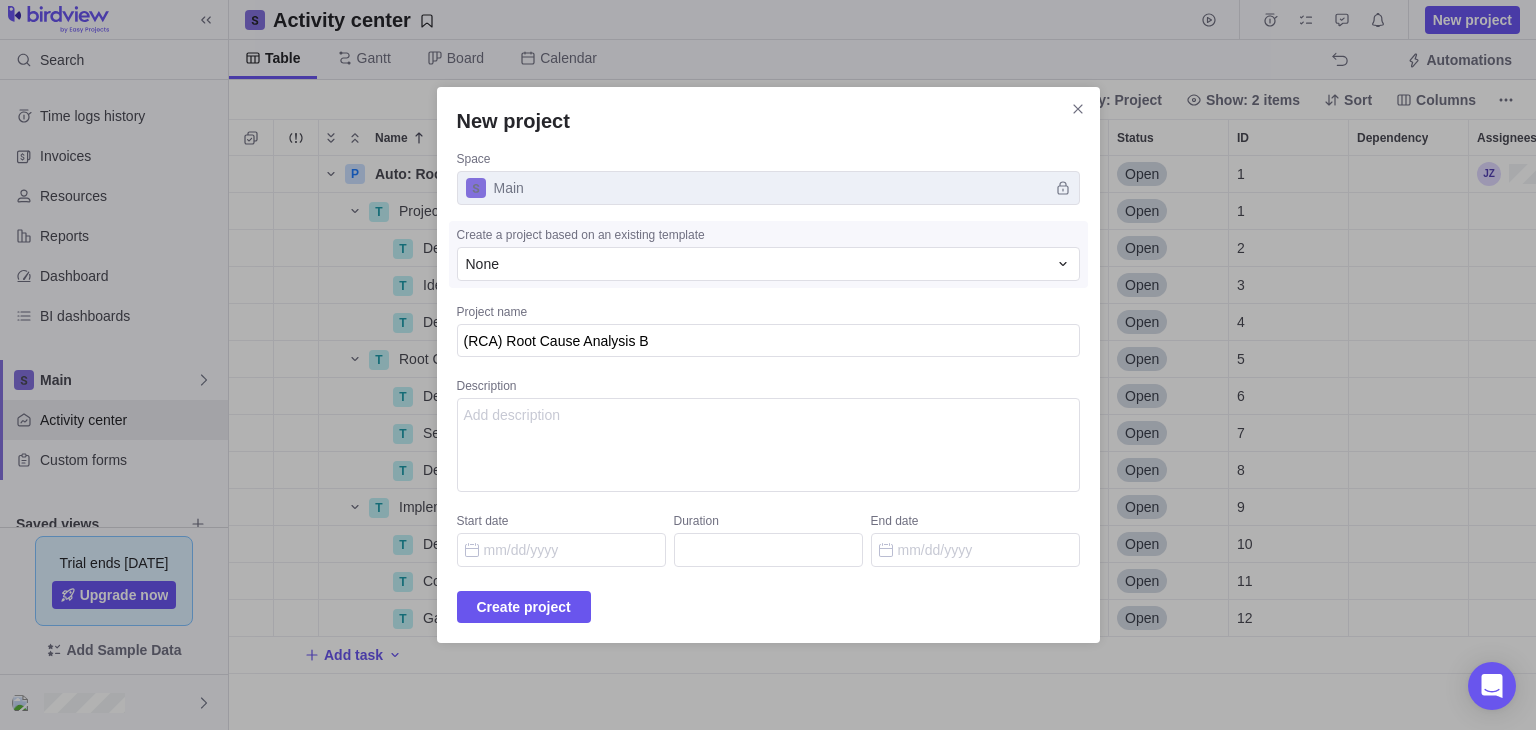 type on "x" 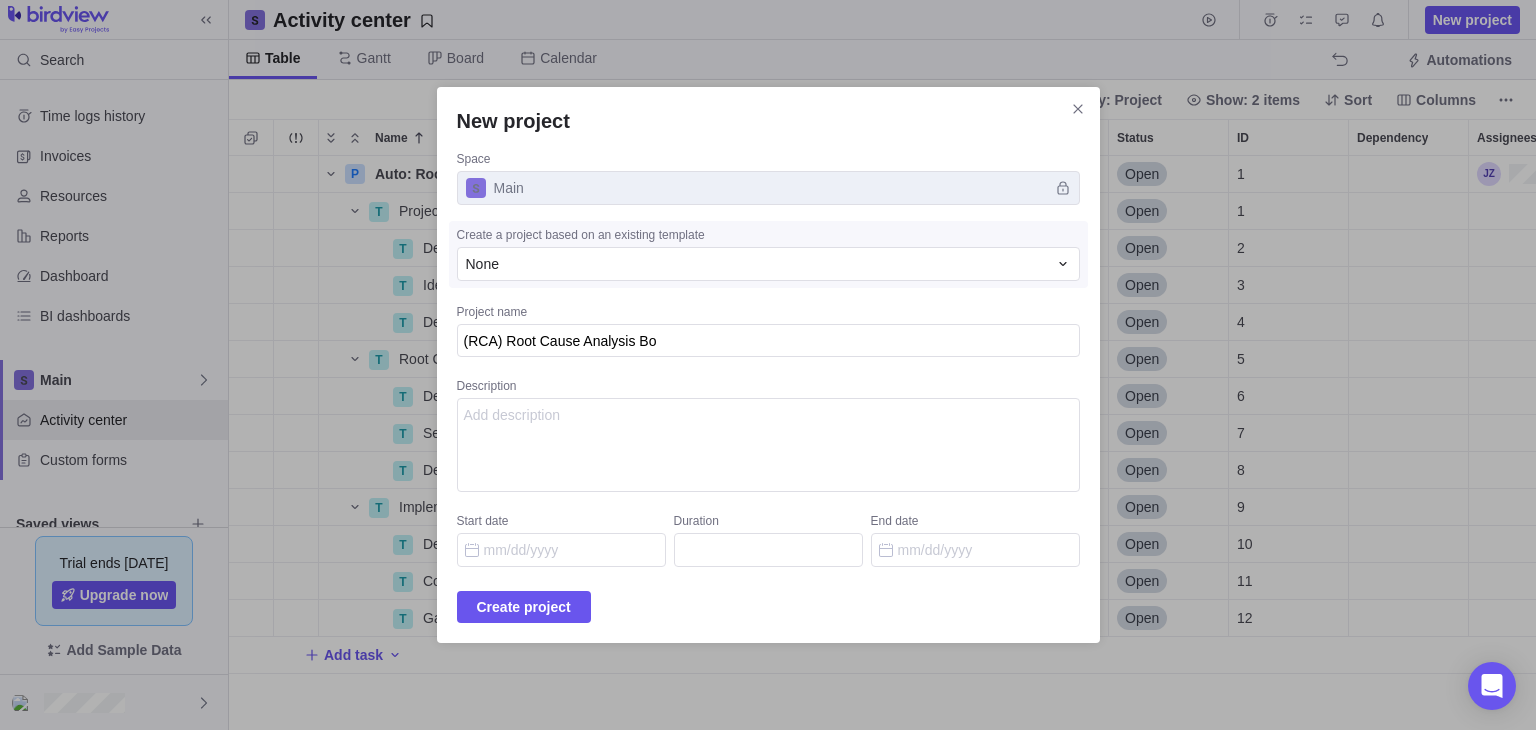 type on "x" 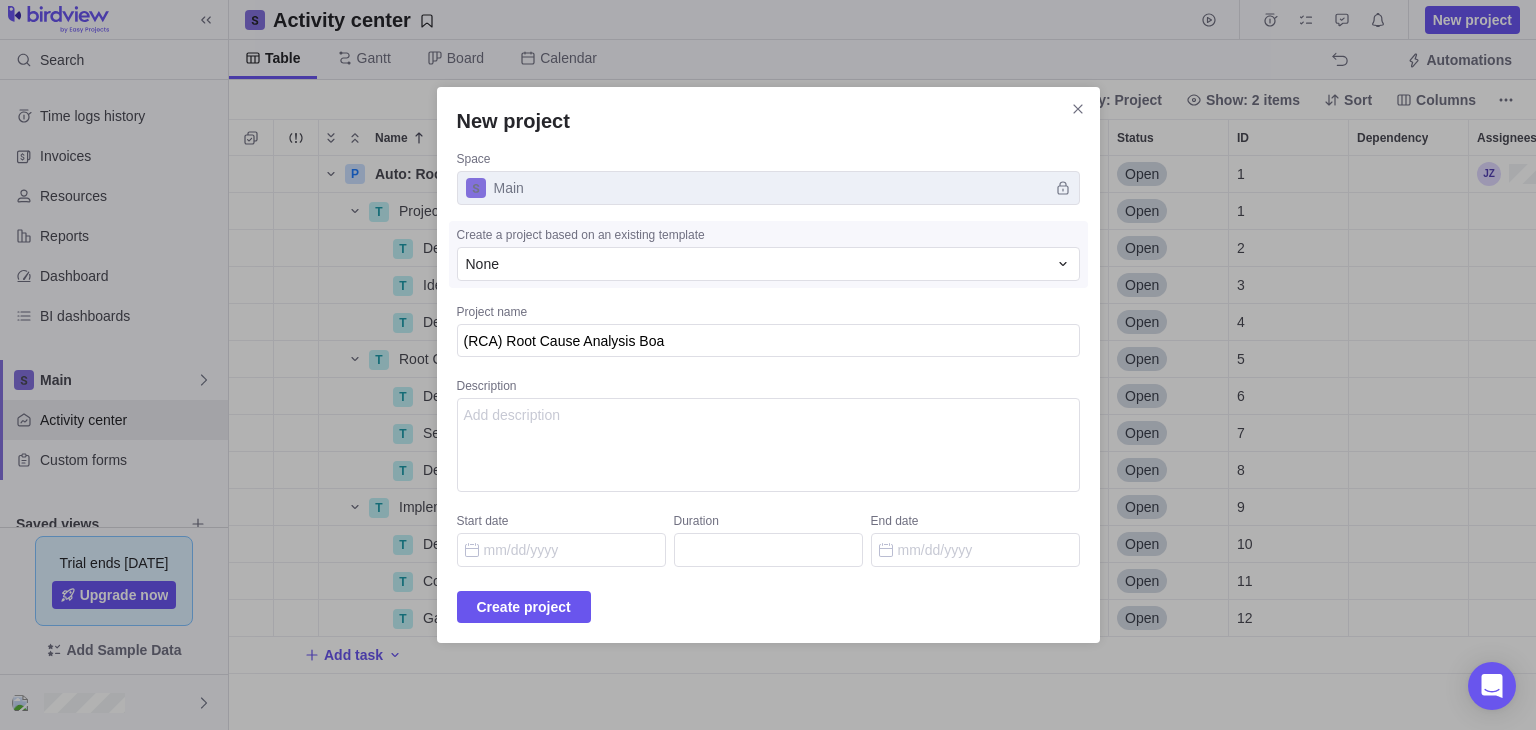 type on "x" 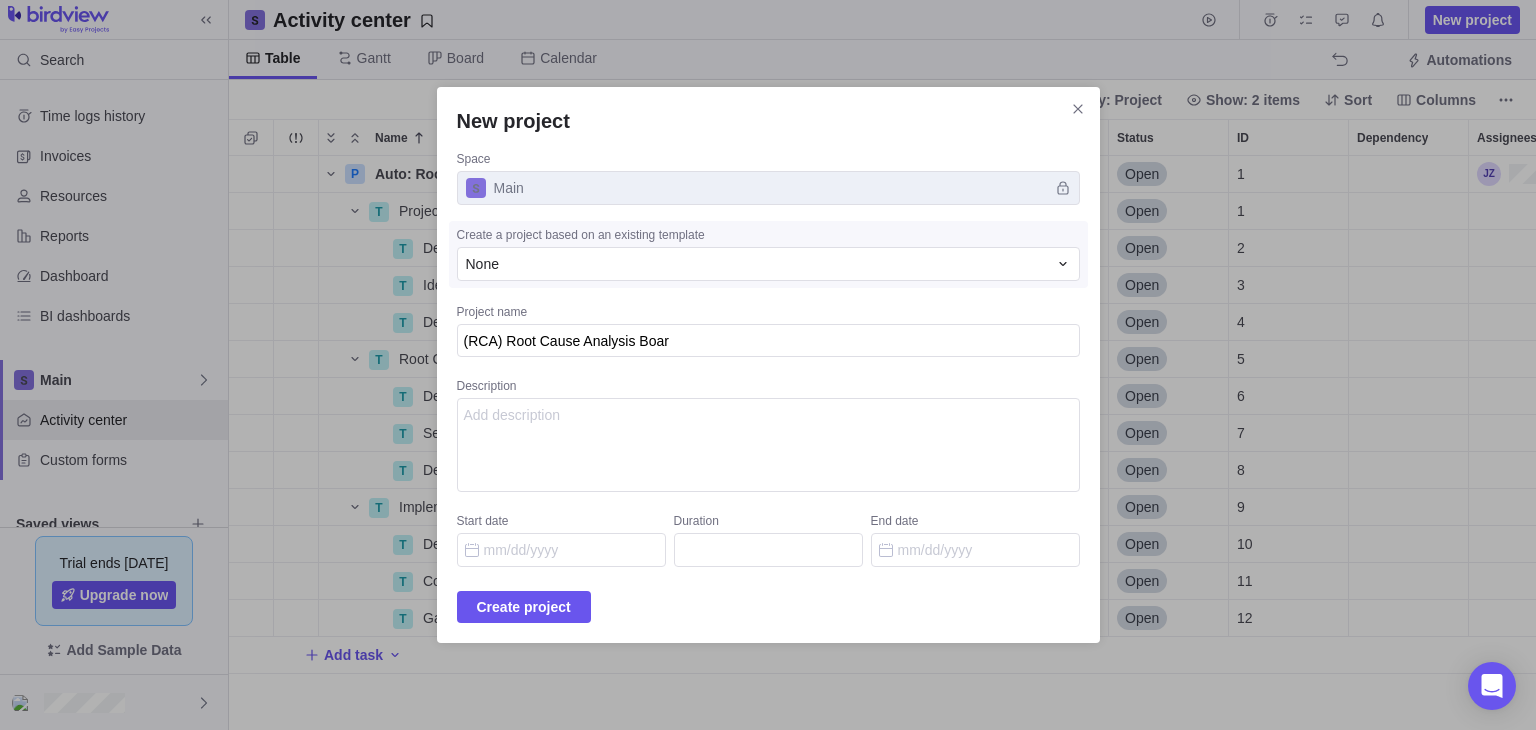 type on "x" 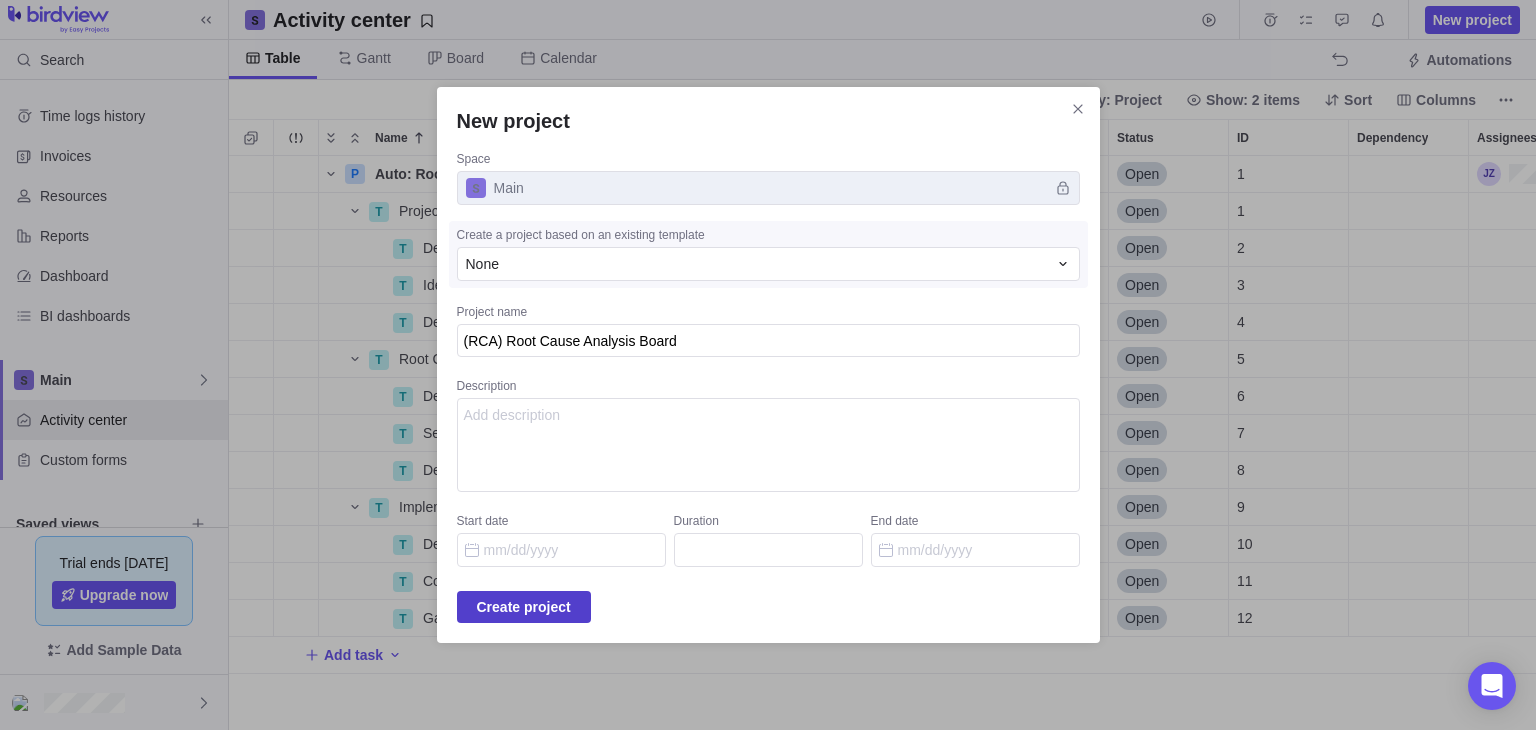 type on "(RCA) Root Cause Analysis Board" 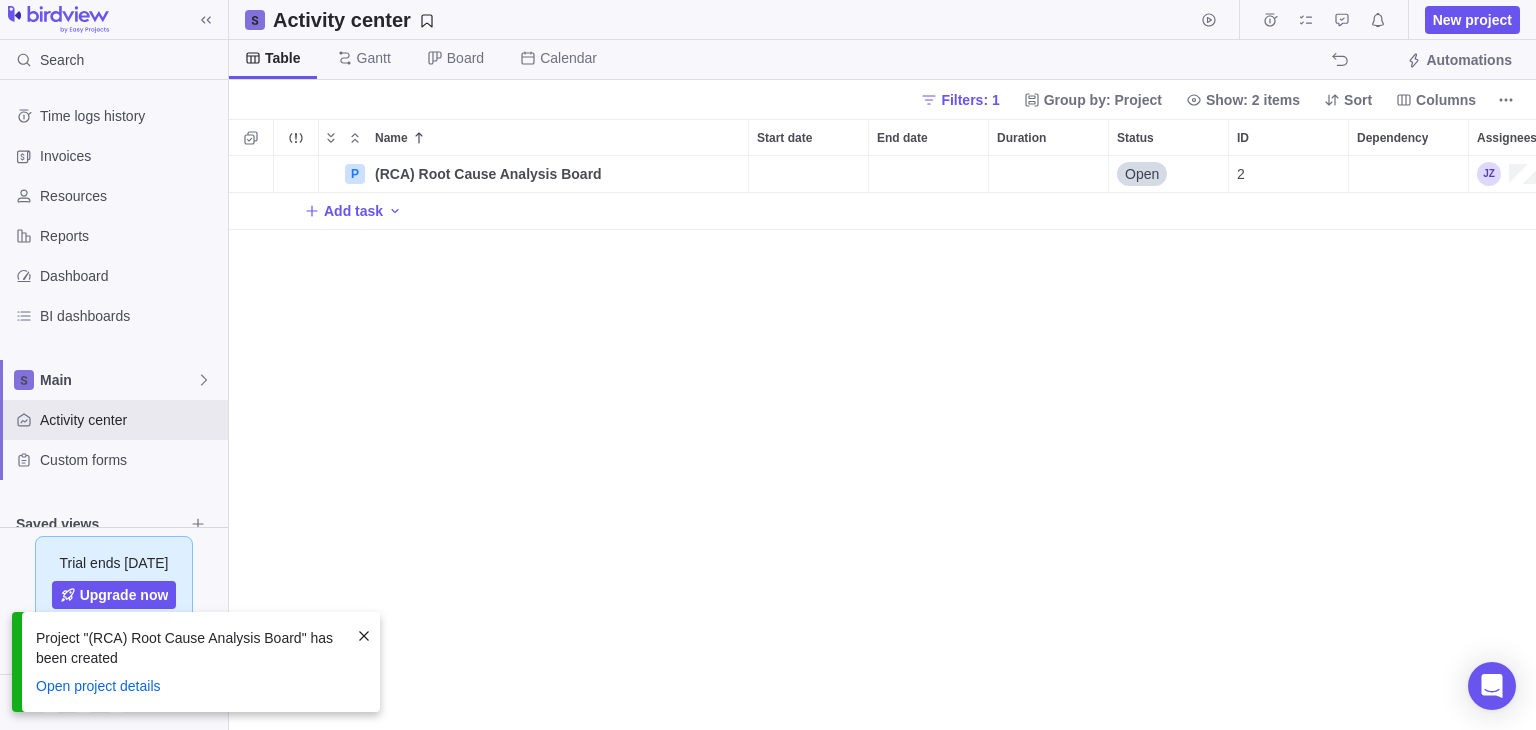scroll, scrollTop: 16, scrollLeft: 16, axis: both 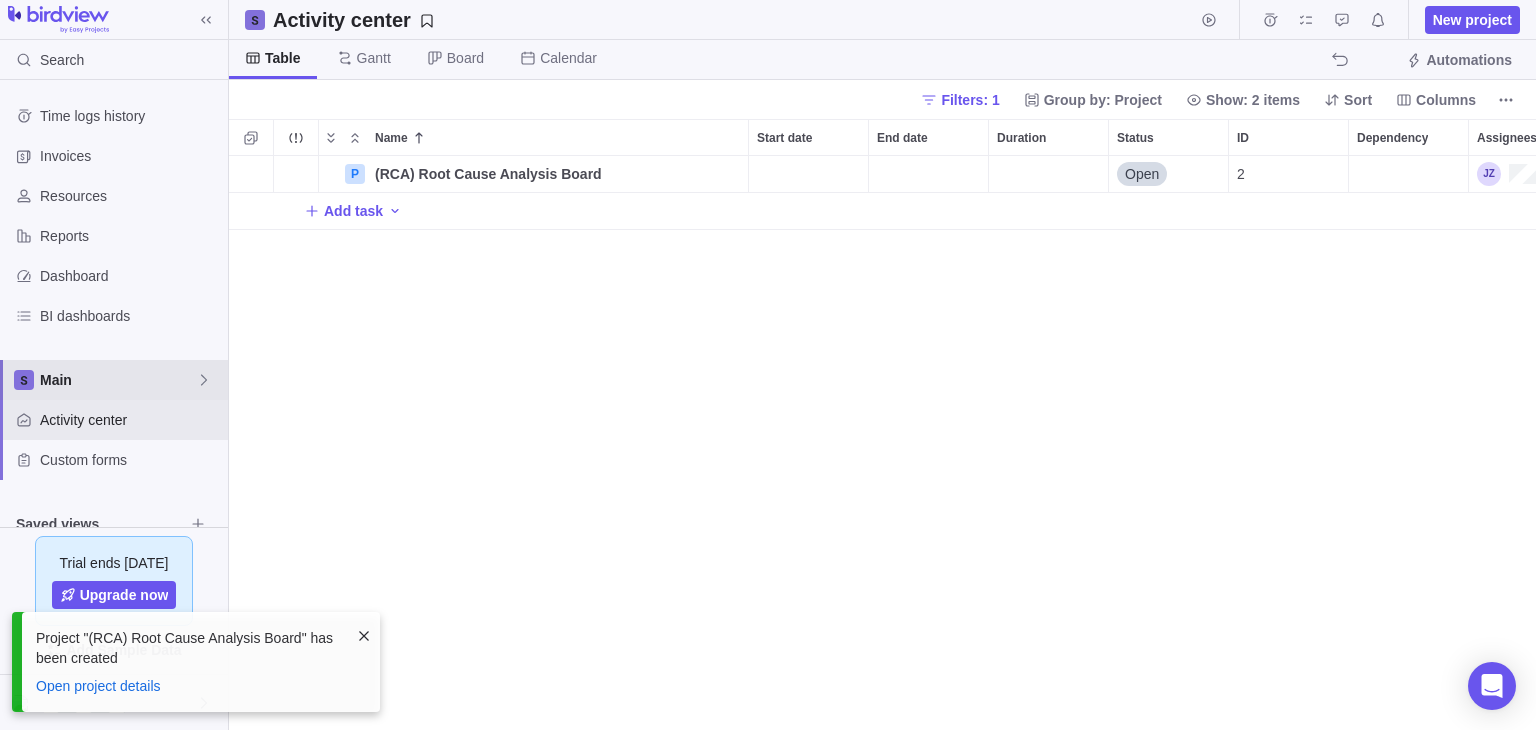 click on "Main" at bounding box center [118, 380] 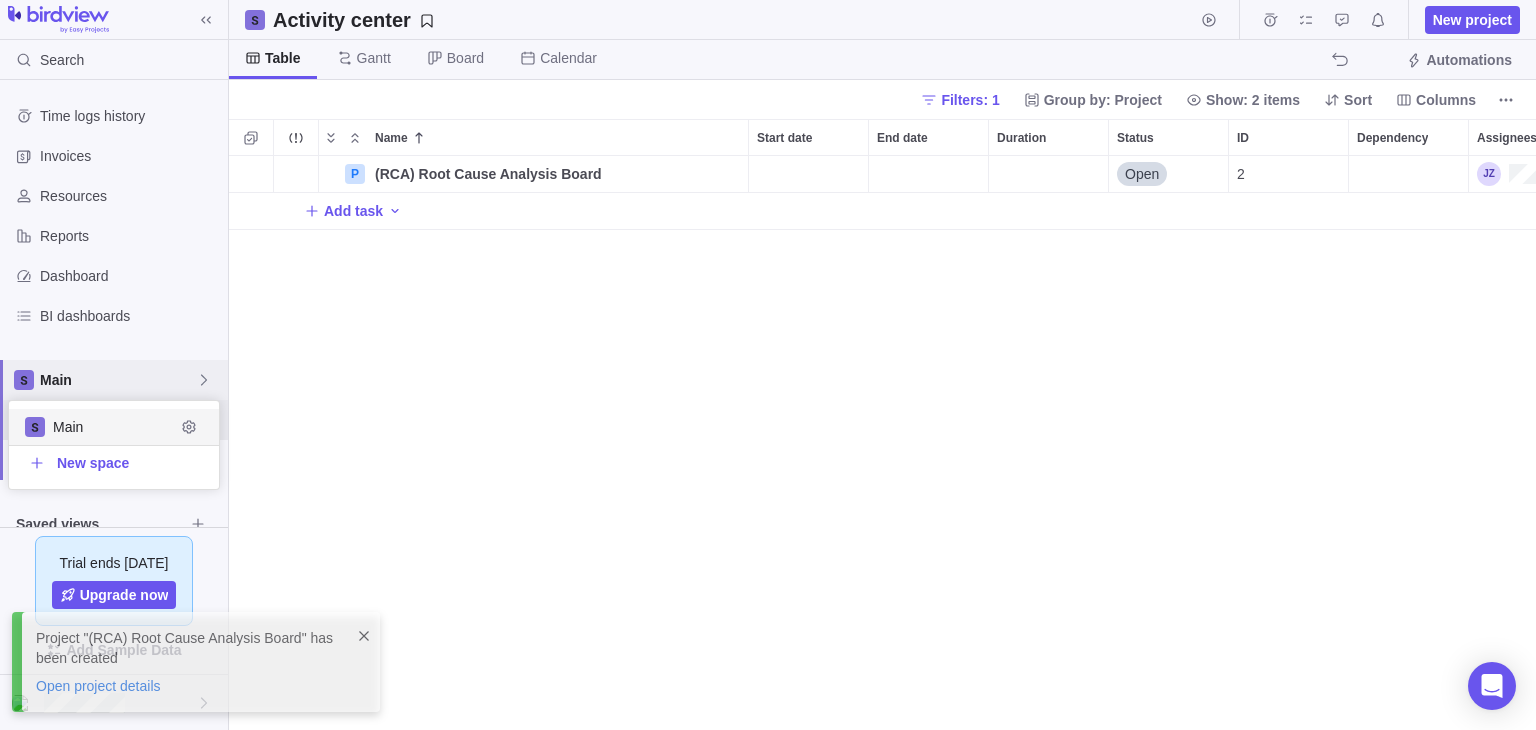 scroll, scrollTop: 16, scrollLeft: 16, axis: both 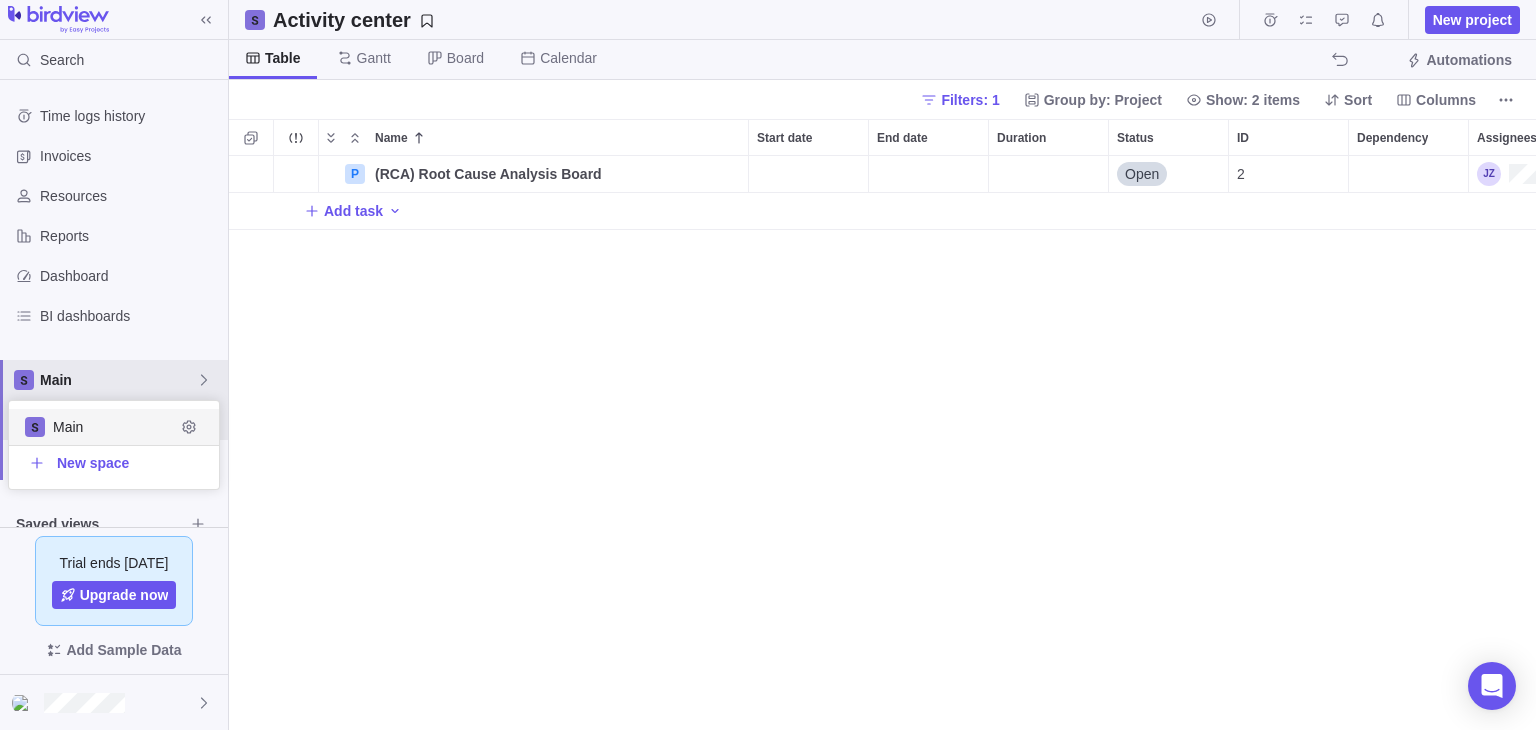 click on "Main" at bounding box center [114, 427] 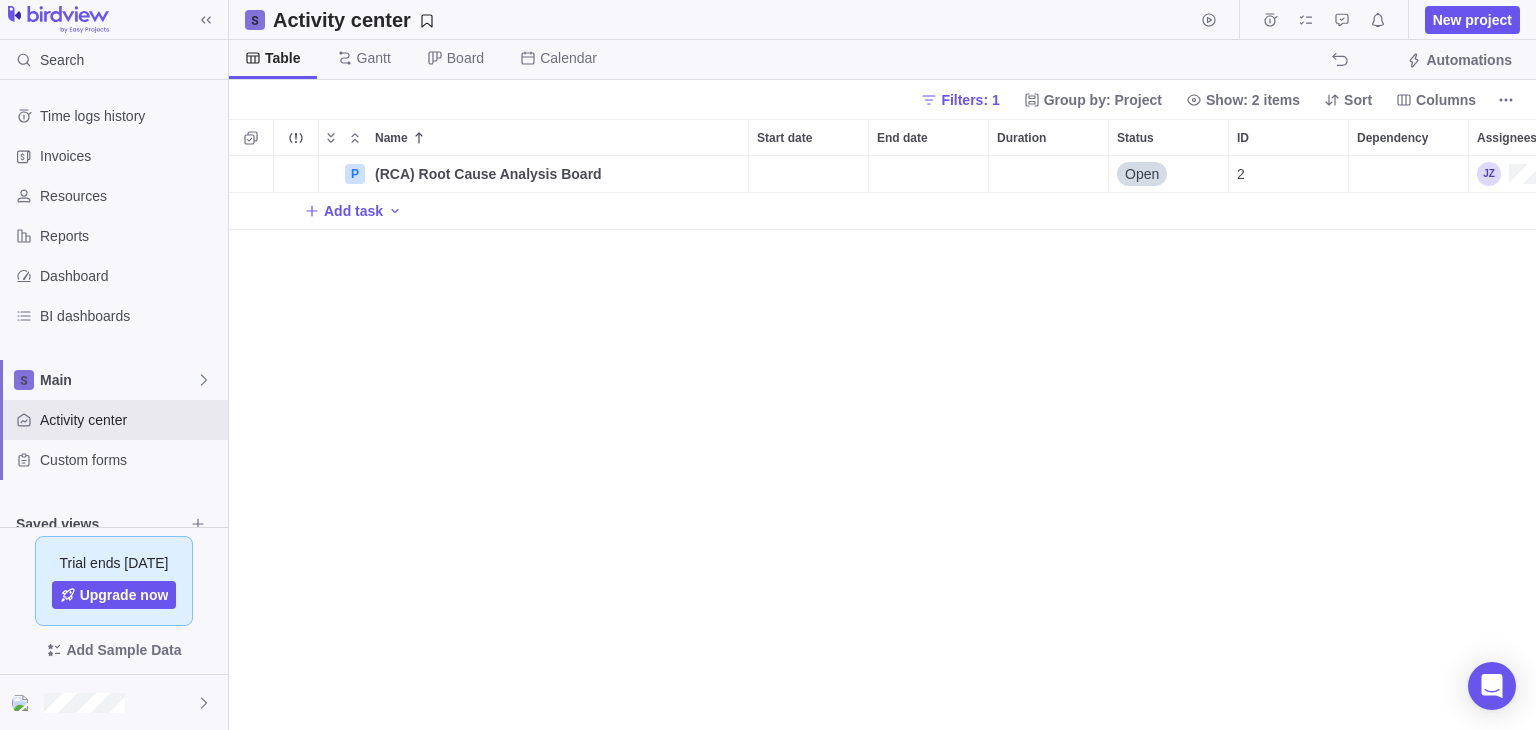 click on "P (RCA) Root Cause Analysis Board Details Open 2 Add task" at bounding box center [882, 443] 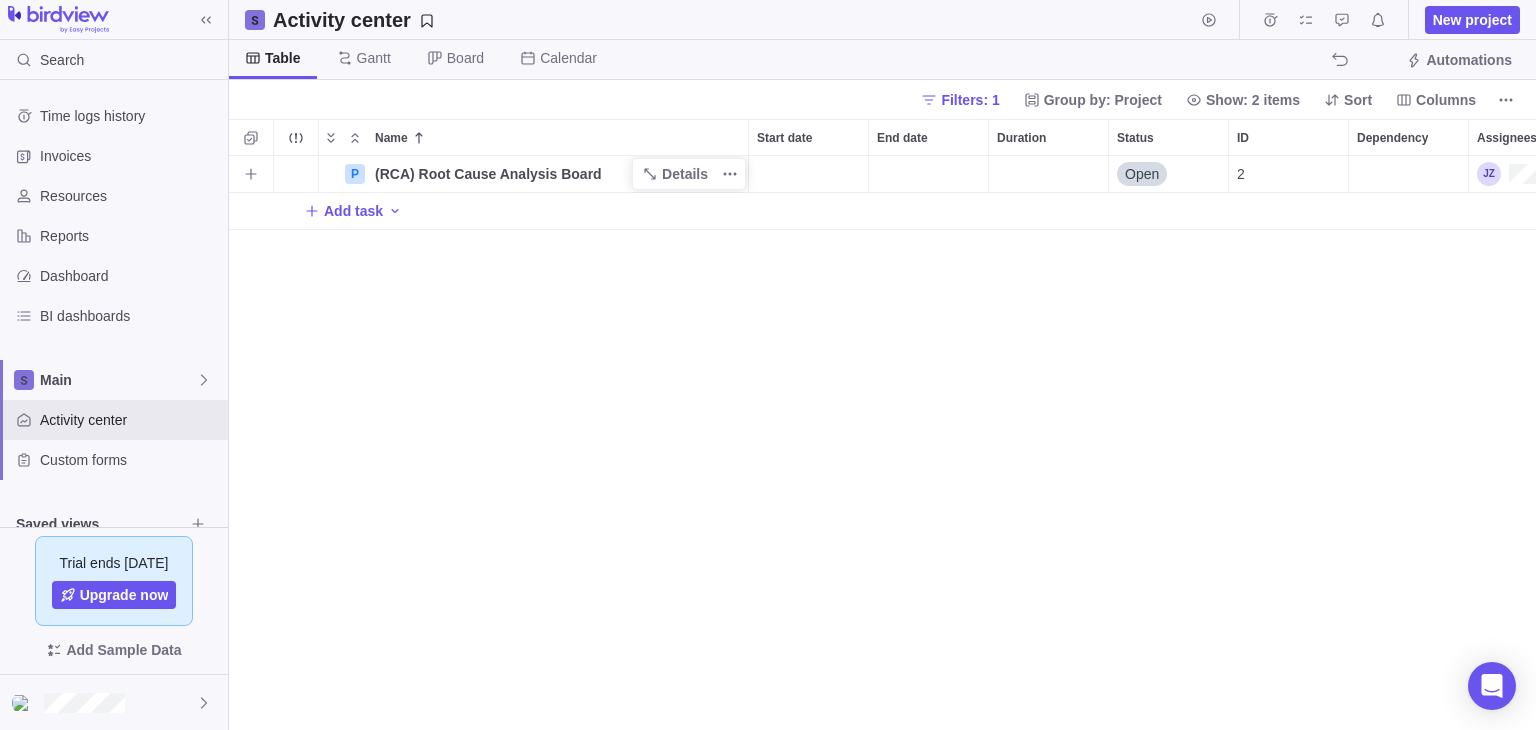 click on "(RCA) Root Cause Analysis Board" at bounding box center (488, 174) 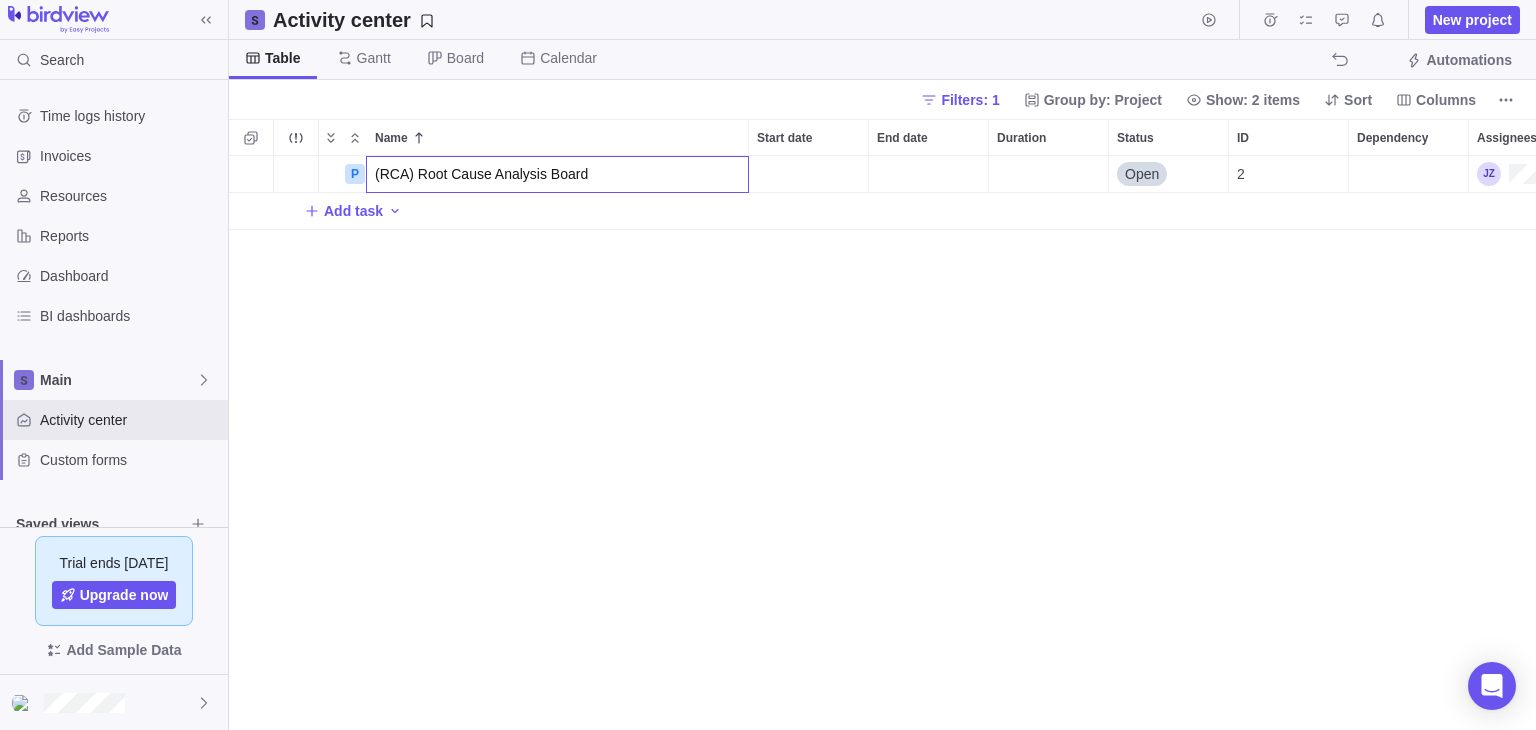 drag, startPoint x: 482, startPoint y: 269, endPoint x: 584, endPoint y: 204, distance: 120.9504 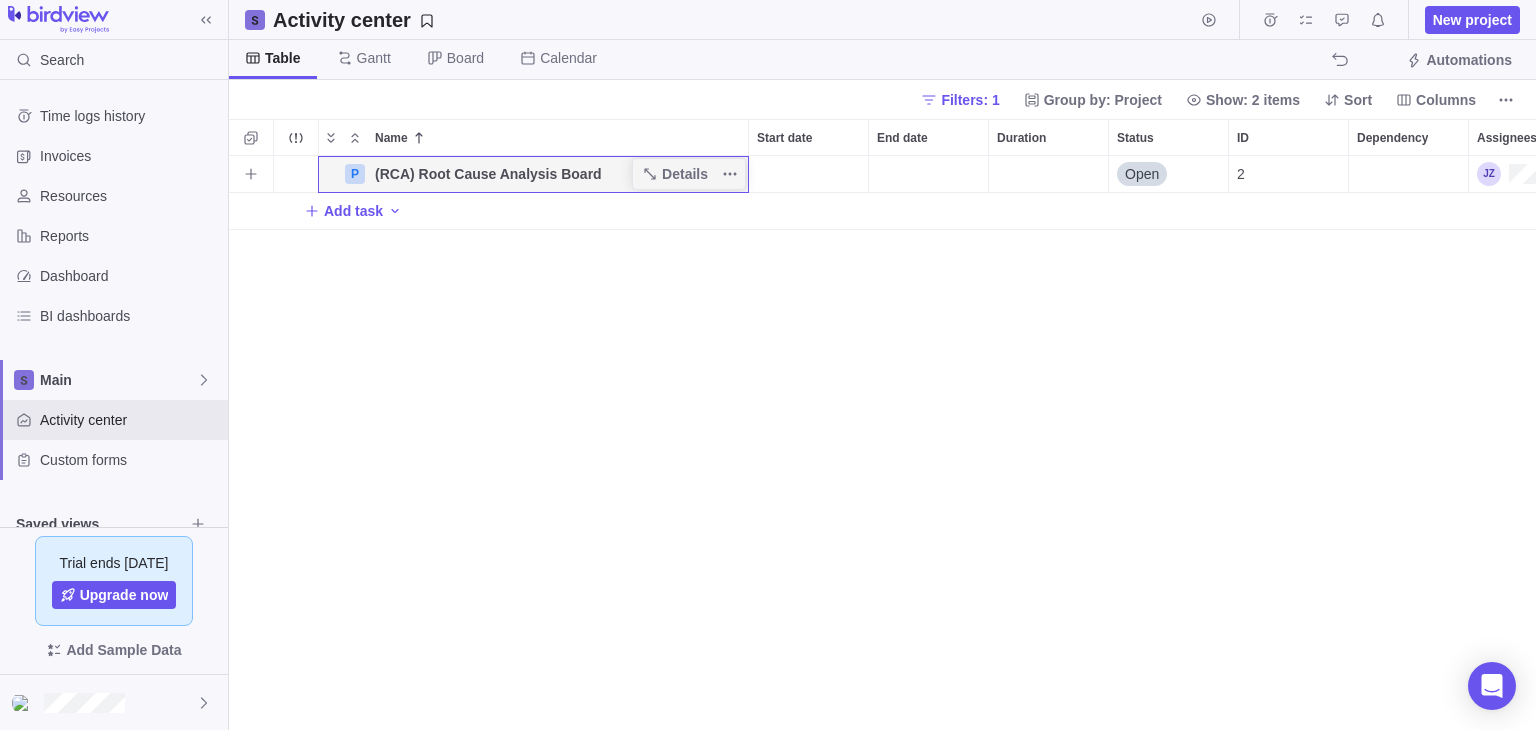 click on "(RCA) Root Cause Analysis Board" at bounding box center [488, 174] 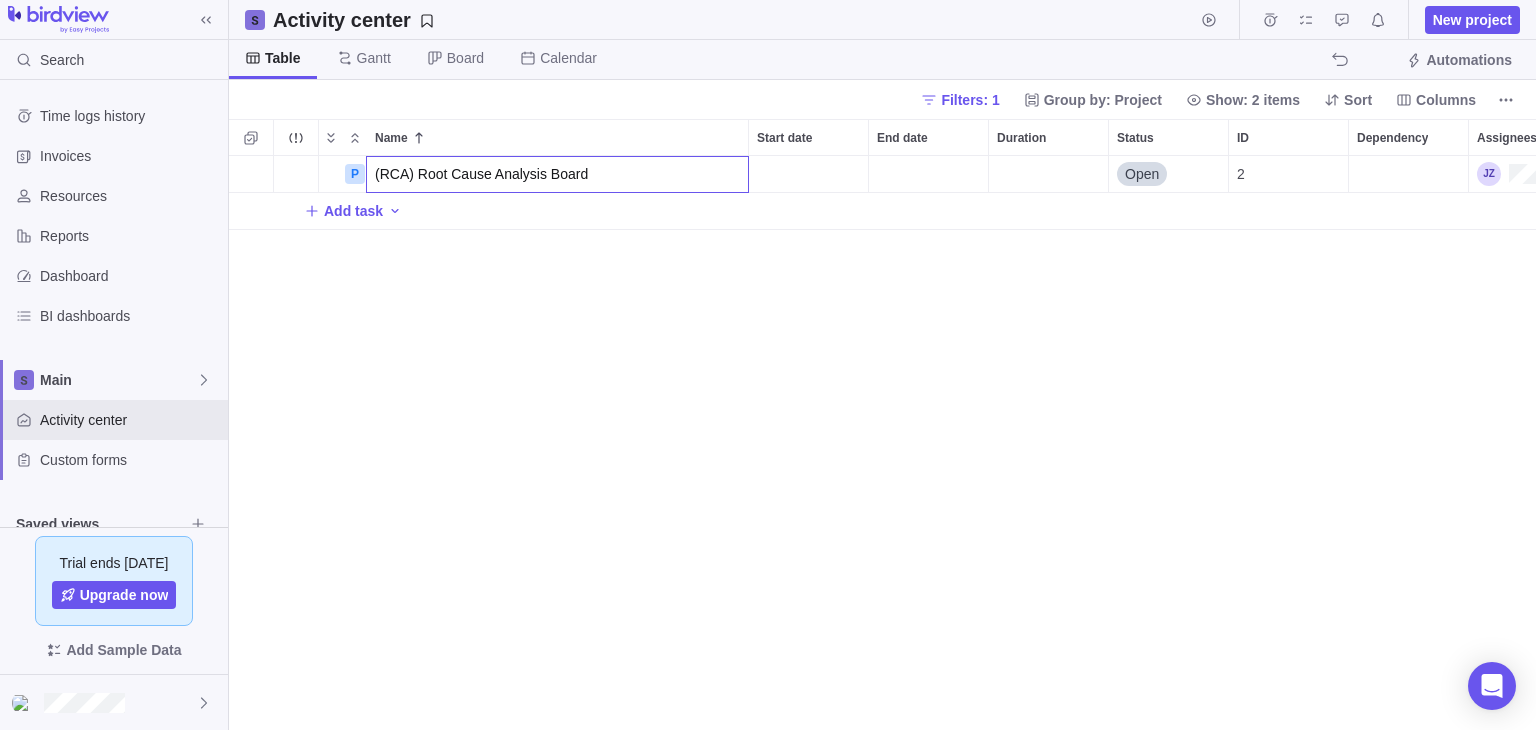 click on "P (RCA) Root Cause Analysis Board Open 2 Add task" at bounding box center [882, 443] 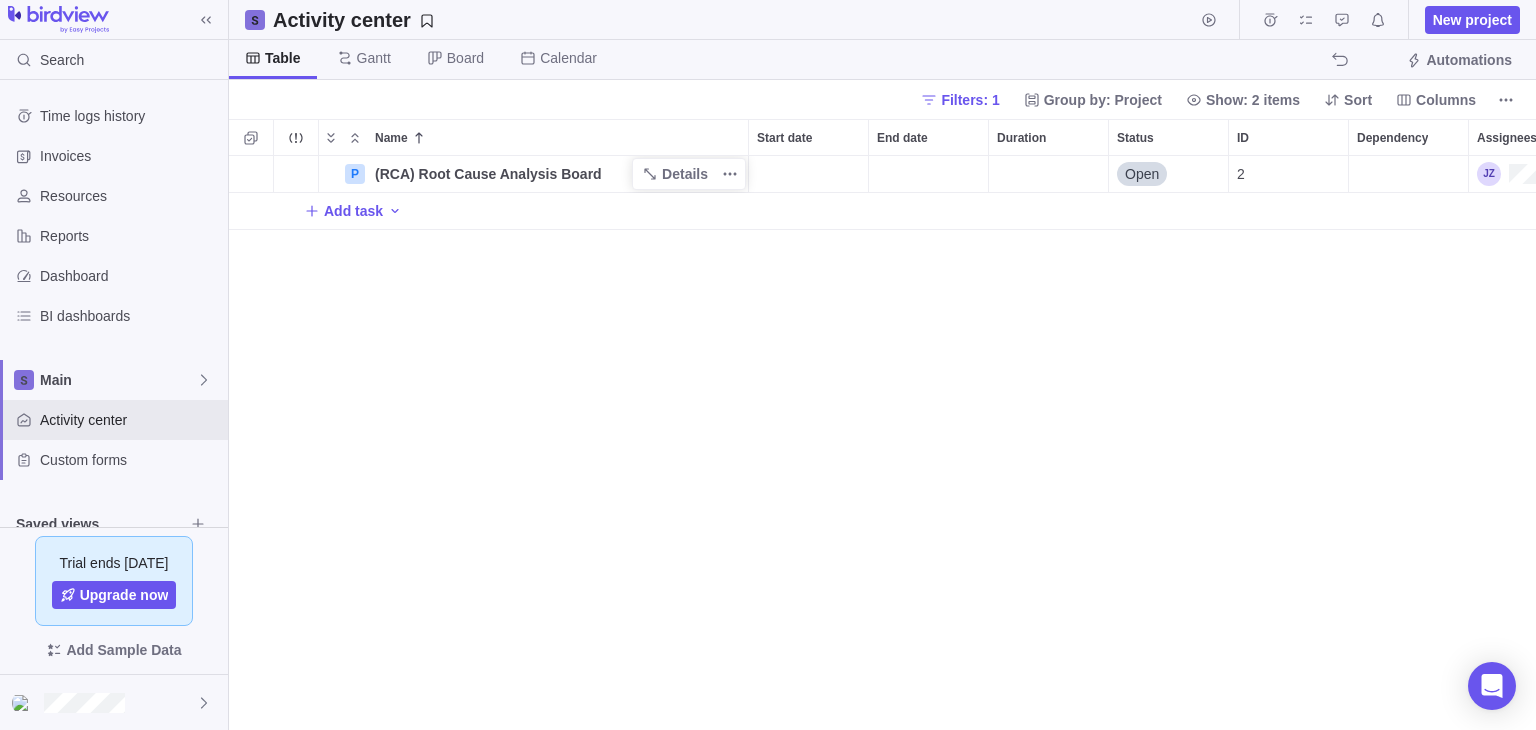 click on "P (RCA) Root Cause Analysis Board Details Open 2 Add task" at bounding box center [882, 443] 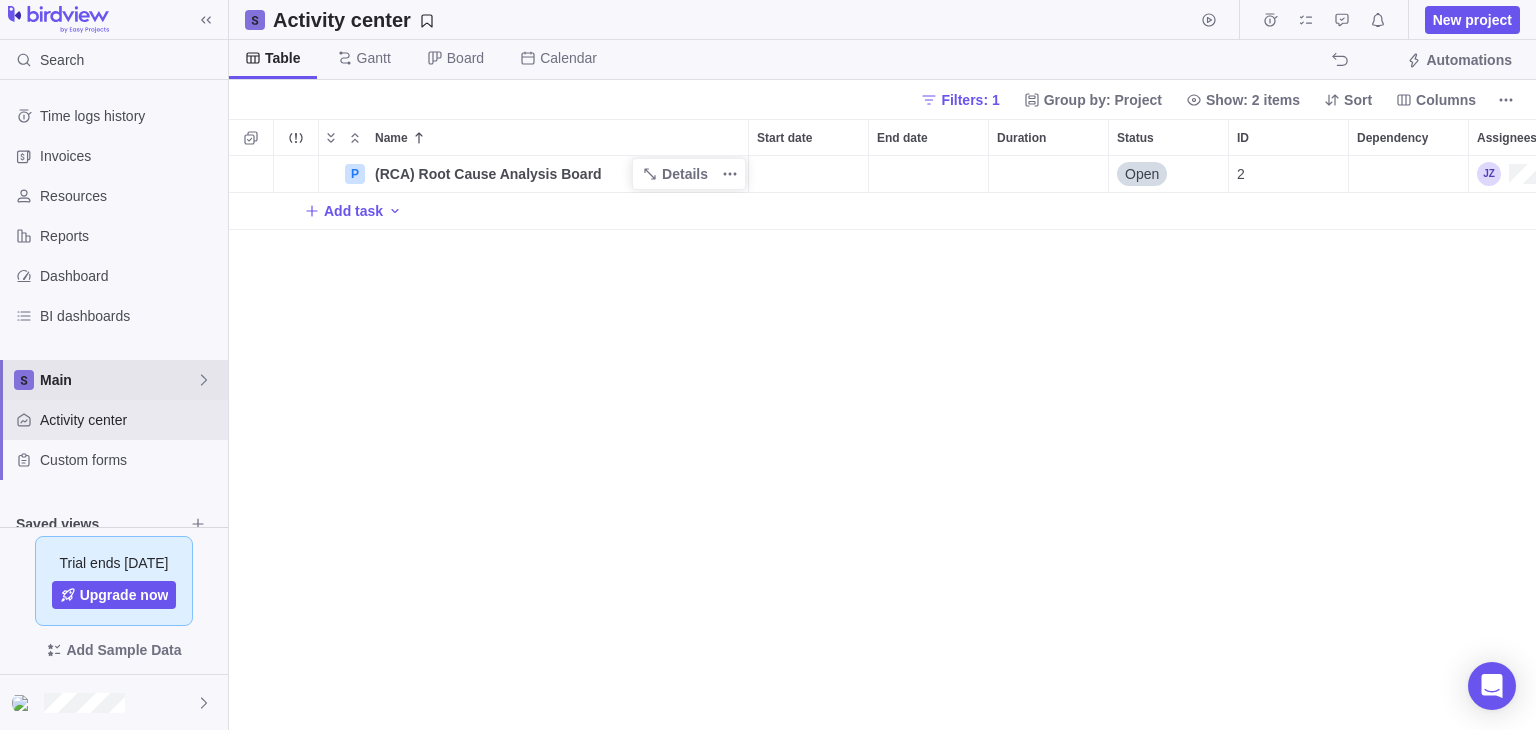 click on "Main" at bounding box center (118, 380) 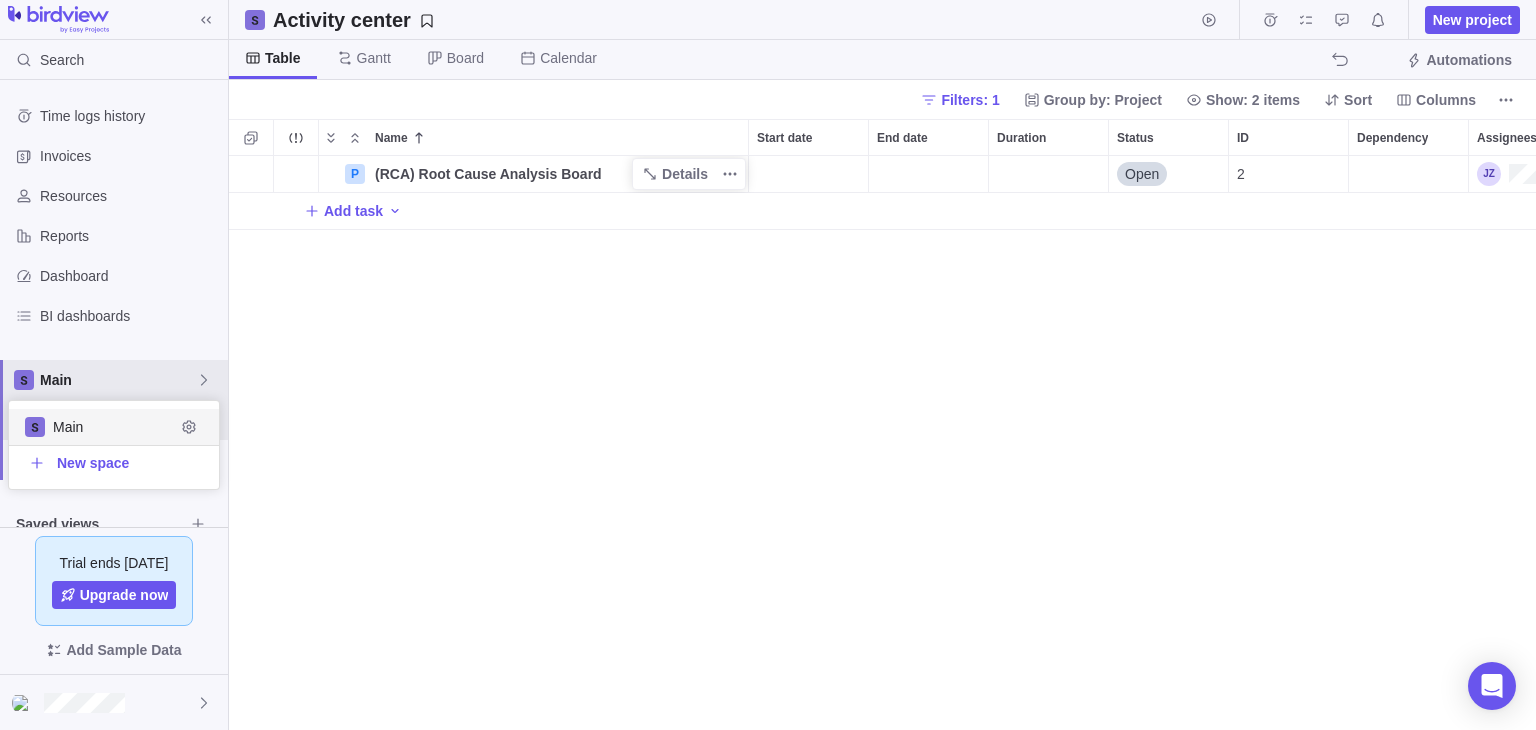 scroll, scrollTop: 16, scrollLeft: 16, axis: both 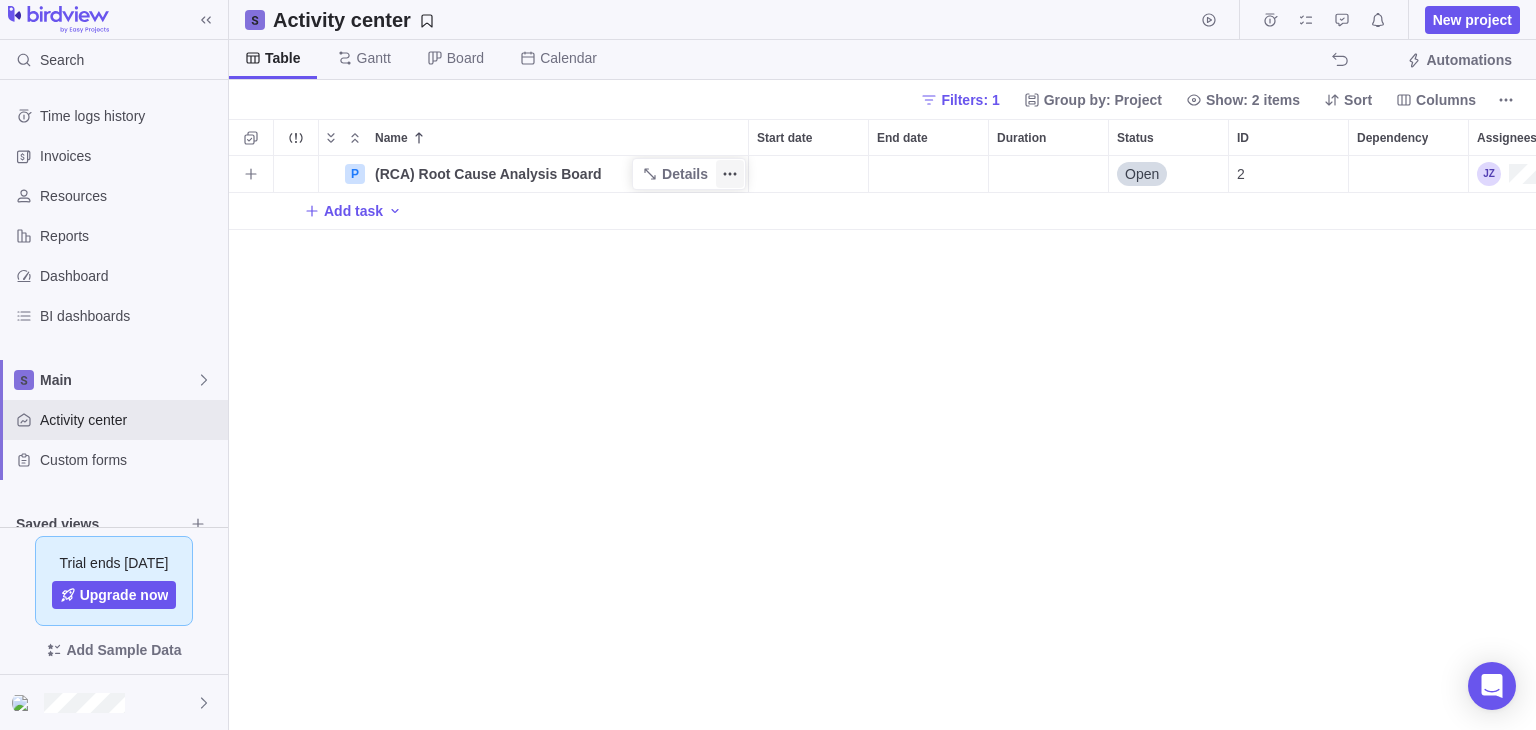 click 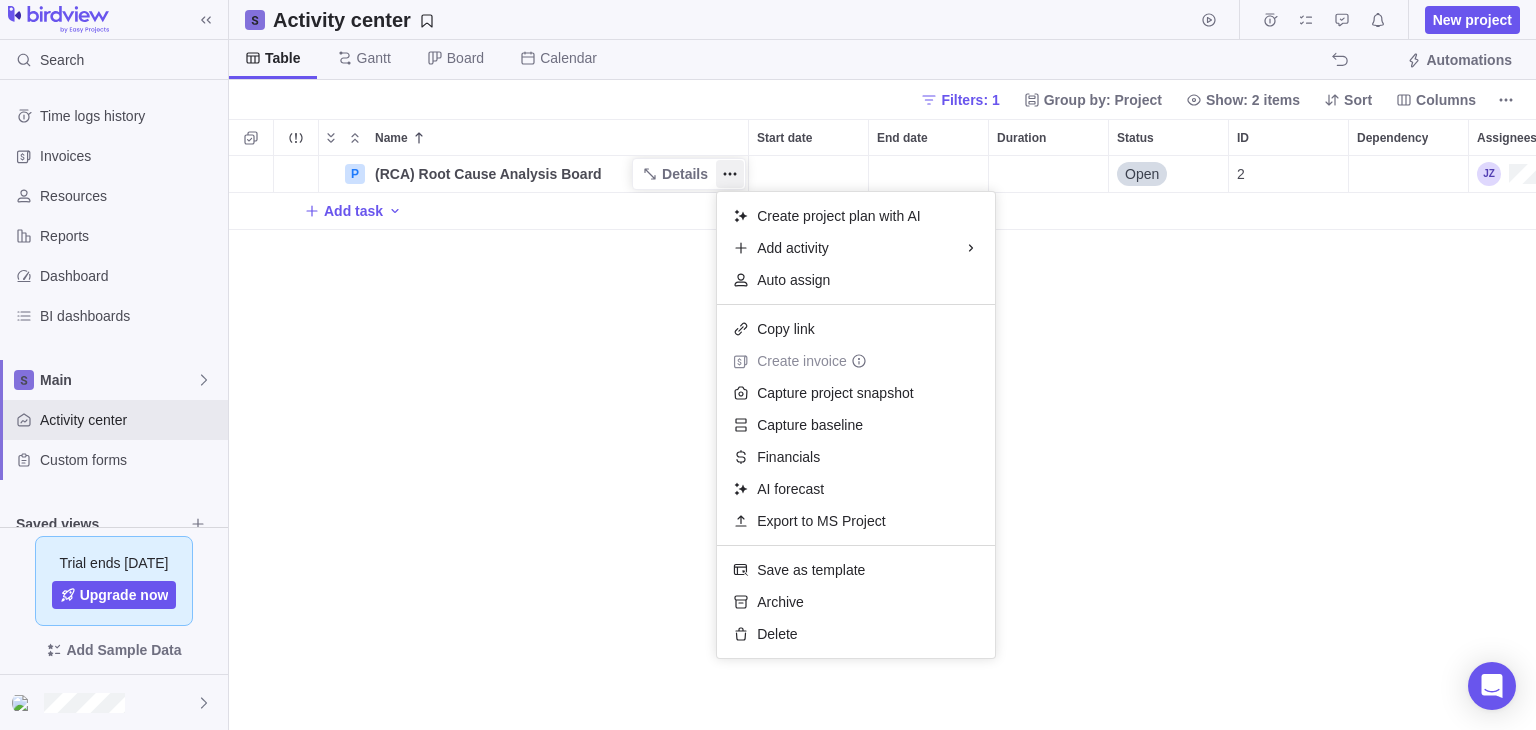 click on "P (RCA) Root Cause Analysis Board Details Open 2 Add task" at bounding box center (882, 443) 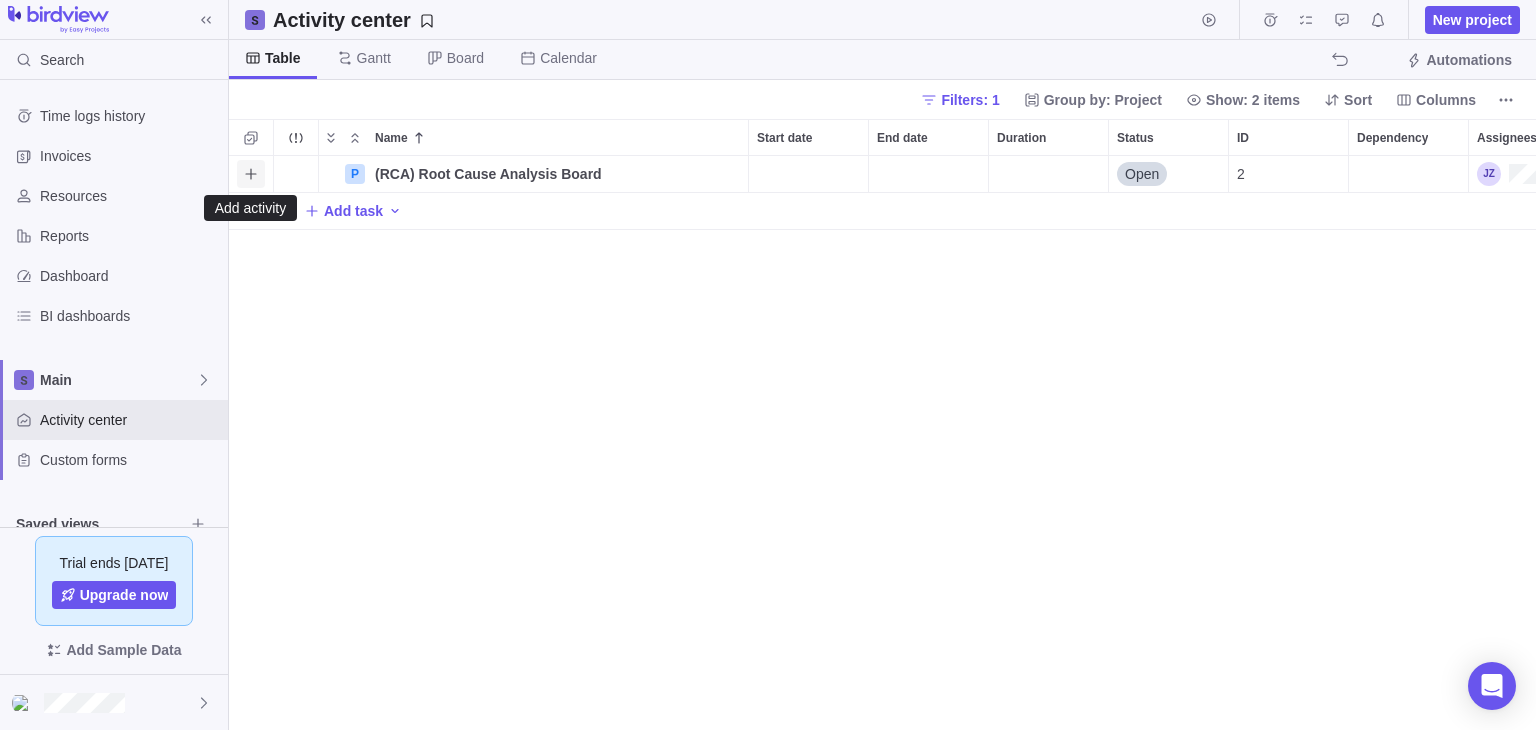 click 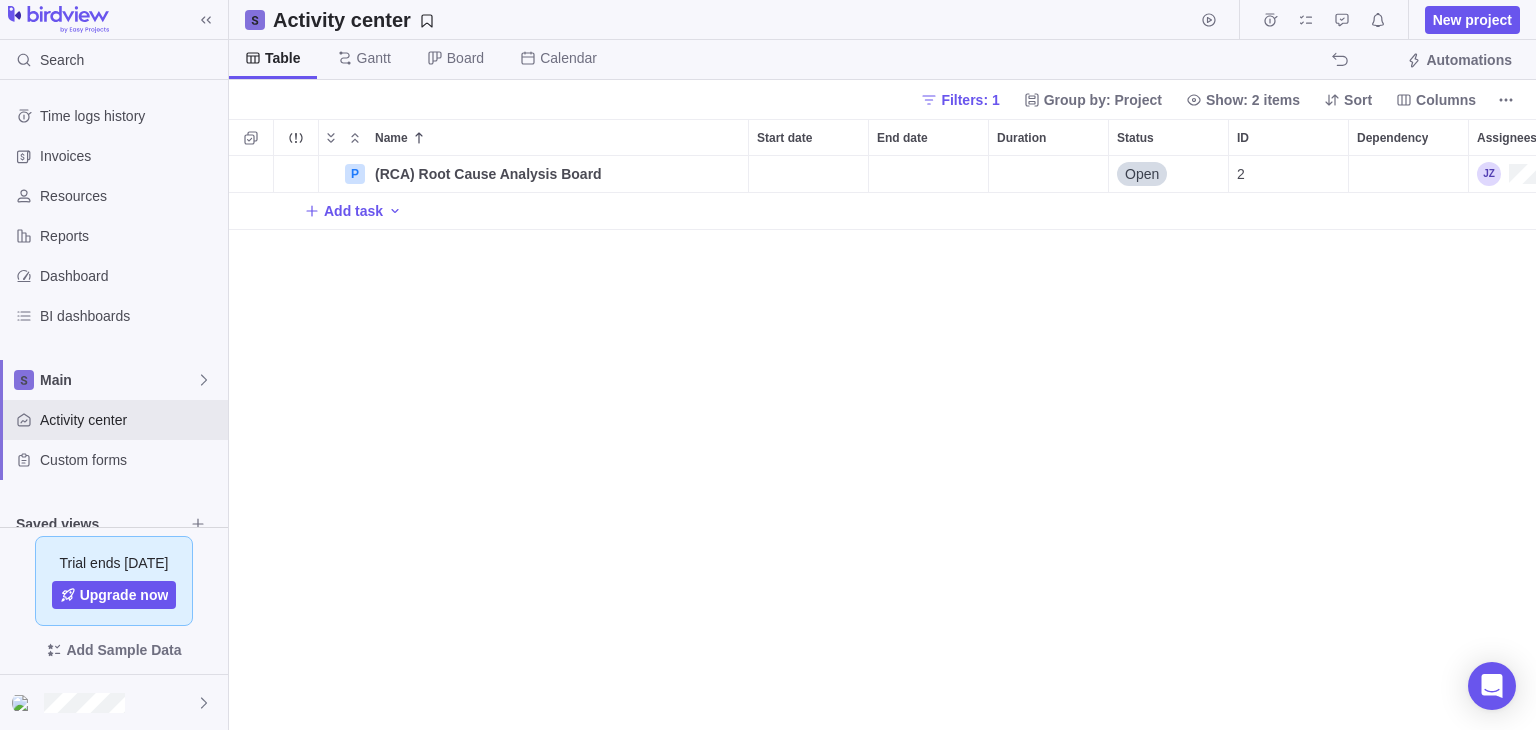 click on "P (RCA) Root Cause Analysis Board Details Open 2 Add task" at bounding box center [882, 443] 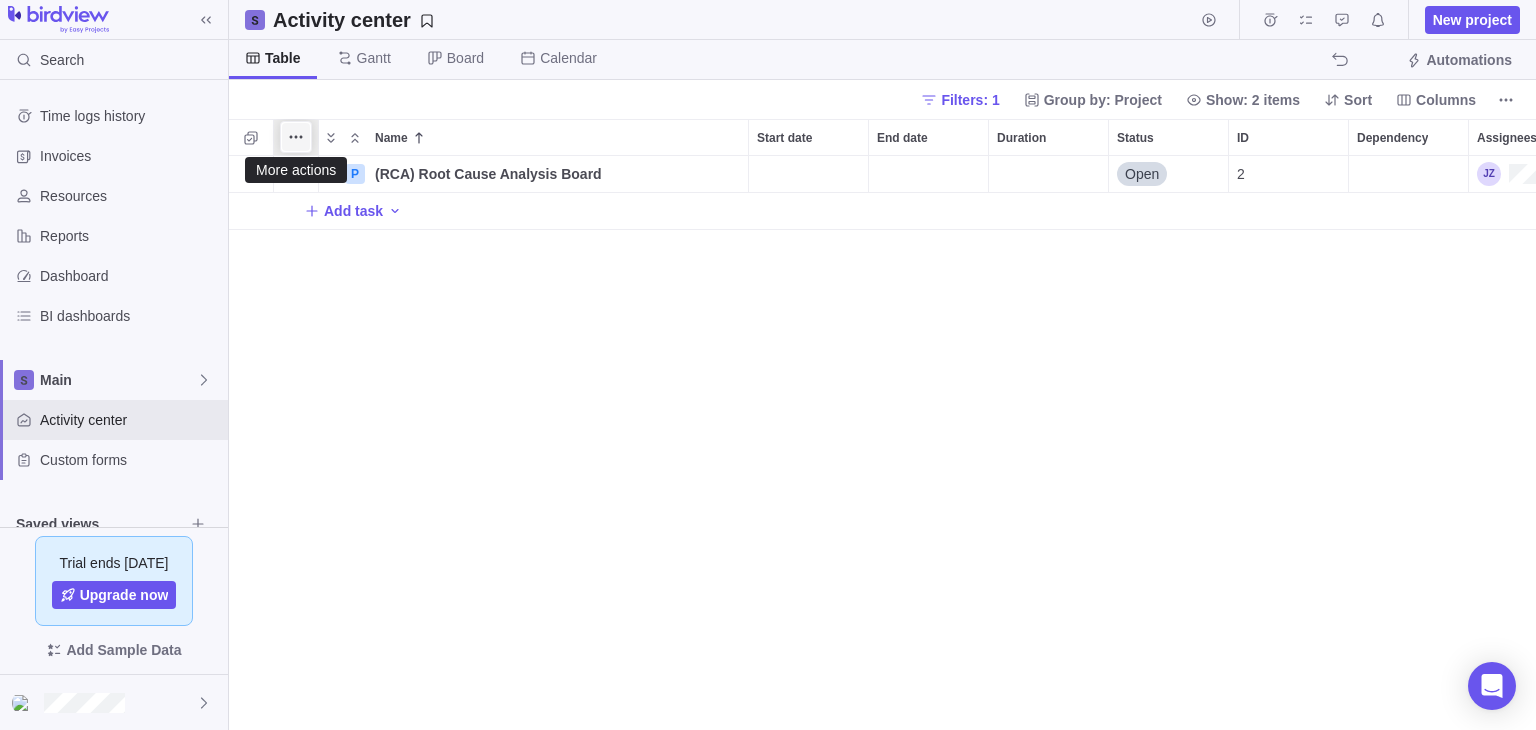 click 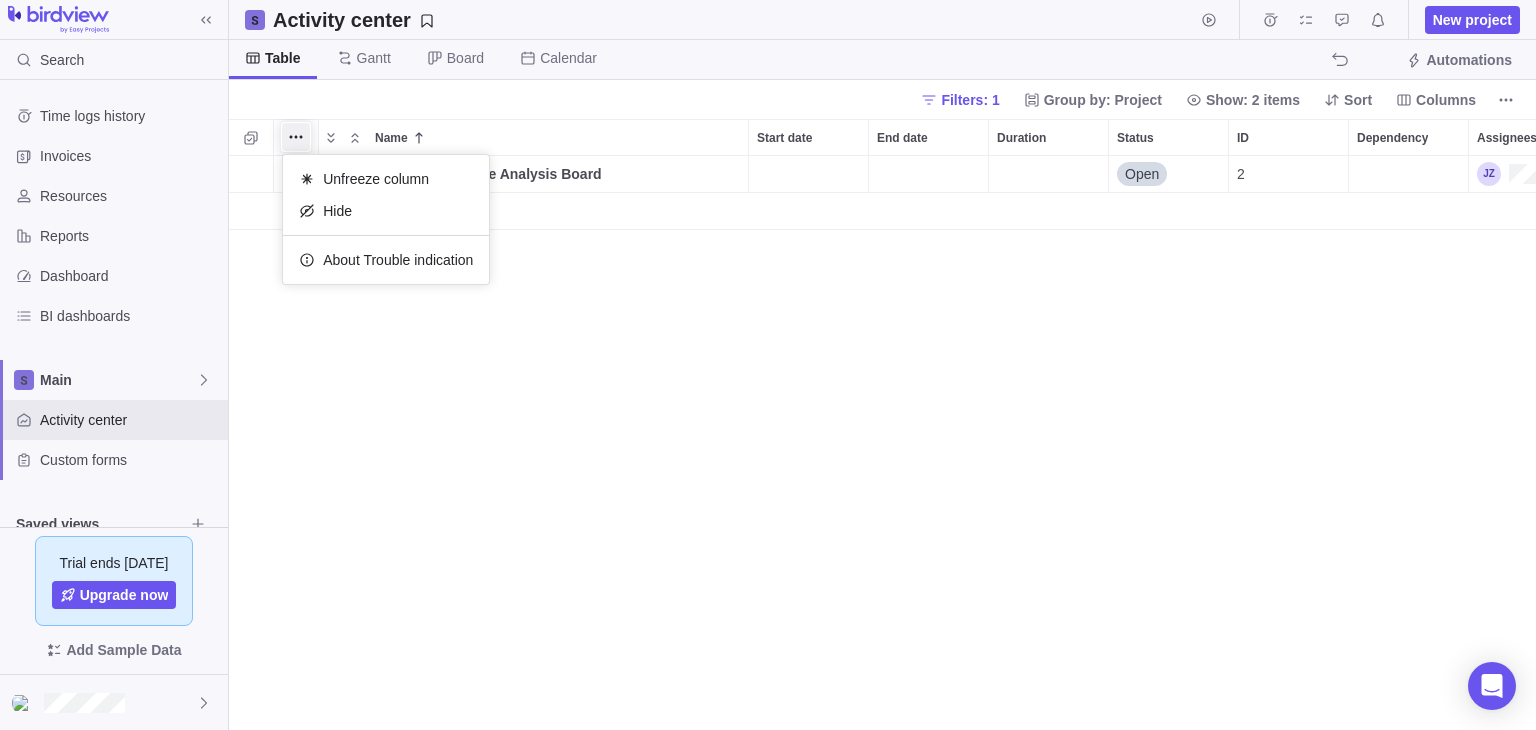 click on "Name Start date End date Duration Status ID Dependency Assignees P (RCA) Root Cause Analysis Board Details Open 2 Add task" at bounding box center [882, 424] 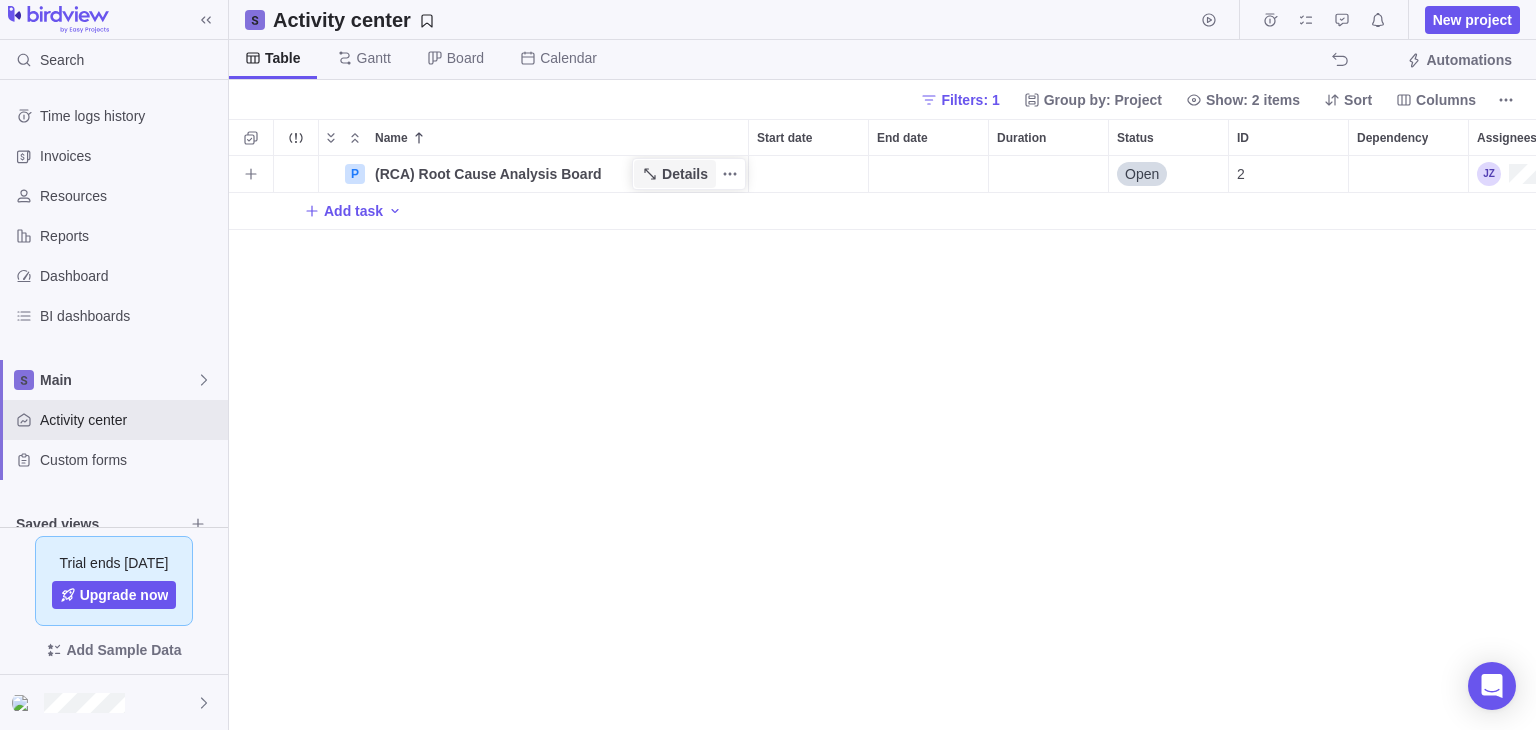 click on "Details" at bounding box center (685, 174) 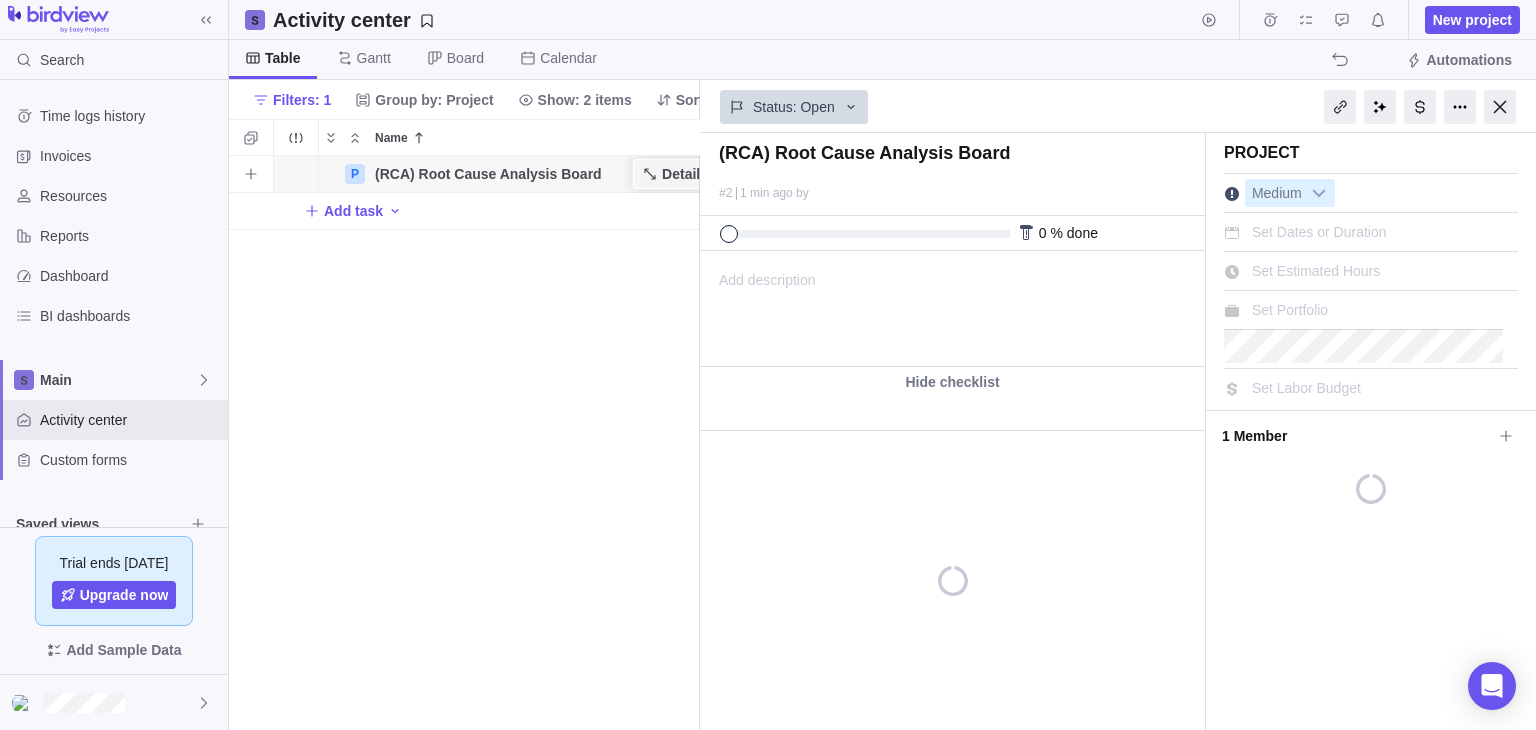 scroll, scrollTop: 0, scrollLeft: 0, axis: both 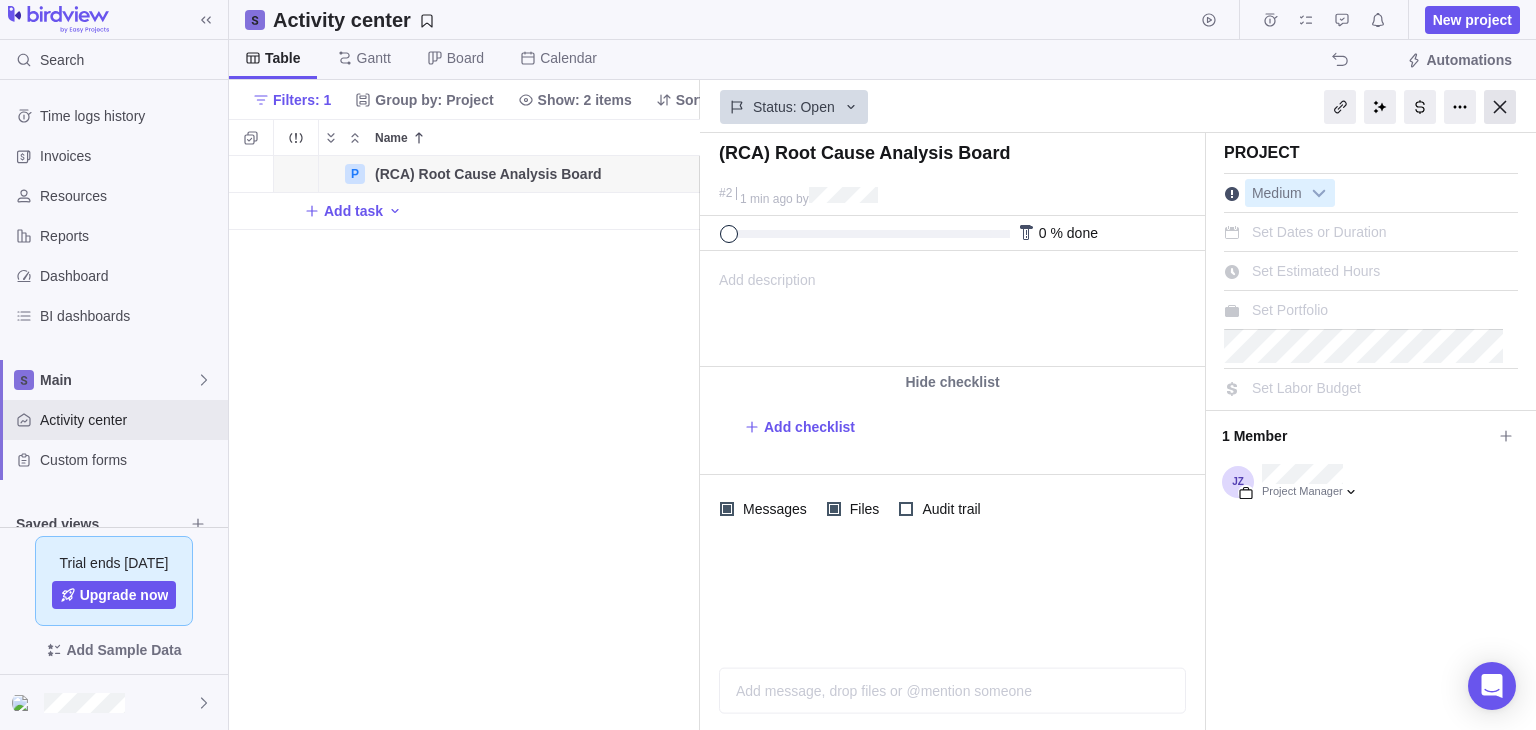 click at bounding box center (1500, 107) 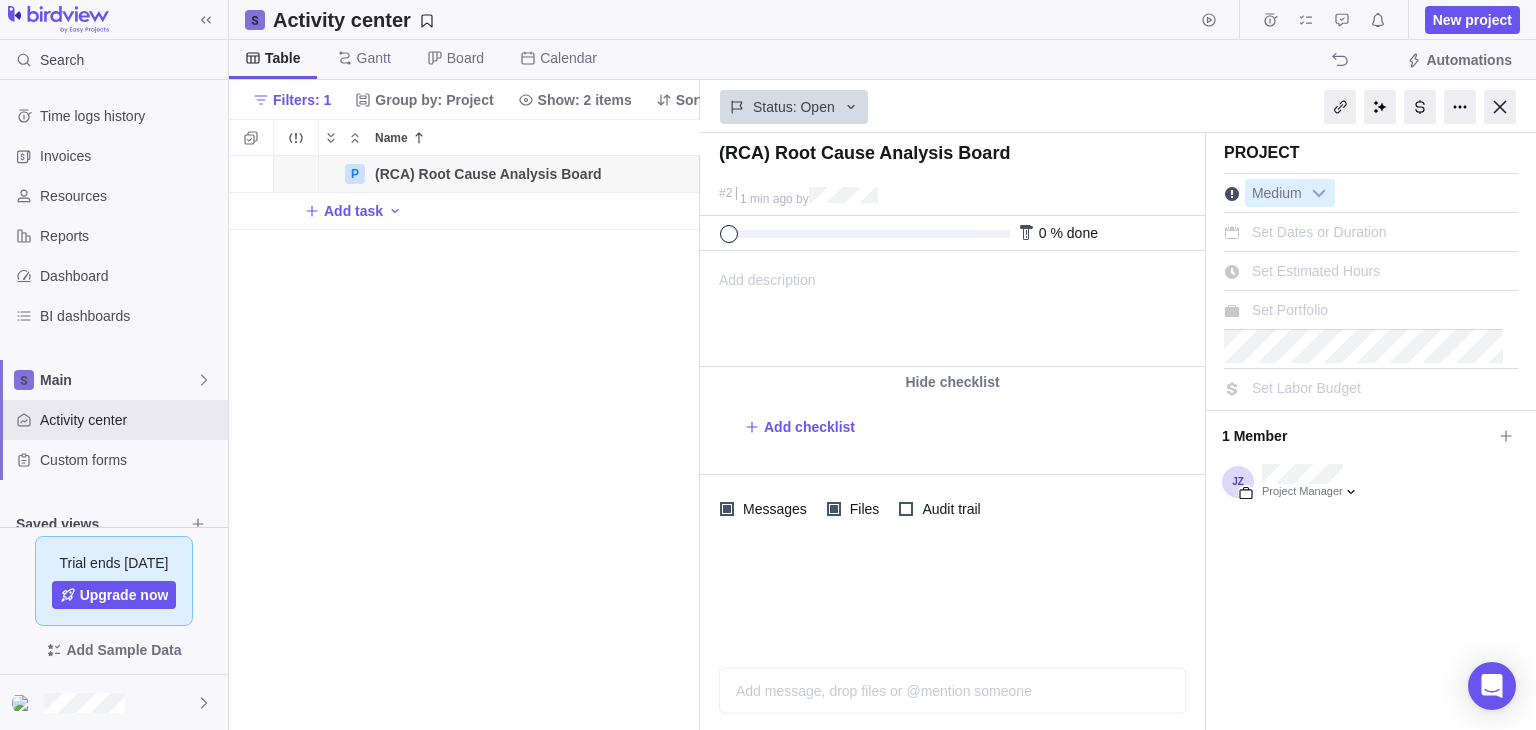 scroll, scrollTop: 16, scrollLeft: 16, axis: both 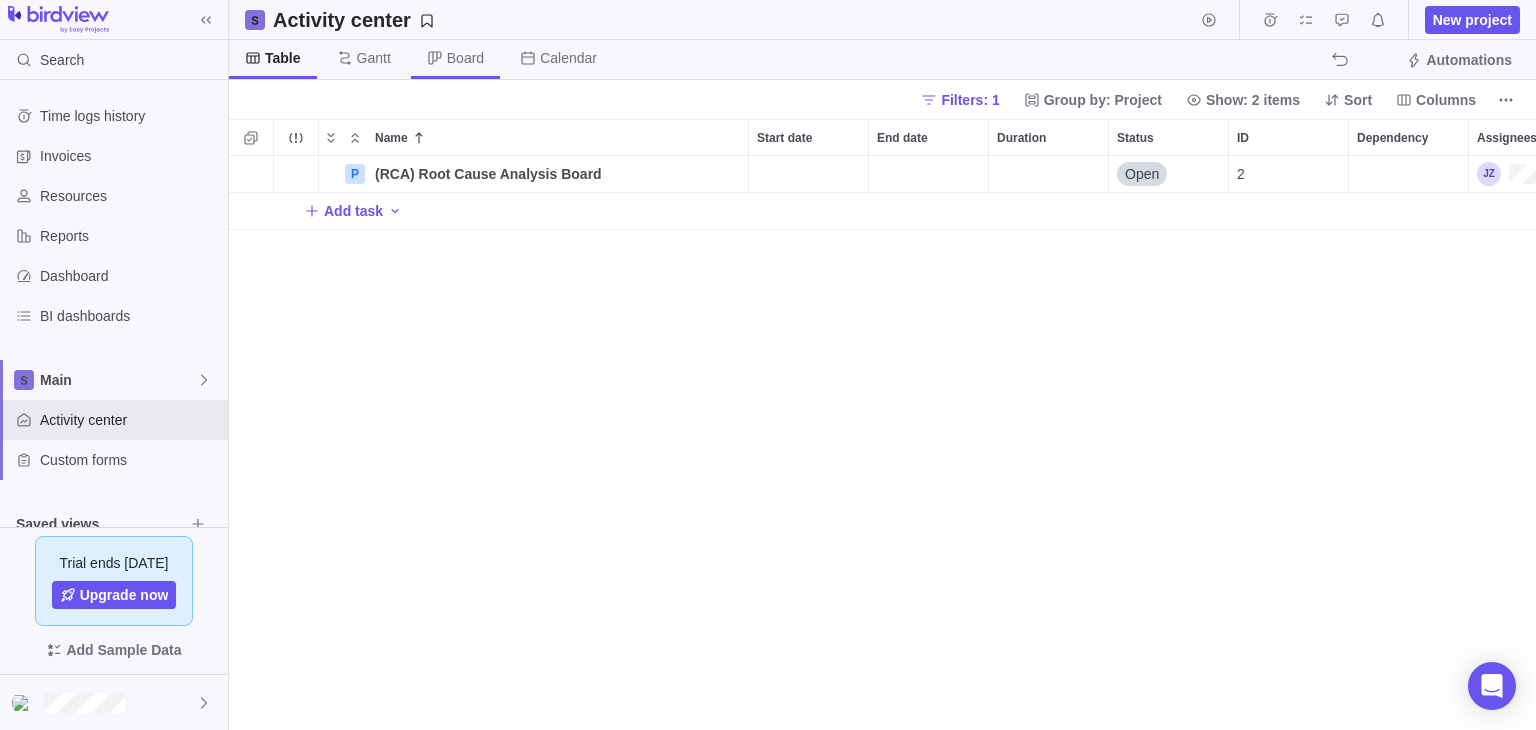 click on "Board" at bounding box center (455, 59) 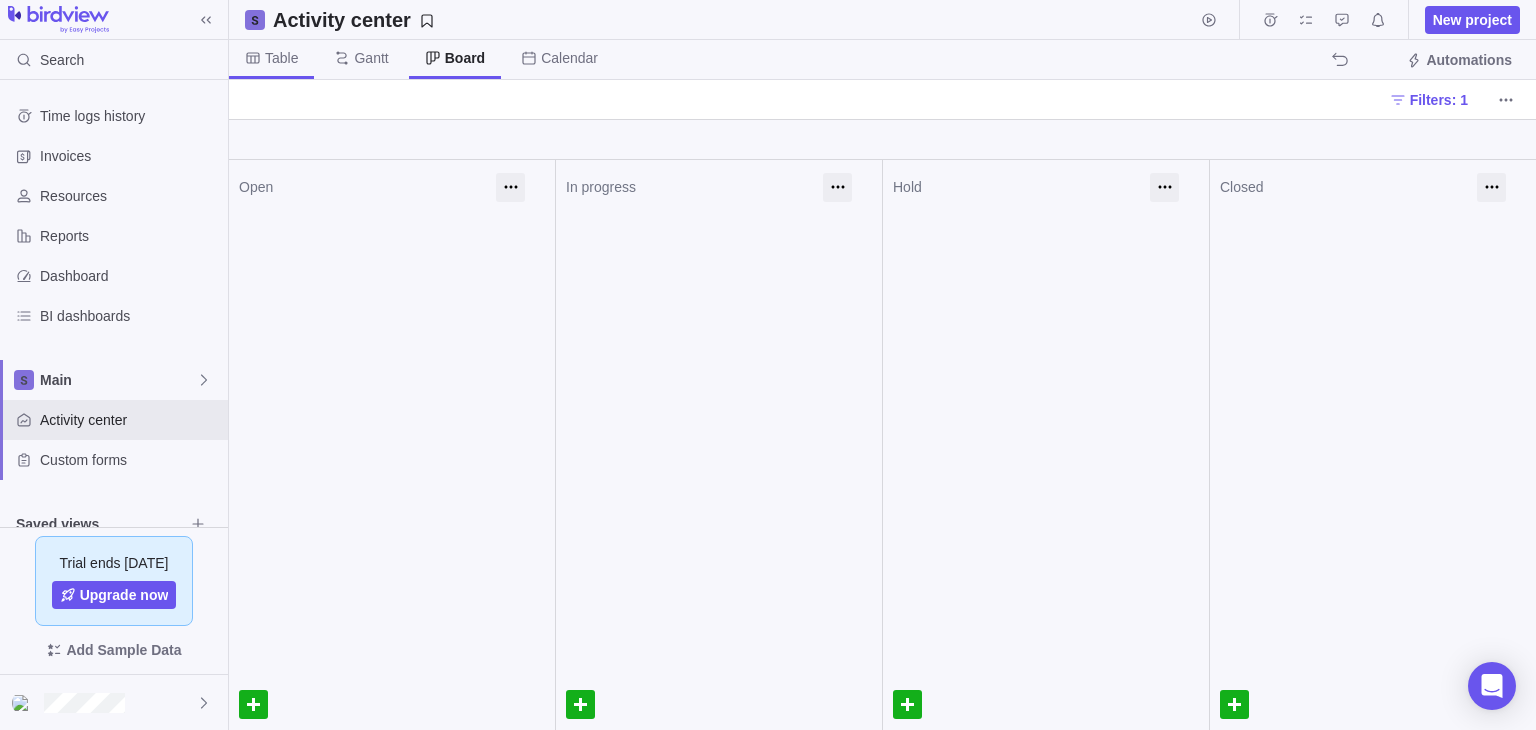 click on "Table" at bounding box center (271, 59) 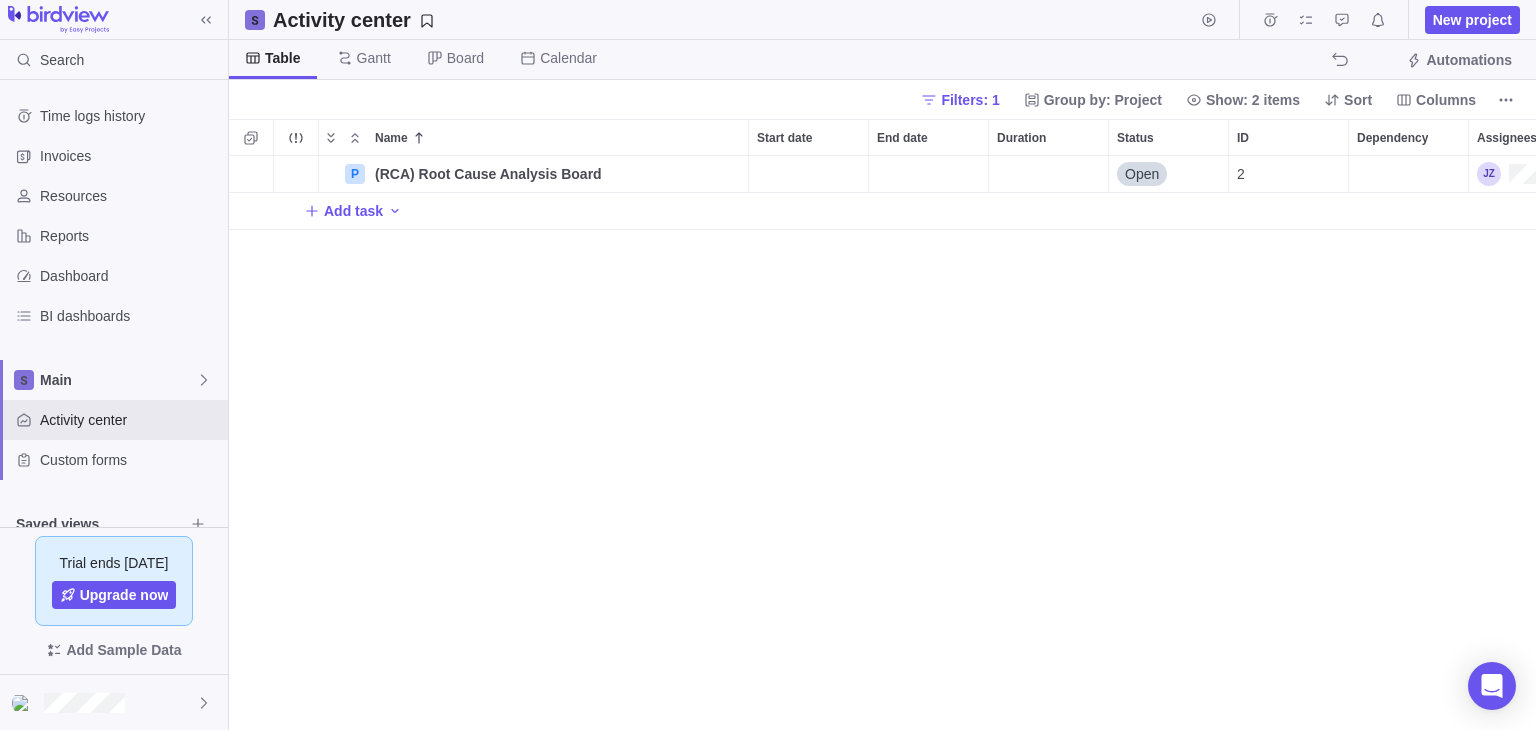 scroll, scrollTop: 16, scrollLeft: 16, axis: both 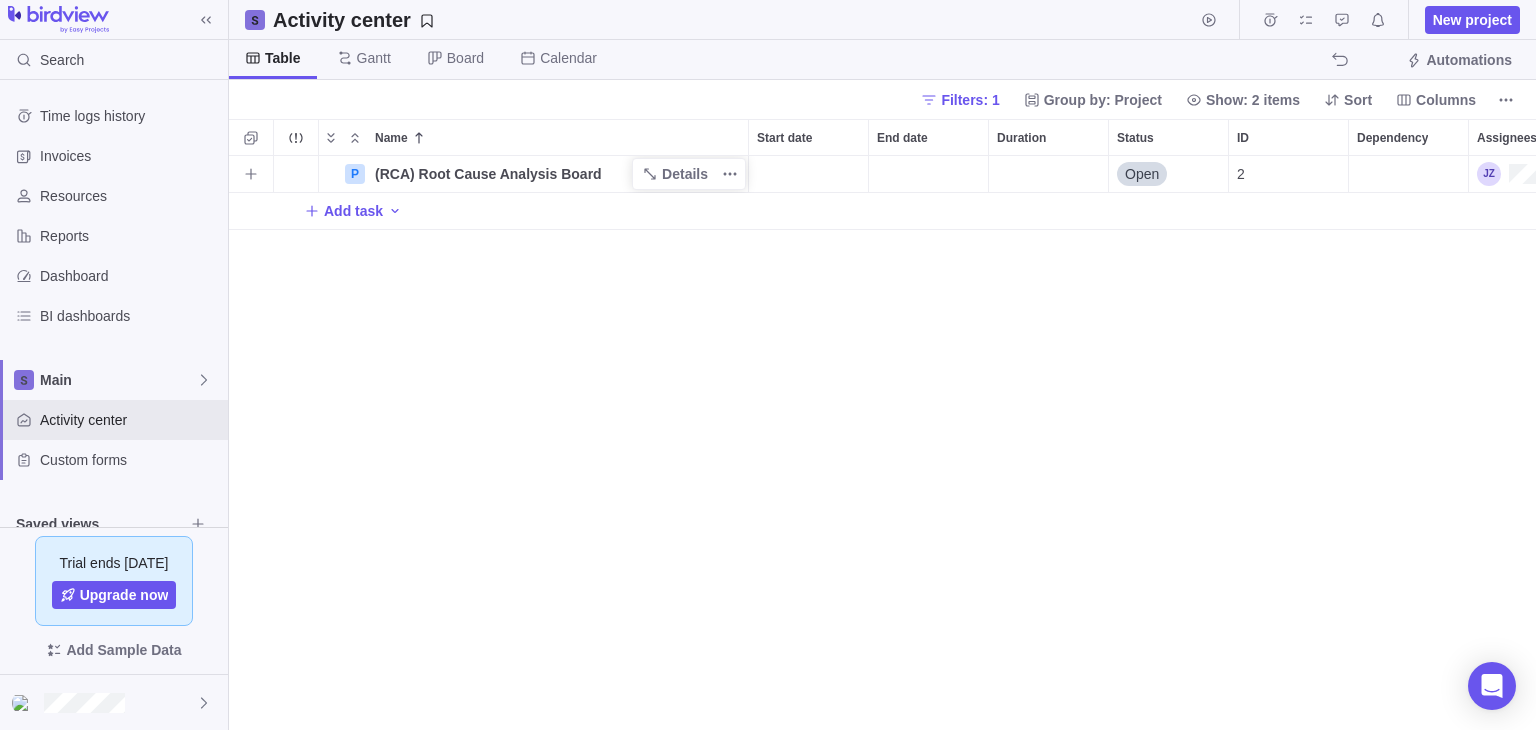 click on "(RCA) Root Cause Analysis Board" at bounding box center (488, 174) 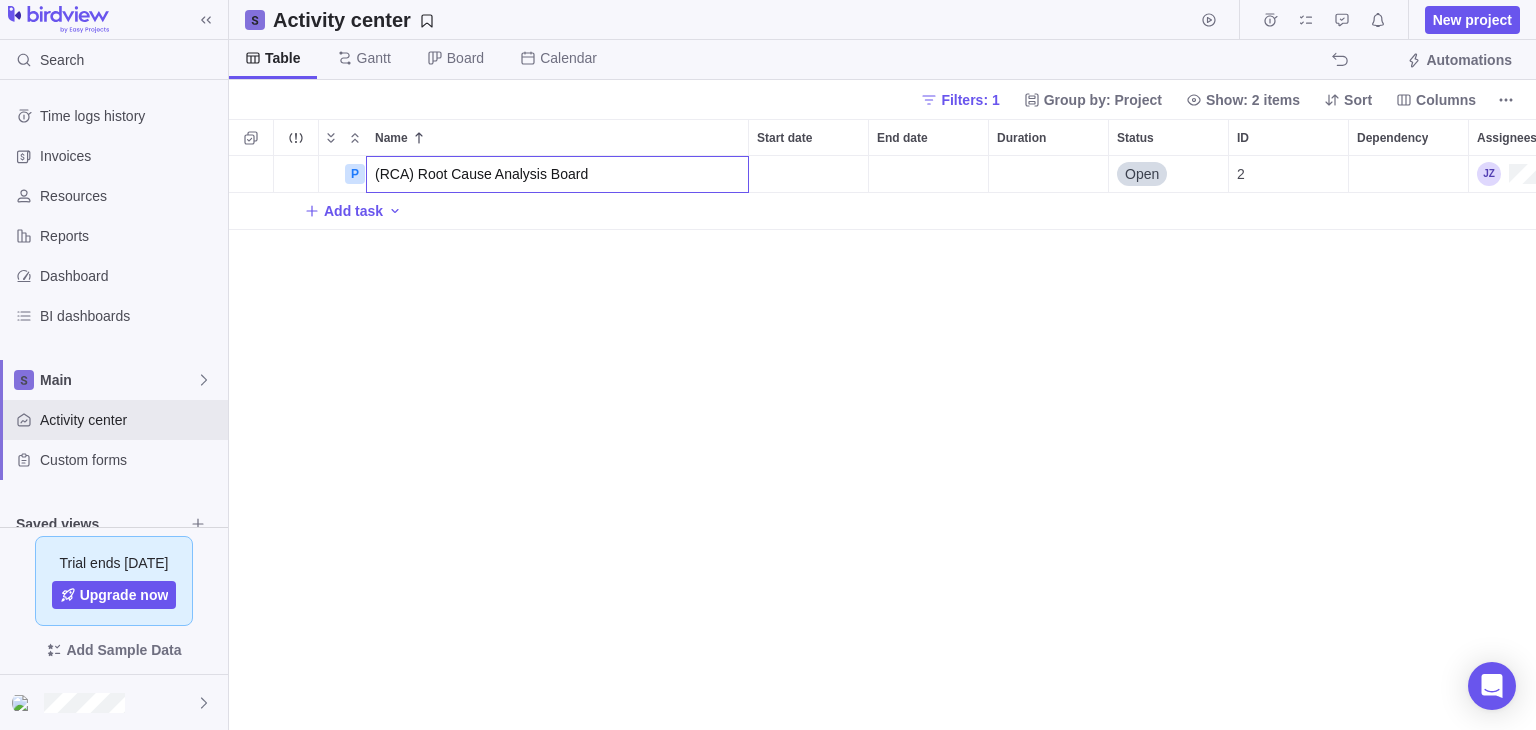 click on "P (RCA) Root Cause Analysis Board Open 2 Add task" at bounding box center (882, 443) 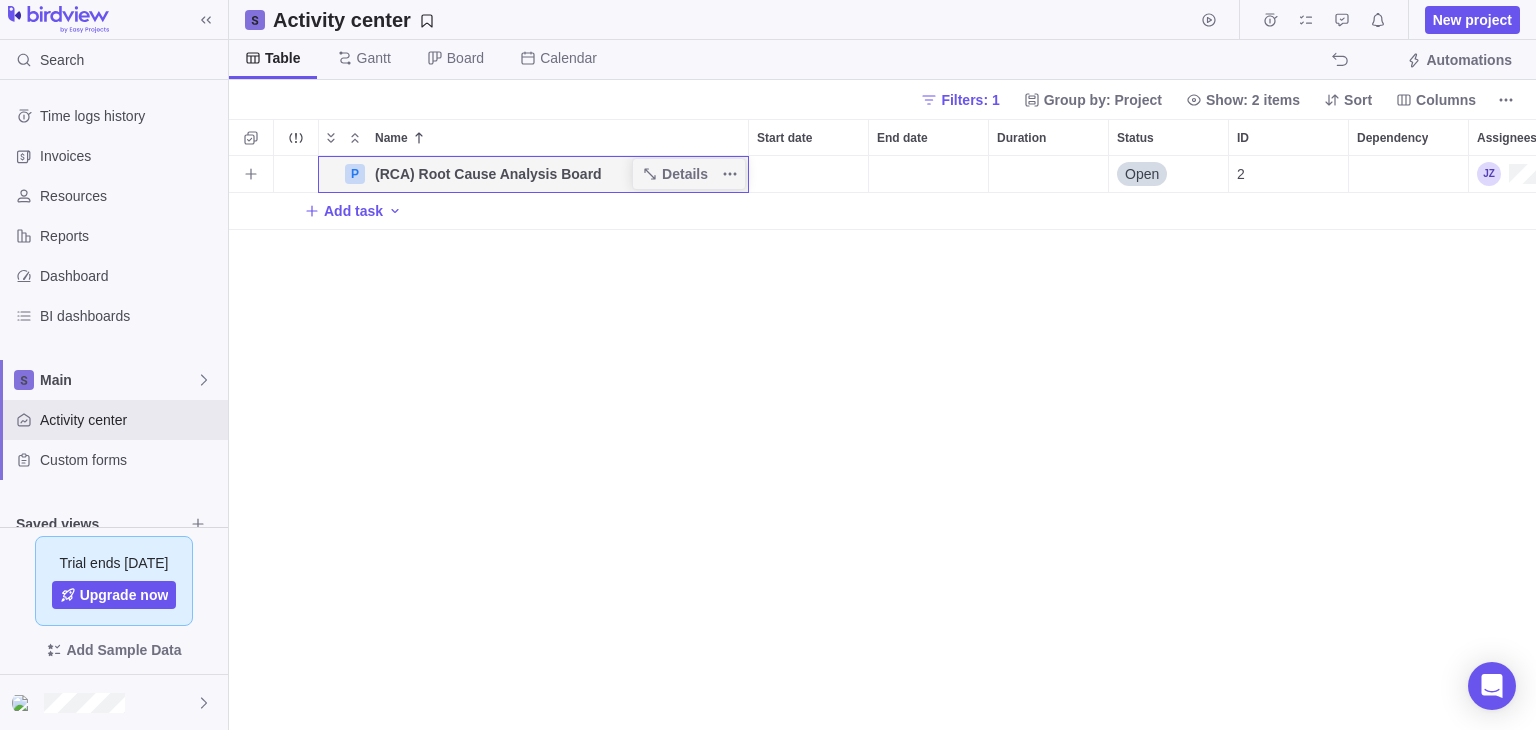 click on "P (RCA) Root Cause Analysis Board" at bounding box center (533, 174) 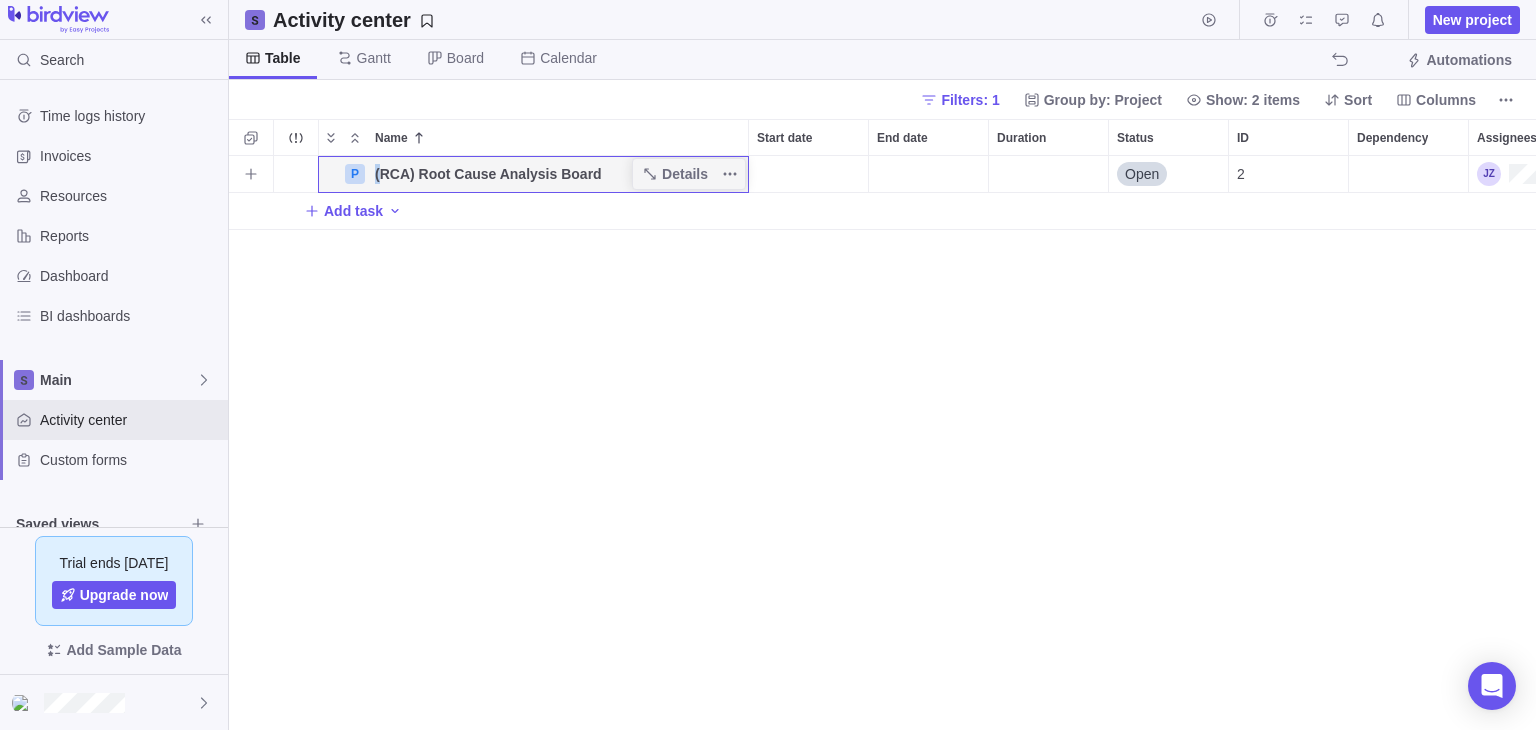 click on "P (RCA) Root Cause Analysis Board" at bounding box center (533, 174) 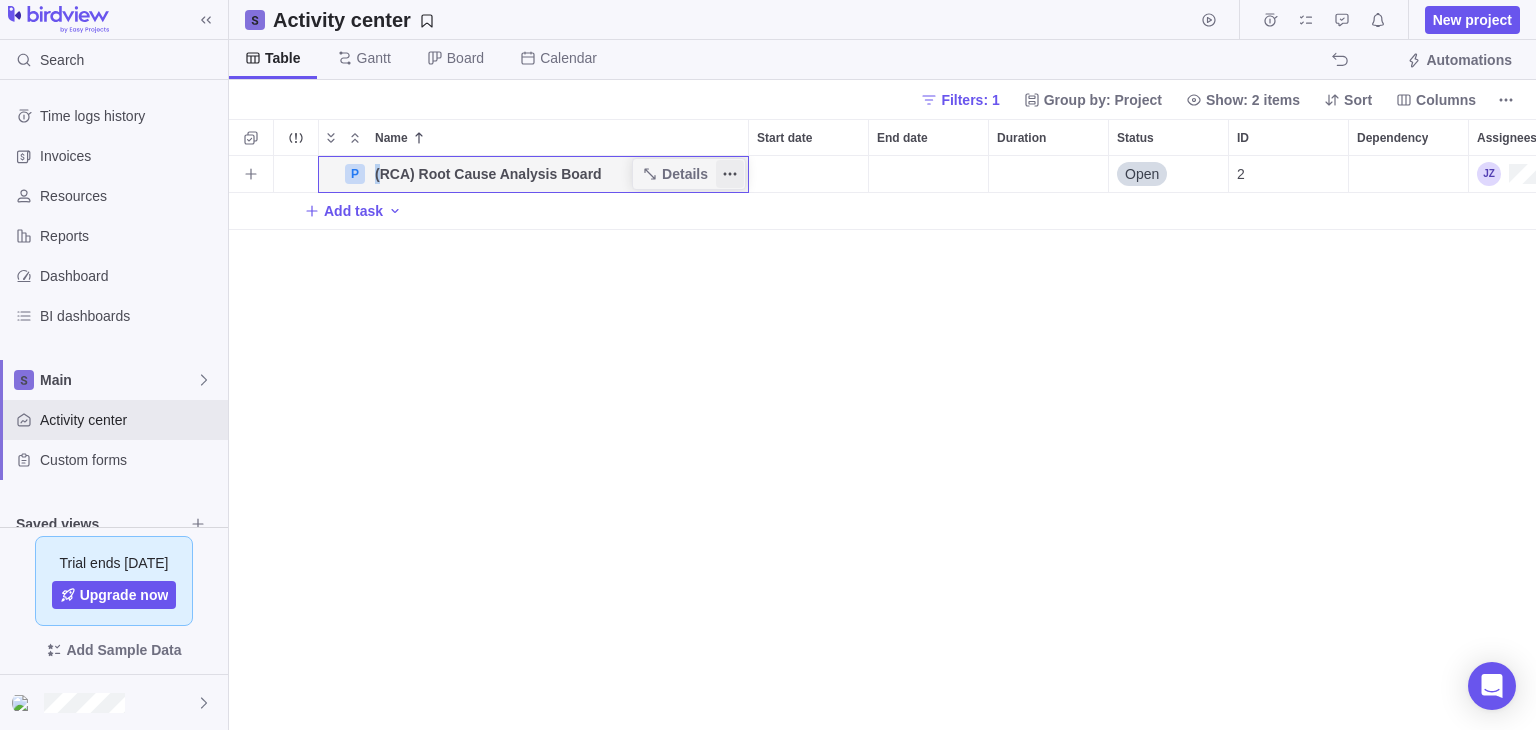 click 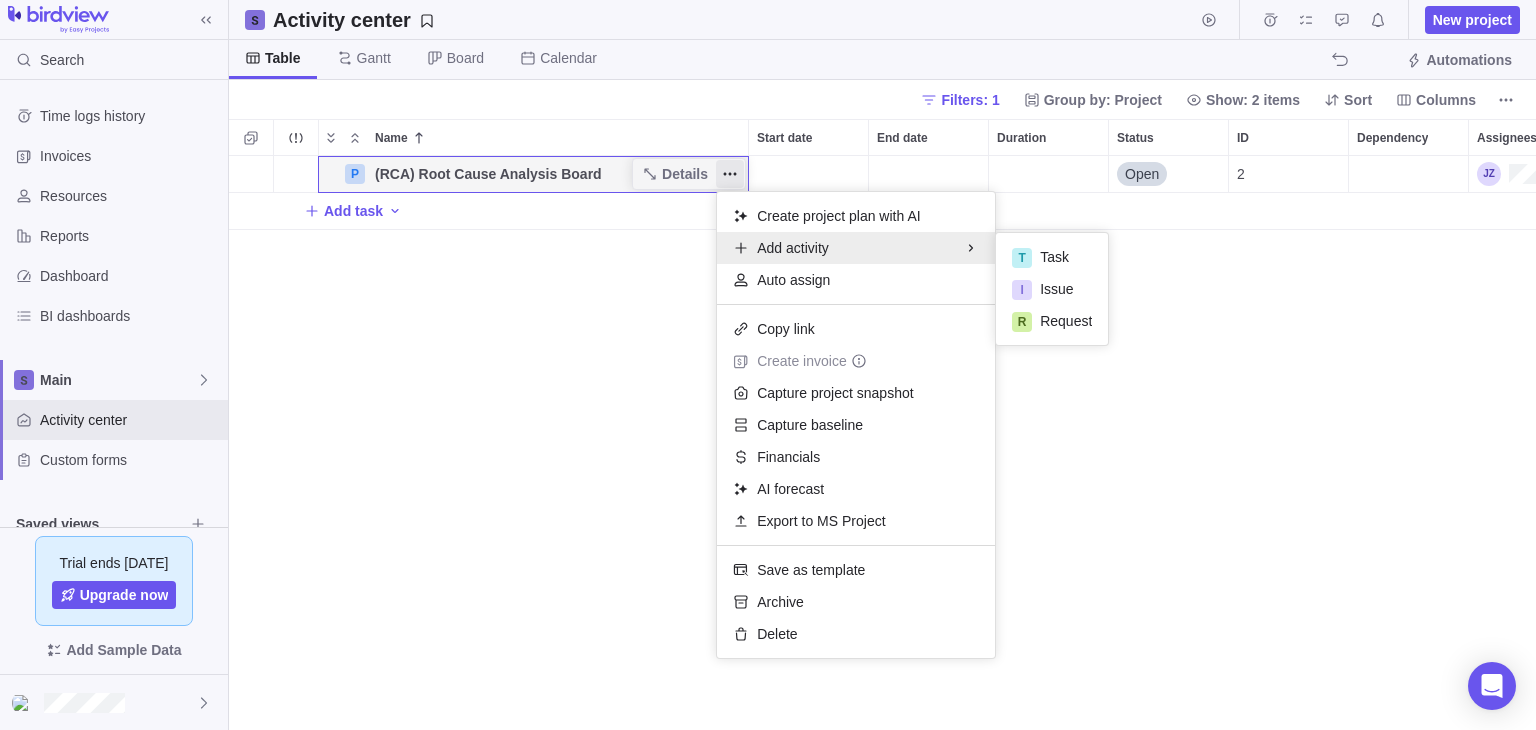 click on "P (RCA) Root Cause Analysis Board Details Open 2 Add task" at bounding box center (882, 443) 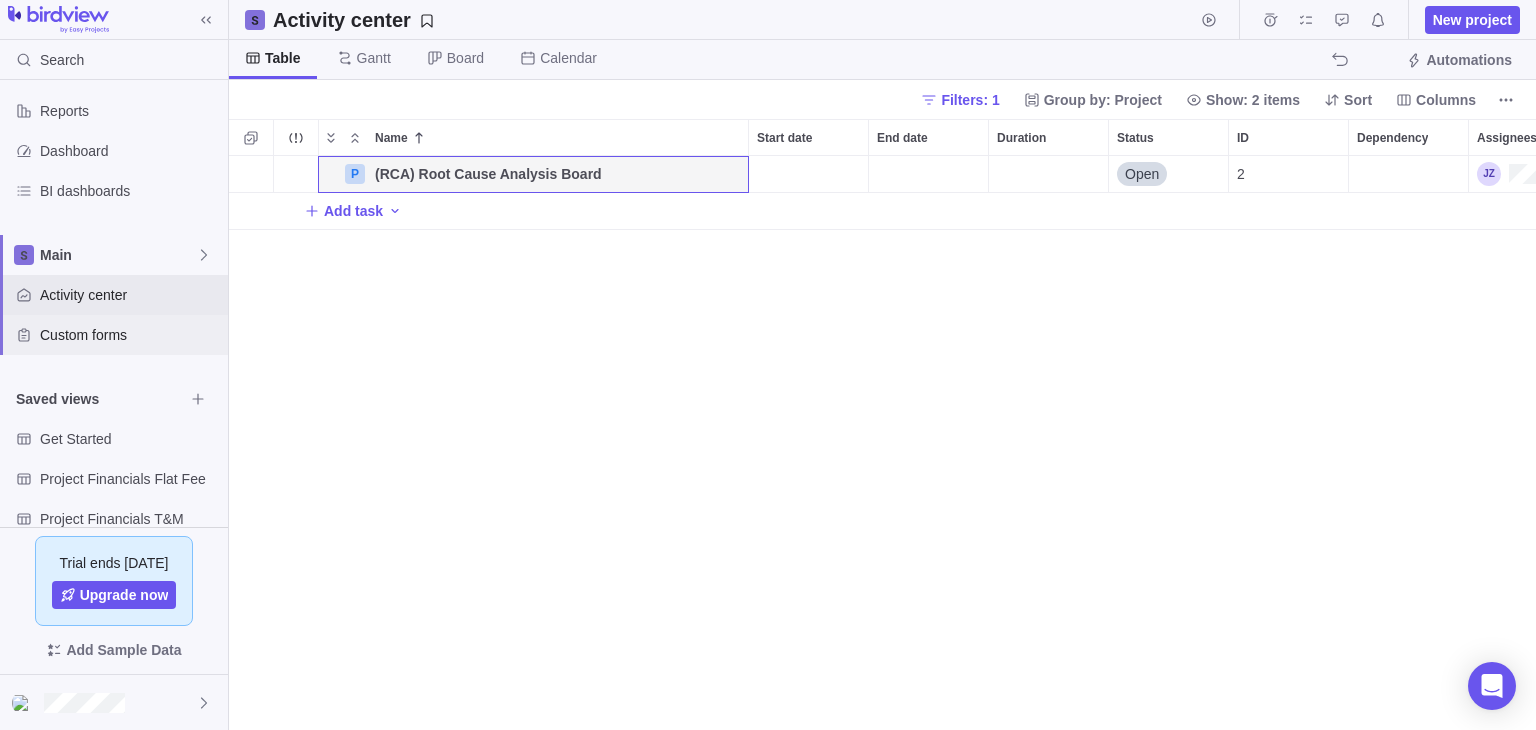 scroll, scrollTop: 192, scrollLeft: 0, axis: vertical 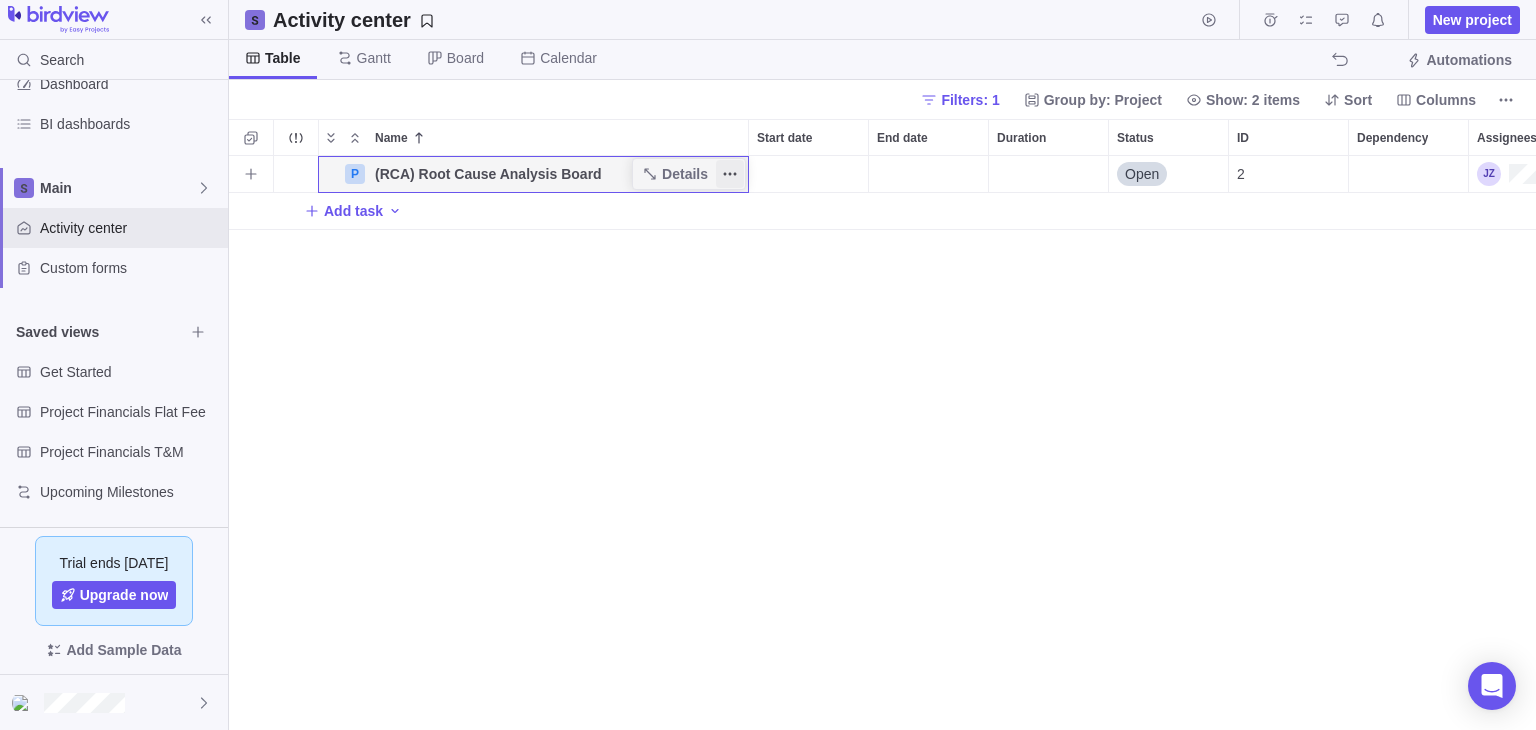 click 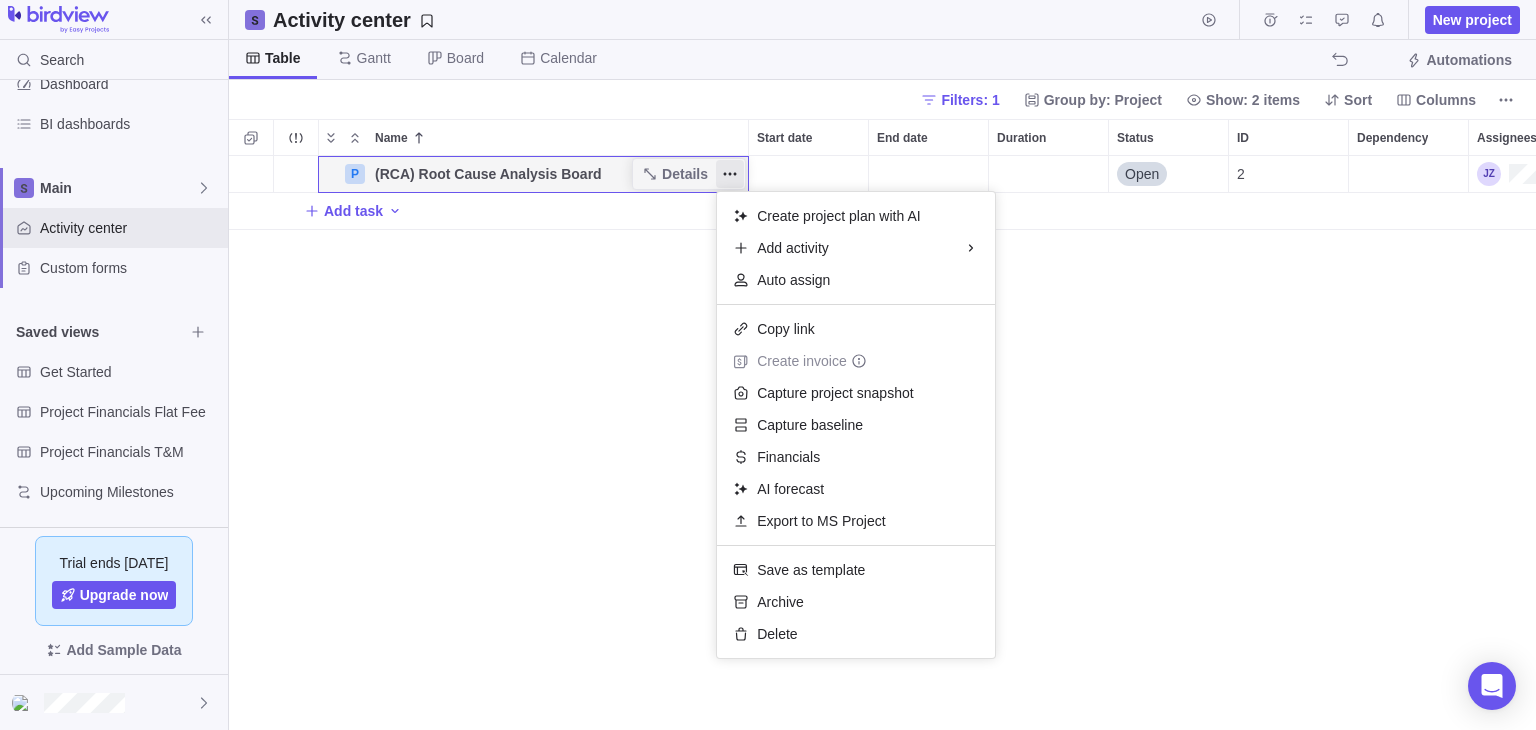 click on "P (RCA) Root Cause Analysis Board Details Open 2 Add task" at bounding box center (882, 443) 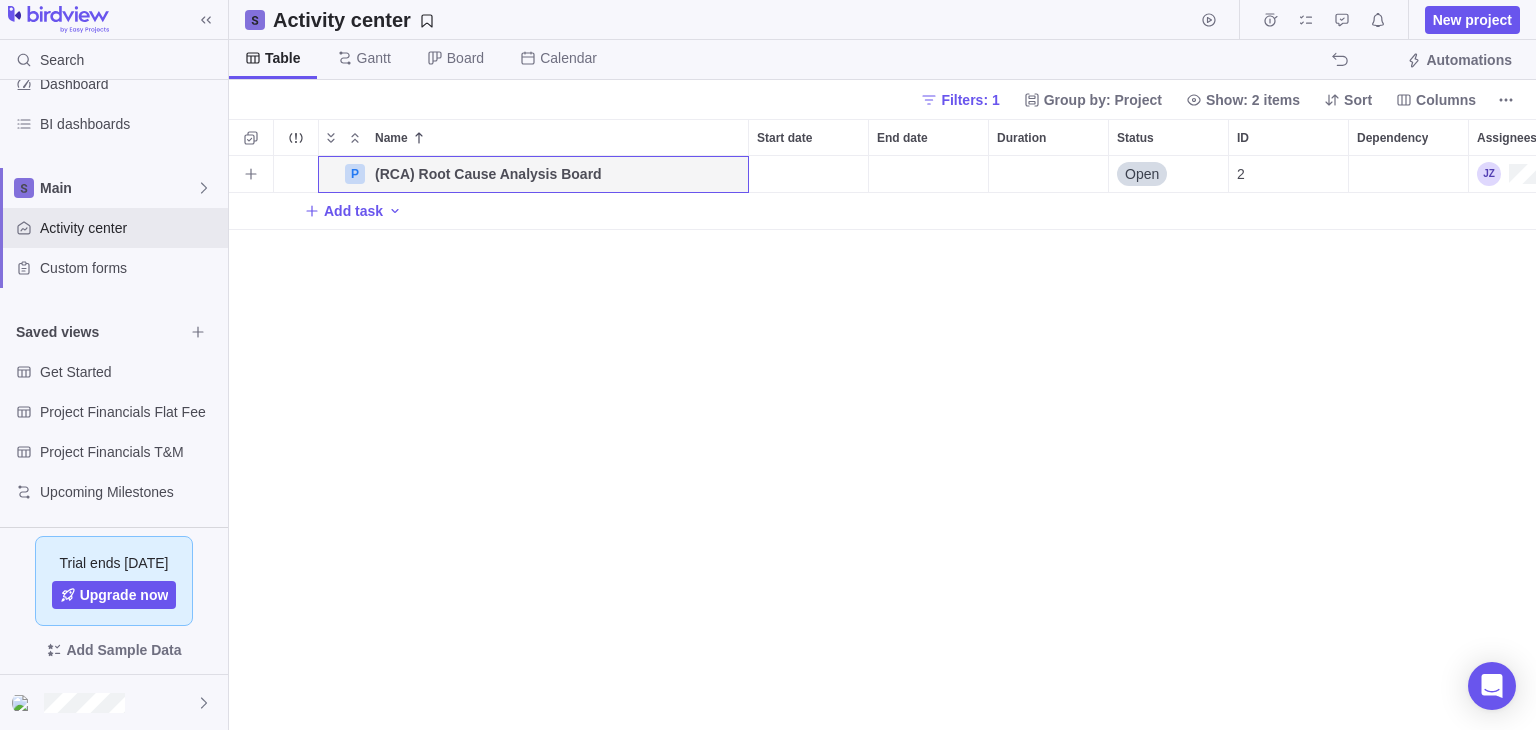click on "Details" at bounding box center [0, 0] 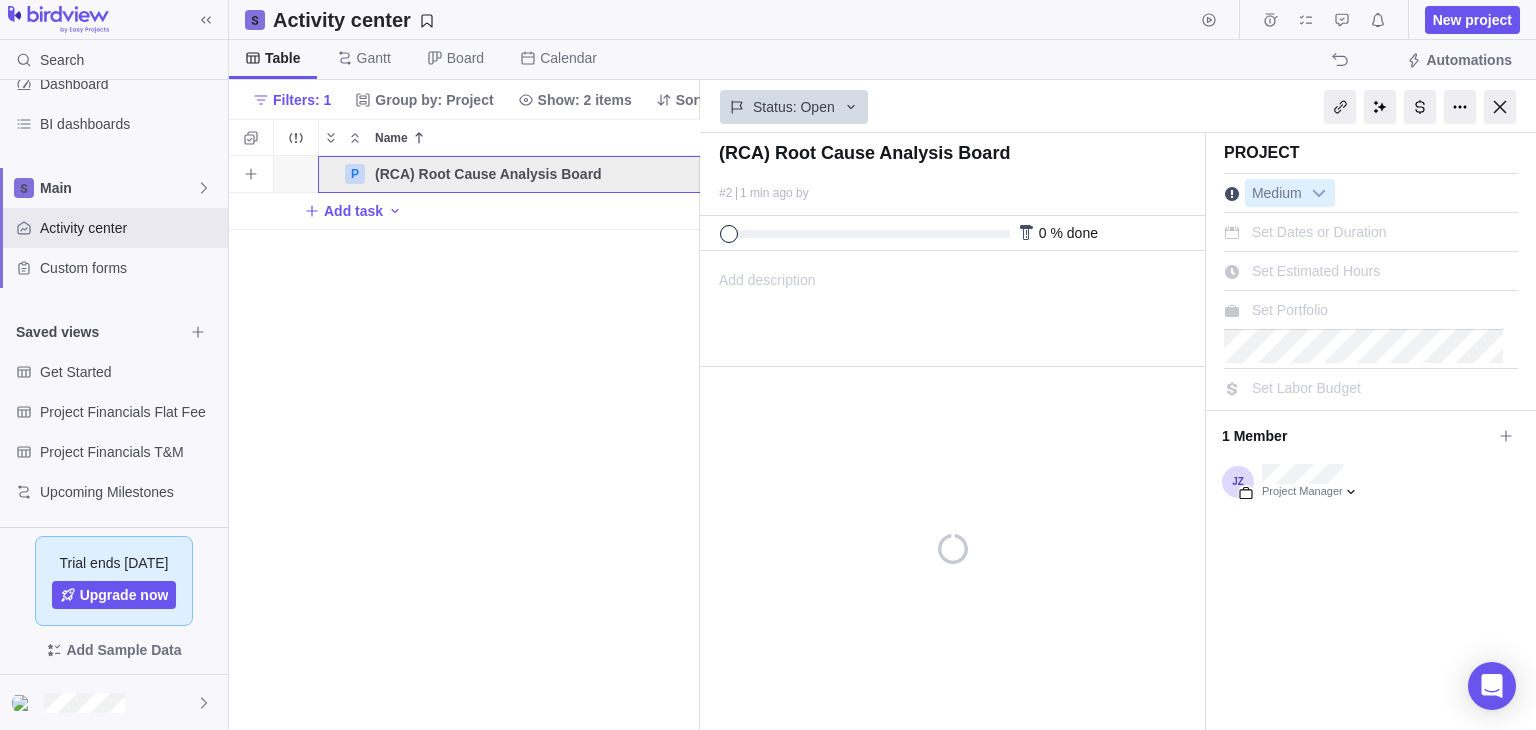 scroll, scrollTop: 558, scrollLeft: 456, axis: both 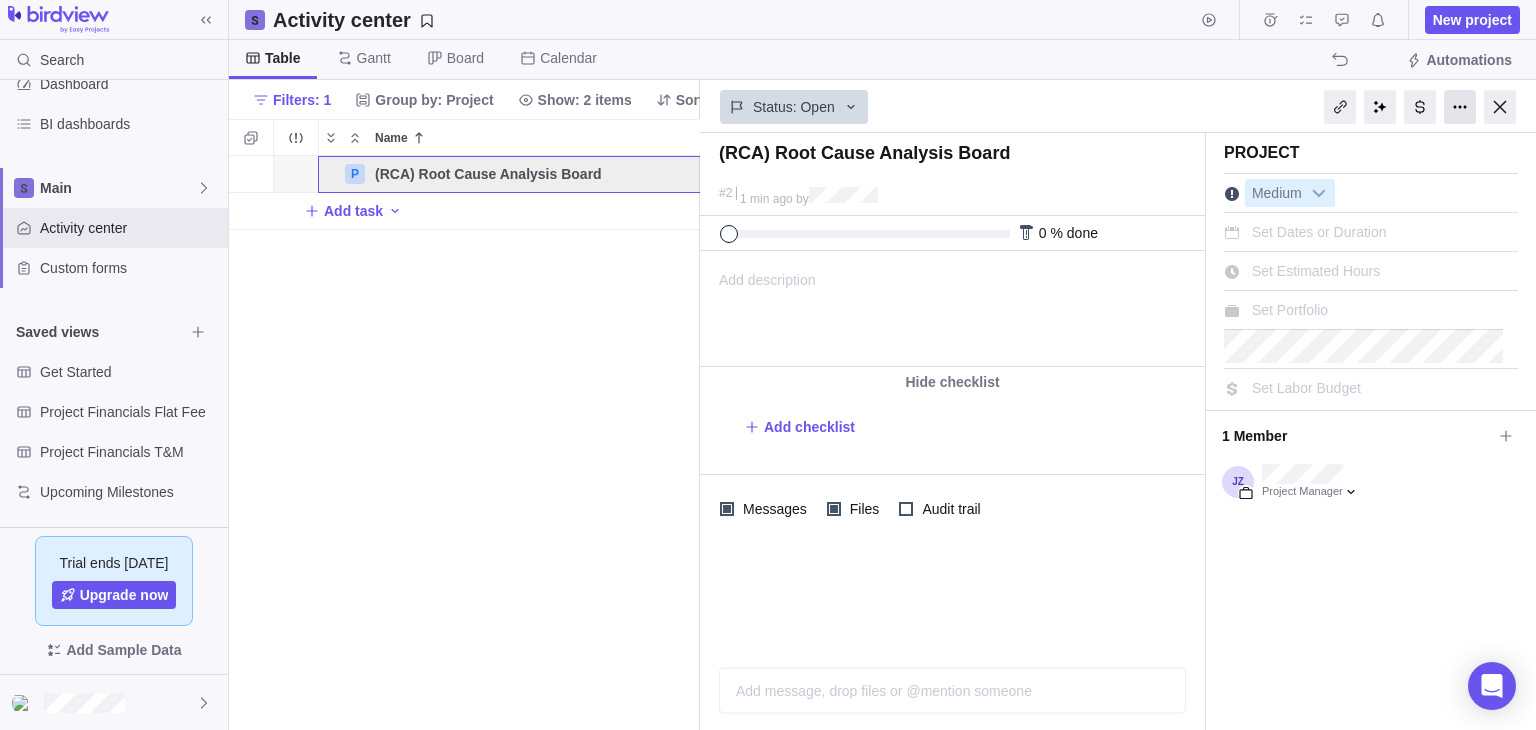 click at bounding box center [1460, 107] 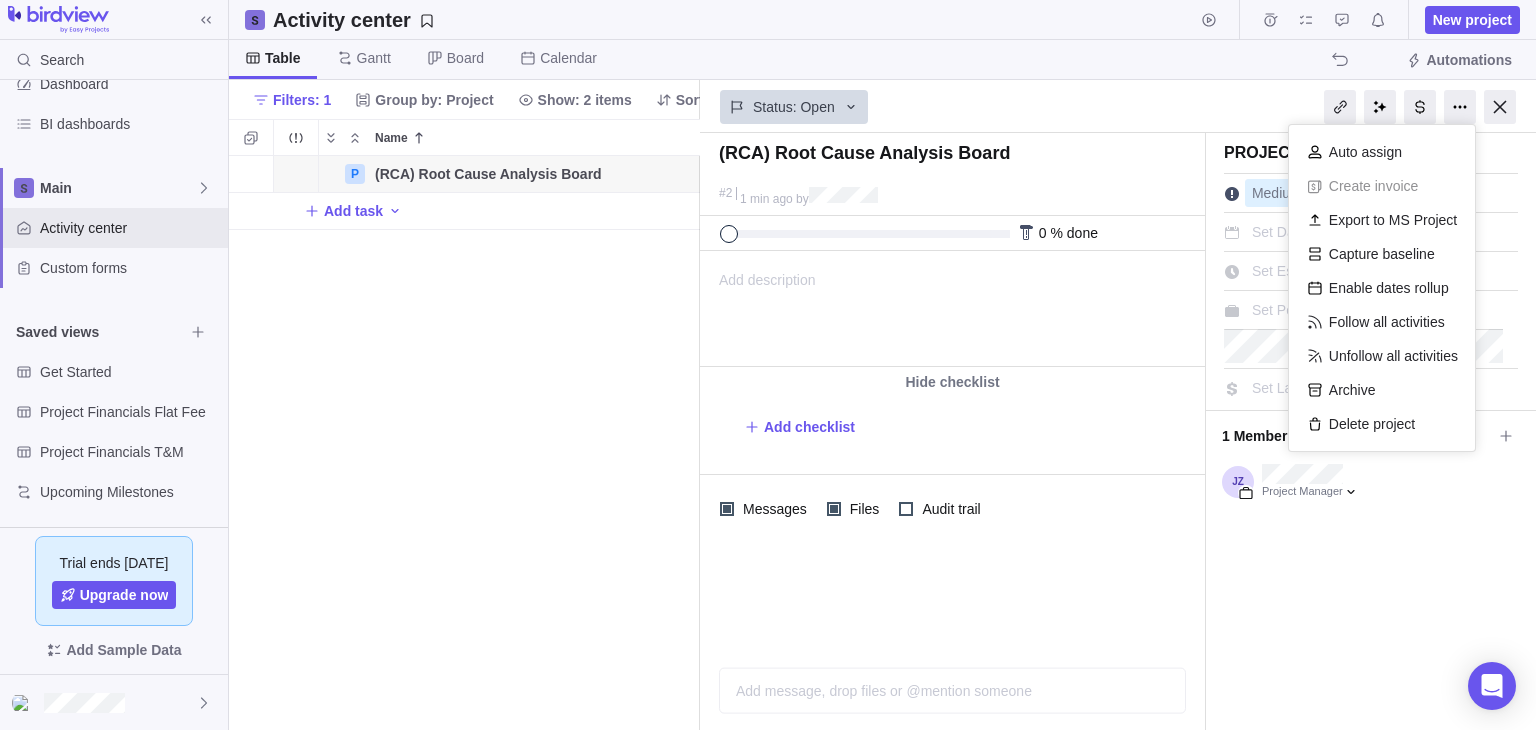 click on "Add description
... read all" at bounding box center (951, 309) 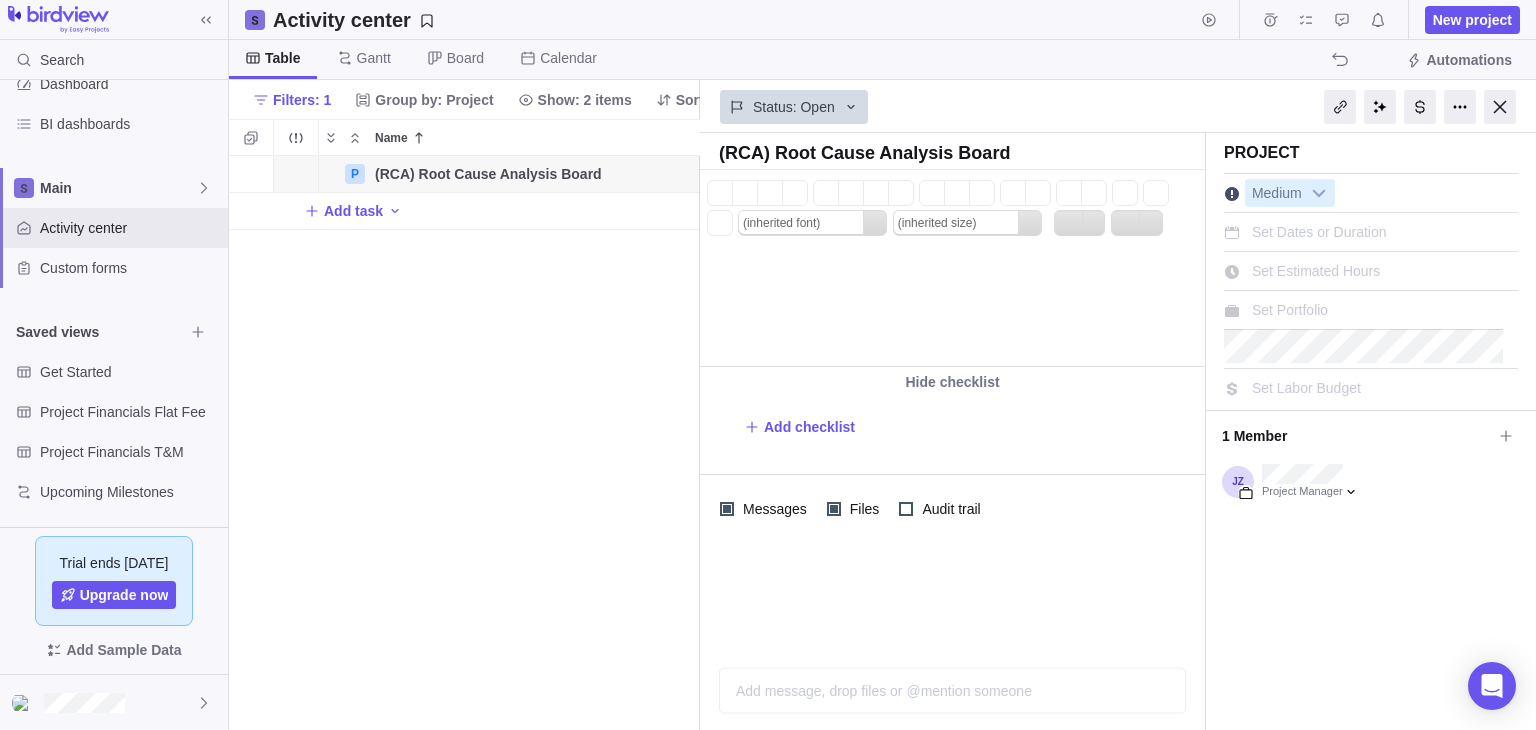 scroll, scrollTop: 0, scrollLeft: 0, axis: both 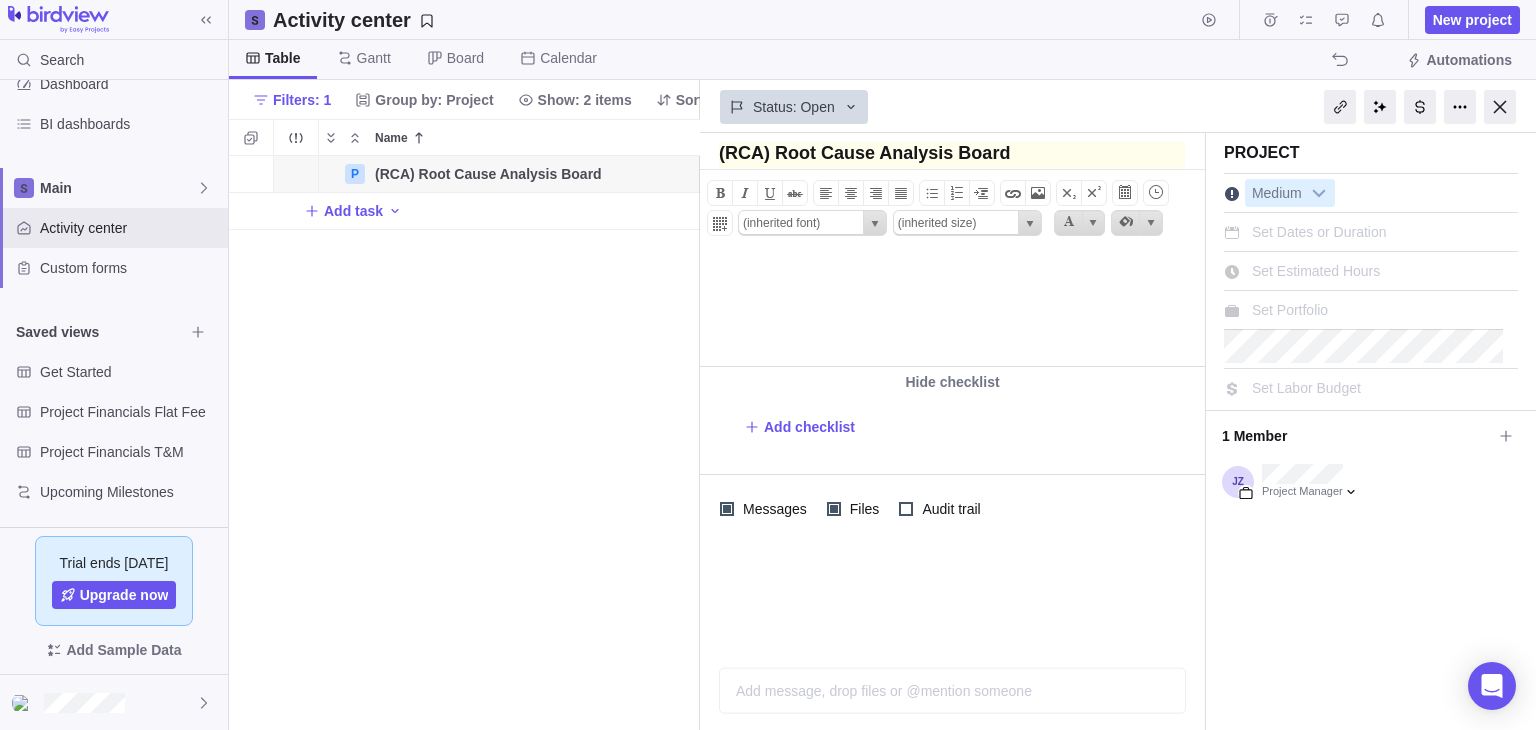 click at bounding box center [952, 160] 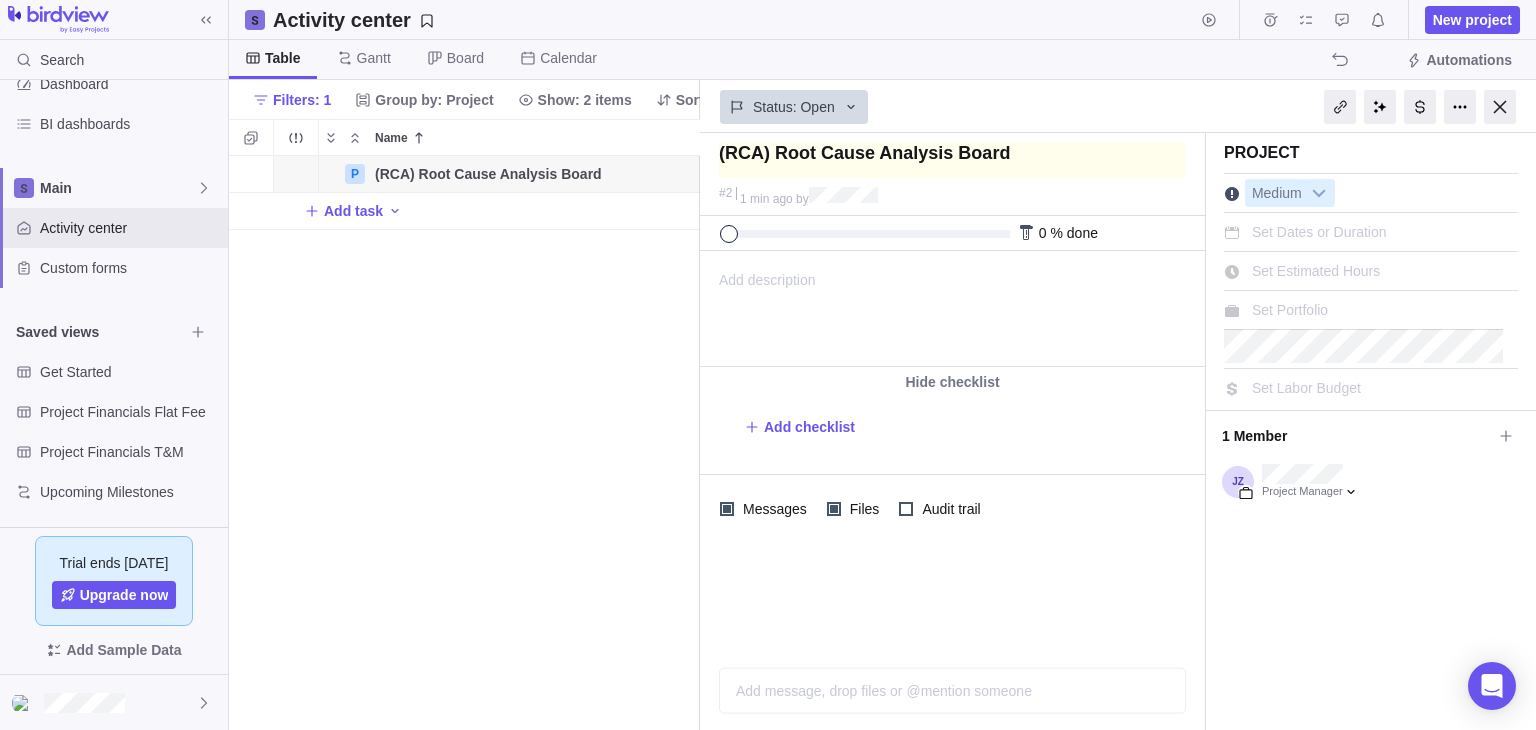 click at bounding box center (952, 160) 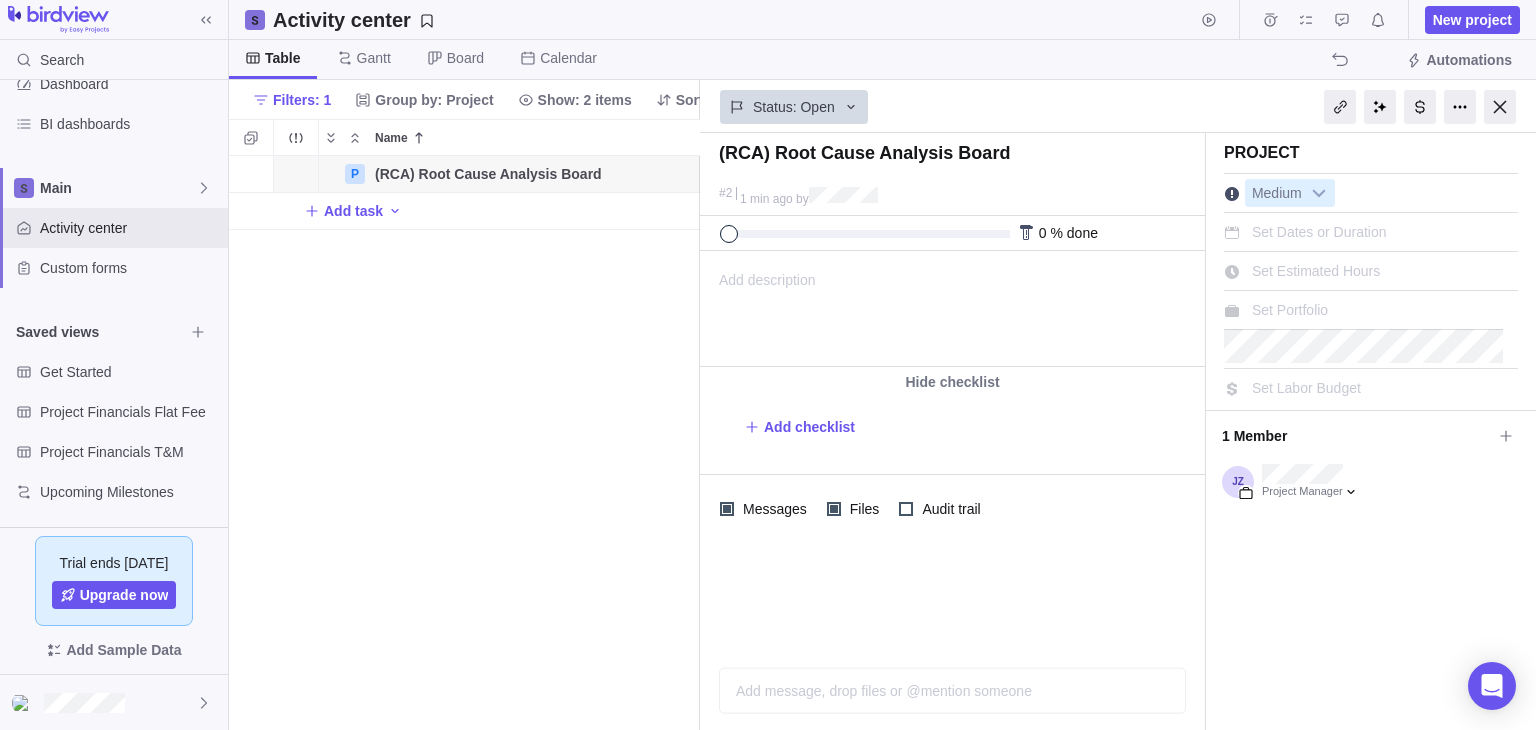 click on "Status: Open" at bounding box center (952, 105) 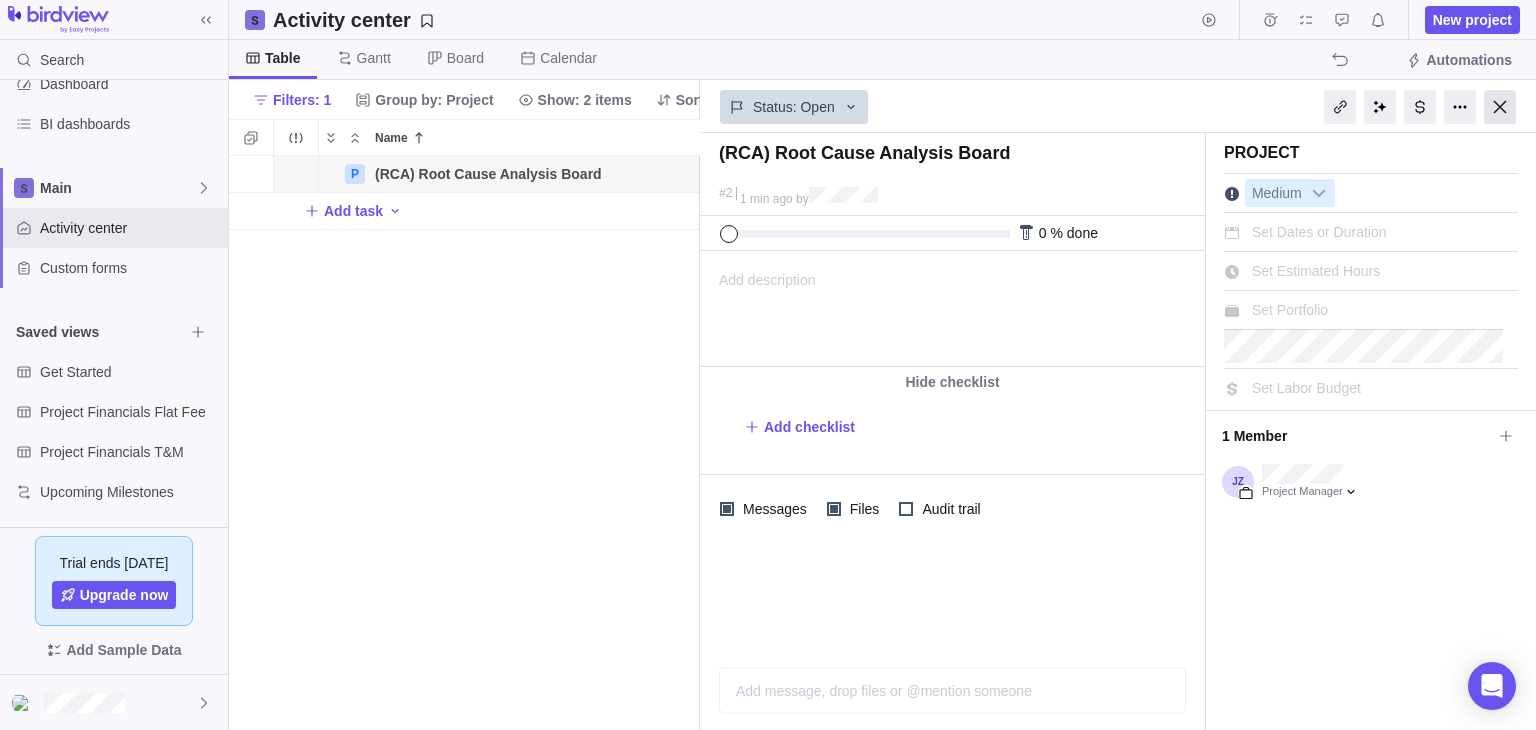 click at bounding box center [1500, 107] 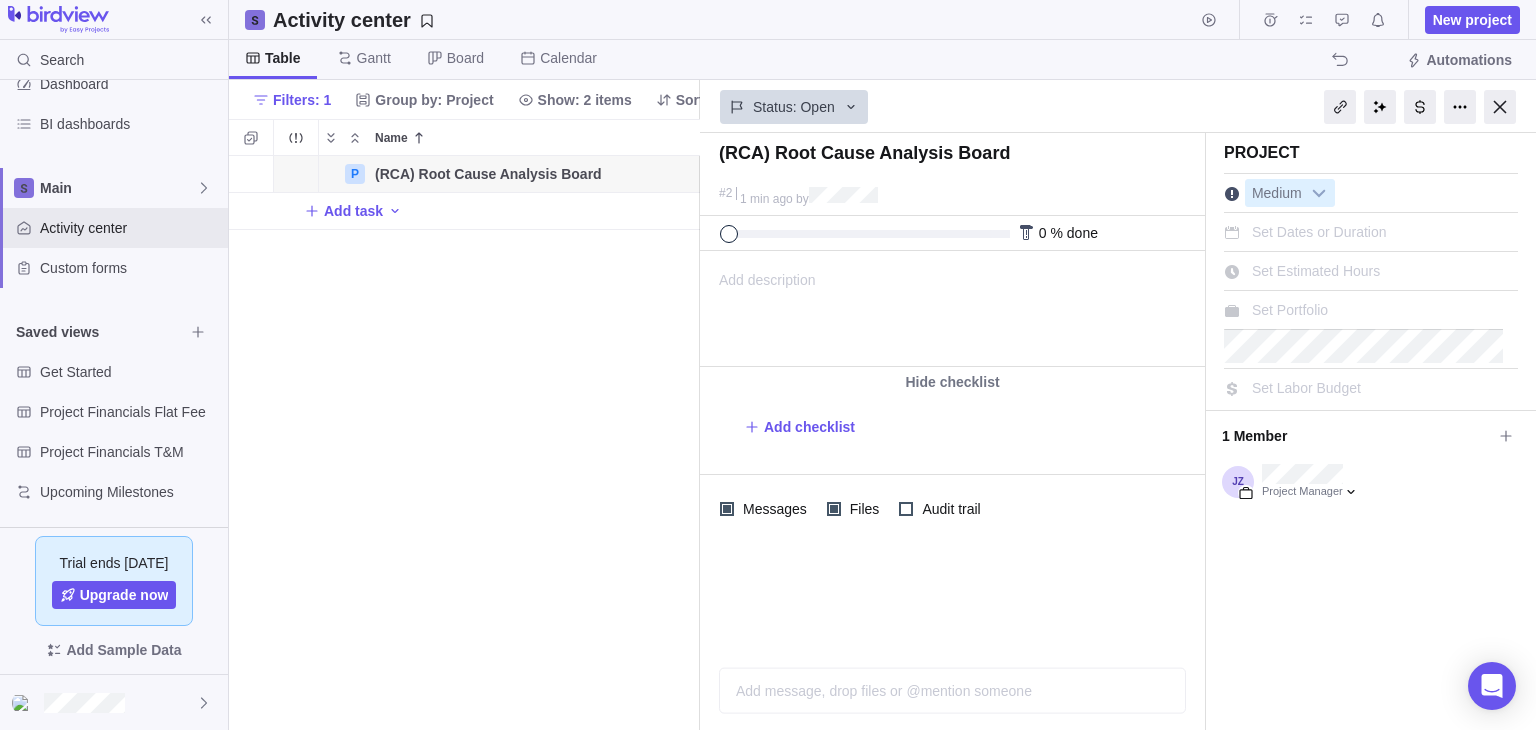 scroll, scrollTop: 16, scrollLeft: 16, axis: both 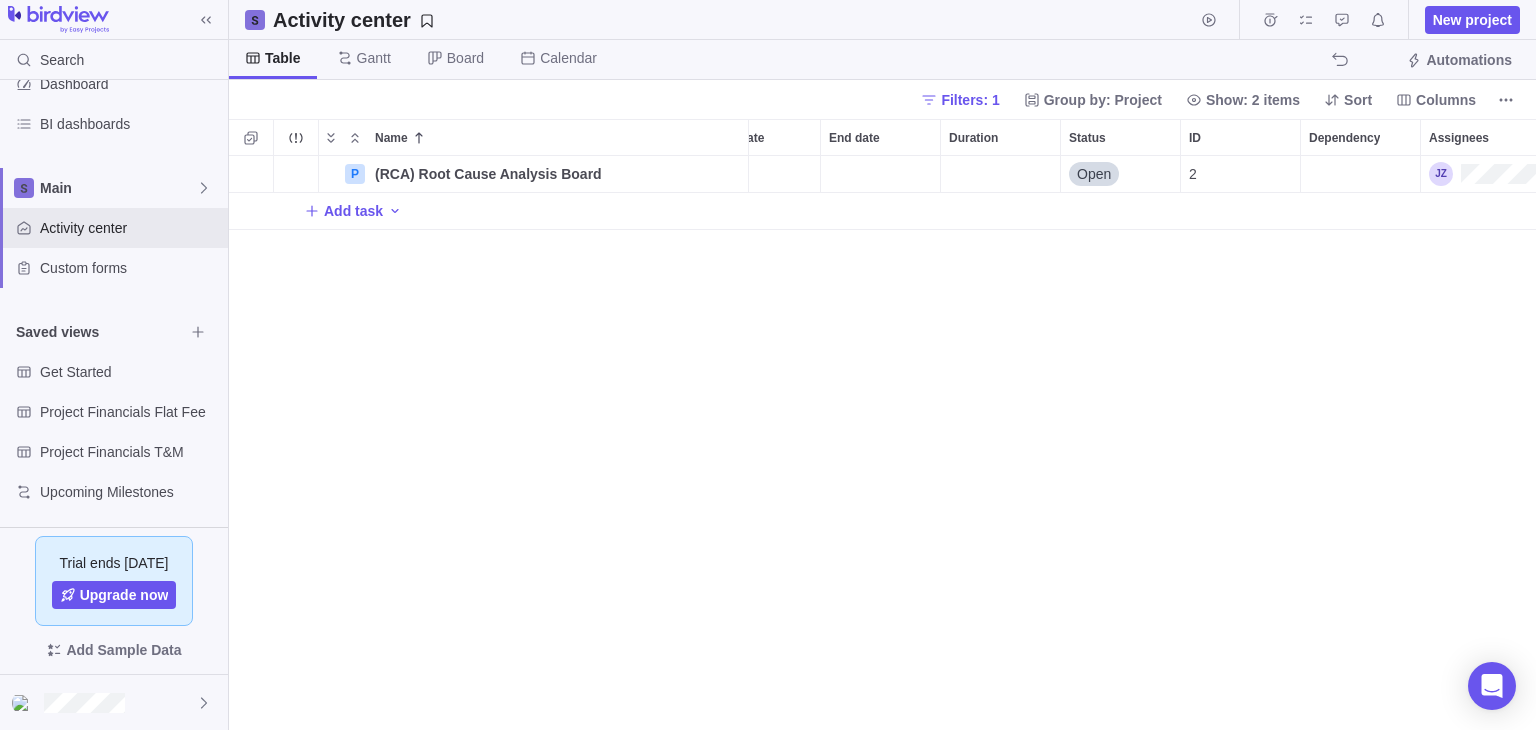 click on "P (RCA) Root Cause Analysis Board Details Open 2 Add task" at bounding box center [882, 443] 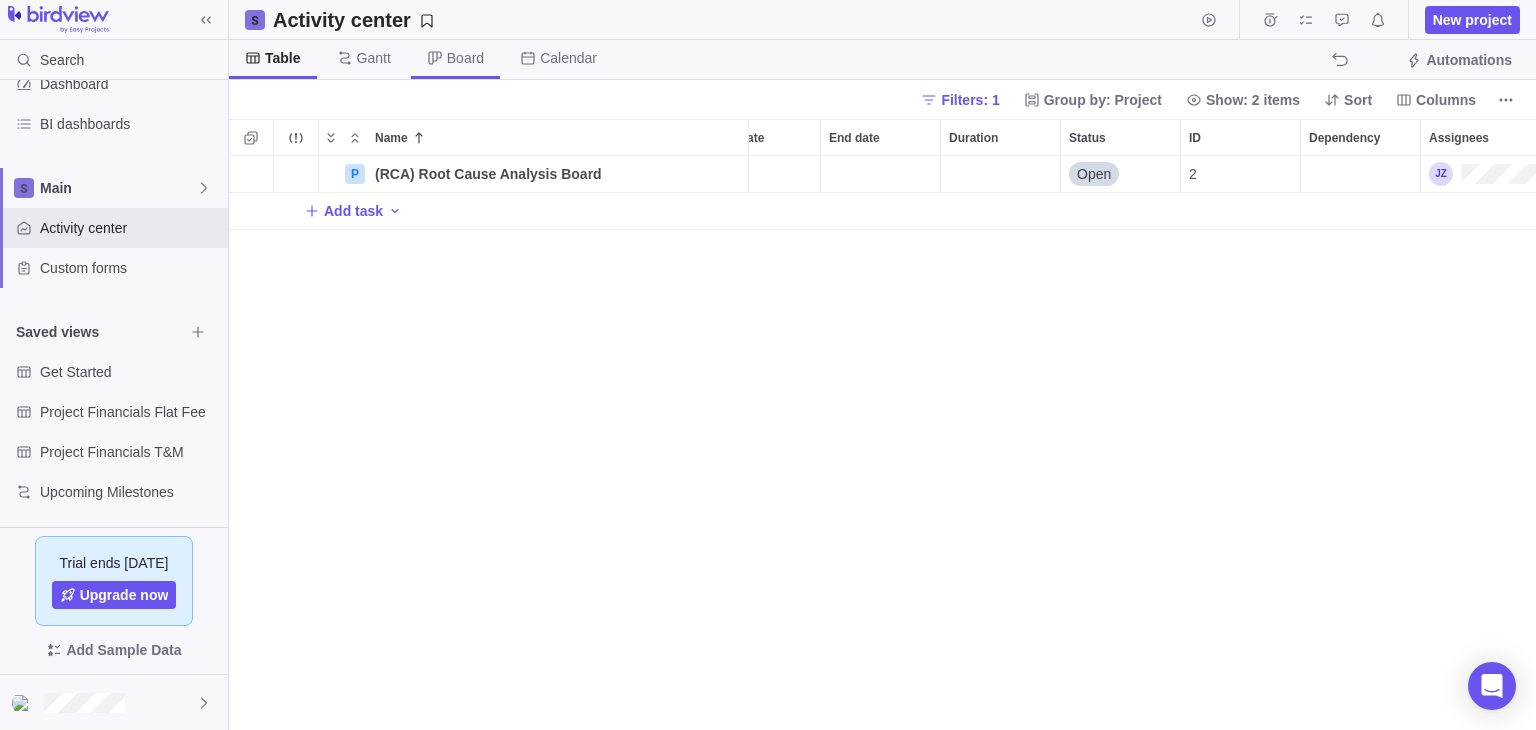 click on "Board" at bounding box center (465, 58) 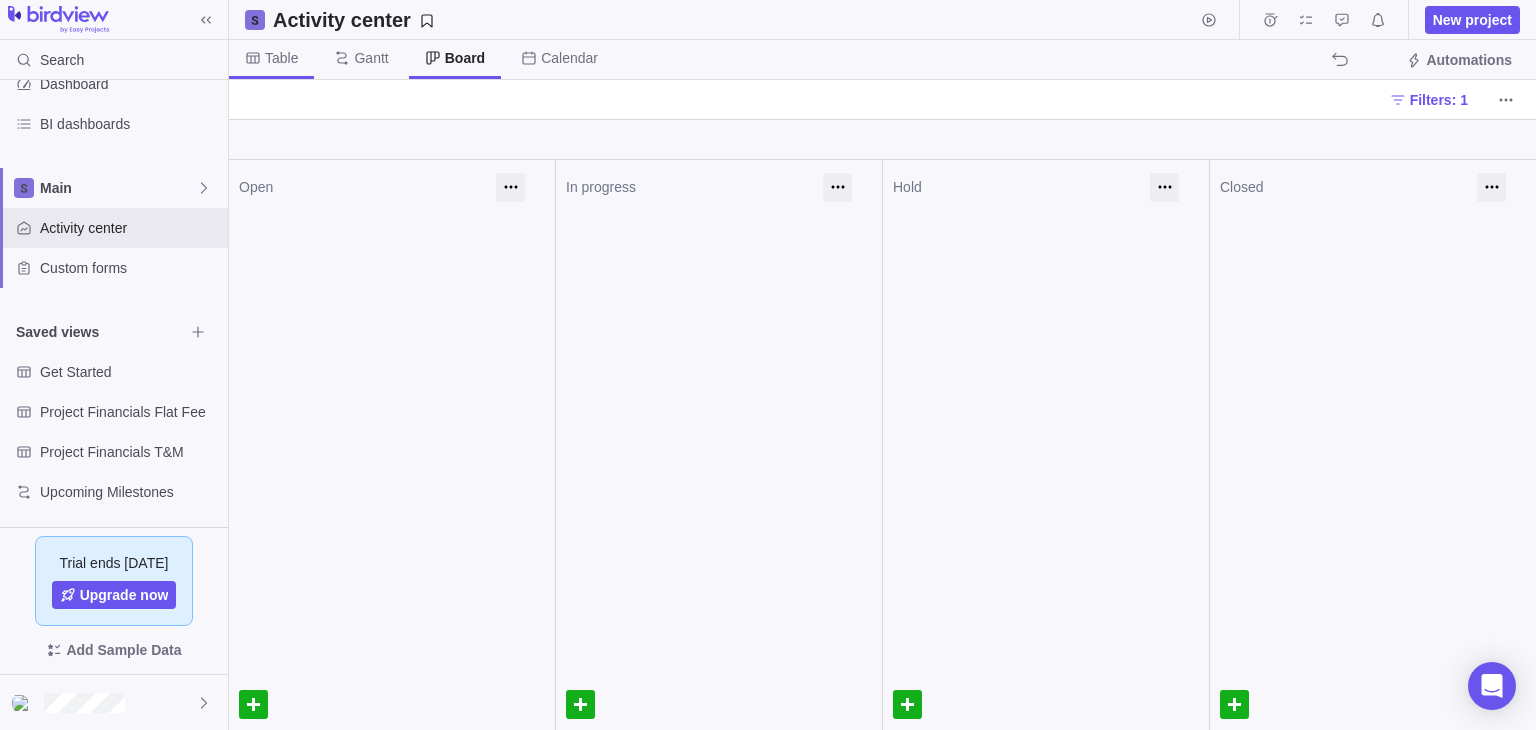 click on "Table" at bounding box center [281, 58] 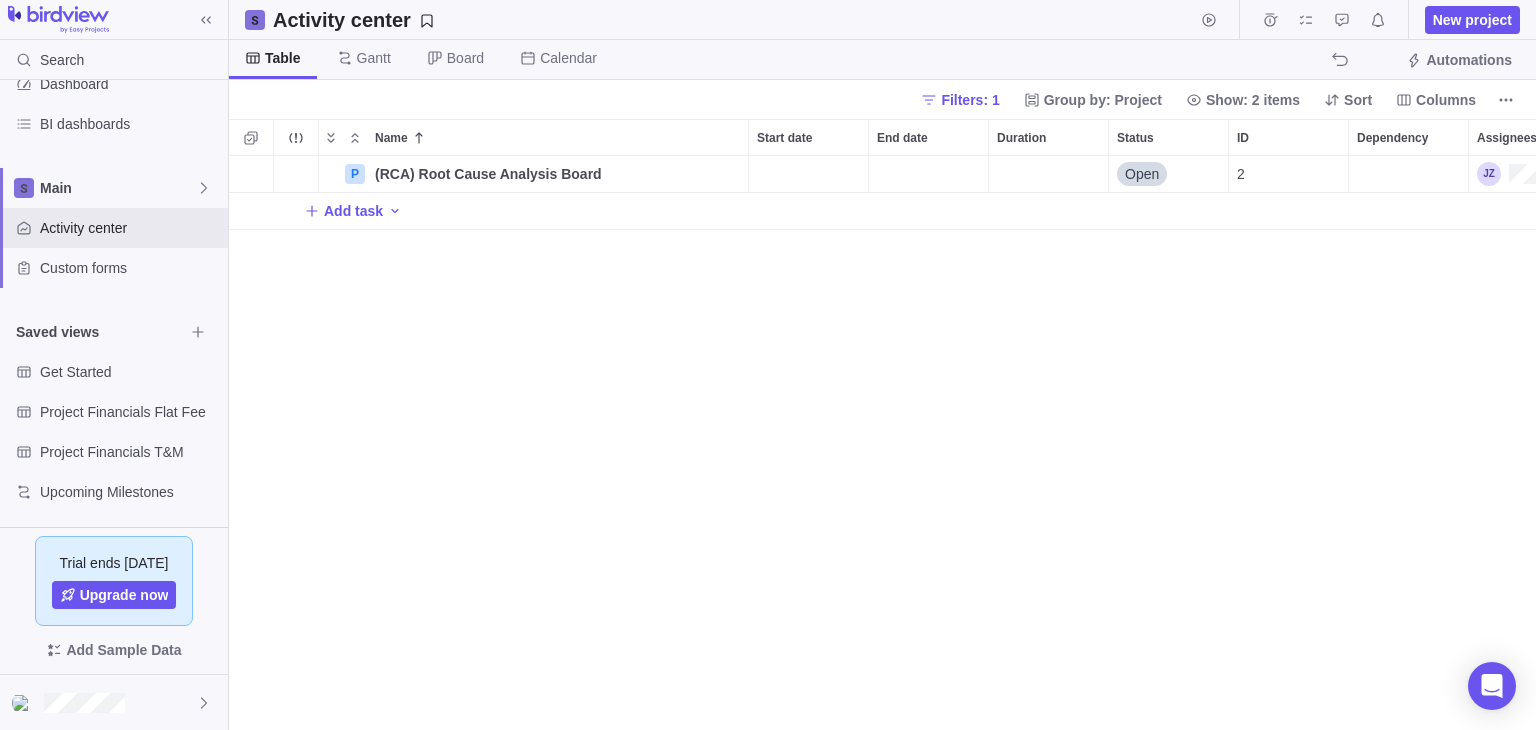 scroll, scrollTop: 16, scrollLeft: 16, axis: both 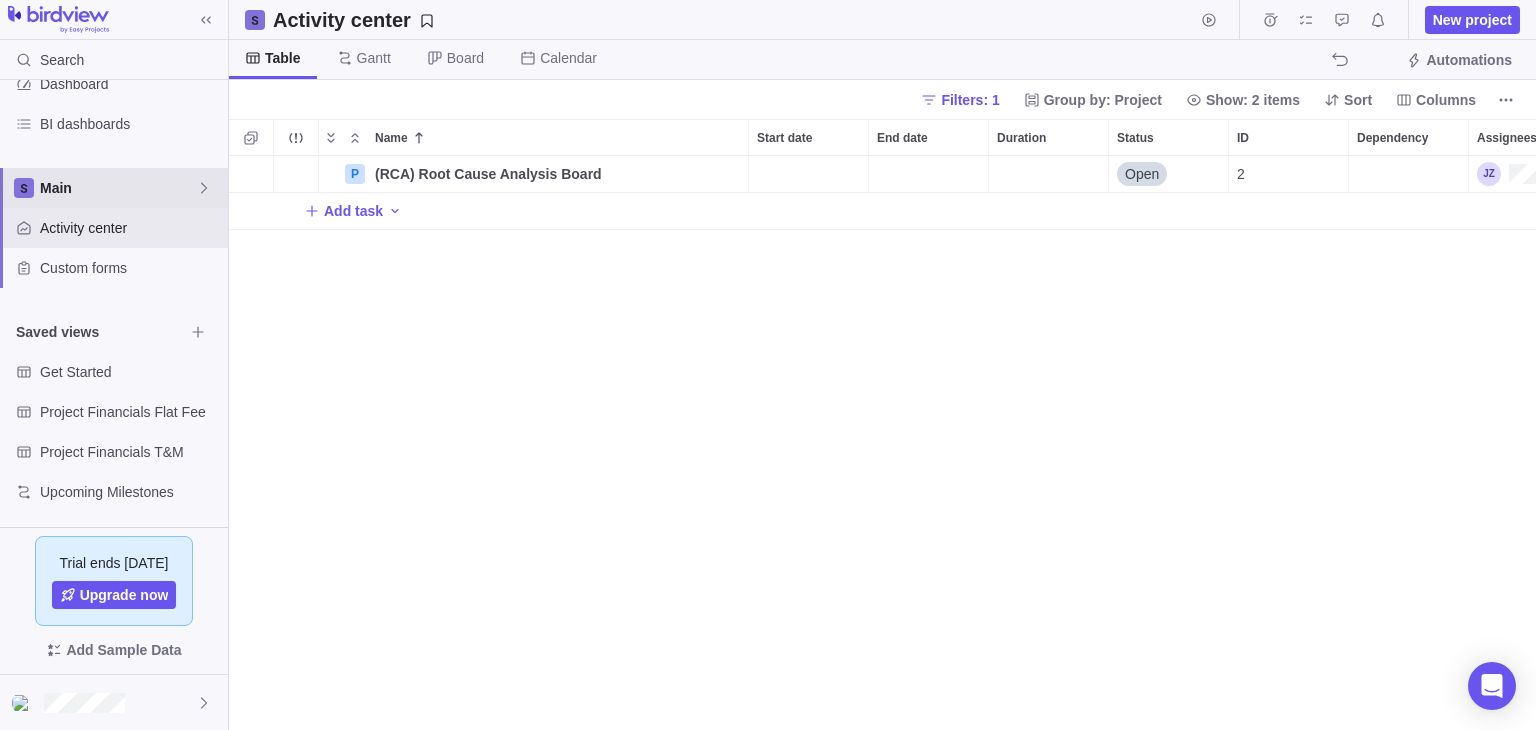 click on "Main" at bounding box center (114, 188) 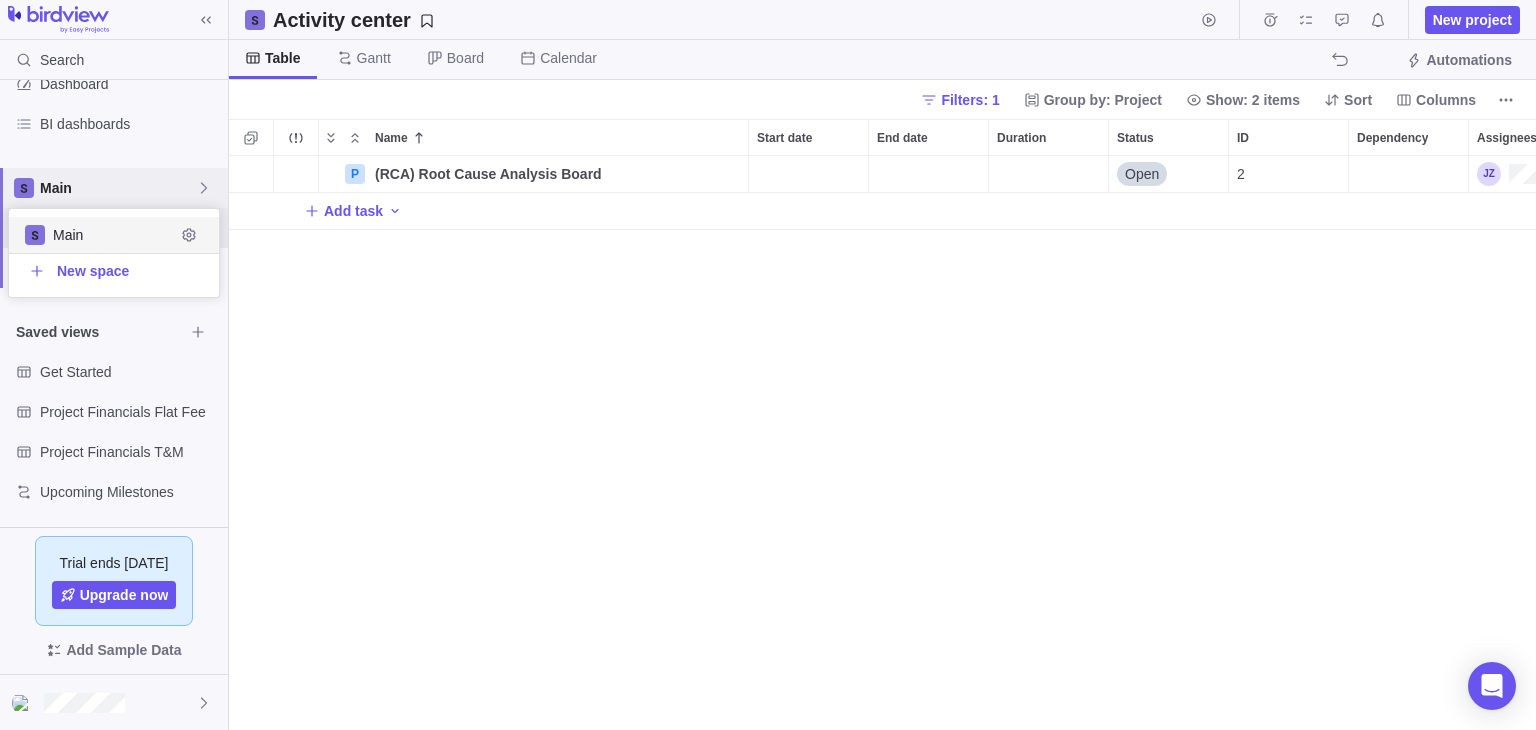 scroll, scrollTop: 16, scrollLeft: 16, axis: both 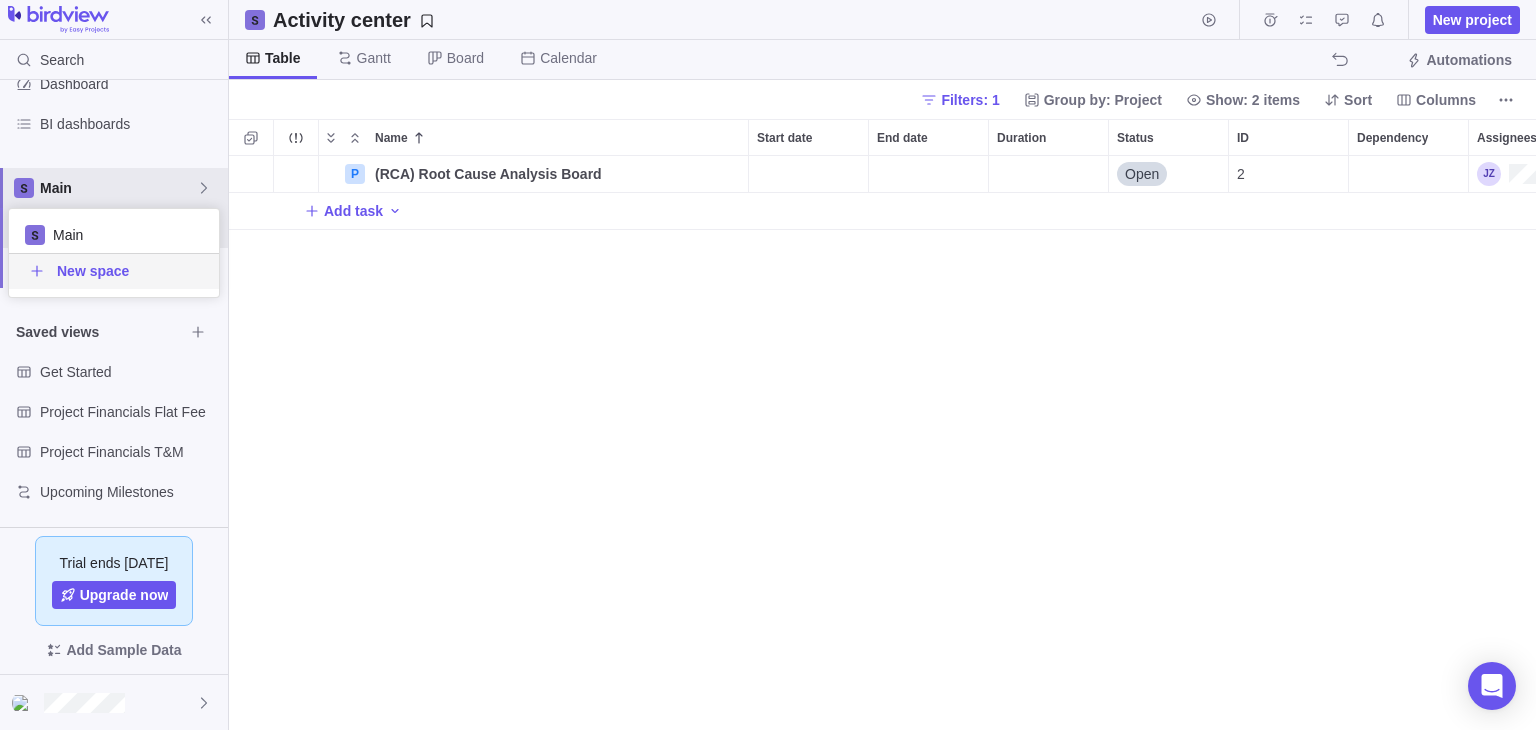 click on "Search Time logs history Invoices Resources Reports Dashboard BI dashboards Main Activity center Custom forms Saved views Get Started Project Financials Flat Fee Project Financials T&M Upcoming Milestones Trial ends in 15 days Upgrade now Add Sample Data Activity center New project Table Gantt Board Calendar Automations Filters: 1 Group by: Project Show: 2 items Sort Columns Name Start date End date Duration Status ID Dependency Assignees P (RCA) Root Cause Analysis Board Details Open 2 Add task Filters Activity status Default Workflow Project status Default Workflow Activity priority Activity assignees Project start date Previous year Previous month Previous week Yesterday Today This week This month This year Next week Next month Filter by period Project end date Previous year Previous month Previous week Yesterday Today This week This month This year Next week Next month Filter by period Projects
x Prev Next July   2025 Su Mo Tu We Th Fr Sa     1 2 3 4 5 6 7 8 9 10" at bounding box center [768, 365] 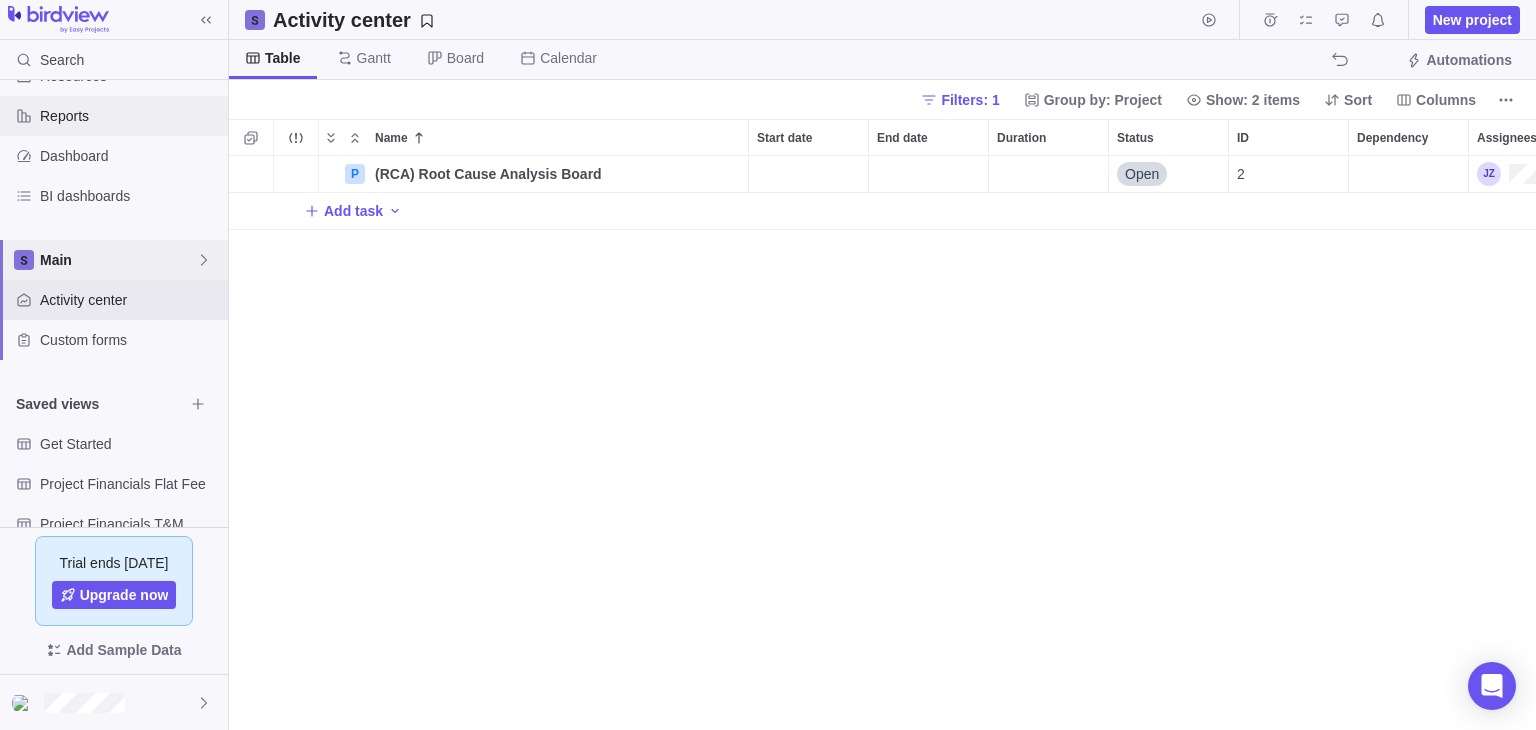 scroll, scrollTop: 192, scrollLeft: 0, axis: vertical 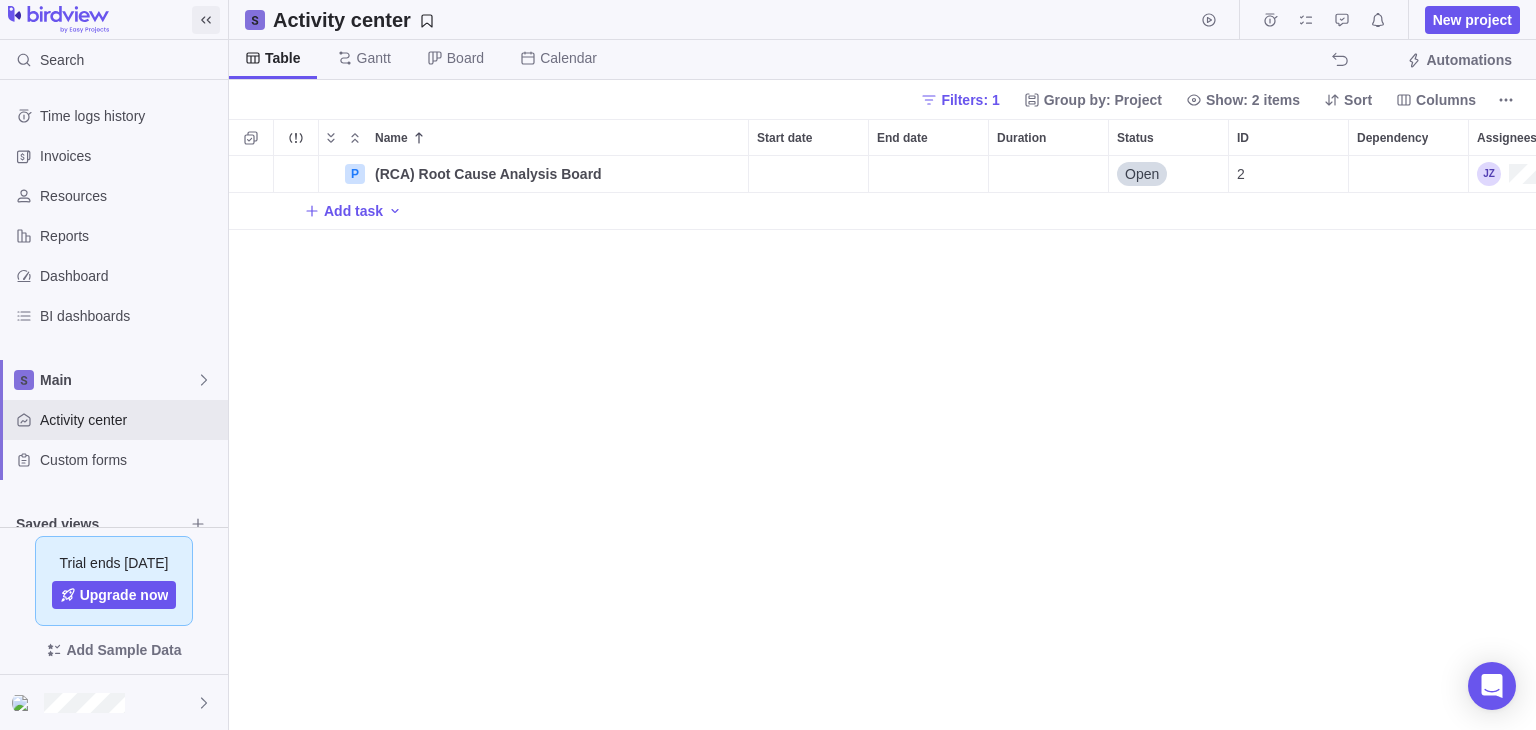 click 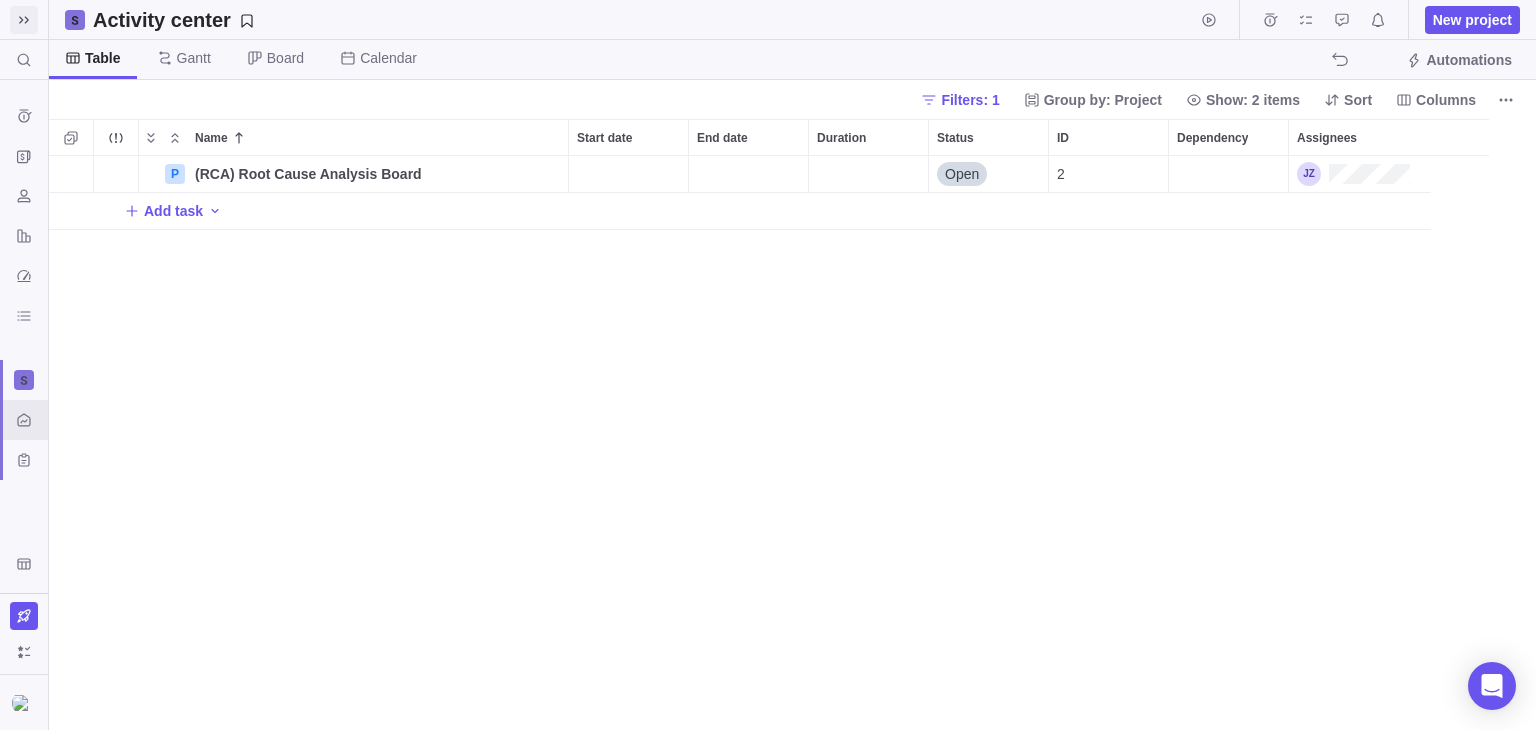 scroll, scrollTop: 16, scrollLeft: 16, axis: both 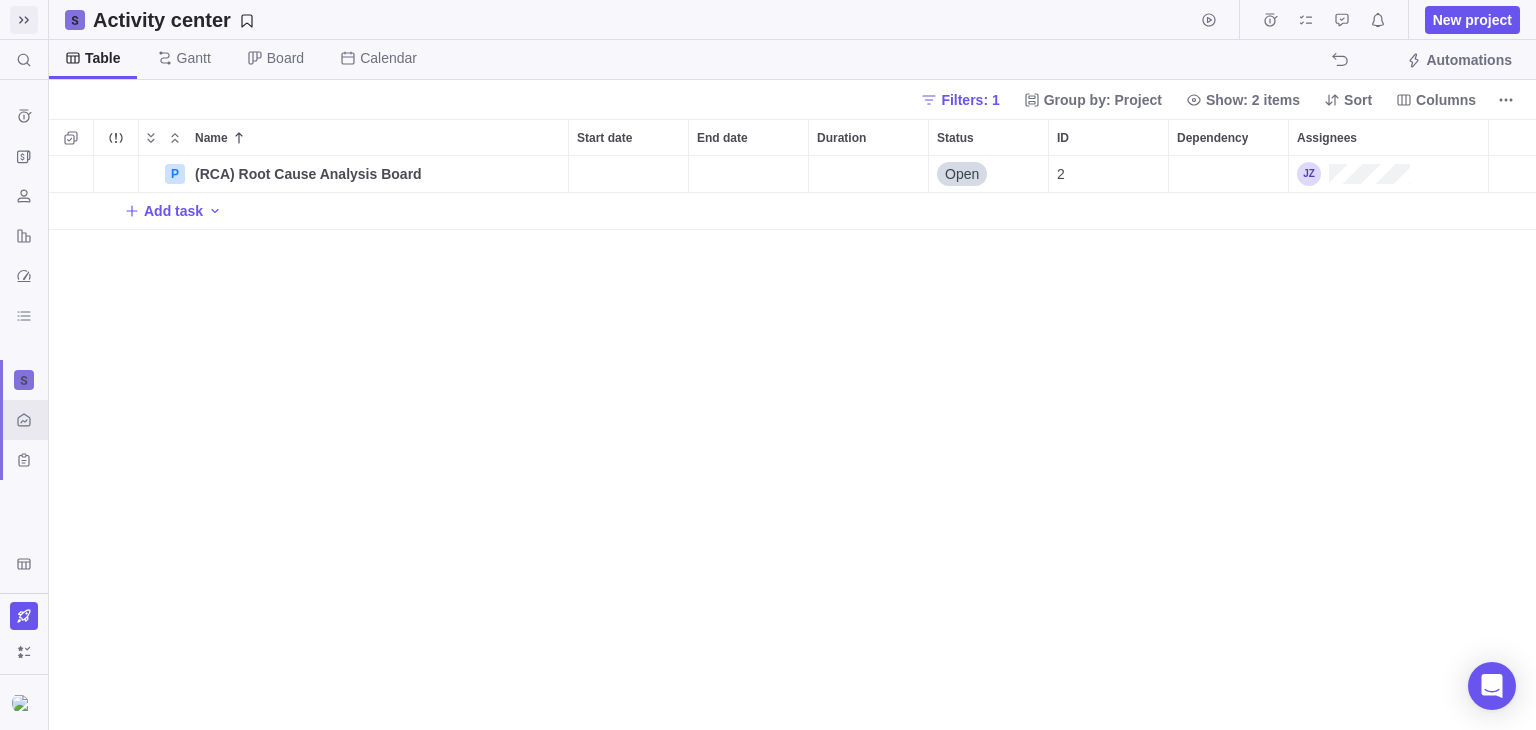 click at bounding box center (24, 20) 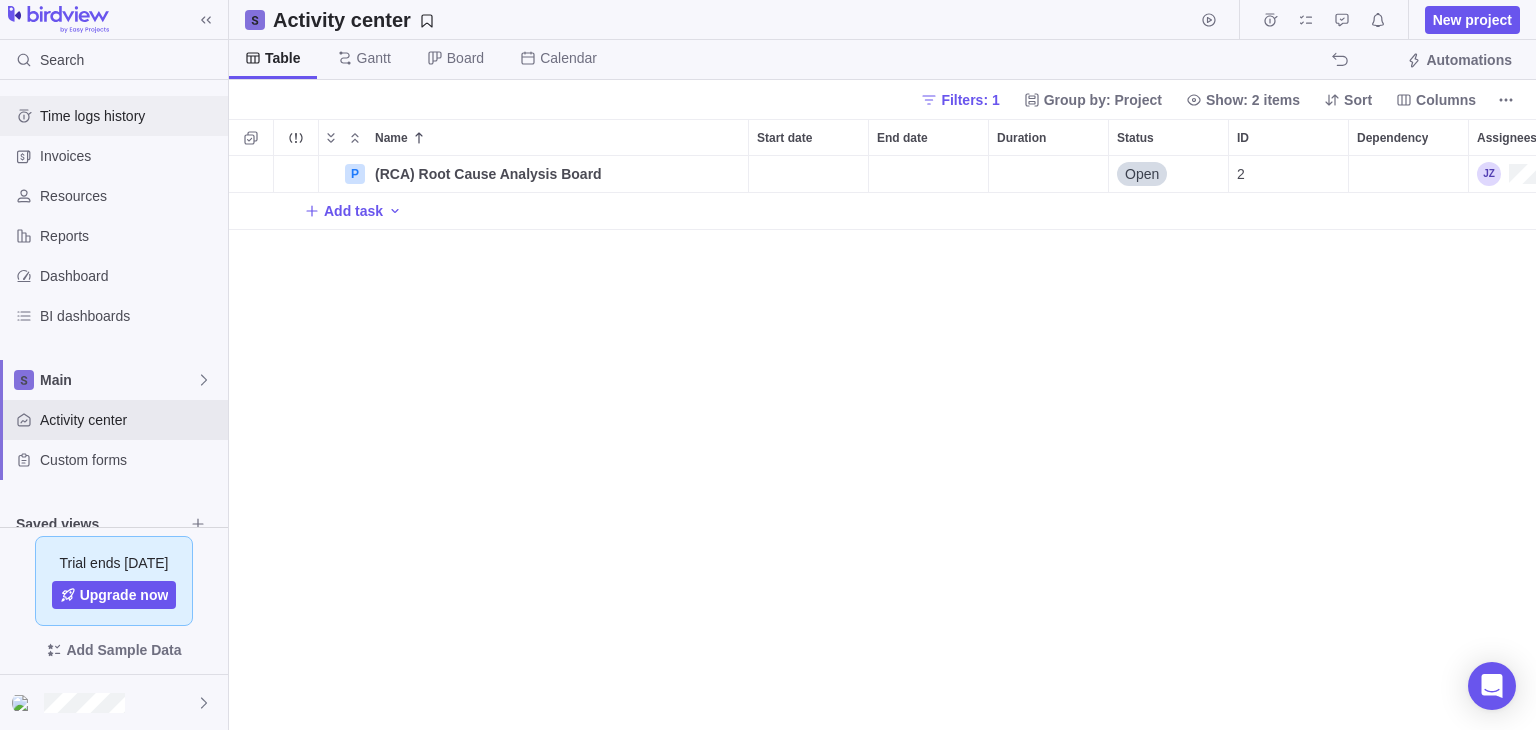 scroll, scrollTop: 558, scrollLeft: 1292, axis: both 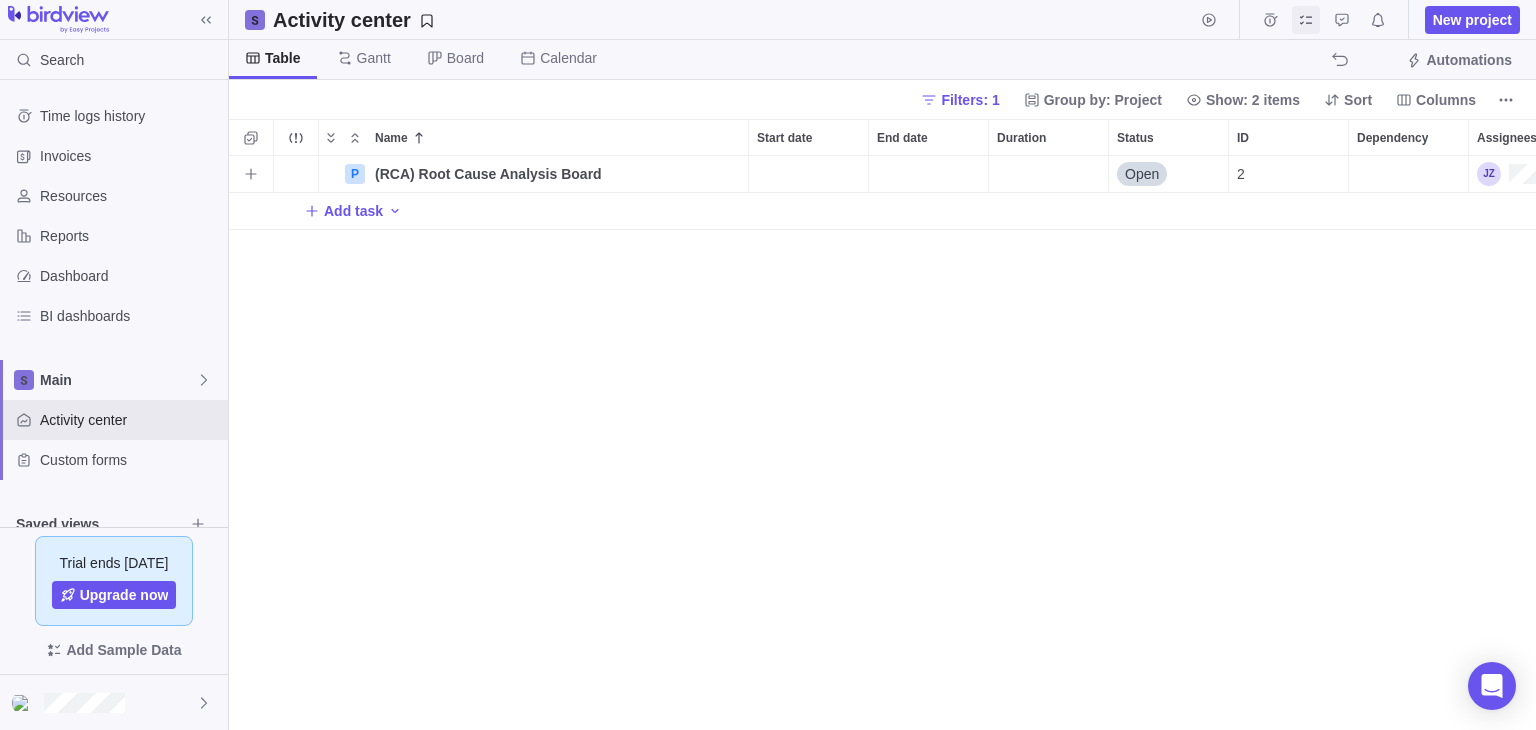 click at bounding box center (1306, 20) 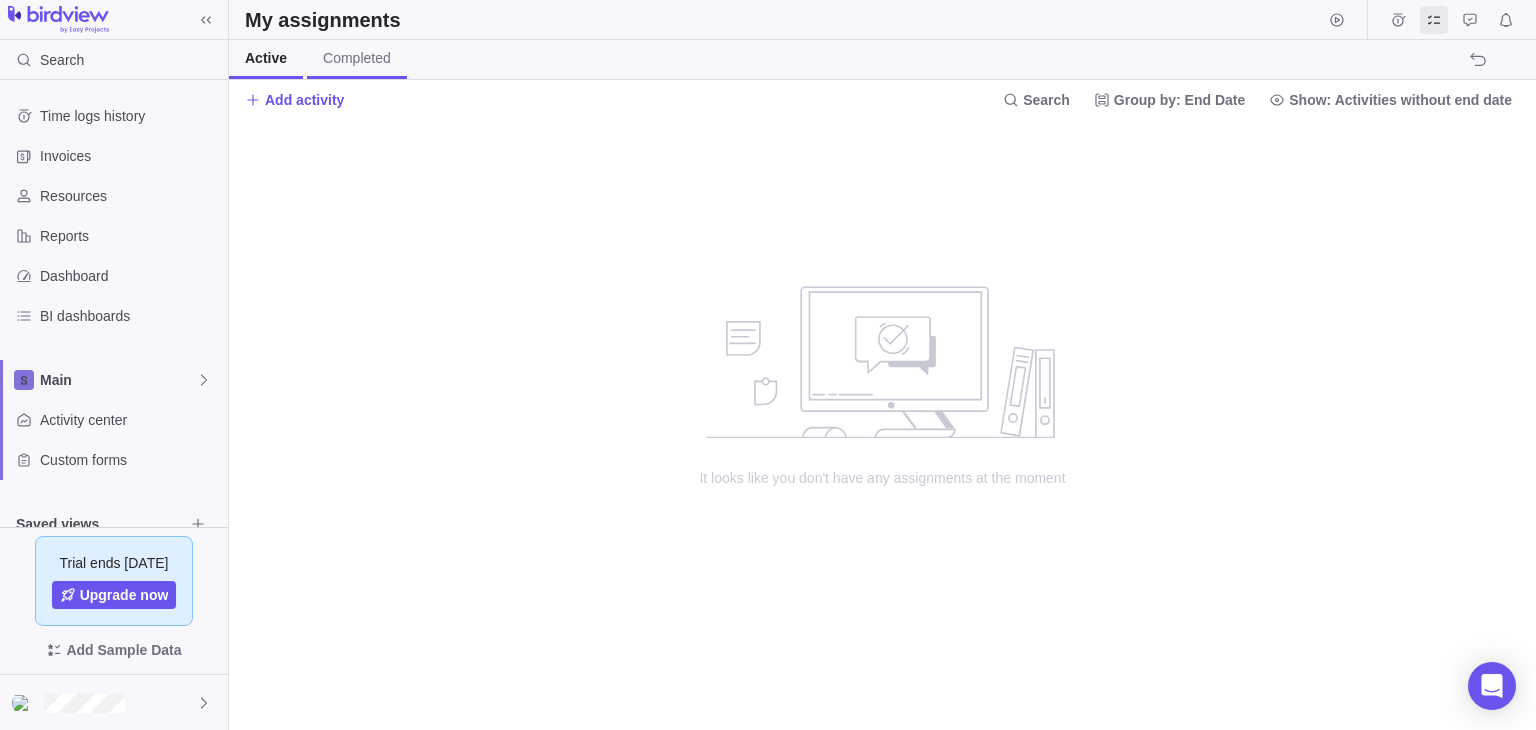 click on "Completed" at bounding box center (357, 58) 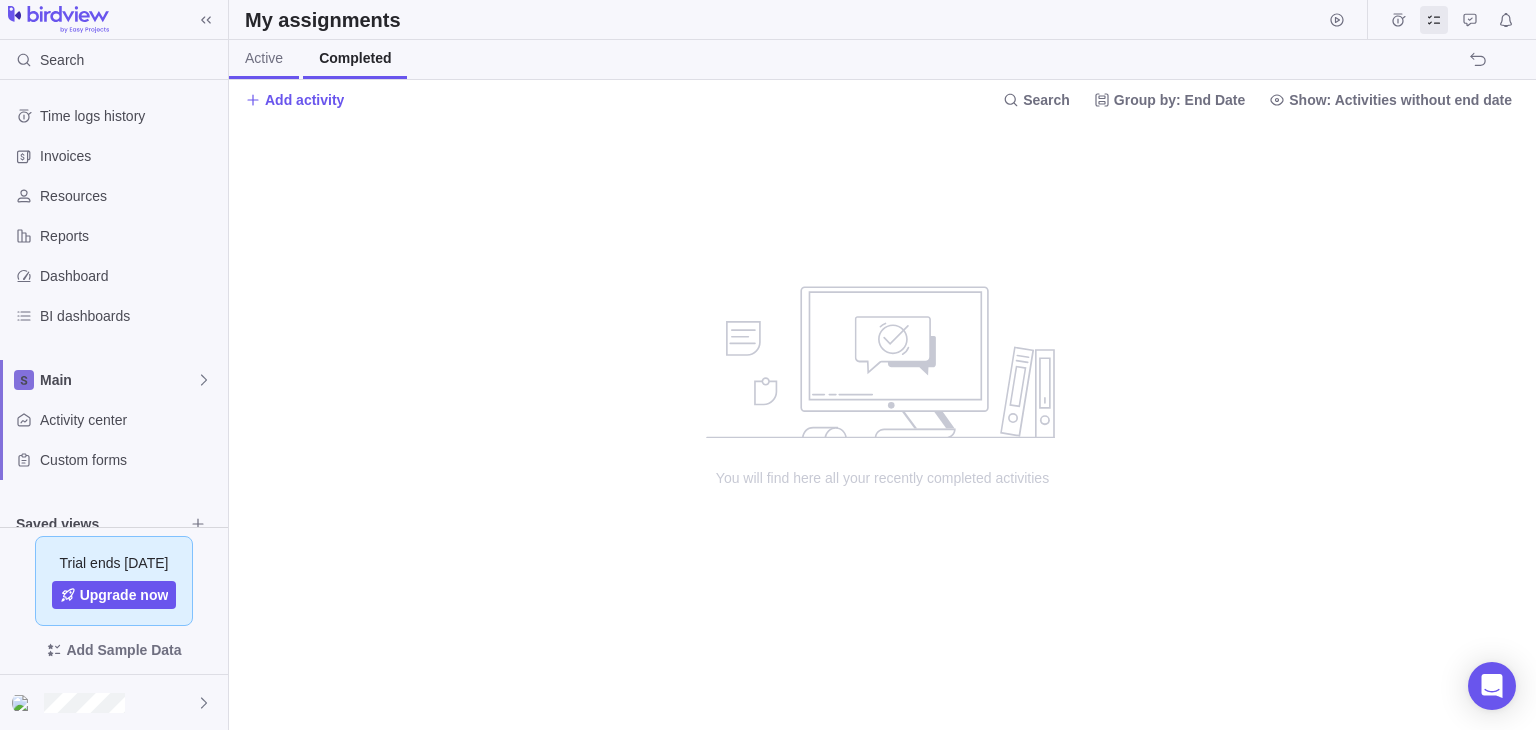 click on "Active" at bounding box center (264, 59) 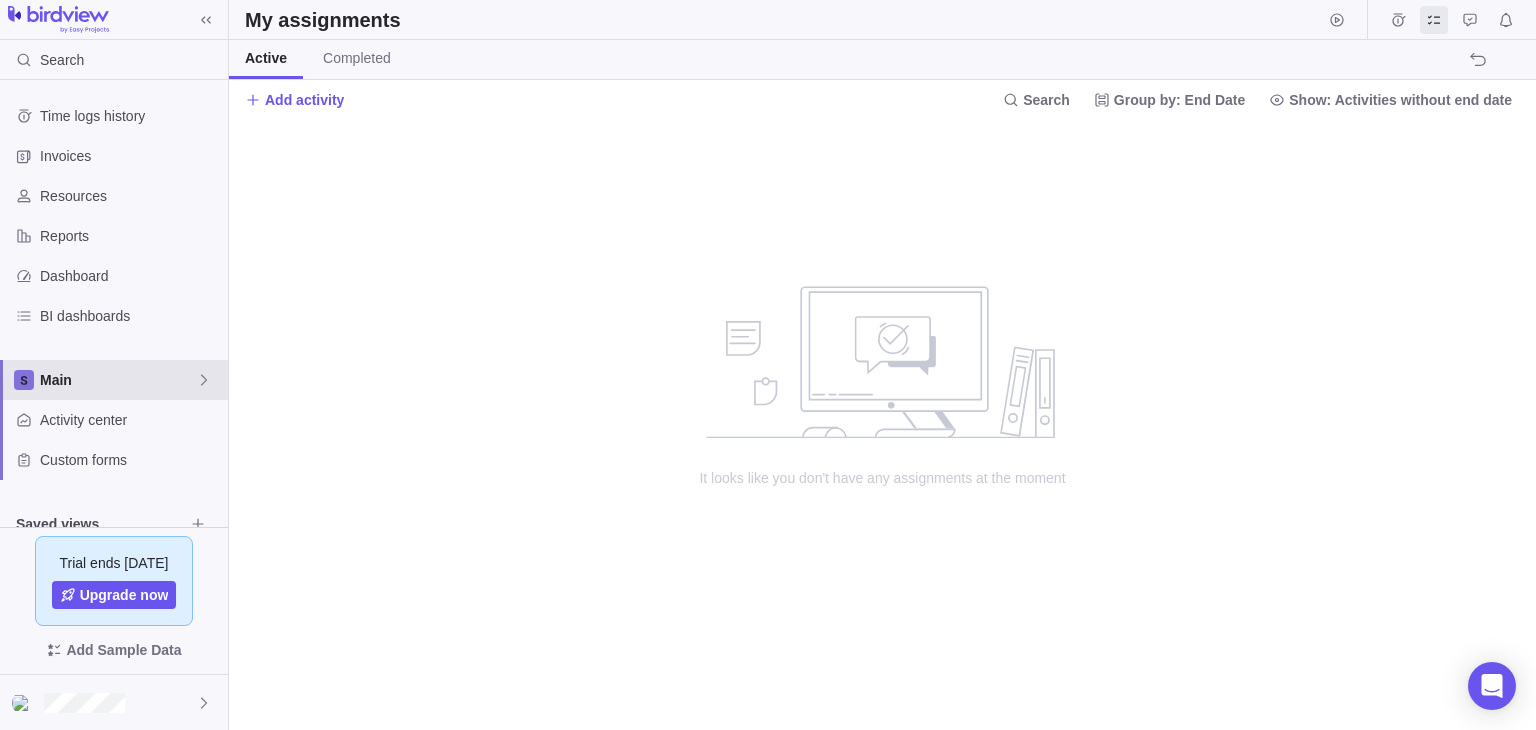 click on "Main" at bounding box center [118, 380] 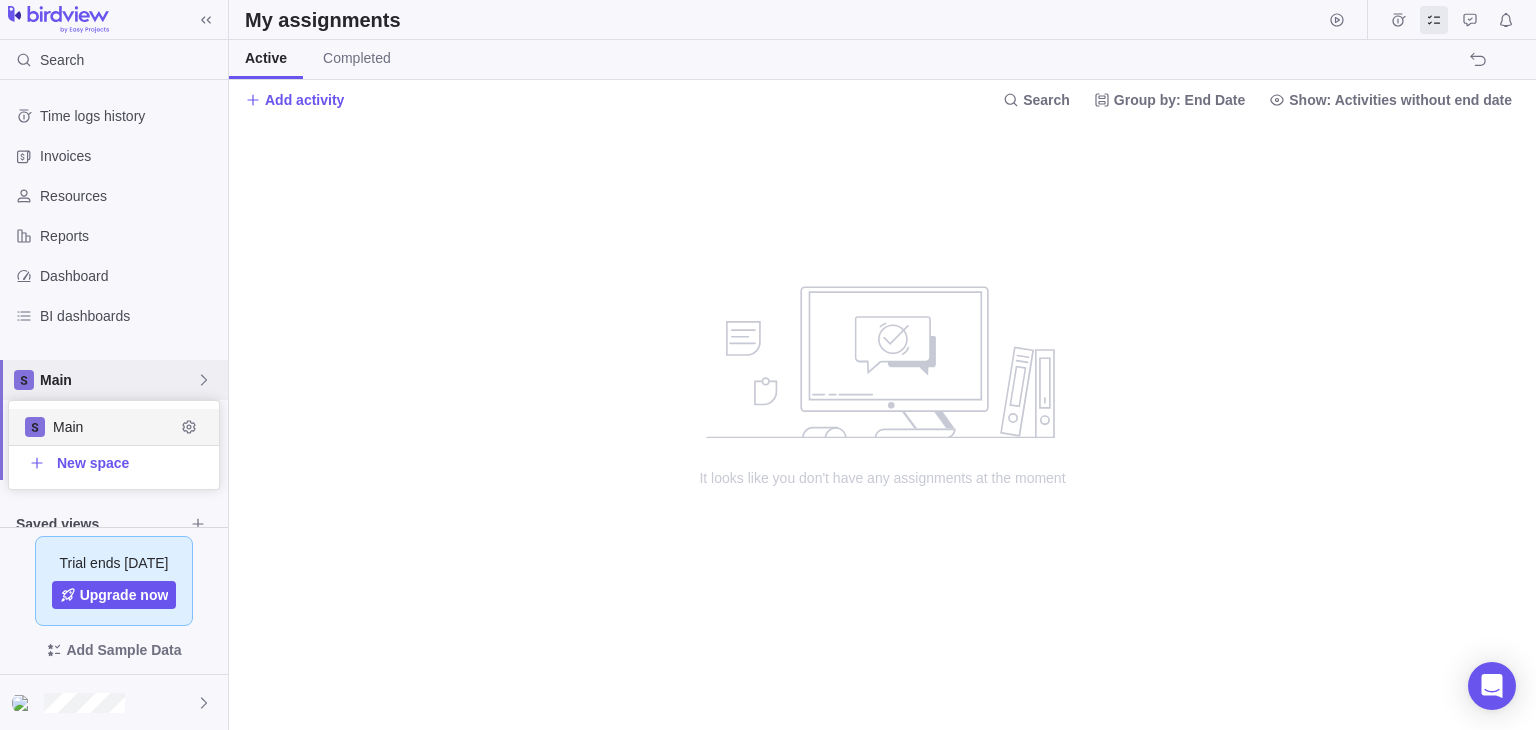 scroll, scrollTop: 16, scrollLeft: 16, axis: both 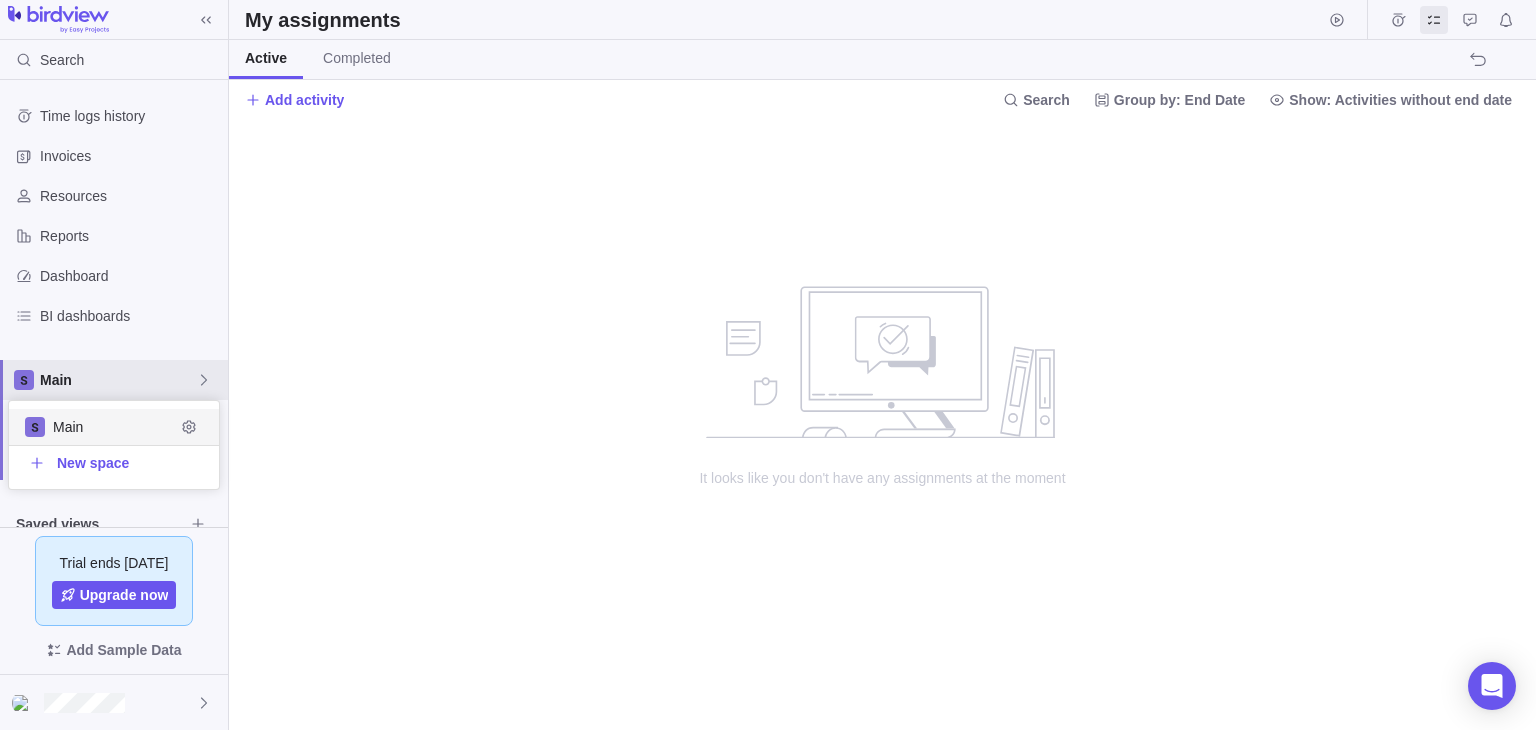 click on "Main" at bounding box center [114, 427] 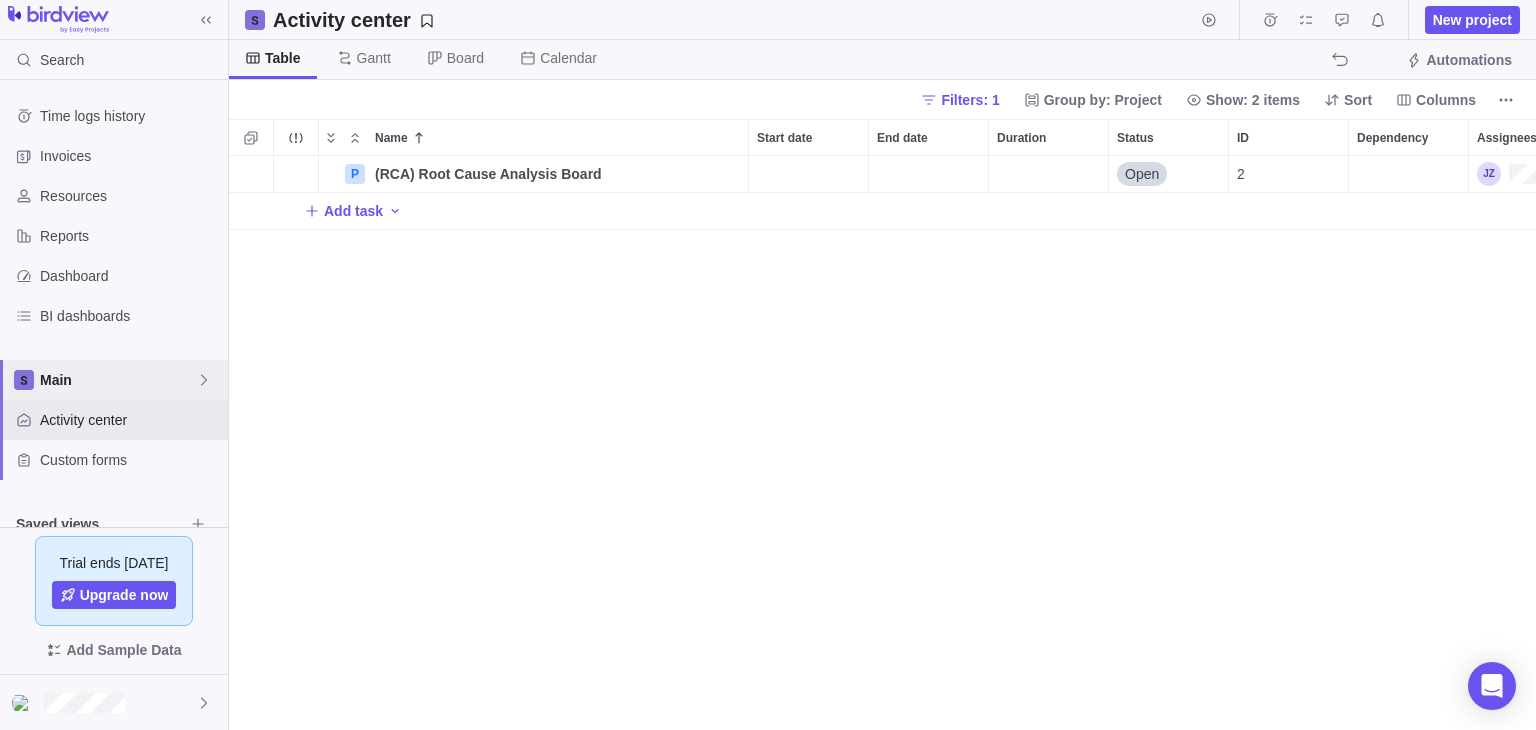 scroll, scrollTop: 16, scrollLeft: 16, axis: both 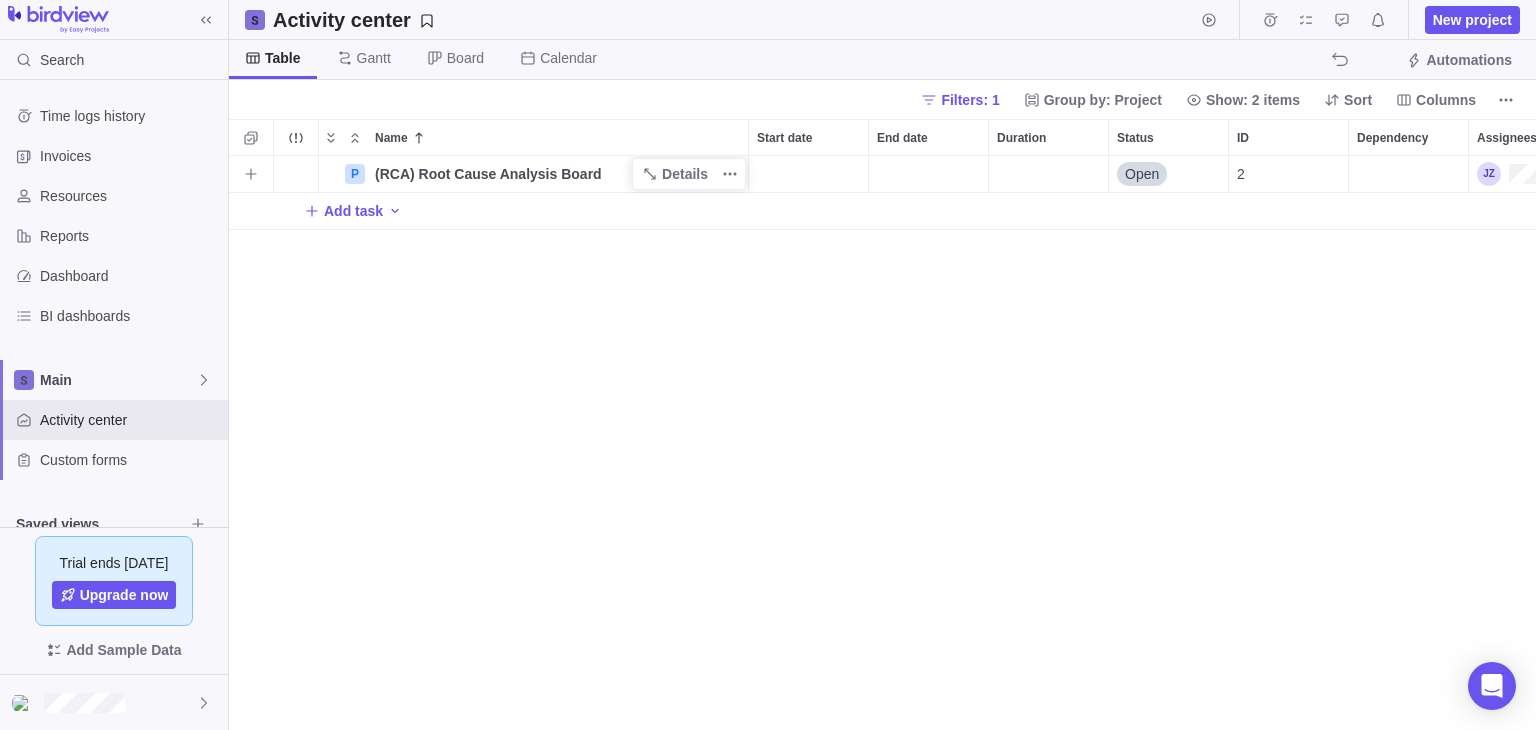 click on "(RCA) Root Cause Analysis Board" at bounding box center (488, 174) 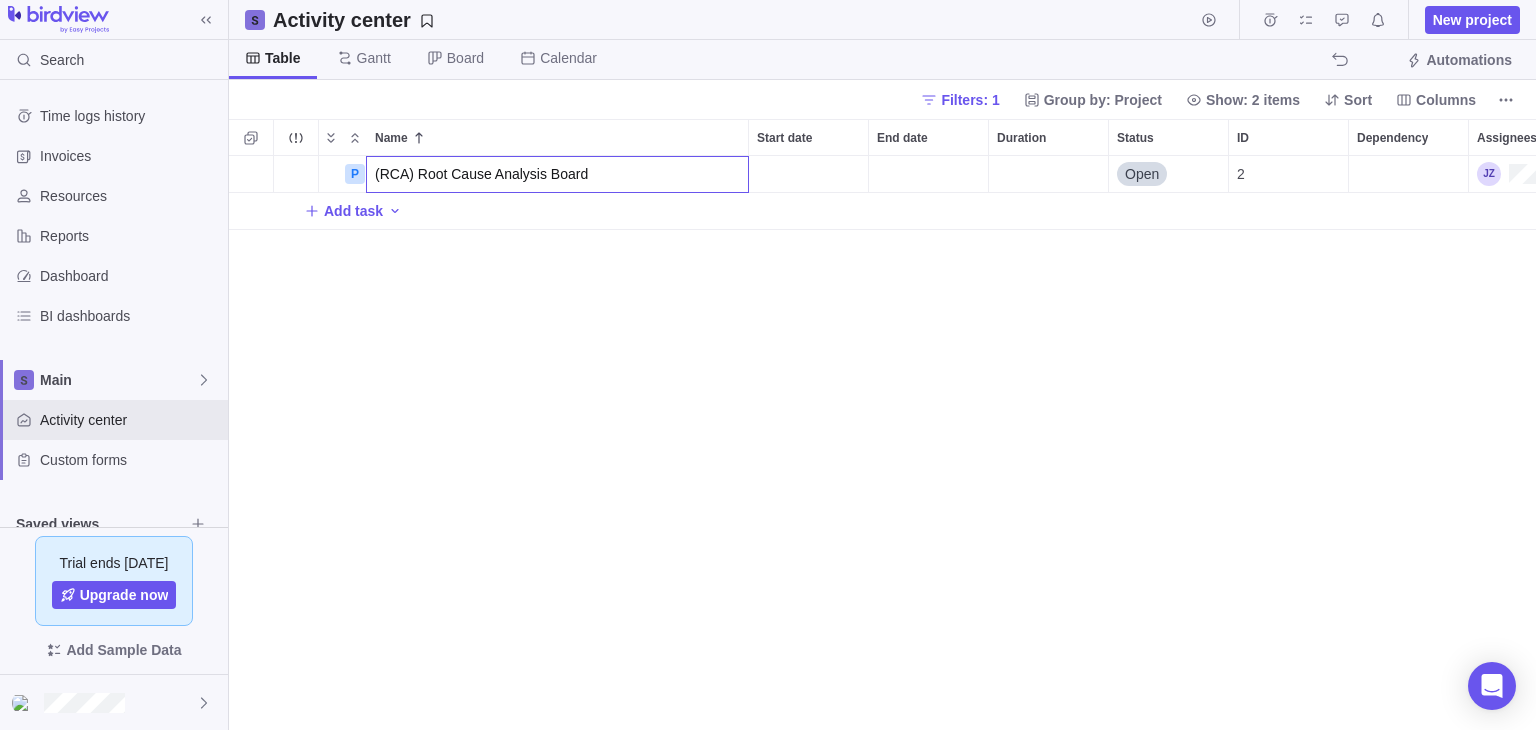 click on "(RCA) Root Cause Analysis Board" at bounding box center (557, 174) 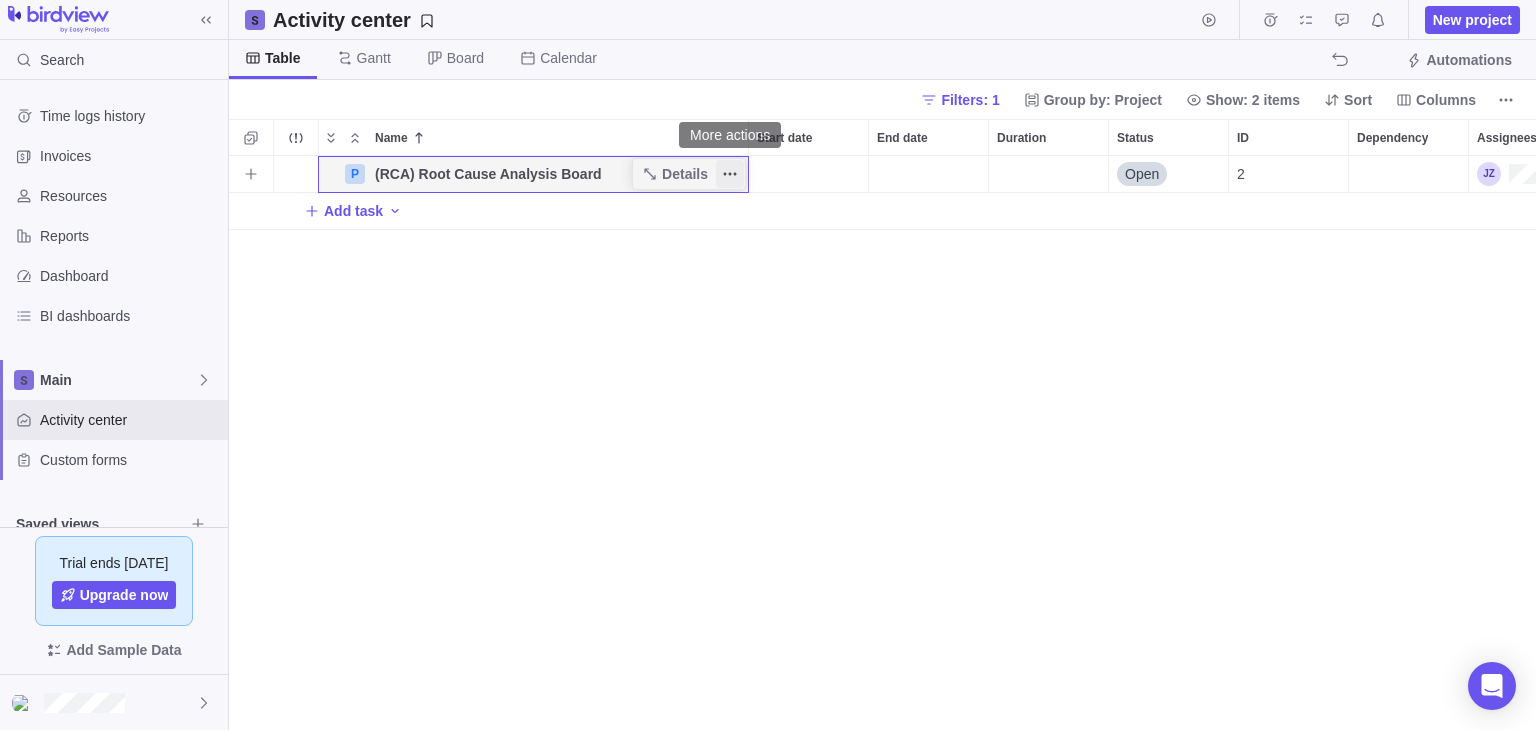 click 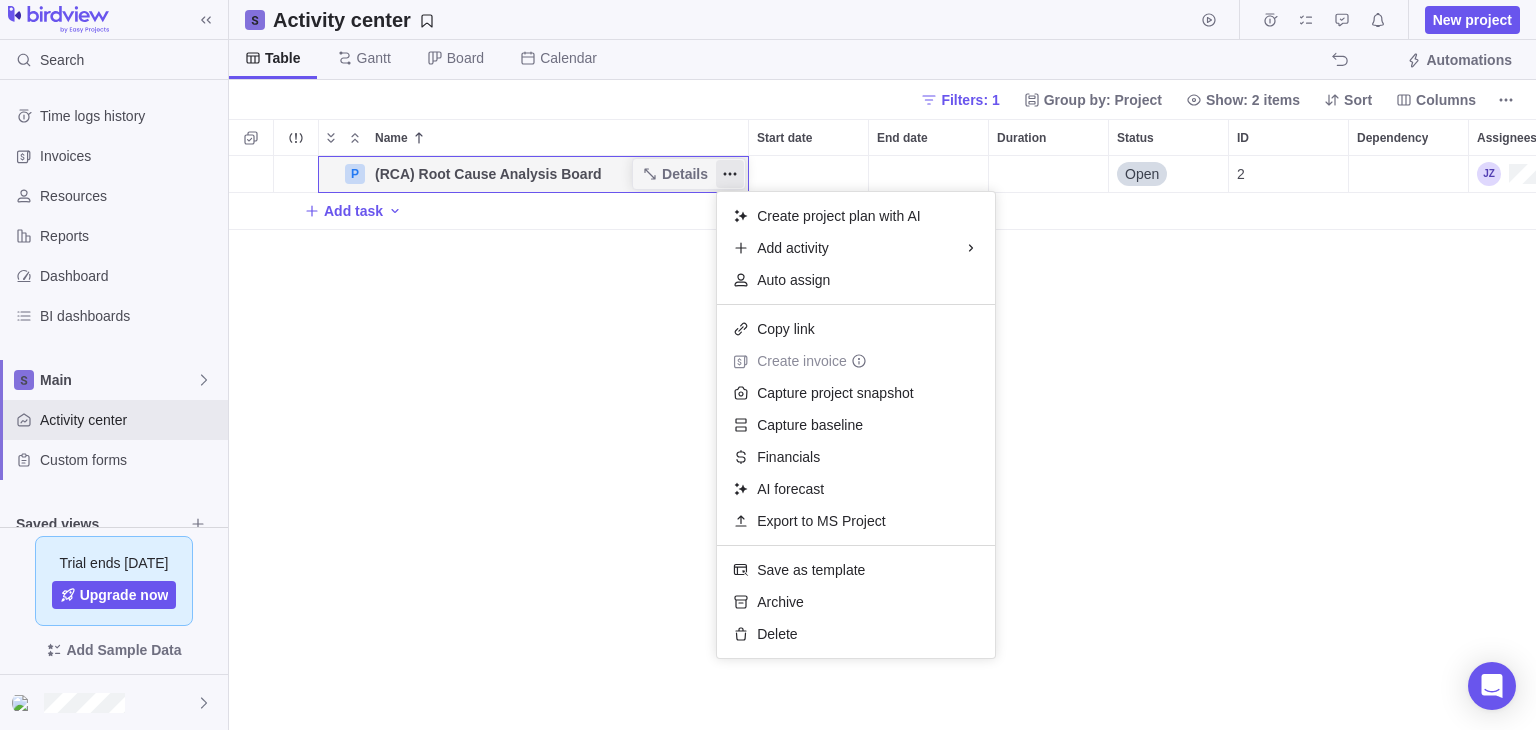 drag, startPoint x: 630, startPoint y: 320, endPoint x: 549, endPoint y: 341, distance: 83.677956 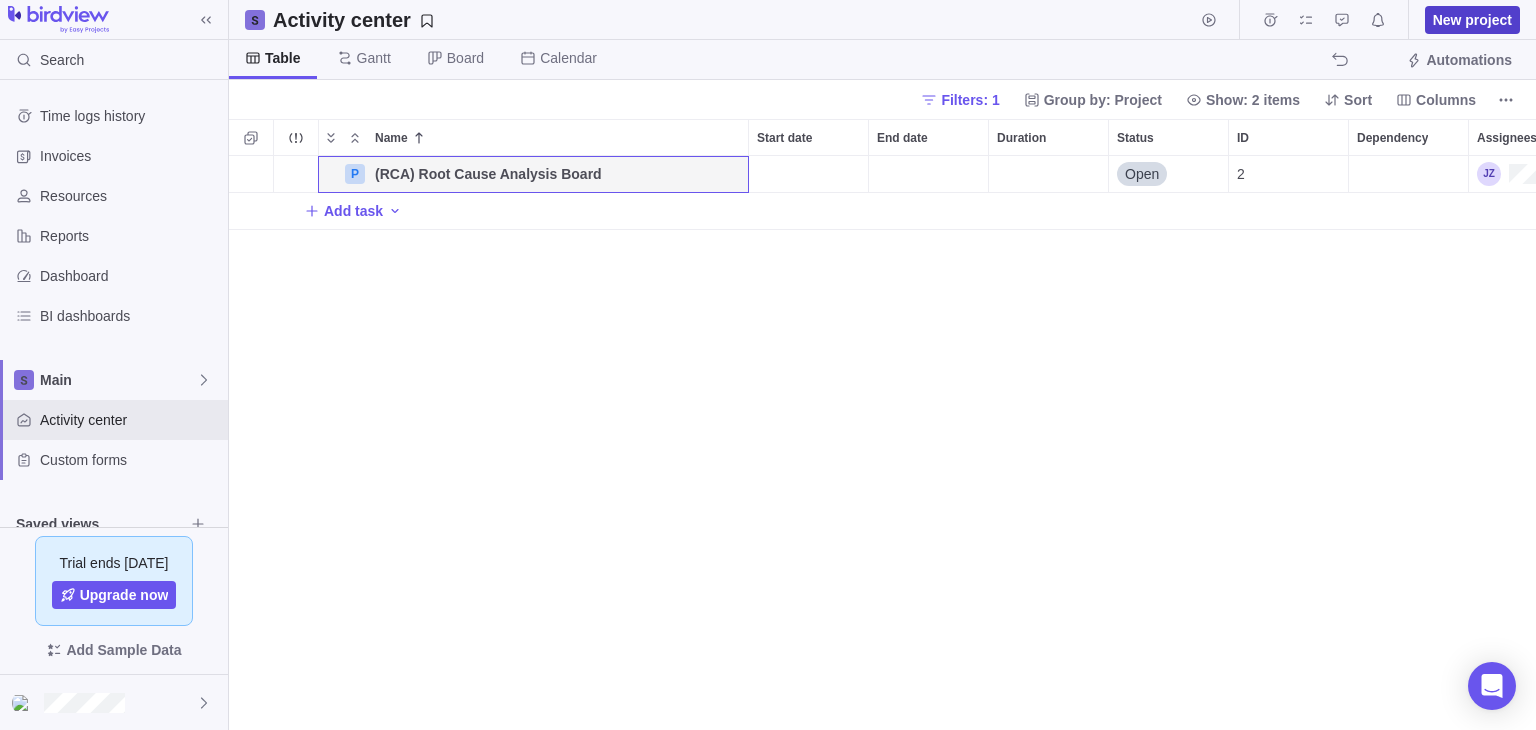 click on "New project" at bounding box center [1472, 20] 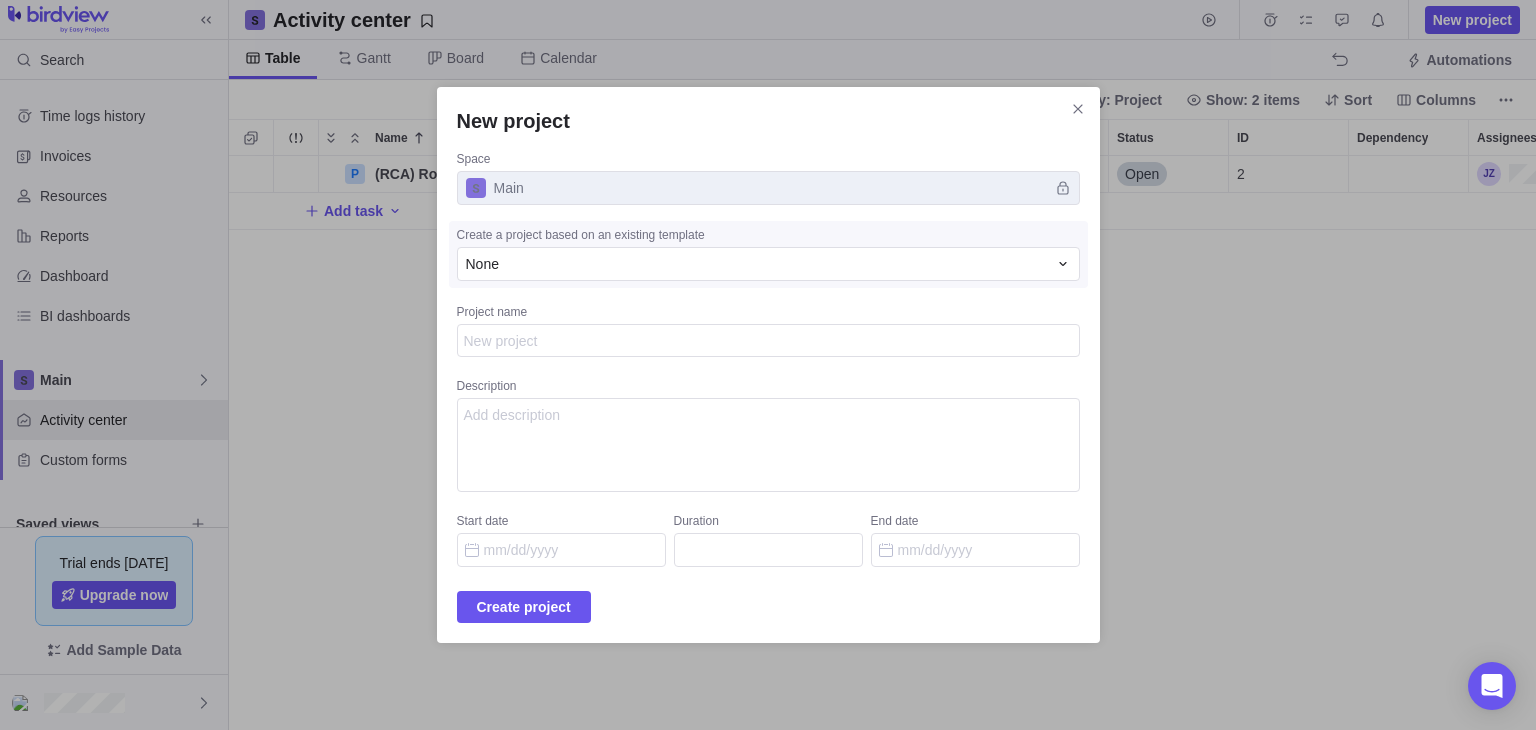type on "x" 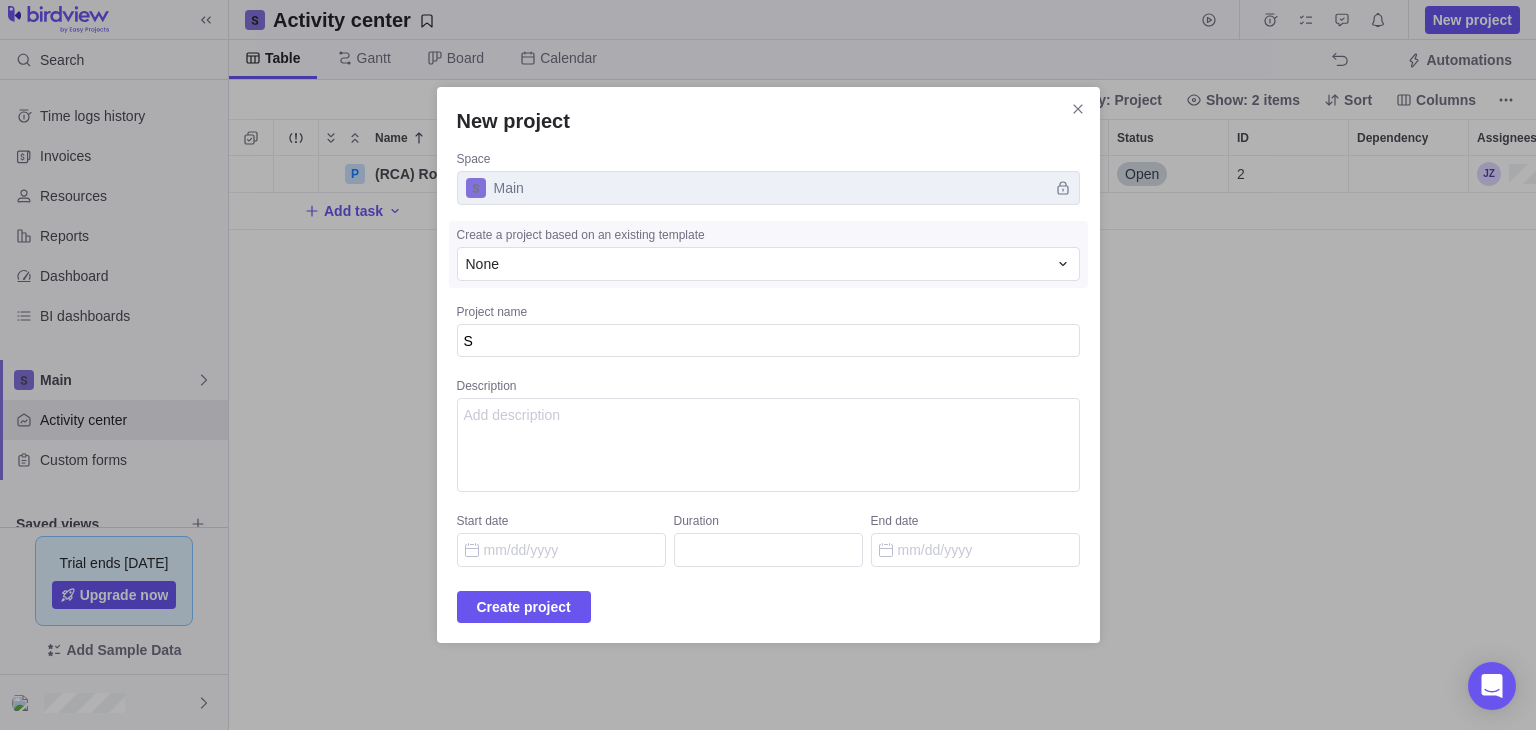 type on "x" 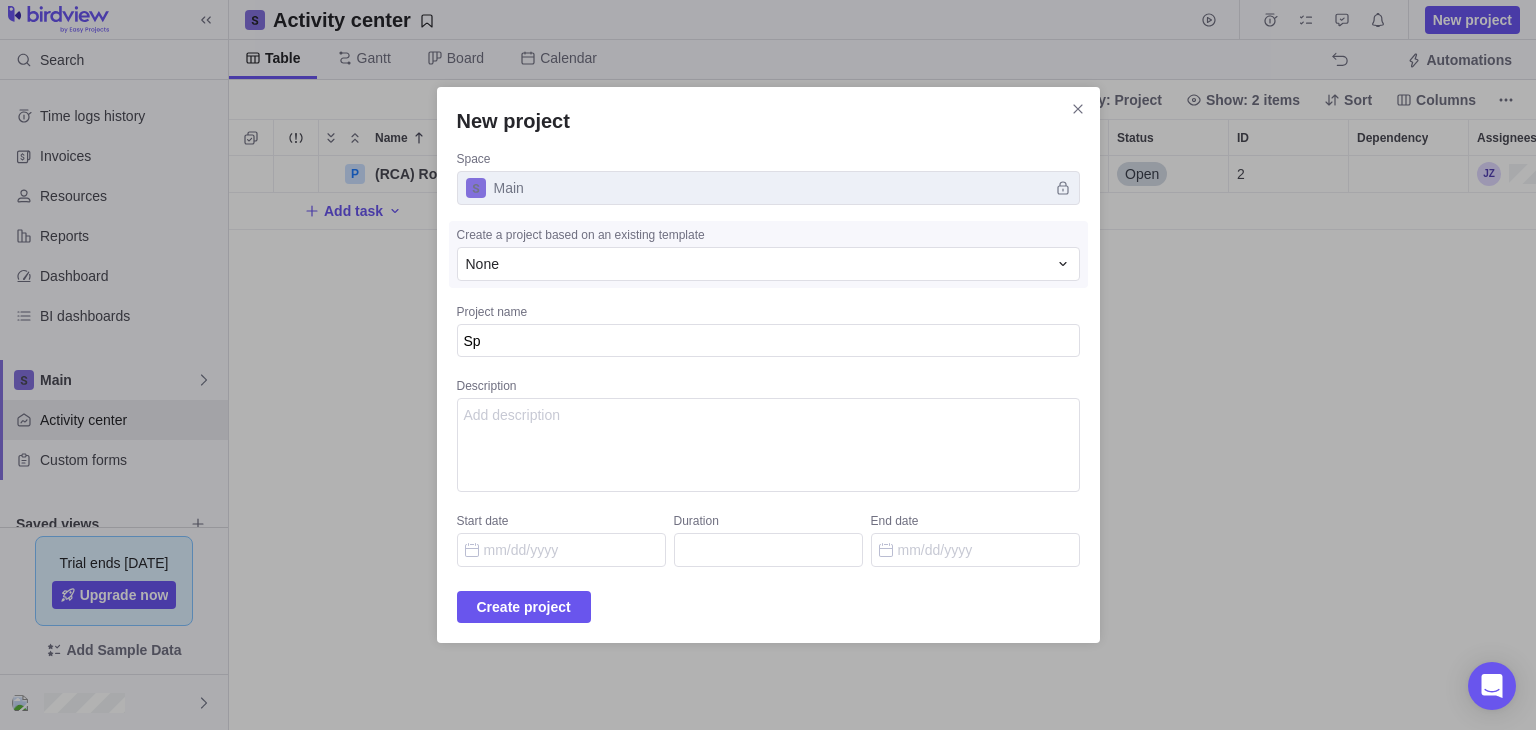 type on "x" 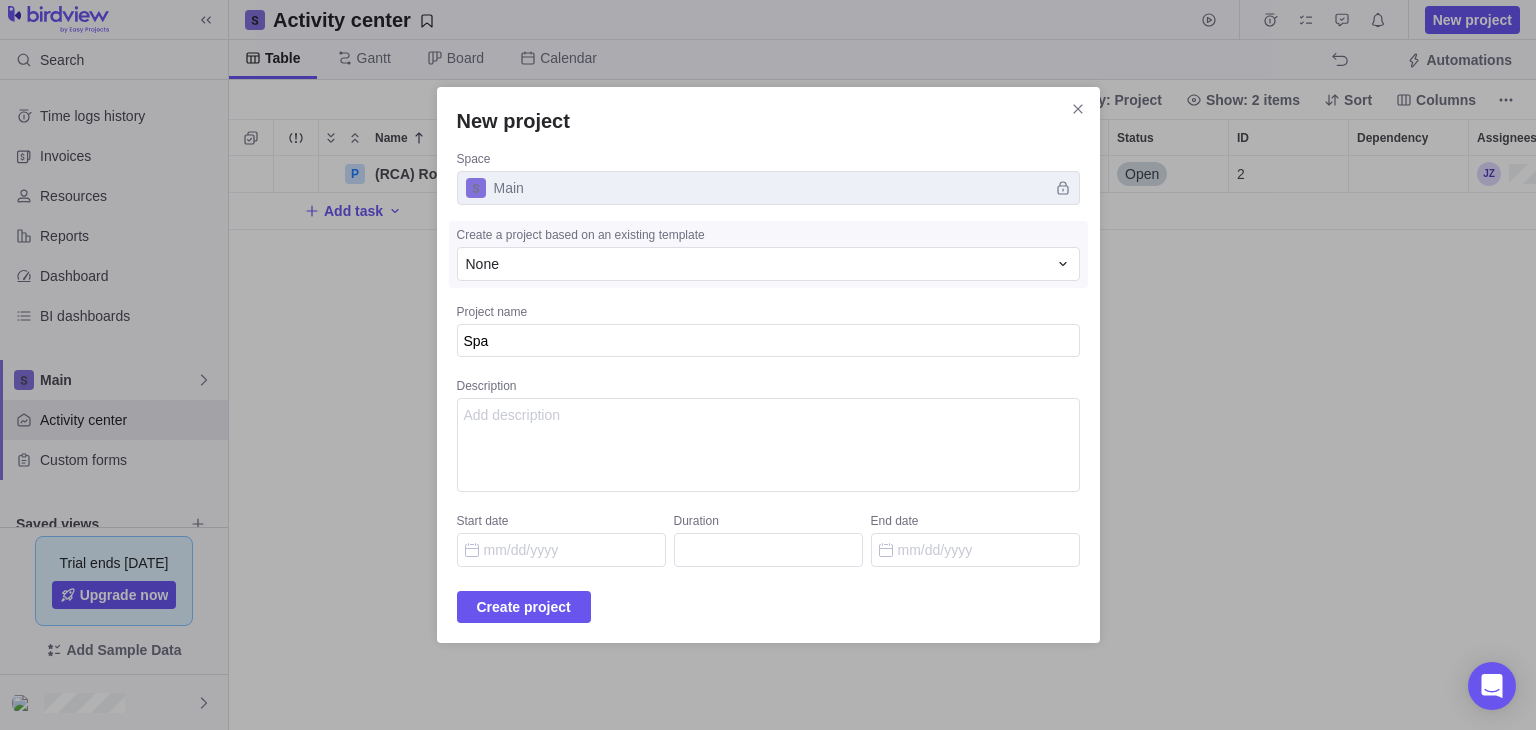 type on "x" 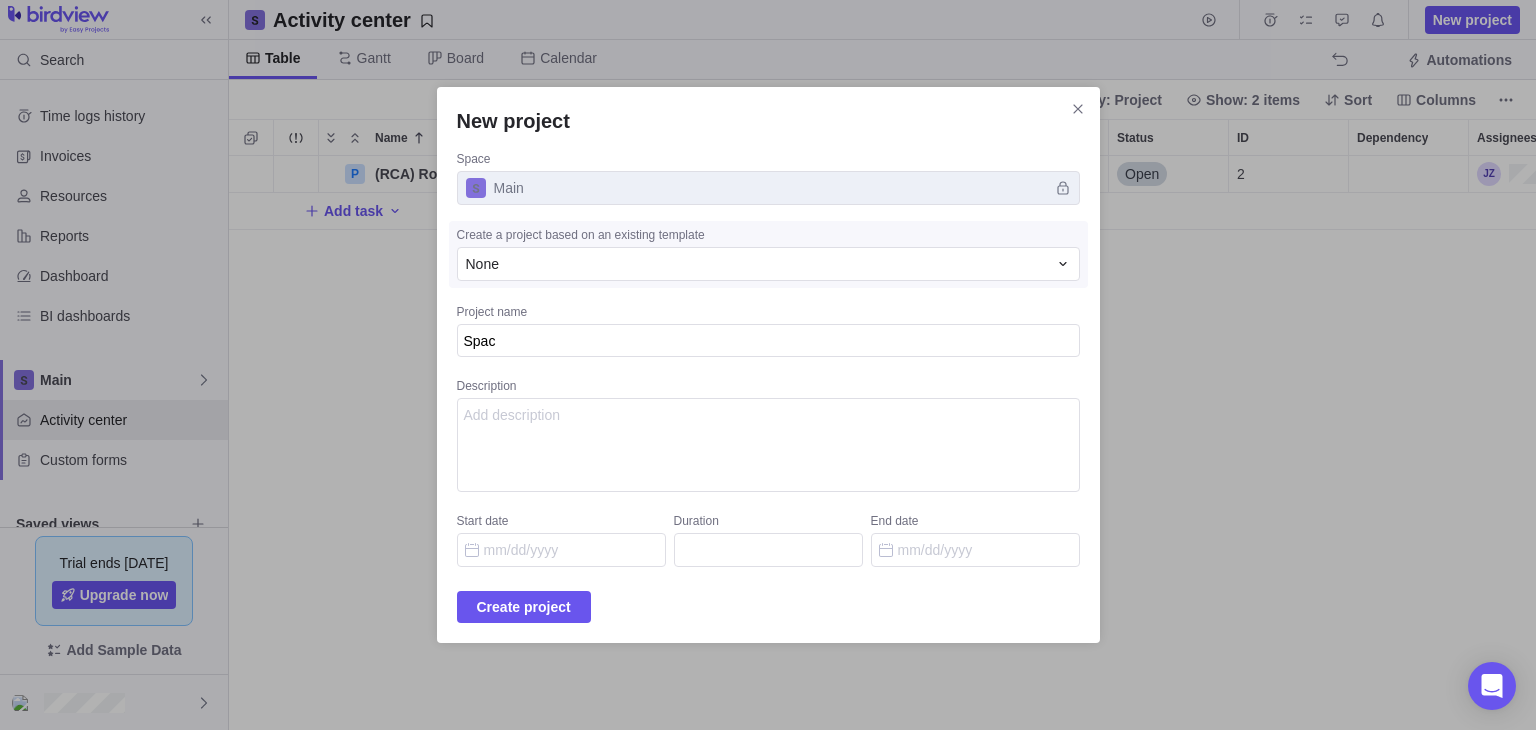 type on "x" 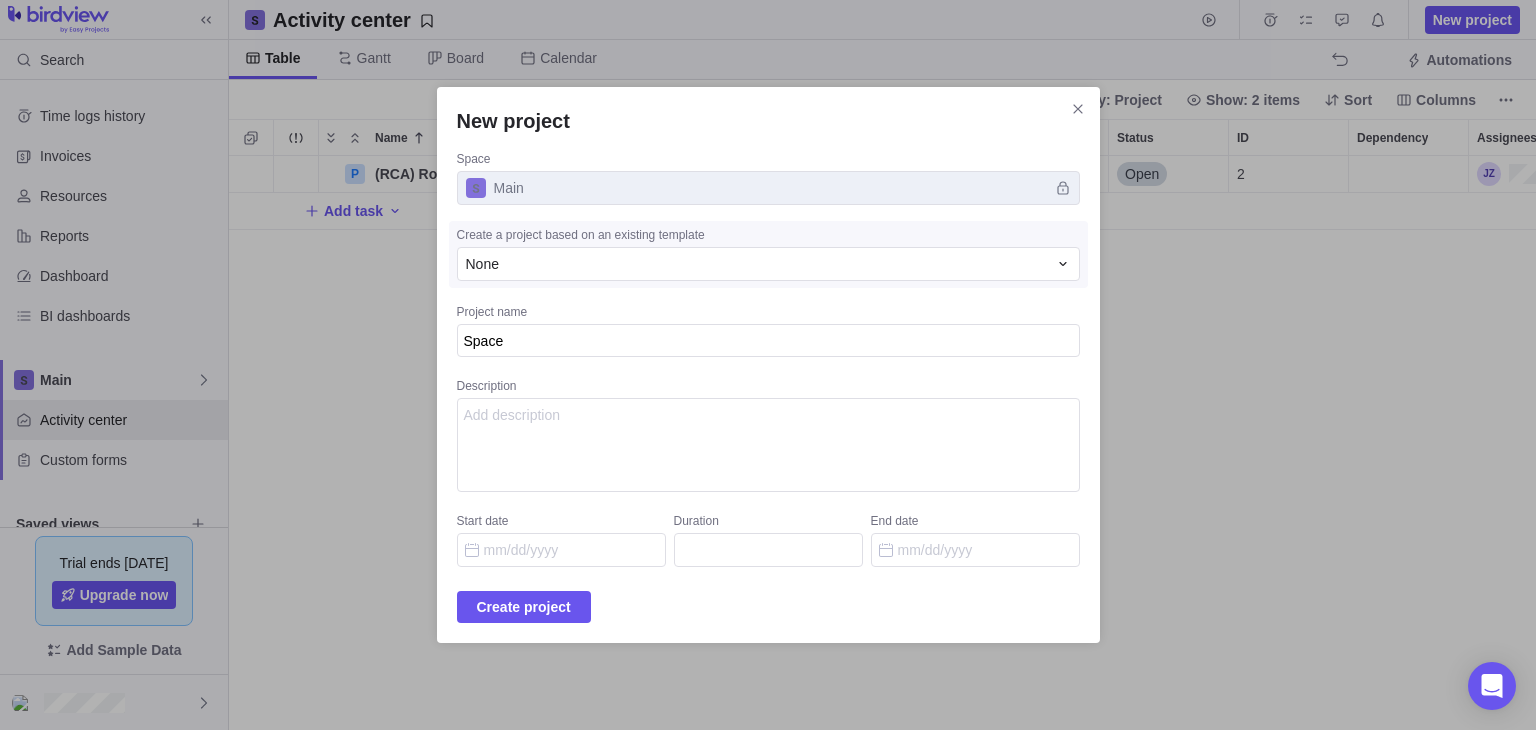 type on "x" 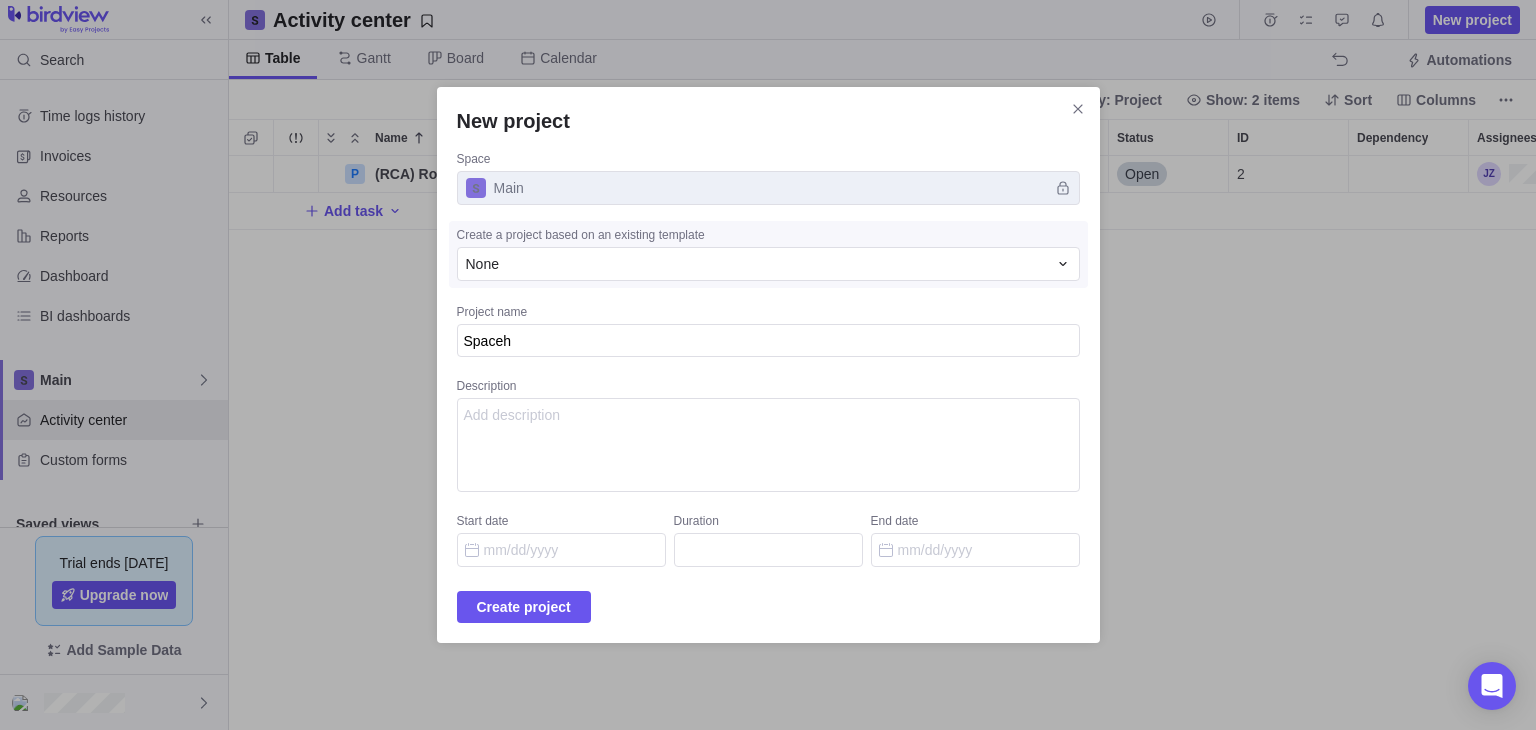 type on "x" 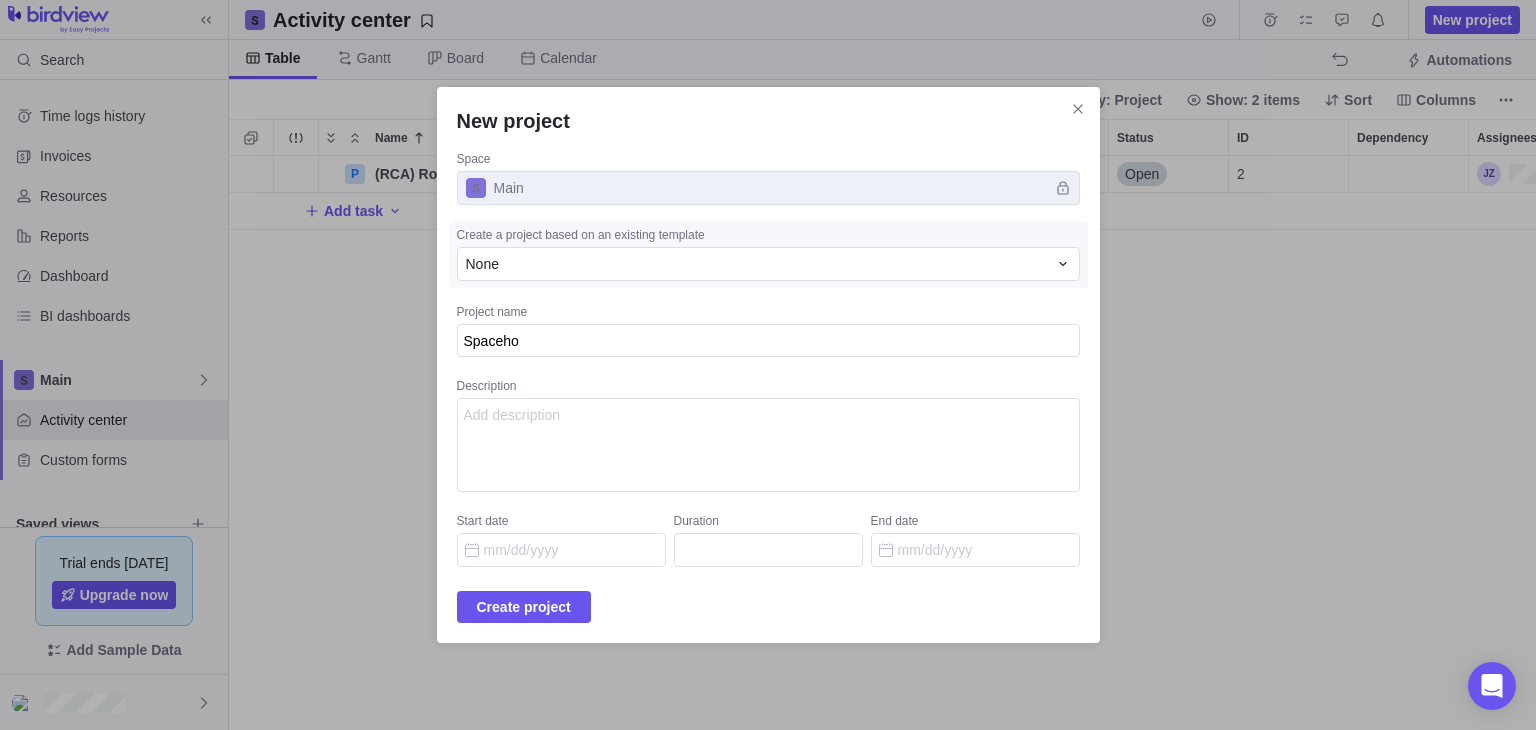type on "x" 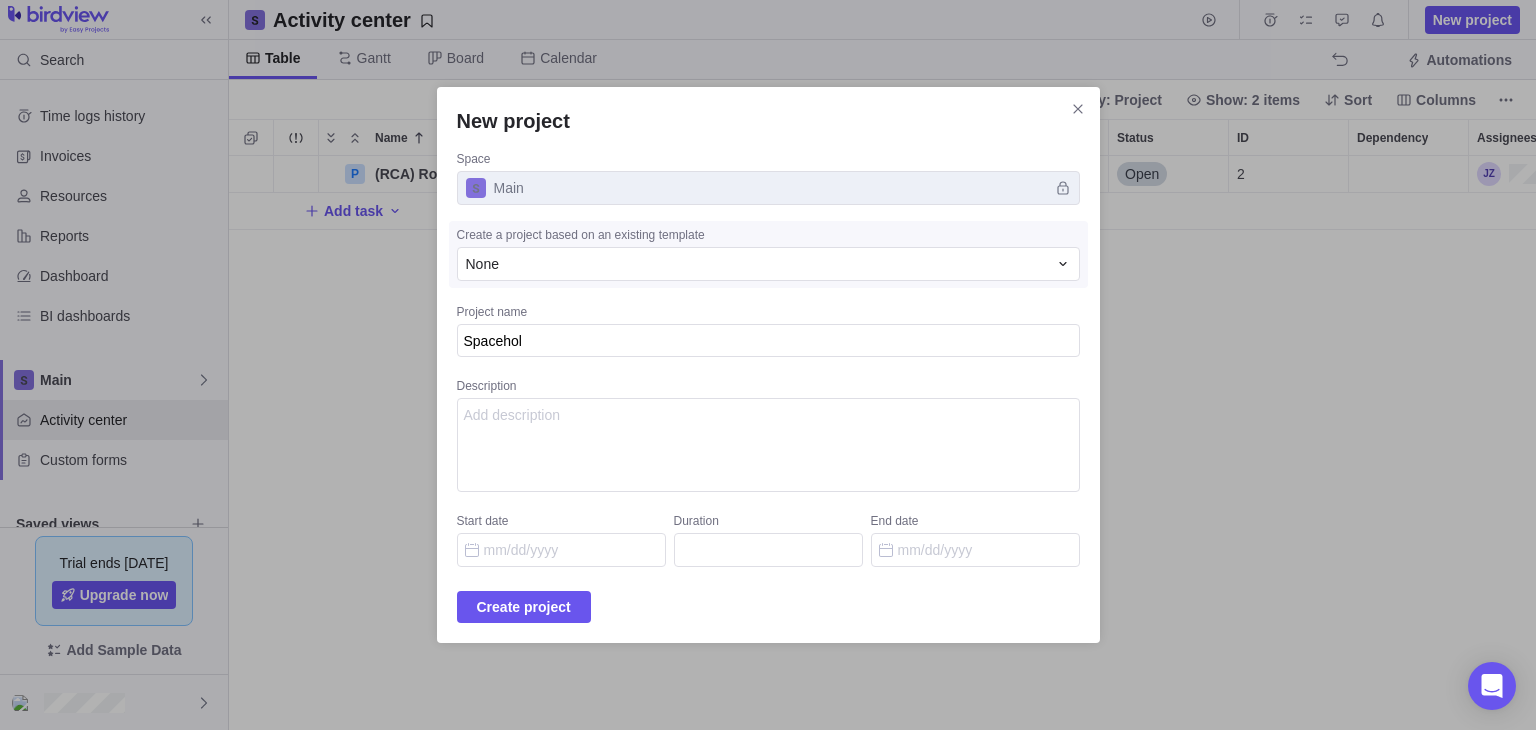 type on "x" 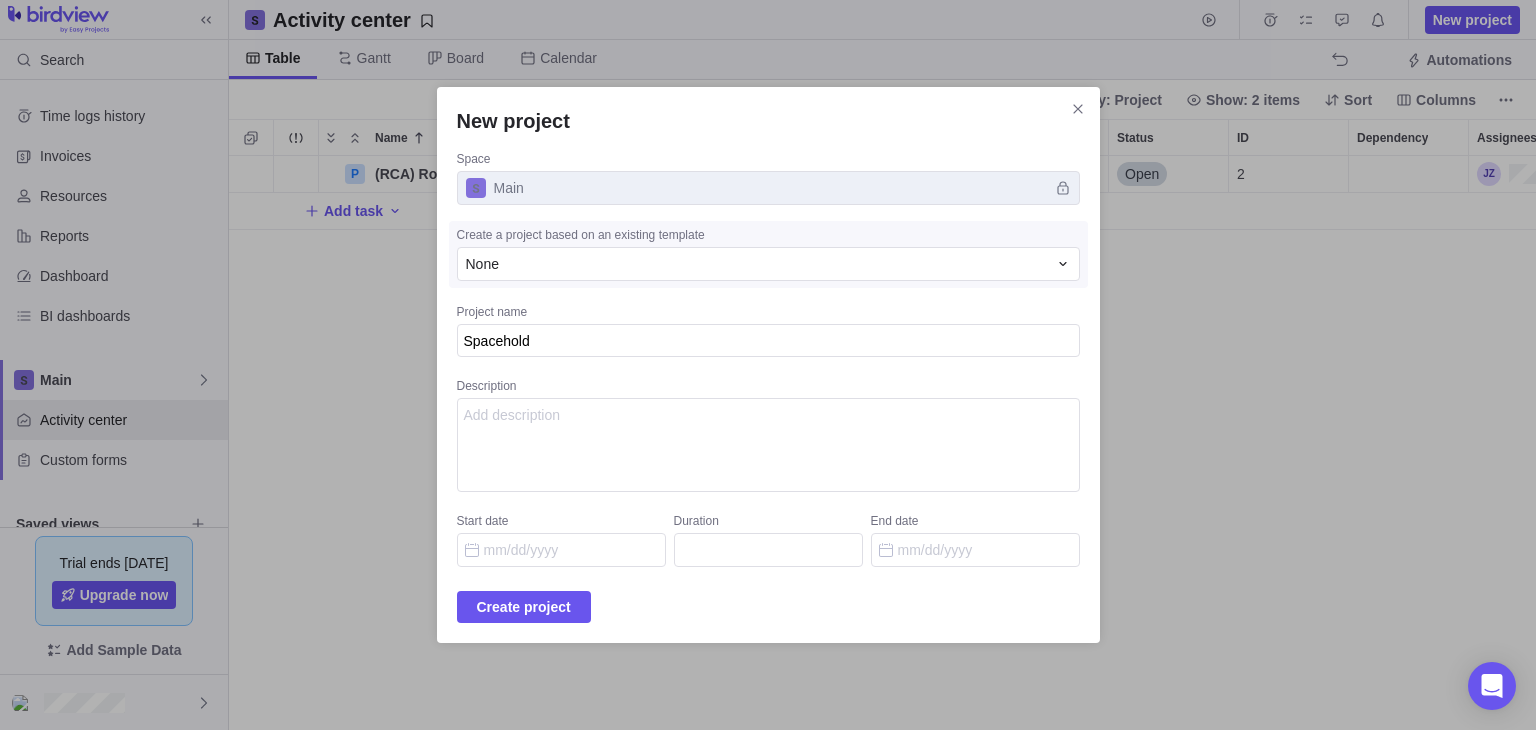 type on "x" 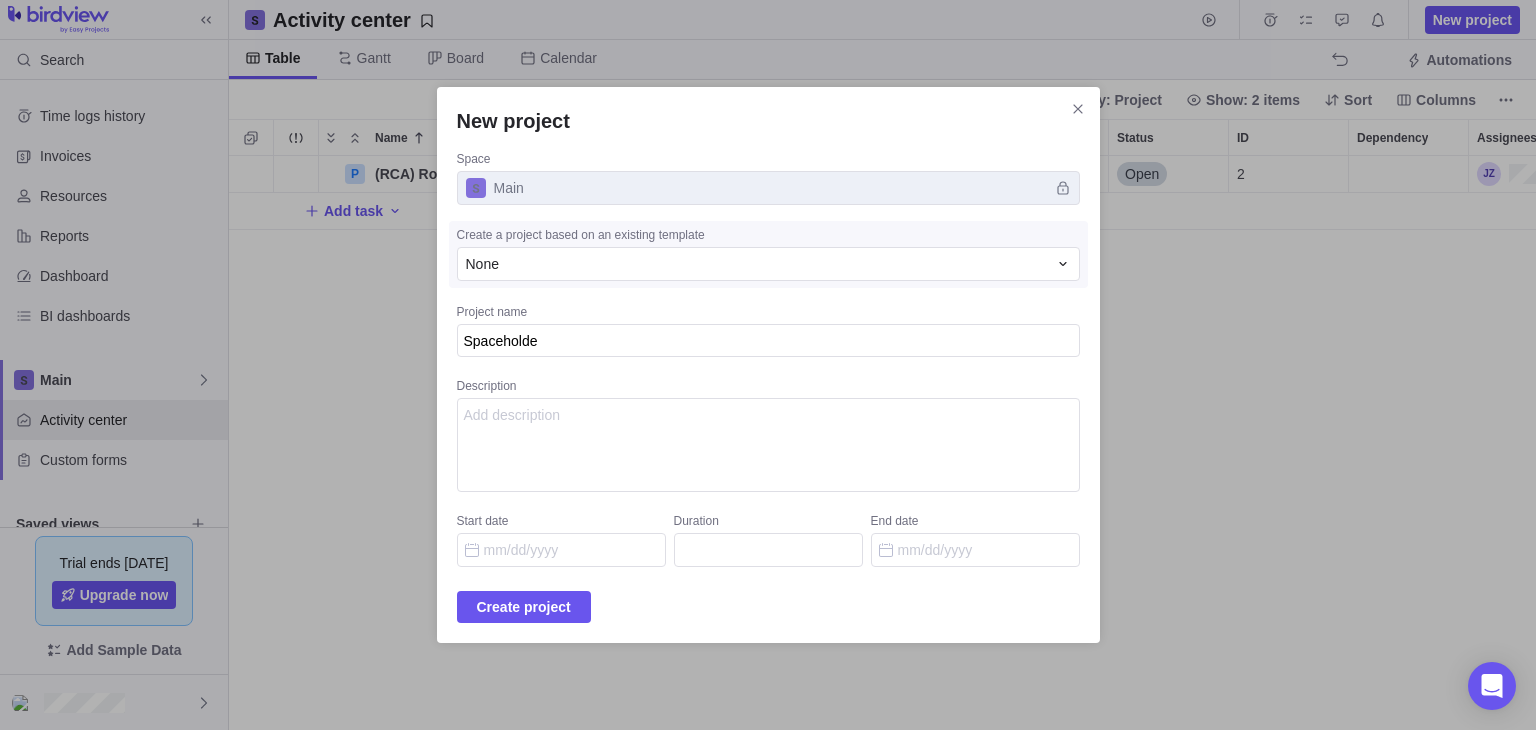 type on "x" 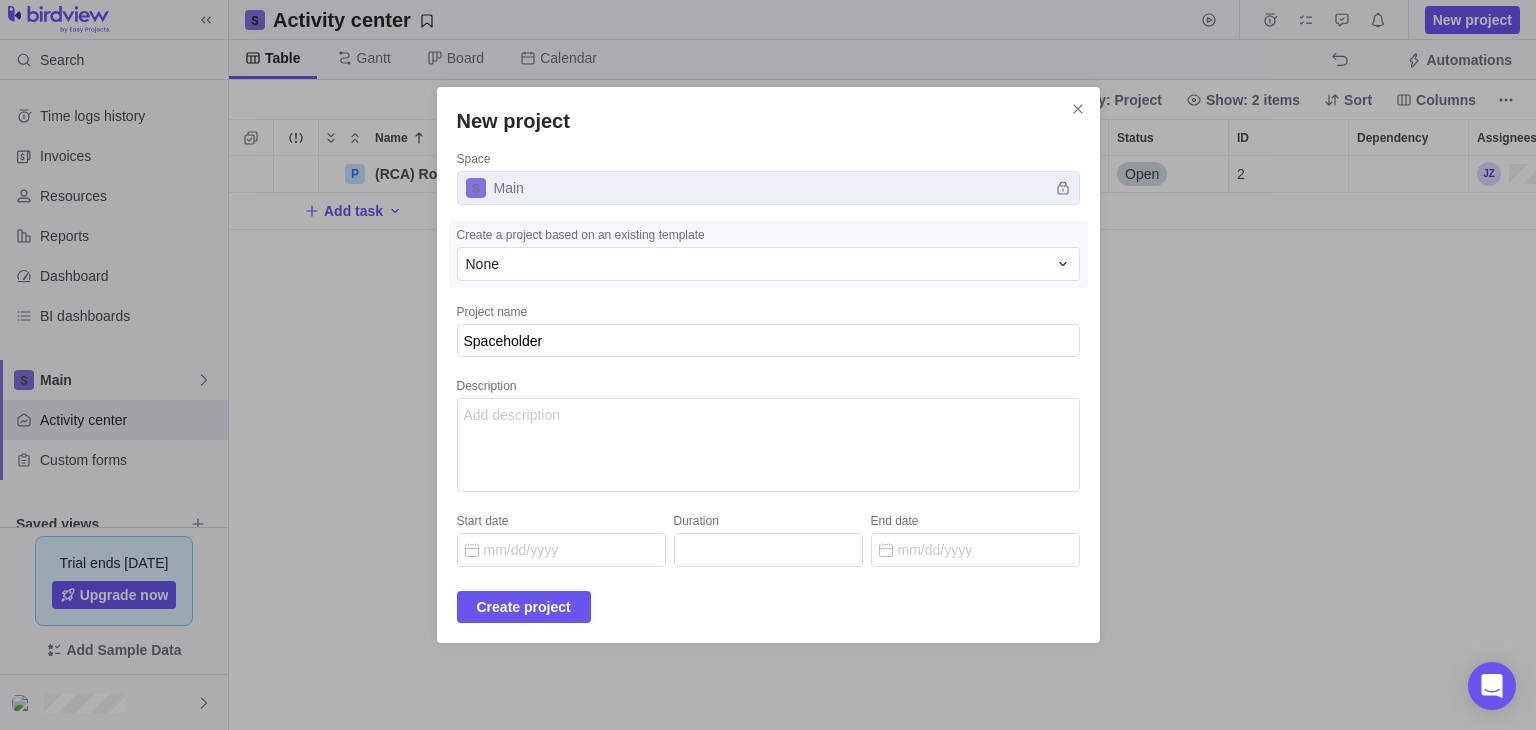 type on "x" 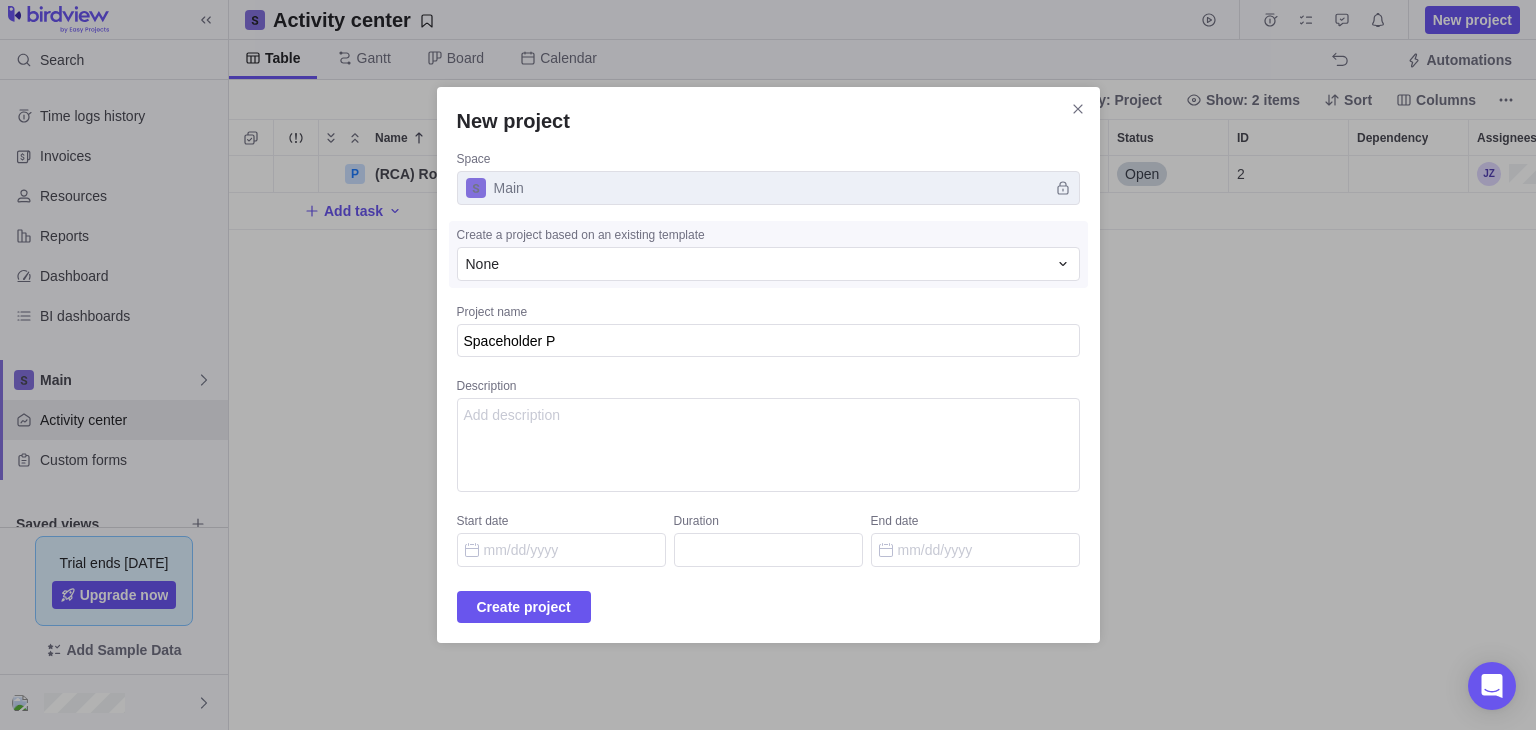 type on "x" 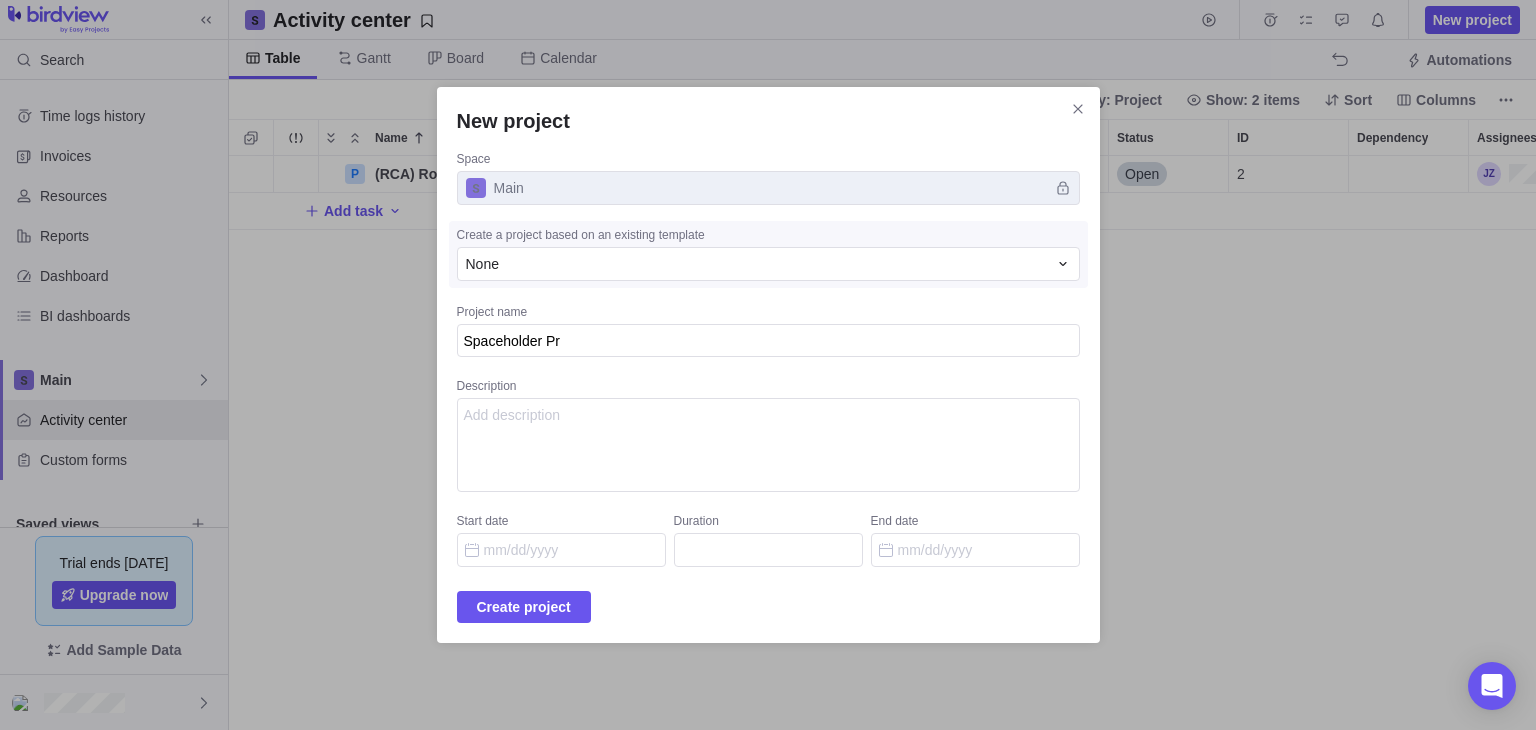 type on "x" 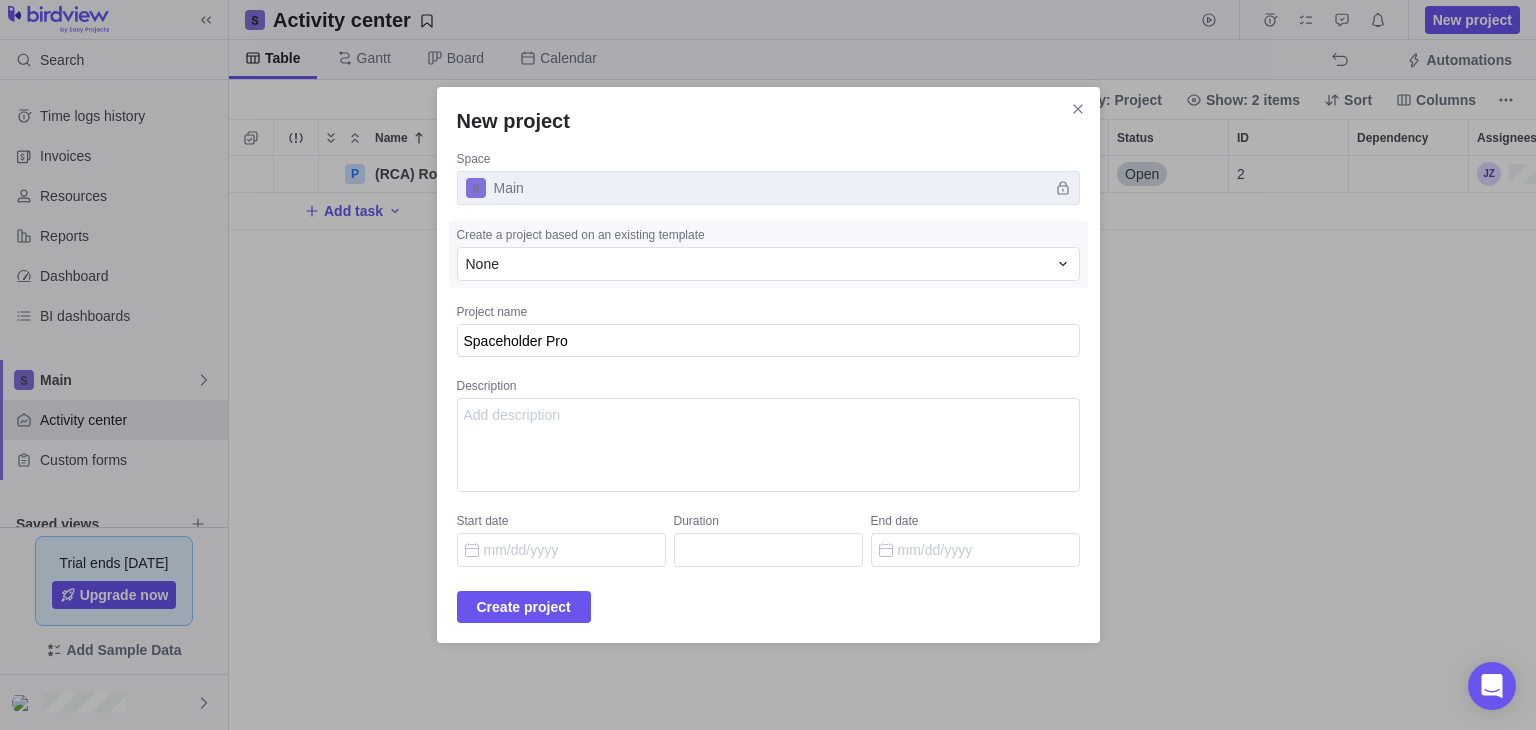 type on "x" 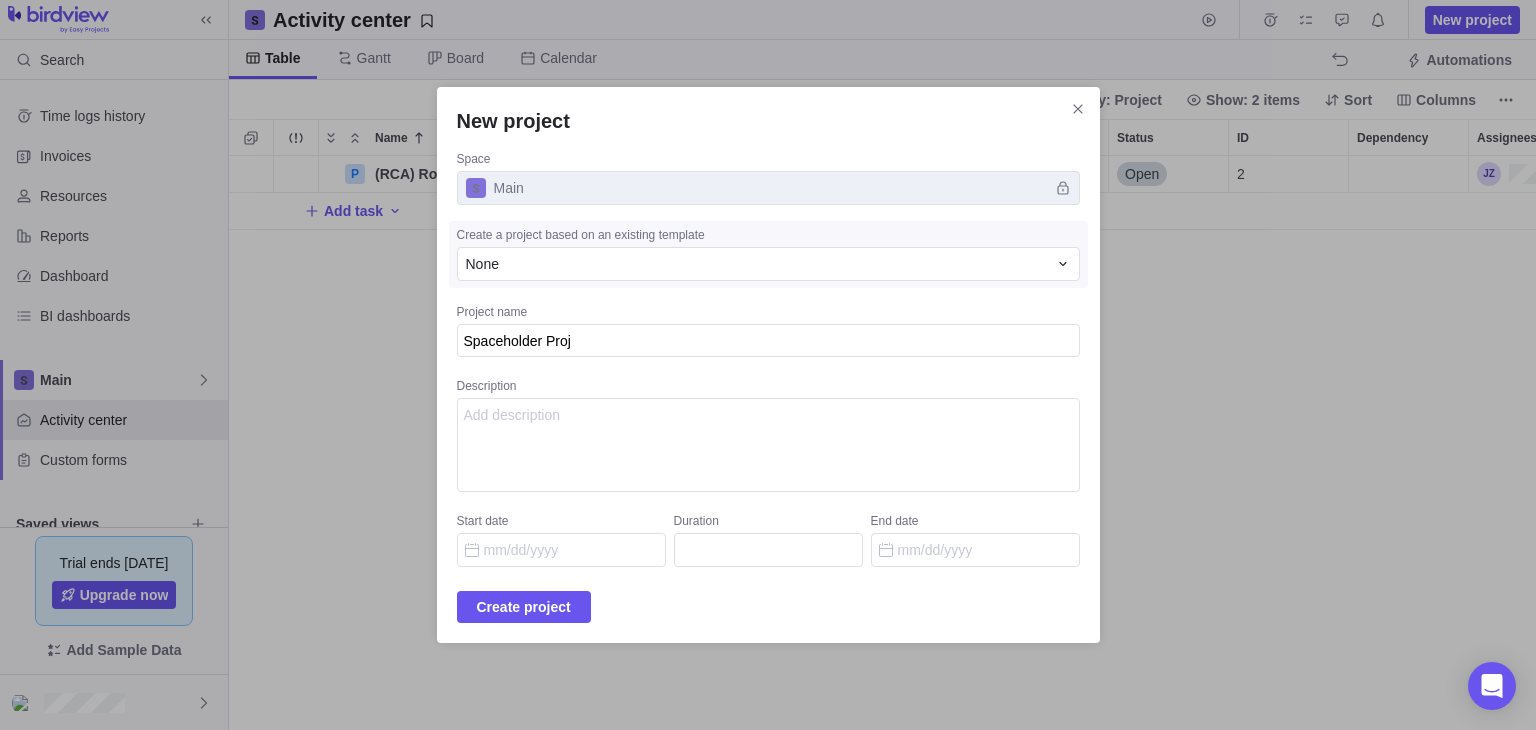 type on "x" 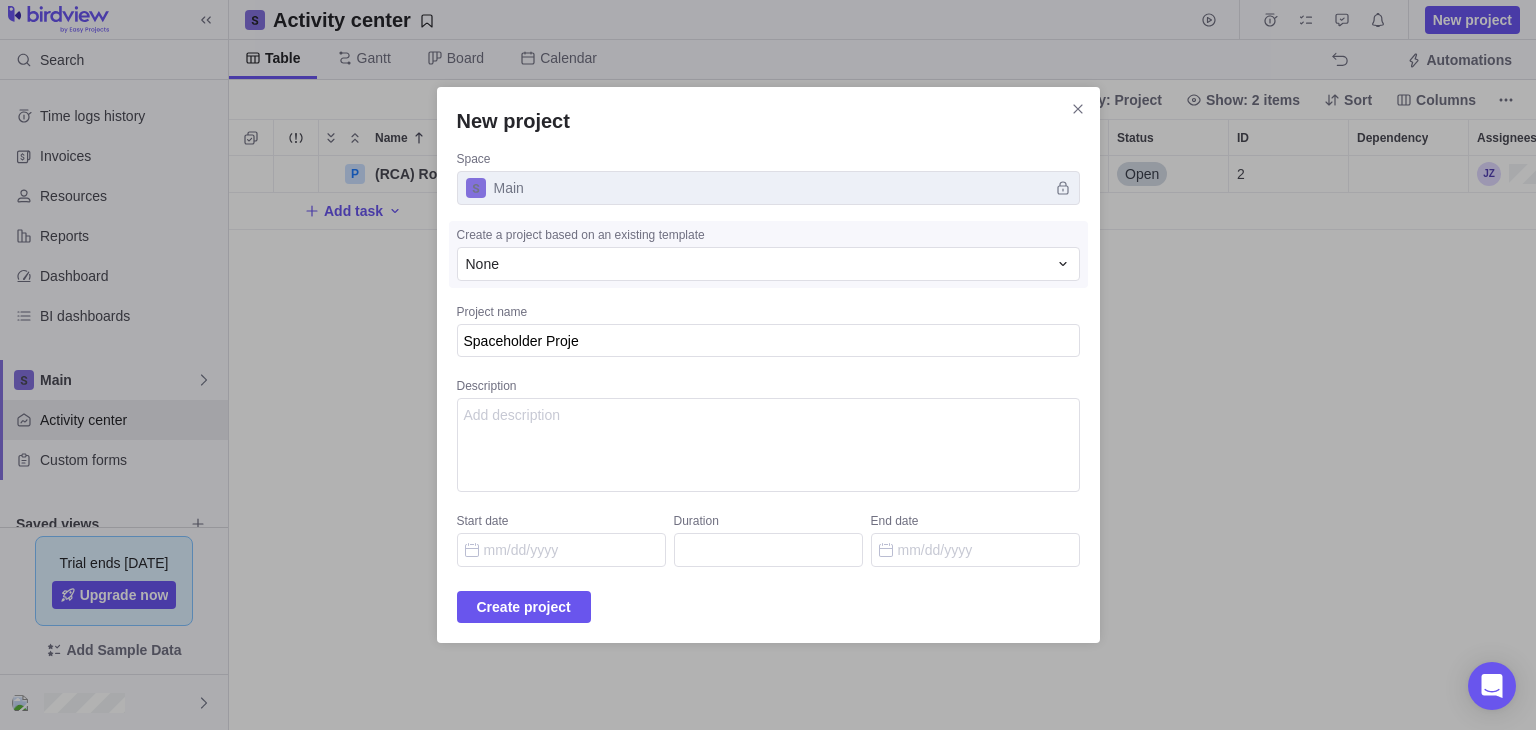 type on "x" 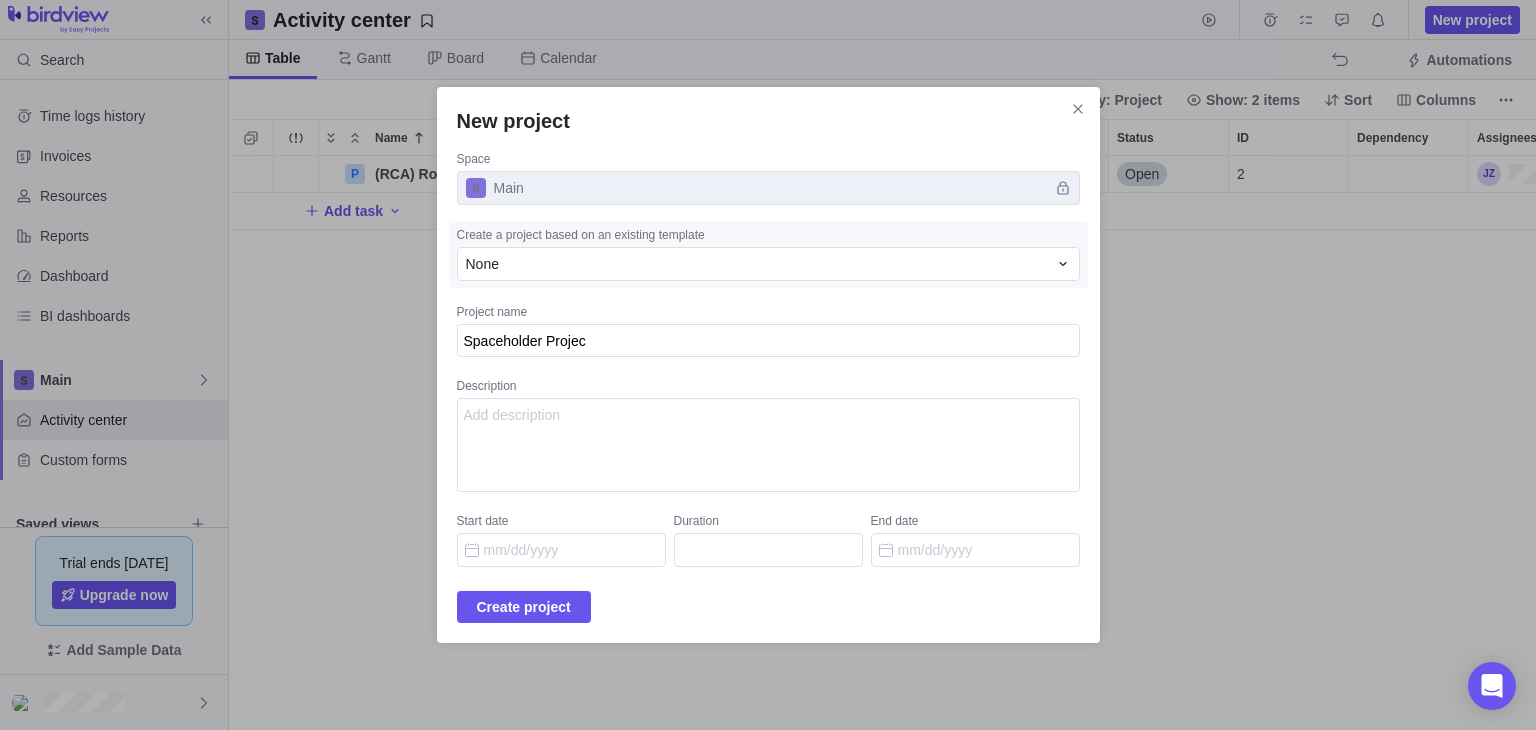 type on "x" 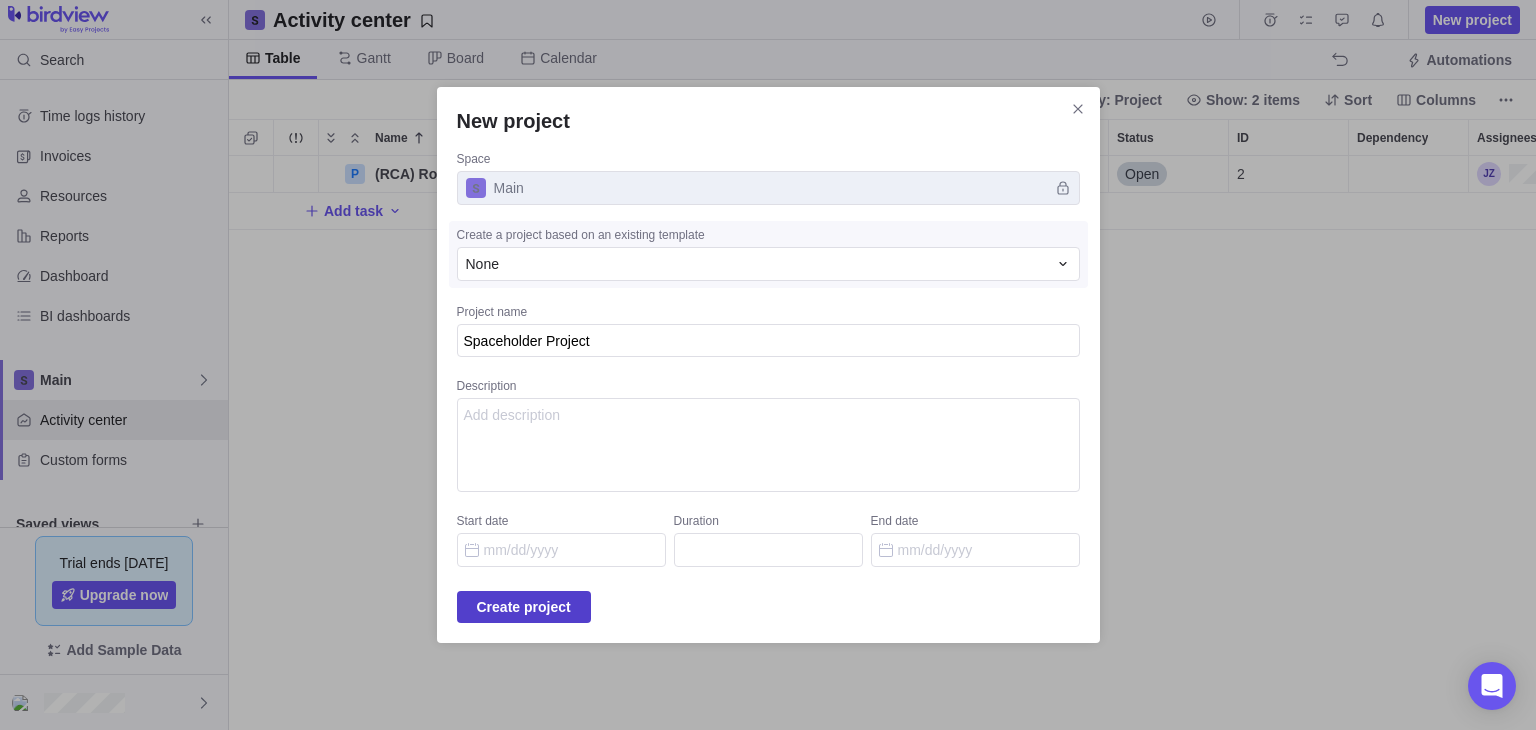 type on "Spaceholder Project" 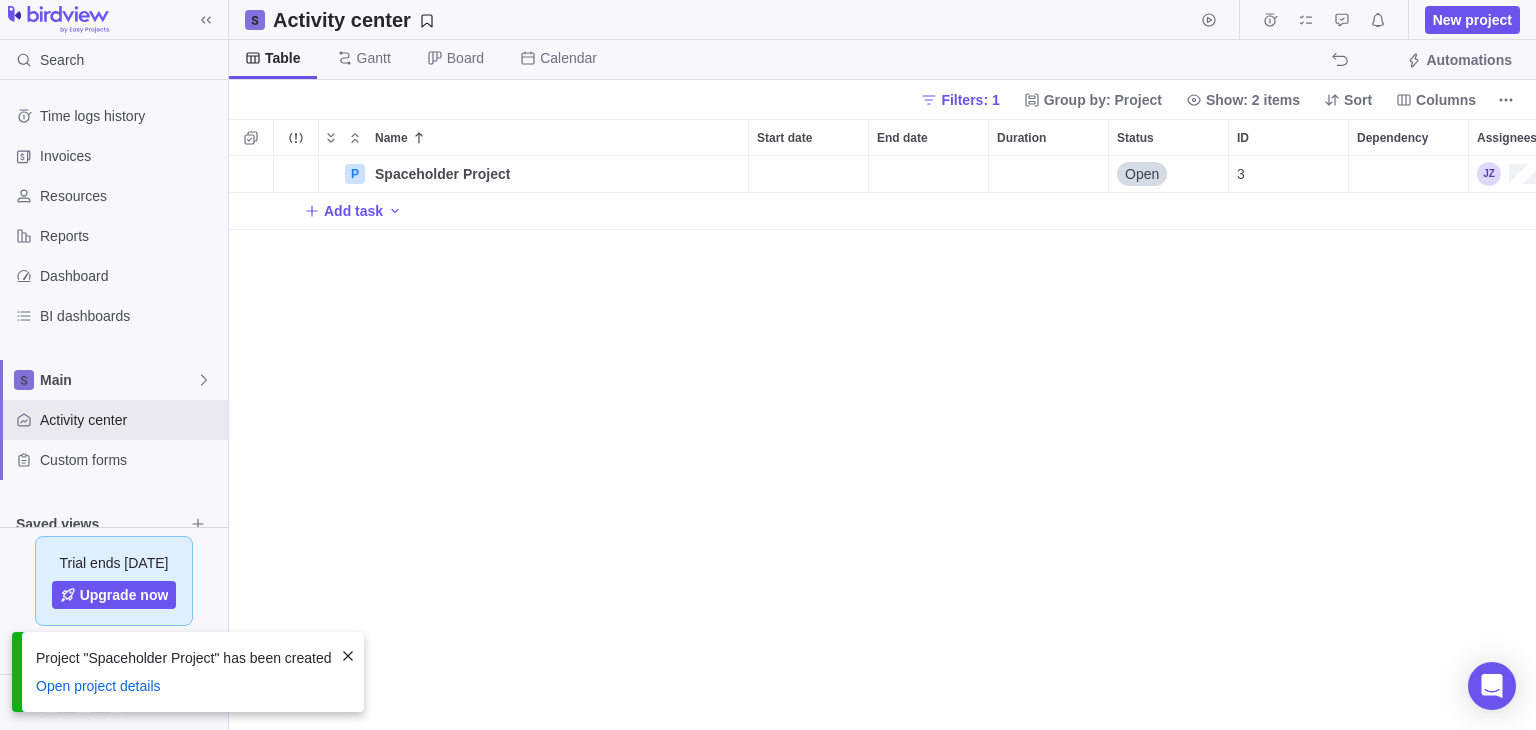 scroll, scrollTop: 16, scrollLeft: 16, axis: both 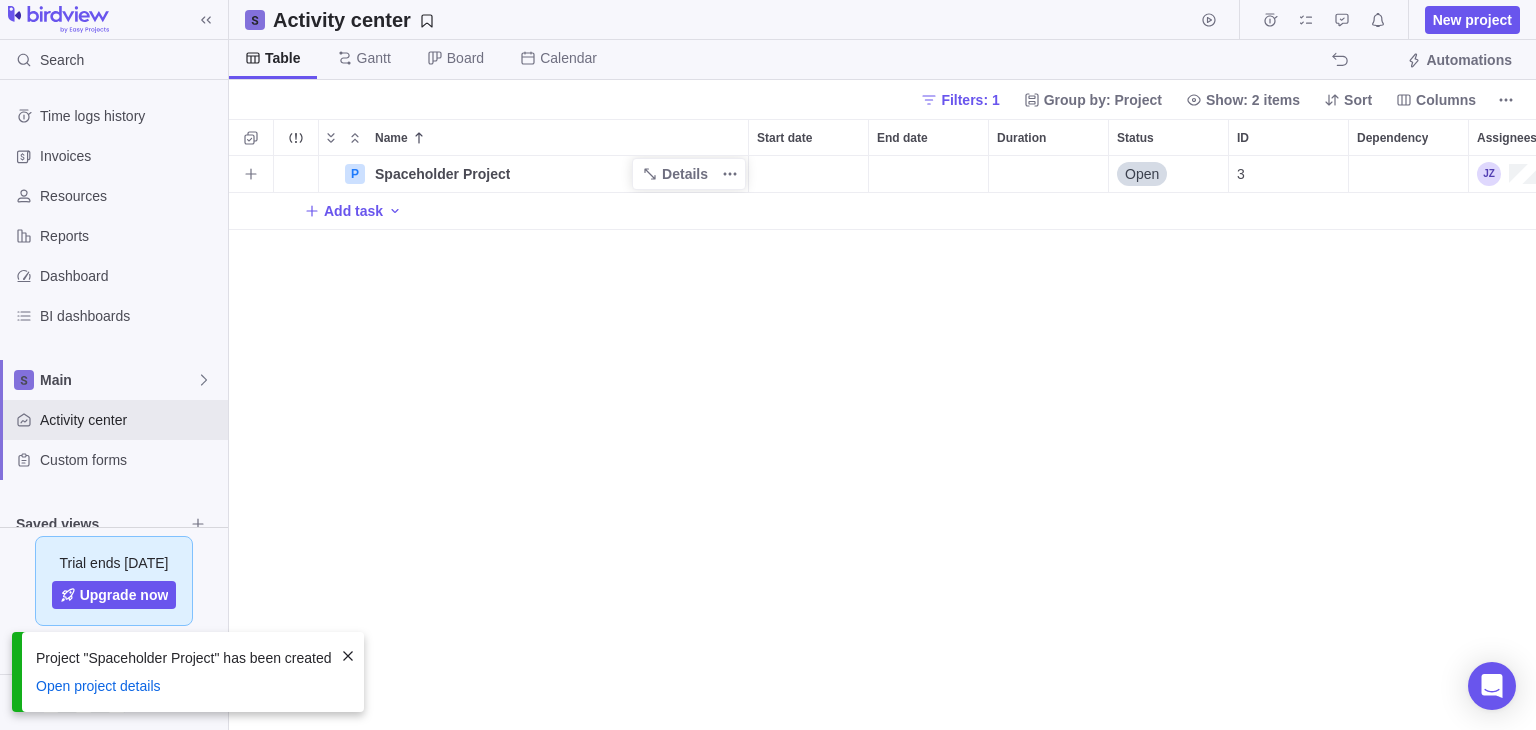 click on "Spaceholder Project" at bounding box center [442, 174] 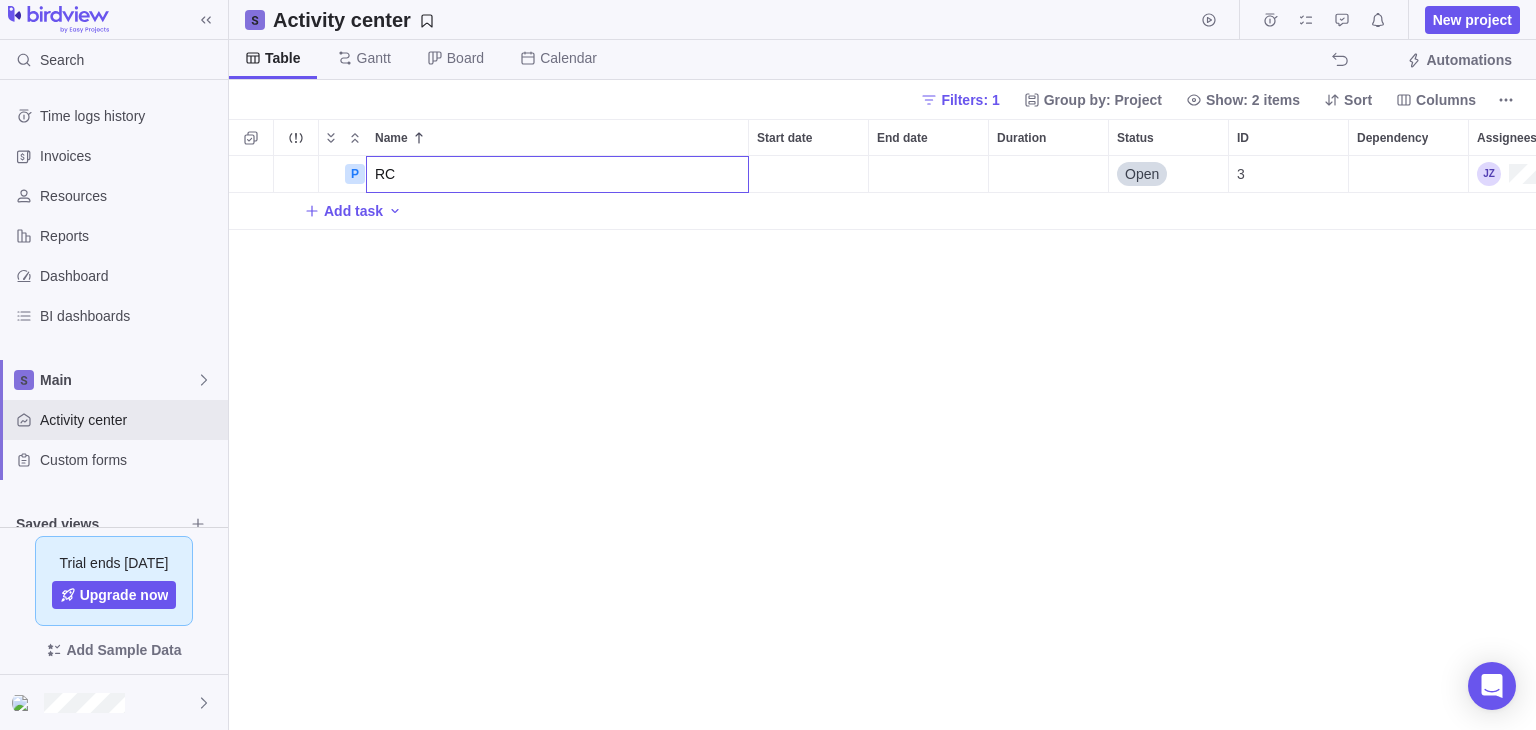 type on "R" 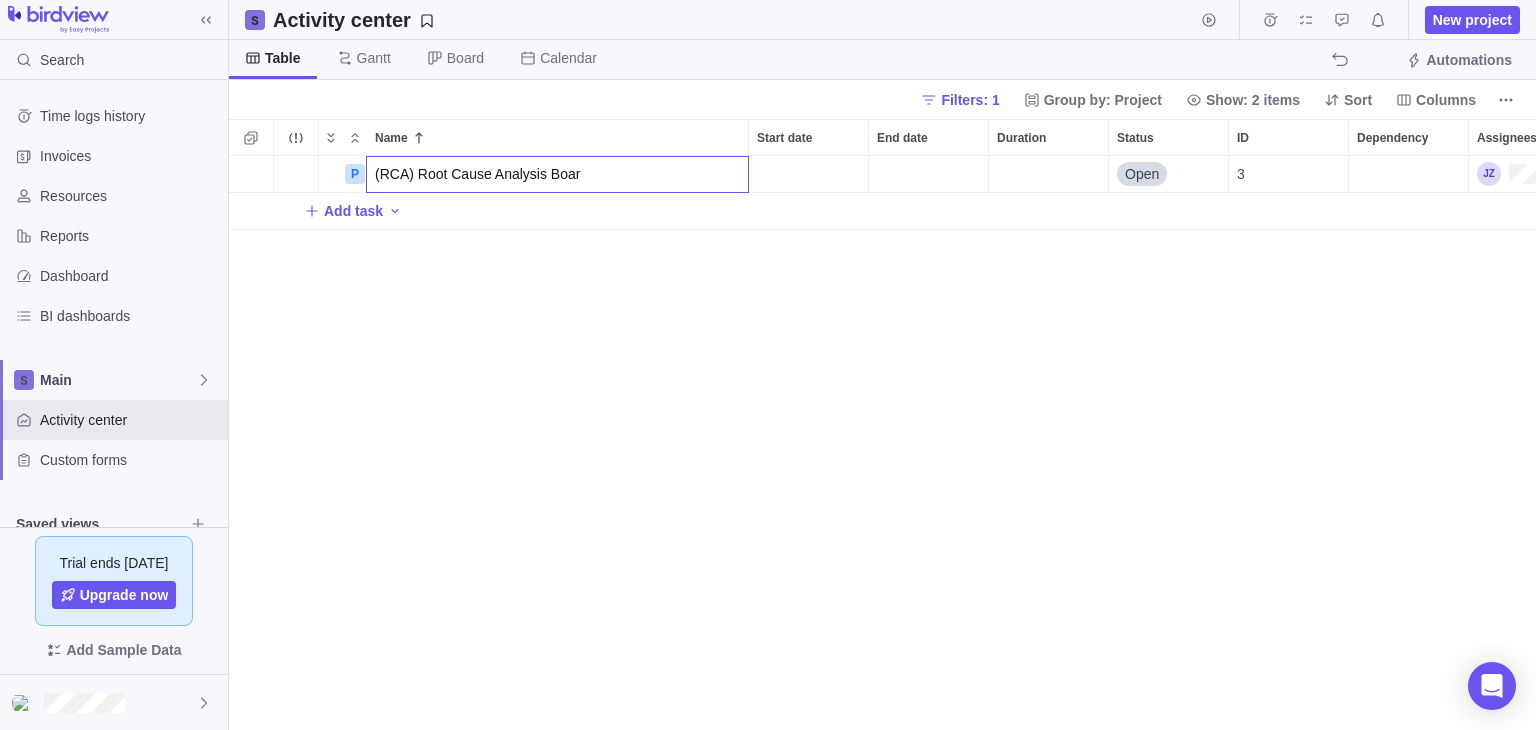 type on "(RCA) Root Cause Analysis Board" 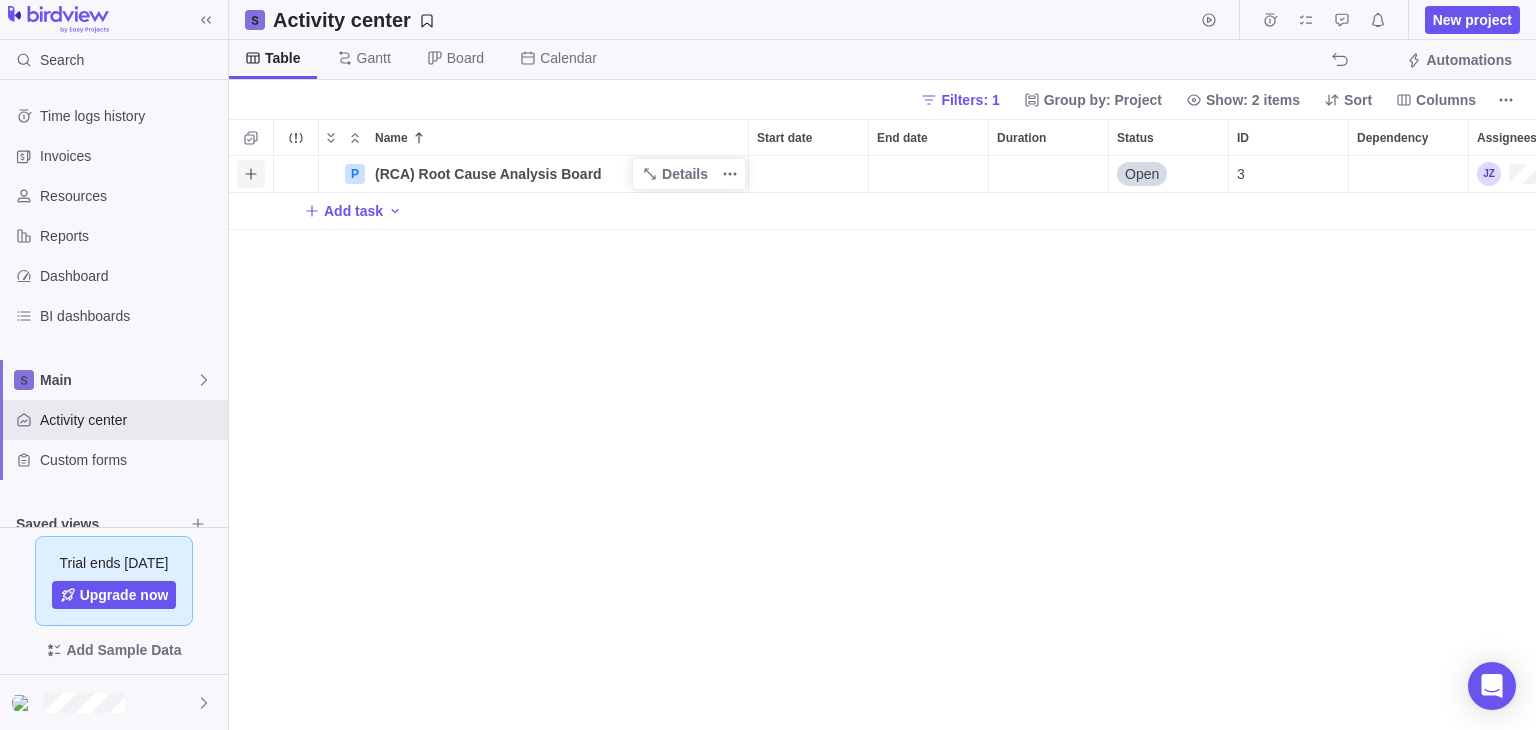 click 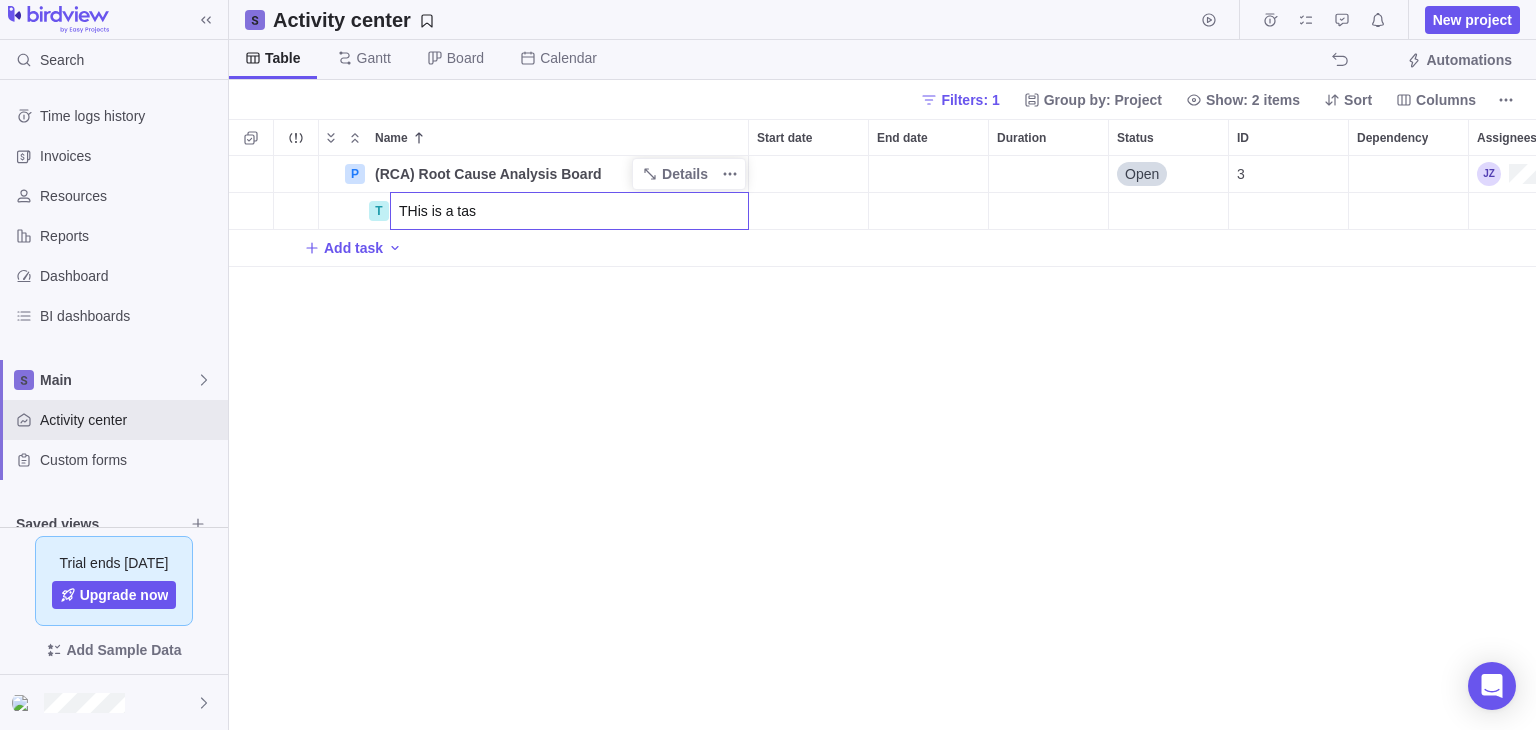 type on "THis is a task" 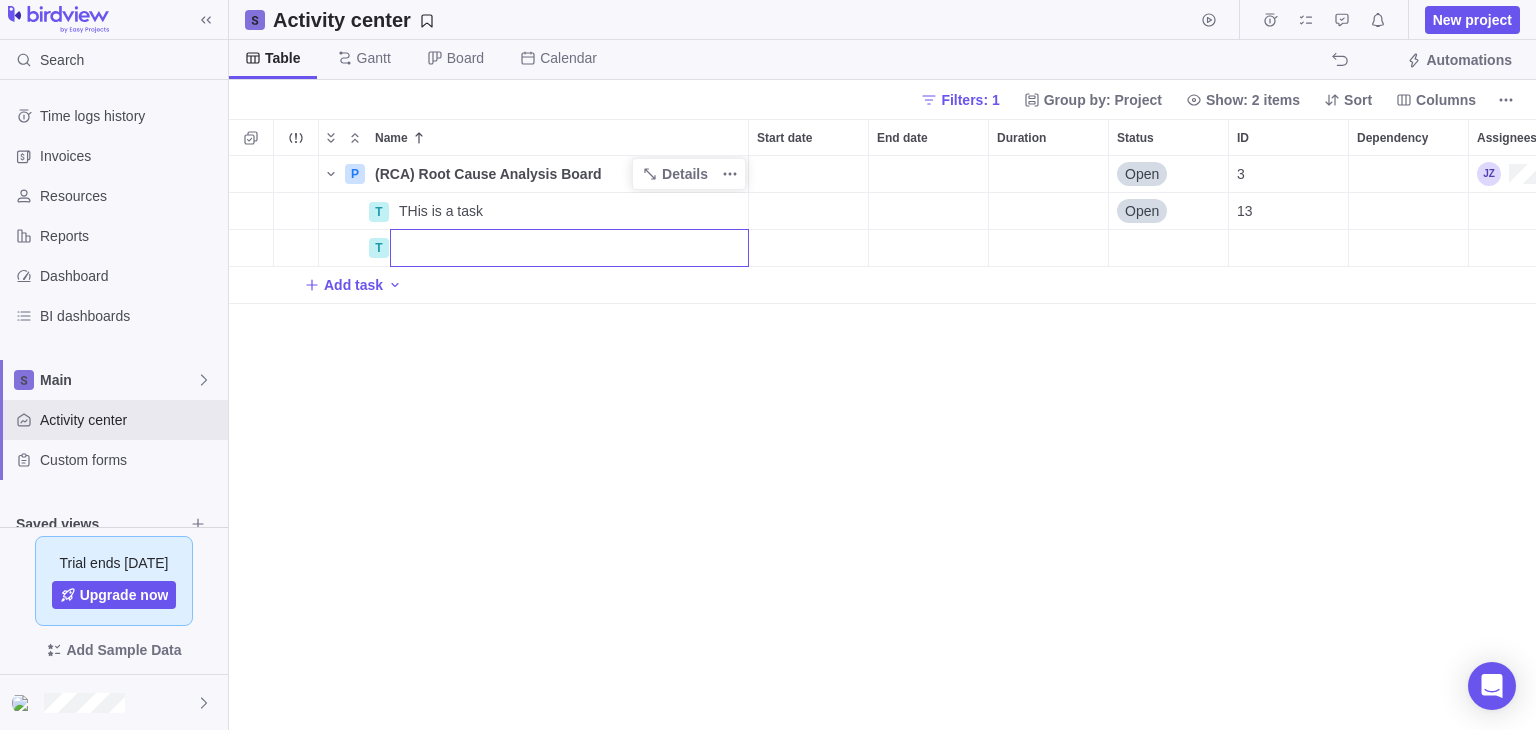 click on "P (RCA) Root Cause Analysis Board Details Open 3 T THis is a task Details Open 13 T Add task" at bounding box center (882, 443) 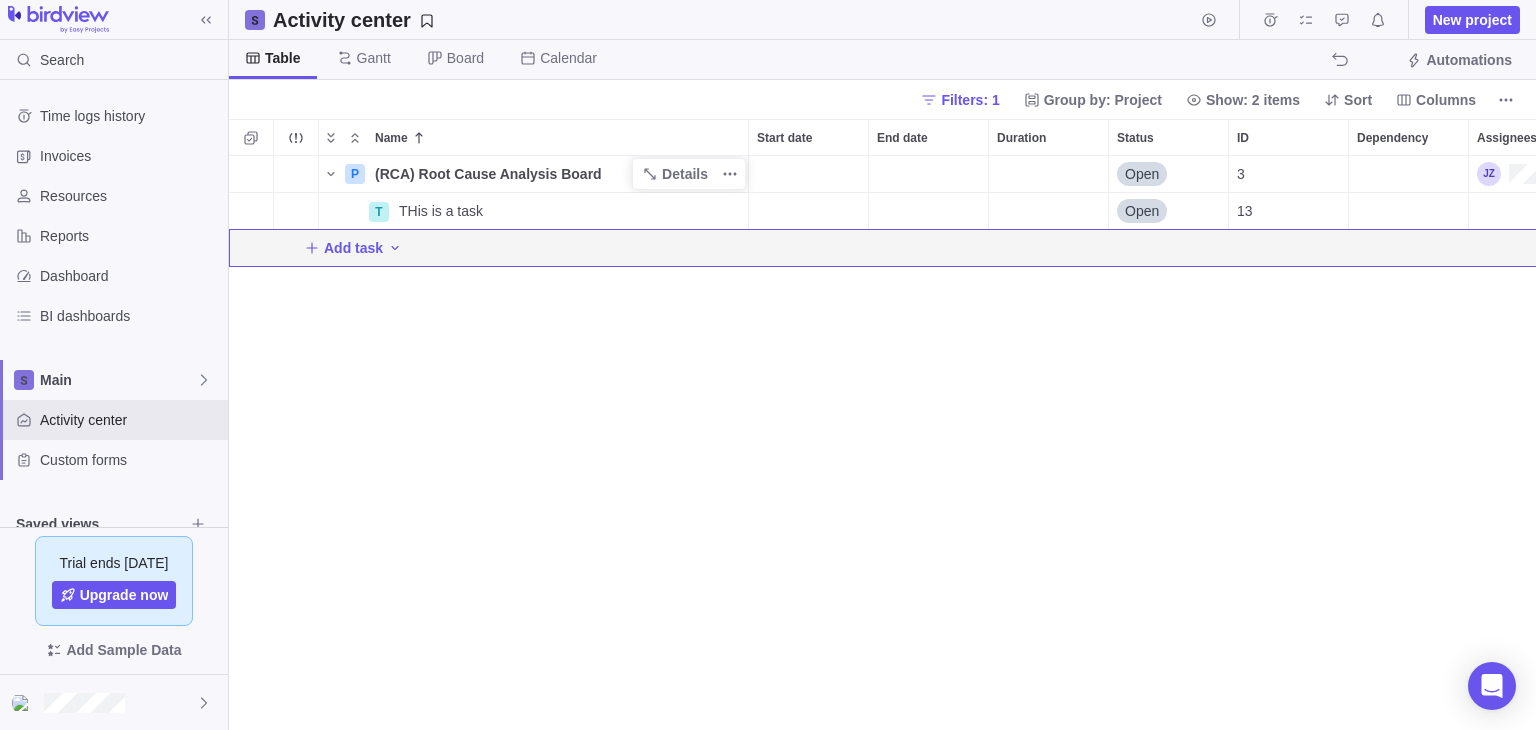 click on "P (RCA) Root Cause Analysis Board Details Open 3 T THis is a task Details Open 13 Add task" at bounding box center (882, 443) 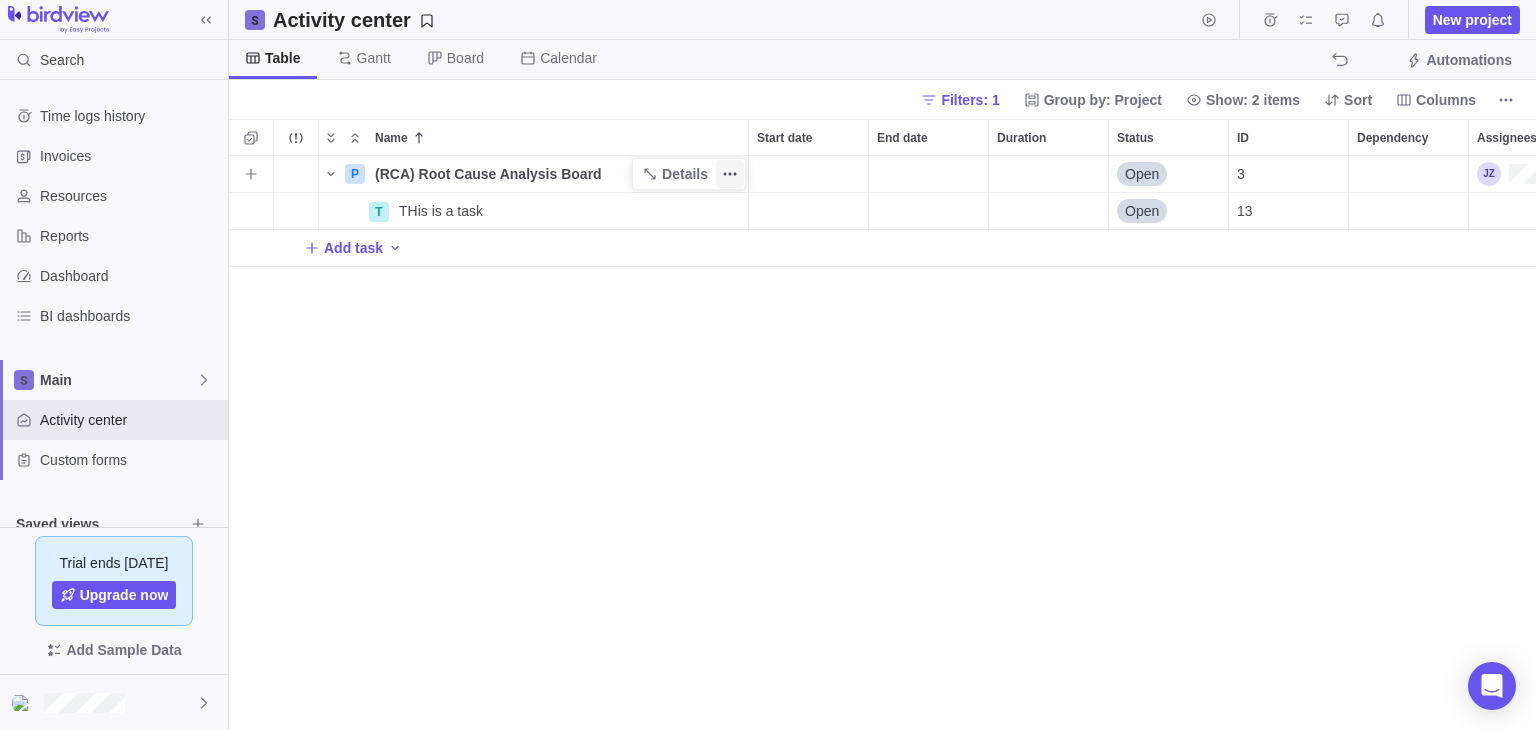 click 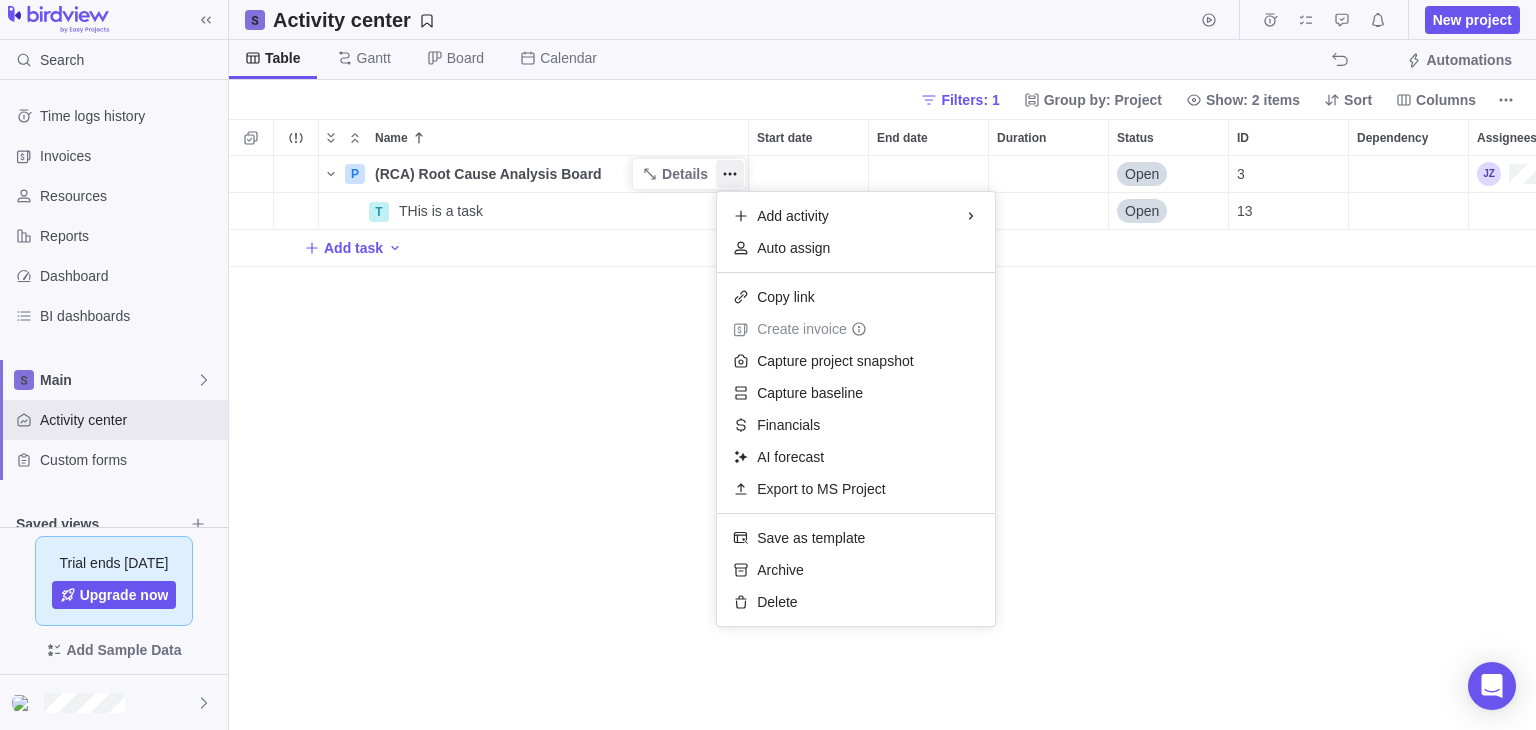 click on "P (RCA) Root Cause Analysis Board Details Open 3 T THis is a task Details Open 13 Add task" at bounding box center [882, 443] 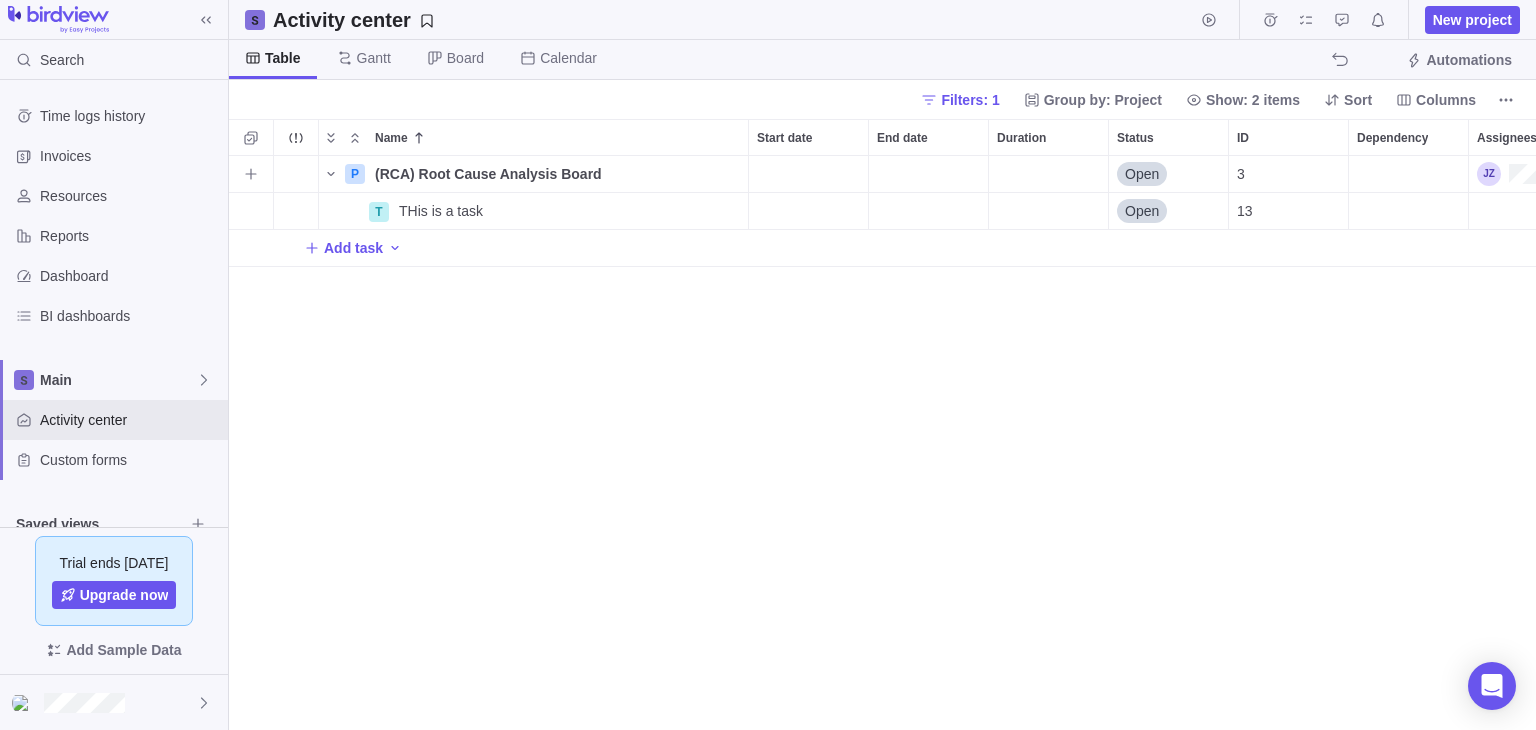 click on "(RCA) Root Cause Analysis Board" at bounding box center (488, 174) 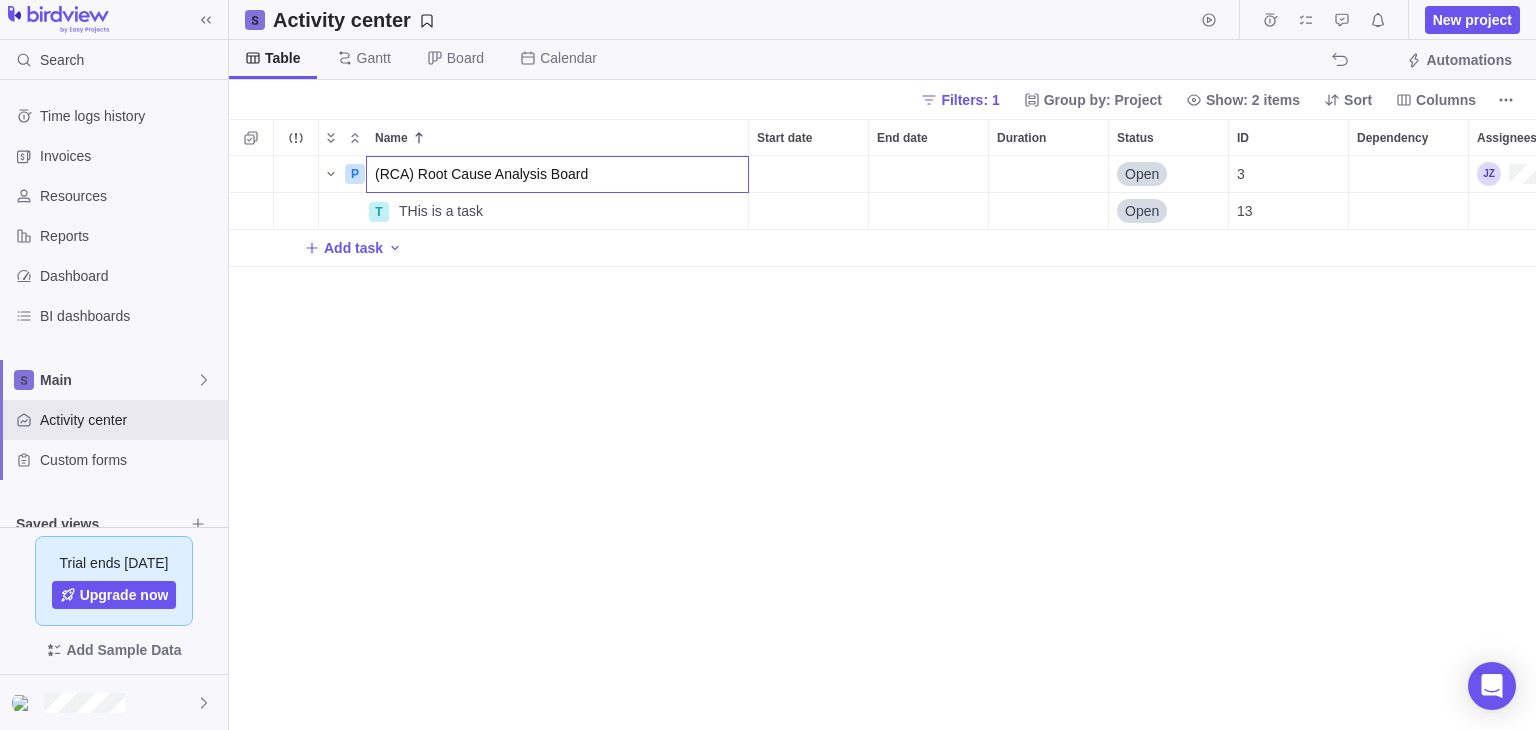 click on "P (RCA) Root Cause Analysis Board Open 3 T THis is a task Details Open 13 Add task" at bounding box center (882, 443) 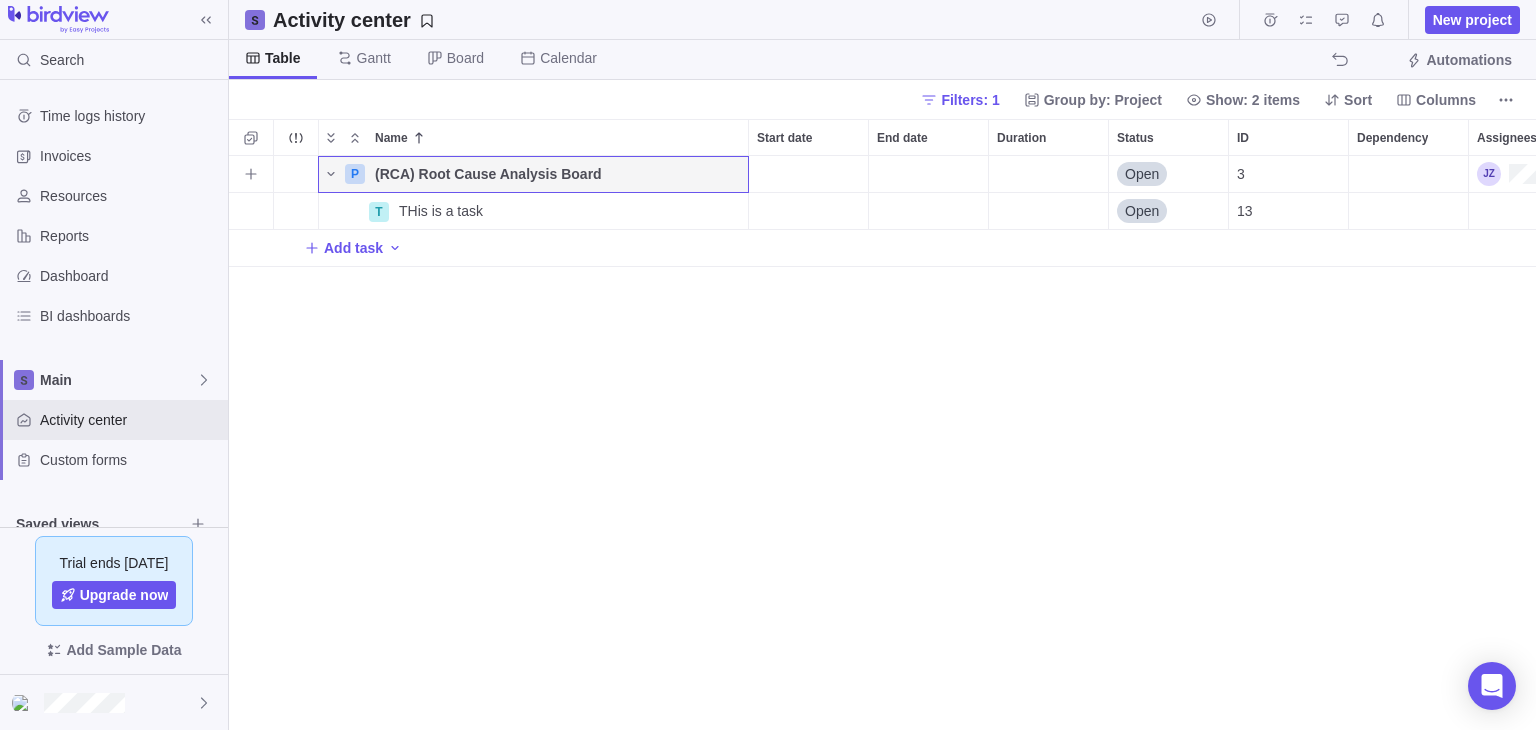 click on "P" at bounding box center (355, 174) 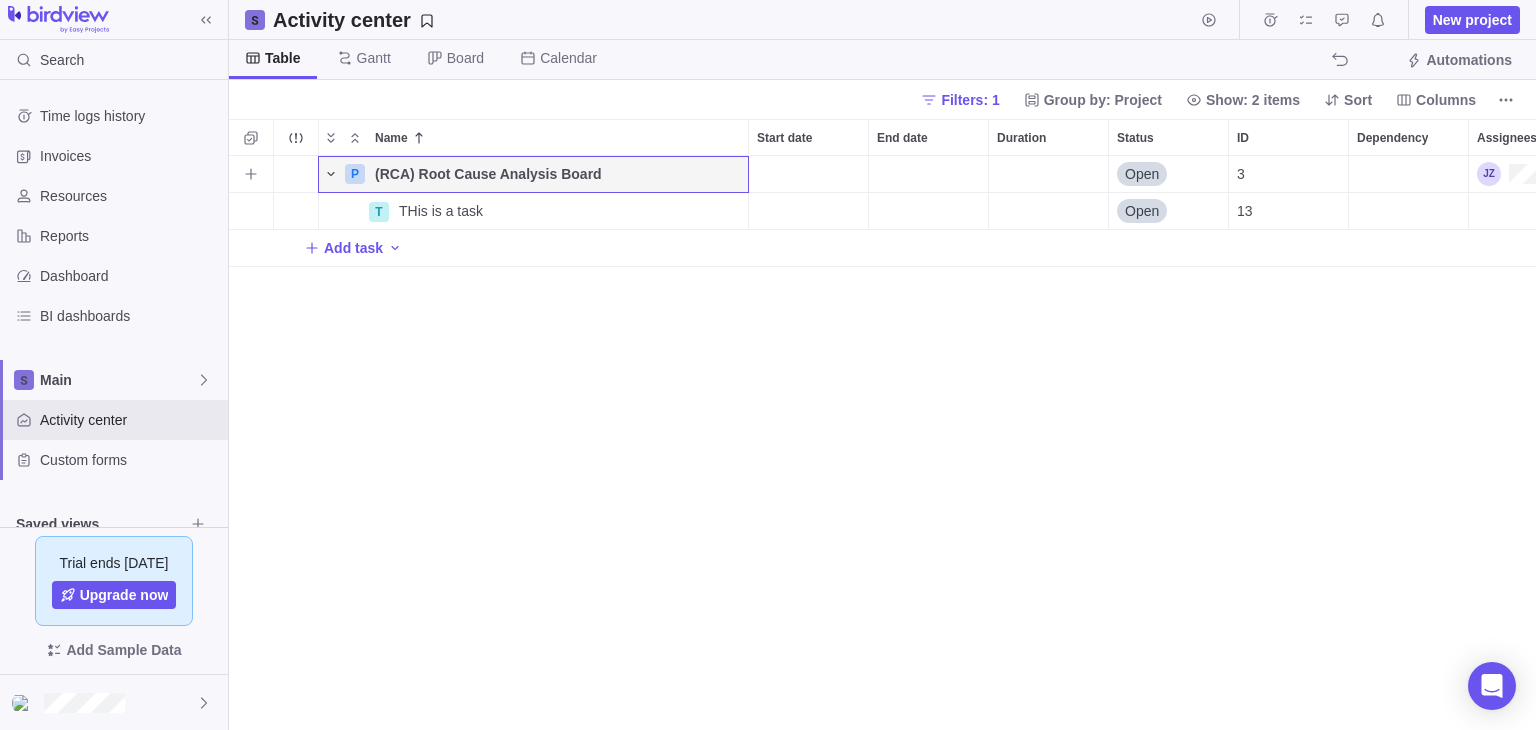 click at bounding box center [331, 174] 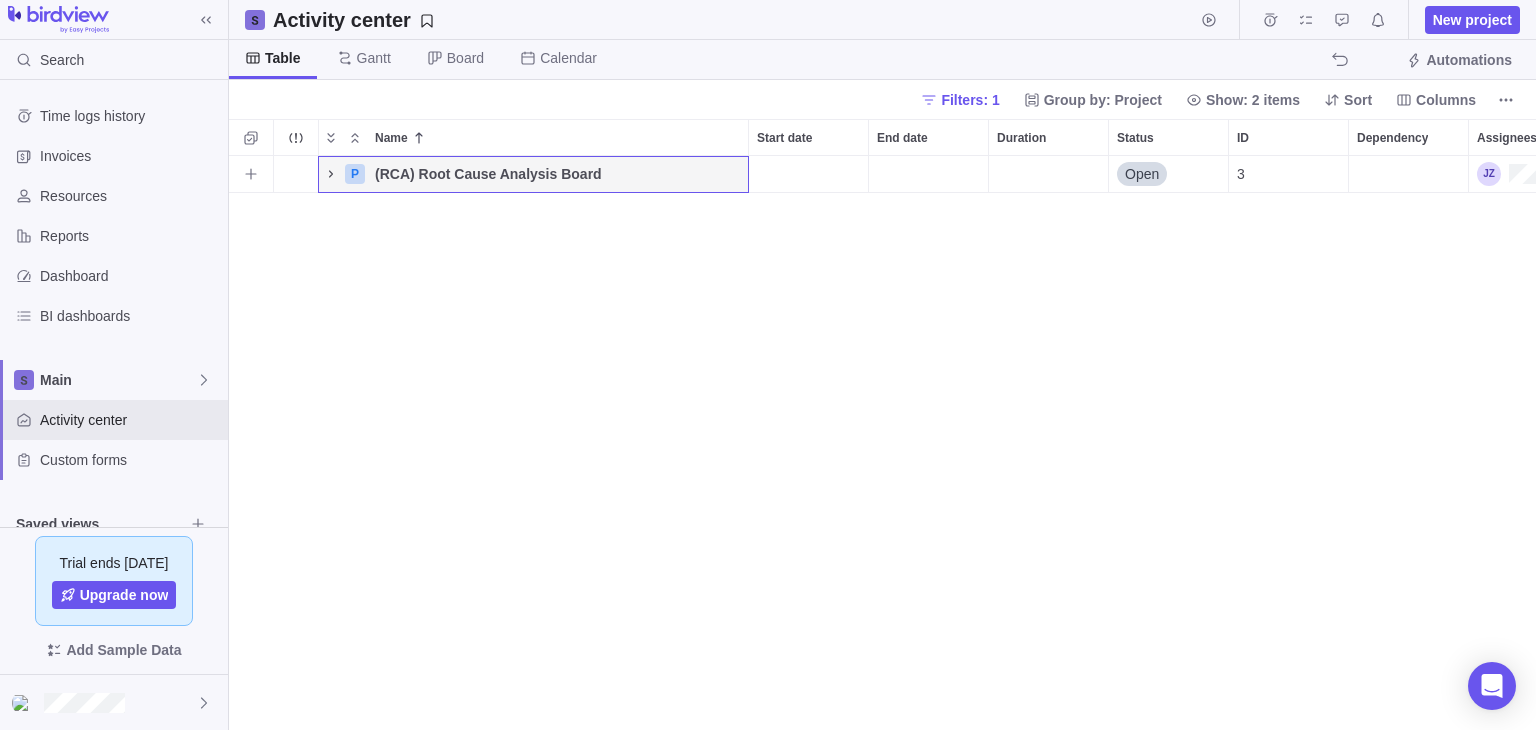 click 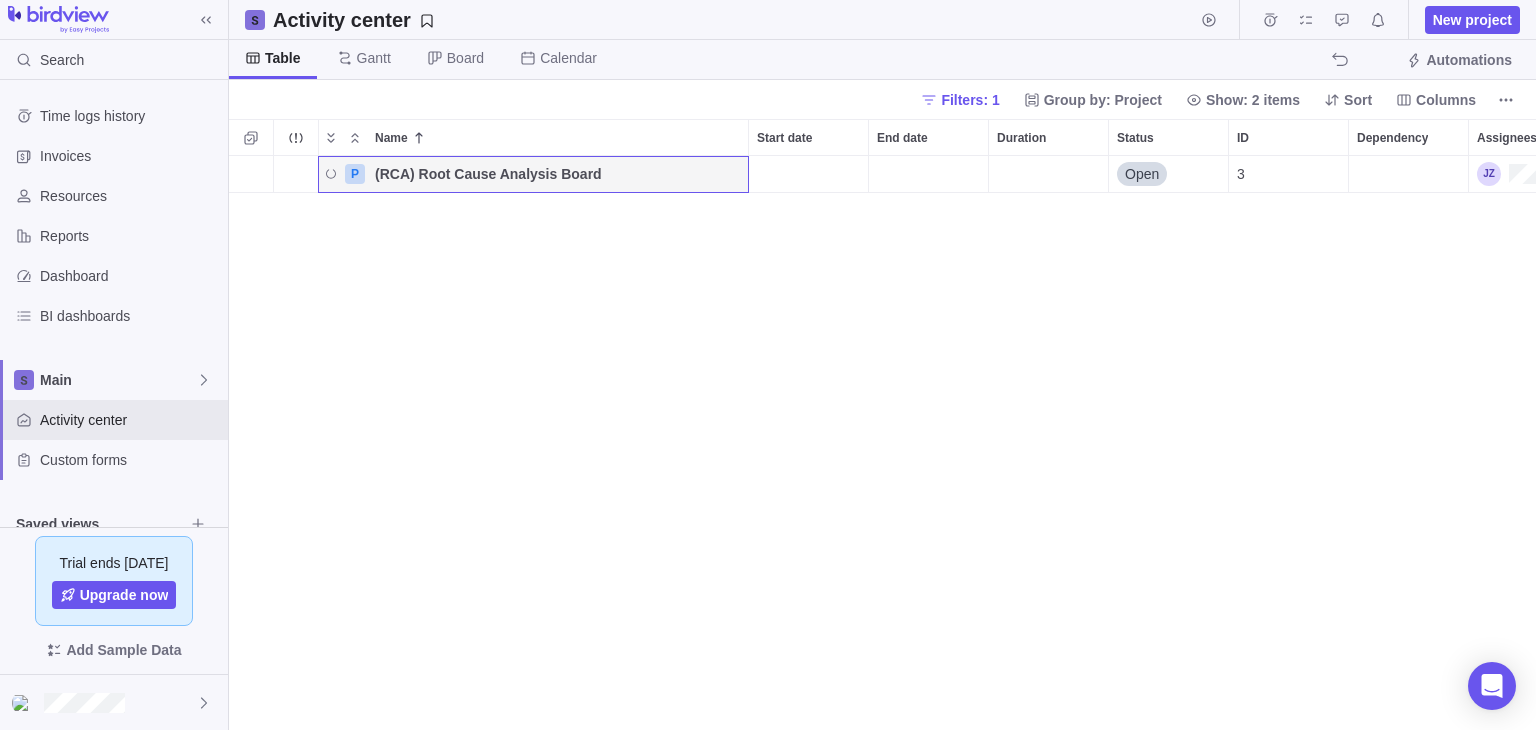 click on "P (RCA) Root Cause Analysis Board Details Open 3" at bounding box center [882, 443] 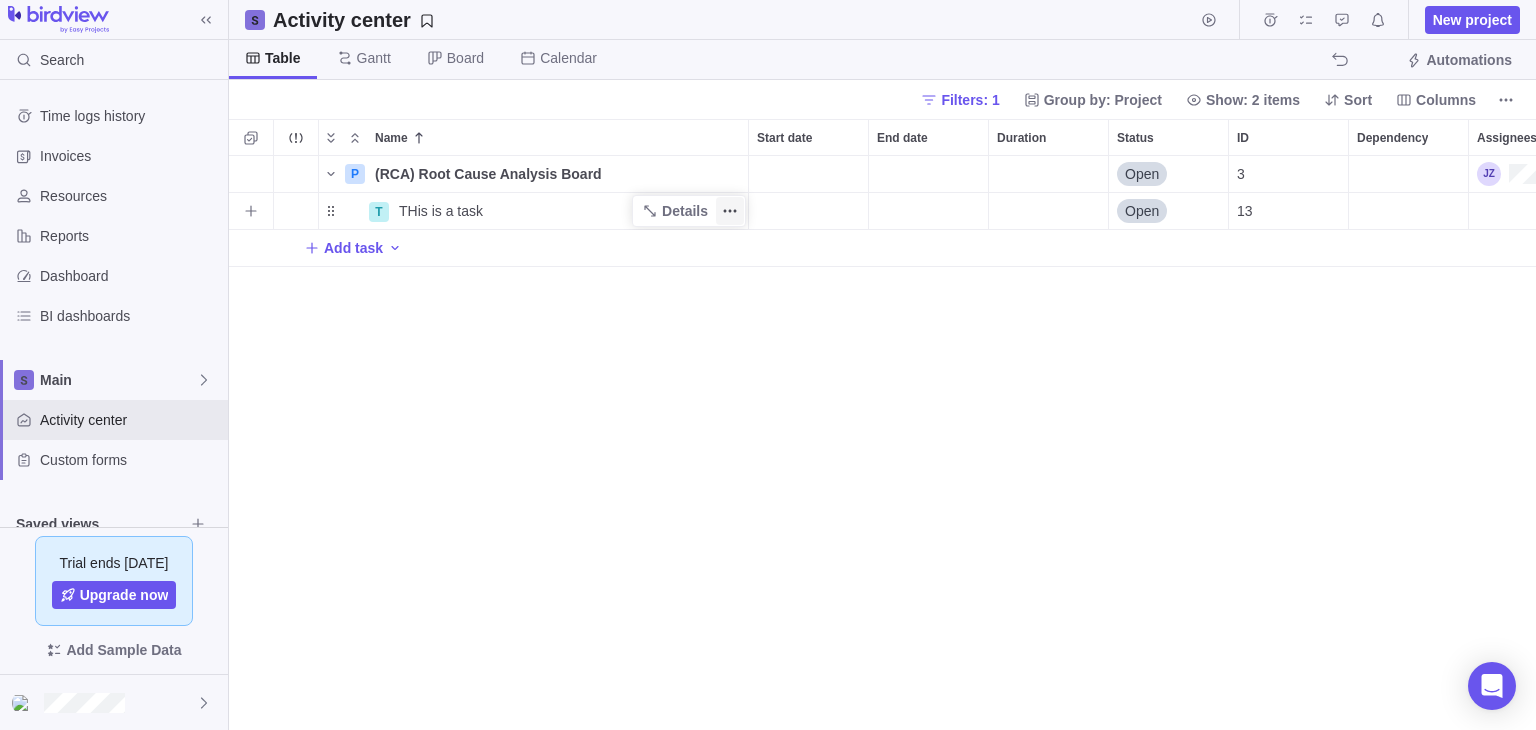click 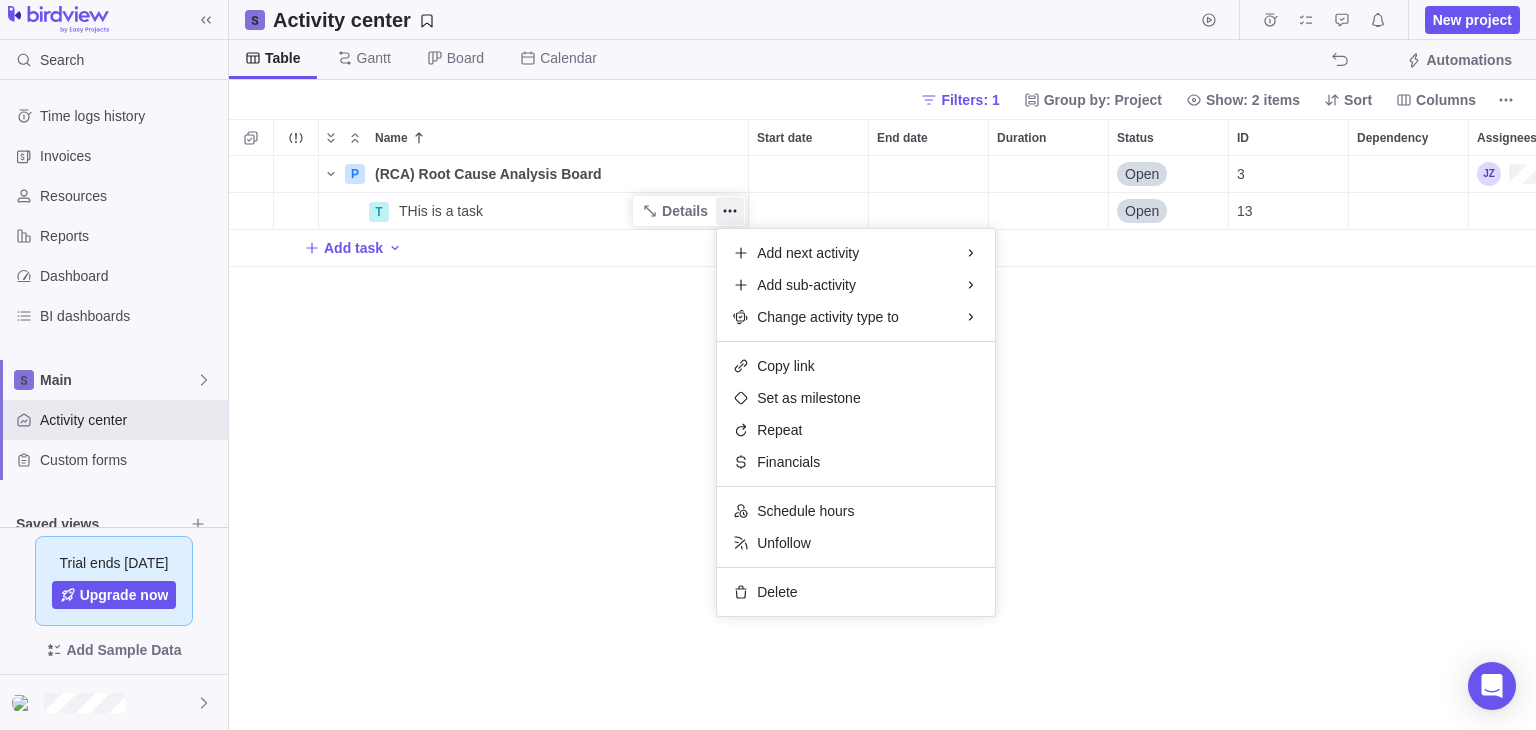 click on "P (RCA) Root Cause Analysis Board Details Open 3 T THis is a task Details Open 13 Add task" at bounding box center (882, 443) 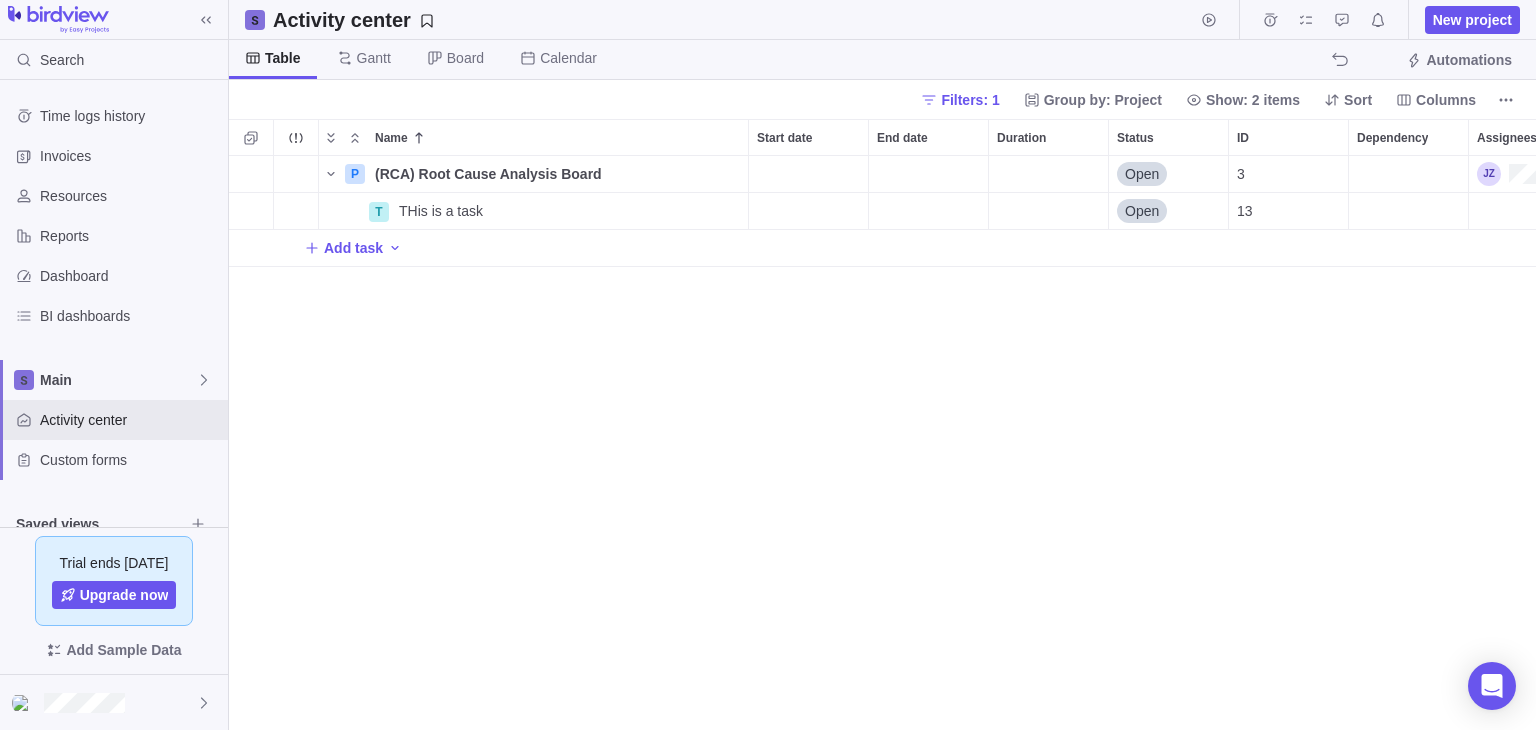 click on "P (RCA) Root Cause Analysis Board Details Open 3 T THis is a task Details Open 13 Add task" at bounding box center [882, 443] 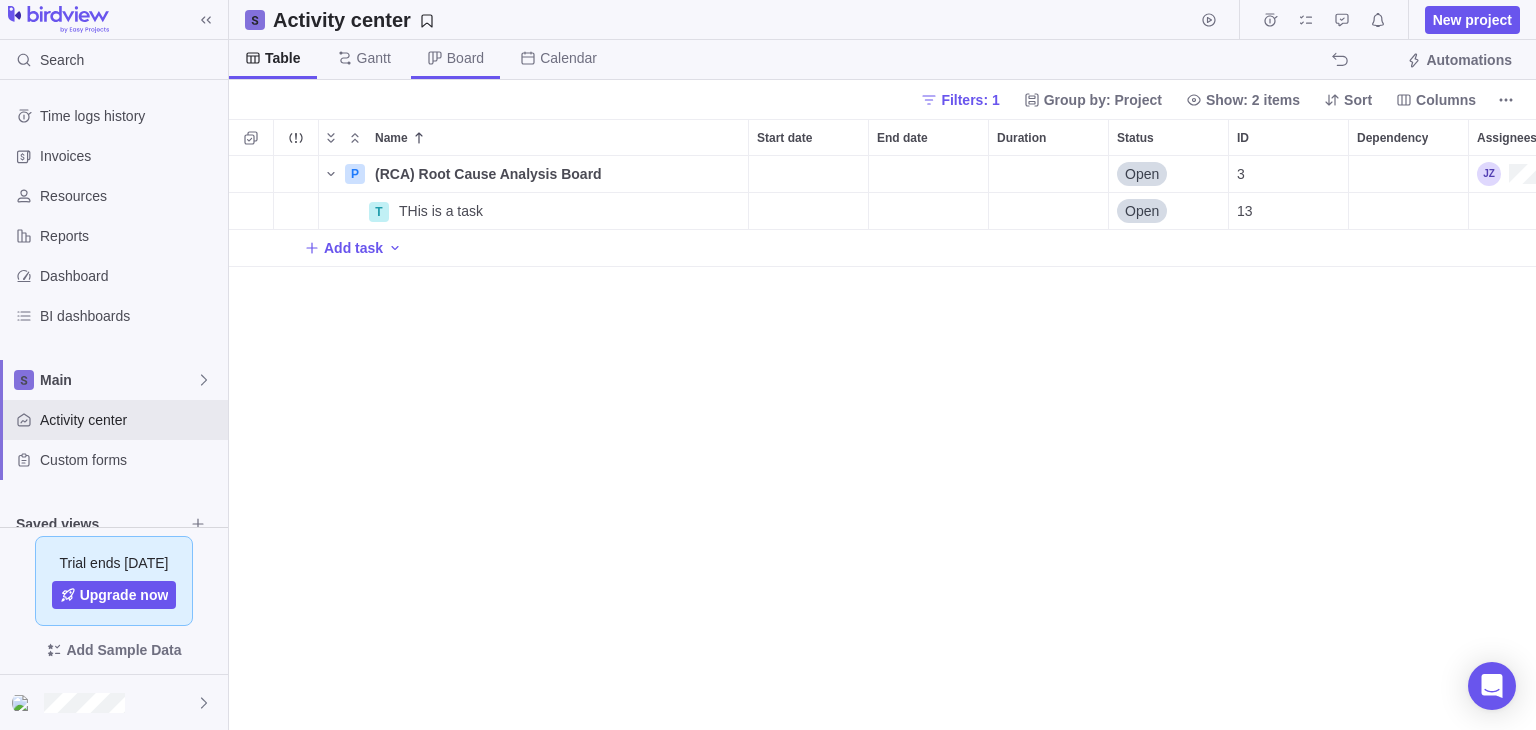 click on "Board" at bounding box center [465, 58] 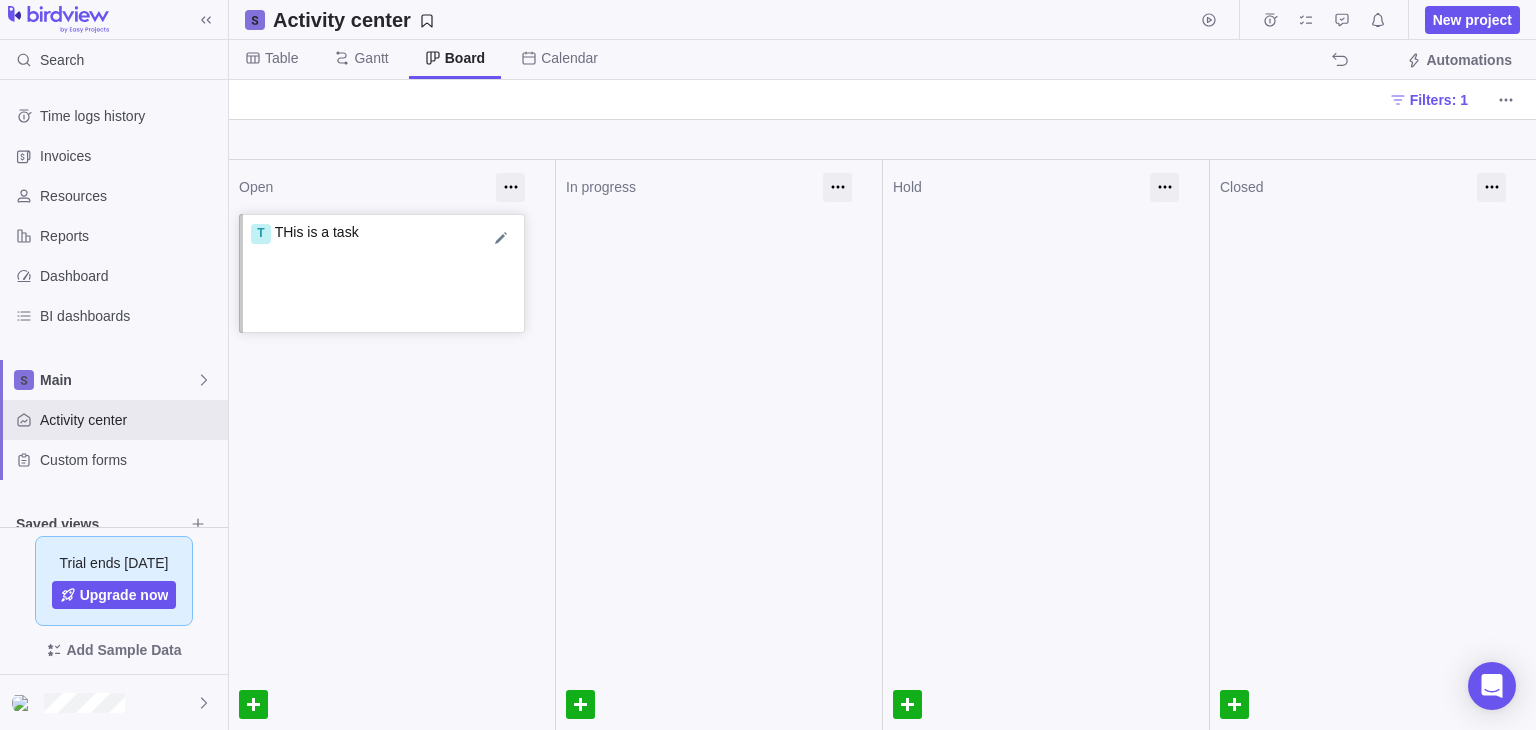 click on "T
THis is a task" at bounding box center (384, 252) 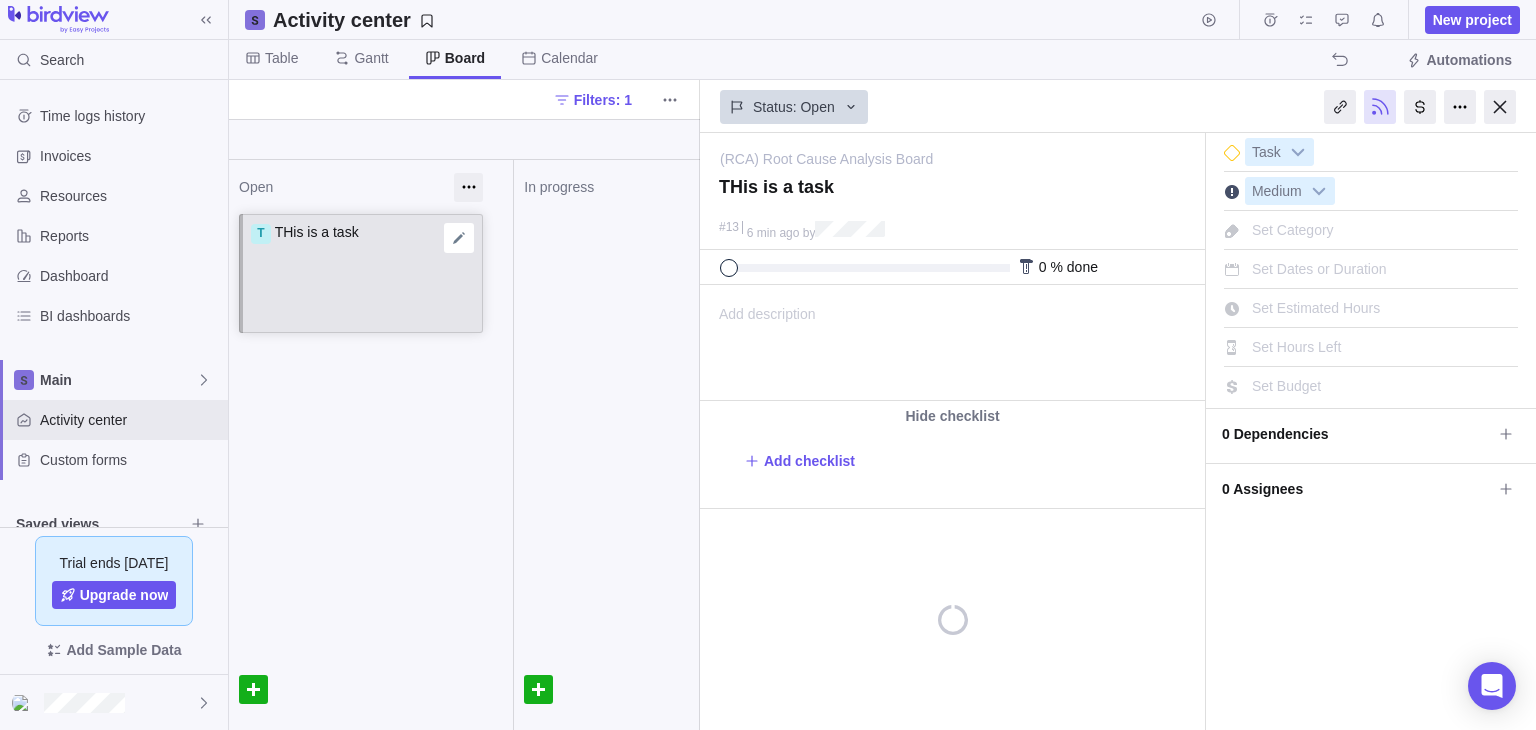 scroll, scrollTop: 0, scrollLeft: 0, axis: both 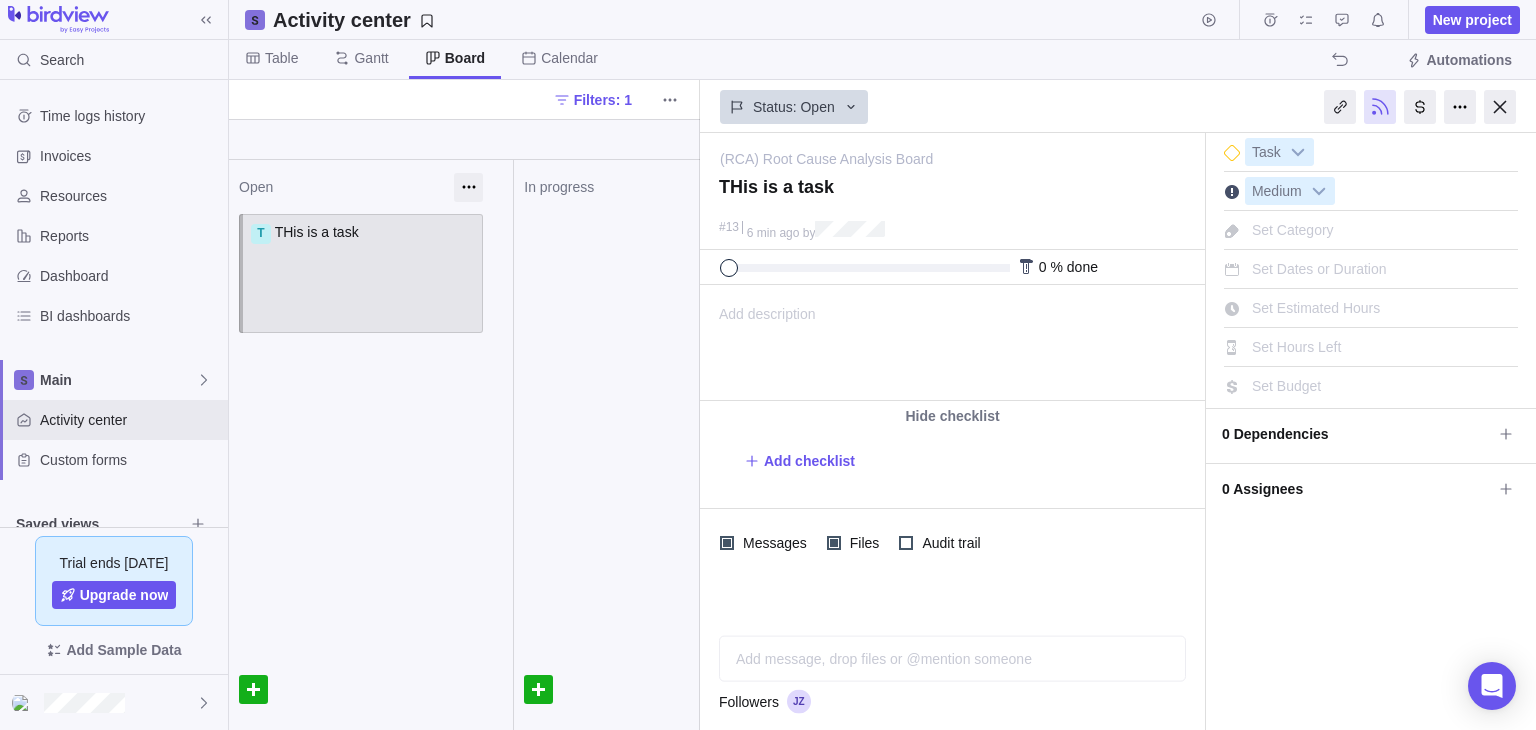 click on "Activity center New project" at bounding box center [882, 20] 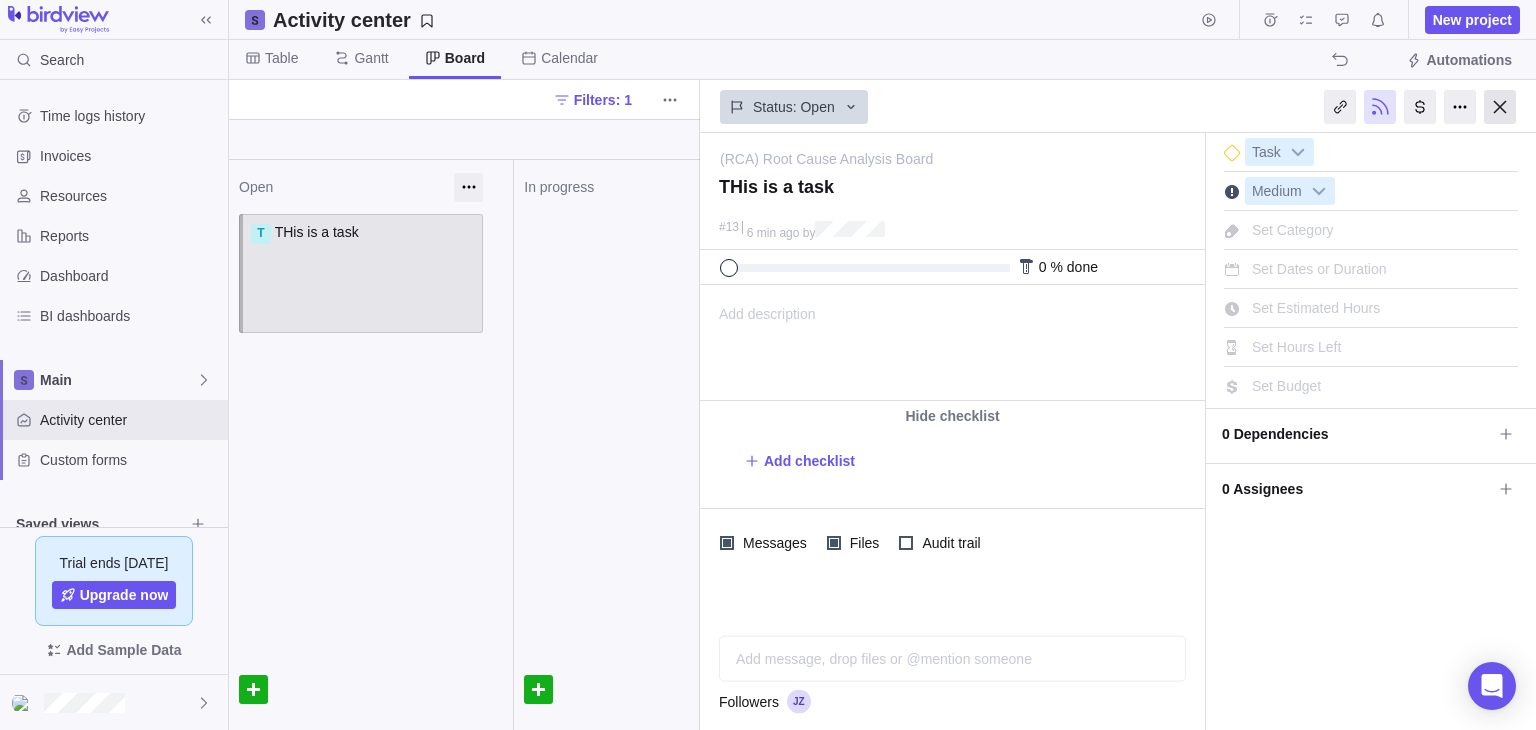 click at bounding box center [1500, 107] 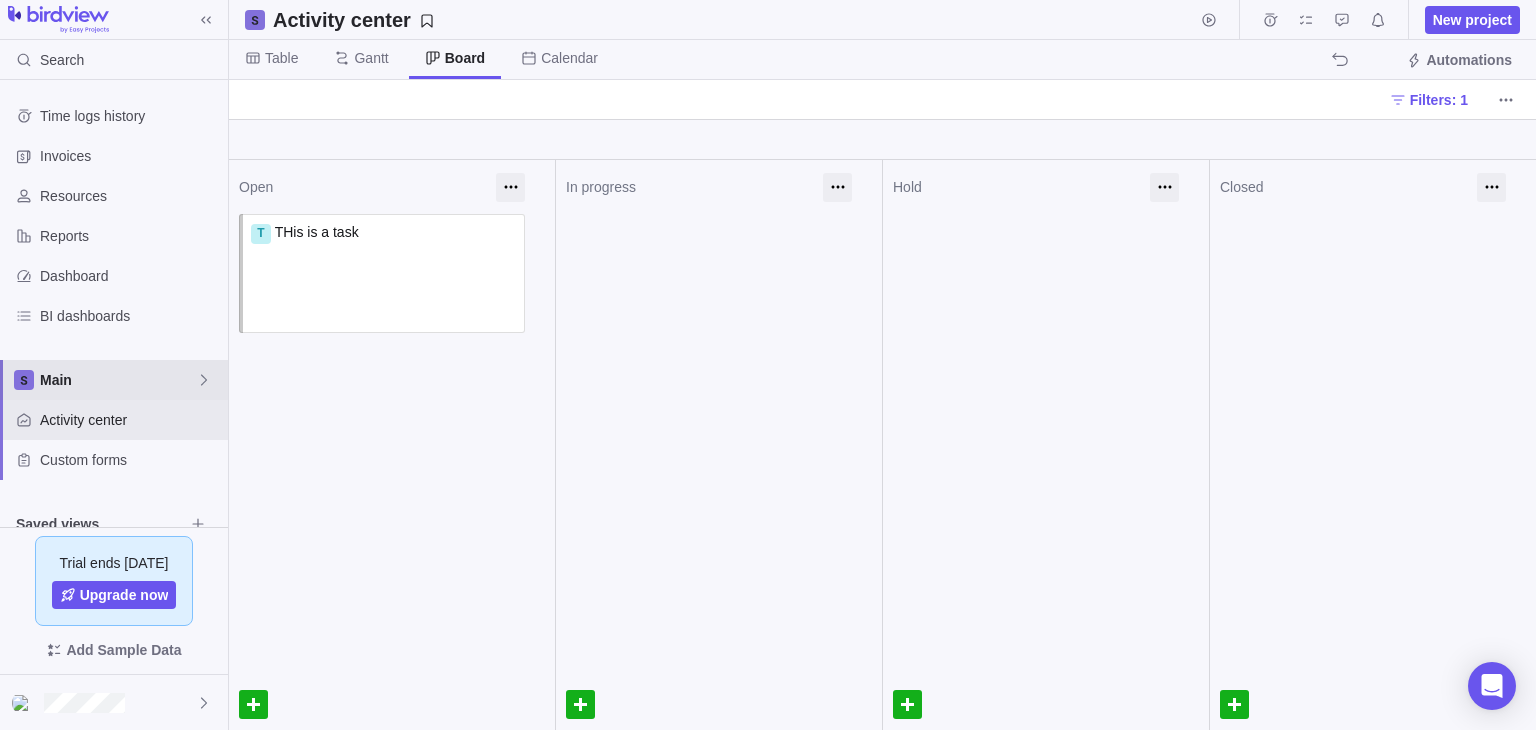 click on "Main" at bounding box center (118, 380) 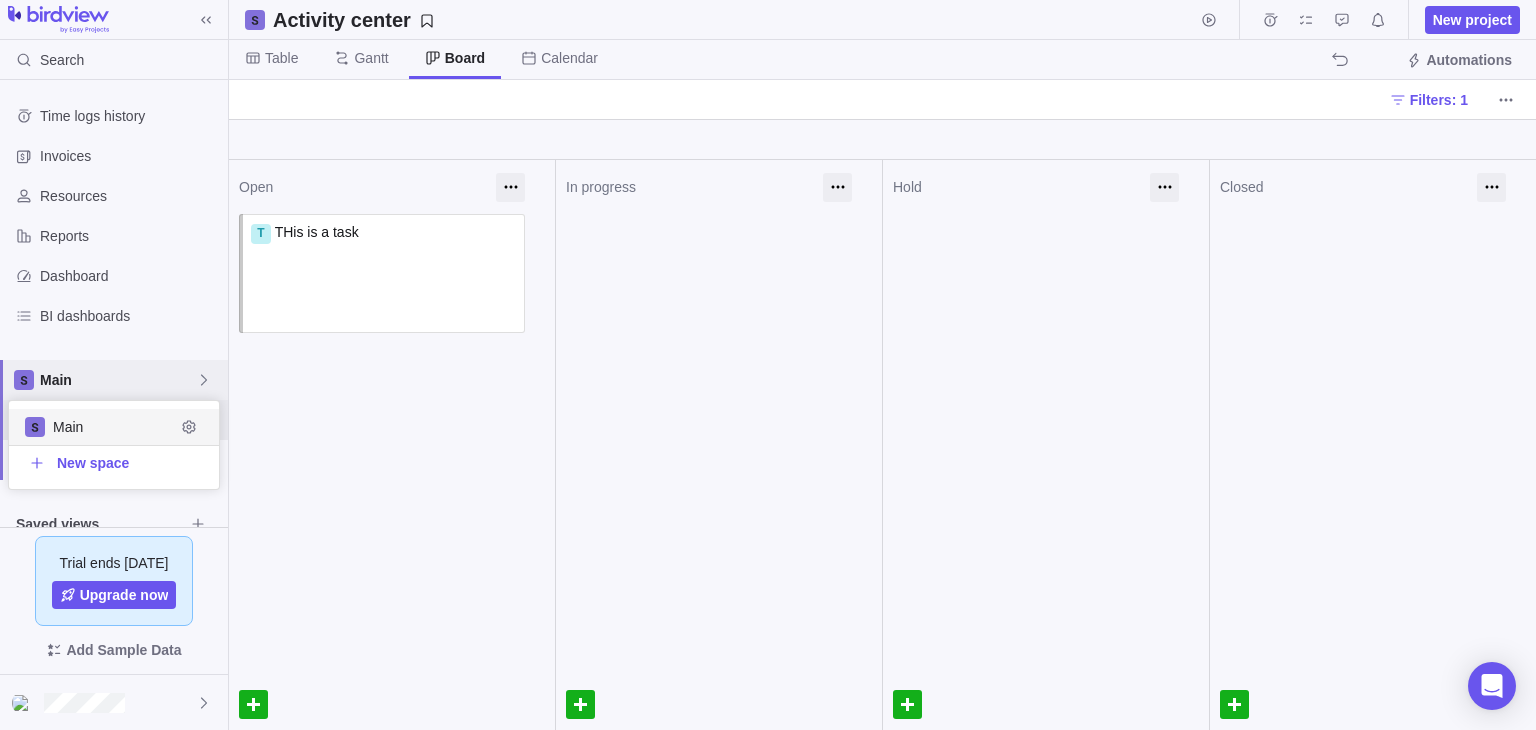 scroll, scrollTop: 16, scrollLeft: 16, axis: both 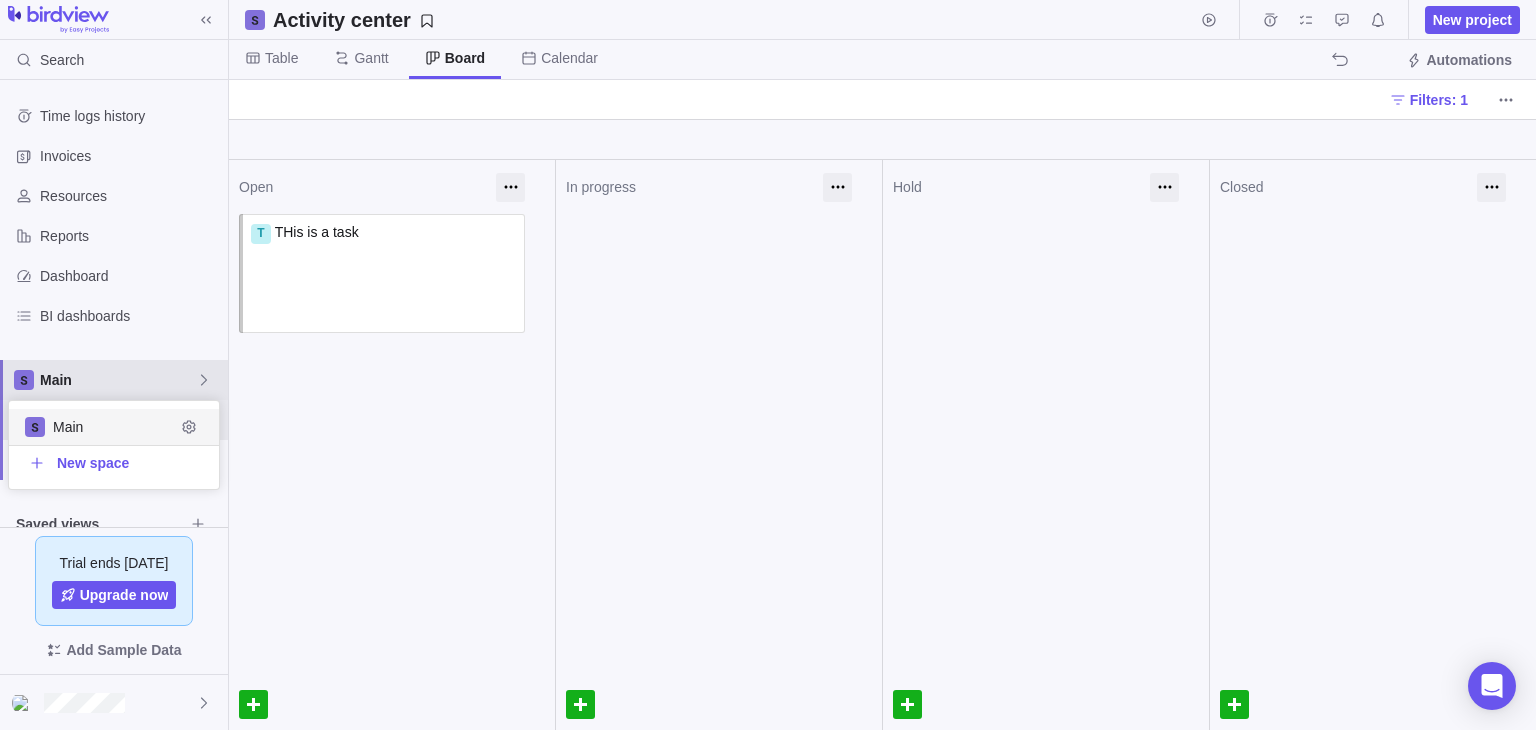 click on "Main" at bounding box center (118, 380) 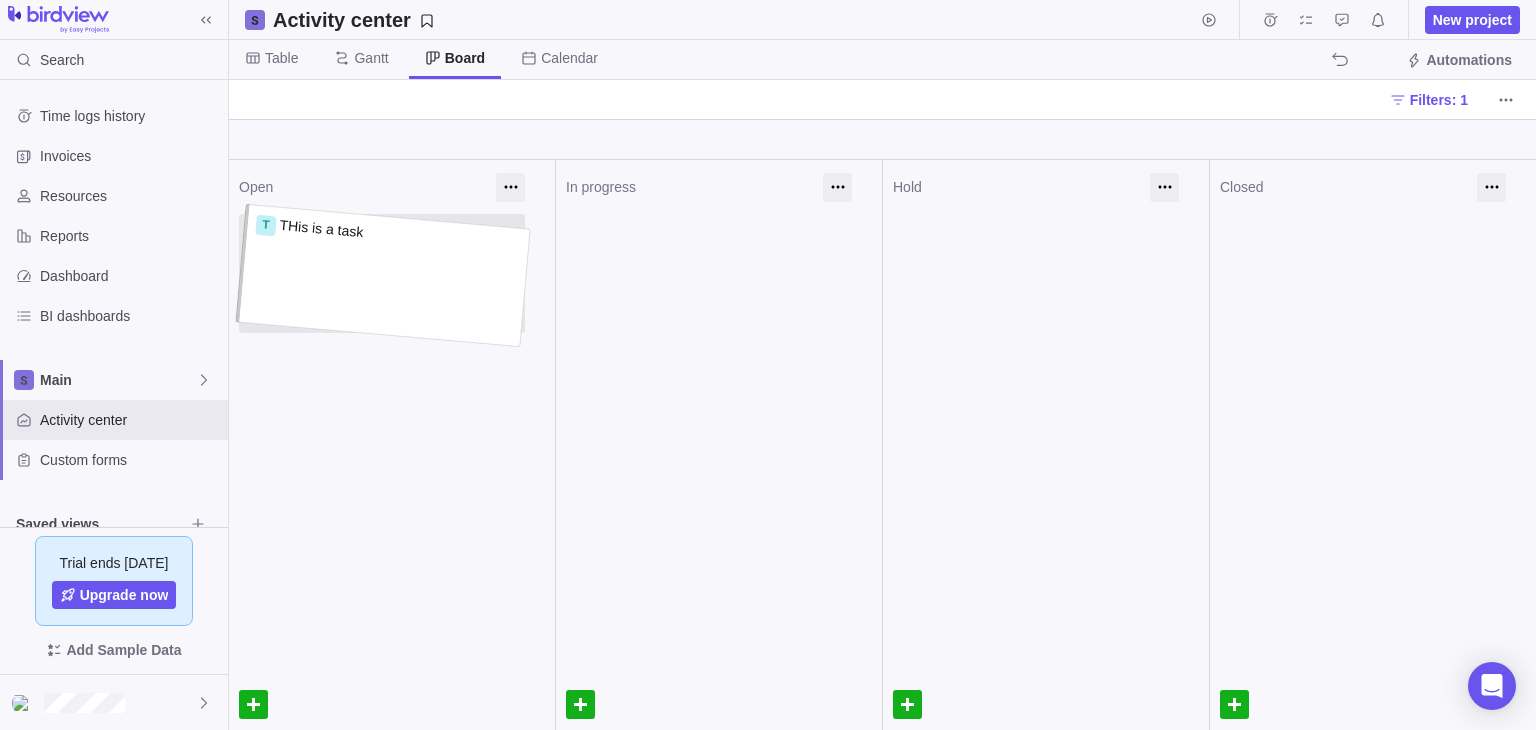 drag, startPoint x: 446, startPoint y: 241, endPoint x: 417, endPoint y: 241, distance: 29 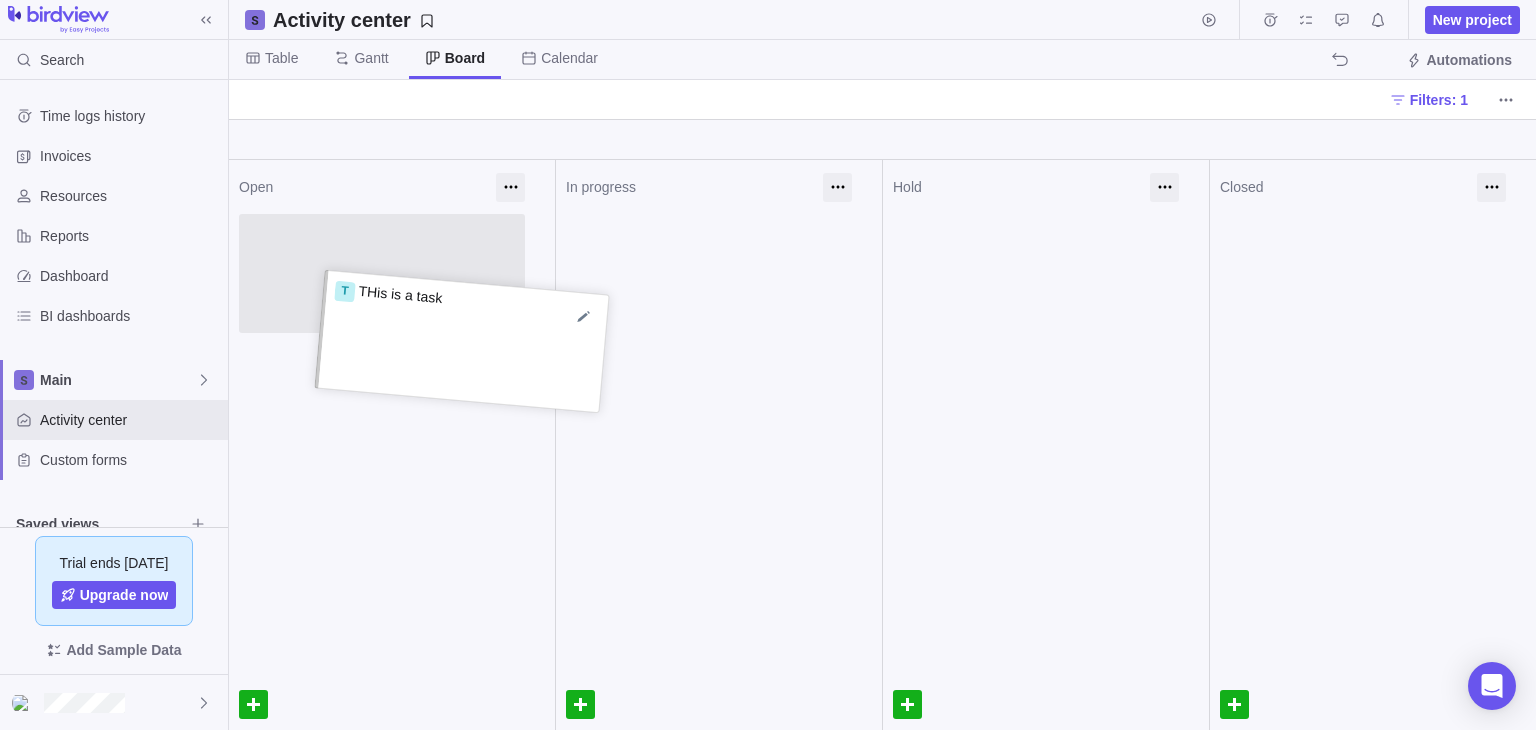 drag, startPoint x: 416, startPoint y: 241, endPoint x: 496, endPoint y: 309, distance: 104.99524 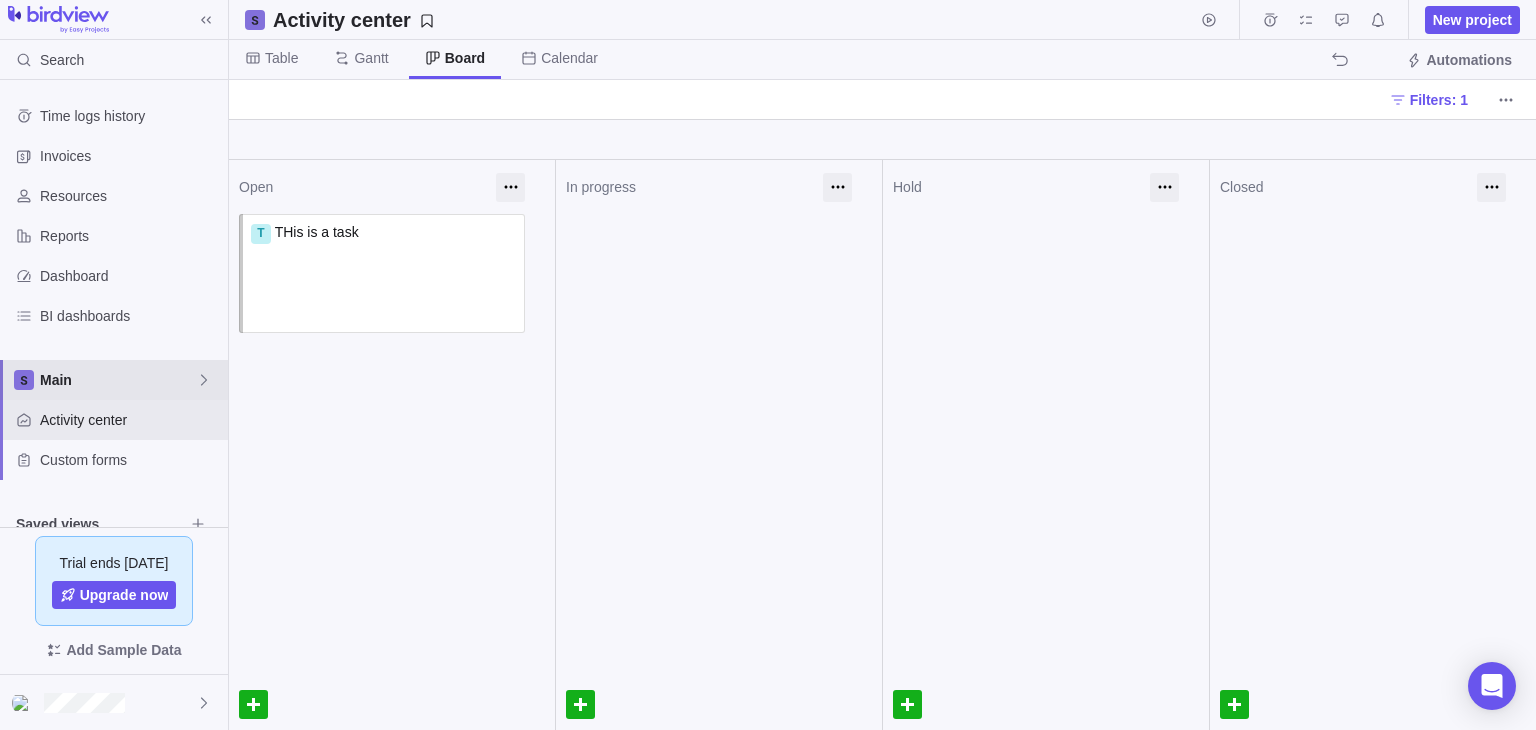 click on "Main" at bounding box center (118, 380) 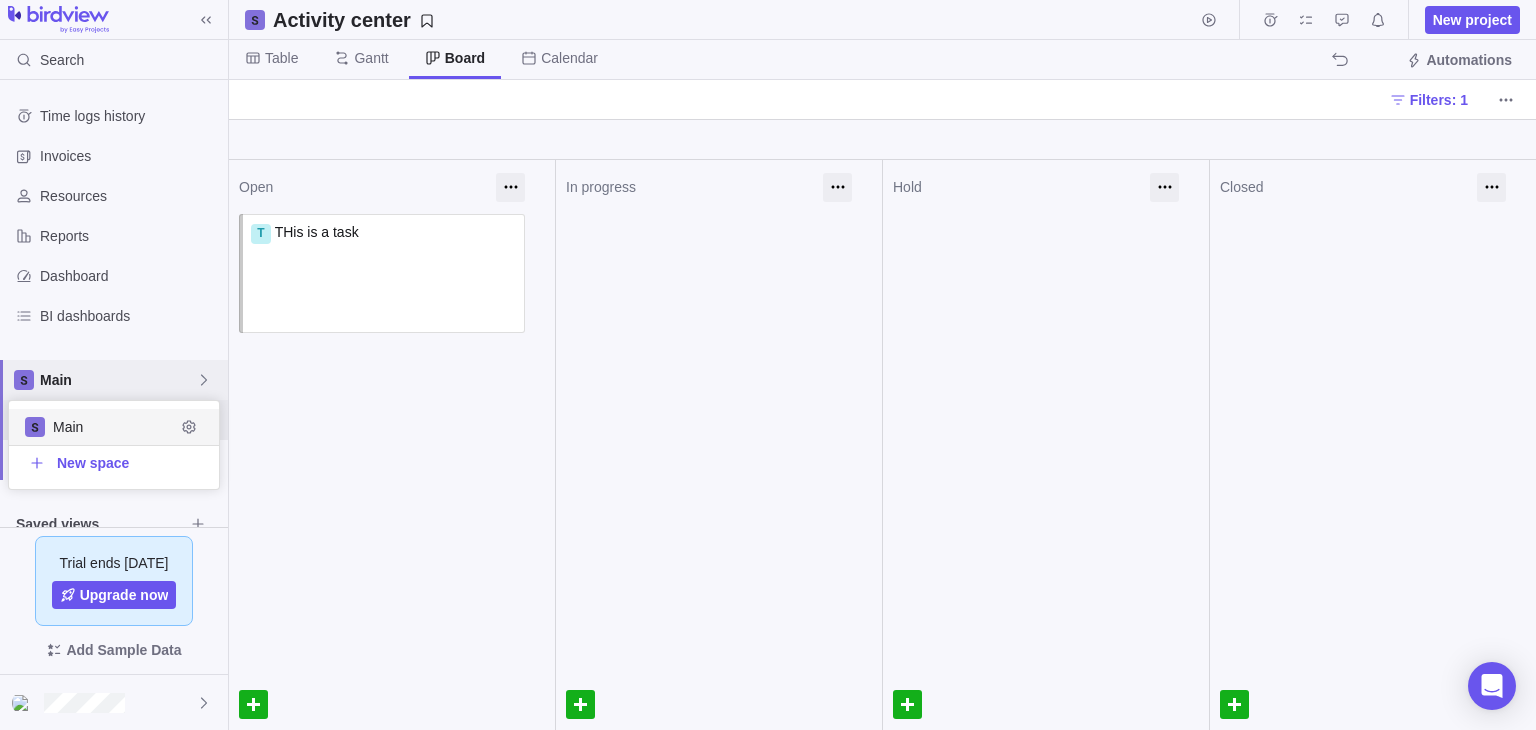 scroll, scrollTop: 16, scrollLeft: 16, axis: both 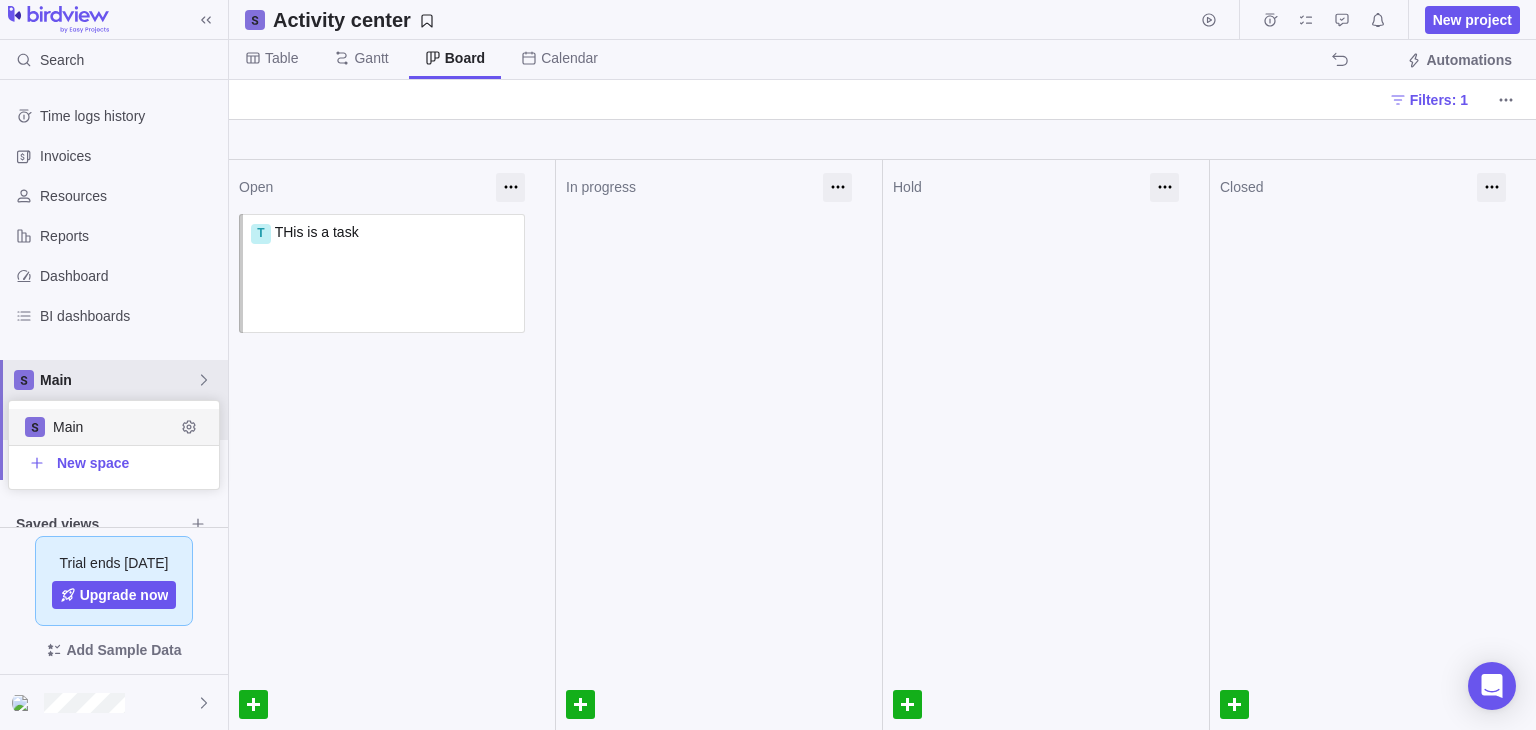 click on "Main" at bounding box center (114, 427) 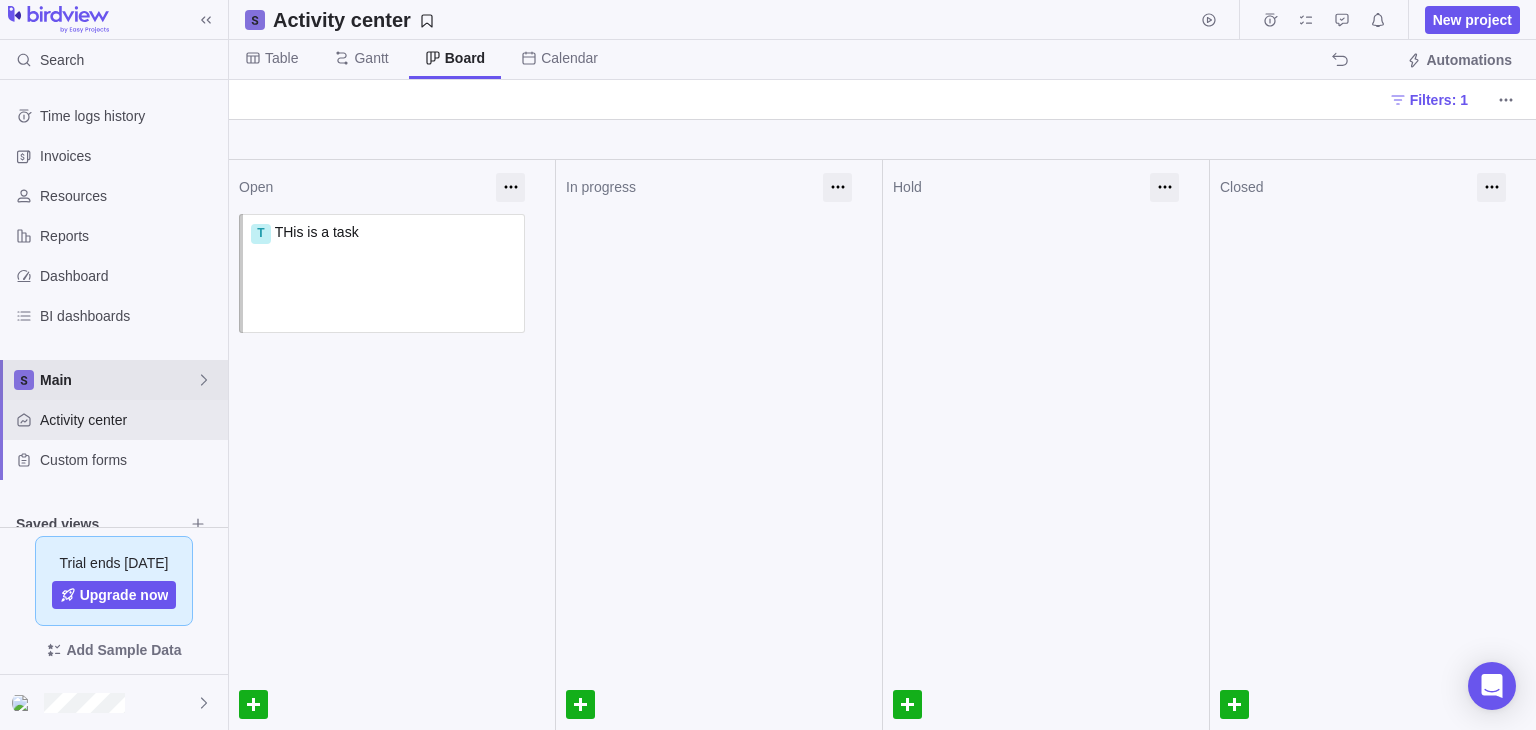 click on "Main" at bounding box center (118, 380) 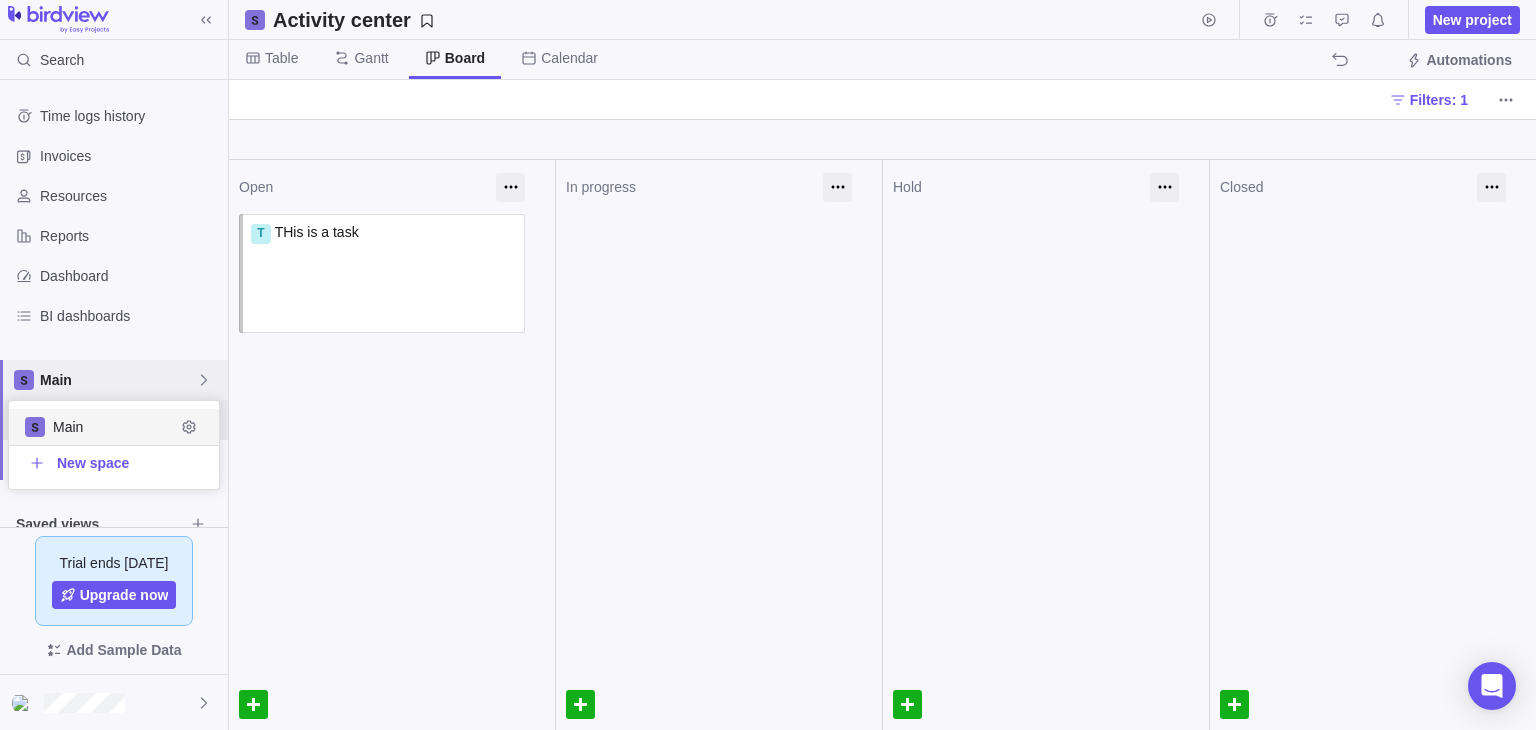 scroll, scrollTop: 16, scrollLeft: 16, axis: both 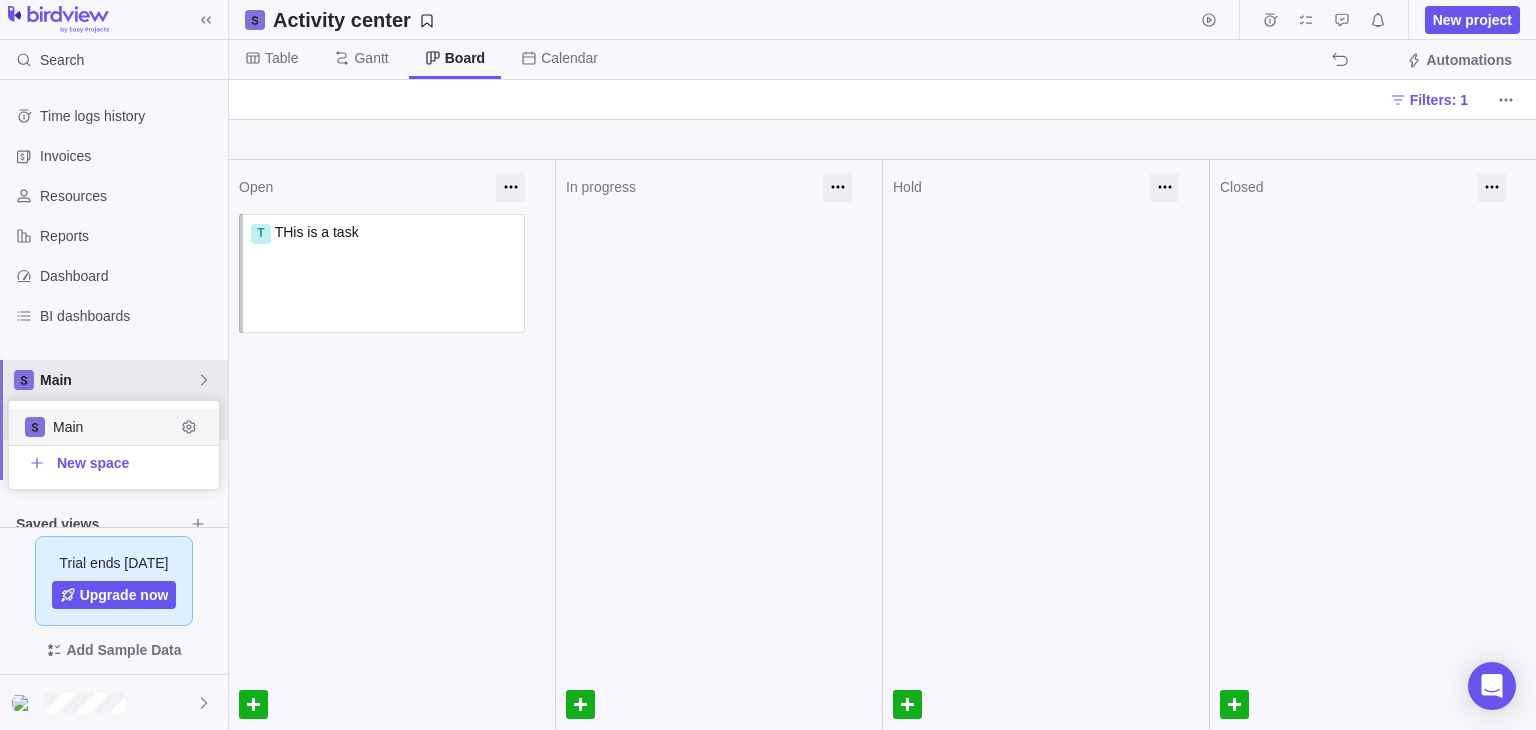 click on "Search Time logs history Invoices Resources Reports Dashboard BI dashboards Main Activity center Custom forms Saved views Get Started Project Financials Flat Fee Project Financials T&M Upcoming Milestones Trial ends in 15 days Upgrade now Add Sample Data Activity center New project Table Gantt Board Calendar Automations Filters: 1
Open
T
THis is a task
Assign to
In progress
Hold" at bounding box center [768, 365] 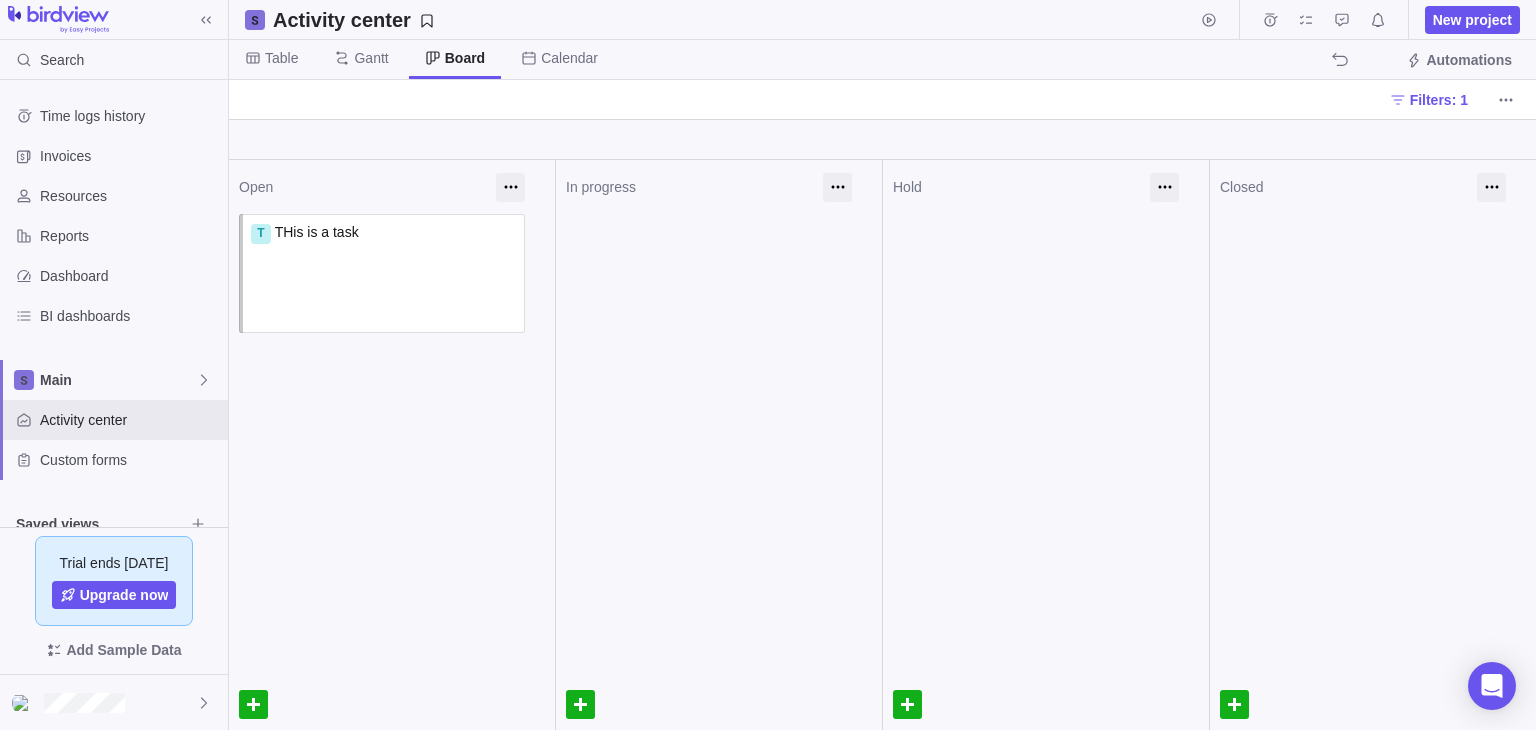 click on "Gantt" at bounding box center [361, 59] 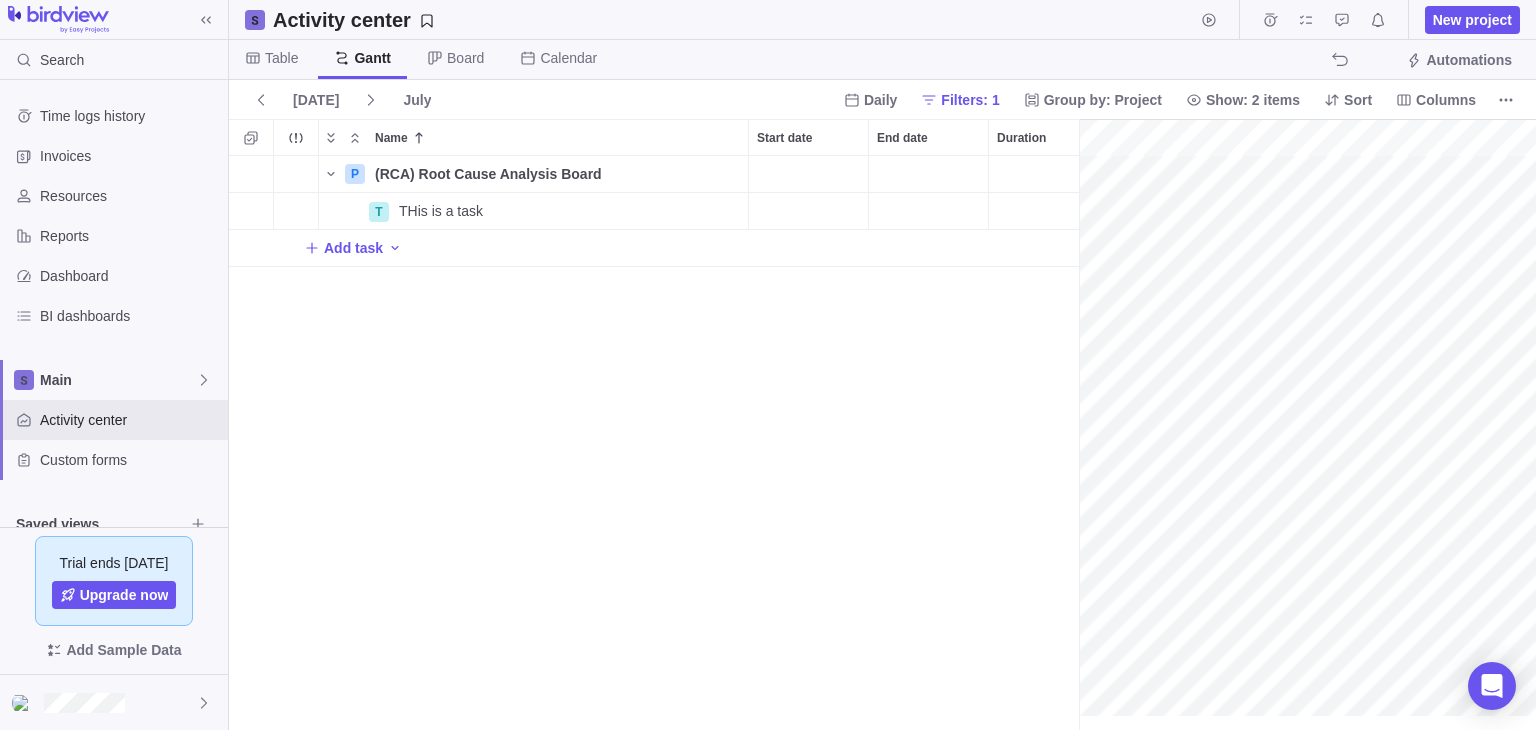 scroll, scrollTop: 16, scrollLeft: 16, axis: both 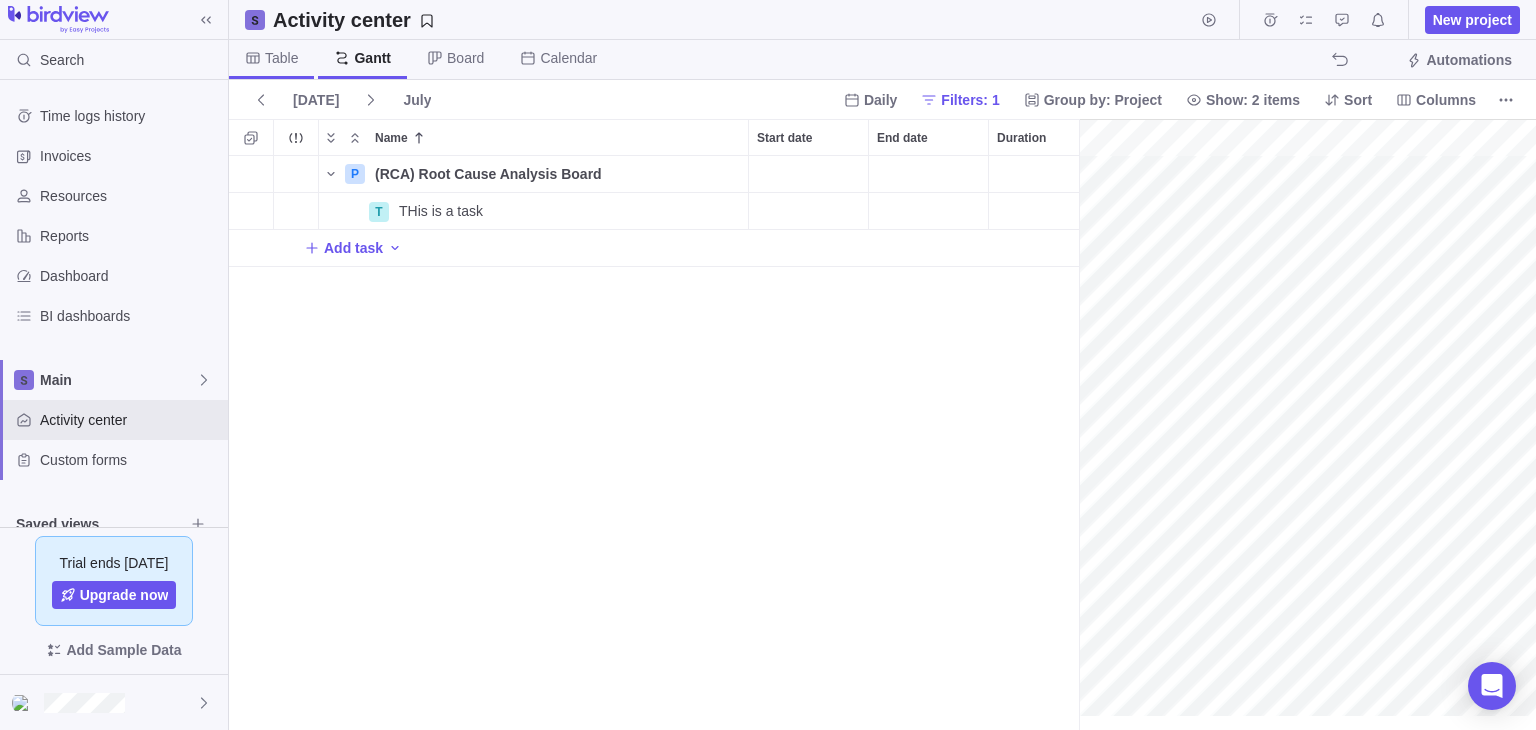 click on "Table" at bounding box center (271, 59) 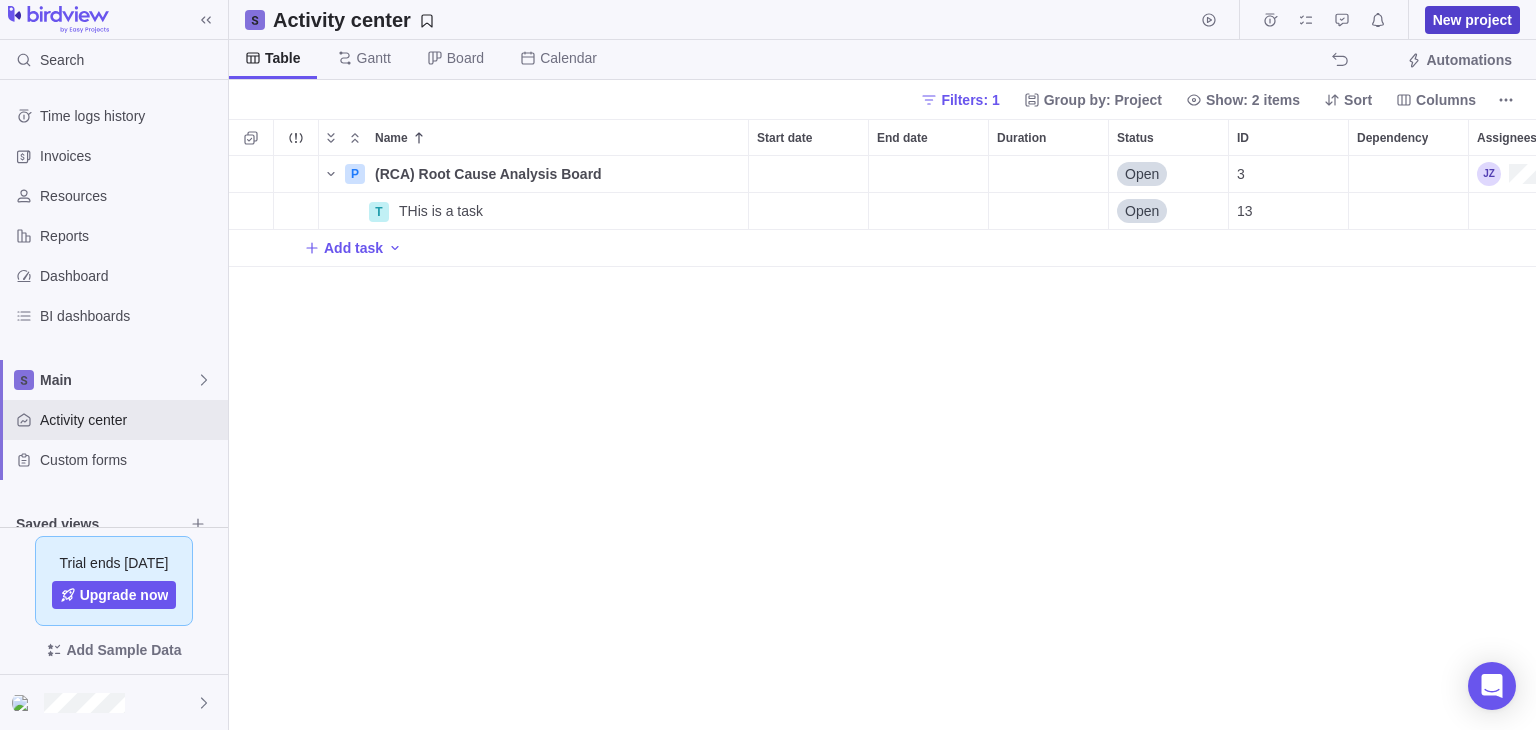 click on "New project" at bounding box center [1472, 20] 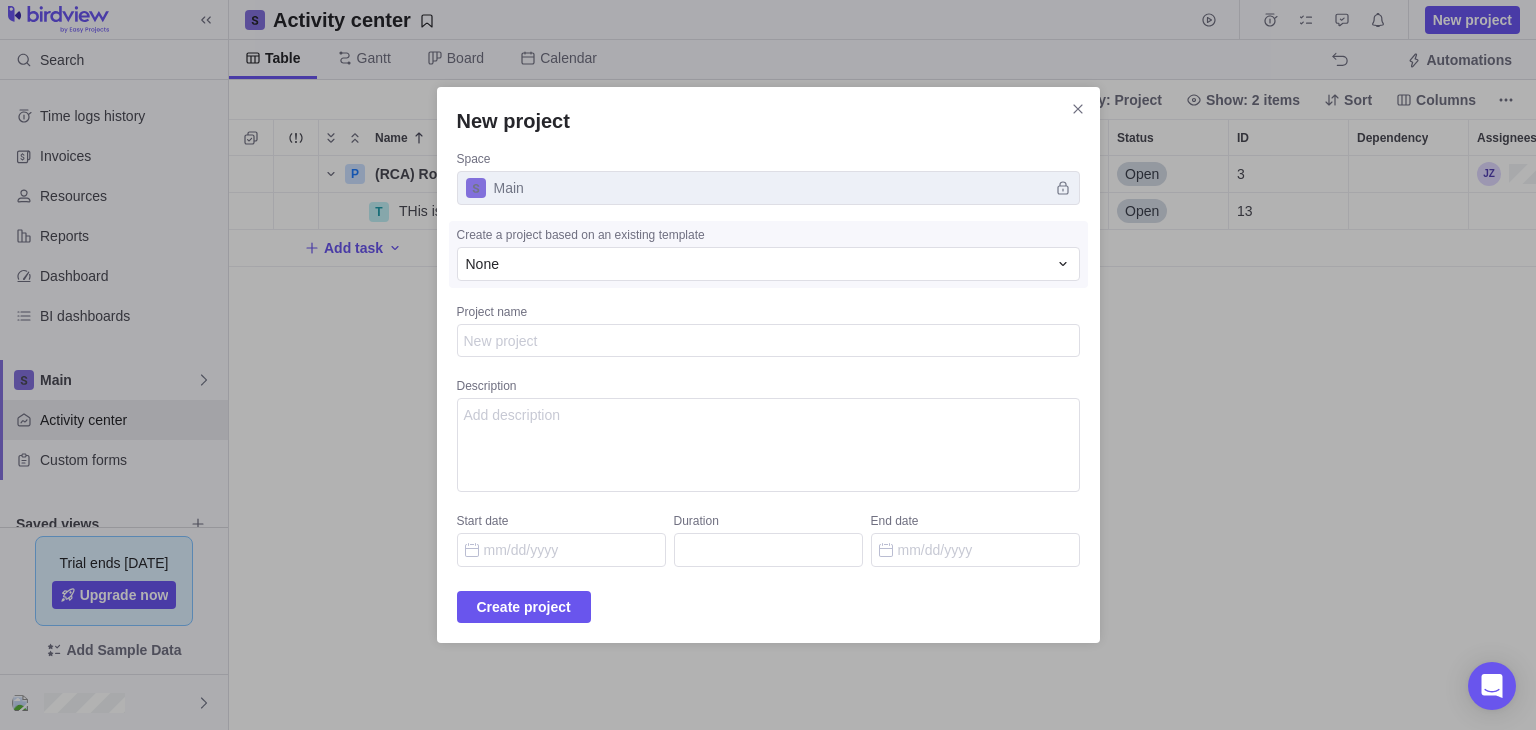 type on "x" 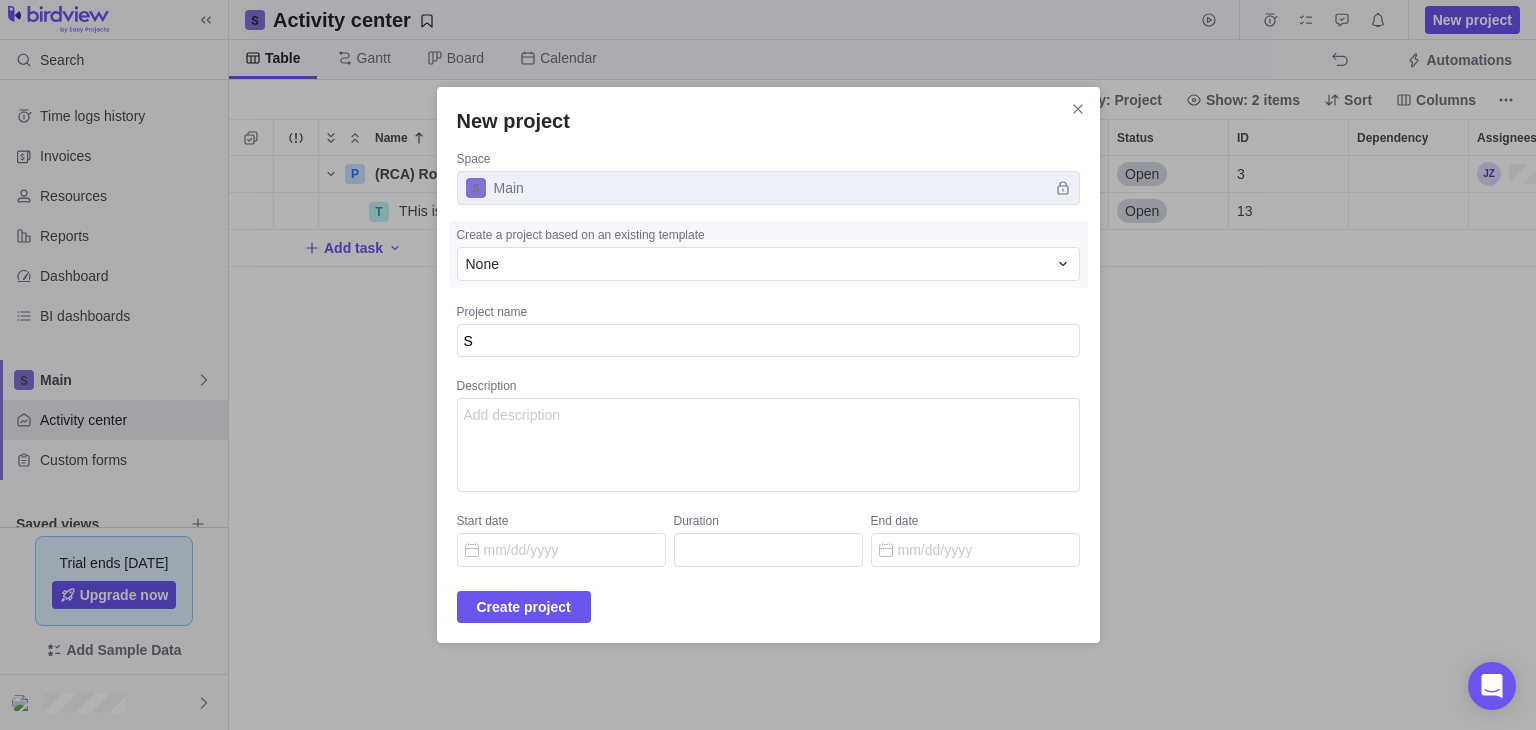 type on "x" 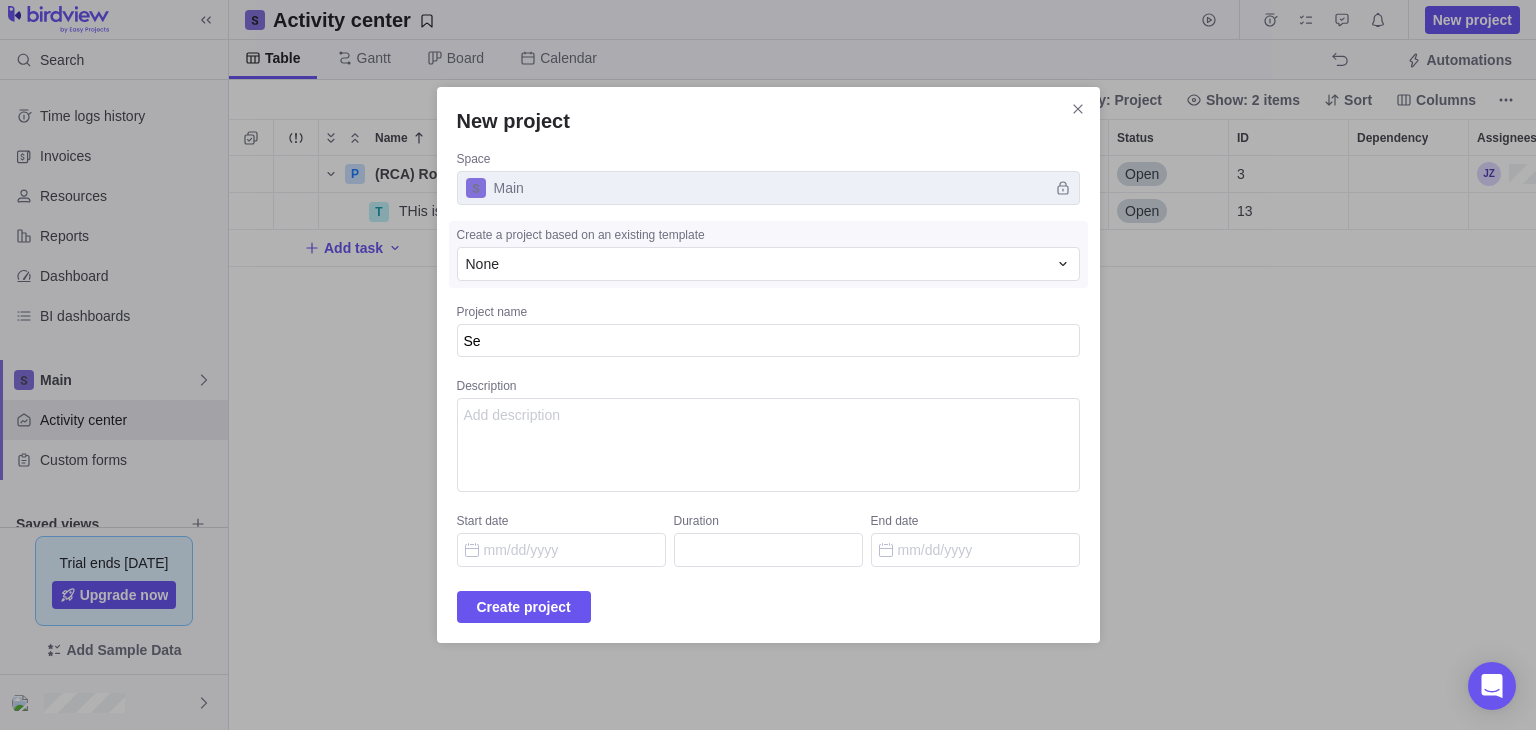 type on "x" 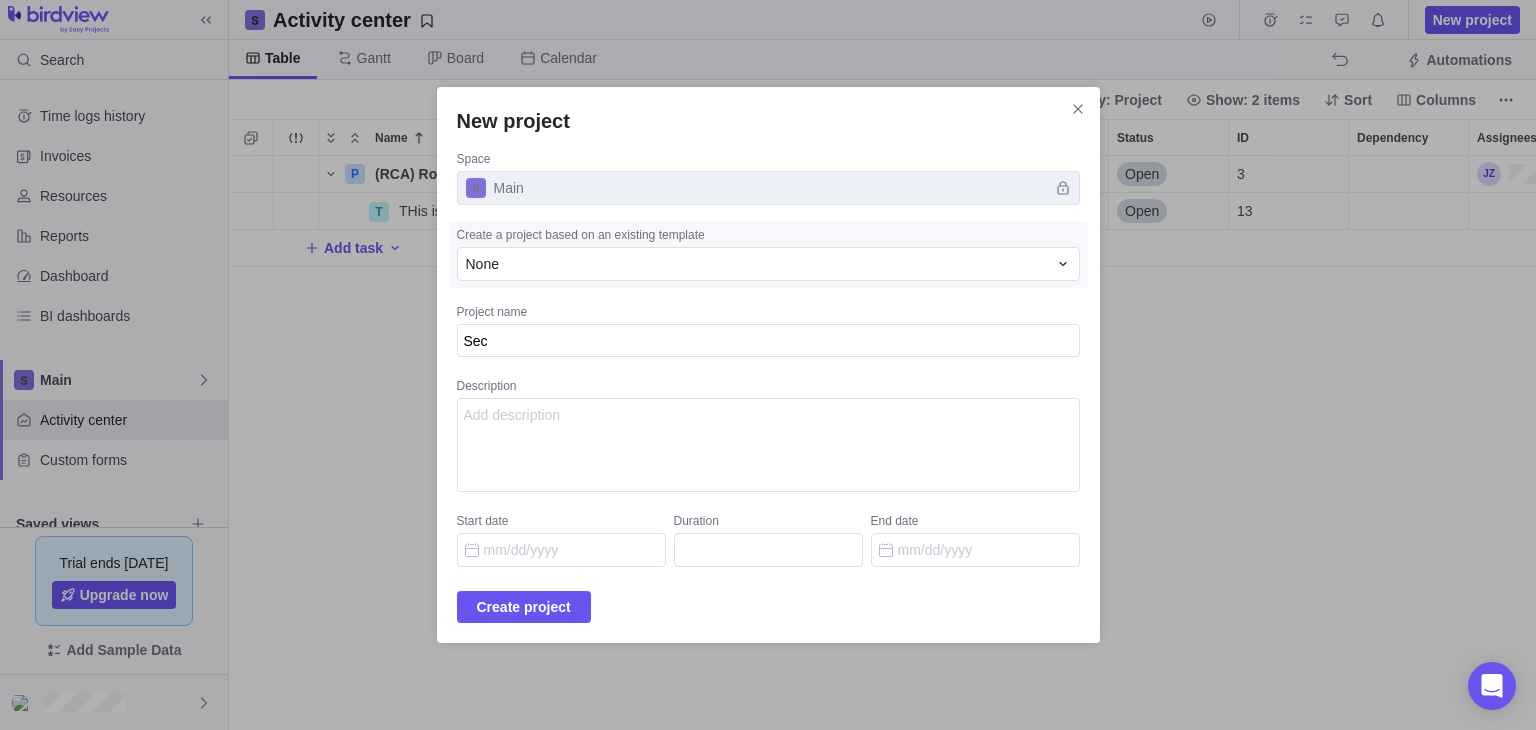 type on "x" 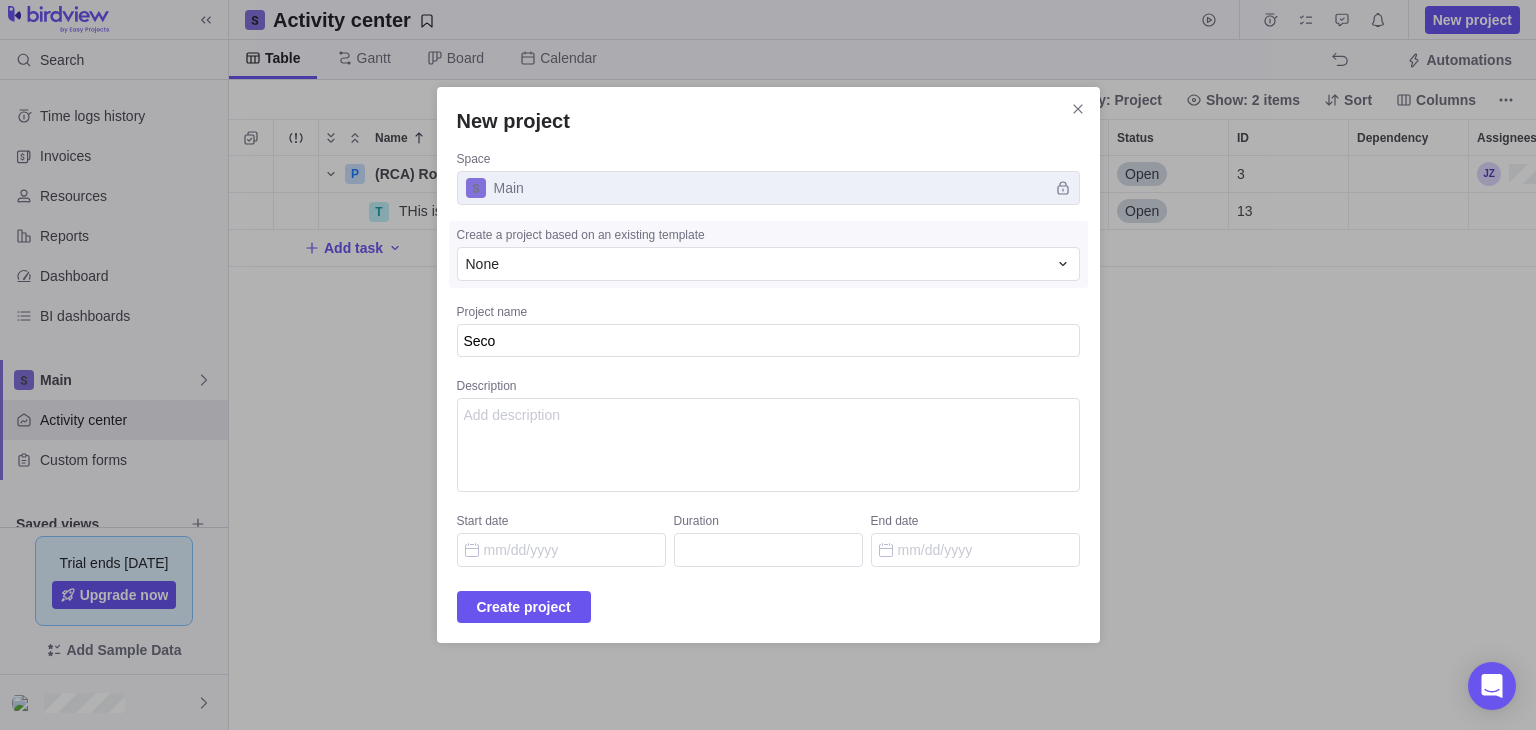 type on "x" 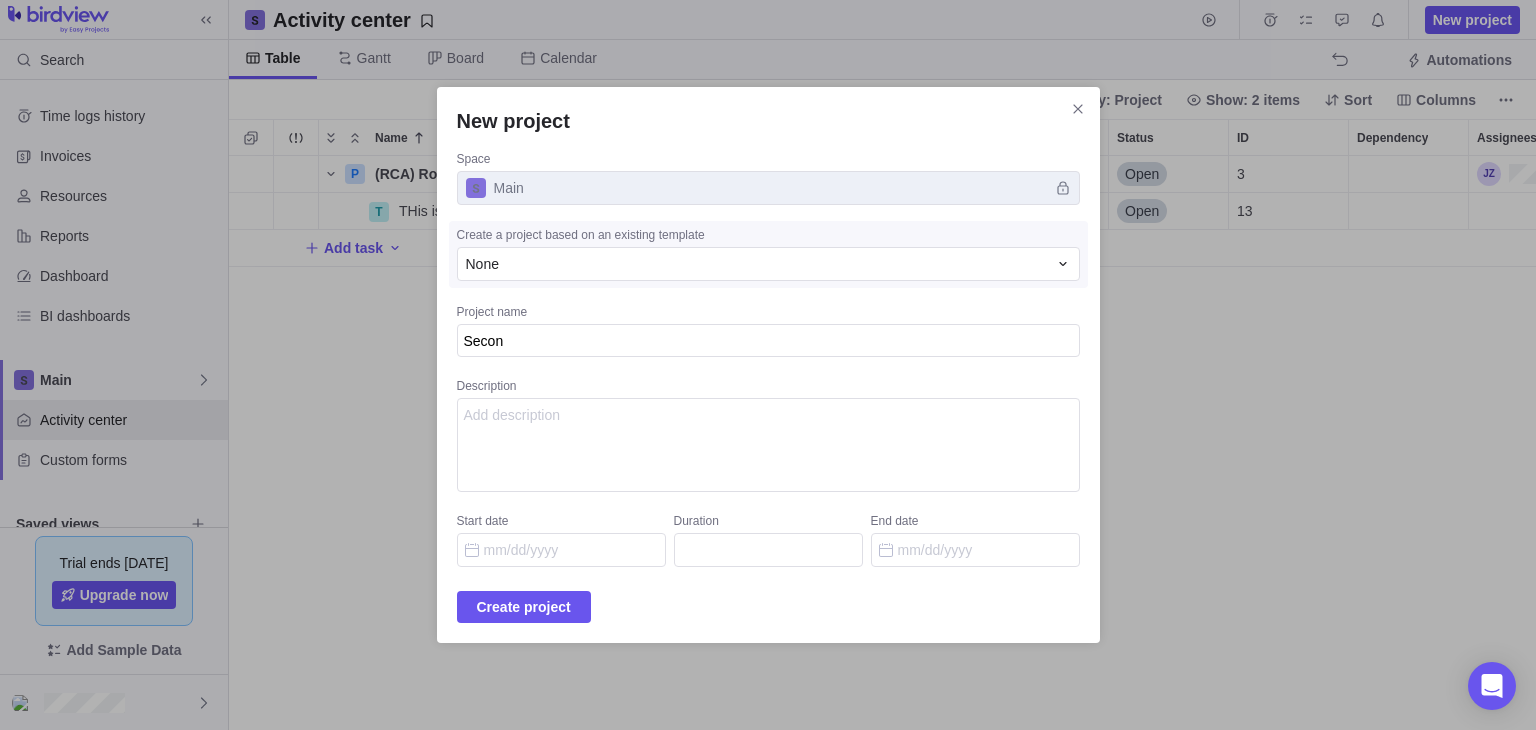 type on "Second" 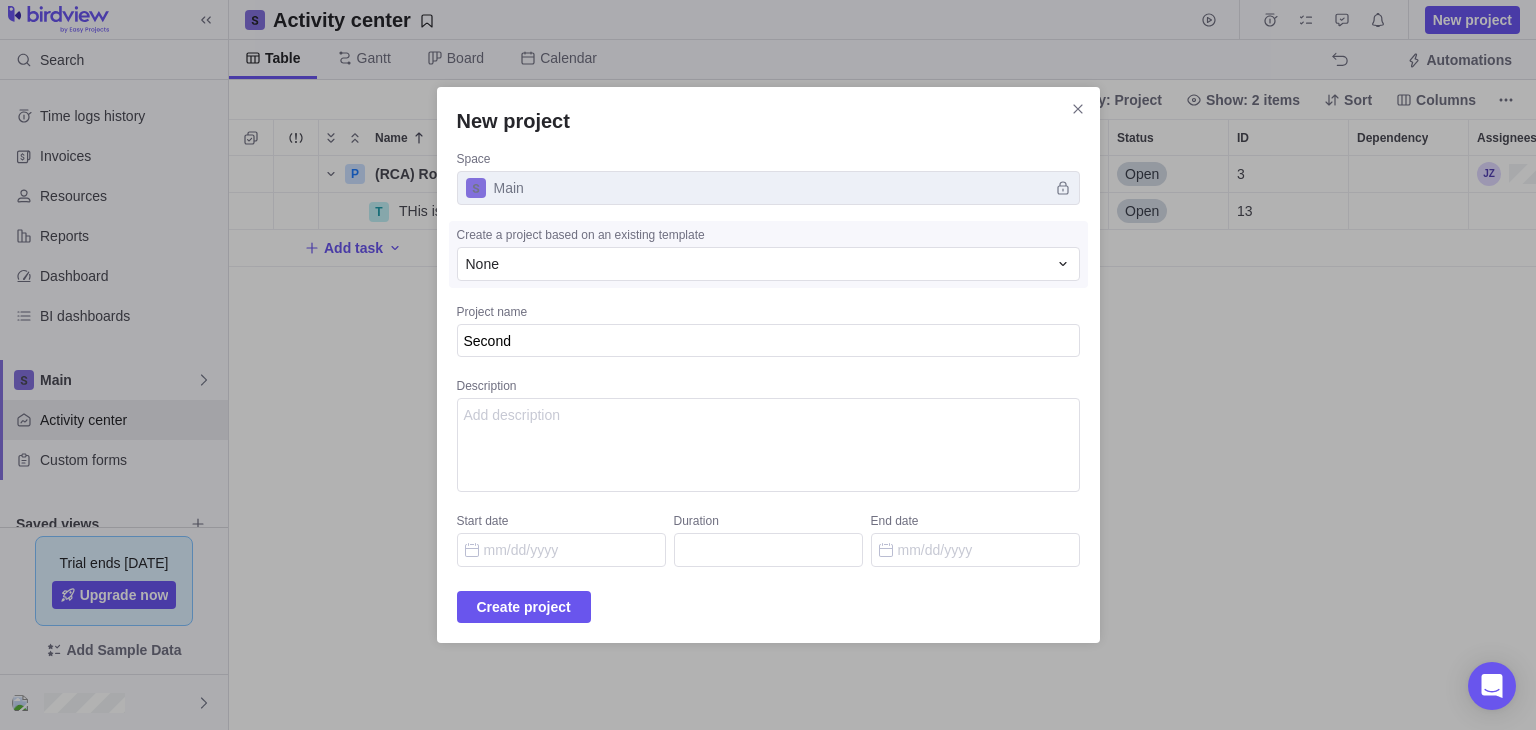 type on "x" 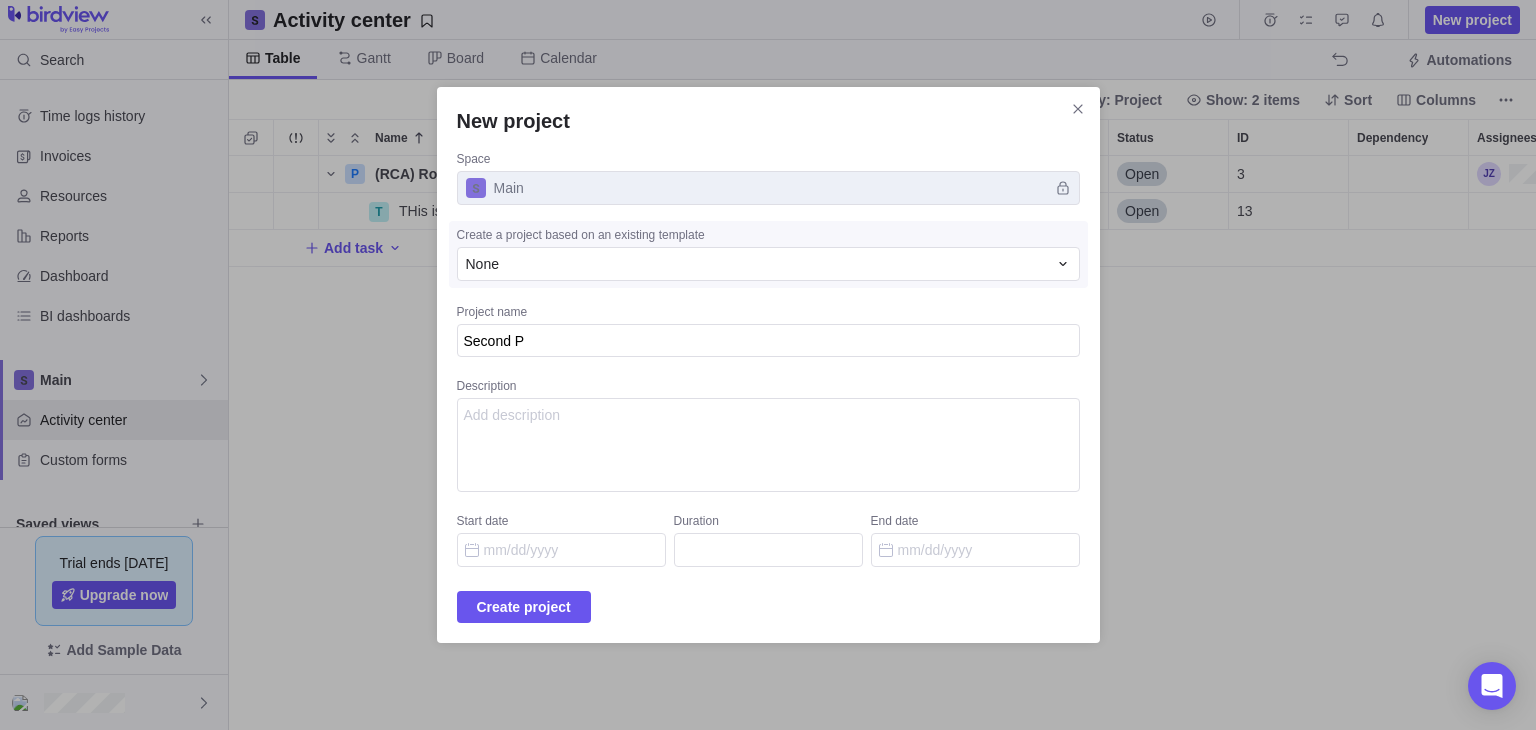type on "x" 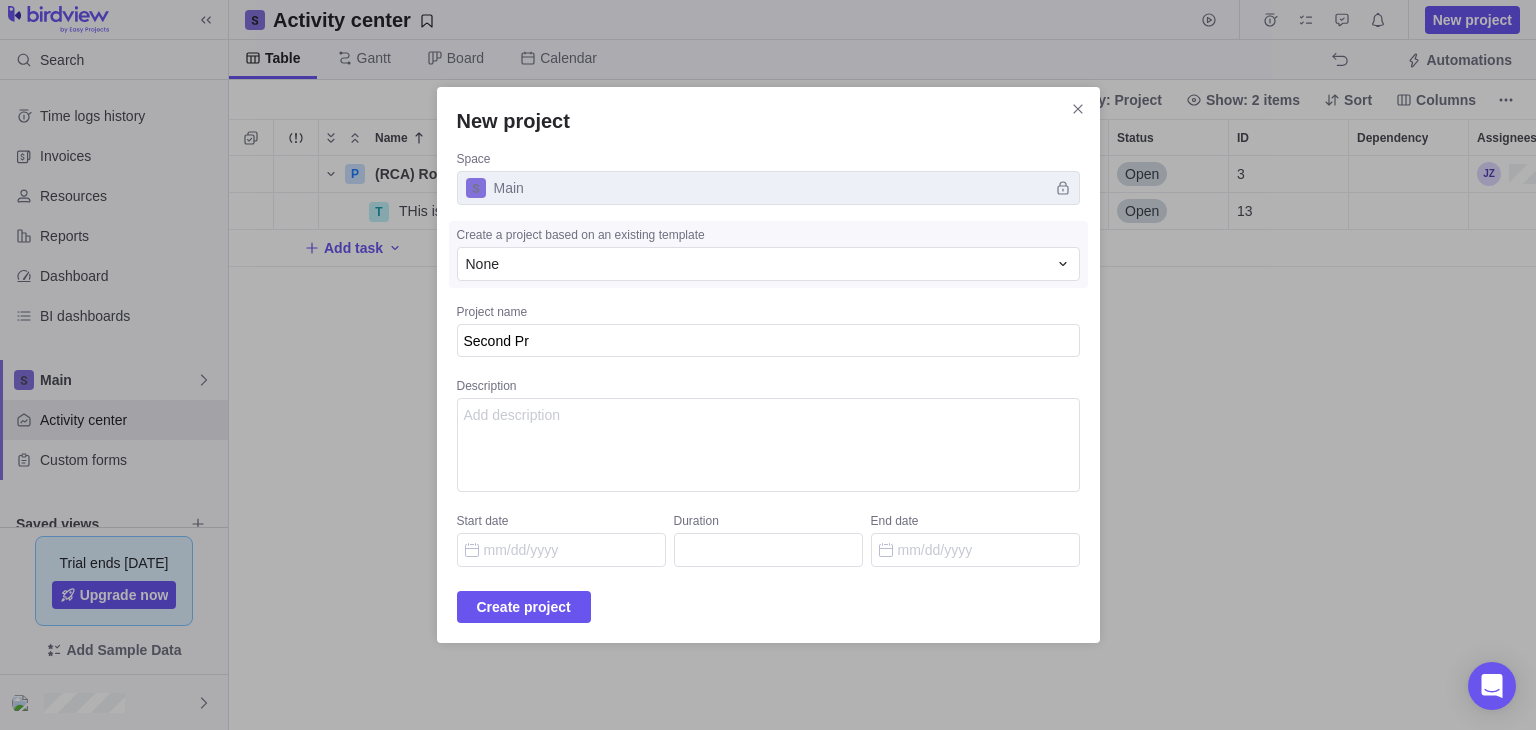 type on "x" 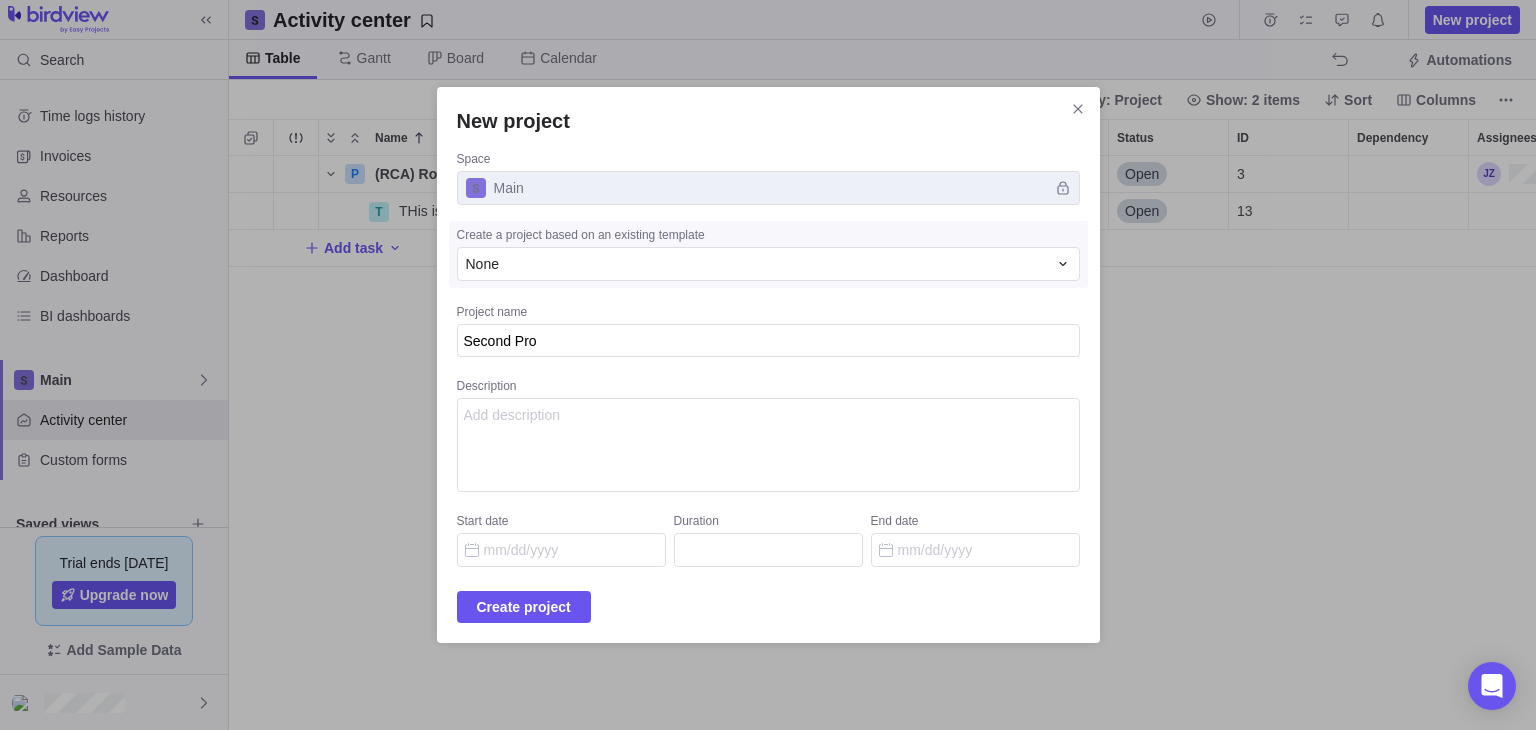type on "x" 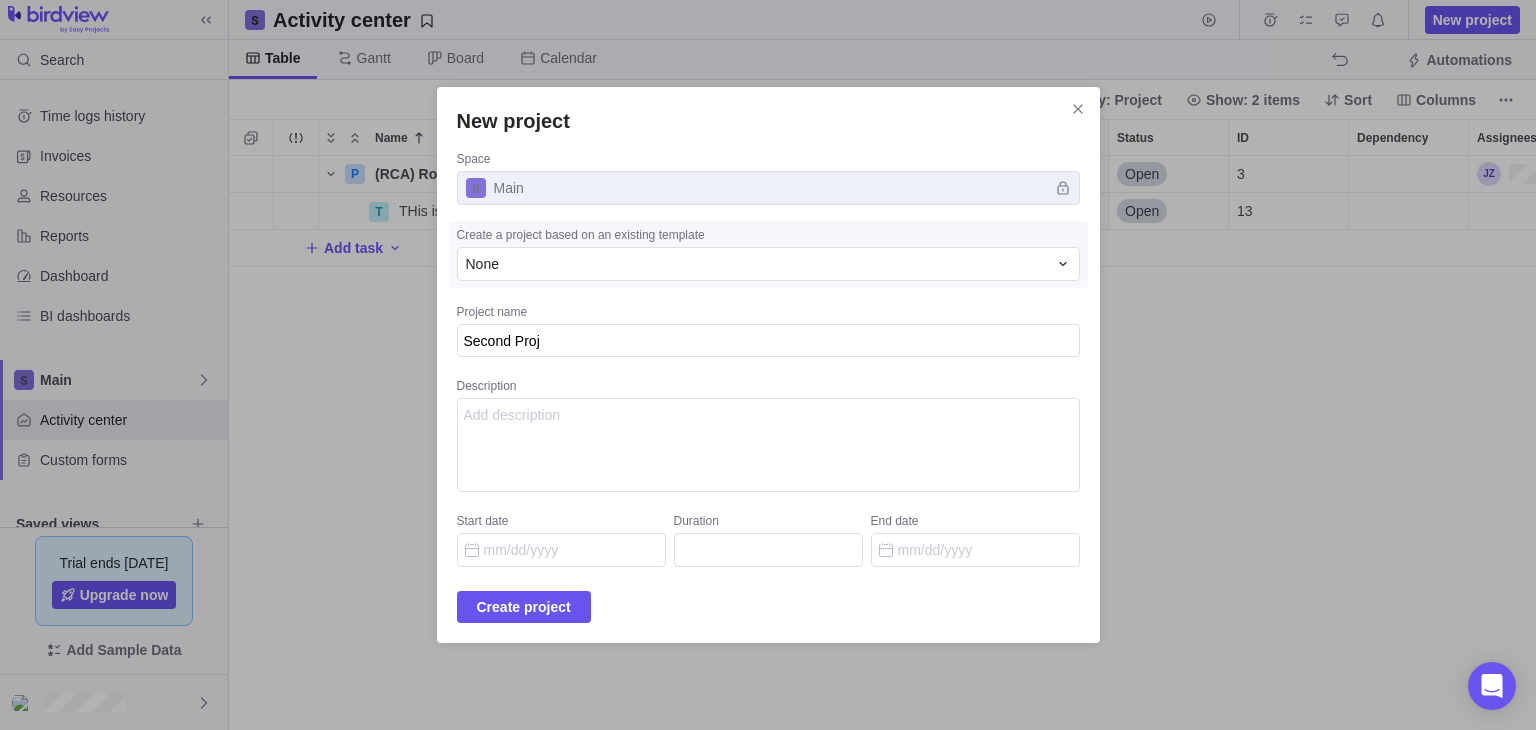 type on "x" 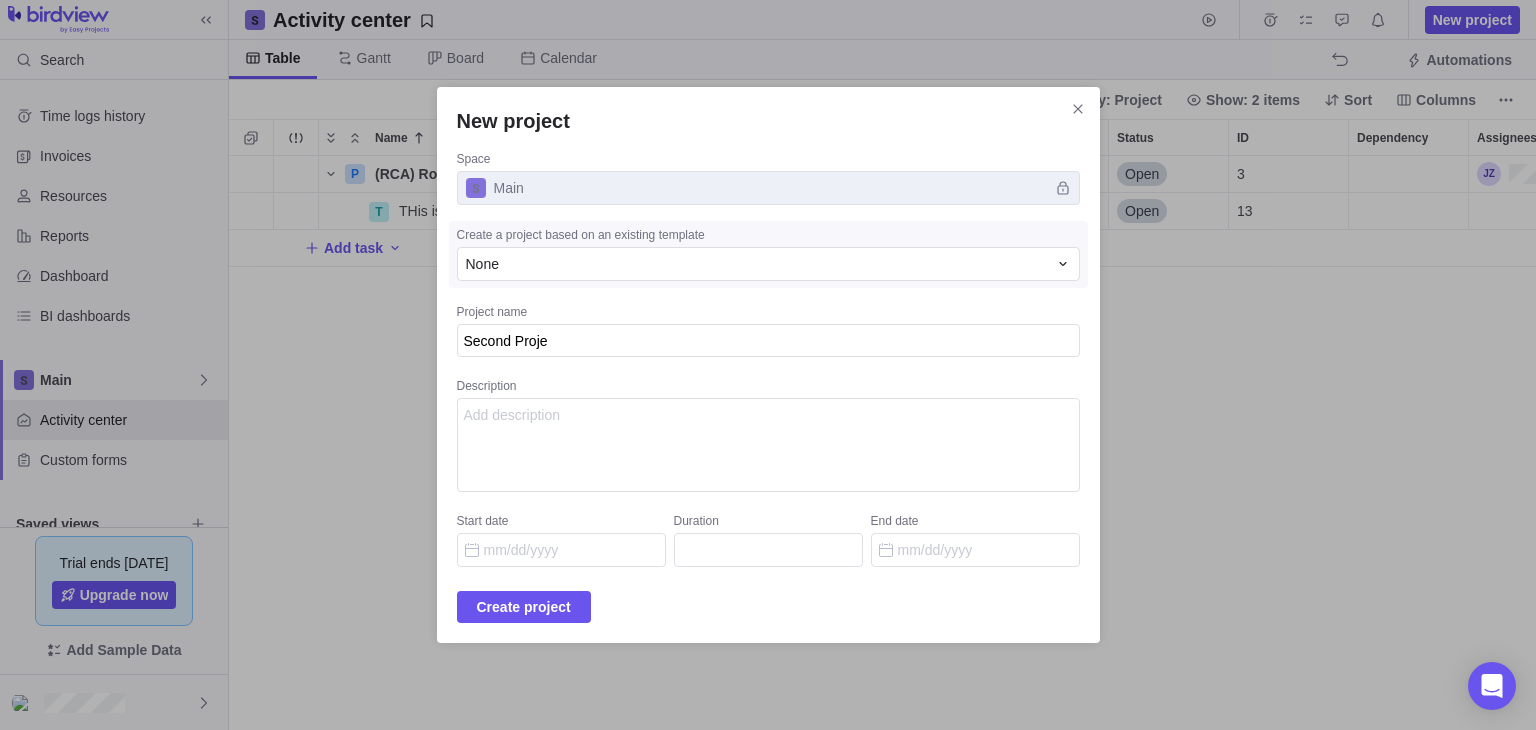 type on "x" 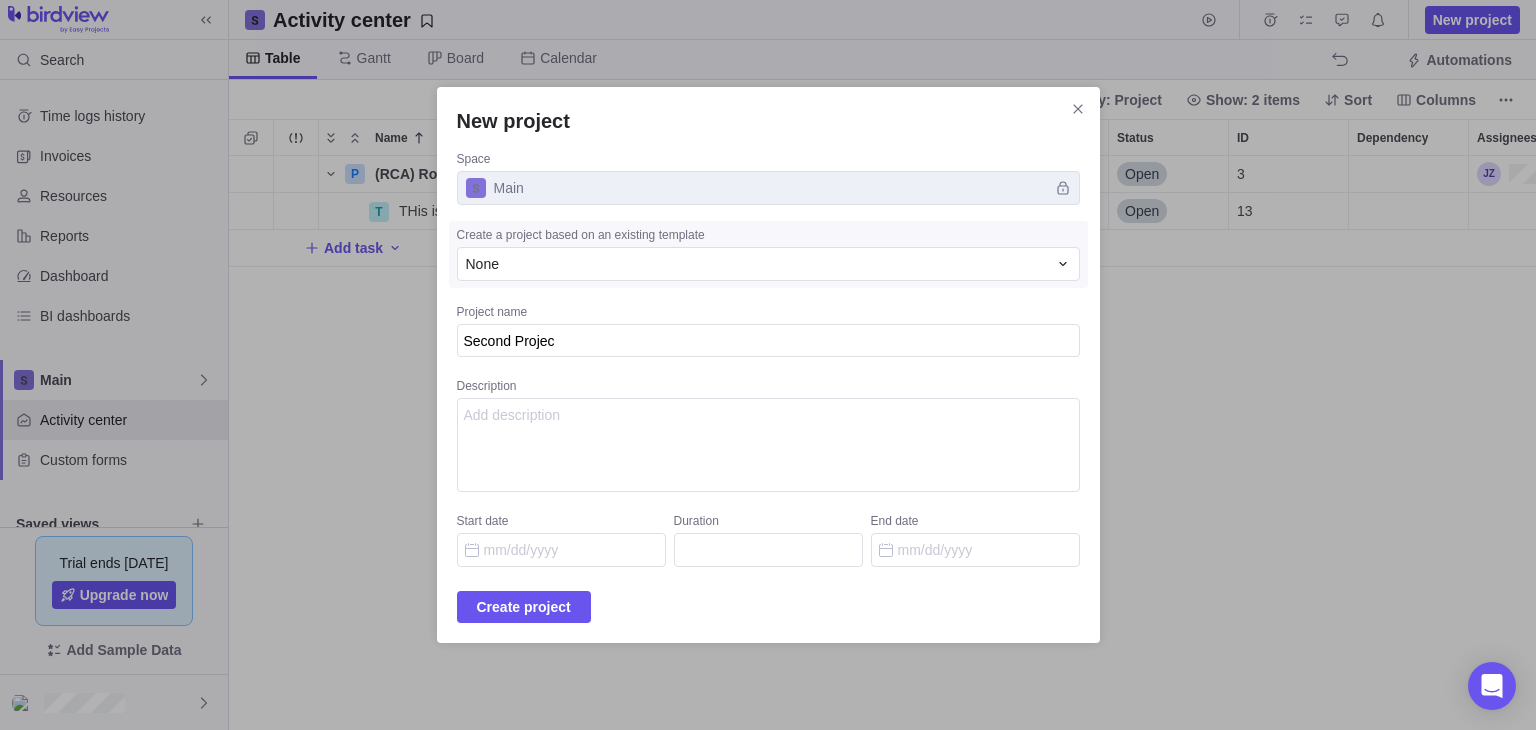 type on "x" 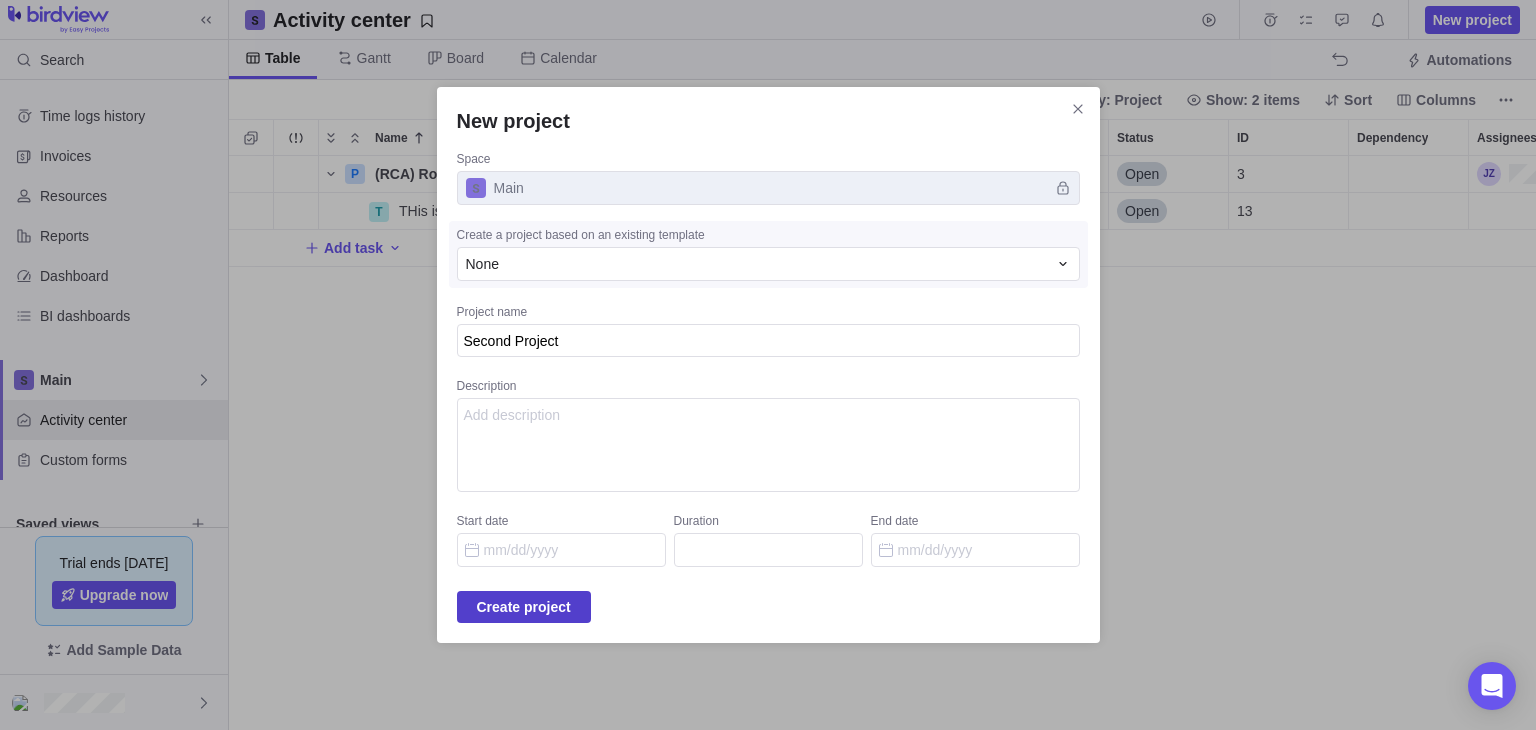 type on "Second Project" 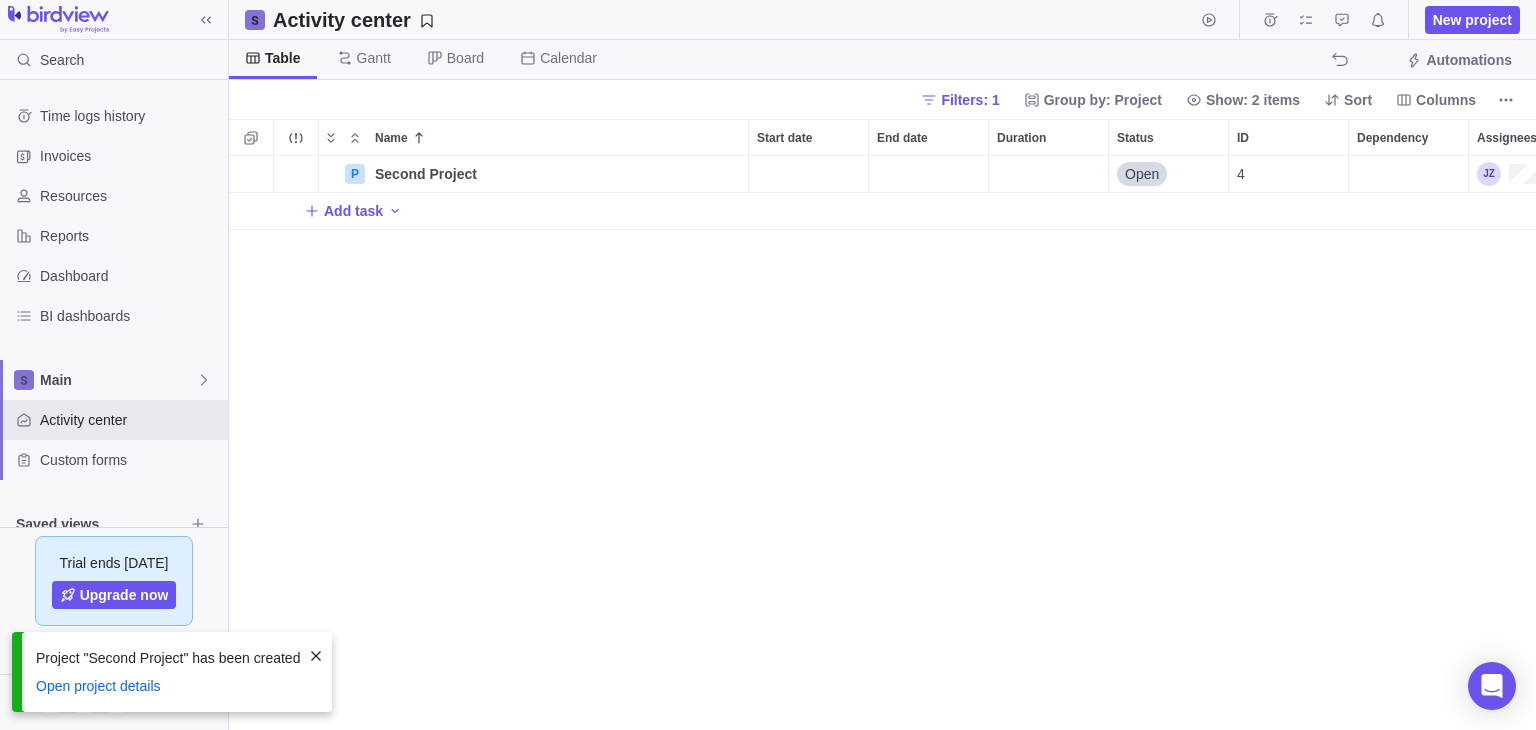 scroll, scrollTop: 16, scrollLeft: 16, axis: both 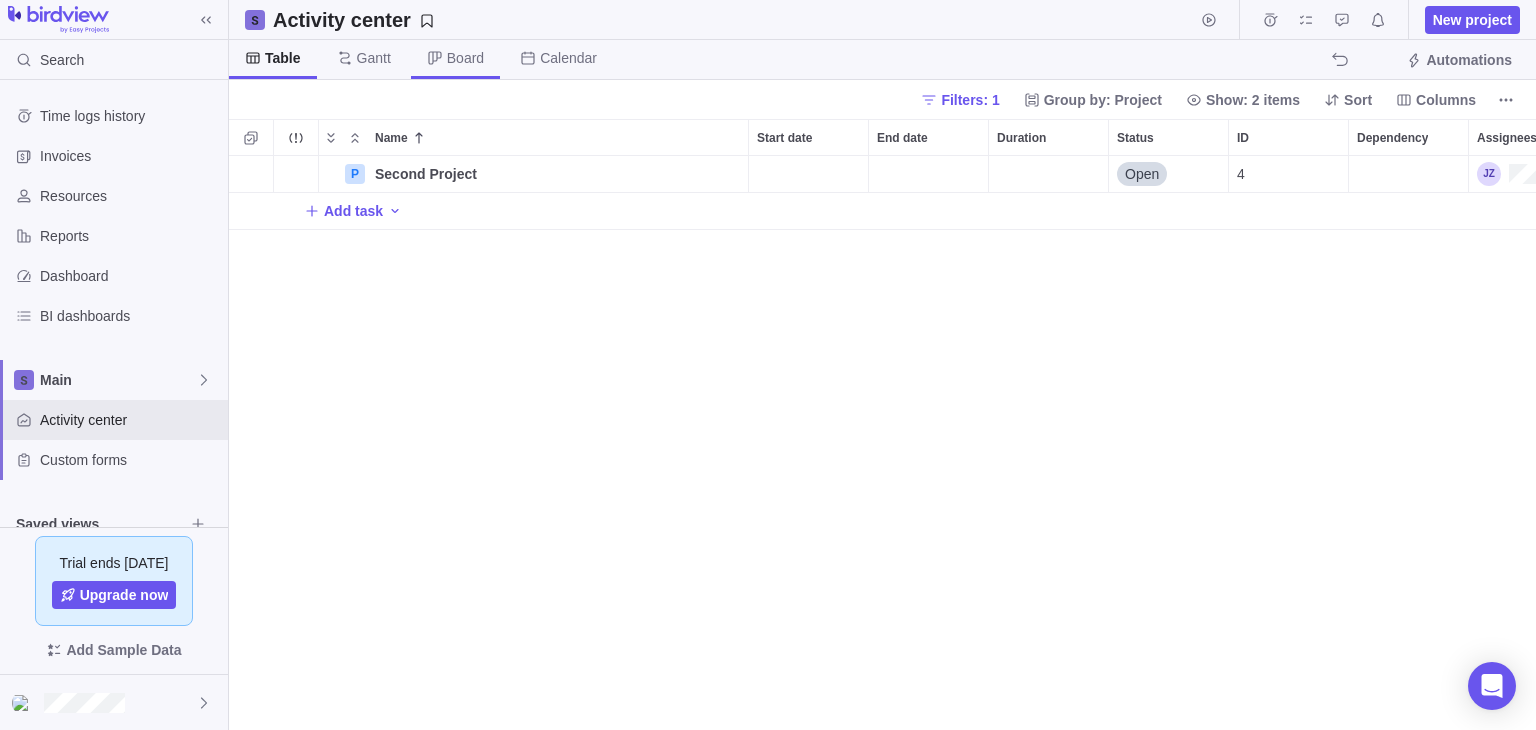 click 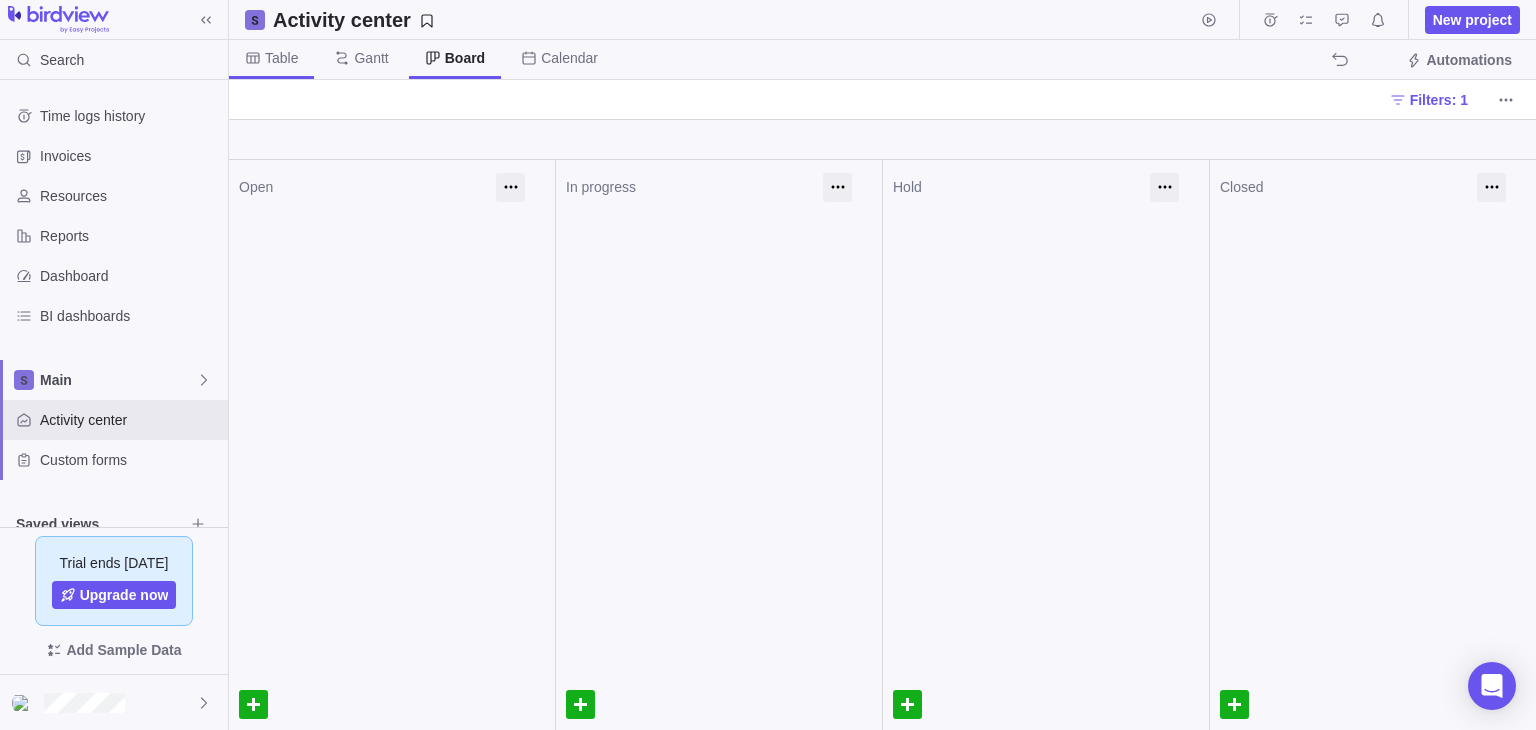 click on "Table" at bounding box center (271, 59) 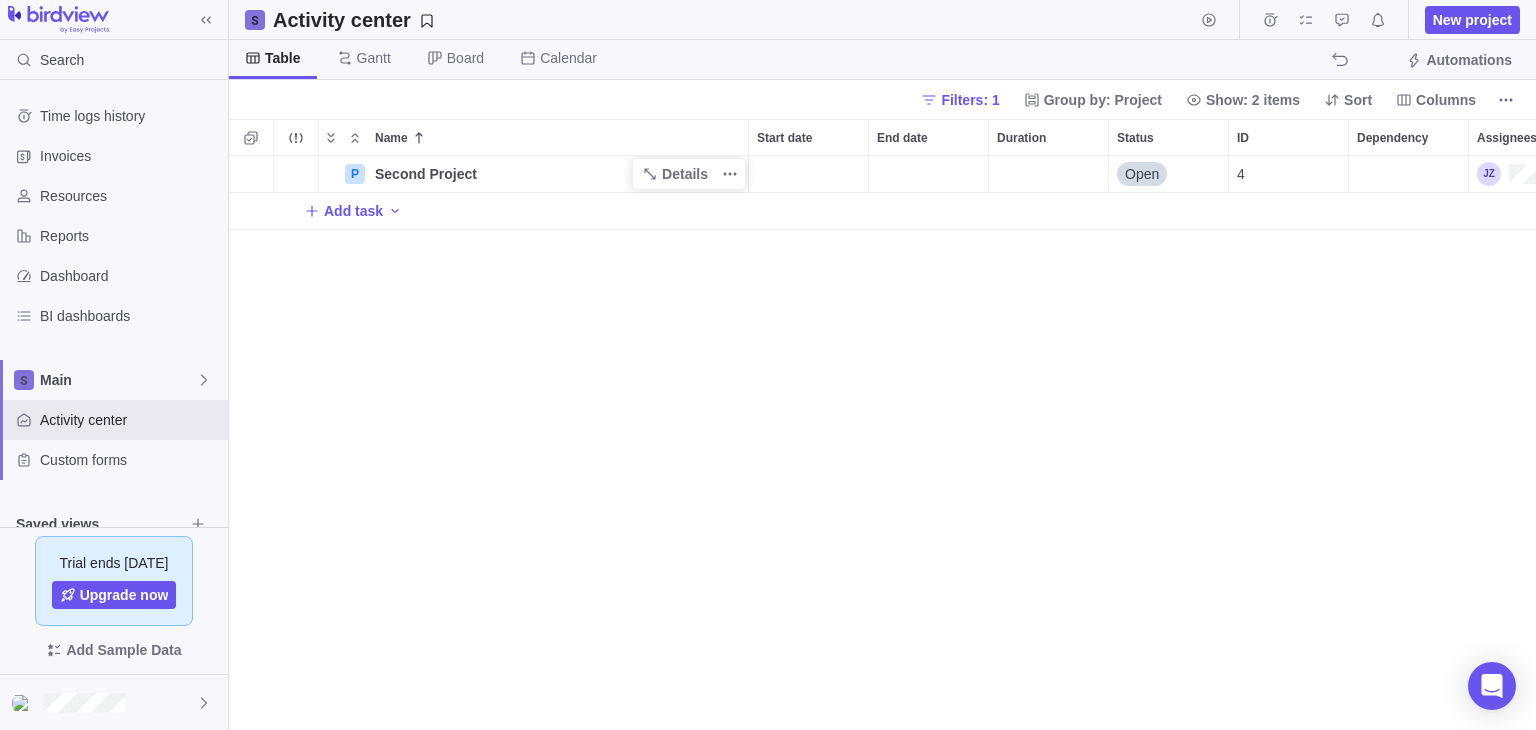 scroll, scrollTop: 16, scrollLeft: 16, axis: both 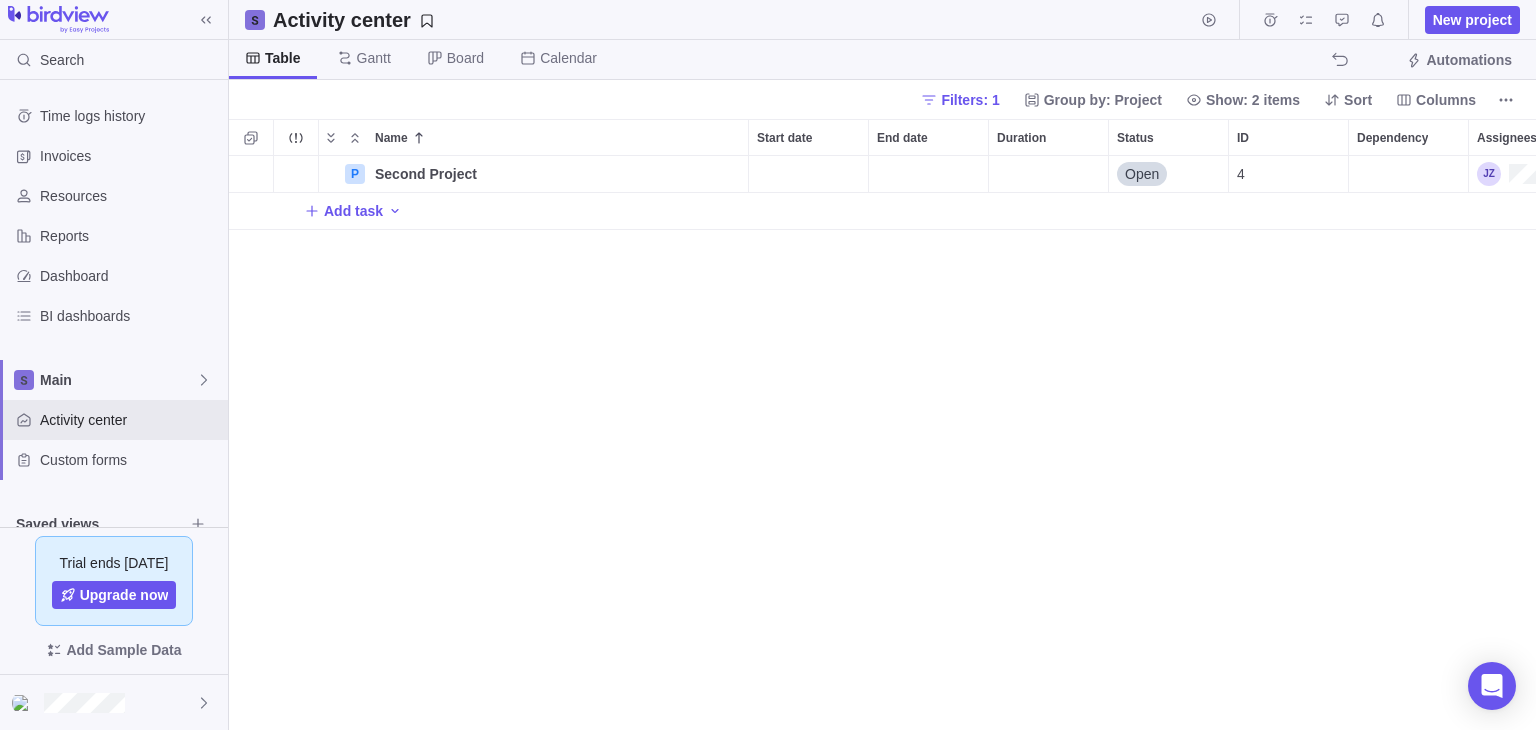 click on "P Second Project Details Open 4 Add task" at bounding box center (882, 443) 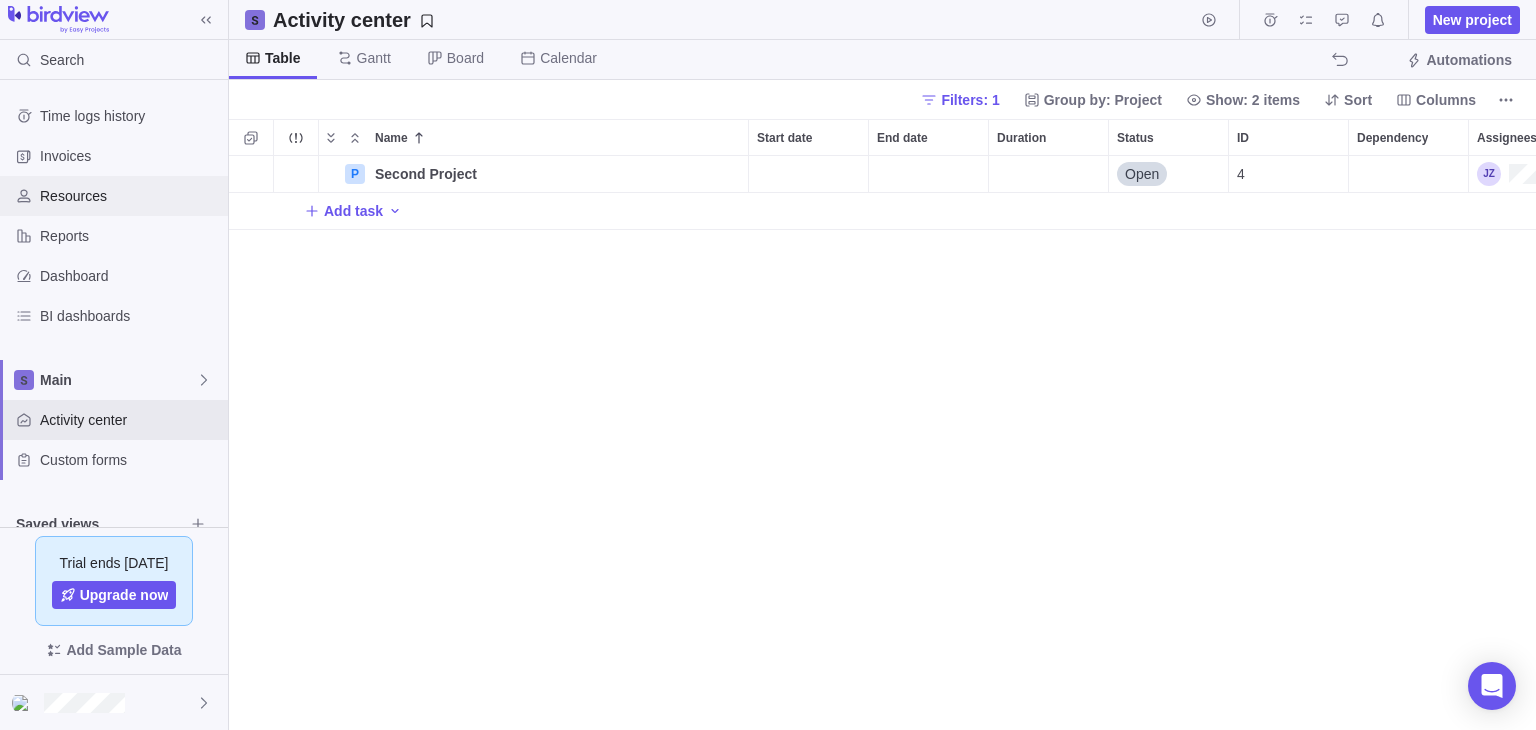 scroll, scrollTop: 192, scrollLeft: 0, axis: vertical 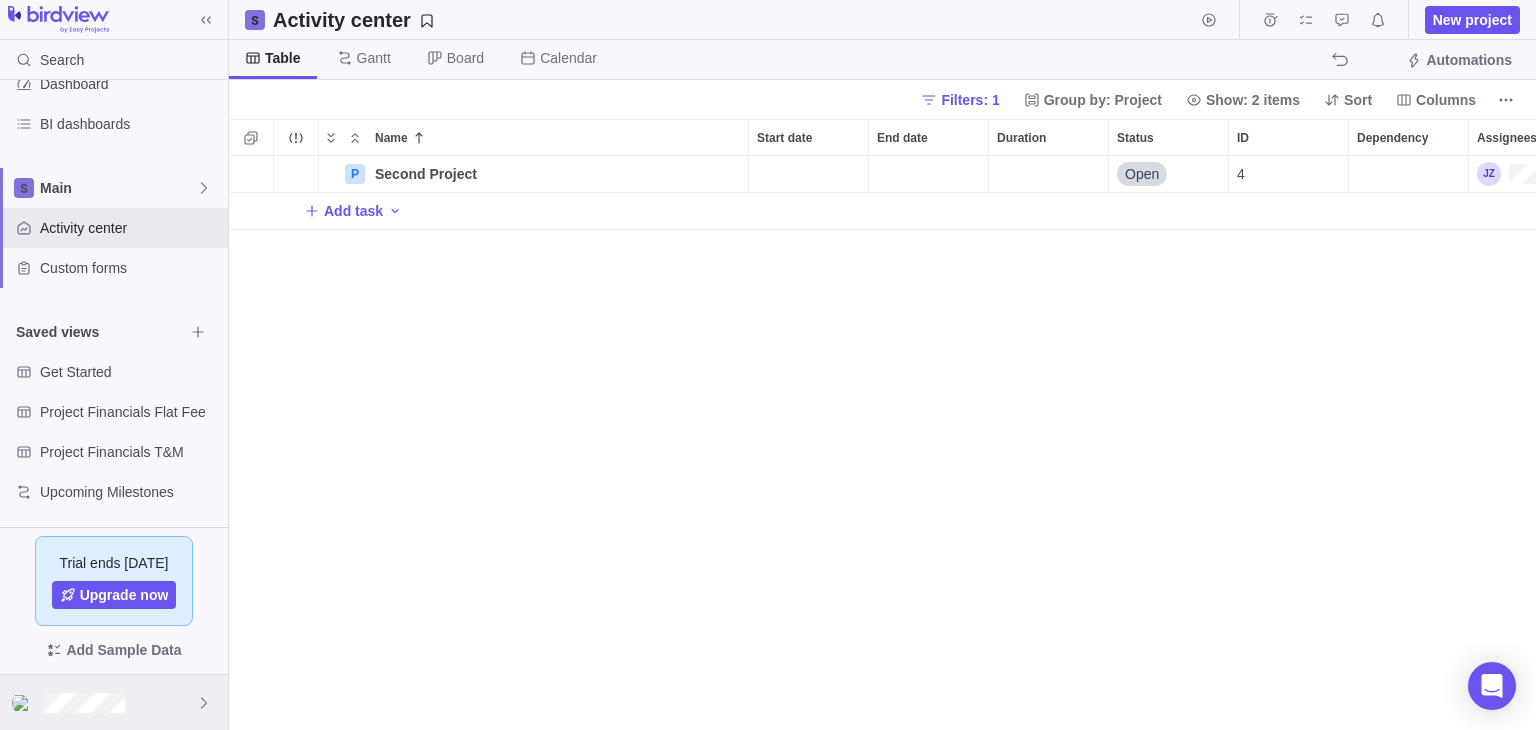 click at bounding box center [114, 702] 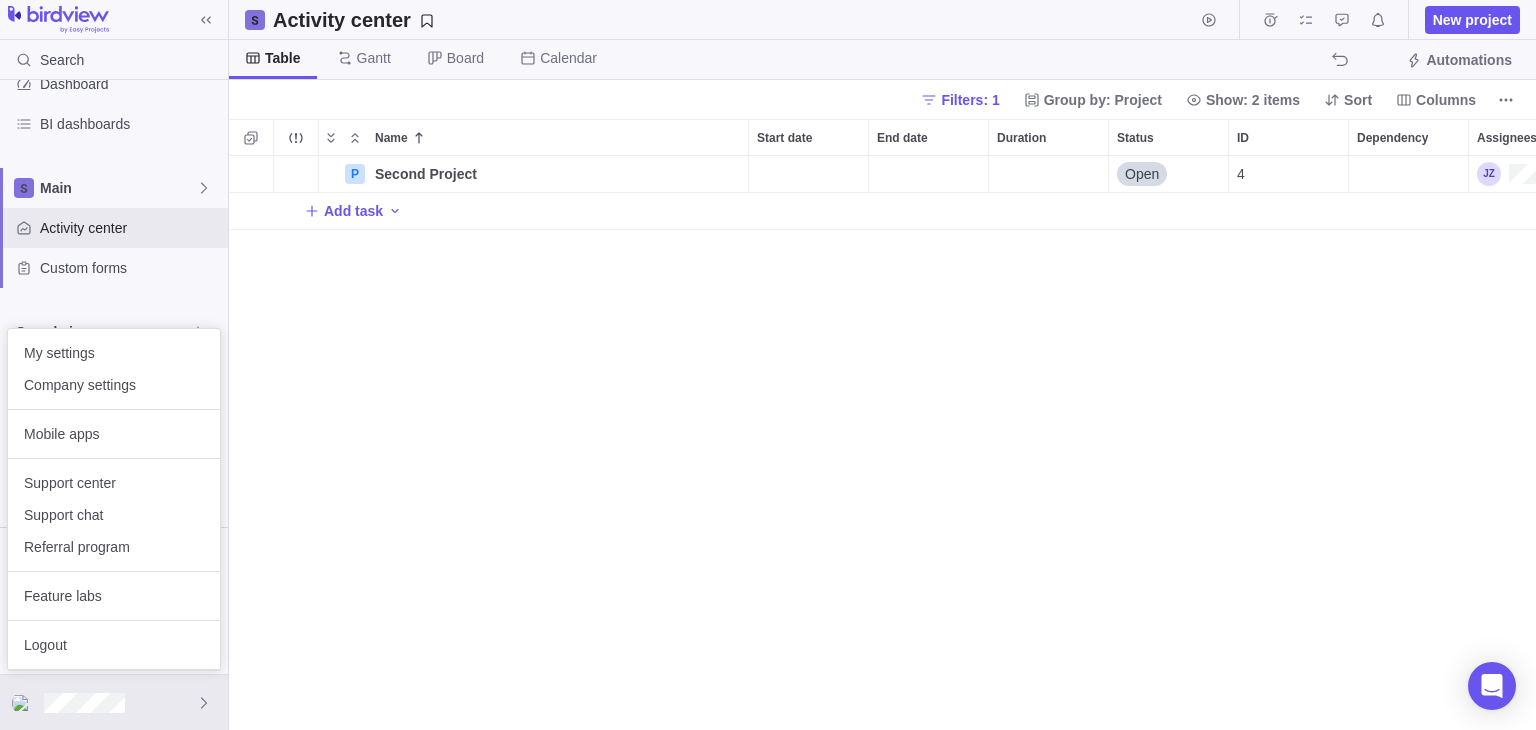 click on "Search Time logs history Invoices Resources Reports Dashboard BI dashboards Main Activity center Custom forms Saved views Get Started Project Financials Flat Fee Project Financials T&M Upcoming Milestones Trial ends in 15 days Upgrade now Add Sample Data Activity center New project Table Gantt Board Calendar Automations Filters: 1 Group by: Project Show: 2 items Sort Columns Name Start date End date Duration Status ID Dependency Assignees P Second Project Details Open 4 Add task Filters Activity status Default Workflow Project status Default Workflow Activity priority Activity assignees Project start date Previous year Previous month Previous week Yesterday Today This week This month This year Next week Next month Filter by period Project end date Previous year Previous month Previous week Yesterday Today This week This month This year Next week Next month Filter by period Projects
x Prev Next July   2025 Su Mo Tu We Th Fr Sa     1 2 3 4 5 6 7 8 9 10 11 12 13 14 15" at bounding box center (768, 365) 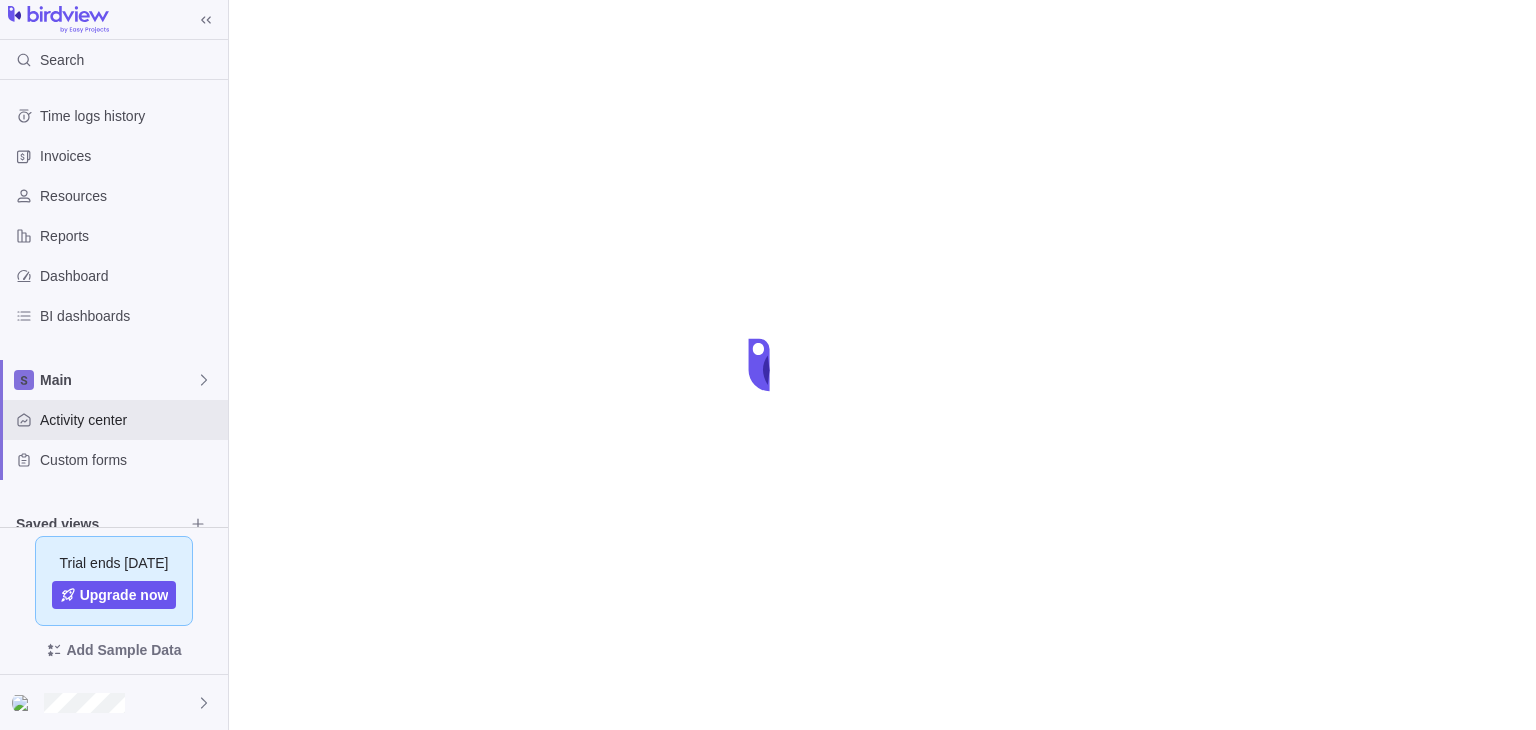 scroll, scrollTop: 0, scrollLeft: 0, axis: both 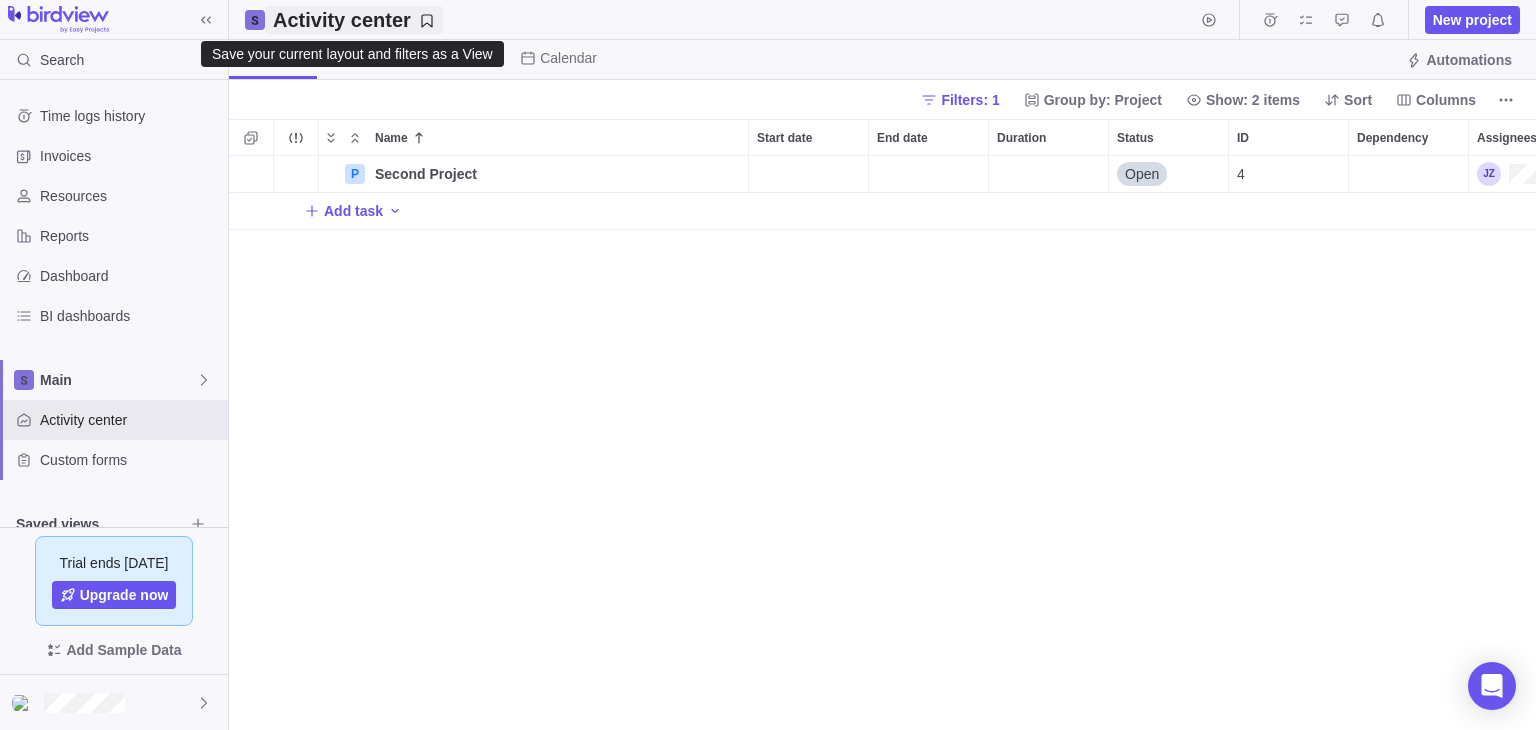 click on "Activity center" at bounding box center [354, 20] 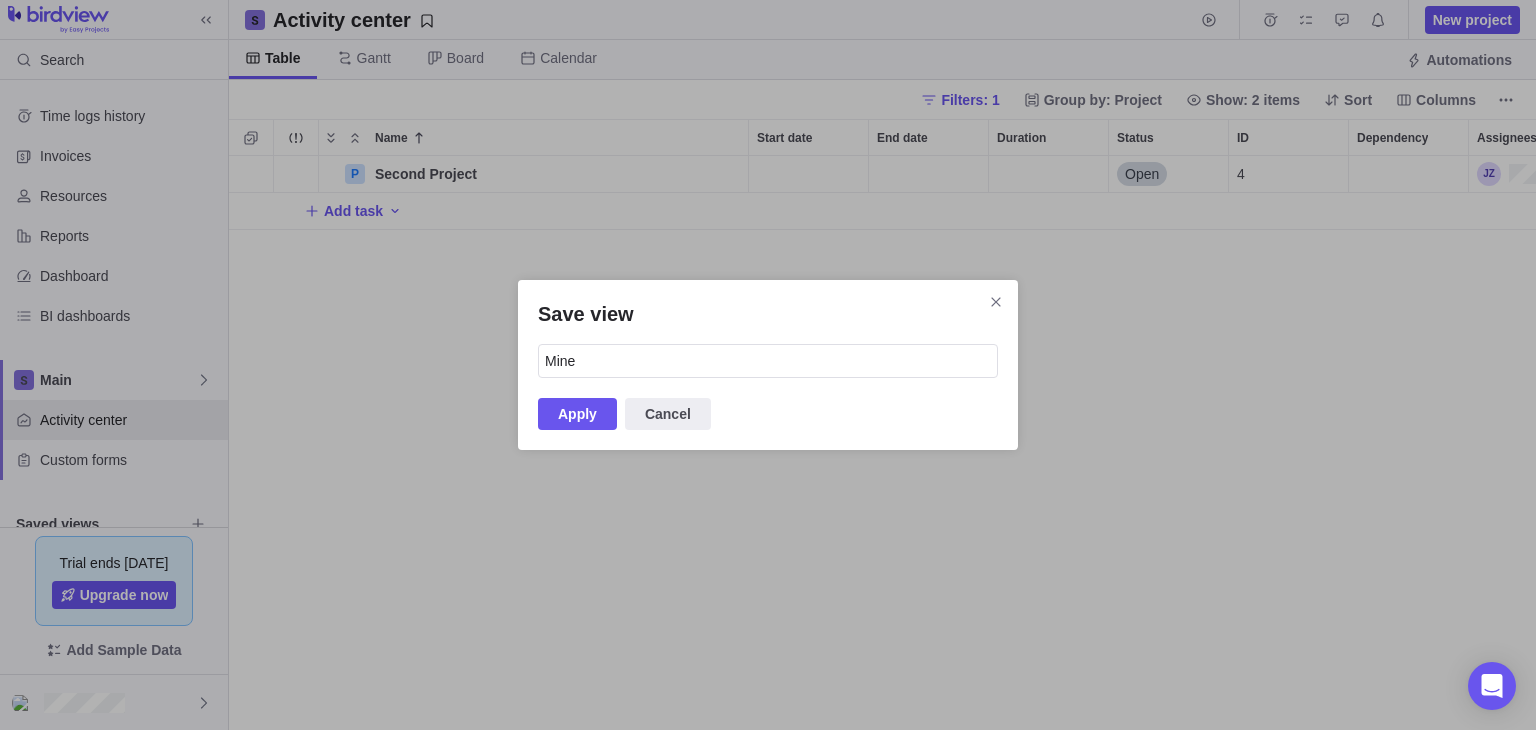click on "Save view Mine Apply Cancel" at bounding box center [768, 365] 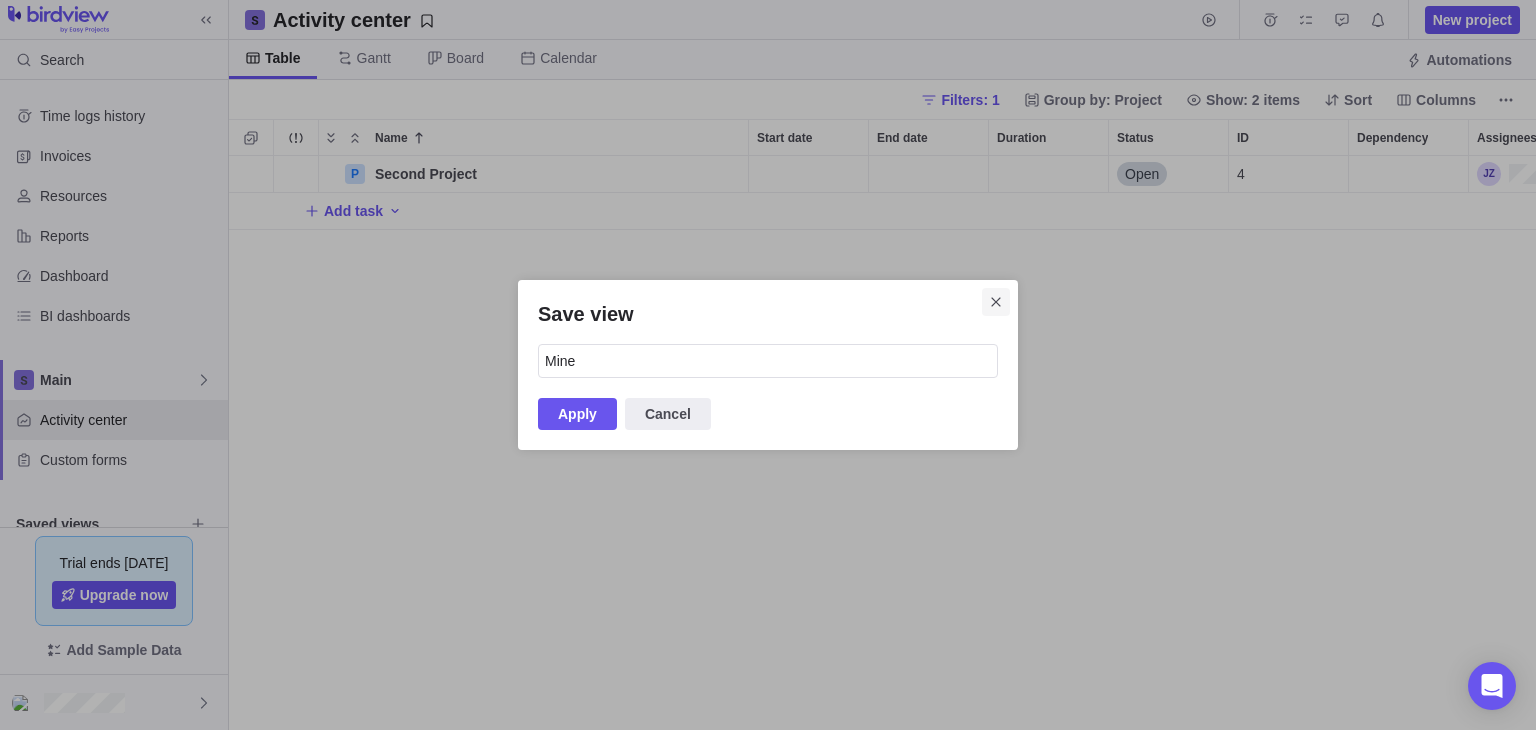 click 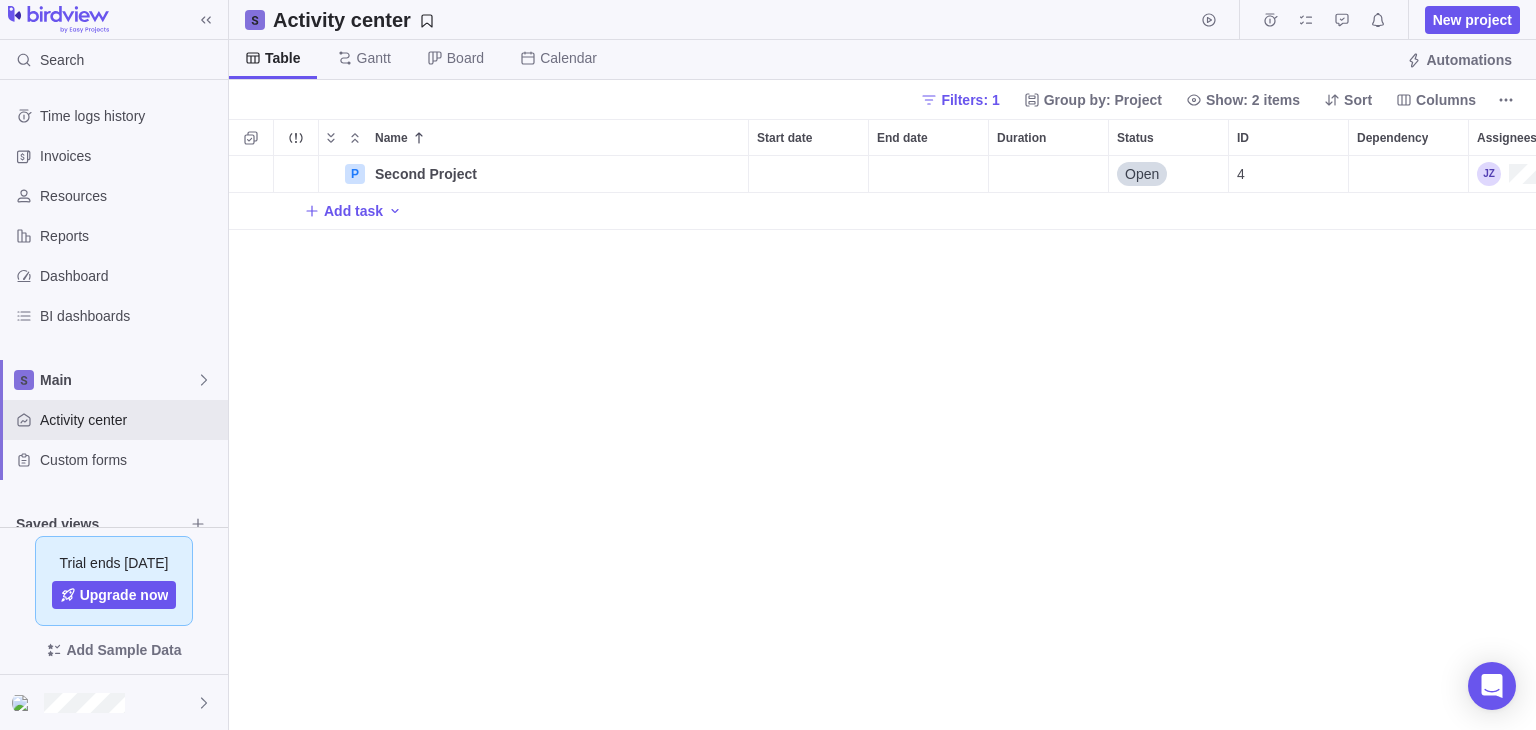 drag, startPoint x: 618, startPoint y: 303, endPoint x: 607, endPoint y: 292, distance: 15.556349 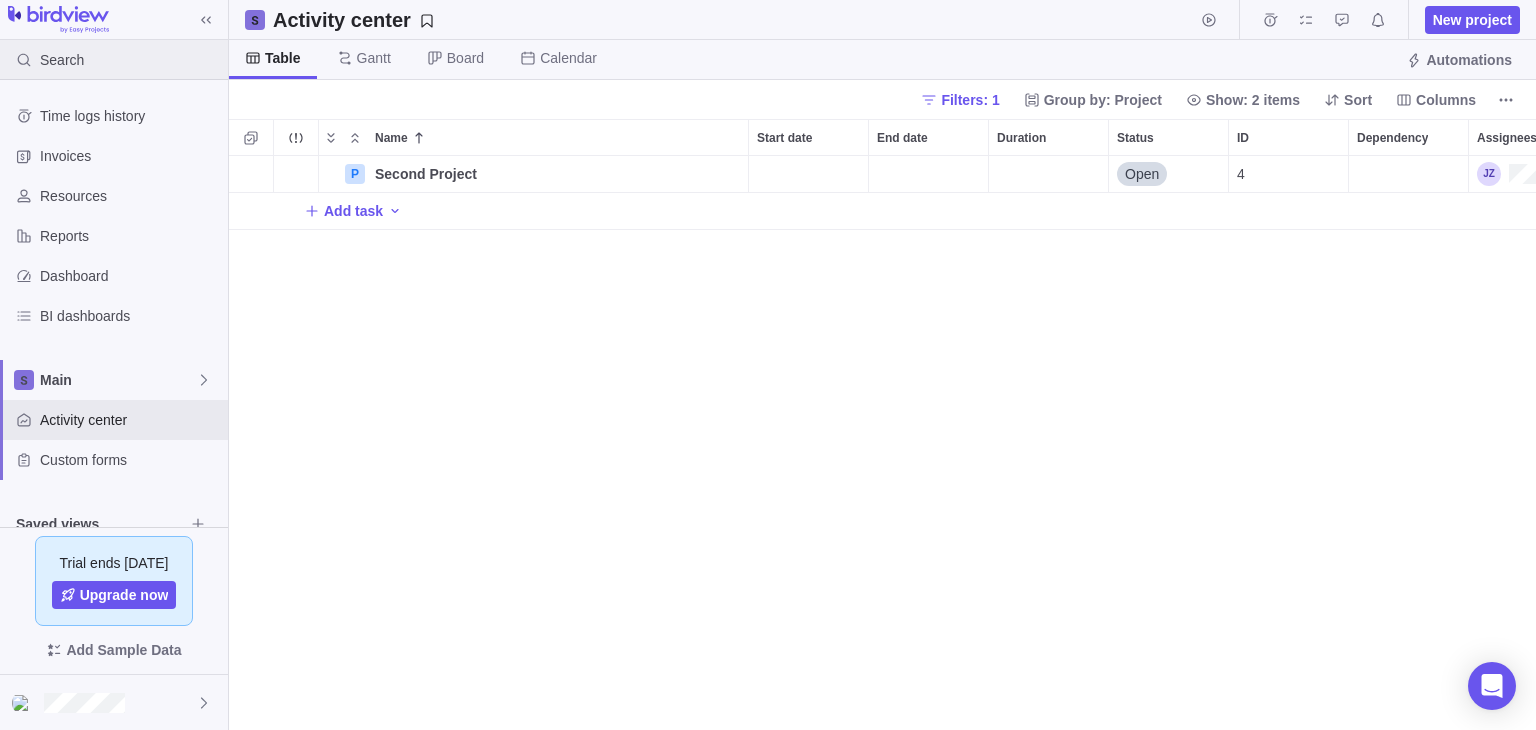 click on "Search" at bounding box center (114, 60) 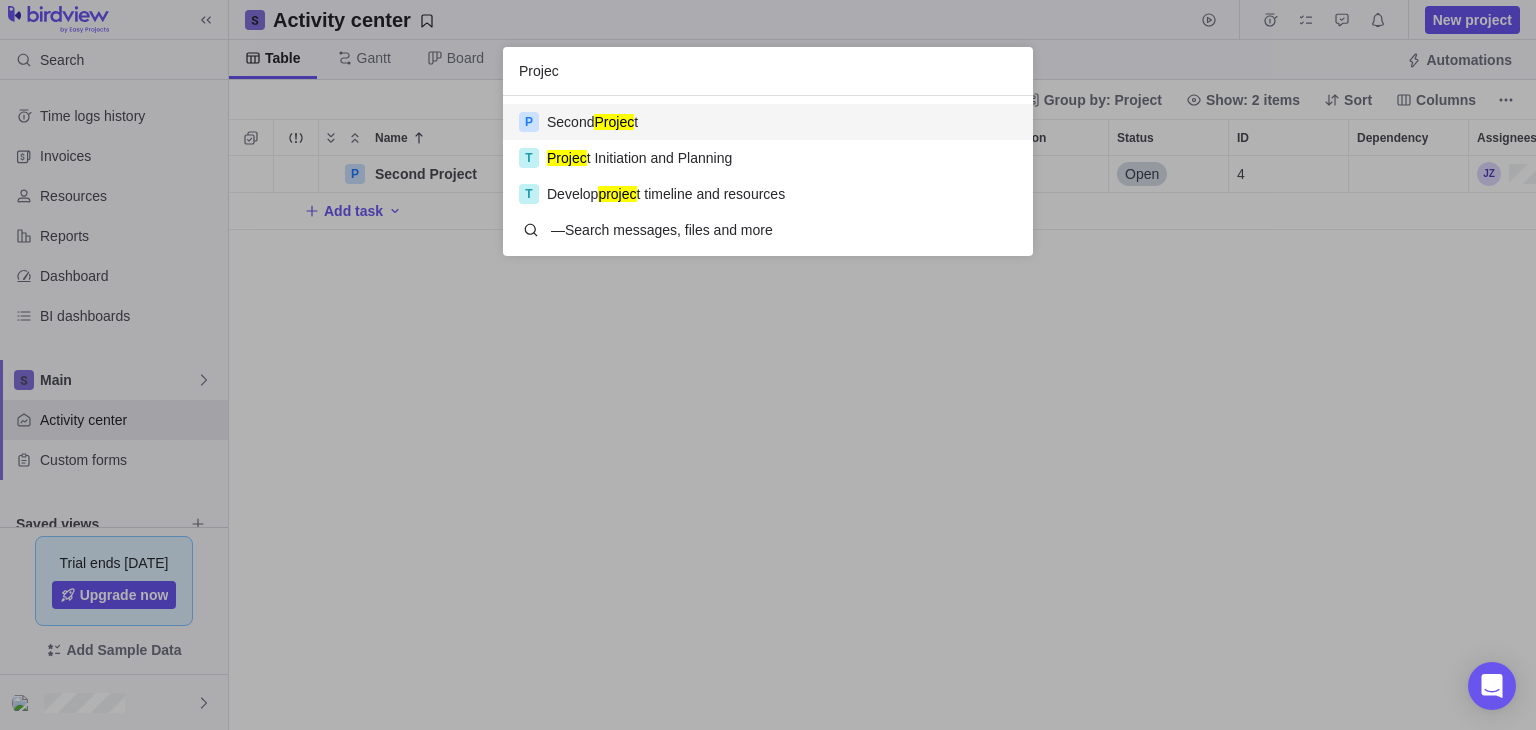 scroll, scrollTop: 16, scrollLeft: 16, axis: both 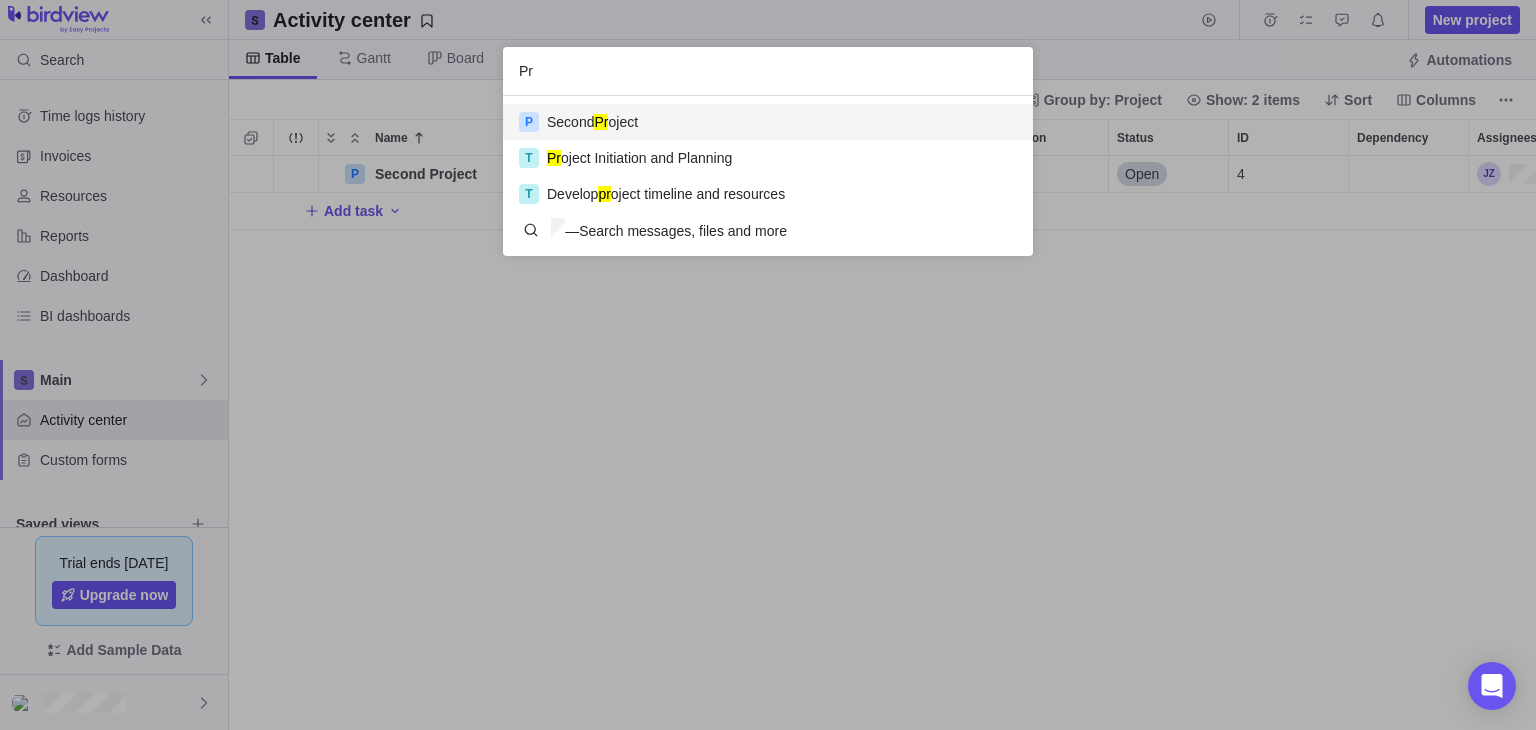 type on "P" 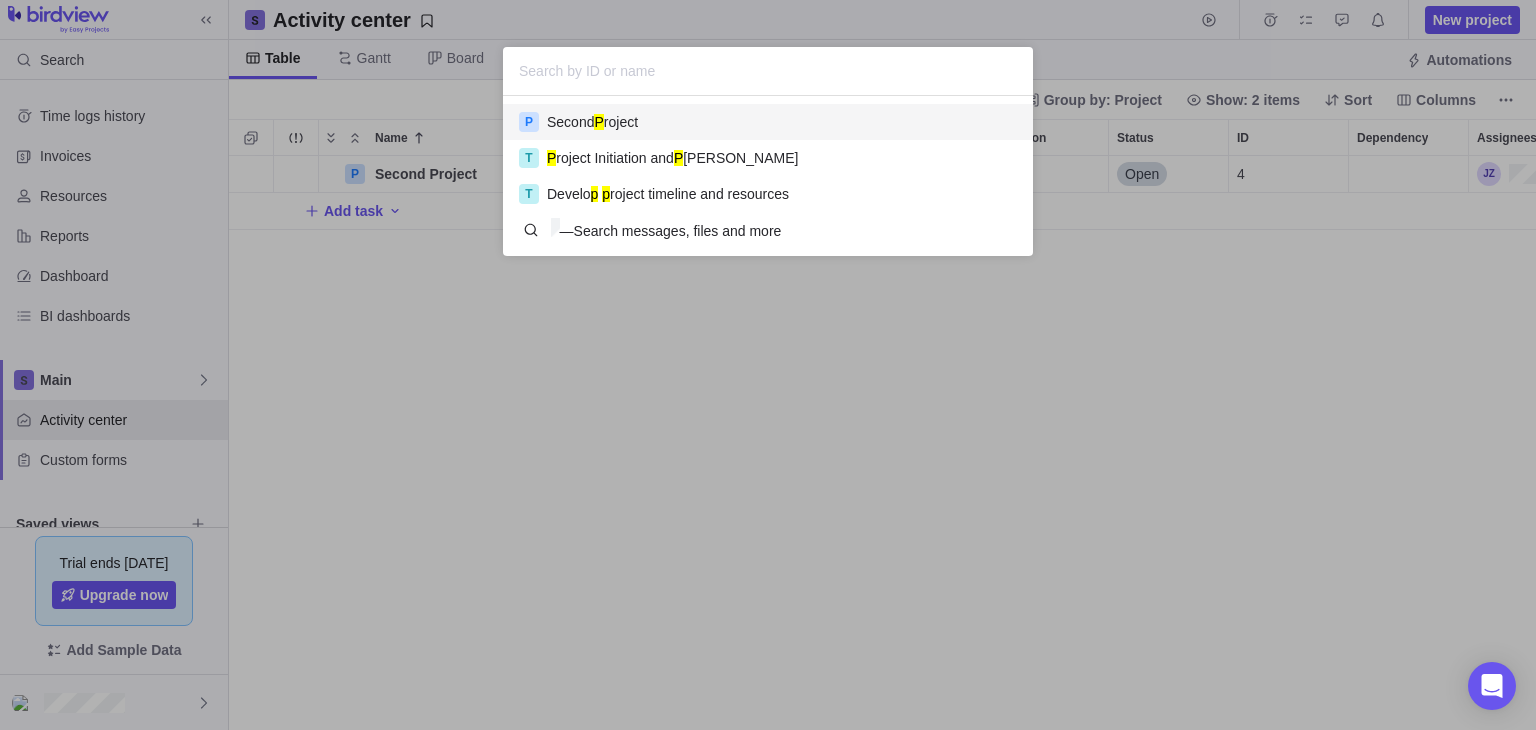 scroll, scrollTop: 108, scrollLeft: 514, axis: both 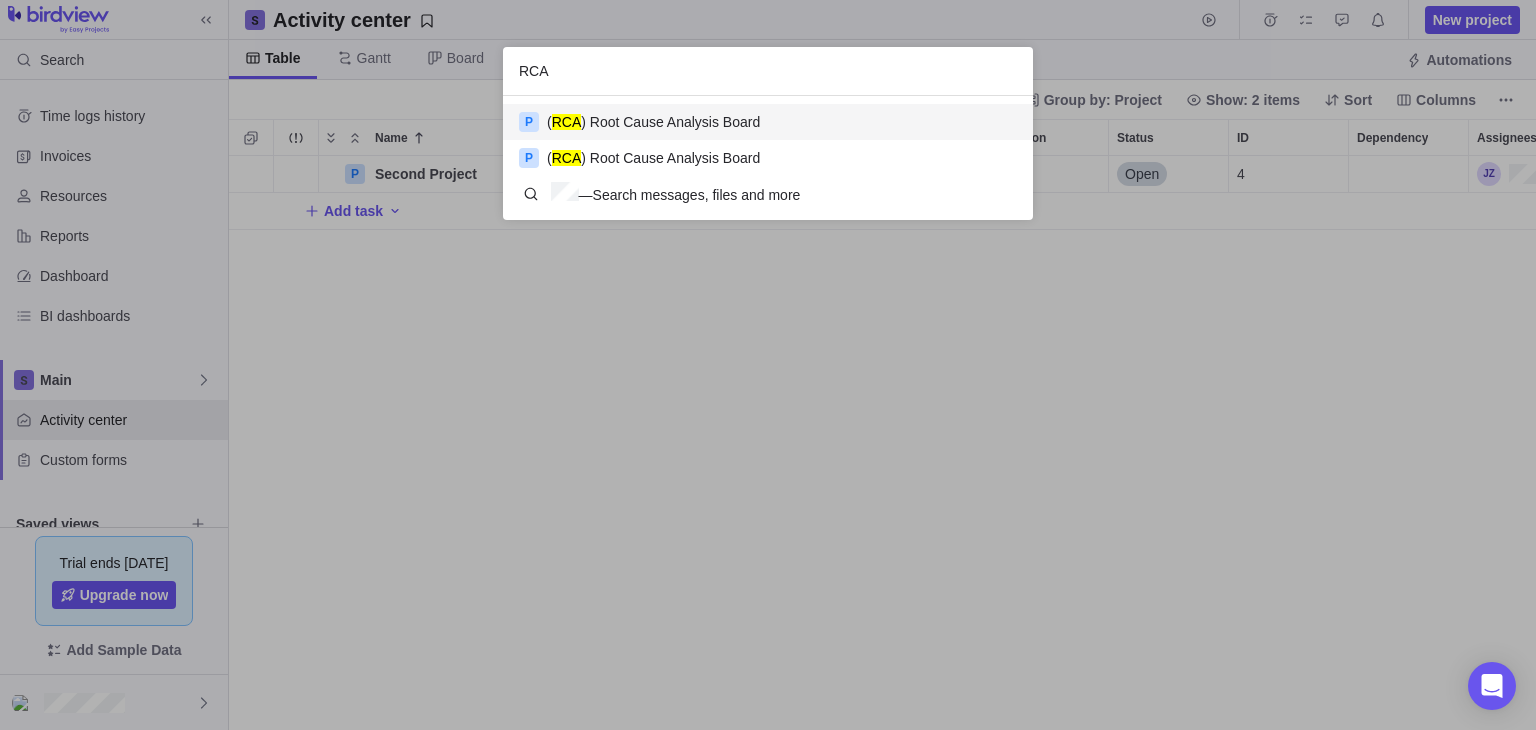 type on "RCA" 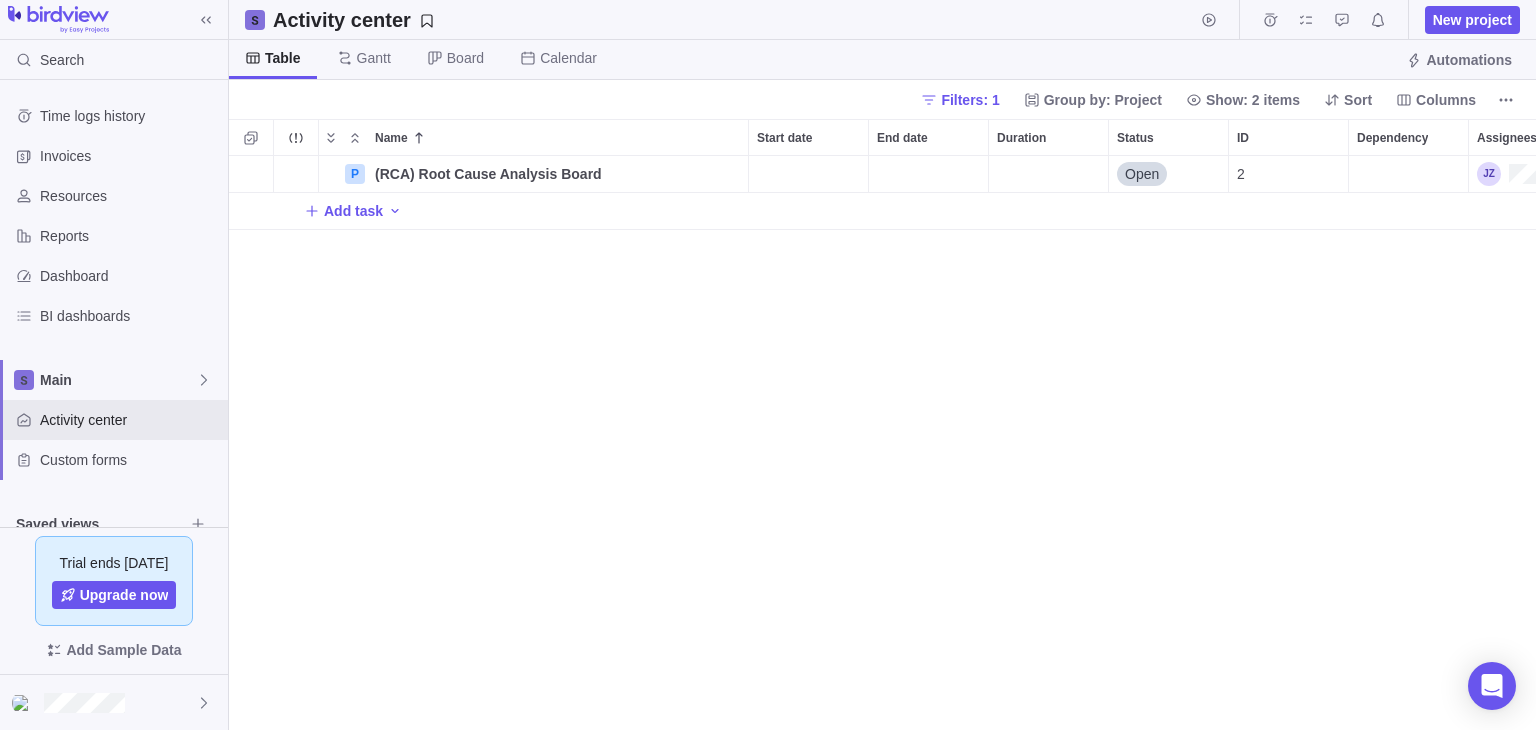 scroll, scrollTop: 16, scrollLeft: 16, axis: both 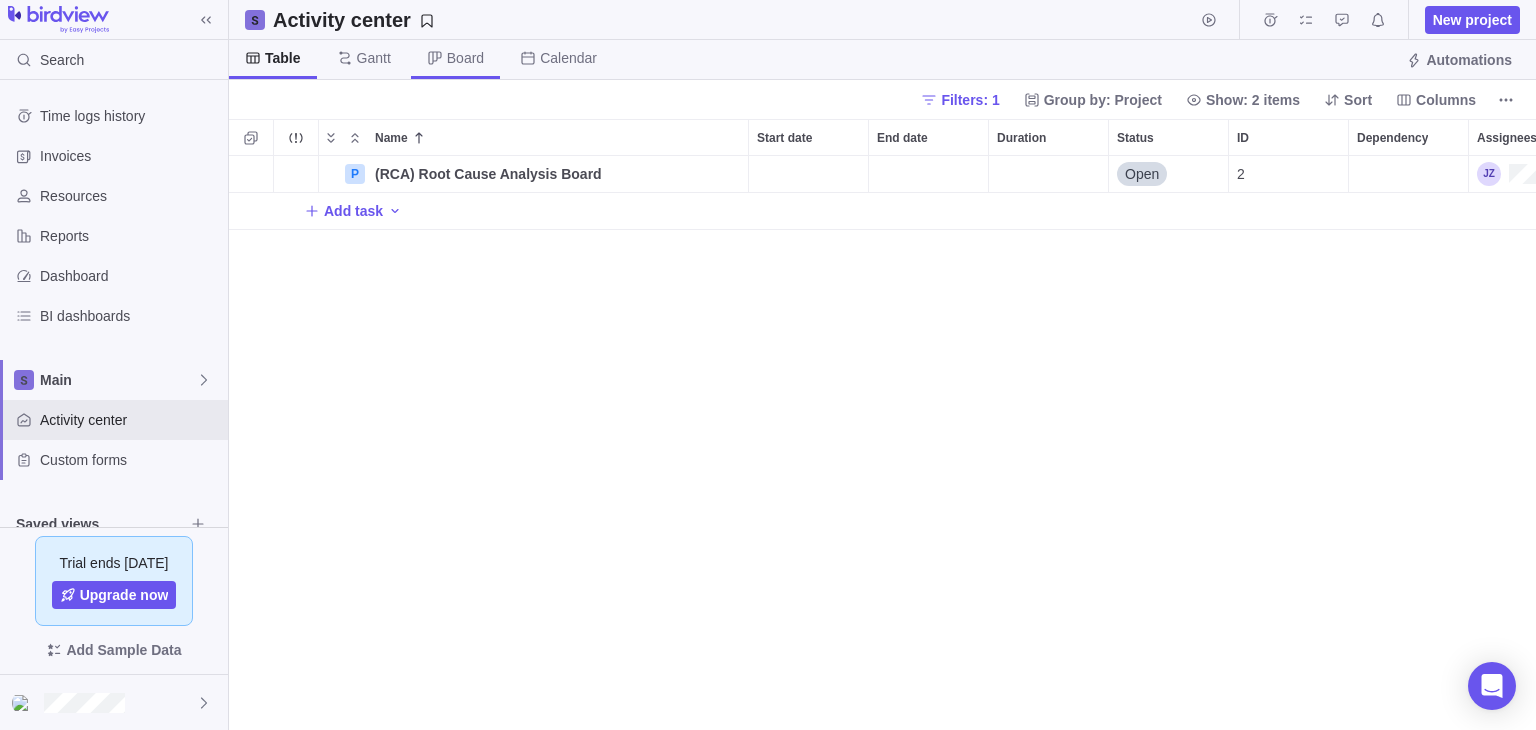 click on "Board" at bounding box center [465, 58] 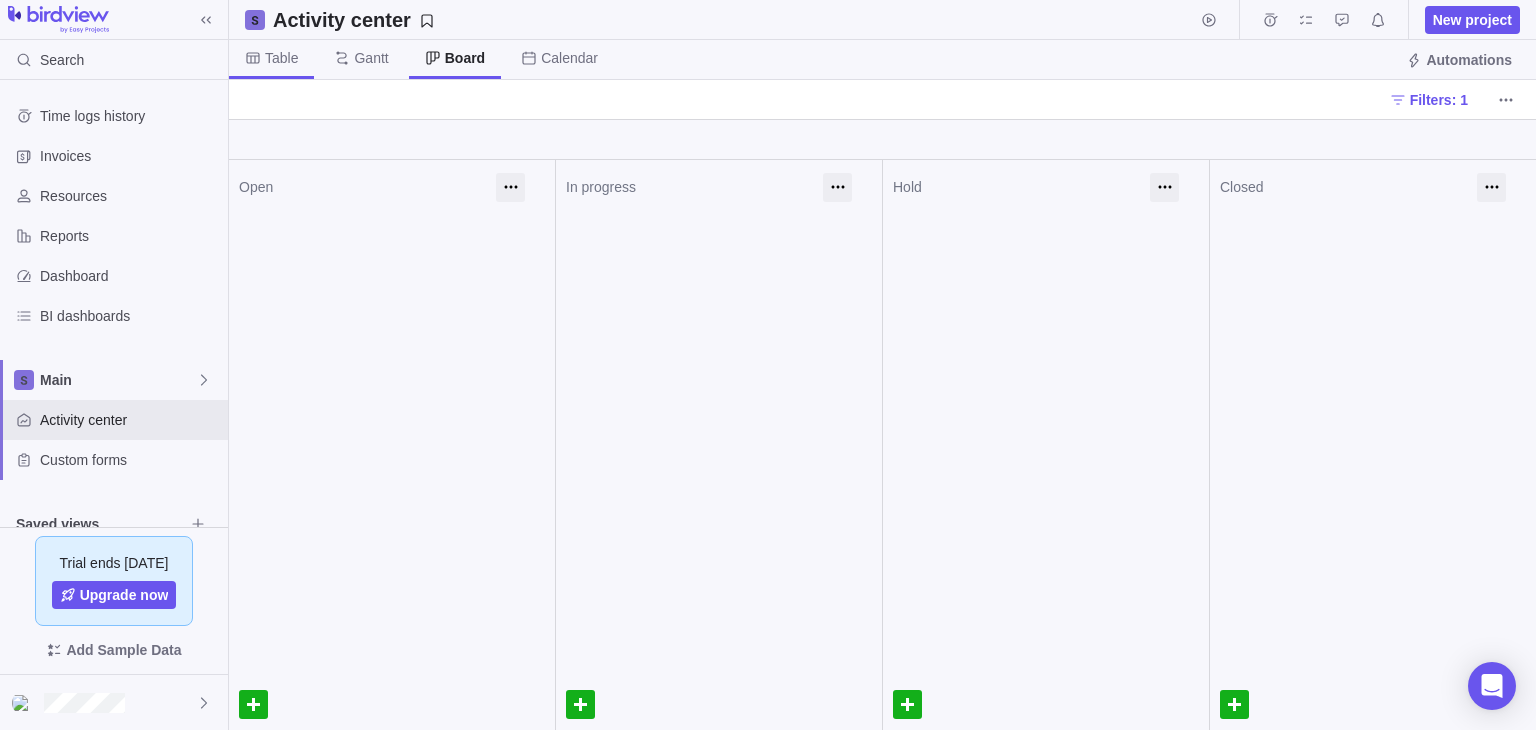 click on "Table" at bounding box center (281, 58) 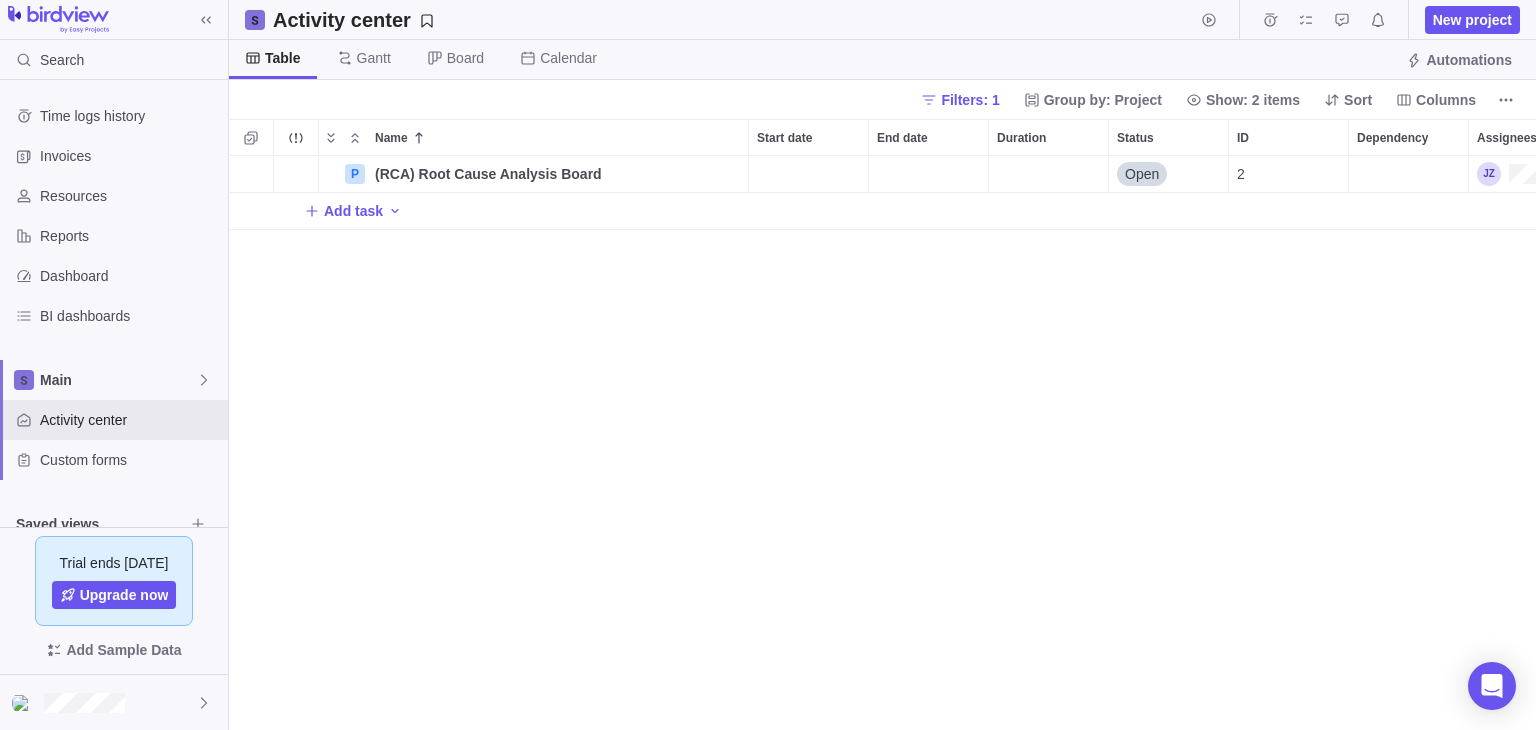 scroll, scrollTop: 16, scrollLeft: 16, axis: both 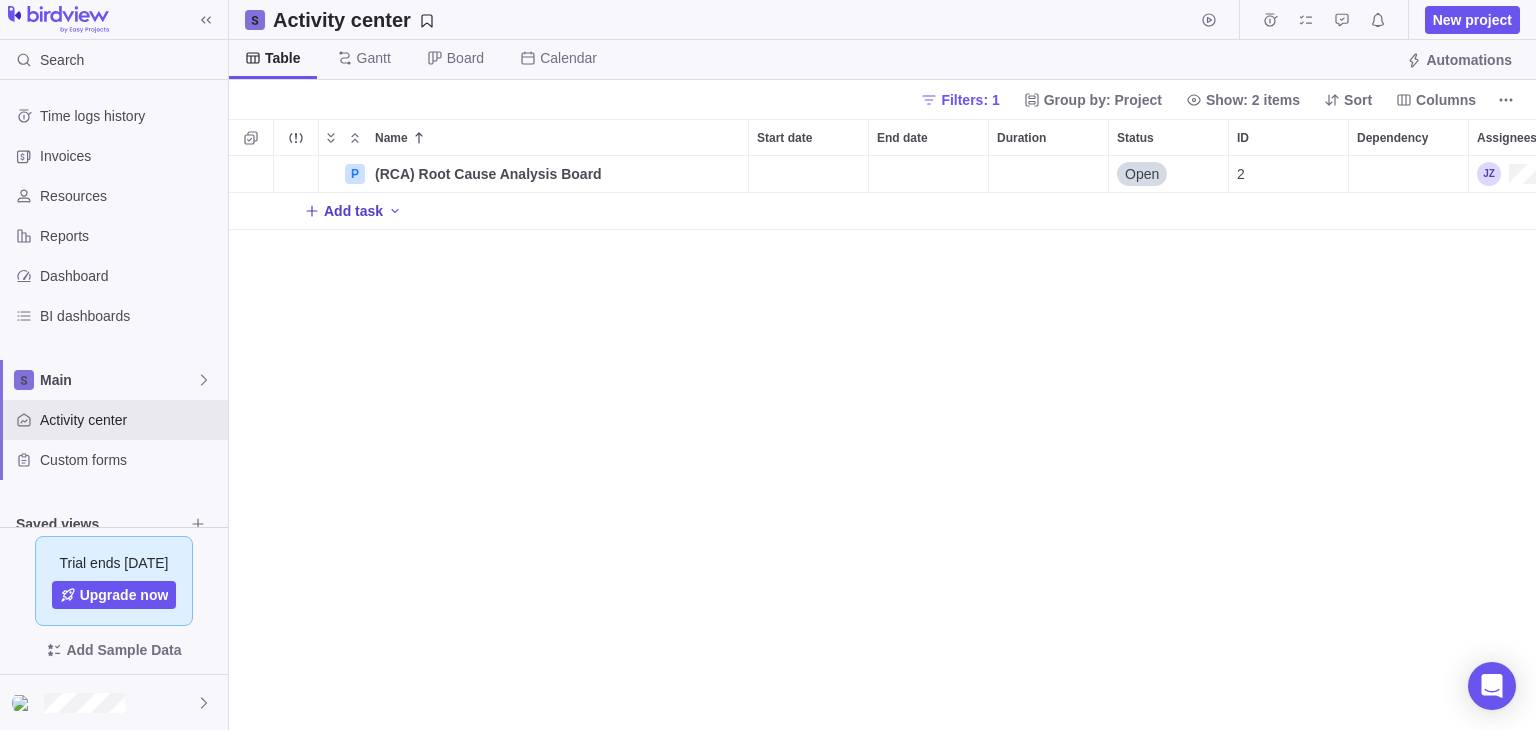 click on "Add task" at bounding box center (353, 211) 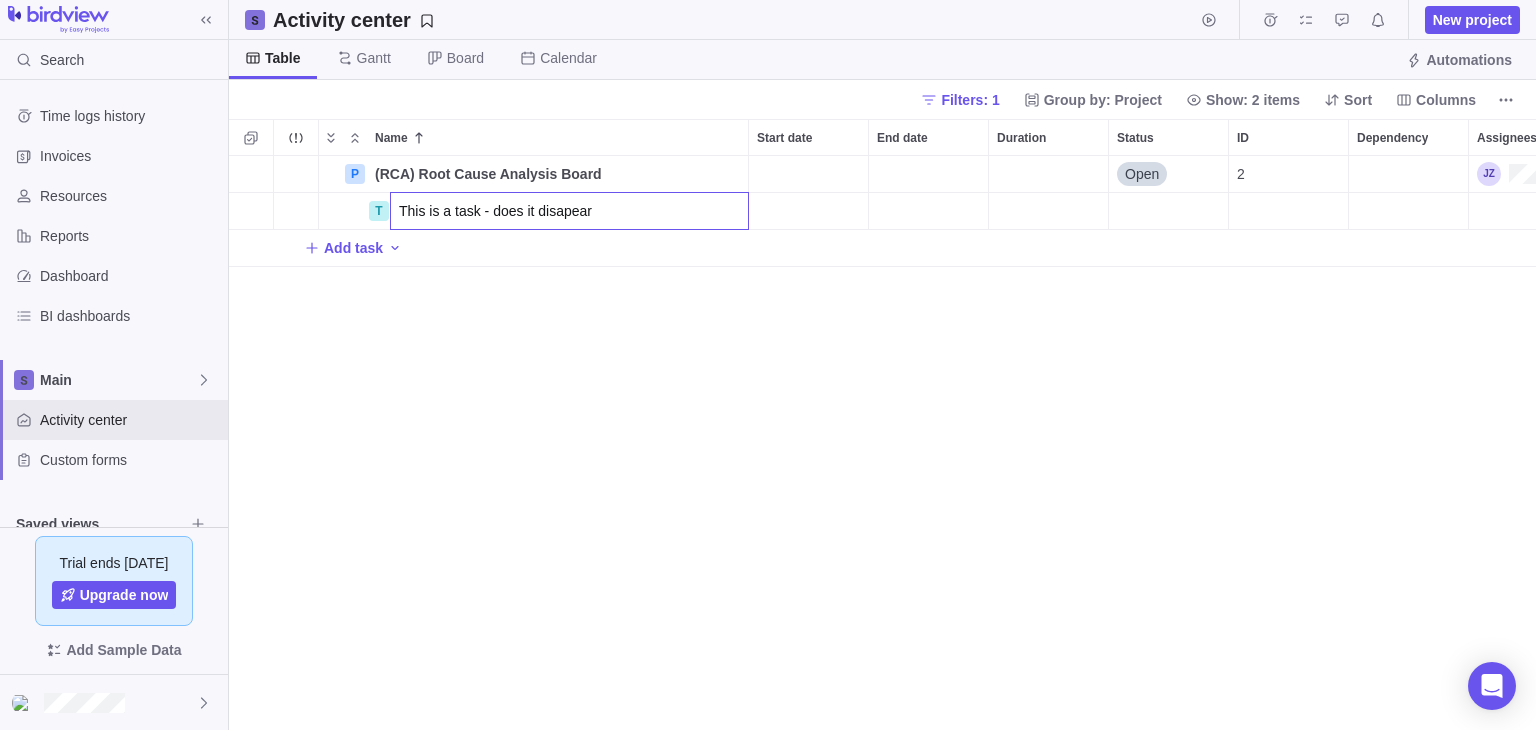 type on "This is a task - does it disapear" 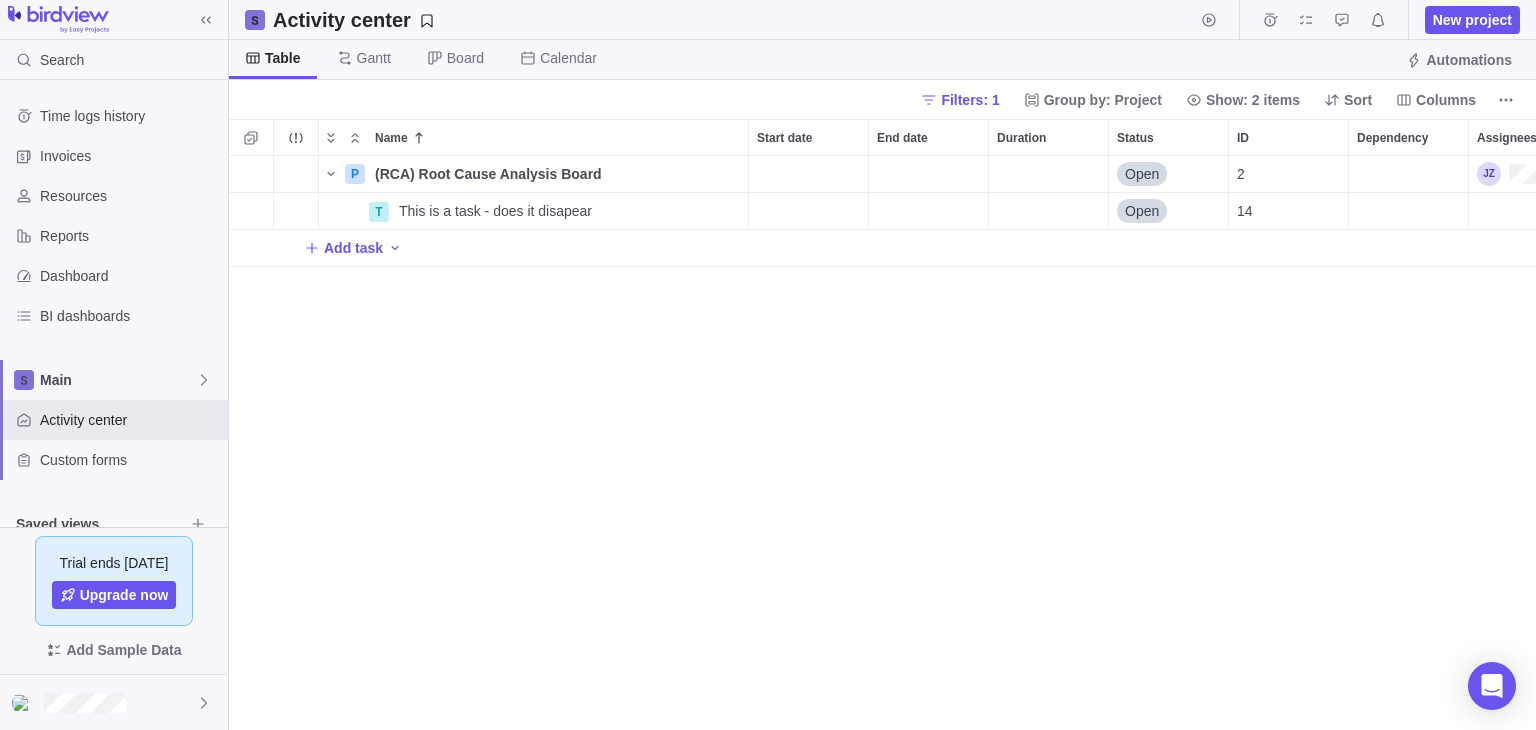 click on "P (RCA) Root Cause Analysis Board Details Open 2 T This is a task - does it disapear Details Open 14 Add task" at bounding box center [882, 443] 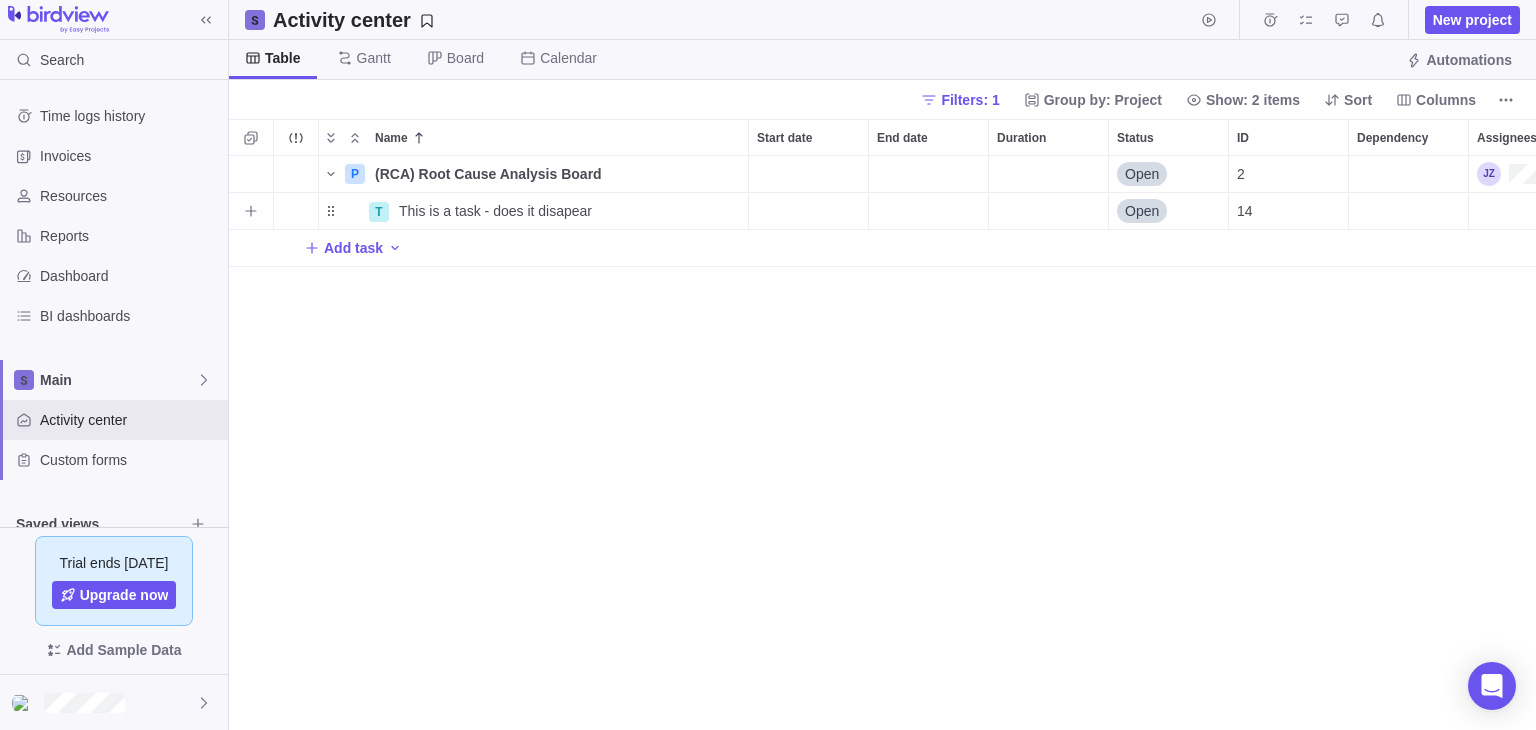 click at bounding box center [1048, 211] 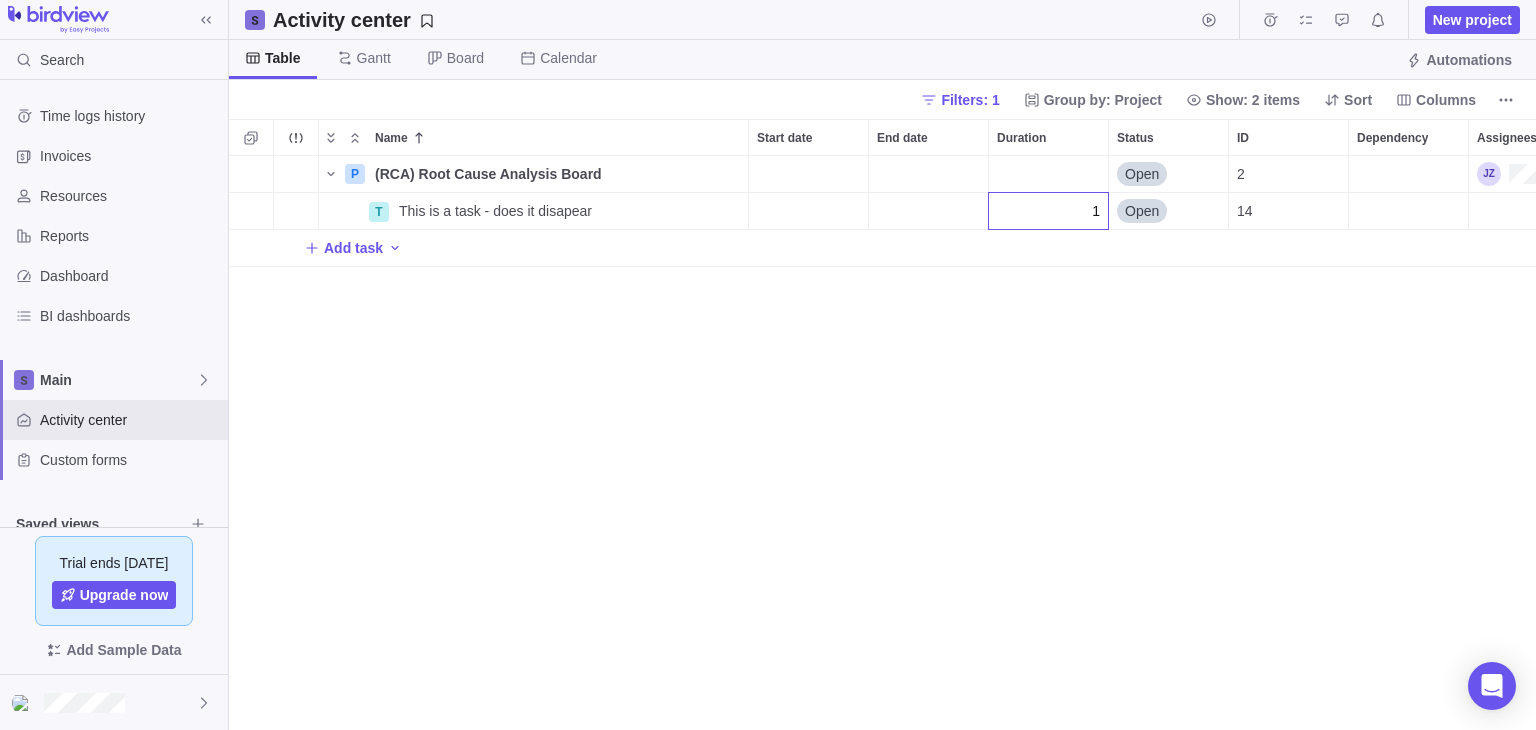 type on "10" 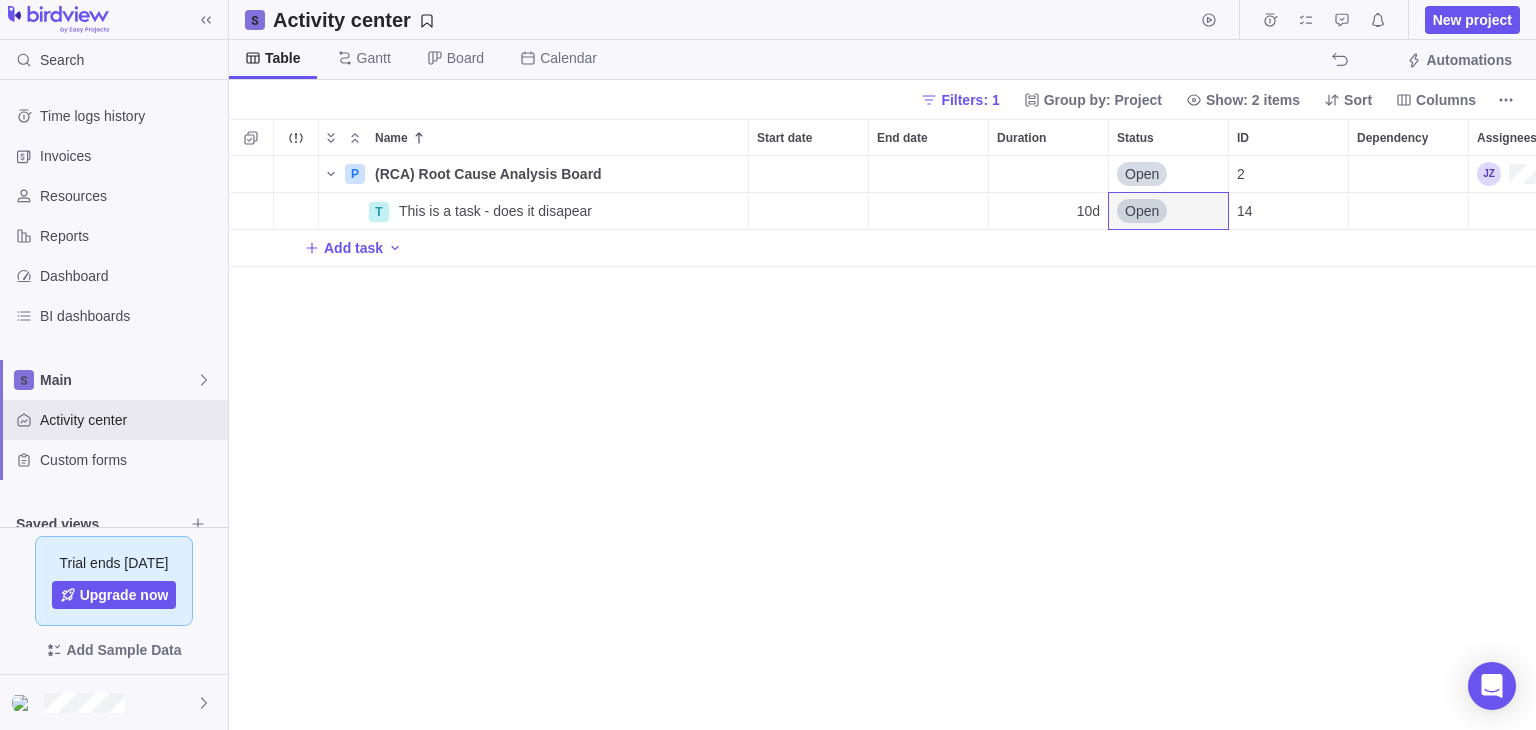 click on "P (RCA) Root Cause Analysis Board Details Open 2 T This is a task - does it disapear Details 10d Open 14 Add task" at bounding box center [882, 443] 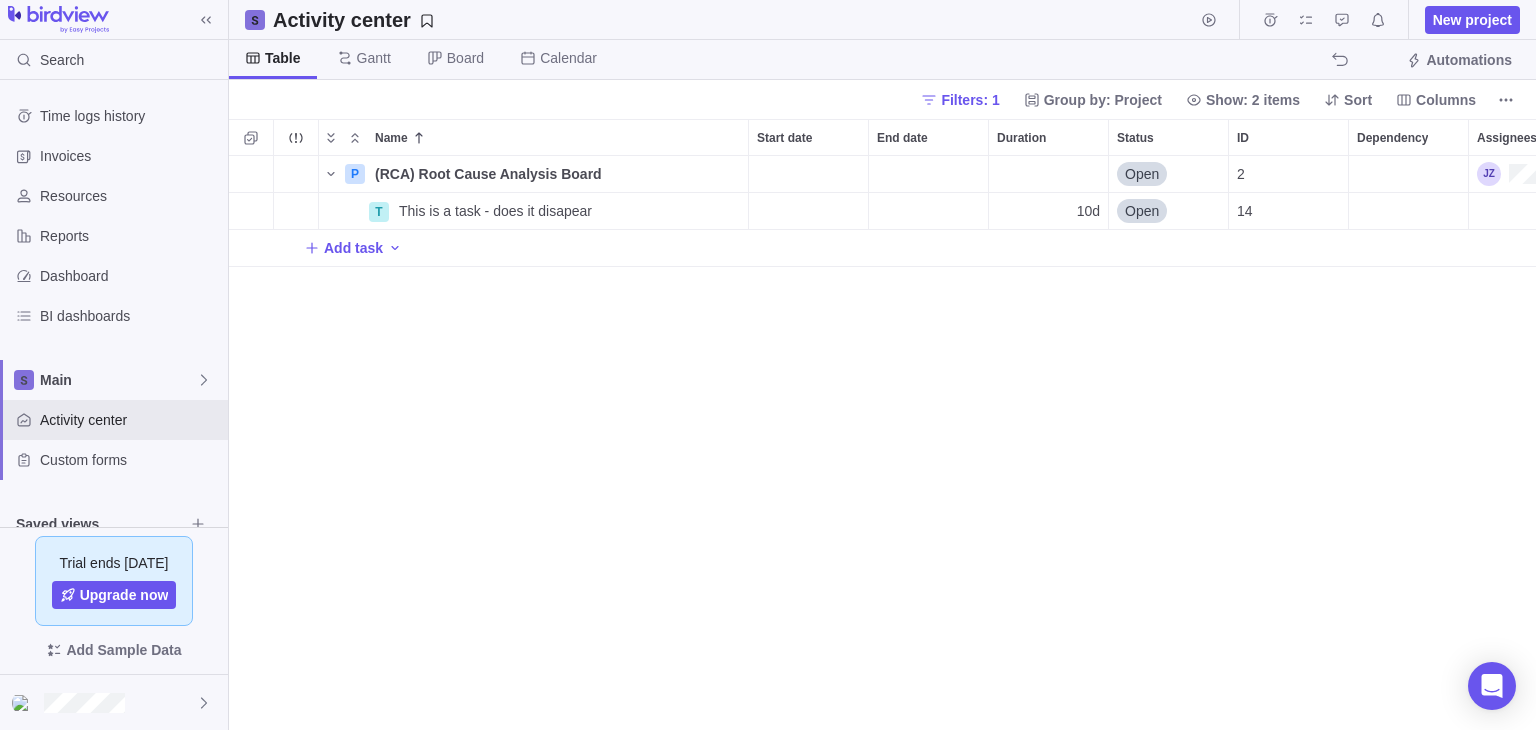 click on "P (RCA) Root Cause Analysis Board Details Open 2 T This is a task - does it disapear Details 10d Open 14 Add task" at bounding box center (882, 443) 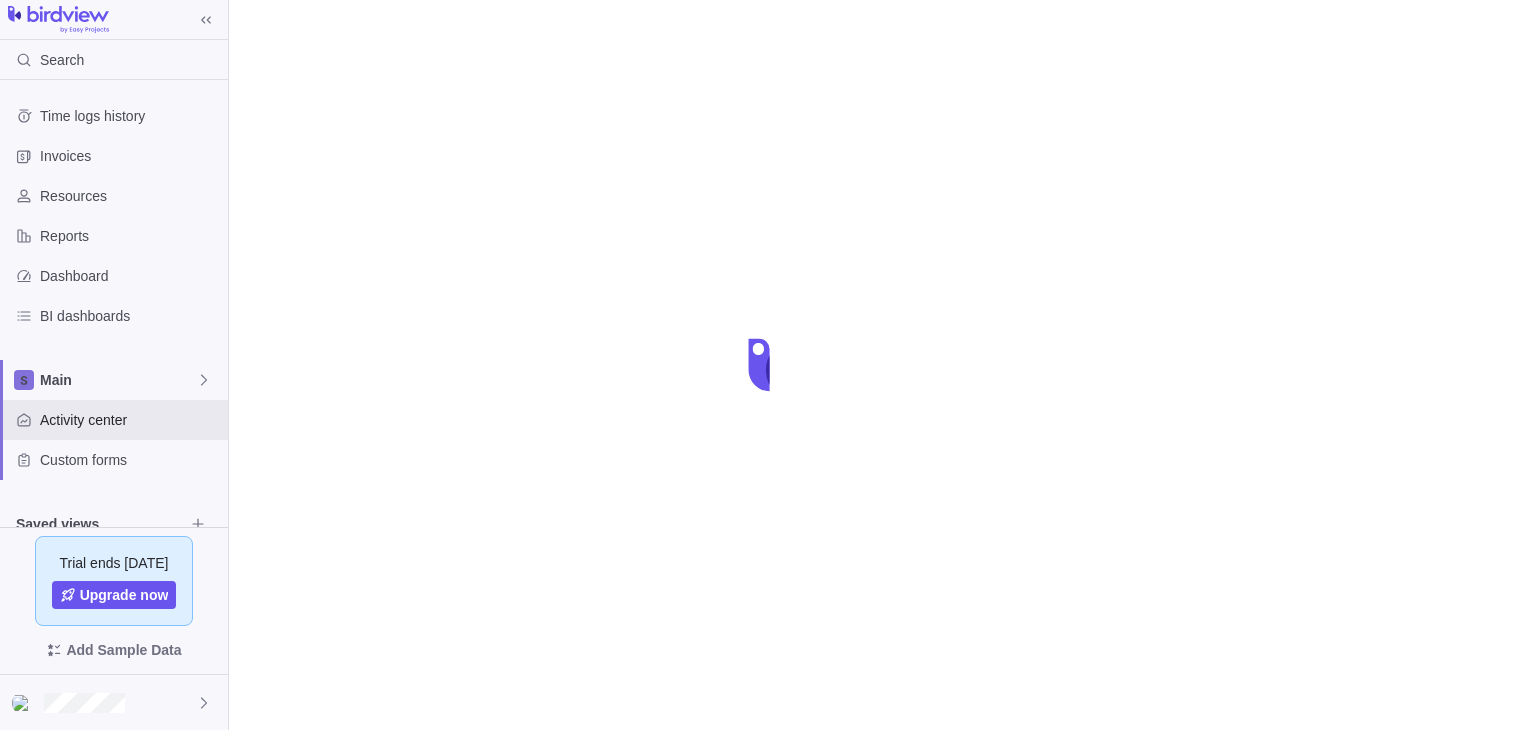 scroll, scrollTop: 0, scrollLeft: 0, axis: both 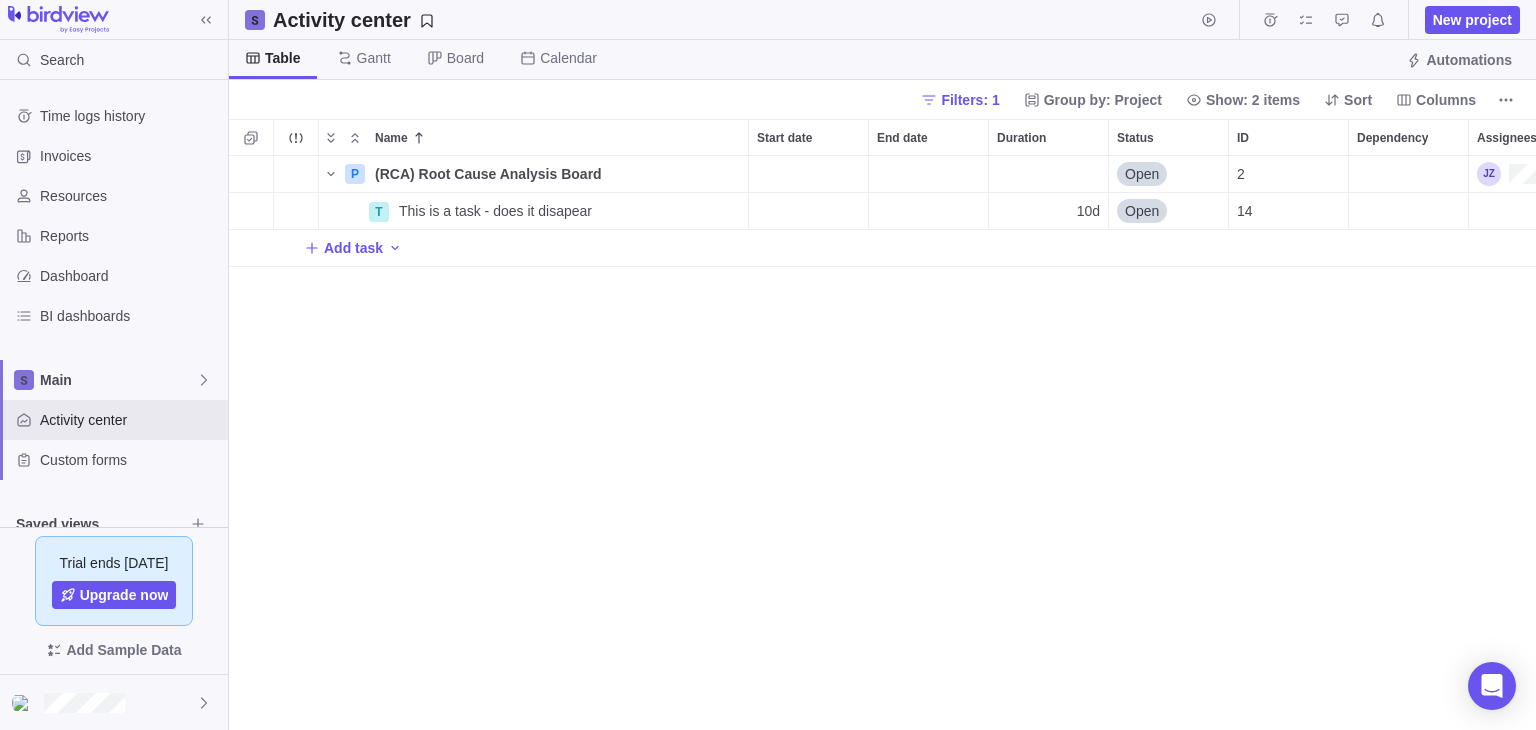 click on "P (RCA) Root Cause Analysis Board Details Open 2 T This is a task - does it disapear Details 10d Open 14 Add task" at bounding box center [882, 443] 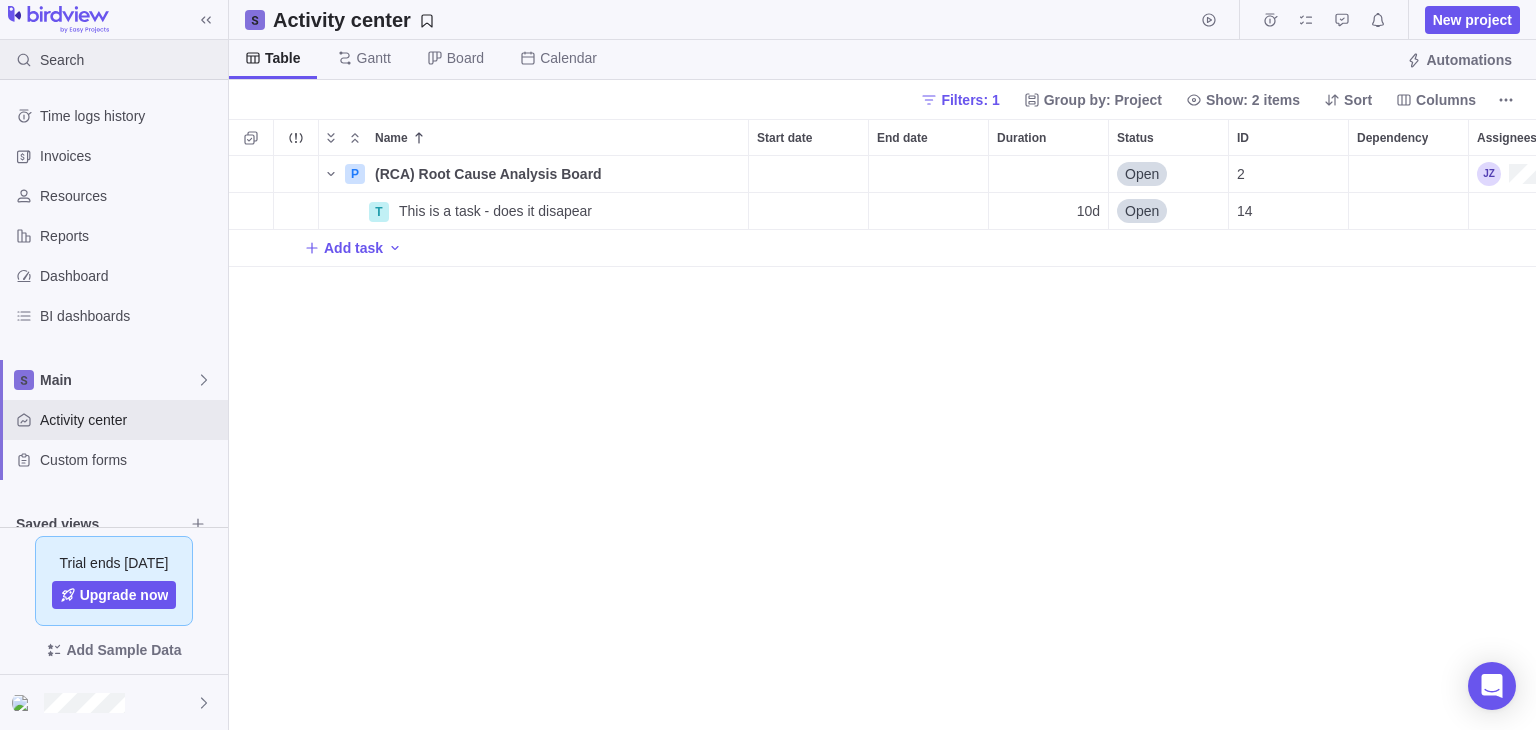 click 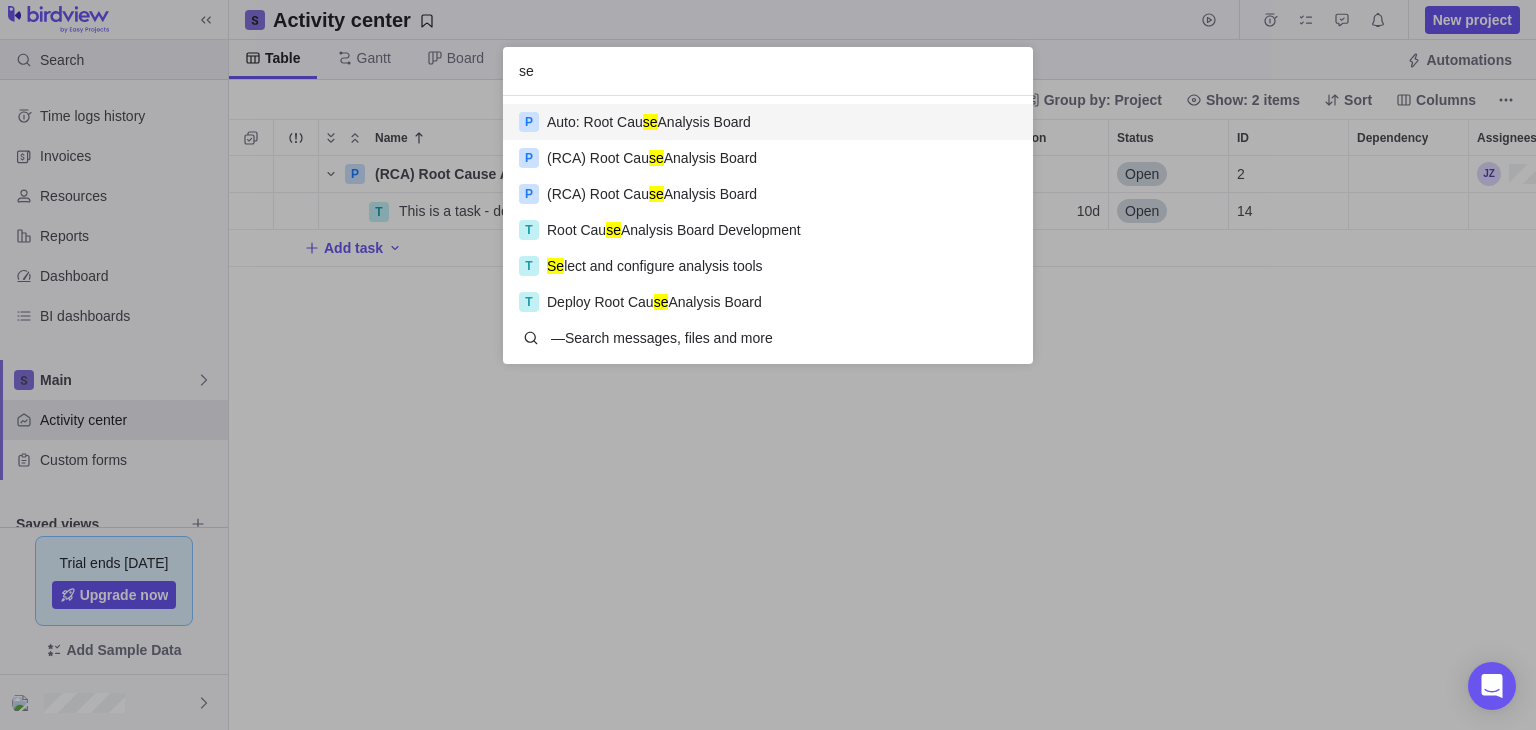scroll, scrollTop: 16, scrollLeft: 16, axis: both 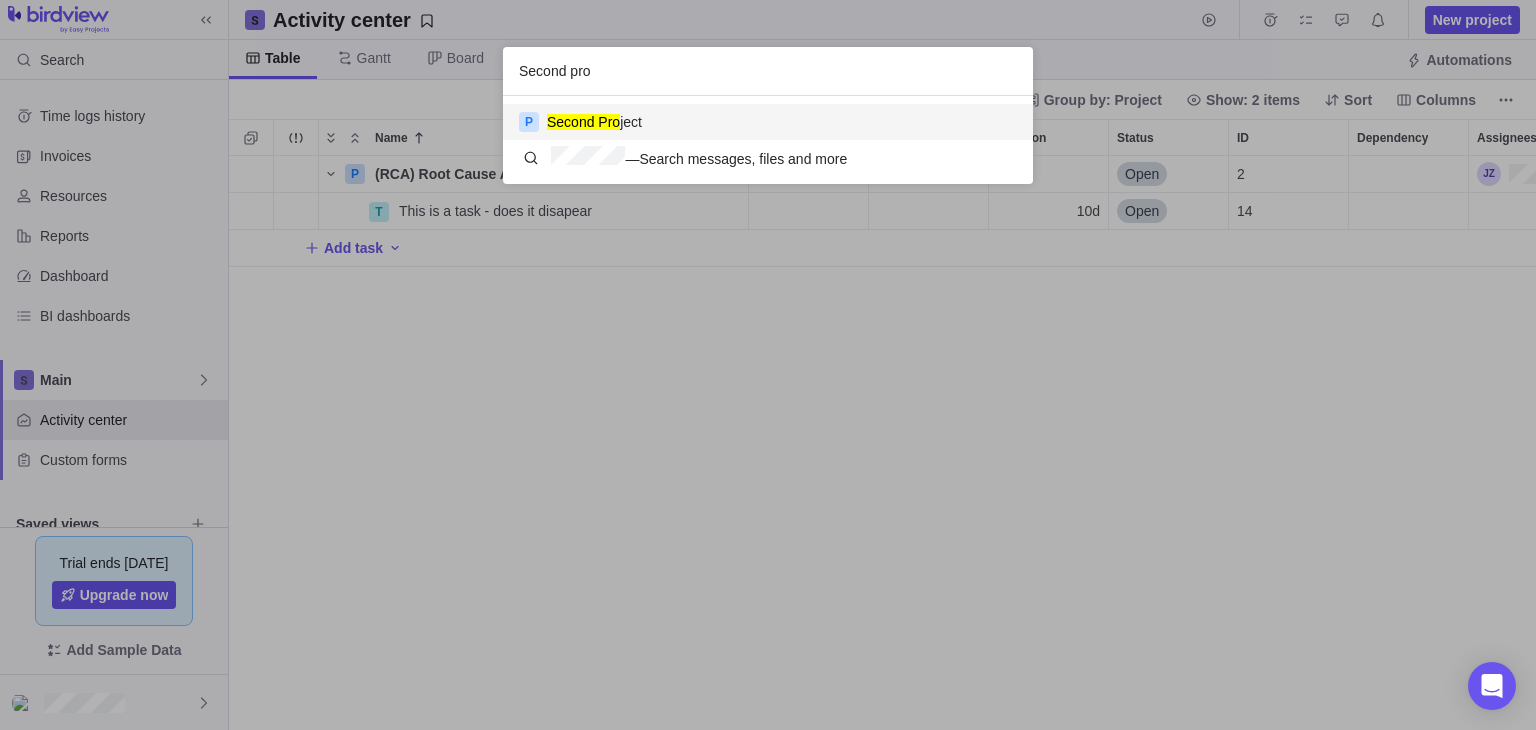 type on "Second pro" 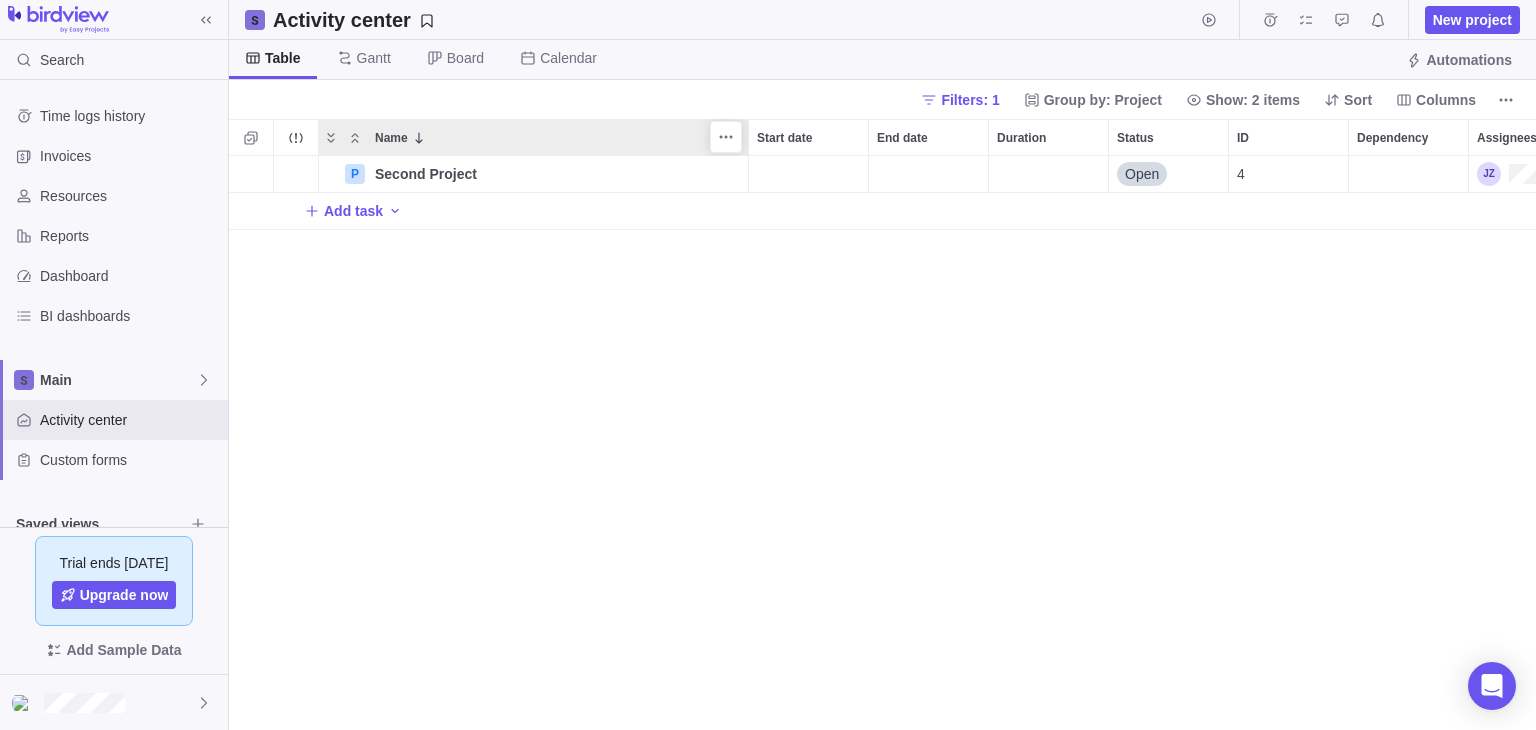 scroll, scrollTop: 16, scrollLeft: 16, axis: both 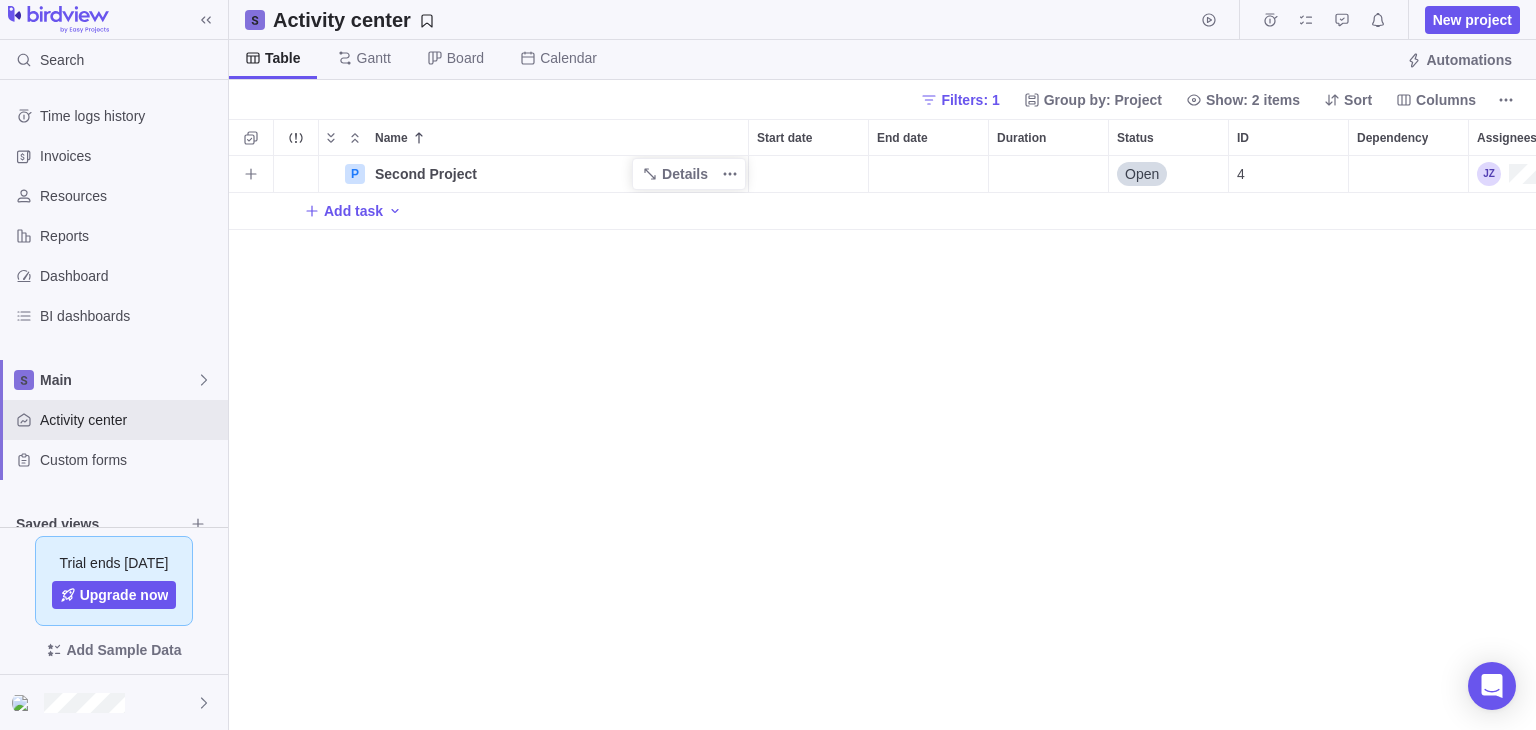 click on "Second Project" at bounding box center (557, 174) 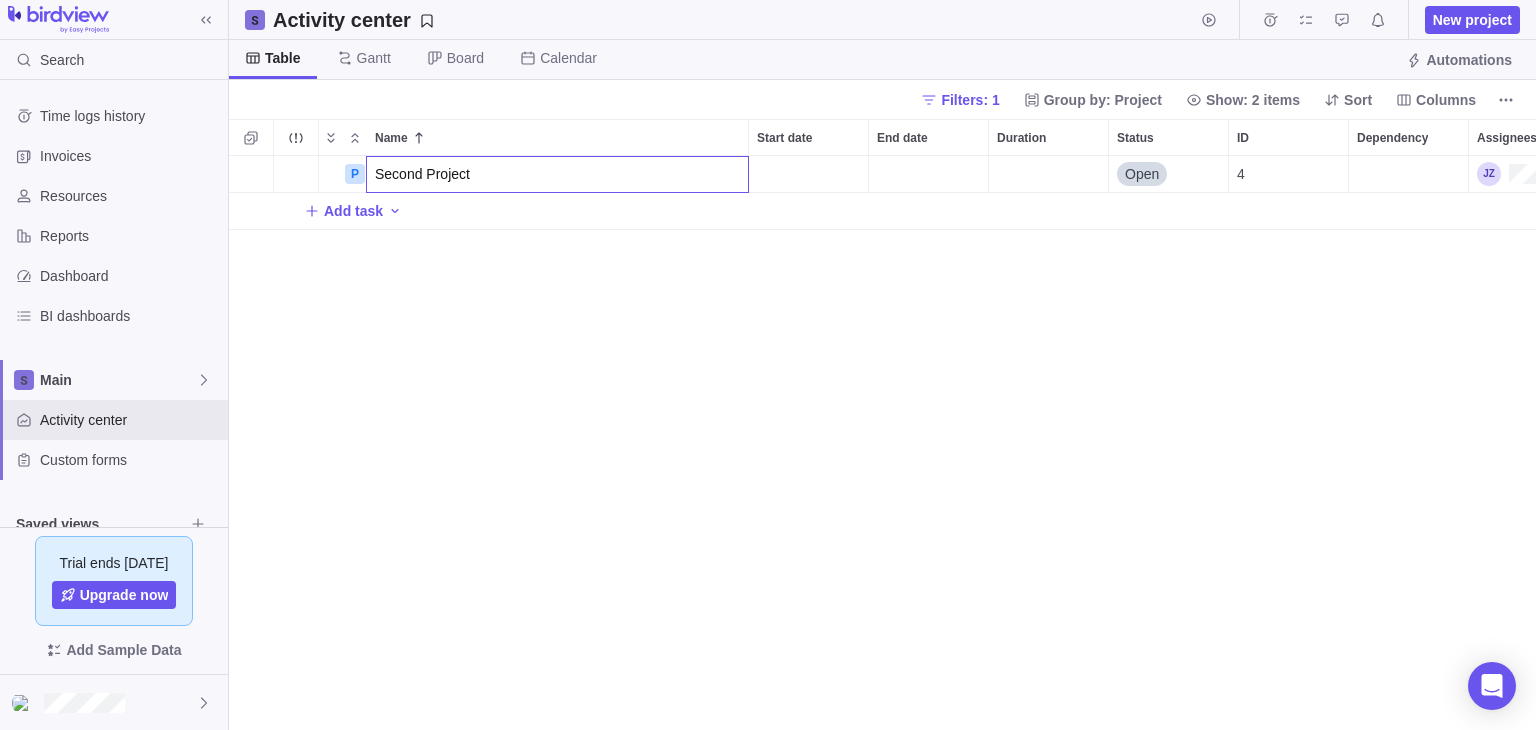drag, startPoint x: 400, startPoint y: 205, endPoint x: 363, endPoint y: 212, distance: 37.65634 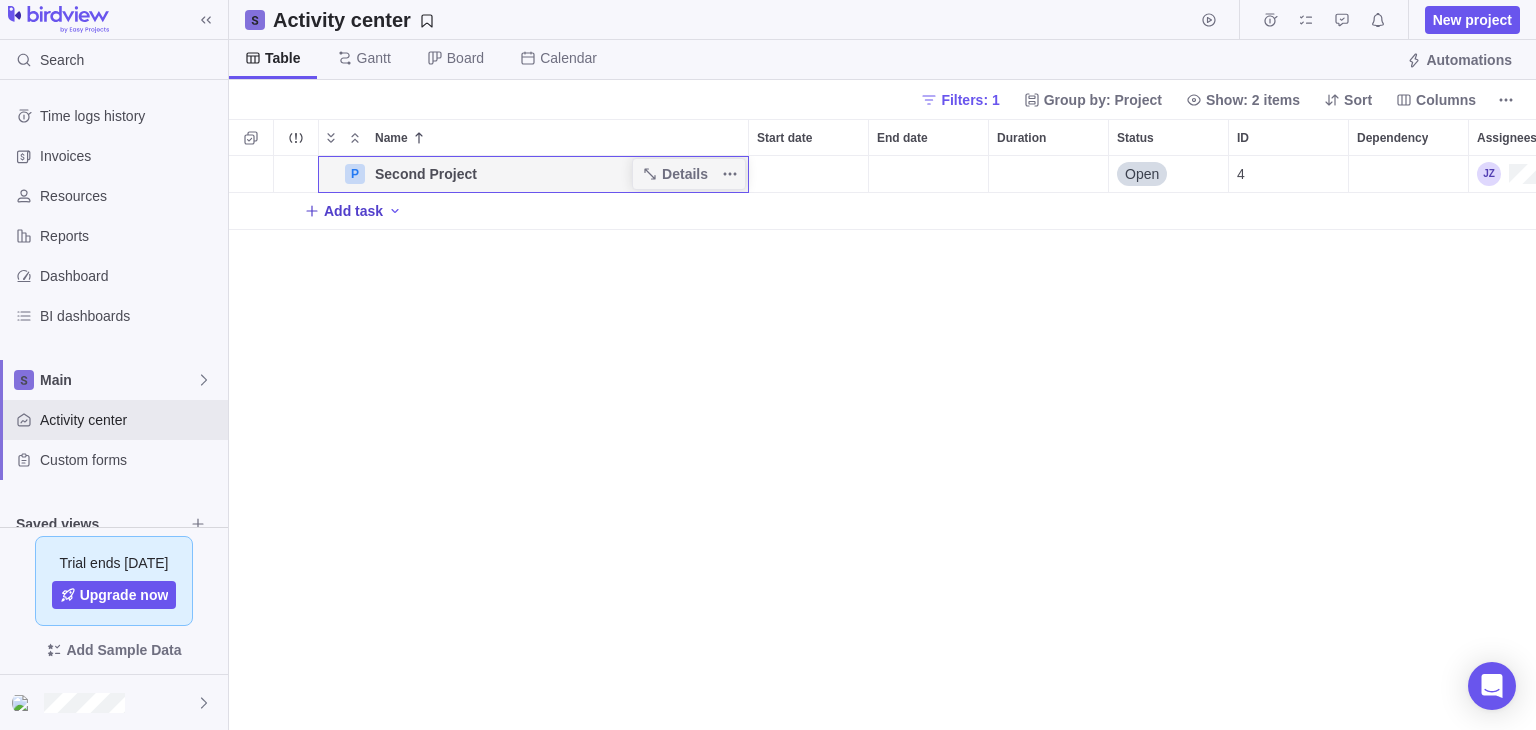 click on "Add task" at bounding box center (353, 211) 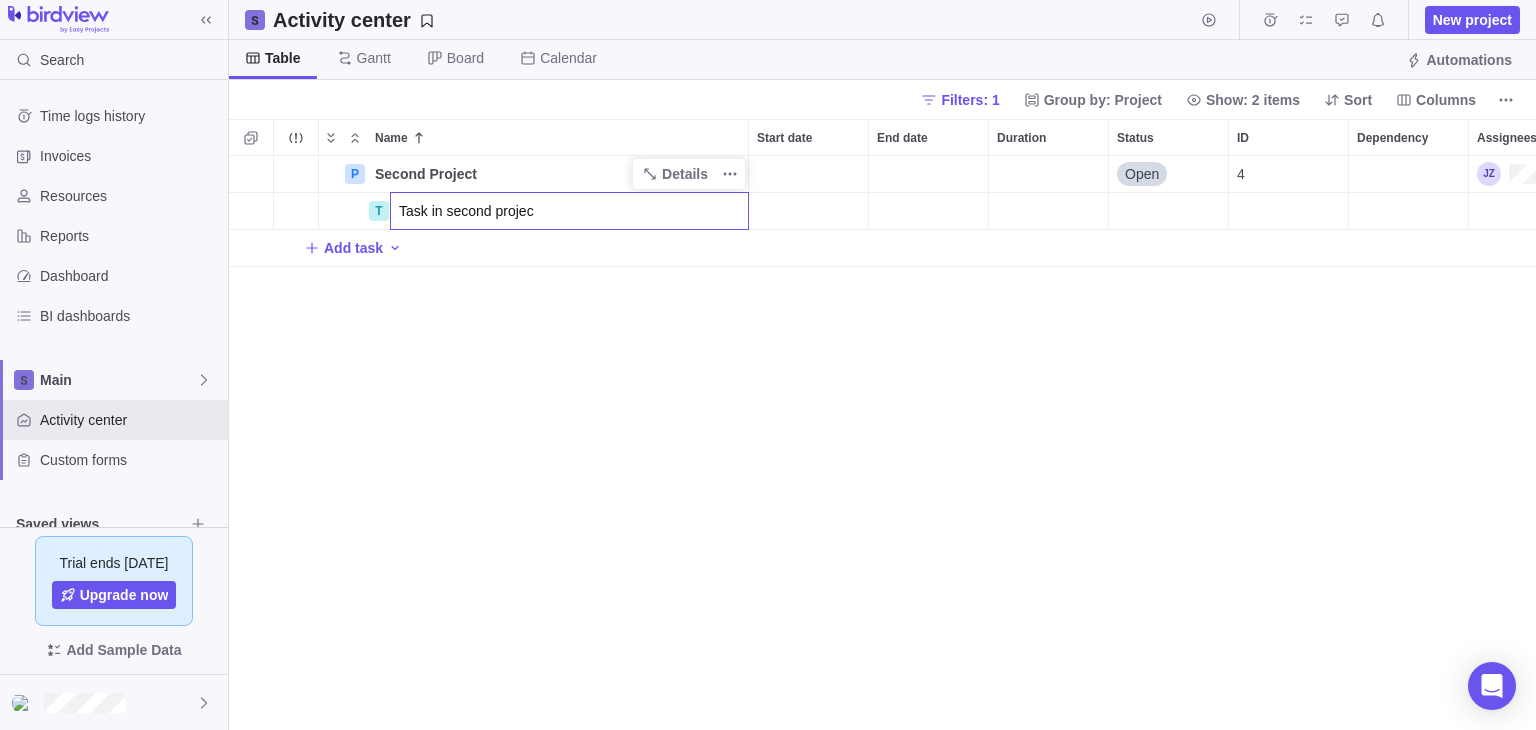 type on "Task in second project" 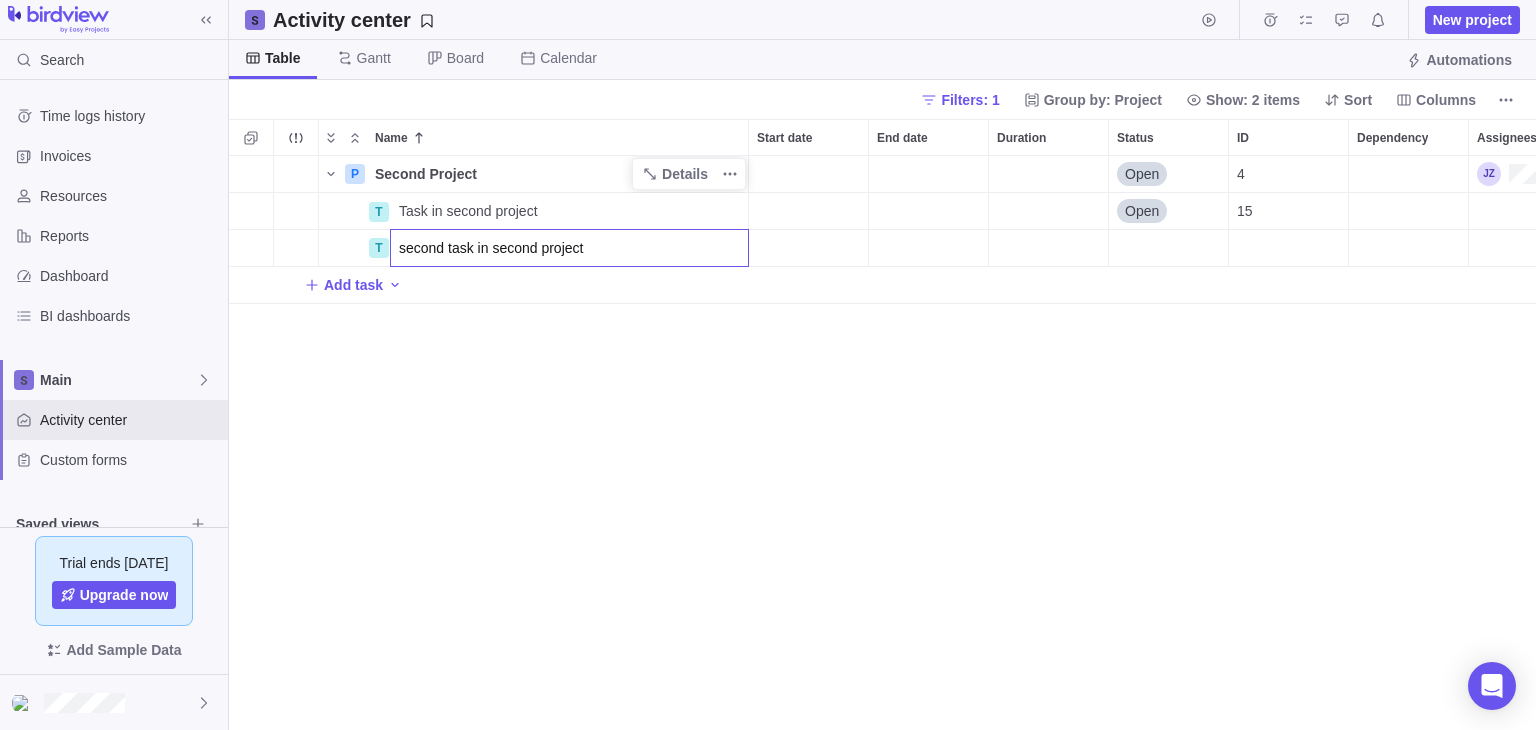 type on "second task in second project" 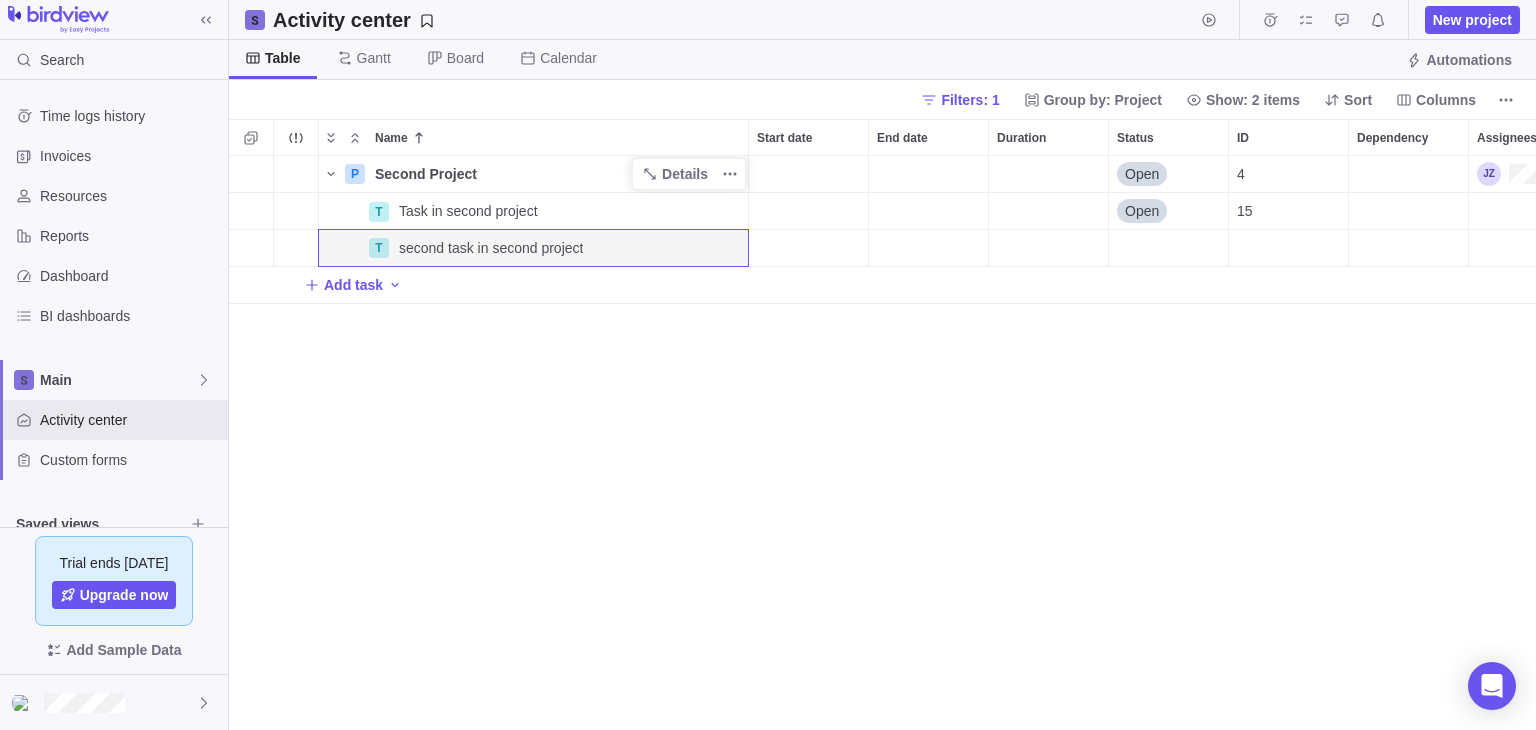 click on "P Second Project Details Open 4 T Task in second project Details Open 15 T second task in second project Add task" at bounding box center [882, 443] 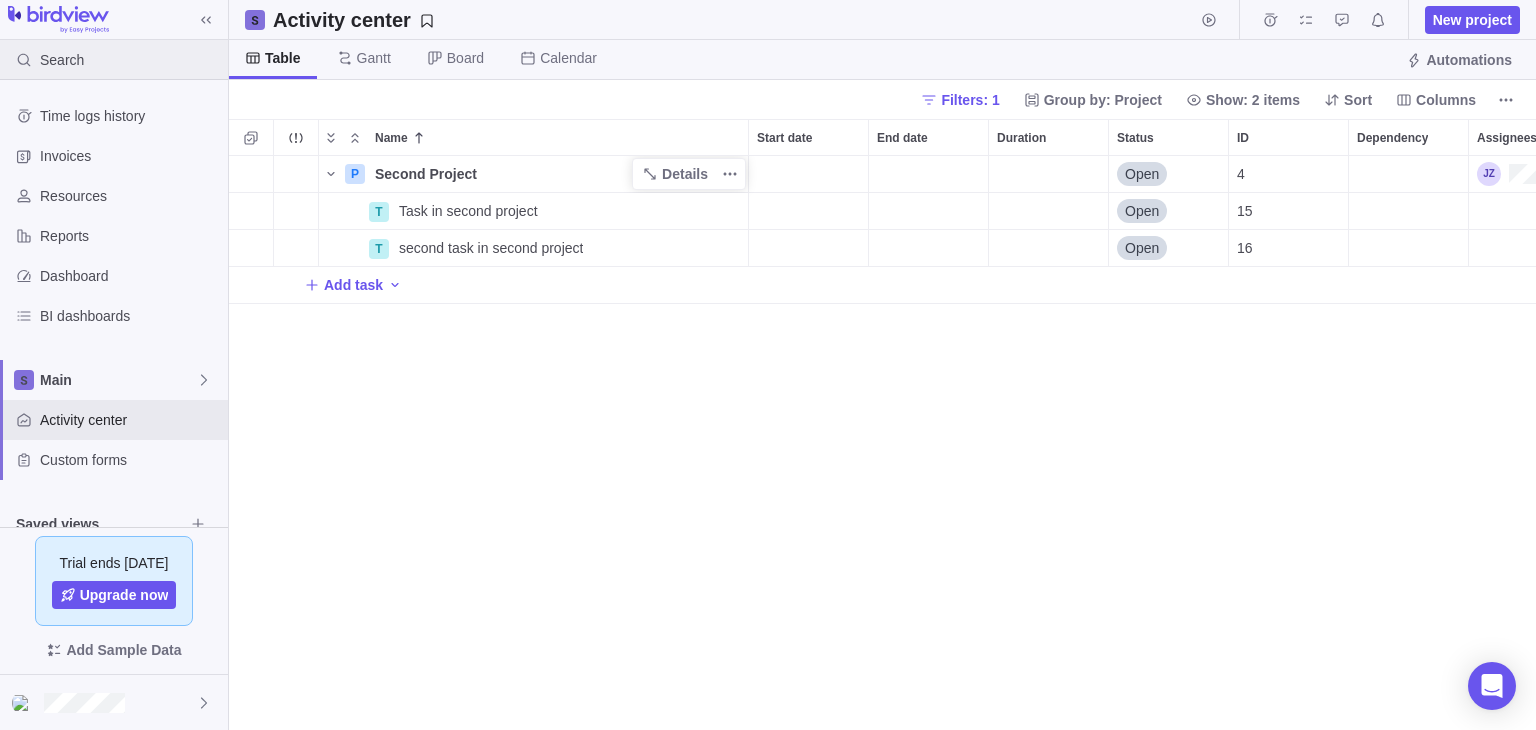 click on "Search" at bounding box center [62, 60] 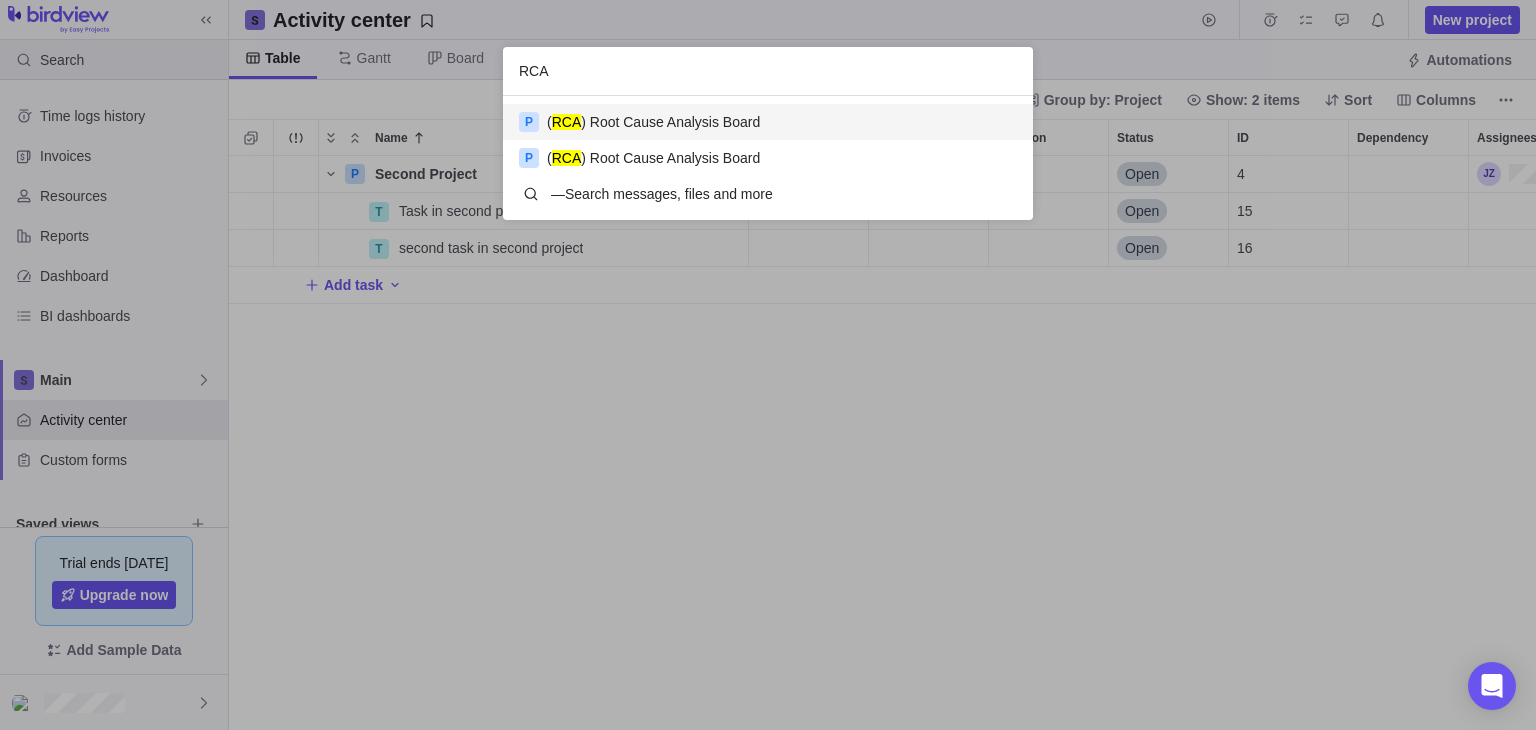 scroll, scrollTop: 16, scrollLeft: 16, axis: both 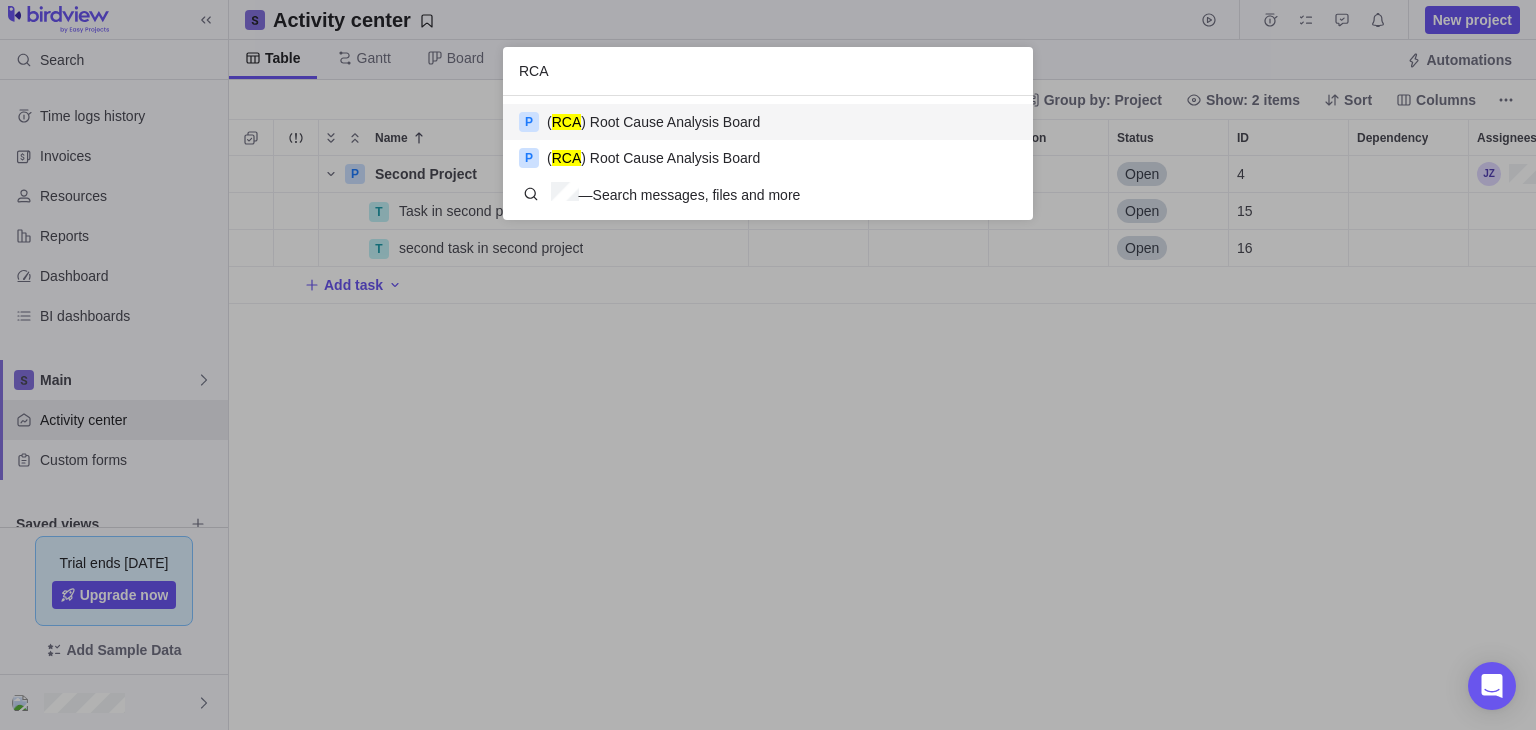 type on "RCA" 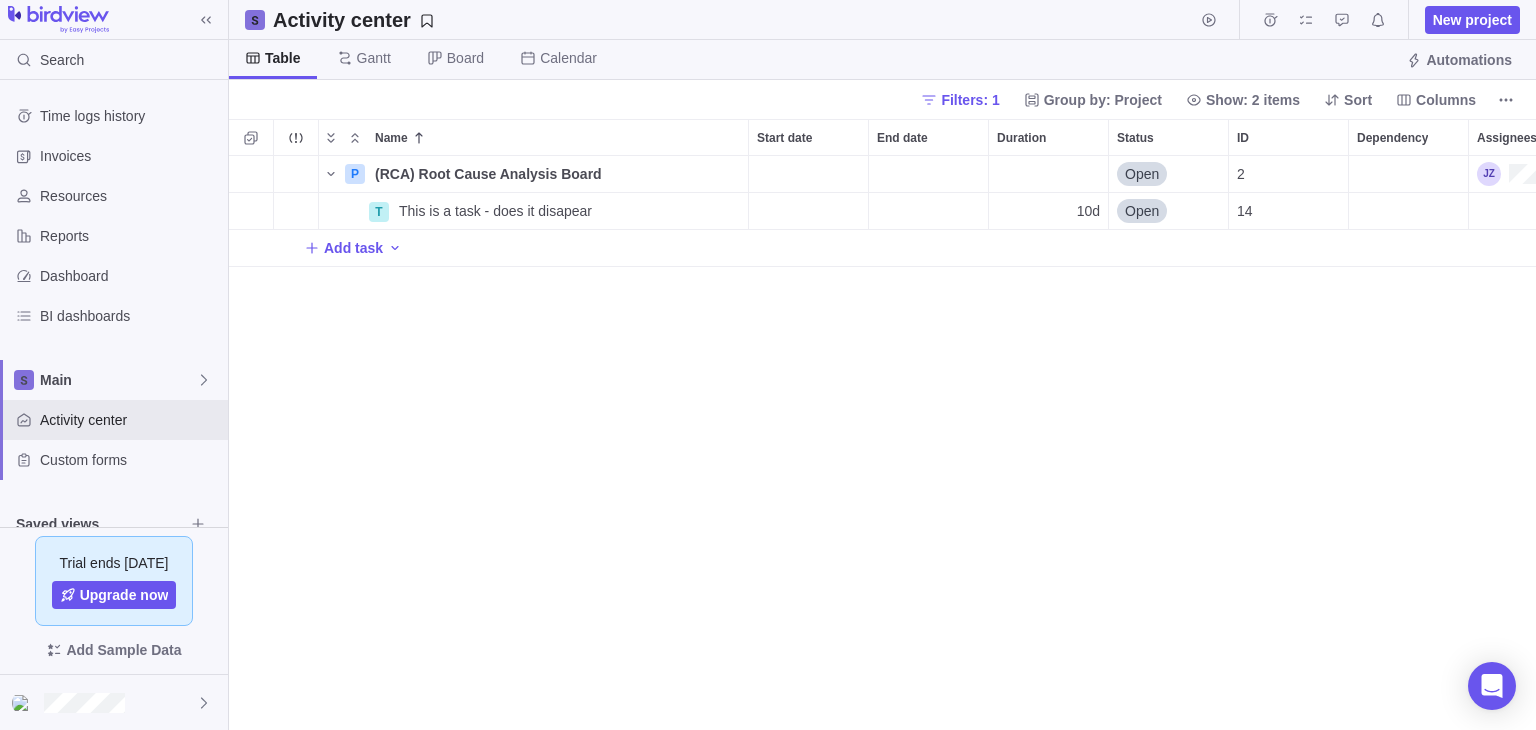 scroll, scrollTop: 16, scrollLeft: 16, axis: both 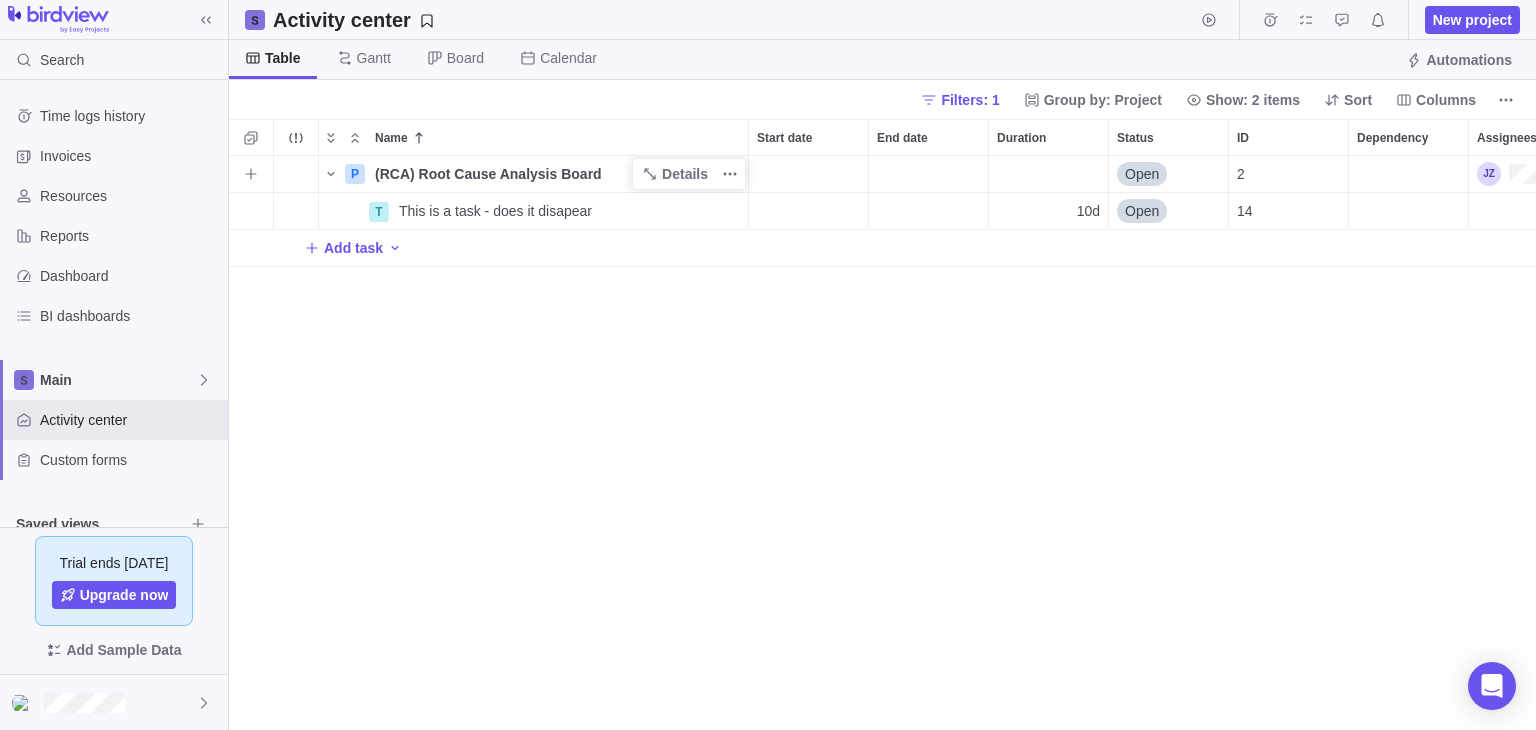 click on "(RCA) Root Cause Analysis Board" at bounding box center [488, 174] 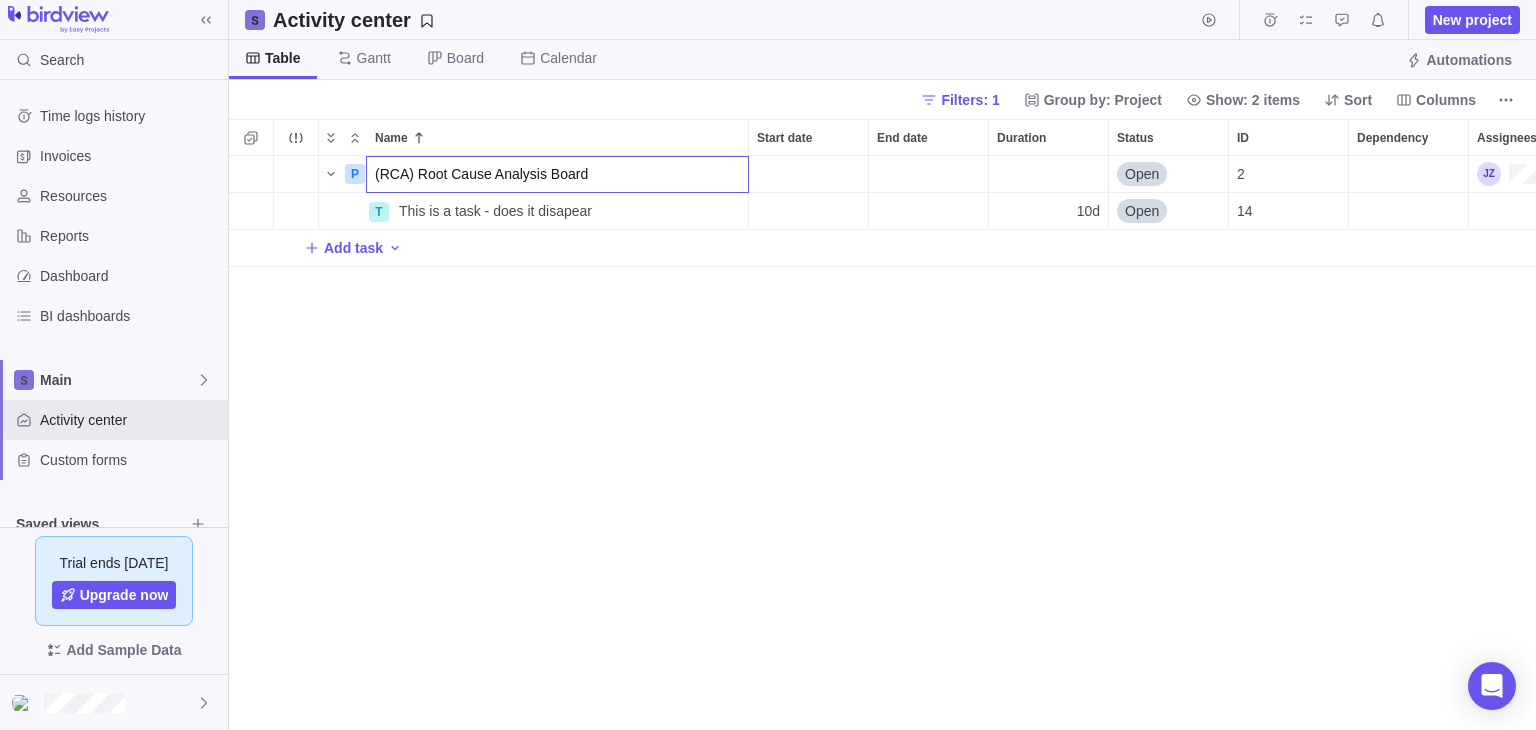 click on "P (RCA) Root Cause Analysis Board Open 2 T This is a task - does it disapear Details 10d Open 14 Add task" at bounding box center [882, 443] 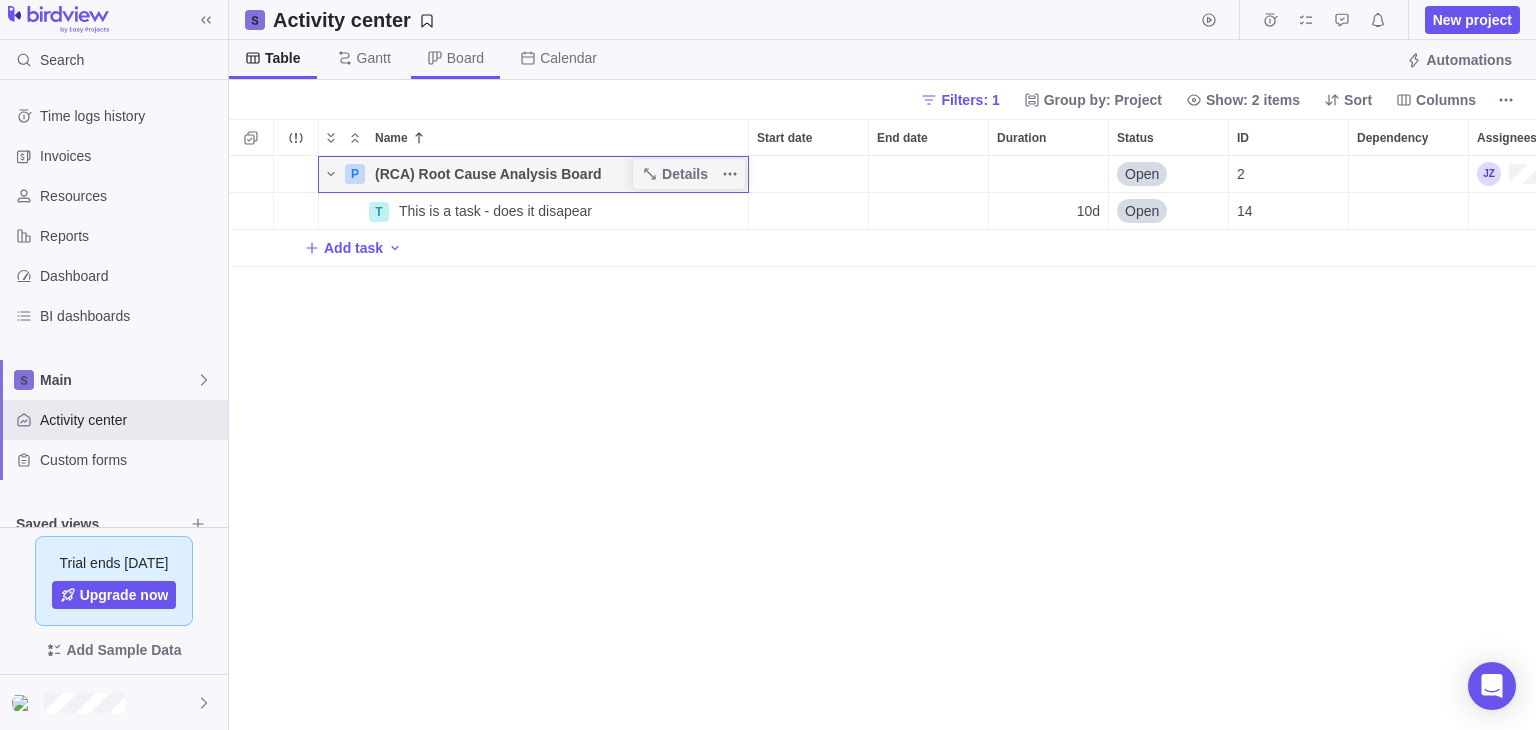 click on "Board" at bounding box center [465, 58] 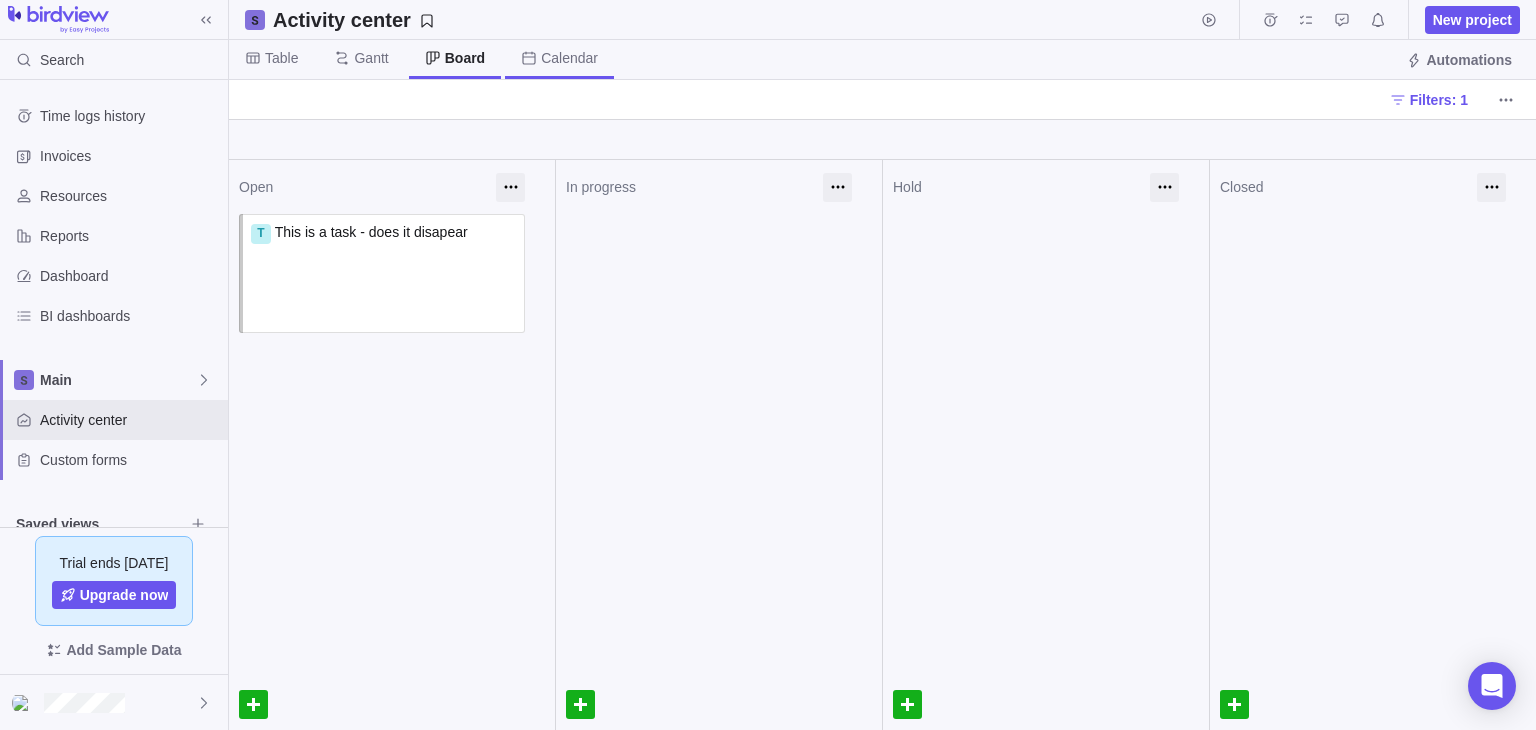 click on "Calendar" at bounding box center [559, 59] 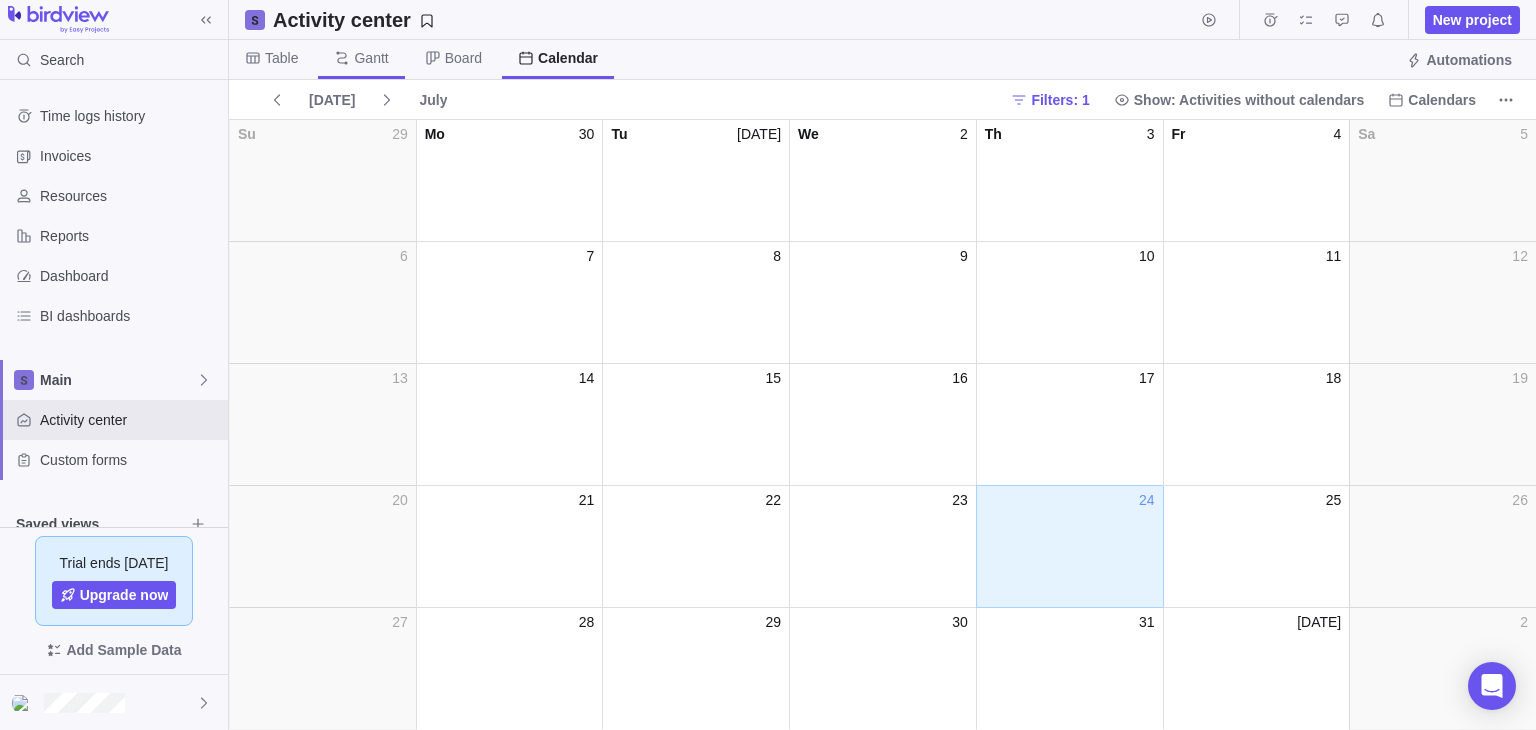 click on "Gantt" at bounding box center [371, 58] 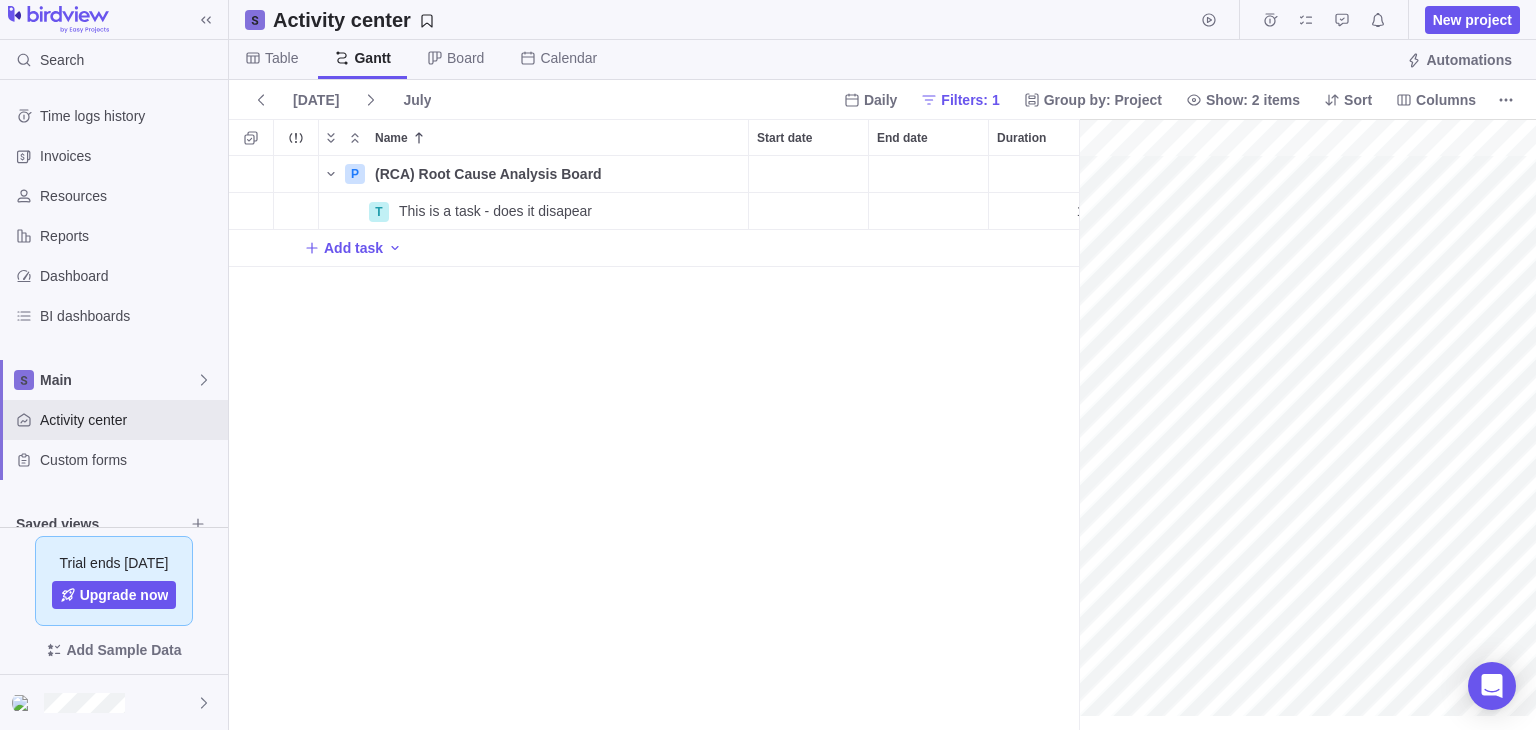 scroll, scrollTop: 16, scrollLeft: 16, axis: both 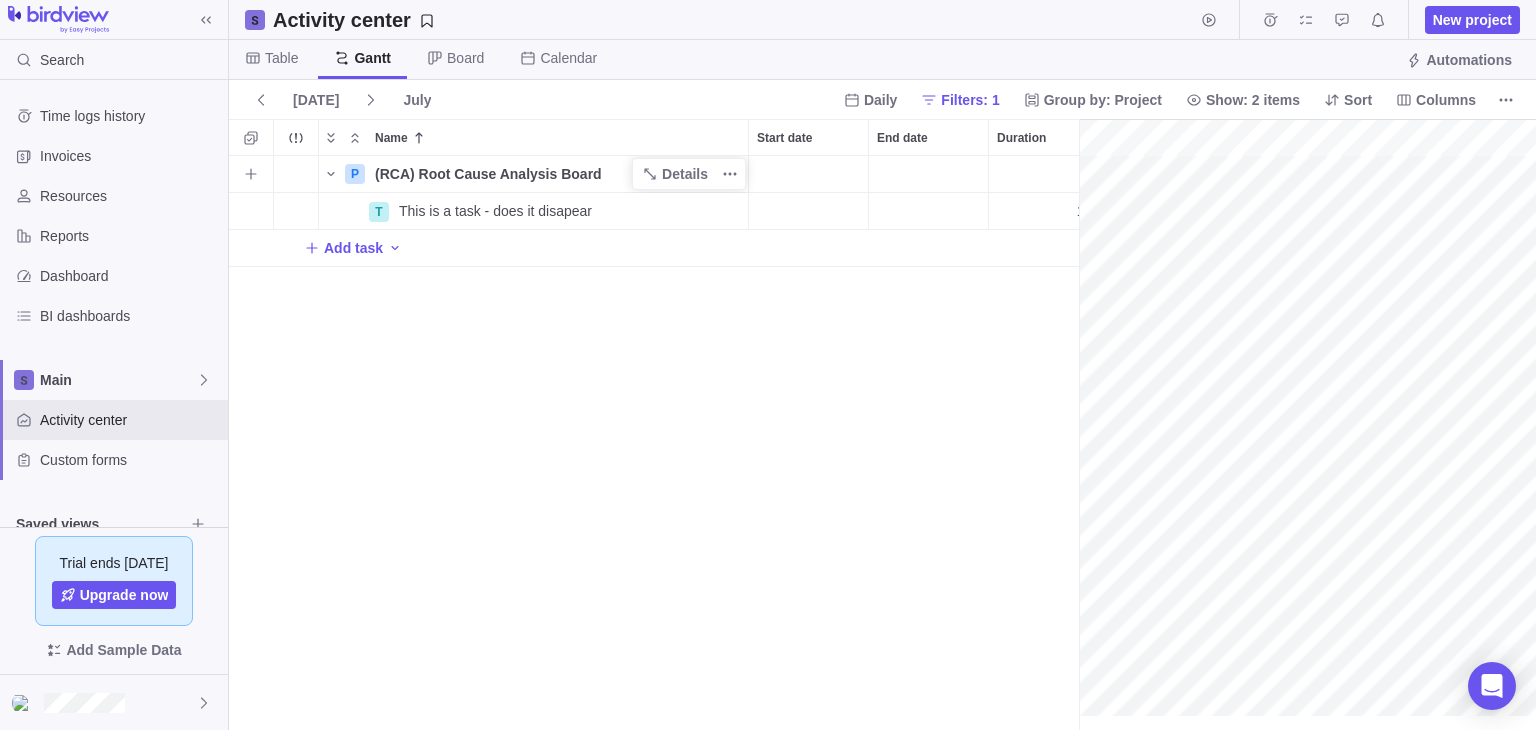 click on "(RCA) Root Cause Analysis Board" at bounding box center (488, 174) 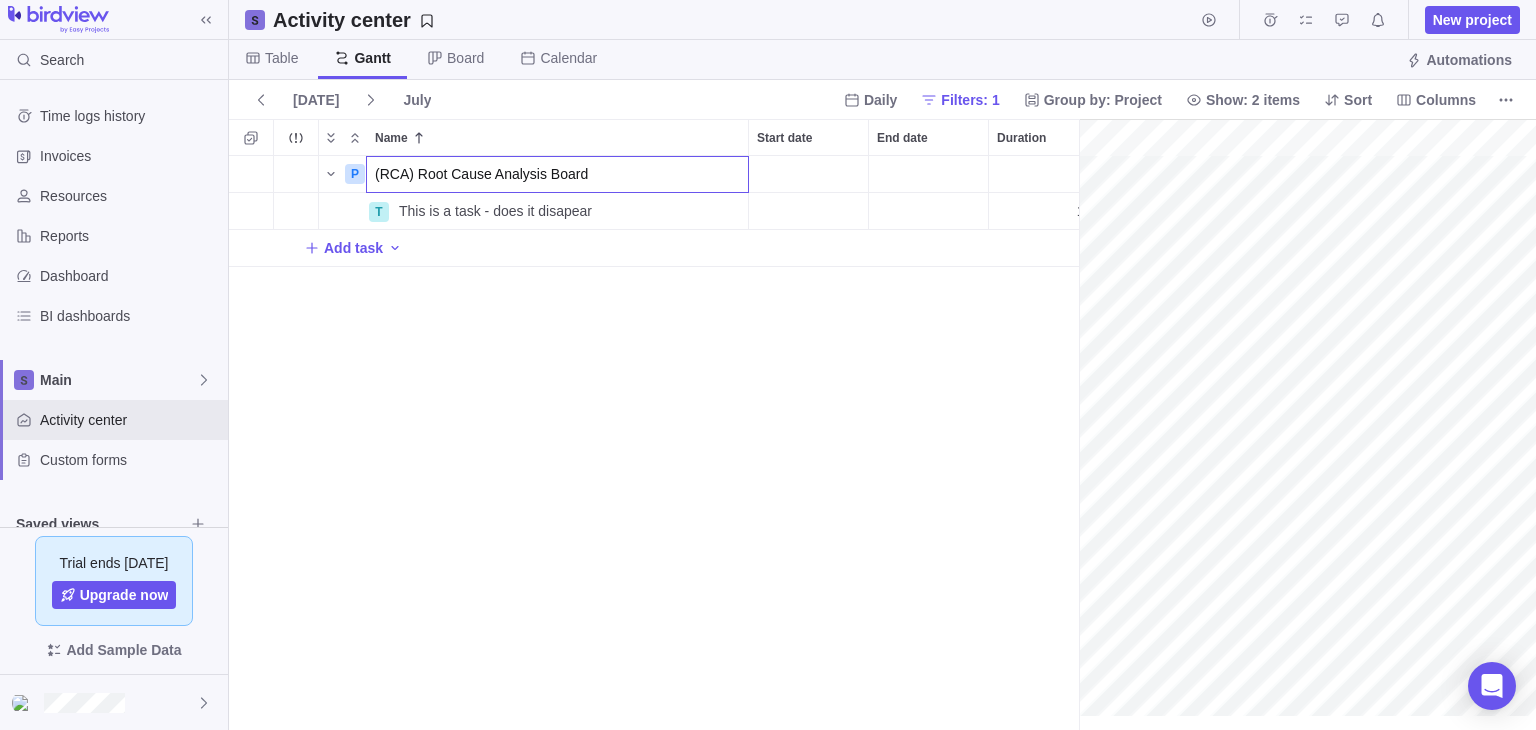 click on "P (RCA) Root Cause Analysis Board Open 2 T This is a task - does it disapear Details 10d Open 14 Add task" at bounding box center (654, 443) 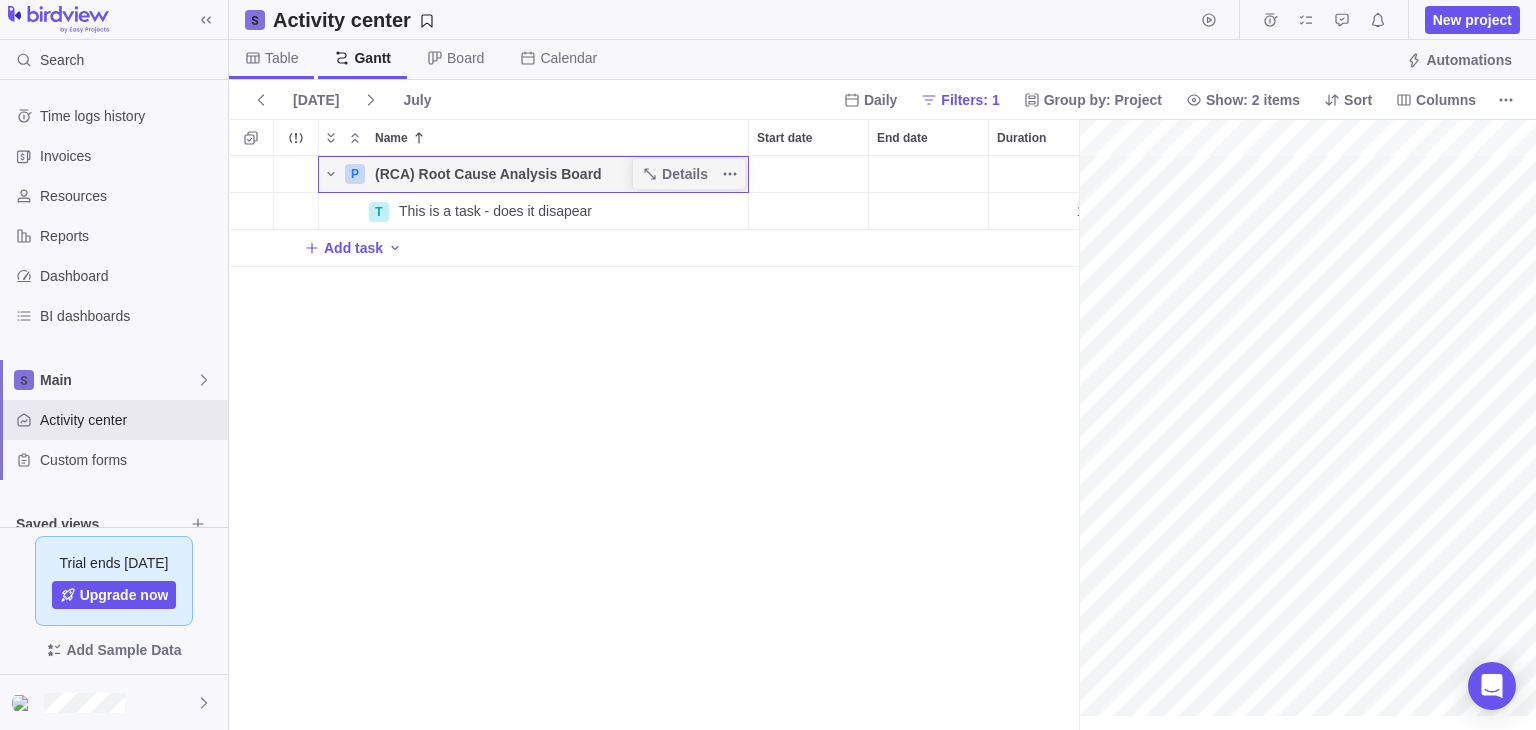 click on "Table" at bounding box center (281, 58) 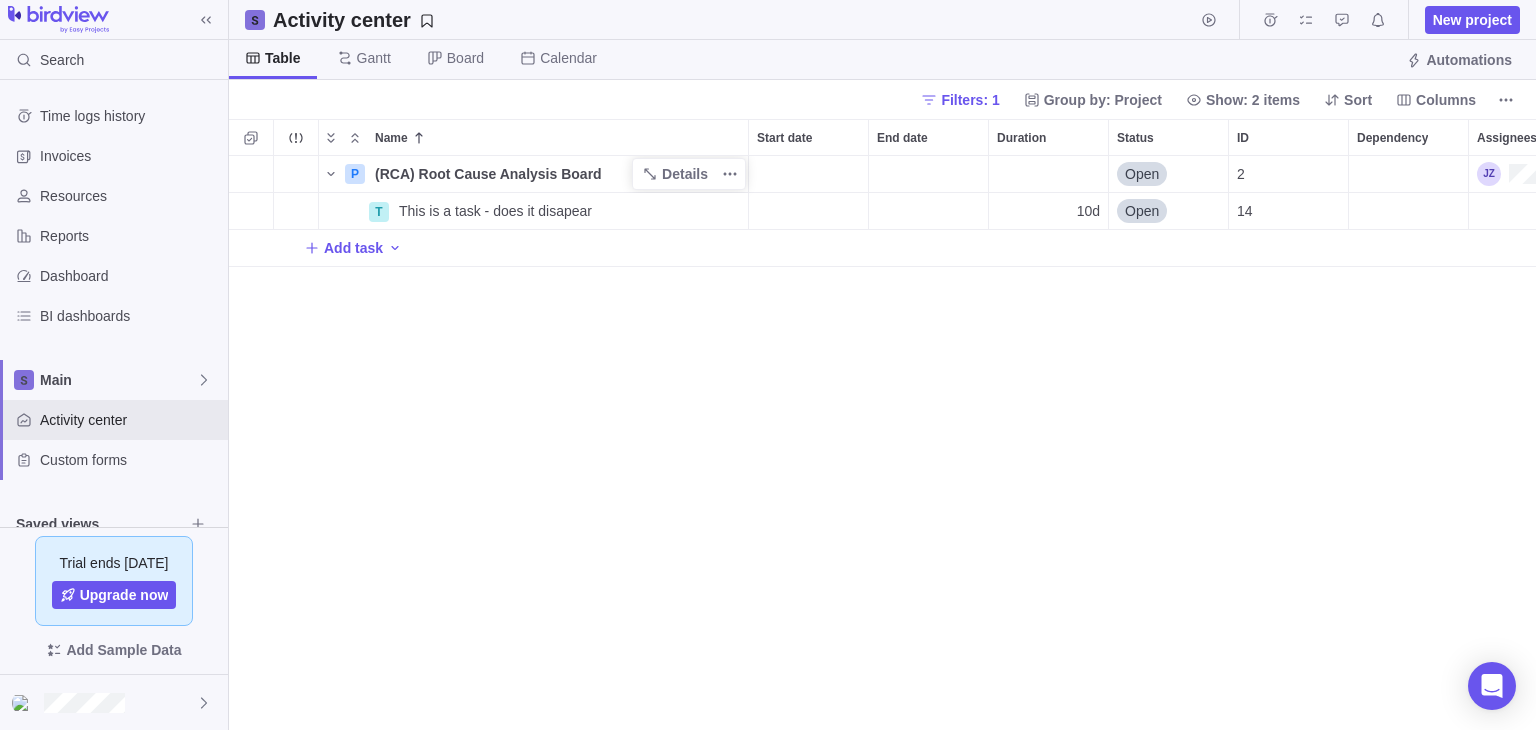 scroll, scrollTop: 16, scrollLeft: 16, axis: both 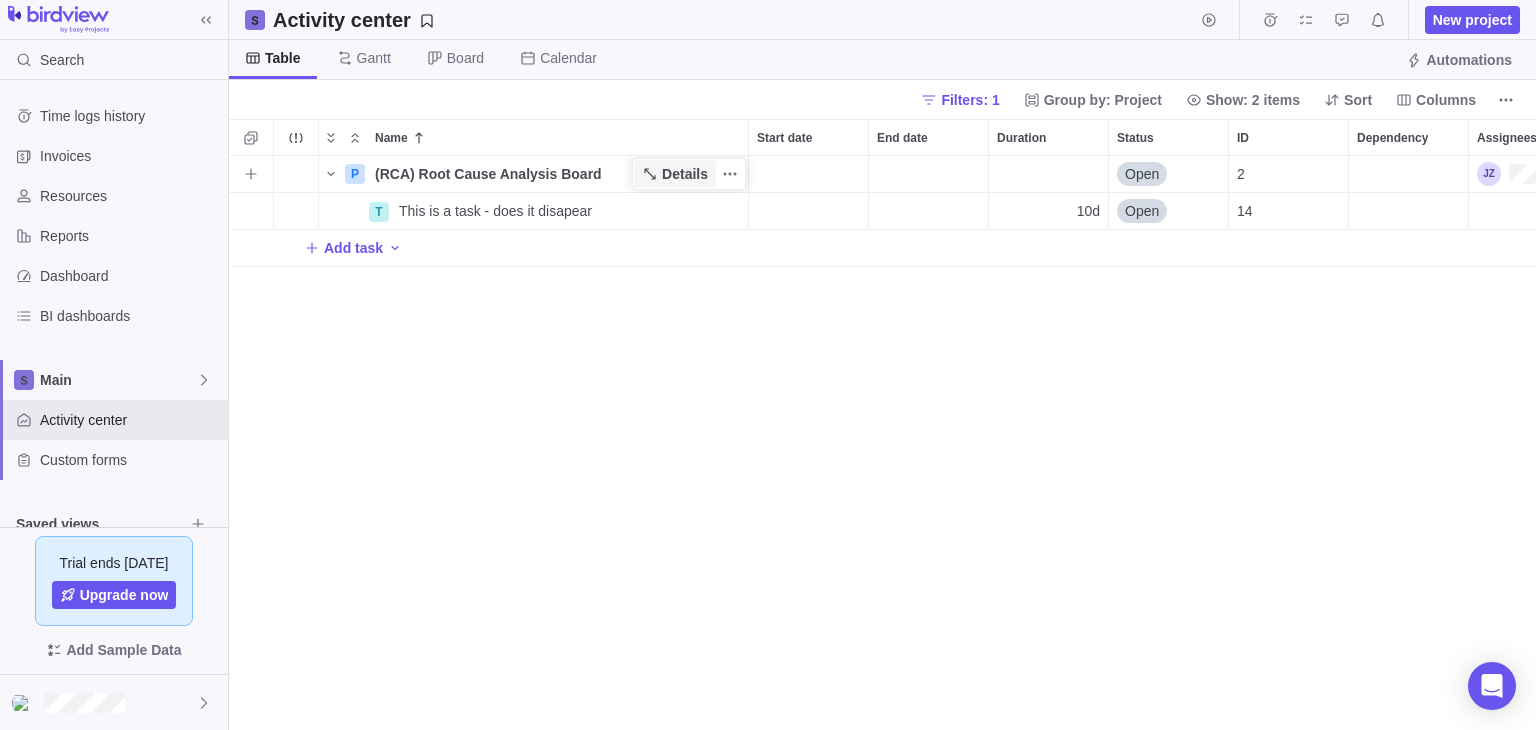 click on "Details" at bounding box center [685, 174] 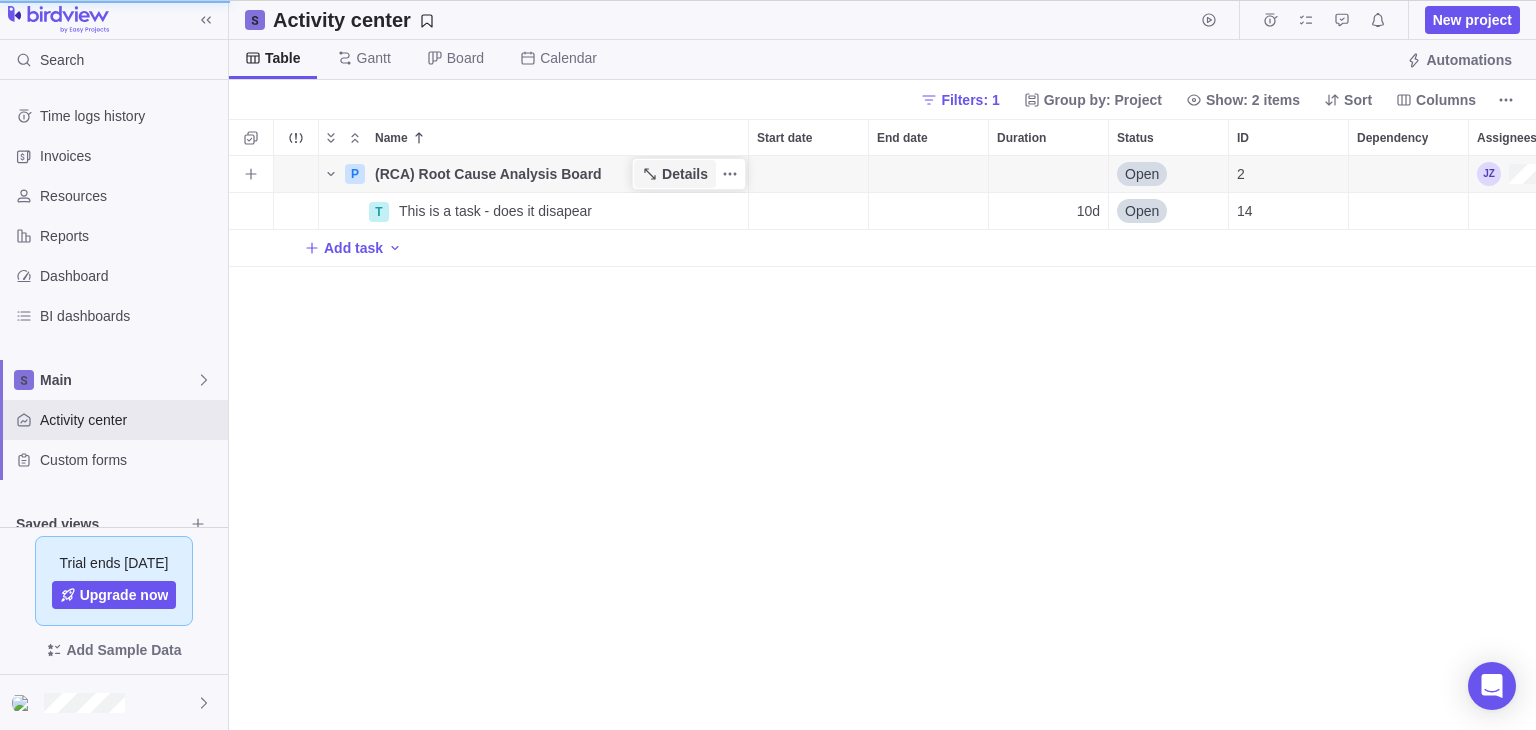 scroll, scrollTop: 558, scrollLeft: 456, axis: both 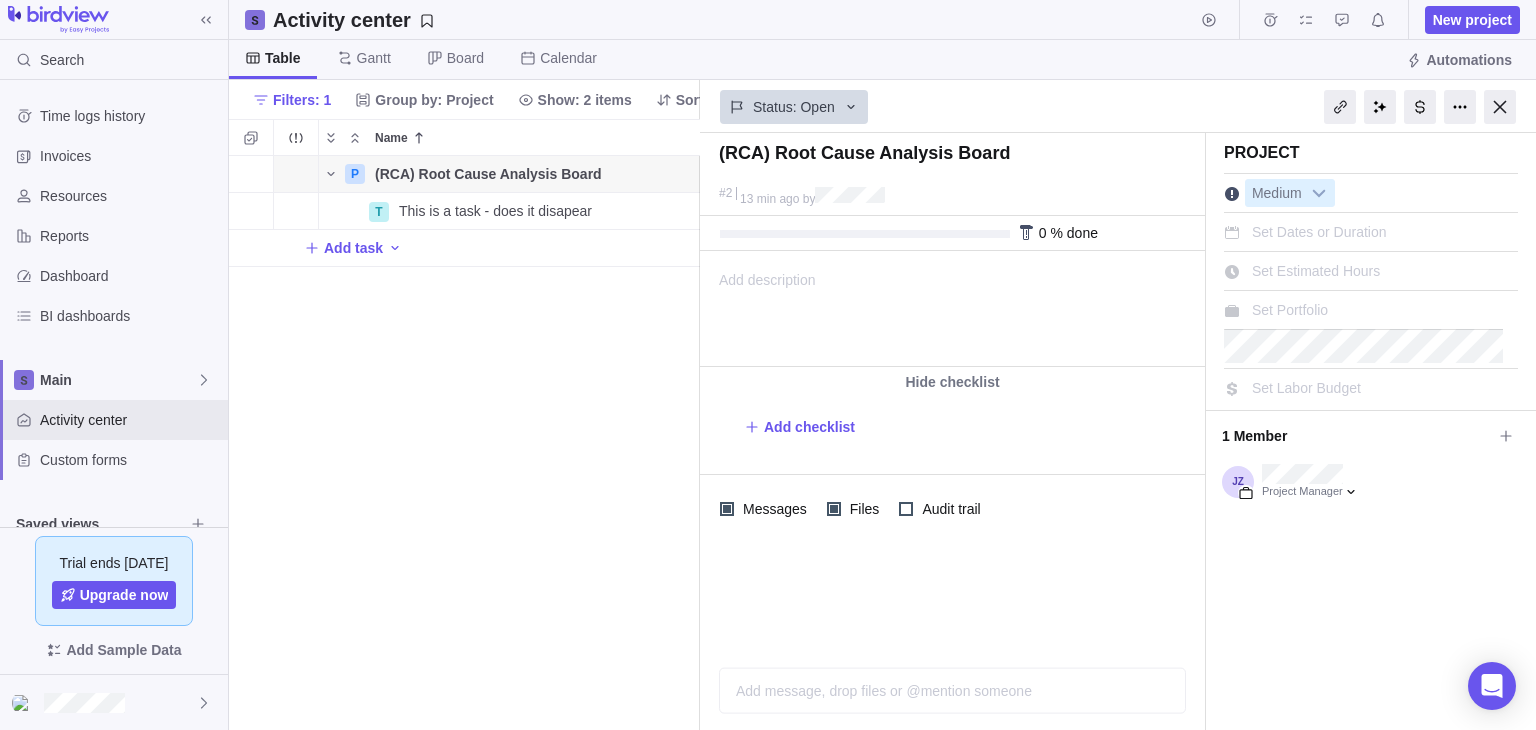 click on "Messages Files Audit trail" at bounding box center [952, 509] 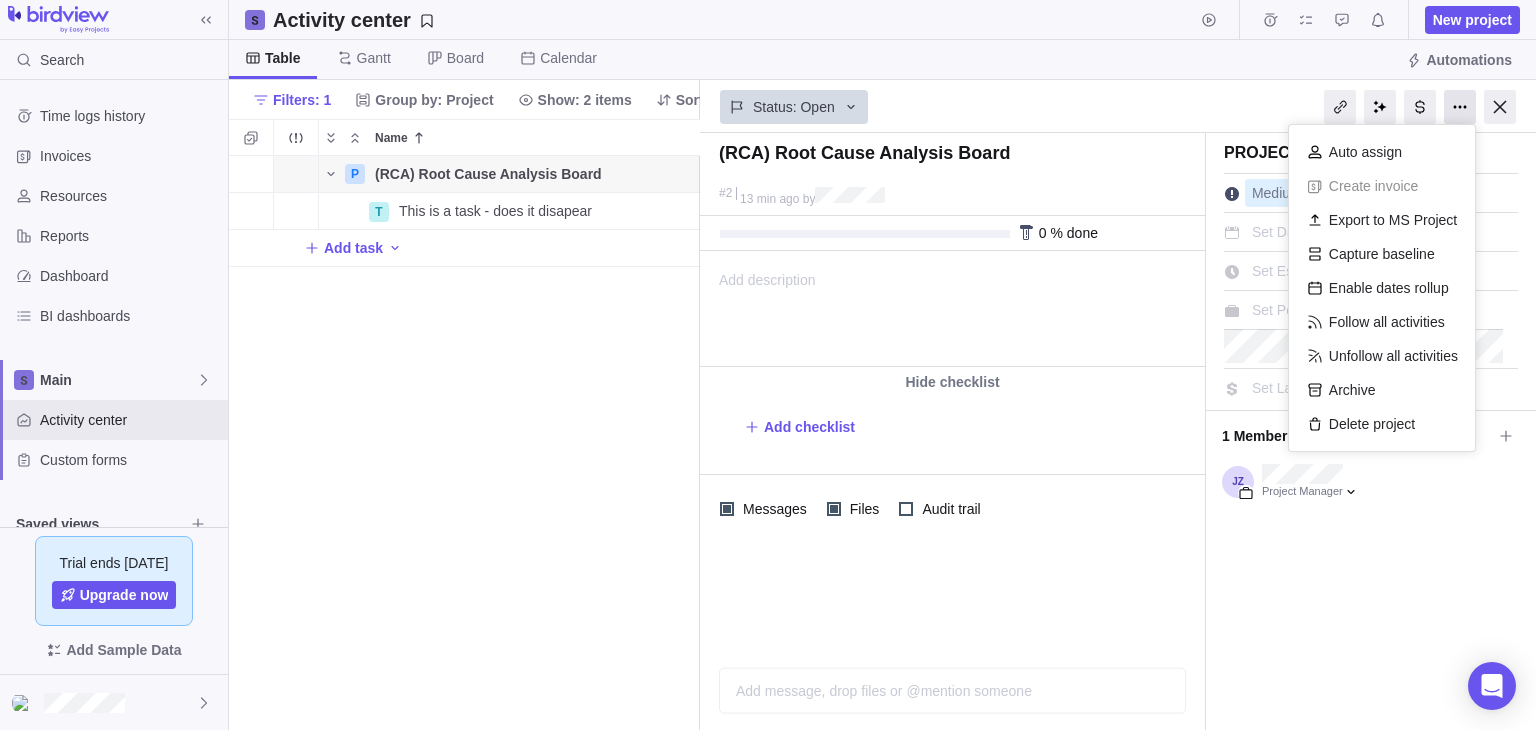 click at bounding box center [1460, 107] 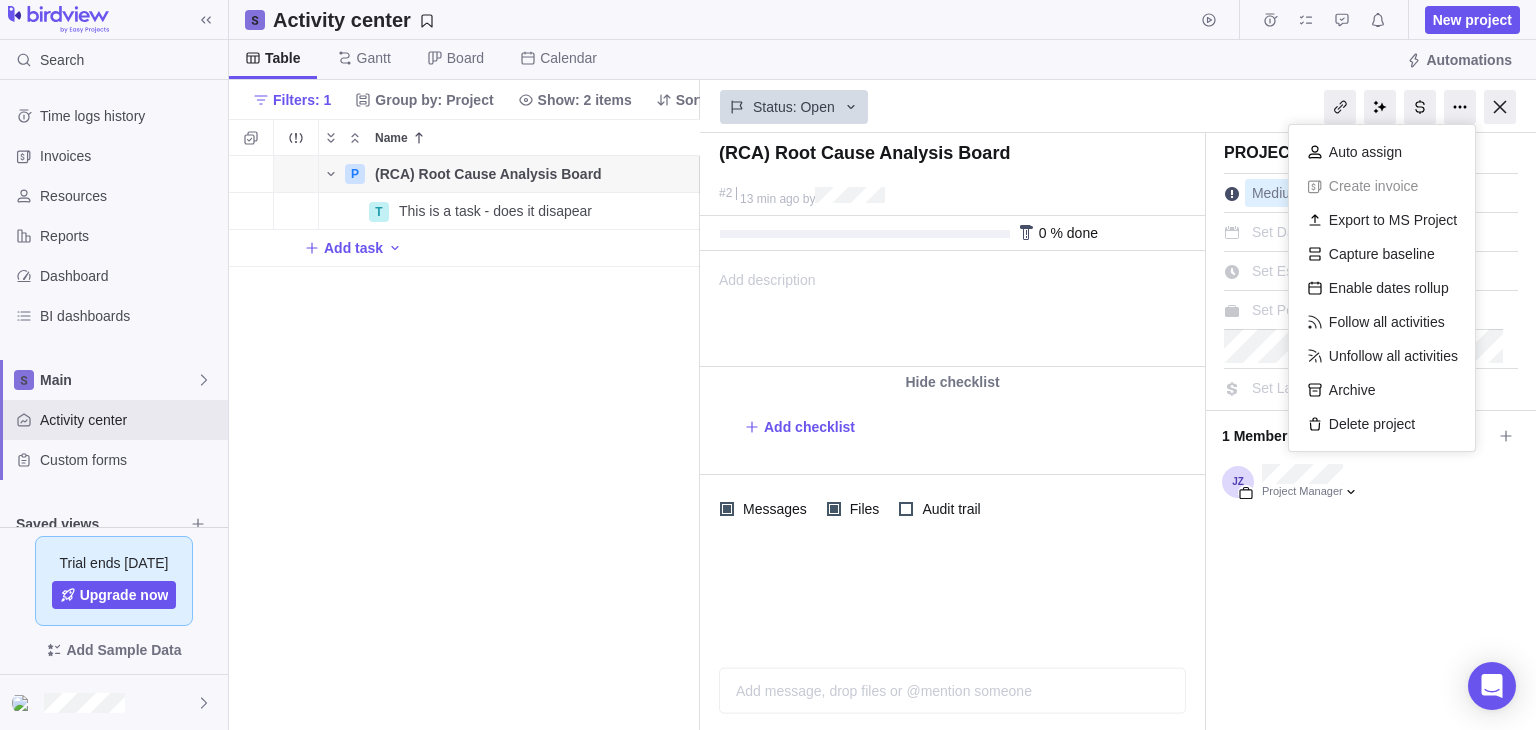 scroll, scrollTop: 0, scrollLeft: 0, axis: both 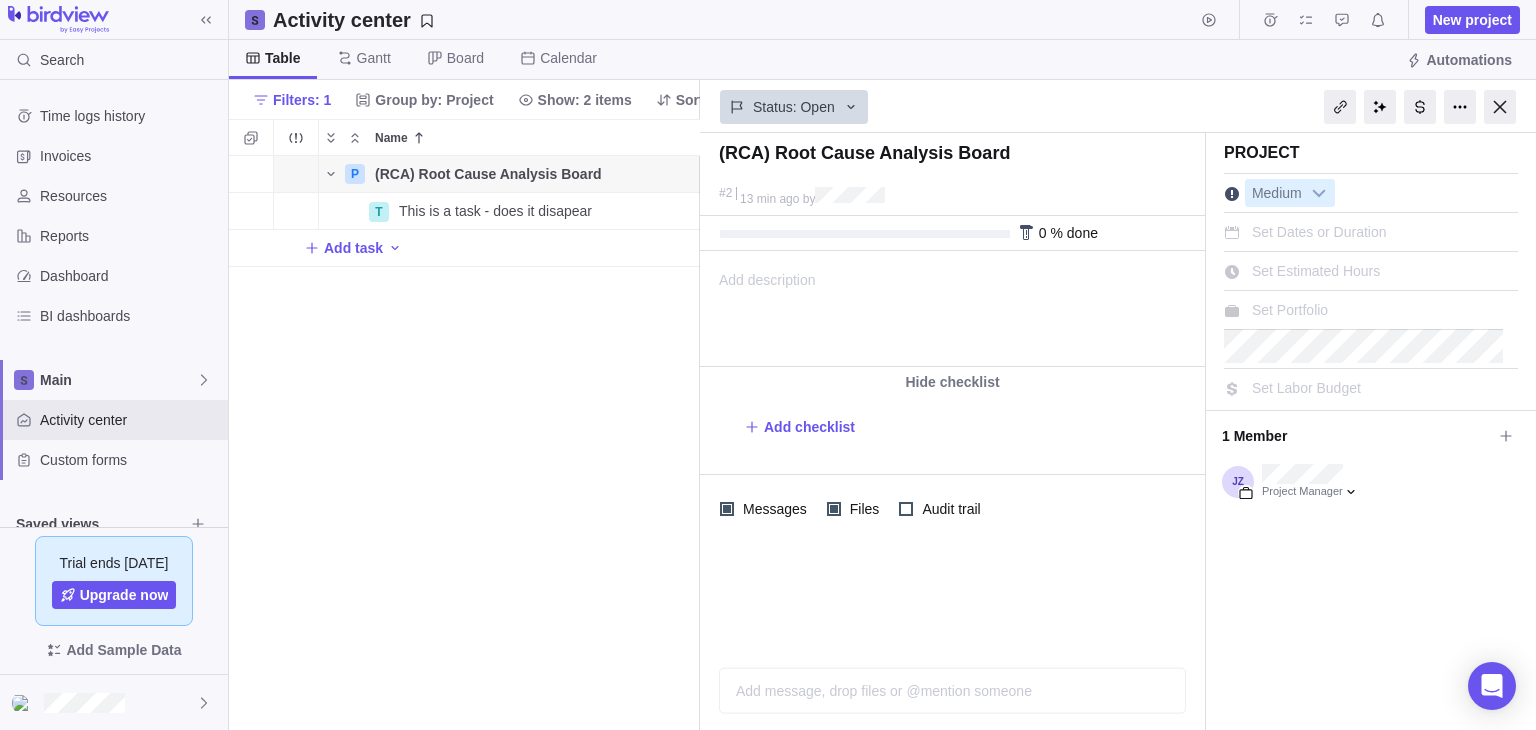 click on "Project" at bounding box center [1262, 152] 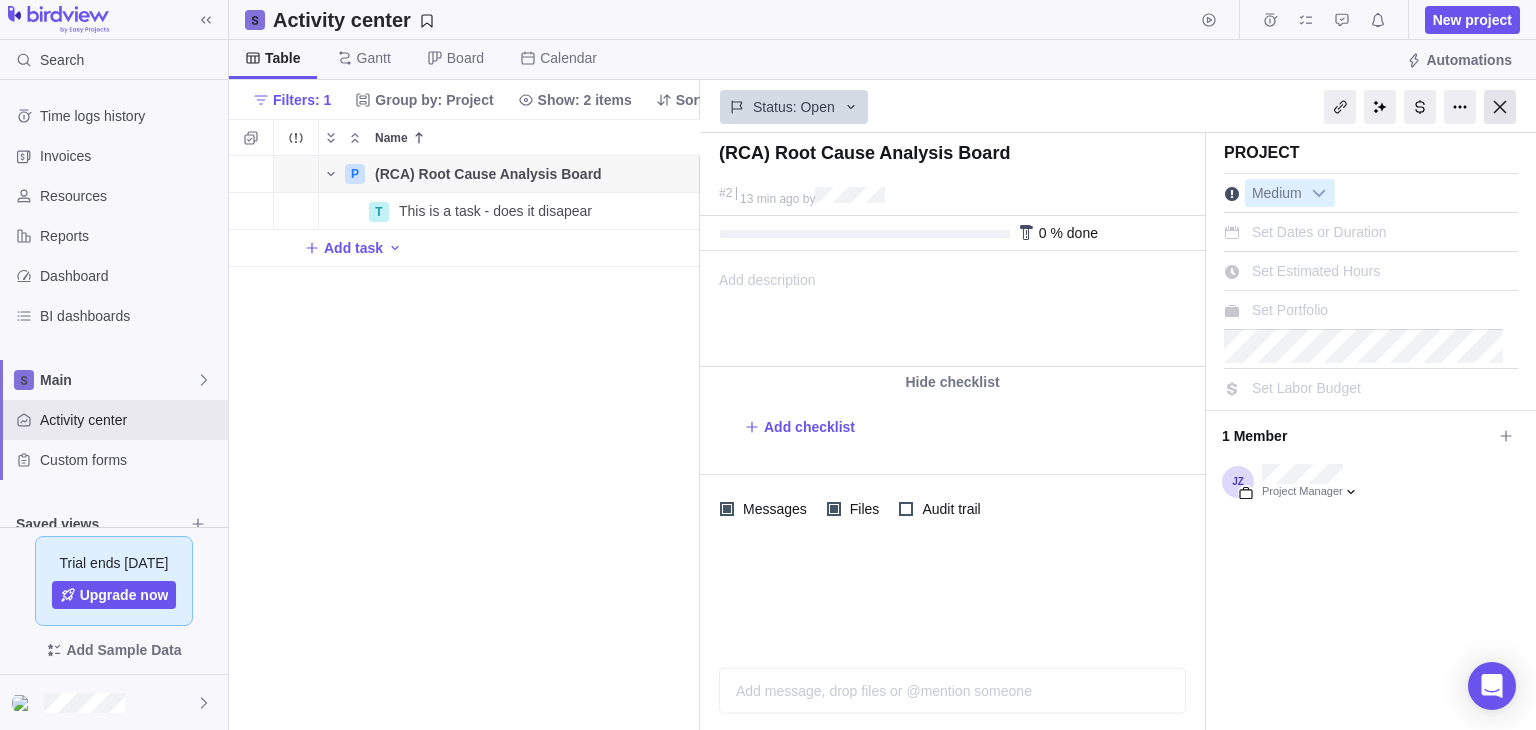 click at bounding box center (1500, 107) 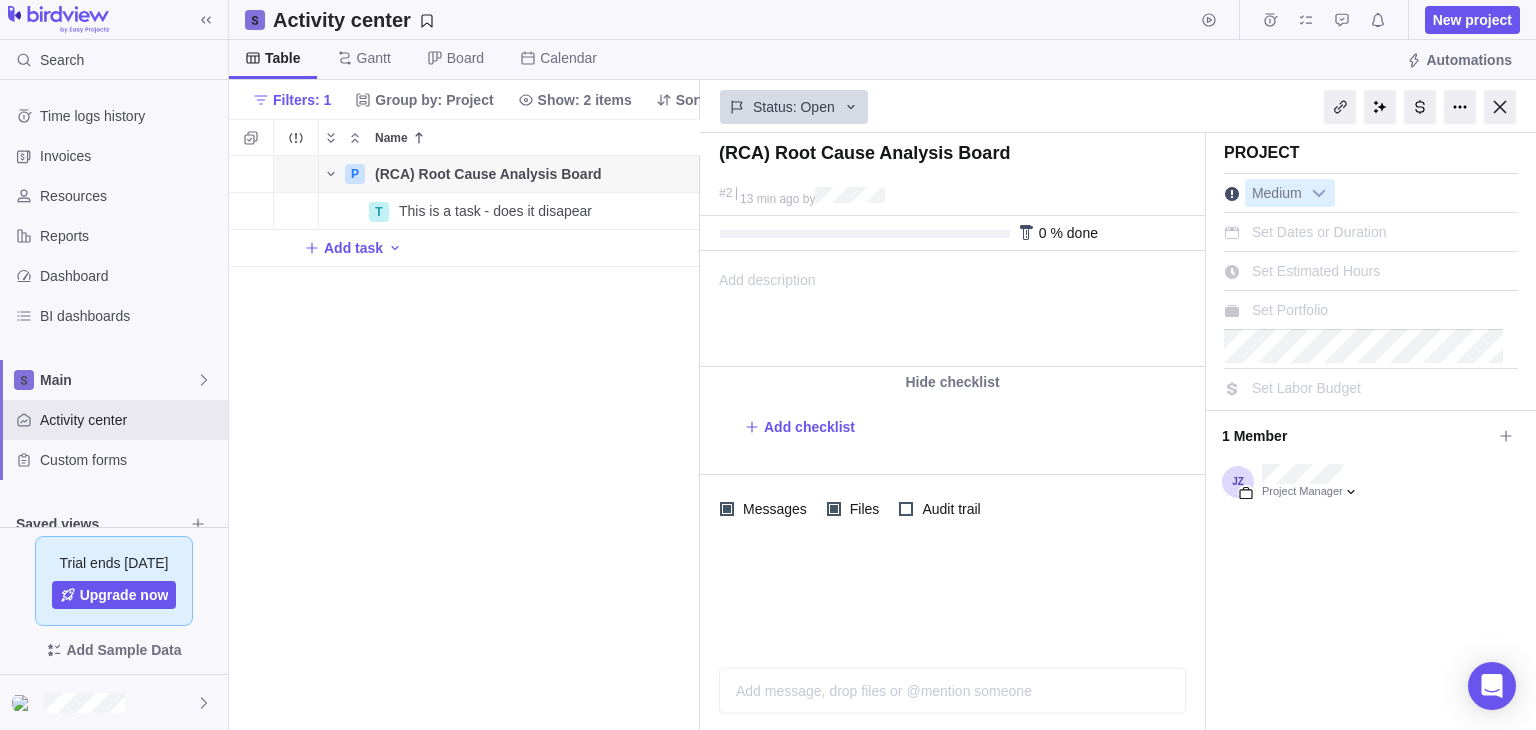 scroll, scrollTop: 16, scrollLeft: 16, axis: both 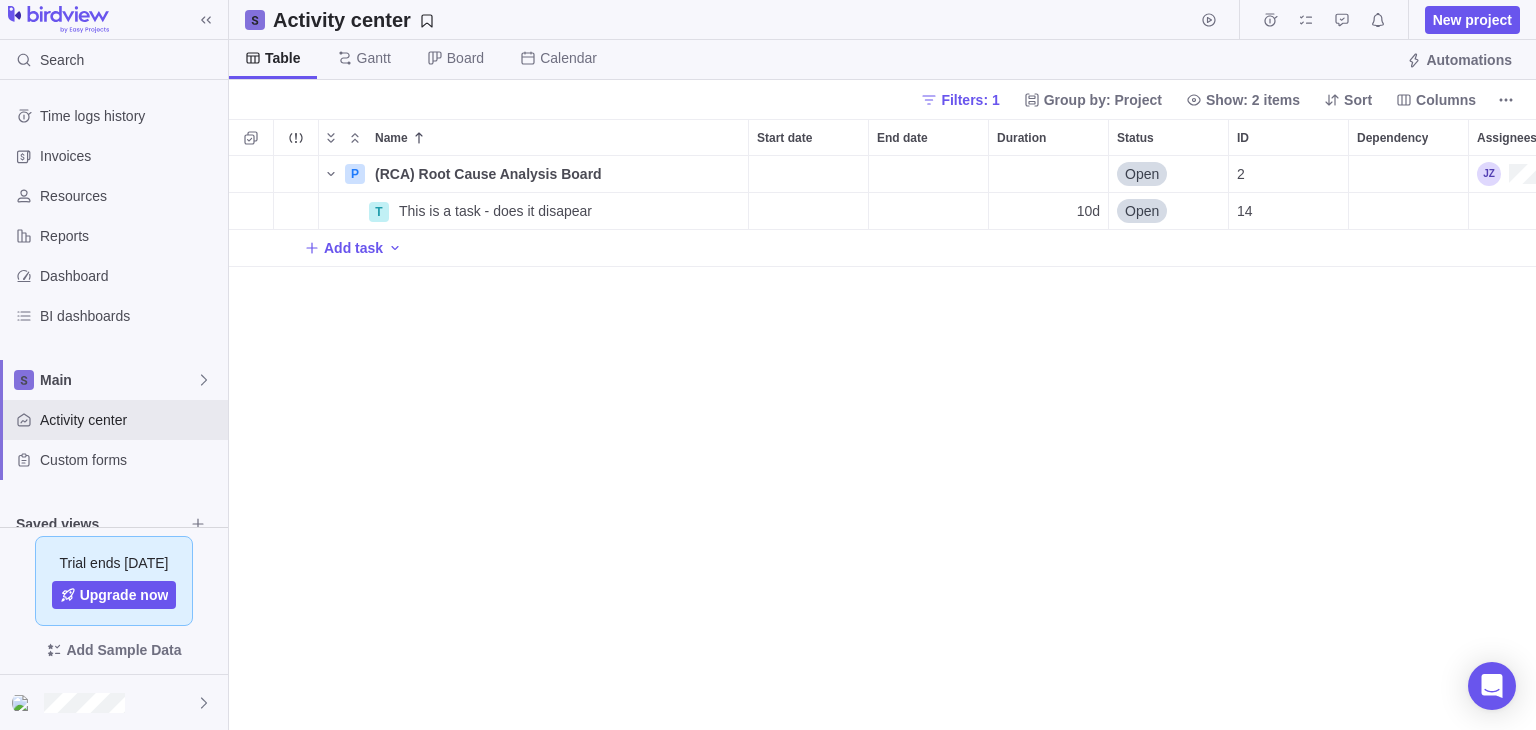 click on "P (RCA) Root Cause Analysis Board Details Open 2 T This is a task - does it disapear Details 10d Open 14 Add task" at bounding box center [882, 443] 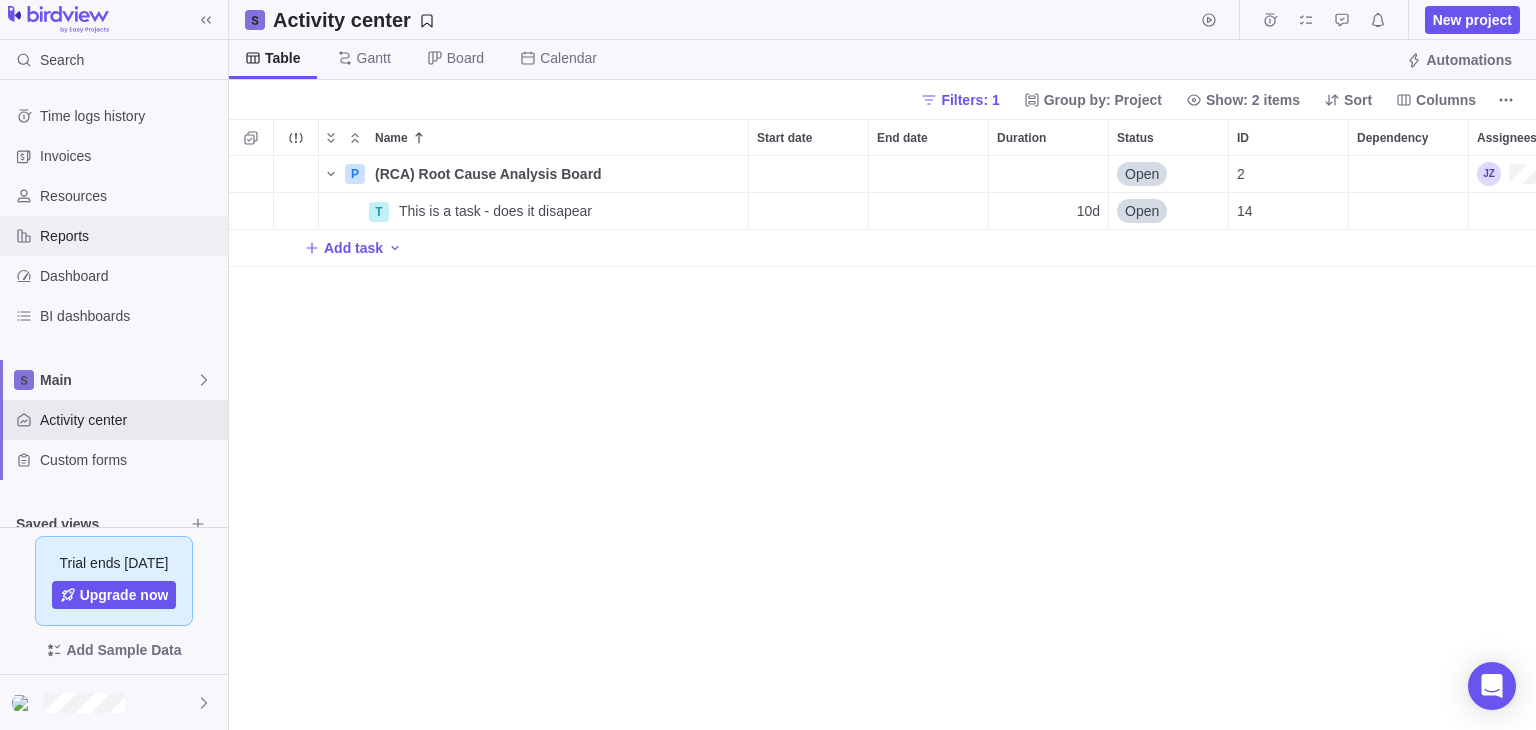 click on "Reports" at bounding box center [114, 236] 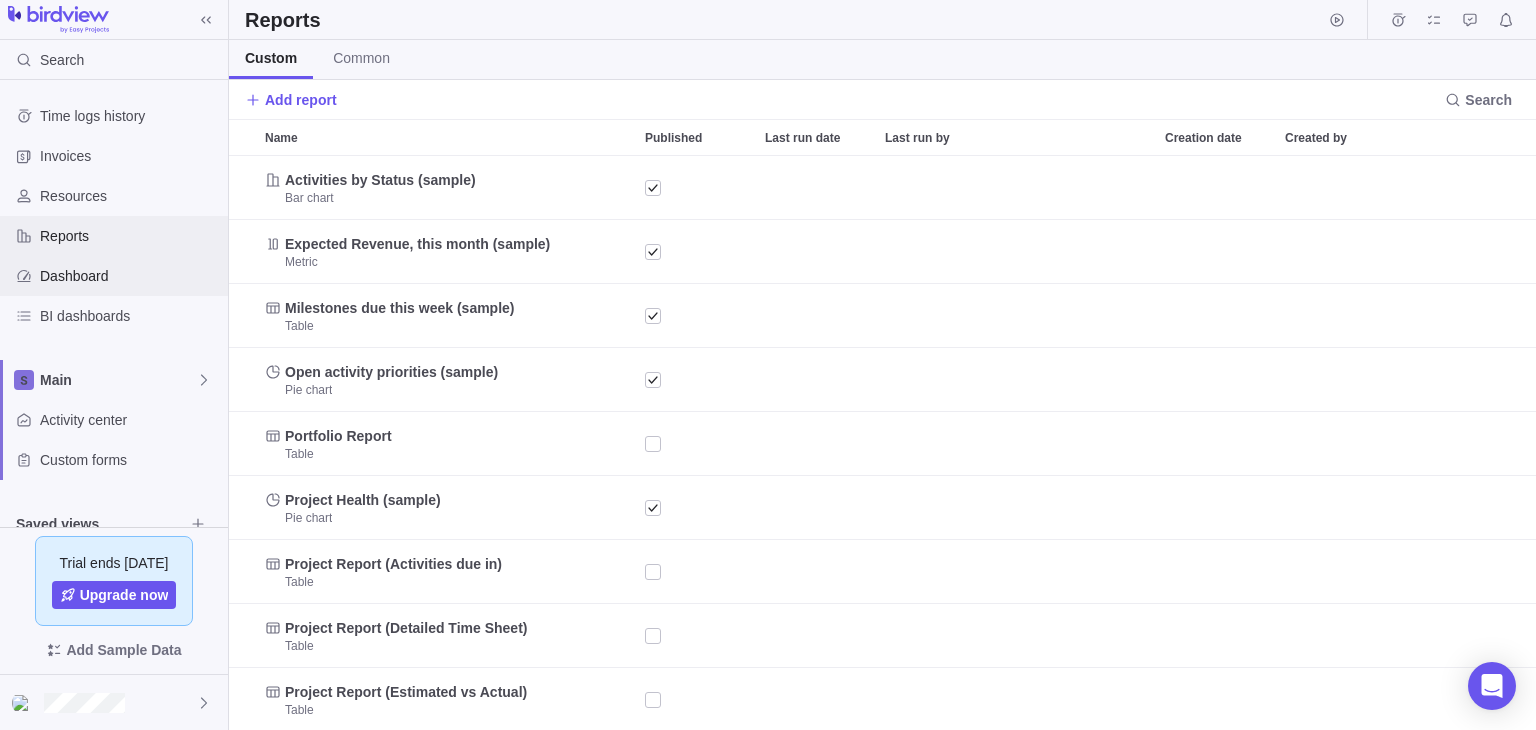 scroll, scrollTop: 16, scrollLeft: 16, axis: both 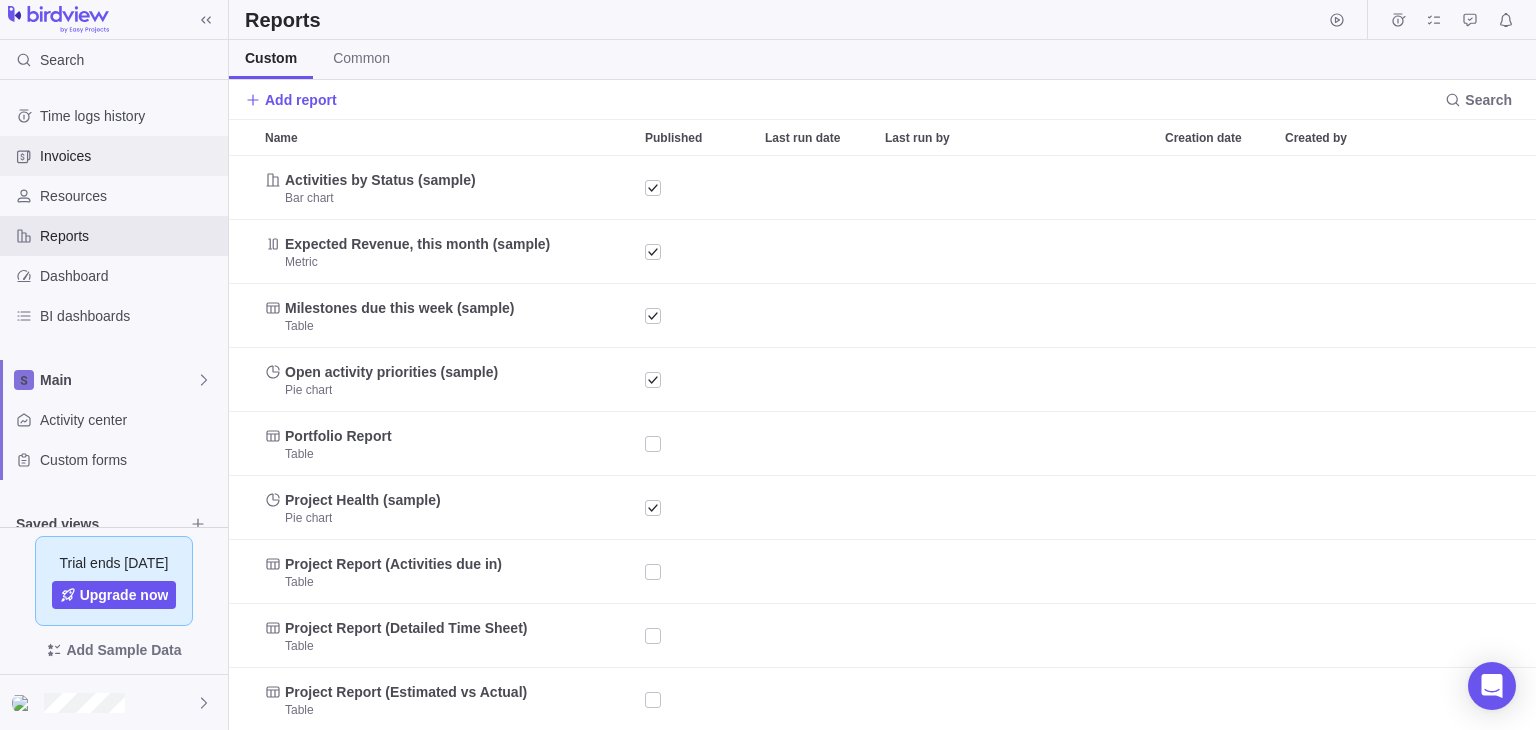 click on "Invoices" at bounding box center (114, 156) 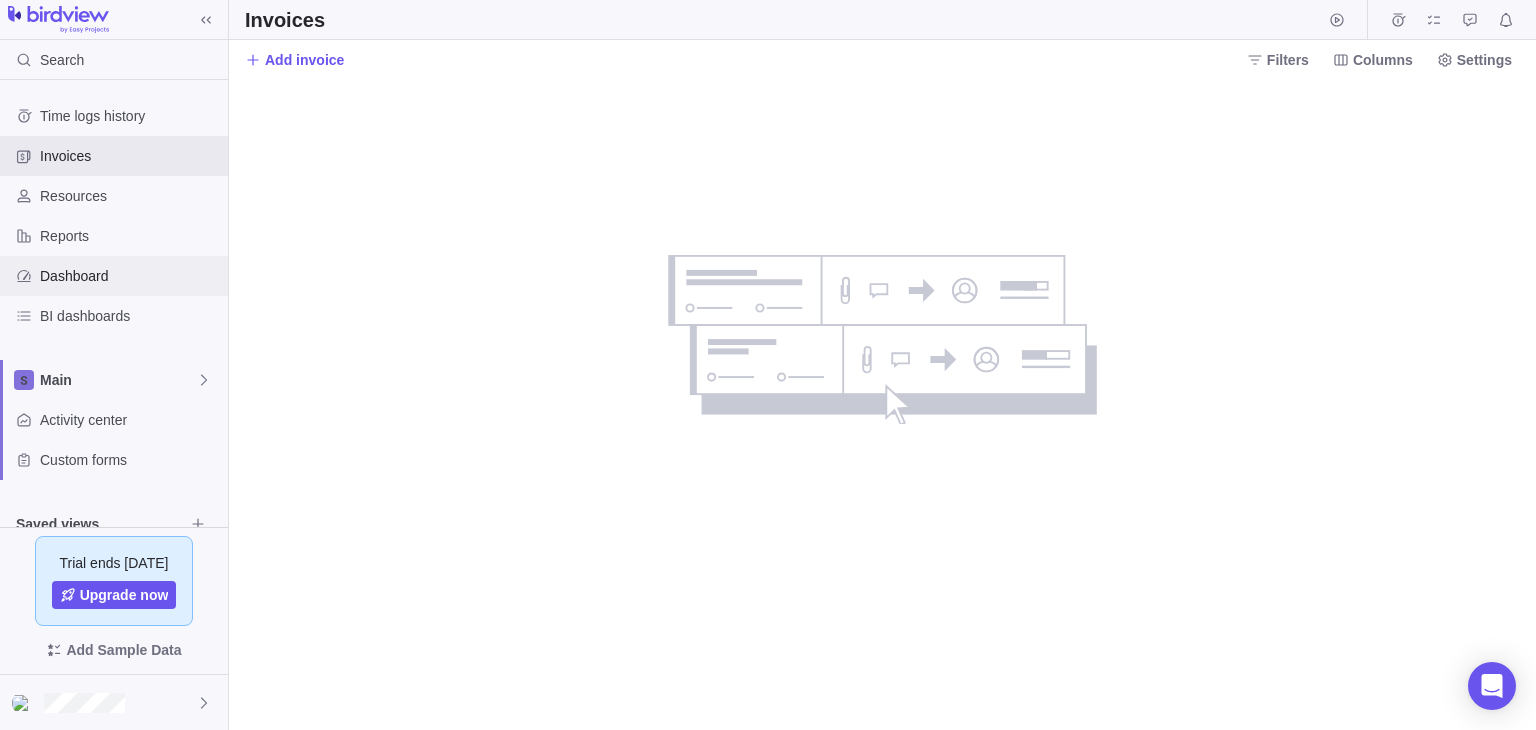 click on "Dashboard" at bounding box center (114, 276) 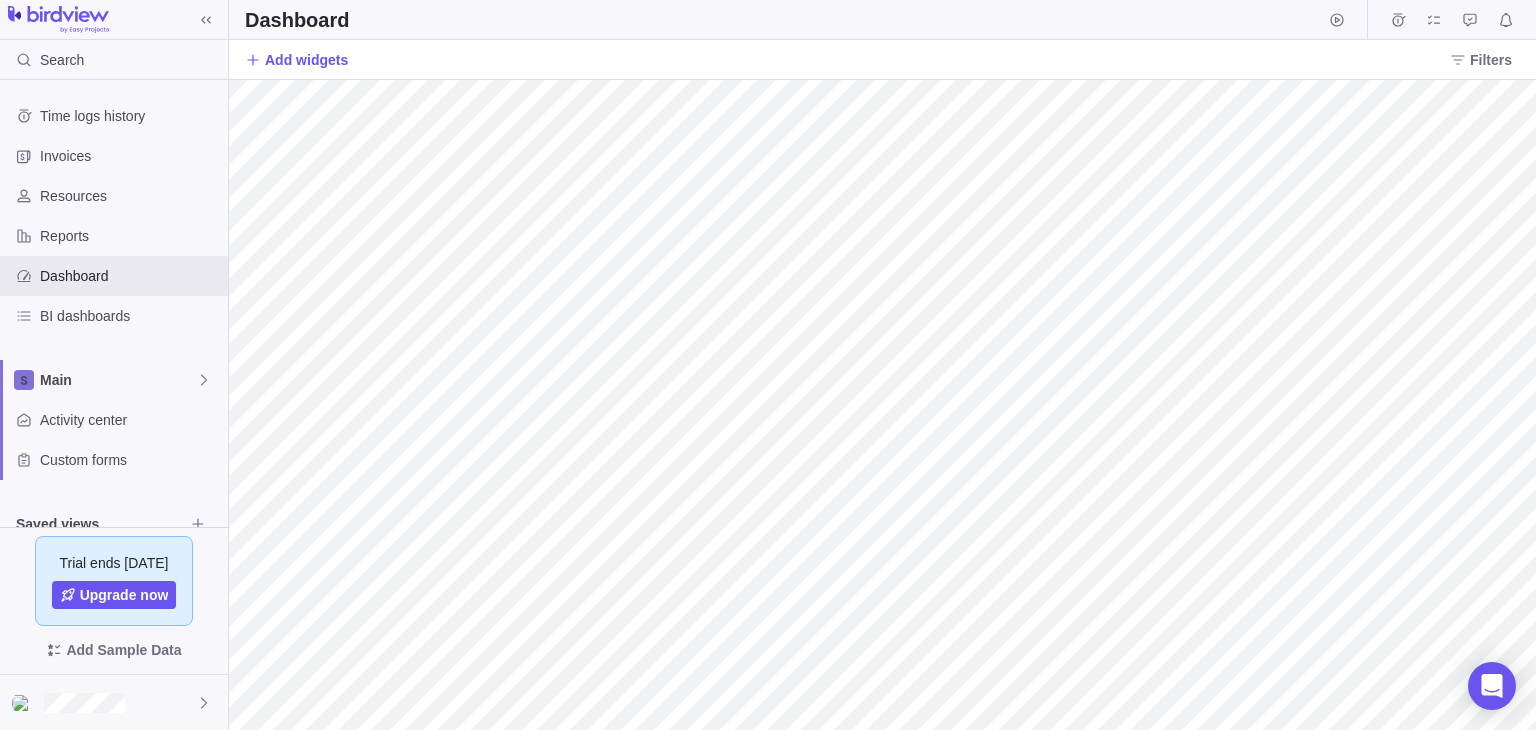 click on "Time logs history Invoices Resources Reports Dashboard BI dashboards Main Activity center Custom forms Saved views Get Started Project Financials Flat Fee Project Financials T&M Upcoming Milestones" at bounding box center [114, 400] 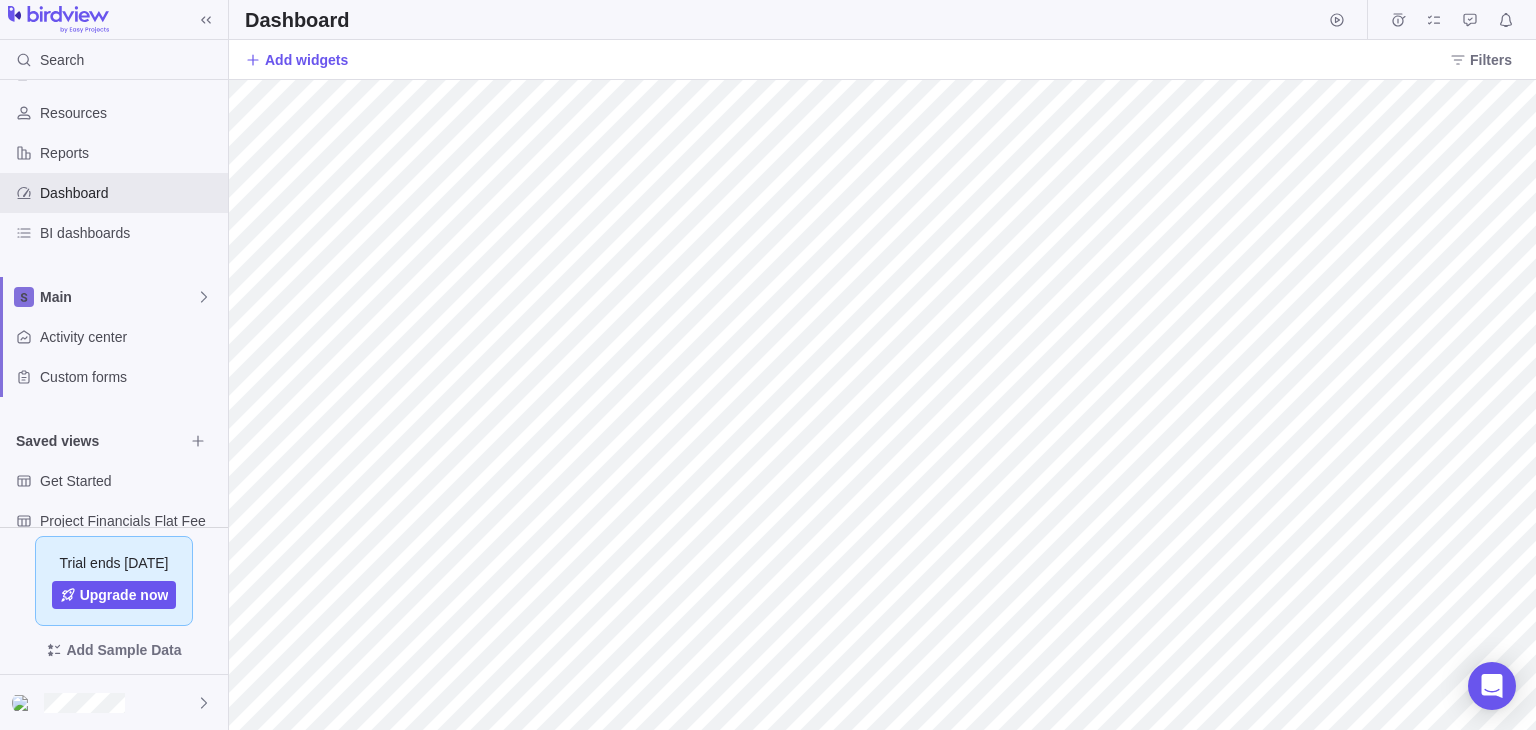 scroll, scrollTop: 192, scrollLeft: 0, axis: vertical 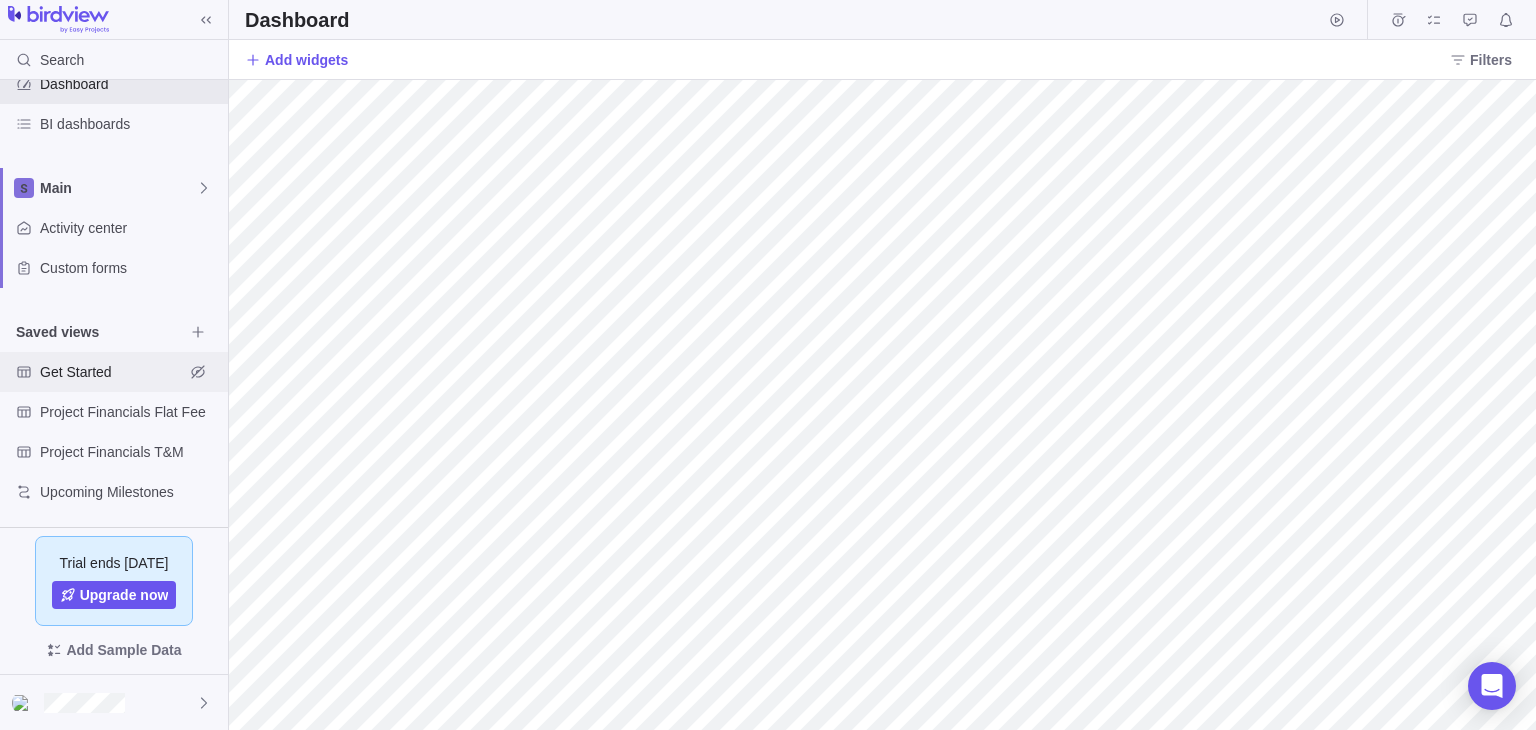 click on "Get Started" at bounding box center [112, 372] 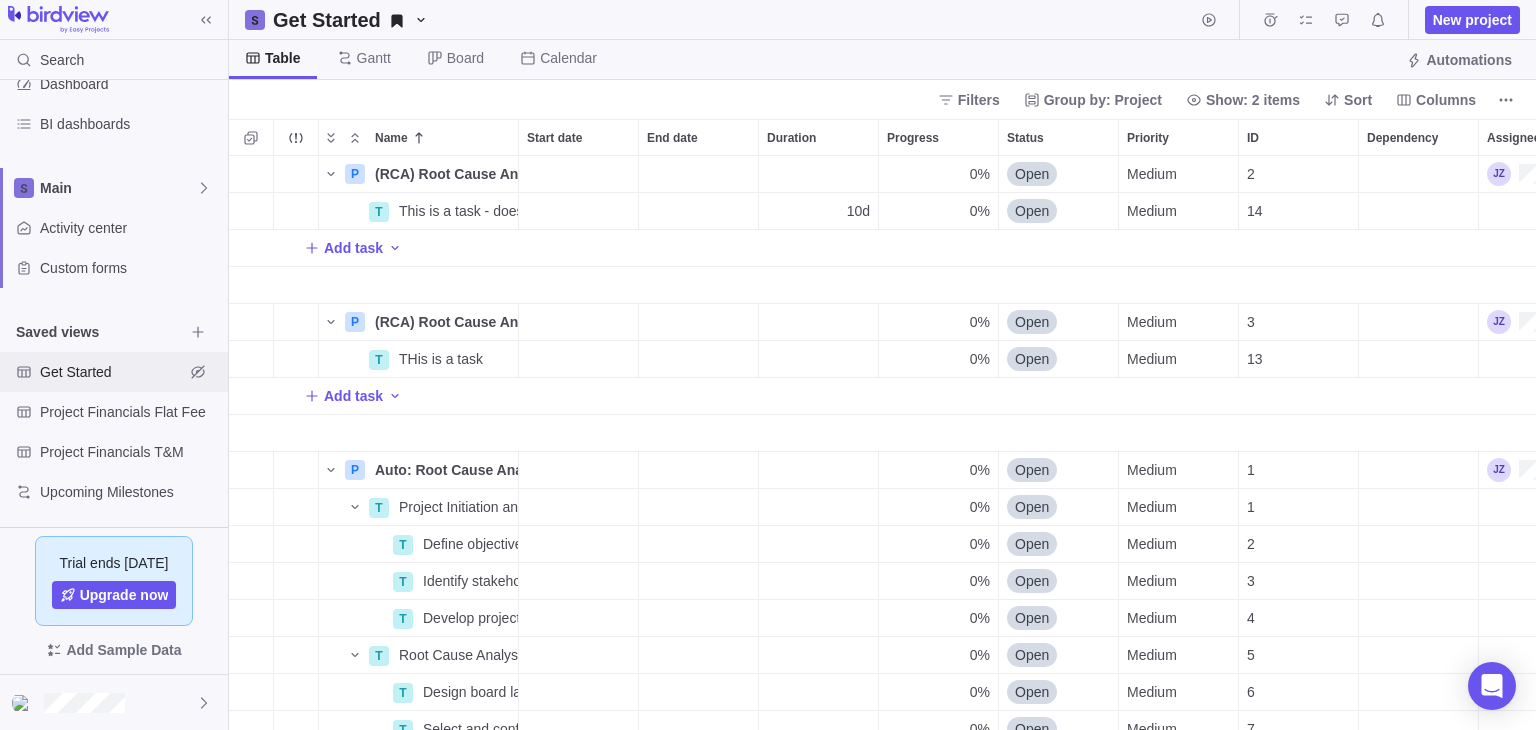 scroll, scrollTop: 16, scrollLeft: 16, axis: both 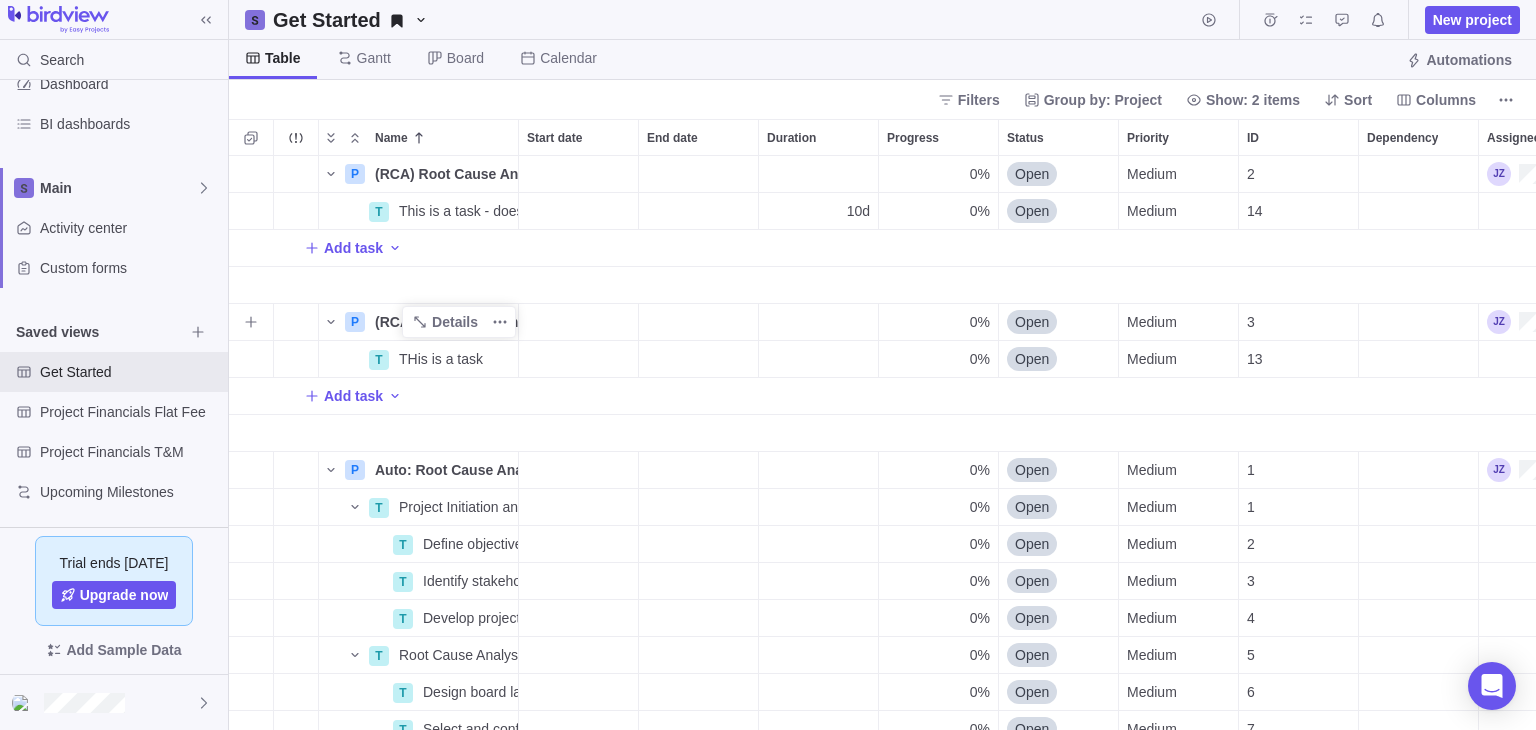 click on "(RCA) Root Cause Analysis Board" at bounding box center (446, 322) 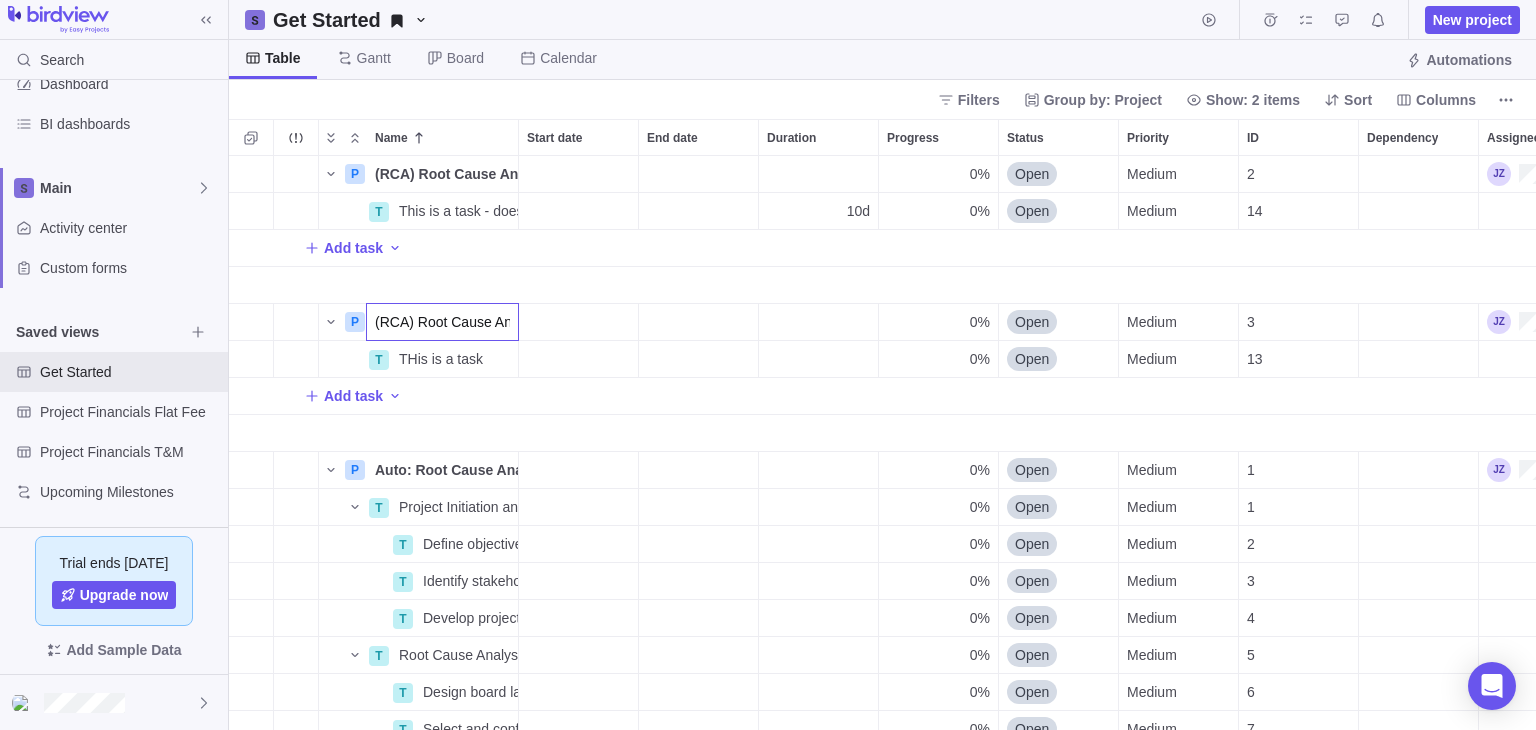 click on "(RCA) Root Cause Analysis Board" at bounding box center (442, 322) 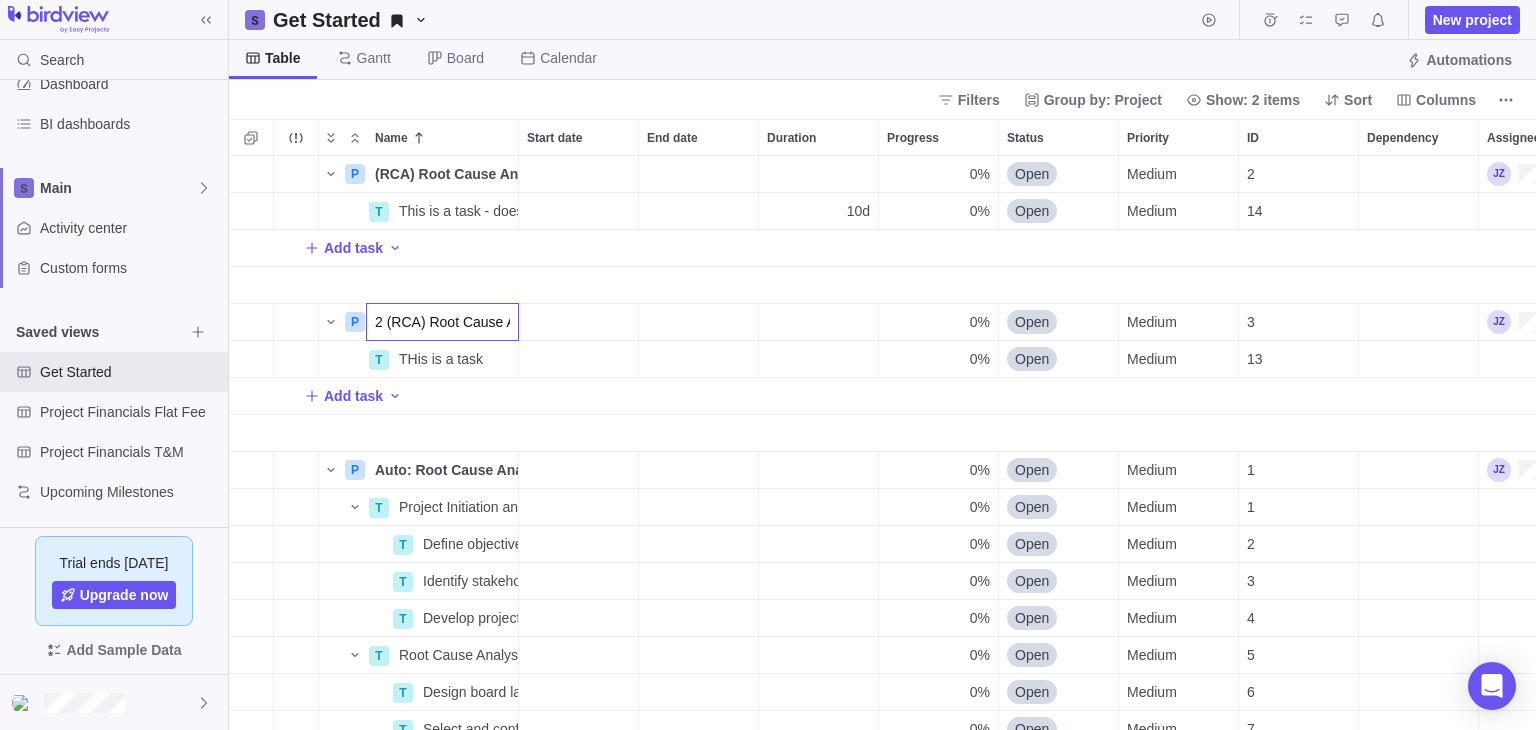 type on "2 (RCA) Root Cause Analysis Board" 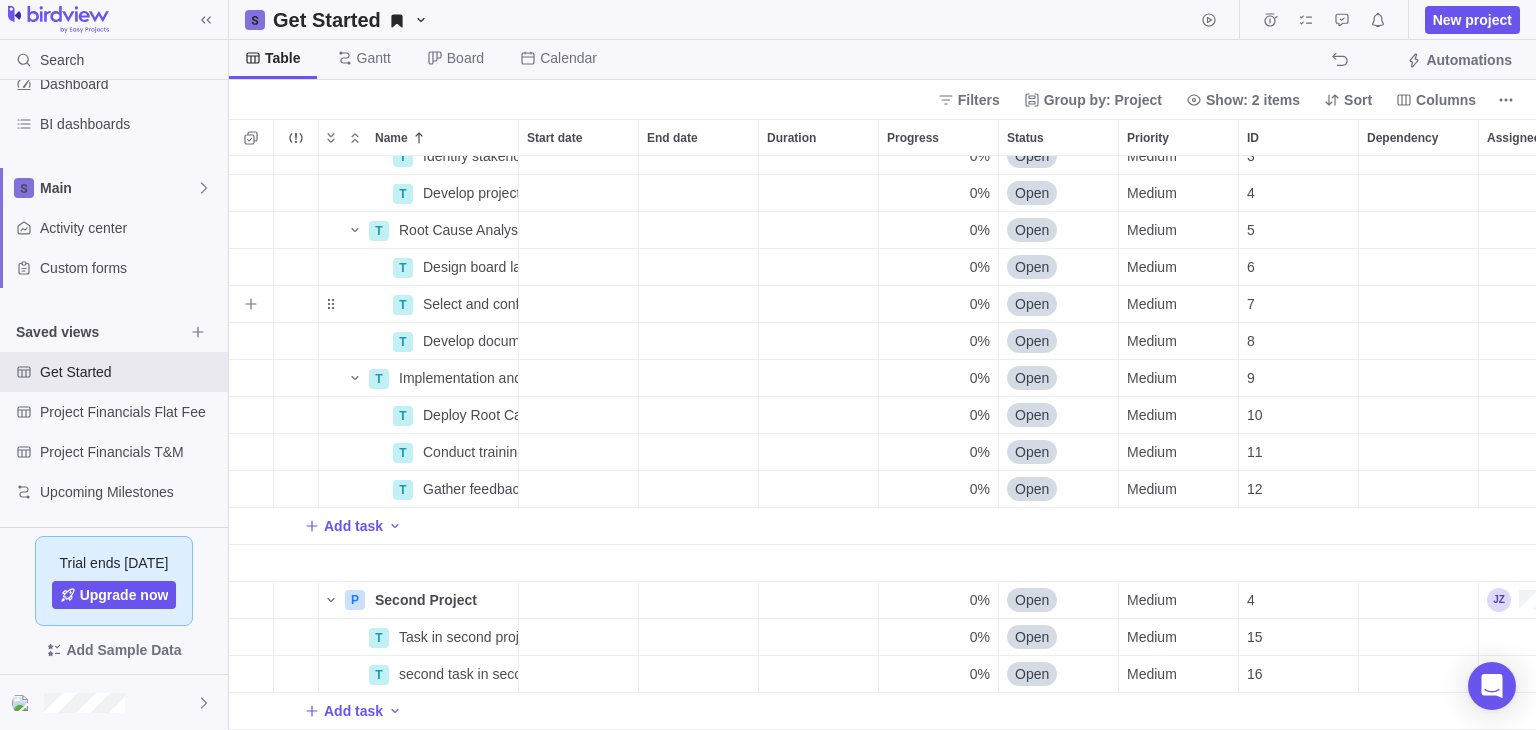 scroll, scrollTop: 0, scrollLeft: 0, axis: both 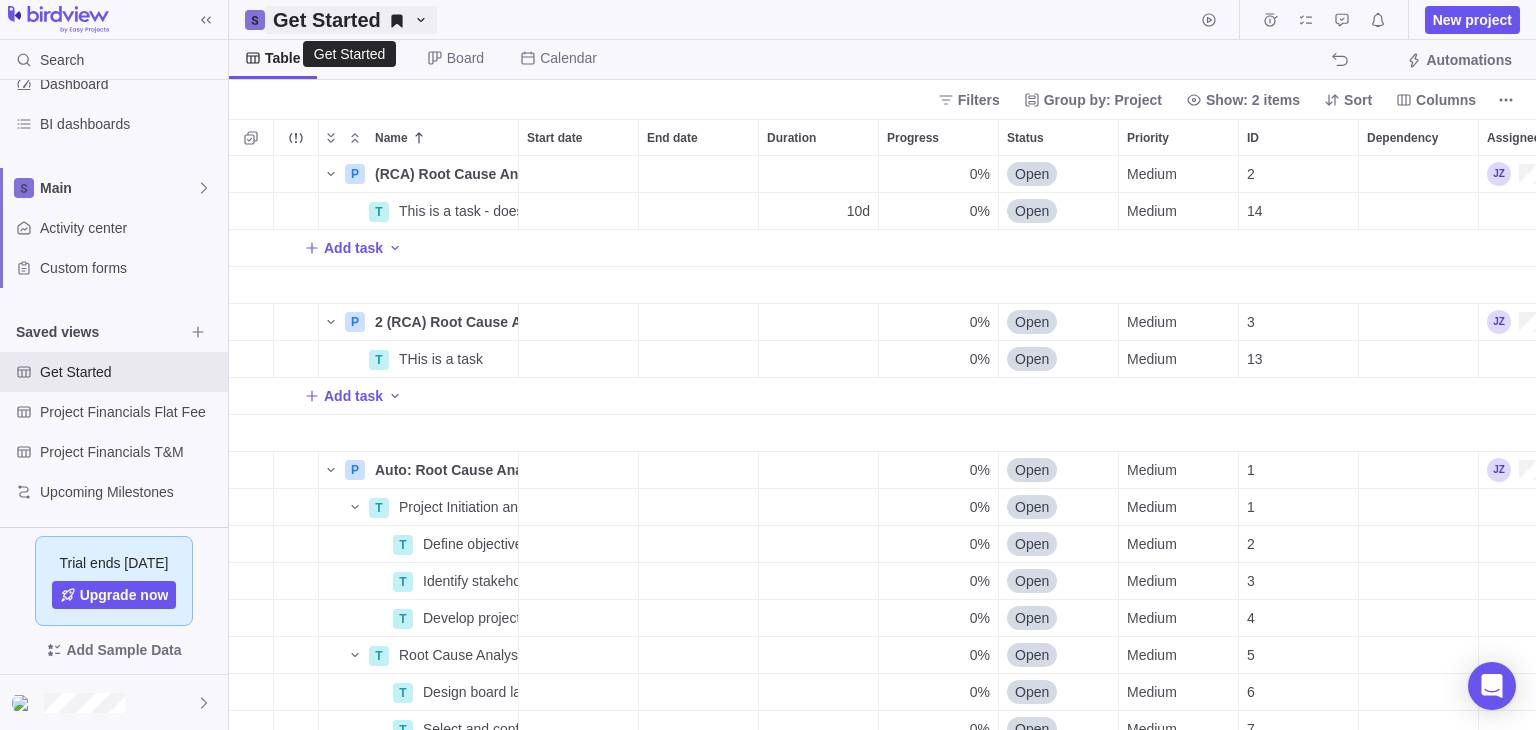 click on "Get Started" at bounding box center [327, 20] 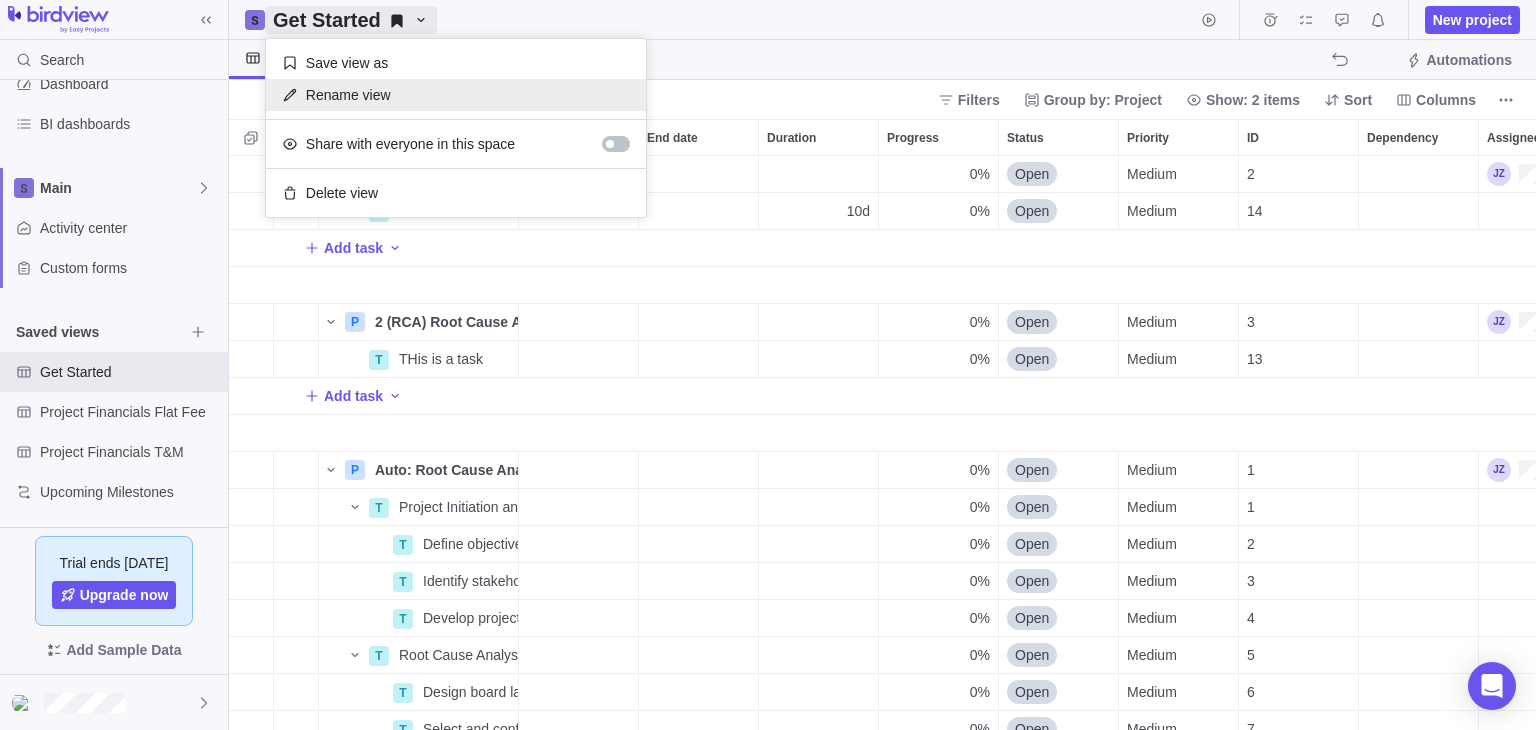 click on "Rename view" at bounding box center (348, 95) 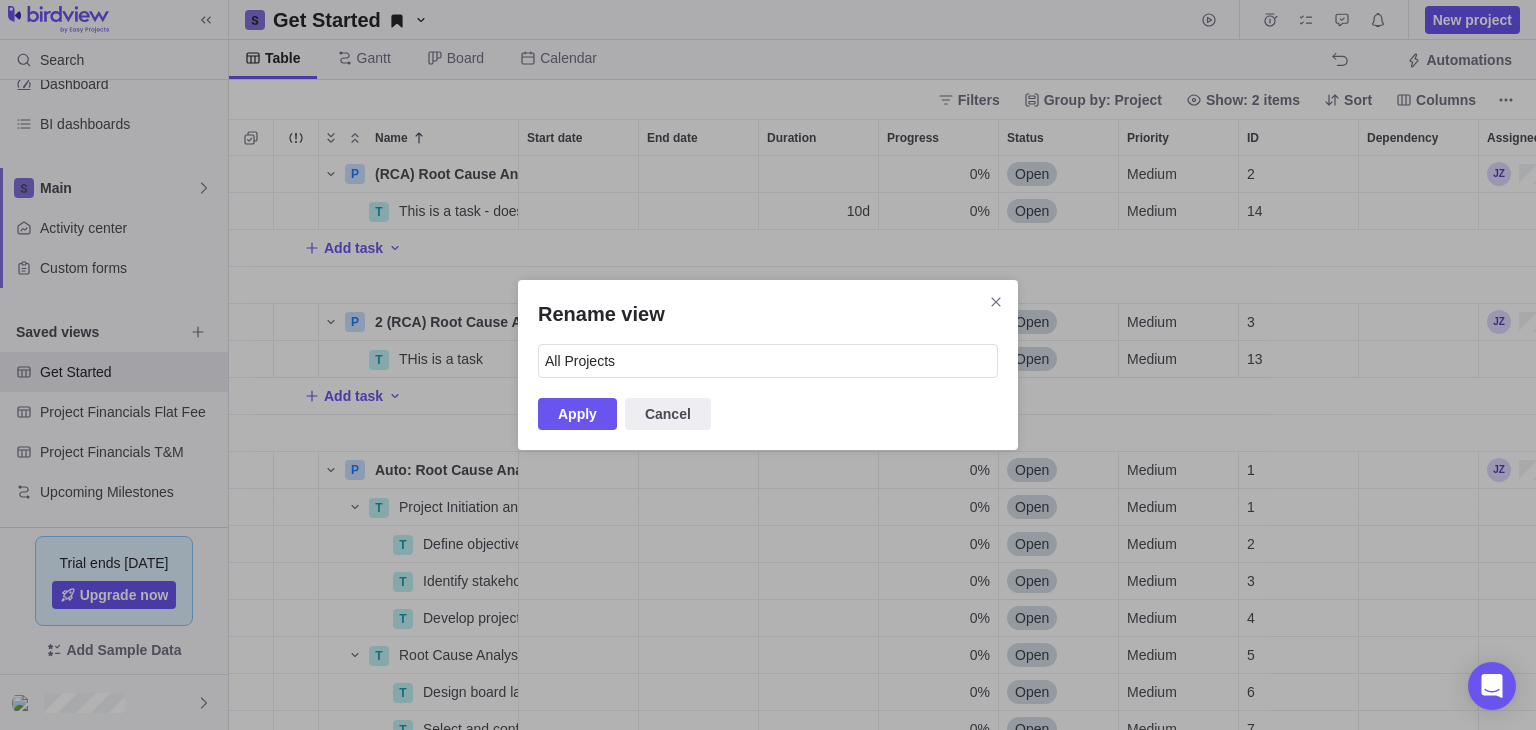 type on "All Projects" 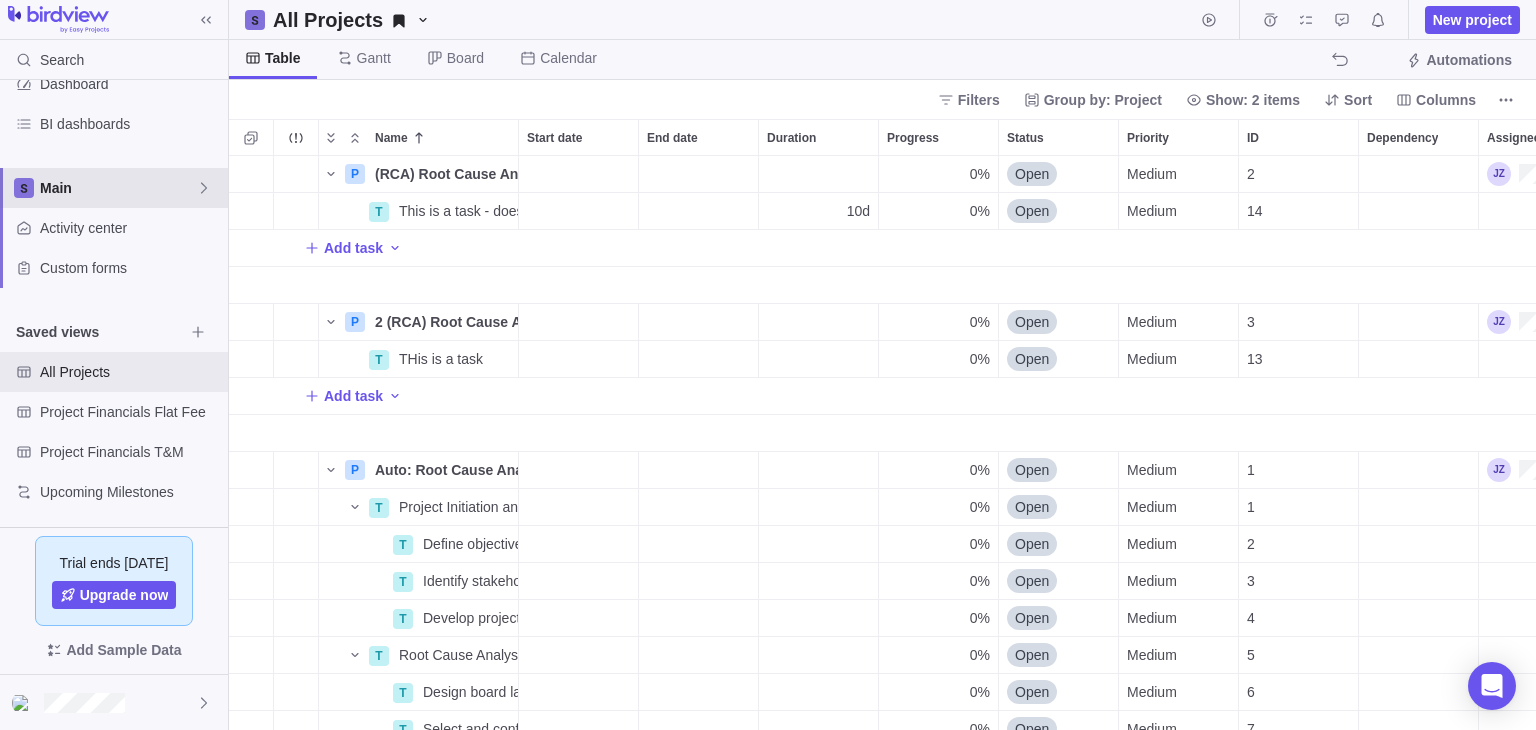 click on "Main" at bounding box center [118, 188] 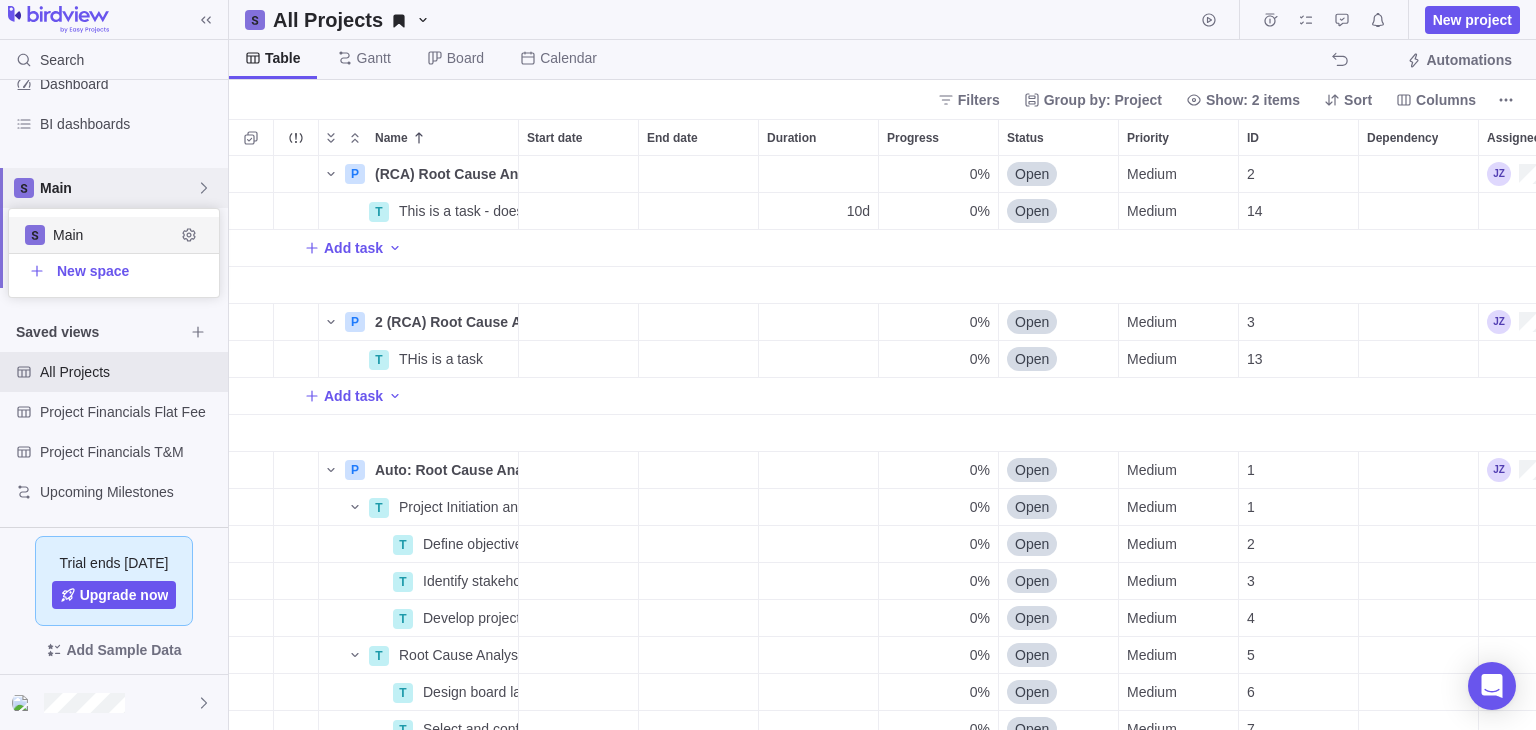 scroll, scrollTop: 16, scrollLeft: 16, axis: both 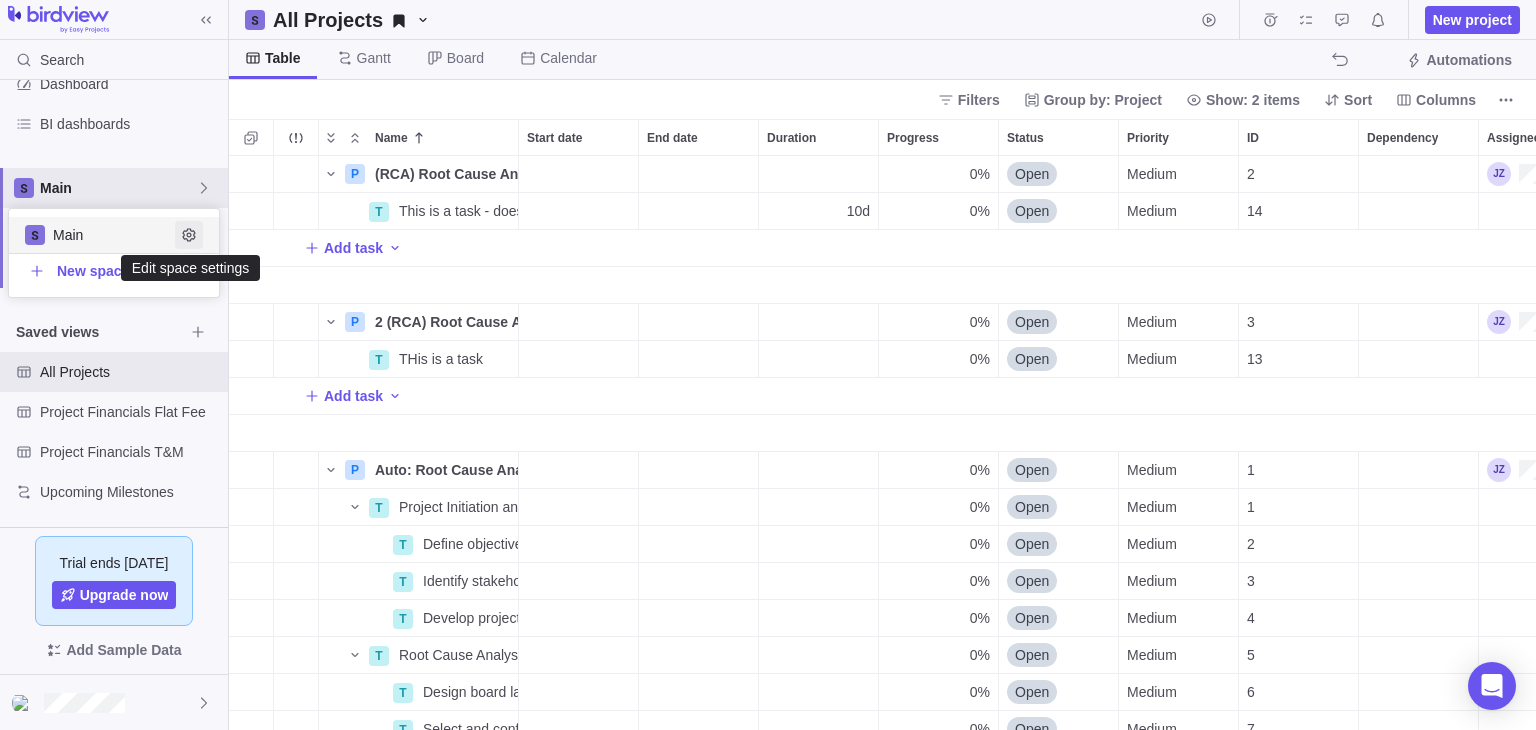 click at bounding box center (189, 235) 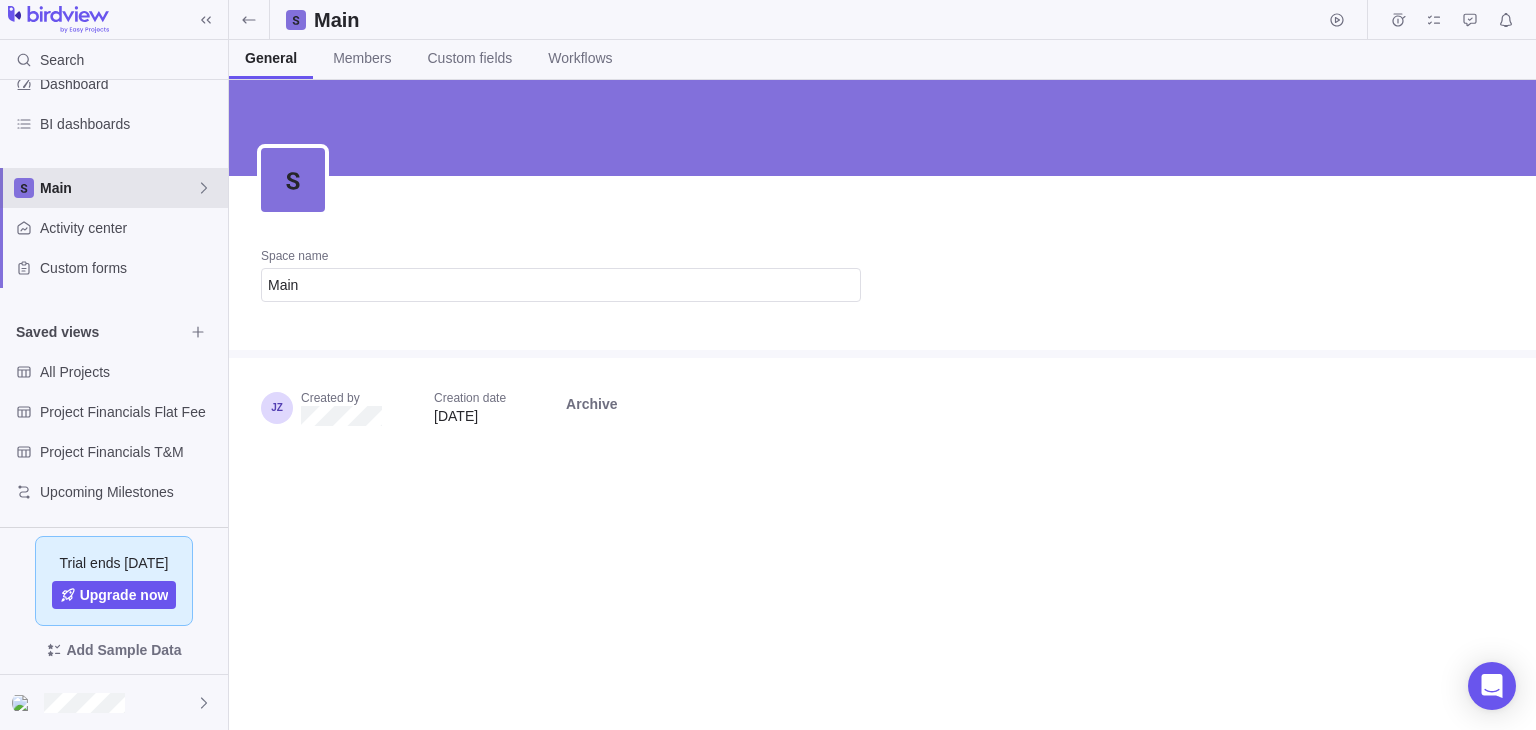 click on "Main" at bounding box center (118, 188) 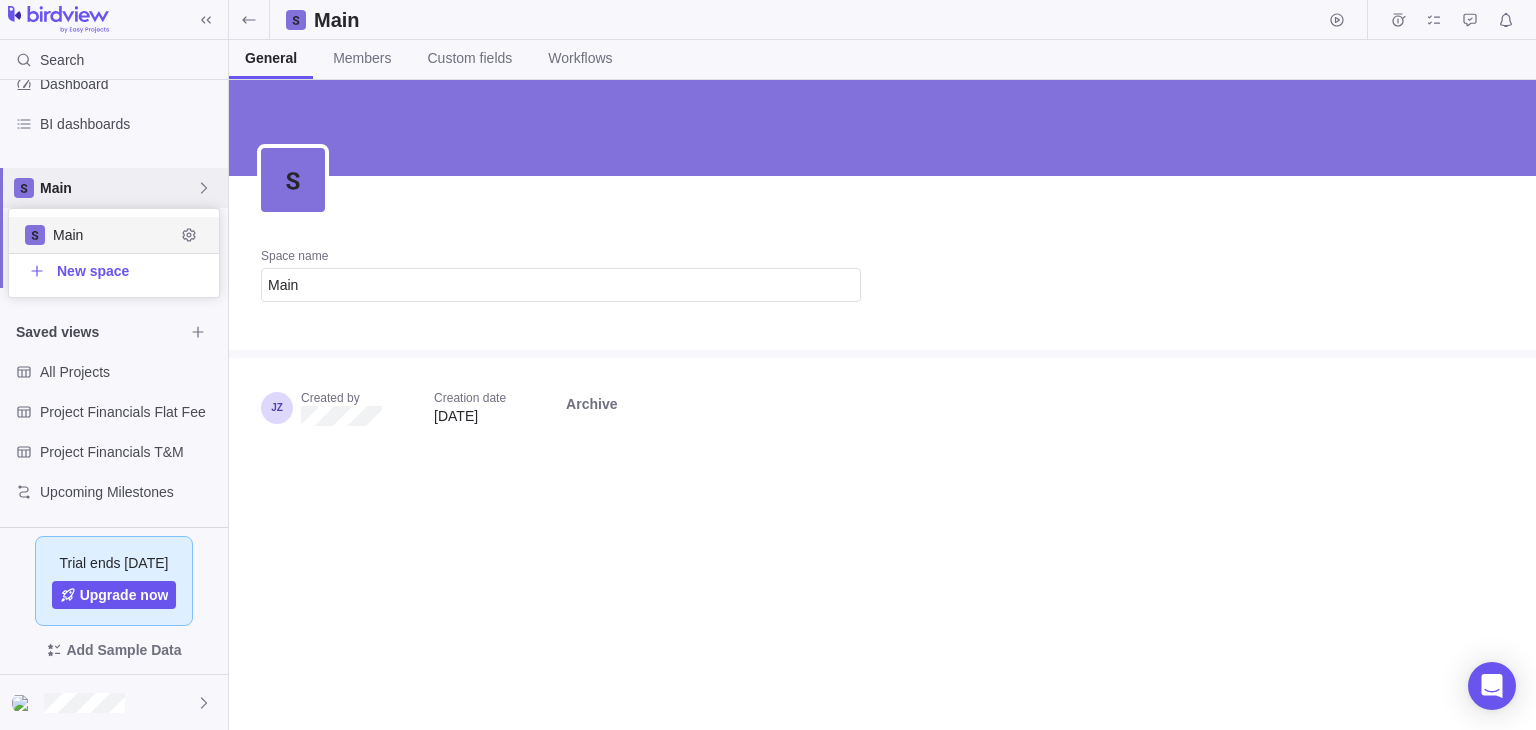 scroll, scrollTop: 16, scrollLeft: 16, axis: both 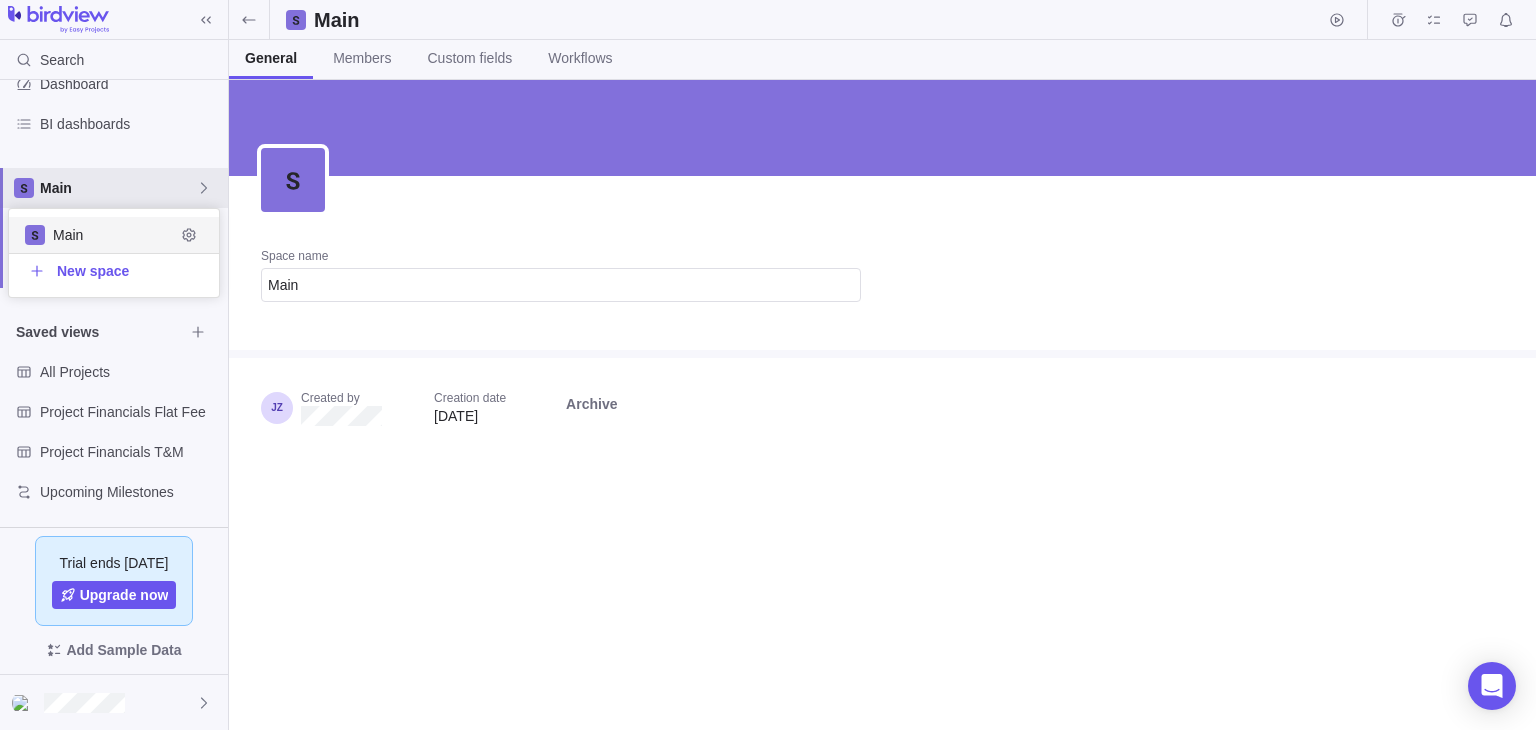 click on "Main" at bounding box center [114, 235] 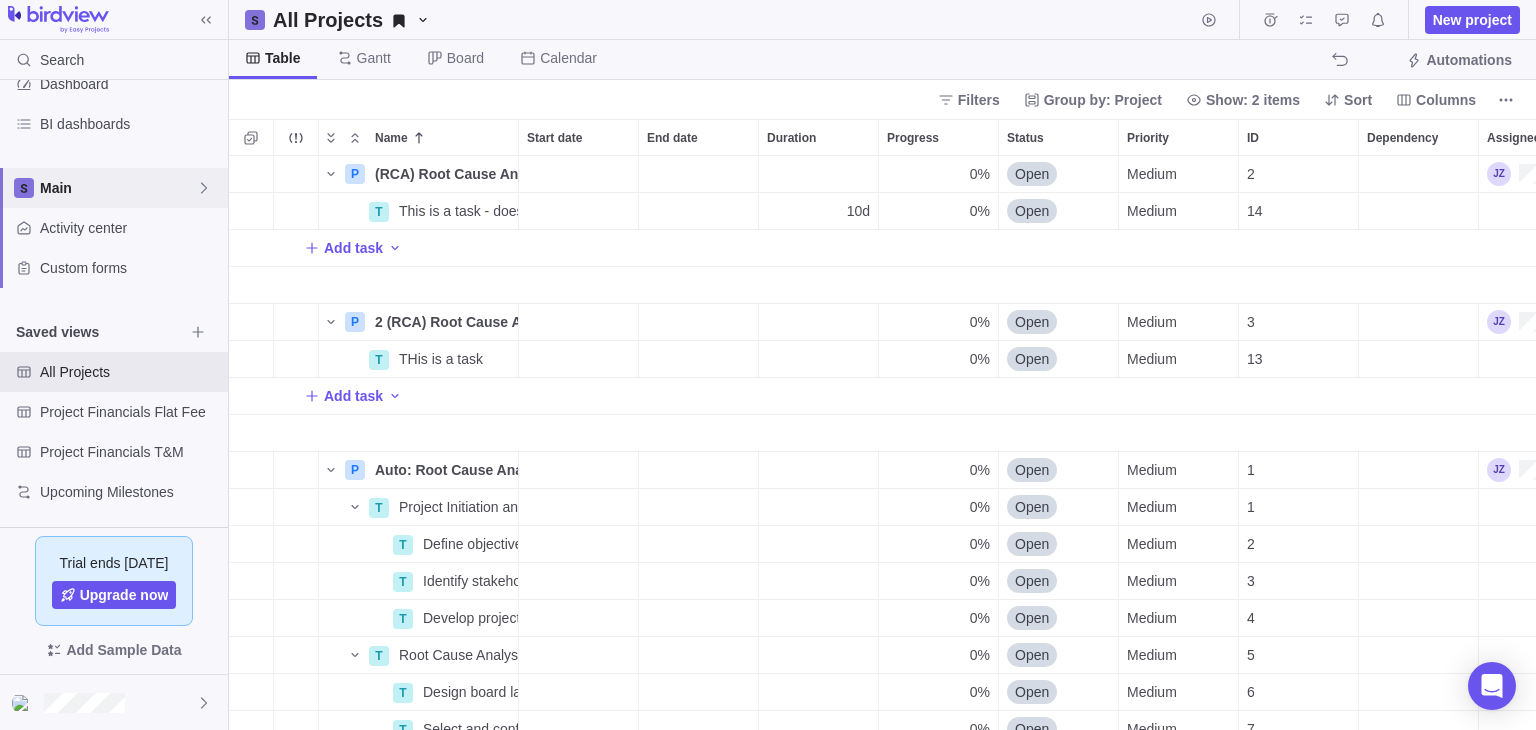 scroll, scrollTop: 16, scrollLeft: 16, axis: both 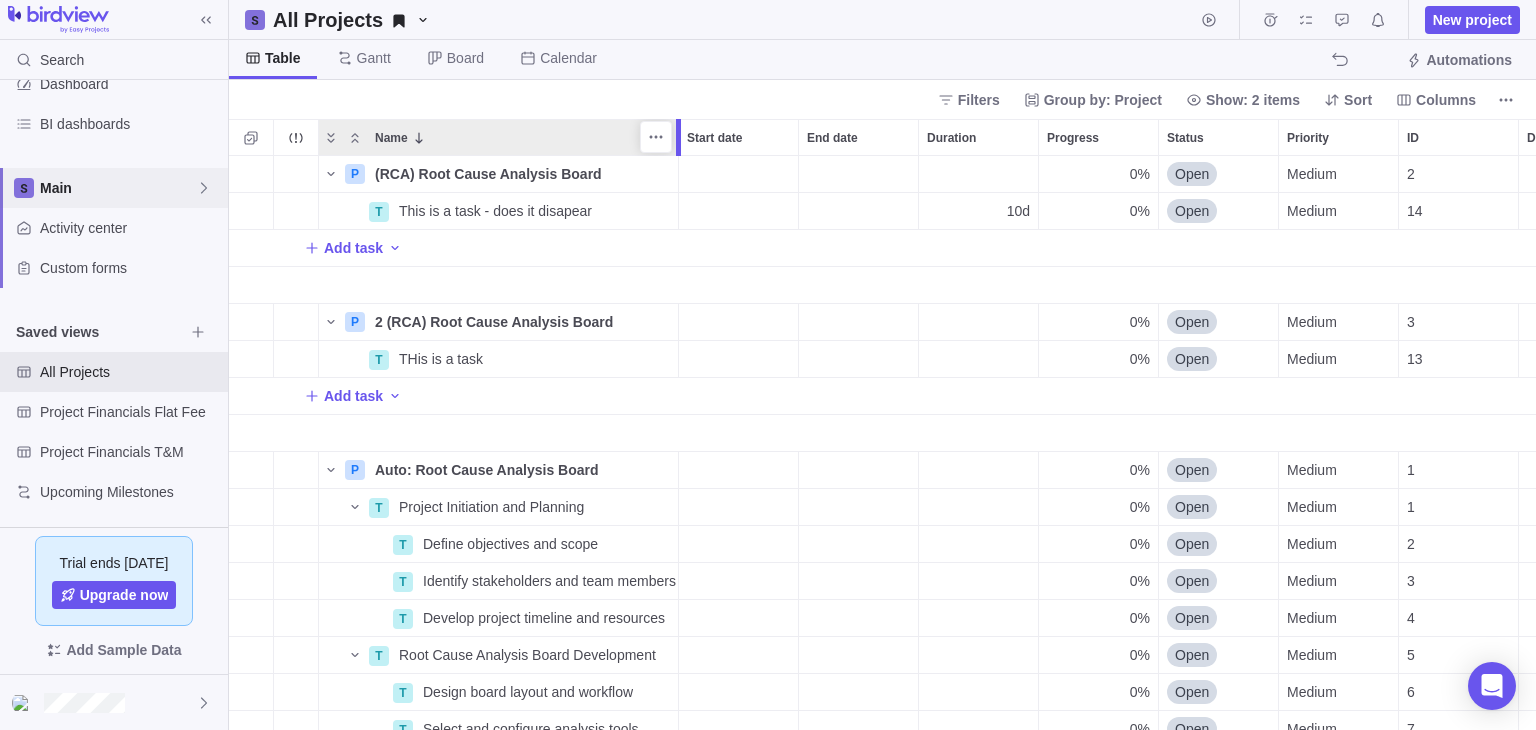 drag, startPoint x: 522, startPoint y: 138, endPoint x: 677, endPoint y: 169, distance: 158.06961 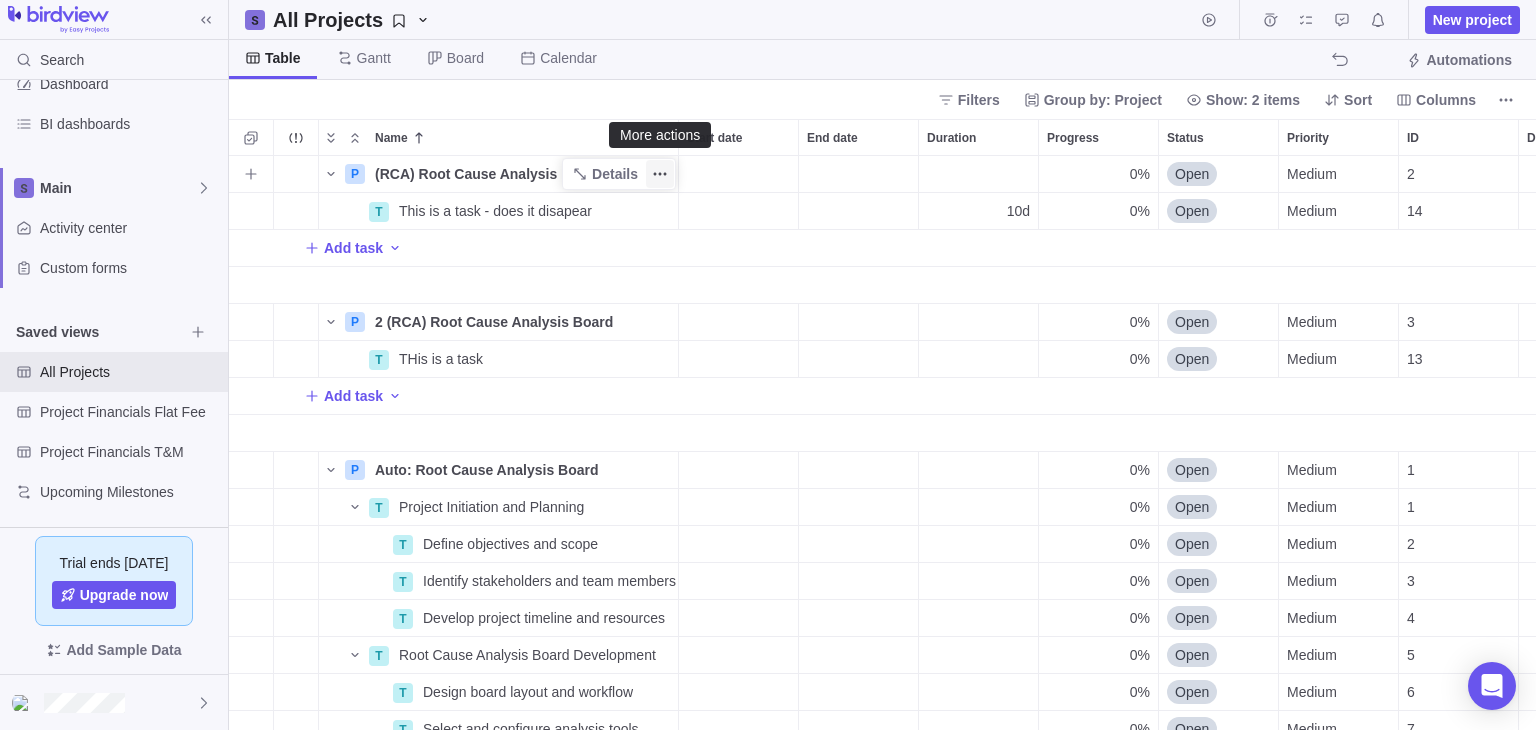 click 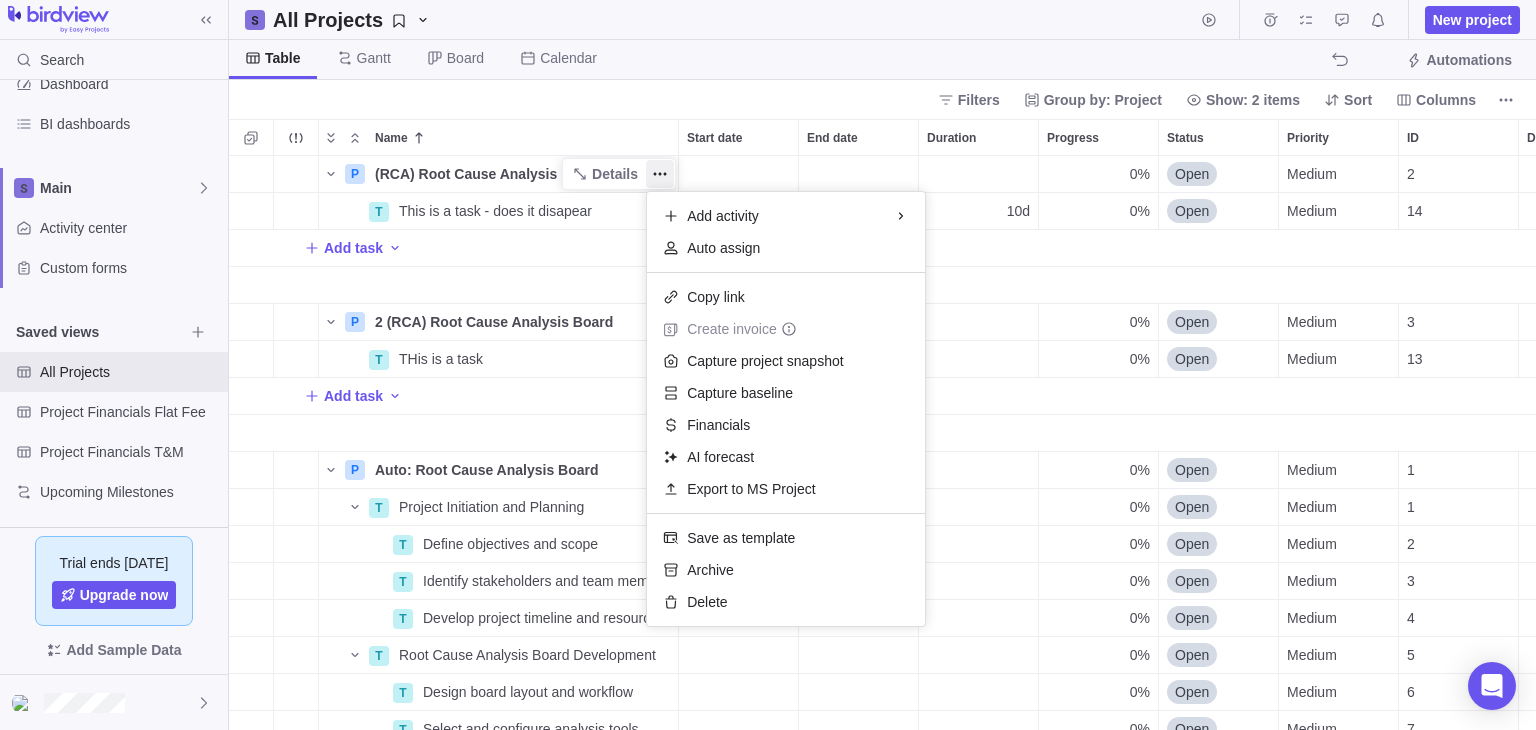 click on "Search Time logs history Invoices Resources Reports Dashboard BI dashboards Main Activity center Custom forms Saved views All Projects Project Financials Flat Fee Project Financials T&M Upcoming Milestones Trial ends [DATE] Upgrade now Add Sample Data All Projects New project Table [PERSON_NAME] Board Calendar Automations Filters Group by: Project Show: 2 items Sort Columns Name Start date End date Duration Progress Status Priority ID Dependency Assignees Estimated hours Actual hours (timelogs) Hours left Portfolio Customer P (RCA) Root Cause Analysis Board Details 0% Open Medium 2 T This is a task - does it disapear Details 10d 0% Open Medium 14 Add task P 2 (RCA) Root Cause Analysis Board Details 0% Open Medium 3 T THis is a task Details 0% Open Medium 13 Add task P Auto: Root Cause Analysis Board Details 0% Open Medium 1 T Project Initiation and Planning Details 0% Open Medium 1 T Define objectives and scope Details 0% Open Medium 2 T Identify stakeholders and team members Details 0% Open Medium 3" at bounding box center (768, 365) 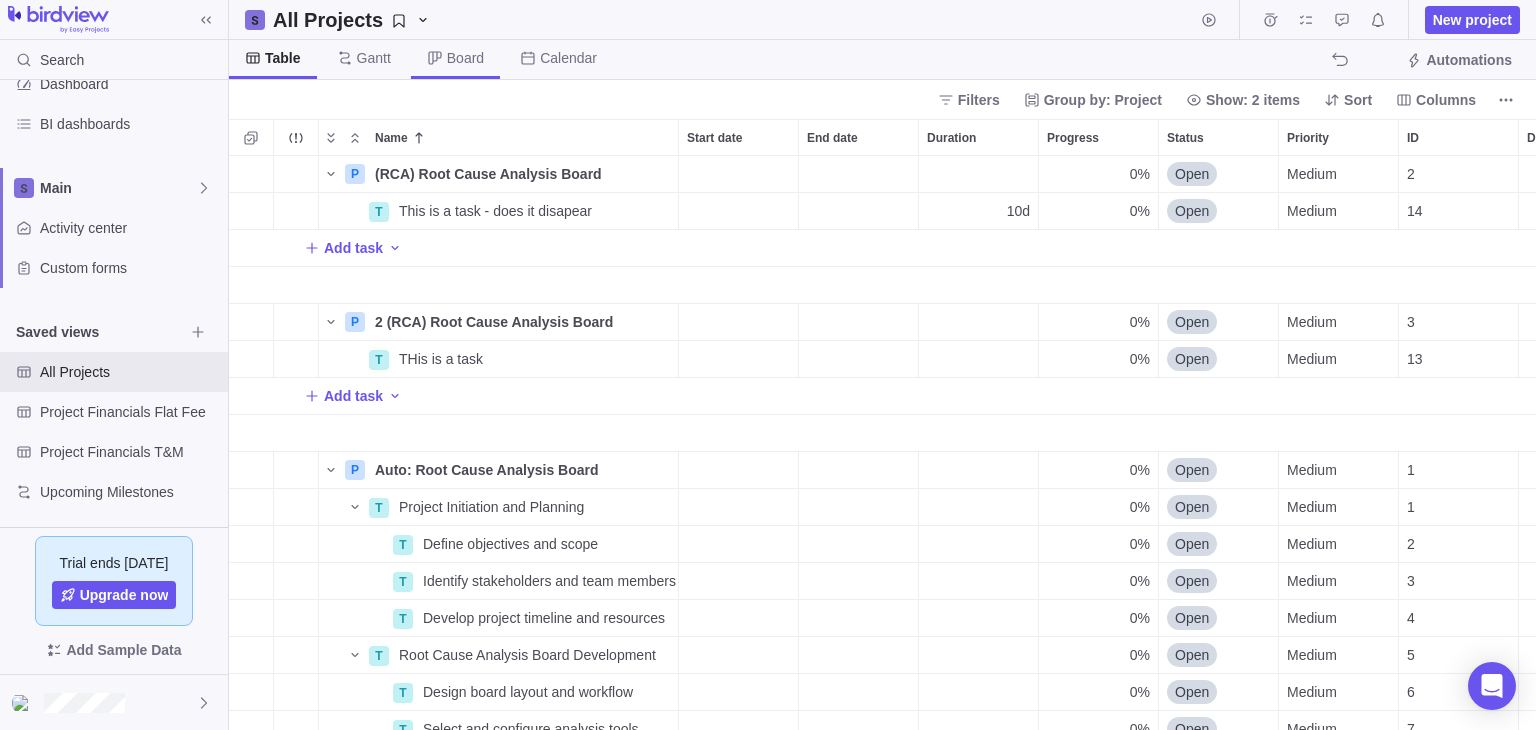 click on "Board" at bounding box center (465, 58) 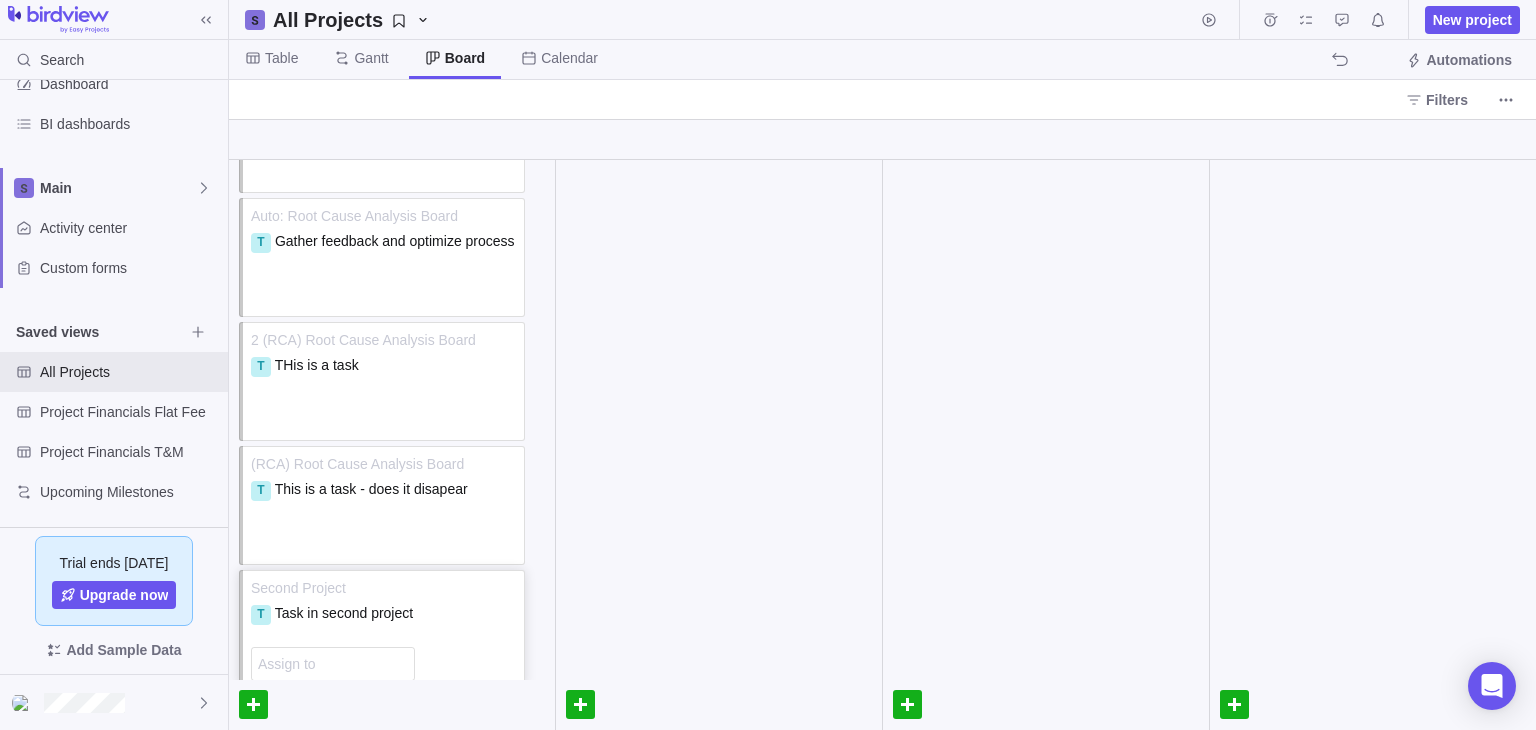 scroll, scrollTop: 1548, scrollLeft: 0, axis: vertical 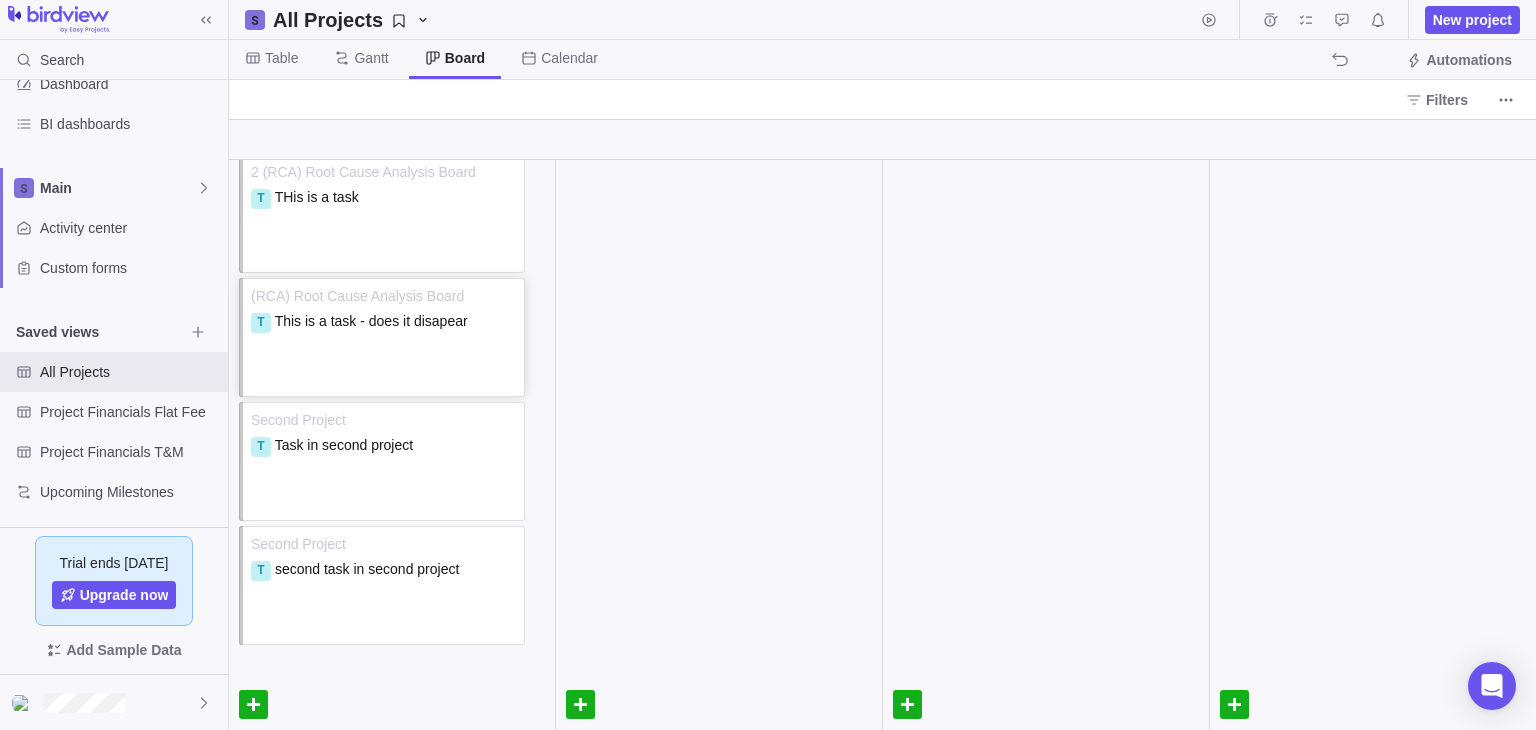 click on "(RCA) Root Cause Analysis Board" at bounding box center [384, 296] 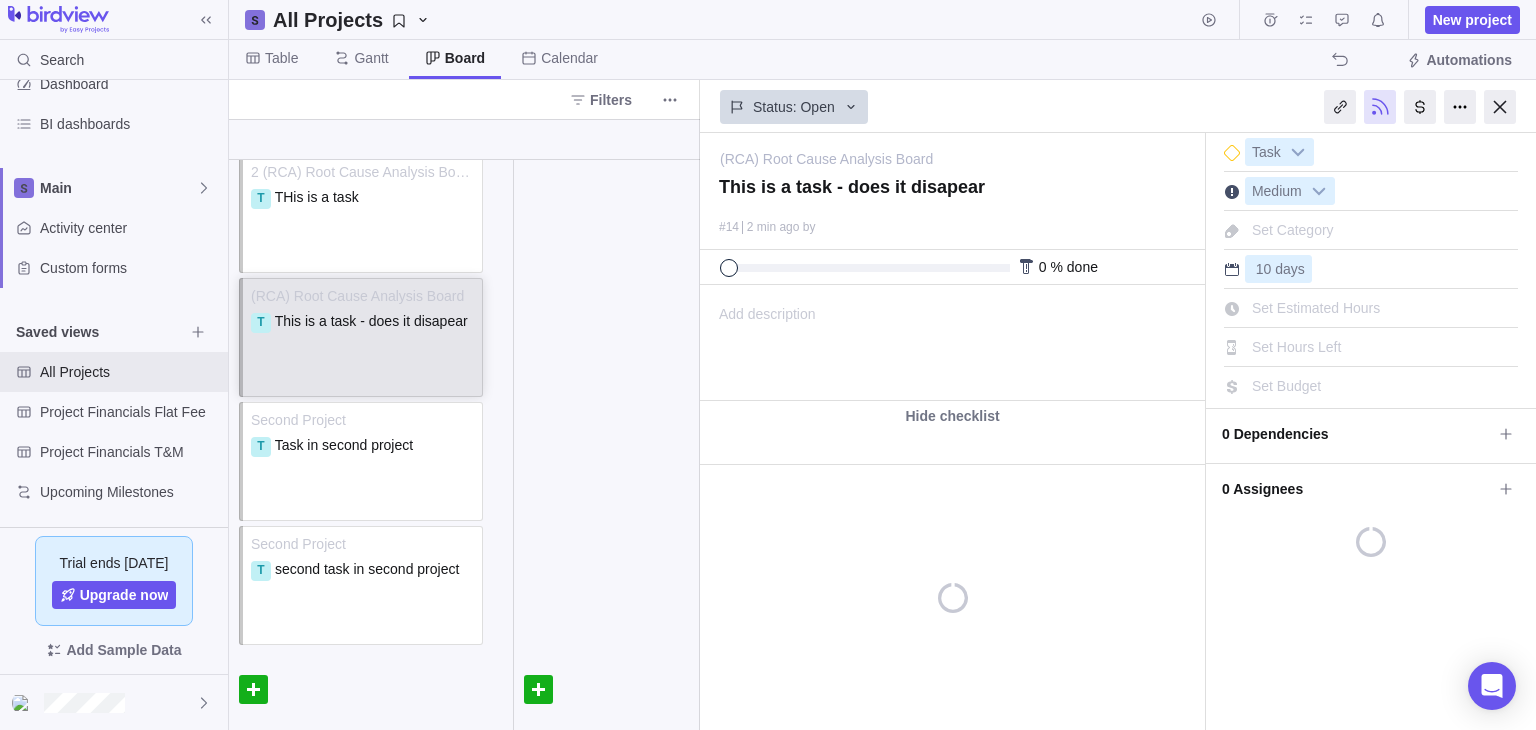 scroll, scrollTop: 0, scrollLeft: 0, axis: both 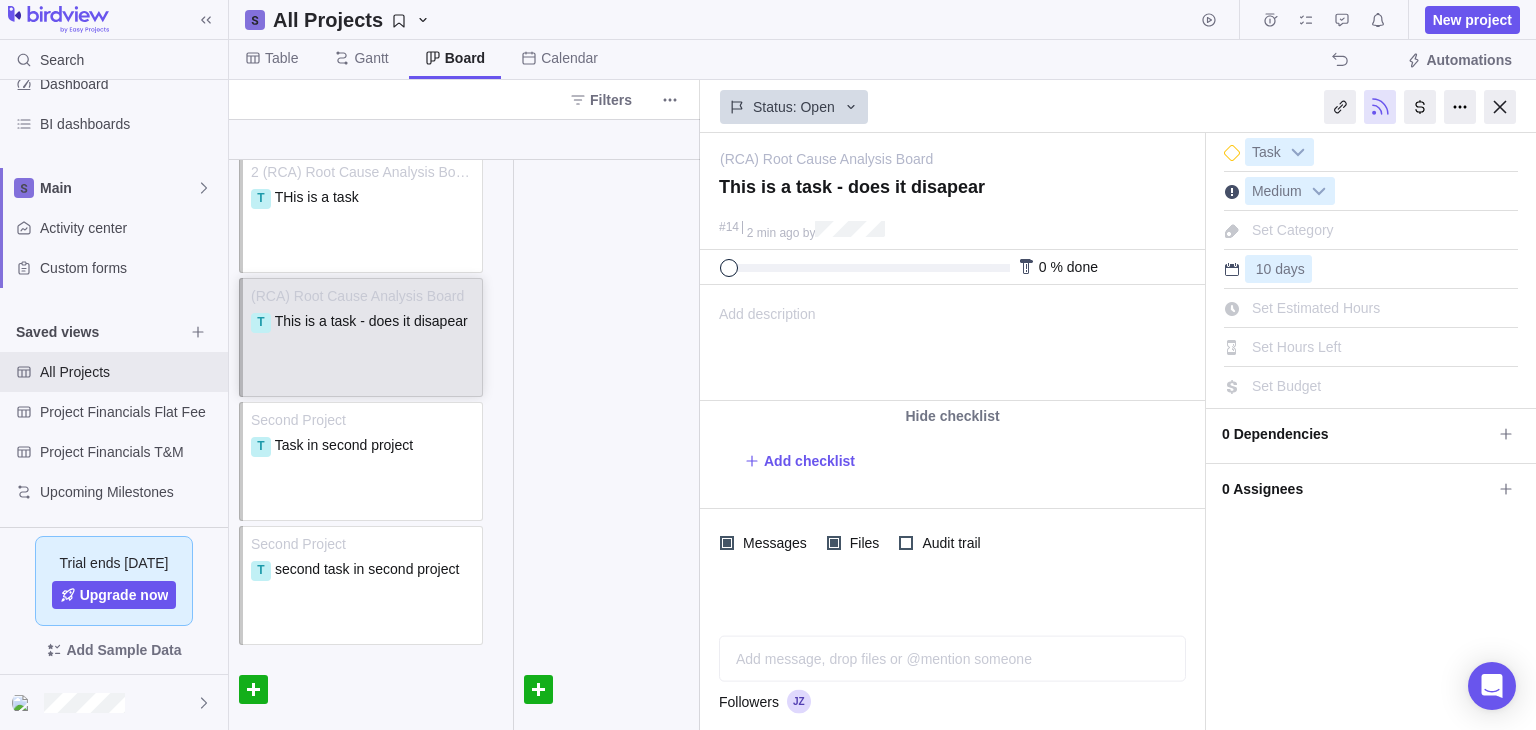 click on "(RCA) Root Cause Analysis Board" at bounding box center (363, 296) 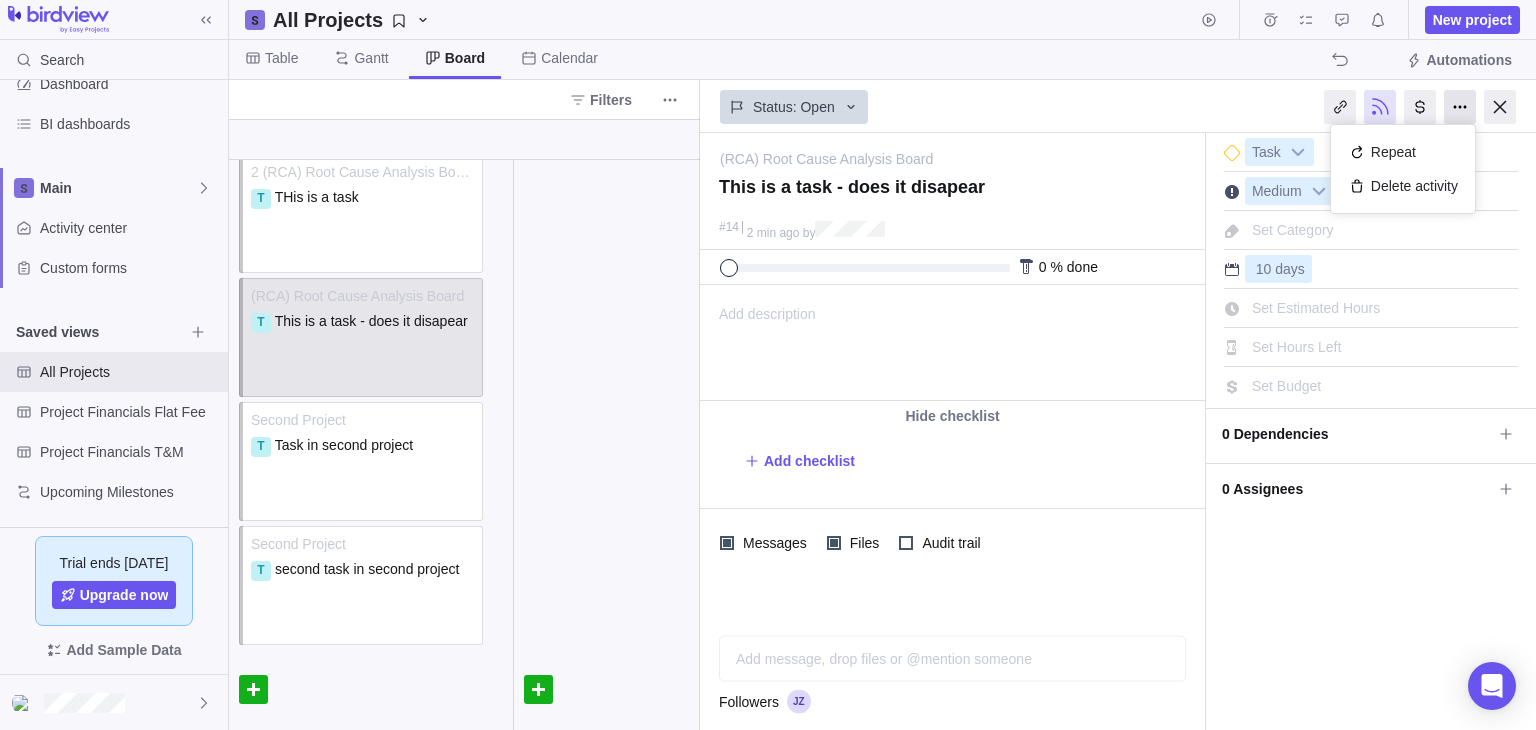 click at bounding box center [1460, 107] 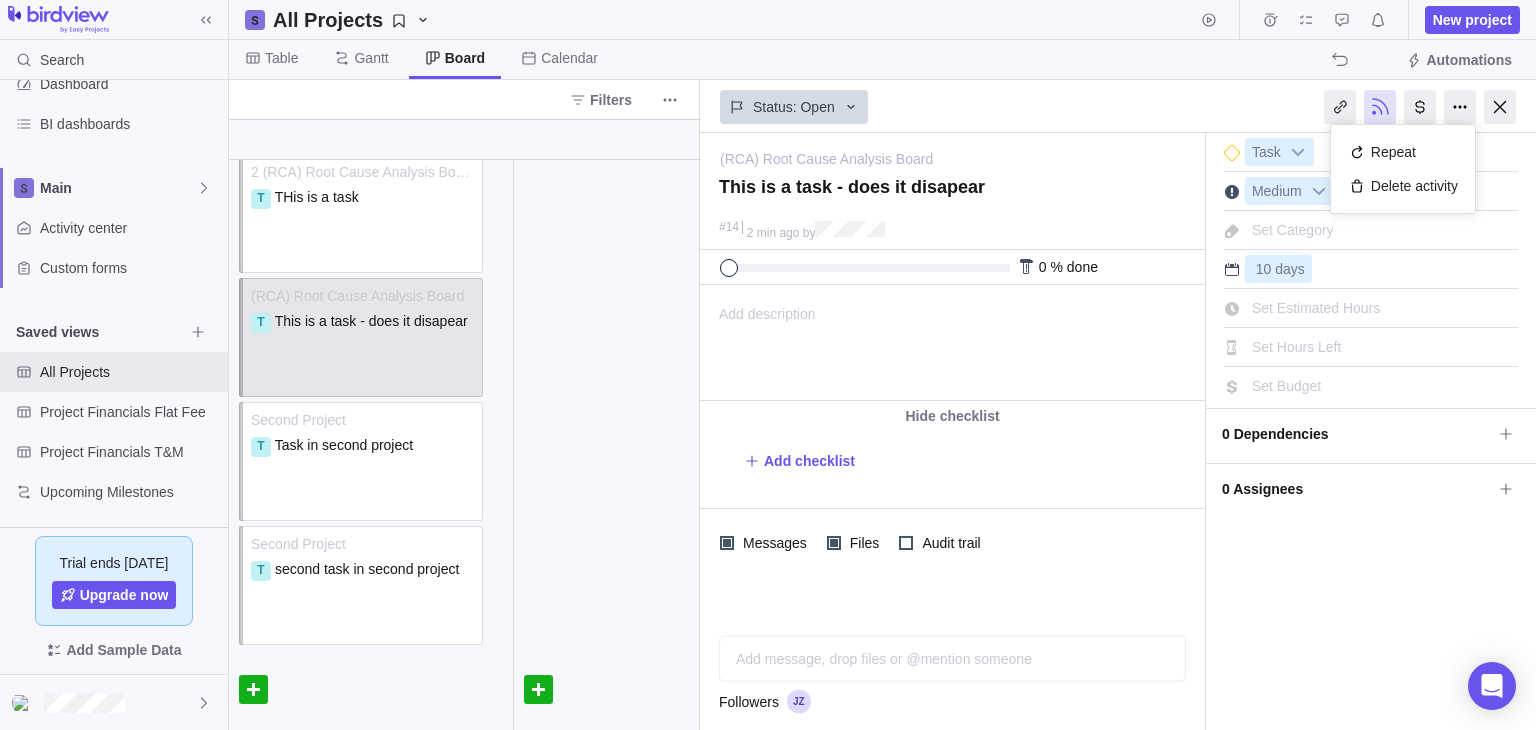 click on "Status: Open" at bounding box center (952, 105) 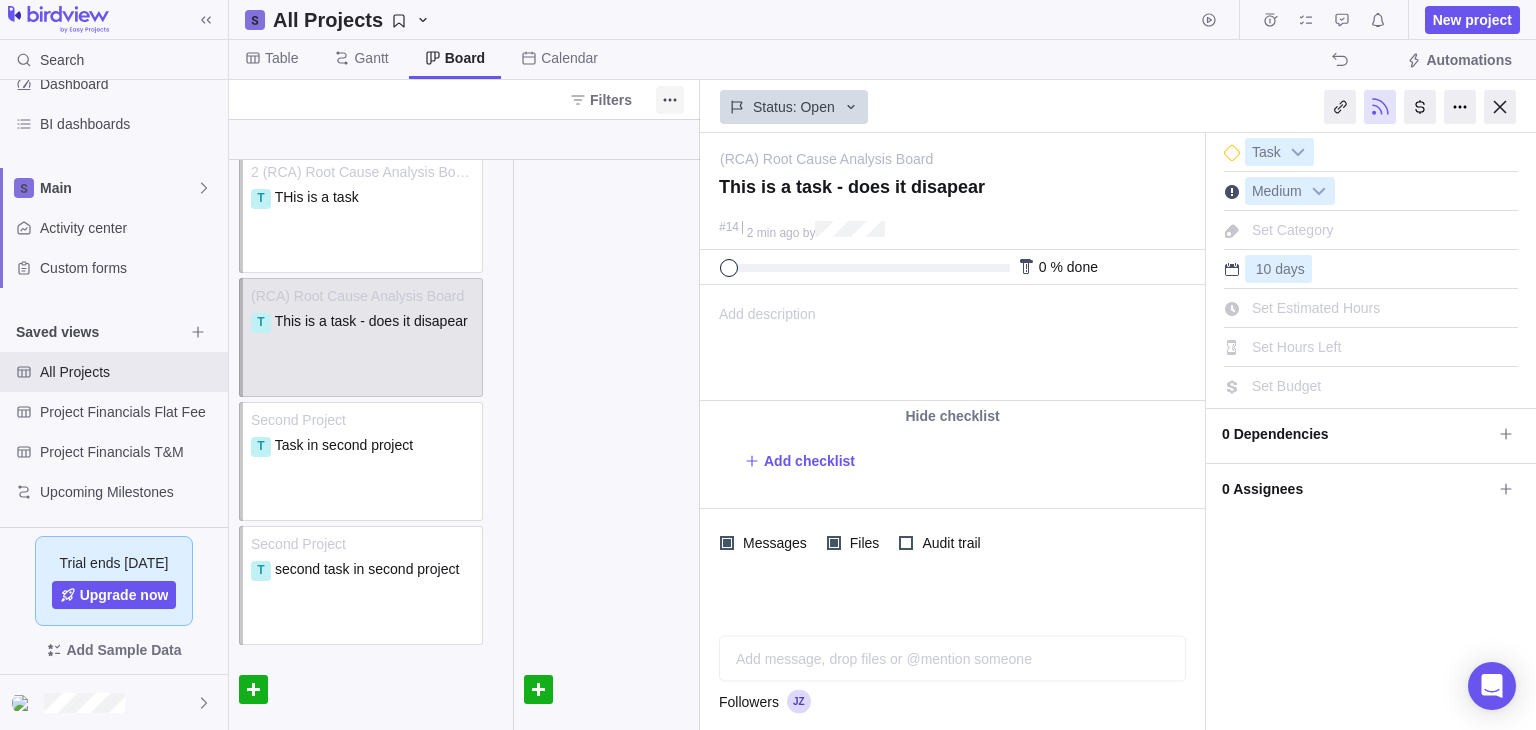 click 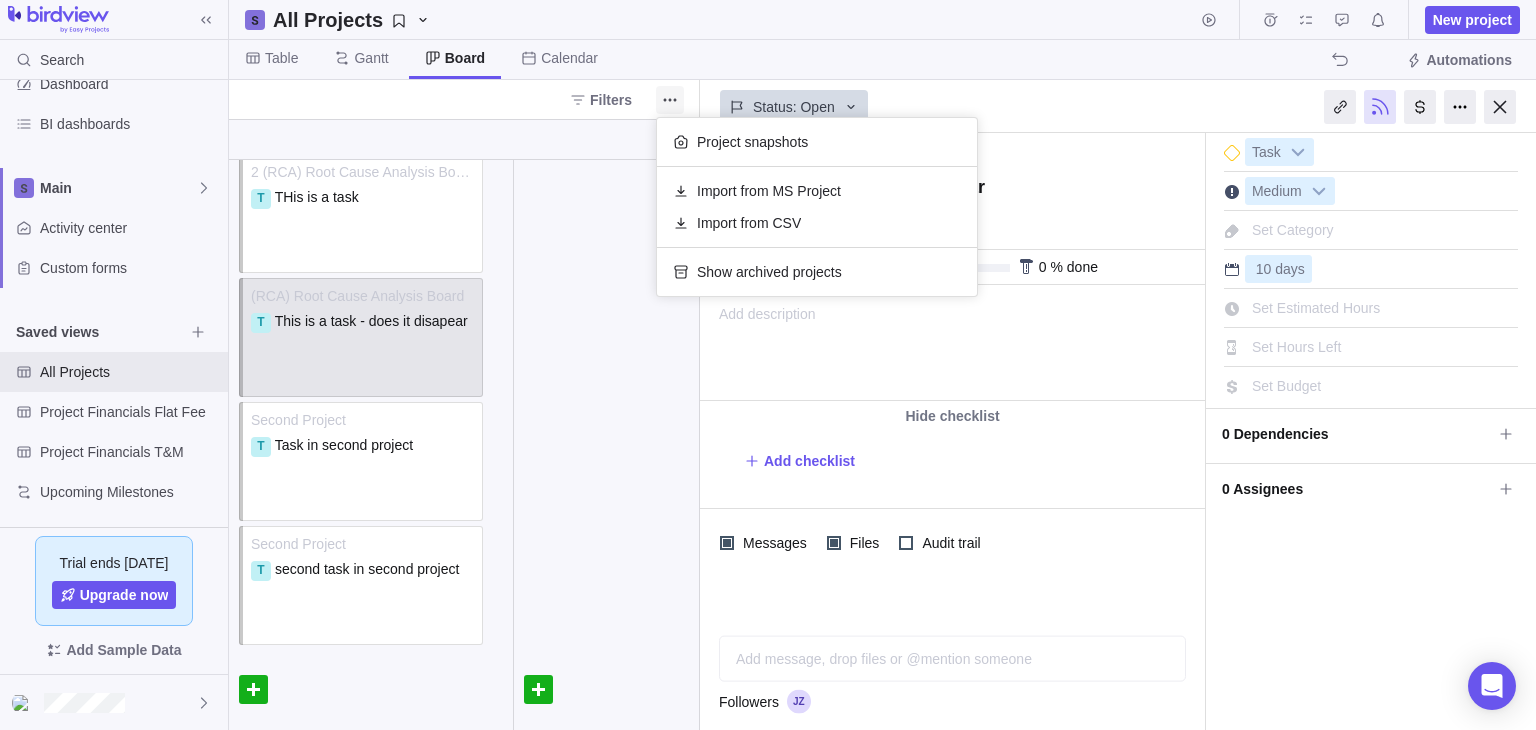 click 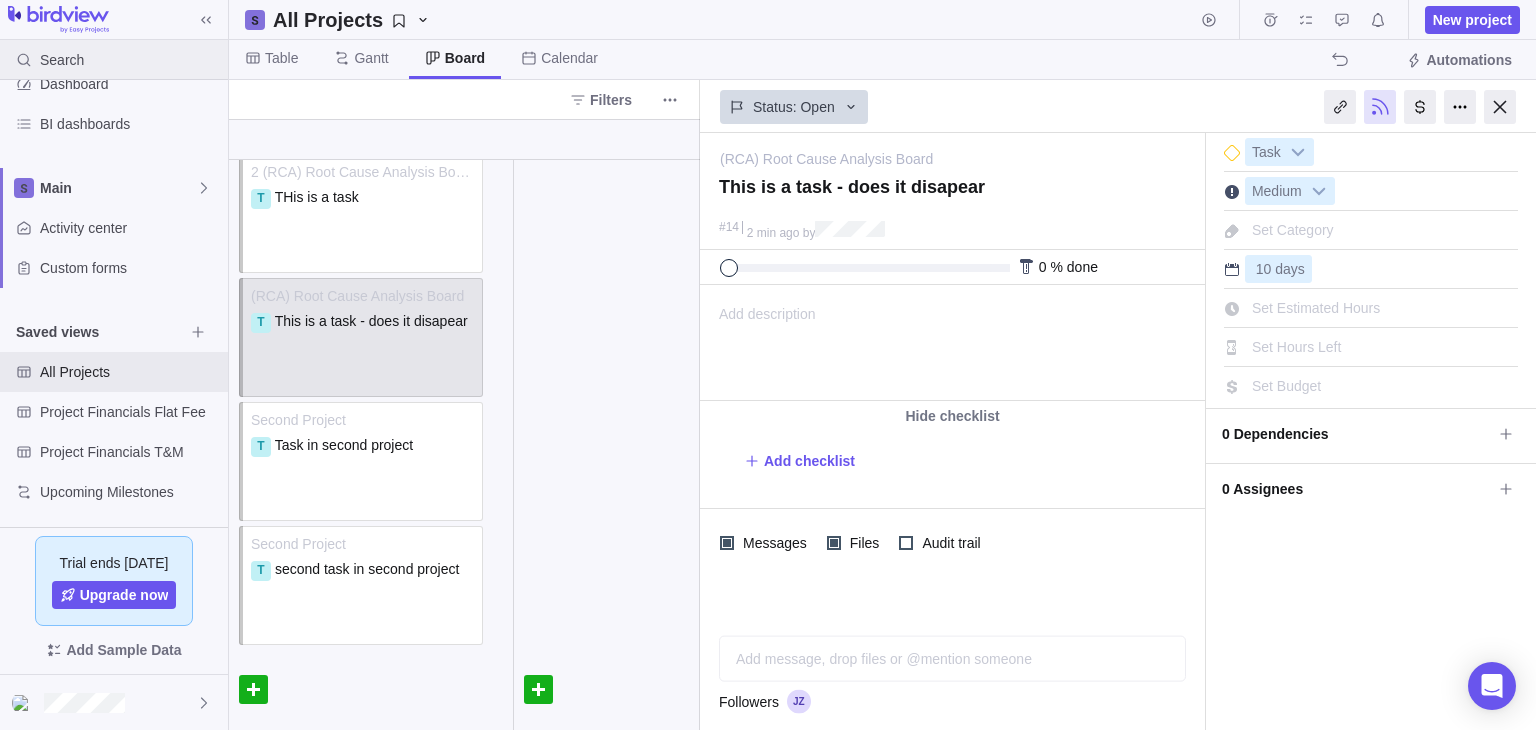 click on "Search" at bounding box center (114, 60) 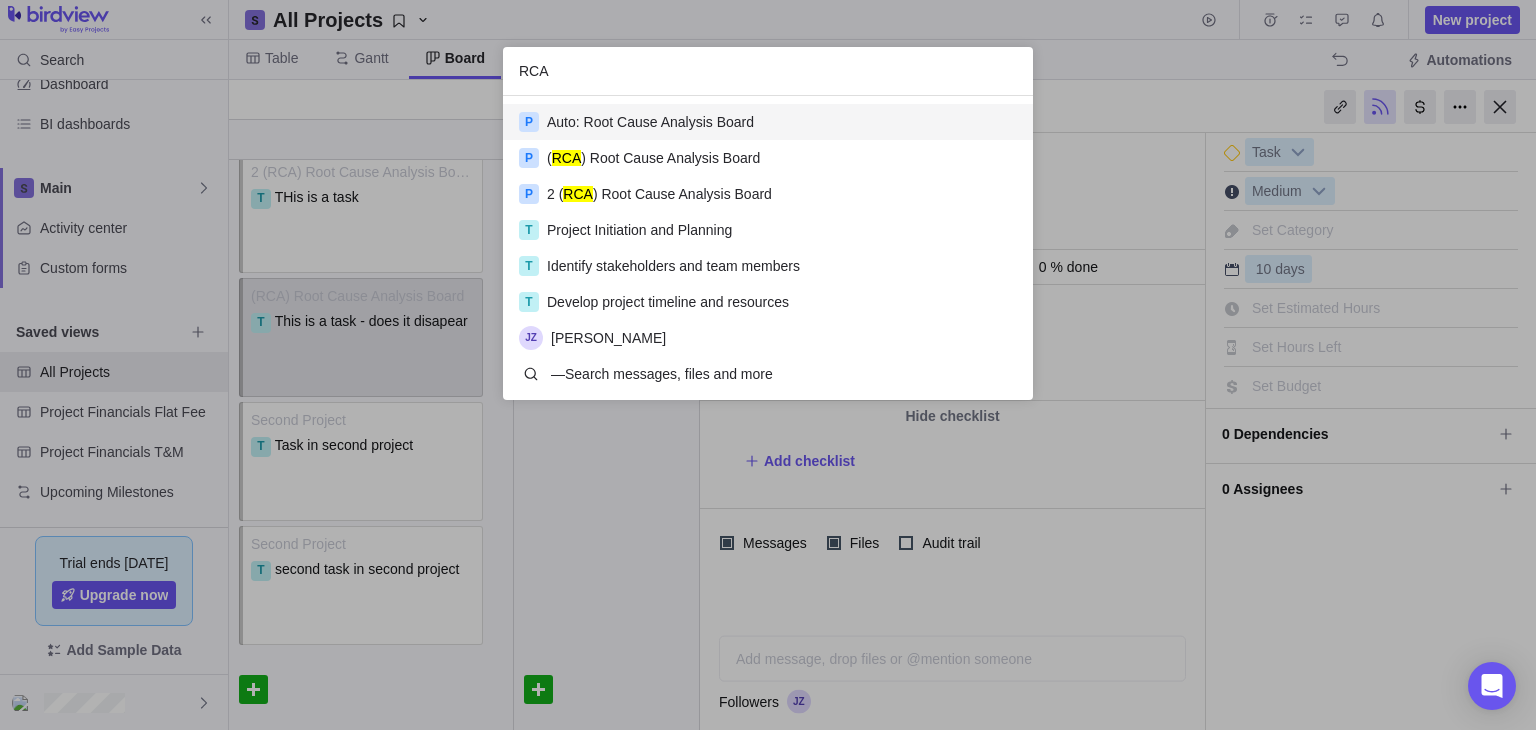 scroll, scrollTop: 16, scrollLeft: 16, axis: both 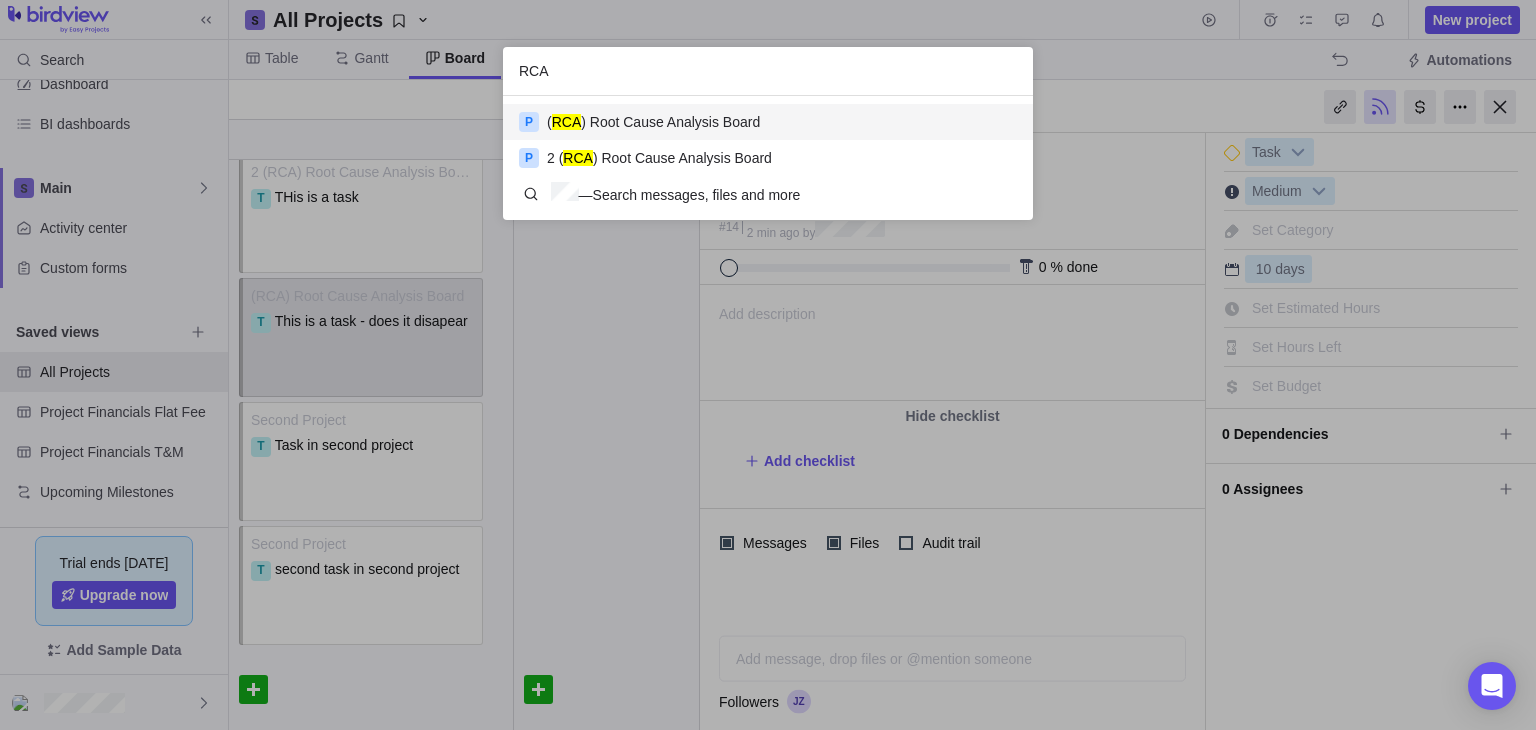 type on "RCA" 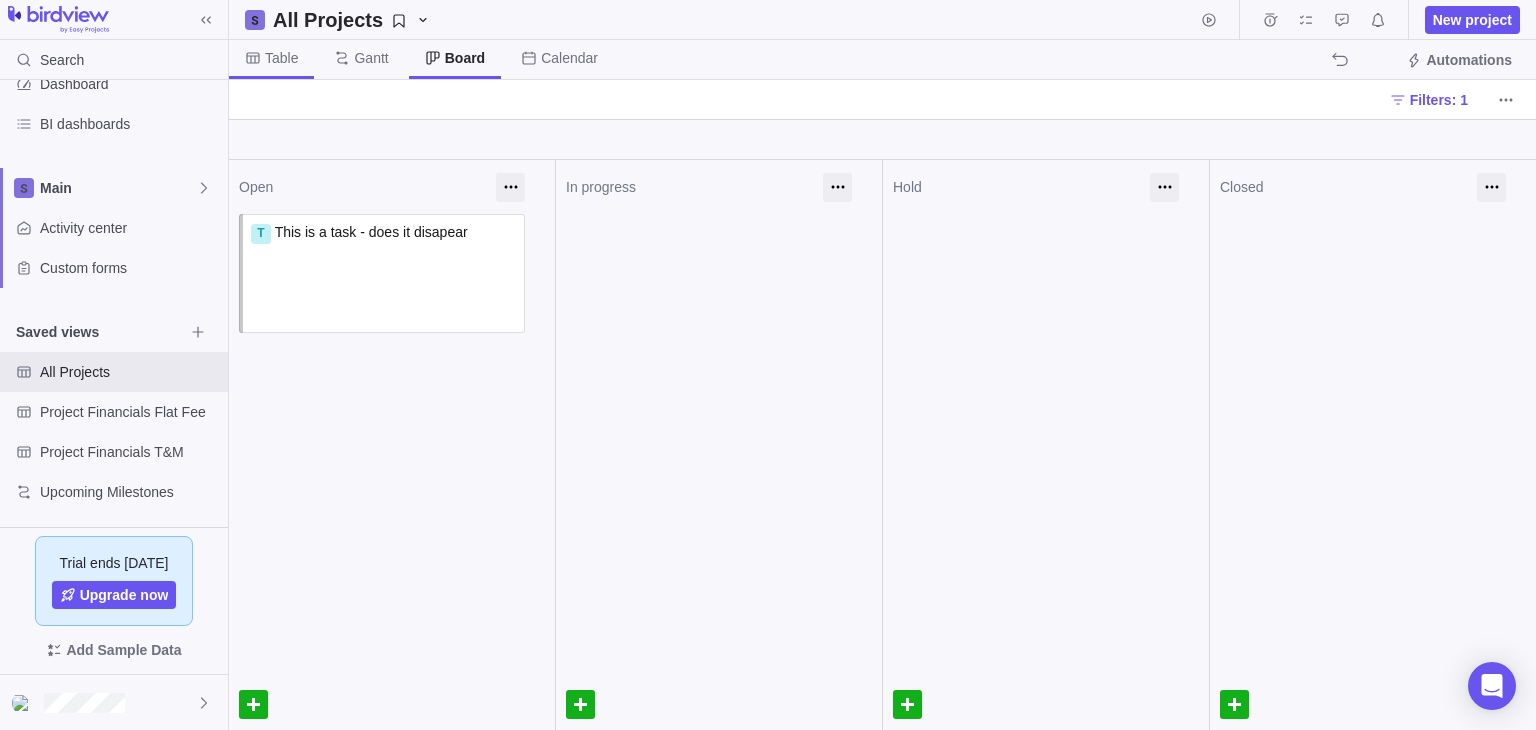click on "Table" at bounding box center (271, 59) 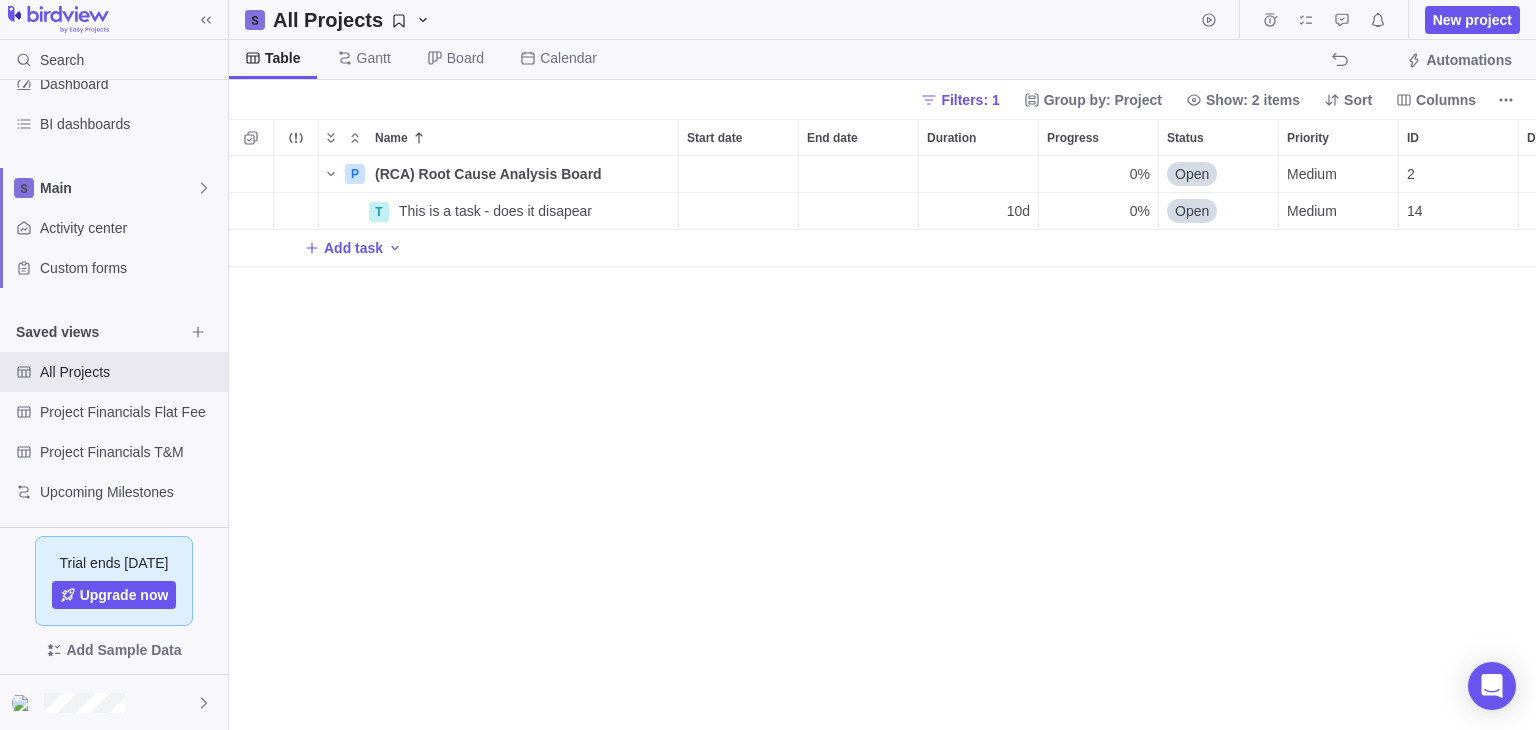 scroll, scrollTop: 16, scrollLeft: 16, axis: both 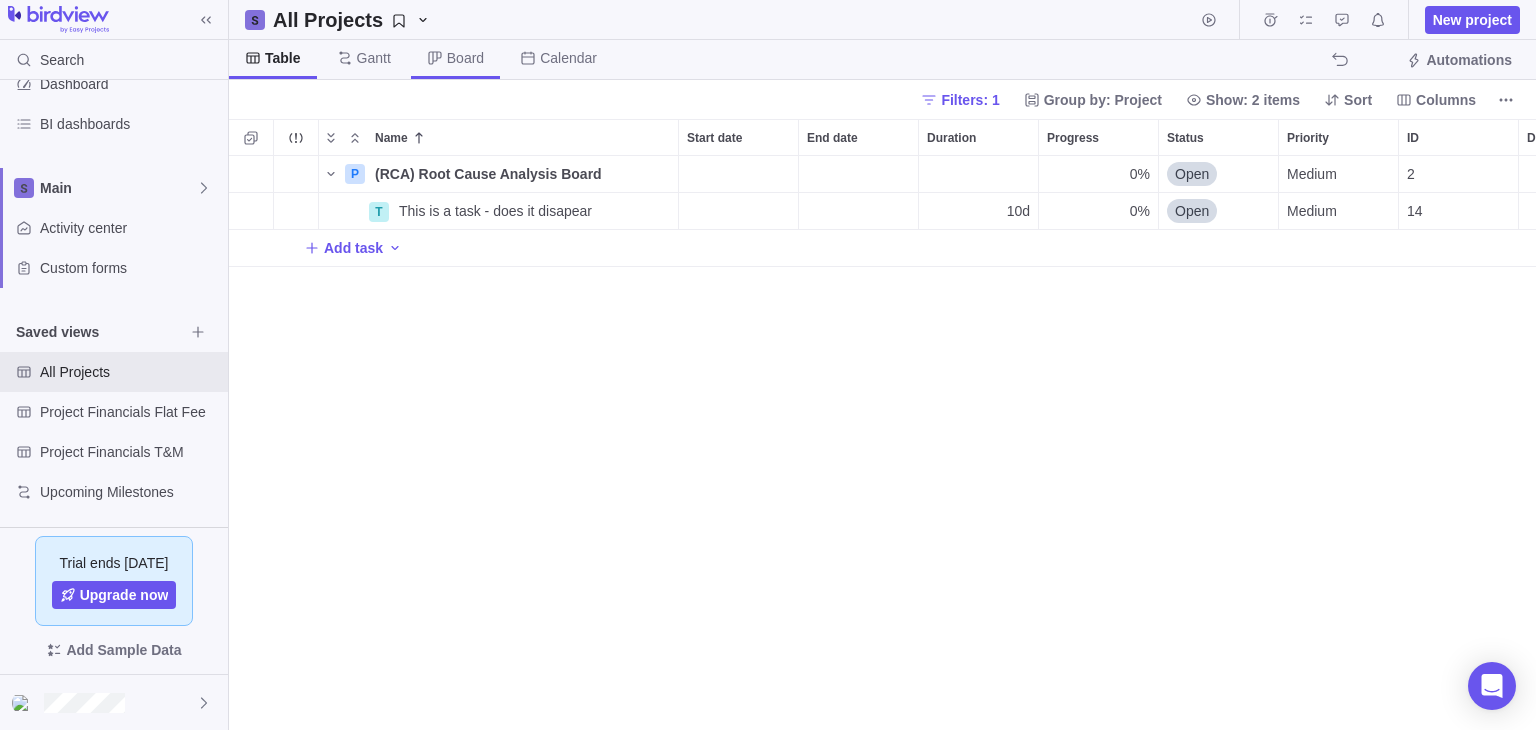 click on "Board" at bounding box center (465, 58) 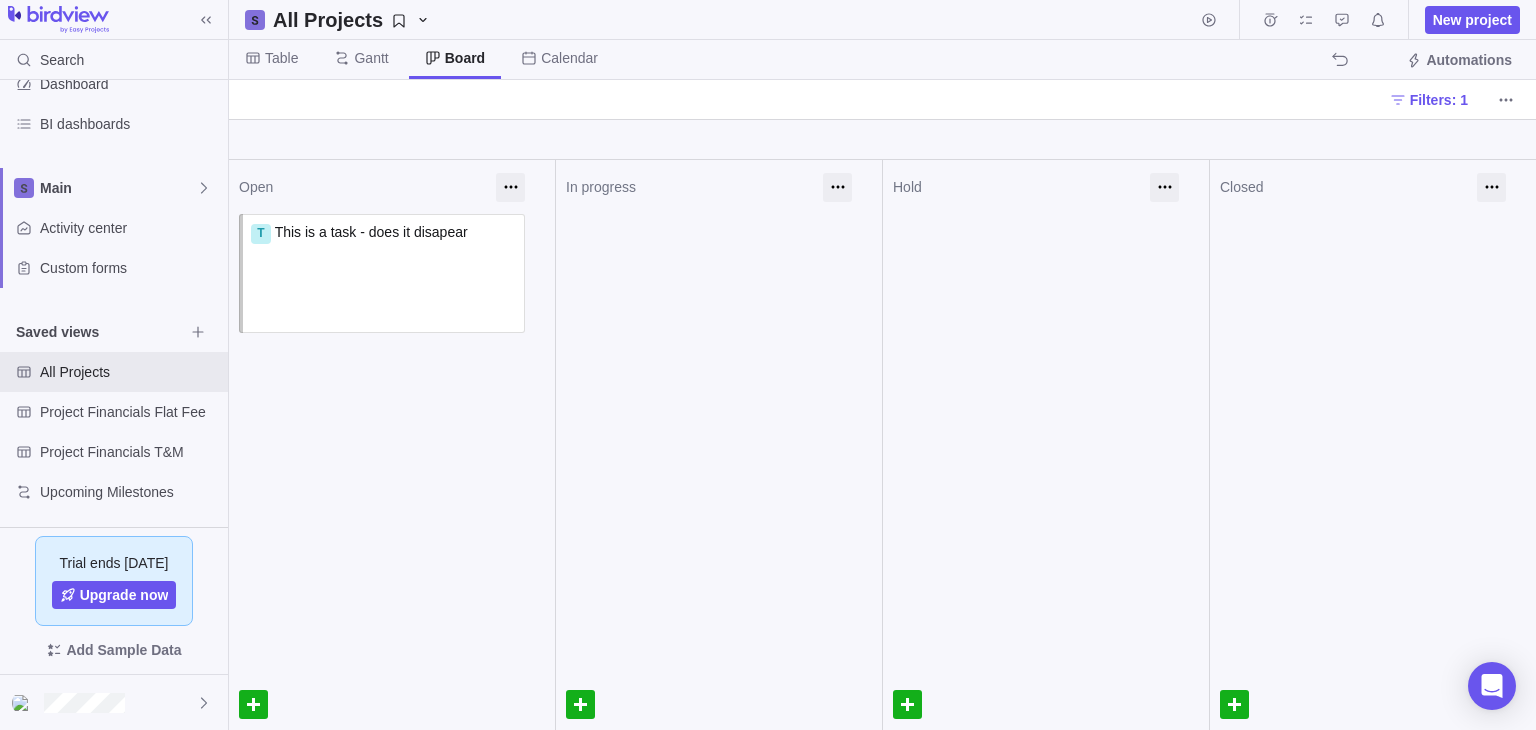 drag, startPoint x: 564, startPoint y: 170, endPoint x: 616, endPoint y: 189, distance: 55.362442 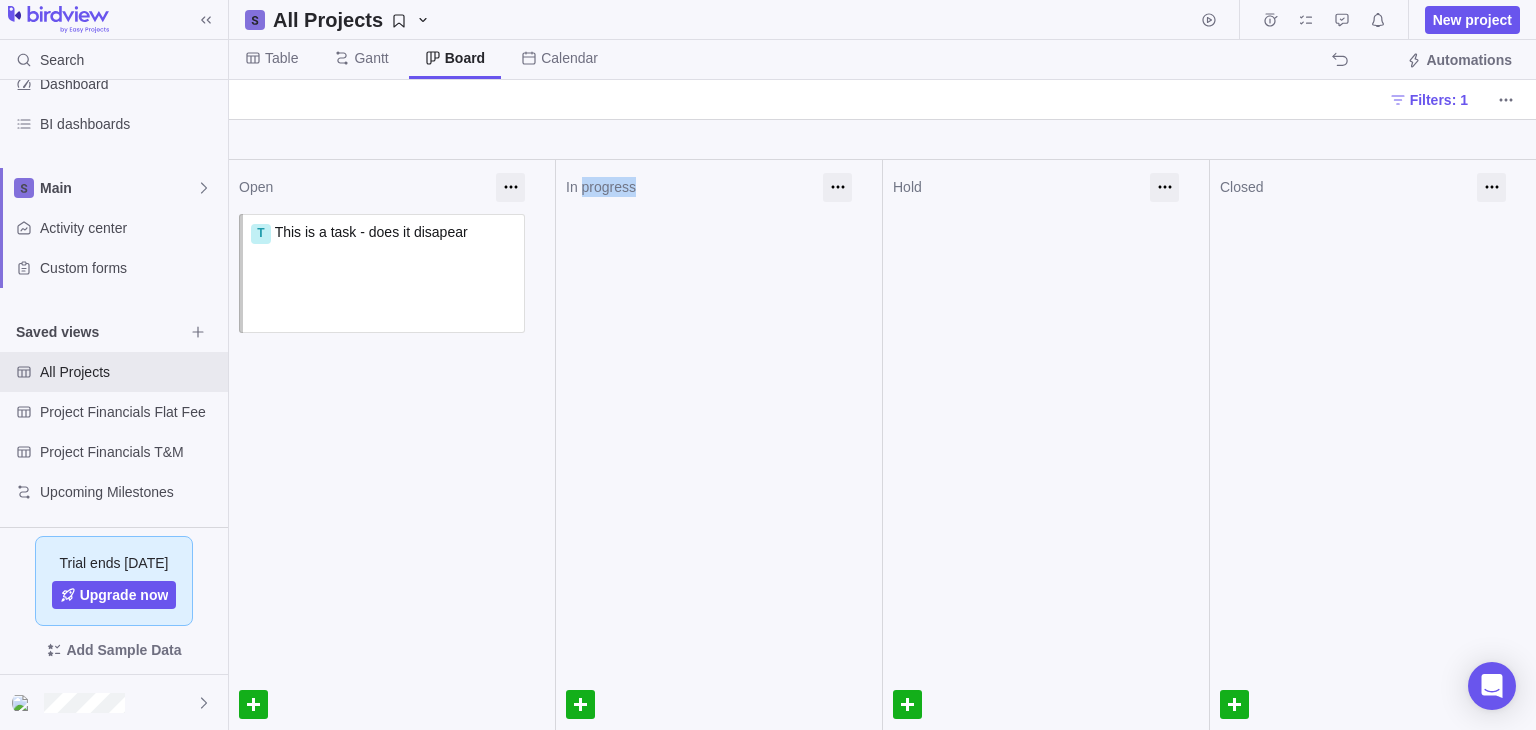 click on "In progress" at bounding box center [689, 187] 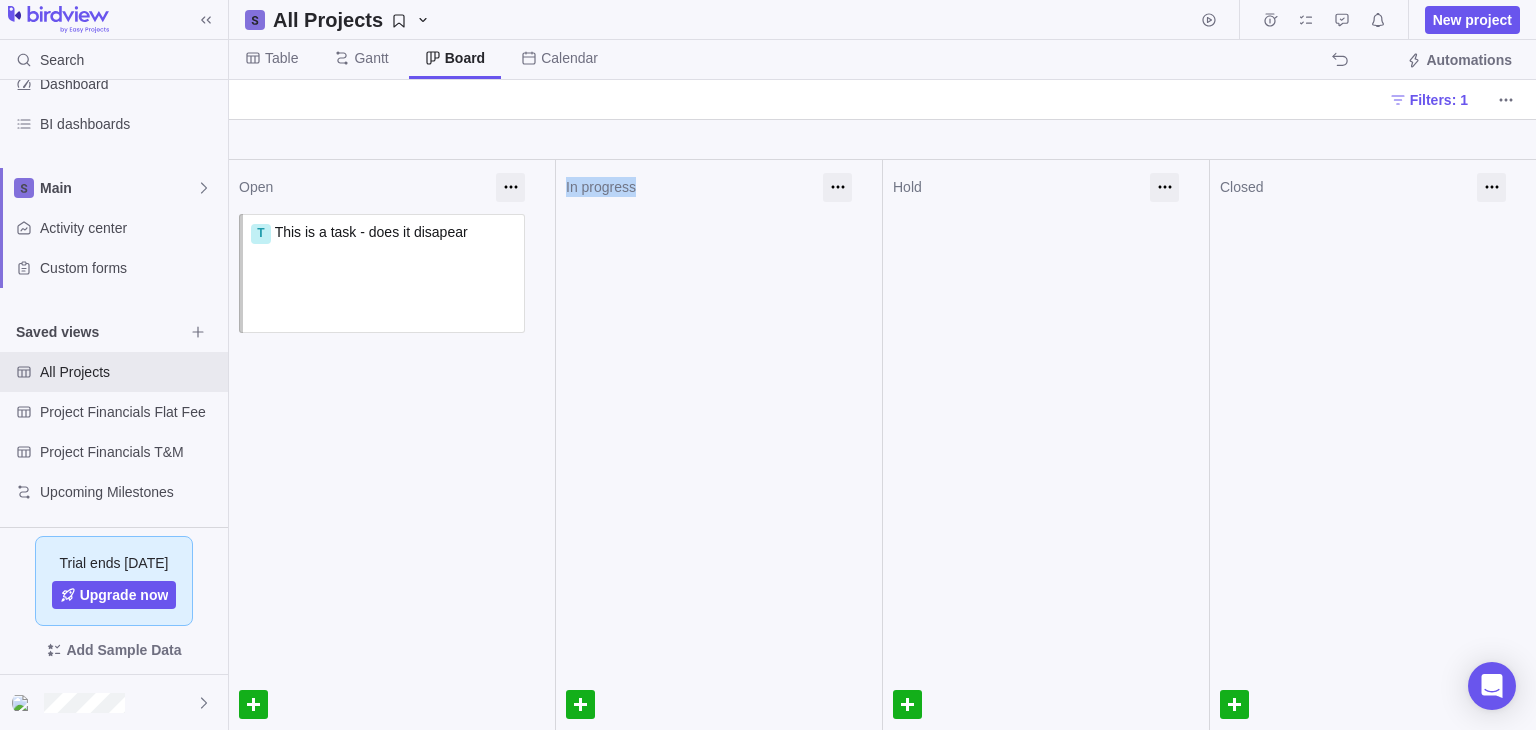 click on "In progress" at bounding box center [689, 187] 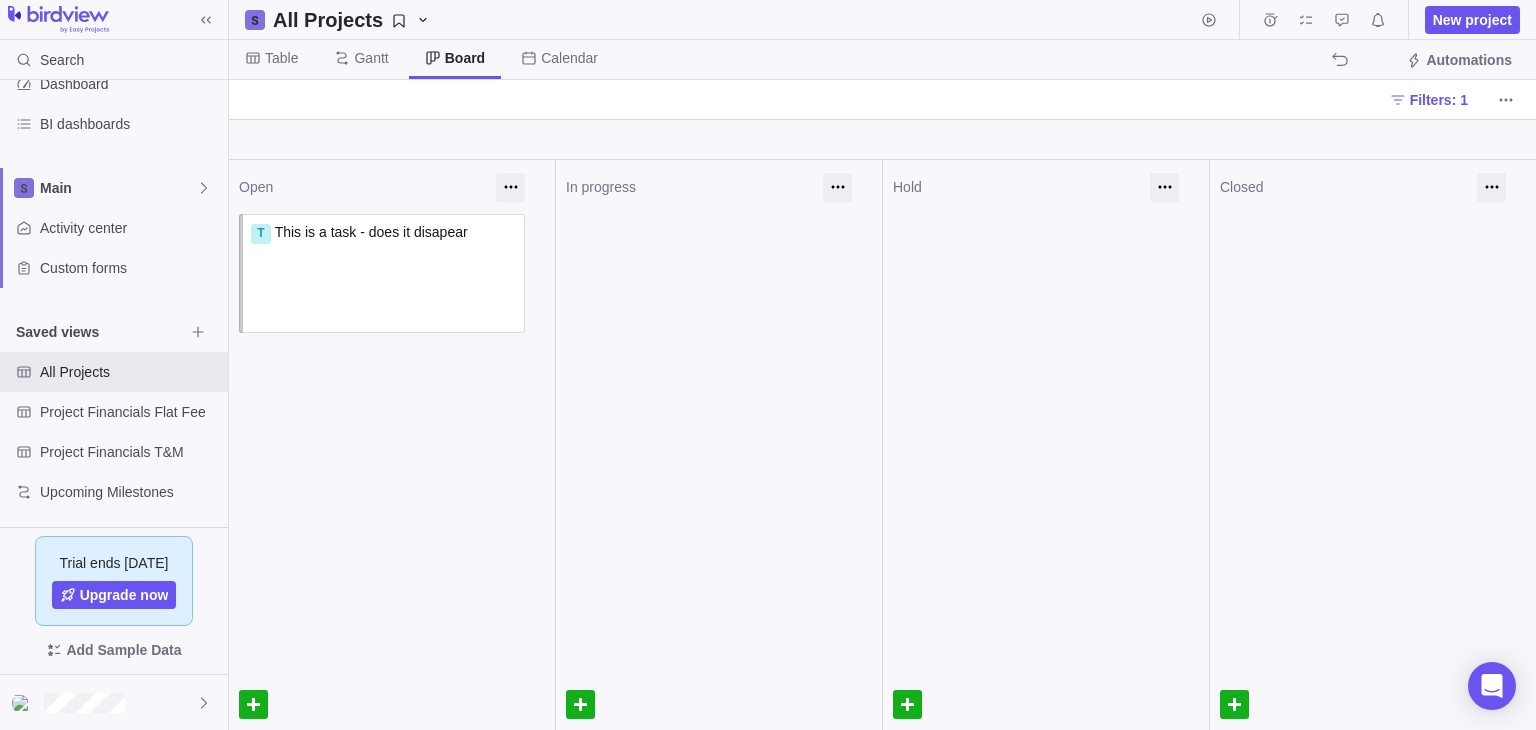 click on "Hold" at bounding box center [1016, 187] 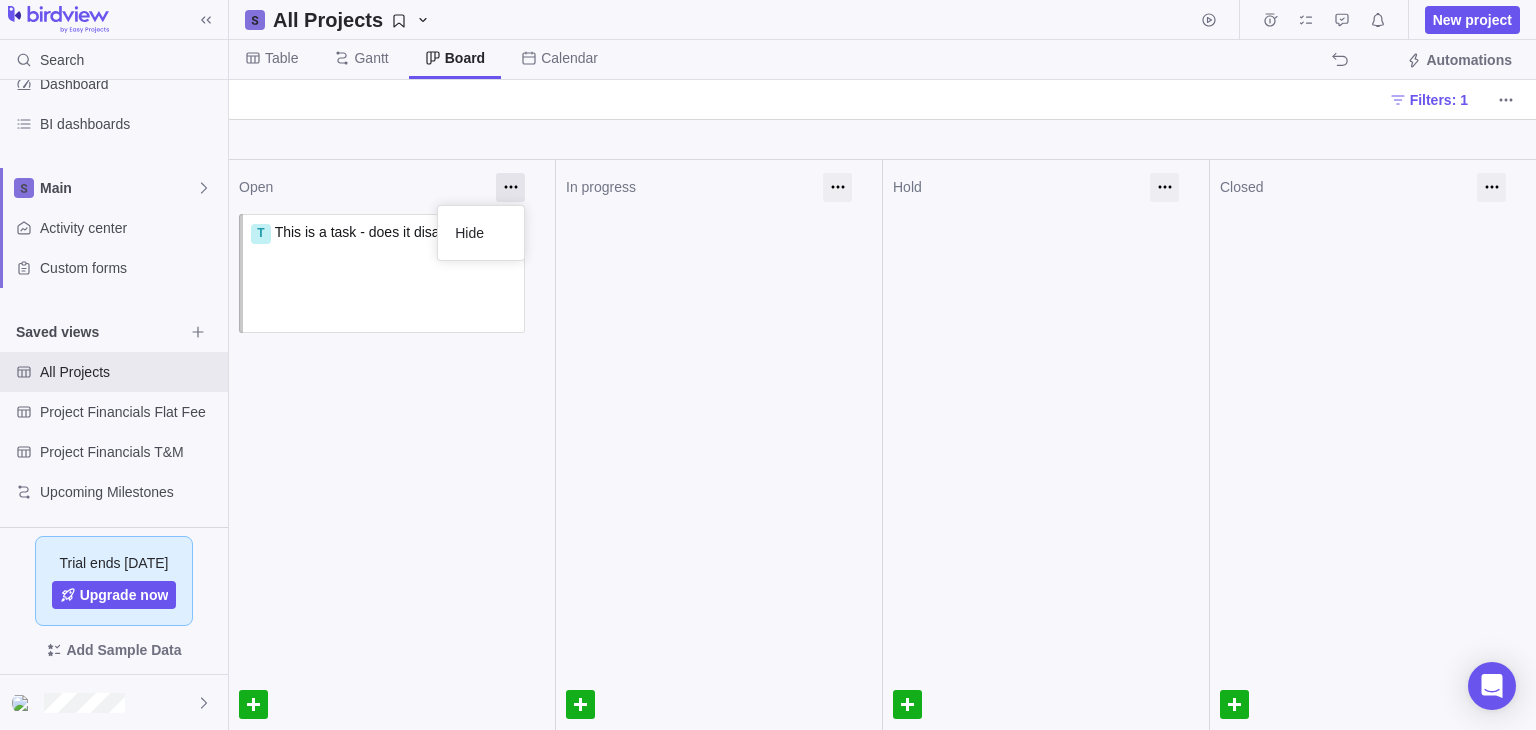 click at bounding box center (510, 187) 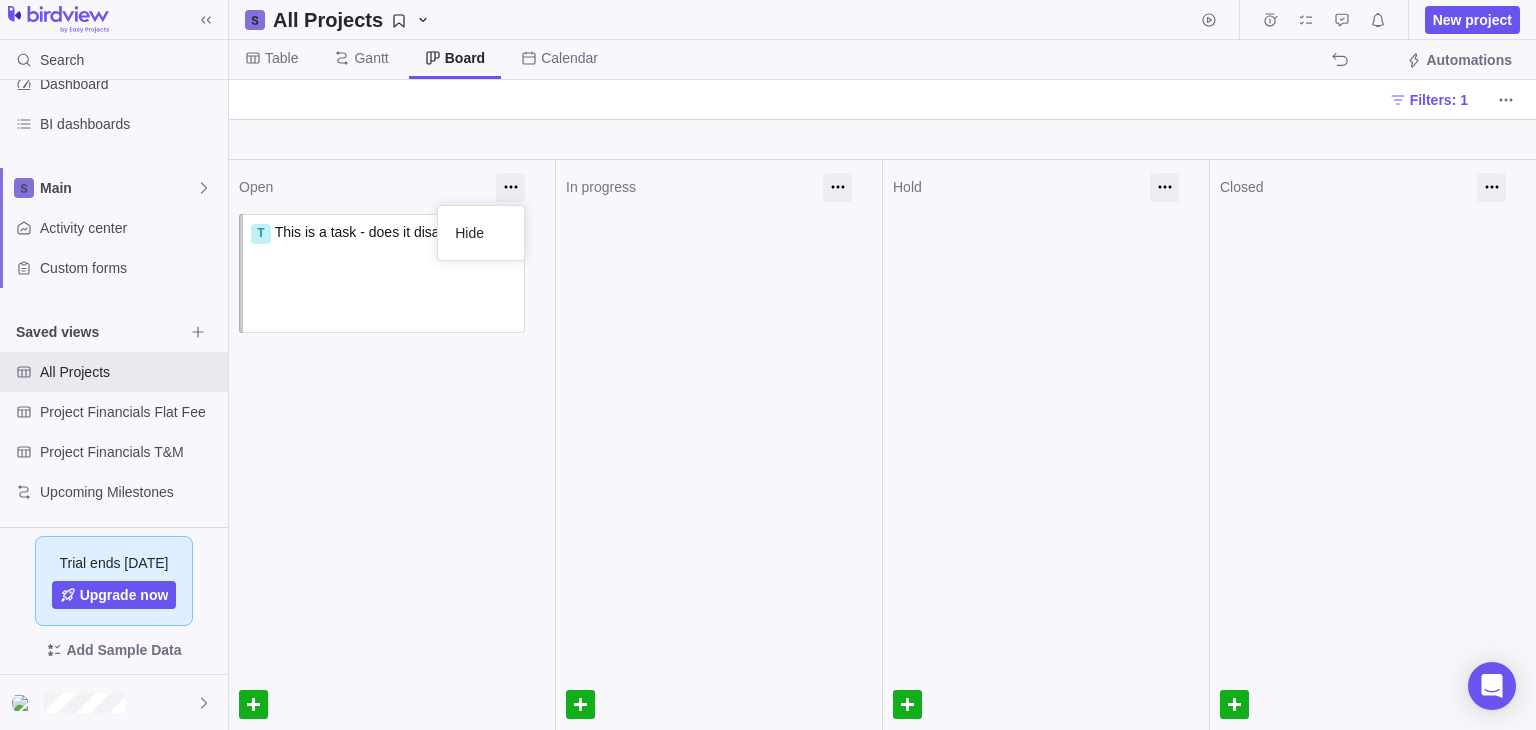 click at bounding box center (719, 269) 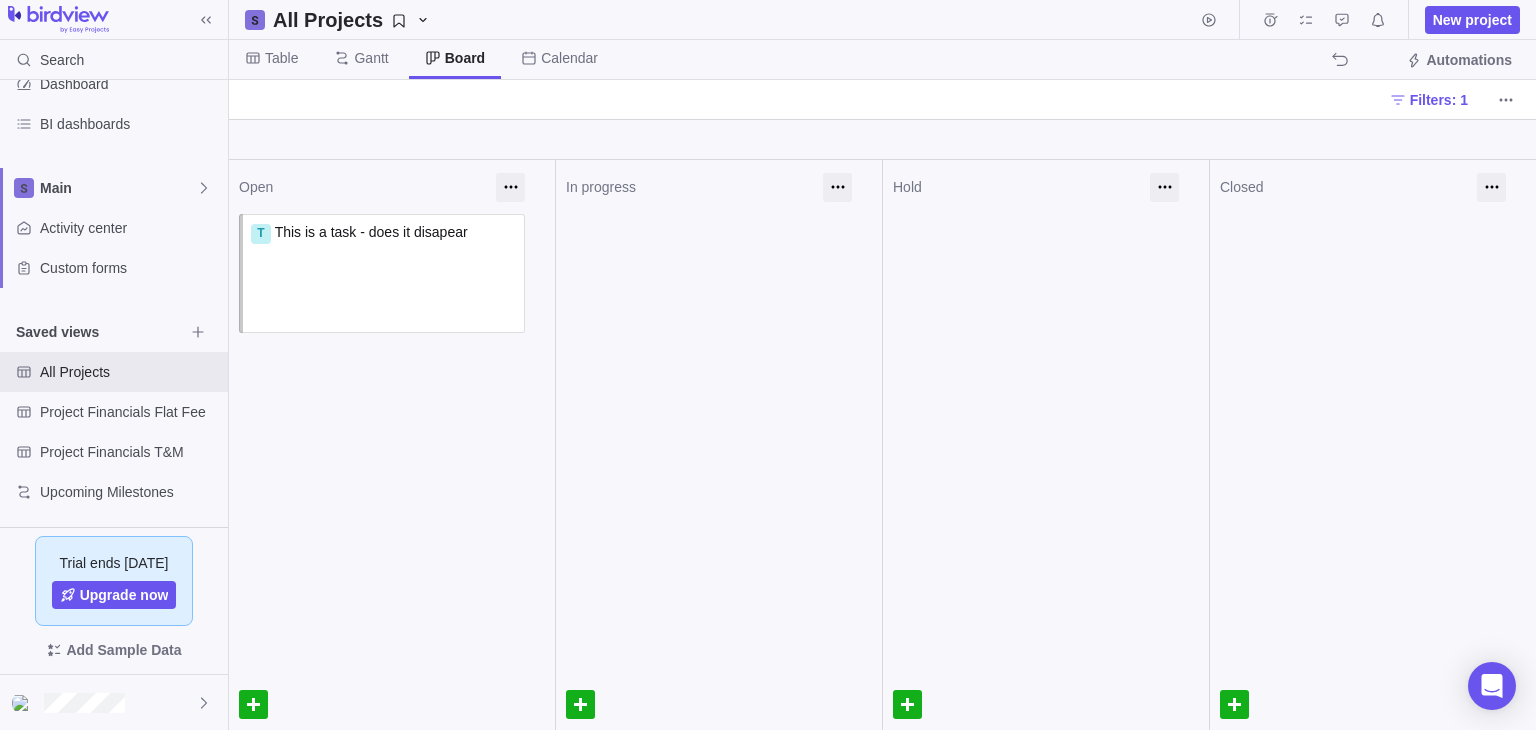 click at bounding box center [392, 393] 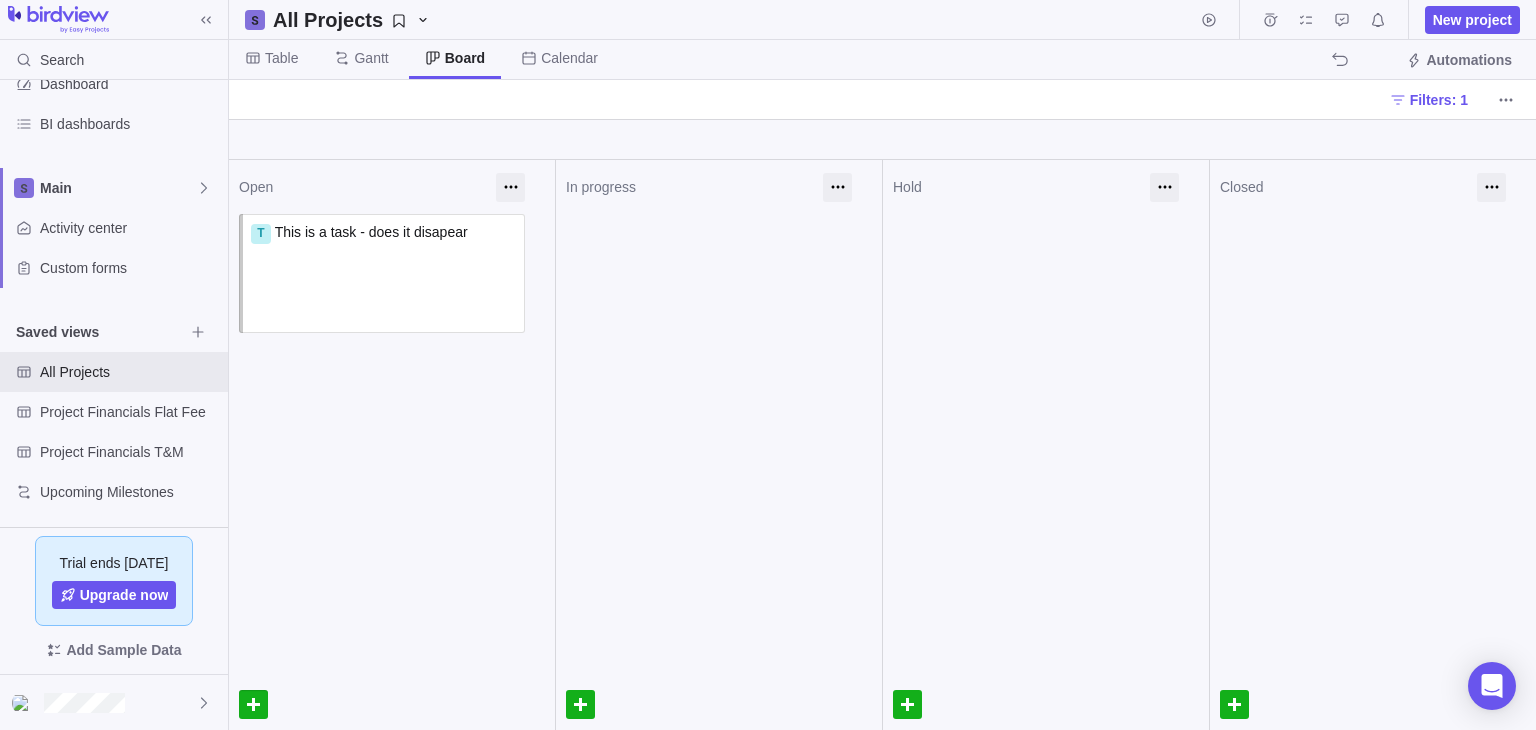 click at bounding box center [253, 704] 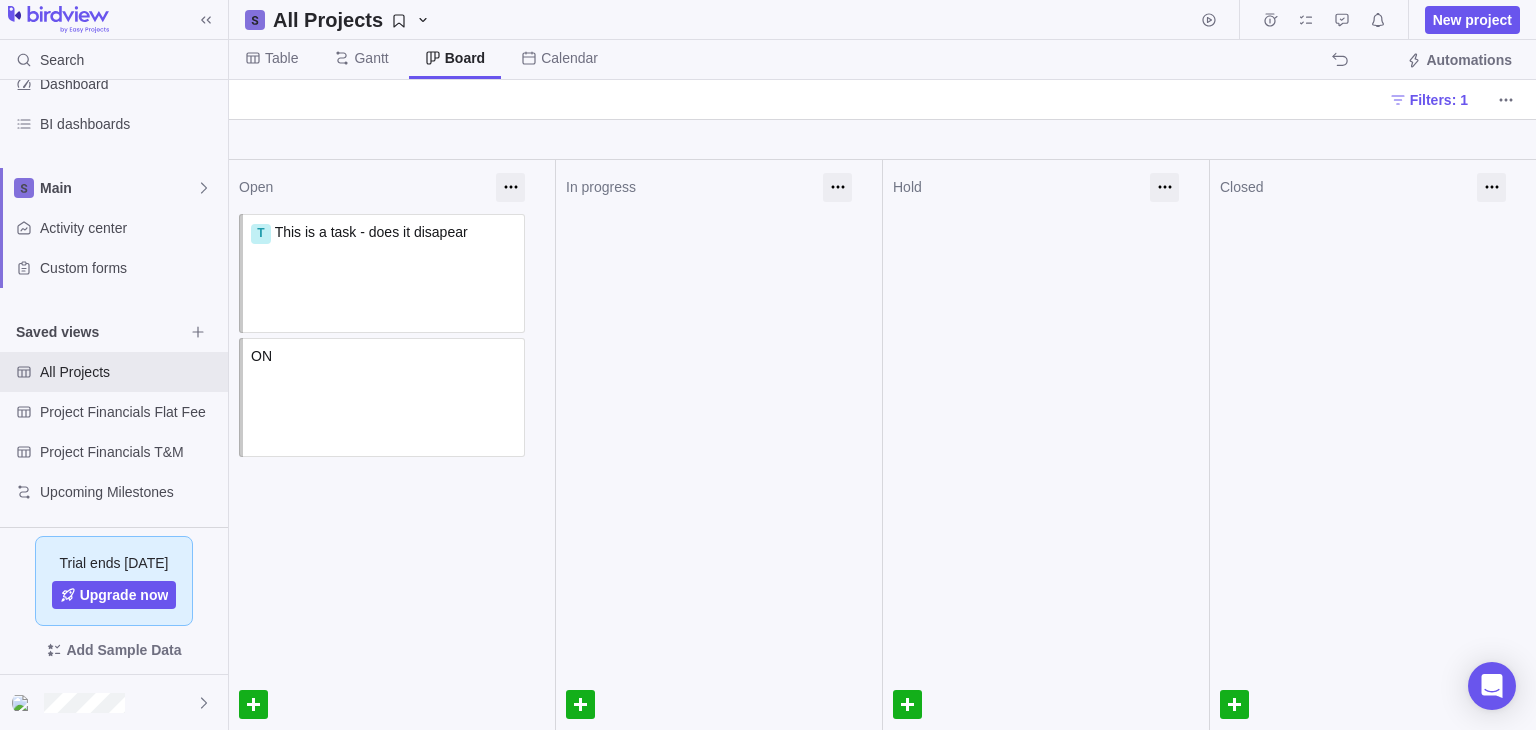 type on "O" 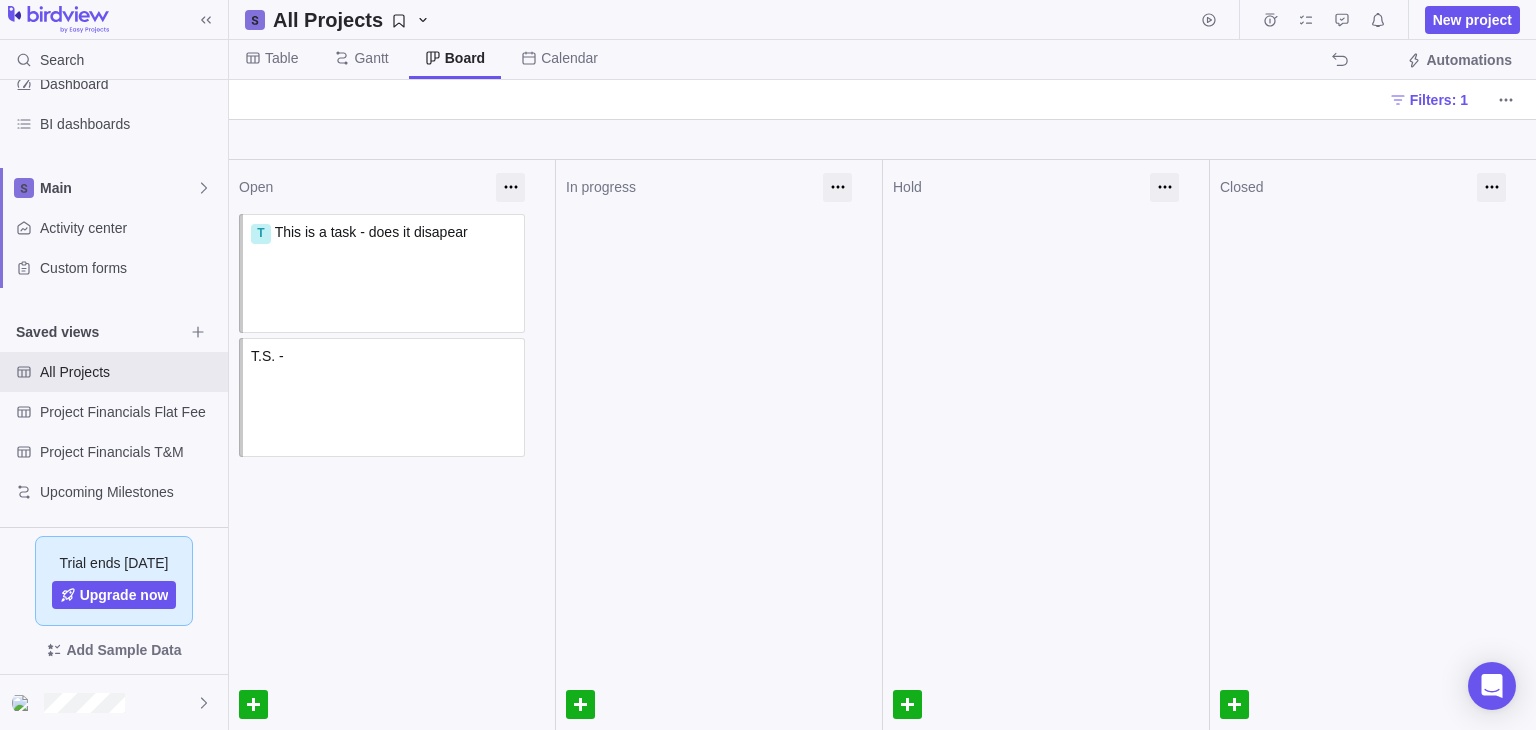type on "T.S. -" 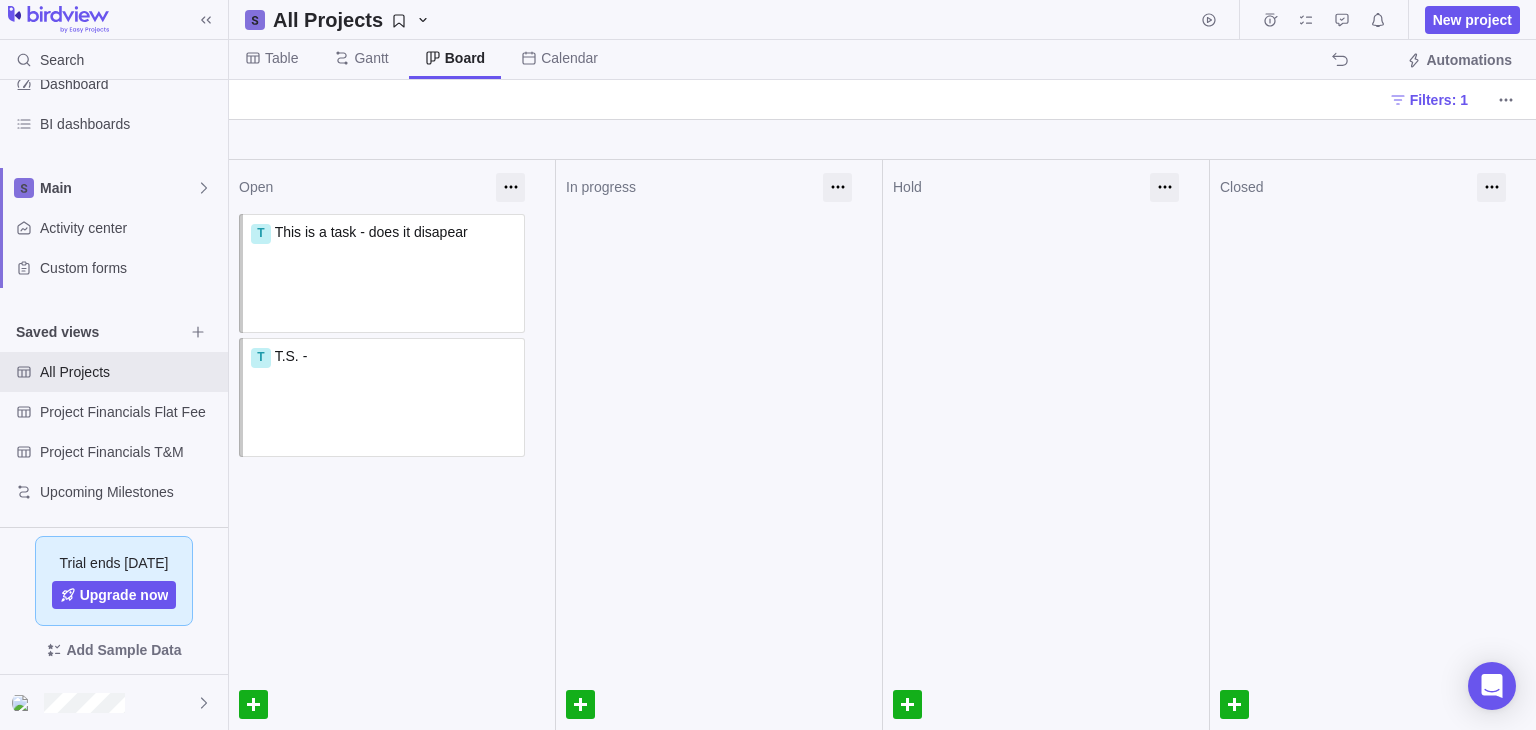 click on "T
T.S. -" at bounding box center [384, 376] 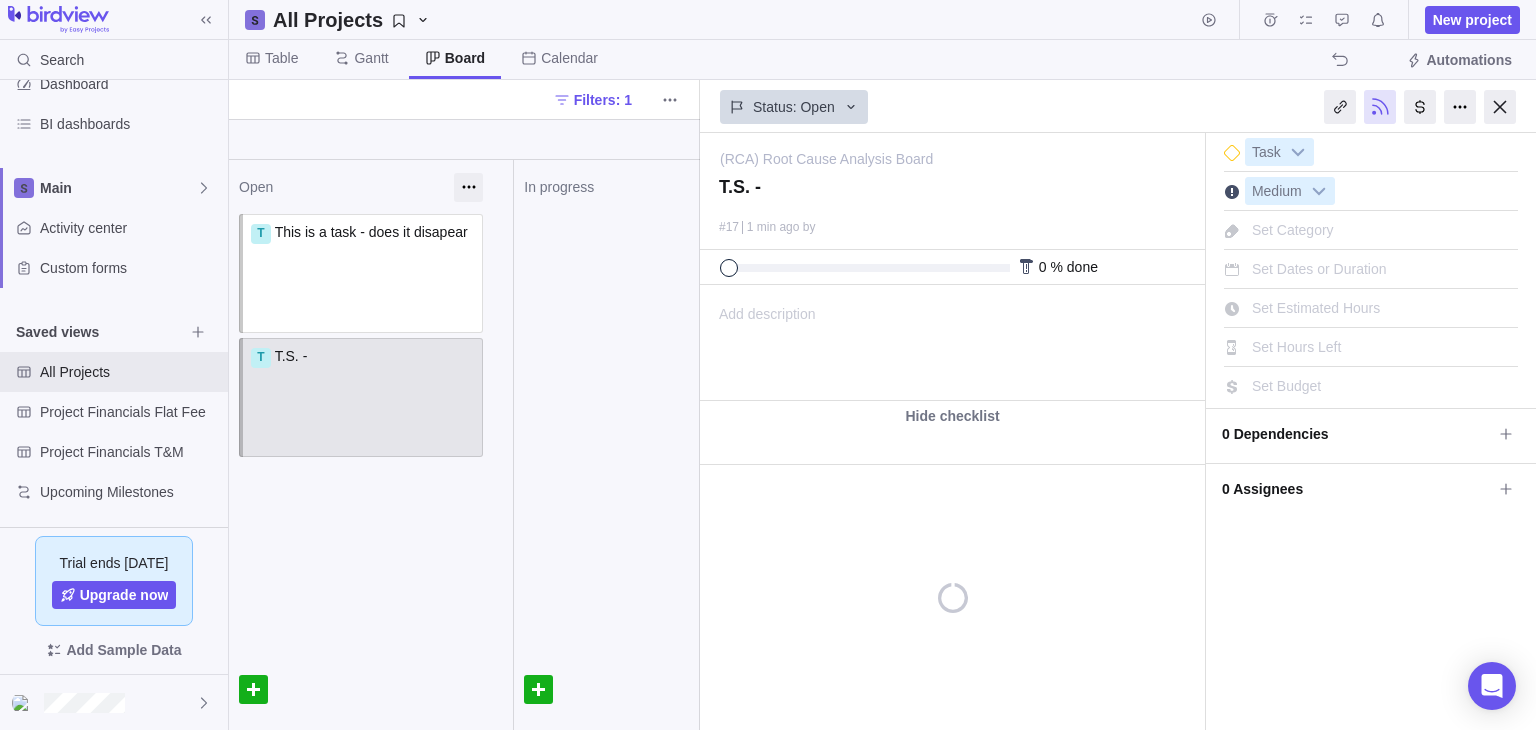 scroll, scrollTop: 0, scrollLeft: 0, axis: both 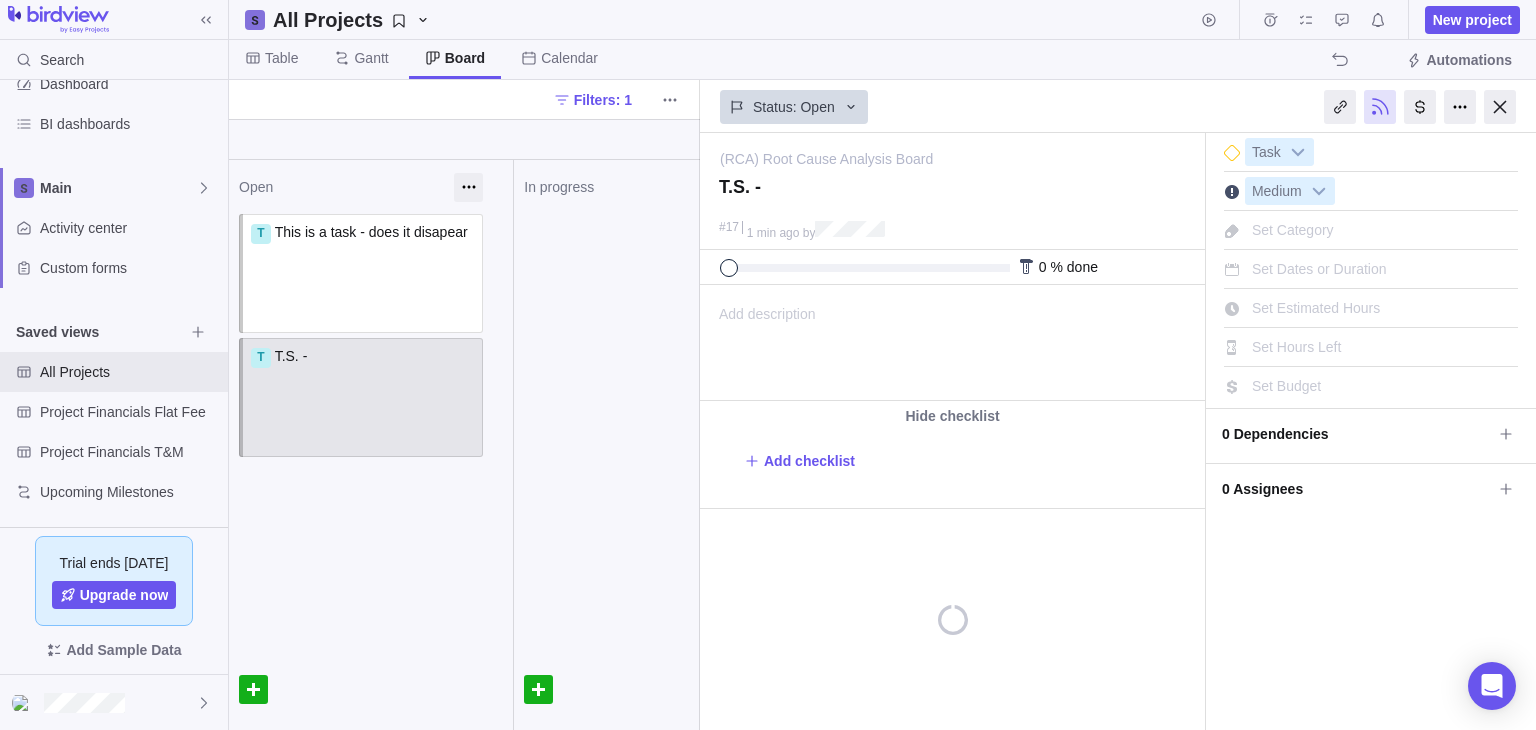 click on "T
T.S. -" at bounding box center [363, 376] 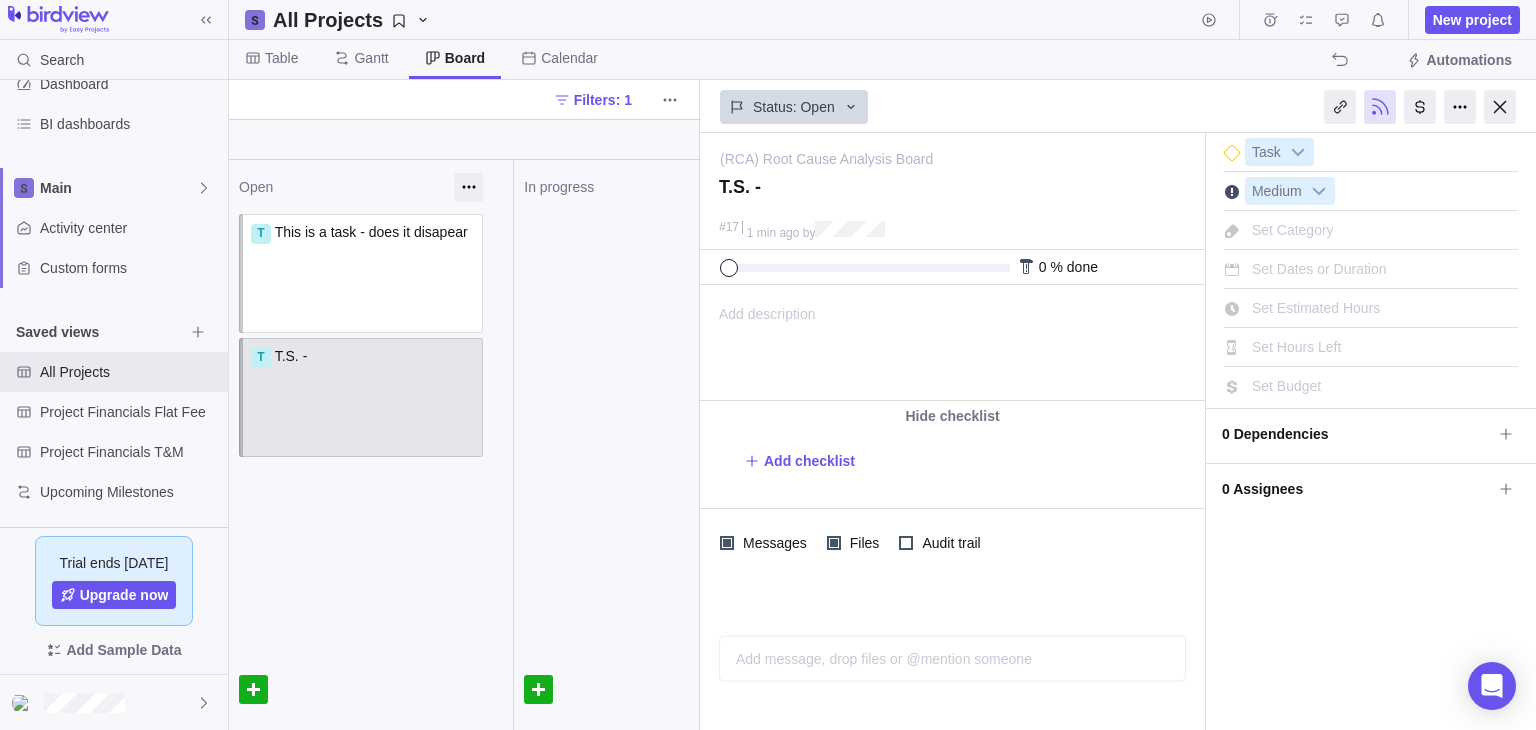 click on "T
T.S. -" at bounding box center (363, 376) 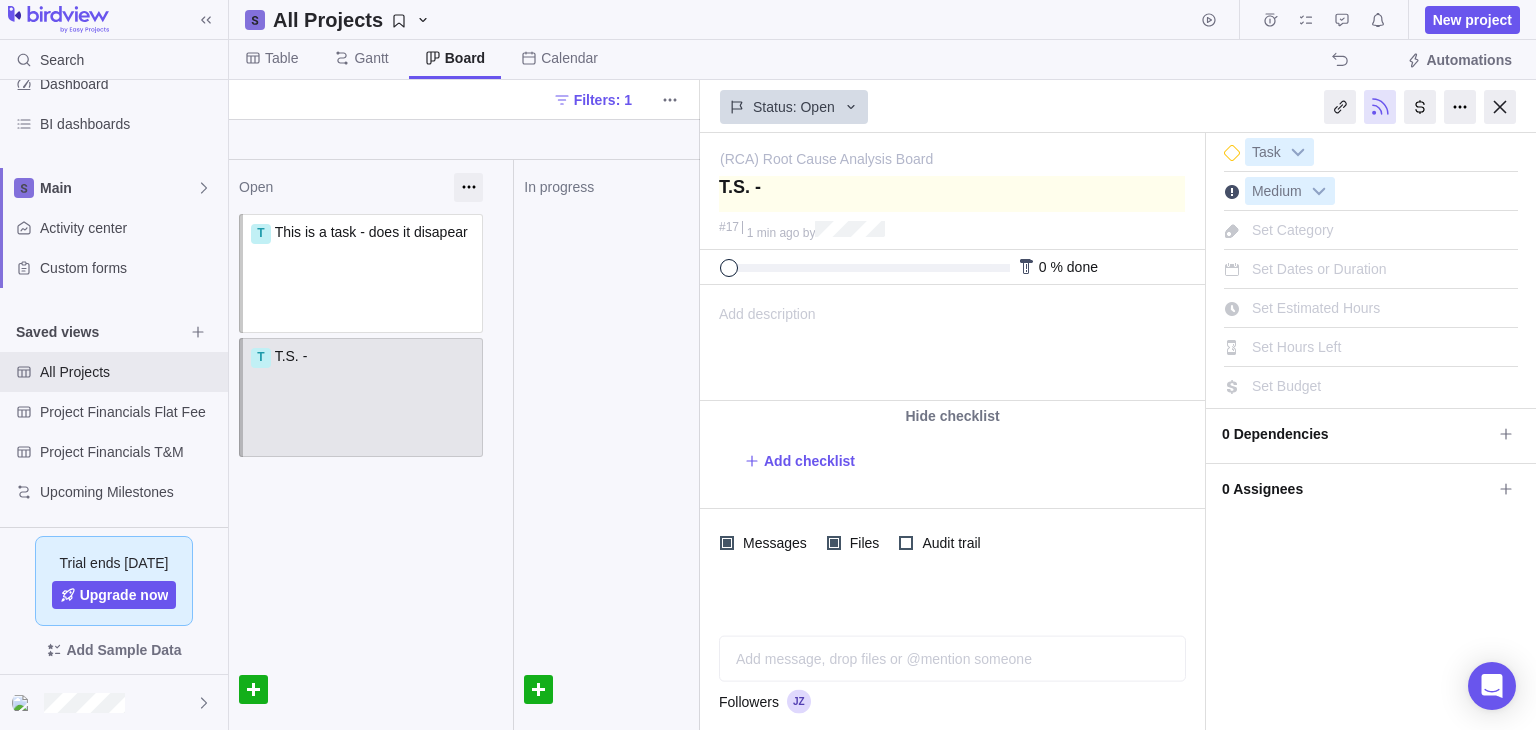 click at bounding box center (952, 194) 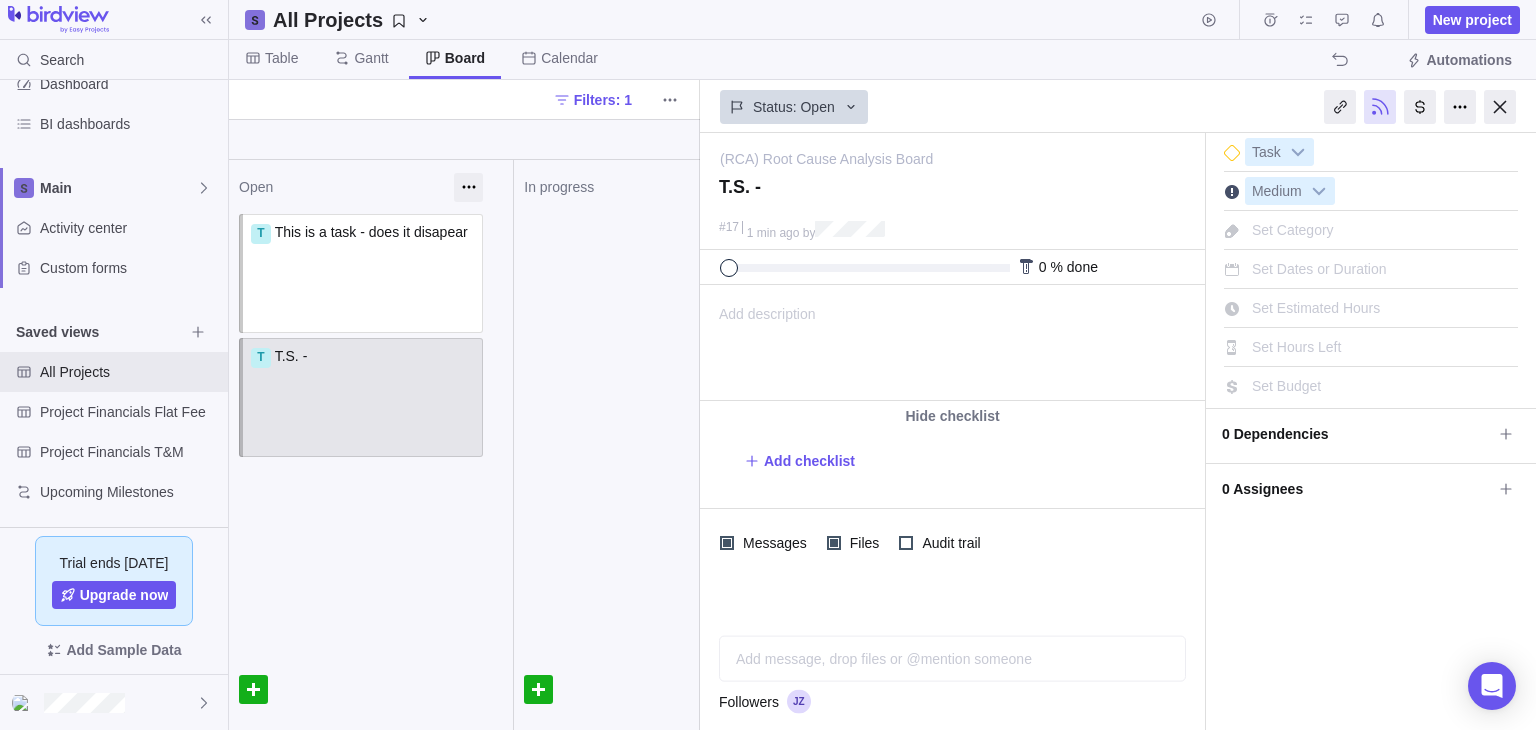 type on "T.S. - N" 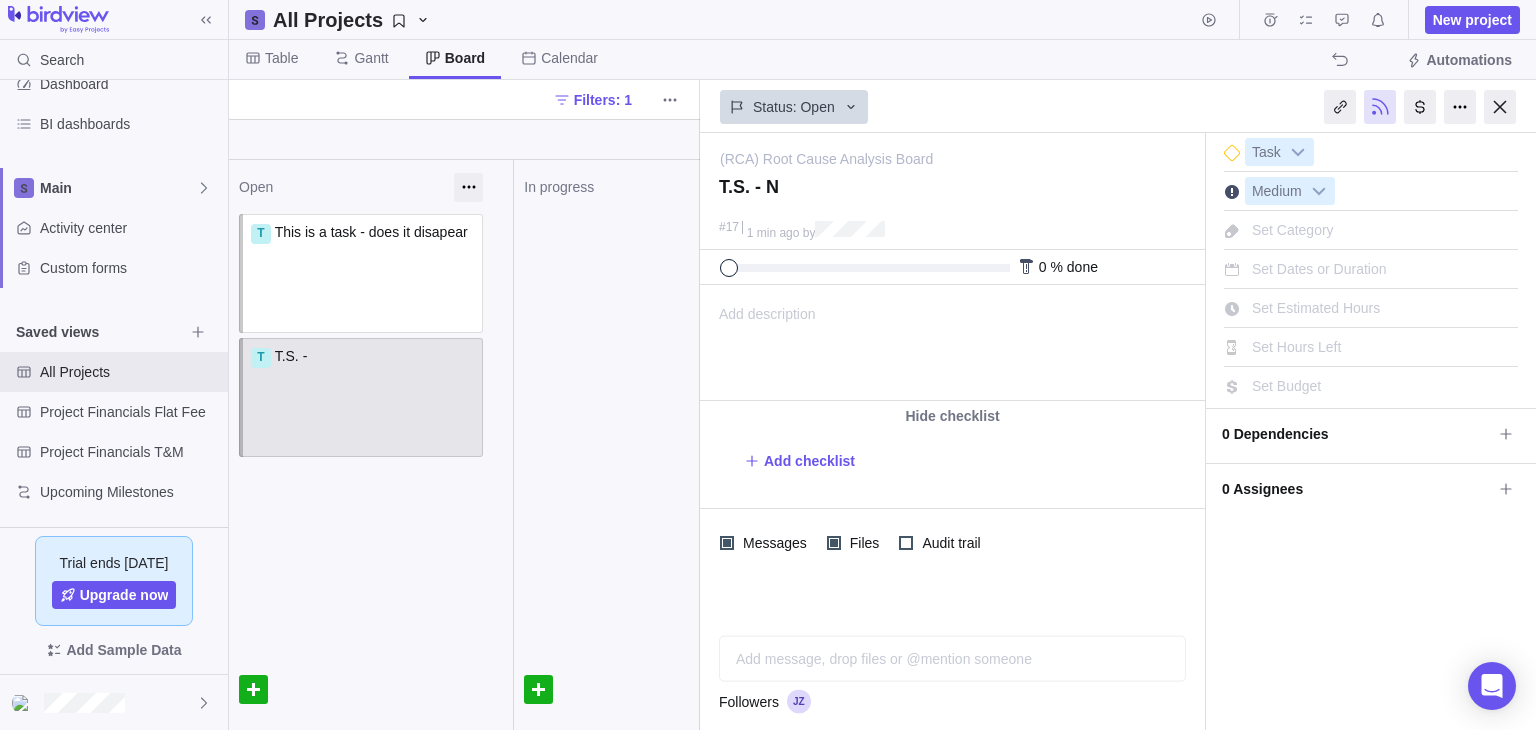 type on "T.S. - Ne" 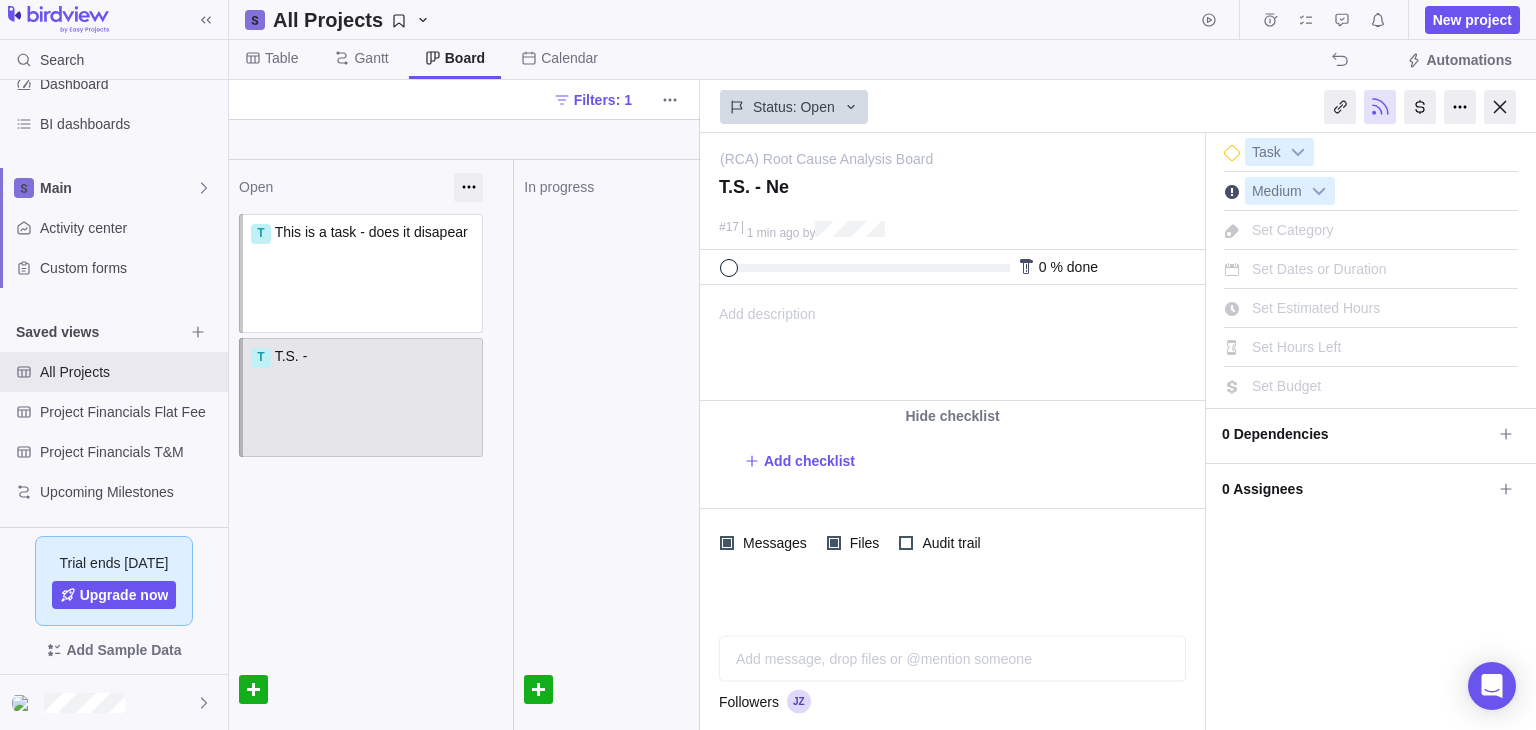 type on "T.S. - [GEOGRAPHIC_DATA]" 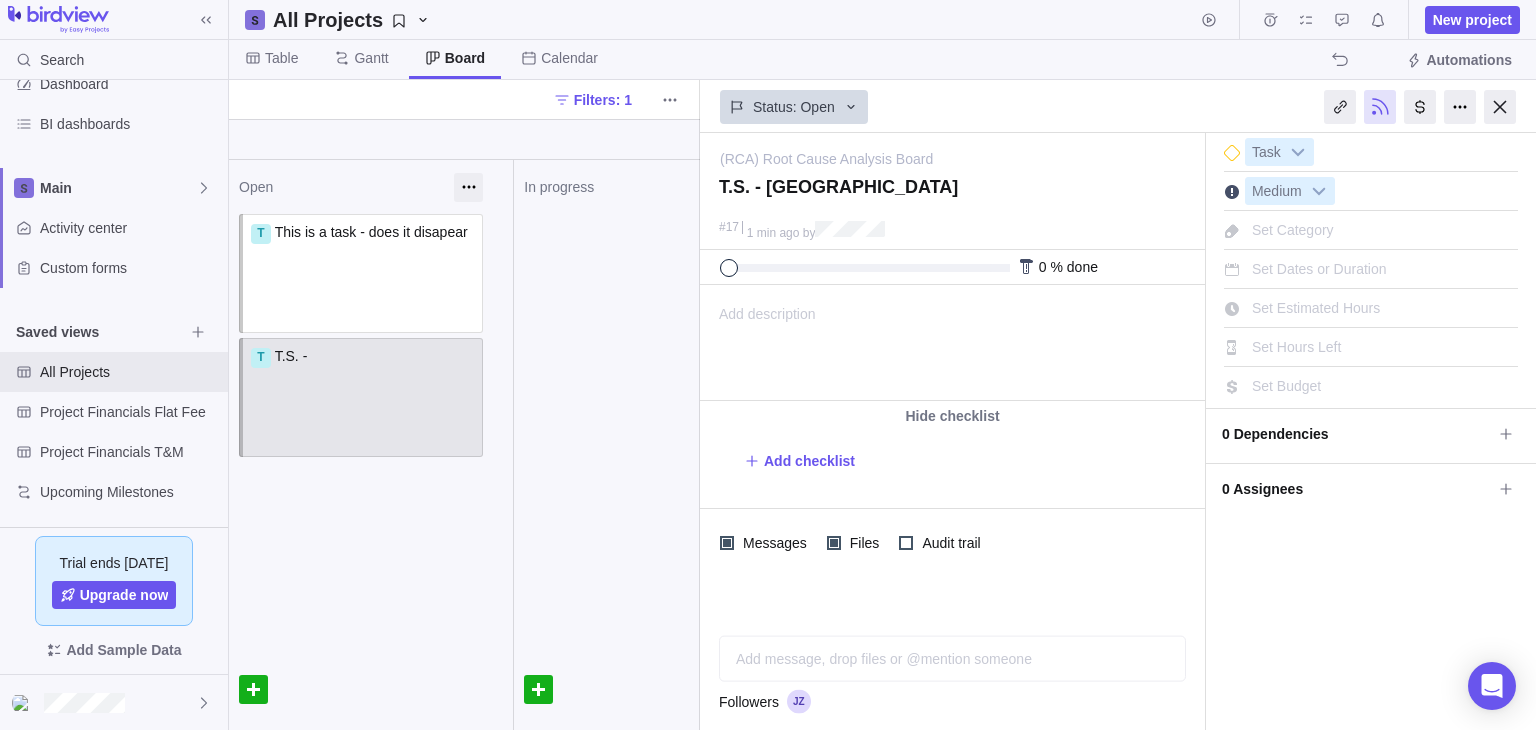 type on "T.S. - [GEOGRAPHIC_DATA]" 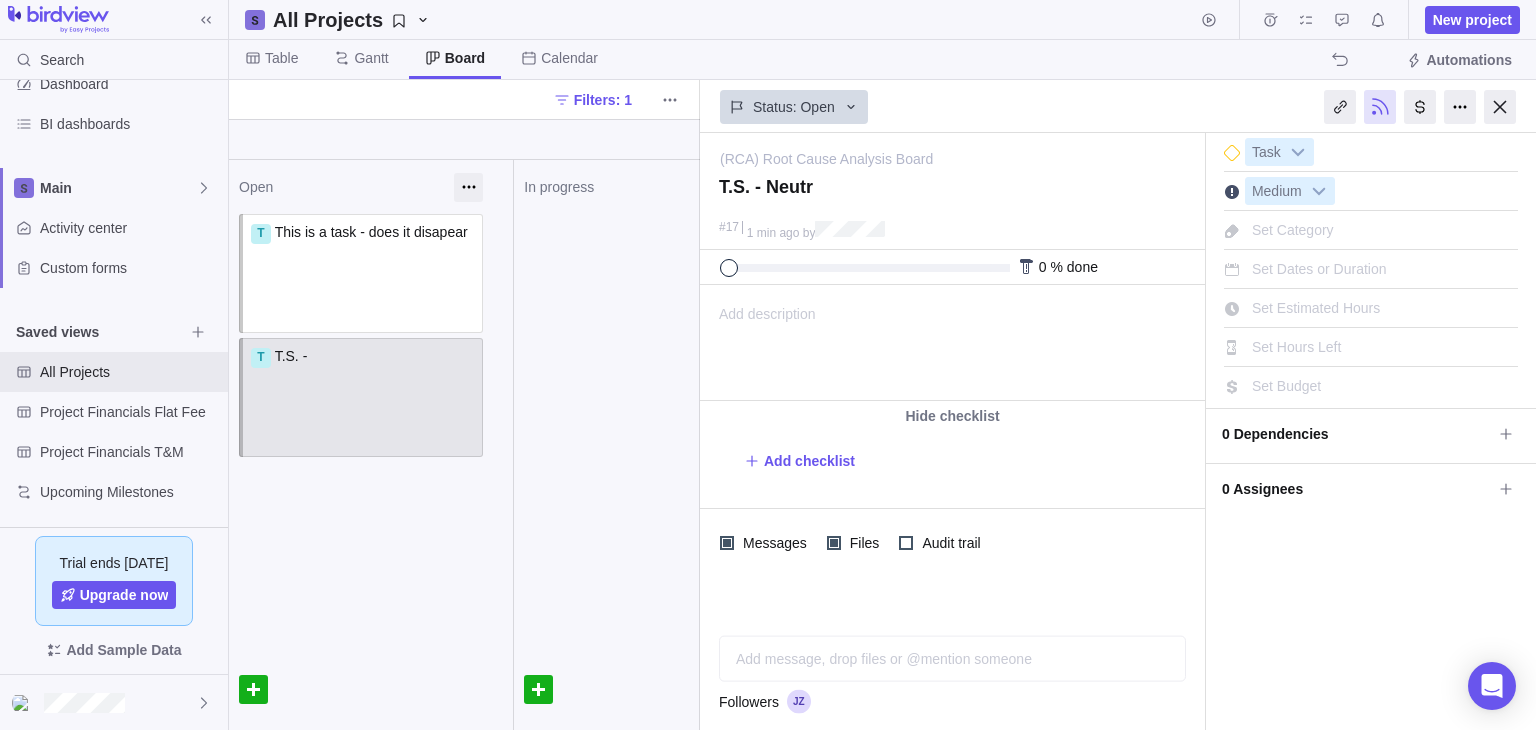 type on "T.S. - [GEOGRAPHIC_DATA]" 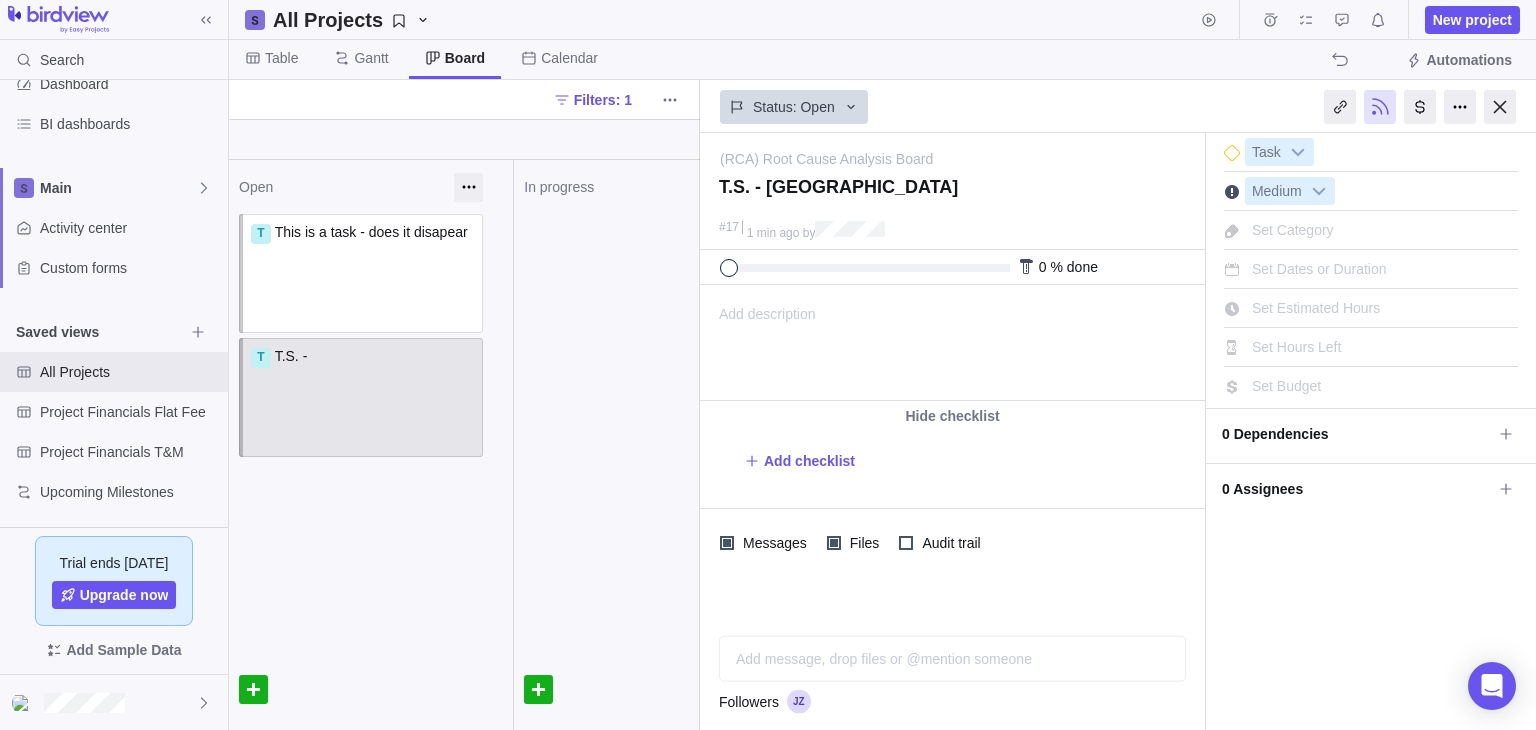 type on "T.S. - [GEOGRAPHIC_DATA]" 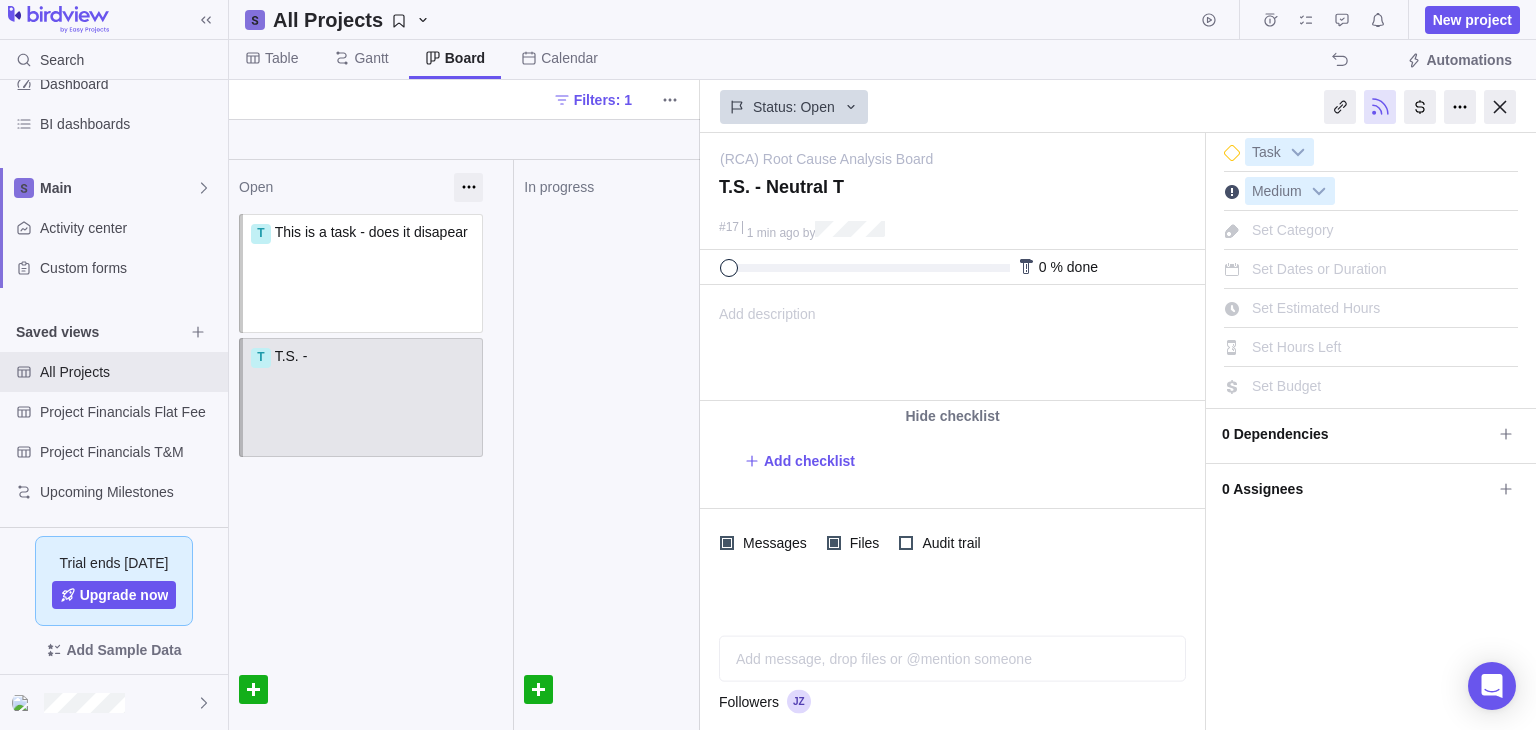 type on "T.S. - [GEOGRAPHIC_DATA]" 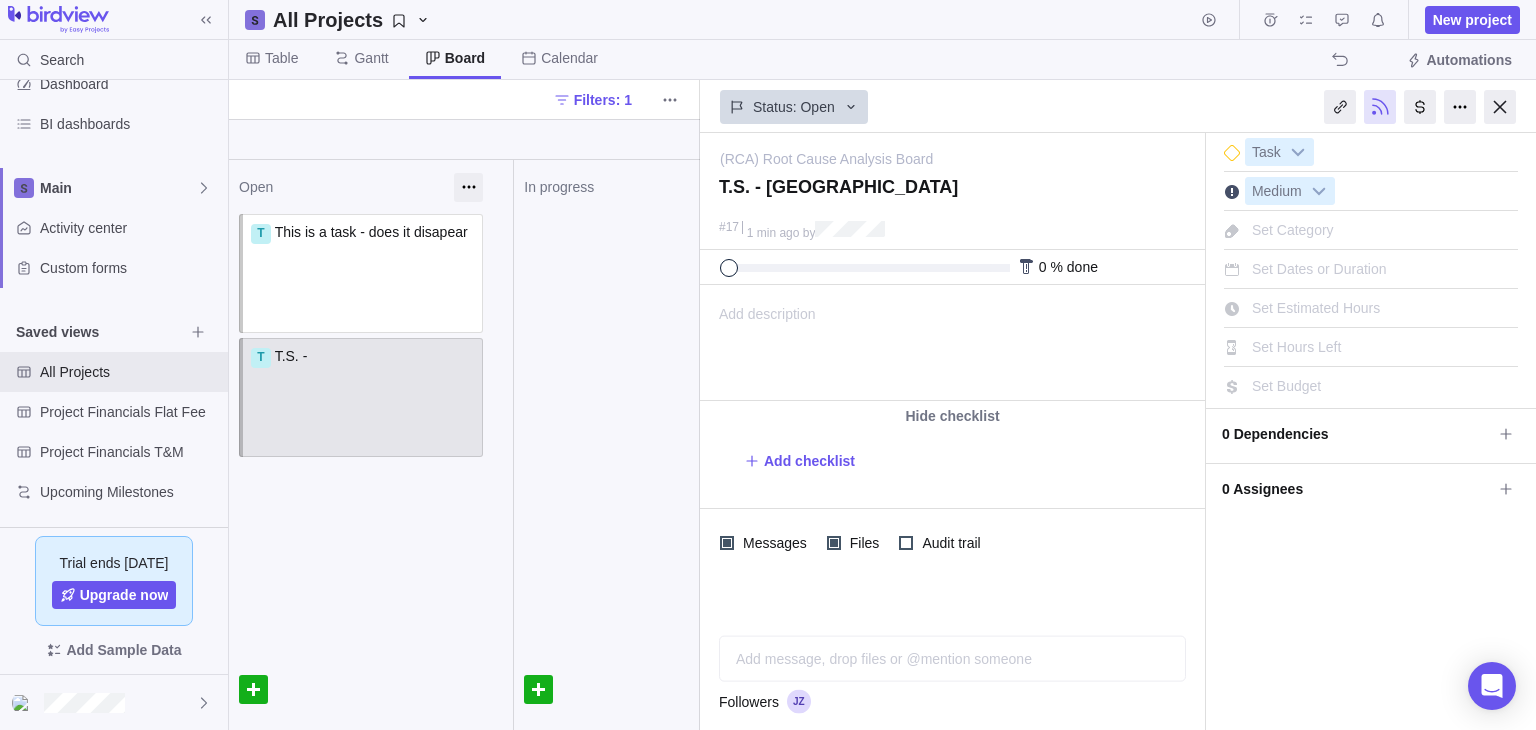 type on "T.S. - [GEOGRAPHIC_DATA]" 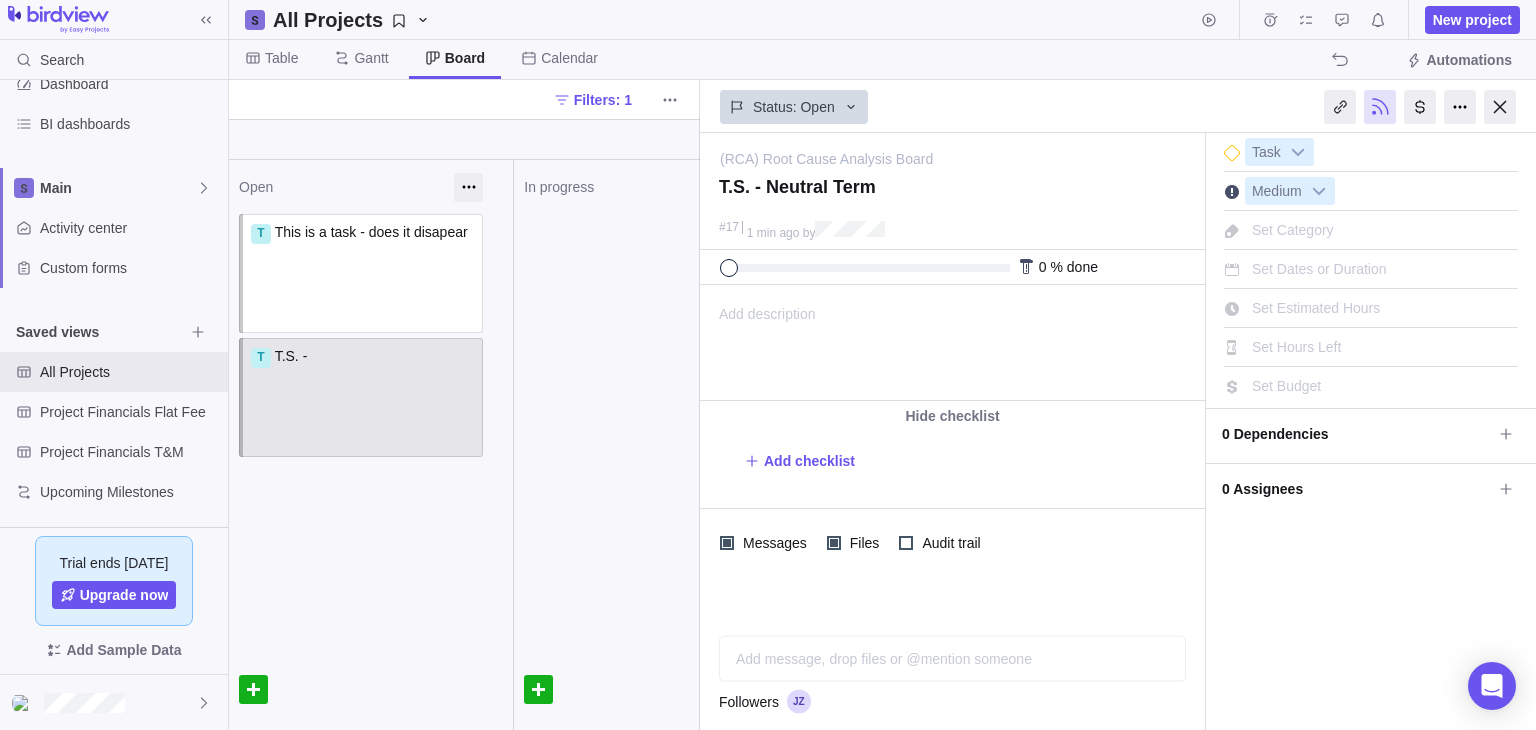 type on "T.S. - Neutral Termi" 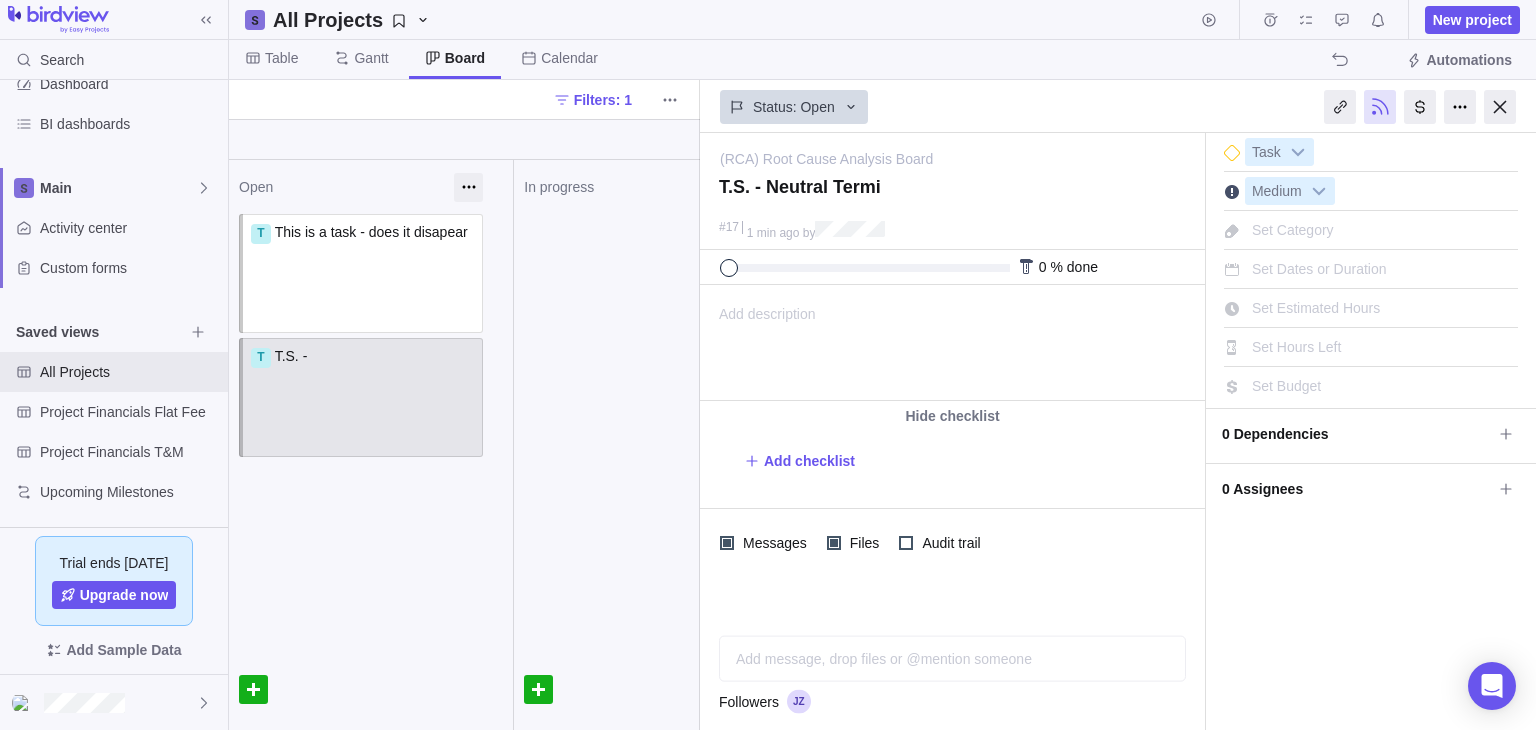 type on "T.S. - Neutral Termin" 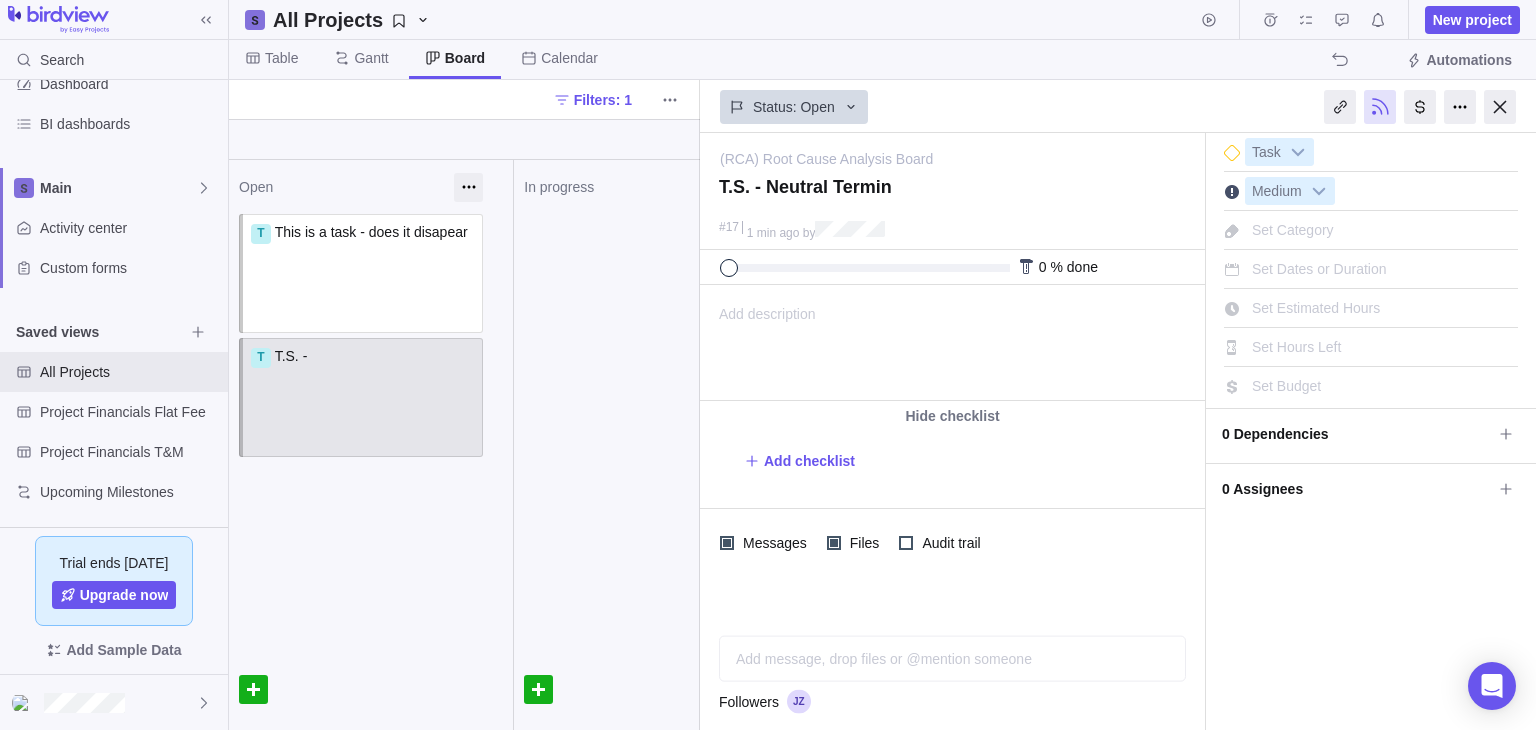 type on "T.S. - Neutral Termina" 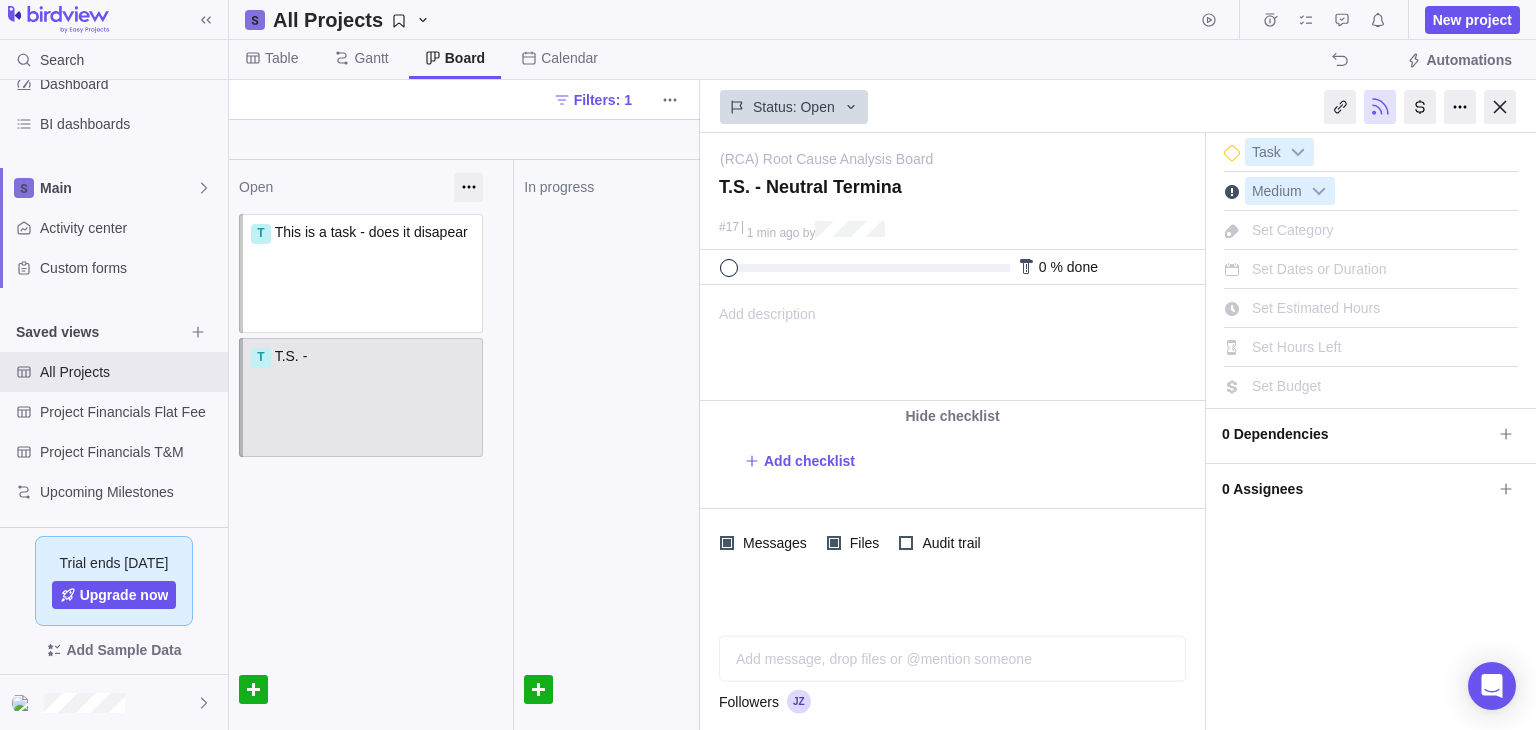 type on "T.S. - Neutral Termina" 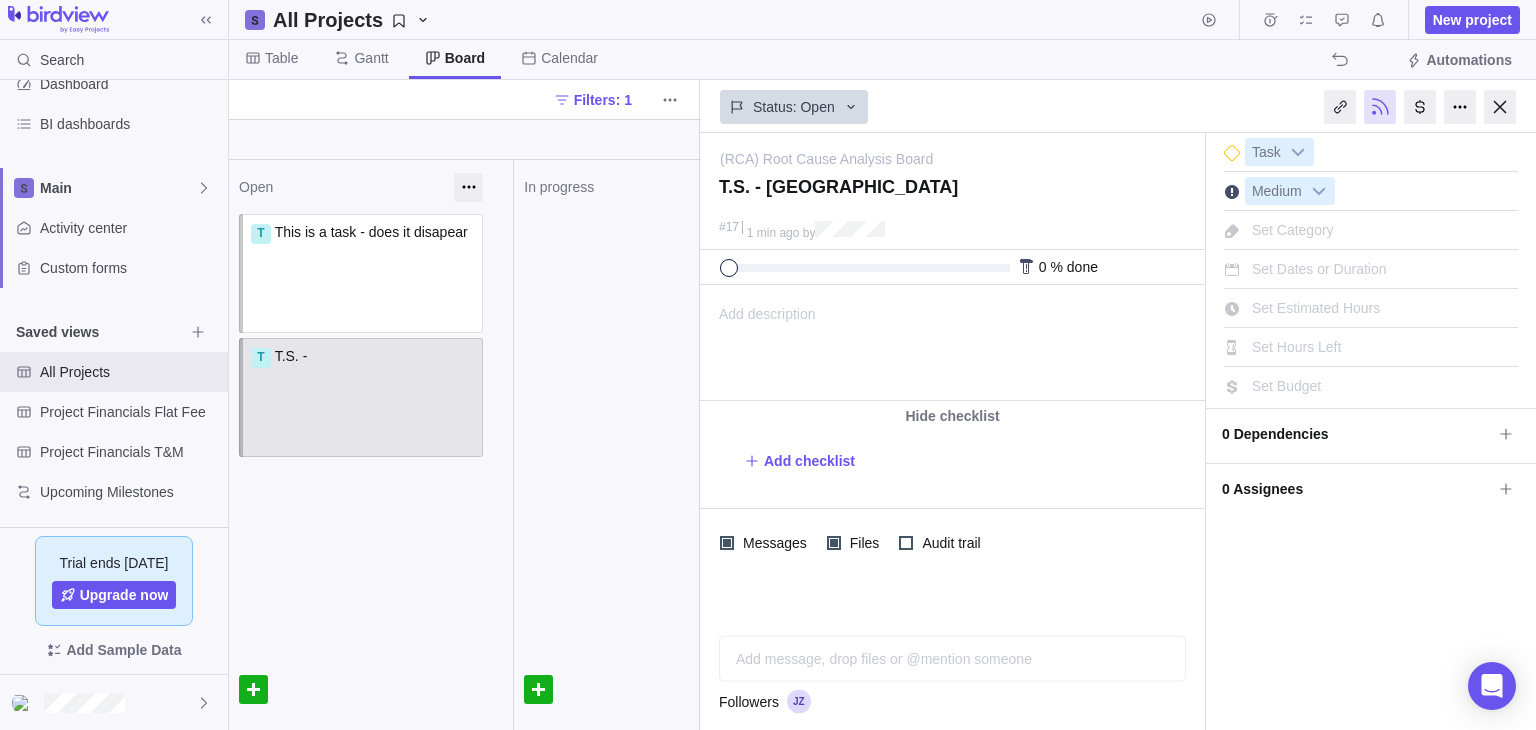 type on "T.S. - [GEOGRAPHIC_DATA]" 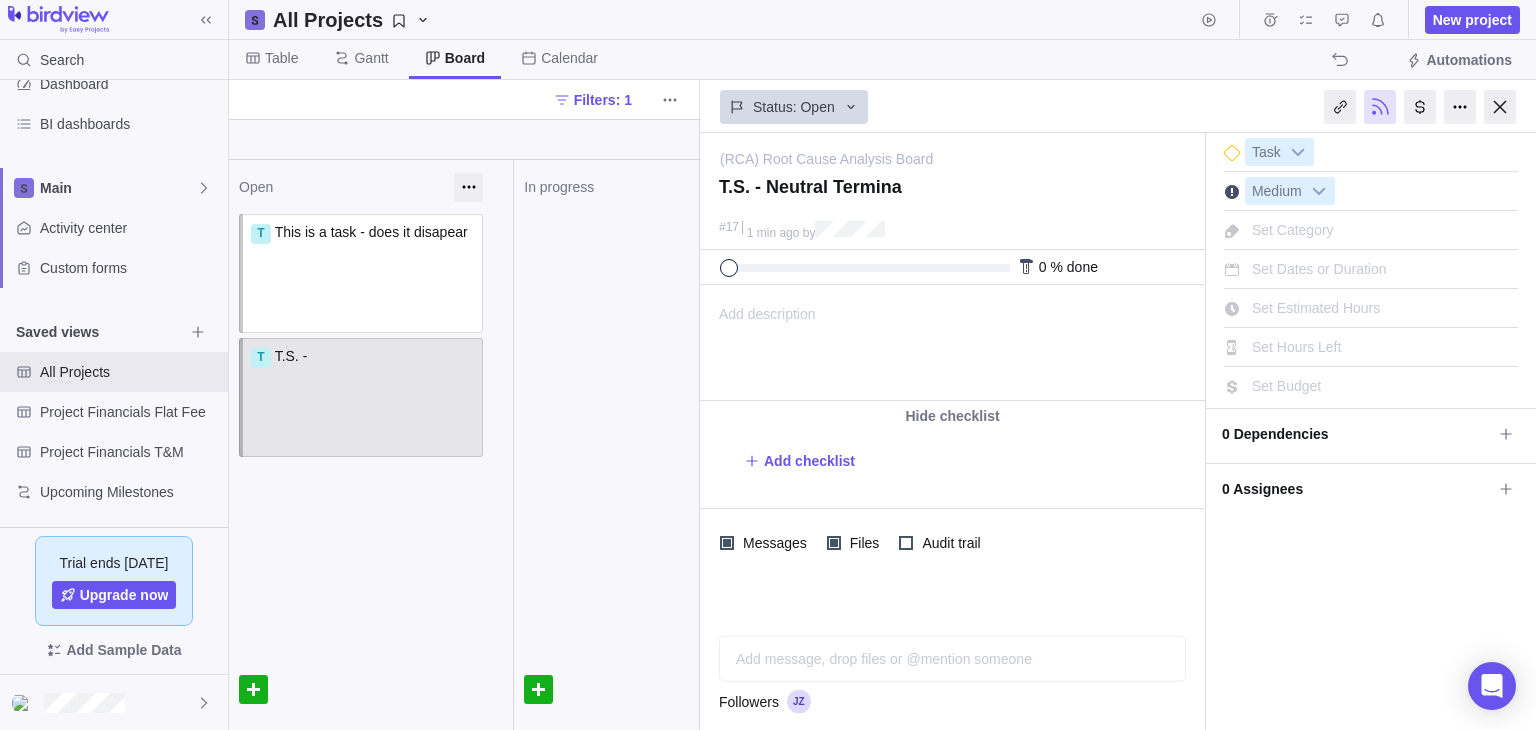 type on "T.S. - Neutral Termin" 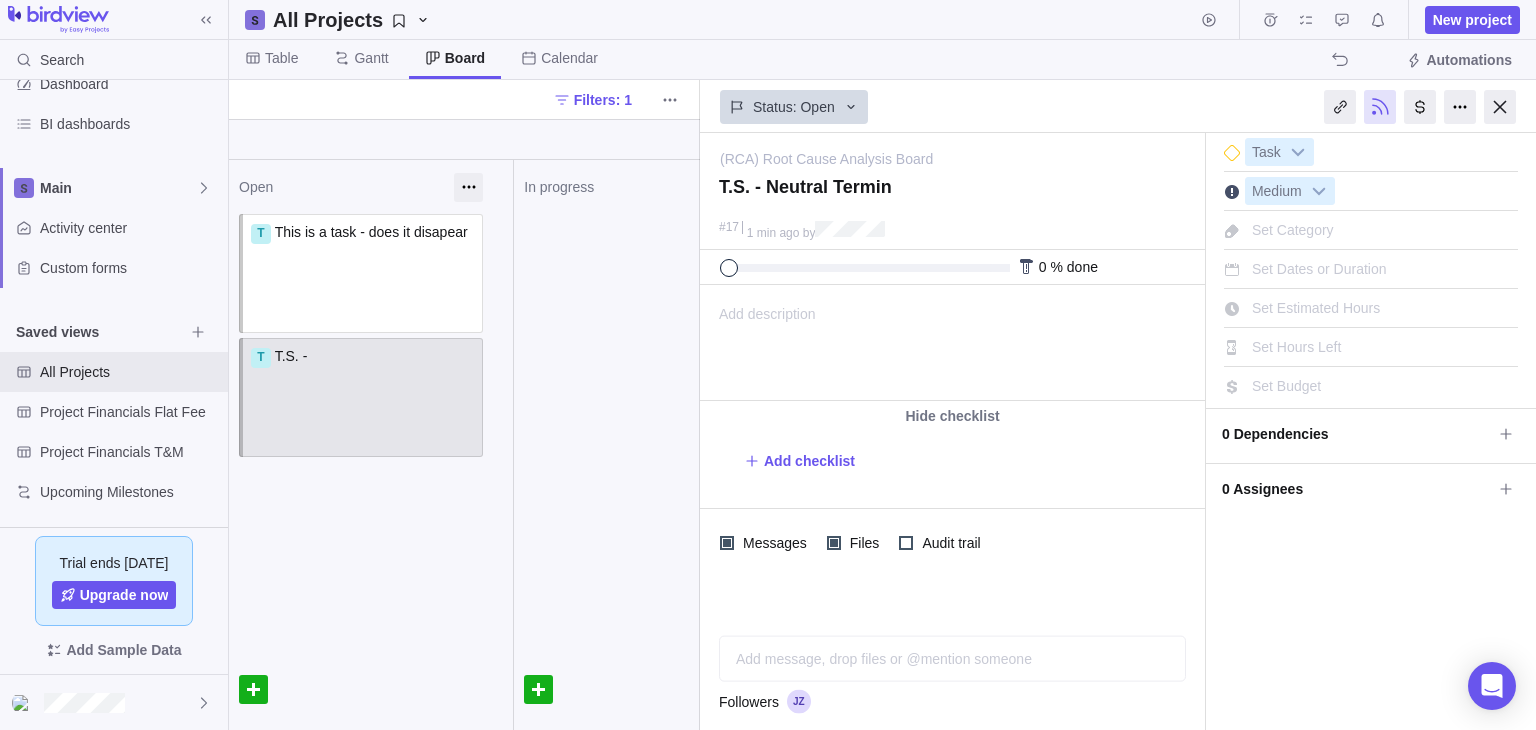 type on "T.S. - Neutral Termi" 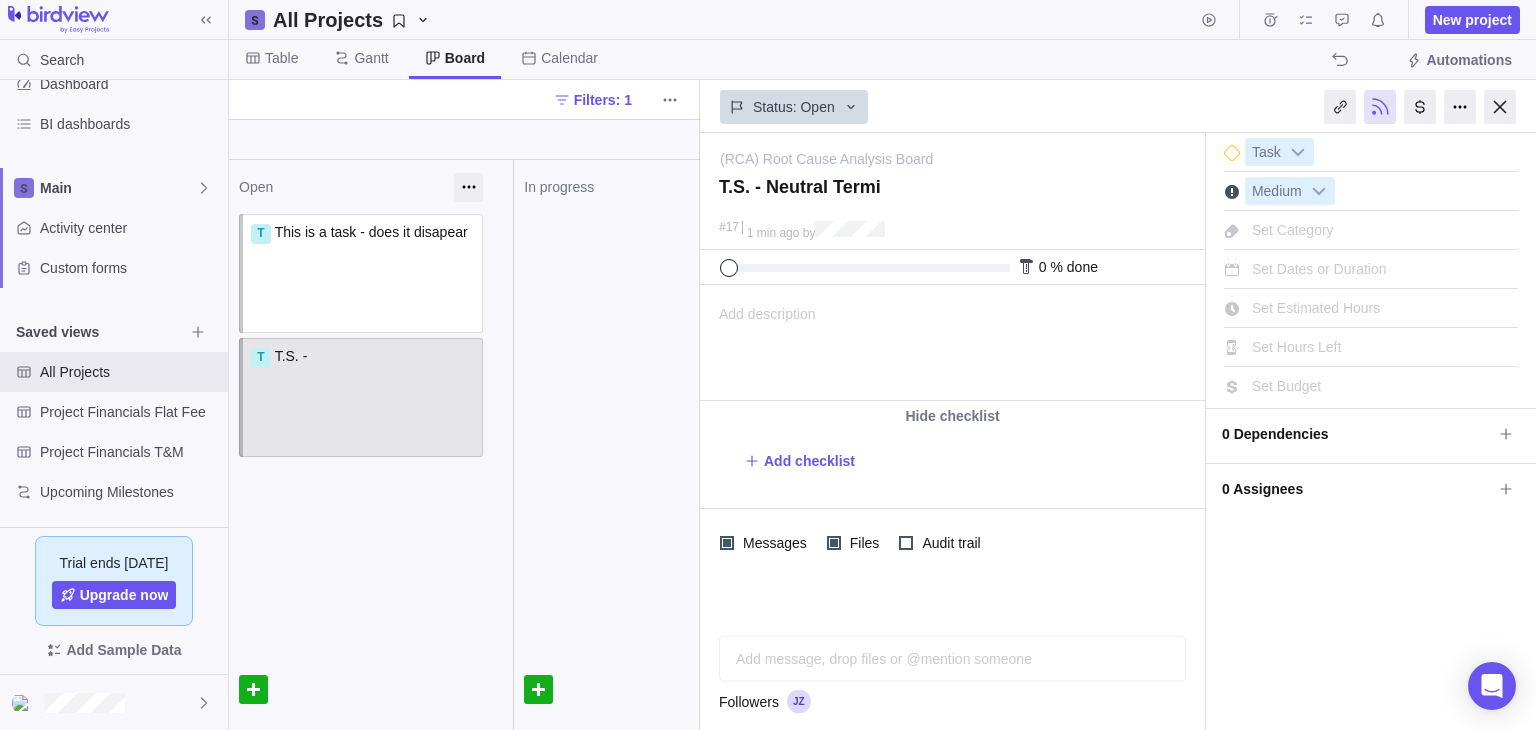 type on "T.S. - Neutral Term" 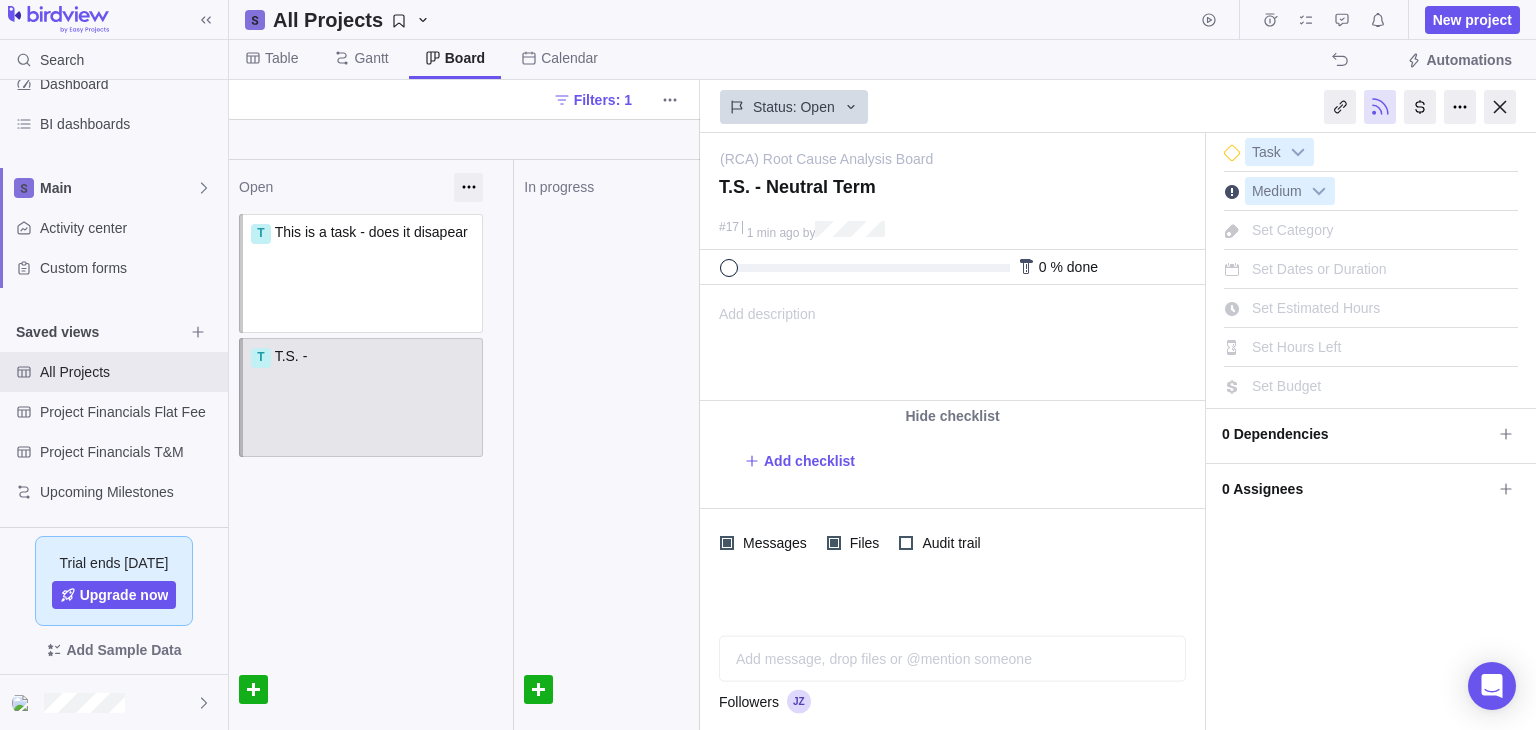 type on "T.S. - [GEOGRAPHIC_DATA]" 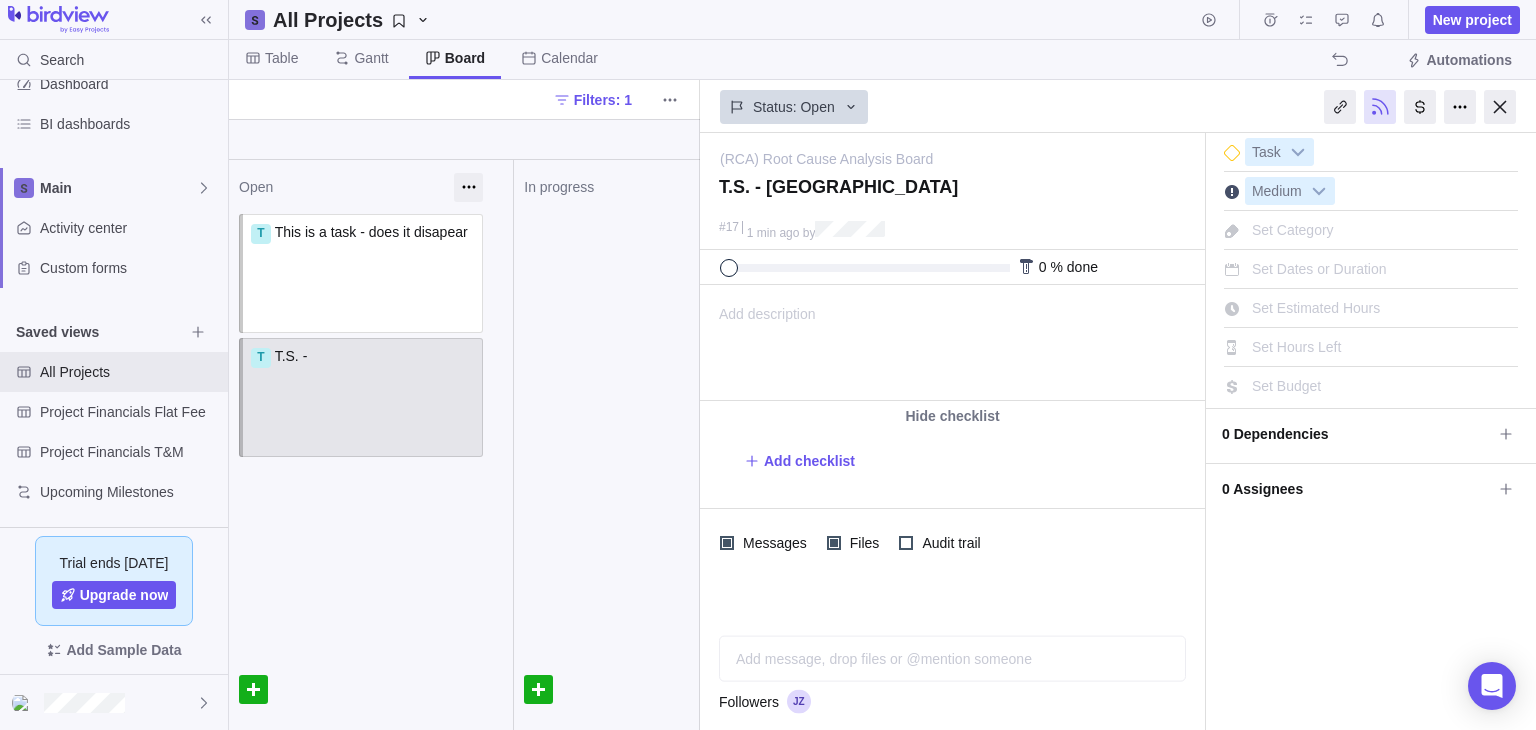 type on "T.S. - [GEOGRAPHIC_DATA]" 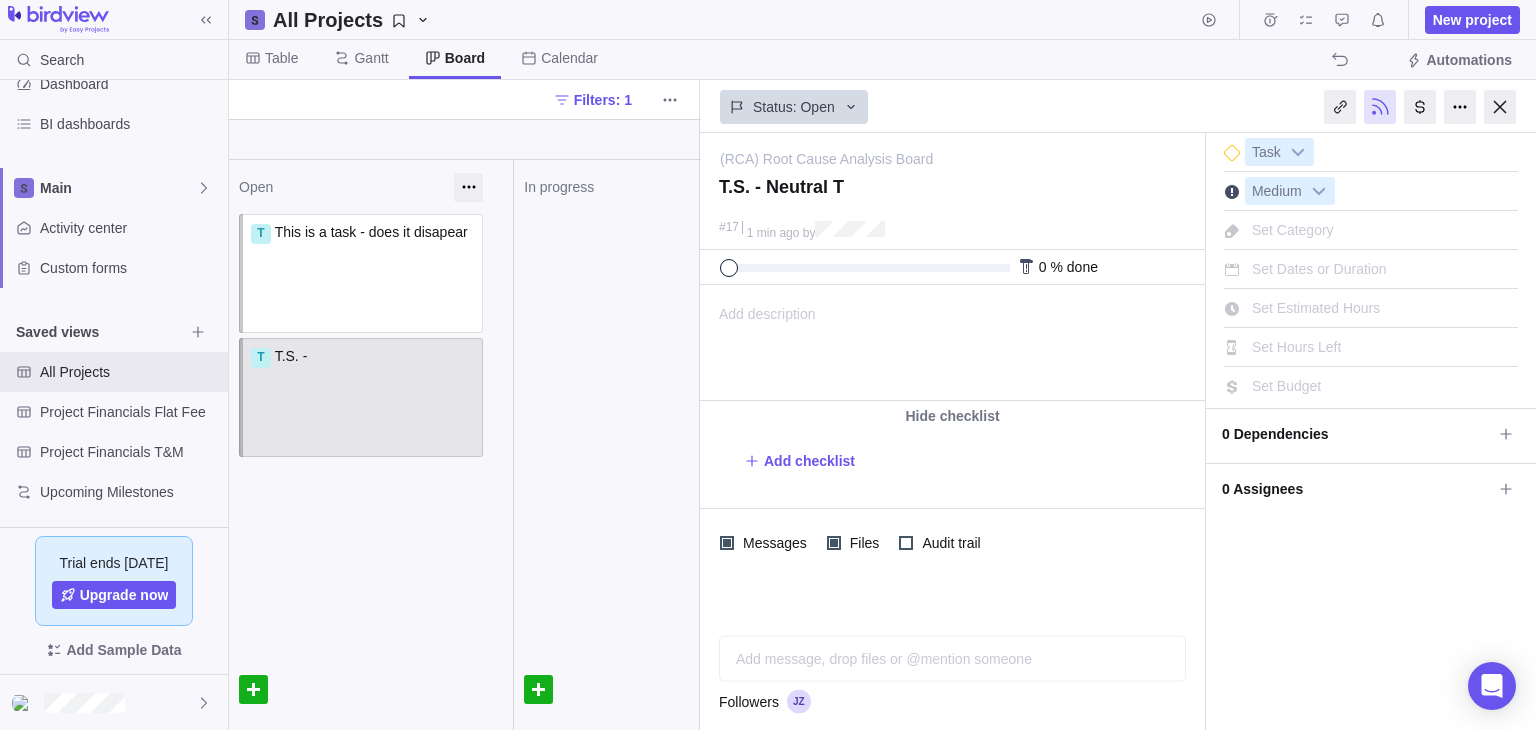 type on "T.S. - [GEOGRAPHIC_DATA]" 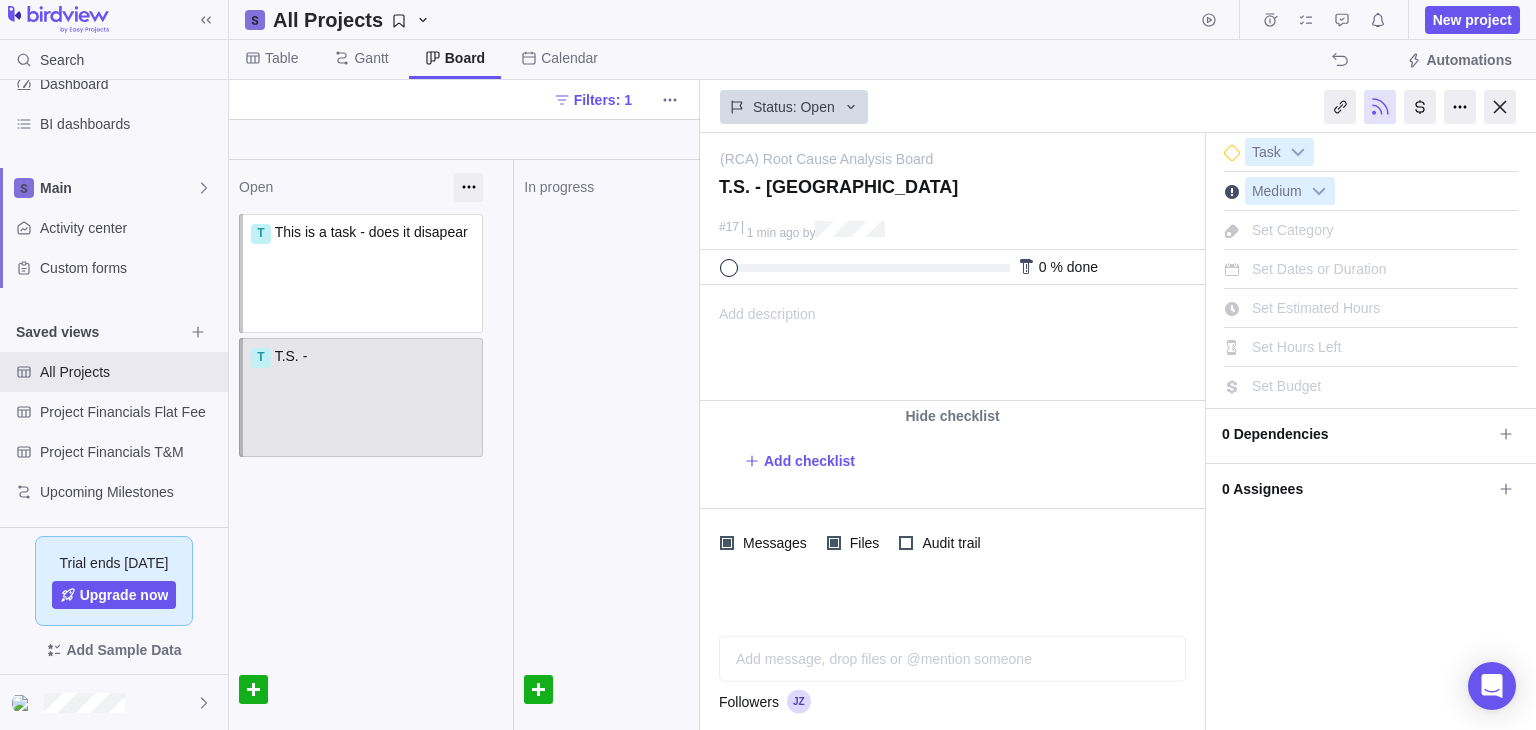 type on "T.S. - Neutral t" 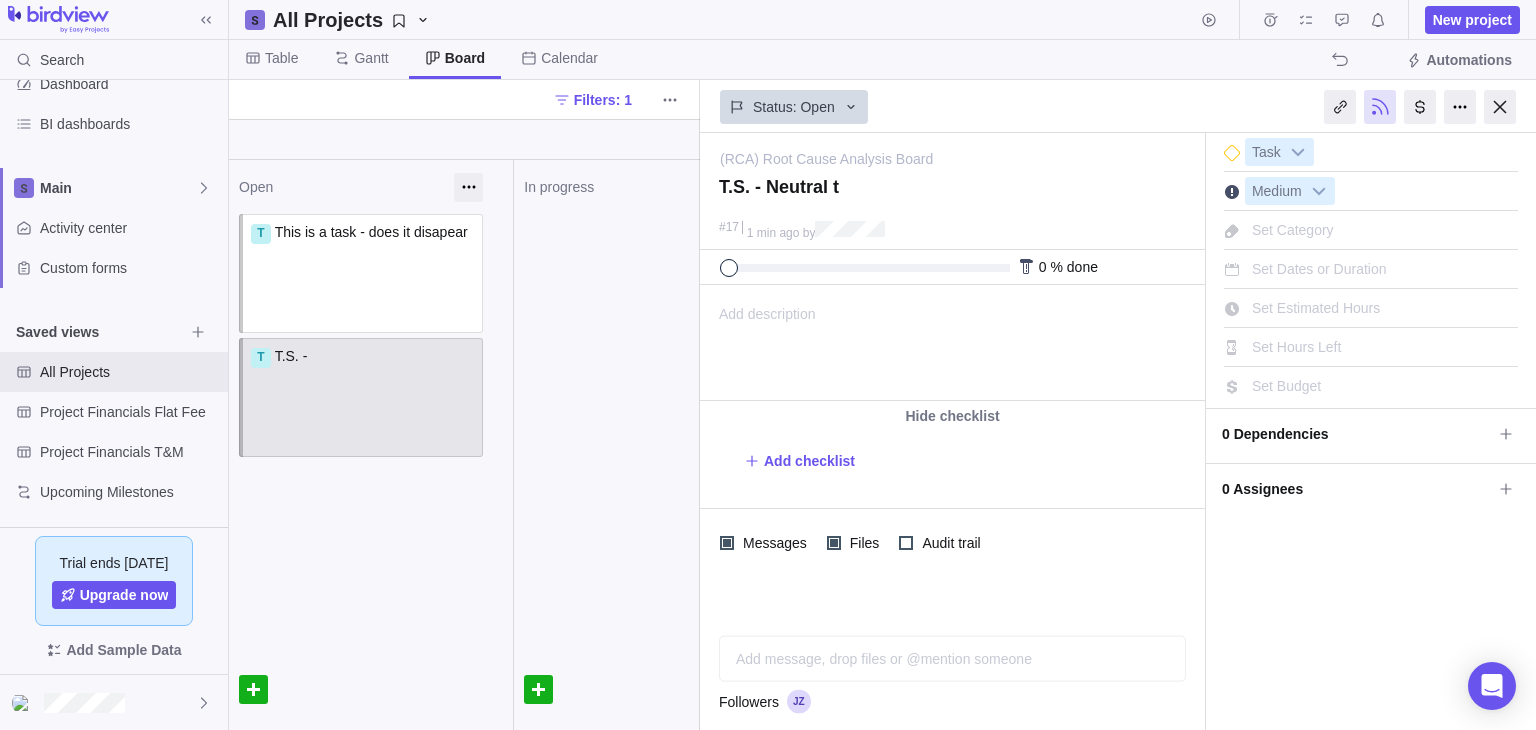 type on "T.S. - Neutral te" 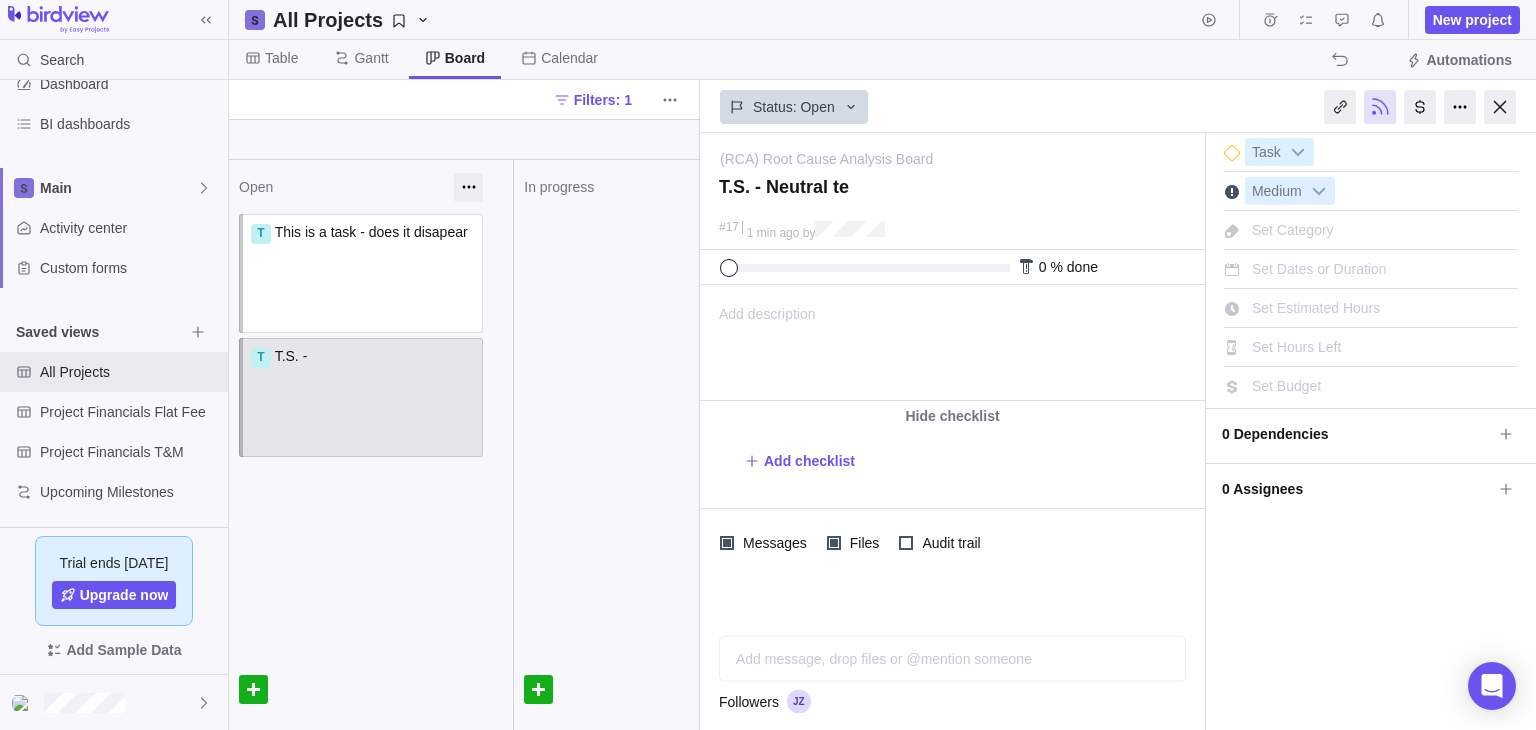 type on "T.S. - Neutral ter" 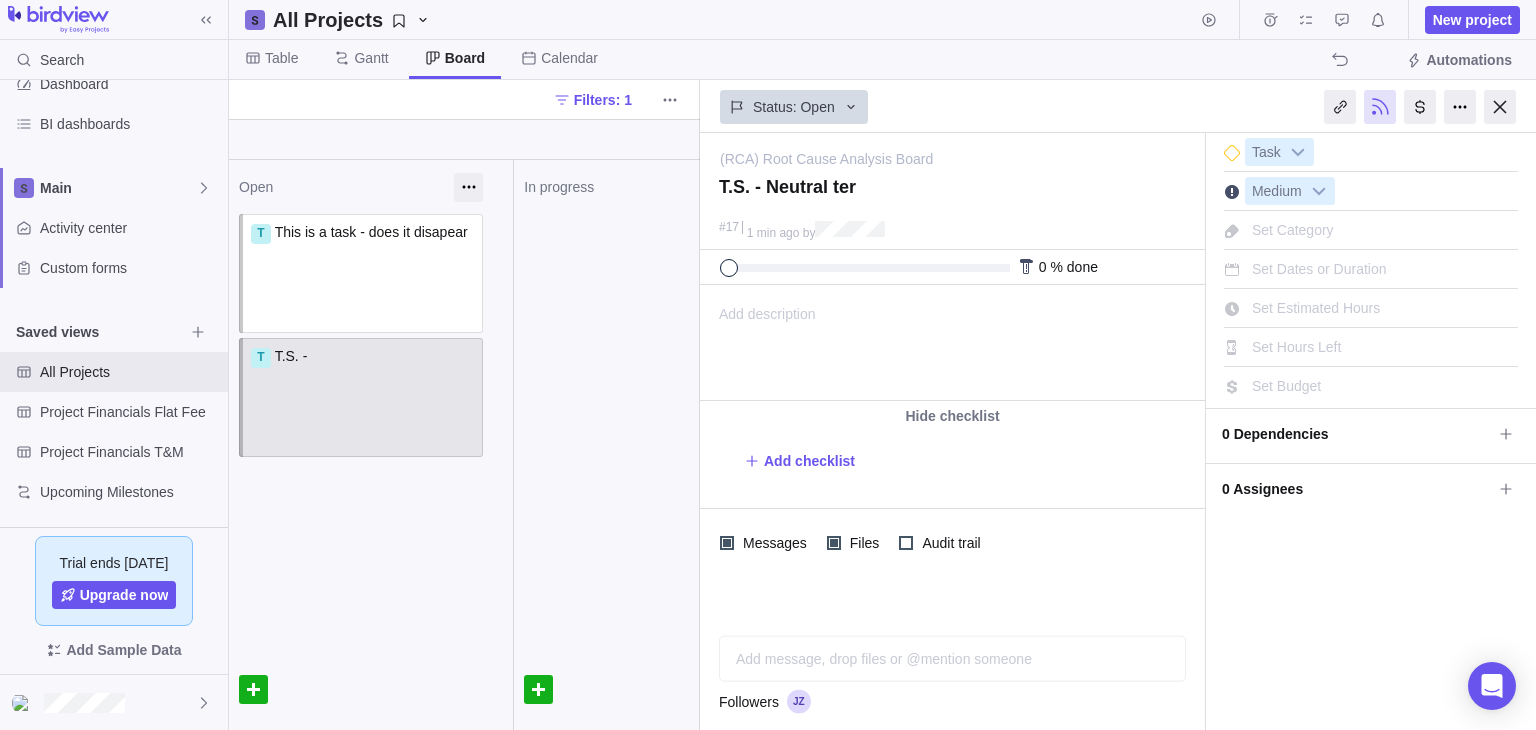 type on "T.S. - Neutral term" 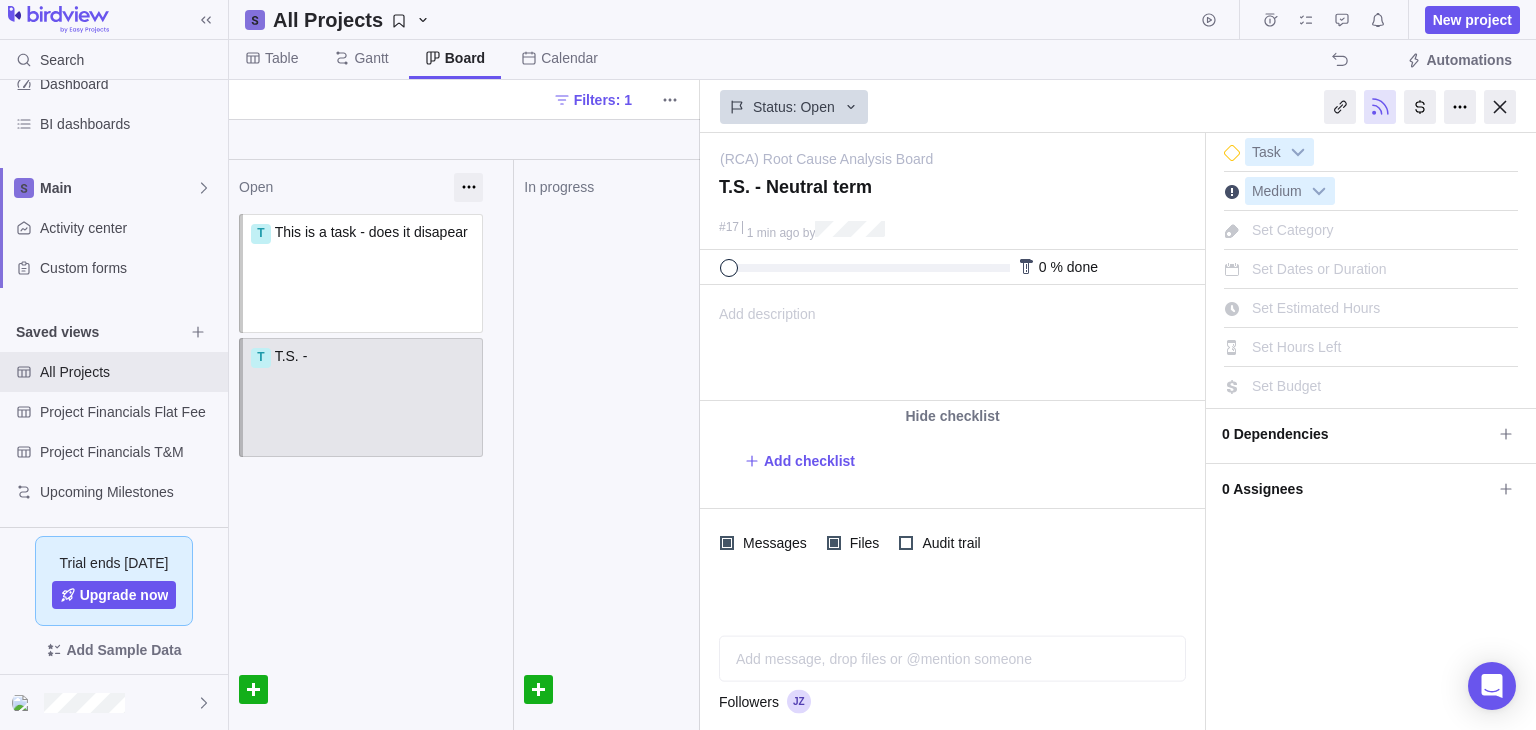 type on "T.S. - Neutral termi" 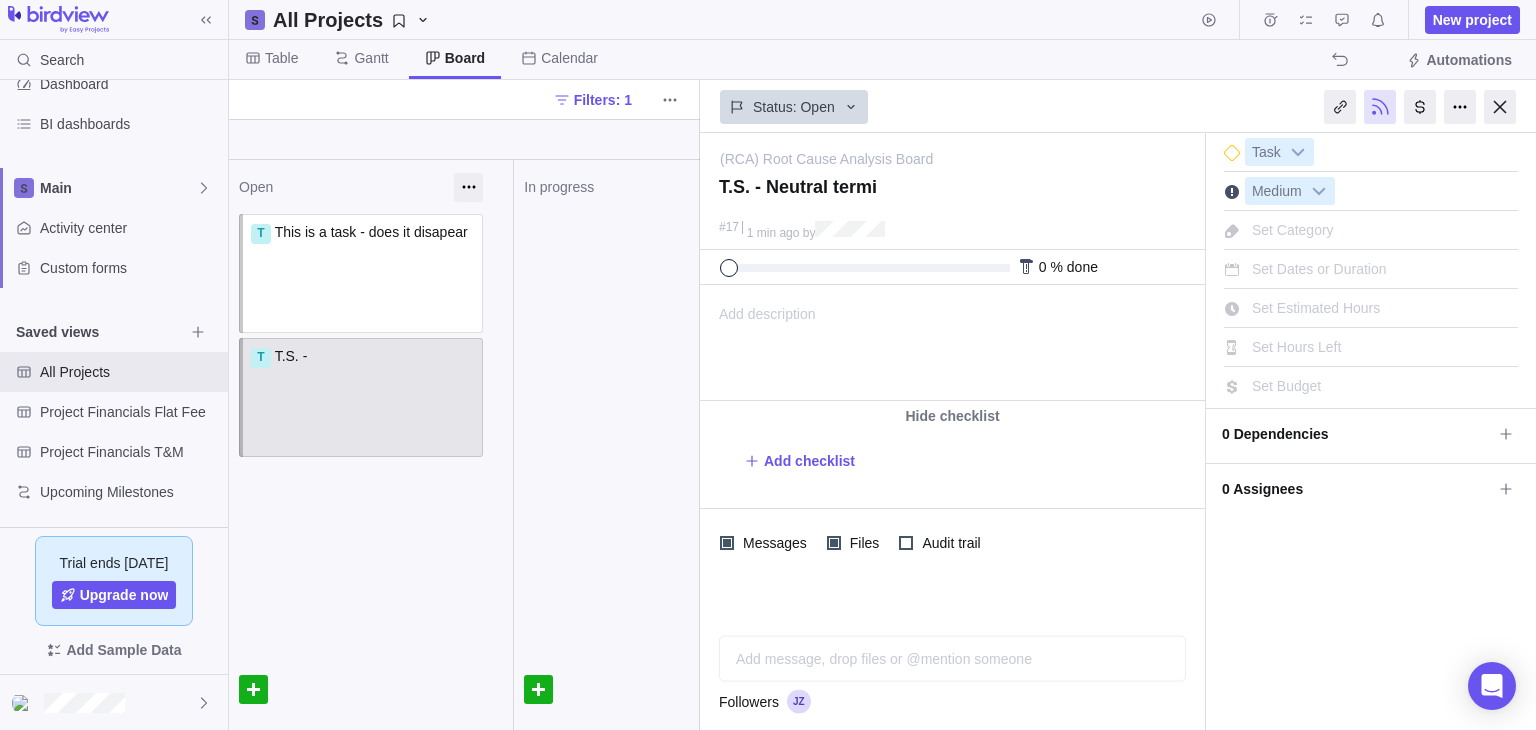 type on "T.S. - Neutral termin" 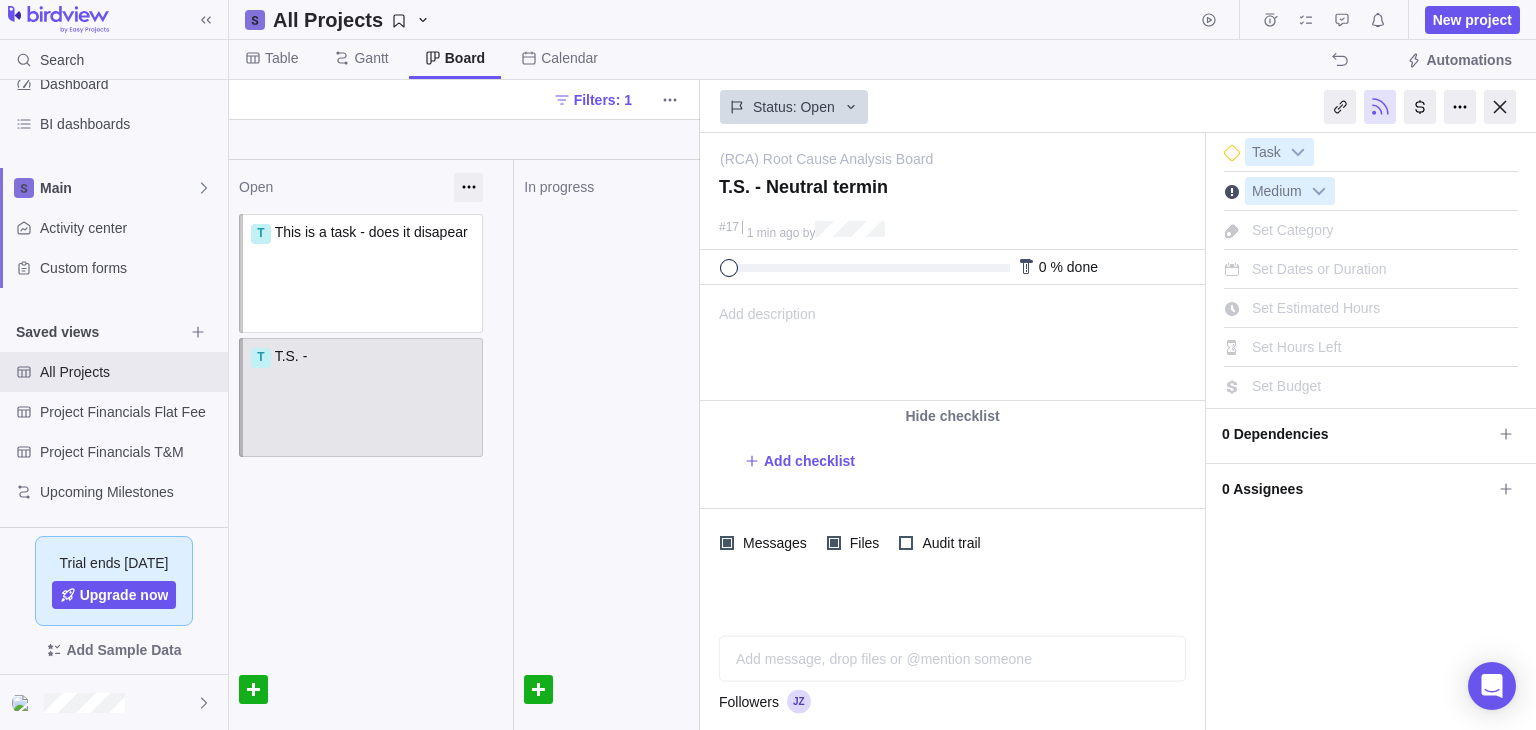 type on "T.S. - Neutral termina" 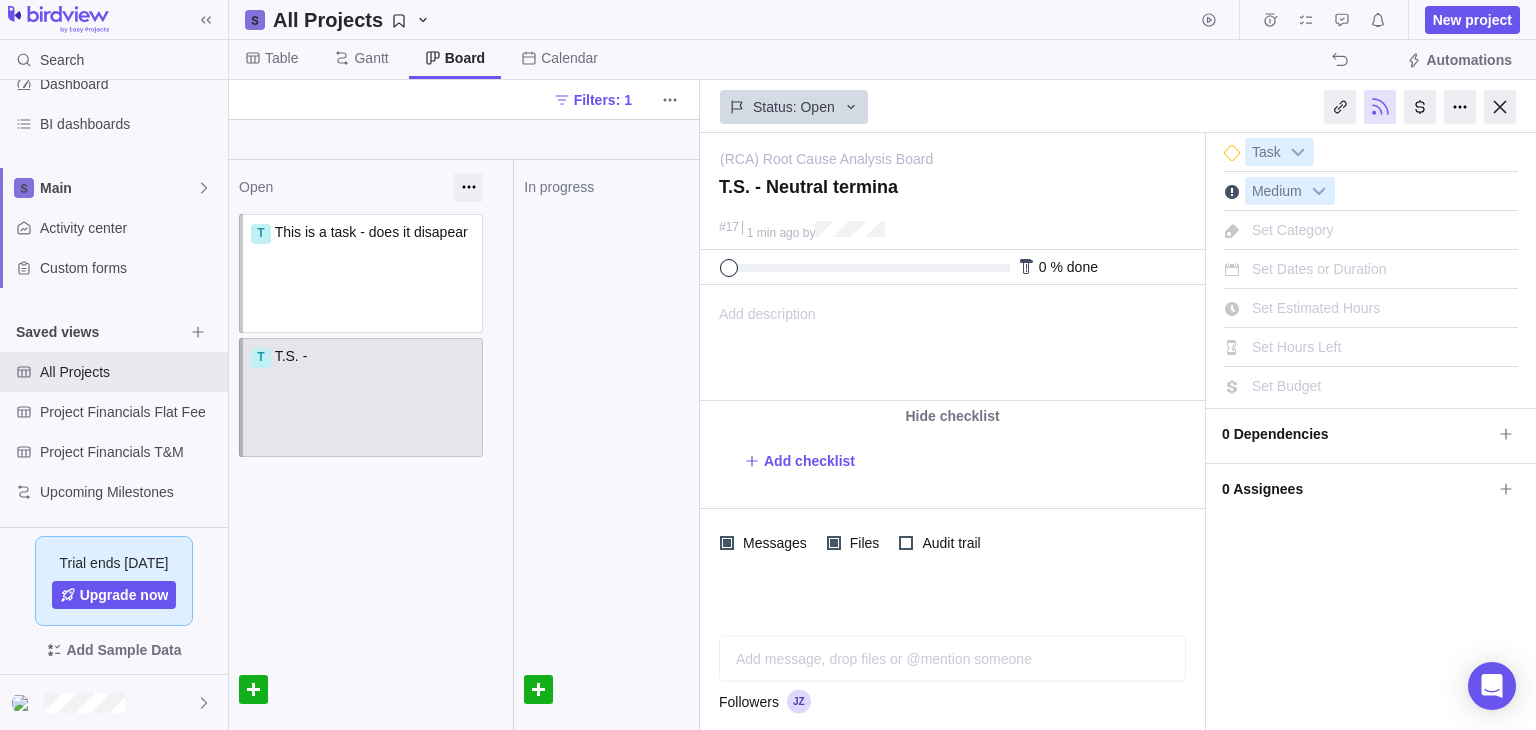 type on "T.S. - [GEOGRAPHIC_DATA]" 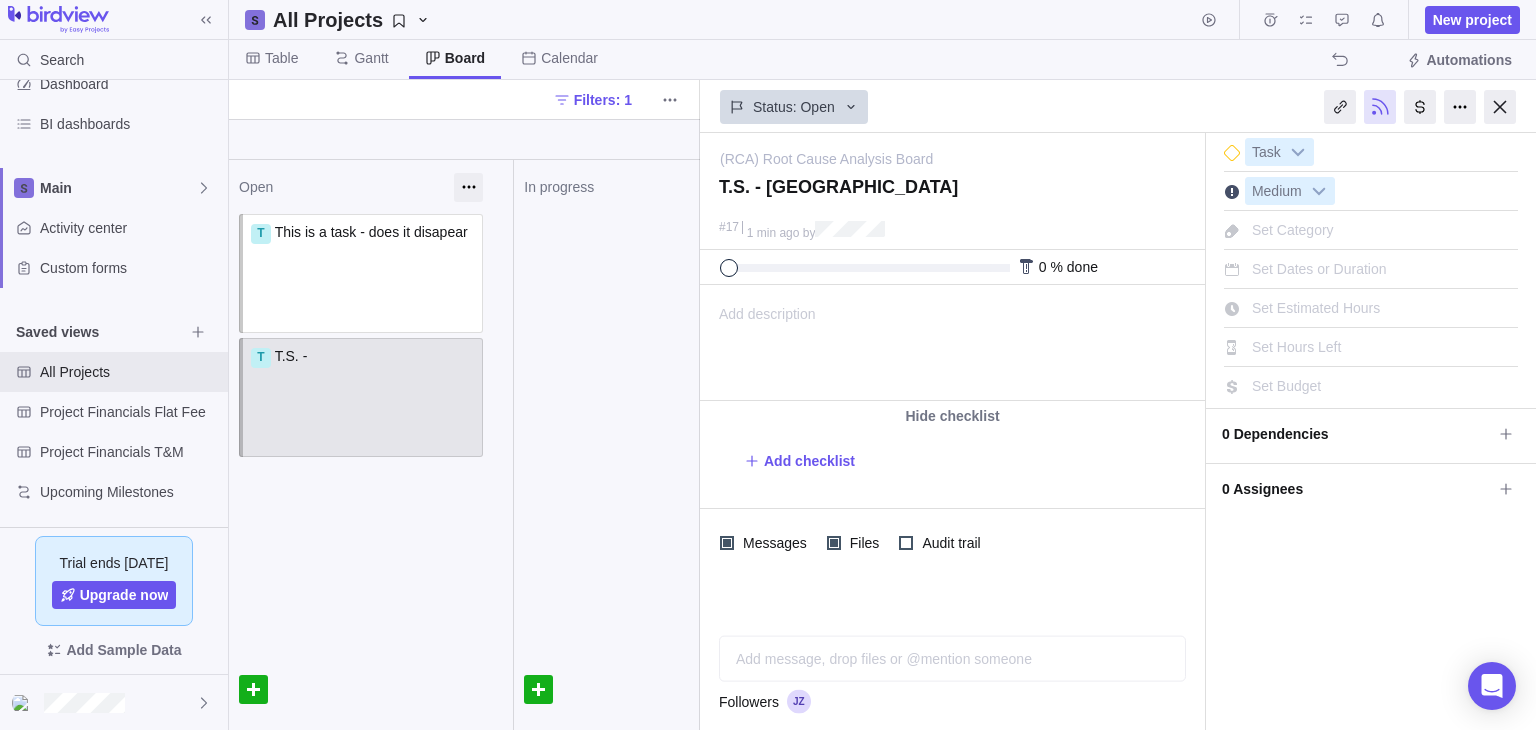 type on "T.S. - [GEOGRAPHIC_DATA]" 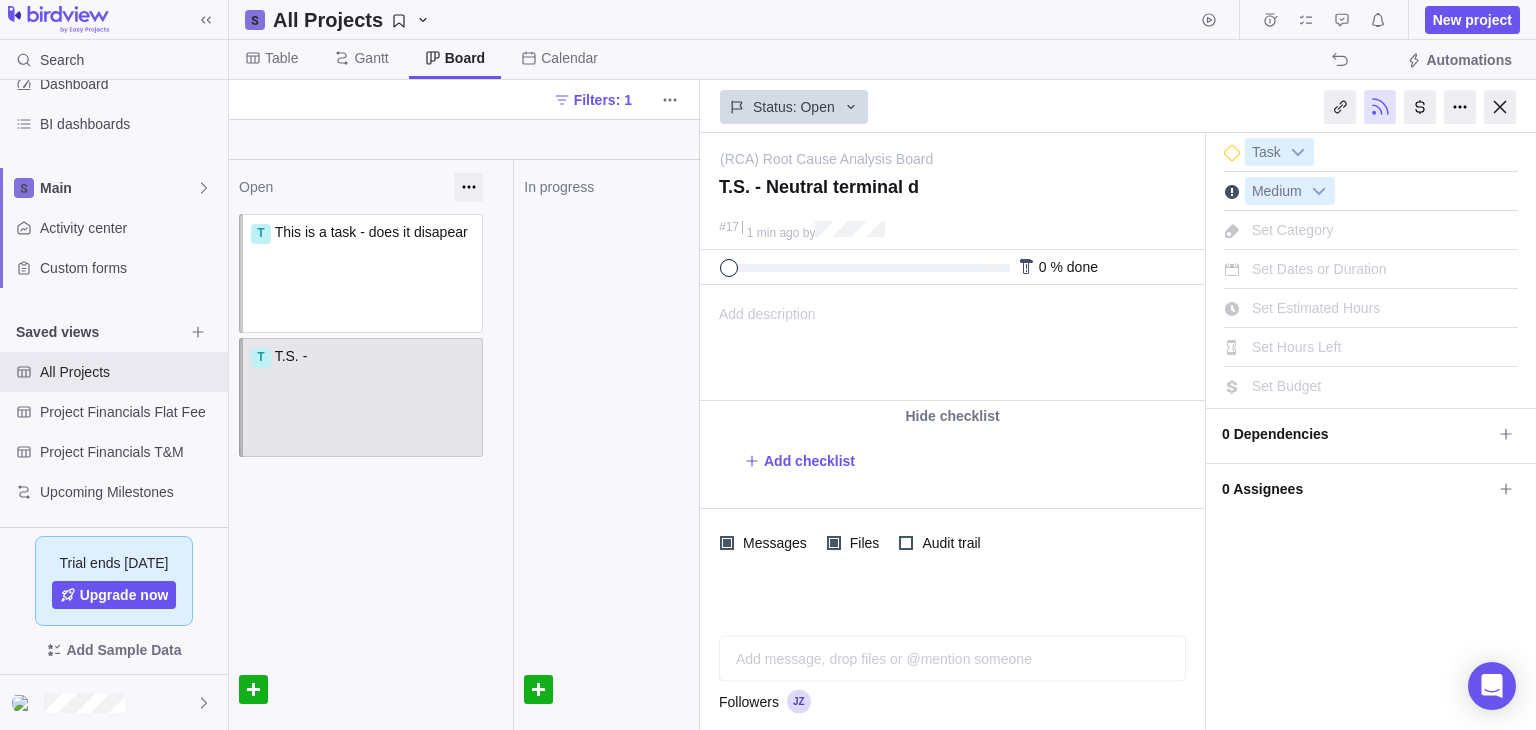 type on "T.S. - Neutral terminal de" 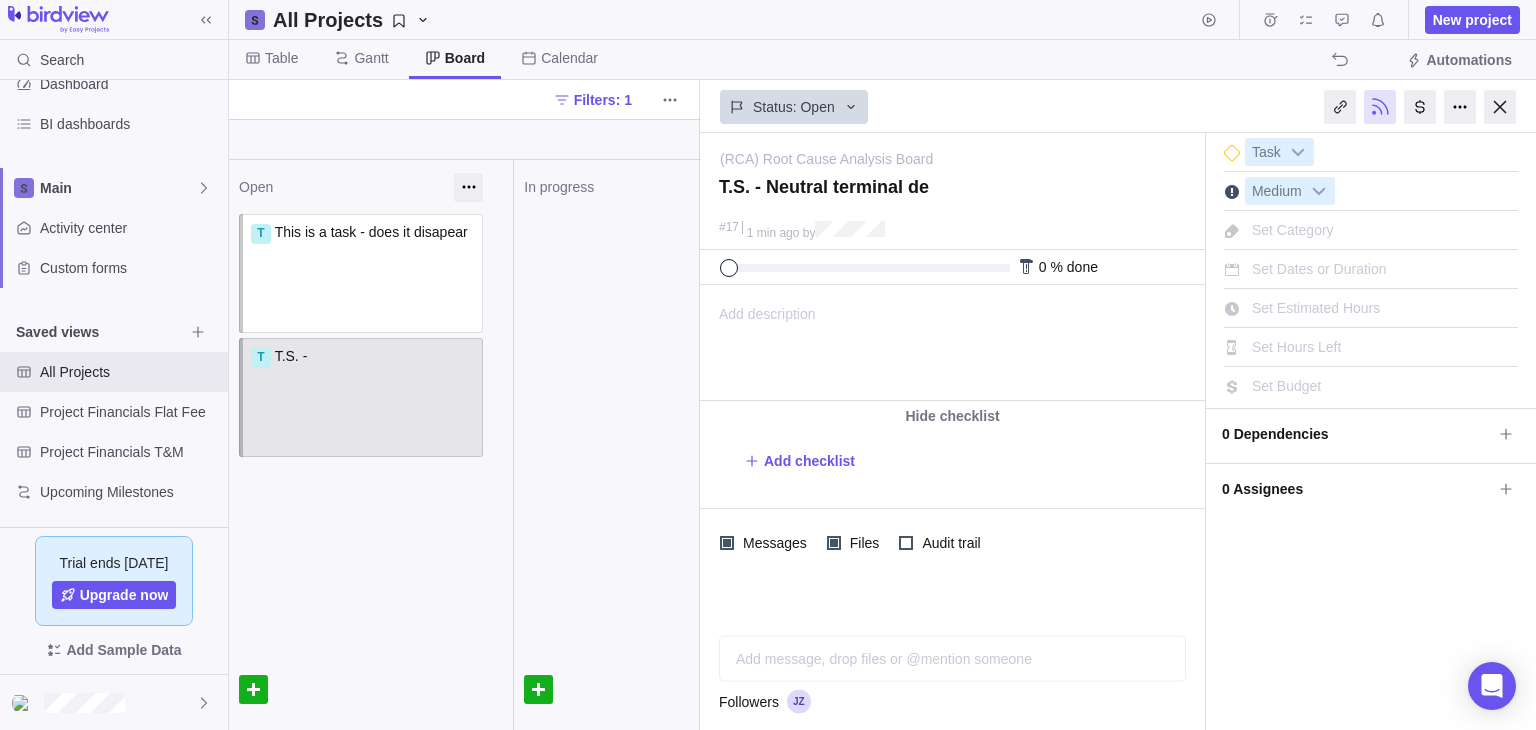 type on "T.S. - Neutral terminal des" 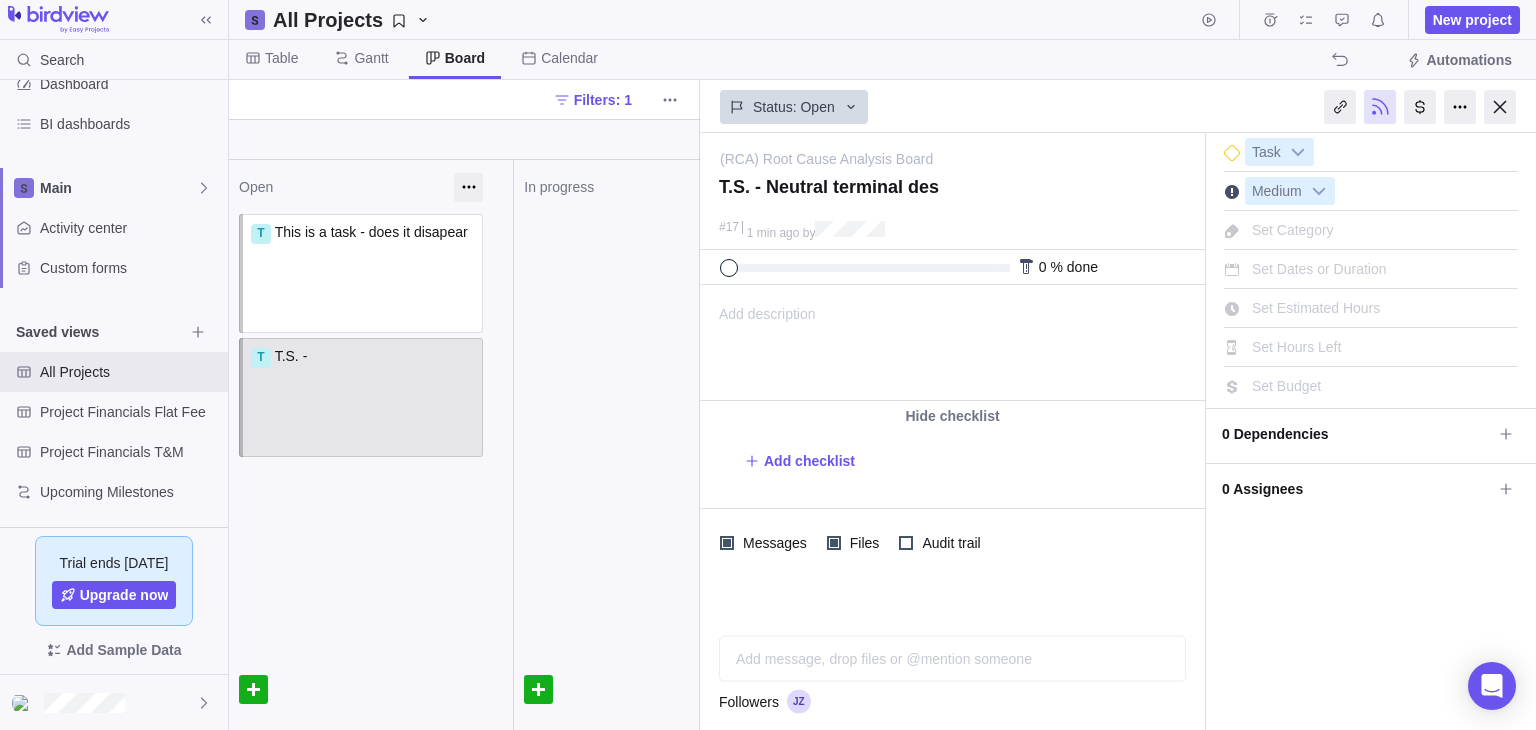 type on "T.S. - Neutral terminal desi" 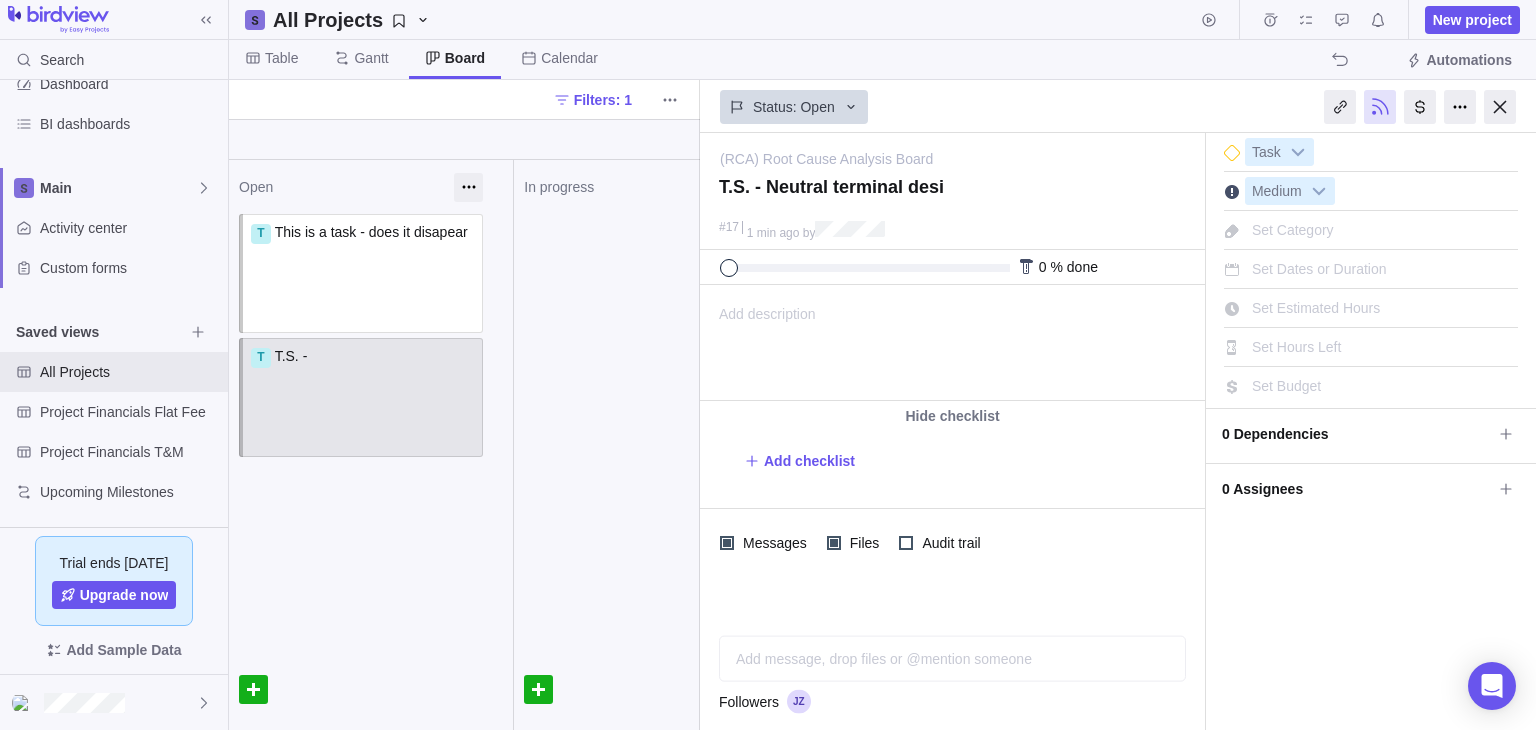 type on "T.S. - Neutral terminal desig" 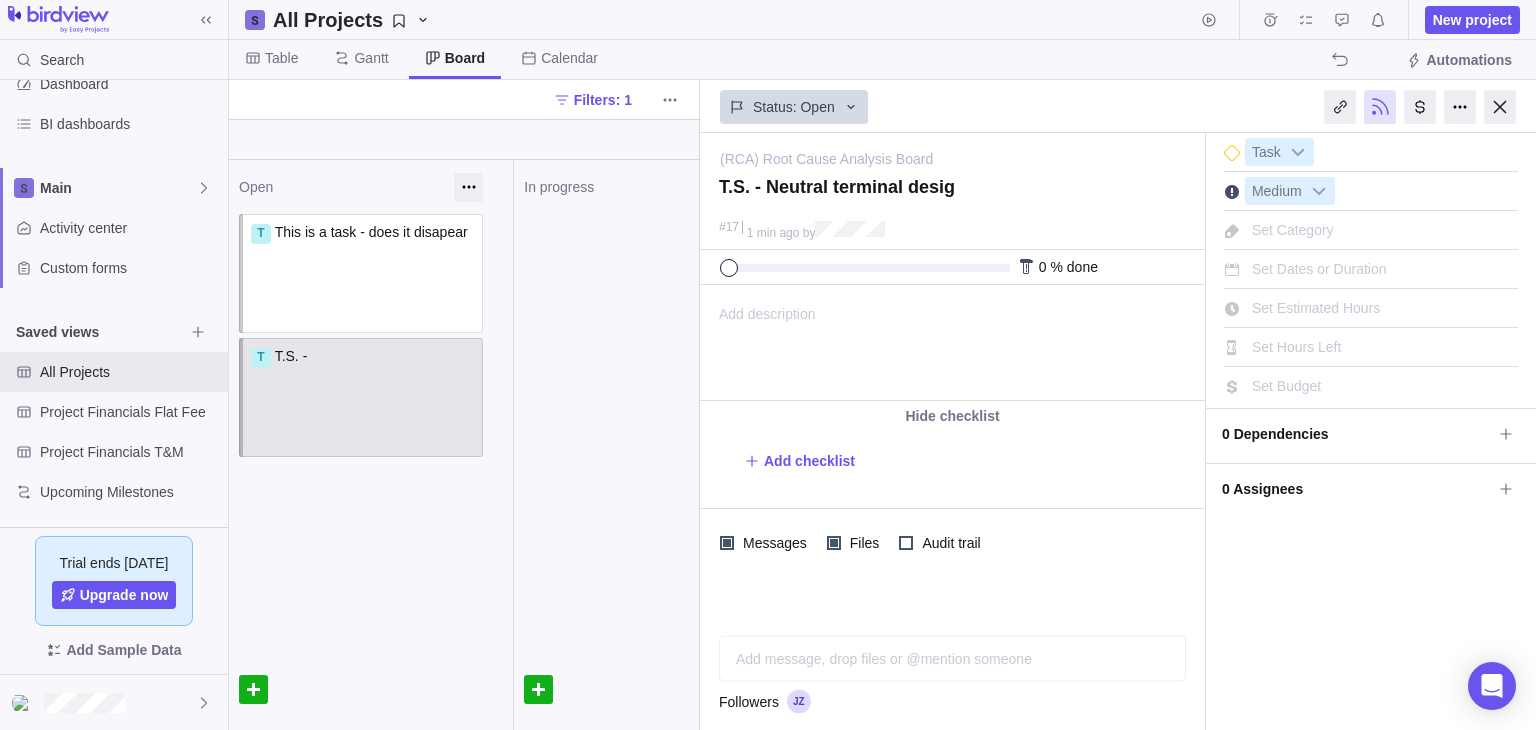 type on "T.S. - Neutral terminal design" 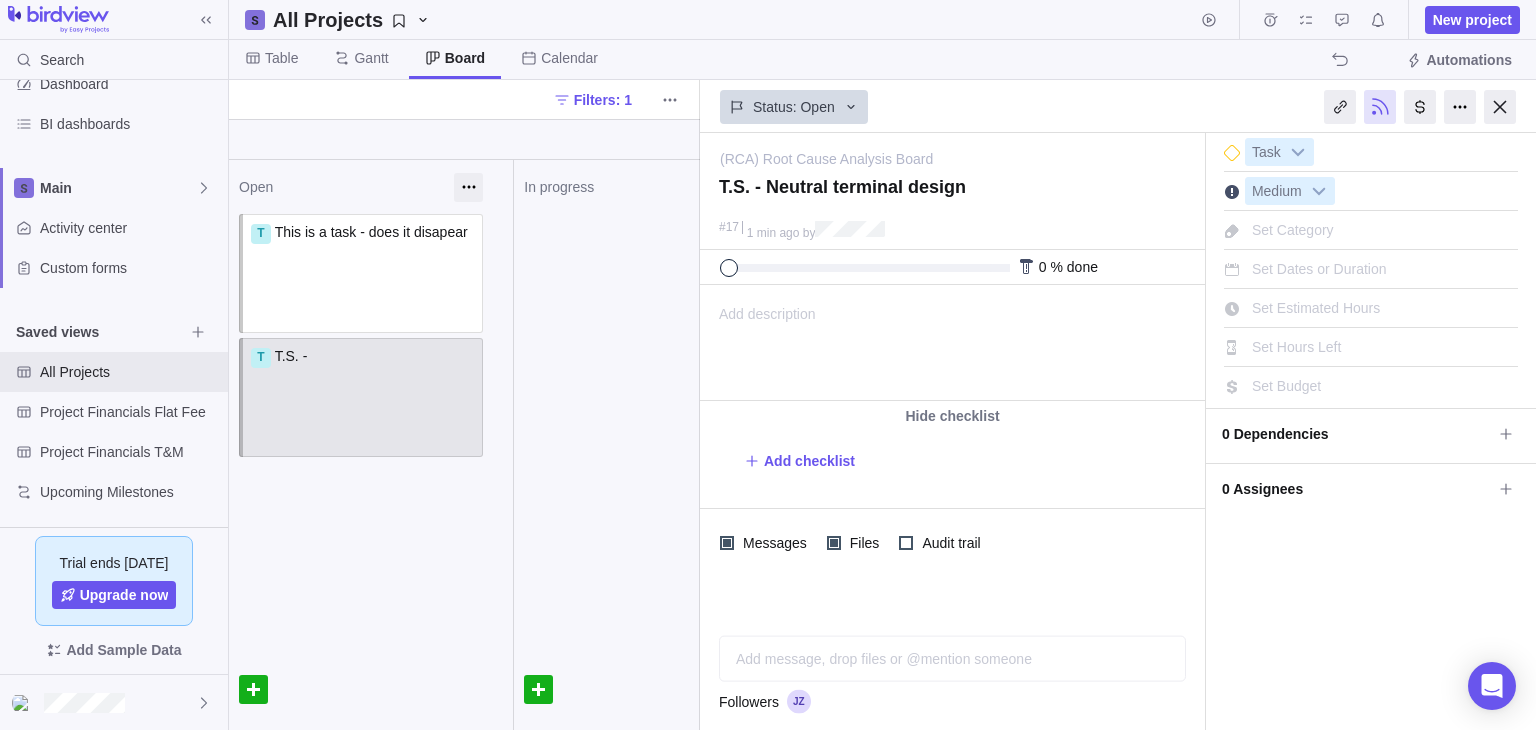 type on "T.S. - Neutral terminal design" 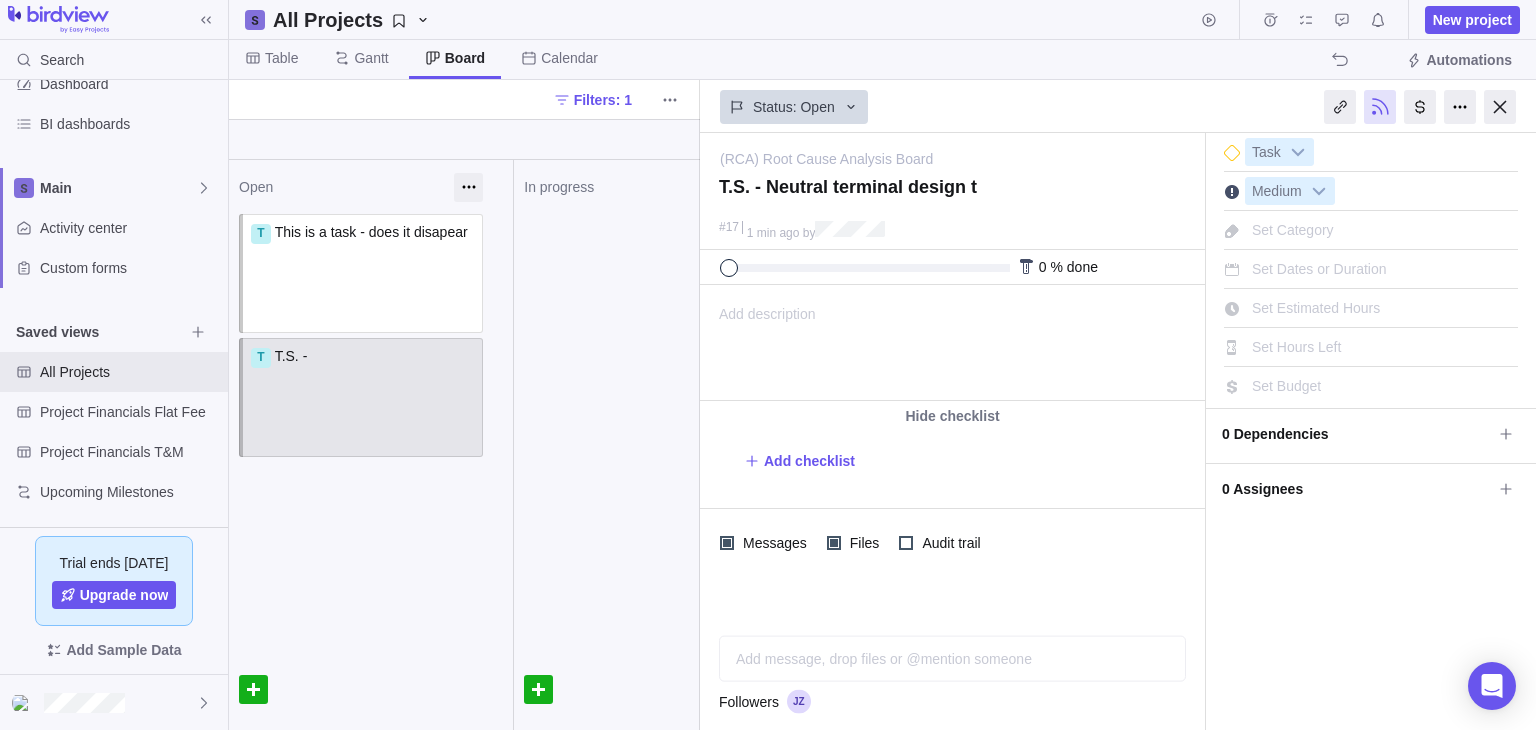type on "T.S. - Neutral terminal design to" 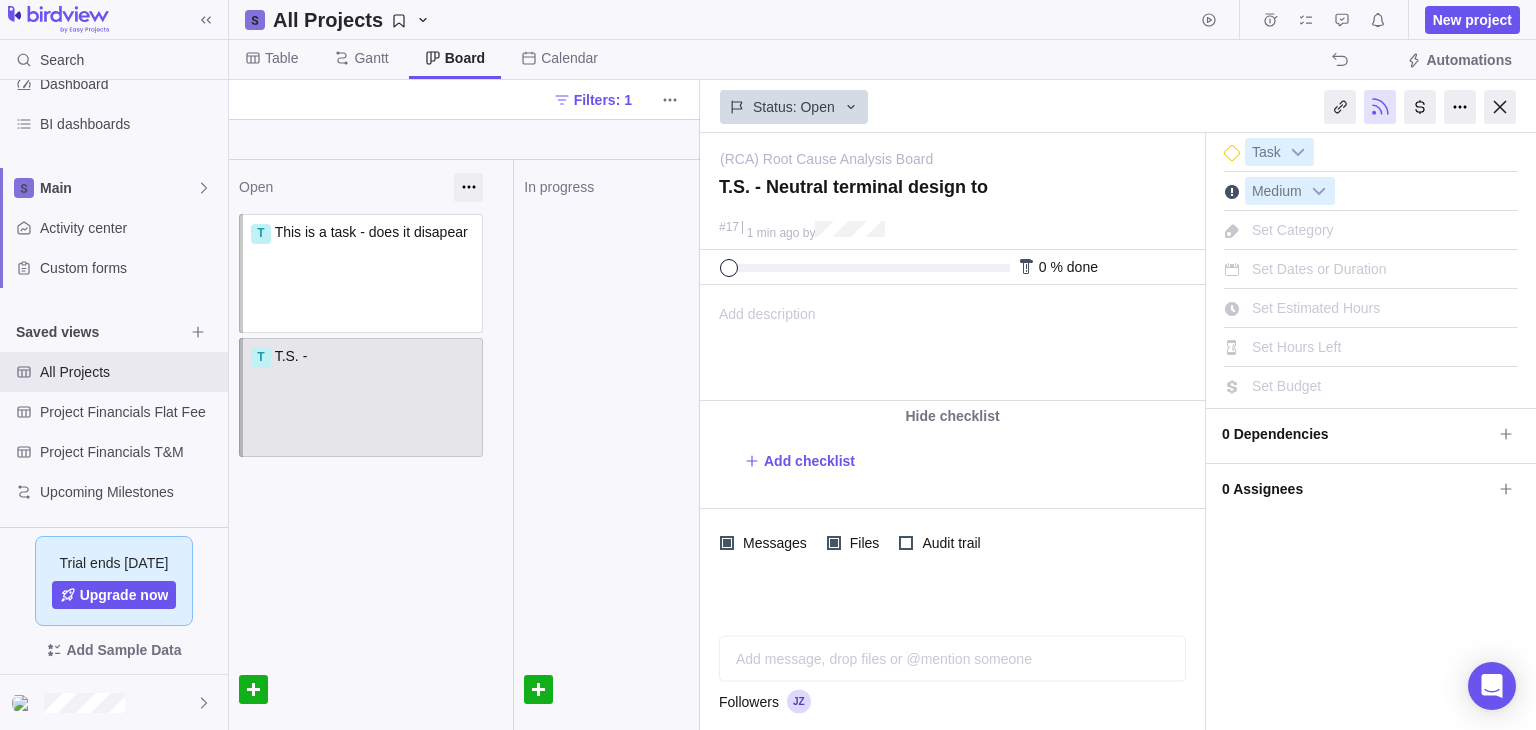 type on "T.S. - Neutral terminal design to" 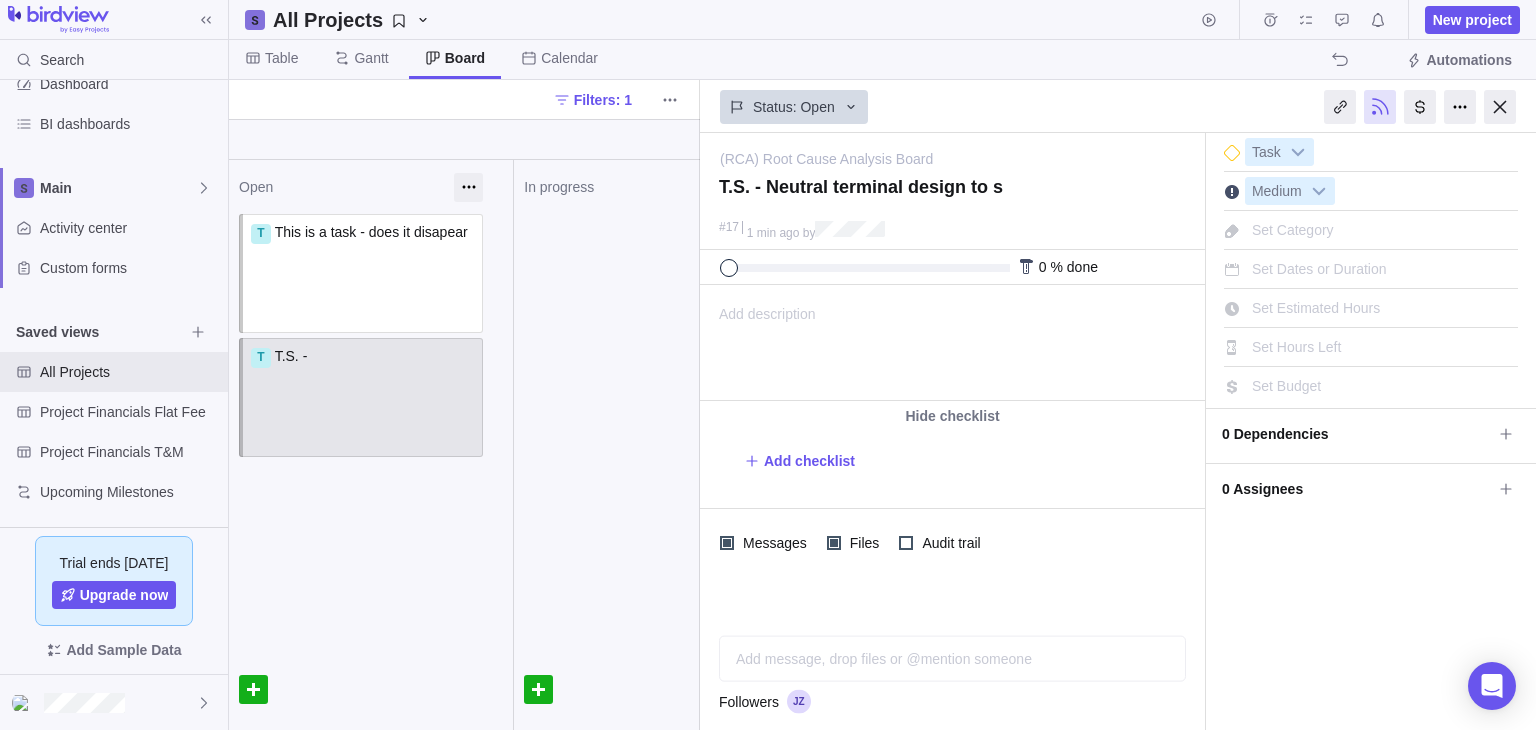 type on "T.S. - Neutral terminal design to sh" 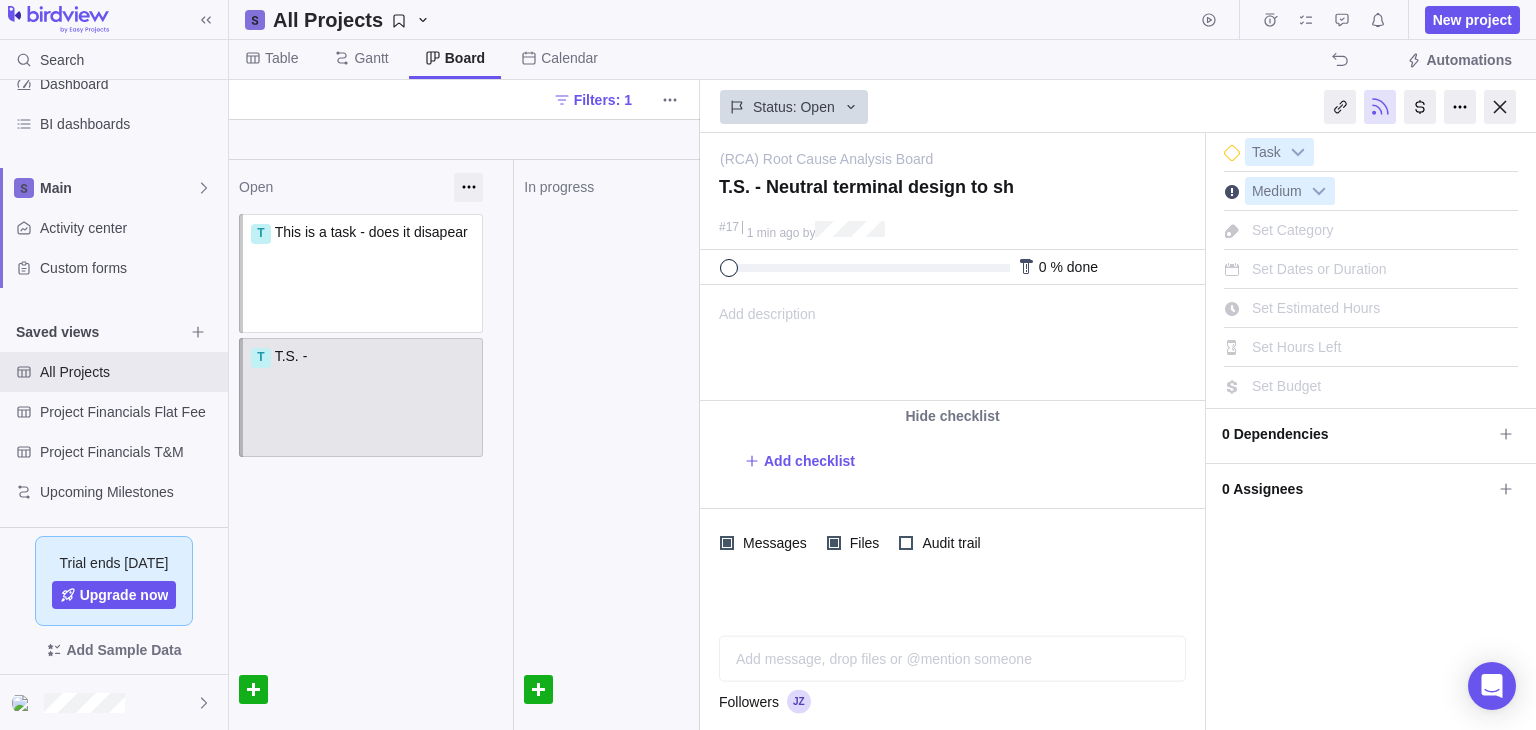type on "T.S. - Neutral terminal design to sho" 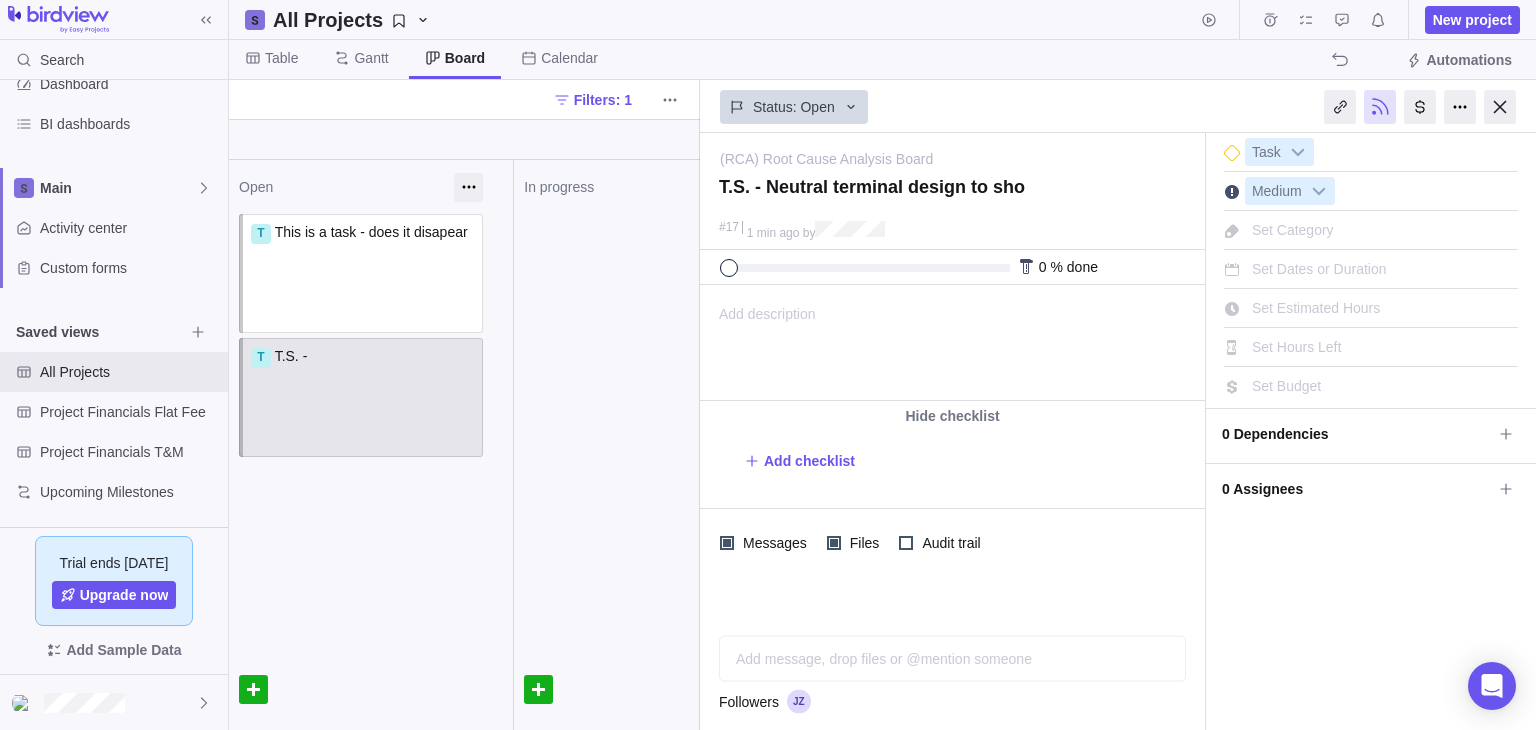 type on "T.S. - Neutral terminal design to shor" 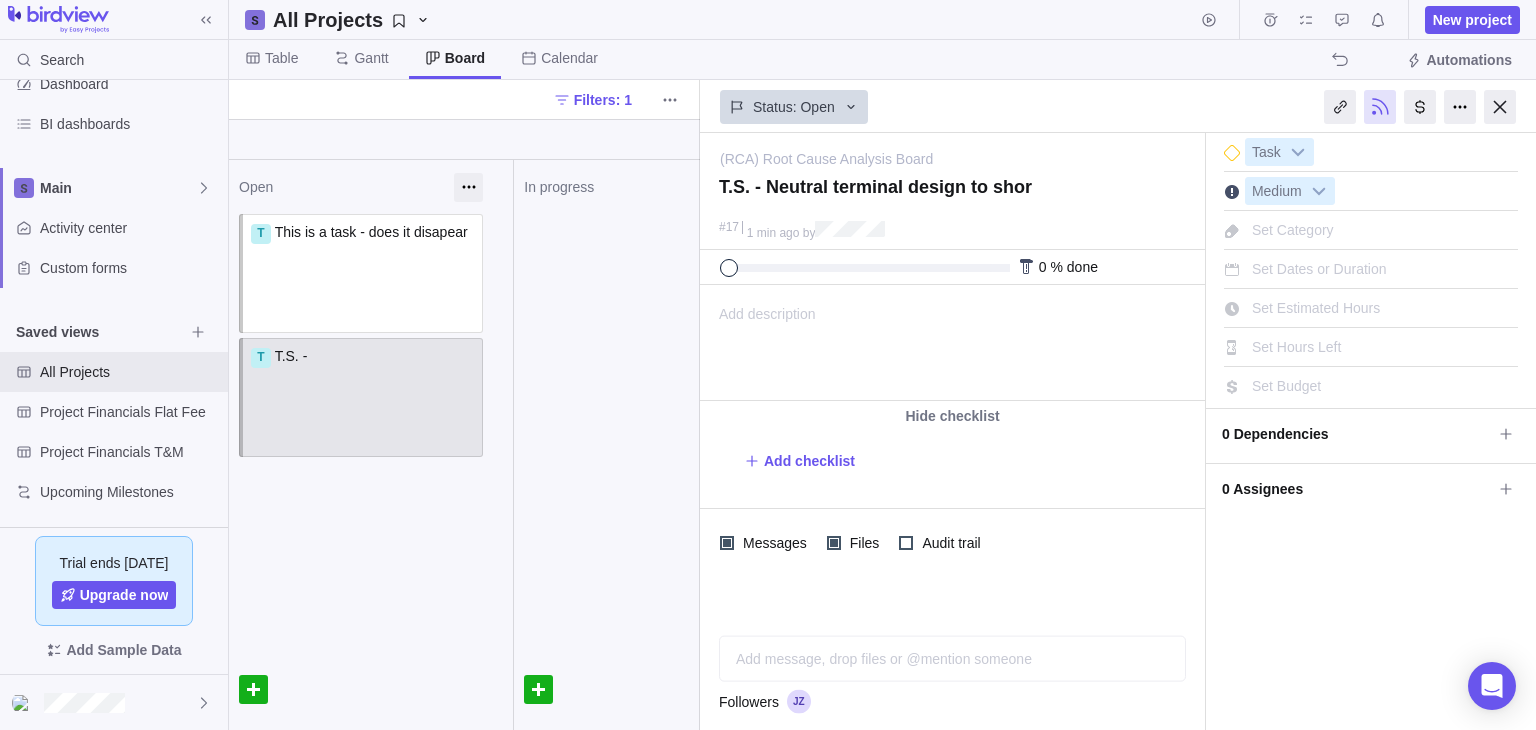 type on "T.S. - Neutral terminal design to short" 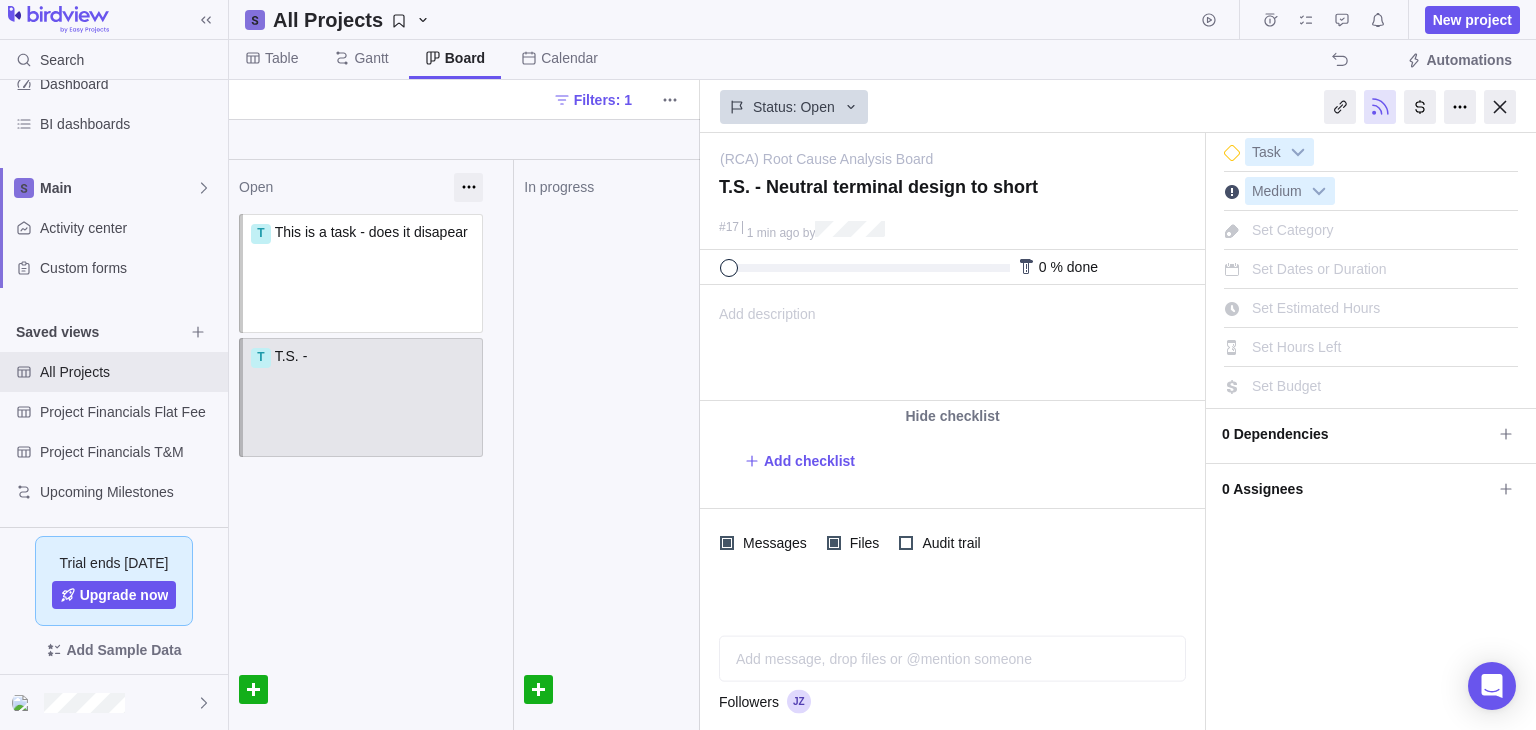 type on "T.S. - Neutral terminal design to short" 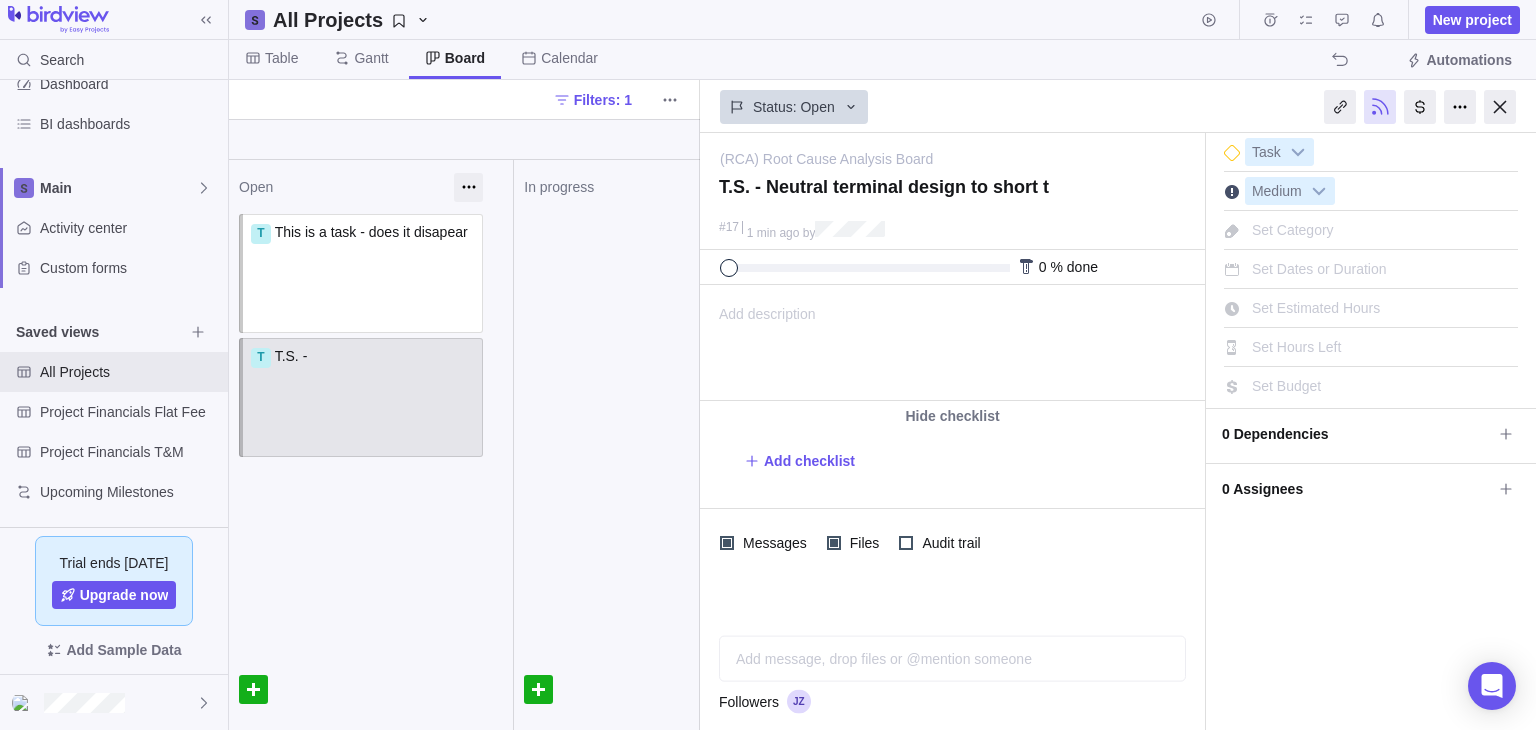 type on "T.S. - Neutral terminal design to short to" 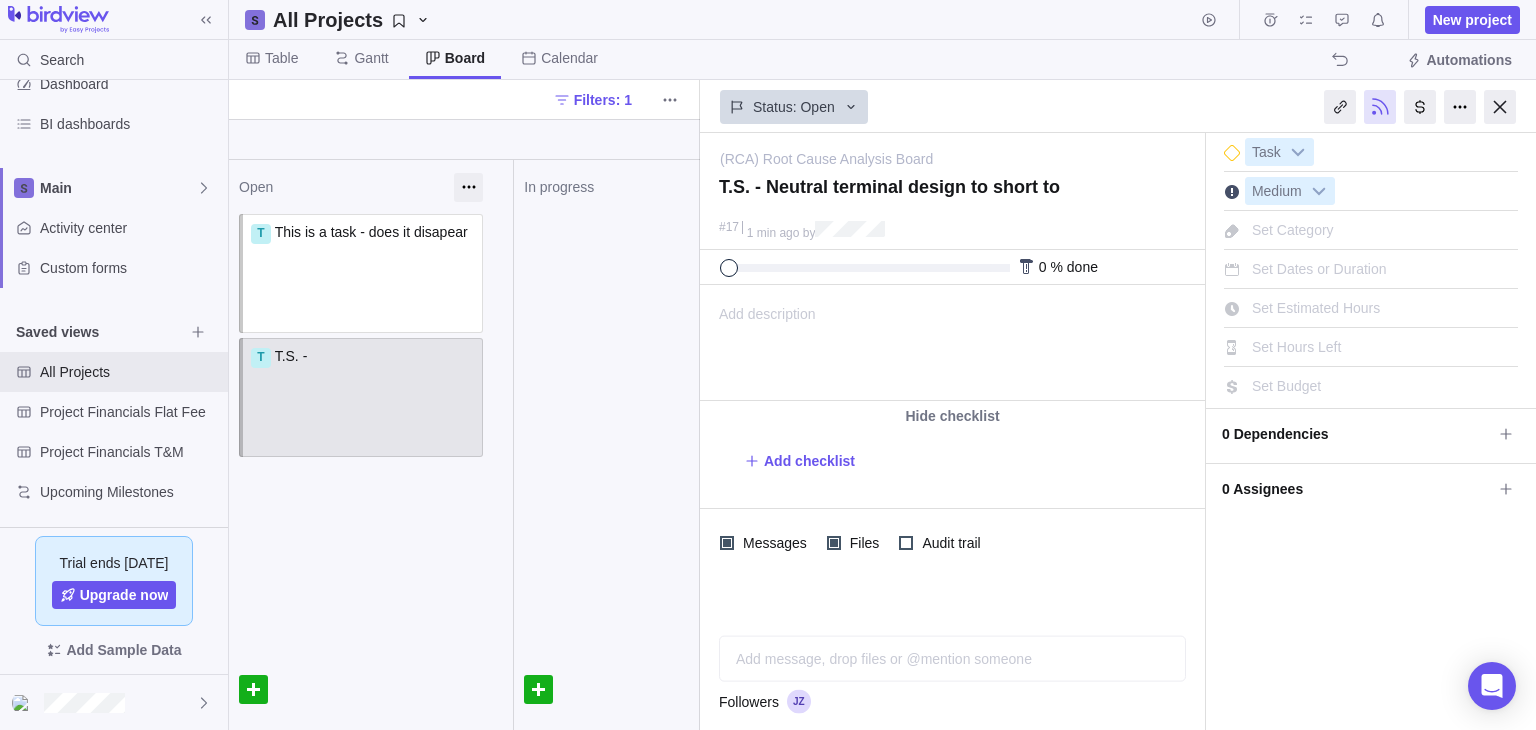 type on "T.S. - Neutral terminal design to short to" 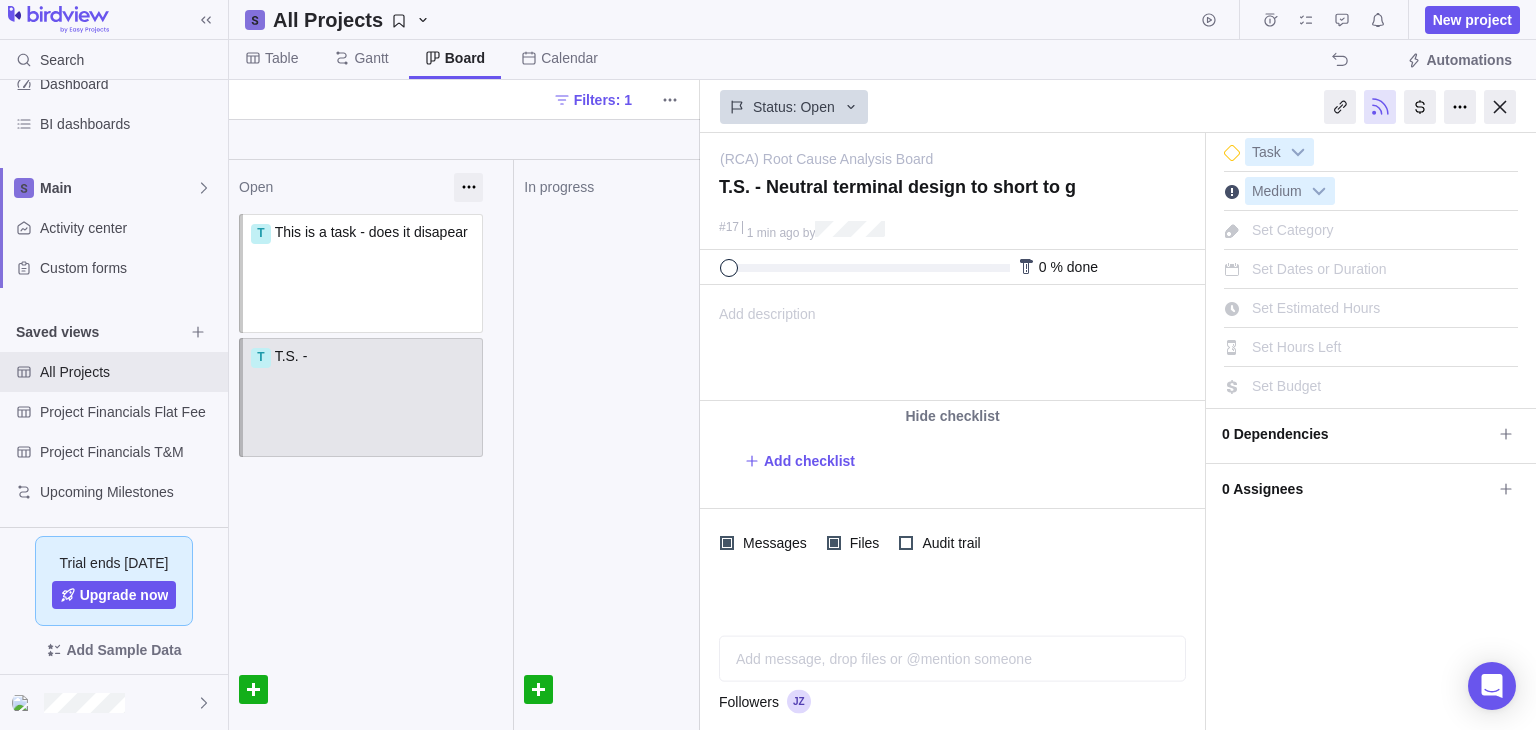 type on "T.S. - Neutral terminal design to short to gr" 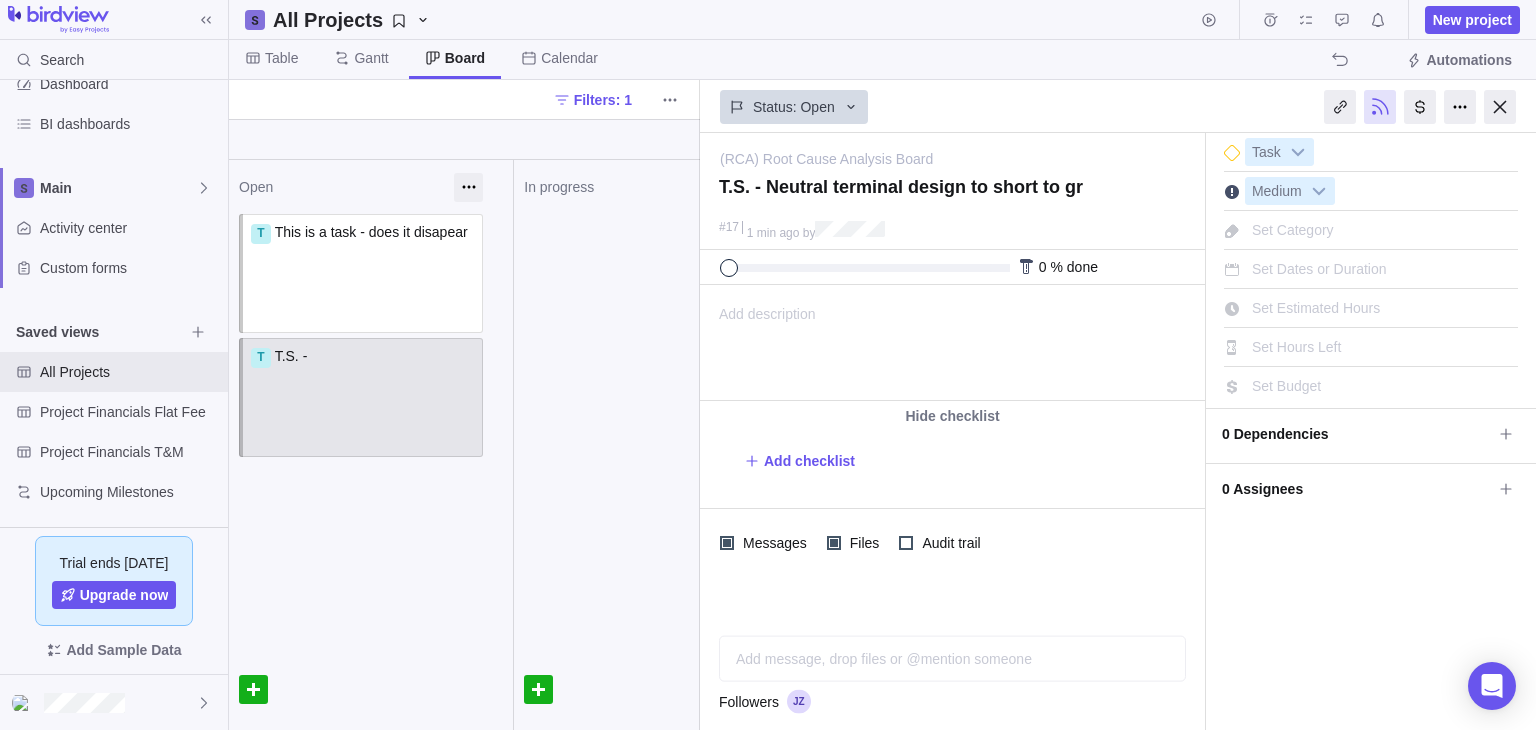 type on "T.S. - Neutral terminal design to short to gro" 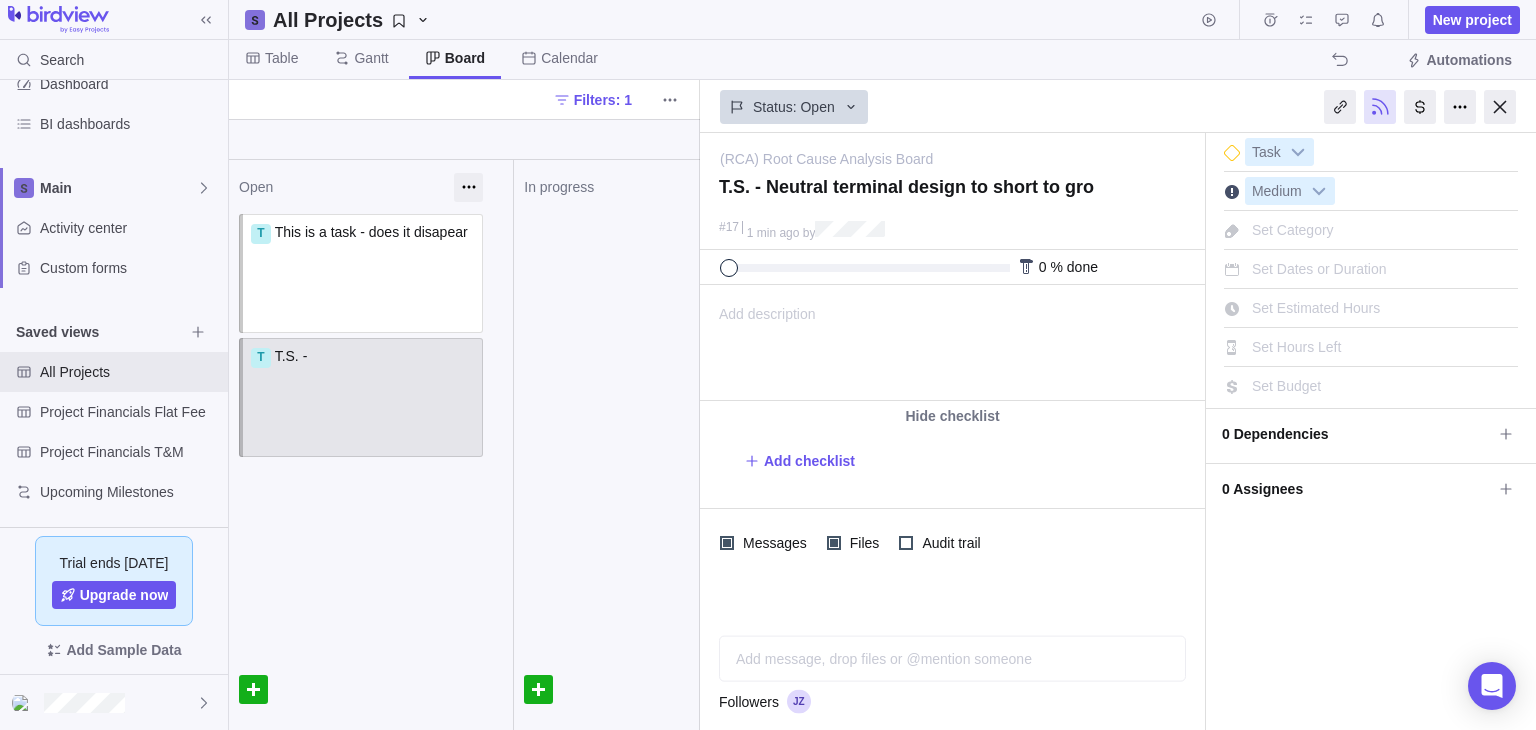 type on "T.S. - Neutral terminal design to short to gro" 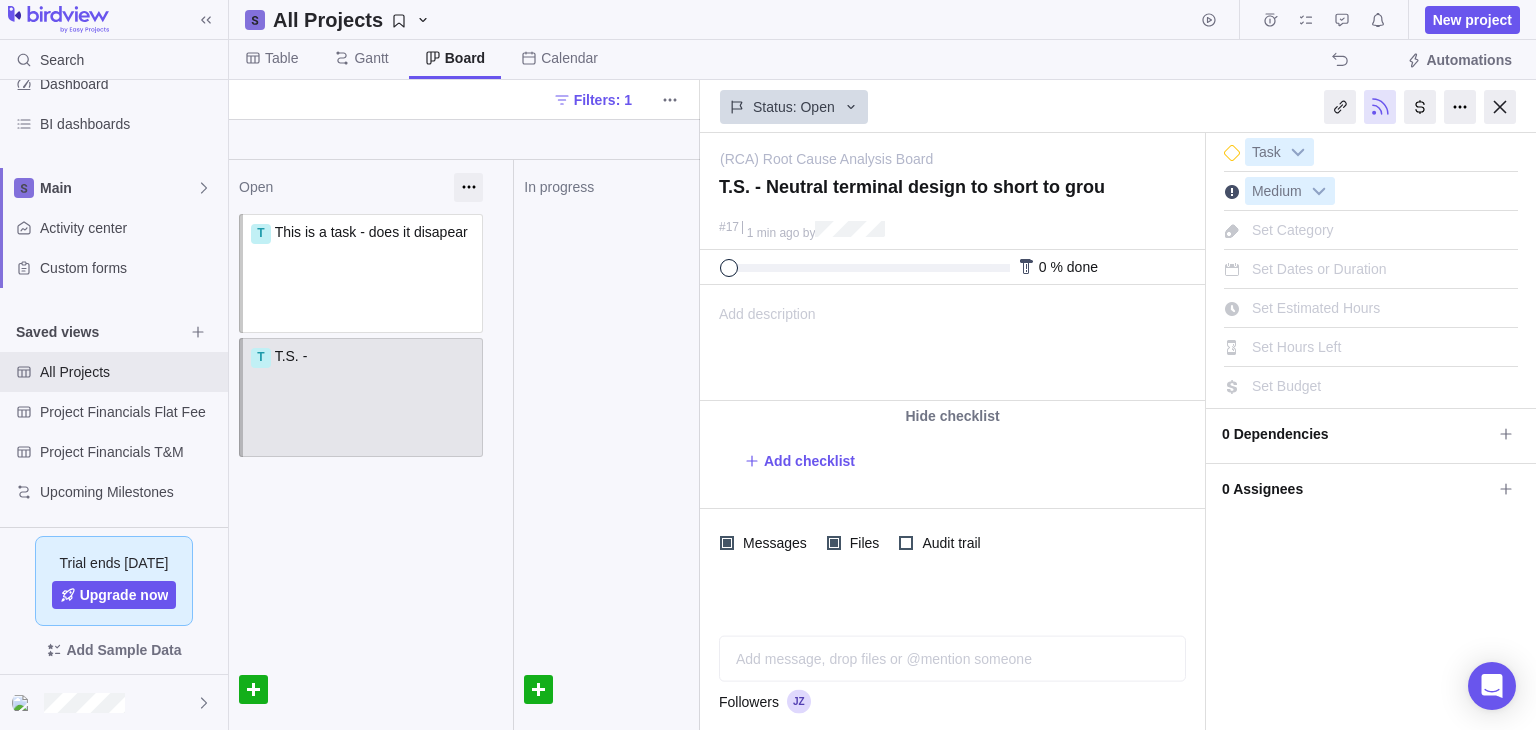 type on "T.S. - Neutral terminal design to short to groun" 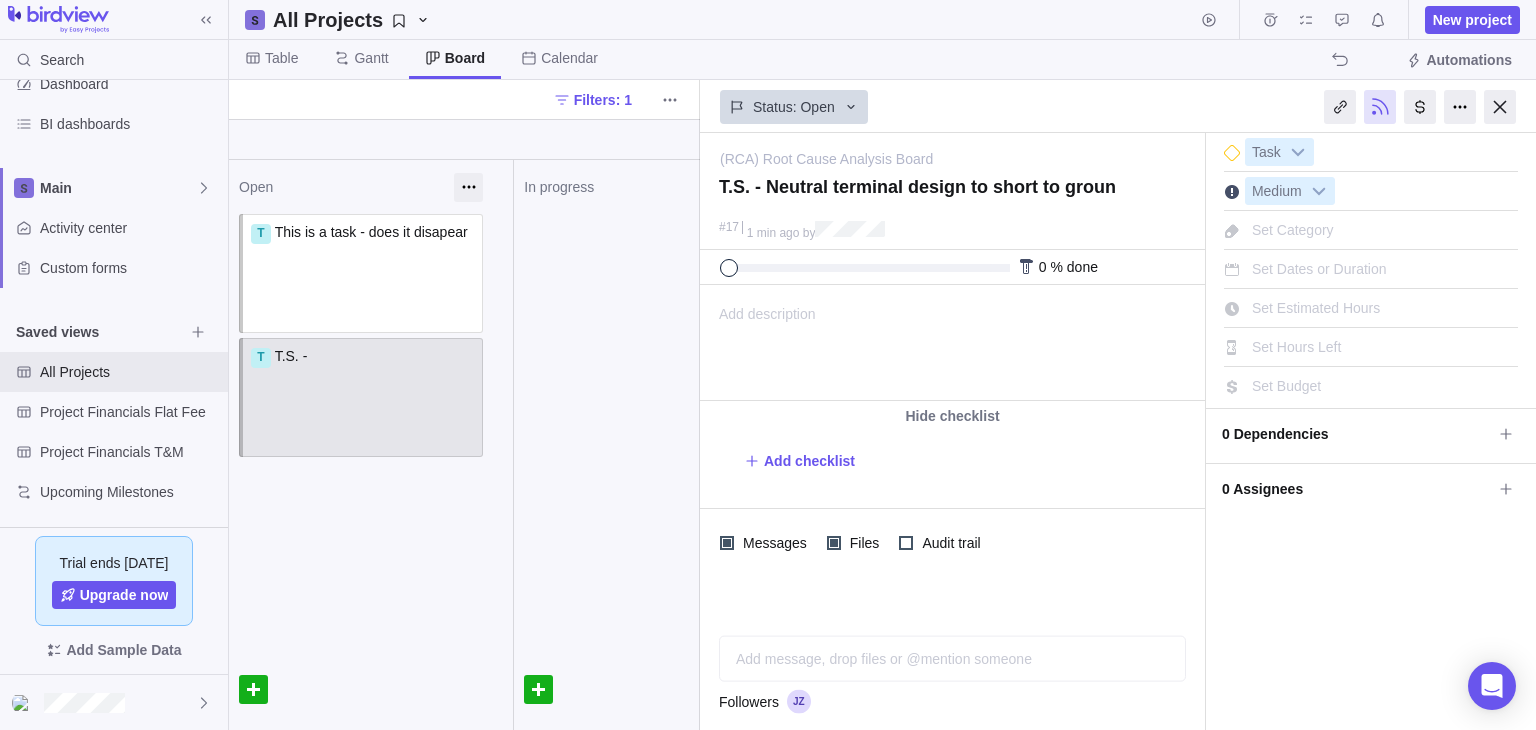 type on "T.S. - Neutral terminal design to short to ground" 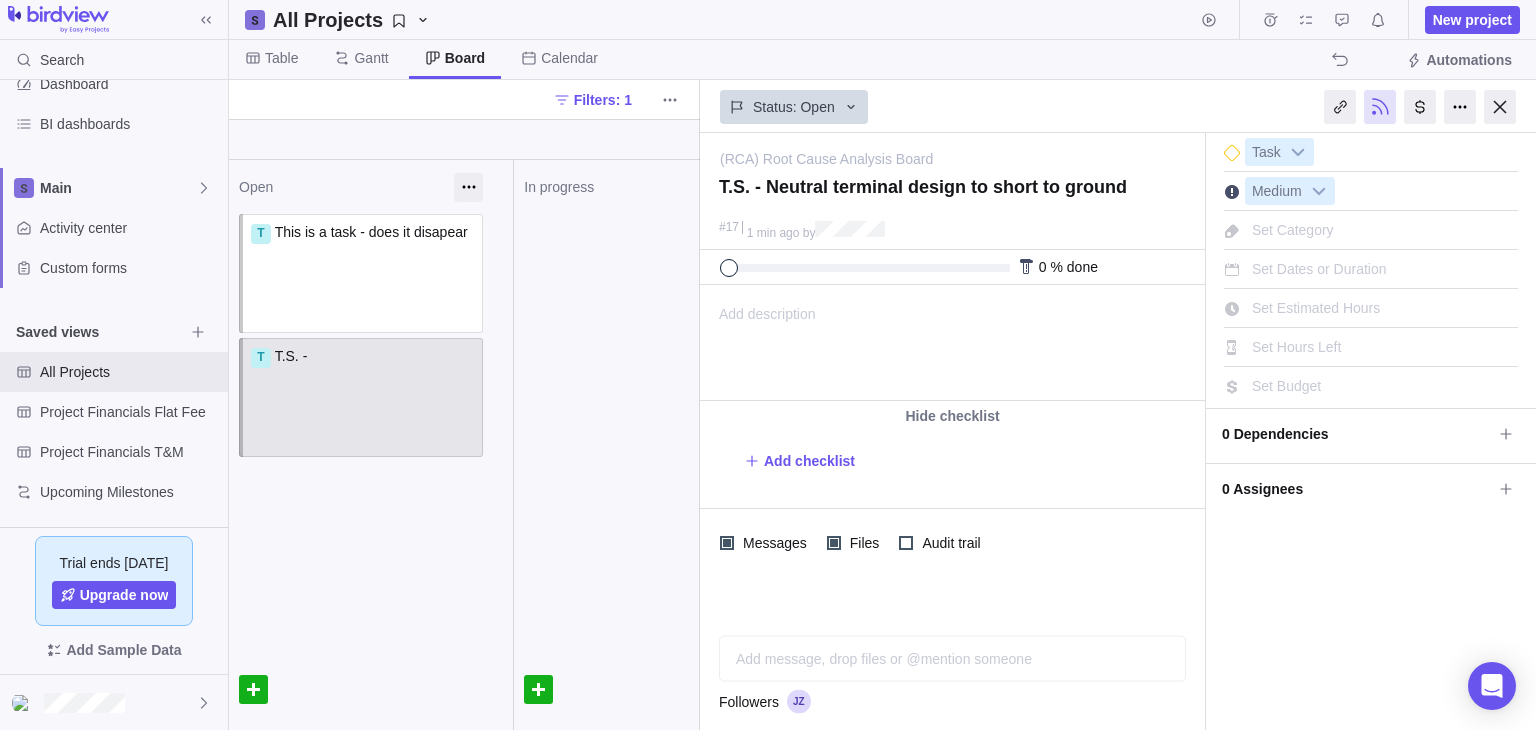 type on "T.S. - Neutral terminal design to short to ground" 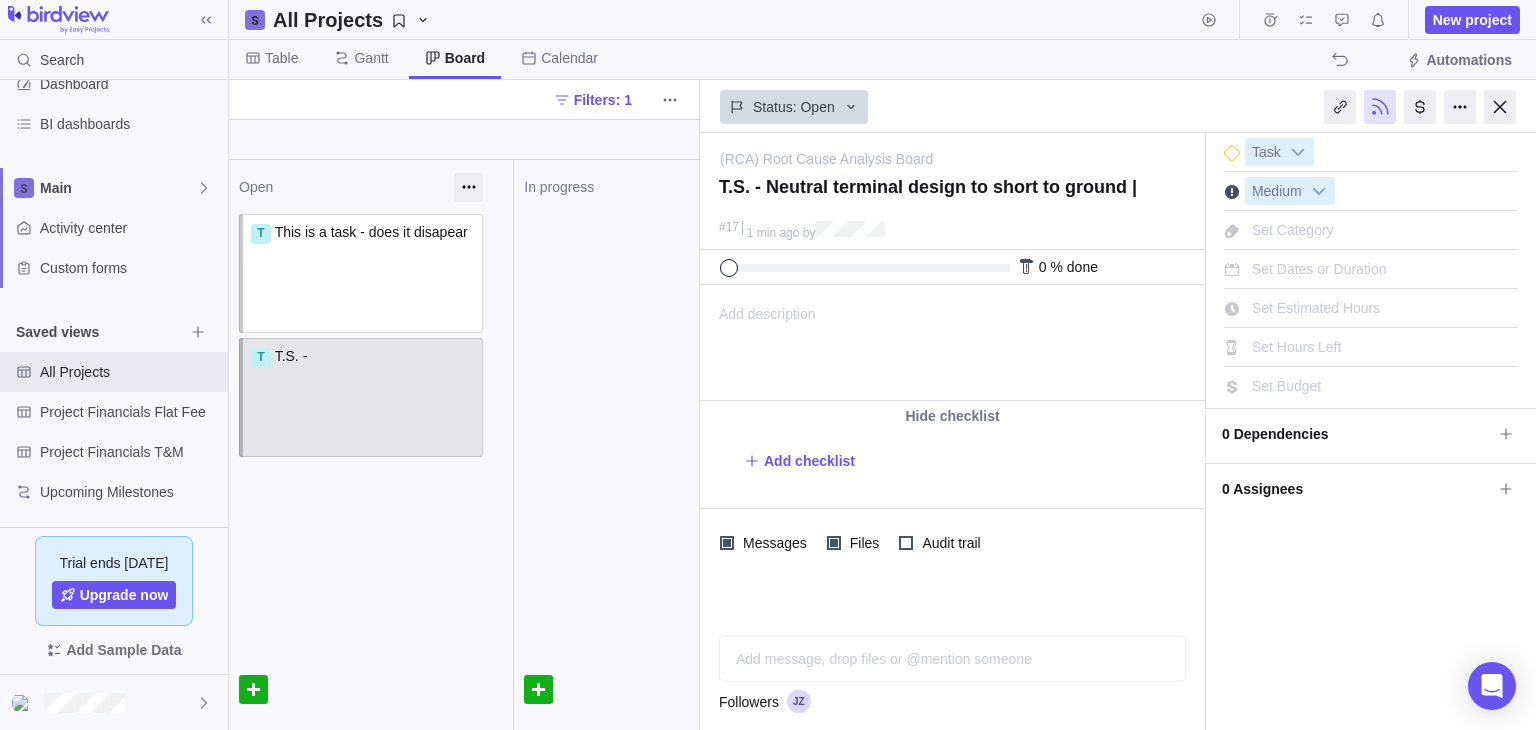 type on "T.S. - Neutral terminal design to short to ground ||" 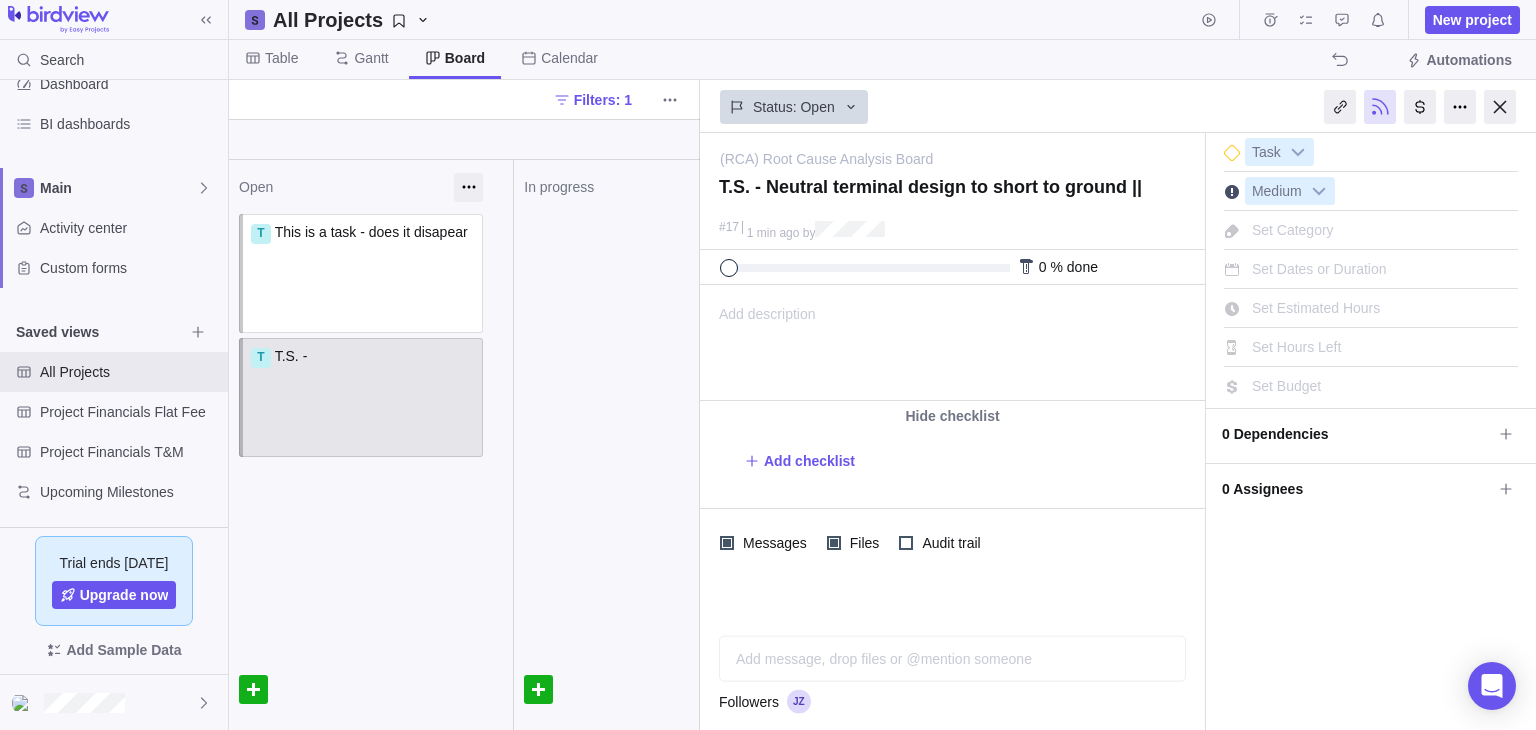 type on "T.S. - Neutral terminal design to short to ground |C|" 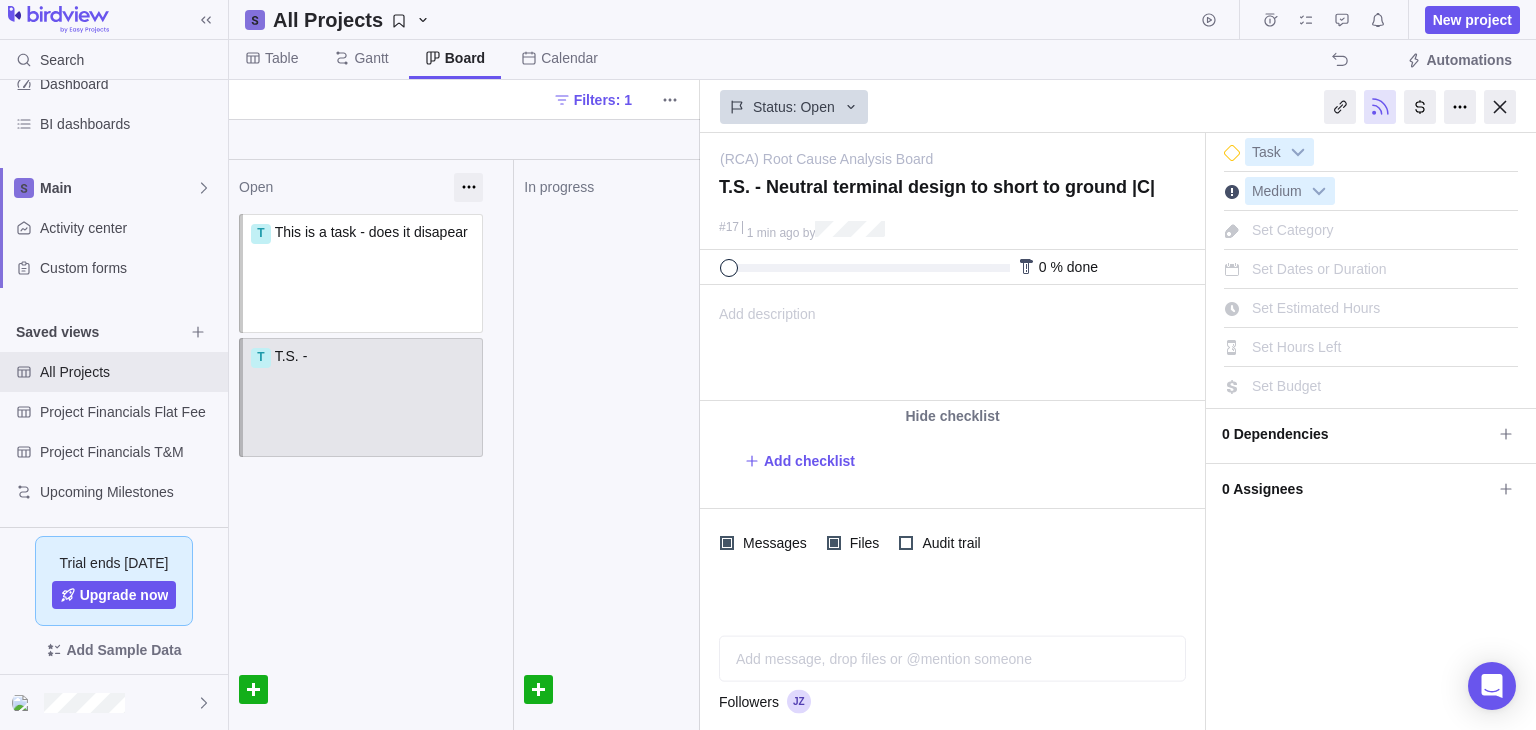 type on "T.S. - Neutral terminal design to short to ground |CL|" 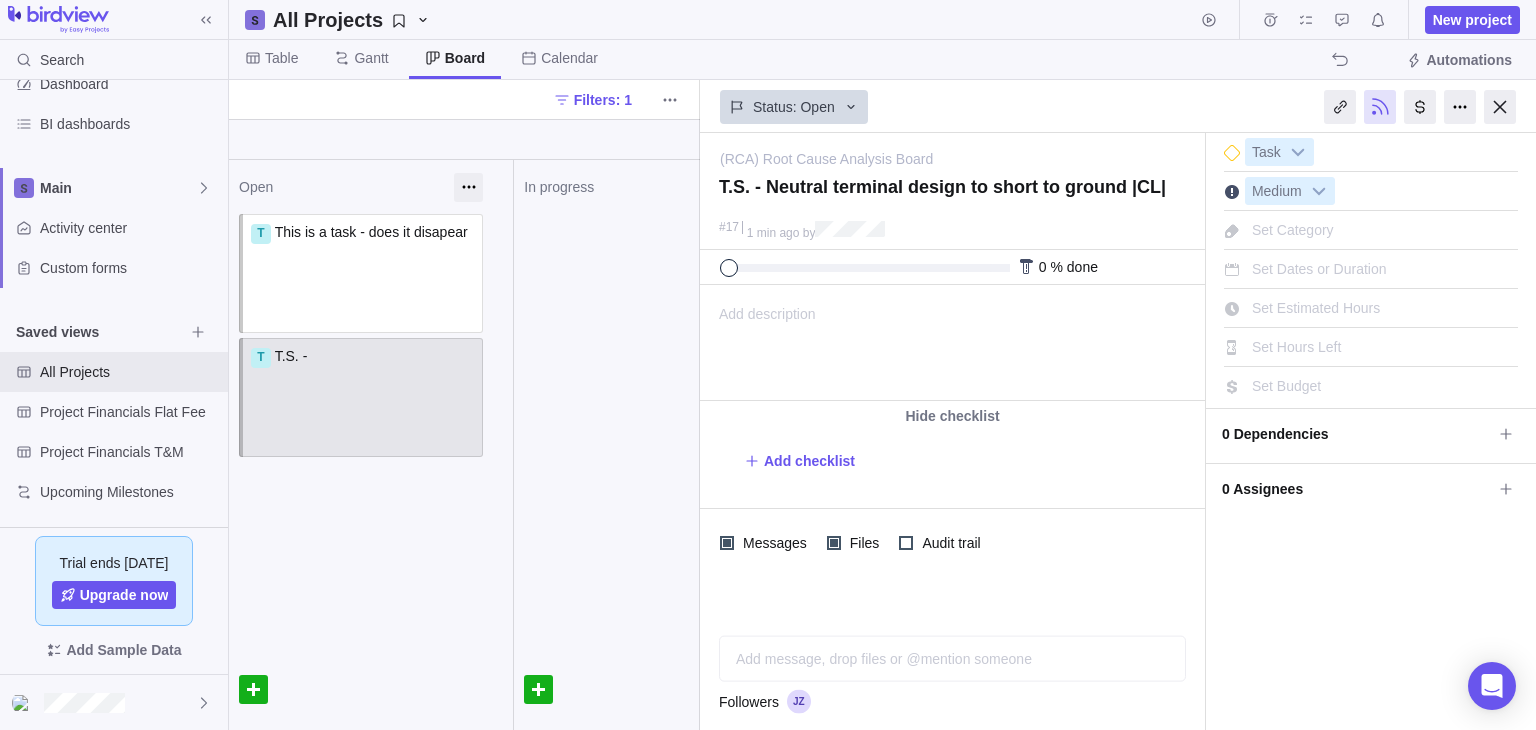 type on "T.S. - Neutral terminal design to short to ground |CLi|" 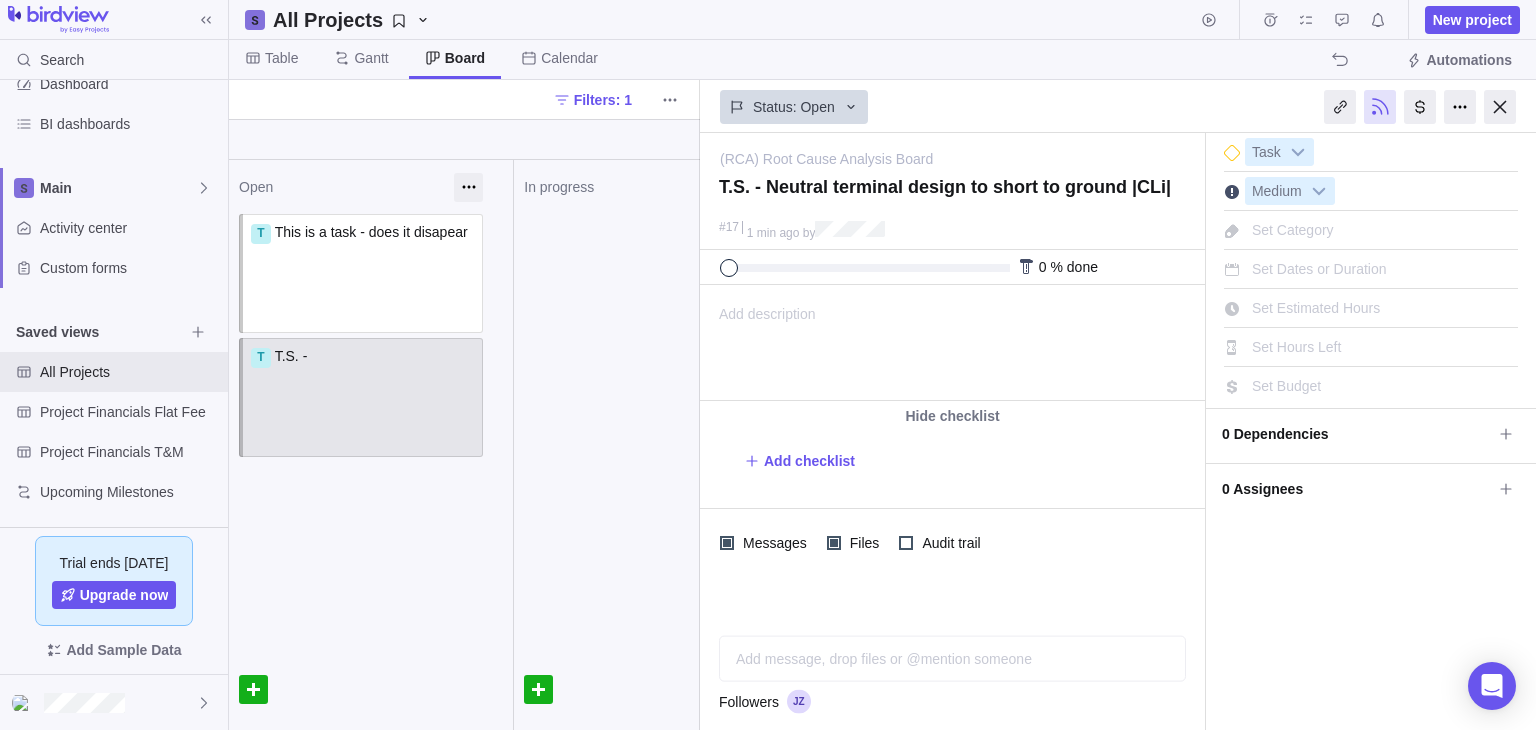 type on "T.S. - Neutral terminal design to short to ground |CLie|" 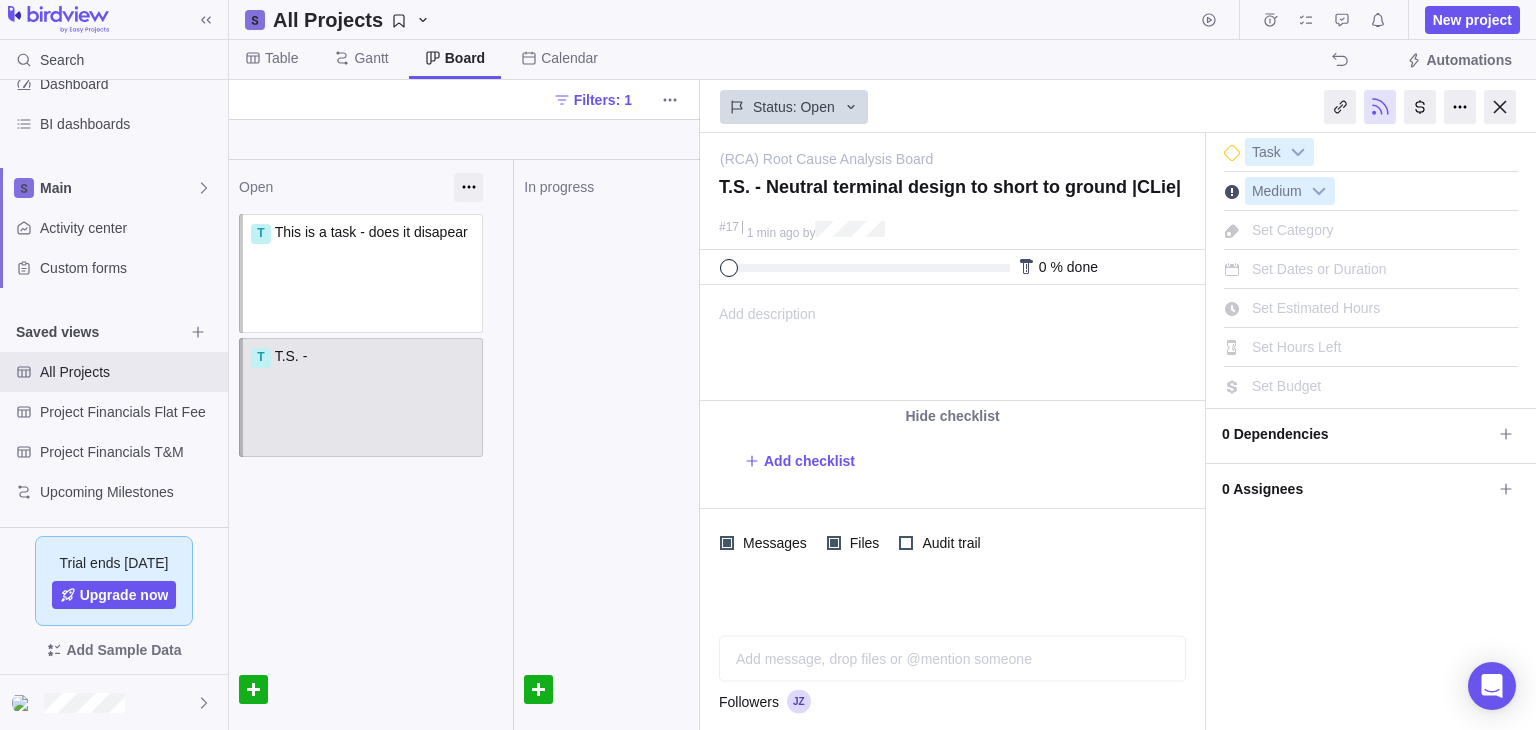 type on "T.S. - Neutral terminal design to short to ground |CLien|" 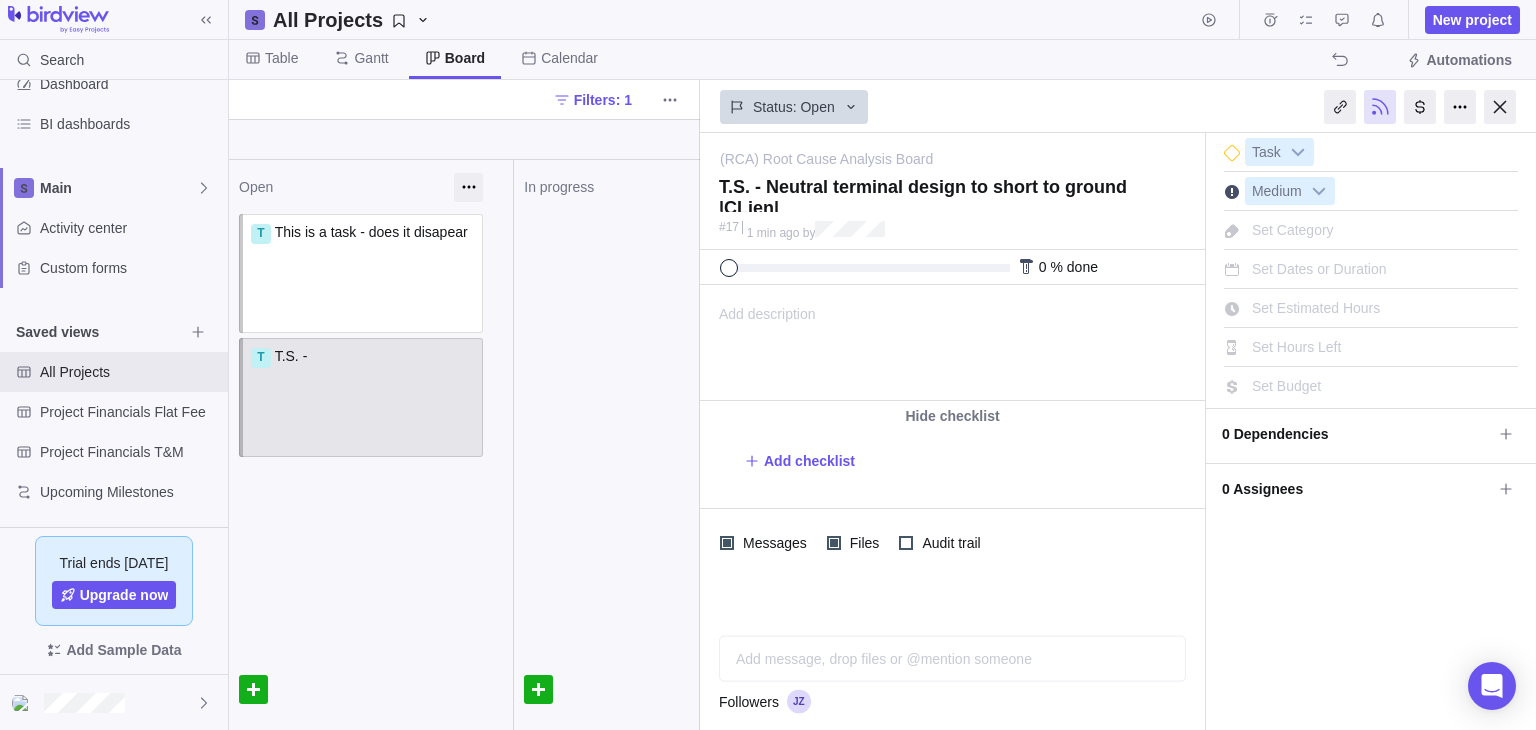 type on "T.S. - Neutral terminal design to short to ground |CLie|" 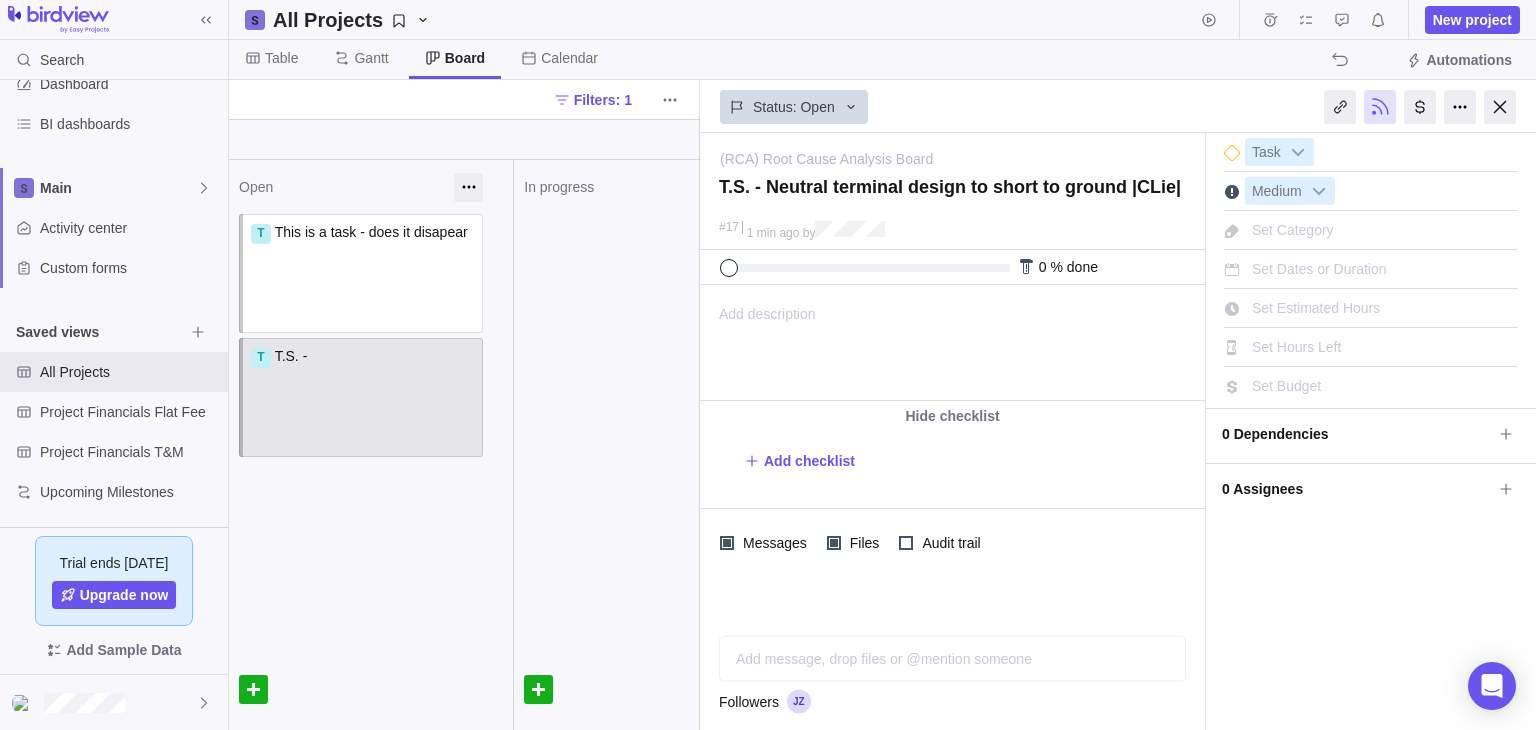 type on "T.S. - Neutral terminal design to short to ground |CLi|" 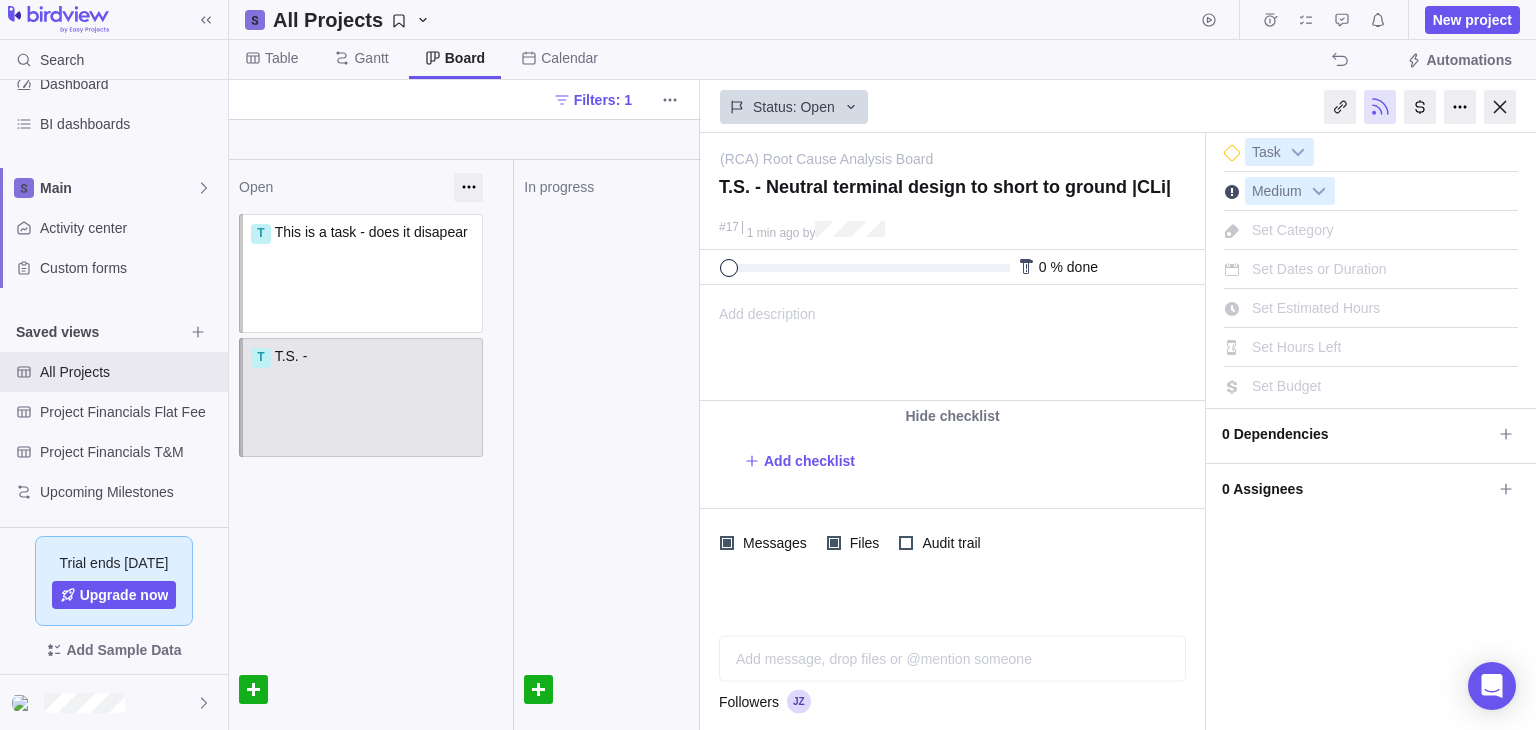type on "T.S. - Neutral terminal design to short to ground |CL|" 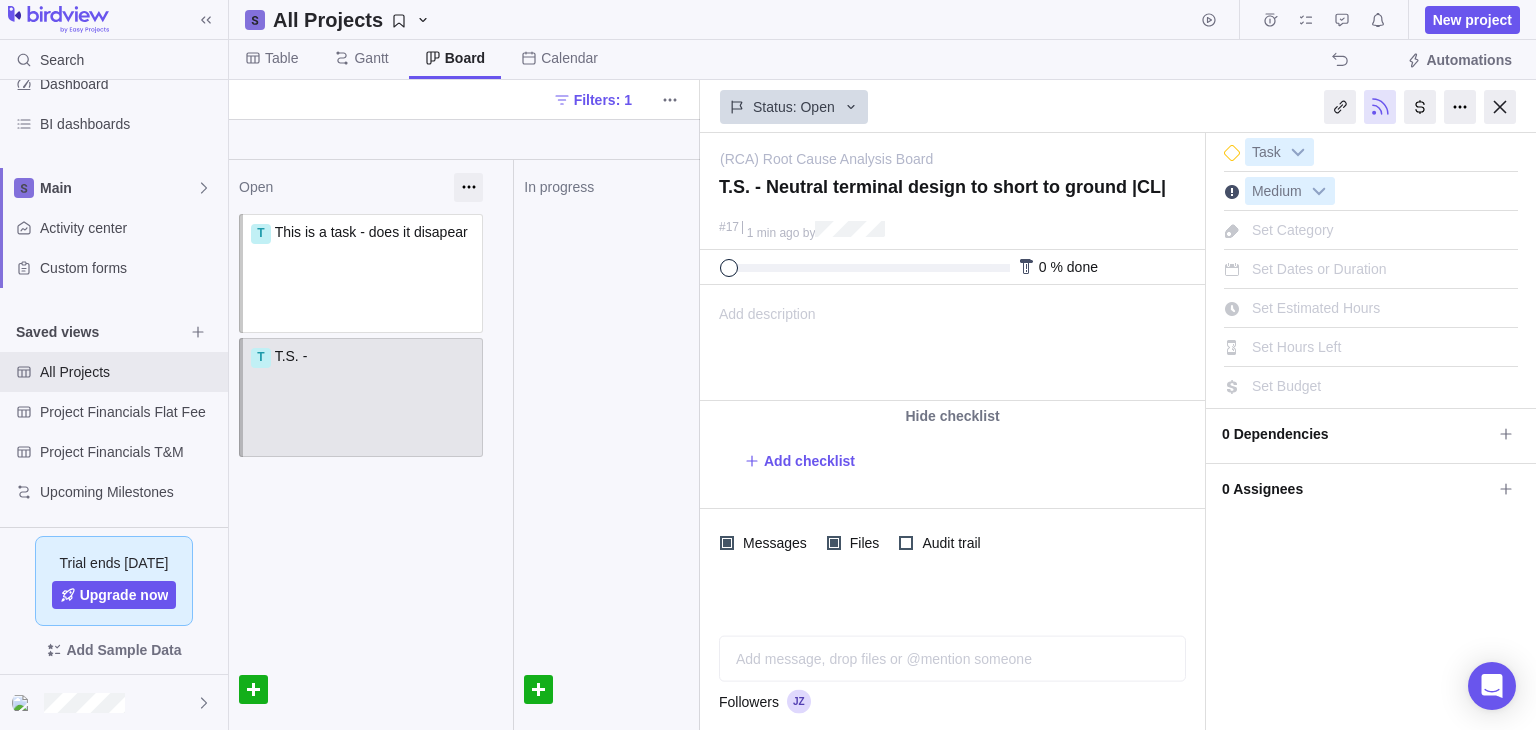 type on "T.S. - Neutral terminal design to short to ground |C|" 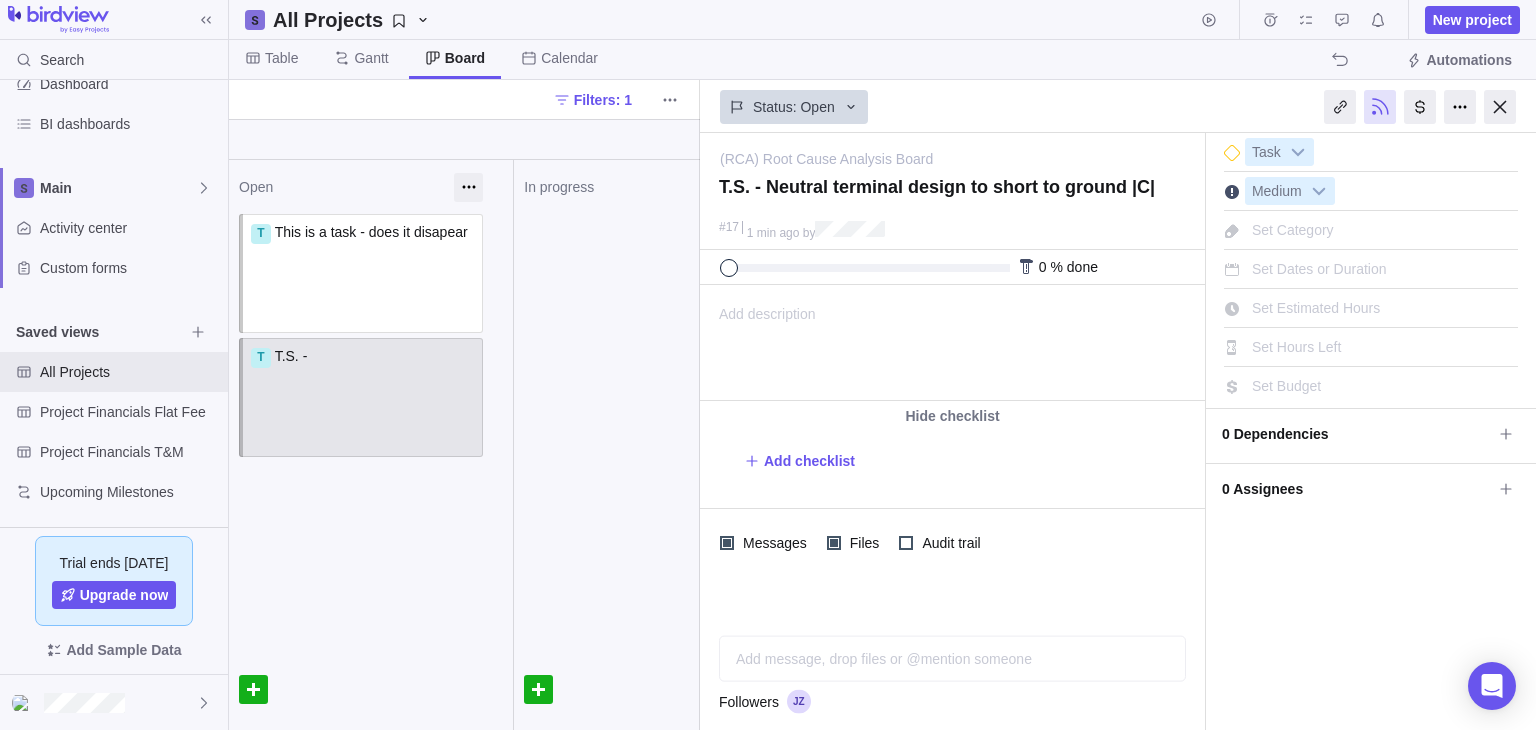 type on "T.S. - Neutral terminal design to short to ground |Cl|" 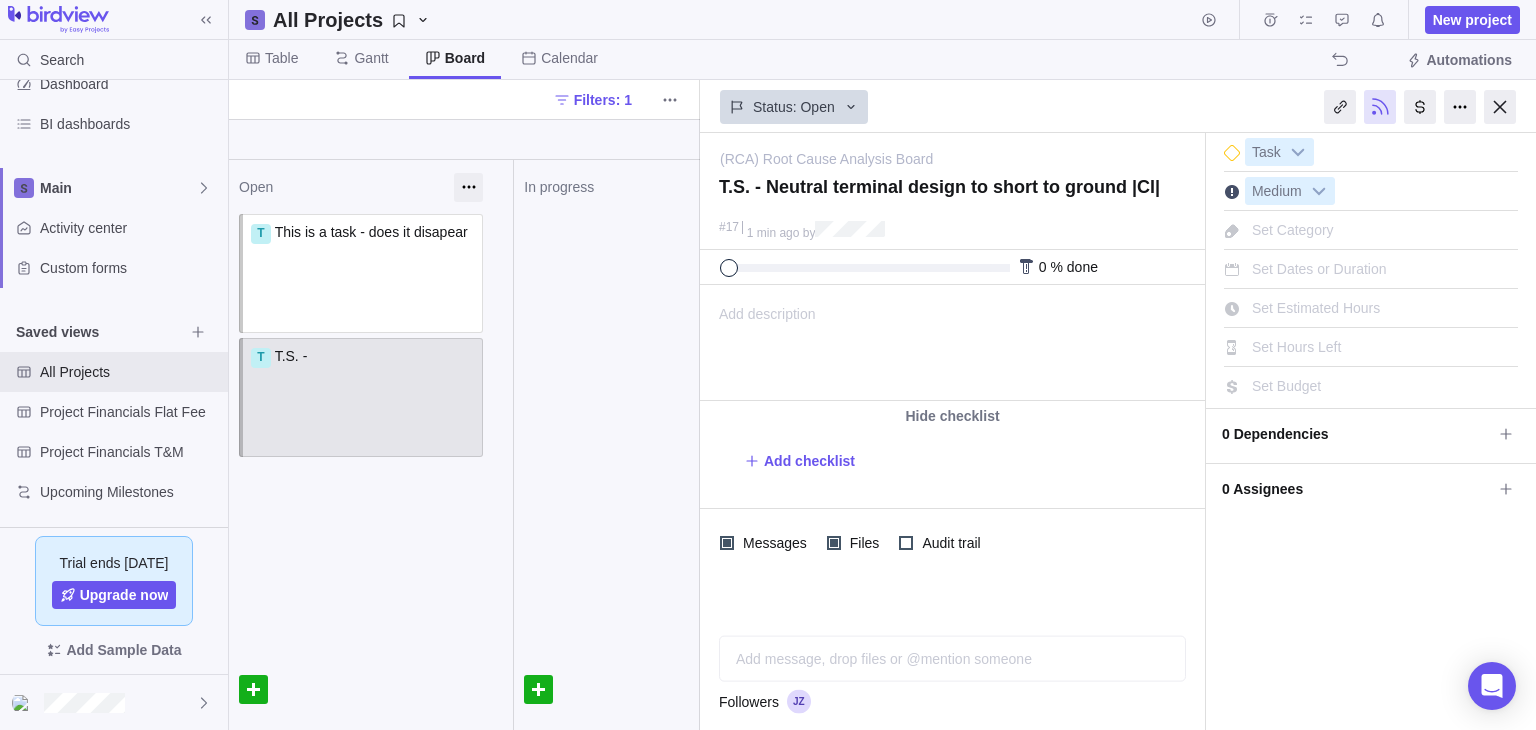 type on "T.S. - Neutral terminal design to short to ground |Cli|" 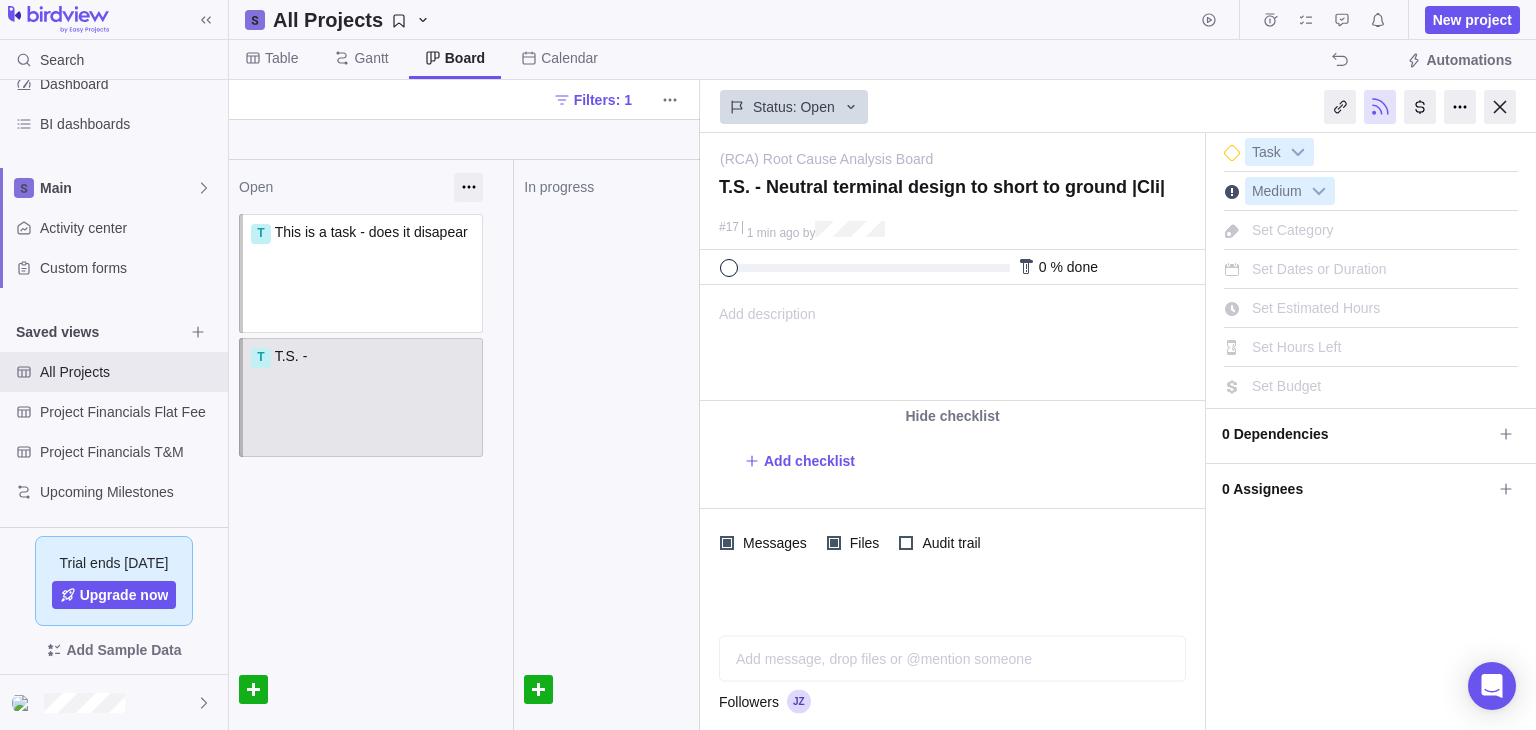 type on "T.S. - Neutral terminal design to short to ground |Clie|" 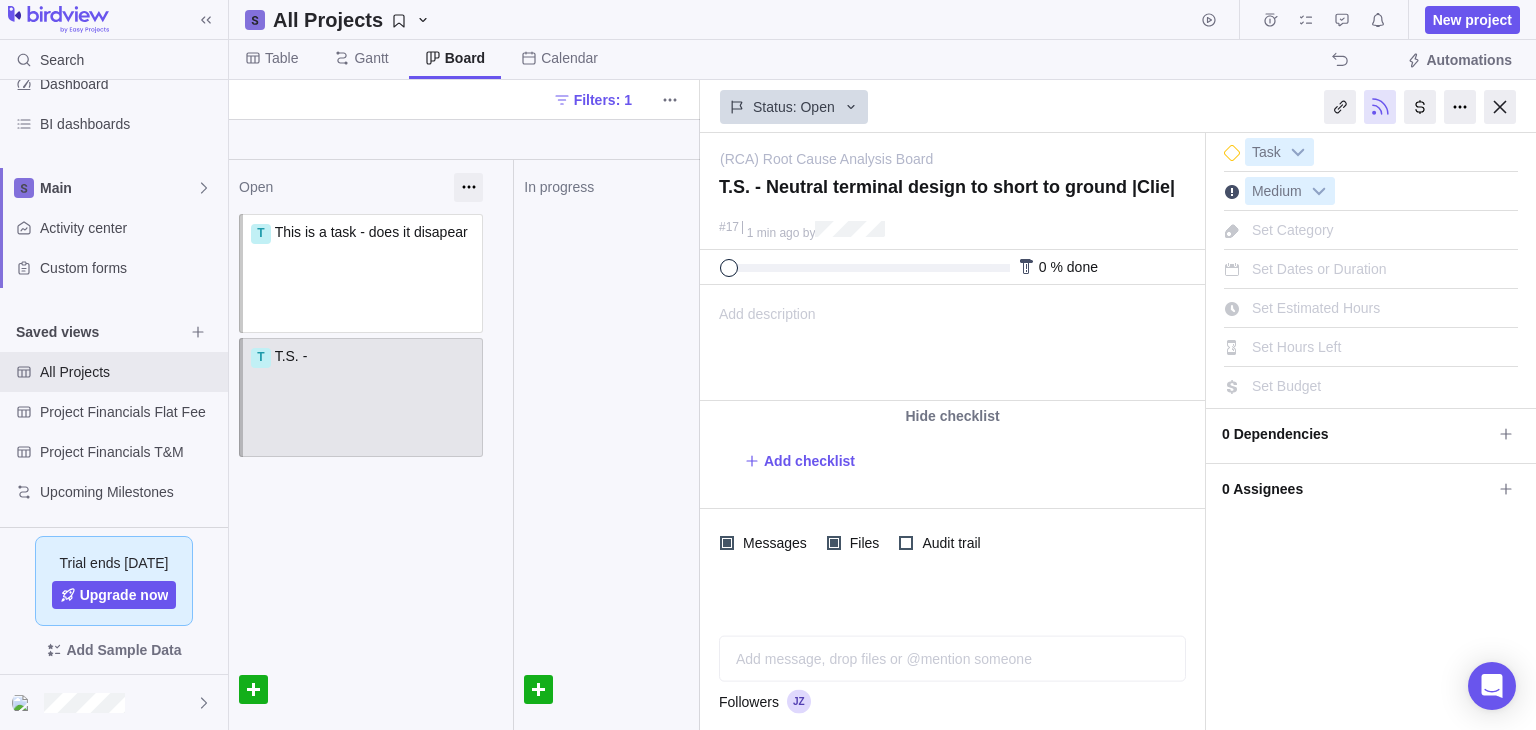 type on "T.S. - Neutral terminal design to short to ground |Clien|" 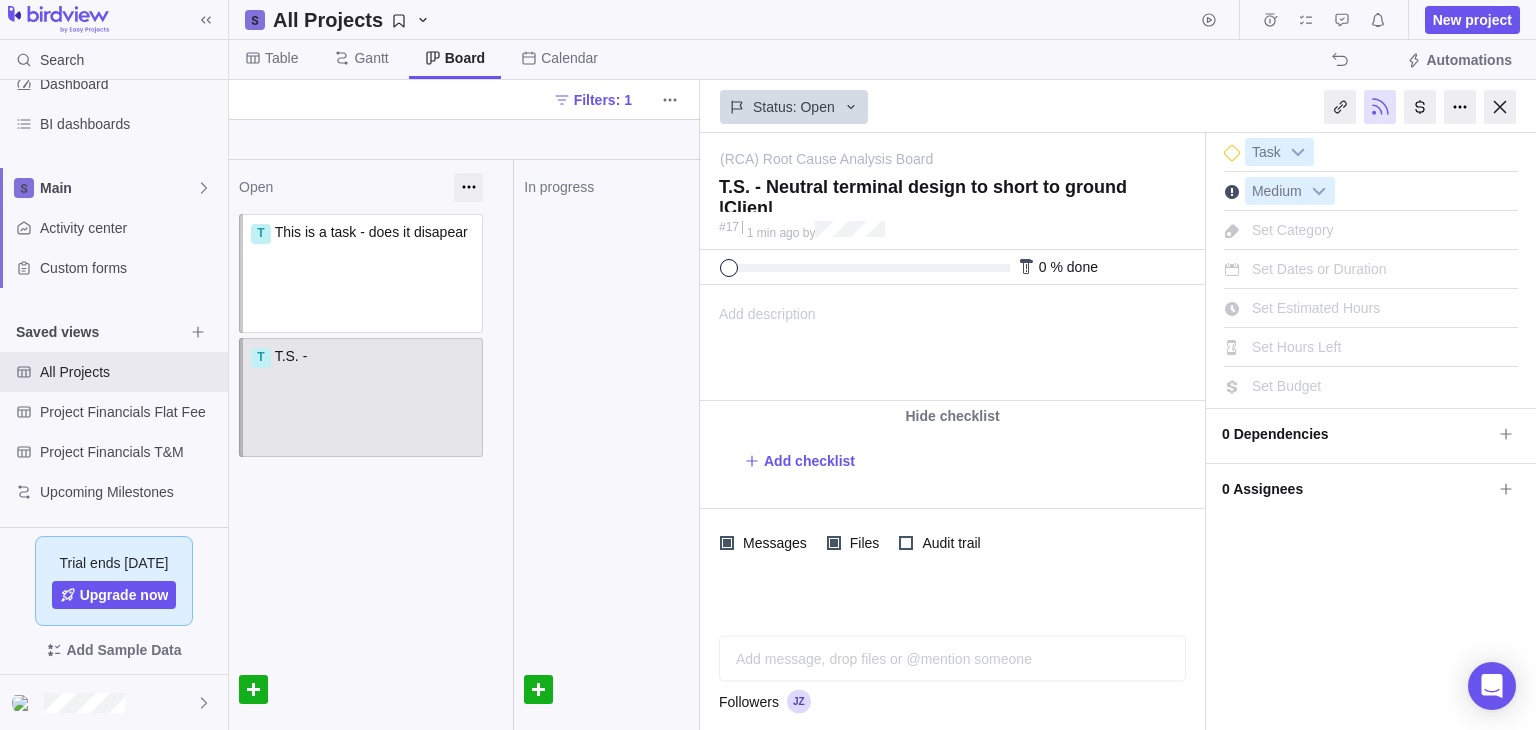 type on "T.S. - Neutral terminal design to short to ground |Client|" 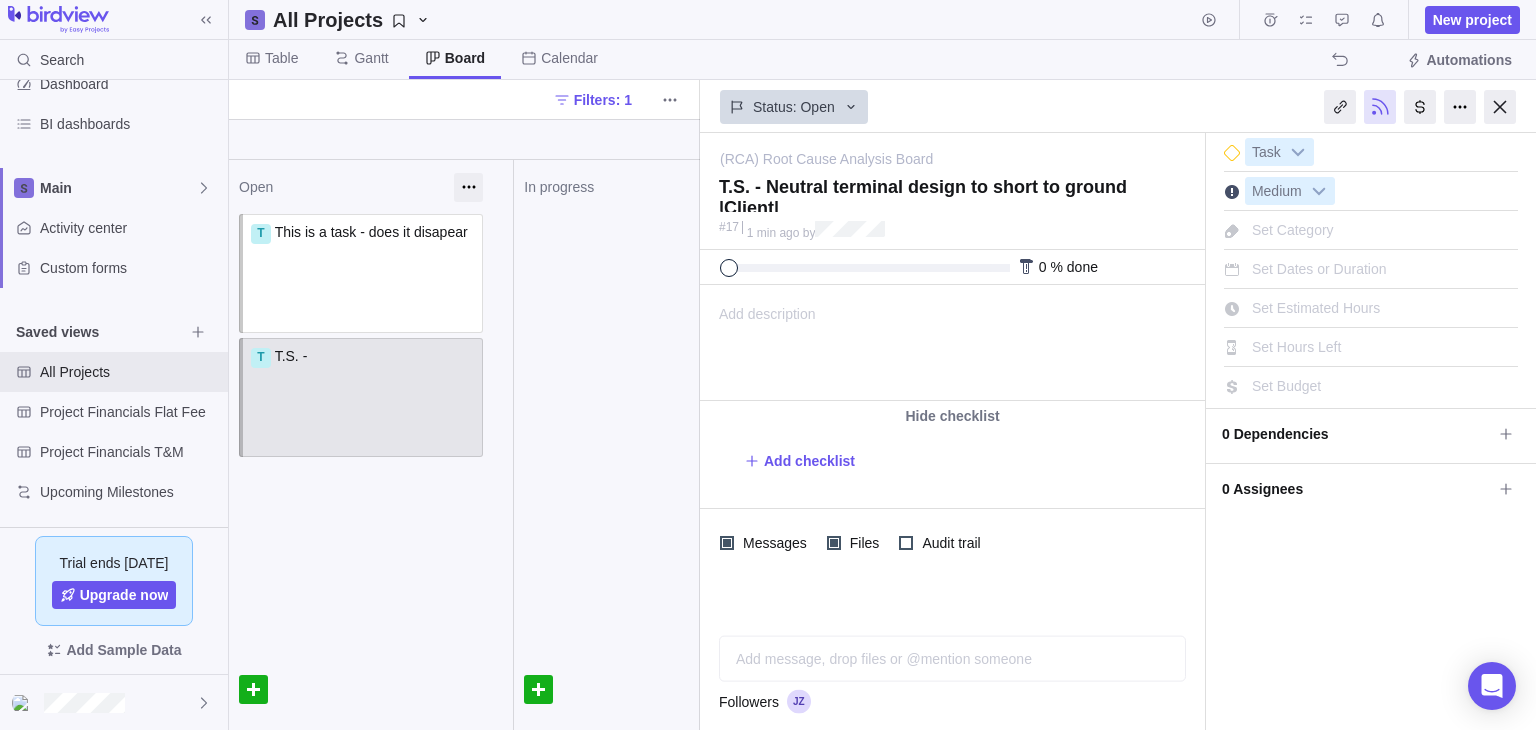 type on "T.S. - Neutral terminal design to short to ground |Client |" 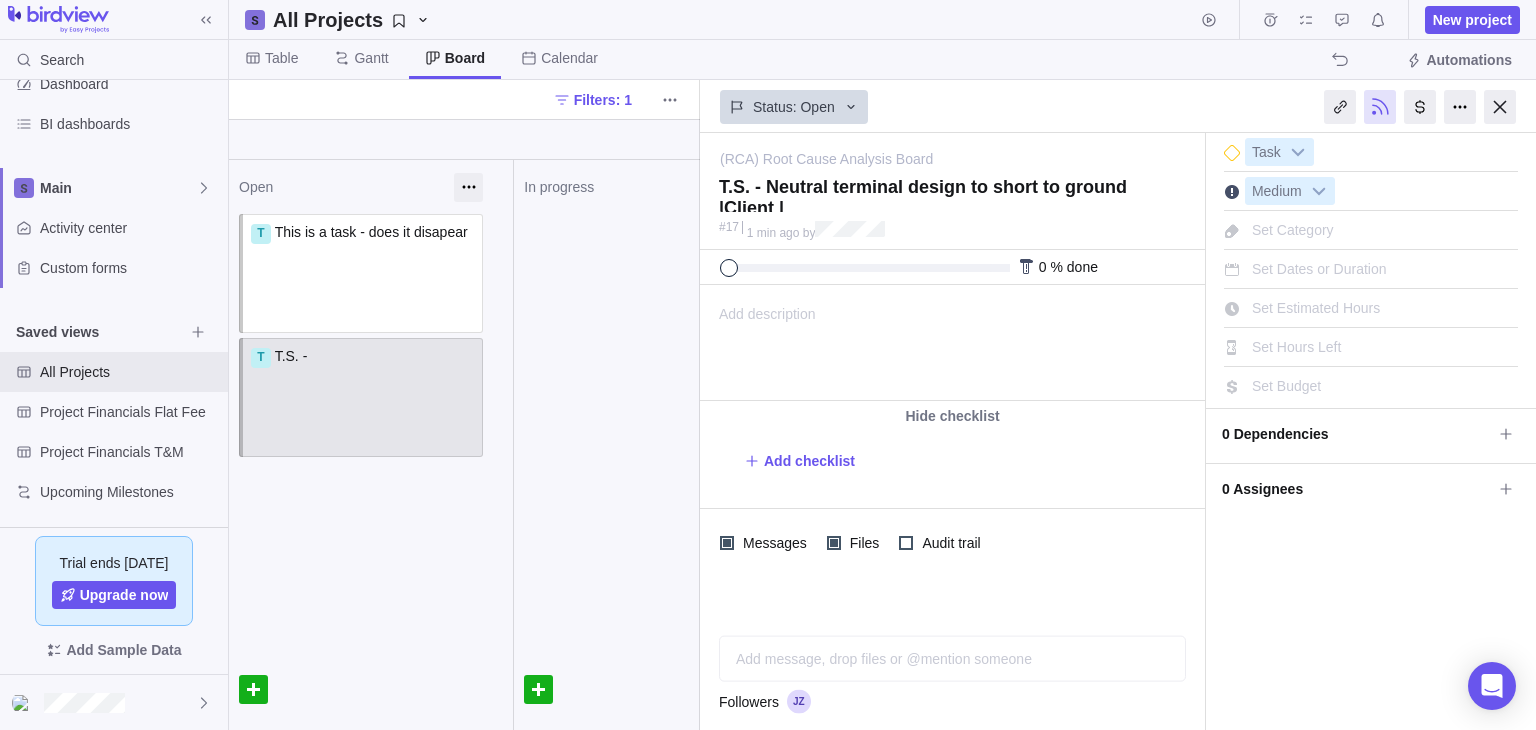 type on "T.S. - Neutral terminal design to short to ground |Client N|" 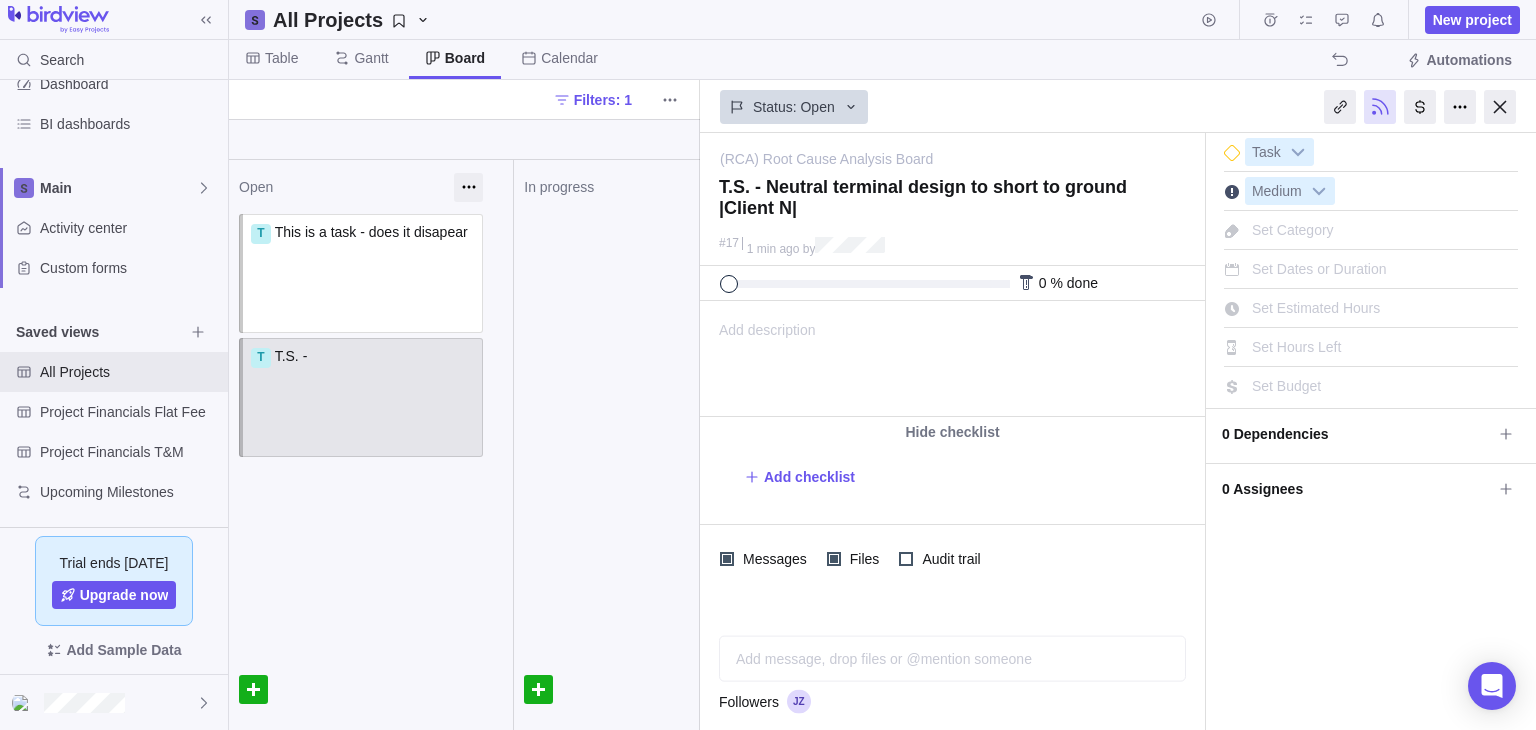 type on "T.S. - Neutral terminal design to short to ground |Client Na|" 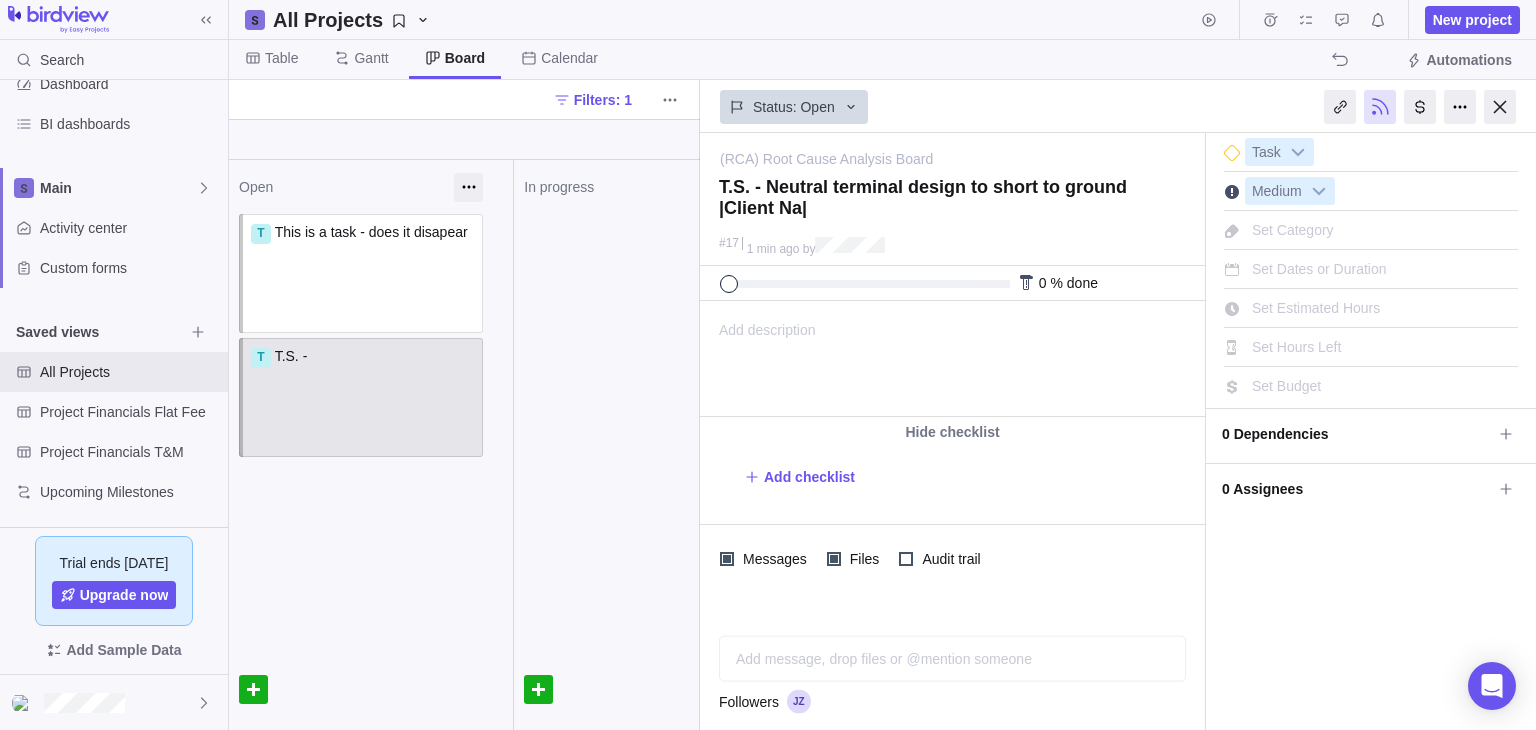 type on "T.S. - Neutral terminal design to short to ground |Client Nam|" 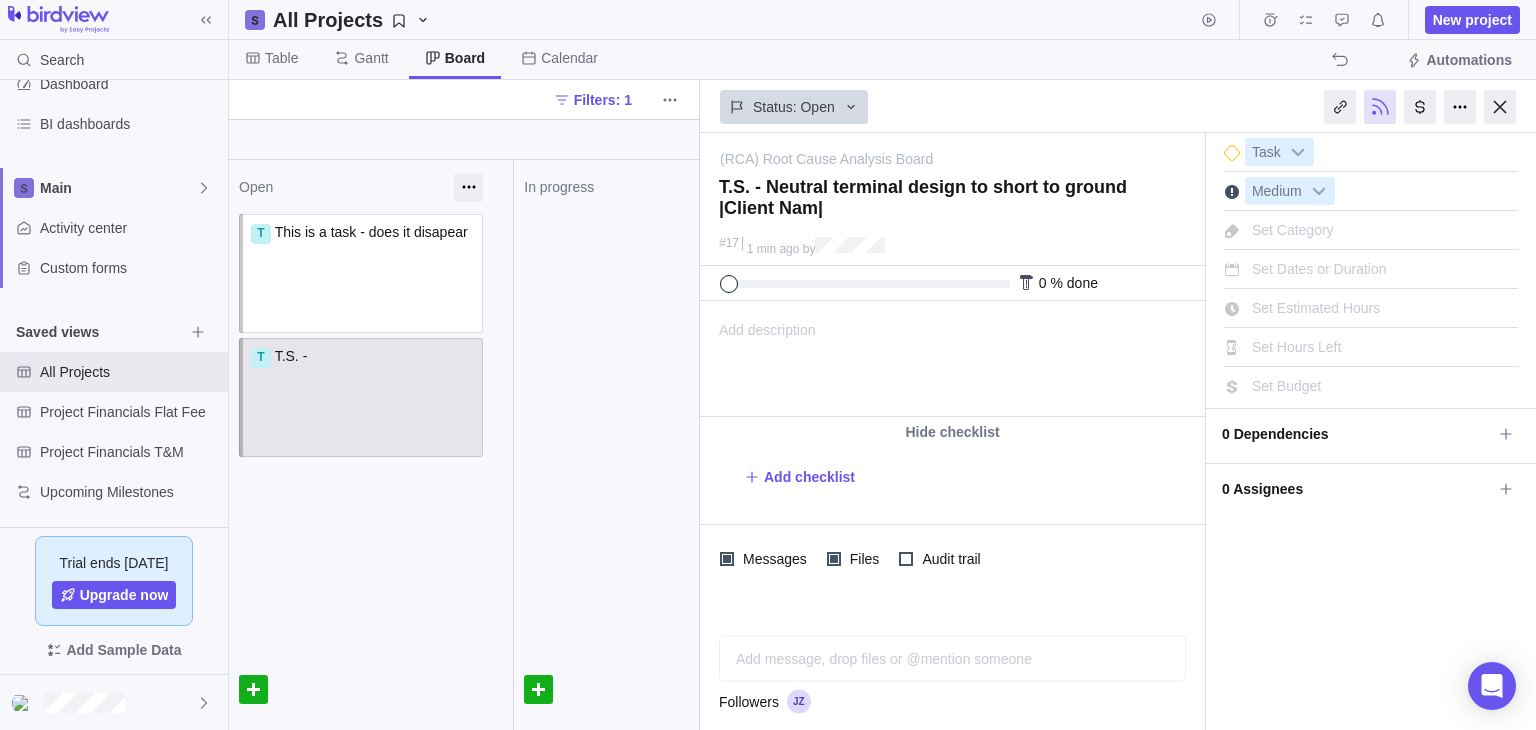 type on "T.S. - Neutral terminal design to short to ground |Client Name|" 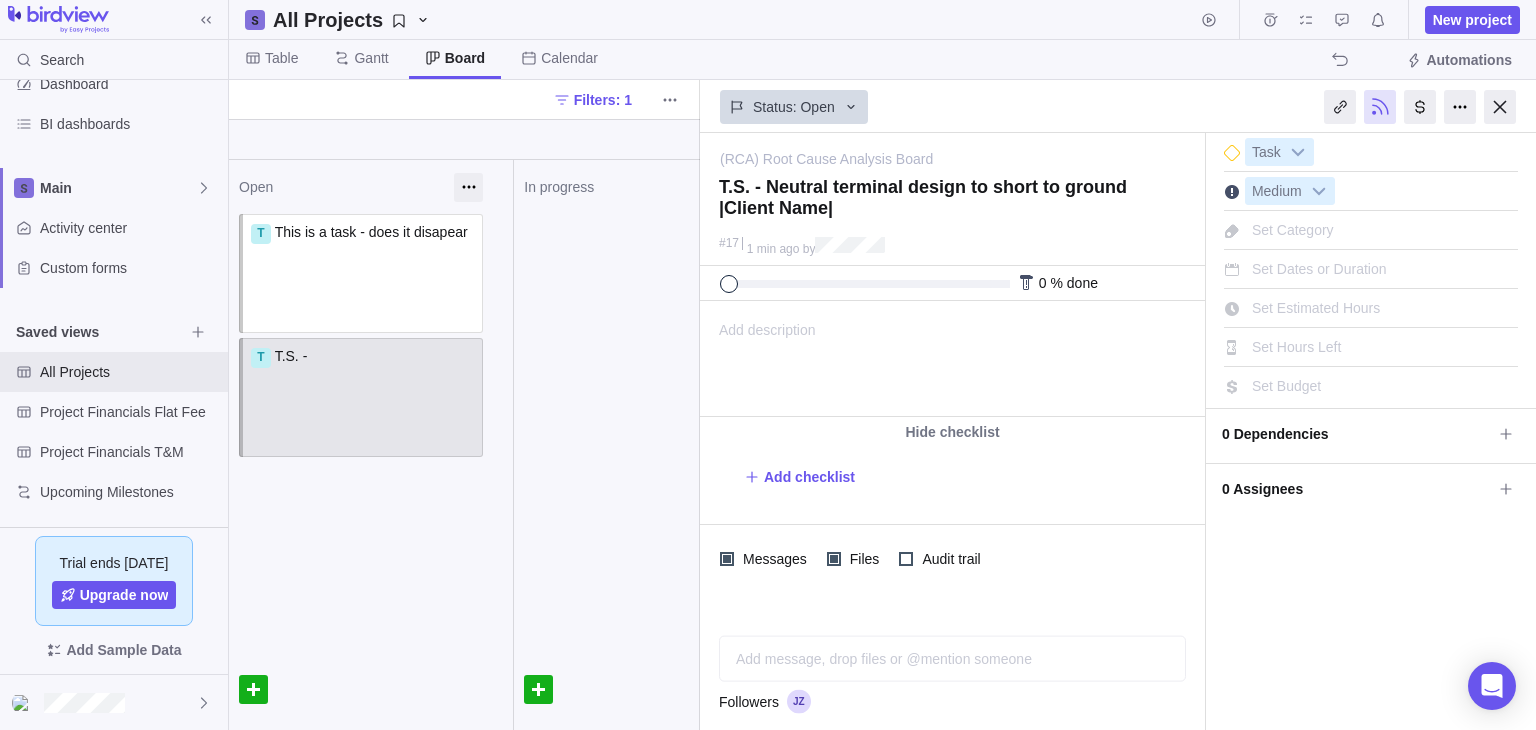 type on "T.S. - Neutral terminal design to short to ground |Client Name|" 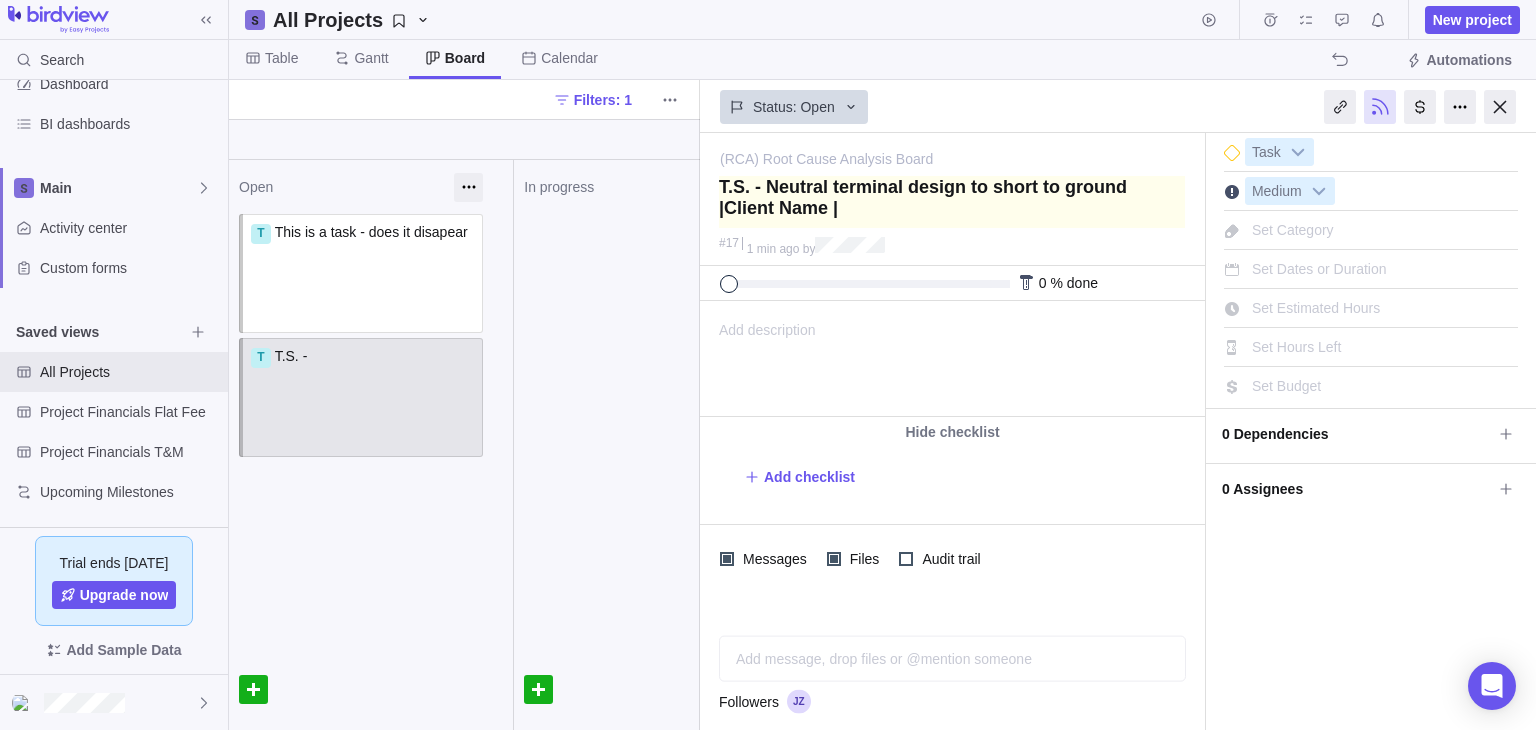 click at bounding box center [952, 202] 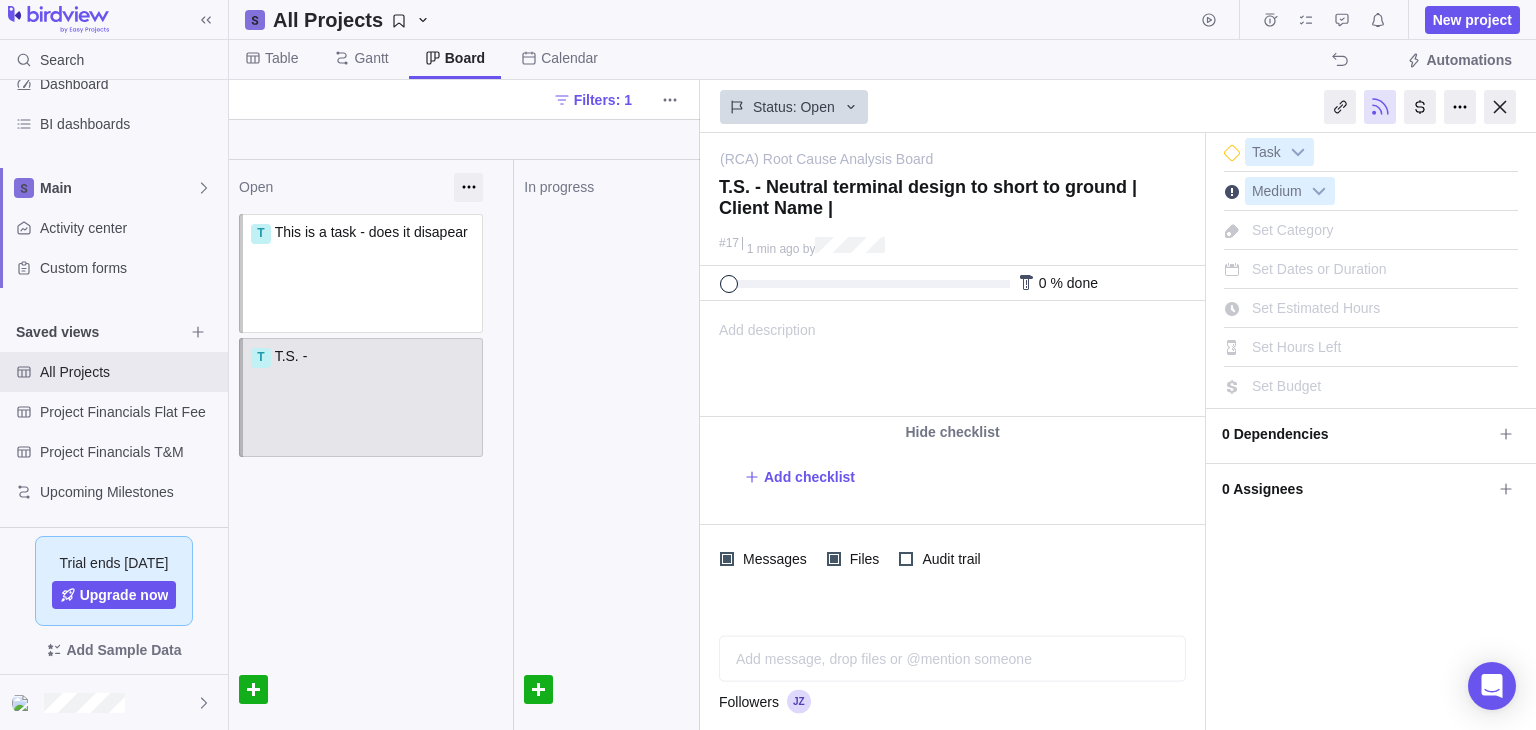 type on "T.S. - Neutral terminal design to short to ground | Client Name |" 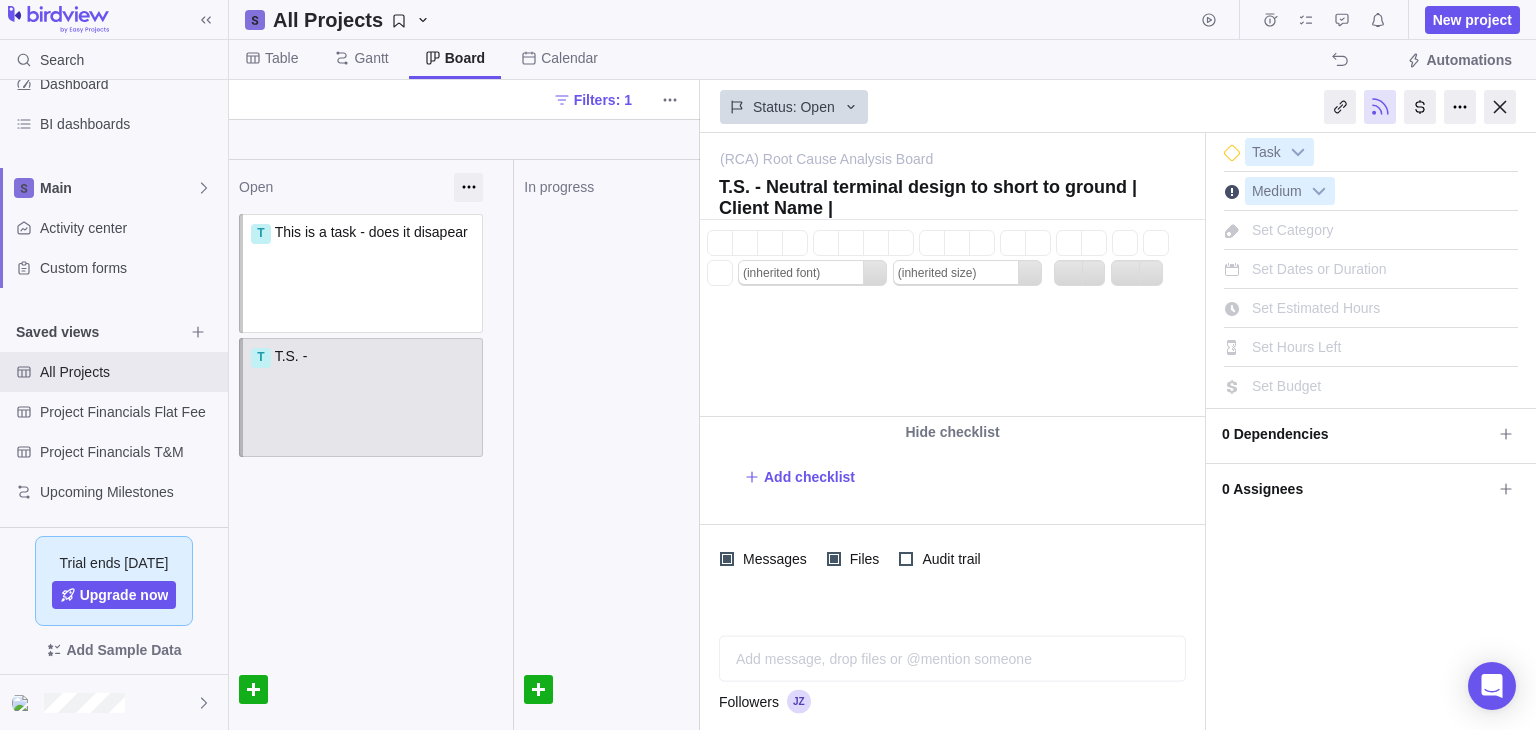 scroll, scrollTop: 0, scrollLeft: 0, axis: both 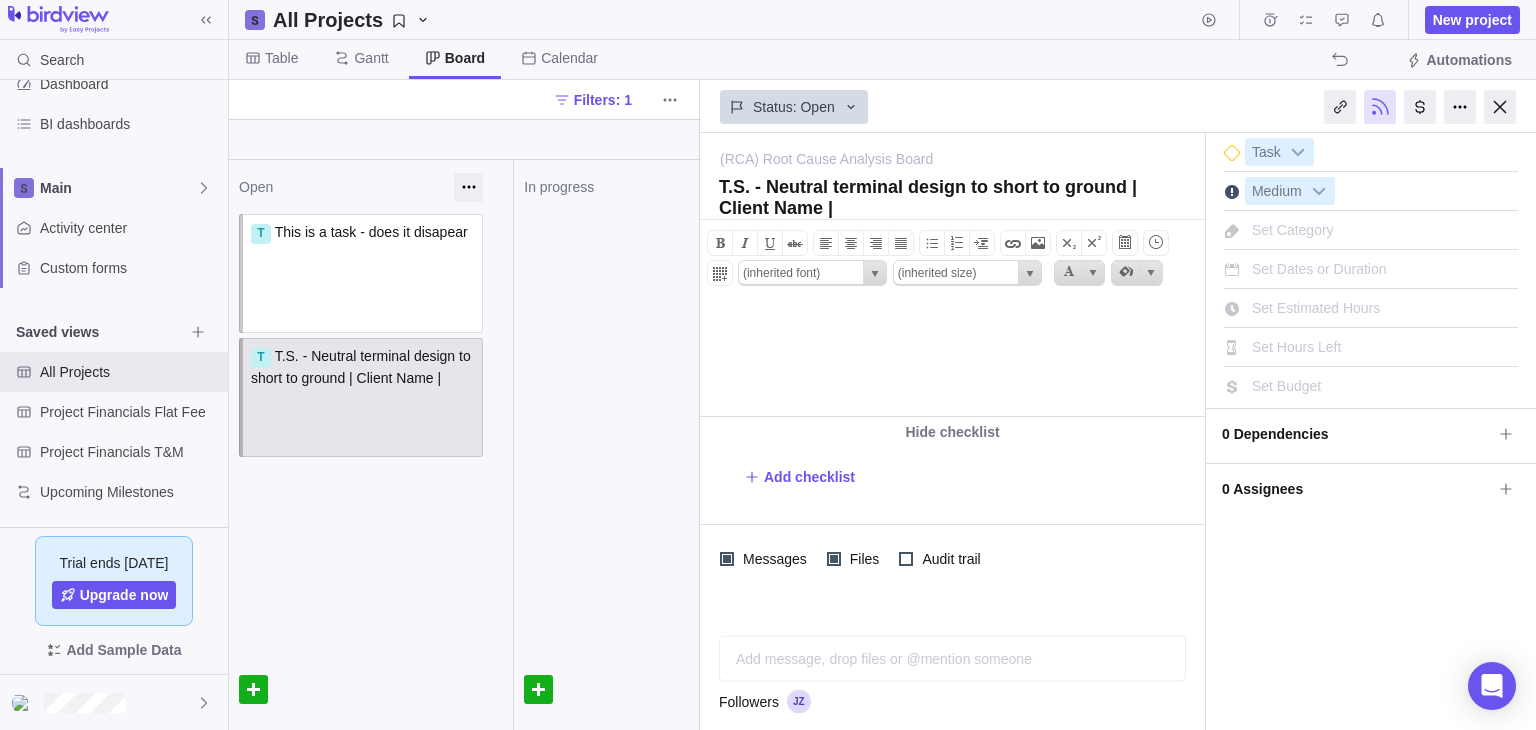 click at bounding box center (951, 359) 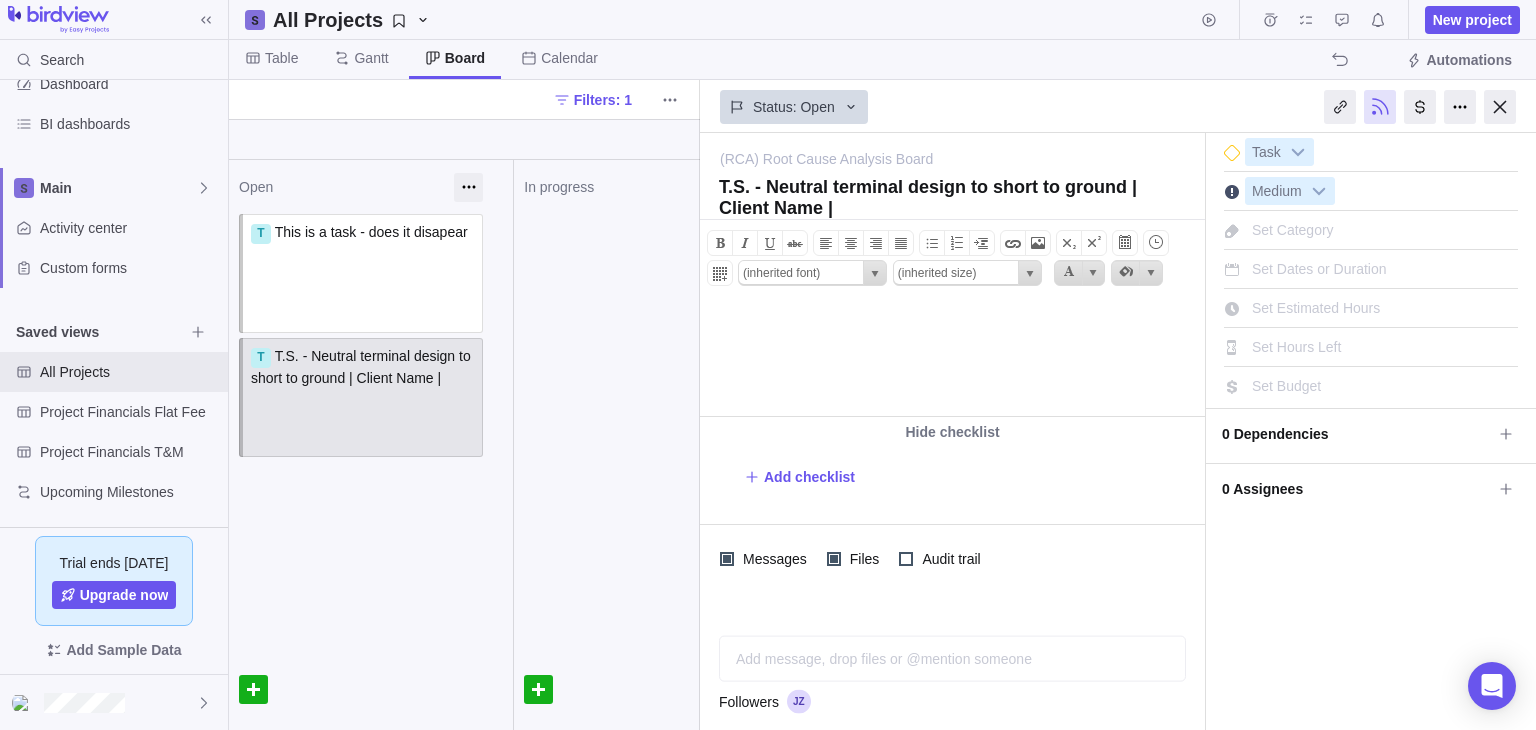 type 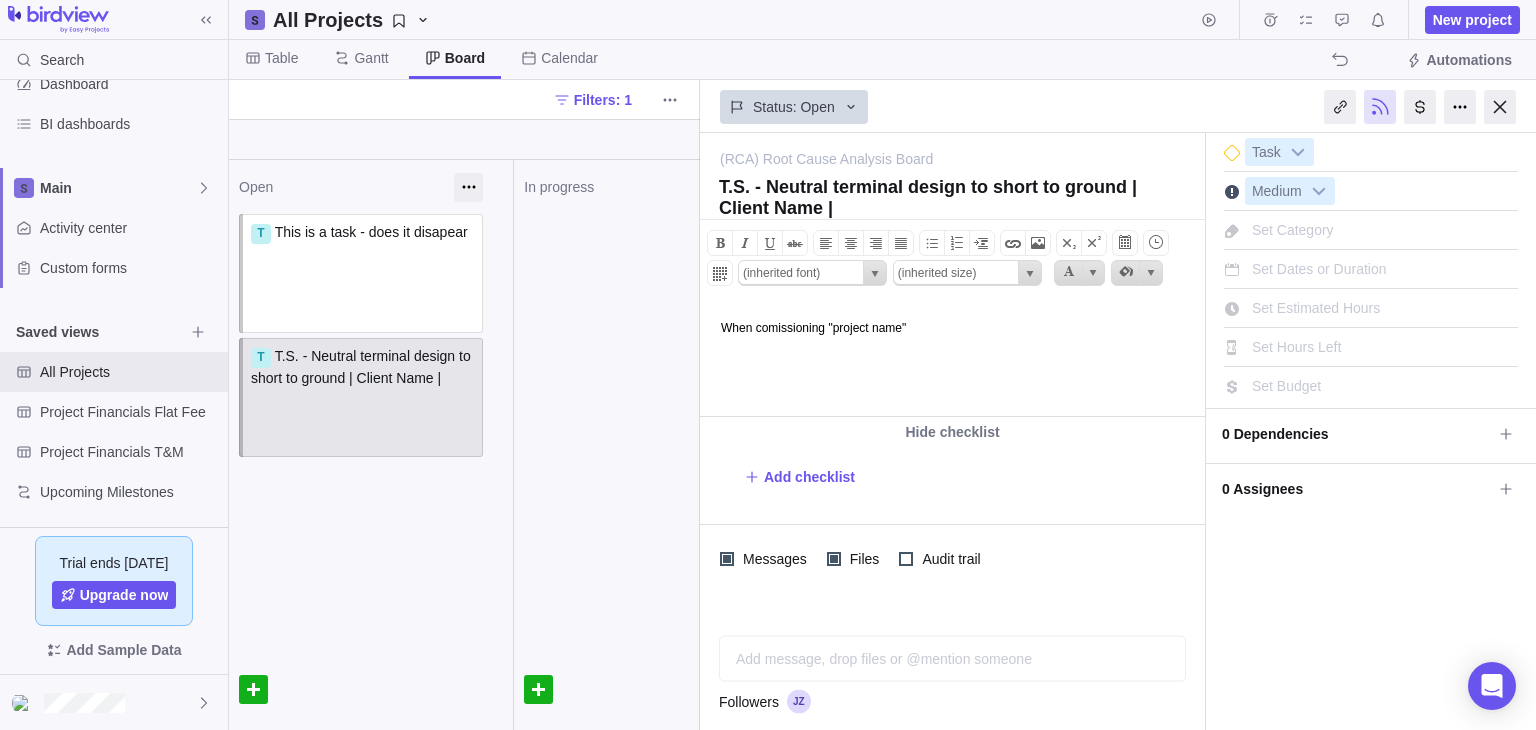 click on "When comissioning "project name"" at bounding box center [951, 318] 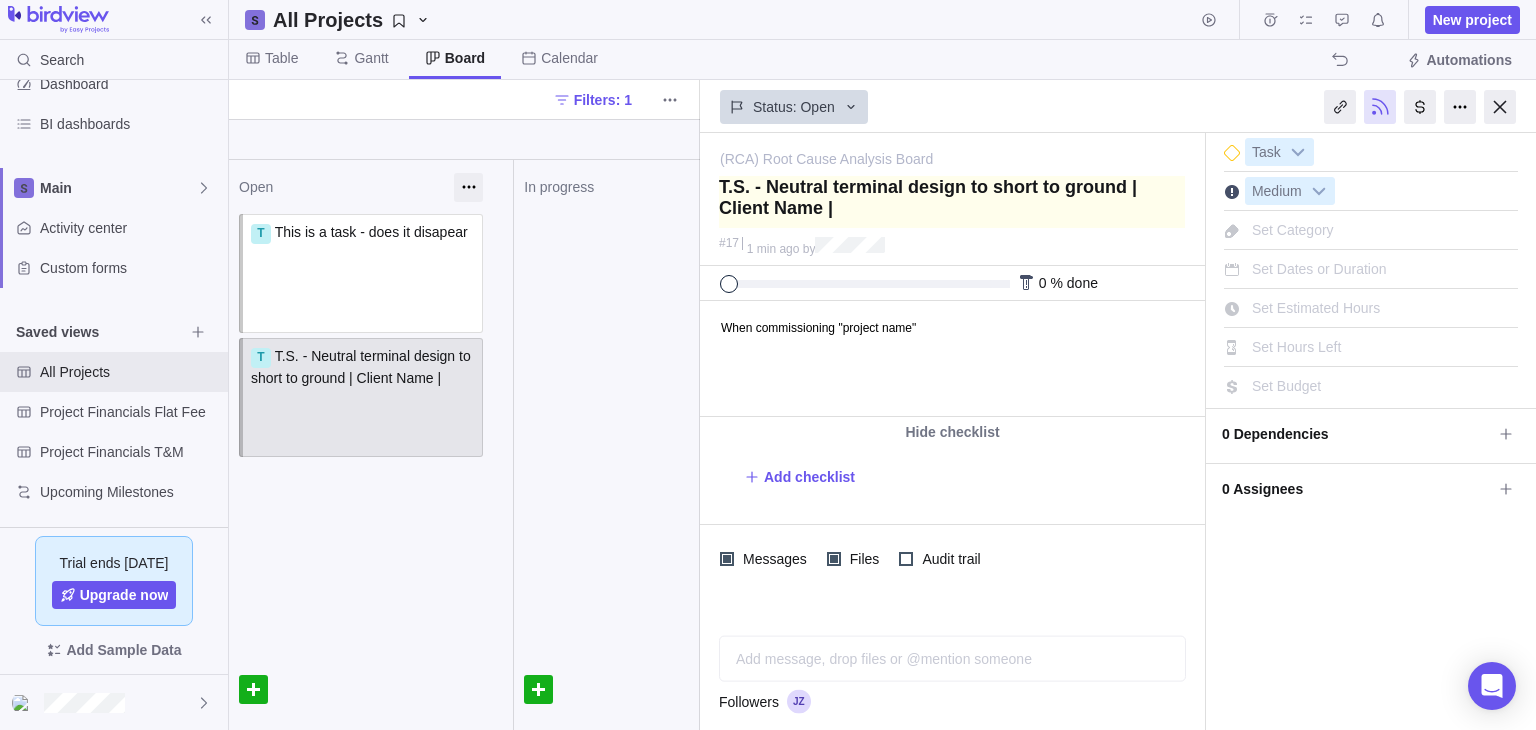 click at bounding box center (952, 202) 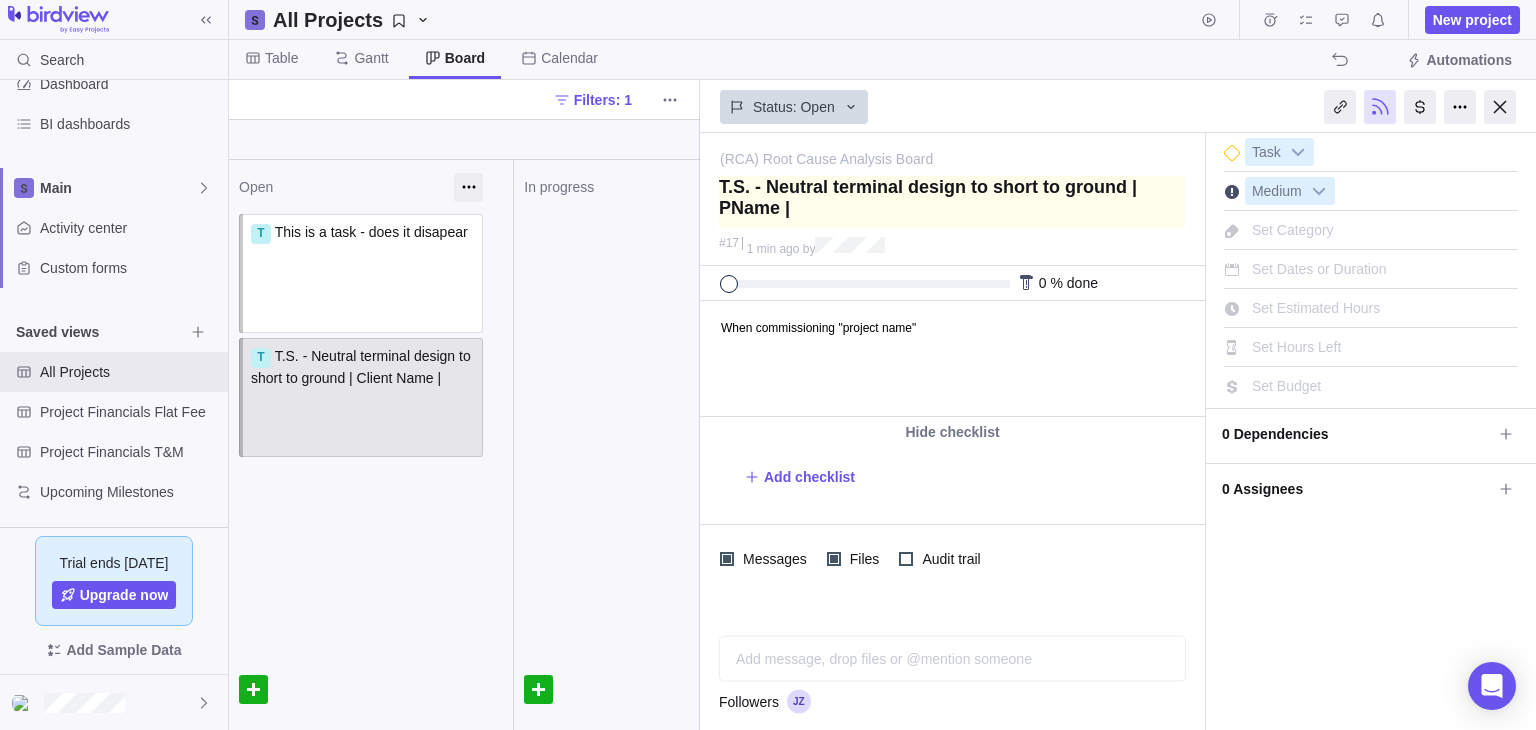 type on "T.S. - Neutral terminal design to short to ground | PrName |" 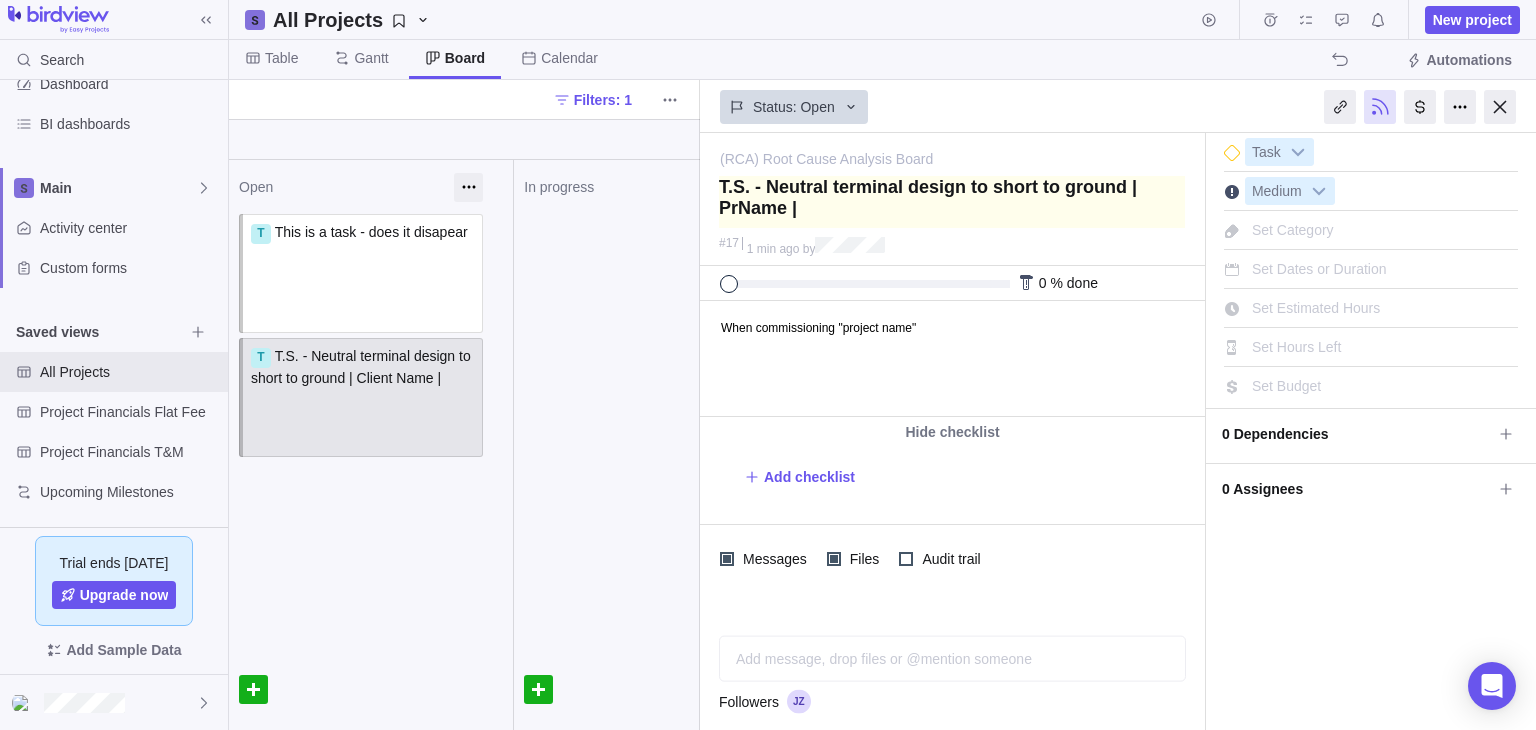 type on "T.S. - Neutral terminal design to short to ground | ProName |" 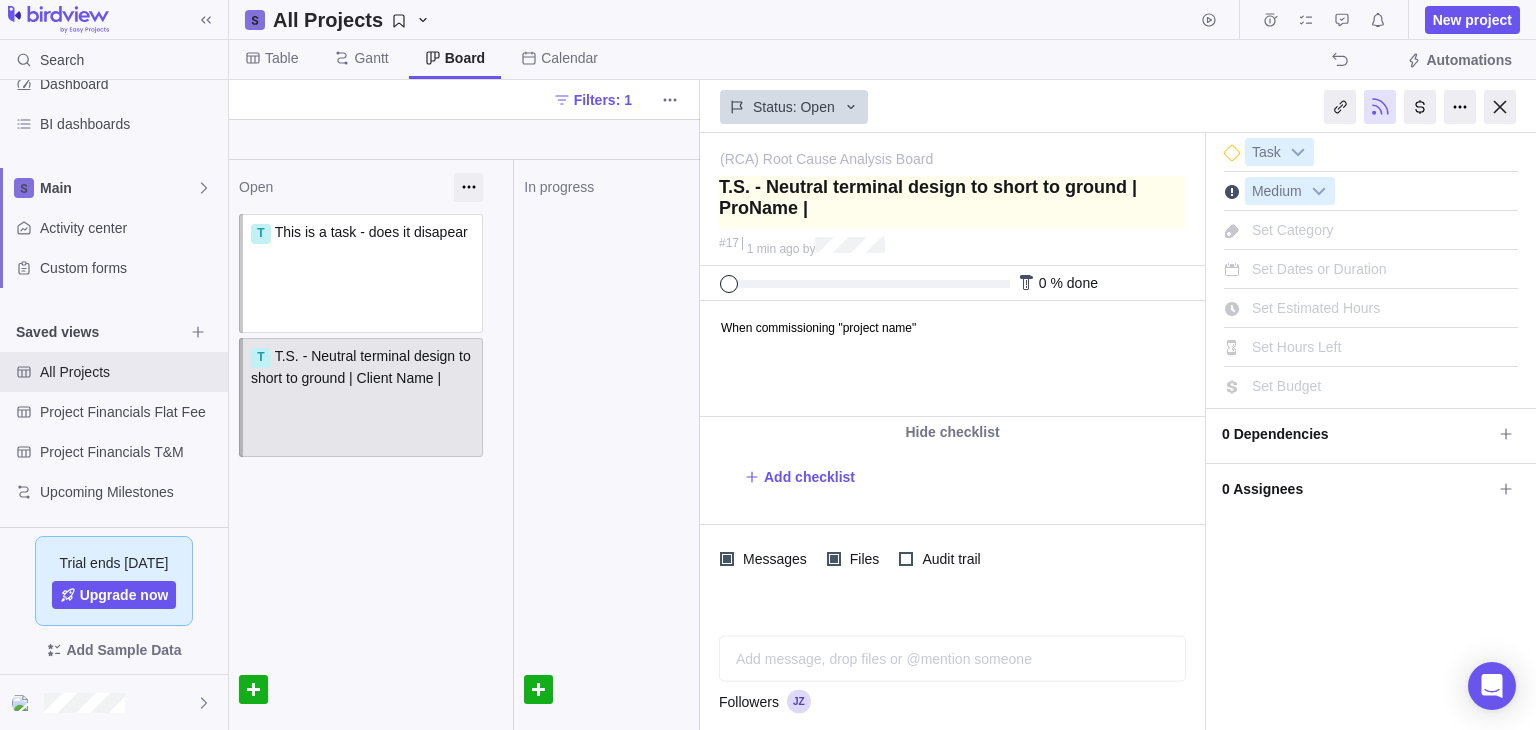 type on "T.S. - Neutral terminal design to short to ground | ProjName |" 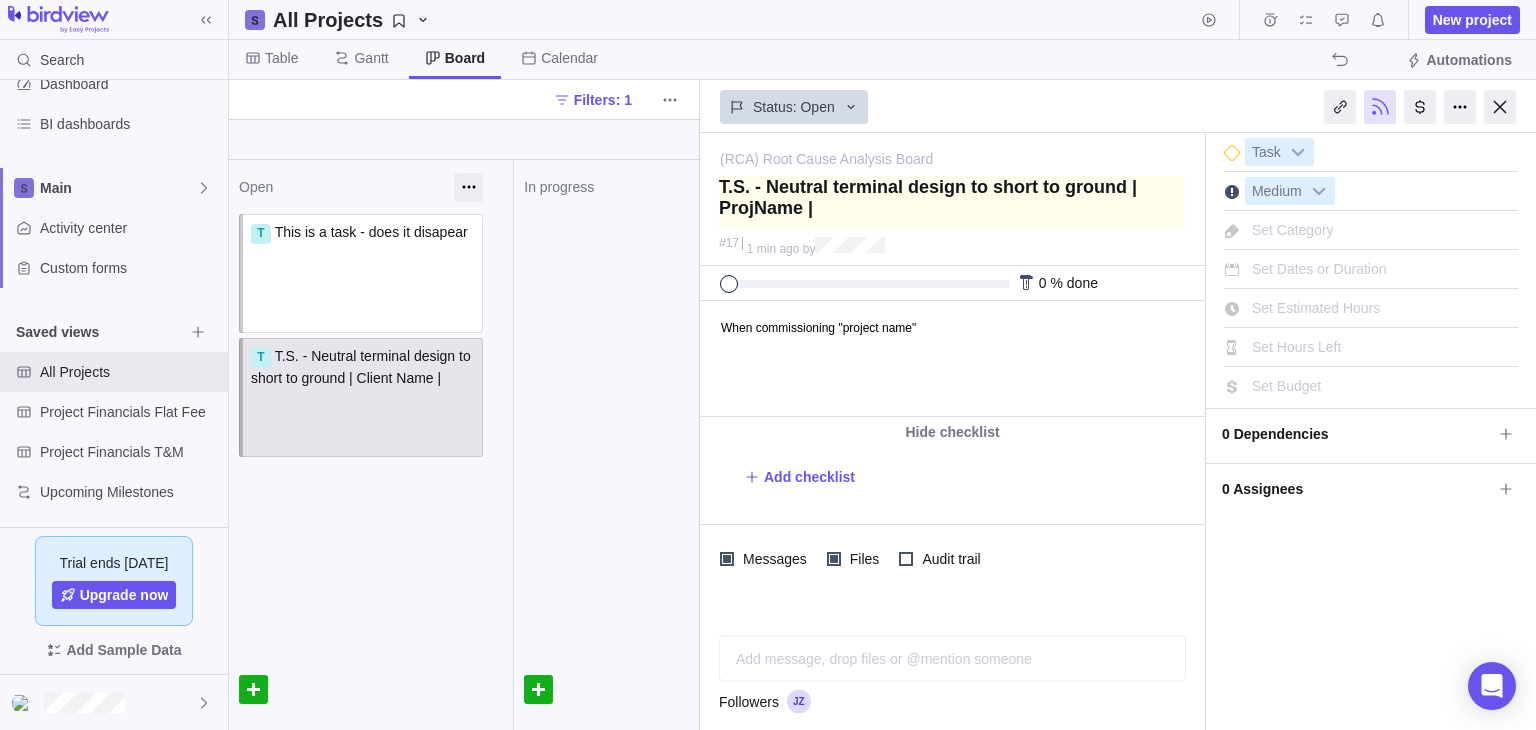 type on "T.S. - Neutral terminal design to short to ground | ProjName |" 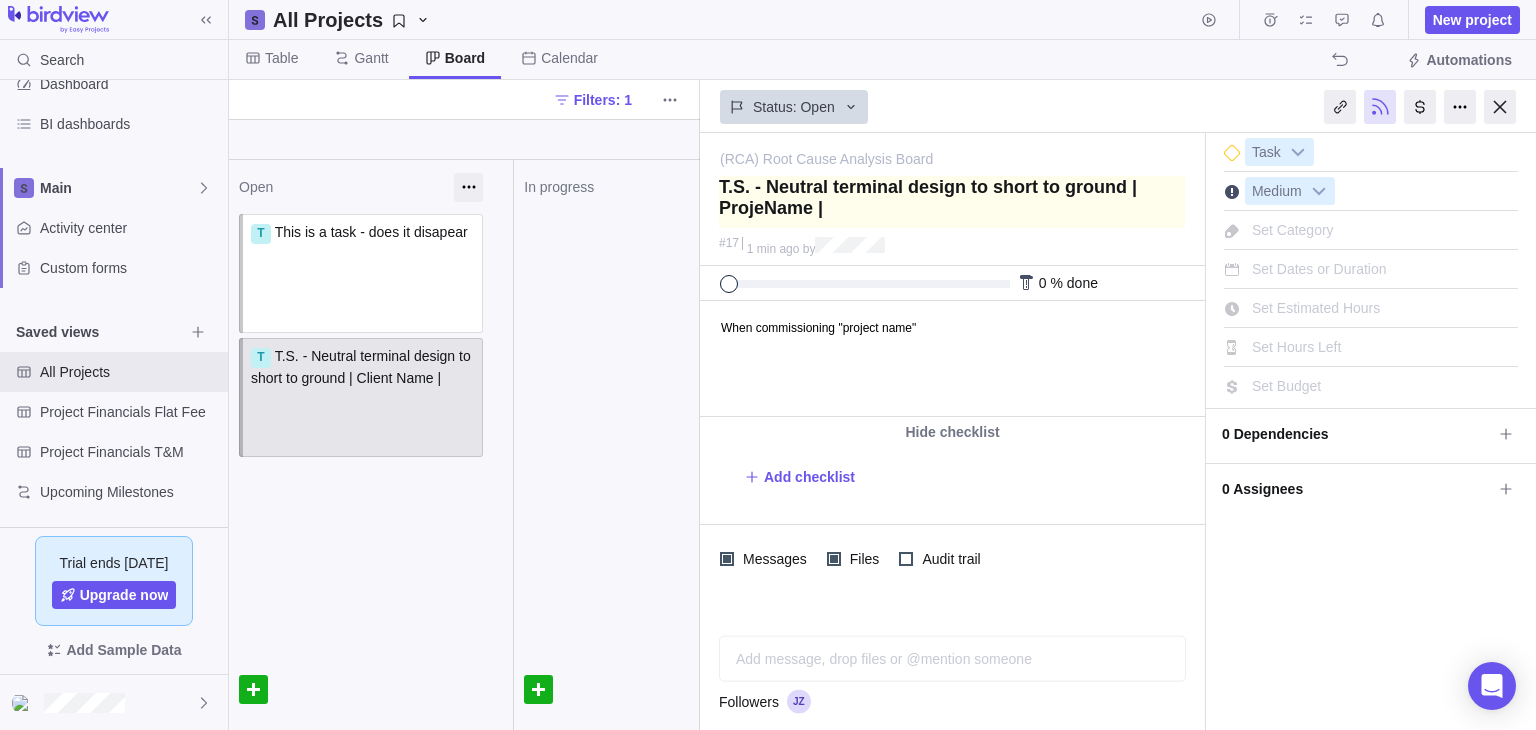type on "T.S. - Neutral terminal design to short to ground | ProjecName |" 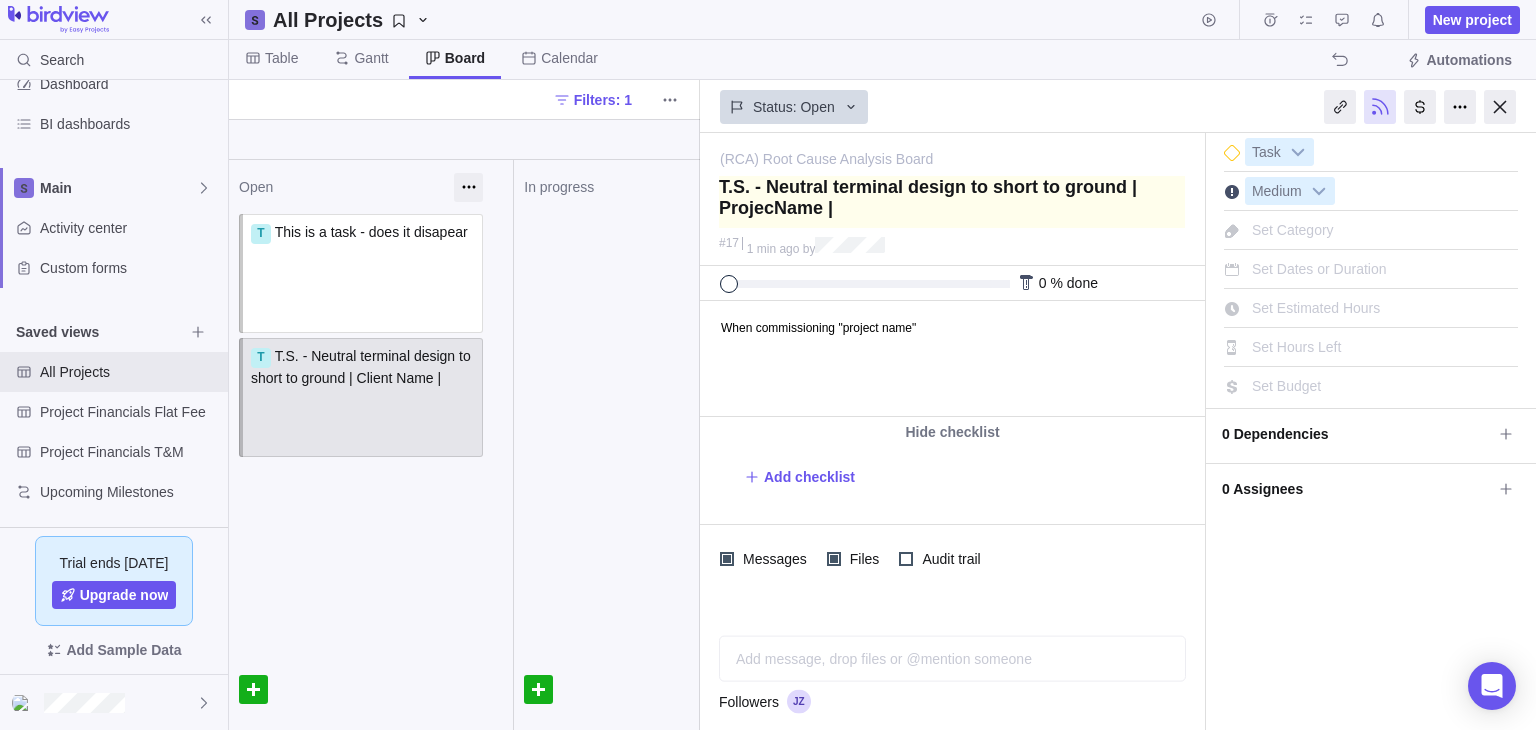 type on "T.S. - Neutral terminal design to short to ground | ProjectName |" 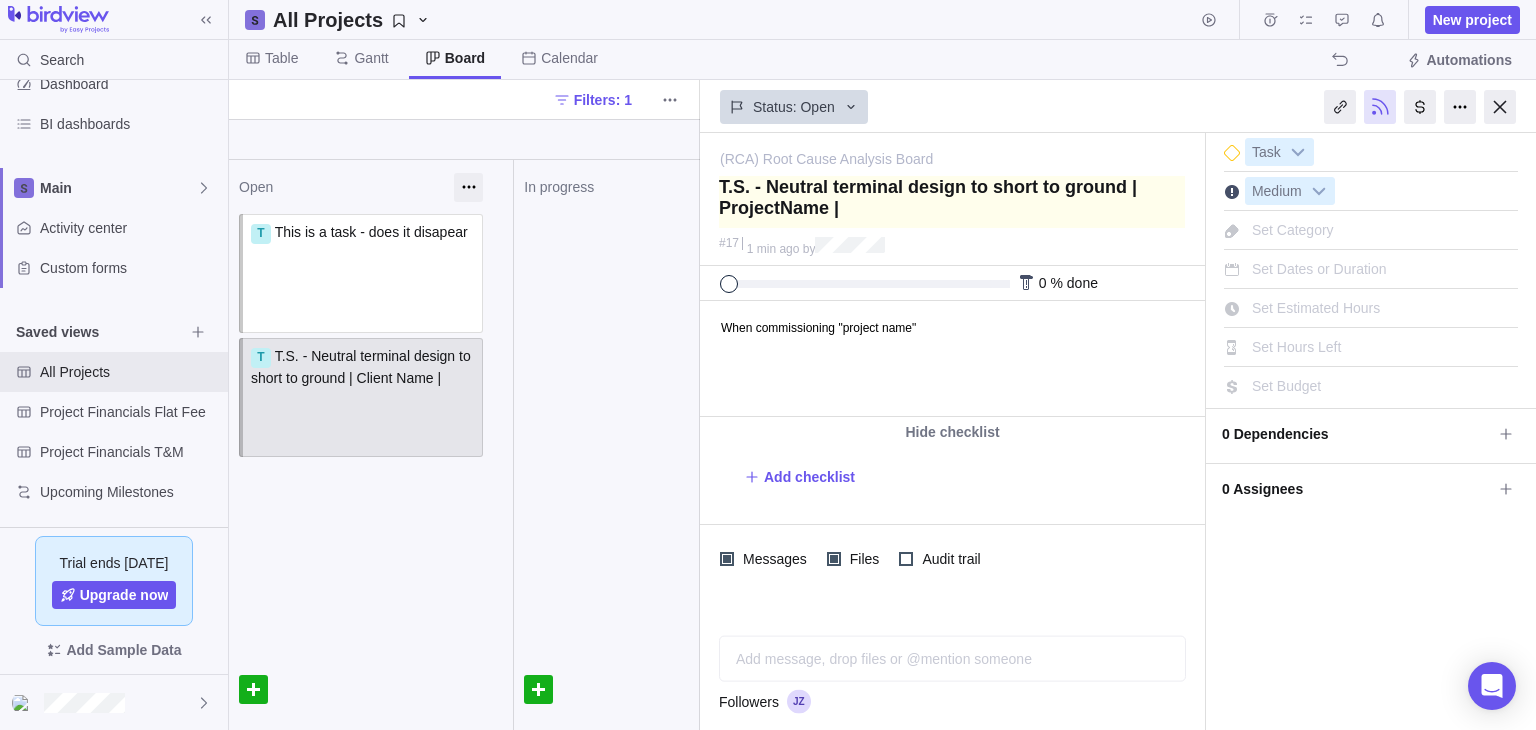 type on "T.S. - Neutral terminal design to short to ground | ProjectName |" 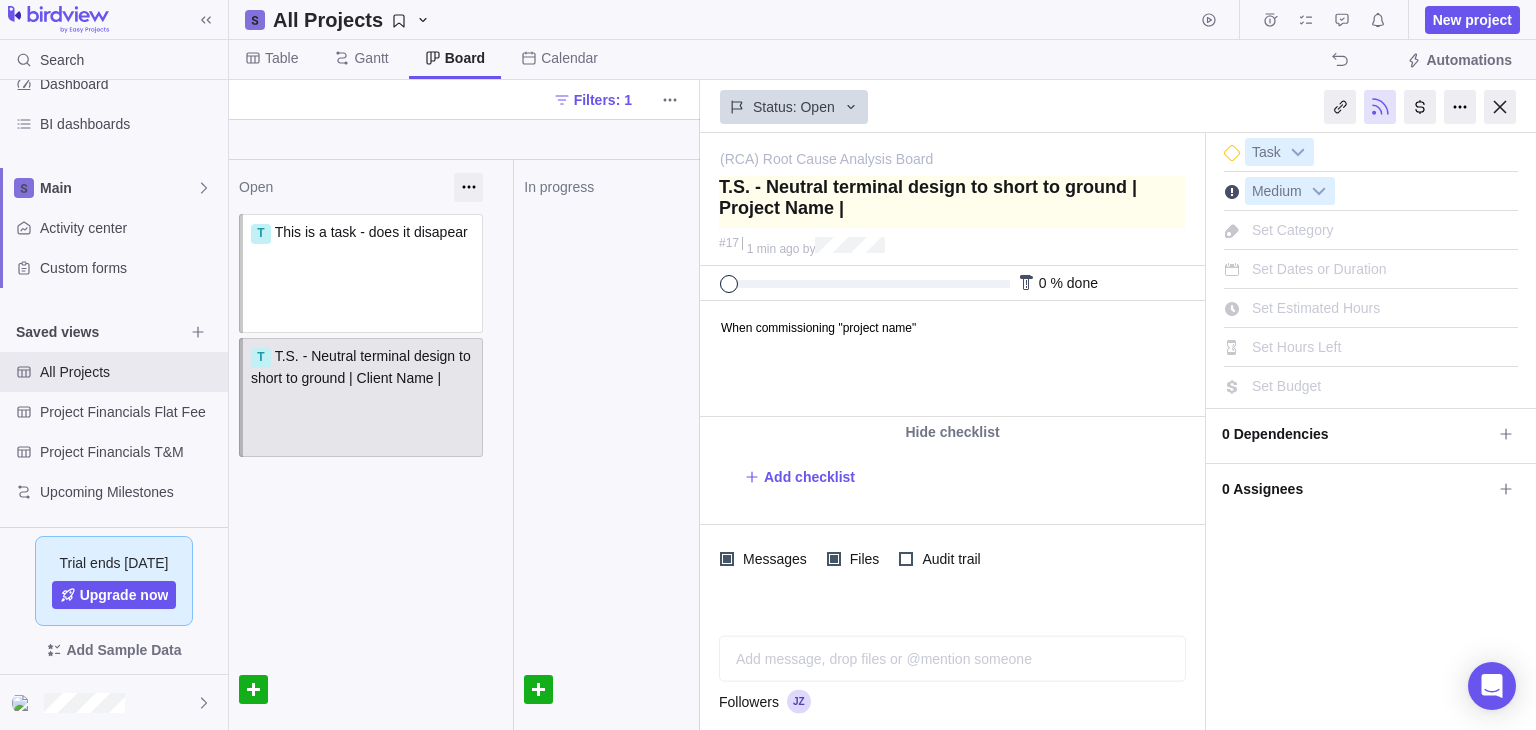 click at bounding box center (952, 202) 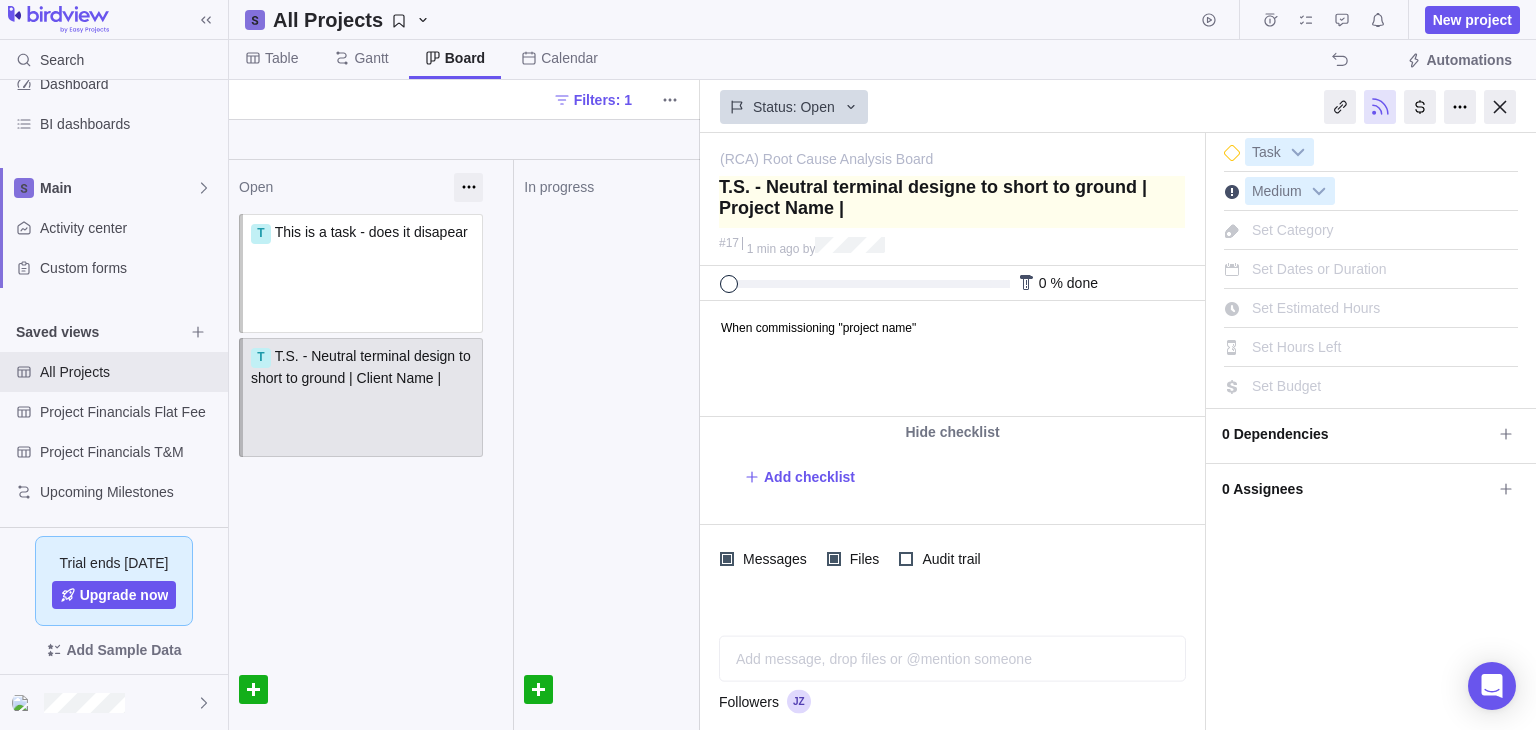 type 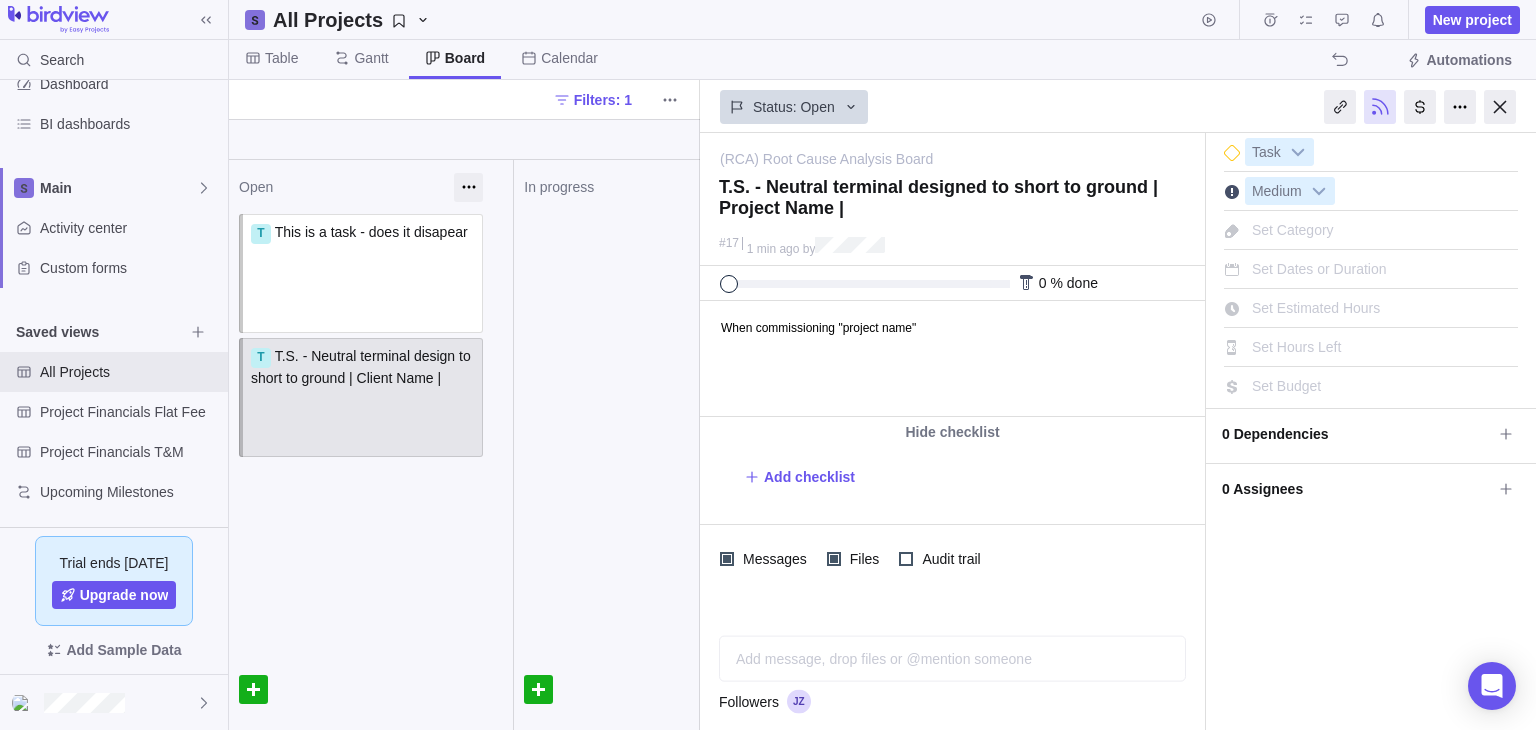 click on "When commissioning "project name"" at bounding box center [951, 359] 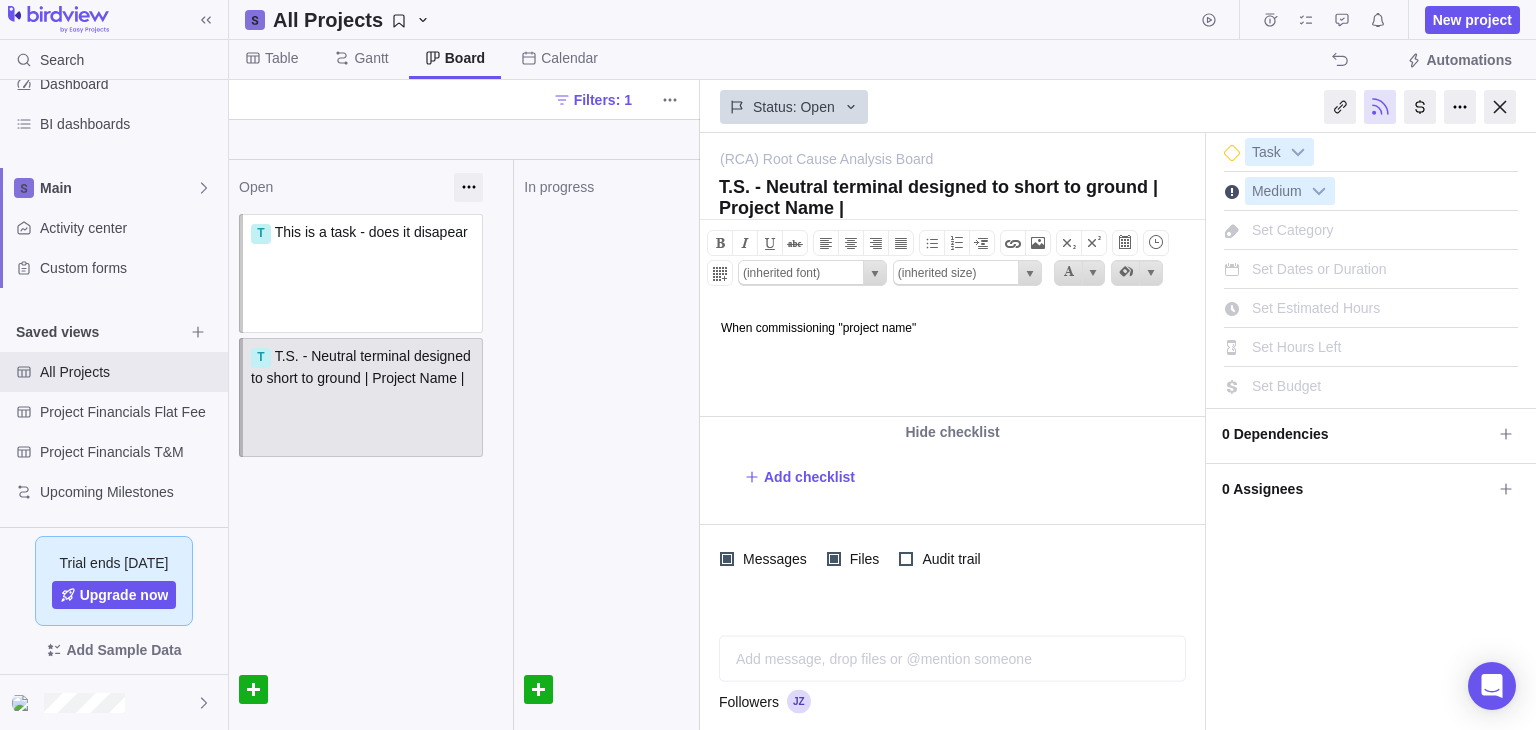 scroll, scrollTop: 0, scrollLeft: 0, axis: both 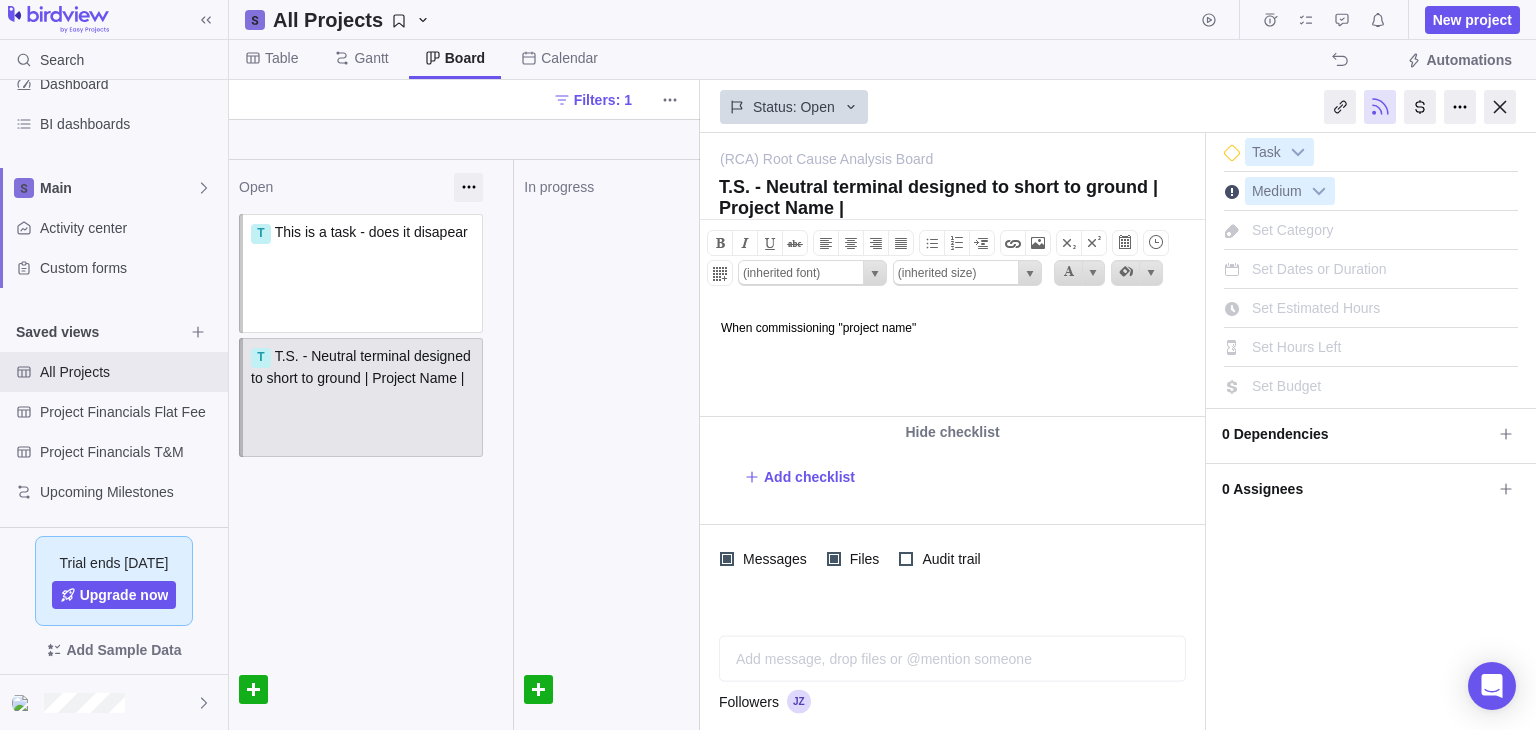 click on "When commissioning "project name"" at bounding box center (951, 359) 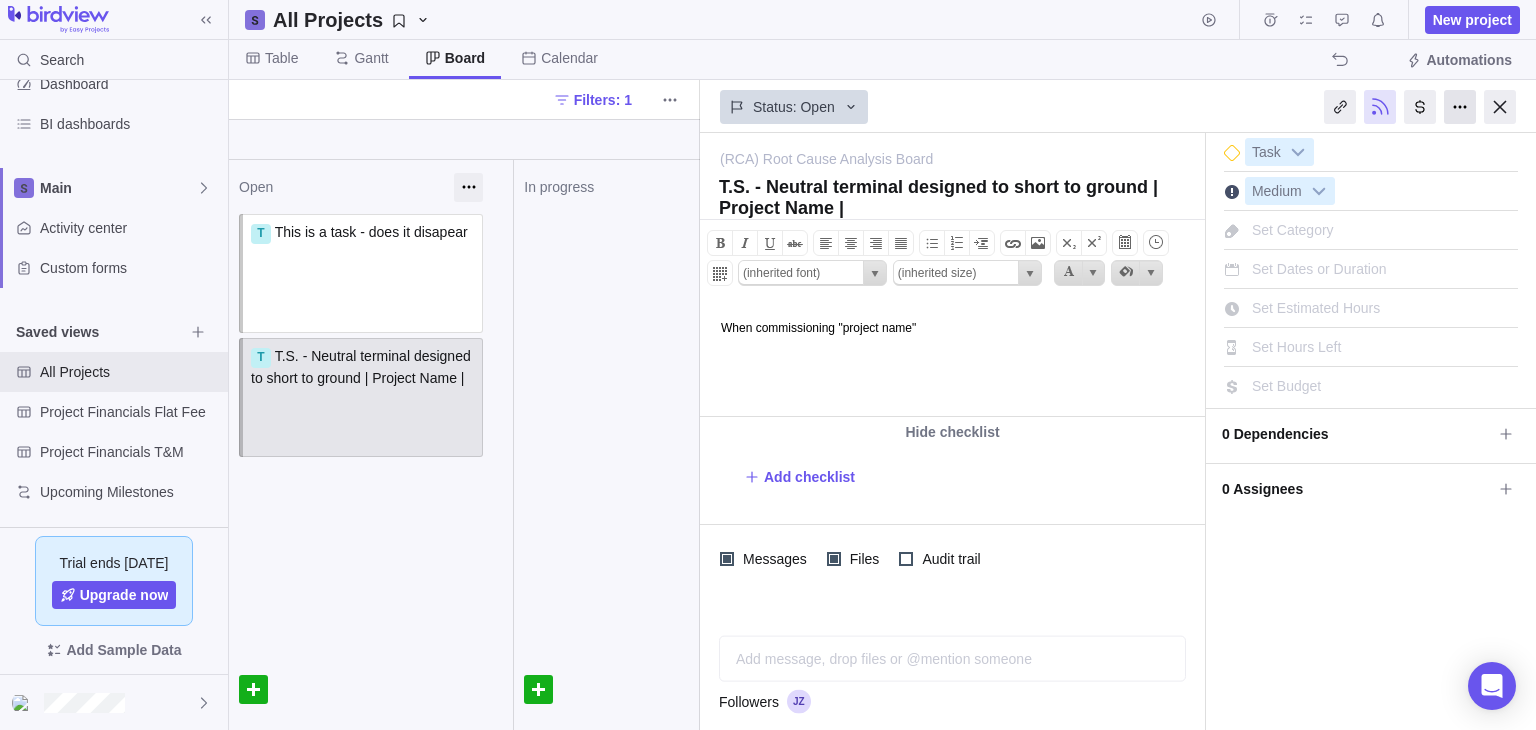 click at bounding box center [1460, 107] 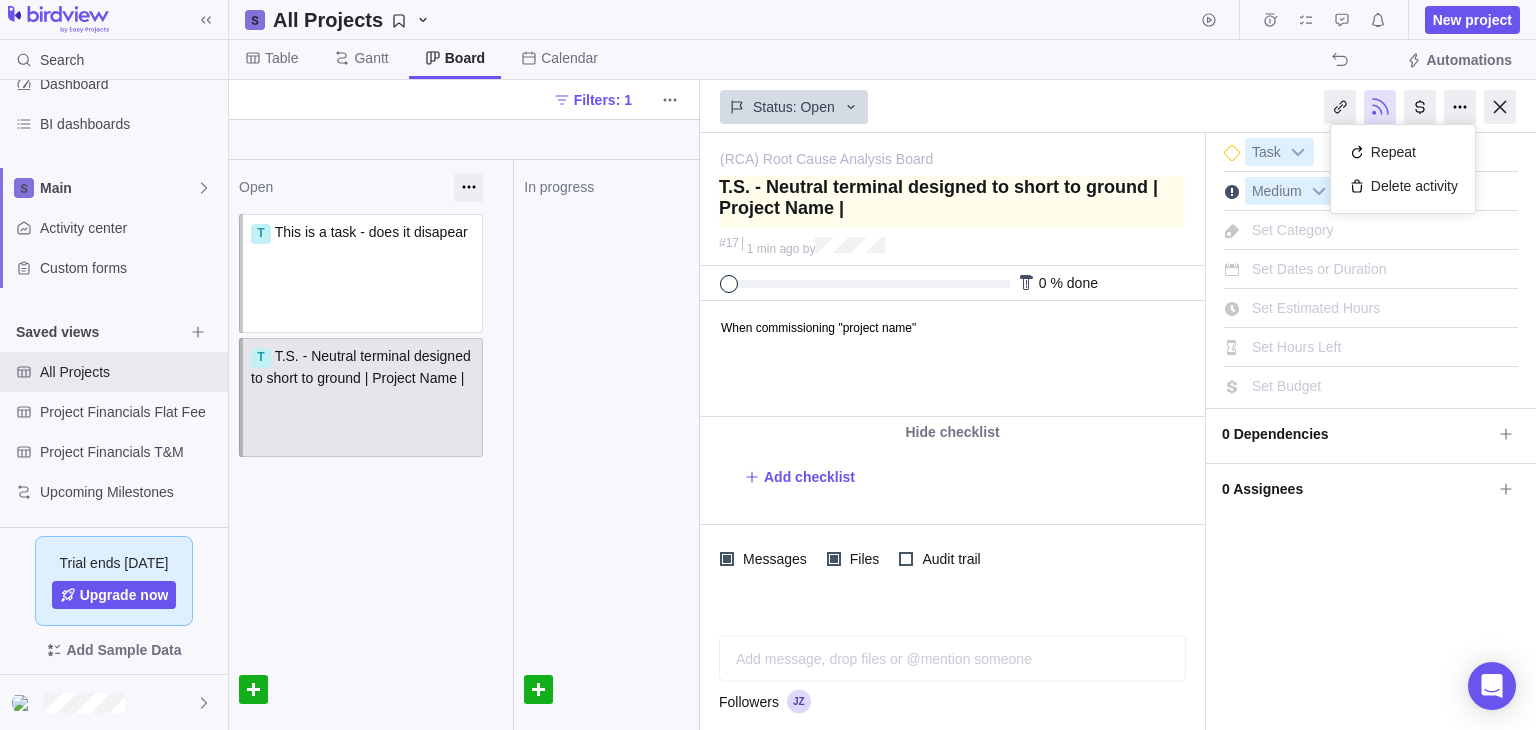 click at bounding box center (952, 202) 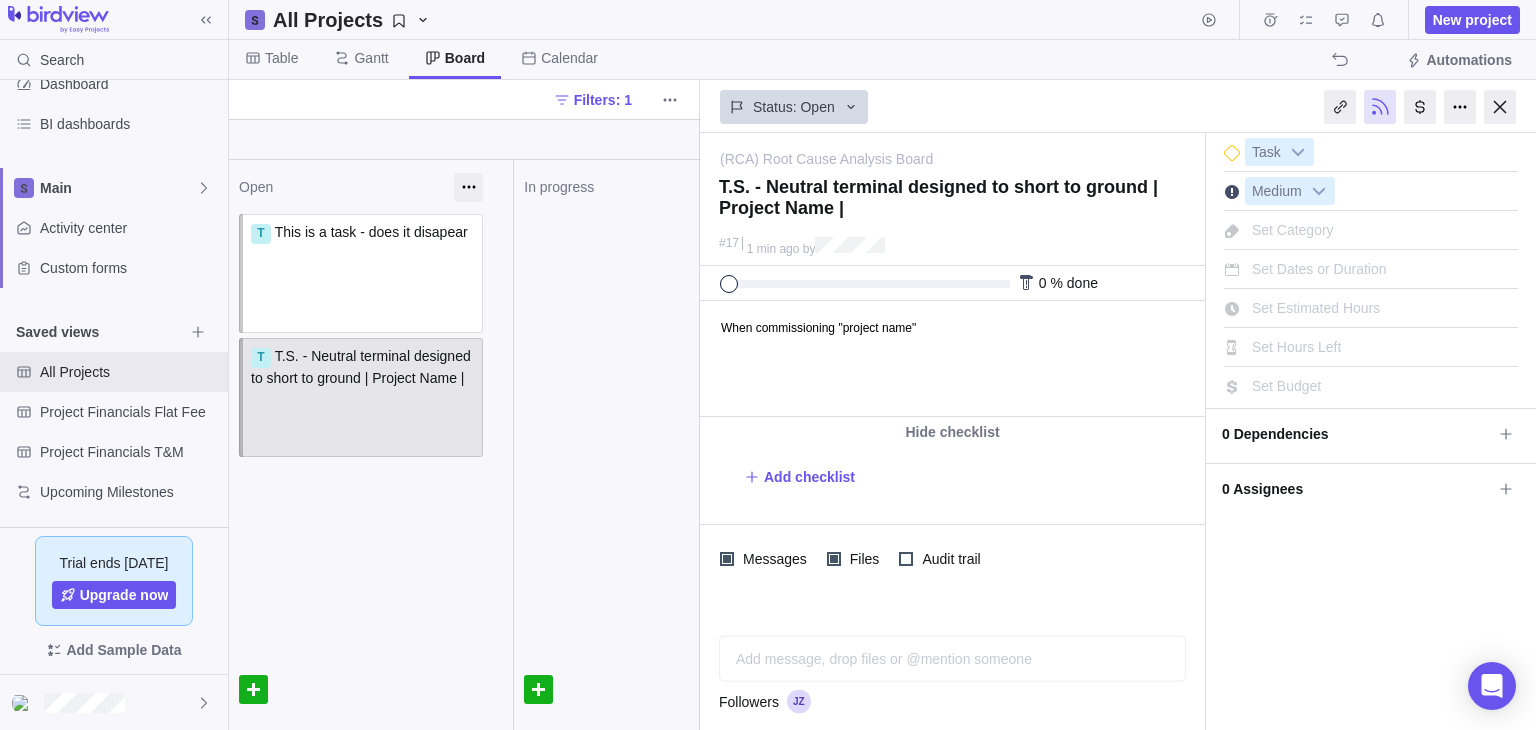scroll, scrollTop: 0, scrollLeft: 0, axis: both 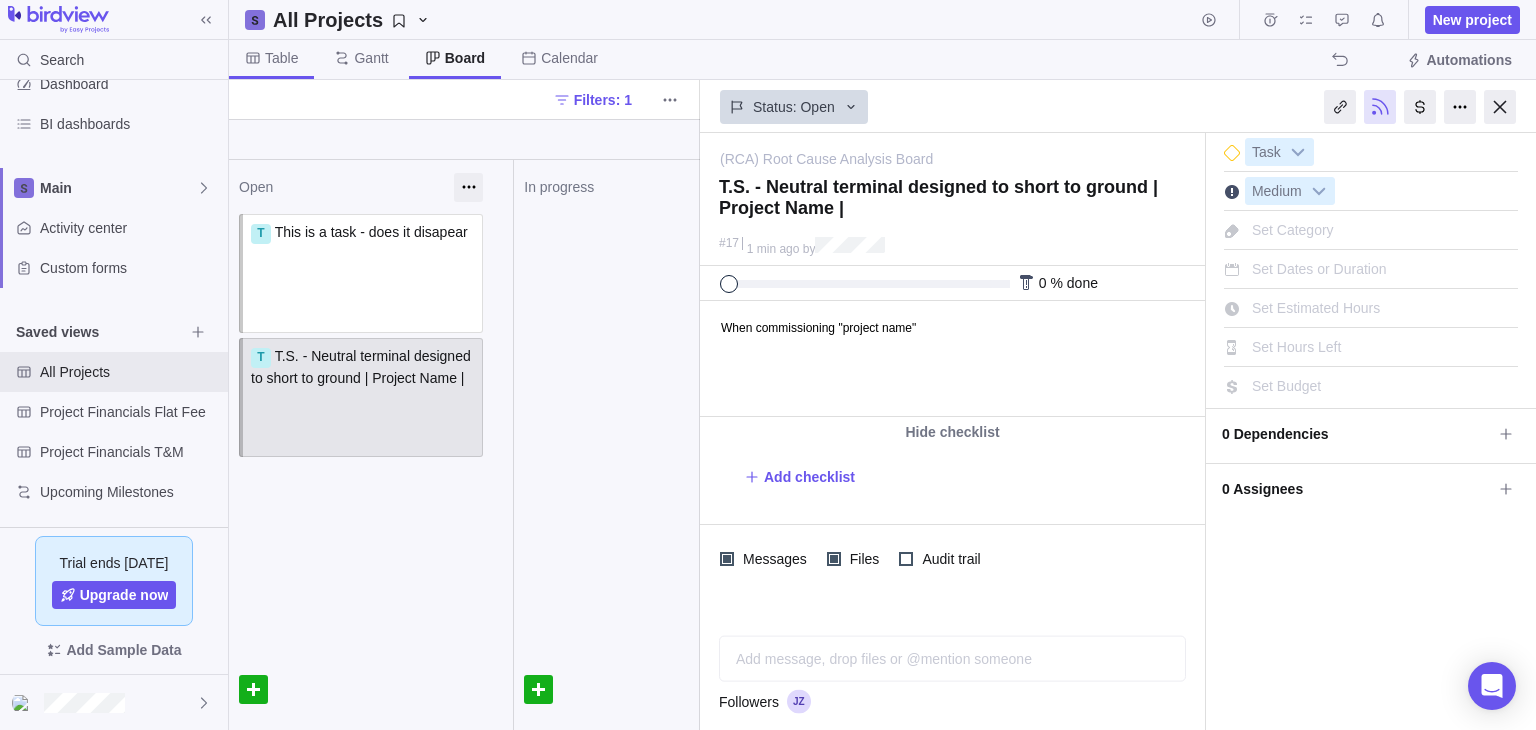 click on "Table" at bounding box center [281, 58] 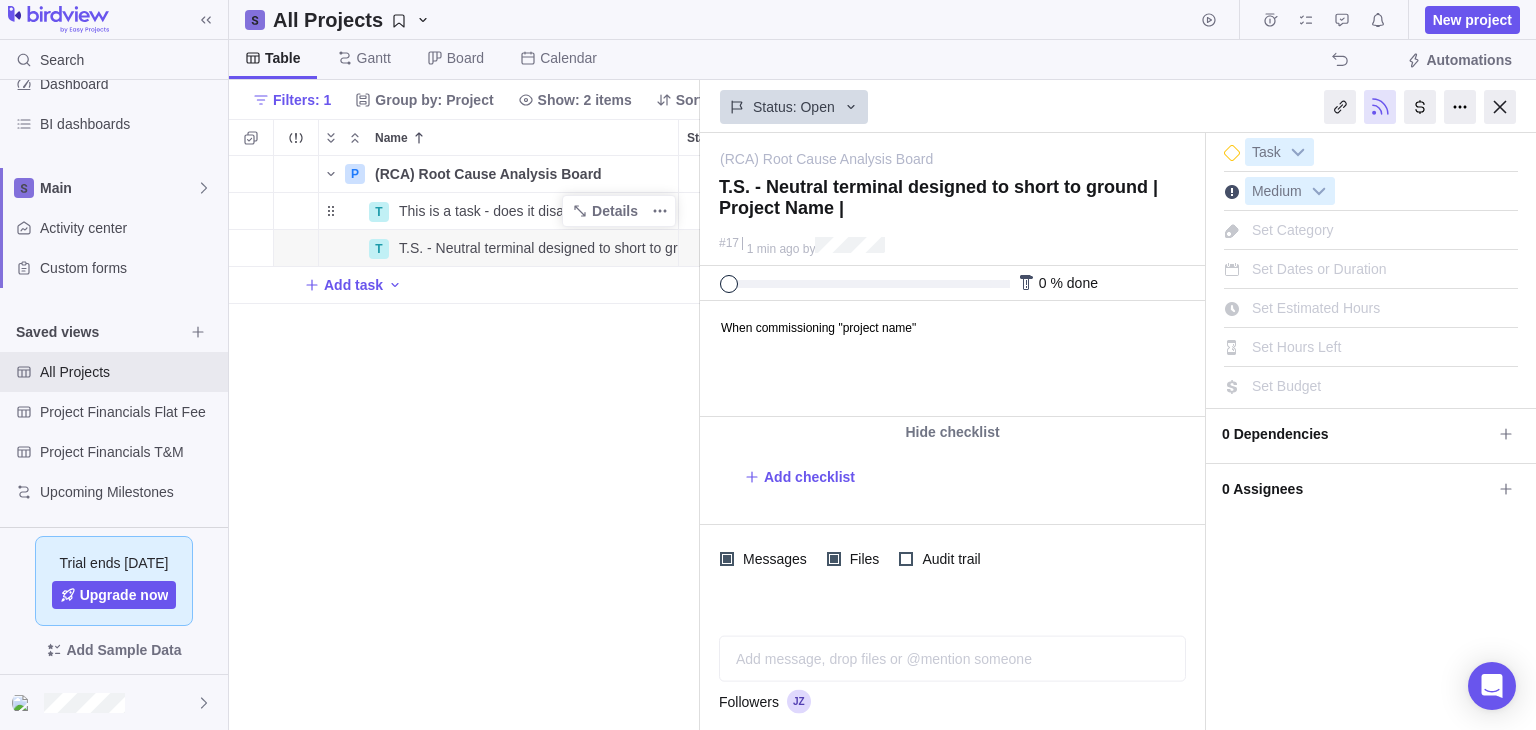 scroll, scrollTop: 16, scrollLeft: 16, axis: both 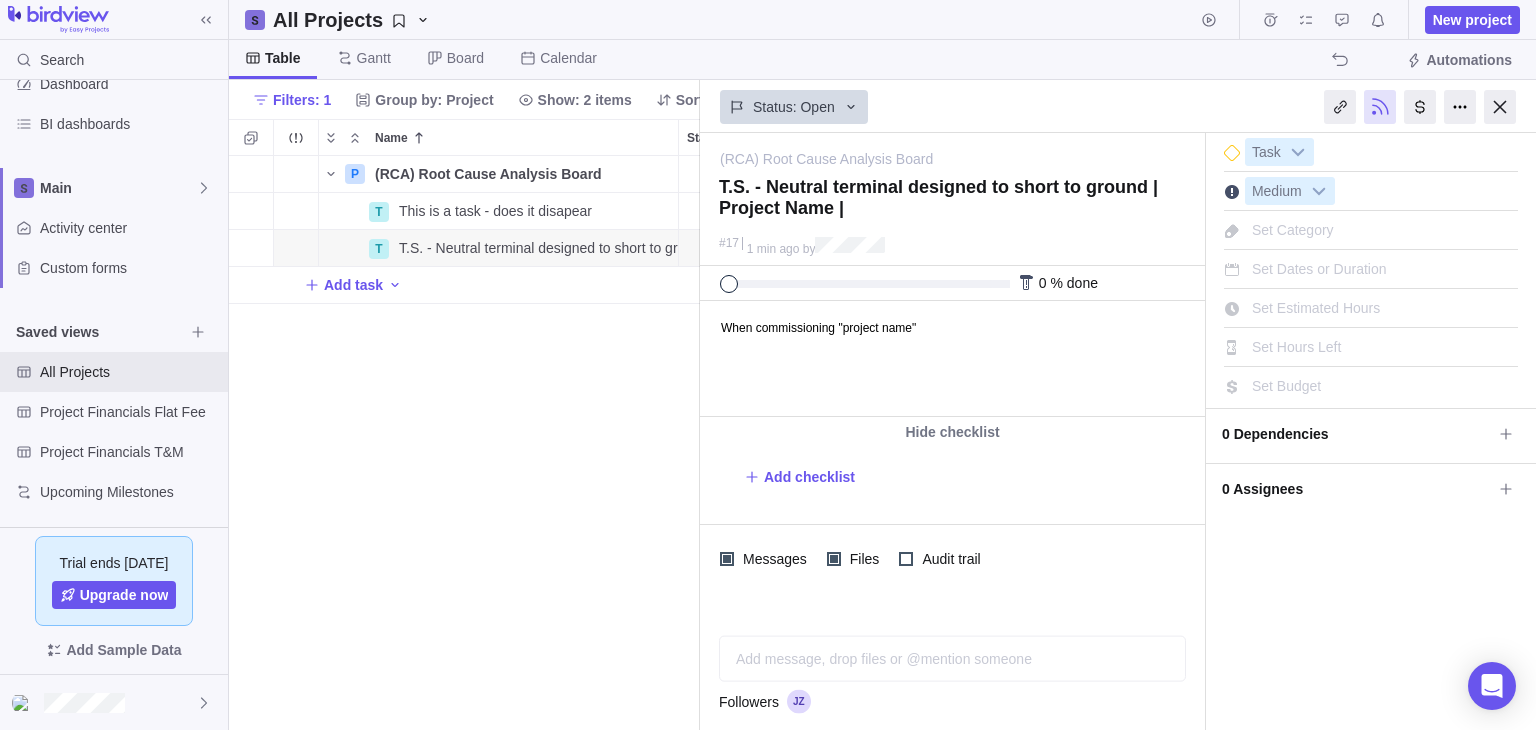 click on "P (RCA) Root Cause Analysis Board Details 0% Open Medium 2 T This is a task - does it disapear Details 10d 0% Open Medium 14 T T.S. - Neutral terminal designed to short to ground | Project Name | Details 0% Open Medium 17 Add task" at bounding box center (464, 443) 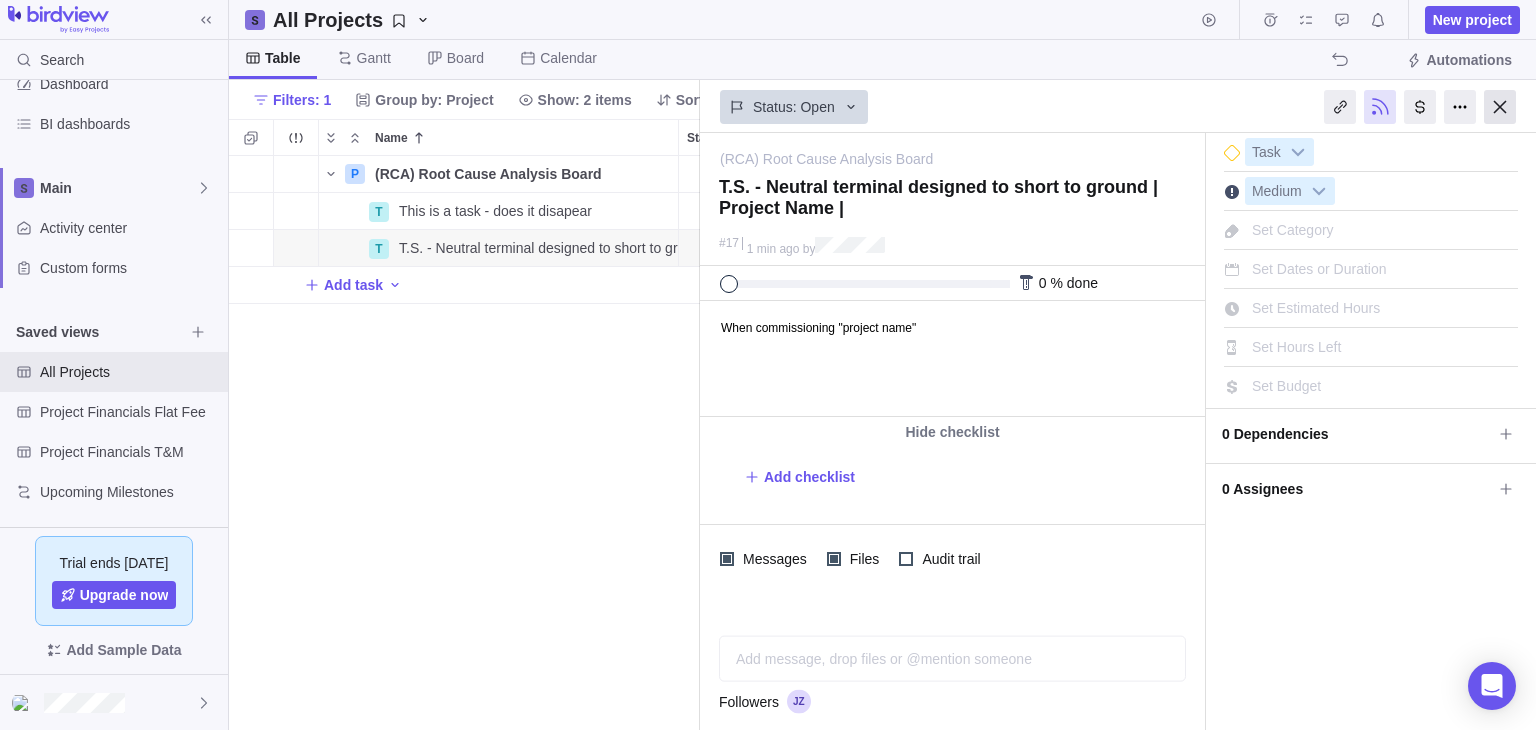click at bounding box center (1500, 107) 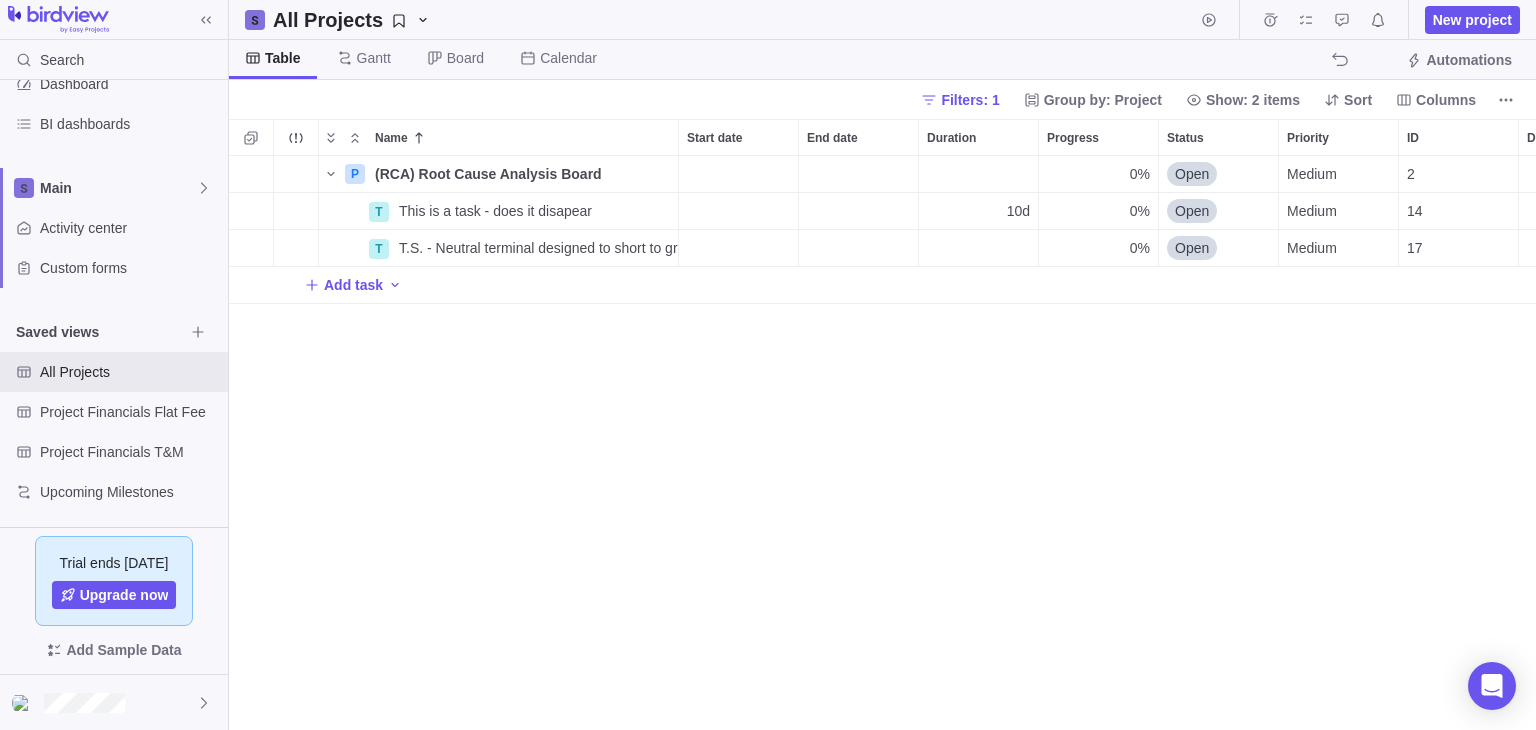scroll, scrollTop: 16, scrollLeft: 16, axis: both 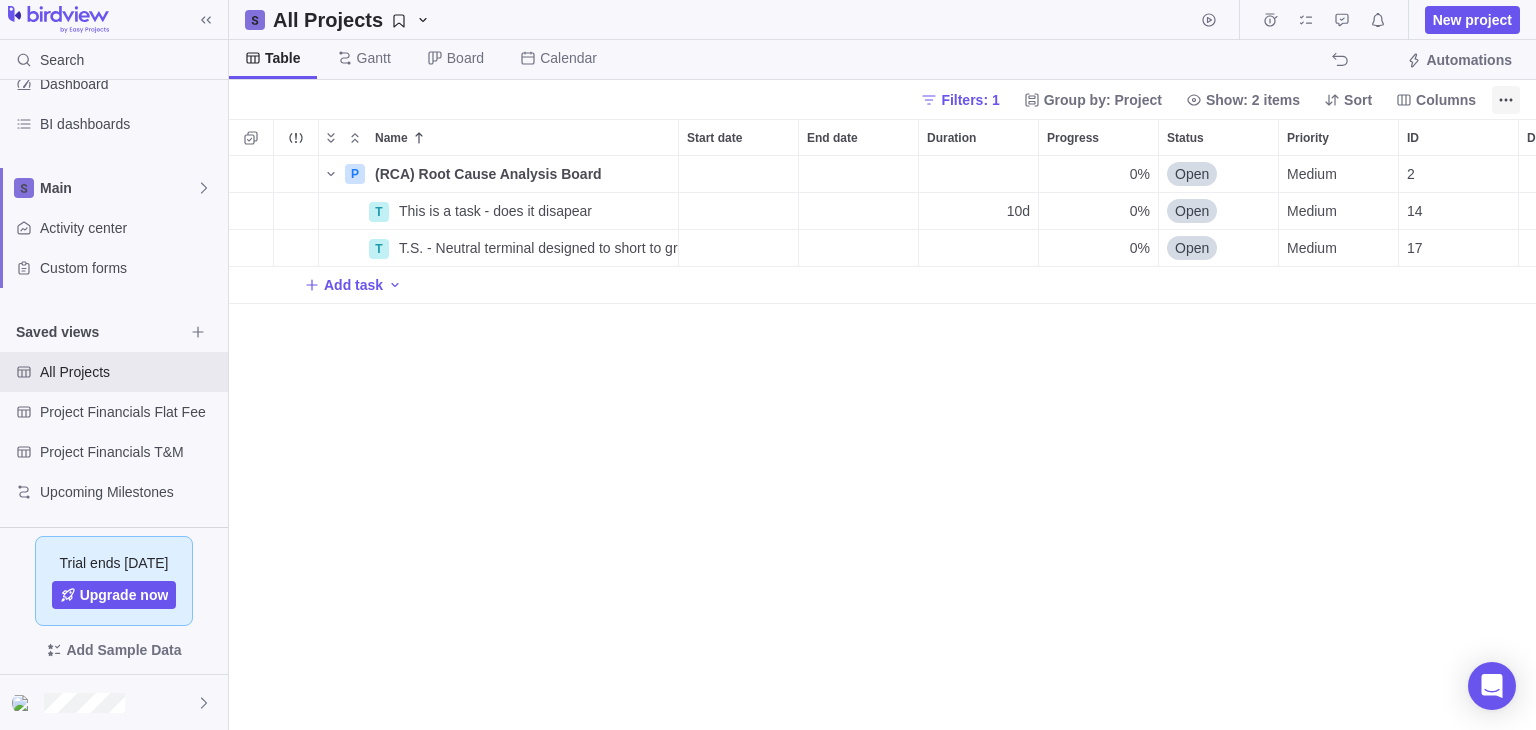 click at bounding box center [1506, 100] 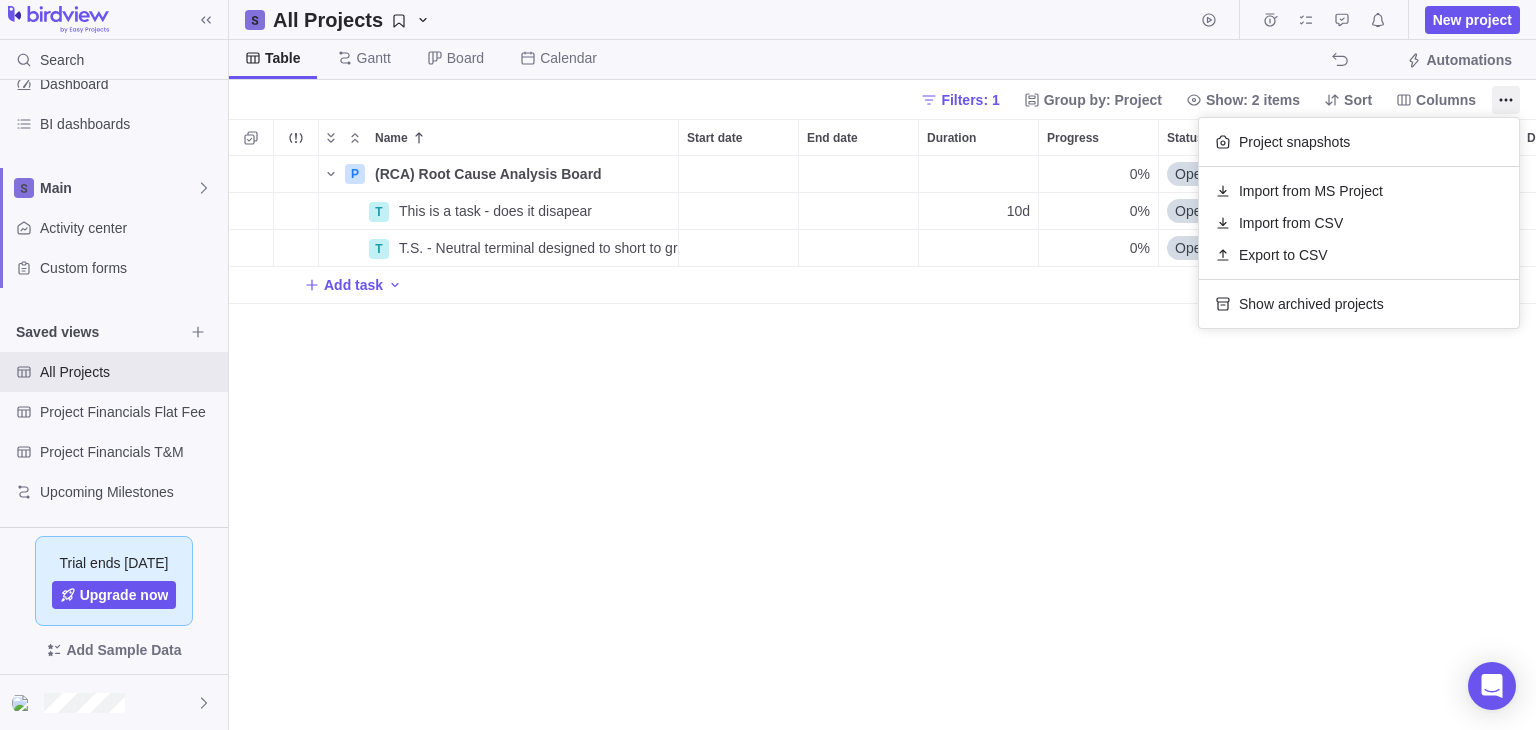 click on "Search Time logs history Invoices Resources Reports Dashboard BI dashboards Main Activity center Custom forms Saved views All Projects Project Financials Flat Fee Project Financials T&M Upcoming Milestones Trial ends [DATE] Upgrade now Add Sample Data All Projects New project Table [PERSON_NAME] Board Calendar Automations Filters: 1 Group by: Project Show: 2 items Sort Columns Name Start date End date Duration Progress Status Priority ID Dependency Assignees Estimated hours Actual hours (timelogs) Hours left Portfolio Customer P (RCA) Root Cause Analysis Board Details 0% Open Medium 2 T This is a task - does it disapear Details 10d 0% Open Medium 14 T T.S. - Neutral terminal designed to short to ground | Project Name | Details 0% Open Medium 17 Add task Filters Activity status Default Workflow Project status Default Workflow Activity assignees Project start date Previous year Previous month Previous week [DATE] [DATE] This week This month This year Next week Next month Filter by period Previous year" at bounding box center [768, 365] 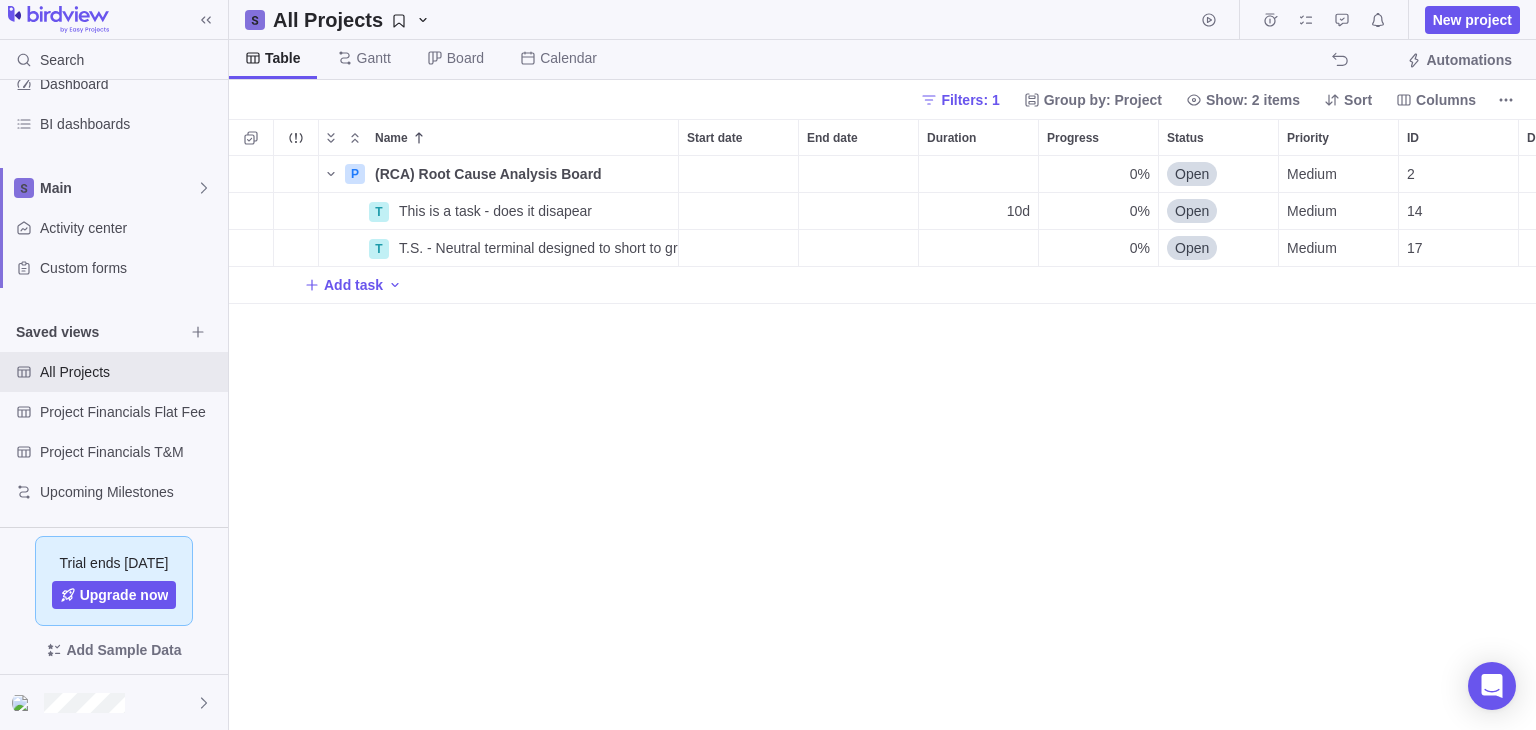 click on "Columns" at bounding box center [1446, 100] 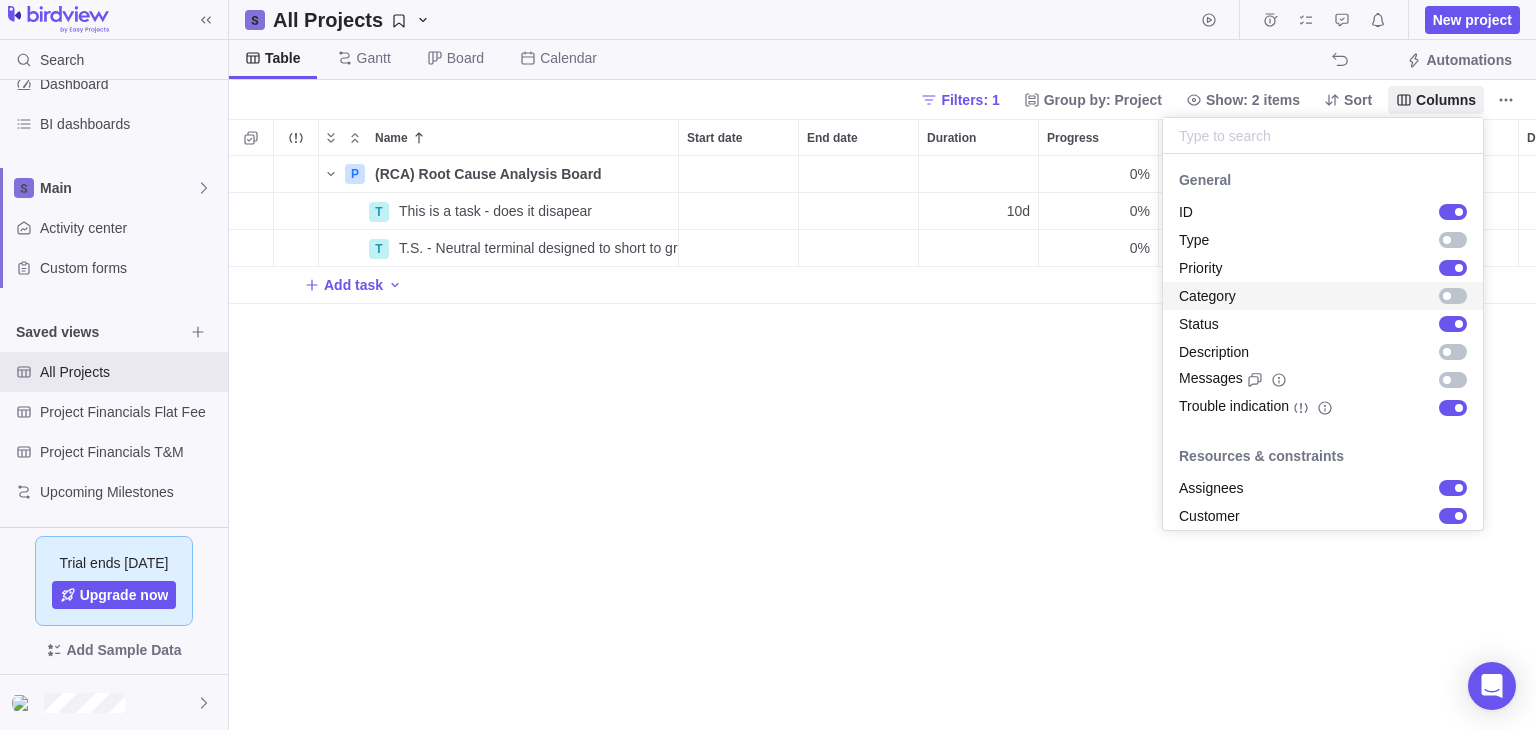 click at bounding box center (1453, 296) 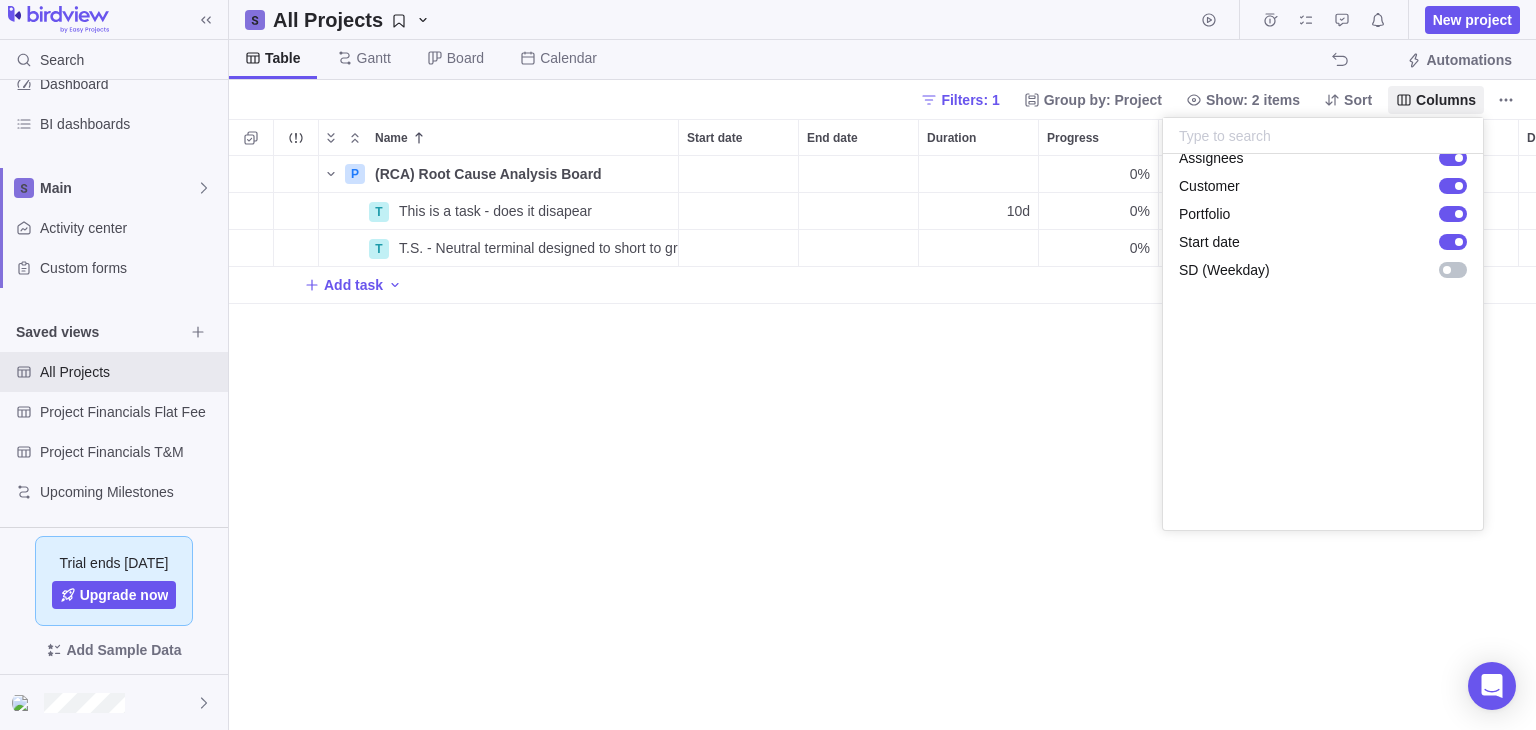 scroll, scrollTop: 0, scrollLeft: 0, axis: both 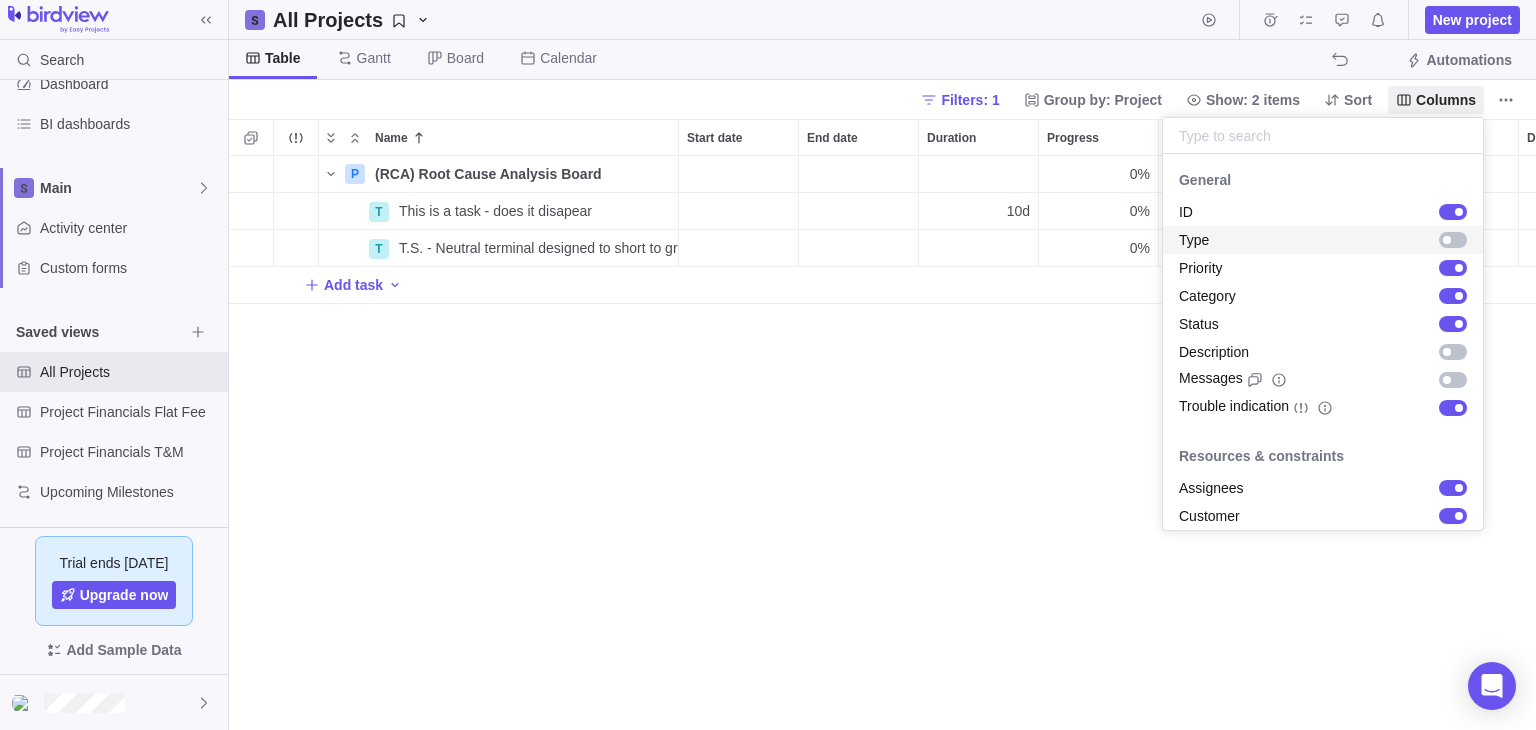 click at bounding box center [1453, 240] 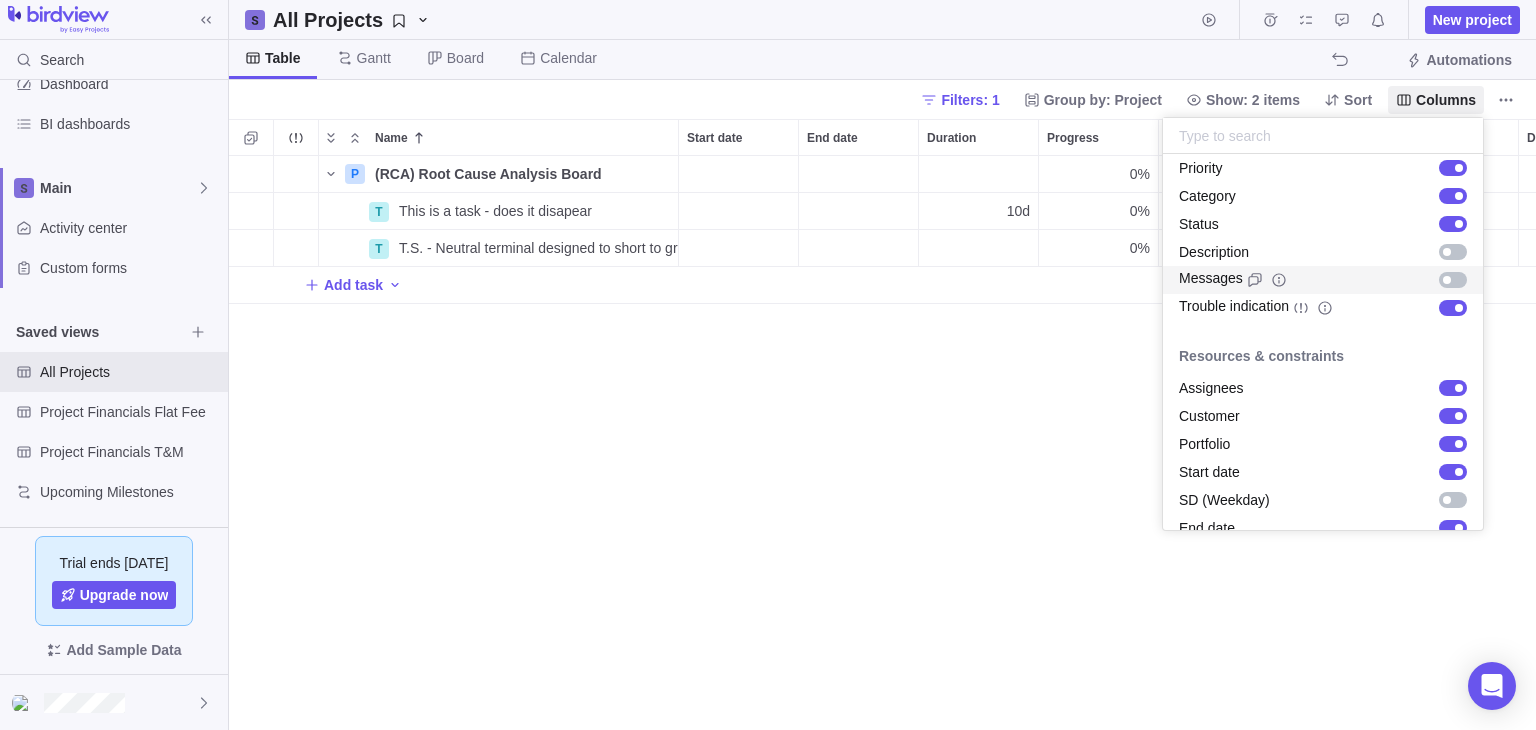 scroll, scrollTop: 200, scrollLeft: 0, axis: vertical 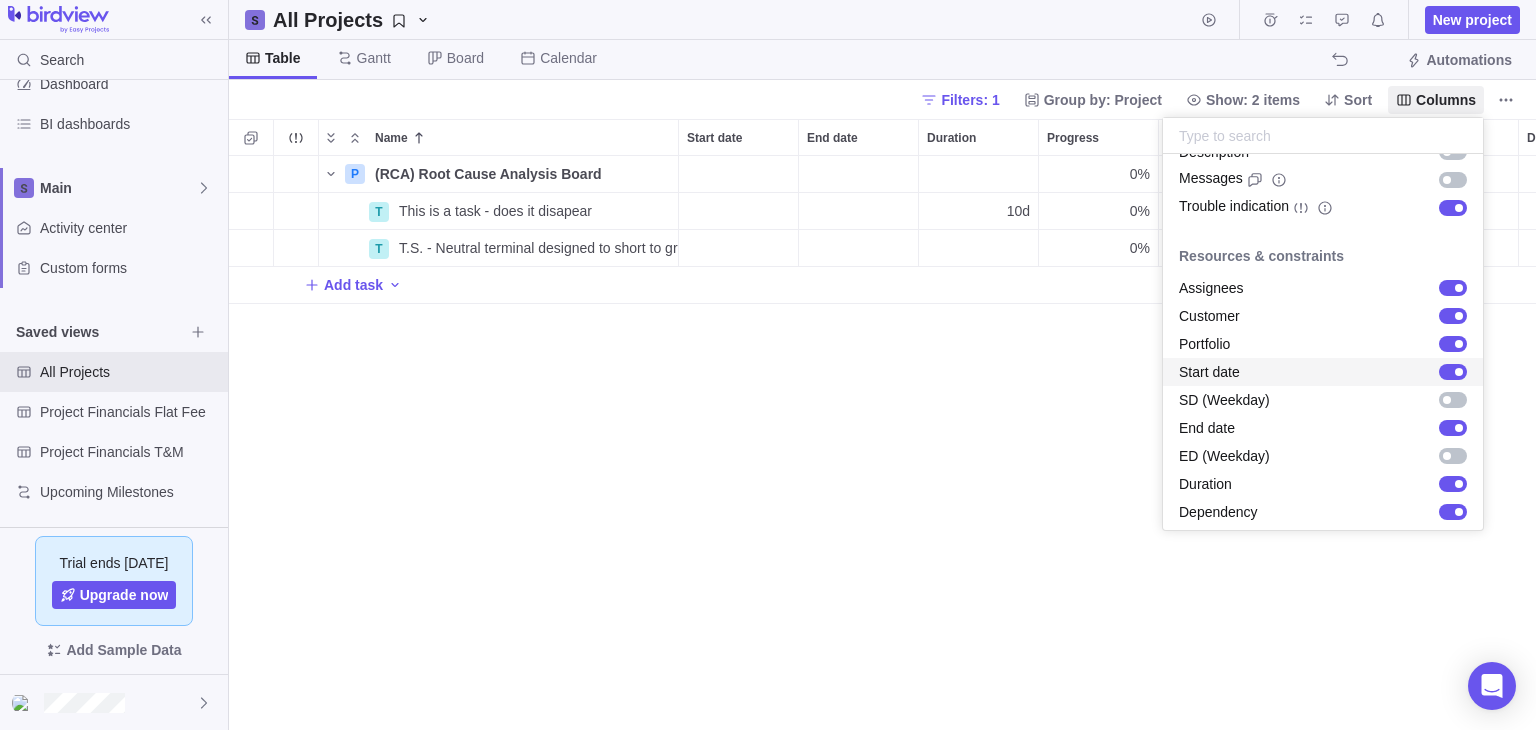 click at bounding box center (1453, 372) 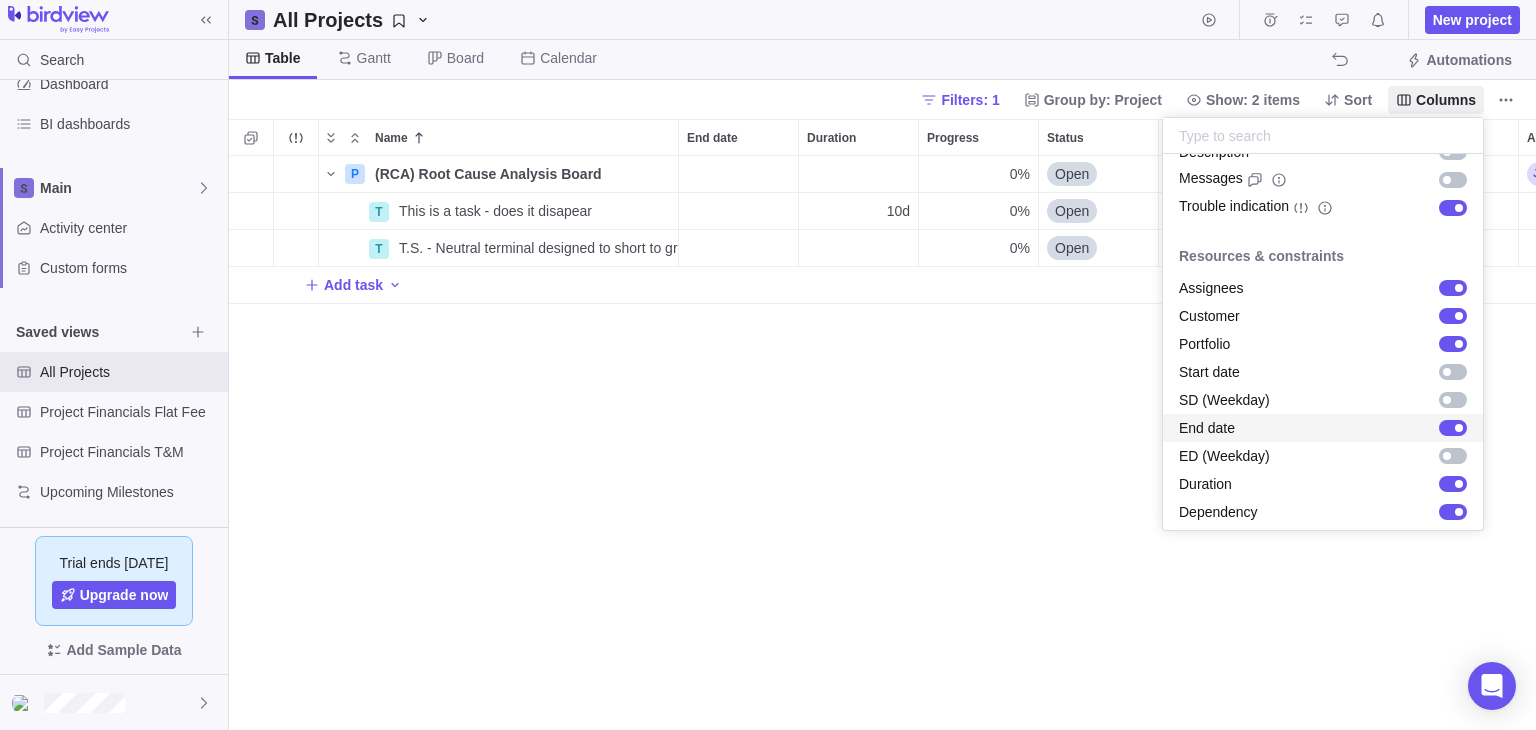 click at bounding box center [1453, 428] 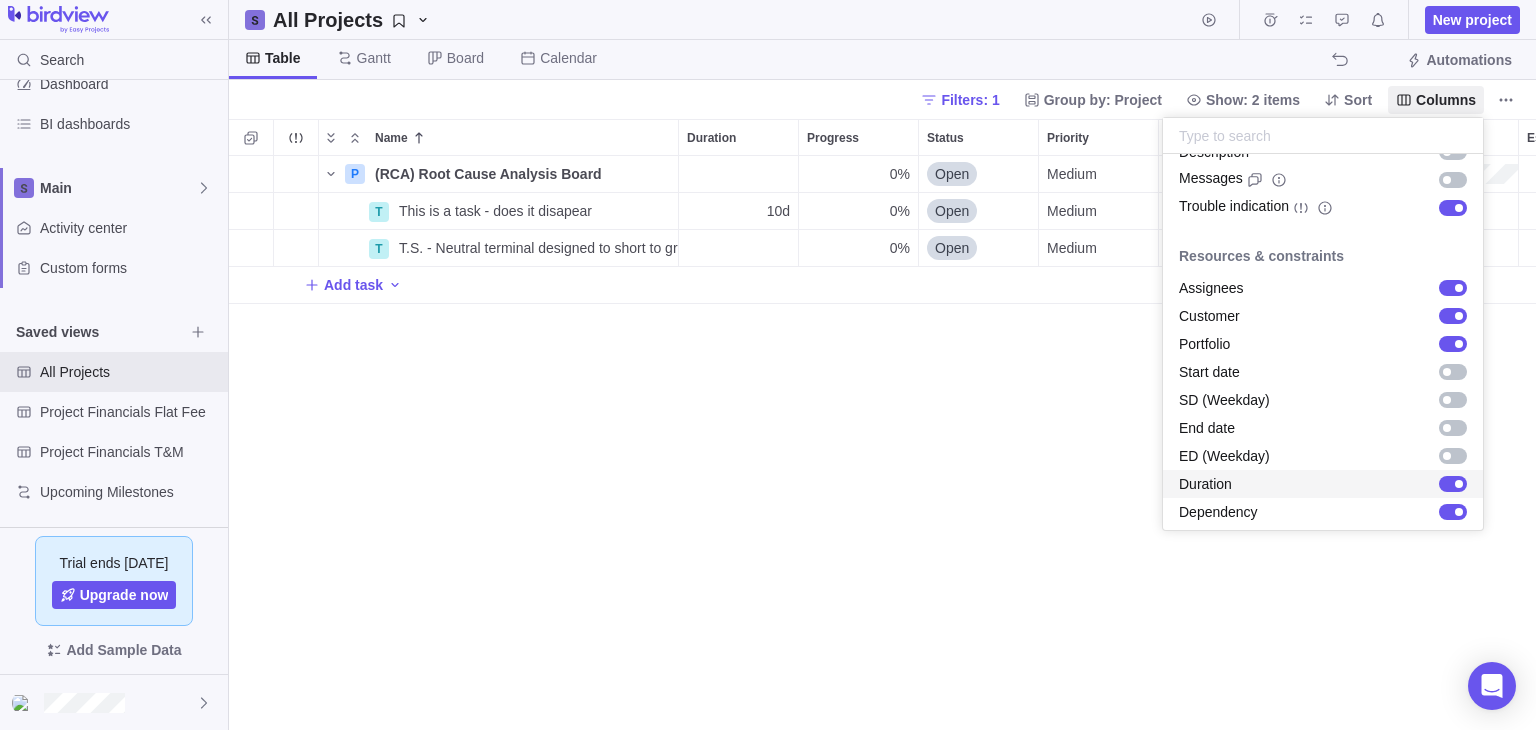 click at bounding box center [1453, 484] 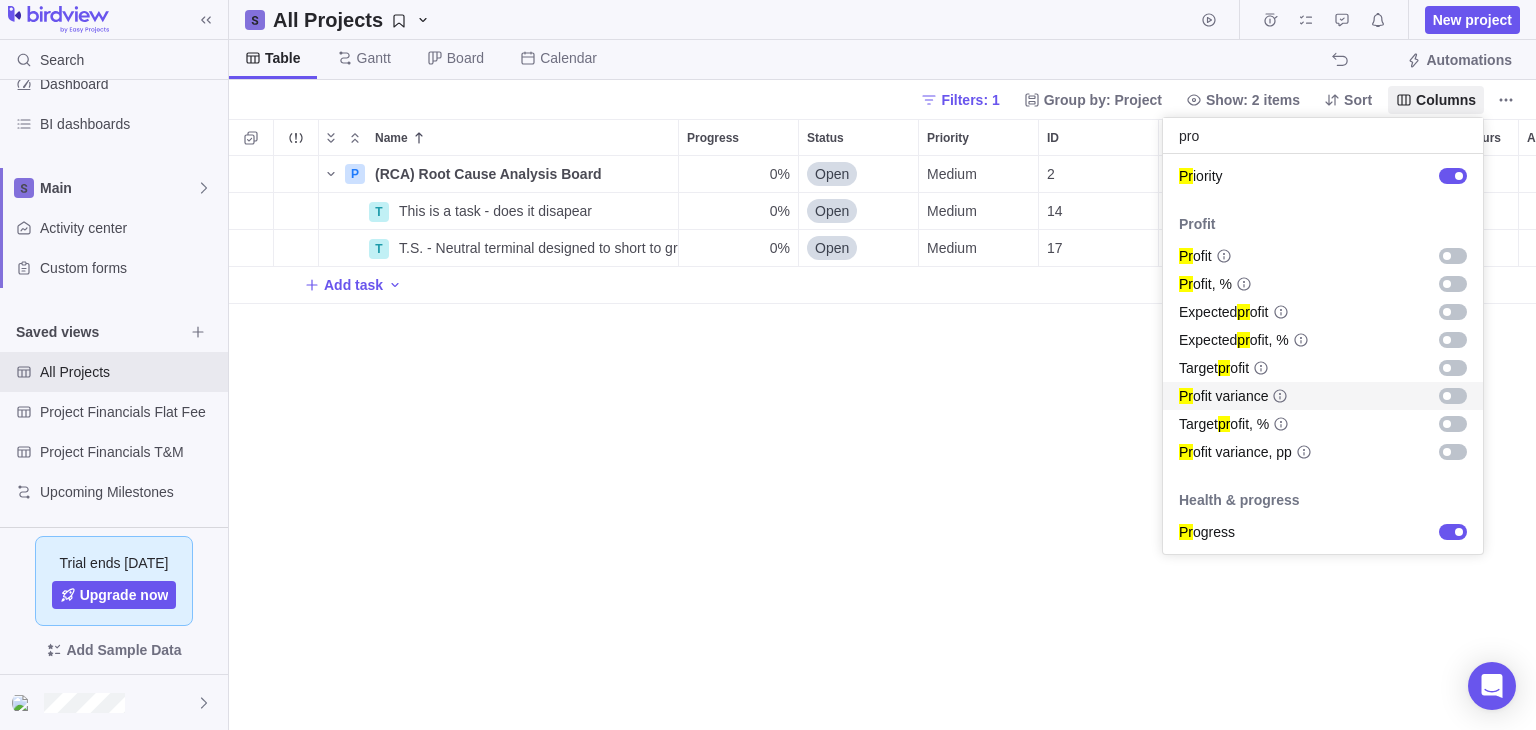 scroll, scrollTop: 0, scrollLeft: 0, axis: both 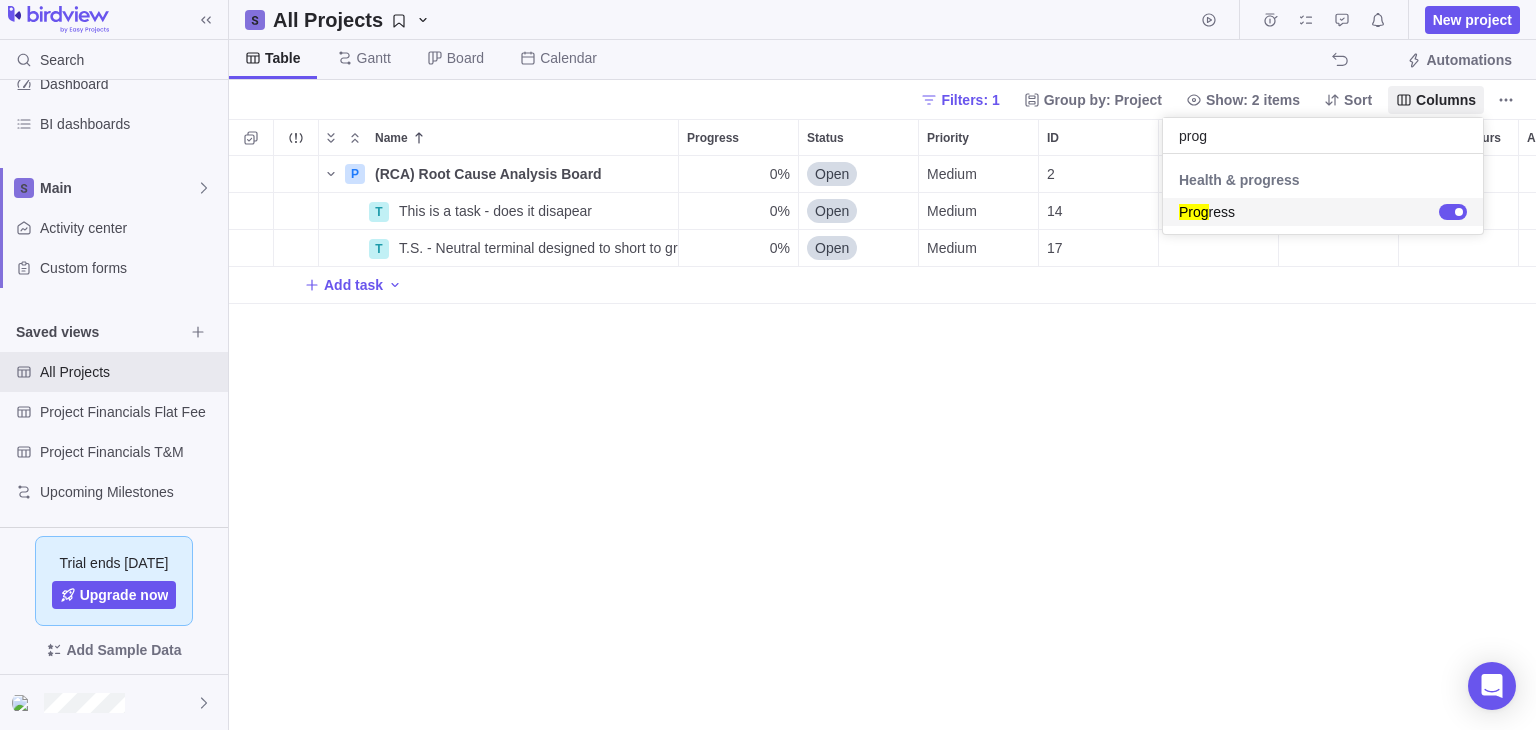 click at bounding box center [1453, 212] 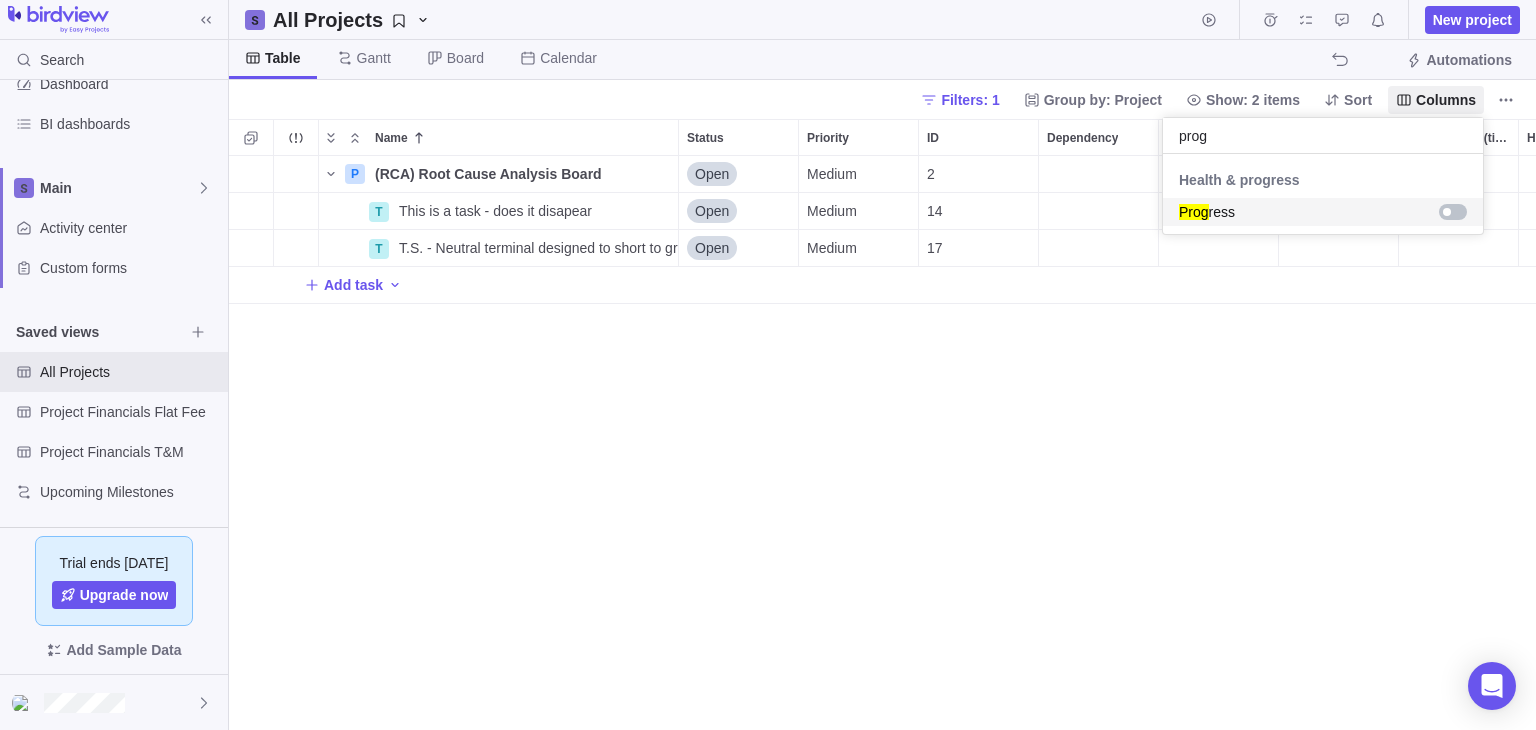click on "Search Time logs history Invoices Resources Reports Dashboard BI dashboards Main Activity center Custom forms Saved views All Projects Project Financials Flat Fee Project Financials T&M Upcoming Milestones Trial ends [DATE] Upgrade now Add Sample Data All Projects New project Table [PERSON_NAME] Board Calendar Automations Filters: 1 Group by: Project Show: 2 items Sort Columns Name Status Priority ID Dependency Assignees Estimated hours Actual hours (timelogs) Hours left Portfolio Customer Type Category P (RCA) Root Cause Analysis Board Details Open Medium 2 T This is a task - does it disapear Details Open Medium 14 Task T T.S. - Neutral terminal designed to short to ground | Project Name | Details Open Medium 17 Task Add task Filters Activity status Default Workflow Project status Default Workflow Activity assignees Project start date Previous year Previous month Previous week [DATE] [DATE] This week This month This year Next week Next month Filter by period Project end date Previous year [DATE]" at bounding box center [768, 365] 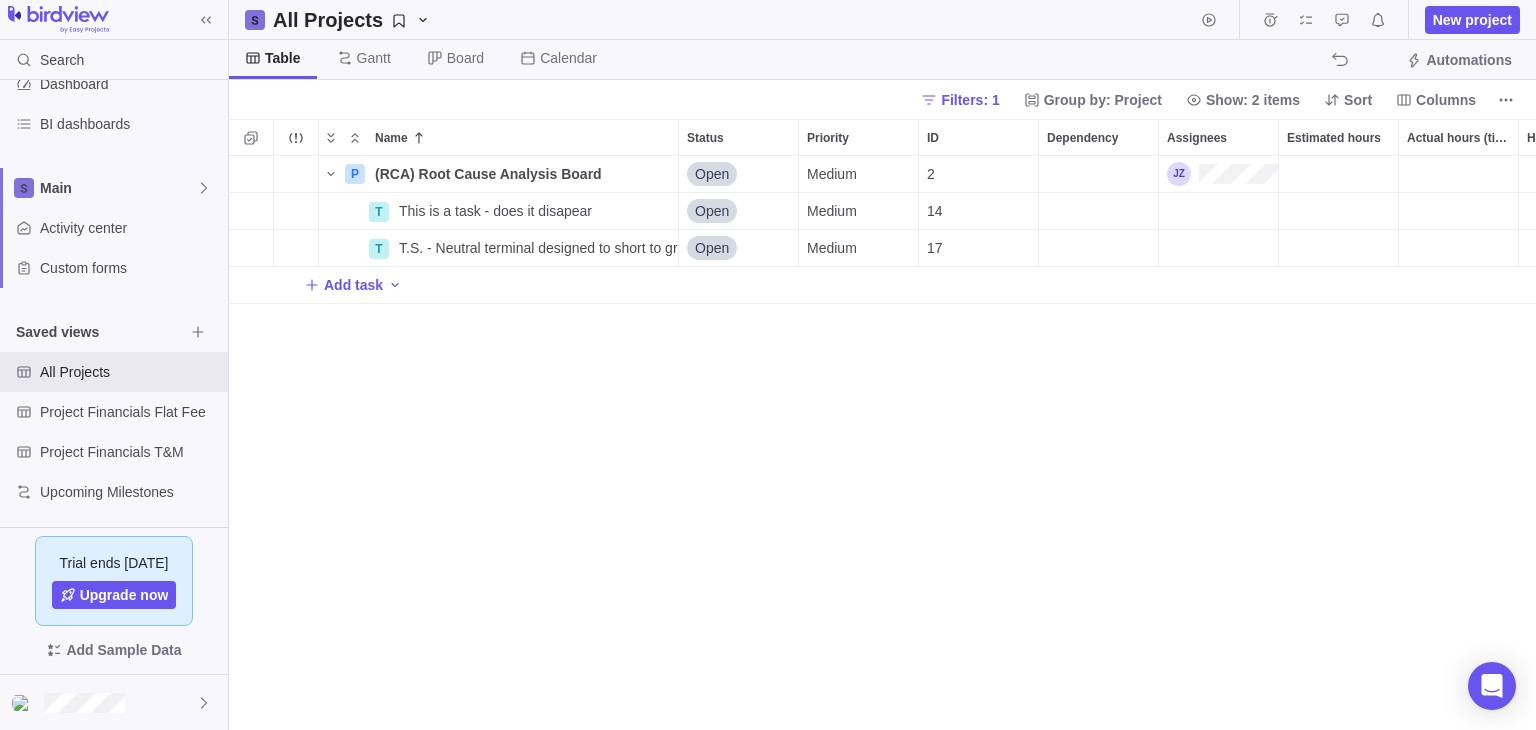 click on "P (RCA) Root Cause Analysis Board Details Open Medium 2 T This is a task - does it disapear Details Open Medium 14 Task T T.S. - Neutral terminal designed to short to ground | Project Name | Details Open Medium 17 Task Add task" at bounding box center [882, 443] 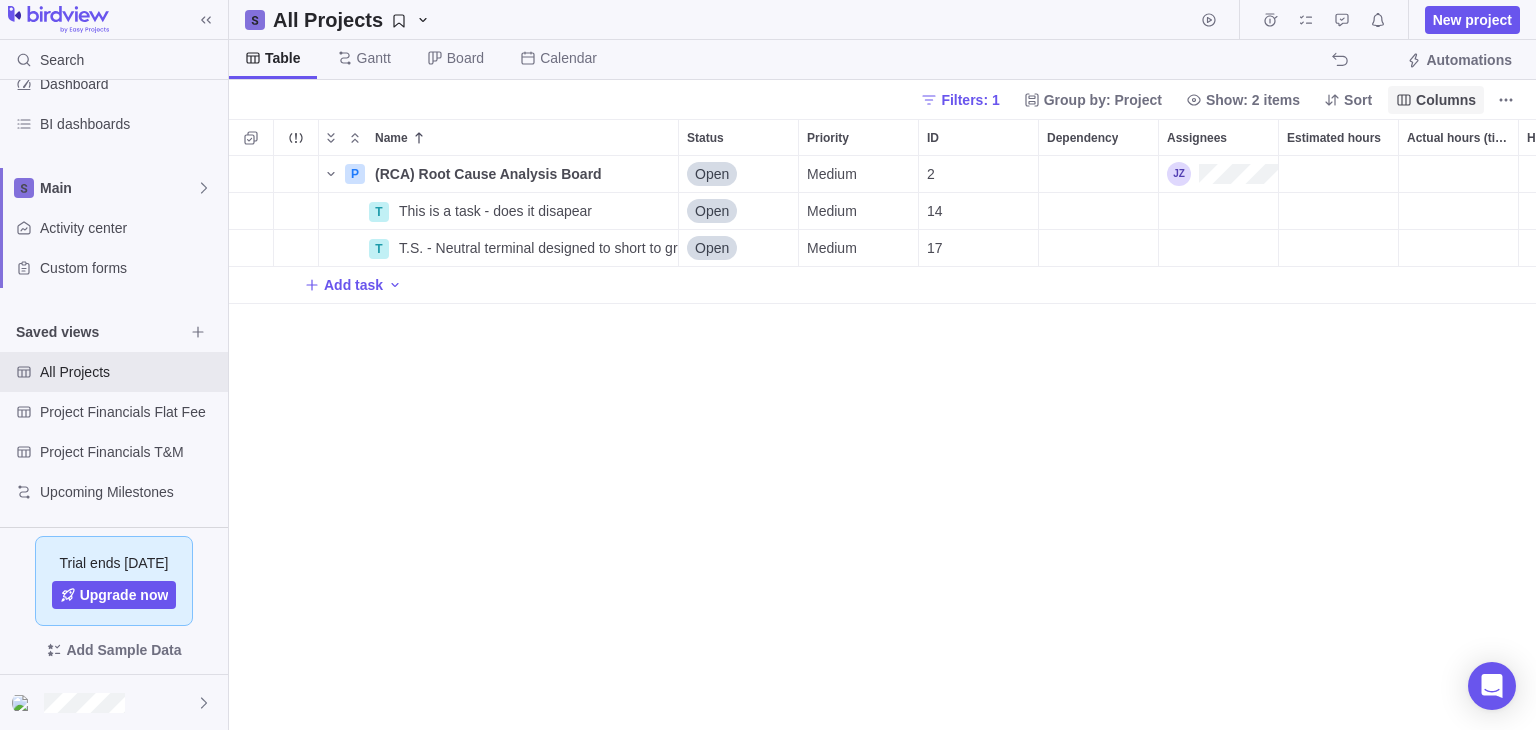 click on "Columns" at bounding box center (1446, 100) 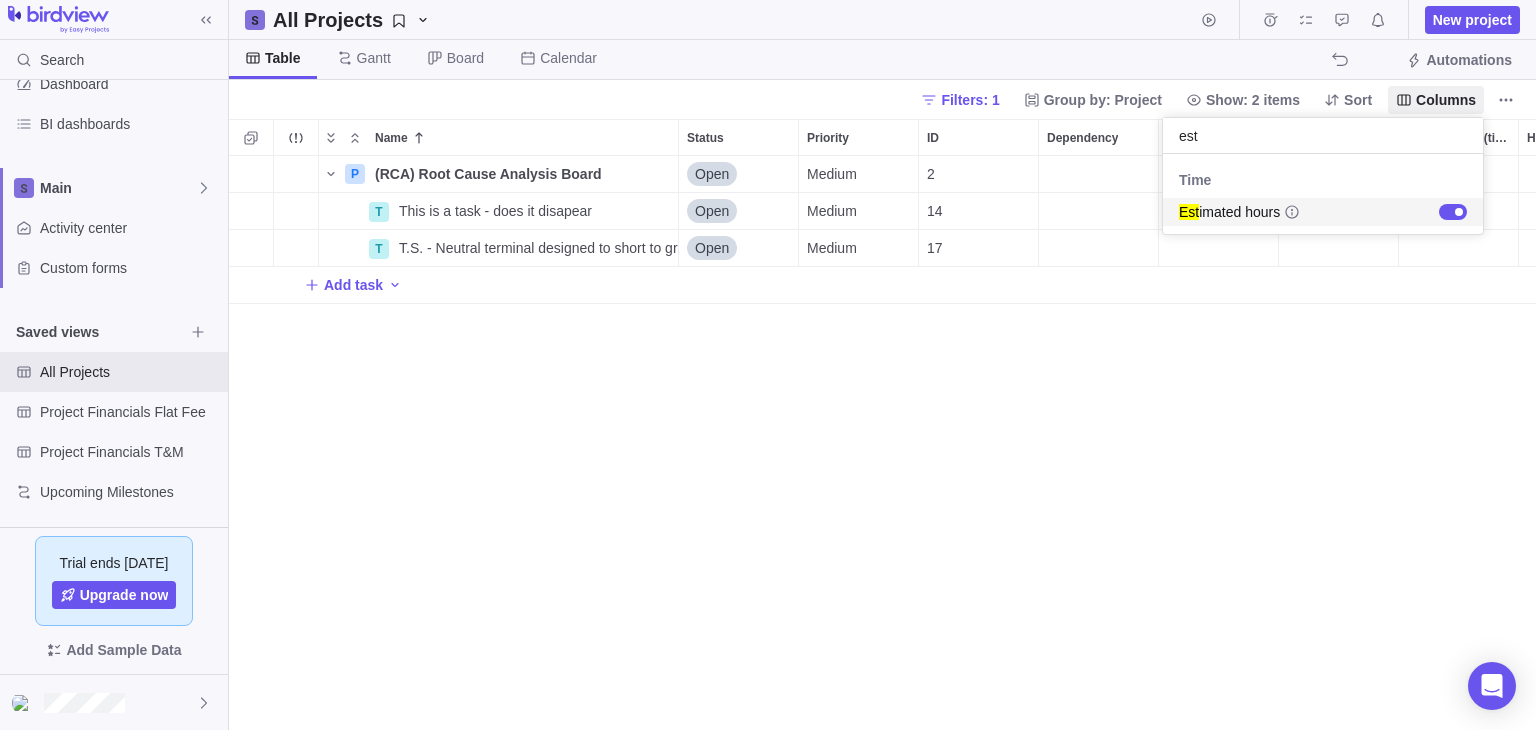 click at bounding box center [1453, 212] 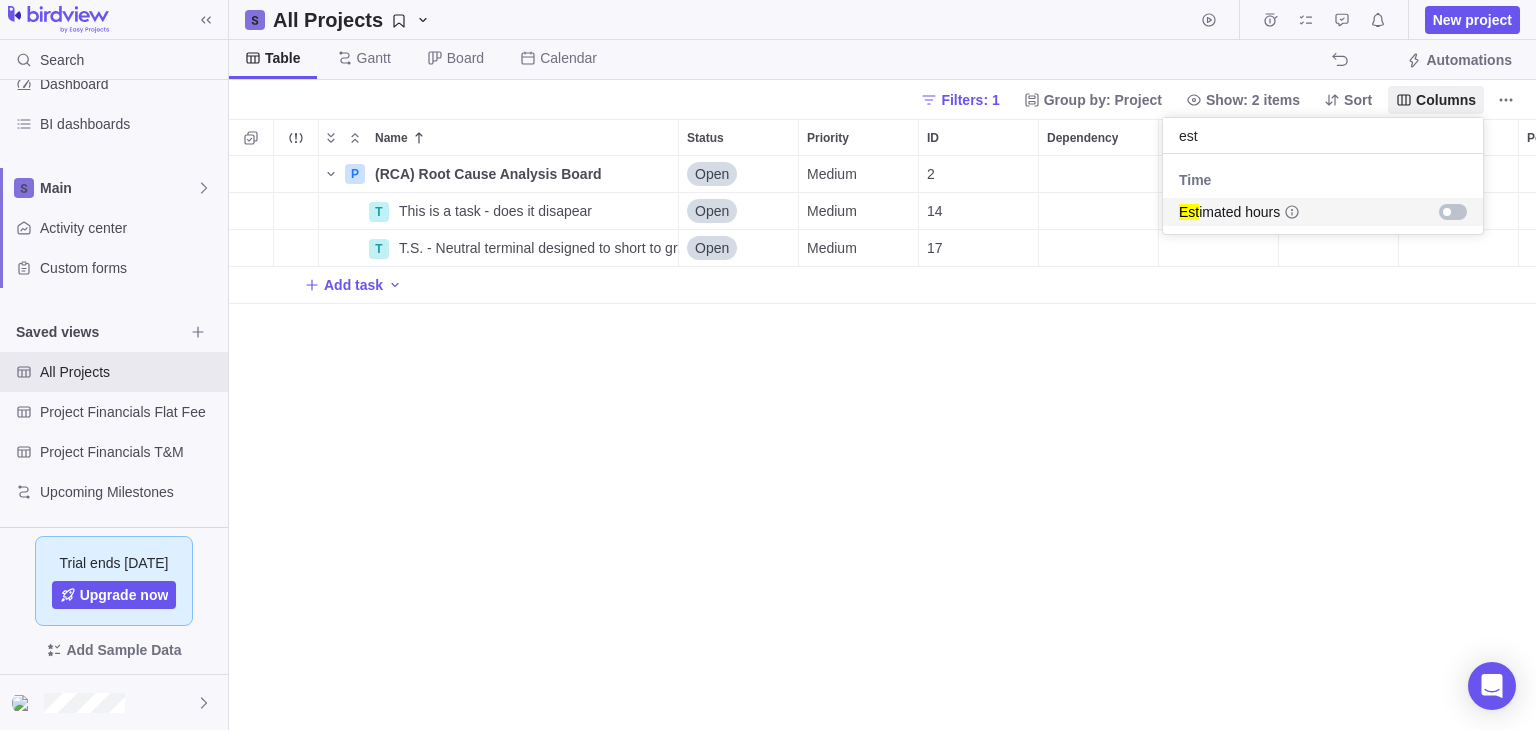 click on "Search Time logs history Invoices Resources Reports Dashboard BI dashboards Main Activity center Custom forms Saved views All Projects Project Financials Flat Fee Project Financials T&M Upcoming Milestones Trial ends [DATE] Upgrade now Add Sample Data All Projects New project Table [PERSON_NAME] Board Calendar Automations Filters: 1 Group by: Project Show: 2 items Sort Columns Name Status Priority ID Dependency Assignees Actual hours (timelogs) Hours left Portfolio Customer Type Category P (RCA) Root Cause Analysis Board Details Open Medium 2 T This is a task - does it disapear Details Open Medium 14 Task T T.S. - Neutral terminal designed to short to ground | Project Name | Details Open Medium 17 Task Add task Filters Activity status Default Workflow Project status Default Workflow Activity assignees Project start date Previous year Previous month Previous week [DATE] [DATE] This week This month This year Next week Next month Filter by period Project end date Previous year Previous month [DATE]" at bounding box center (768, 365) 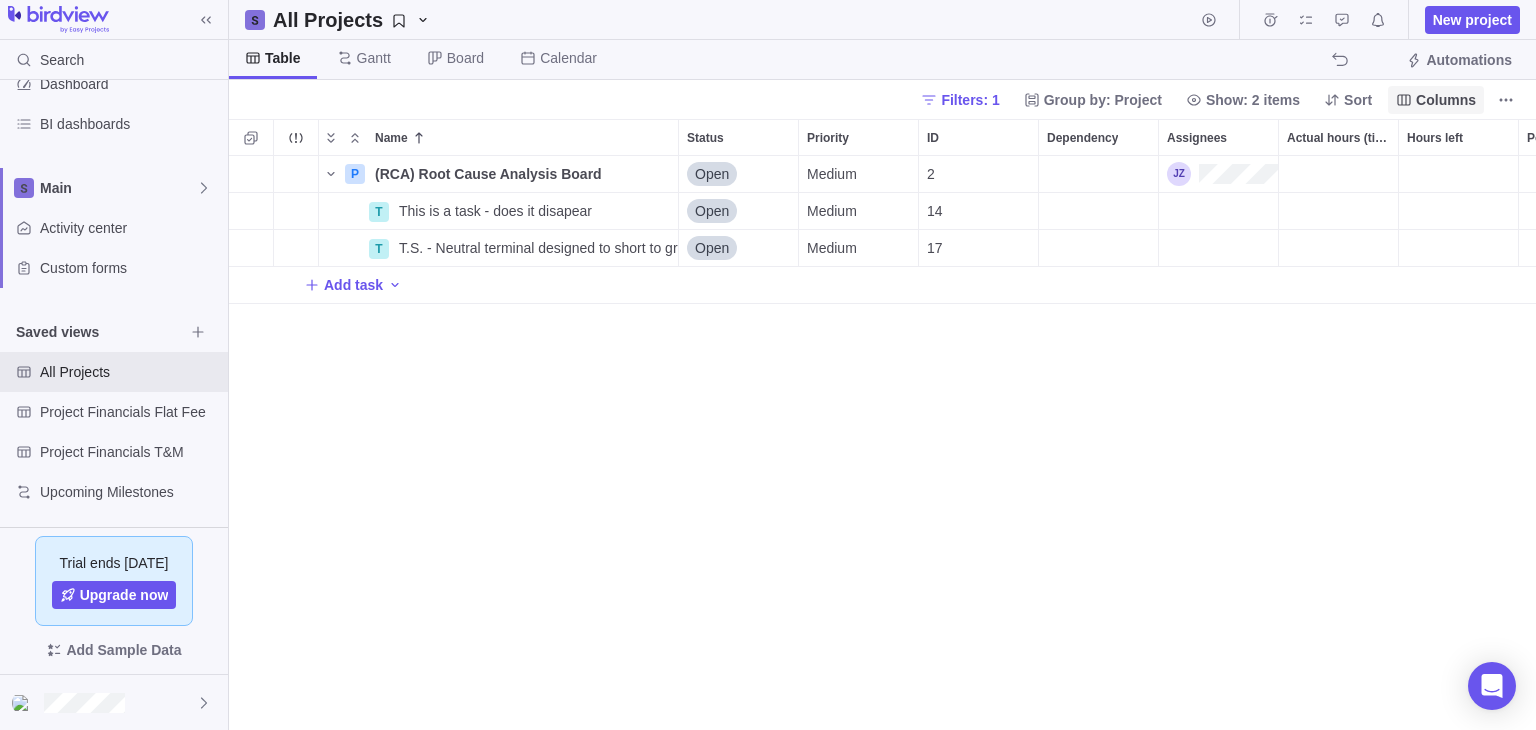 click on "Columns" at bounding box center (1446, 100) 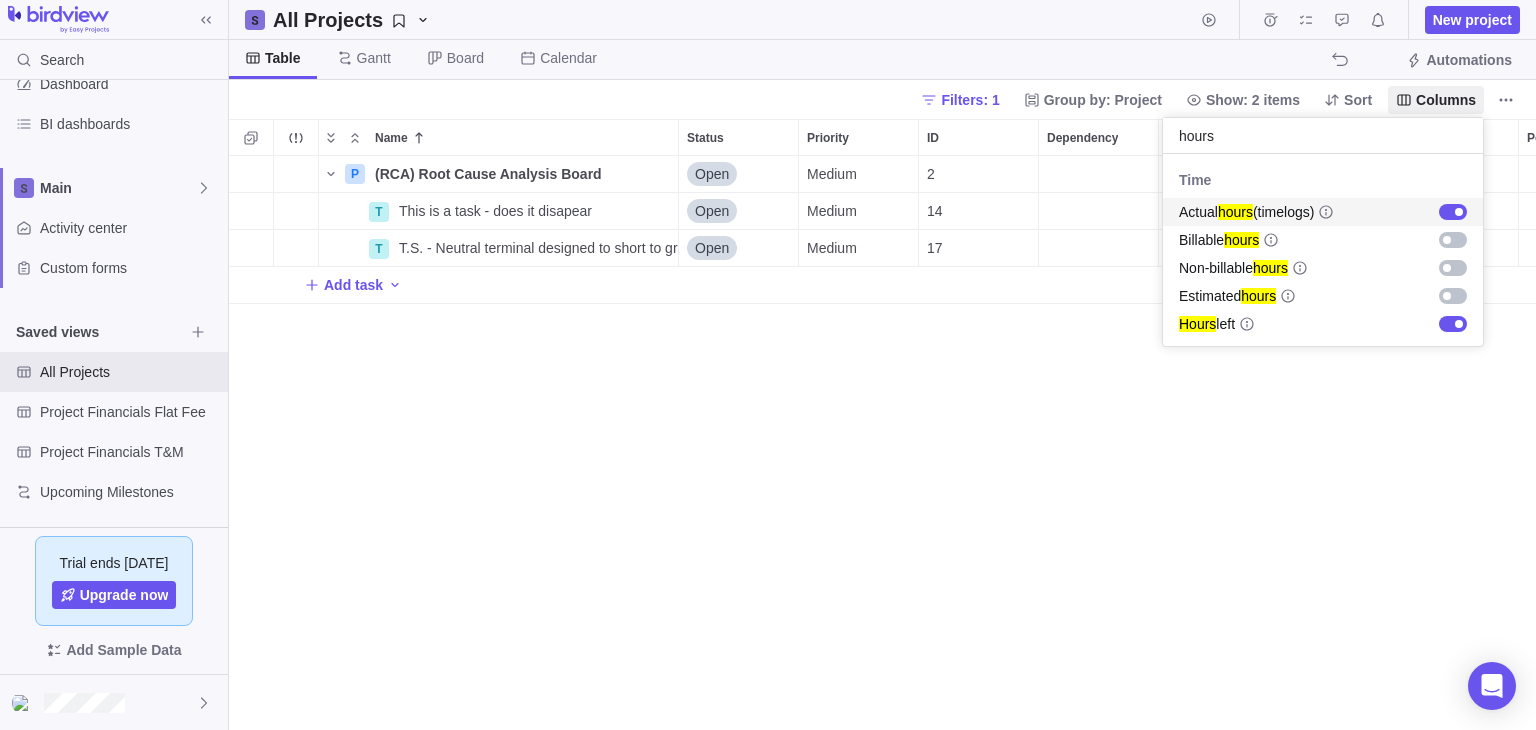 click at bounding box center (1453, 212) 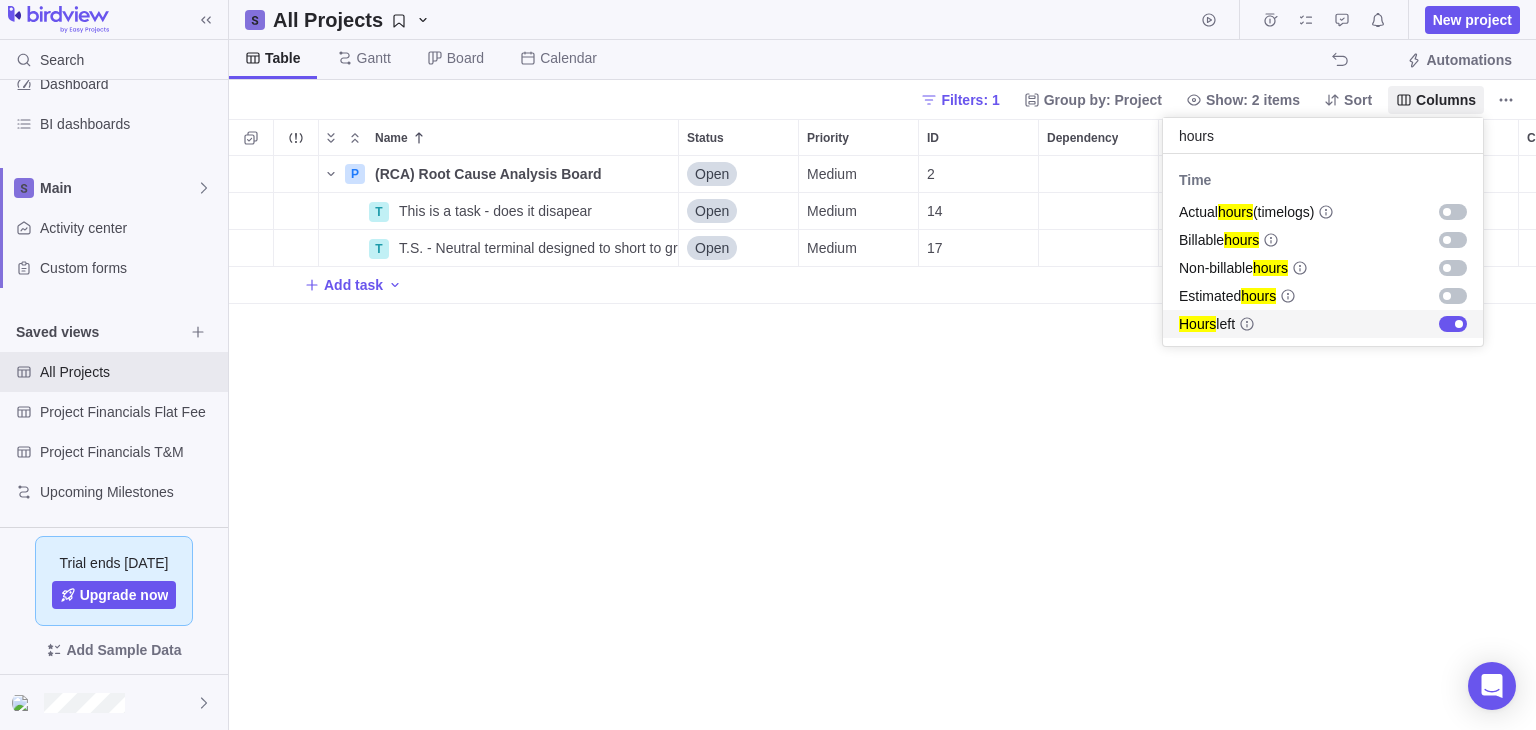 click at bounding box center (1453, 324) 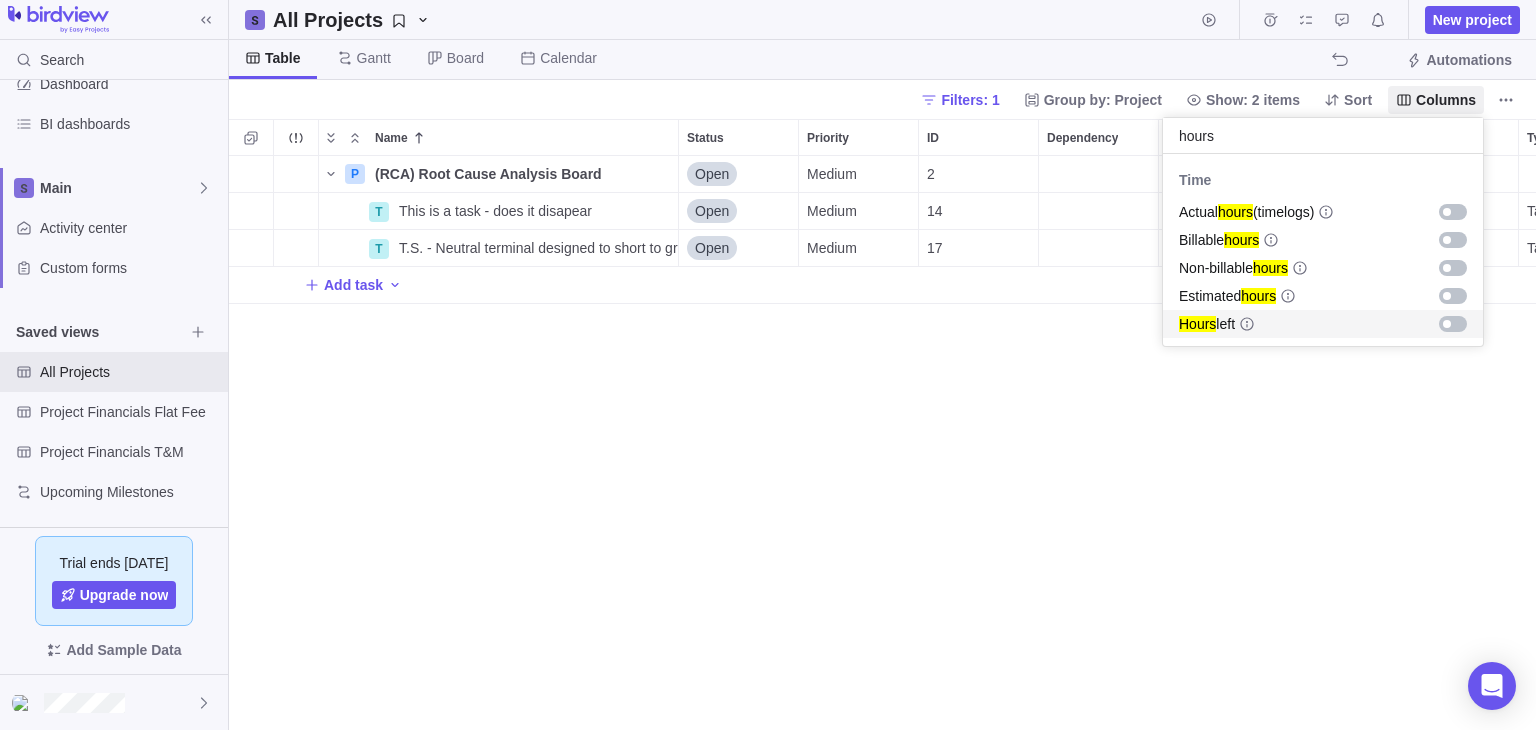 click on "Search Time logs history Invoices Resources Reports Dashboard BI dashboards Main Activity center Custom forms Saved views All Projects Project Financials Flat Fee Project Financials T&M Upcoming Milestones Trial ends [DATE] Upgrade now Add Sample Data All Projects New project Table [PERSON_NAME] Board Calendar Automations Filters: 1 Group by: Project Show: 2 items Sort Columns Name Status Priority ID Dependency Assignees Portfolio Customer Type Category P (RCA) Root Cause Analysis Board Details Open Medium 2 T This is a task - does it disapear Details Open Medium 14 Task T T.S. - Neutral terminal designed to short to ground | Project Name | Details Open Medium 17 Task Add task Filters Activity status Default Workflow Project status Default Workflow Activity assignees Project start date Previous year Previous month Previous week [DATE] [DATE] This week This month This year Next week Next month Filter by period Project end date Previous year Previous month Previous week [DATE] [DATE] This week" at bounding box center [768, 365] 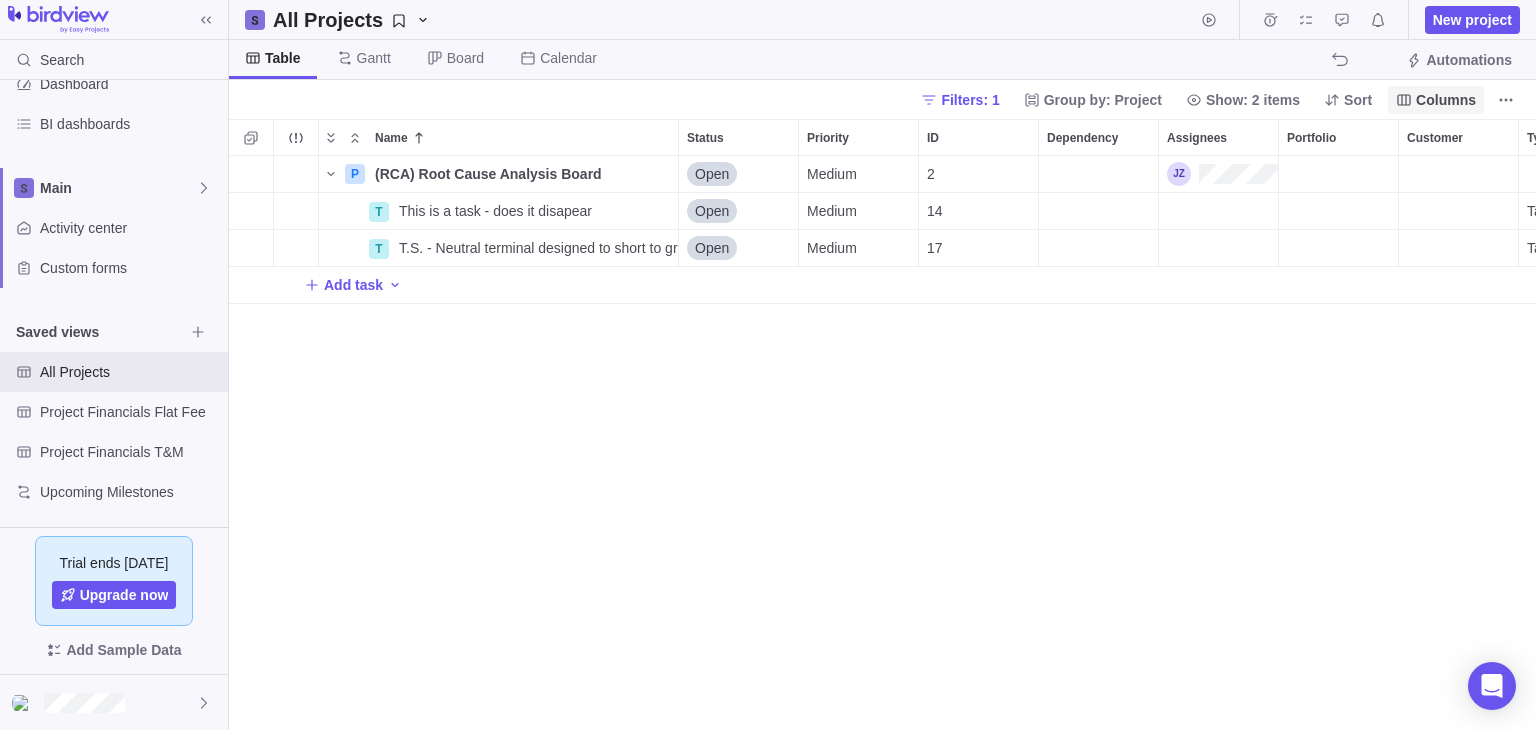 click 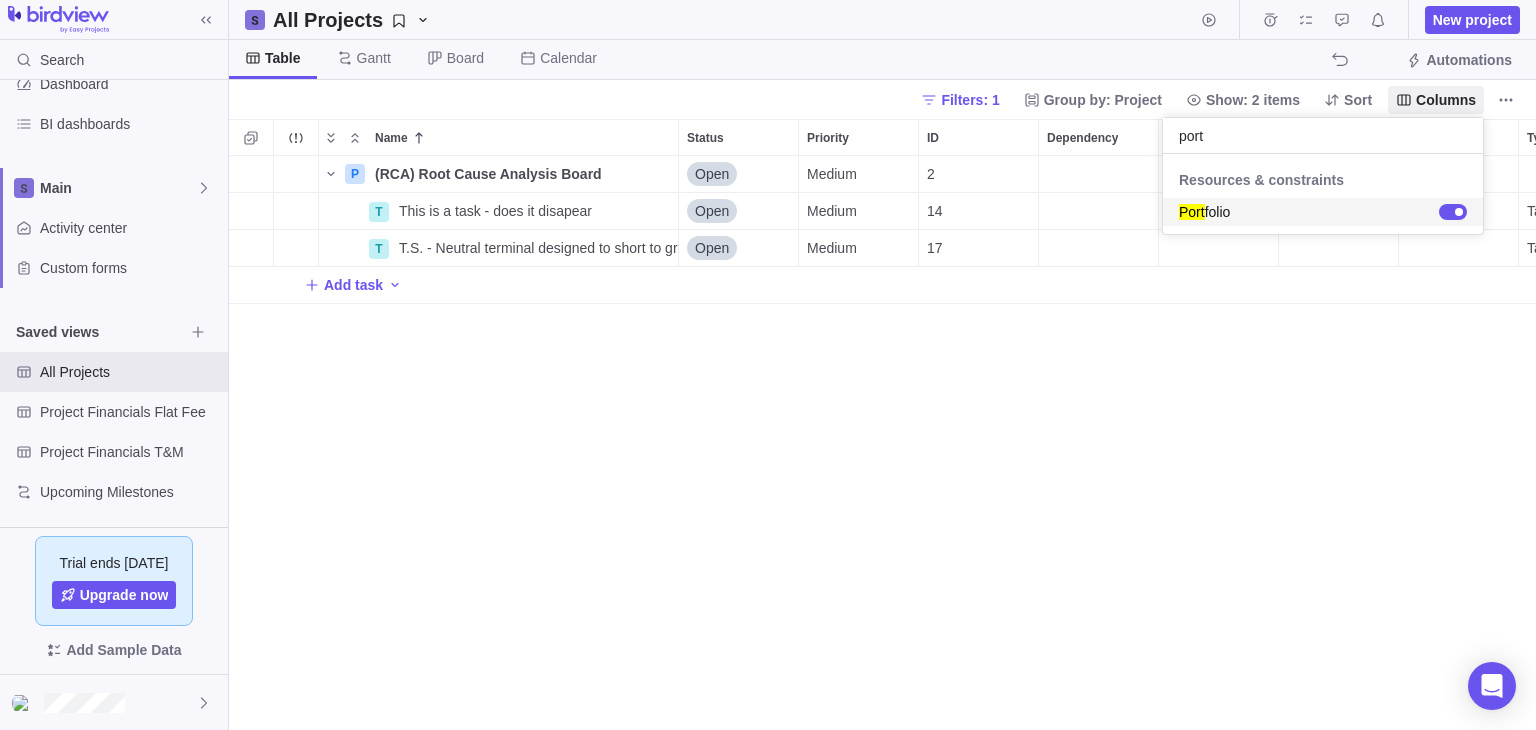 click at bounding box center (1453, 212) 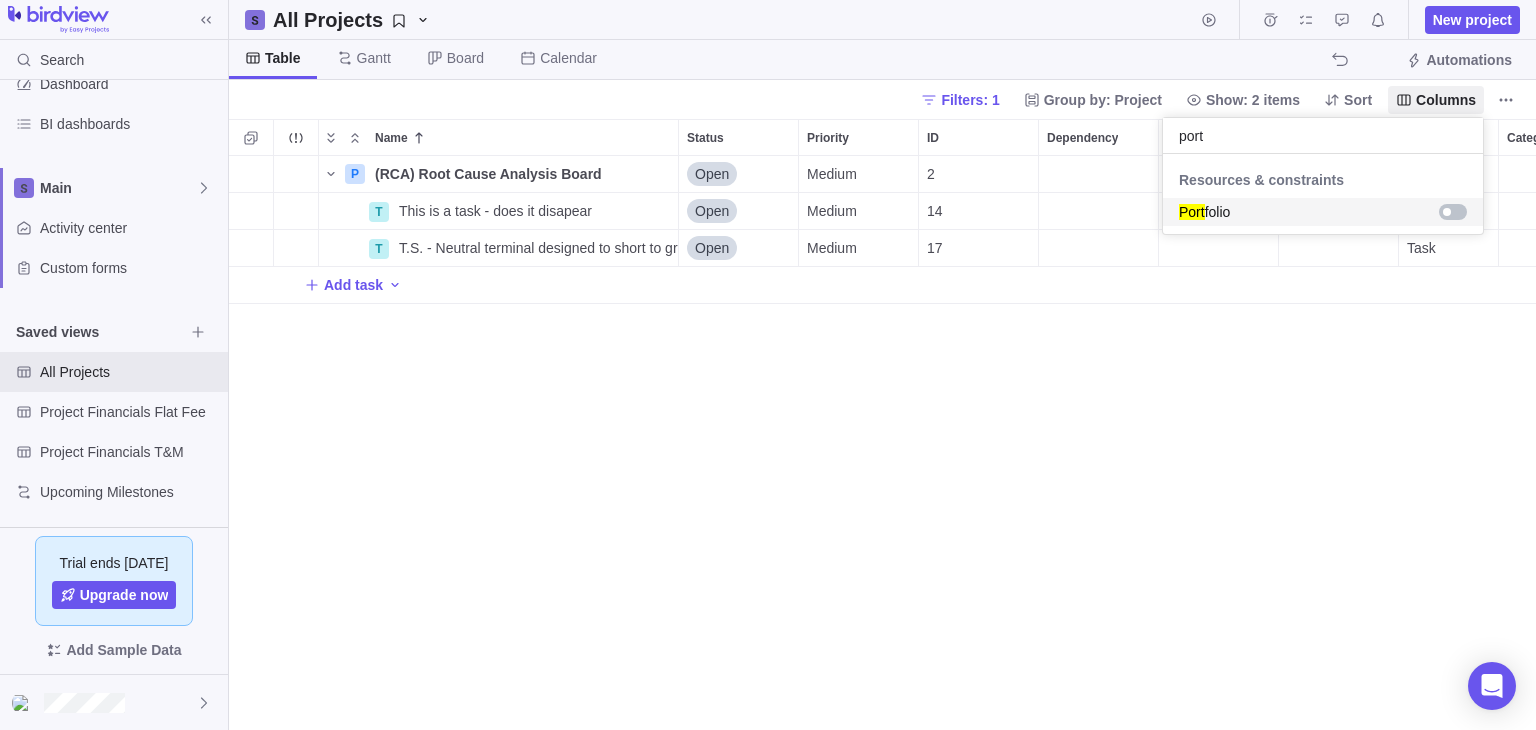 click on "Search Time logs history Invoices Resources Reports Dashboard BI dashboards Main Activity center Custom forms Saved views All Projects Project Financials Flat Fee Project Financials T&M Upcoming Milestones Trial ends [DATE] Upgrade now Add Sample Data All Projects New project Table [PERSON_NAME] Board Calendar Automations Filters: 1 Group by: Project Show: 2 items Sort Columns Name Status Priority ID Dependency Assignees Customer Type Category P (RCA) Root Cause Analysis Board Details Open Medium 2 T This is a task - does it disapear Details Open Medium 14 Task T T.S. - Neutral terminal designed to short to ground | Project Name | Details Open Medium 17 Task Add task Filters Activity status Default Workflow Project status Default Workflow Activity assignees Project start date Previous year Previous month Previous week [DATE] [DATE] This week This month This year Next week Next month Filter by period Project end date Previous year Previous month Previous week [DATE] [DATE] This week This month" at bounding box center [768, 365] 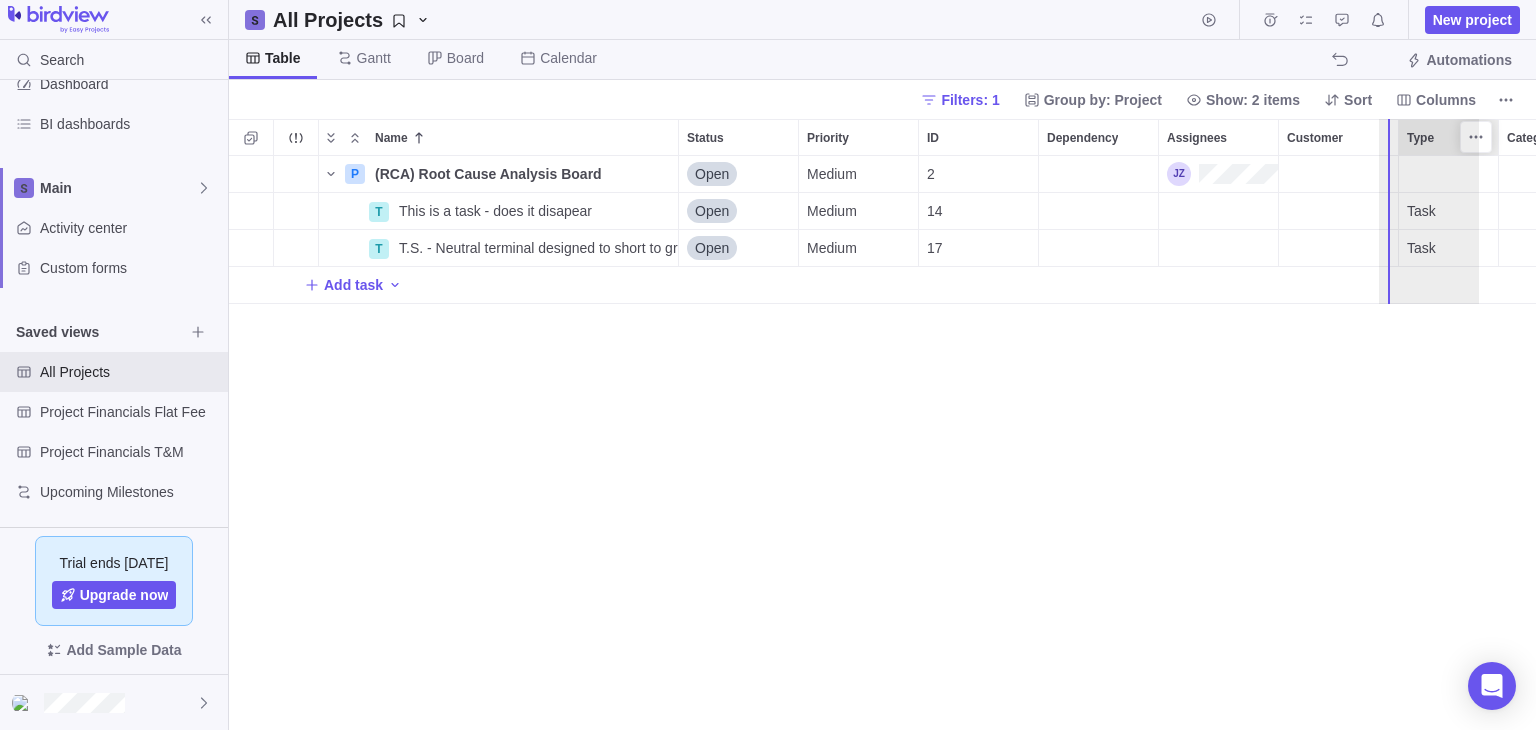 scroll, scrollTop: 0, scrollLeft: 11, axis: horizontal 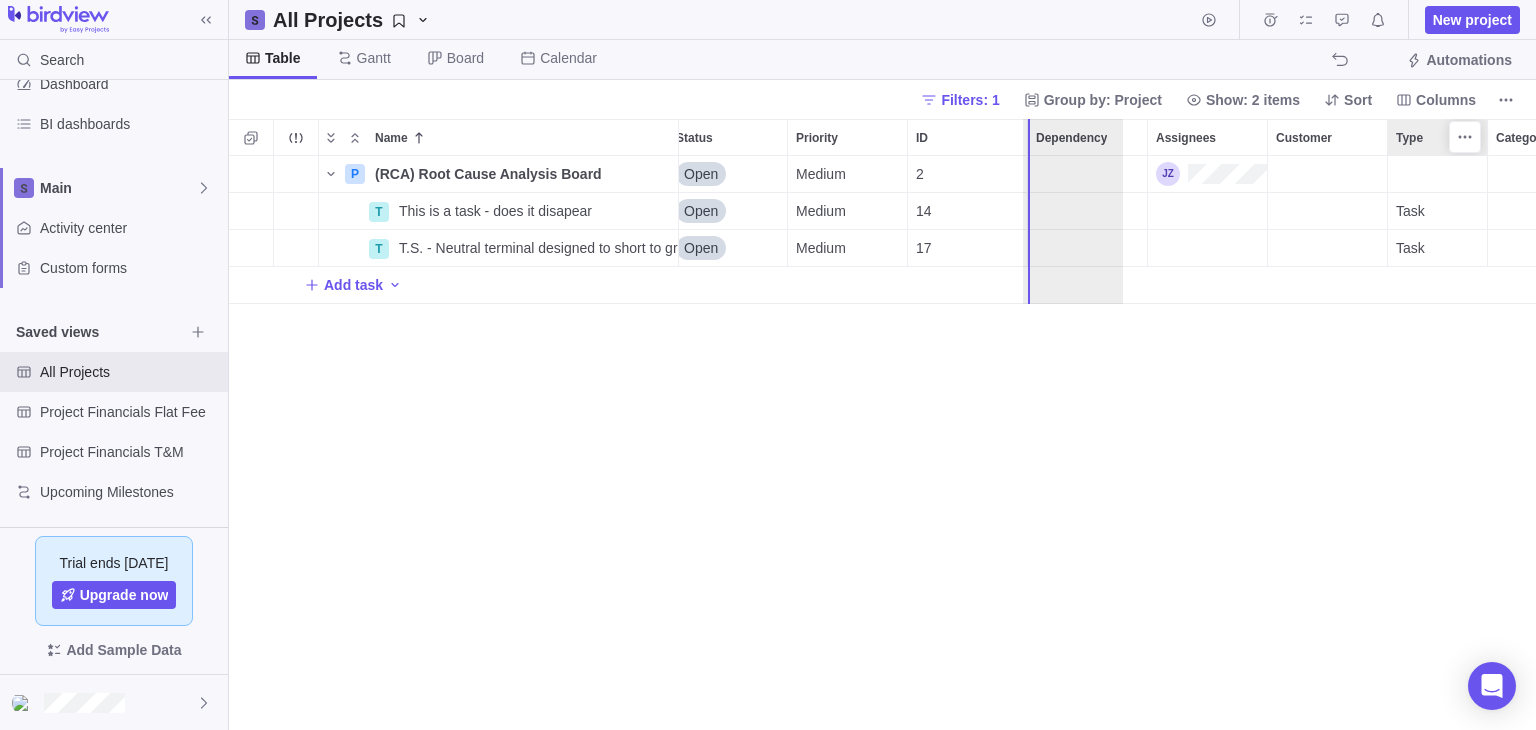 drag, startPoint x: 1434, startPoint y: 130, endPoint x: 1052, endPoint y: 145, distance: 382.2944 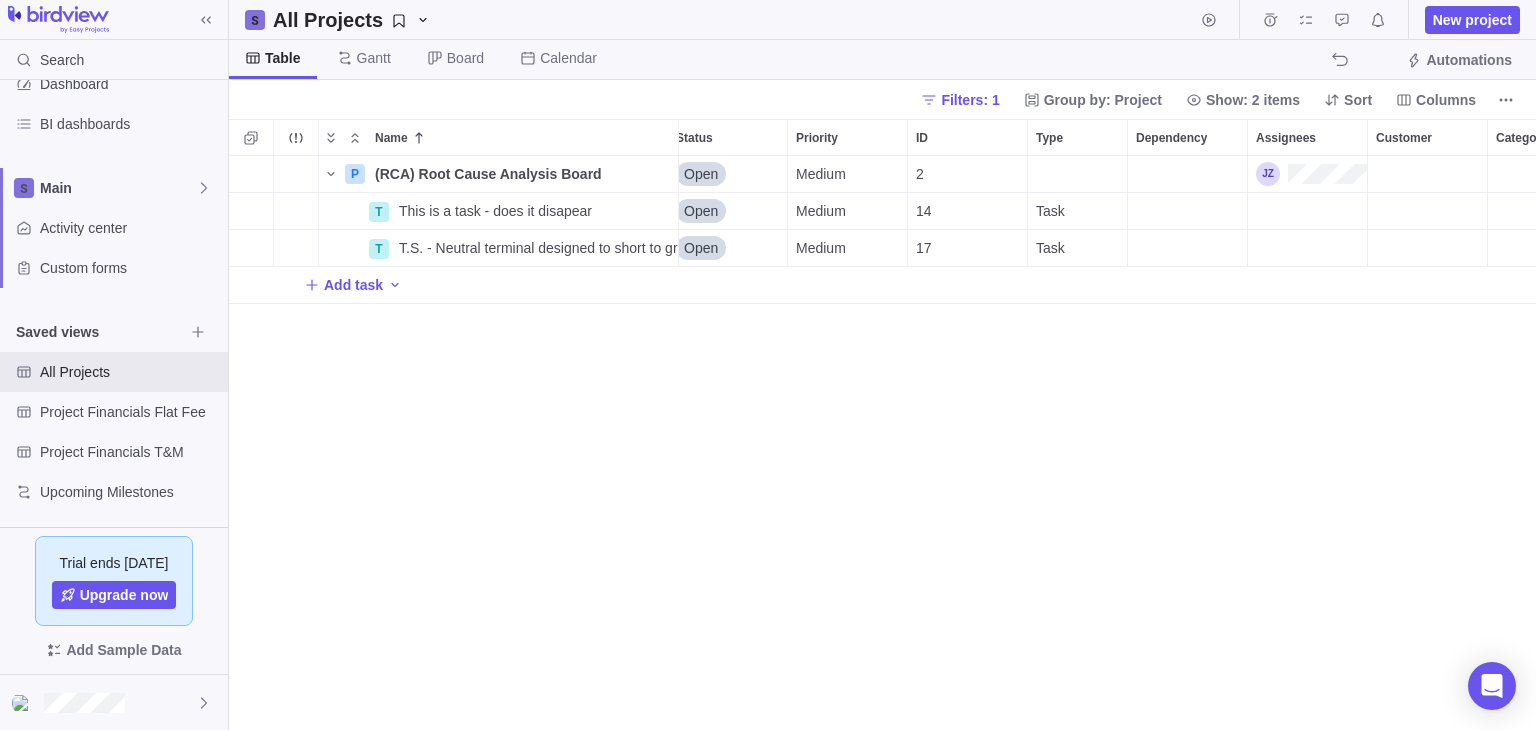 click on "P (RCA) Root Cause Analysis Board Details Open Medium 2 T This is a task - does it disapear Details Open Medium 14 Task T T.S. - Neutral terminal designed to short to ground | Project Name | Details Open Medium 17 Task Add task" at bounding box center (882, 443) 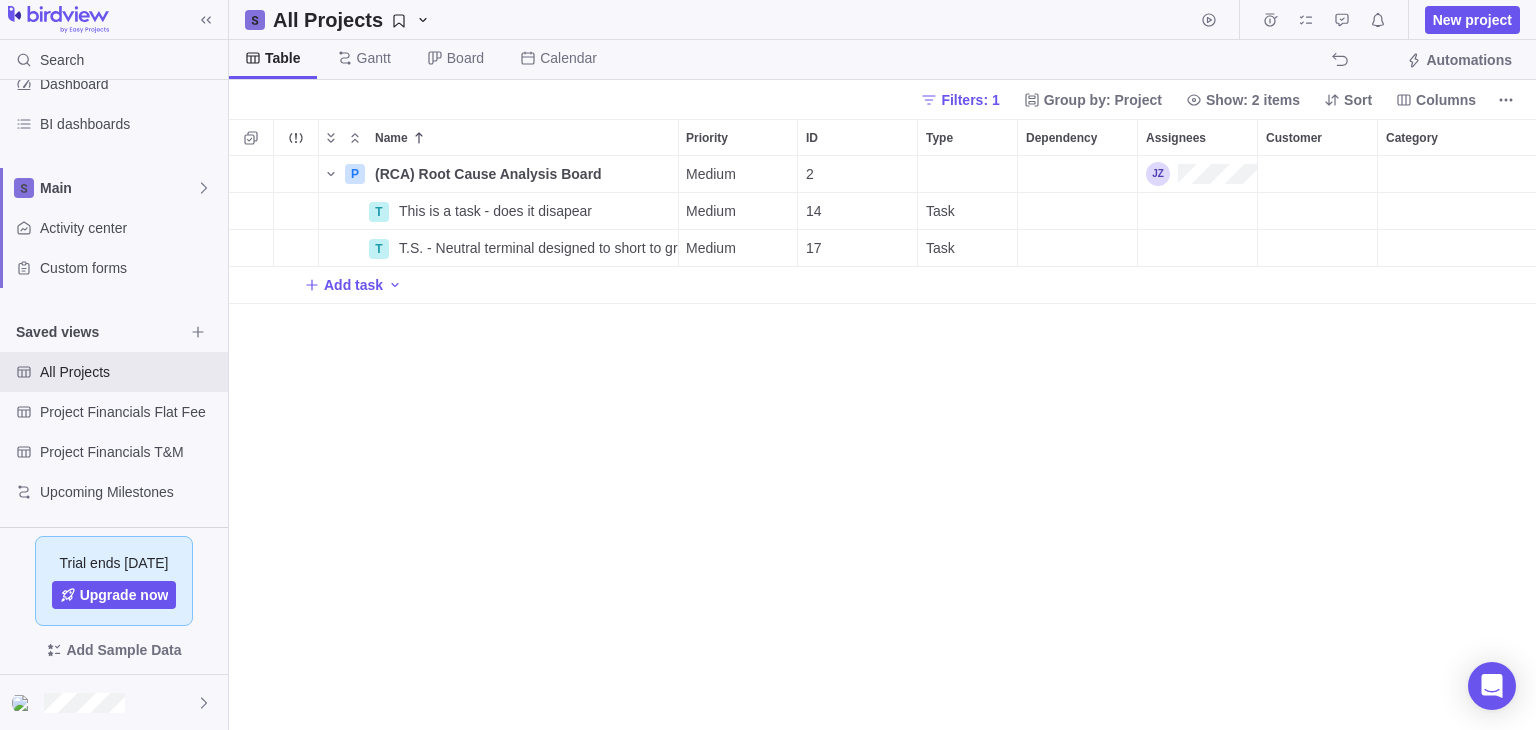 scroll, scrollTop: 0, scrollLeft: 138, axis: horizontal 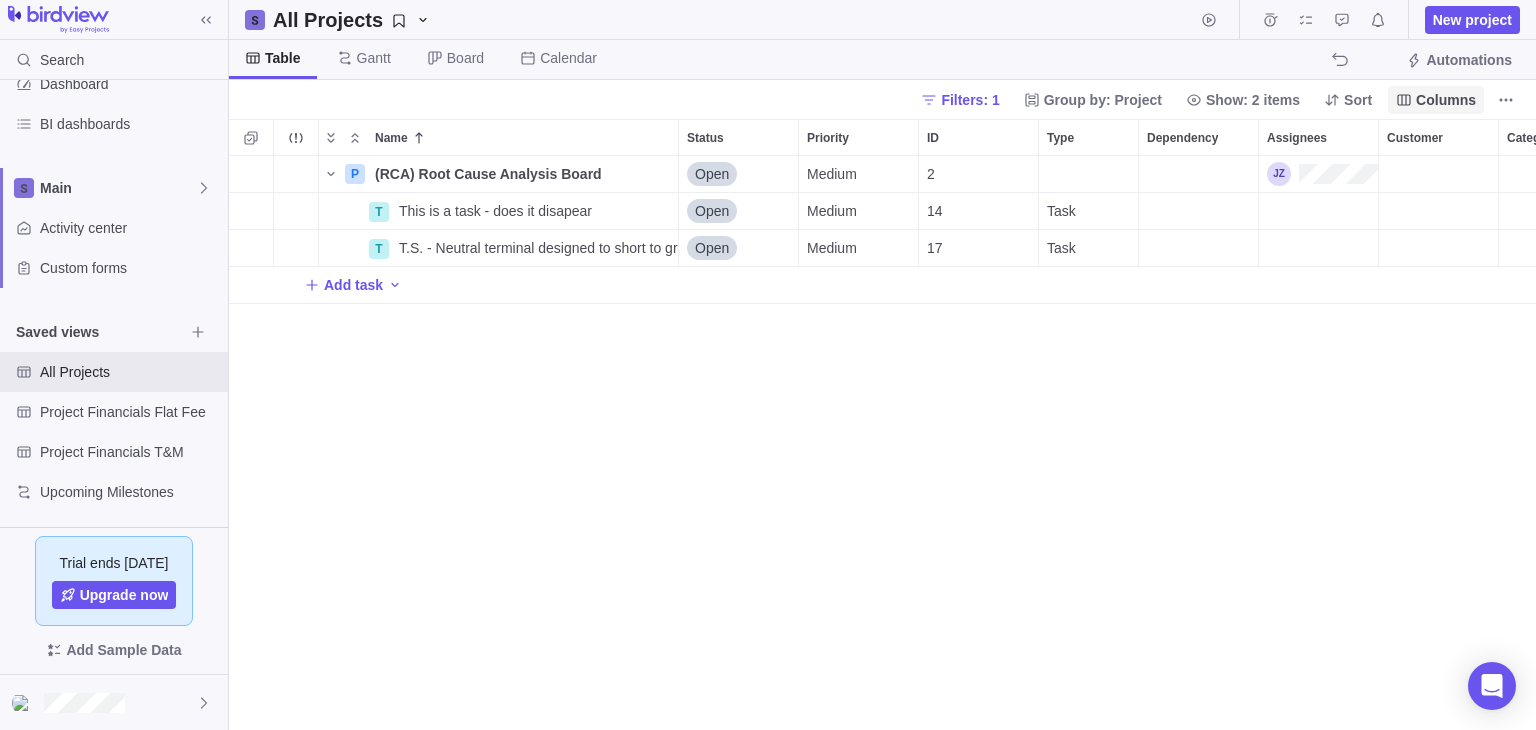 click on "Columns" at bounding box center [1436, 100] 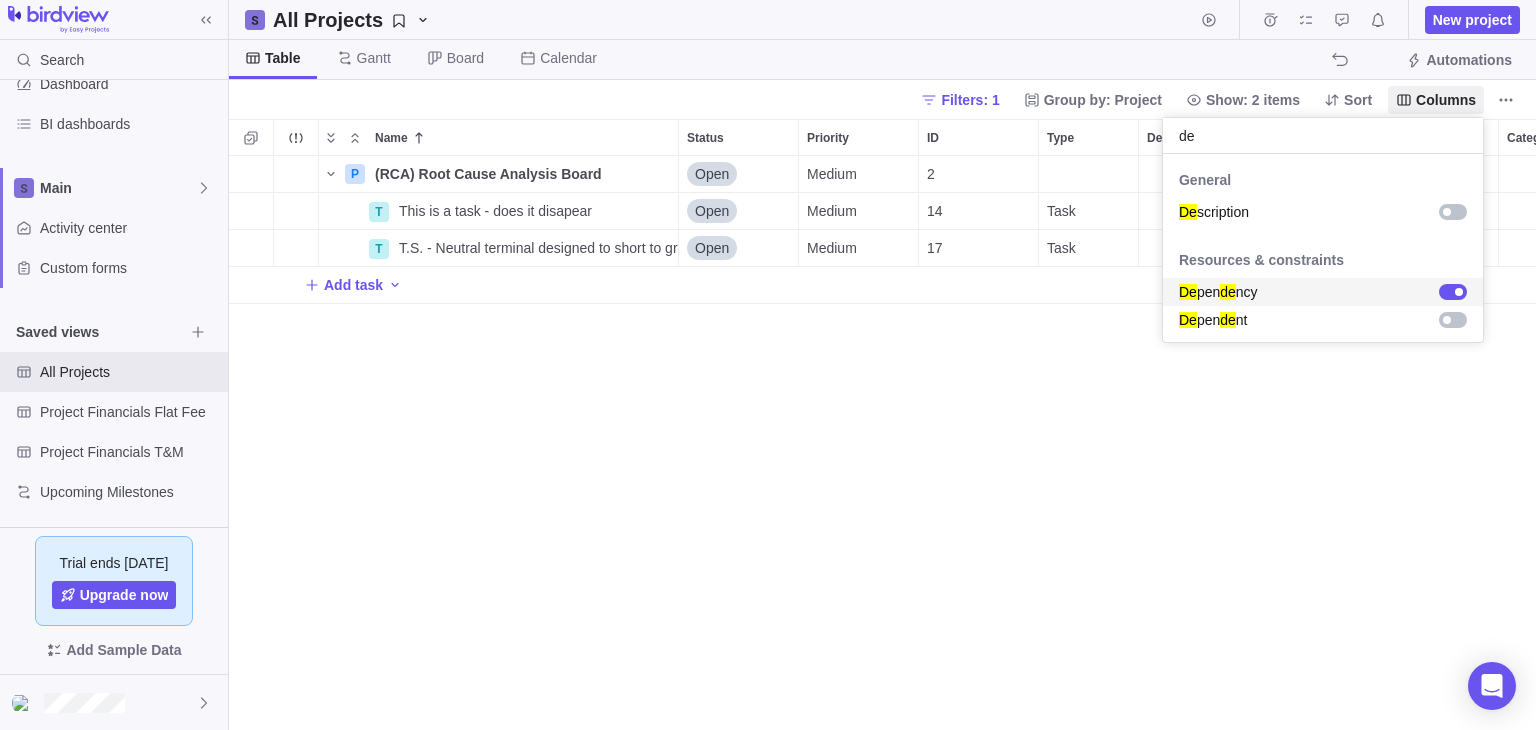click at bounding box center [1449, 292] 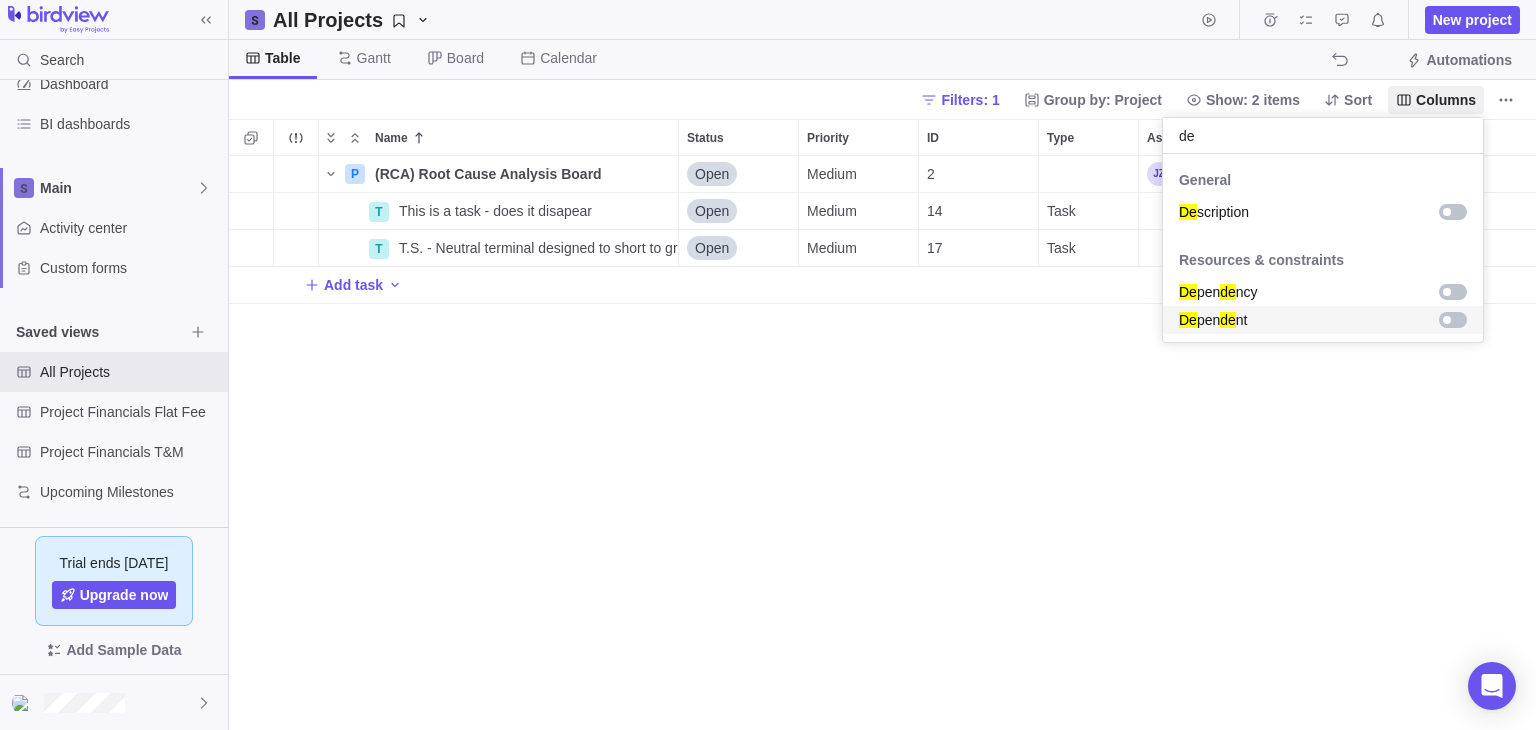 click on "Search Time logs history Invoices Resources Reports Dashboard BI dashboards Main Activity center Custom forms Saved views All Projects Project Financials Flat Fee Project Financials T&M Upcoming Milestones Trial ends [DATE] Upgrade now Add Sample Data All Projects New project Table [PERSON_NAME] Board Calendar Automations Filters: 1 Group by: Project Show: 2 items Sort Columns Name Status Priority ID Type Assignees Customer Category P (RCA) Root Cause Analysis Board Details Open Medium 2 T This is a task - does it disapear Details Open Medium 14 Task T T.S. - Neutral terminal designed to short to ground | Project Name | Details Open Medium 17 Task Add task Filters Activity status Default Workflow Project status Default Workflow Activity assignees Project start date Previous year Previous month Previous week [DATE] [DATE] This week This month This year Next week Next month Filter by period Project end date Previous year Previous month Previous week [DATE] [DATE] This week This month This year" at bounding box center (768, 365) 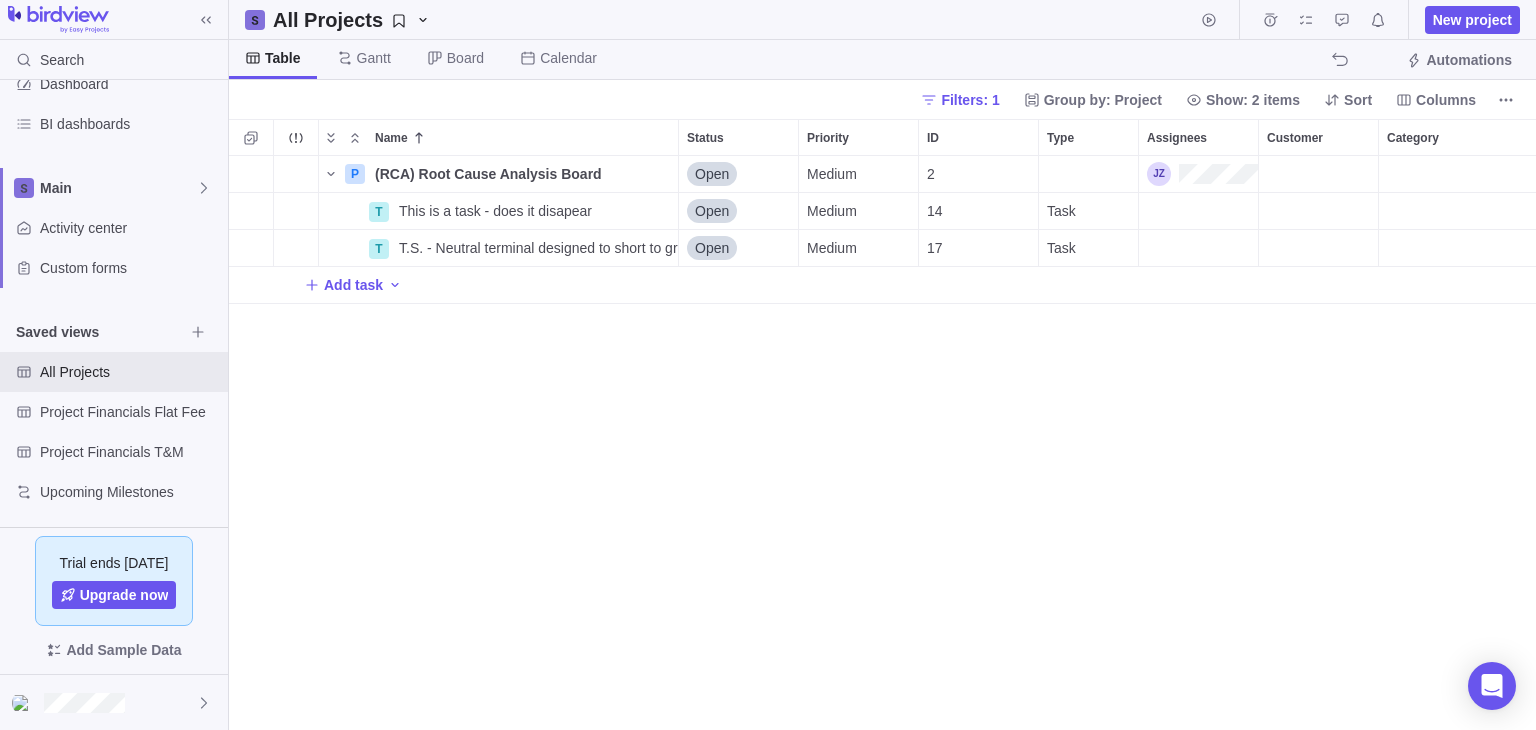 scroll, scrollTop: 0, scrollLeft: 39, axis: horizontal 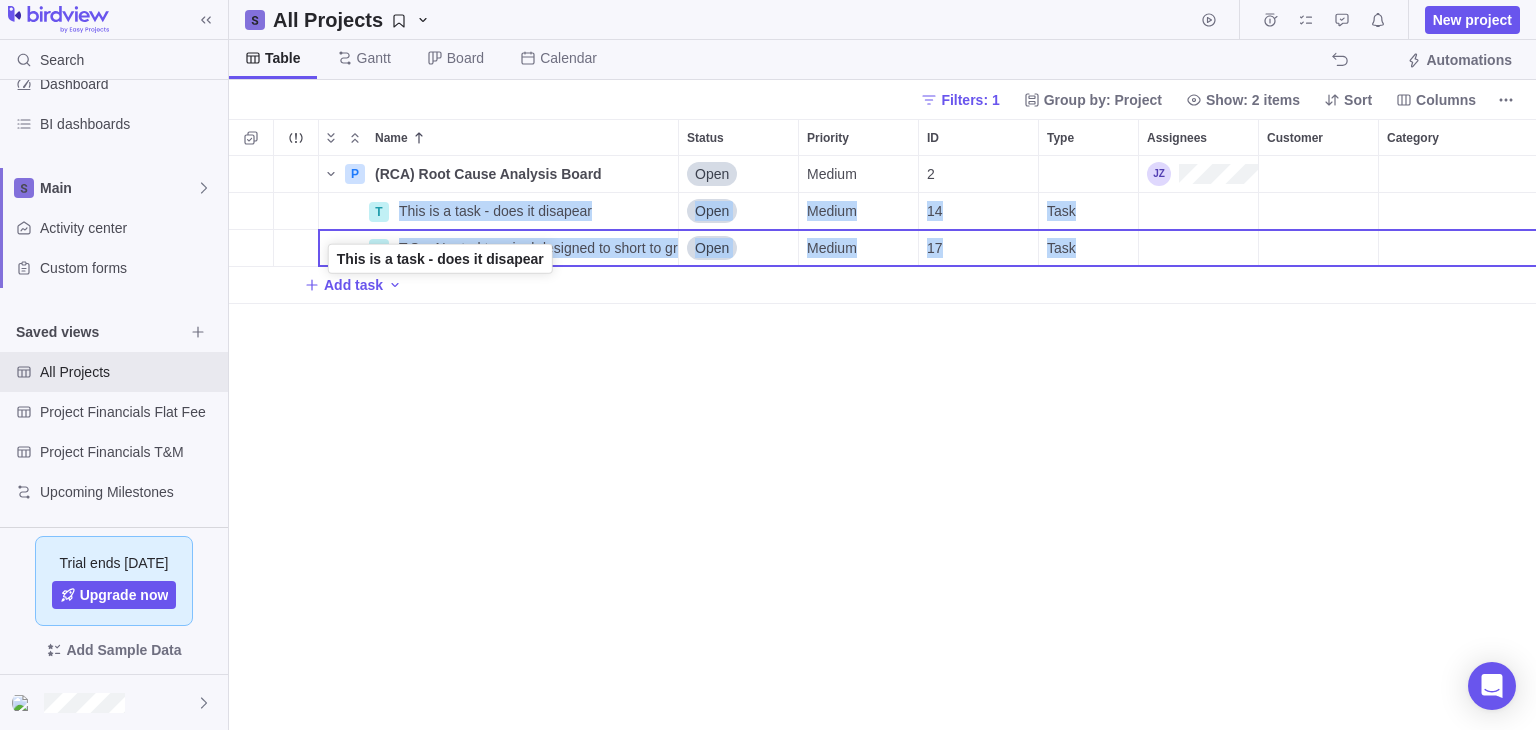 drag, startPoint x: 335, startPoint y: 206, endPoint x: 334, endPoint y: 257, distance: 51.009804 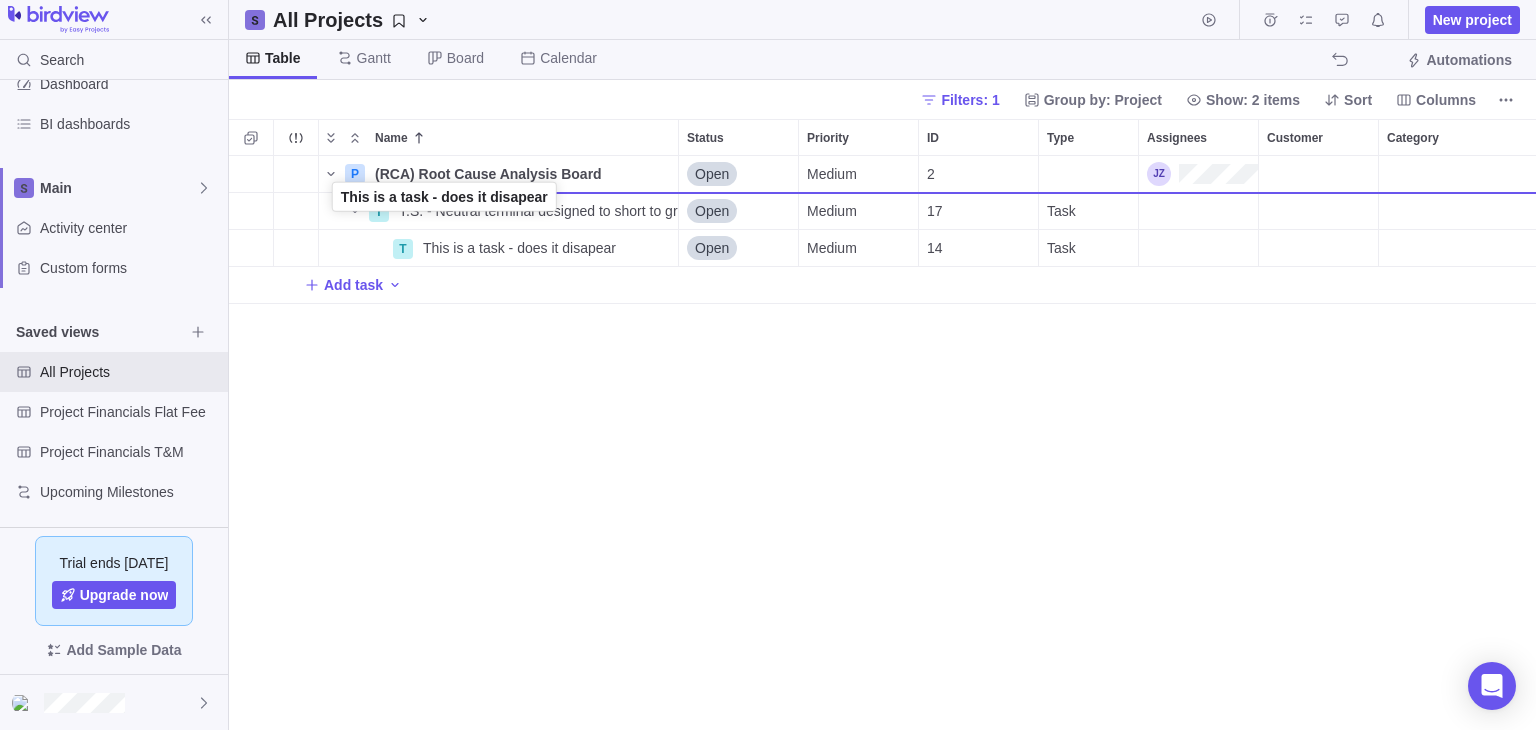 drag, startPoint x: 326, startPoint y: 246, endPoint x: 329, endPoint y: 198, distance: 48.09366 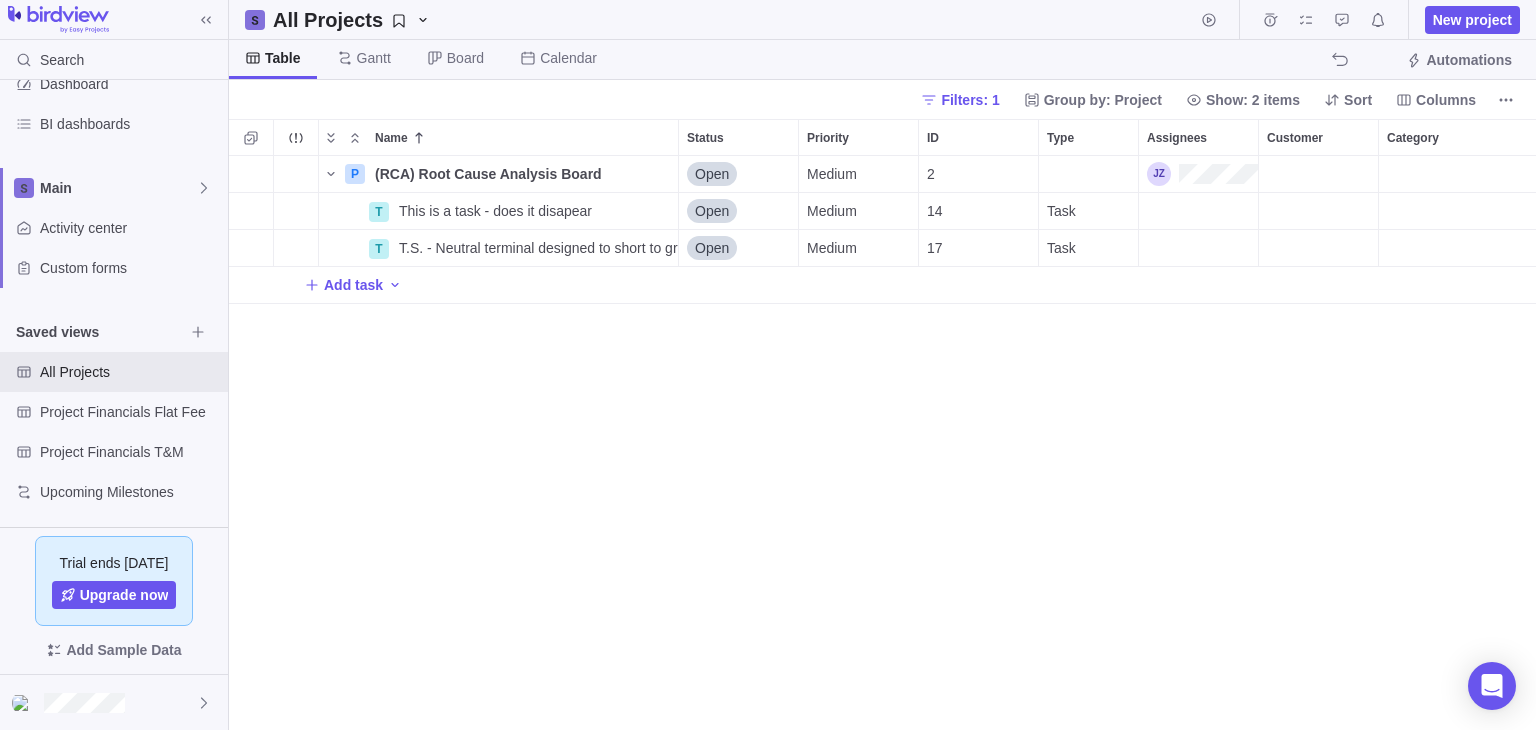 click on "P (RCA) Root Cause Analysis Board Details Open Medium 2 T This is a task - does it disapear Details Open Medium 14 Task T T.S. - Neutral terminal designed to short to ground | Project Name | Details Open Medium 17 Task Add task" at bounding box center [882, 443] 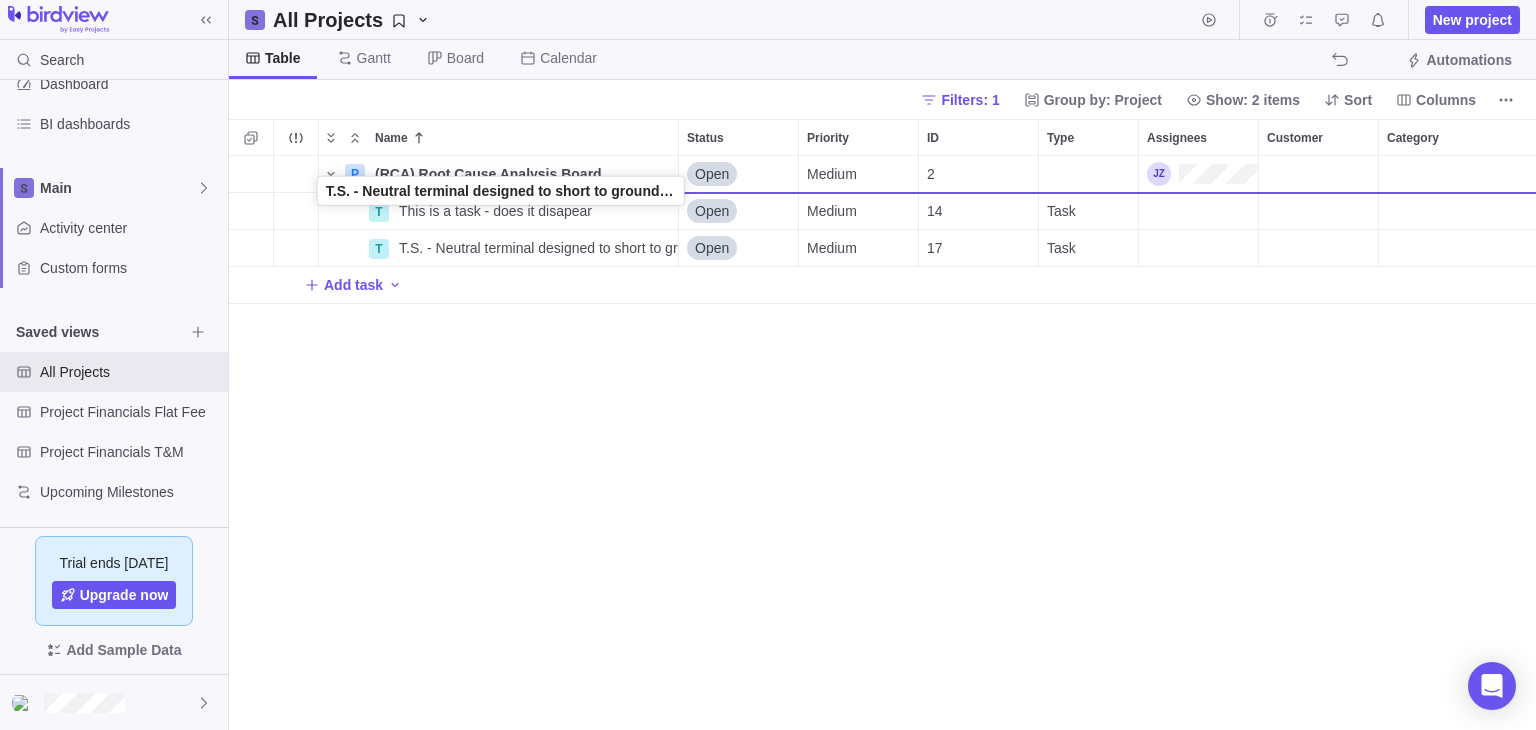 drag, startPoint x: 331, startPoint y: 248, endPoint x: 319, endPoint y: 194, distance: 55.31727 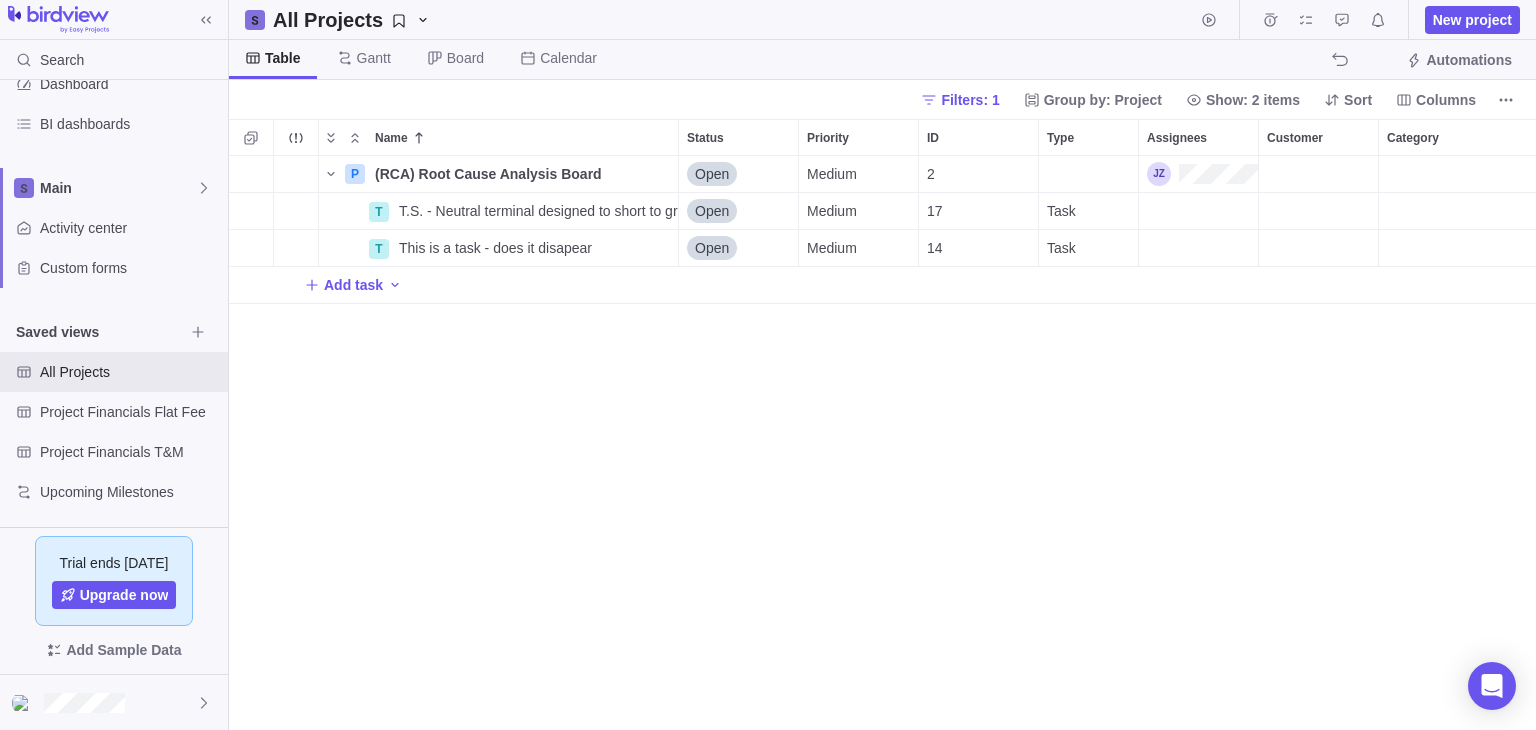 click on "P (RCA) Root Cause Analysis Board Details Open Medium 2 T T.S. - Neutral terminal designed to short to ground | Project Name | Details Open Medium 17 Task T This is a task - does it disapear Details Open Medium 14 Task Add task" at bounding box center (882, 443) 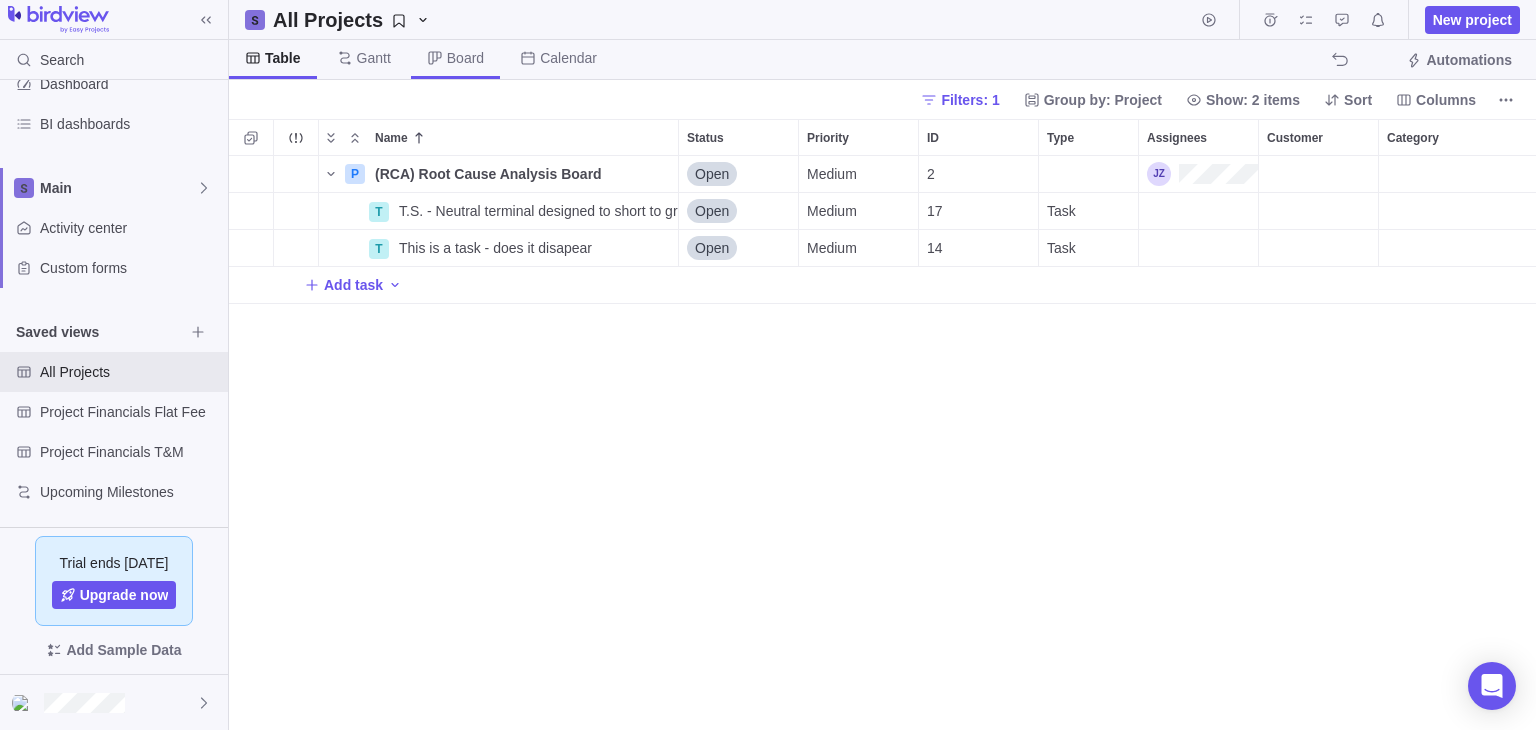 drag, startPoint x: 444, startPoint y: 52, endPoint x: 439, endPoint y: 64, distance: 13 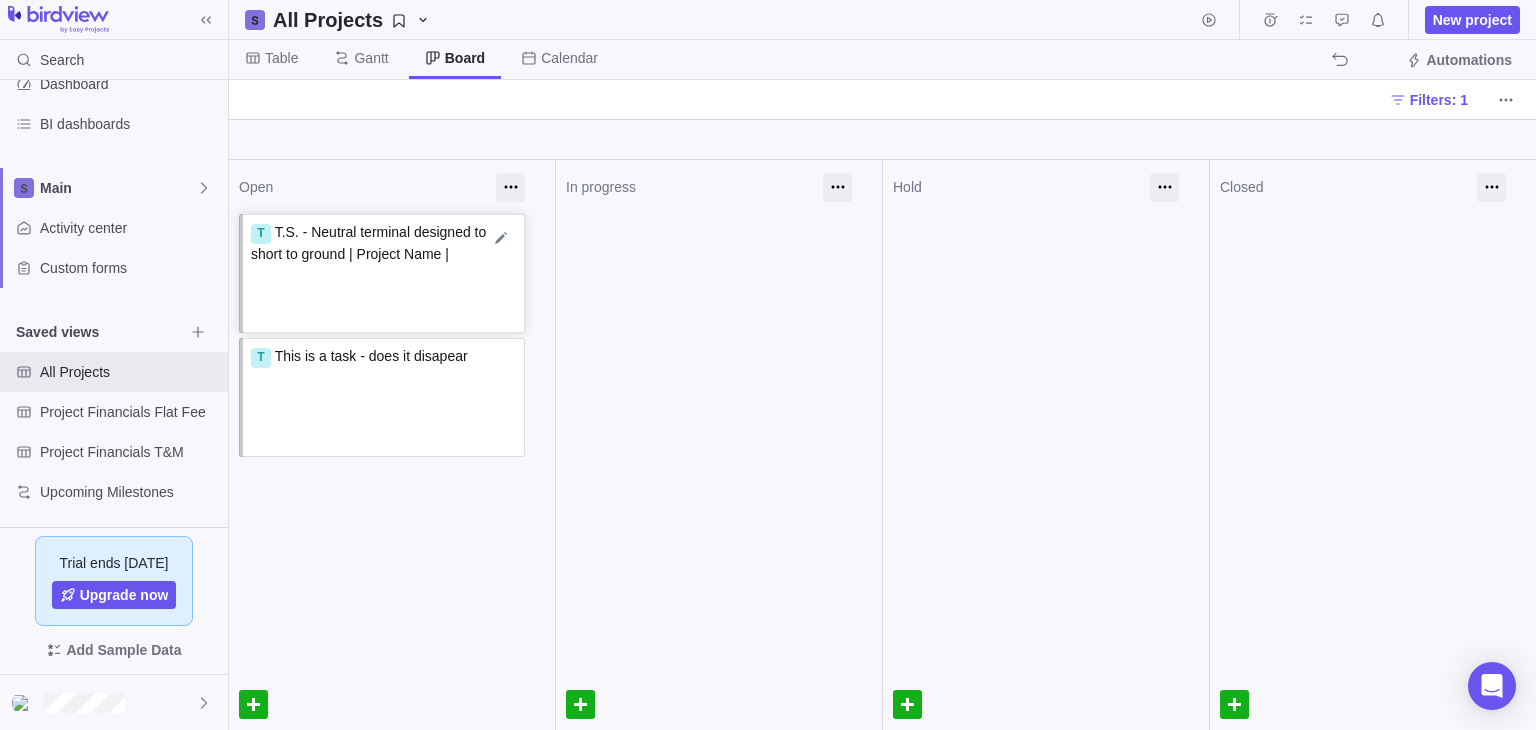 click on "T
T.S. - Neutral terminal designed to short to ground | Project Name |" at bounding box center (384, 252) 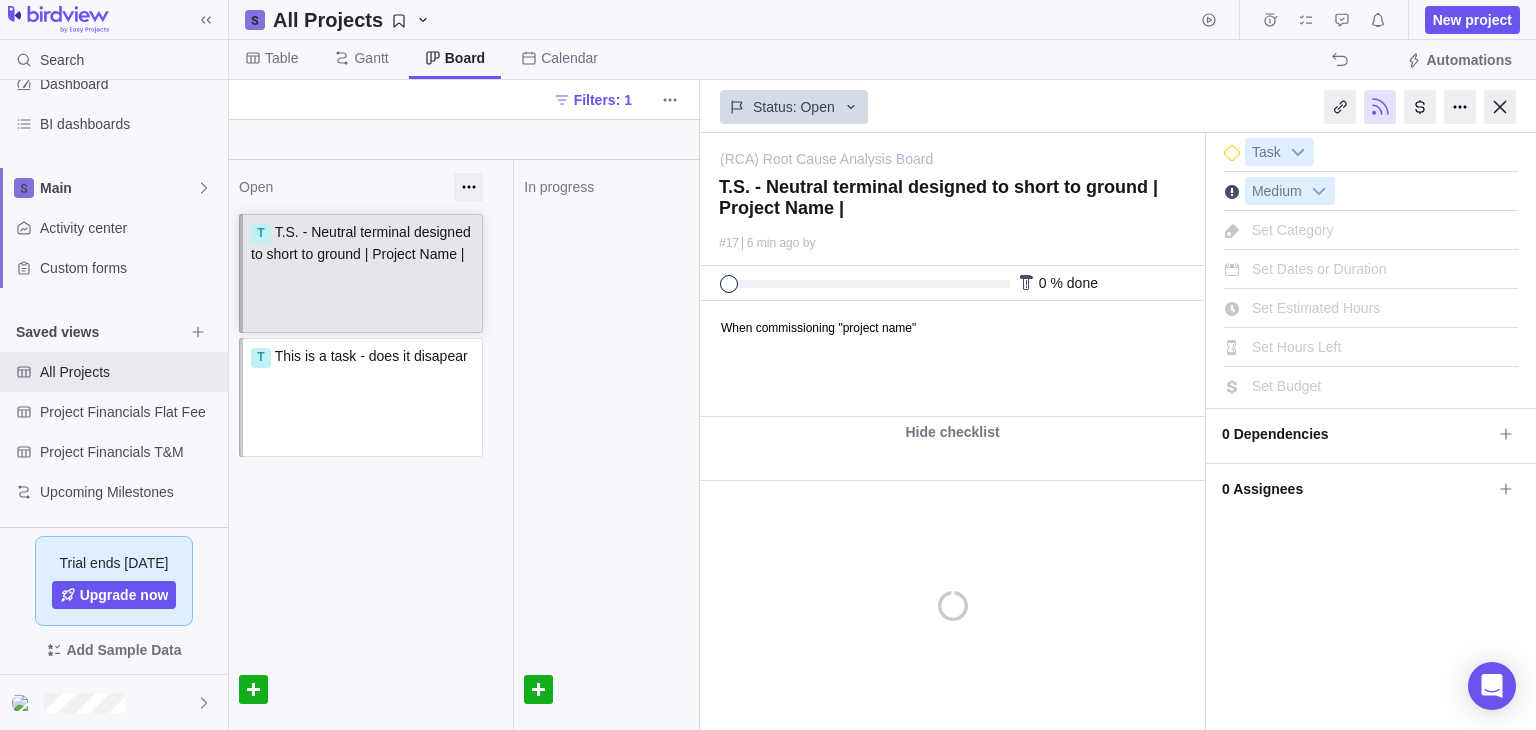 scroll, scrollTop: 0, scrollLeft: 0, axis: both 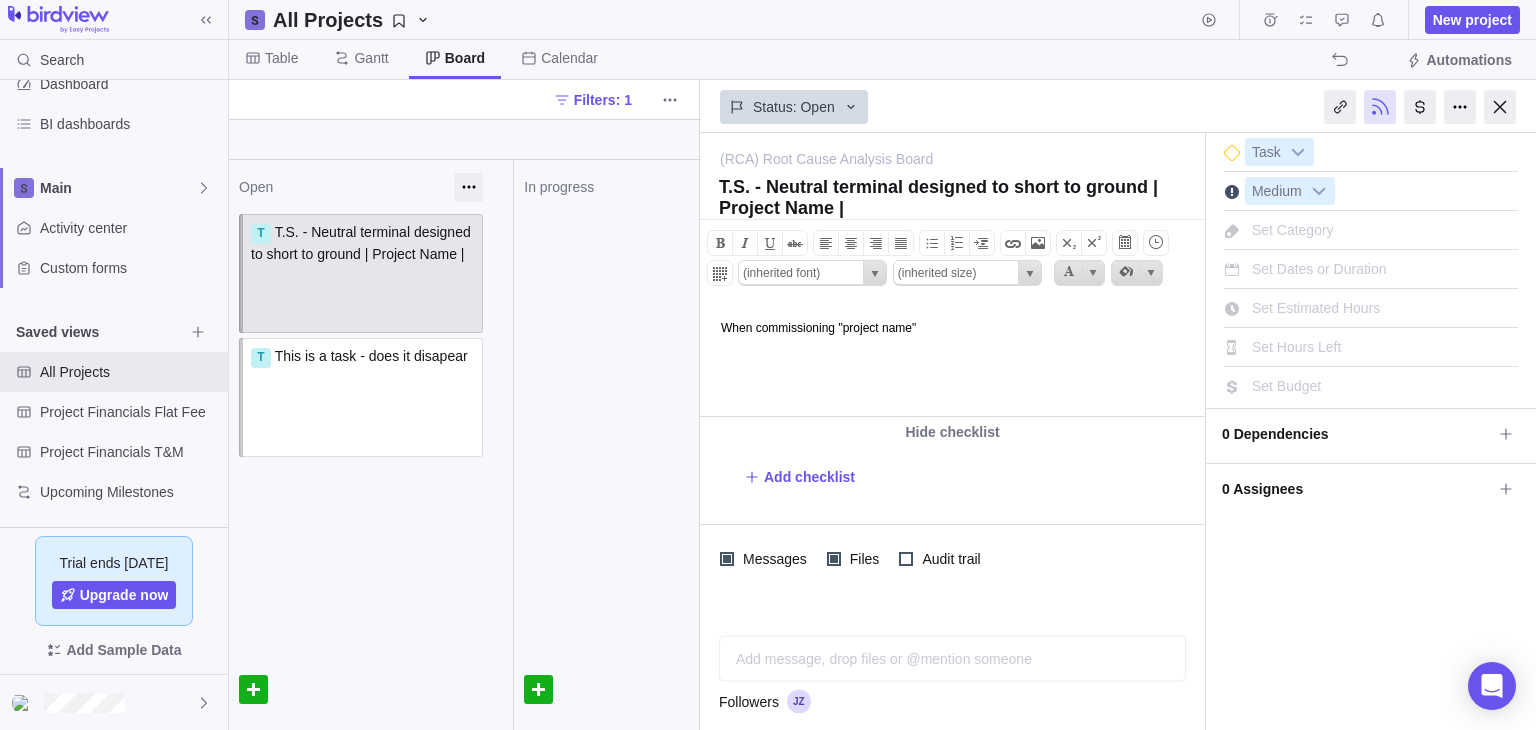 click on "When commissioning "project name"" at bounding box center (951, 359) 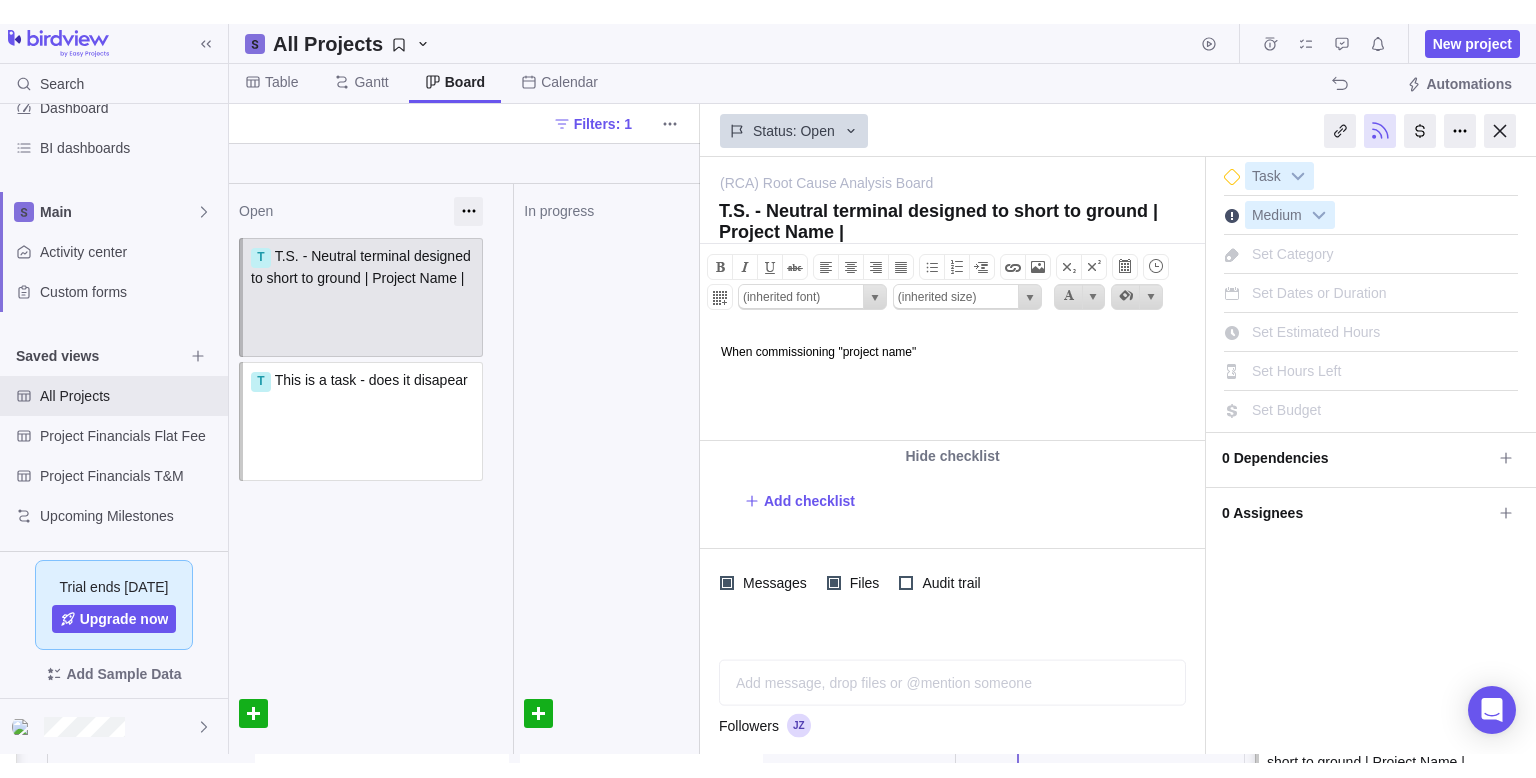 scroll, scrollTop: 0, scrollLeft: 0, axis: both 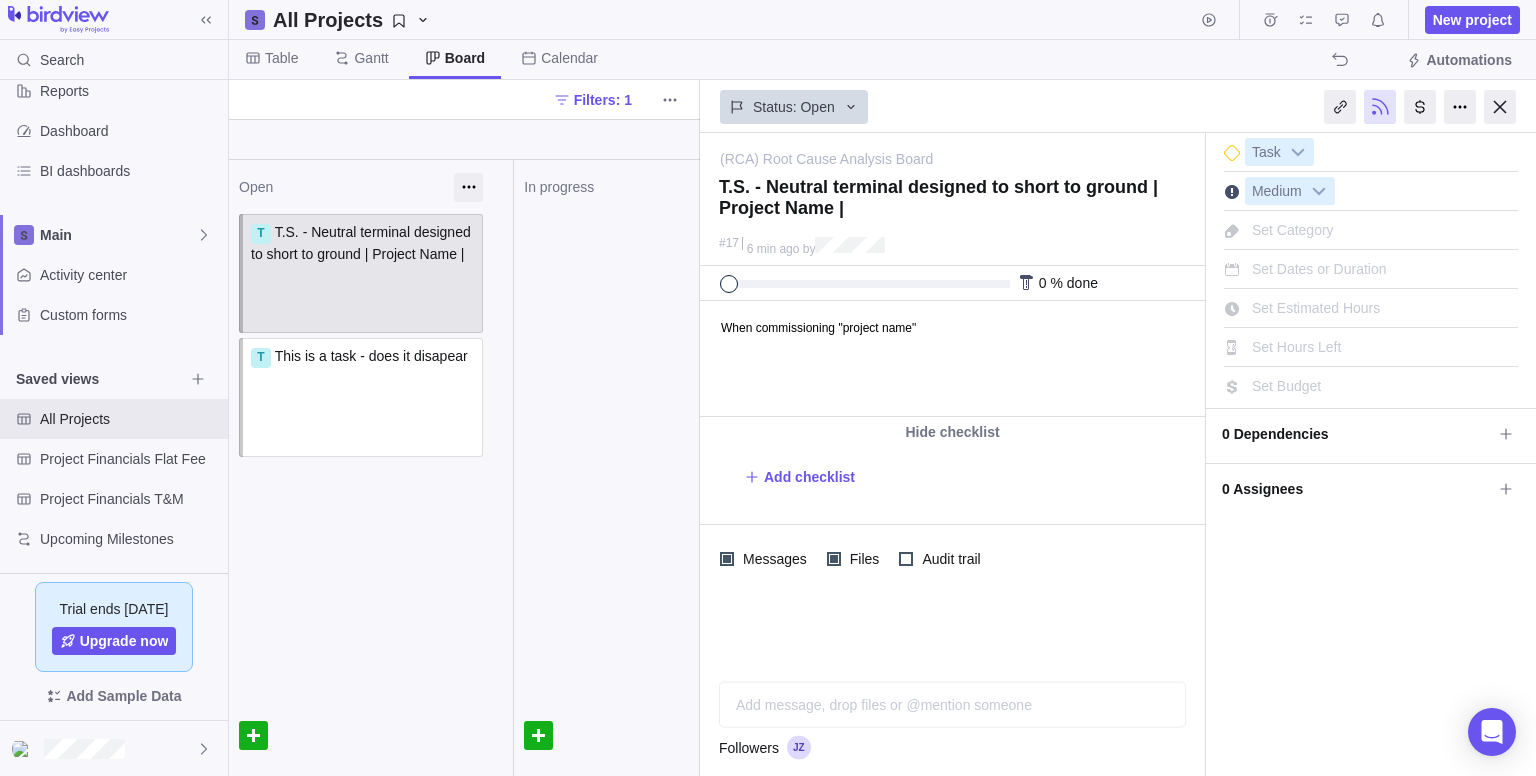 click on "In progress" at bounding box center (655, 468) 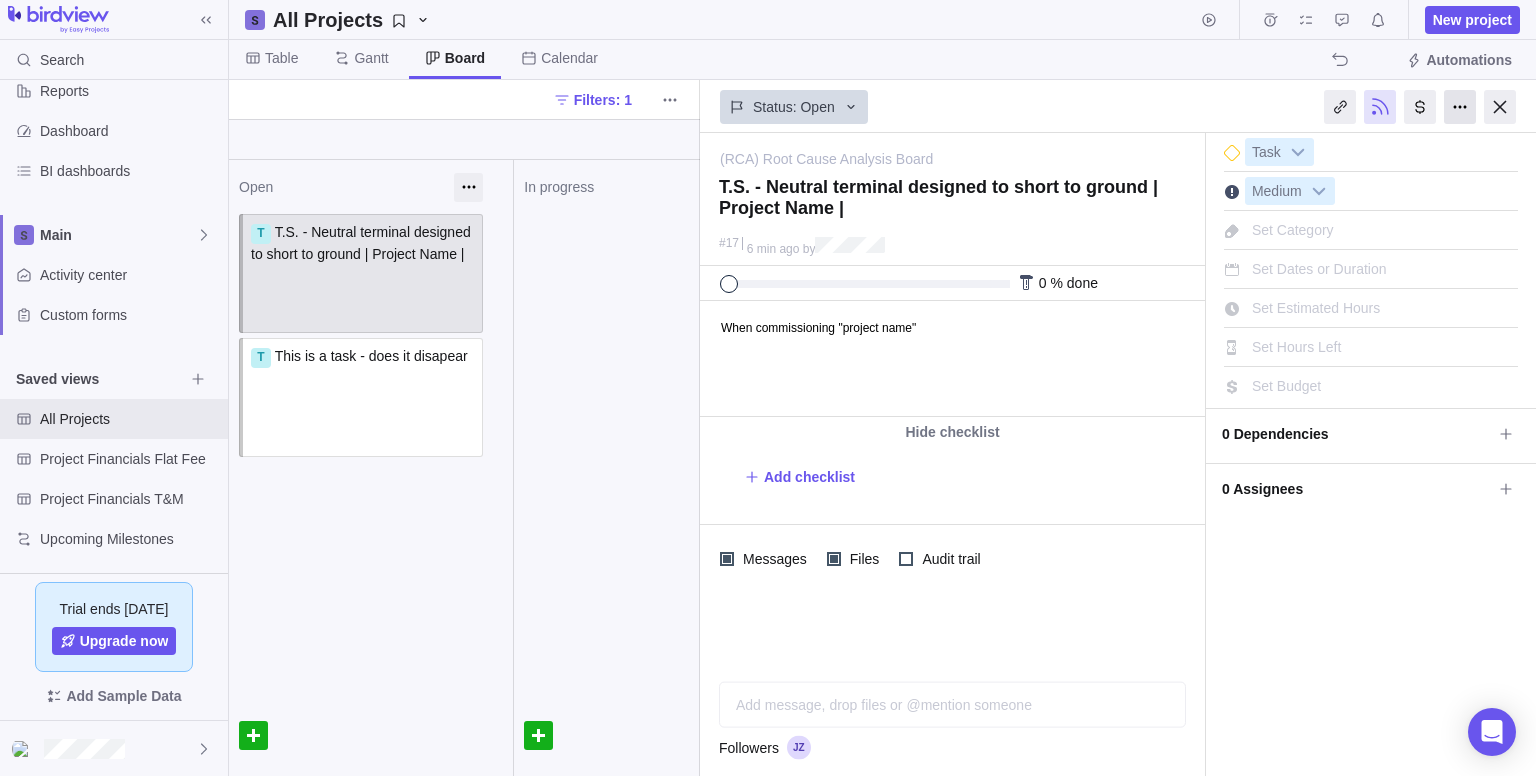 click at bounding box center (1460, 107) 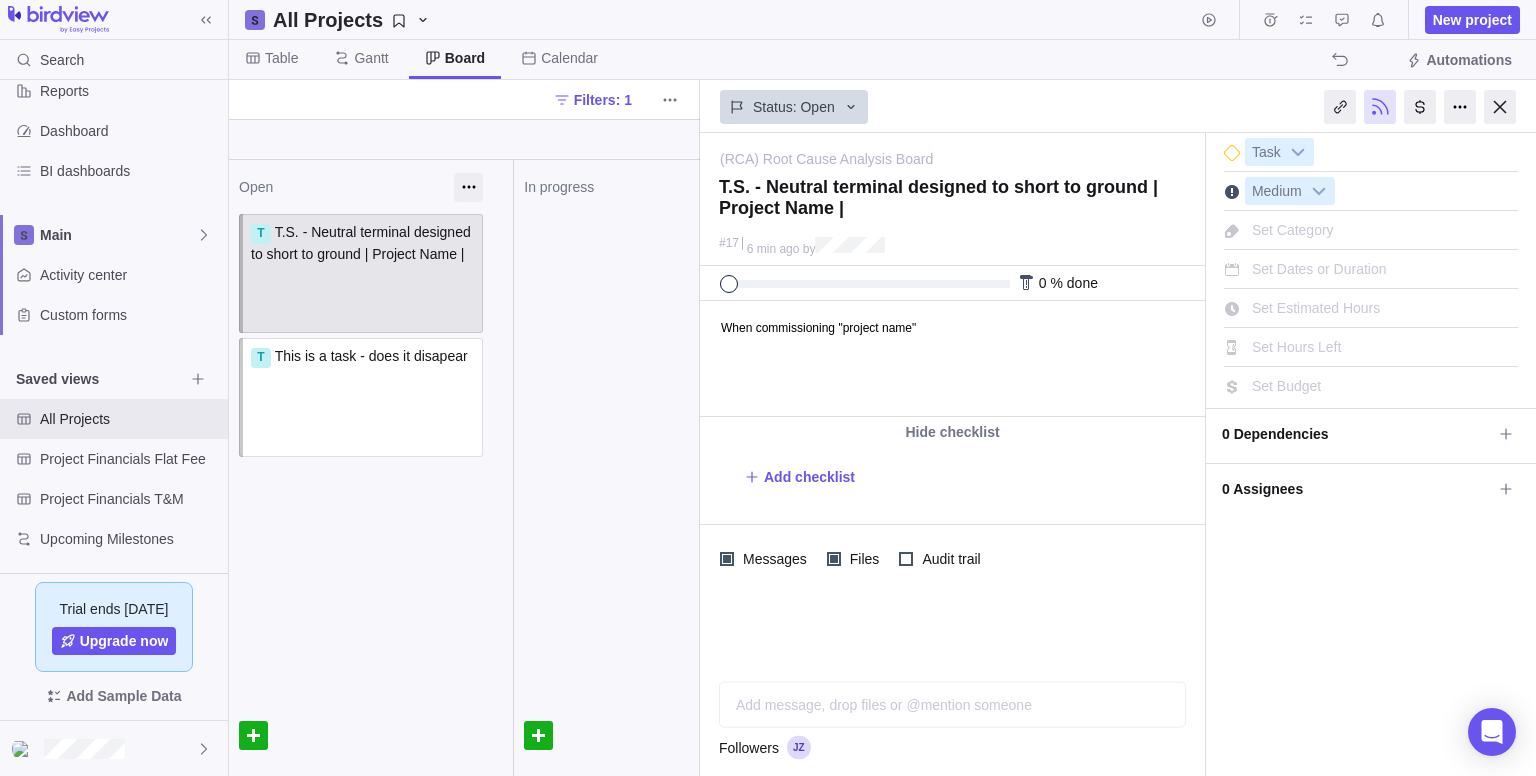 click on "When commissioning "project name"" at bounding box center [951, 359] 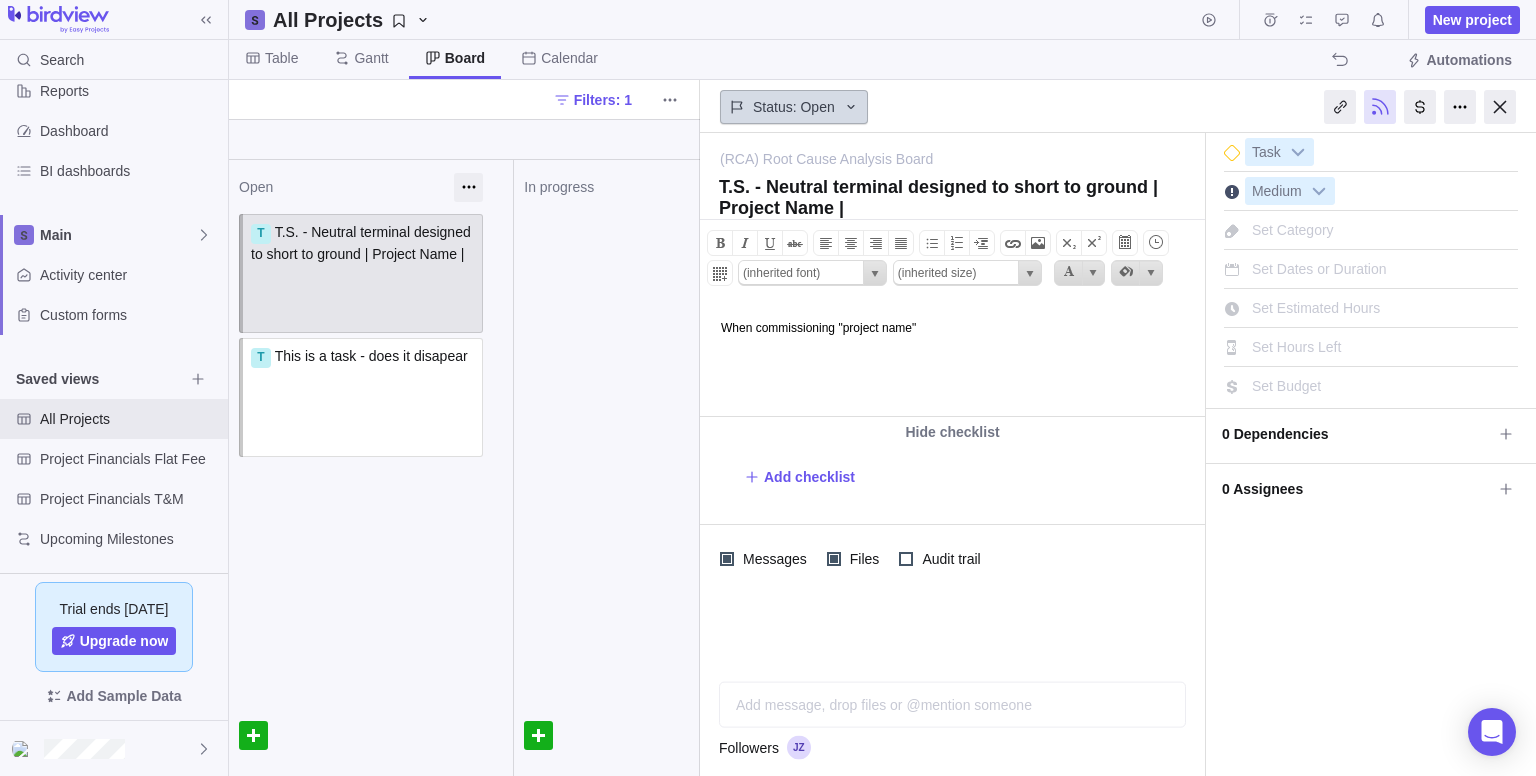 click on "Status: Open" at bounding box center (794, 107) 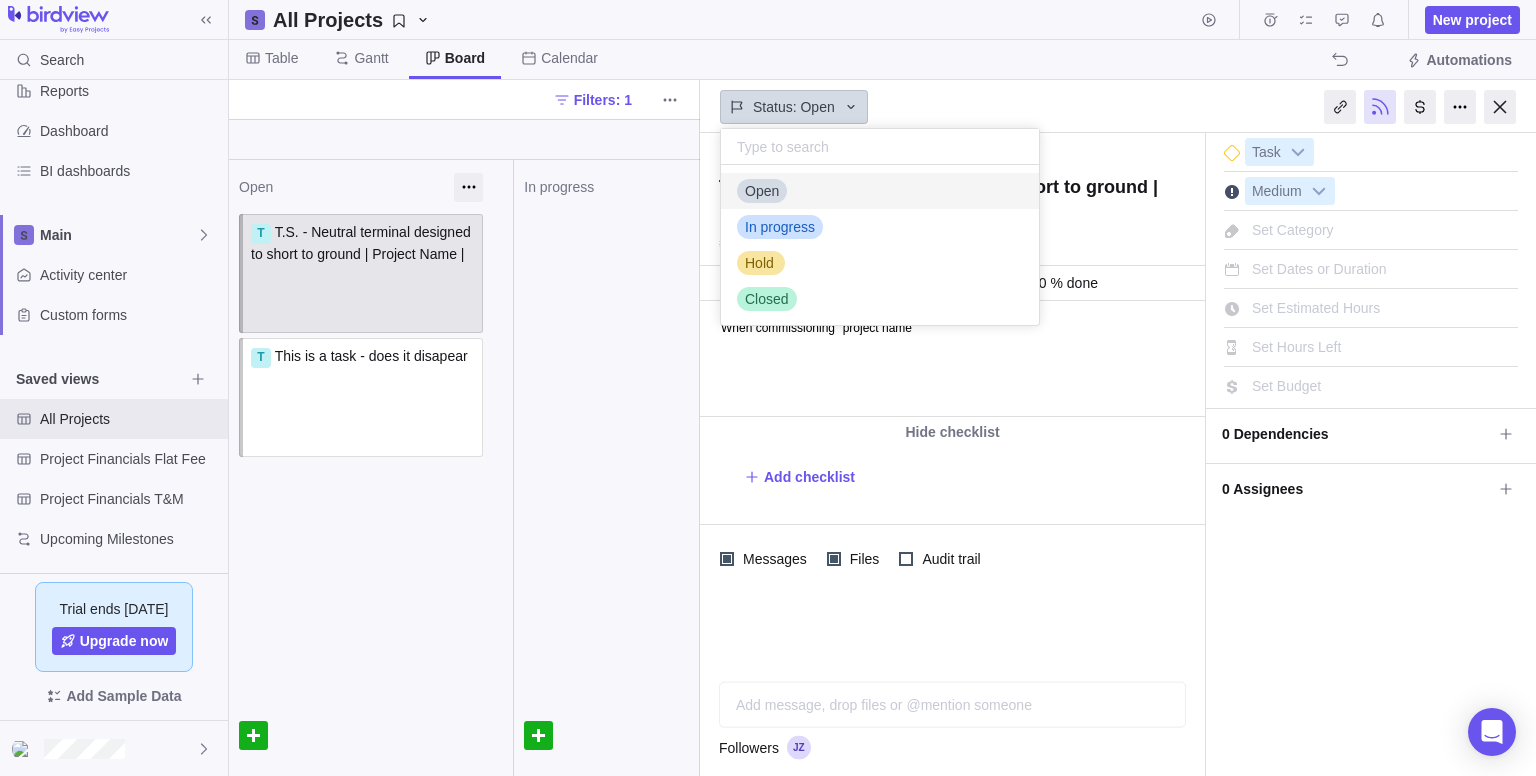 scroll, scrollTop: 16, scrollLeft: 16, axis: both 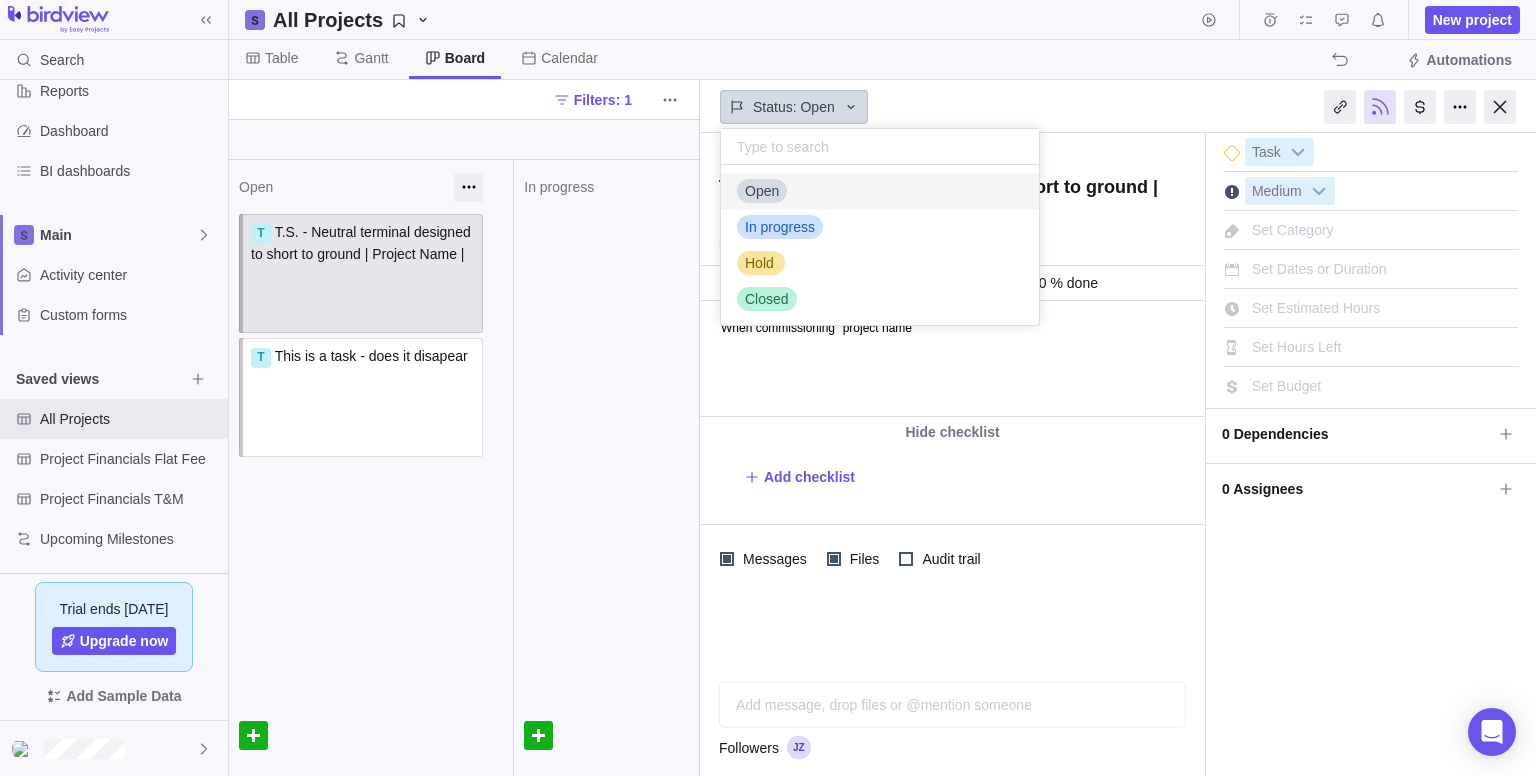 drag, startPoint x: 1037, startPoint y: 72, endPoint x: 1040, endPoint y: 84, distance: 12.369317 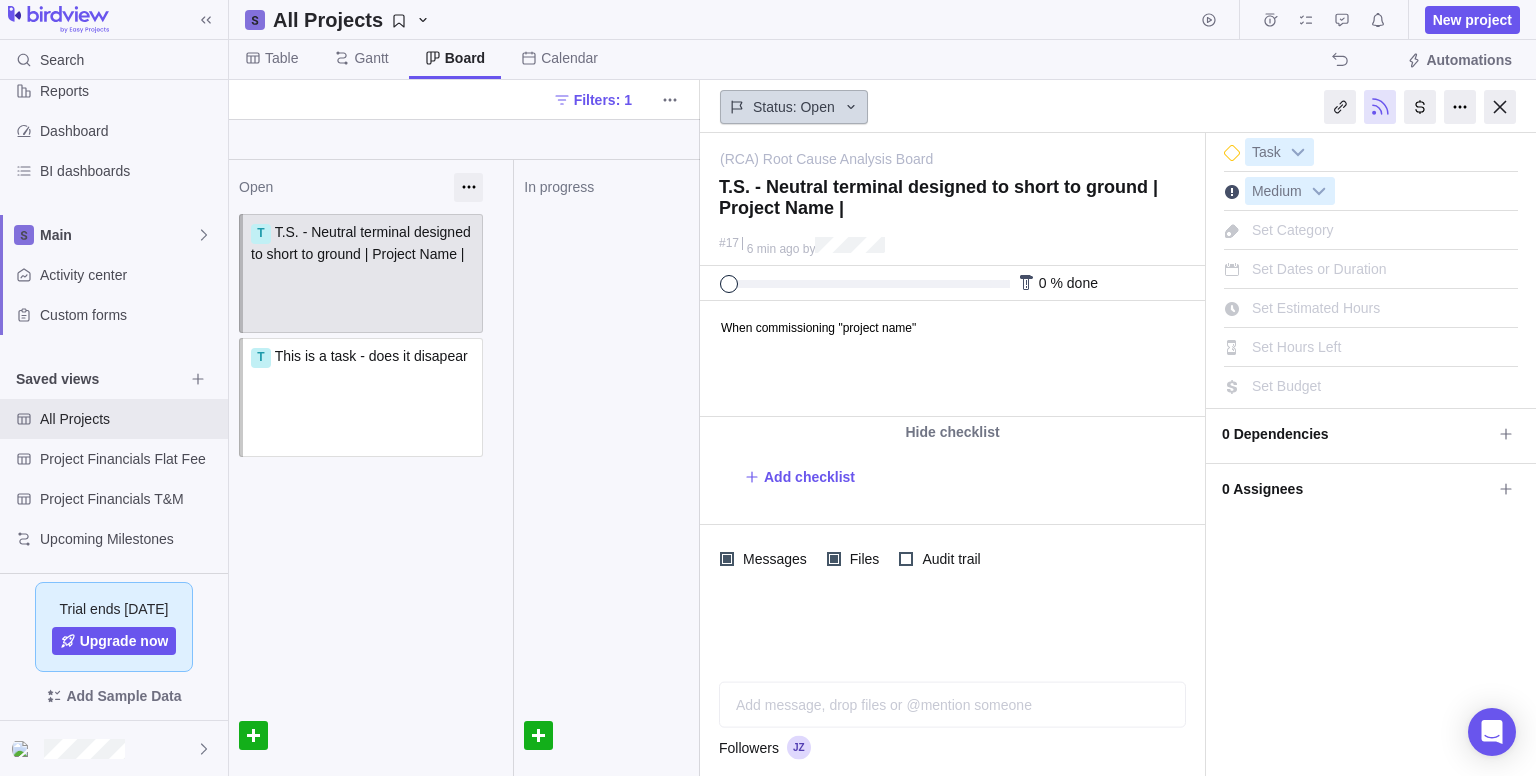 click on "Status: Open" at bounding box center [794, 107] 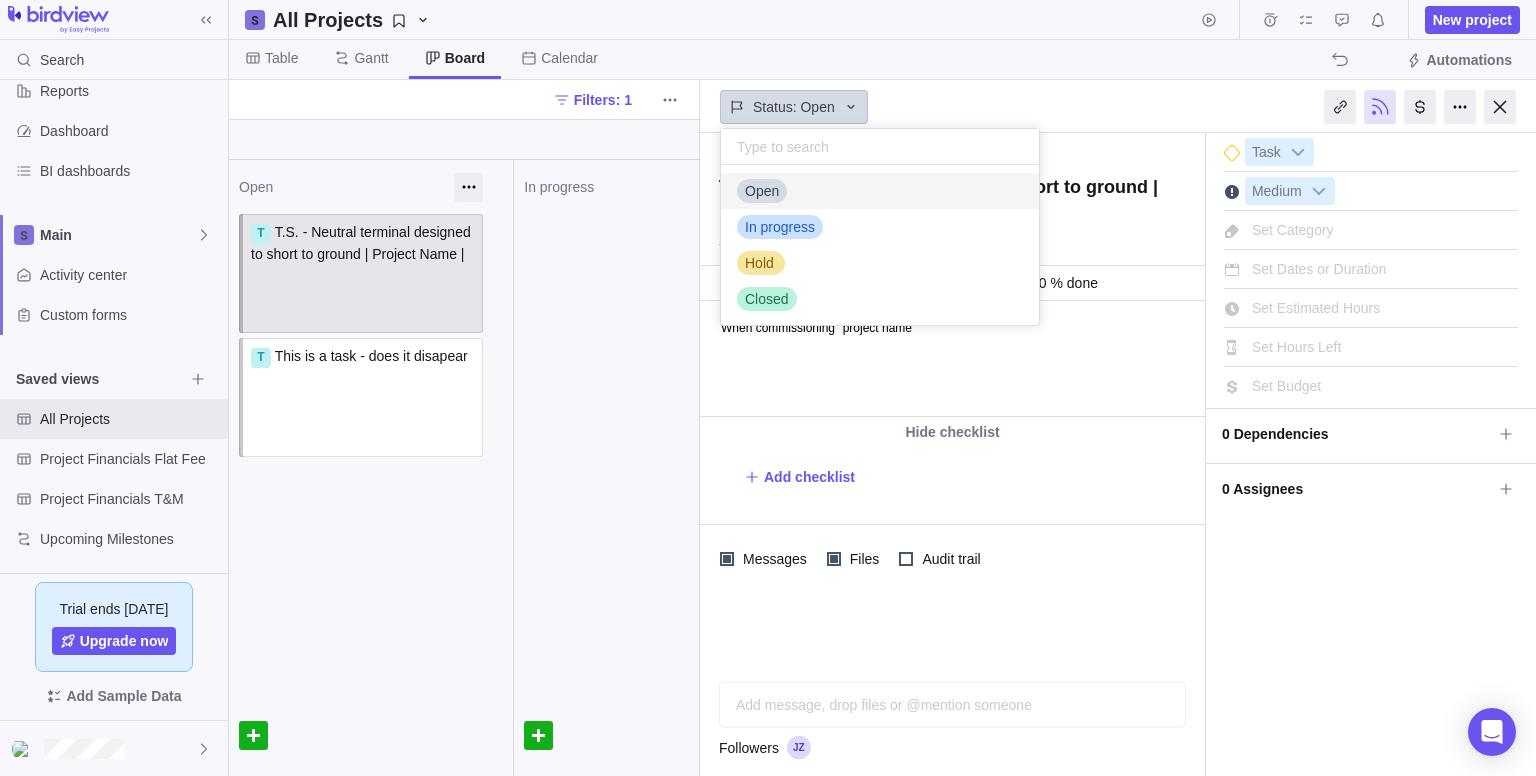 scroll, scrollTop: 16, scrollLeft: 16, axis: both 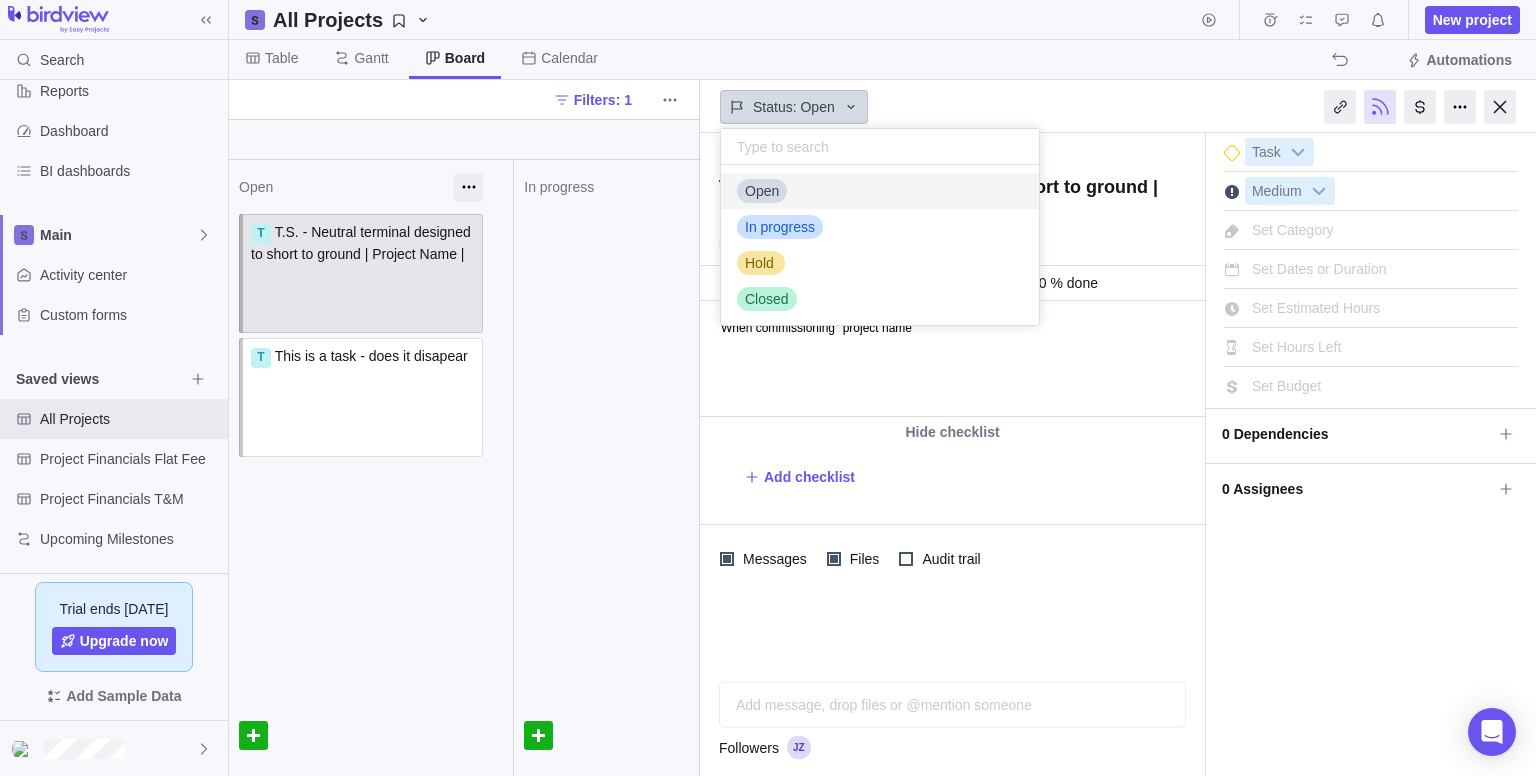 click on "Search Time logs history Invoices Resources Reports Dashboard BI dashboards Main Activity center Custom forms Saved views All Projects Project Financials Flat Fee Project Financials T&M Upcoming Milestones Trial ends [DATE] Upgrade now Add Sample Data All Projects New project Table [PERSON_NAME] Board Calendar Automations Filters: 1
Open
T
T.S. - Neutral terminal designed to short to ground | Project Name |
Assign to
T
This is a task - does it disapear
Assign to" at bounding box center (768, 388) 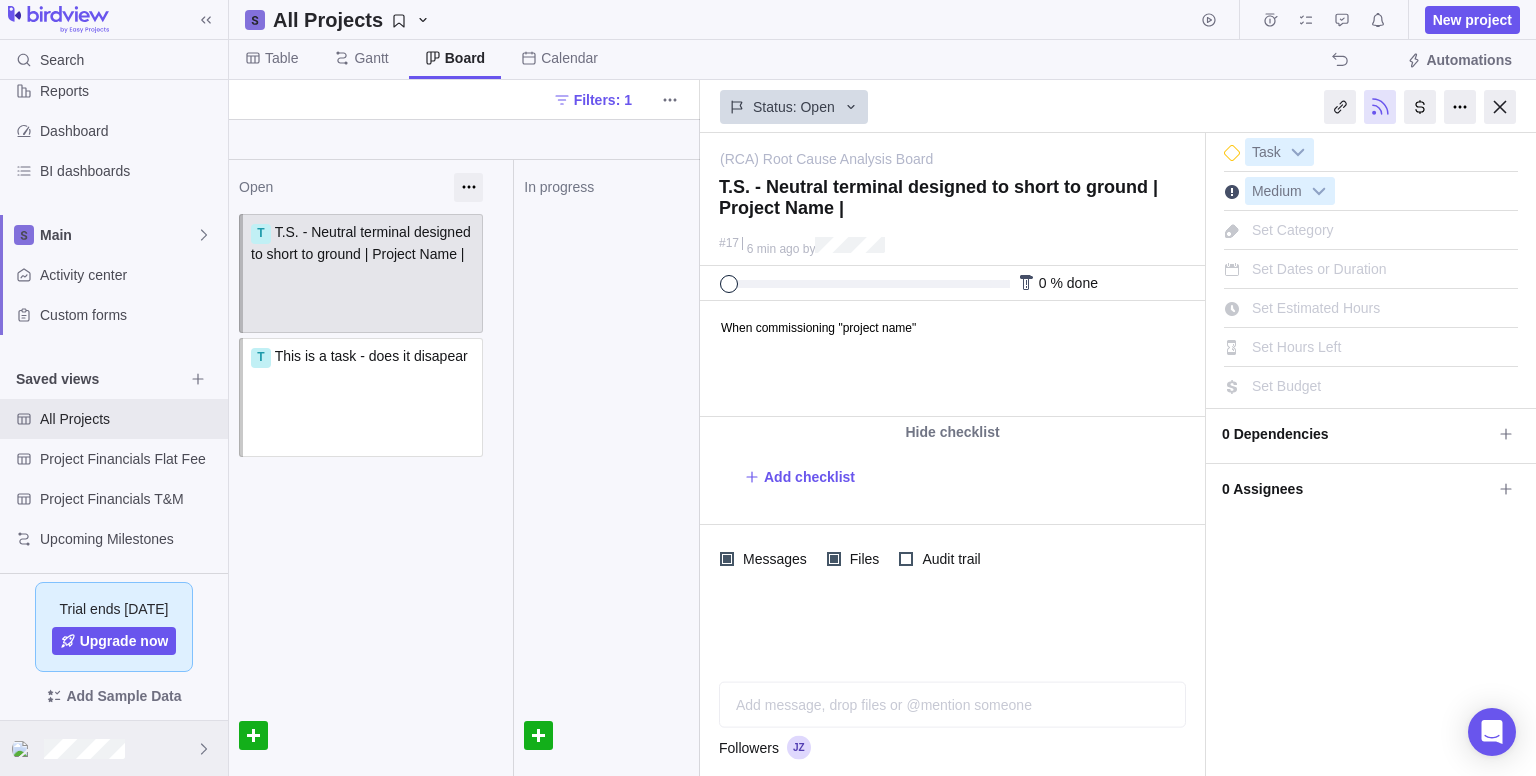 click 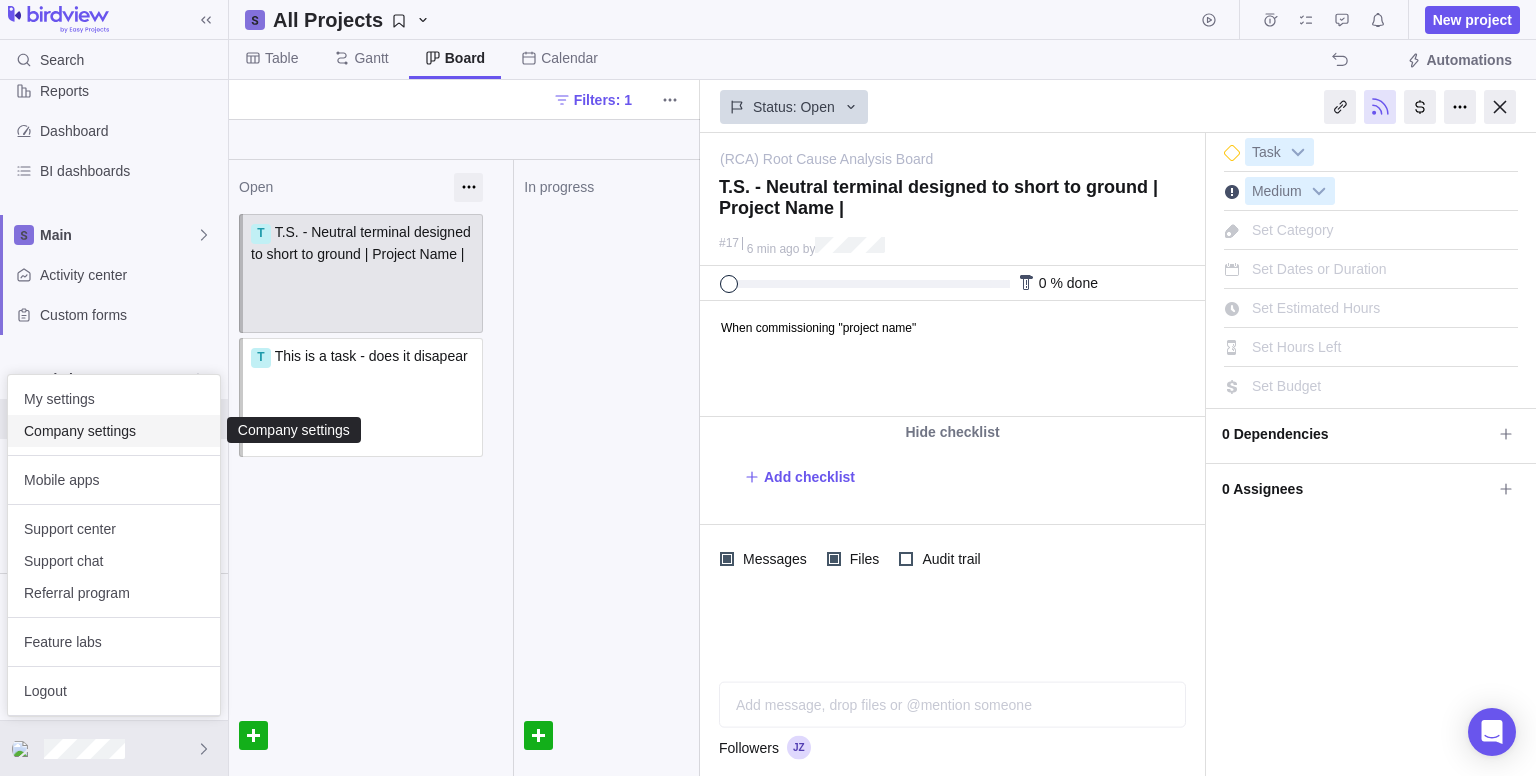 click on "Company settings" at bounding box center [114, 431] 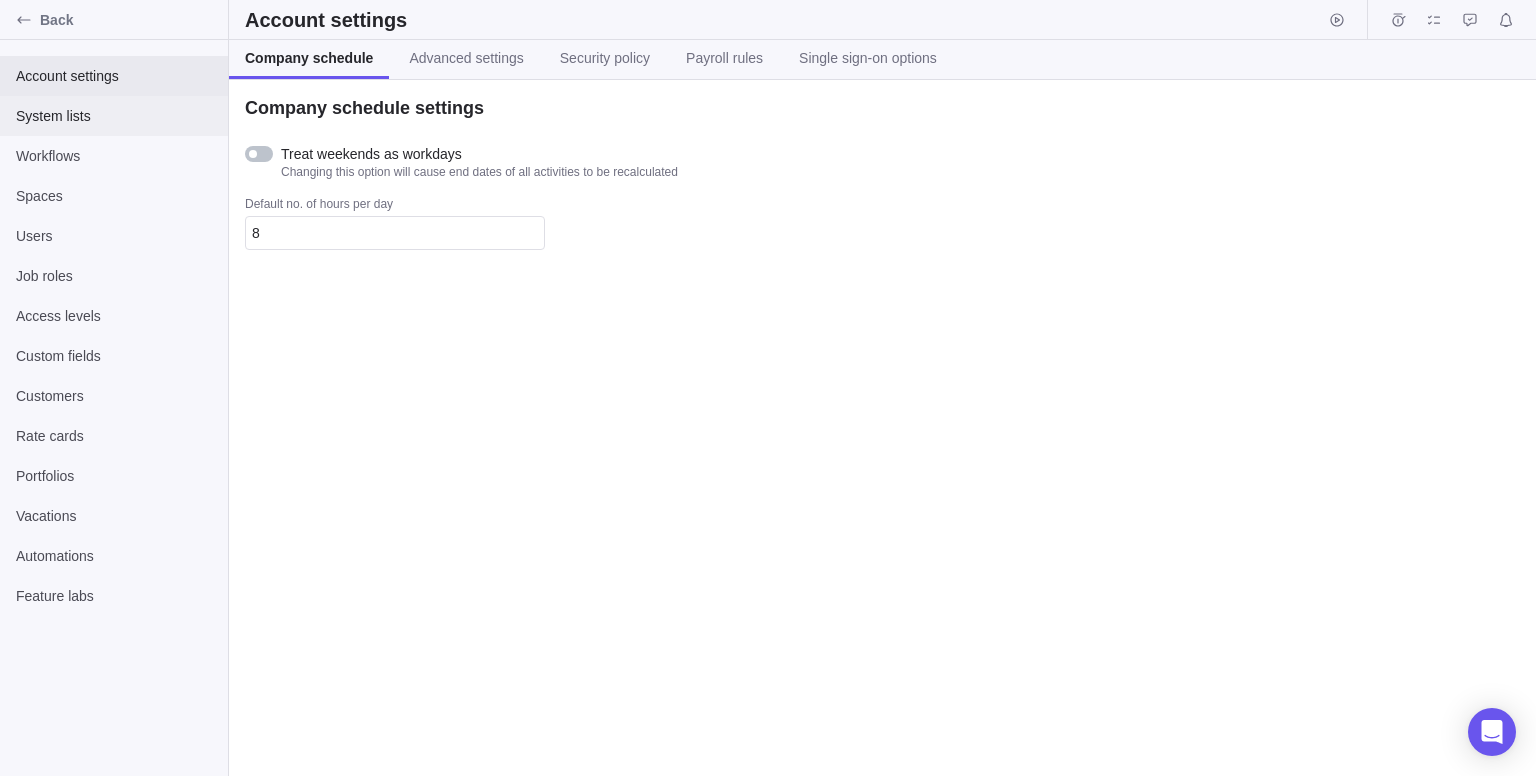 click on "System lists" at bounding box center [114, 116] 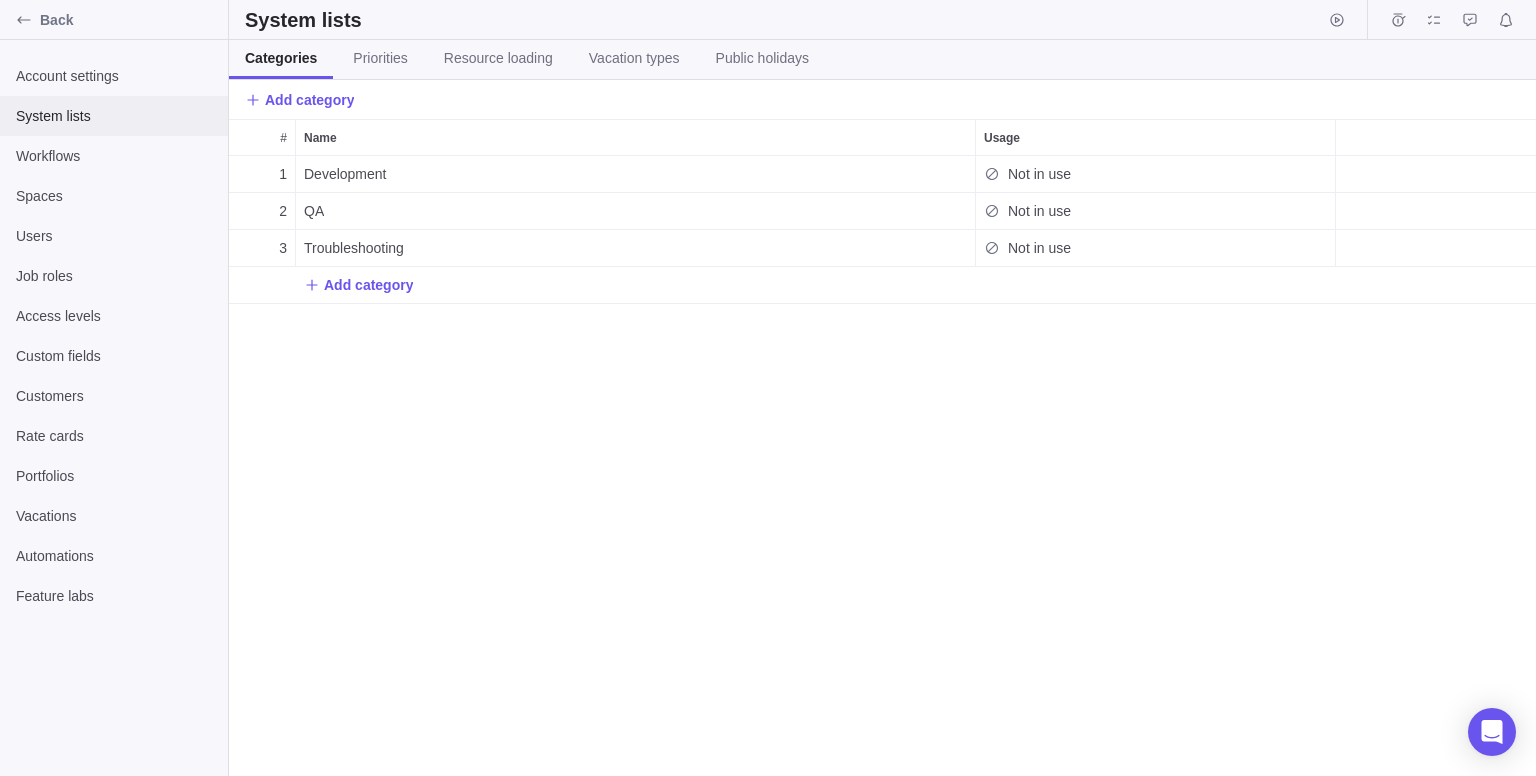 scroll, scrollTop: 15, scrollLeft: 16, axis: both 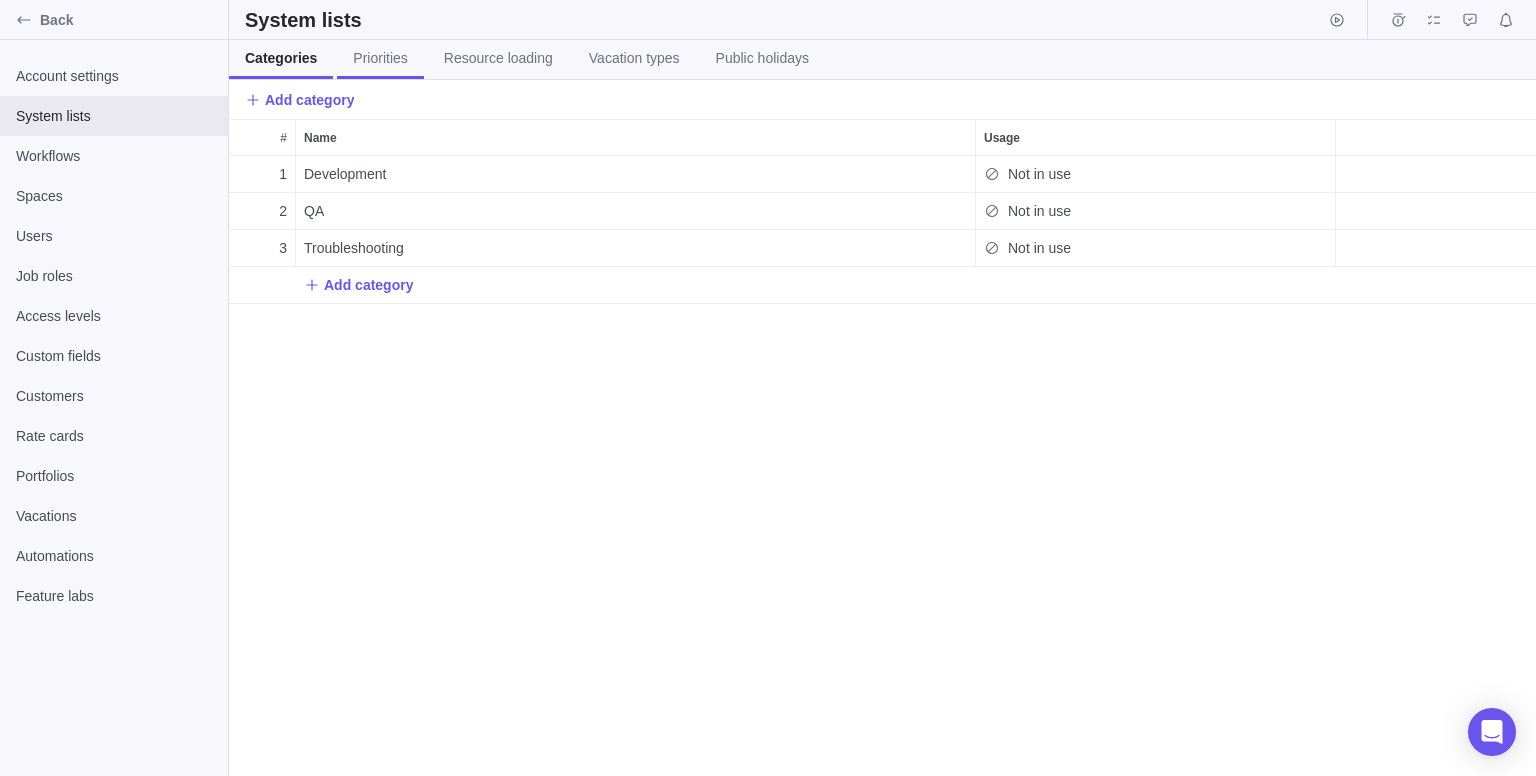 click on "Priorities" at bounding box center [380, 58] 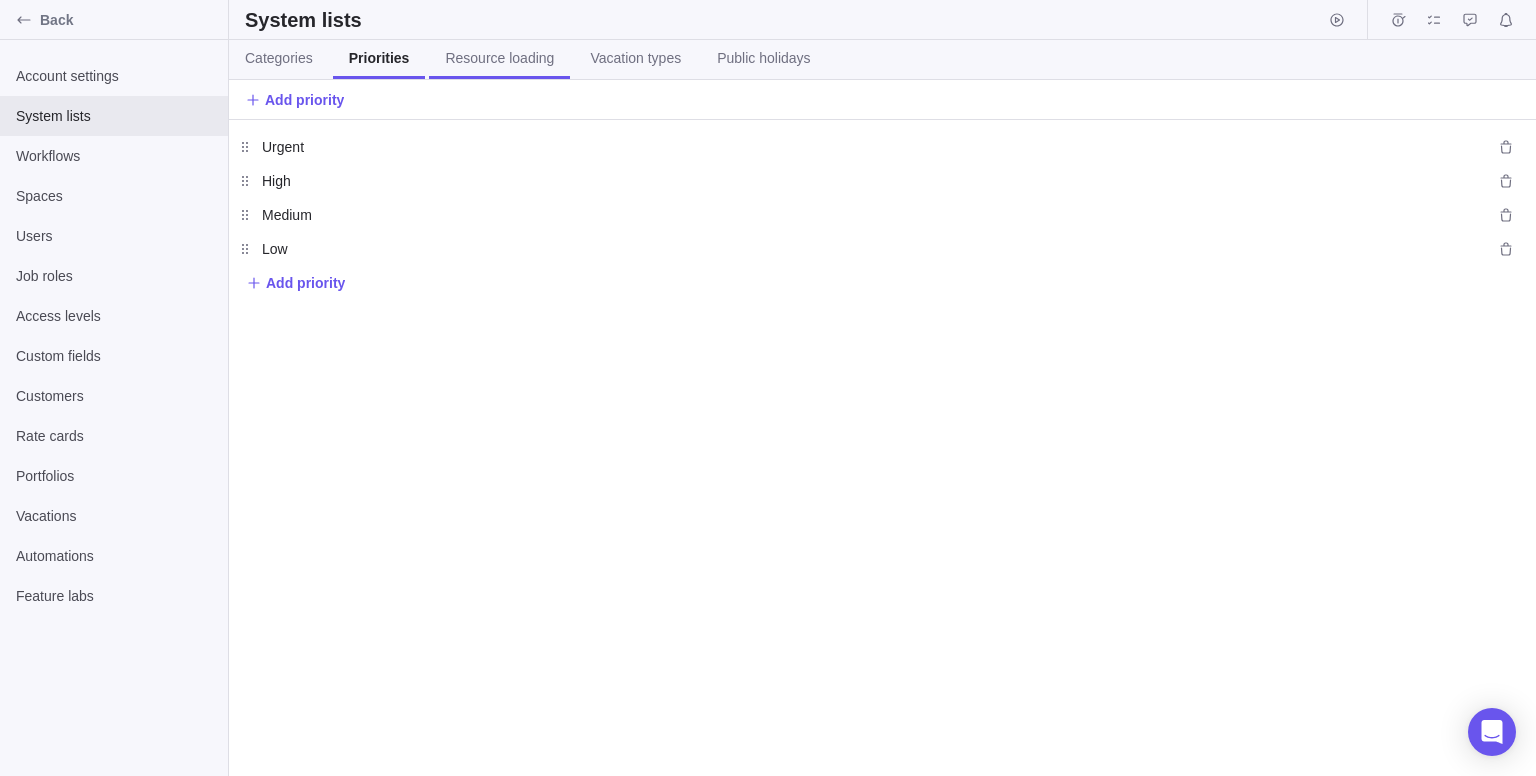 click on "Resource loading" at bounding box center [499, 58] 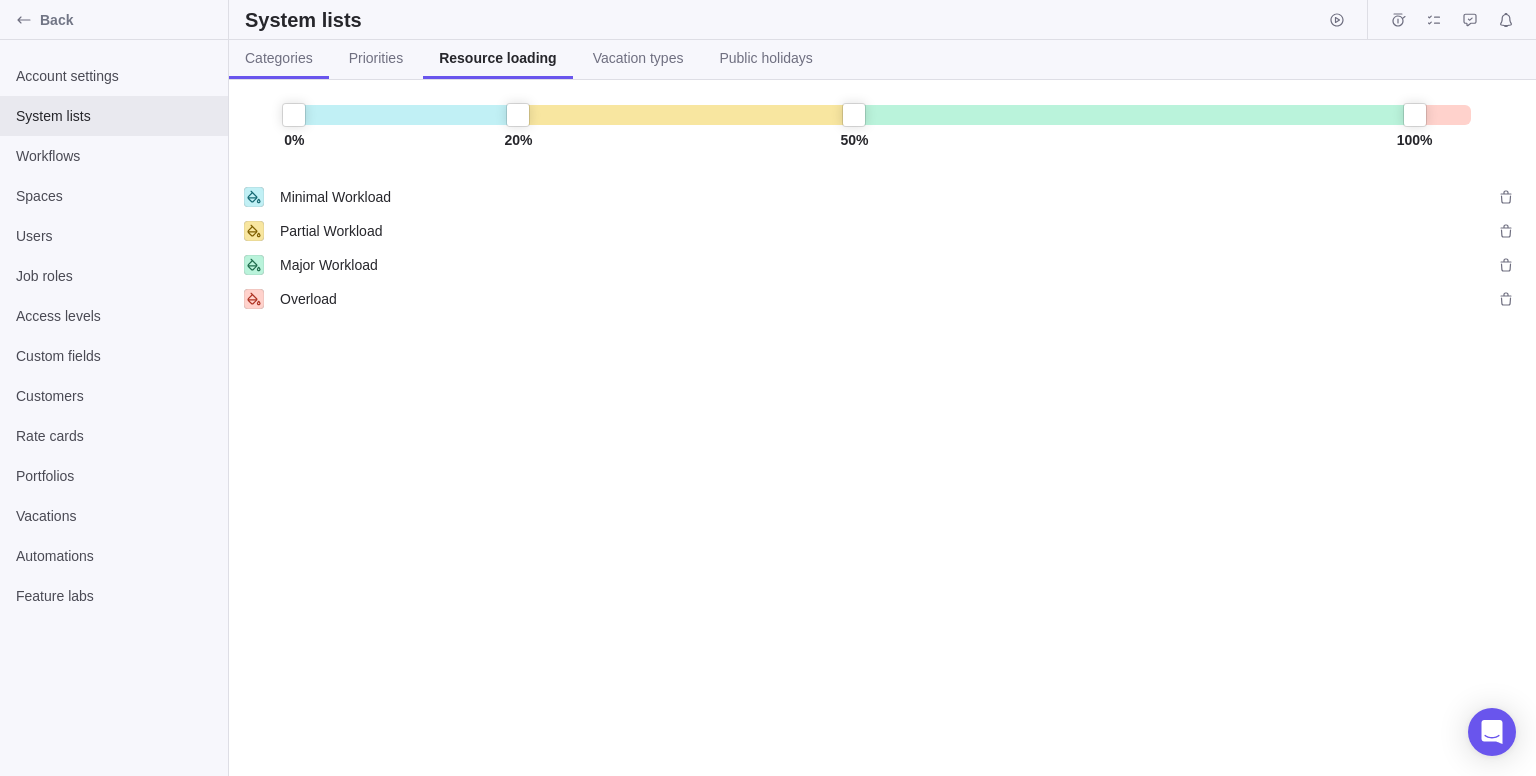 click on "Categories" at bounding box center (279, 58) 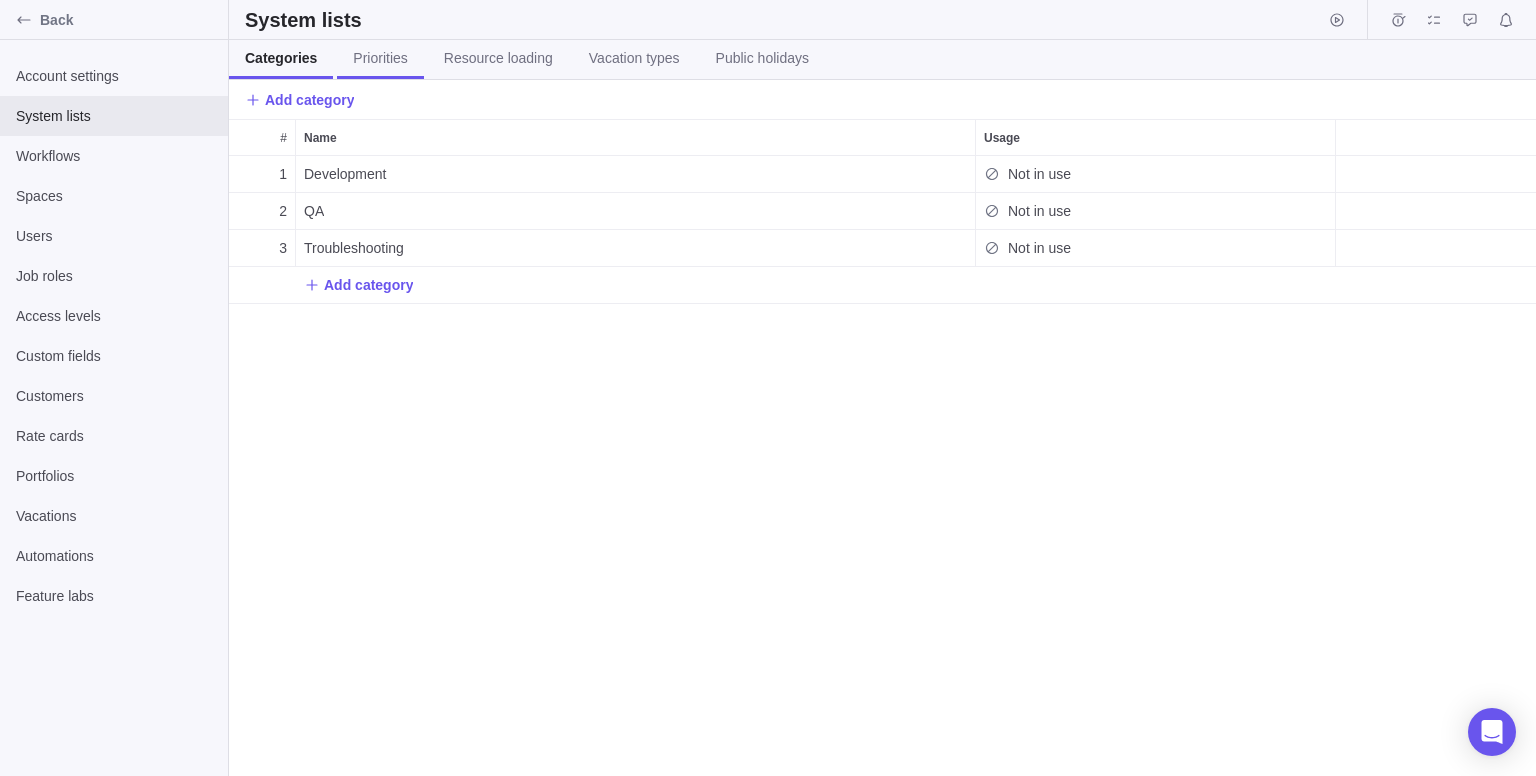 scroll, scrollTop: 15, scrollLeft: 16, axis: both 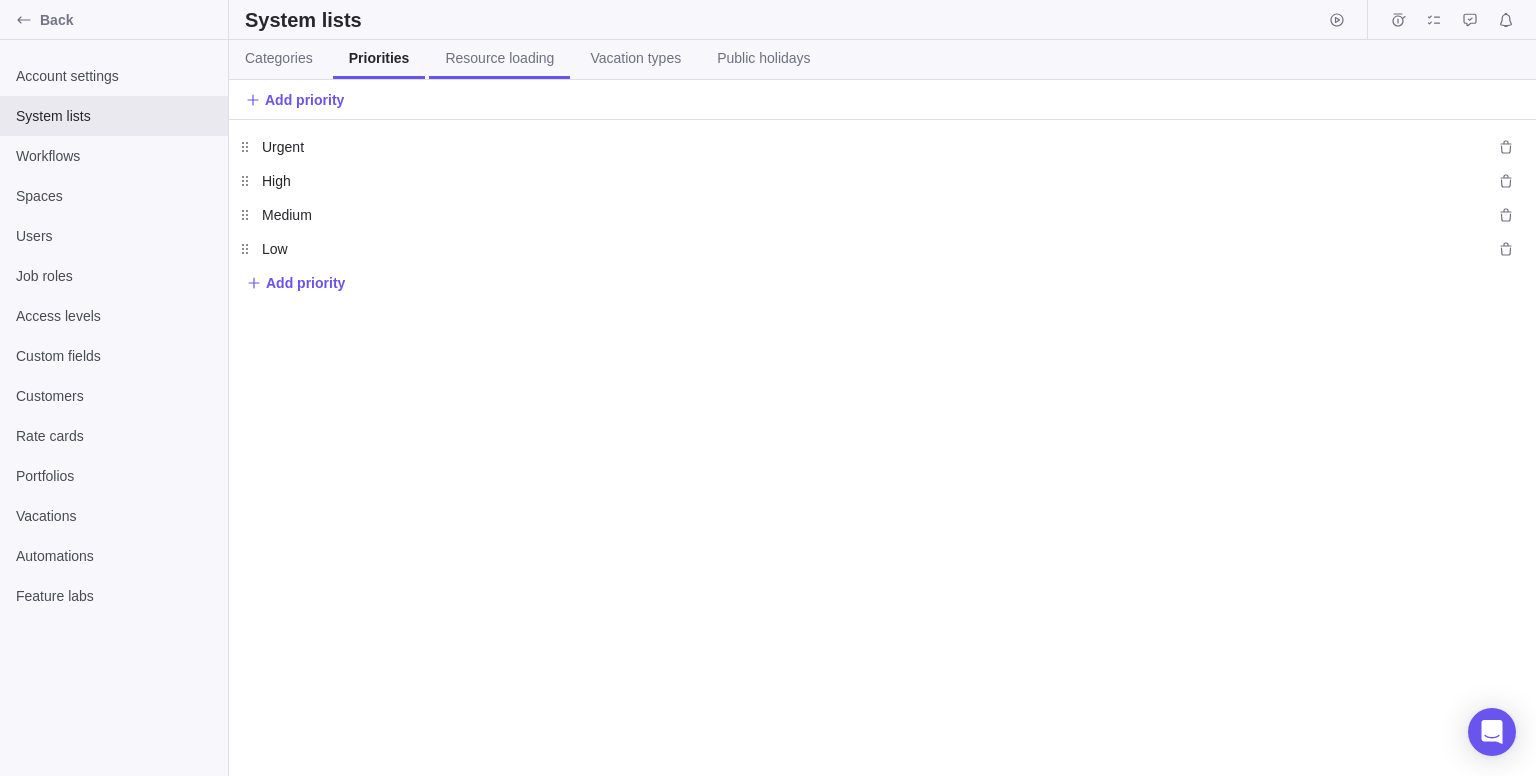 click on "Resource loading" at bounding box center (499, 59) 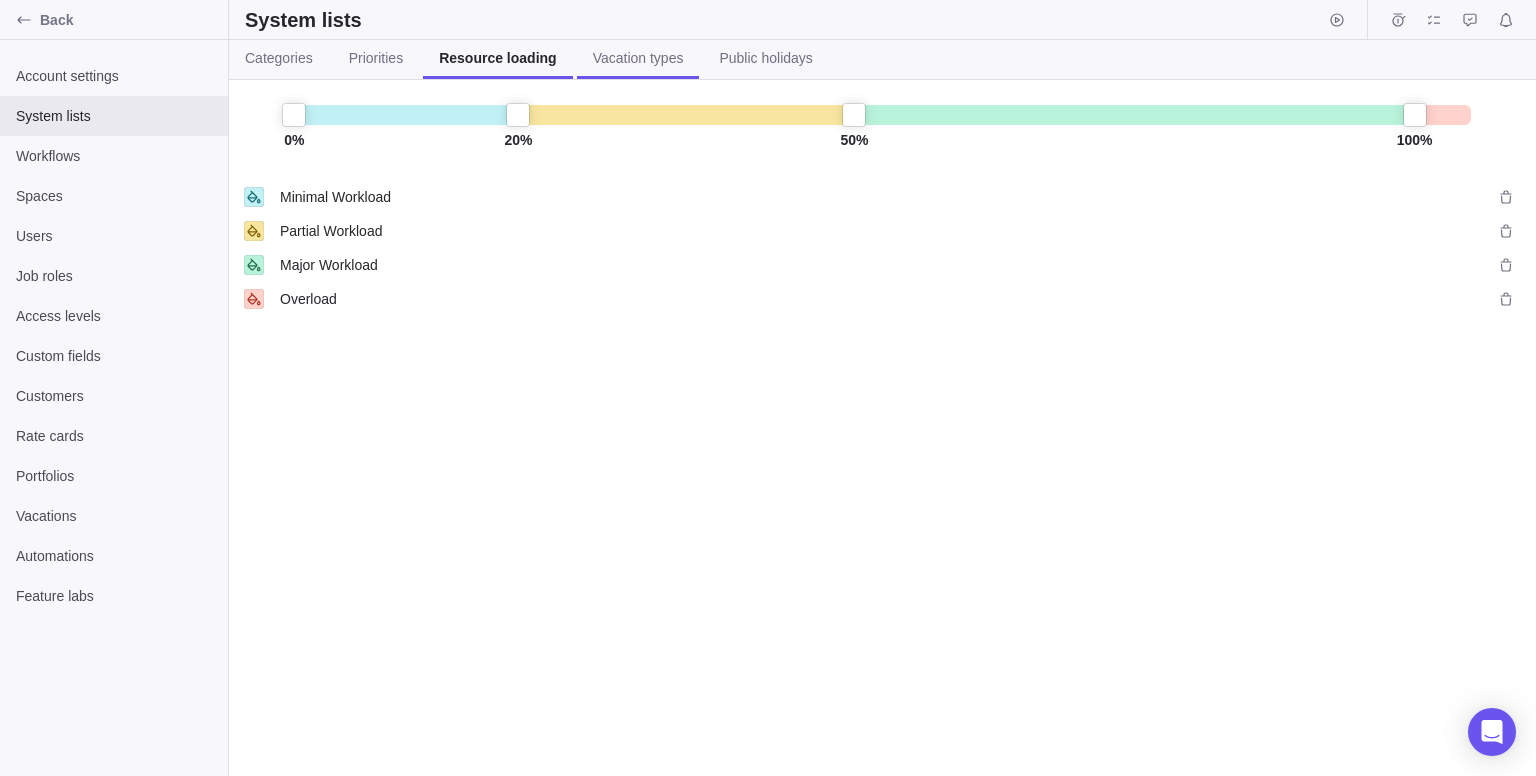 click on "Vacation types" at bounding box center [638, 59] 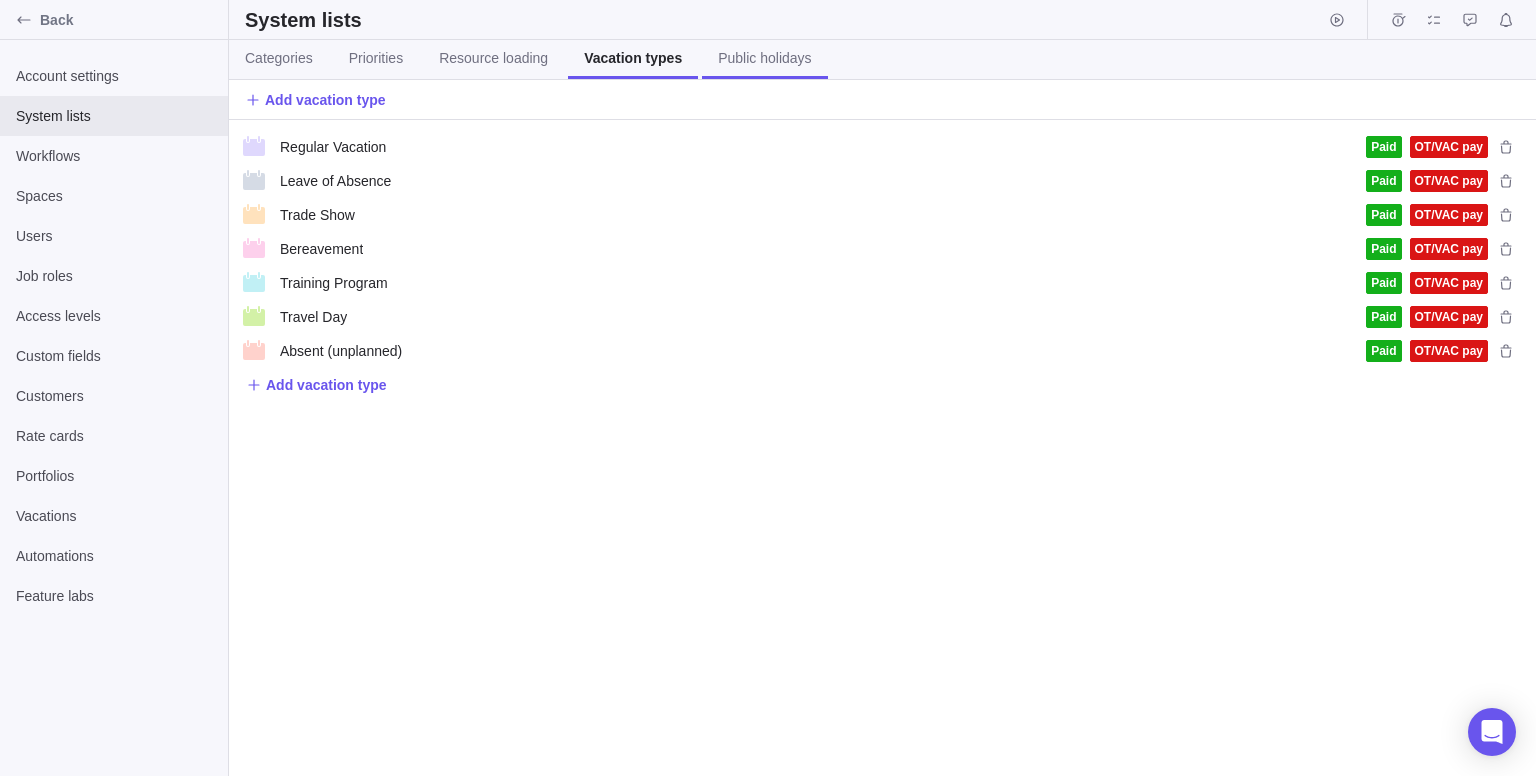 click on "Public holidays" at bounding box center [764, 58] 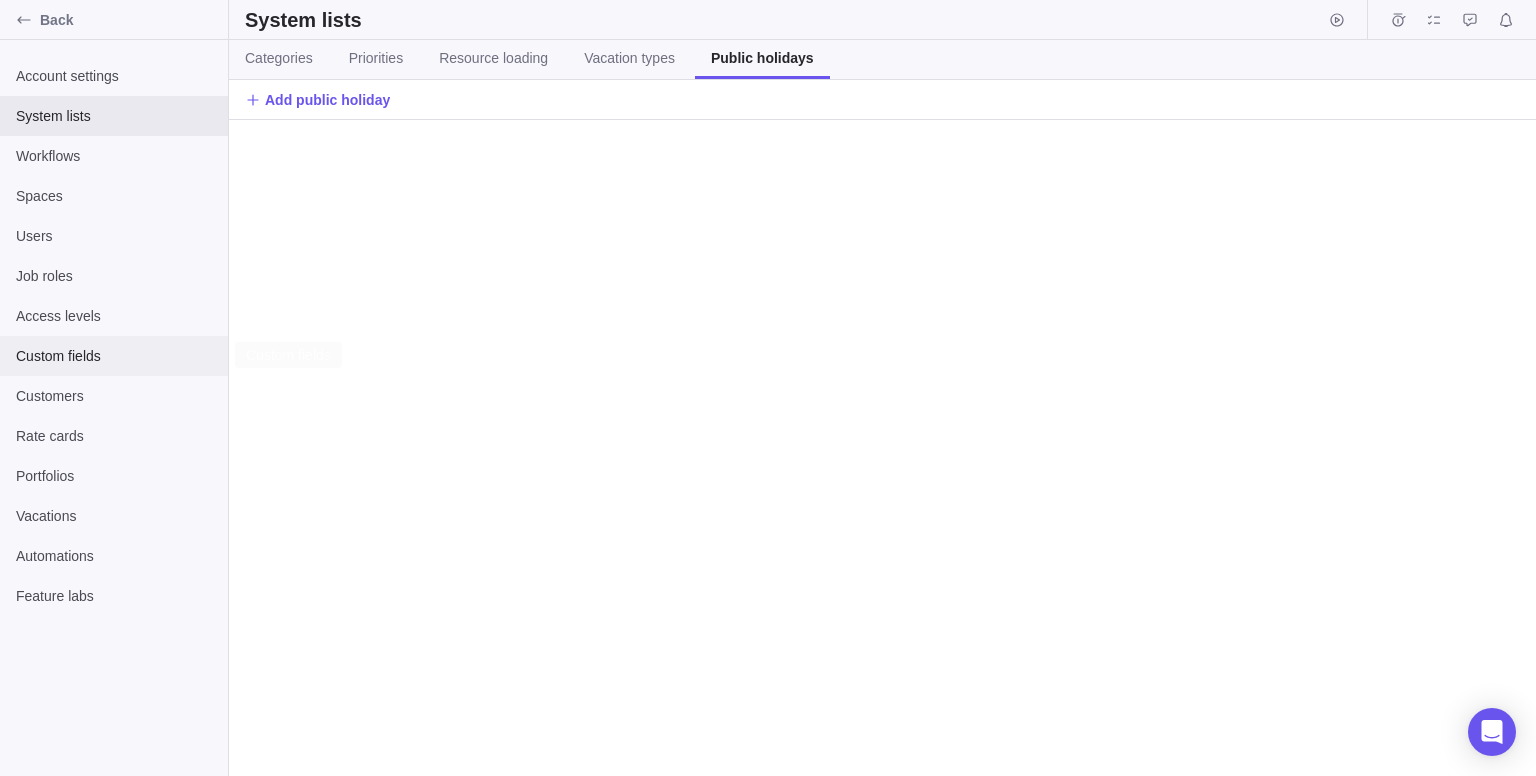 click on "Custom fields" at bounding box center (114, 356) 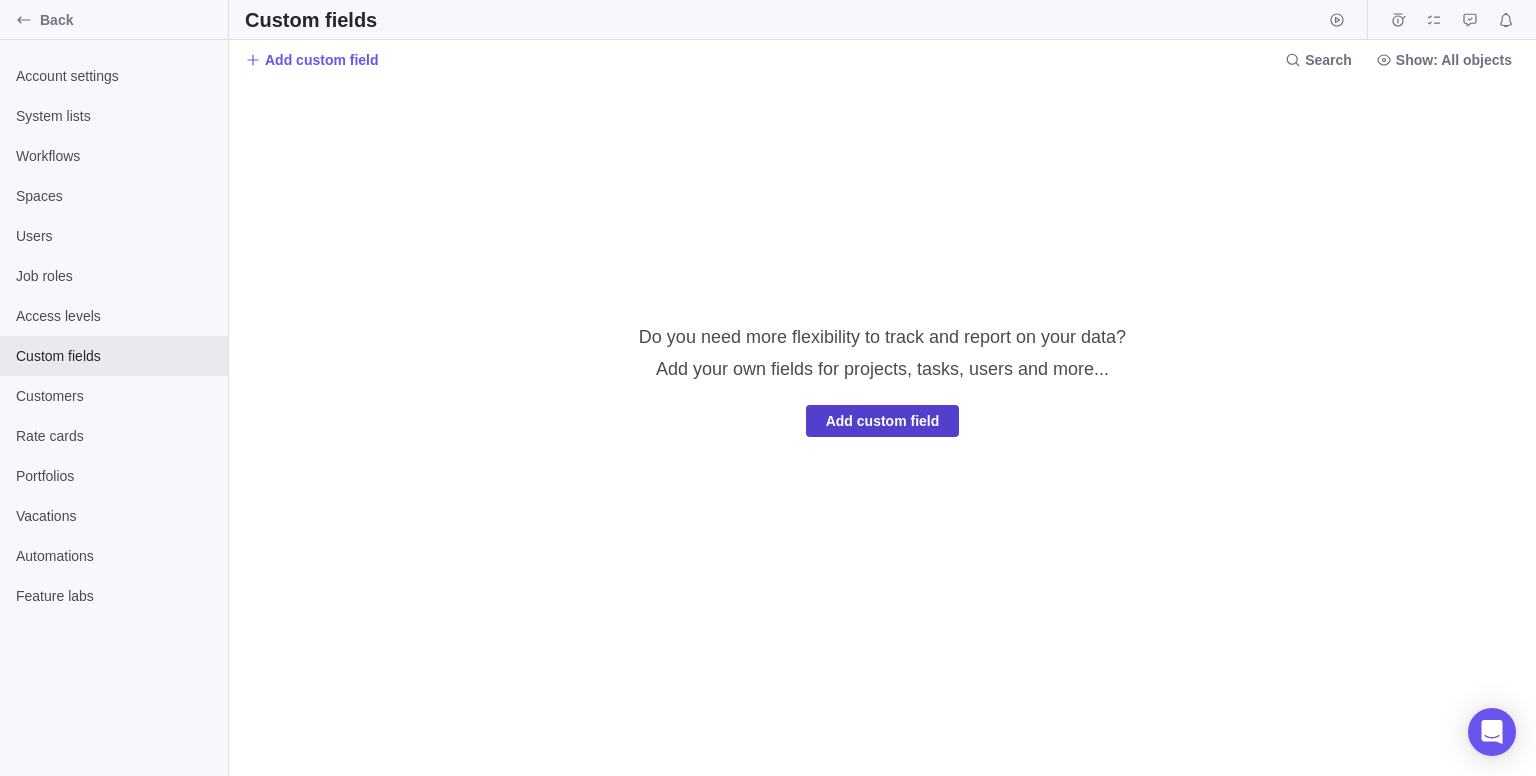 click on "Add custom field" at bounding box center (883, 421) 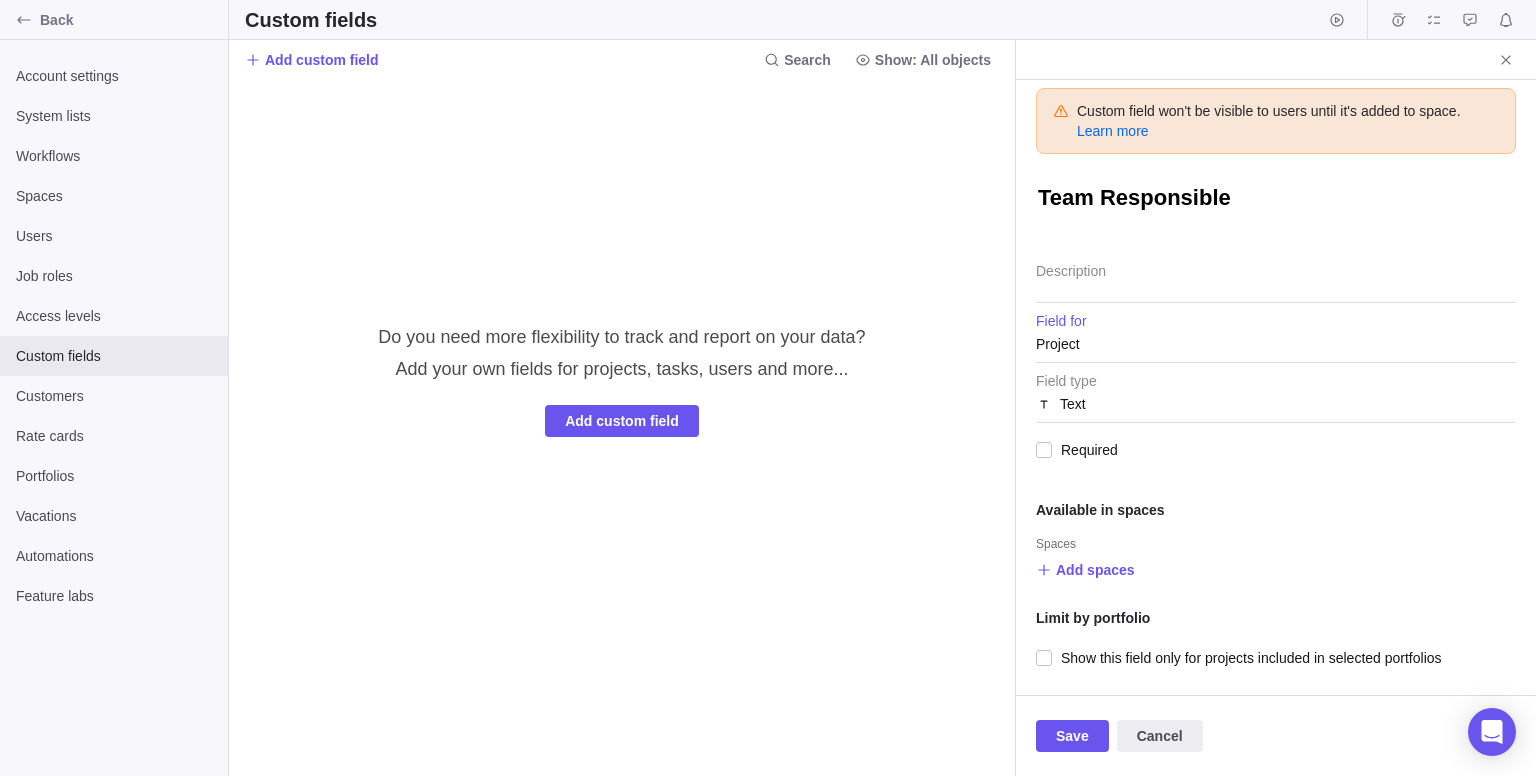 click on "Project" at bounding box center [1276, 344] 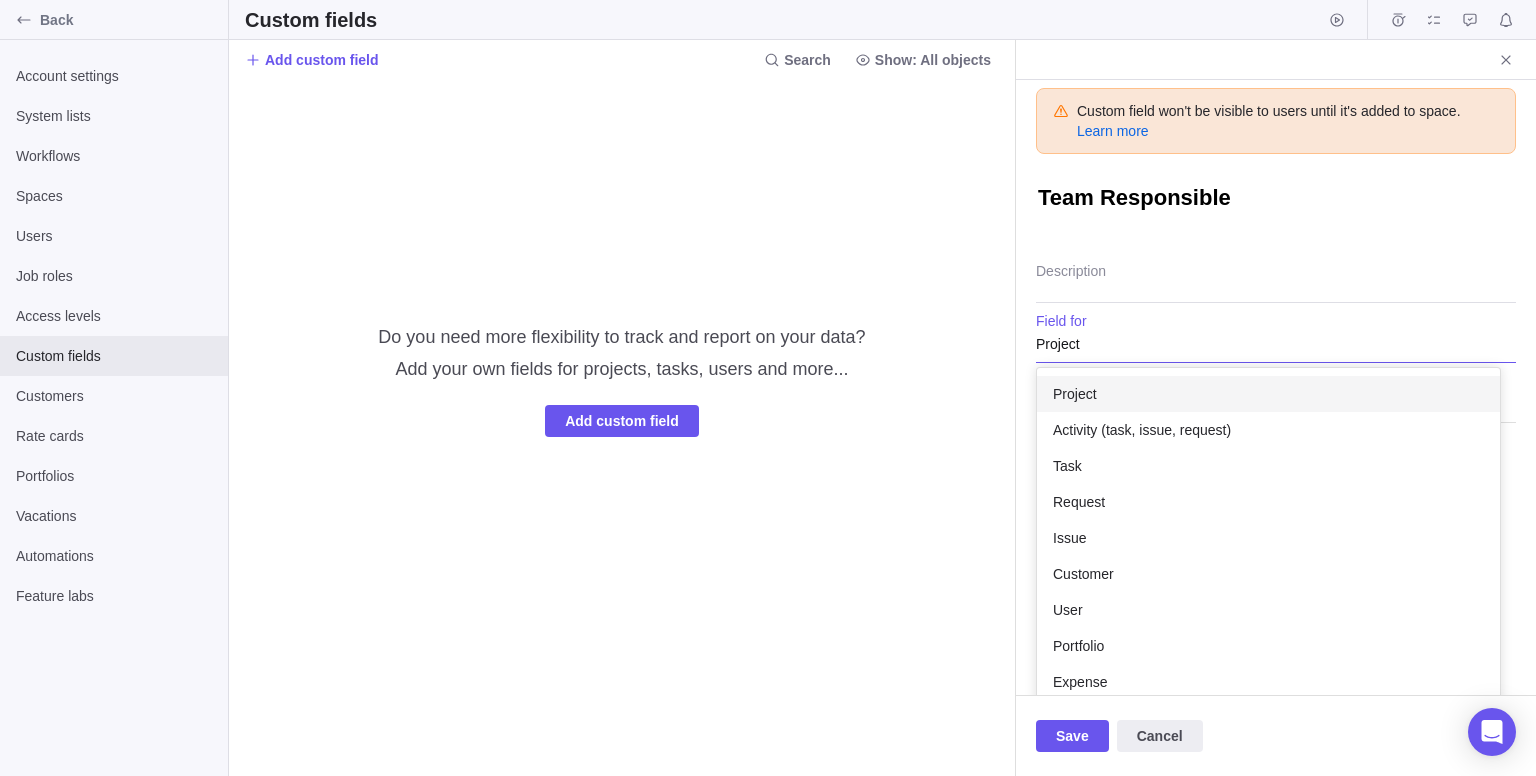 scroll, scrollTop: 46, scrollLeft: 0, axis: vertical 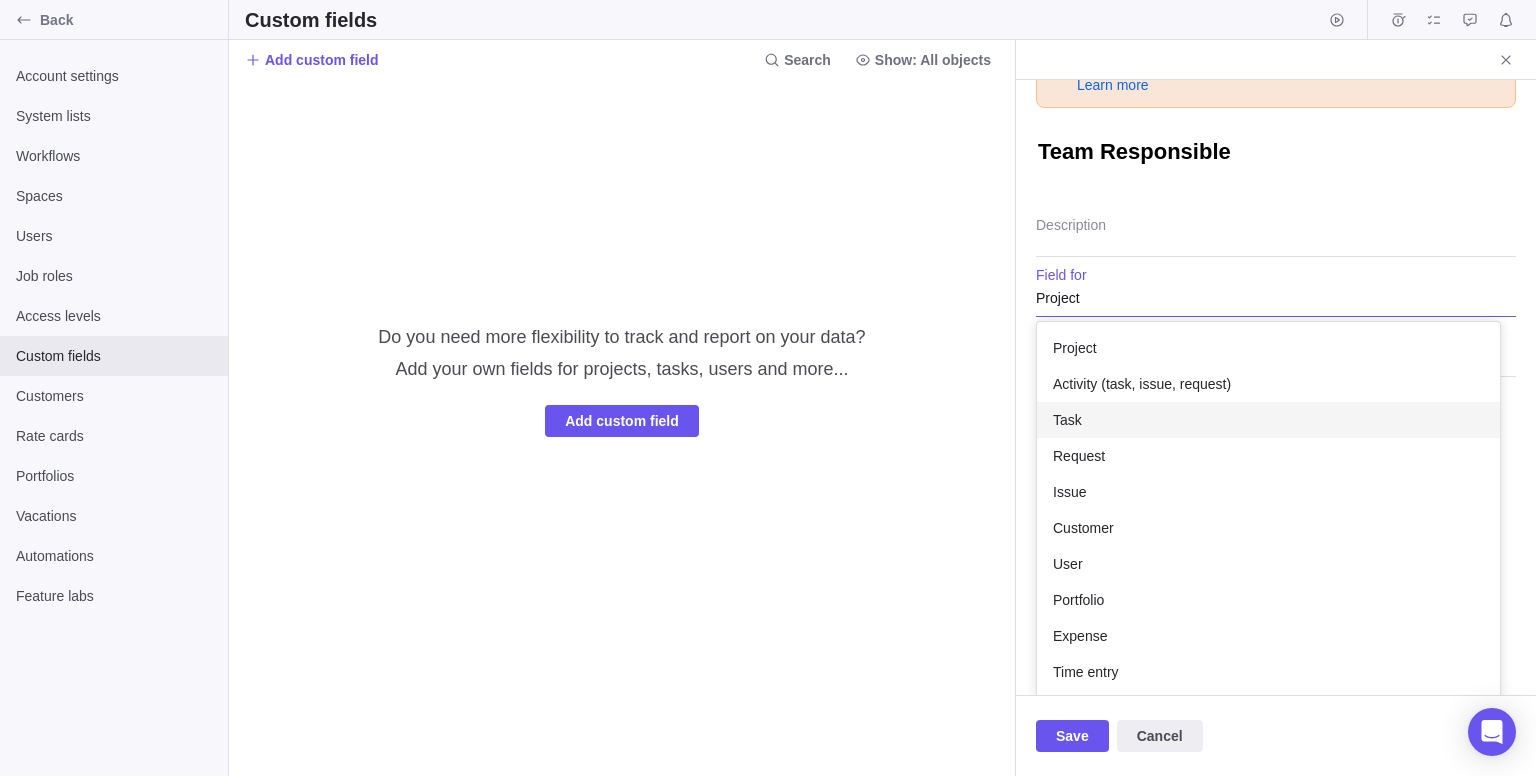 click on "Task" at bounding box center [1268, 420] 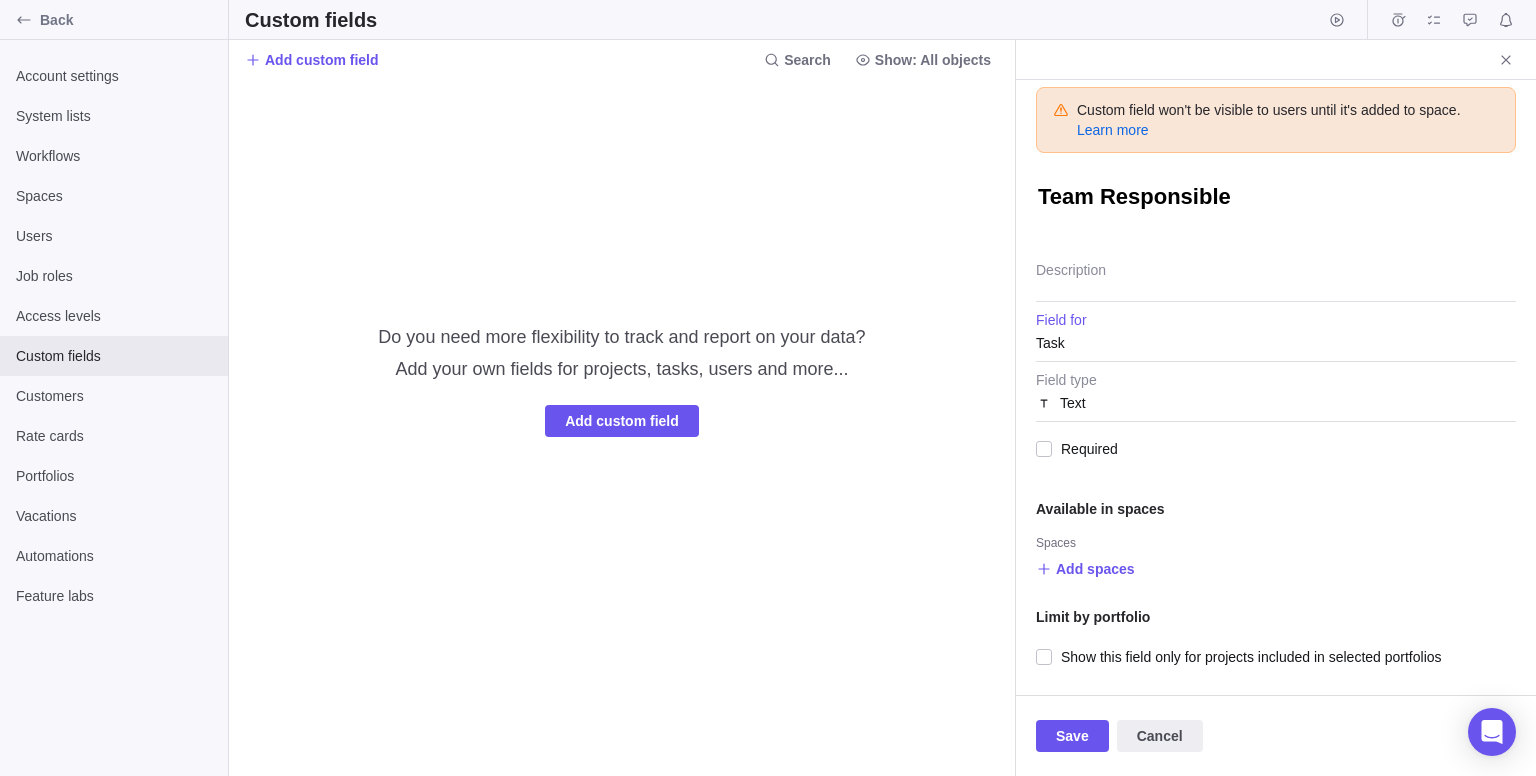scroll, scrollTop: 0, scrollLeft: 0, axis: both 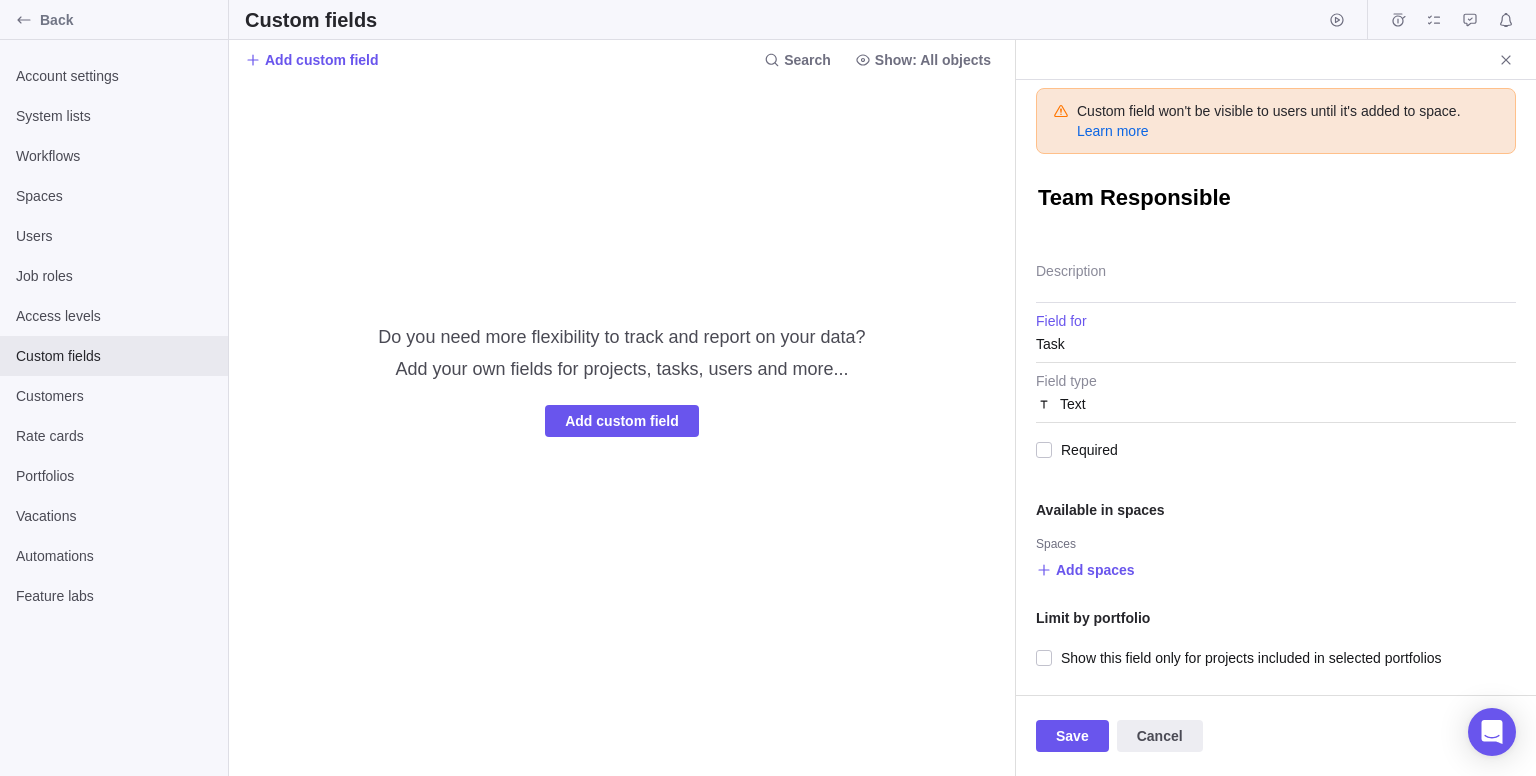 click on "Task" at bounding box center (1276, 344) 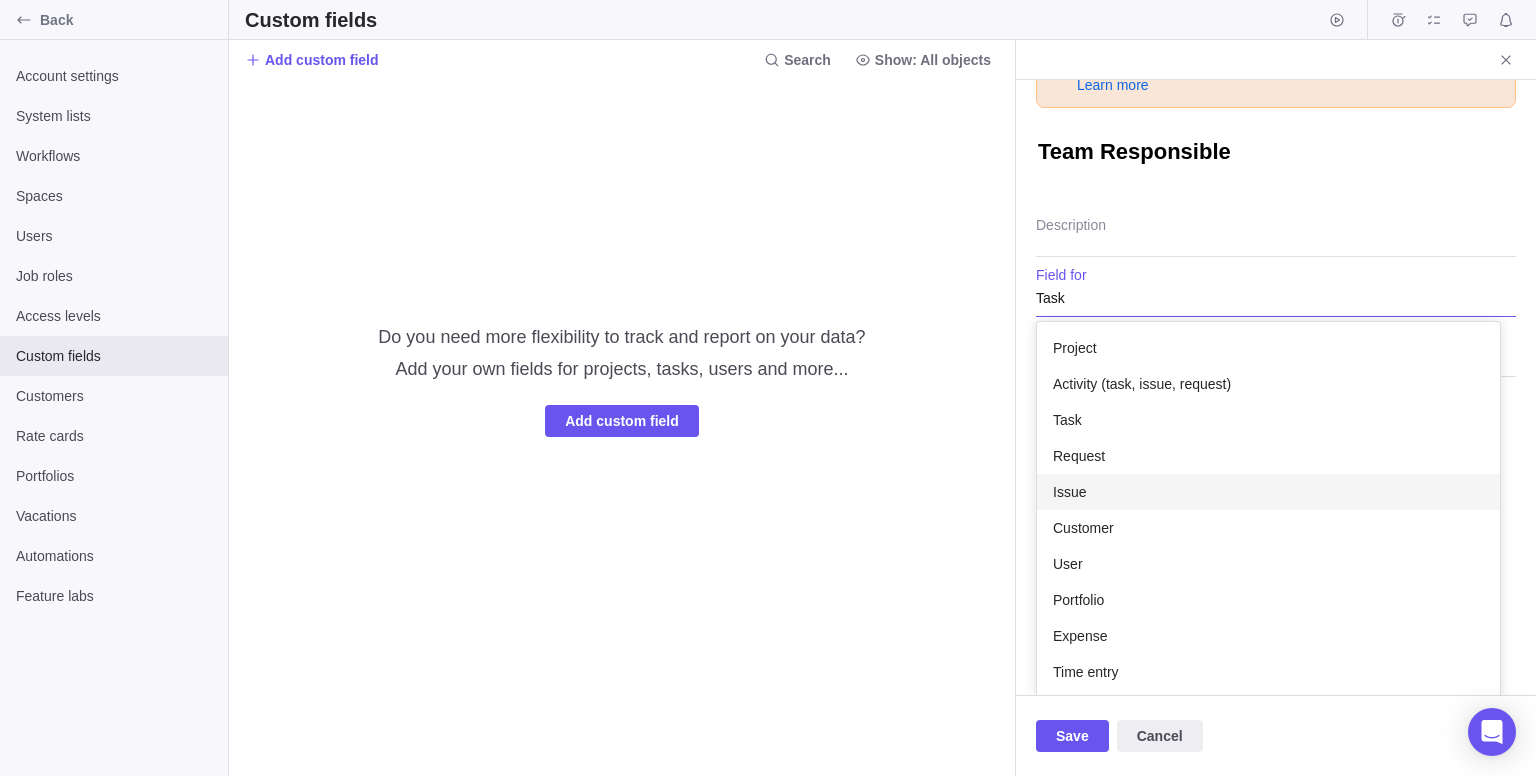 click on "Issue" at bounding box center [1268, 492] 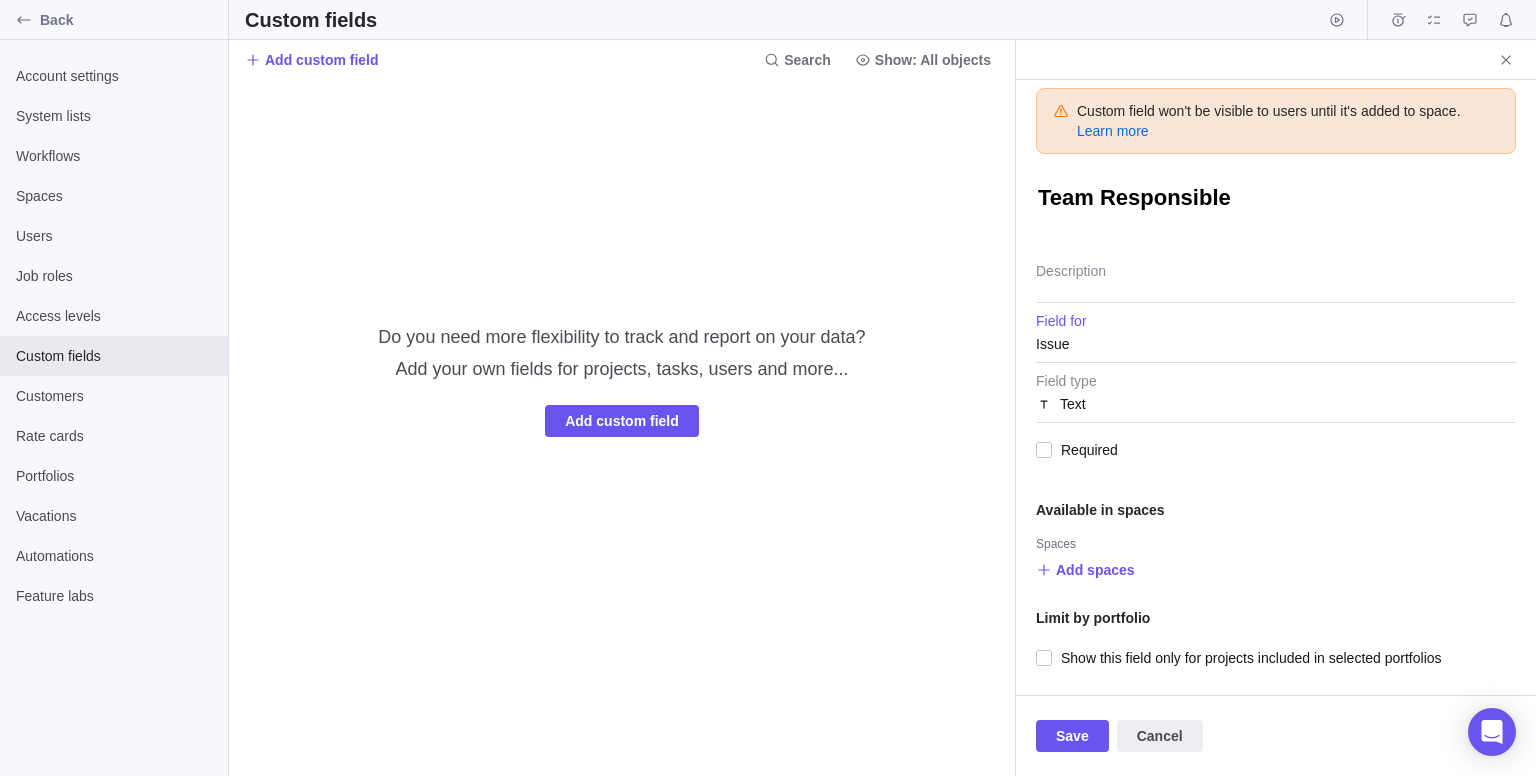 click on "Issue" at bounding box center (1276, 344) 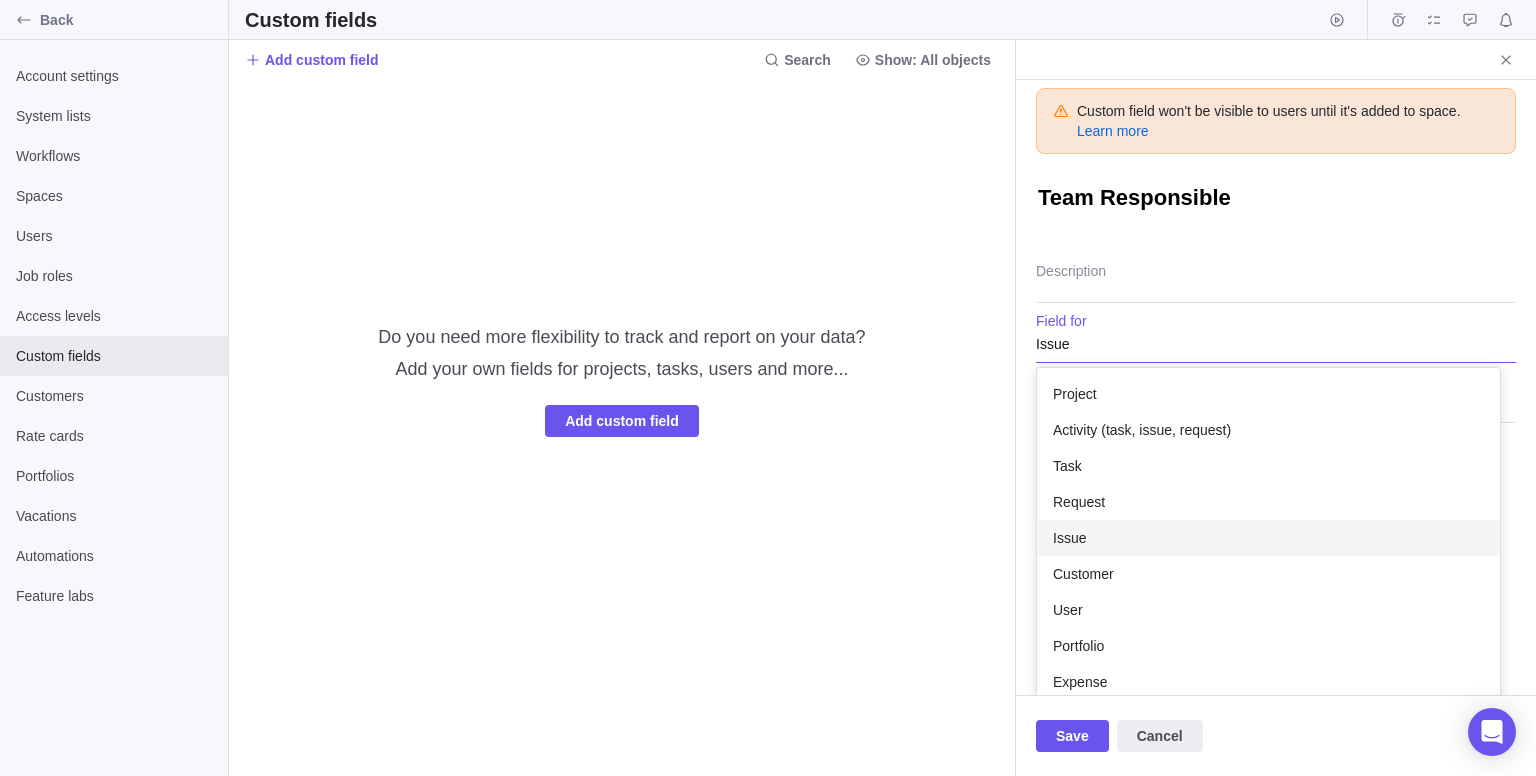scroll, scrollTop: 46, scrollLeft: 0, axis: vertical 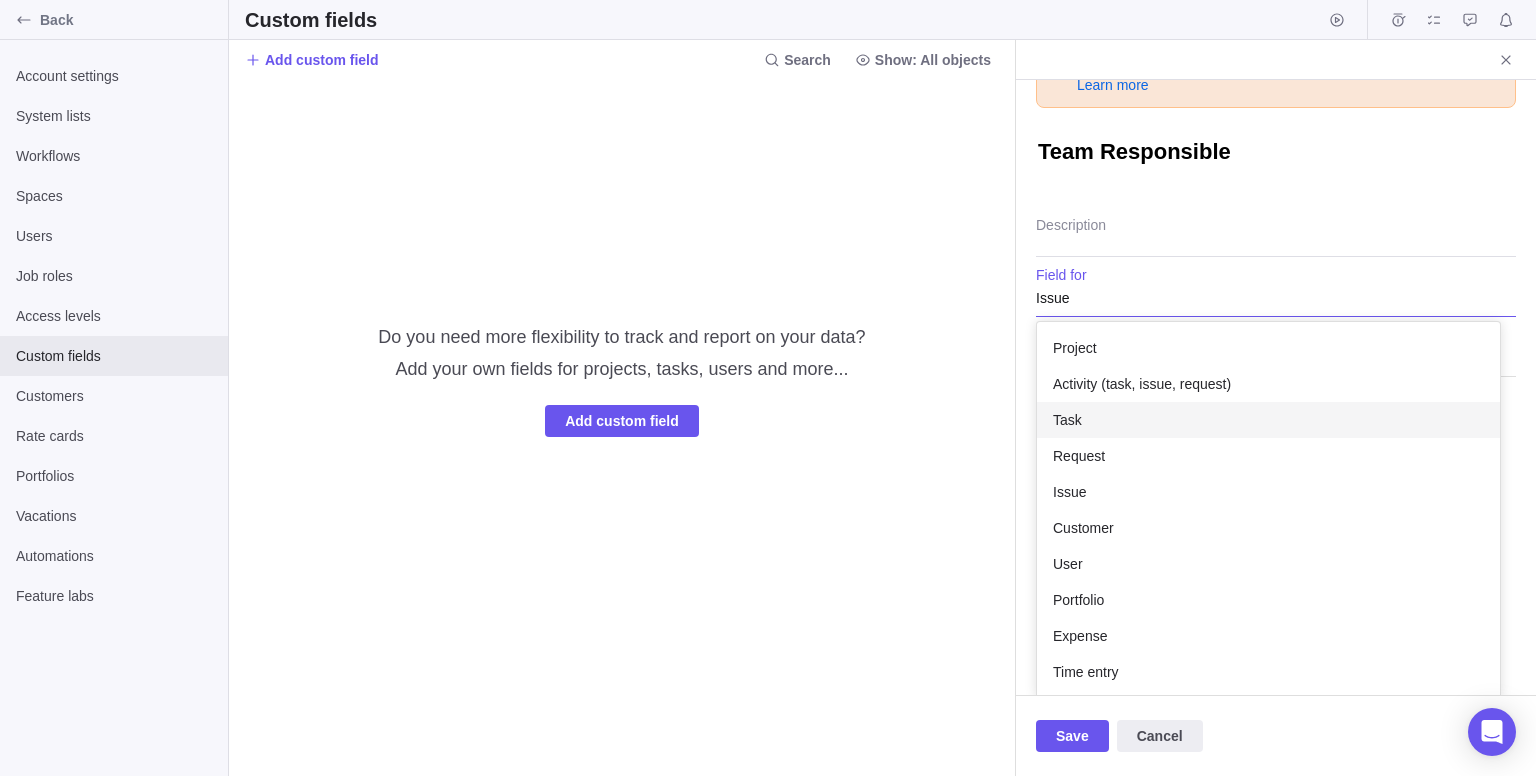 click on "Task" at bounding box center [1268, 420] 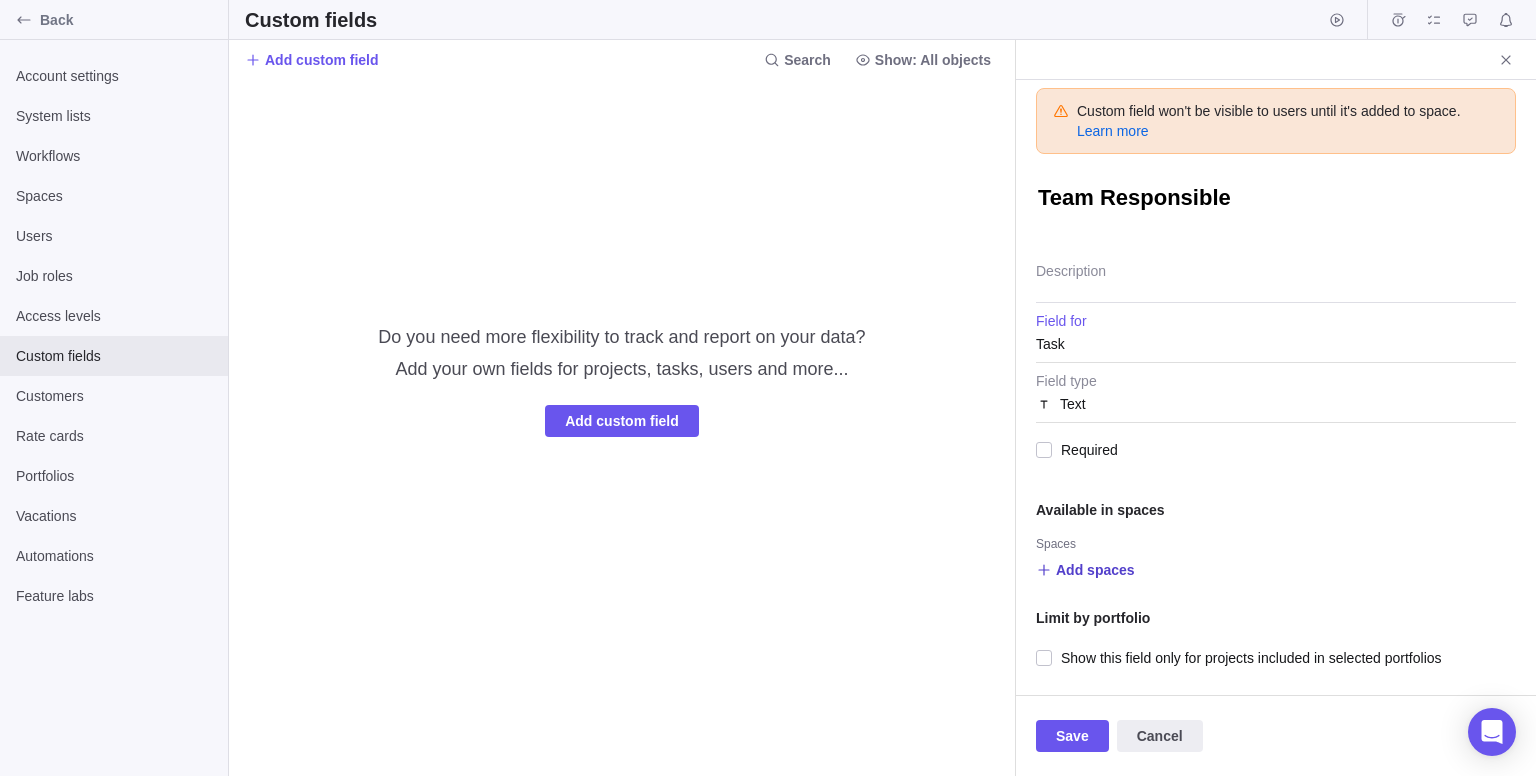 click on "Add spaces" at bounding box center (1085, 570) 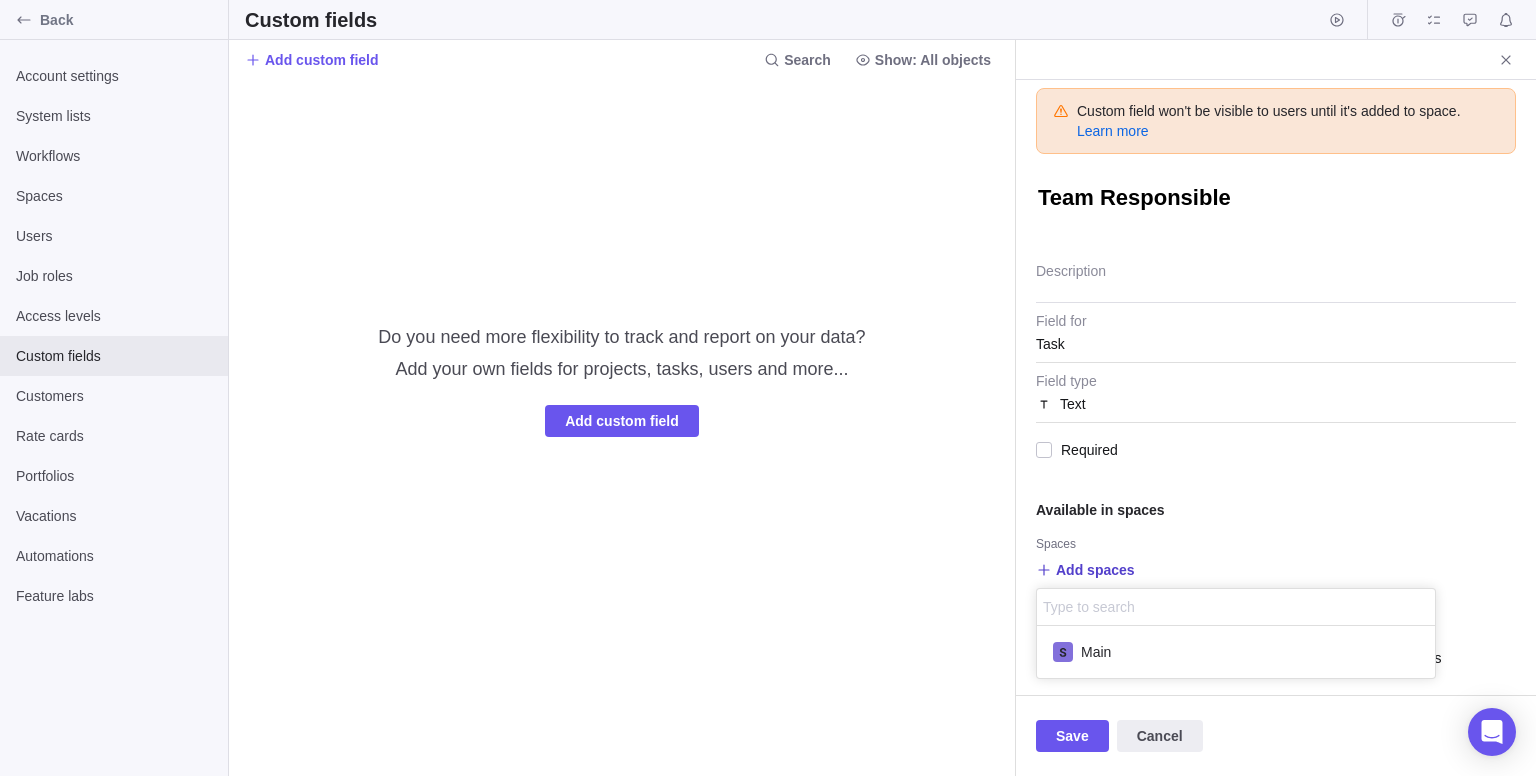 scroll, scrollTop: 16, scrollLeft: 16, axis: both 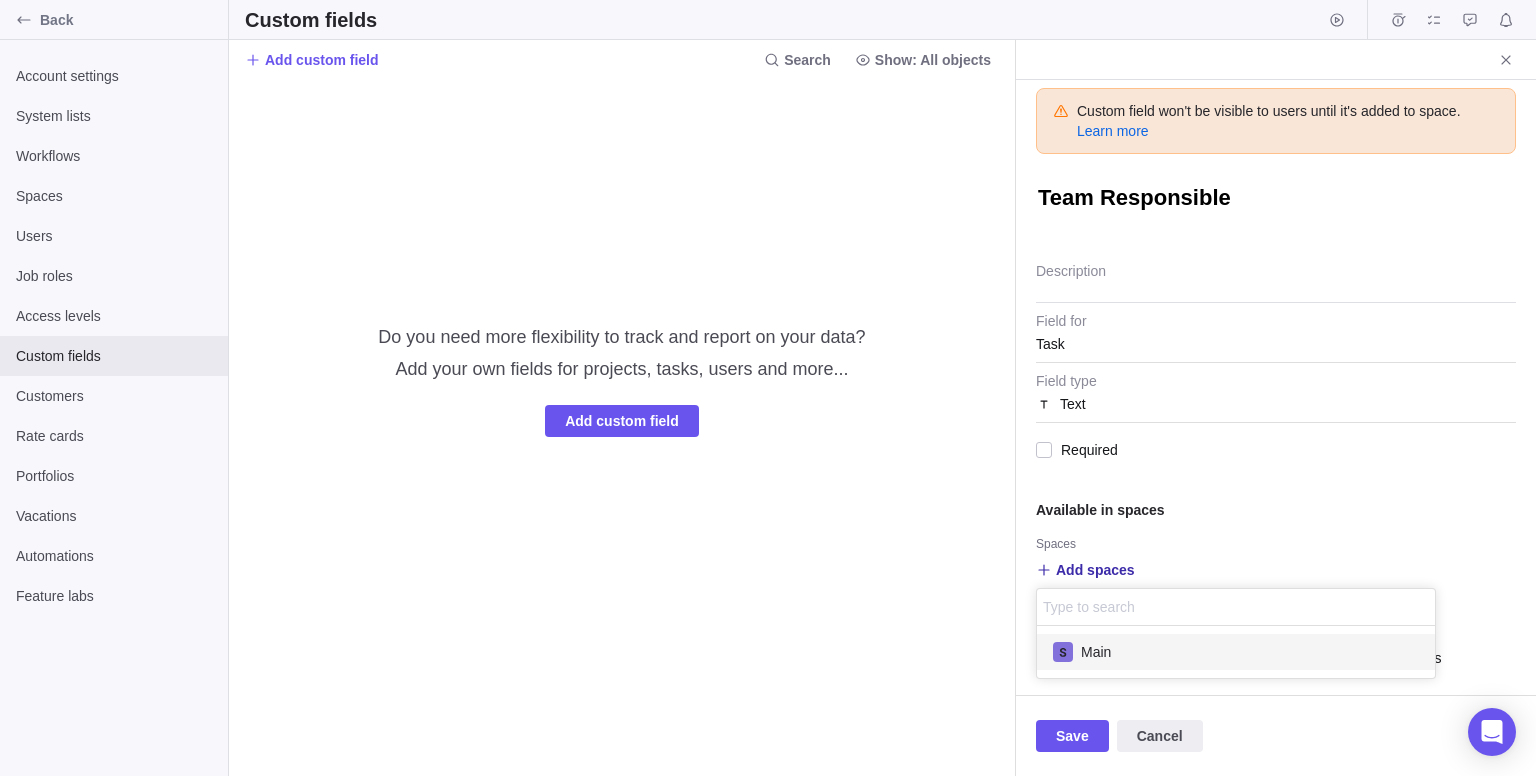 click on "Main" at bounding box center [1096, 652] 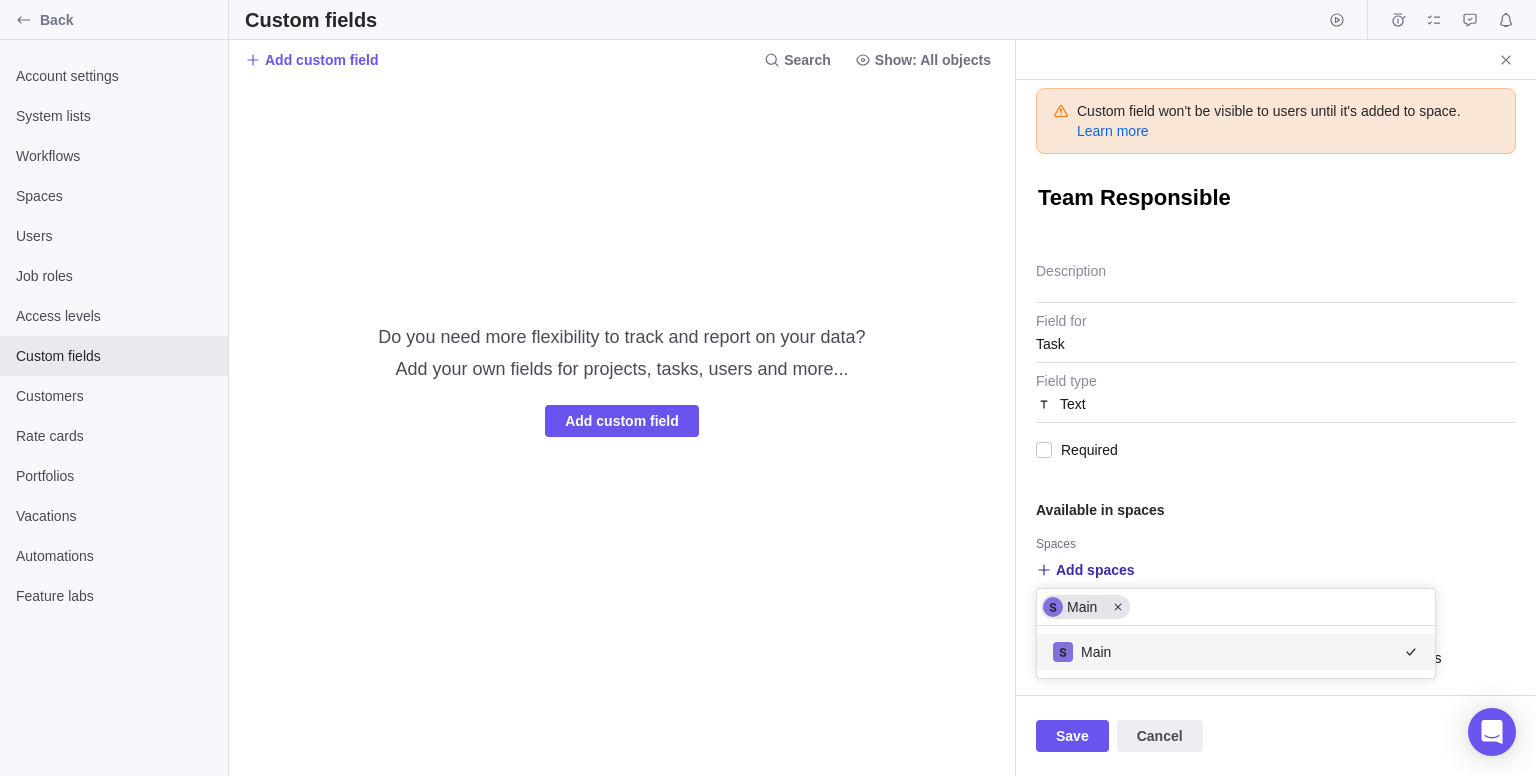 click on "Custom field won't be visible to users until it's added to space.   Learn more Team Responsible Description Task Field for Text Field type Required Available in spaces Spaces Add spaces Main Main Limit by portfolio Show this field only for projects included in selected portfolios" at bounding box center [1276, 387] 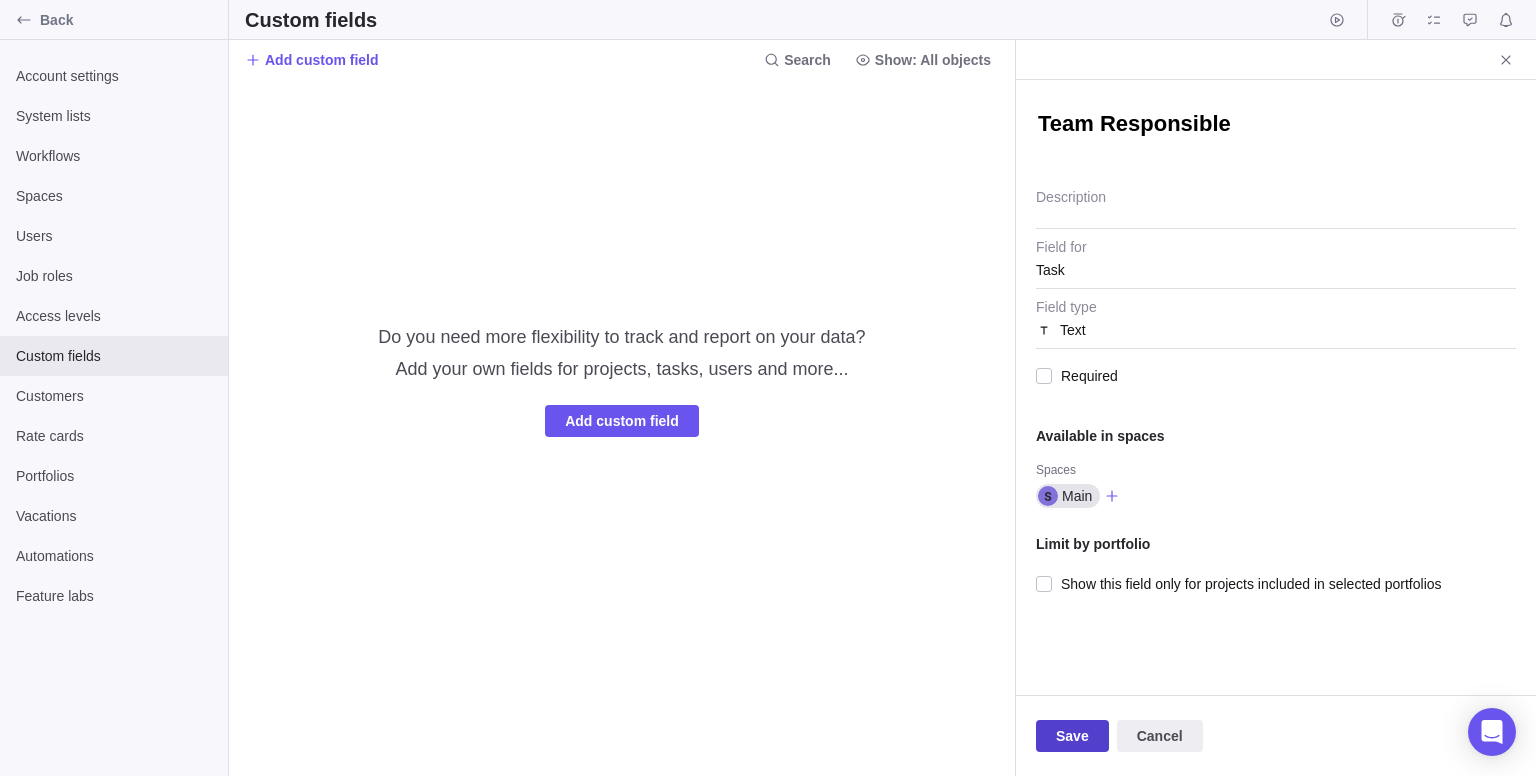 click on "Save" at bounding box center (1072, 736) 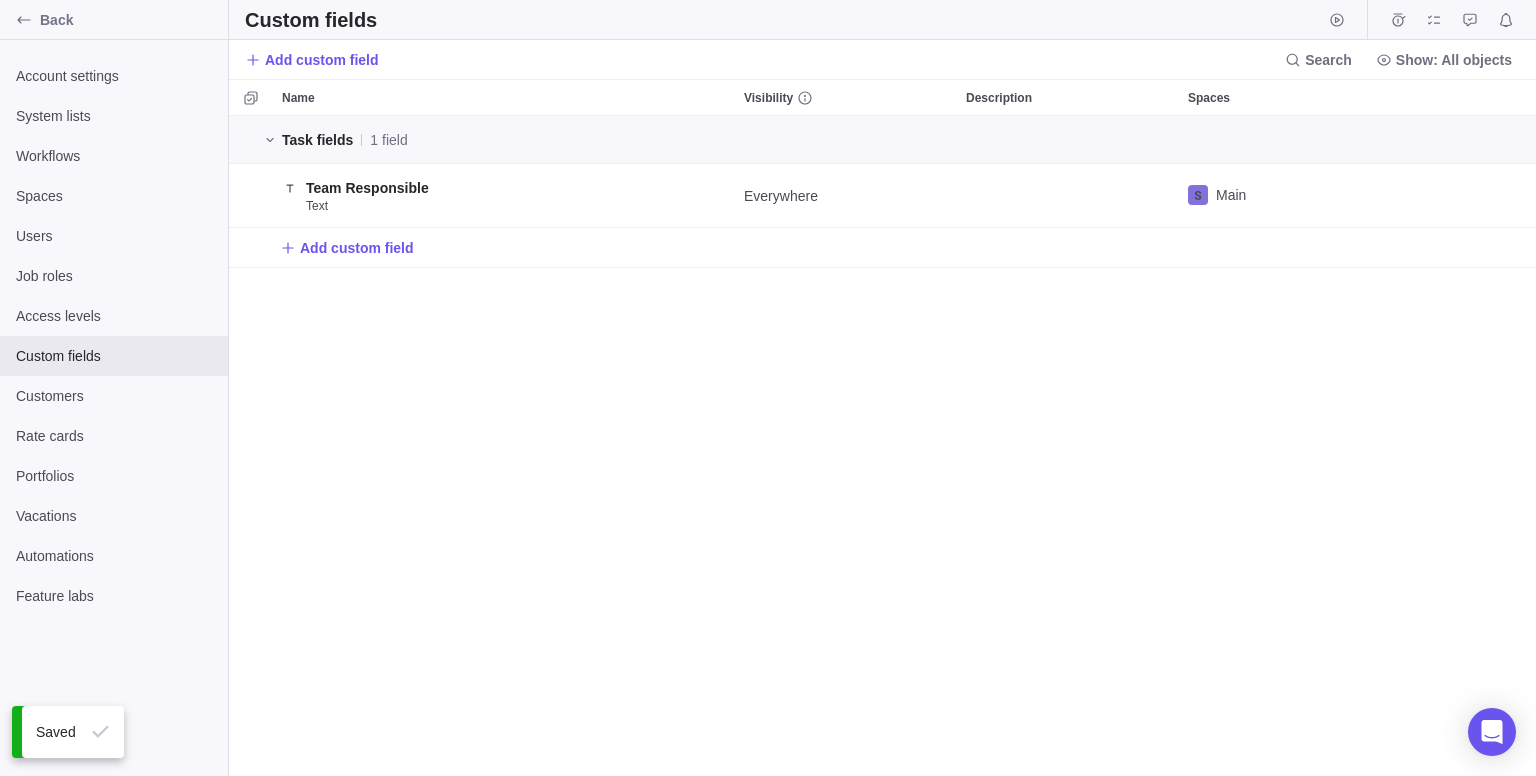 scroll, scrollTop: 16, scrollLeft: 16, axis: both 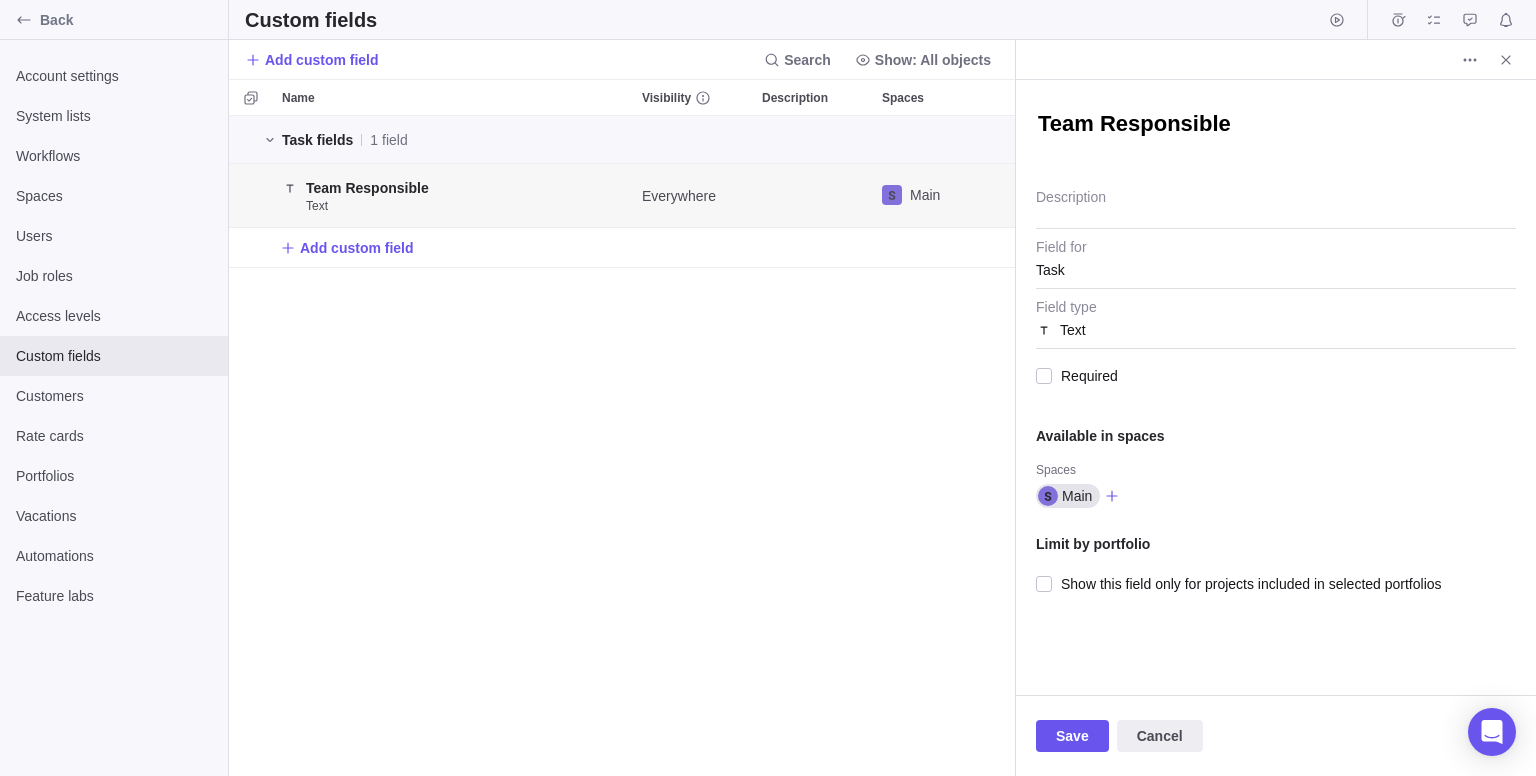 click on "Text" at bounding box center (1276, 324) 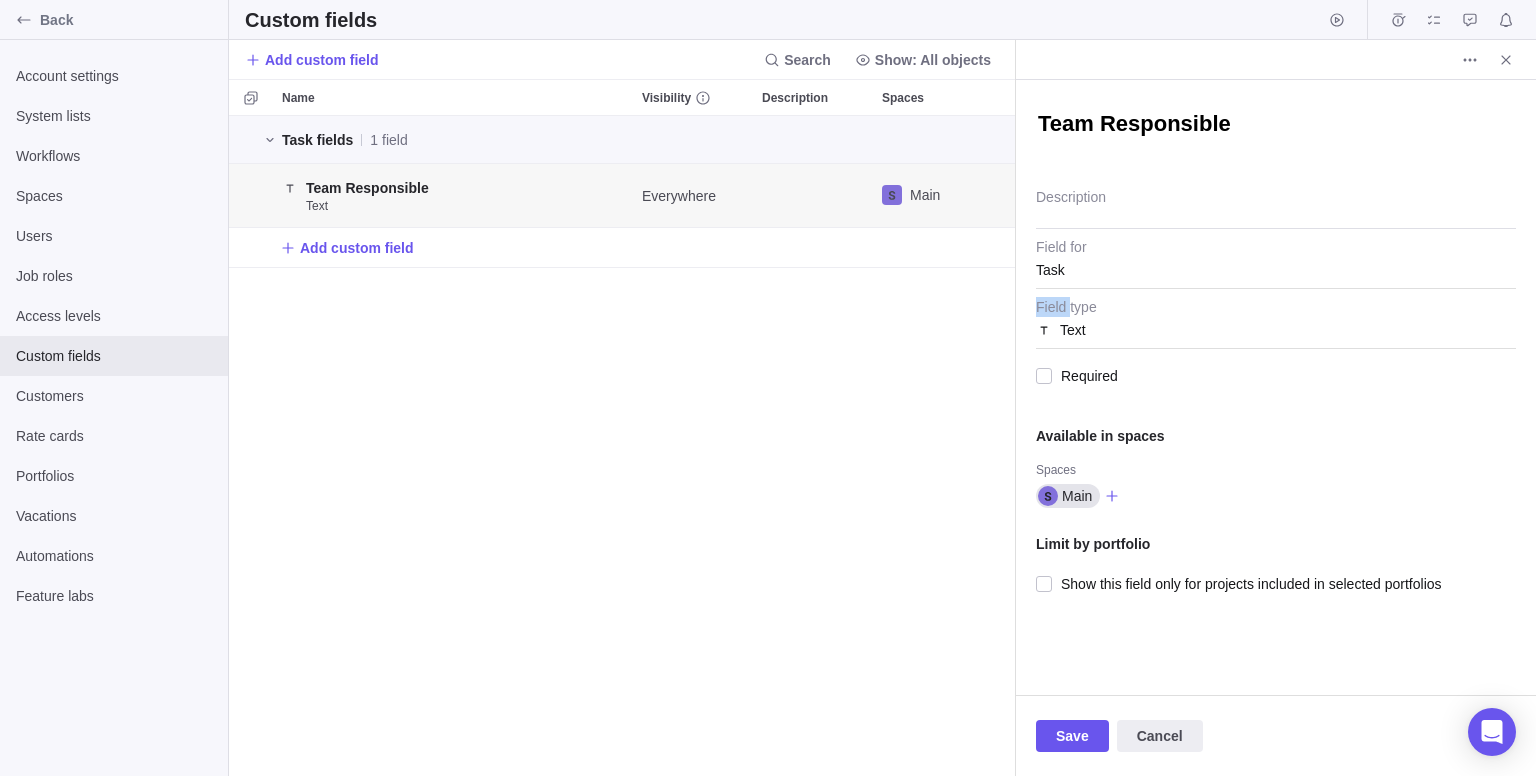 click on "Text" at bounding box center (1276, 324) 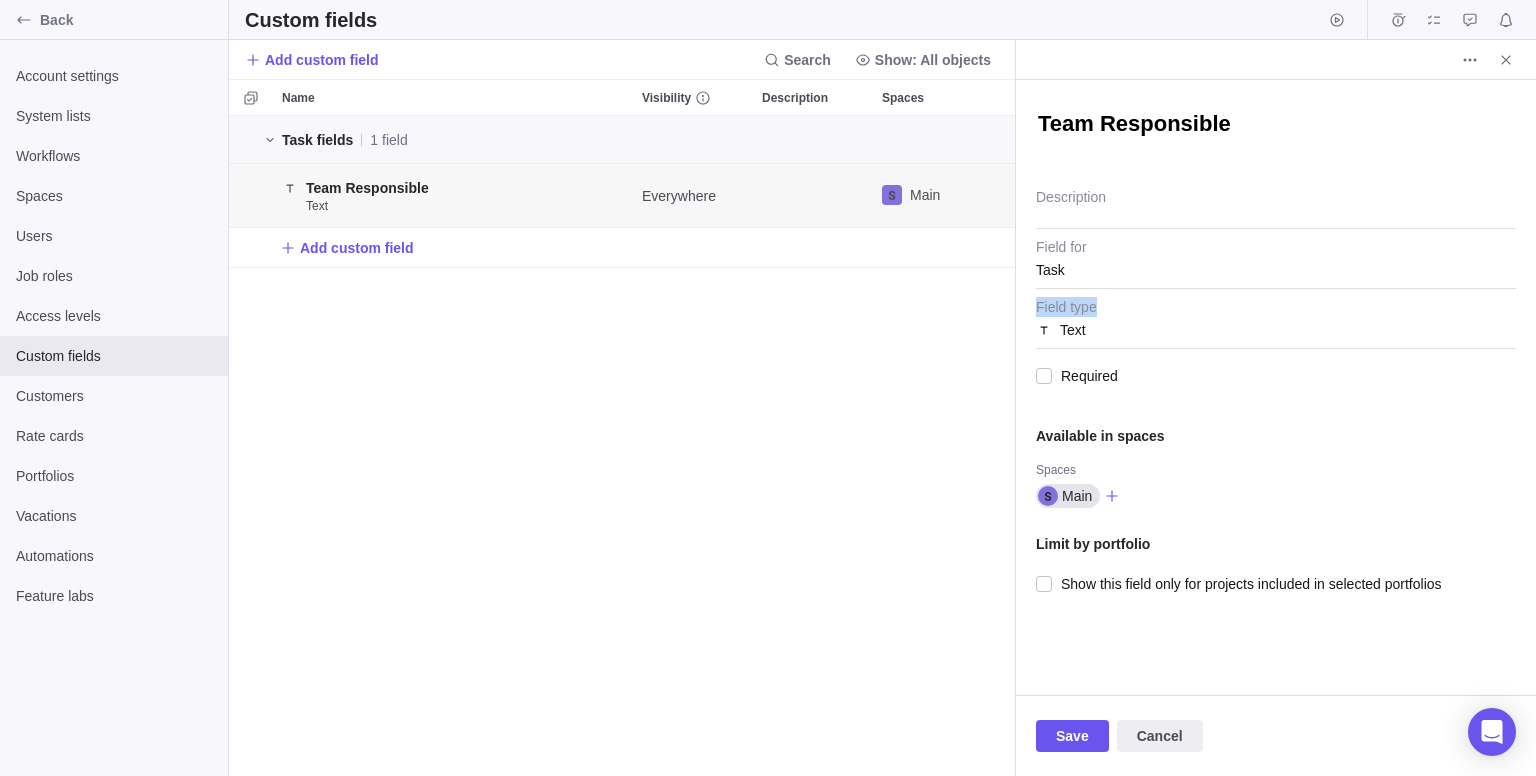 click on "Text" at bounding box center (1276, 324) 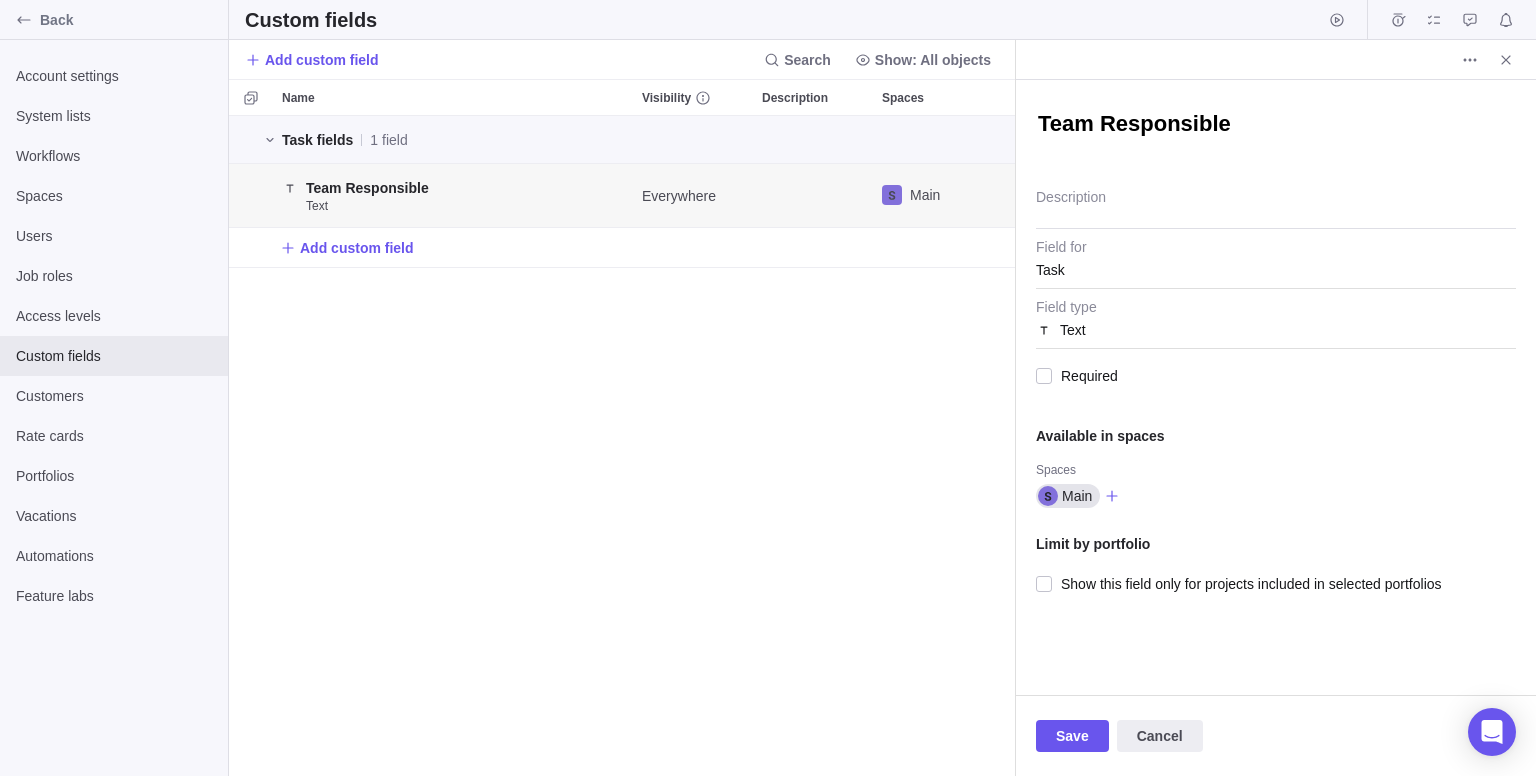 drag, startPoint x: 1055, startPoint y: 324, endPoint x: 1087, endPoint y: 352, distance: 42.520584 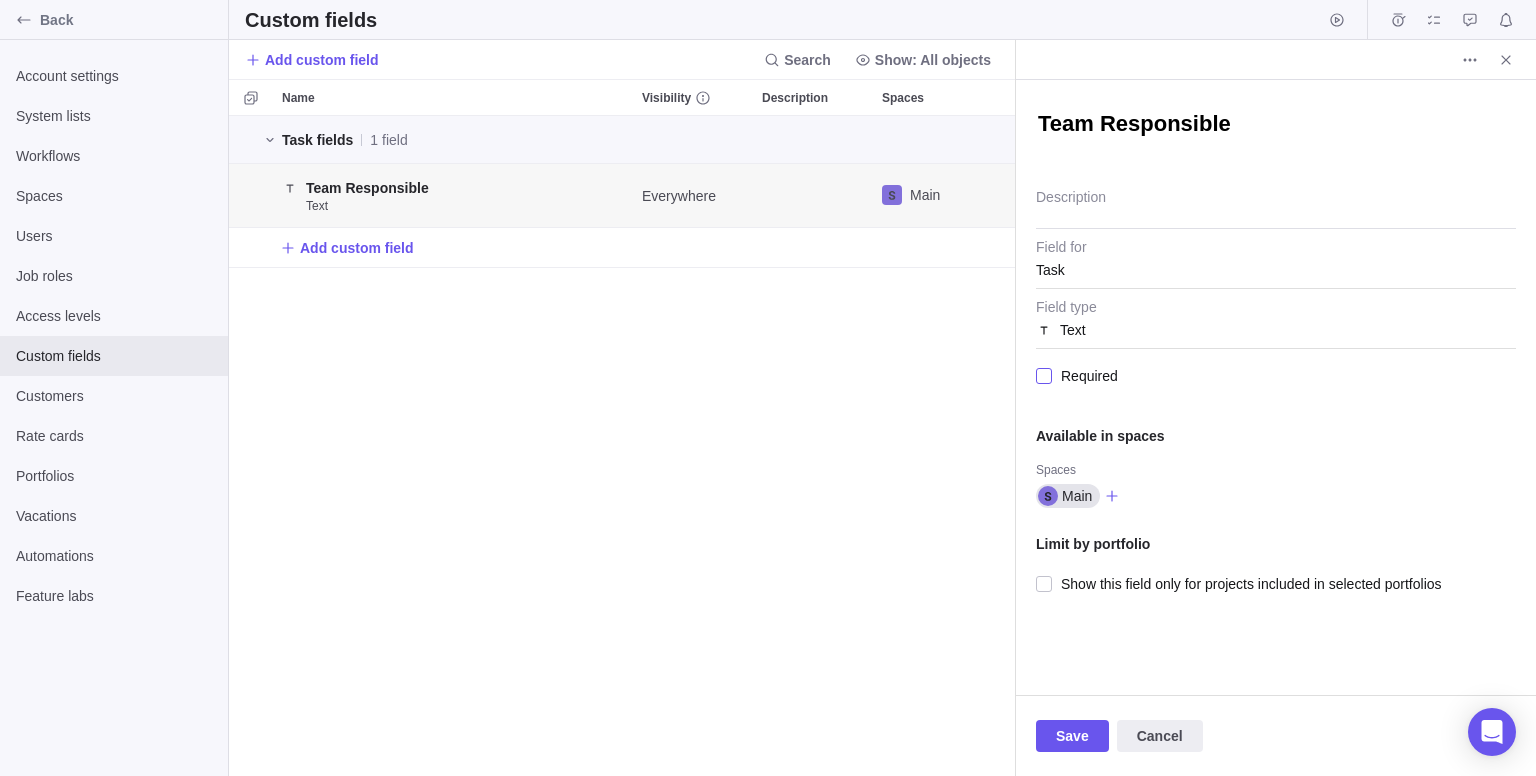 click at bounding box center [1044, 376] 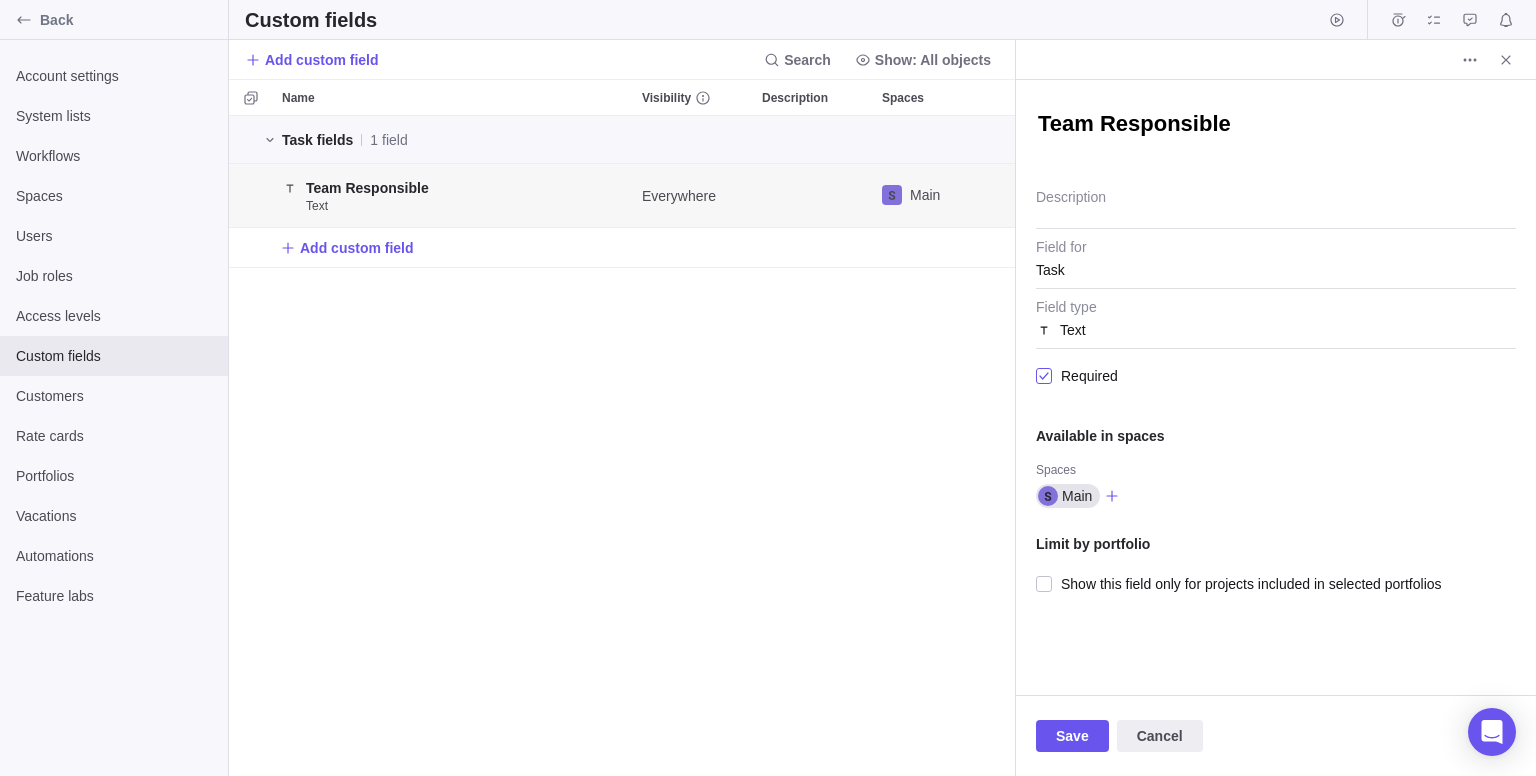 click at bounding box center (1044, 376) 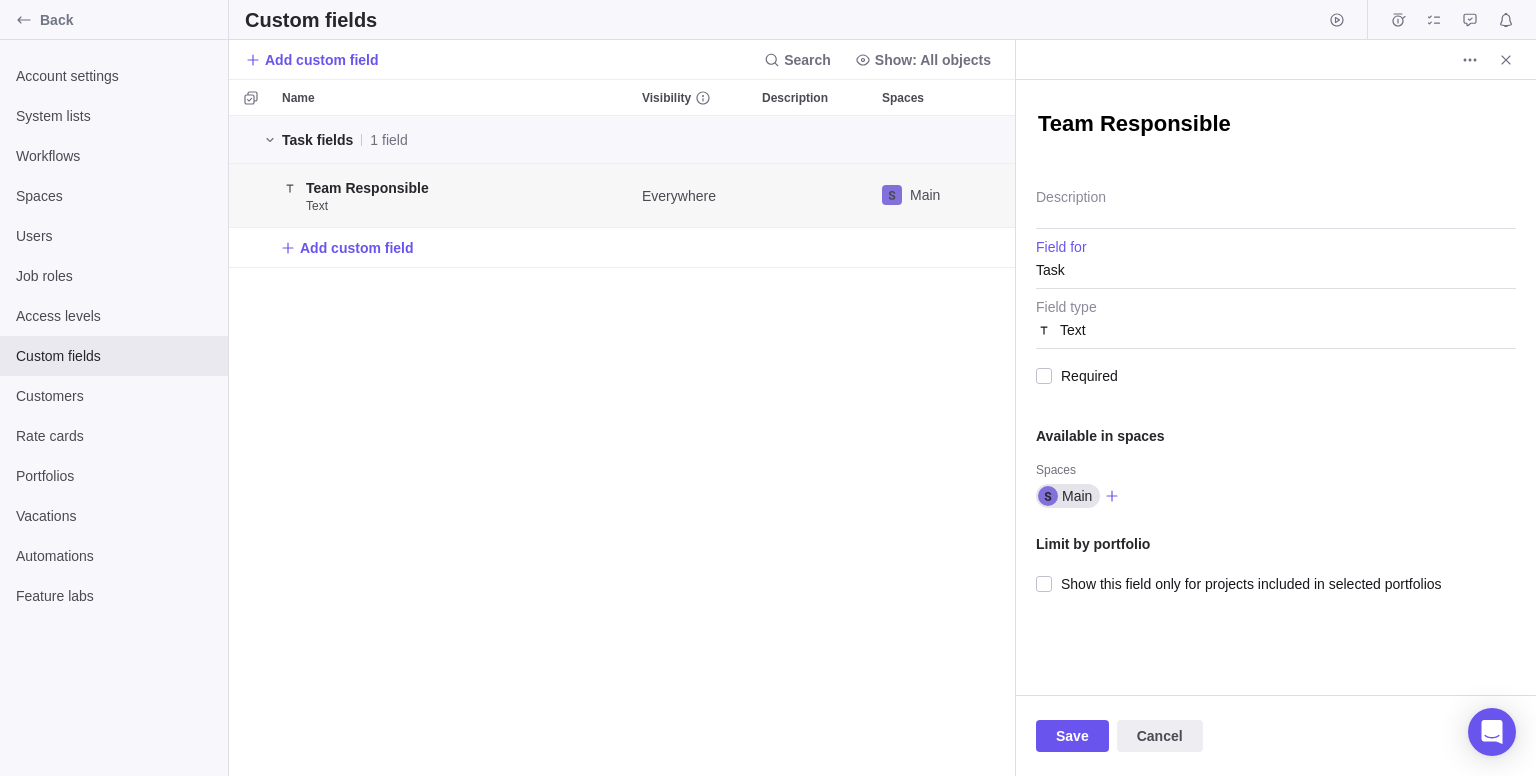 click on "Task" at bounding box center (1276, 270) 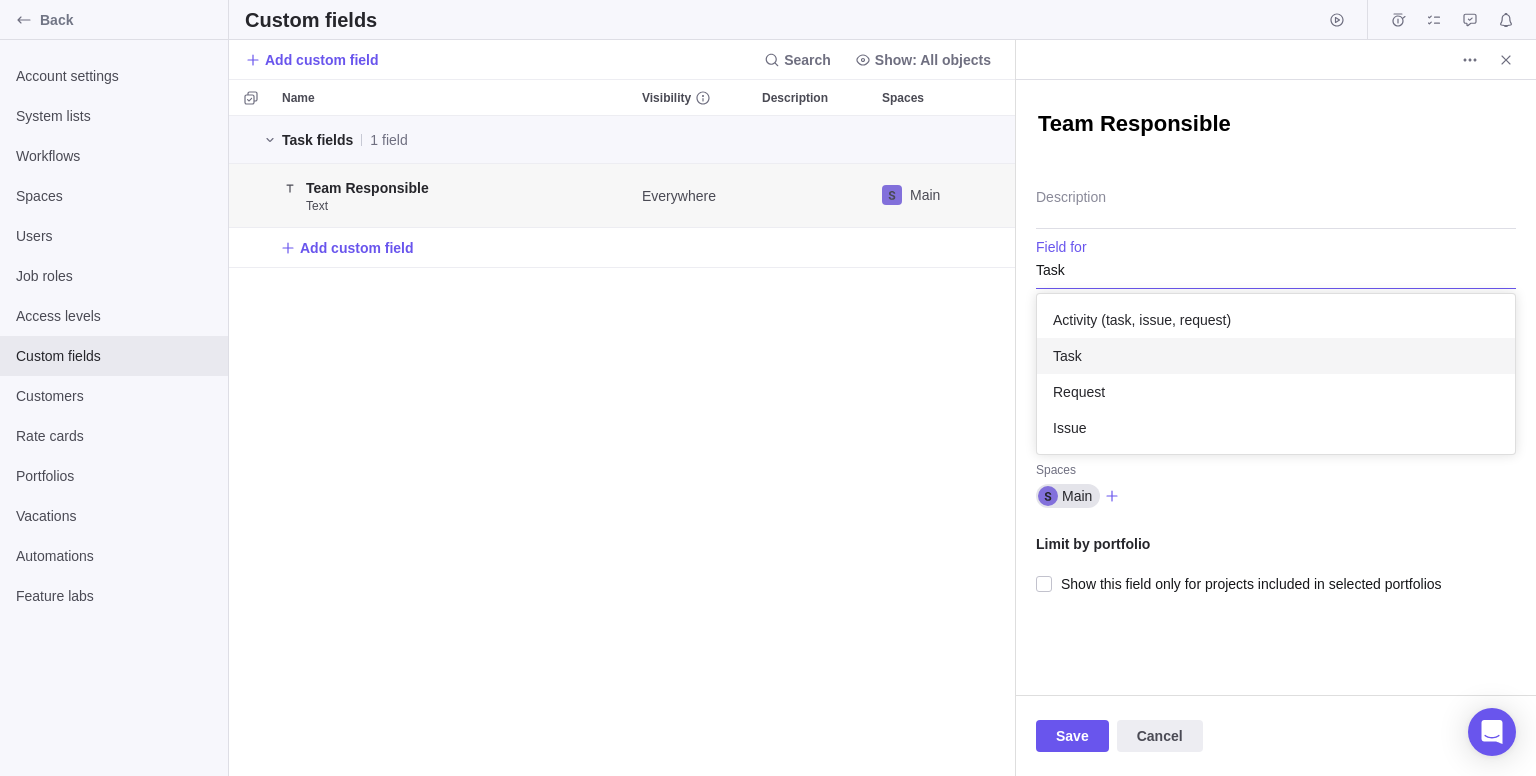click on "Back Account settings System lists Workflows Spaces Users Job roles Access levels Custom fields Customers Rate cards Portfolios Vacations Automations Feature labs Custom fields Add custom field Search Show: All objects Name Visibility Description Spaces Task fields 1 field Team Responsible Text Everywhere Main Add custom field Team Responsible Description Task Activity (task, issue, request) Task Request Issue Field for Text Field type Required Available in spaces Spaces Main Limit by portfolio Show this field only for projects included in selected portfolios Save Cancel
Open Job roles Access levels Workflows Spaces Custom fields x
Press space bar to start a drag.
When dragging you can use the arrow keys to move the item around and escape to cancel.
Some screen readers may require you to be in focus mode or to use your pass through key" at bounding box center [768, 388] 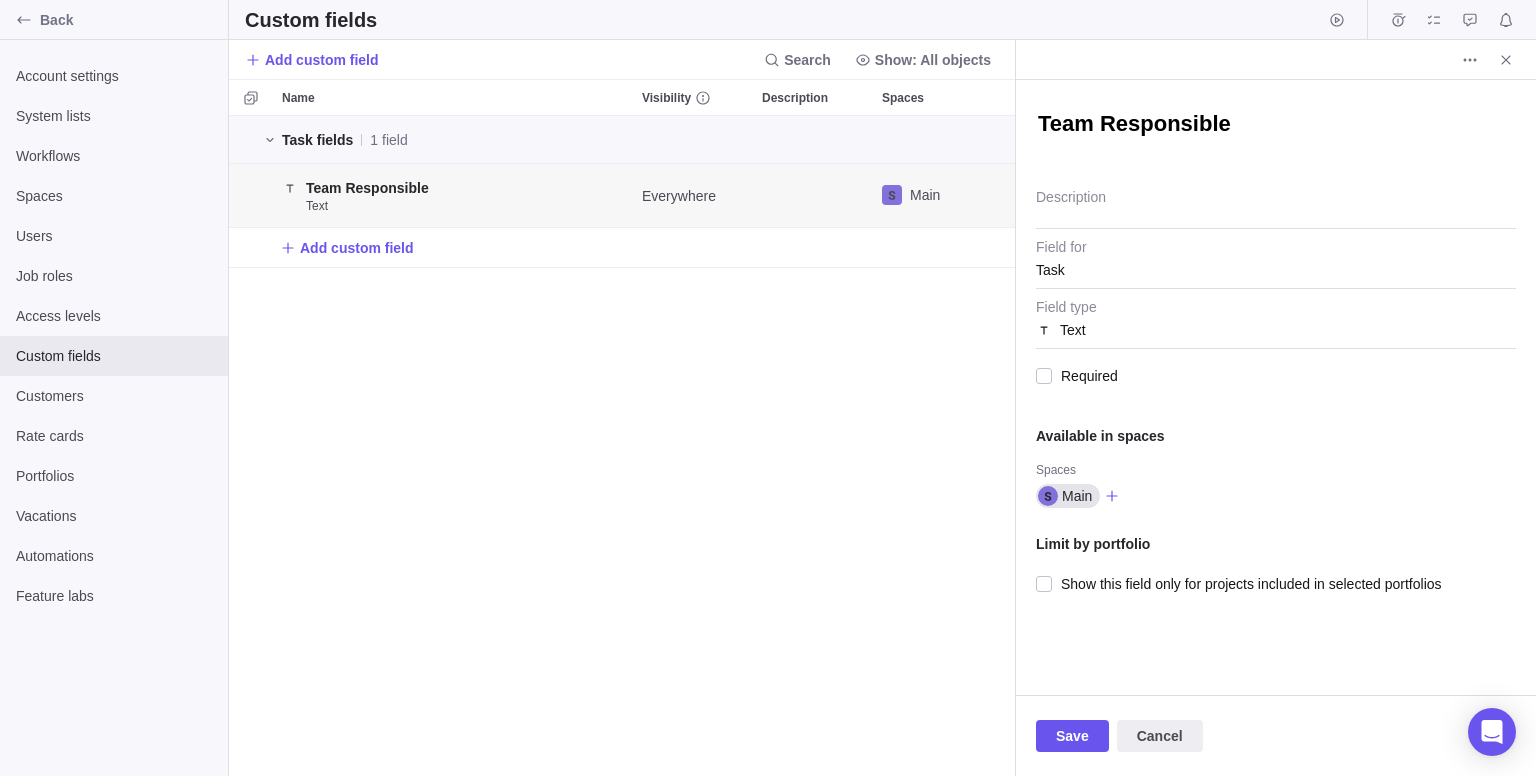 drag, startPoint x: 1051, startPoint y: 323, endPoint x: 1071, endPoint y: 448, distance: 126.58989 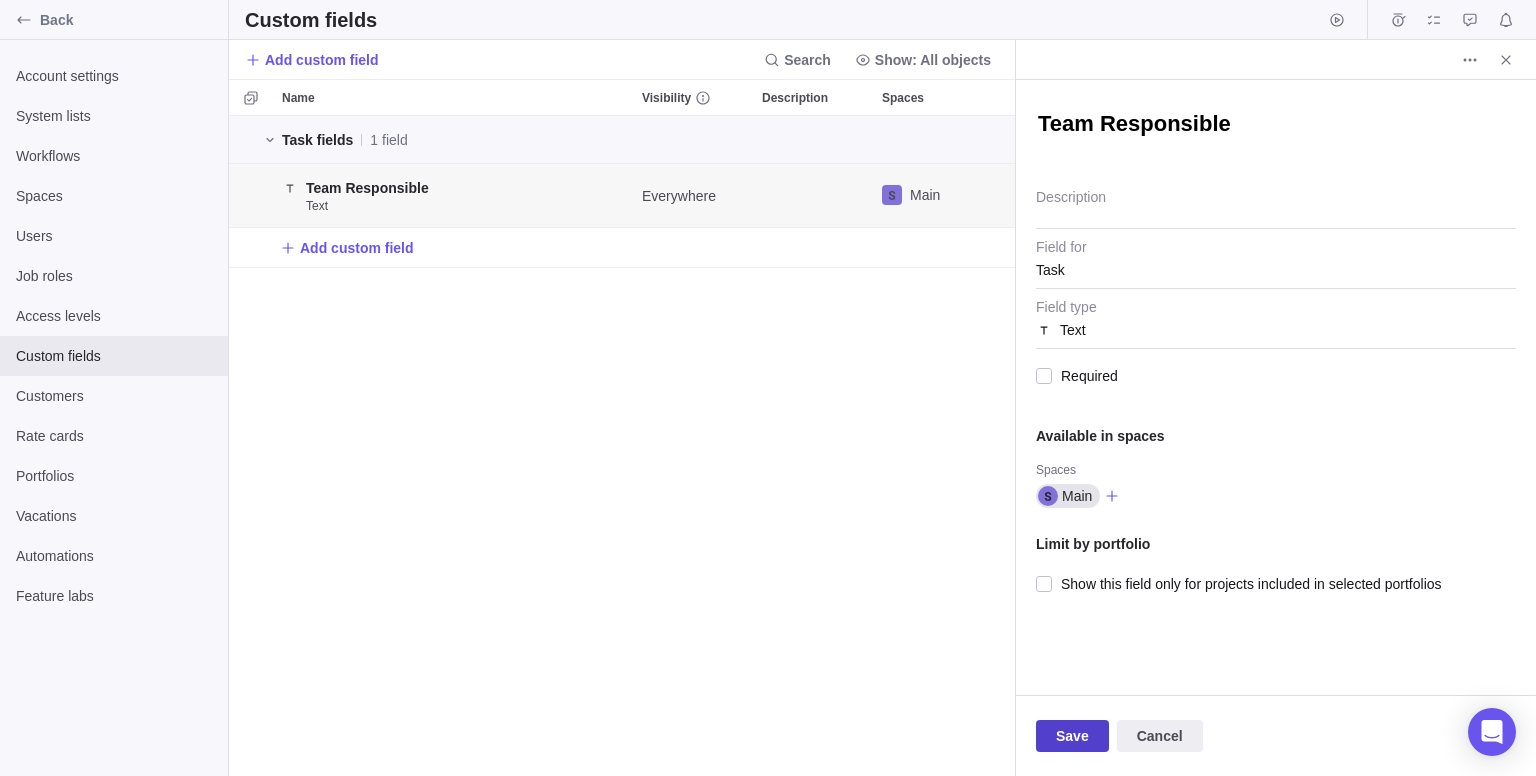 click on "Save" at bounding box center (1072, 736) 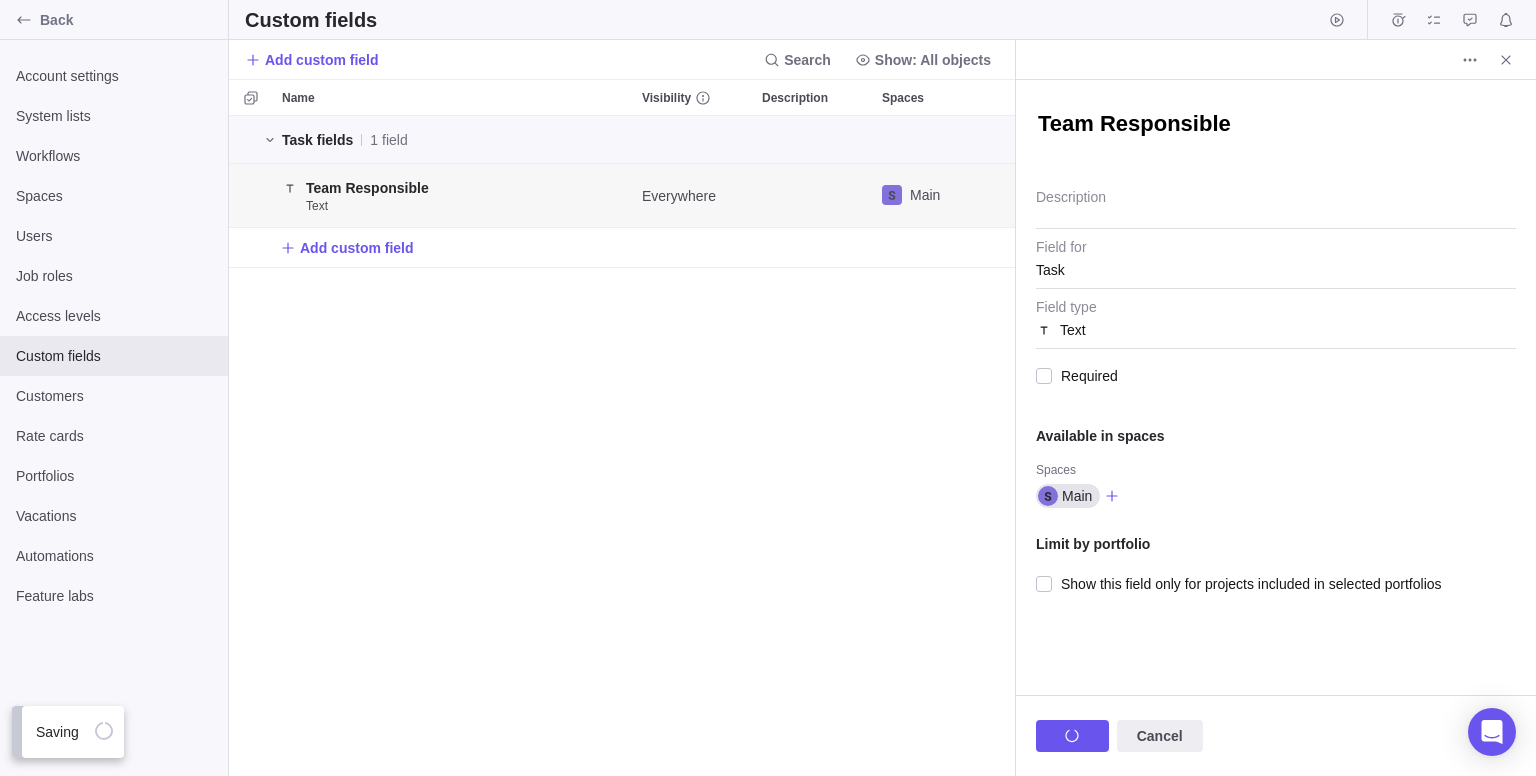 scroll, scrollTop: 16, scrollLeft: 16, axis: both 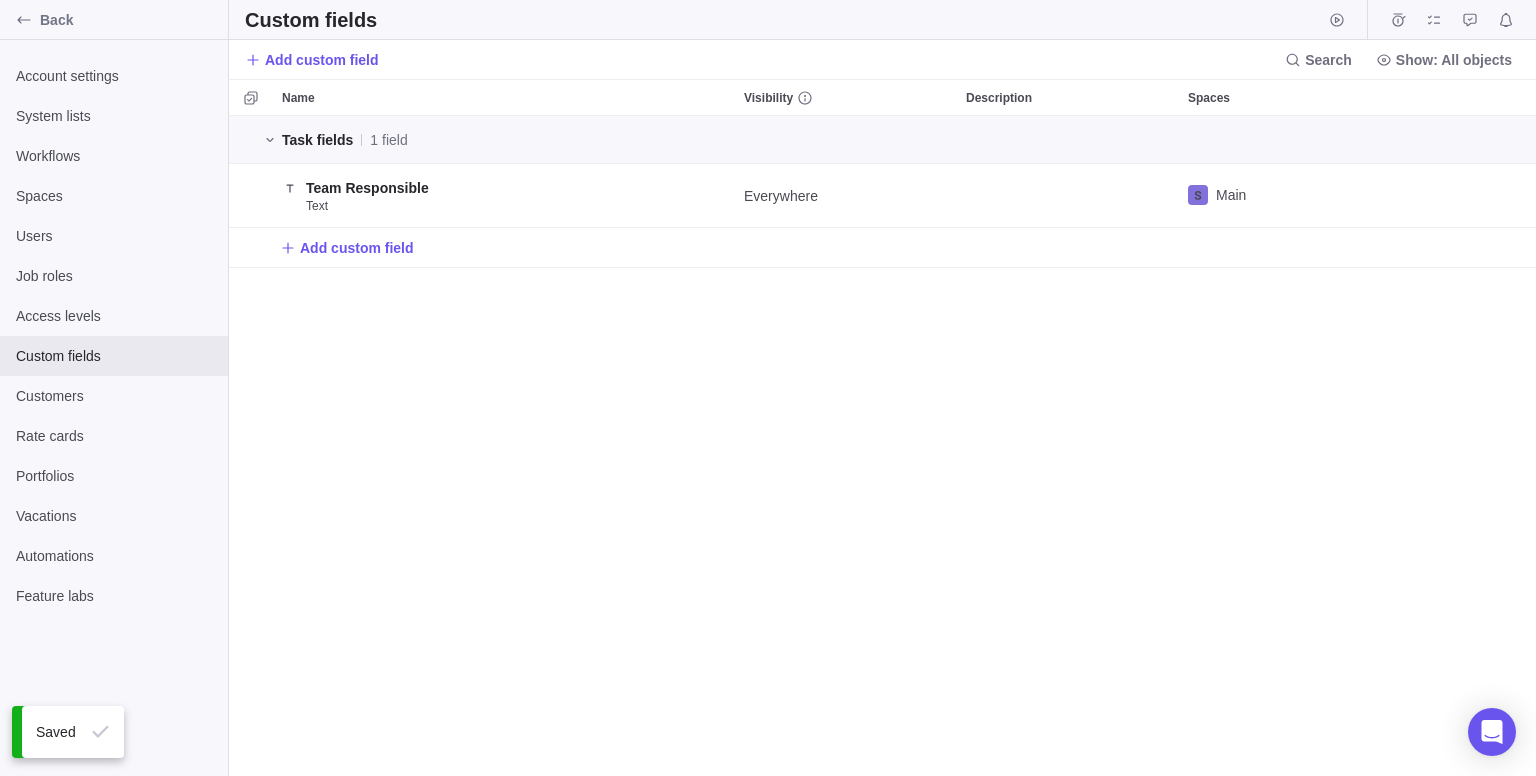 click on "Task fields 1 field Team Responsible Text Everywhere Main Add custom field" at bounding box center [882, 446] 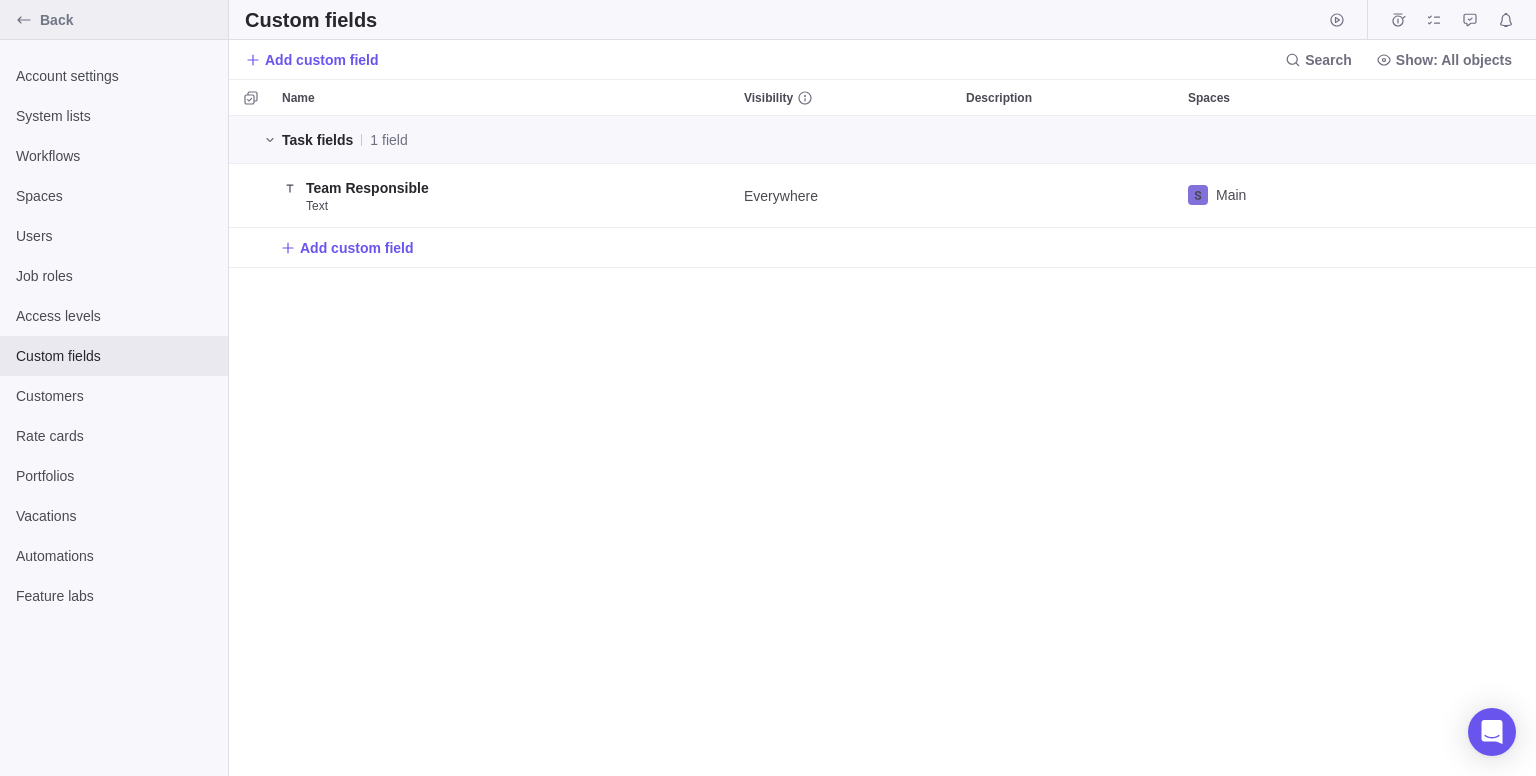 click at bounding box center (24, 20) 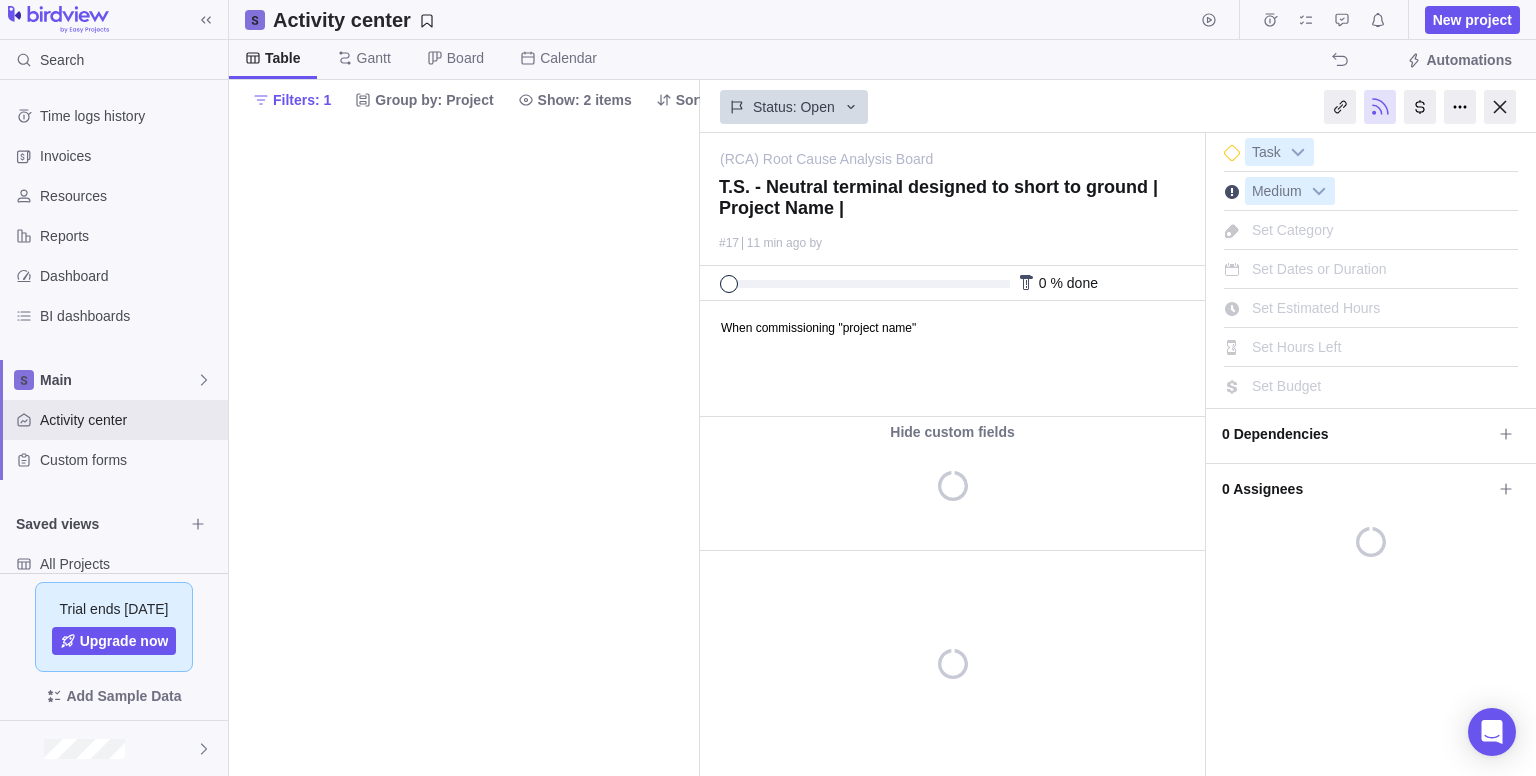 scroll, scrollTop: 0, scrollLeft: 0, axis: both 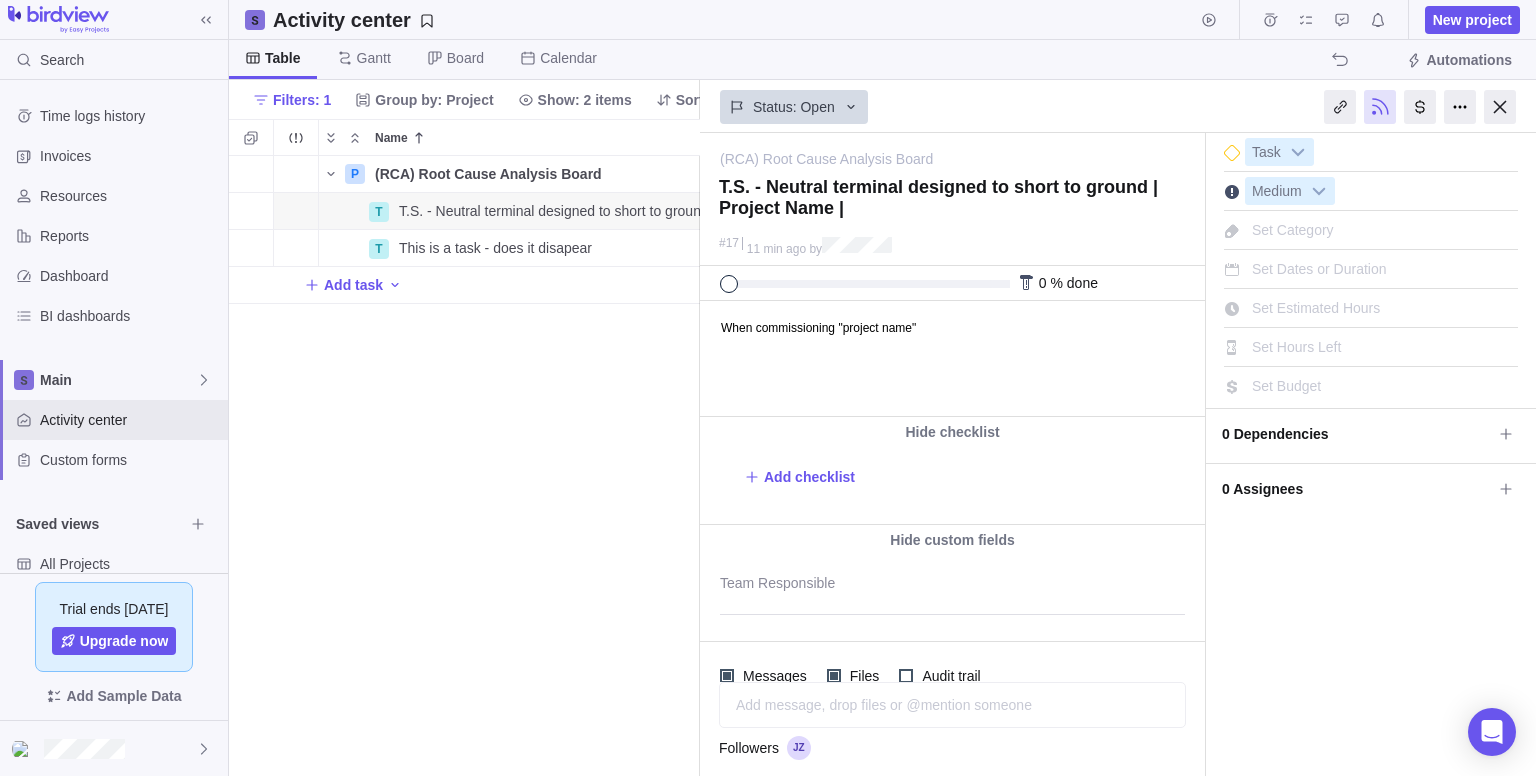 click on "P (RCA) Root Cause Analysis Board Details Open 2 T T.S. - Neutral terminal designed to short to ground | Project Name | Details Open 17 T This is a task - does it disapear Details 10d Open 14 Add task" at bounding box center [464, 466] 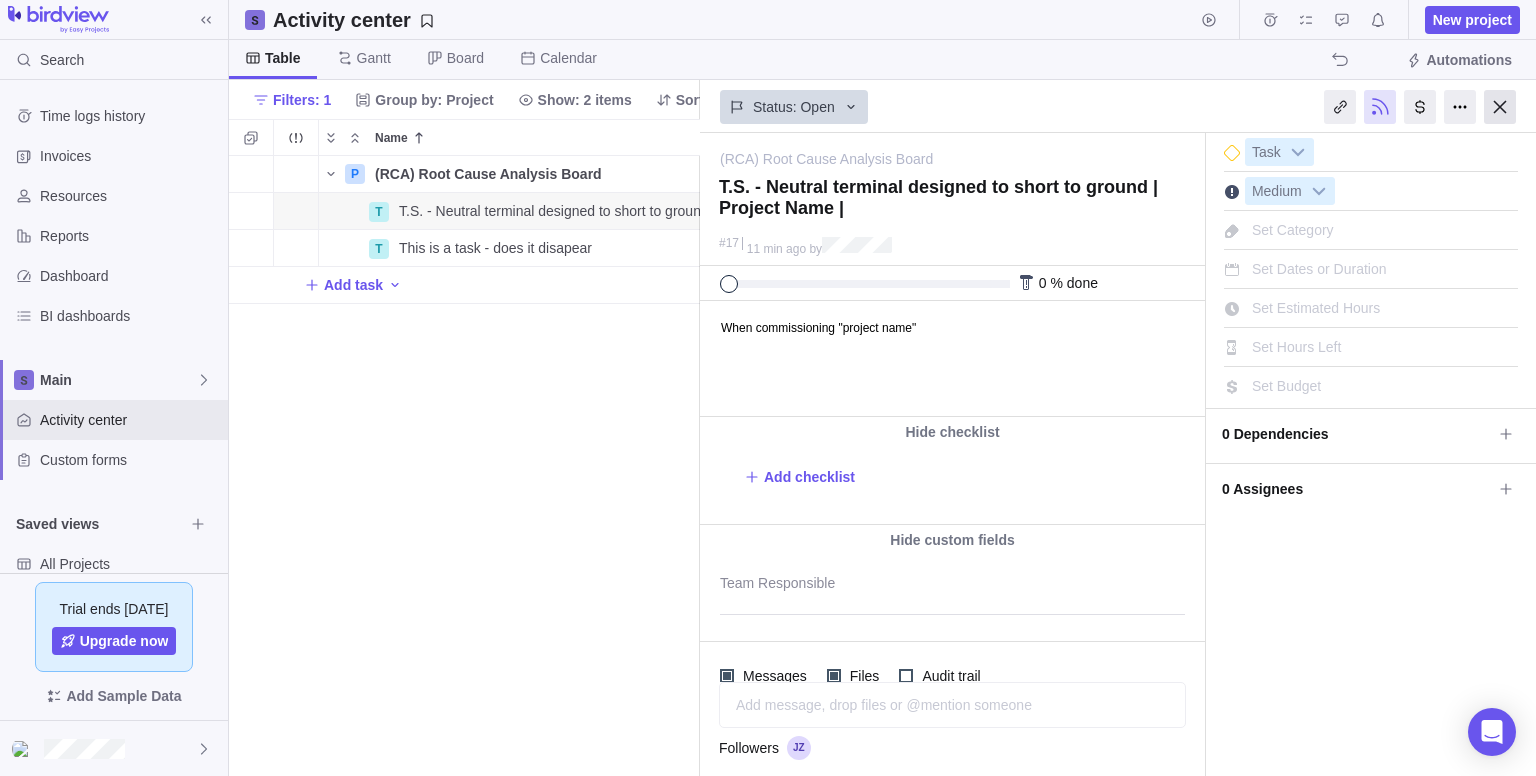click at bounding box center [1500, 107] 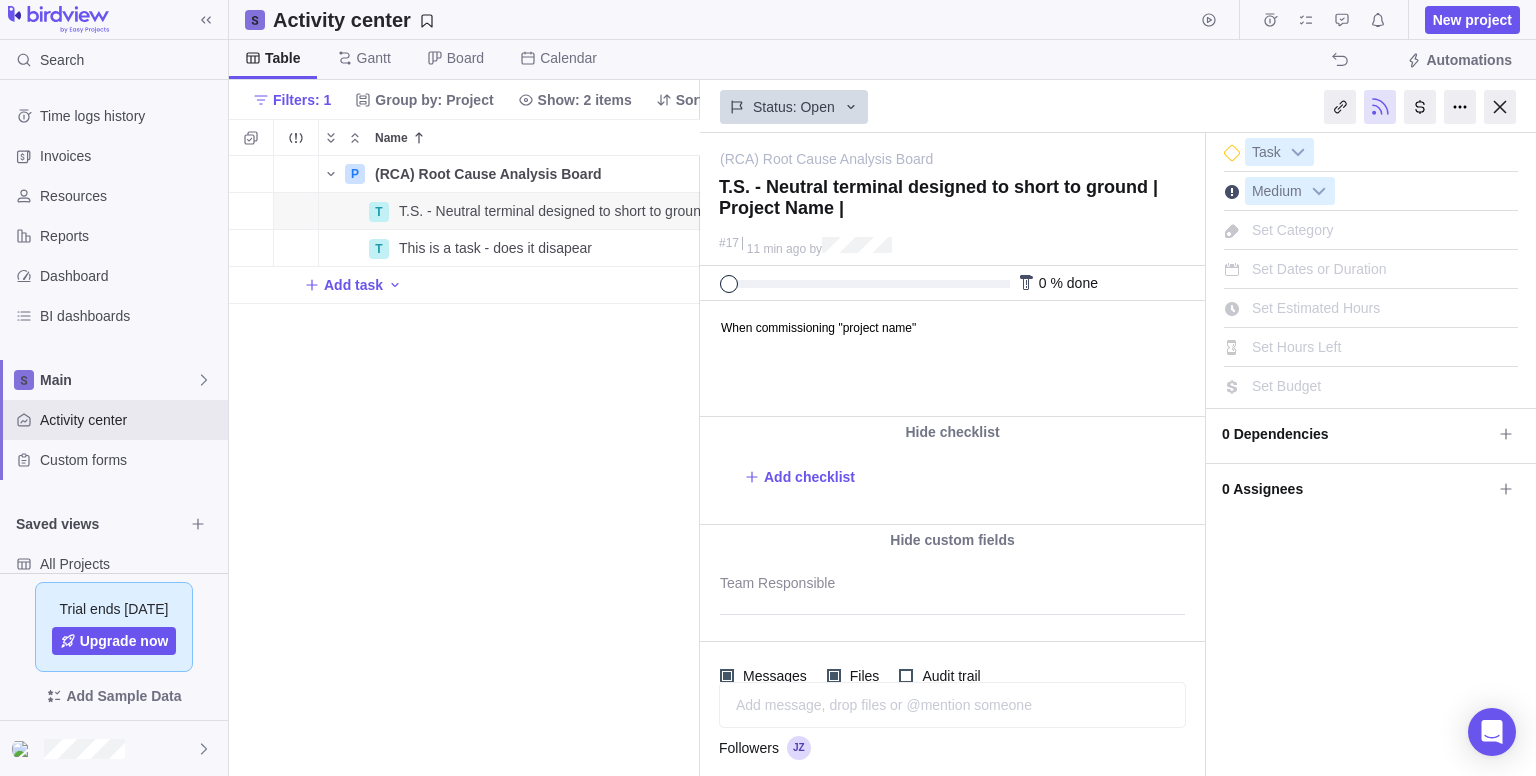 scroll, scrollTop: 15, scrollLeft: 16, axis: both 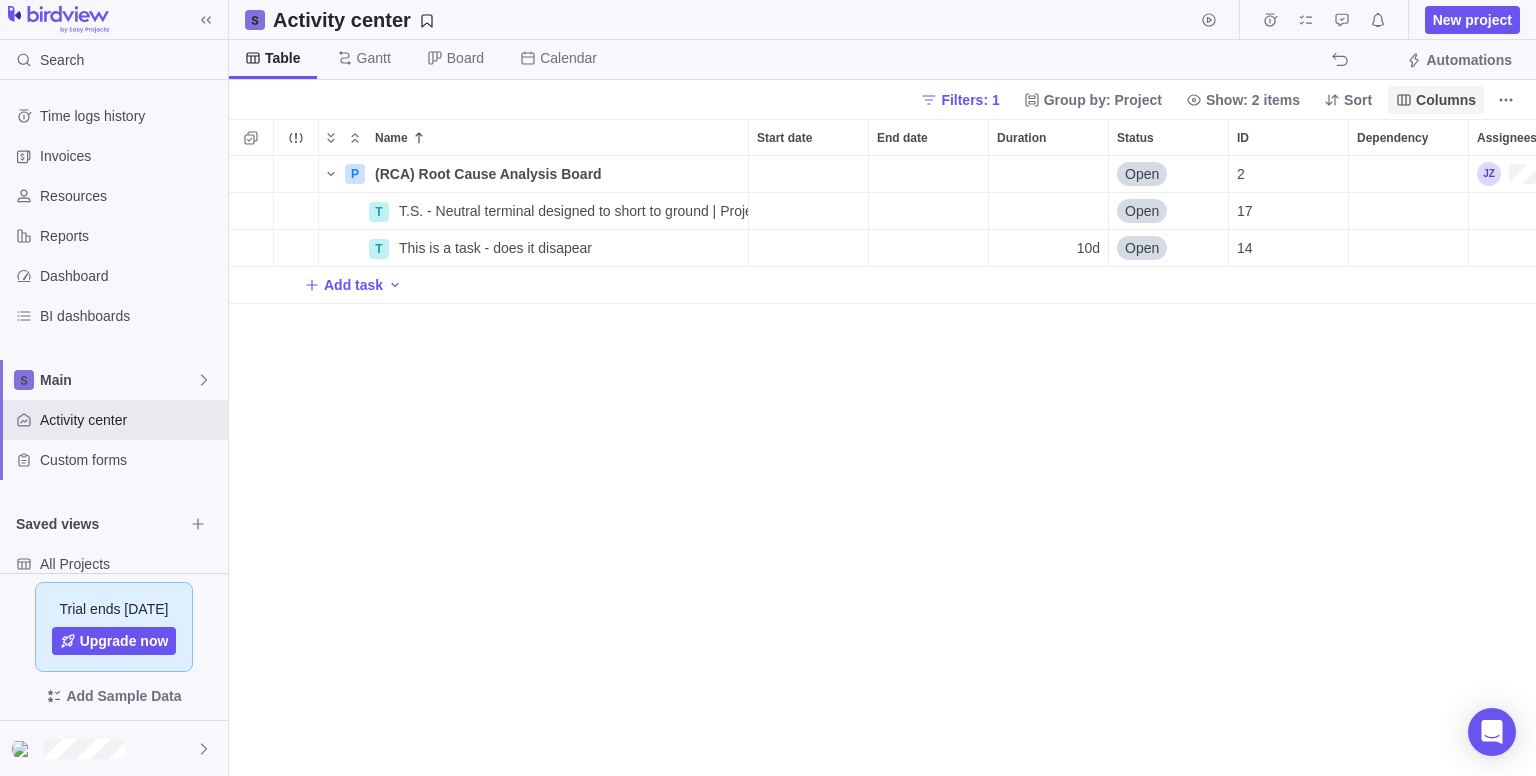 click 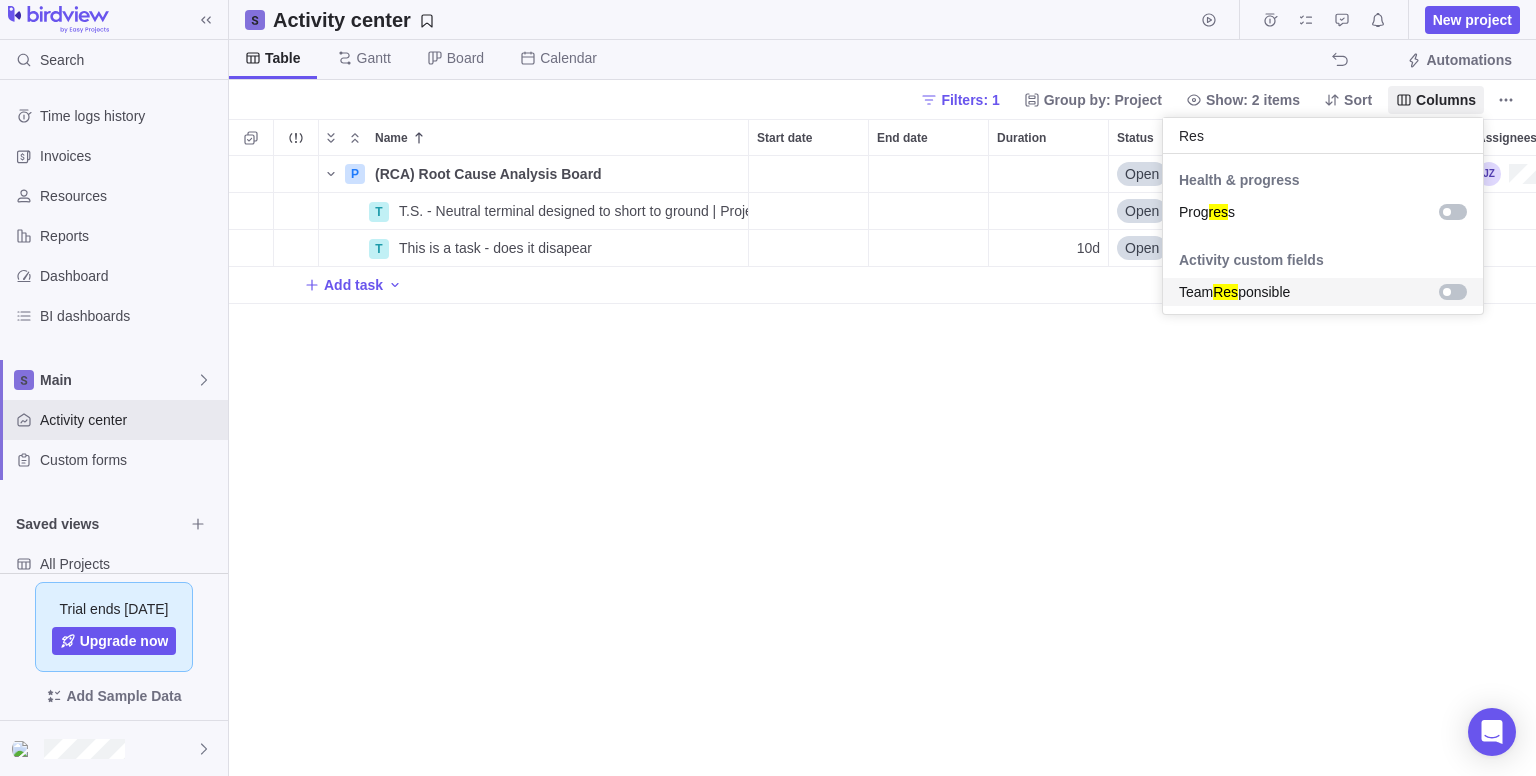 click at bounding box center (1453, 292) 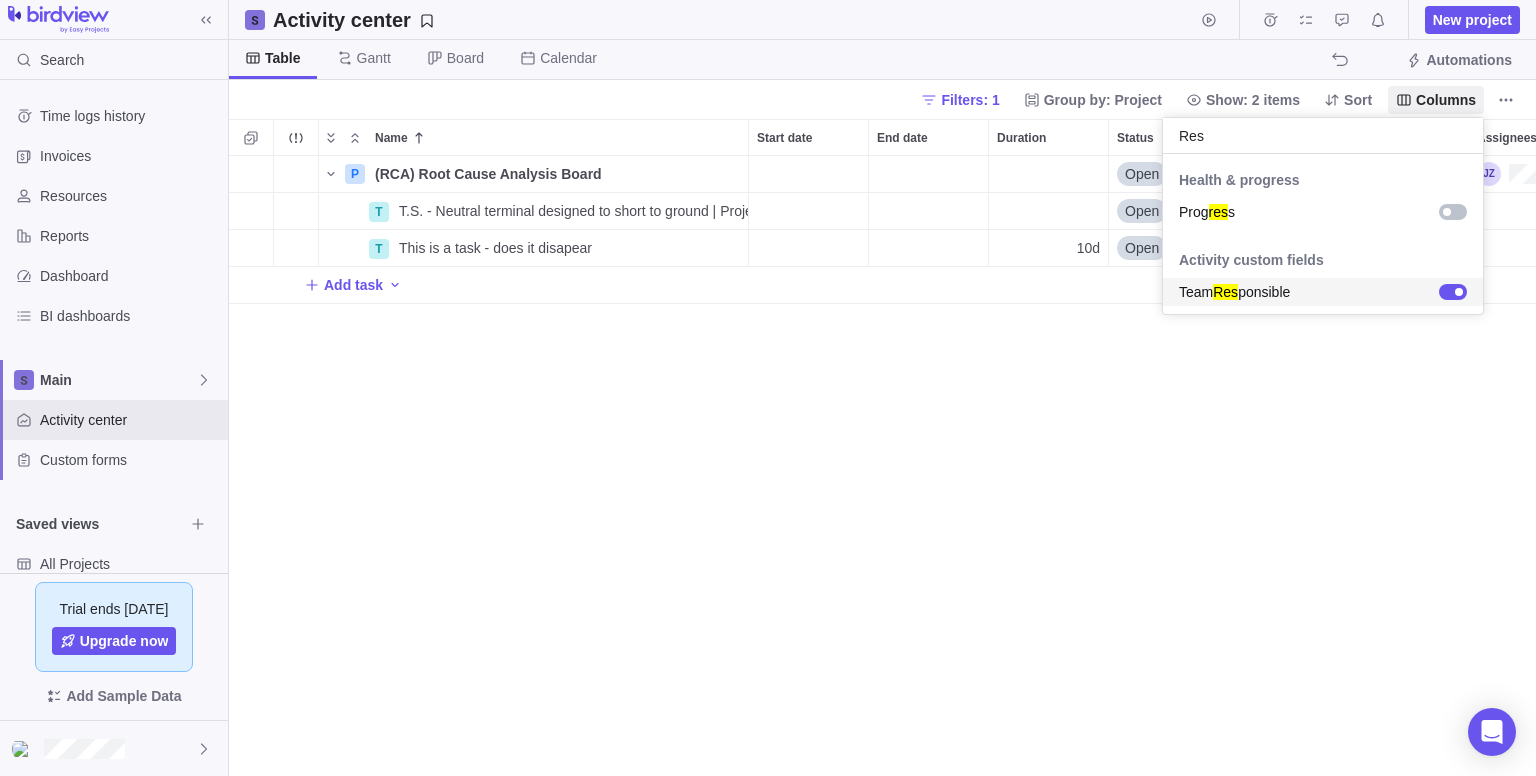 click on "Search Time logs history Invoices Resources Reports Dashboard BI dashboards Main Activity center Custom forms Saved views All Projects Project Financials Flat Fee Project Financials T&M Upcoming Milestones Trial ends [DATE] Upgrade now Add Sample Data Activity center New project Table [PERSON_NAME] Board Calendar Automations Filters: 1 Group by: Project Show: 2 items Sort Columns Name Start date End date Duration Status ID Dependency Assignees Team Responsible P (RCA) Root Cause Analysis Board Details Open 2 T T.S. - Neutral terminal designed to short to ground | Project Name | Details Open 17 T This is a task - does it disapear Details 10d Open 14 Add task Filters Activity status Default Workflow Project status Default Workflow Activity priority Activity assignees Project start date Previous year Previous month Previous week [DATE] [DATE] This week This month This year Next week Next month Filter by period Project end date Previous year Previous month Previous week [DATE] [DATE] This week" at bounding box center [768, 388] 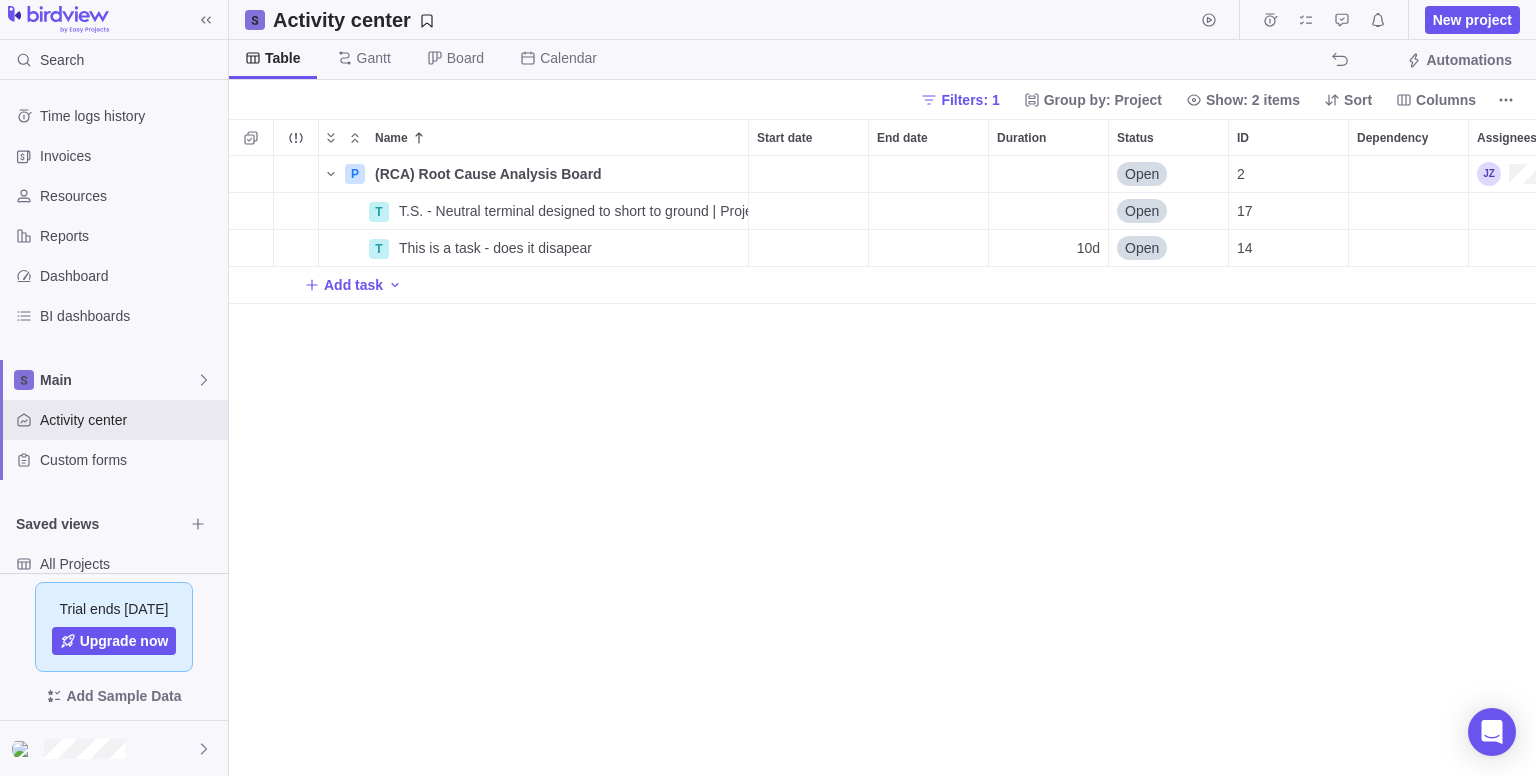 drag, startPoint x: 873, startPoint y: 429, endPoint x: 377, endPoint y: 377, distance: 498.71835 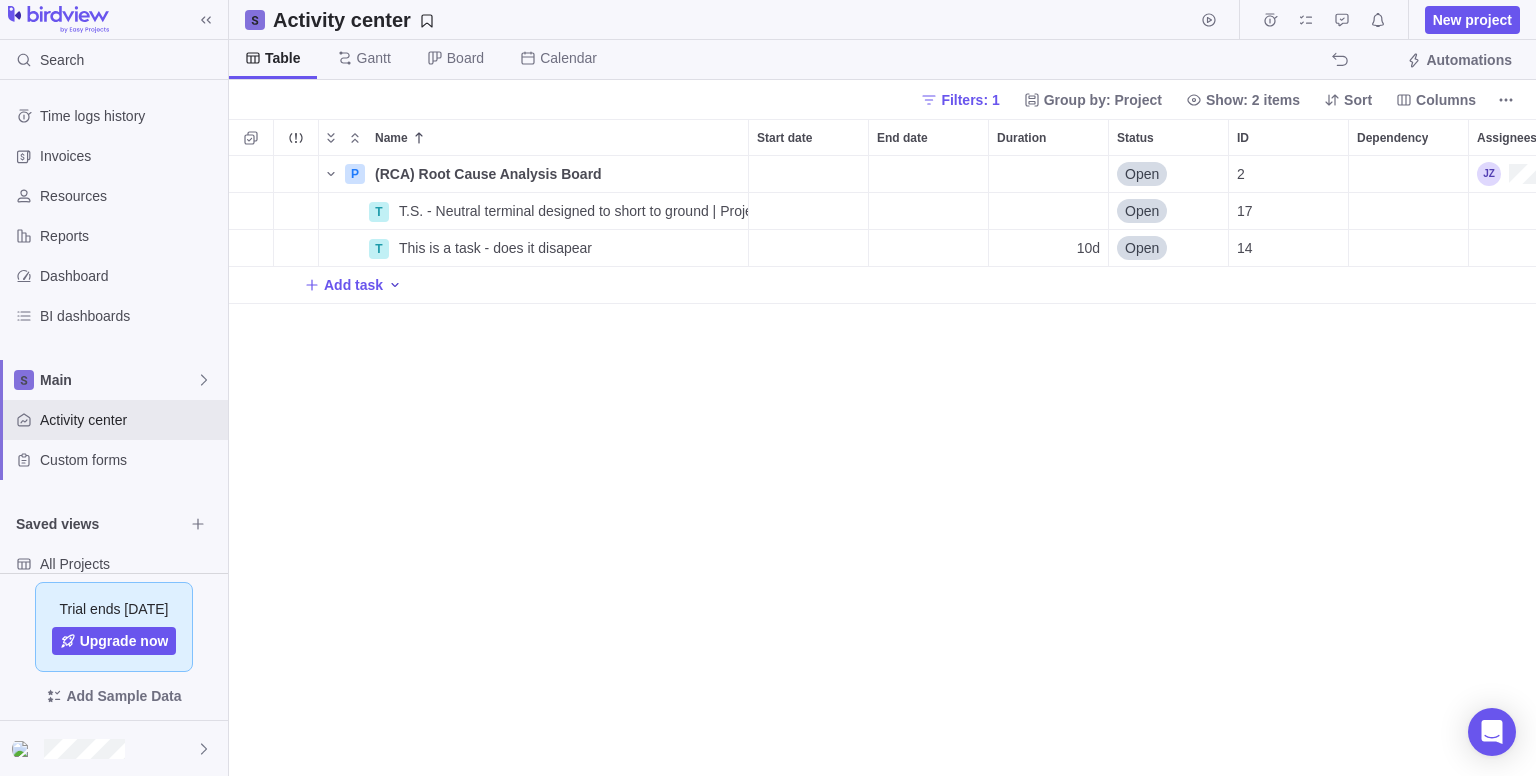 click 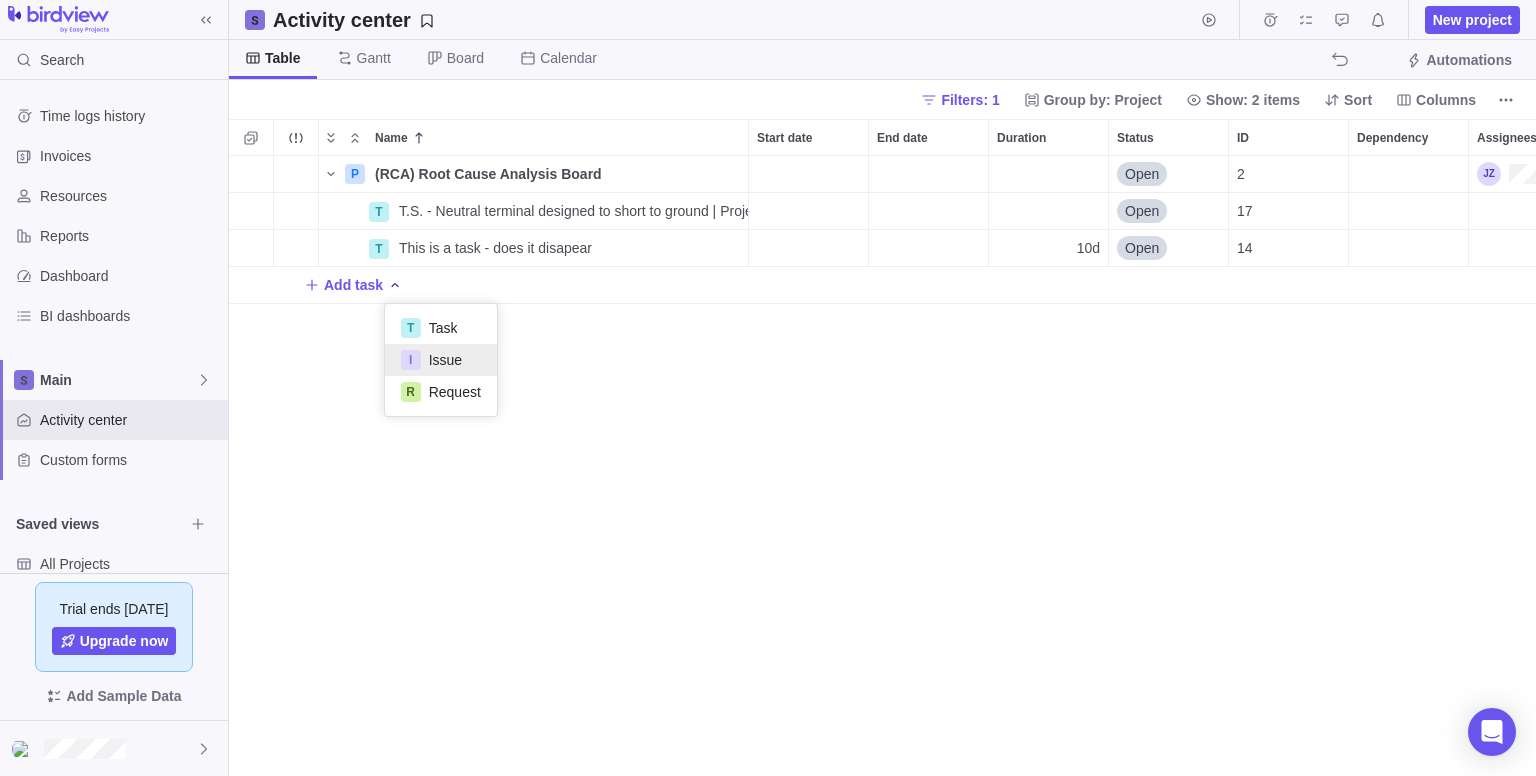 click on "I Issue" at bounding box center (441, 360) 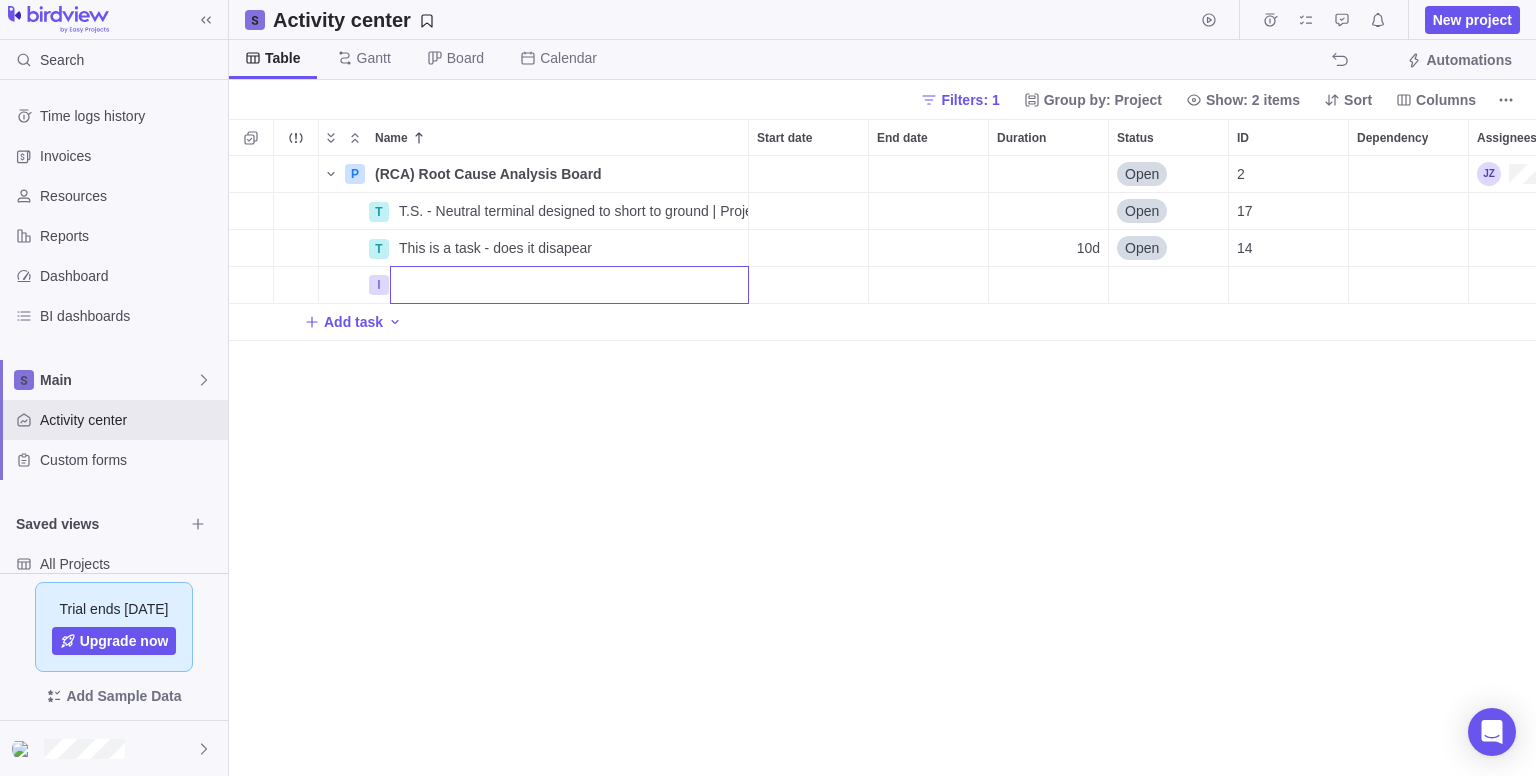 scroll, scrollTop: 0, scrollLeft: 124, axis: horizontal 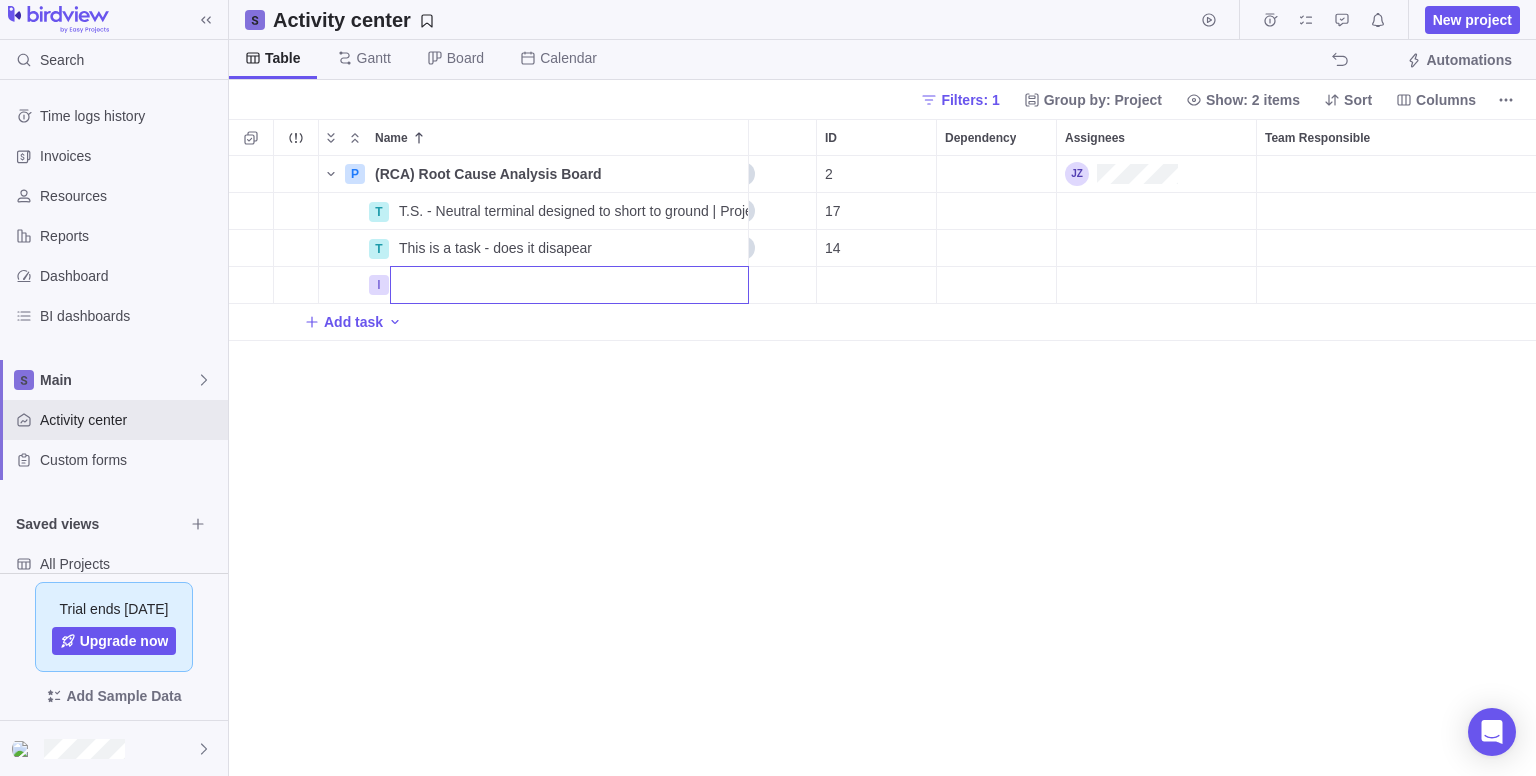 click on "P (RCA) Root Cause Analysis Board Details Open 2 T T.S. - Neutral terminal designed to short to ground | Project Name | Details Open 17 T This is a task - does it disapear Details 10d Open 14 I Add task" at bounding box center [882, 466] 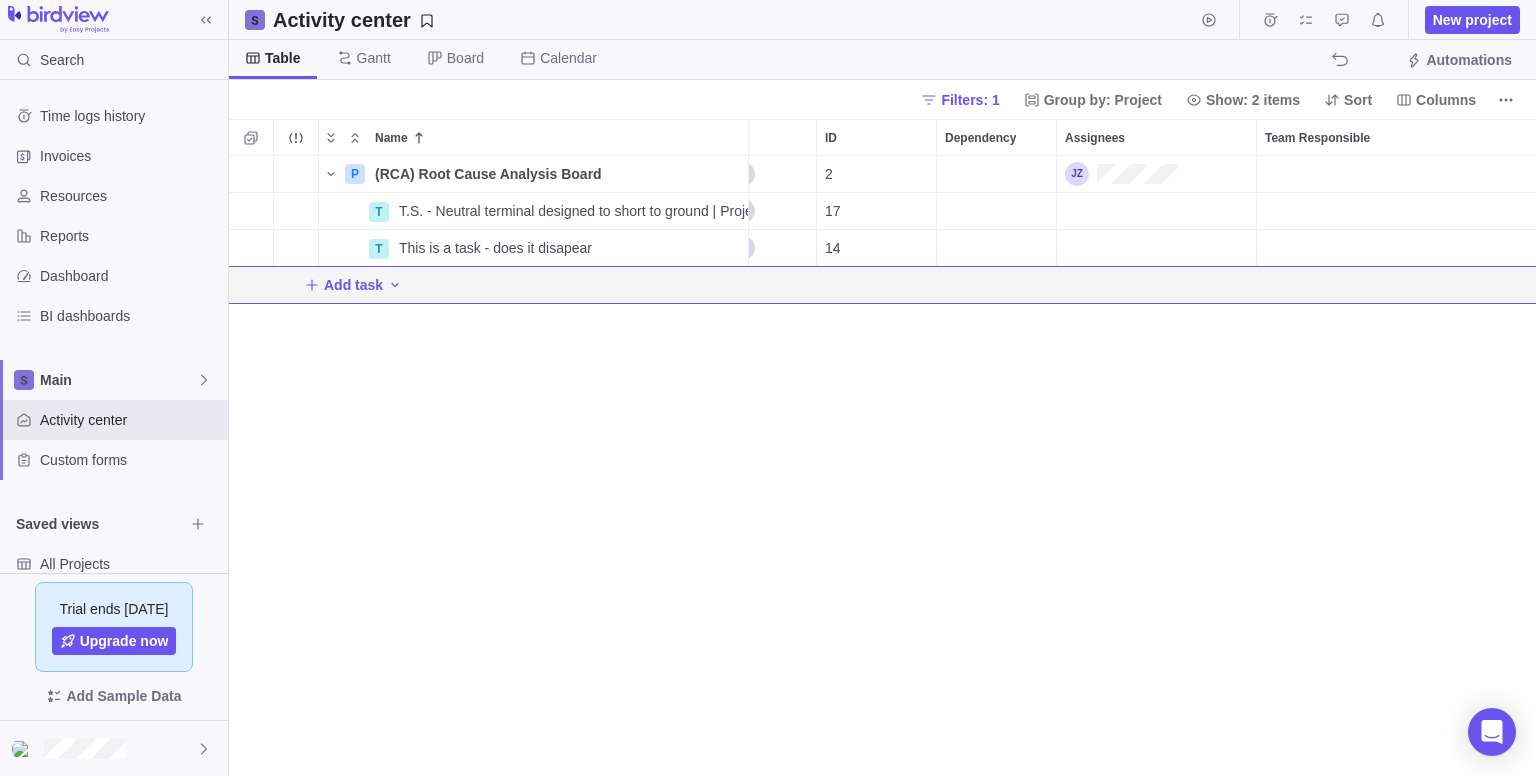 drag, startPoint x: 376, startPoint y: 499, endPoint x: 365, endPoint y: 454, distance: 46.32494 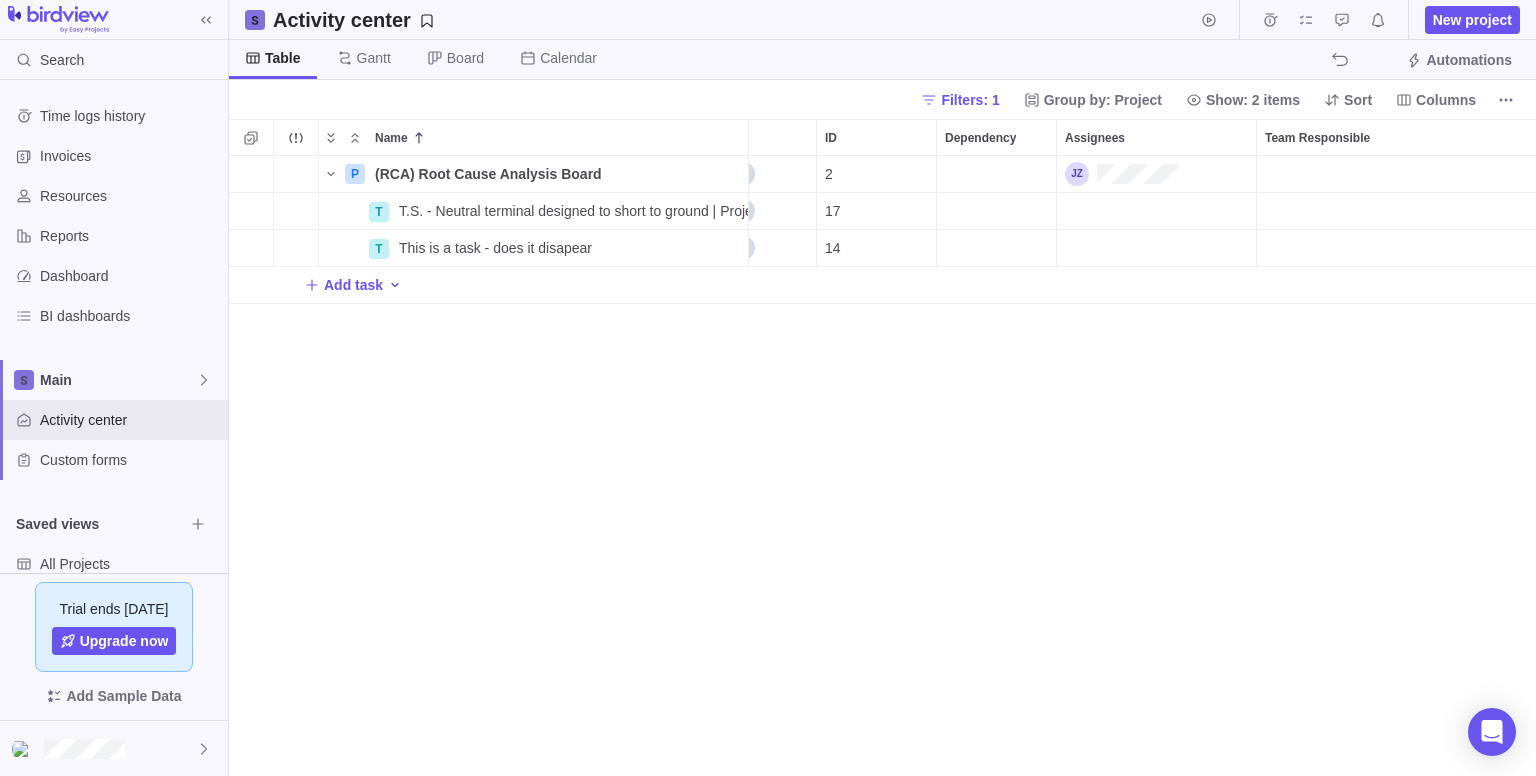 click 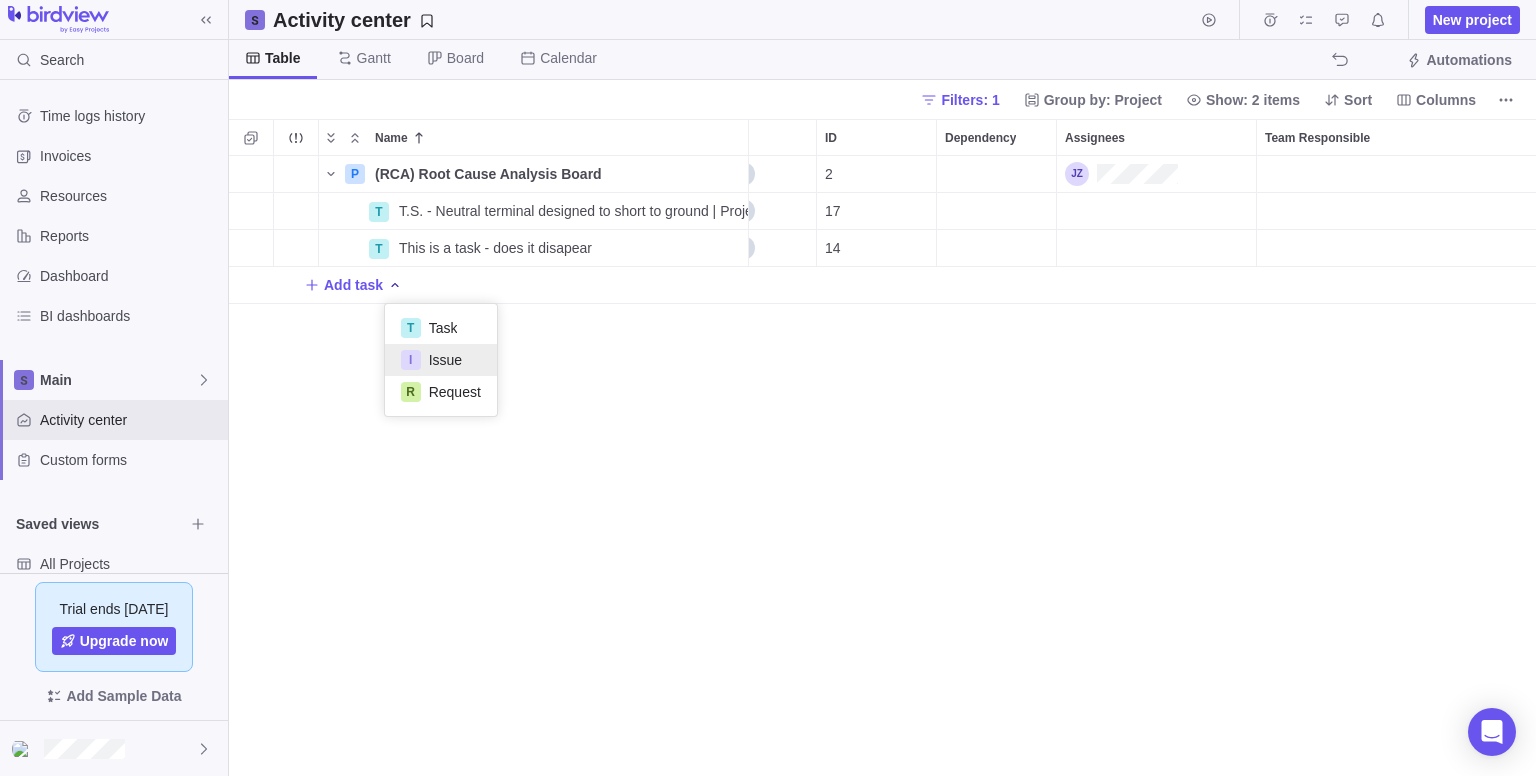 click on "I Issue" at bounding box center (441, 360) 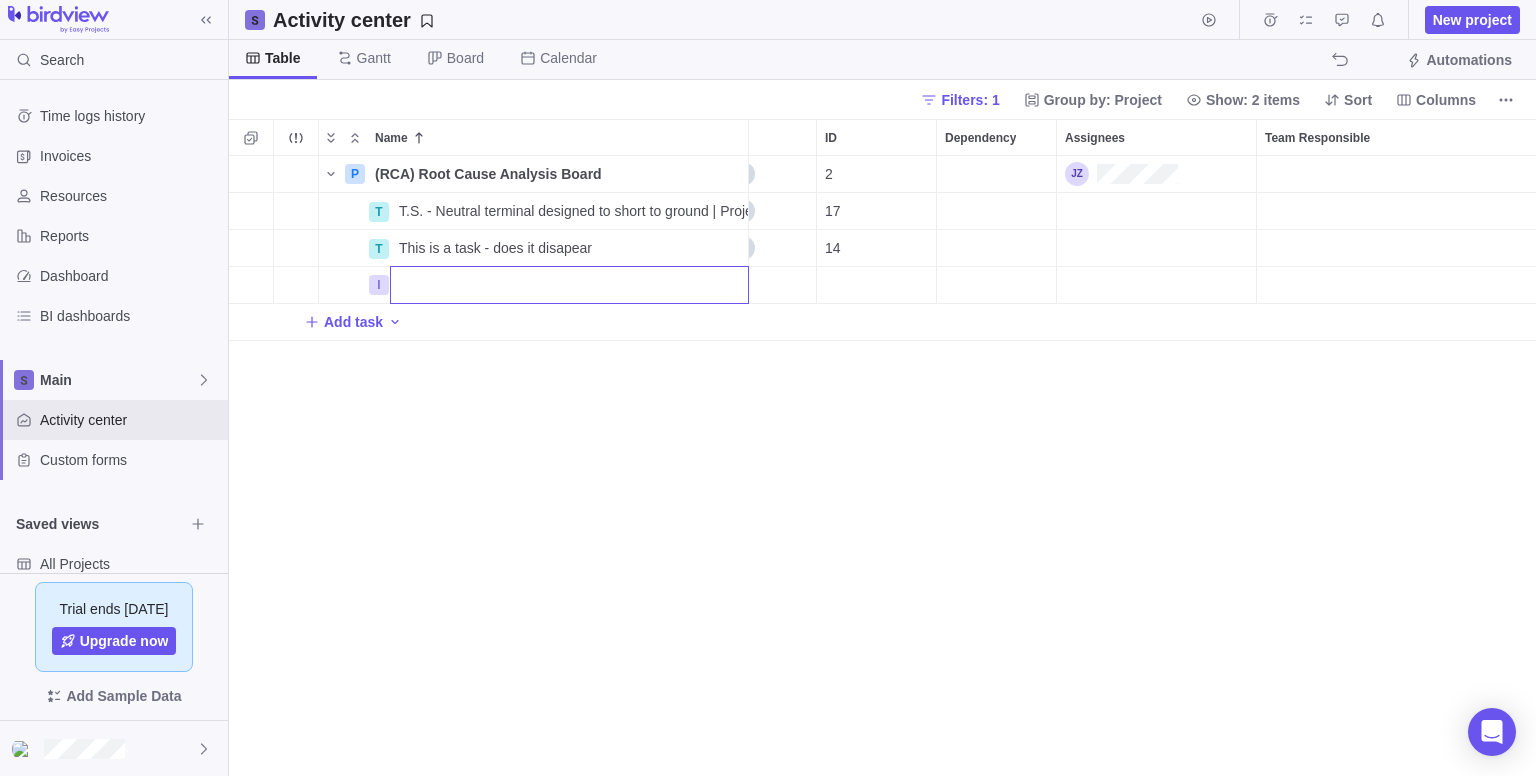 scroll, scrollTop: 0, scrollLeft: 0, axis: both 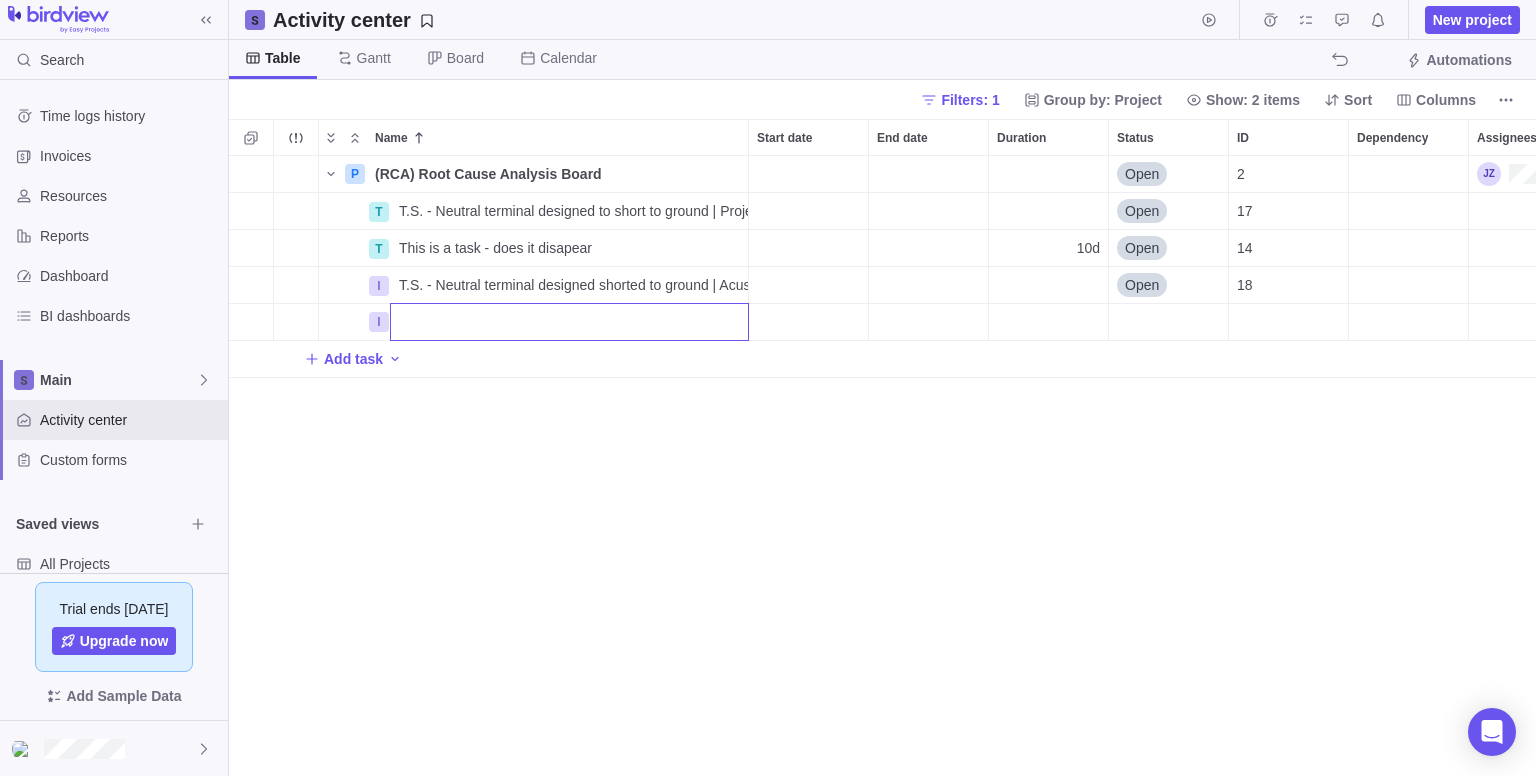 click on "P (RCA) Root Cause Analysis Board Details Open 2 T T.S. - Neutral terminal designed to short to ground | Project Name | Details Open 17 T This is a task - does it disapear Details 10d Open 14 I T.S. - Neutral terminal designed shorted to ground | Acushnet | Details Open 18 I Add task" at bounding box center [882, 466] 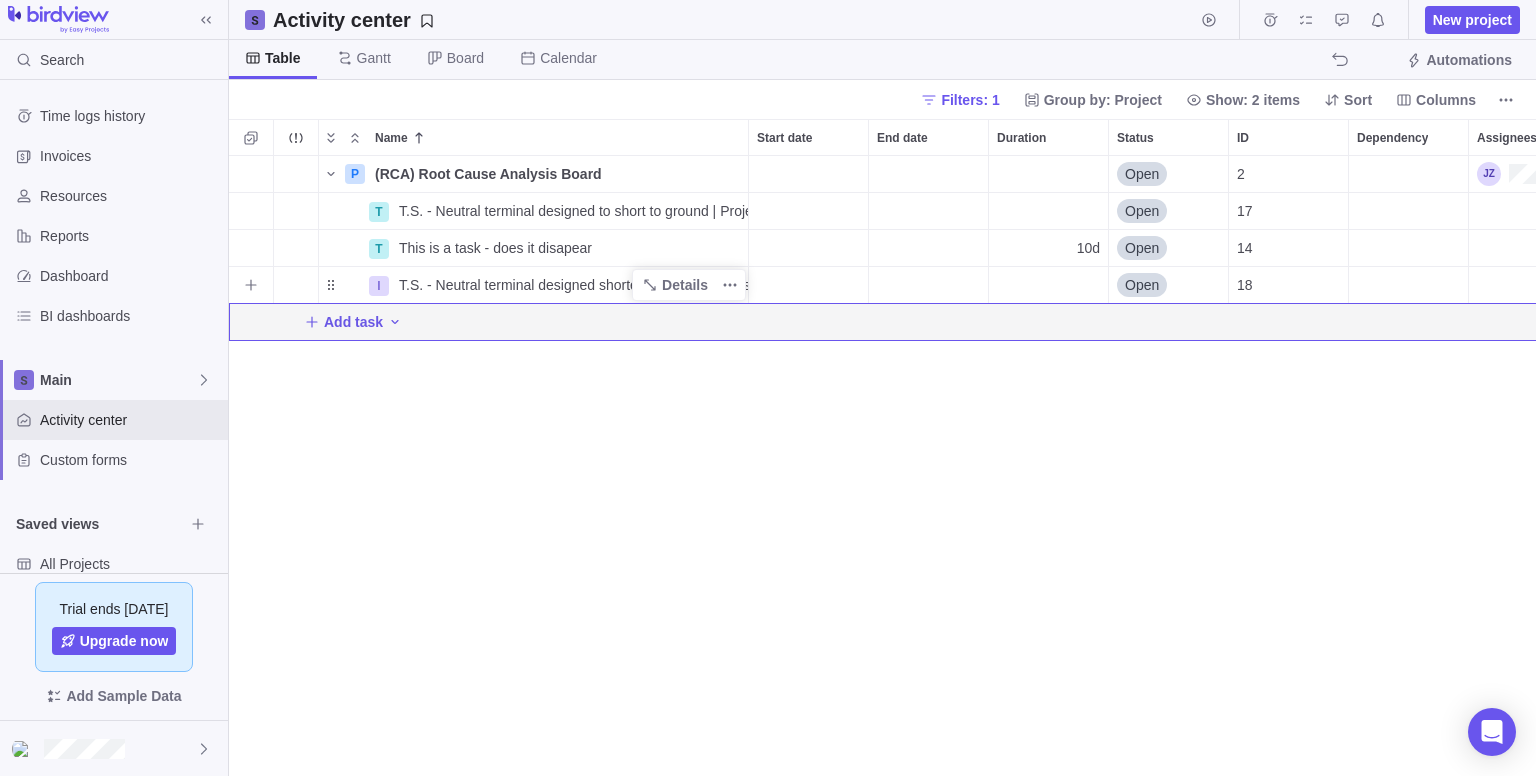 click on "T.S. - Neutral terminal designed shorted to ground | Acushnet |" at bounding box center (573, 285) 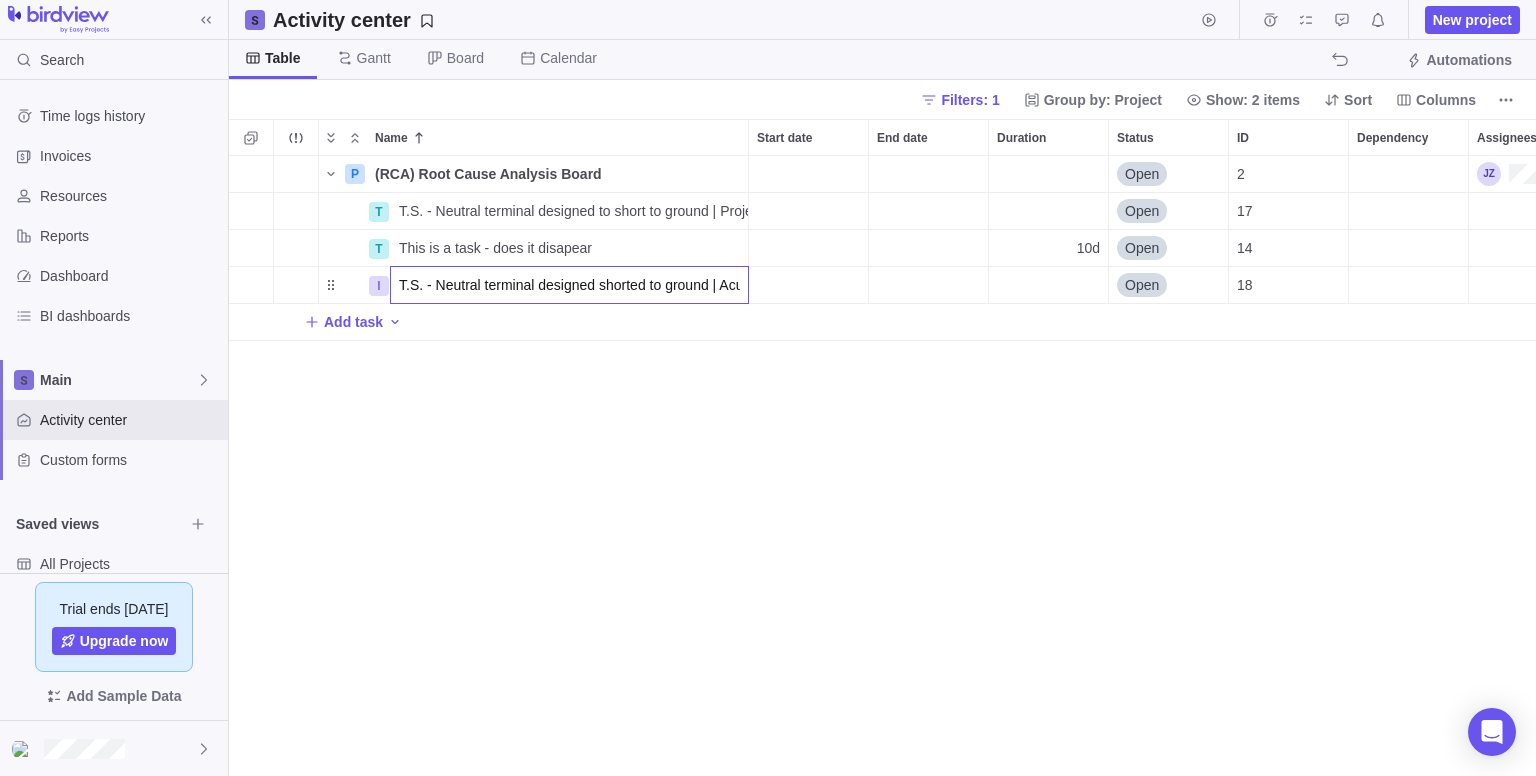 click on "T.S. - Neutral terminal designed shorted to ground | Acushnet |" at bounding box center (569, 285) 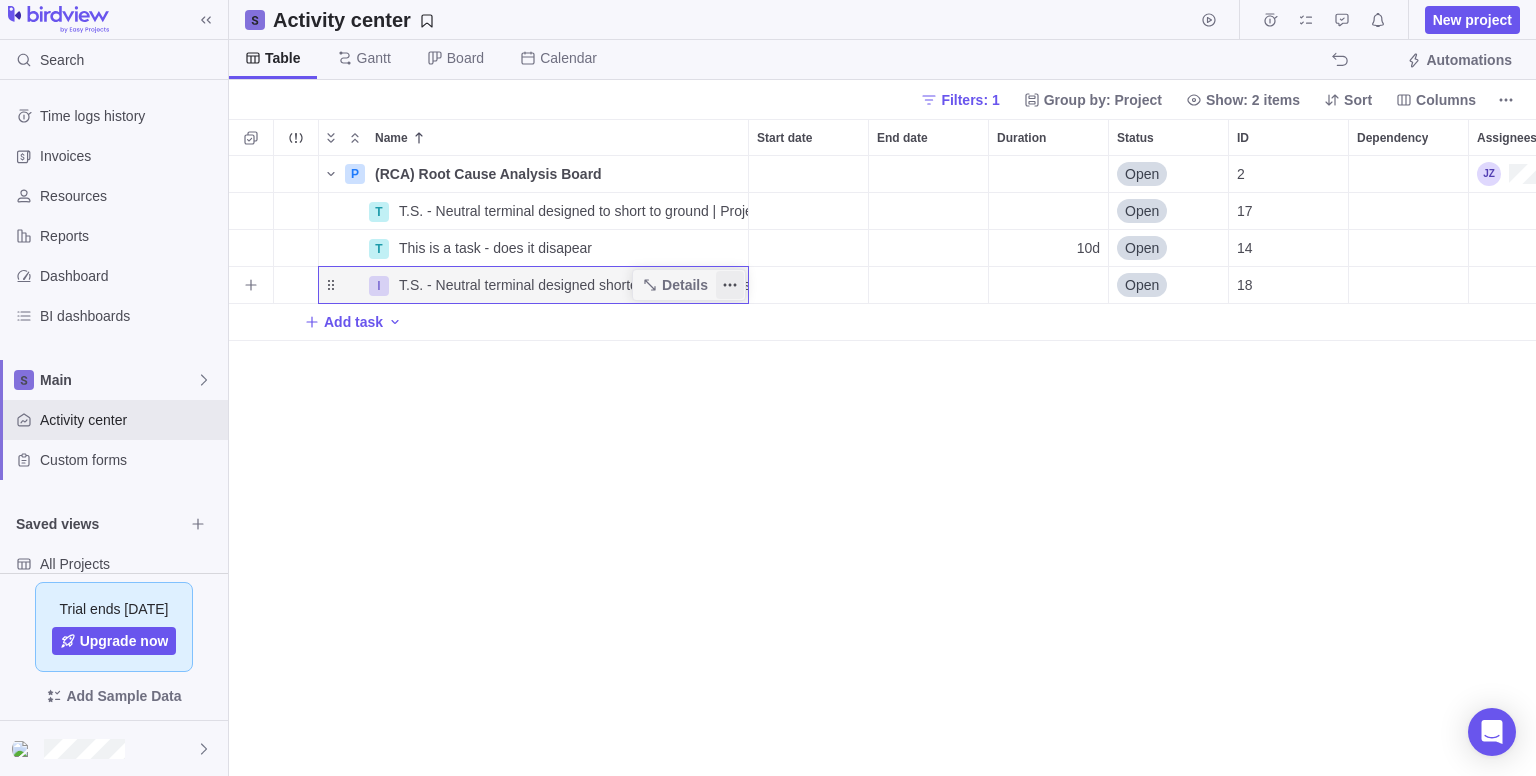 click 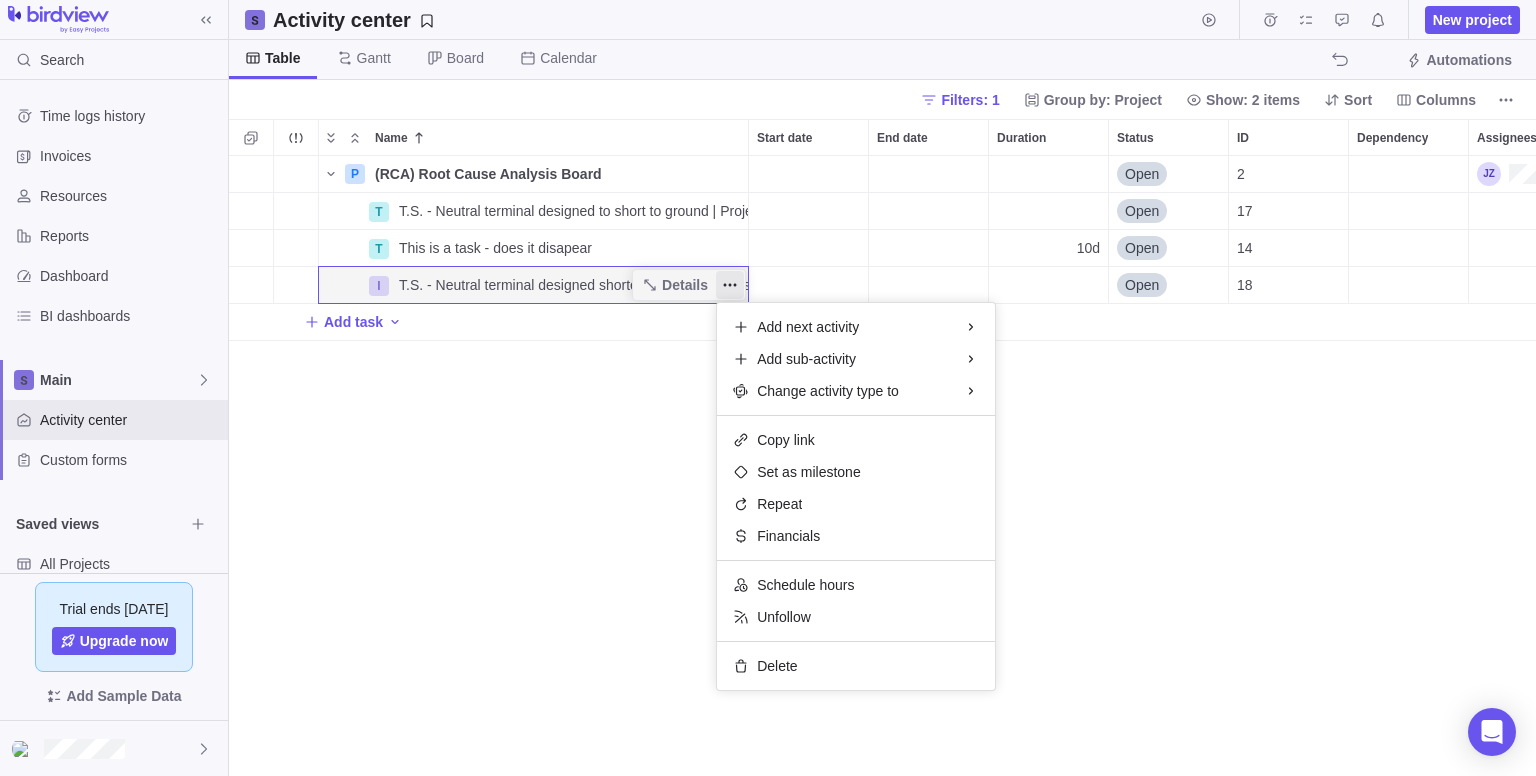 click on "P (RCA) Root Cause Analysis Board Details Open 2 T T.S. - Neutral terminal designed to short to ground | Project Name | Details Open 17 T This is a task - does it disapear Details 10d Open 14 I T.S. - Neutral terminal designed shorted to ground | Acushnet | Details Open 18 Add task" at bounding box center (882, 466) 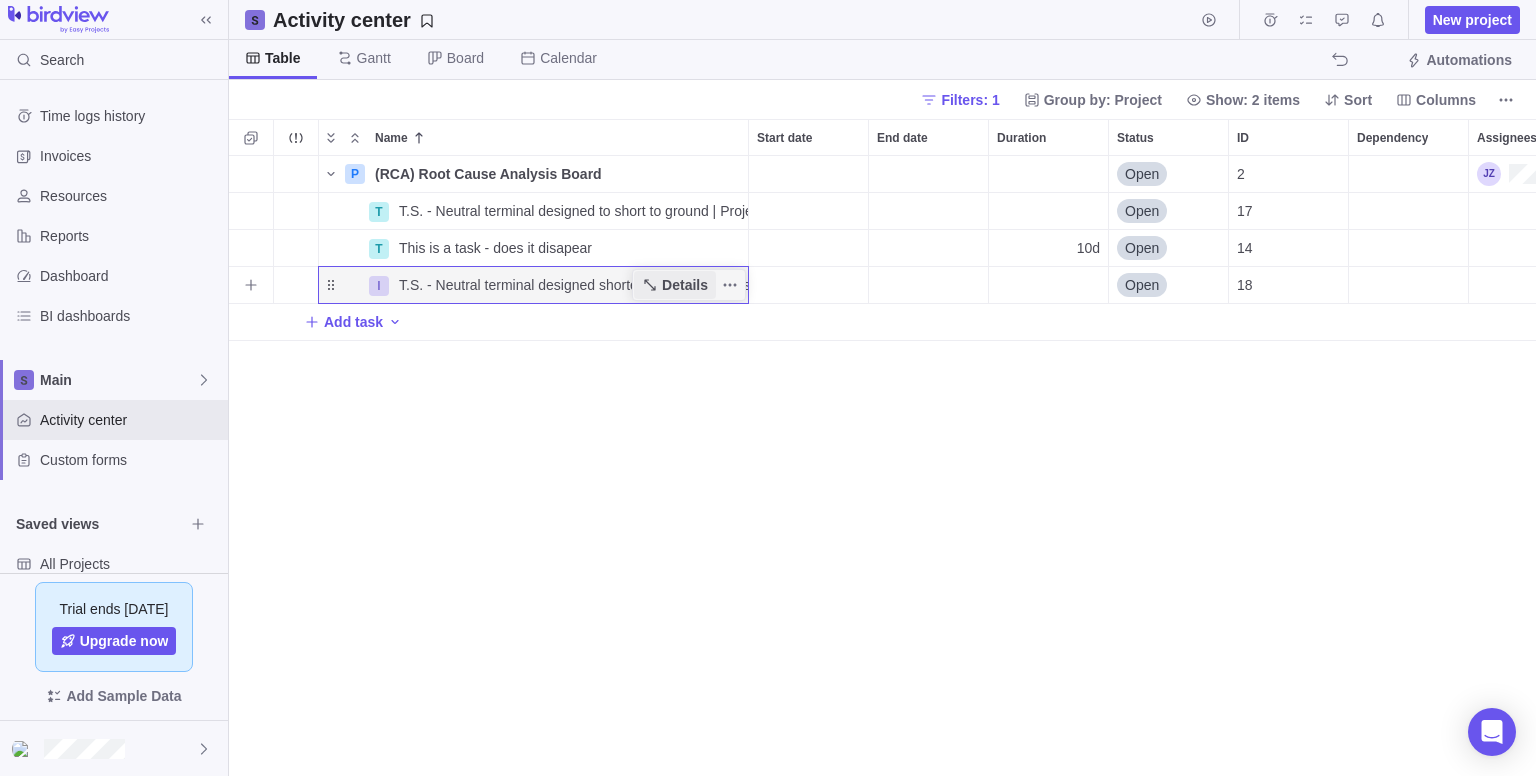 click on "Details" at bounding box center (685, 285) 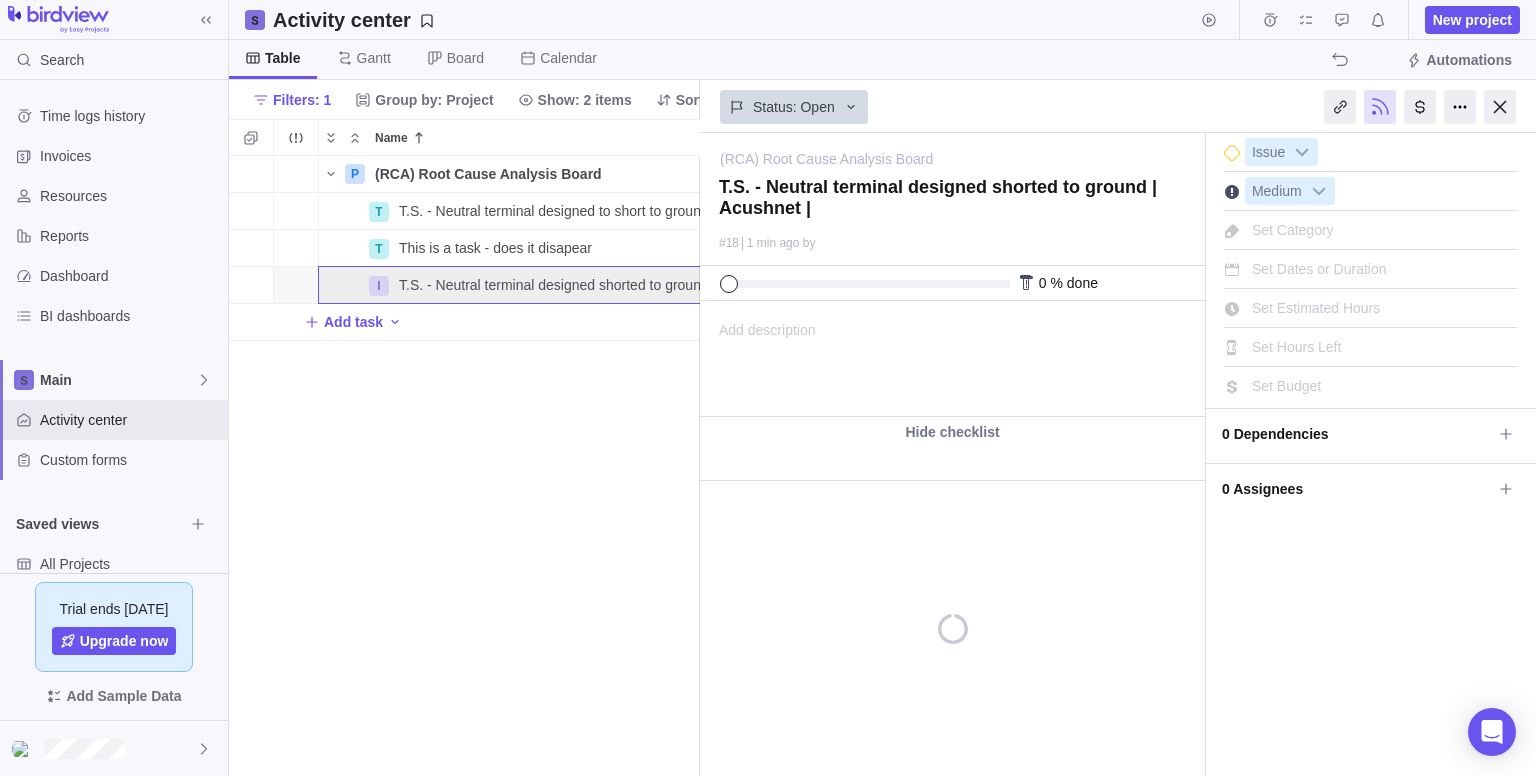 scroll, scrollTop: 604, scrollLeft: 456, axis: both 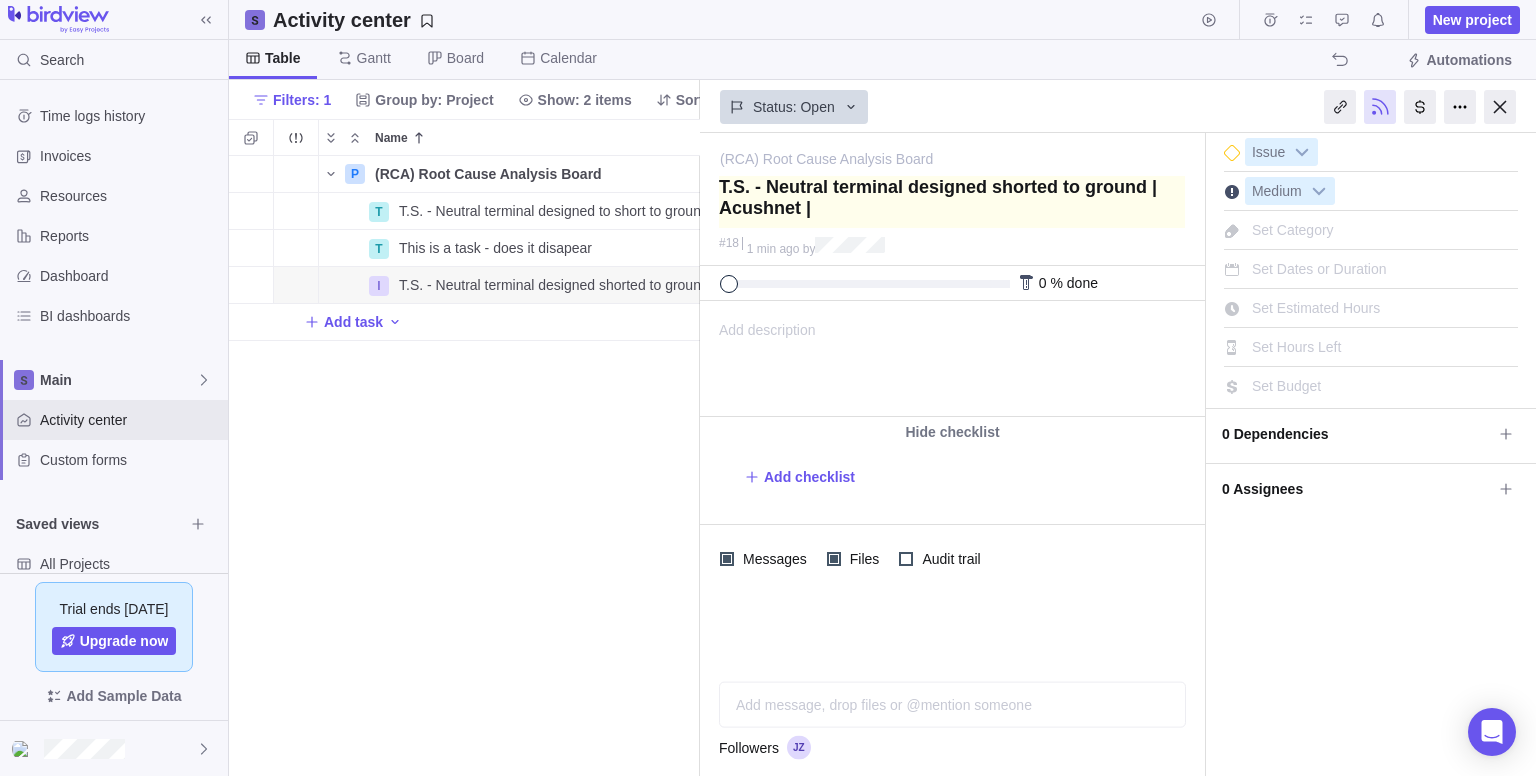 click at bounding box center (952, 202) 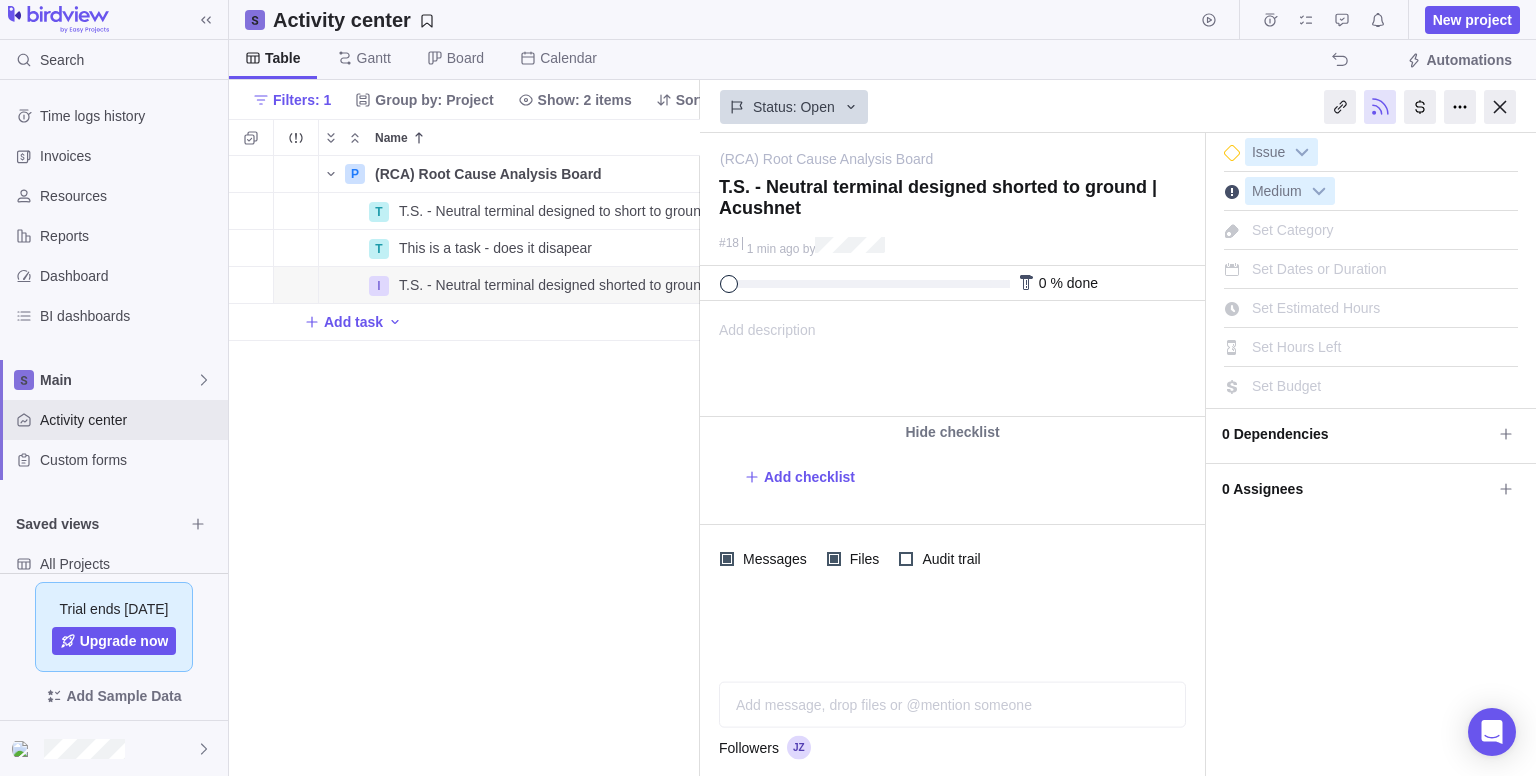 click on "P (RCA) Root Cause Analysis Board Details Open 2 T T.S. - Neutral terminal designed to short to ground | Project Name | Details Open 17 T This is a task - does it disapear Details 10d Open 14 I T.S. - Neutral terminal designed shorted to ground | Acushnet | Details Open 18 Add task" at bounding box center (464, 466) 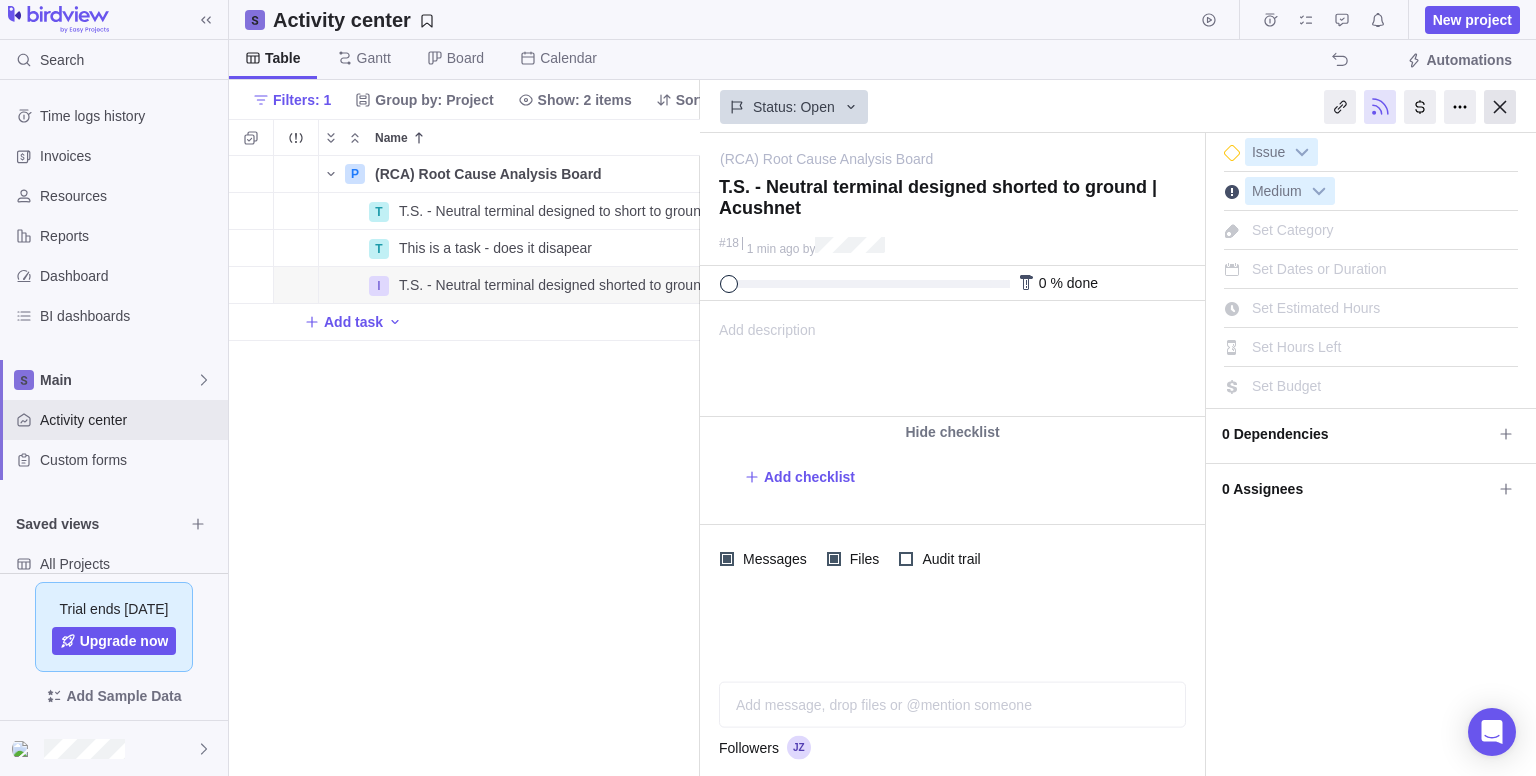 click at bounding box center (1500, 107) 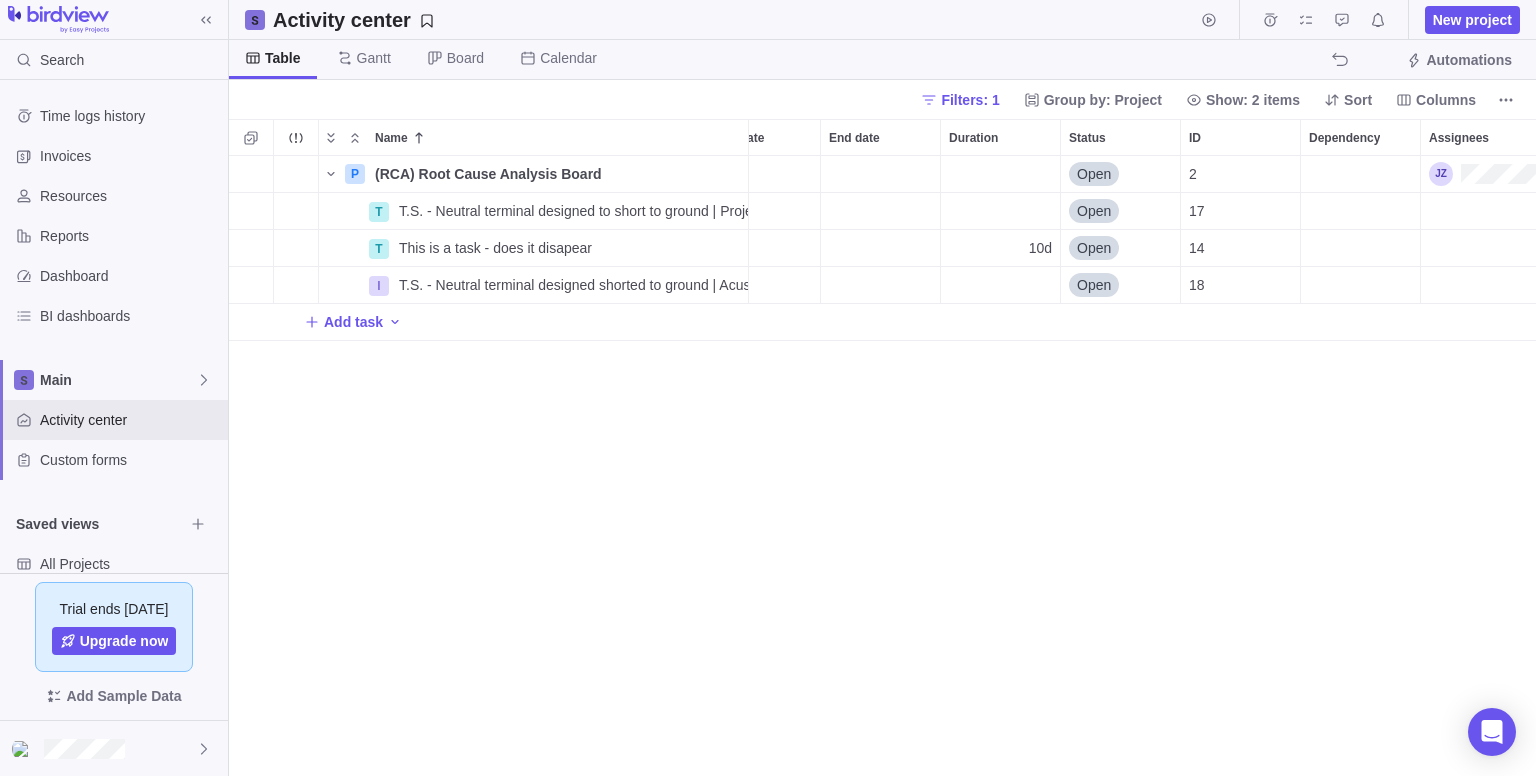 scroll, scrollTop: 15, scrollLeft: 16, axis: both 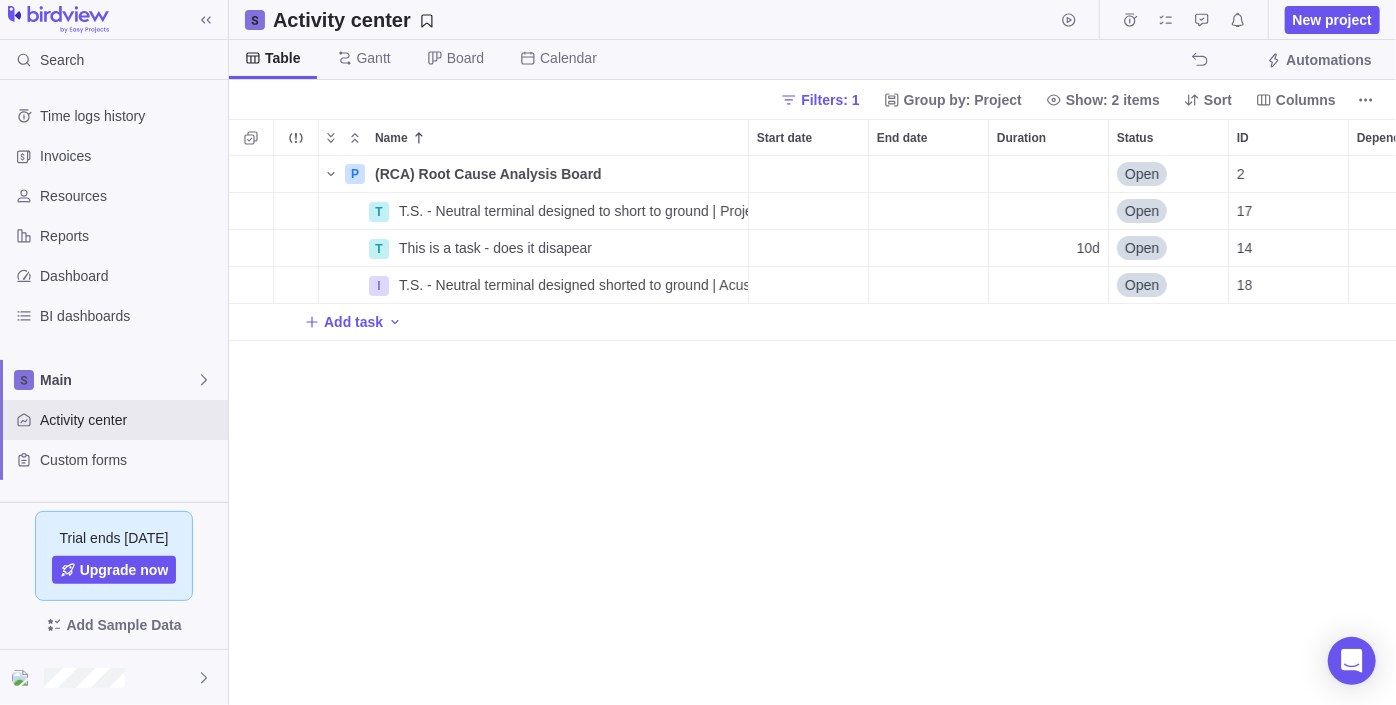 click on "P (RCA) Root Cause Analysis Board Details Open 2 T T.S. - Neutral terminal designed to short to ground | Project Name | Details Open 17 T This is a task - does it disapear Details 10d Open 14 I T.S. - Neutral terminal designed shorted to ground | Acushnet Details Open 18 Add task" at bounding box center [813, 431] 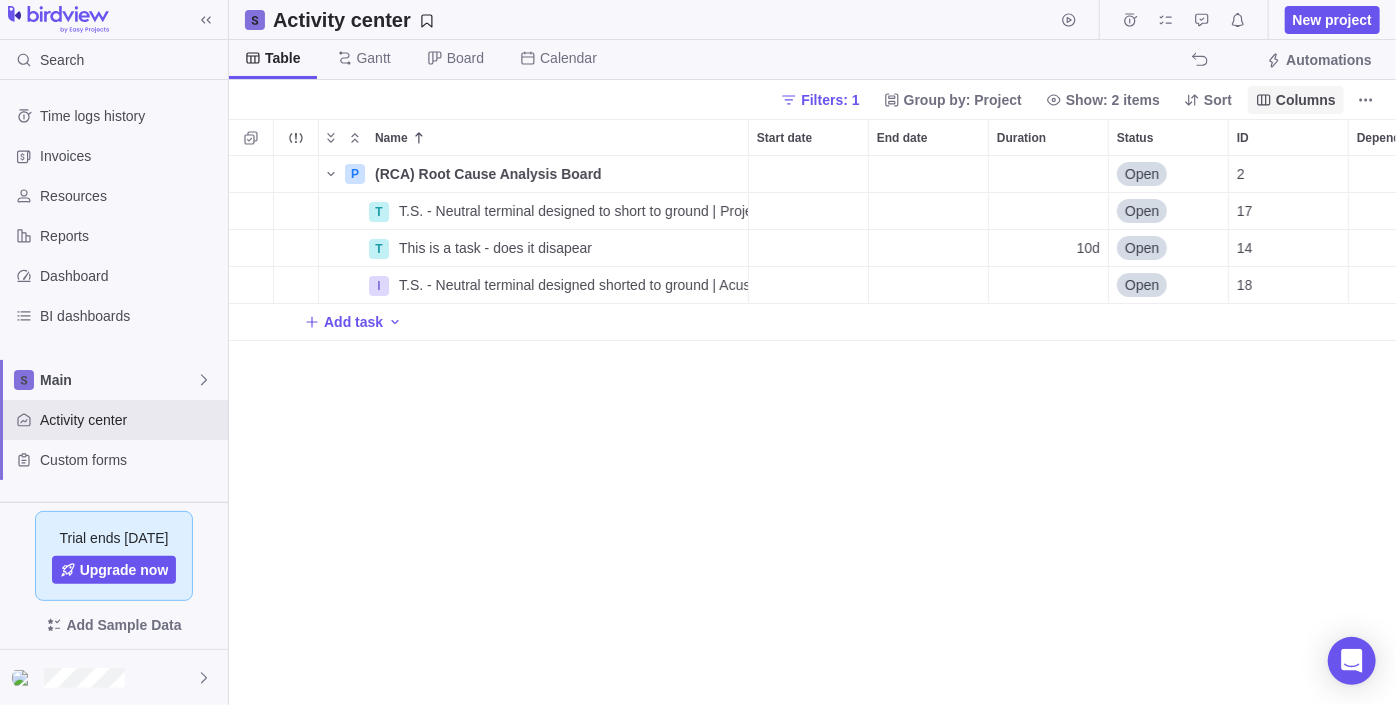 click on "Columns" at bounding box center [1296, 100] 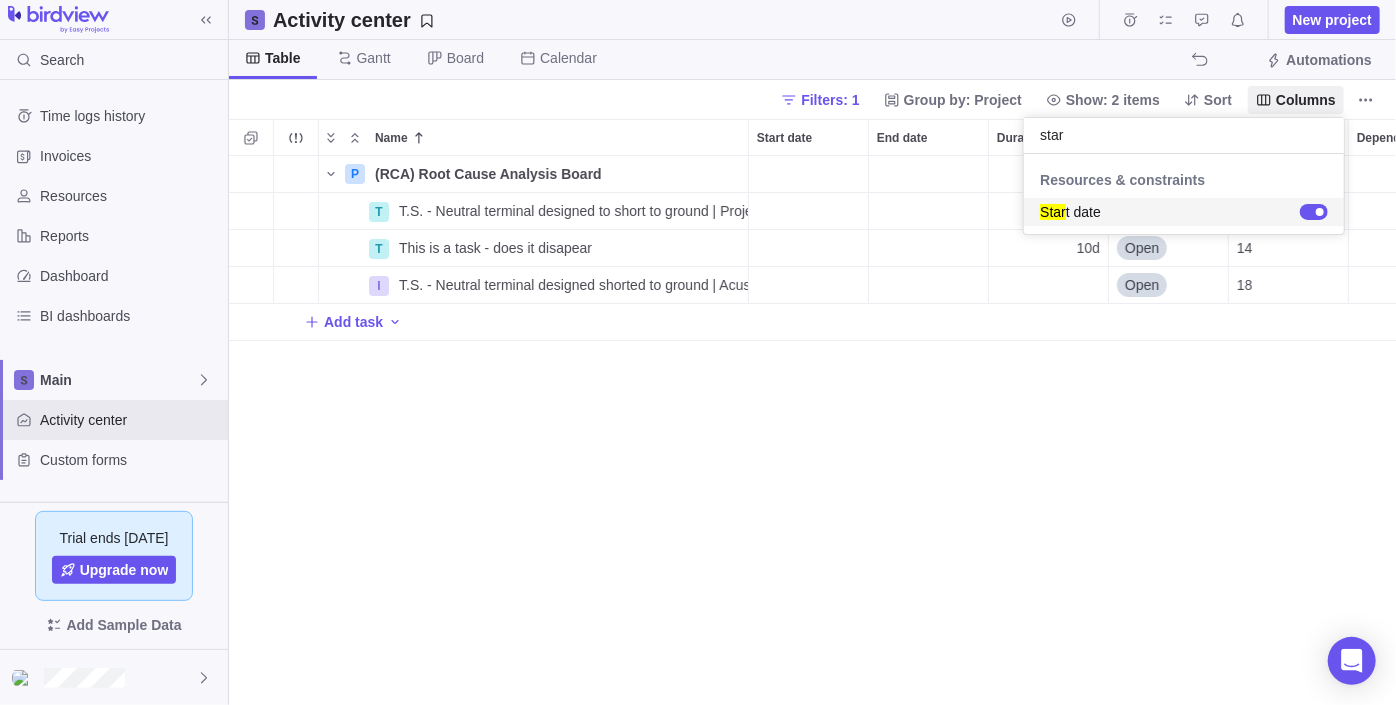 click at bounding box center (1314, 212) 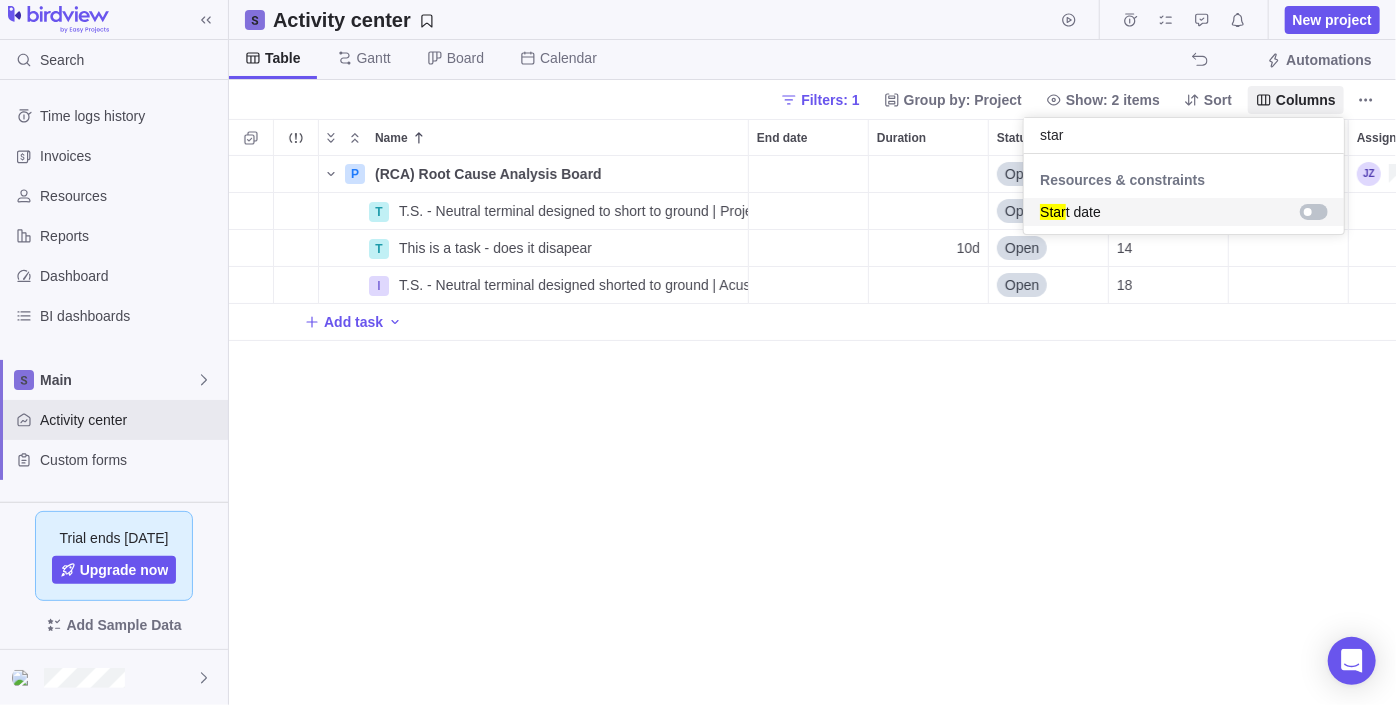 click on "star" at bounding box center [1184, 136] 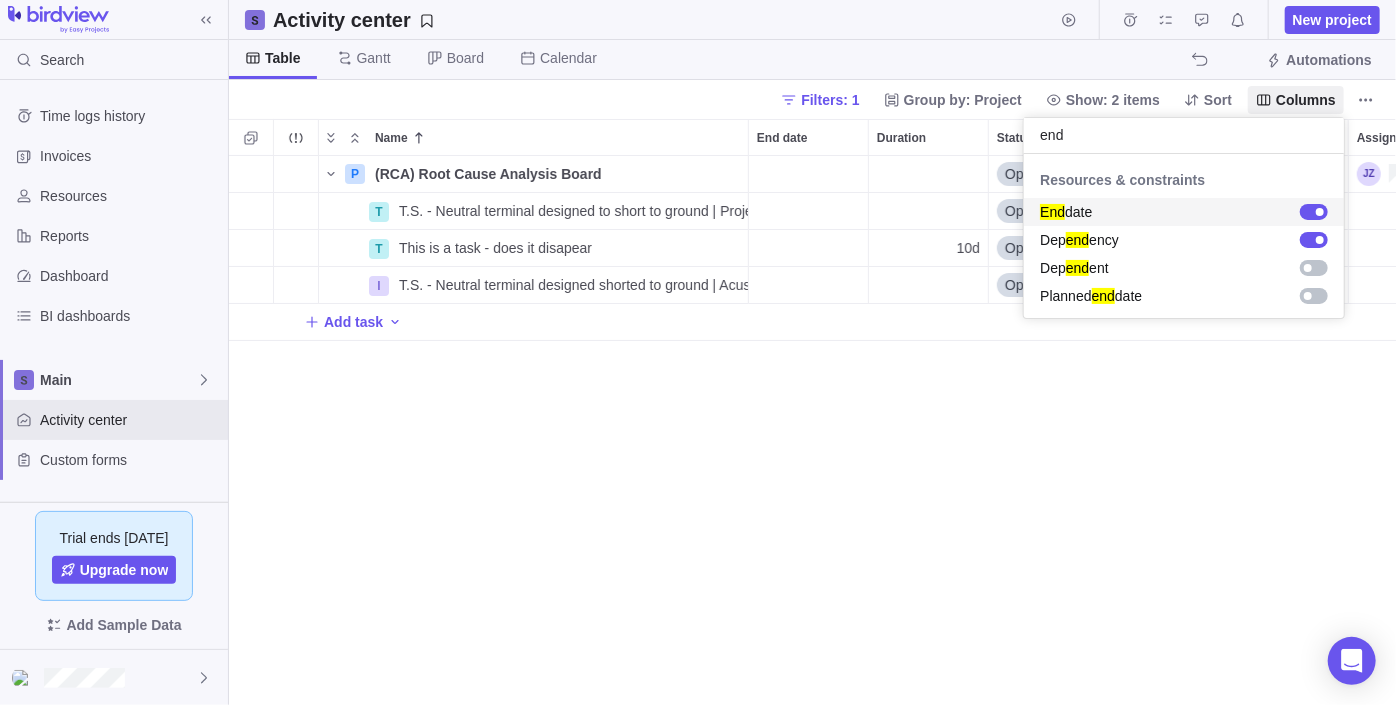 click at bounding box center [1314, 212] 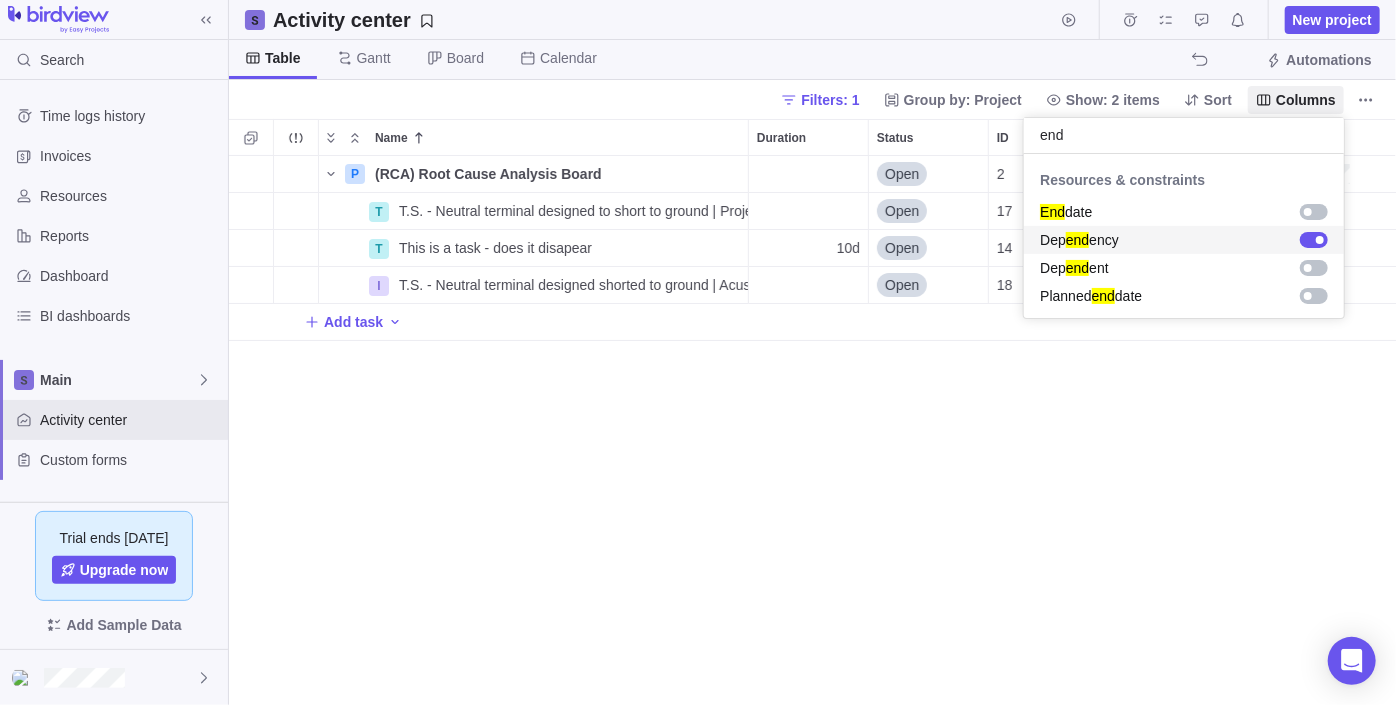 click at bounding box center [1314, 240] 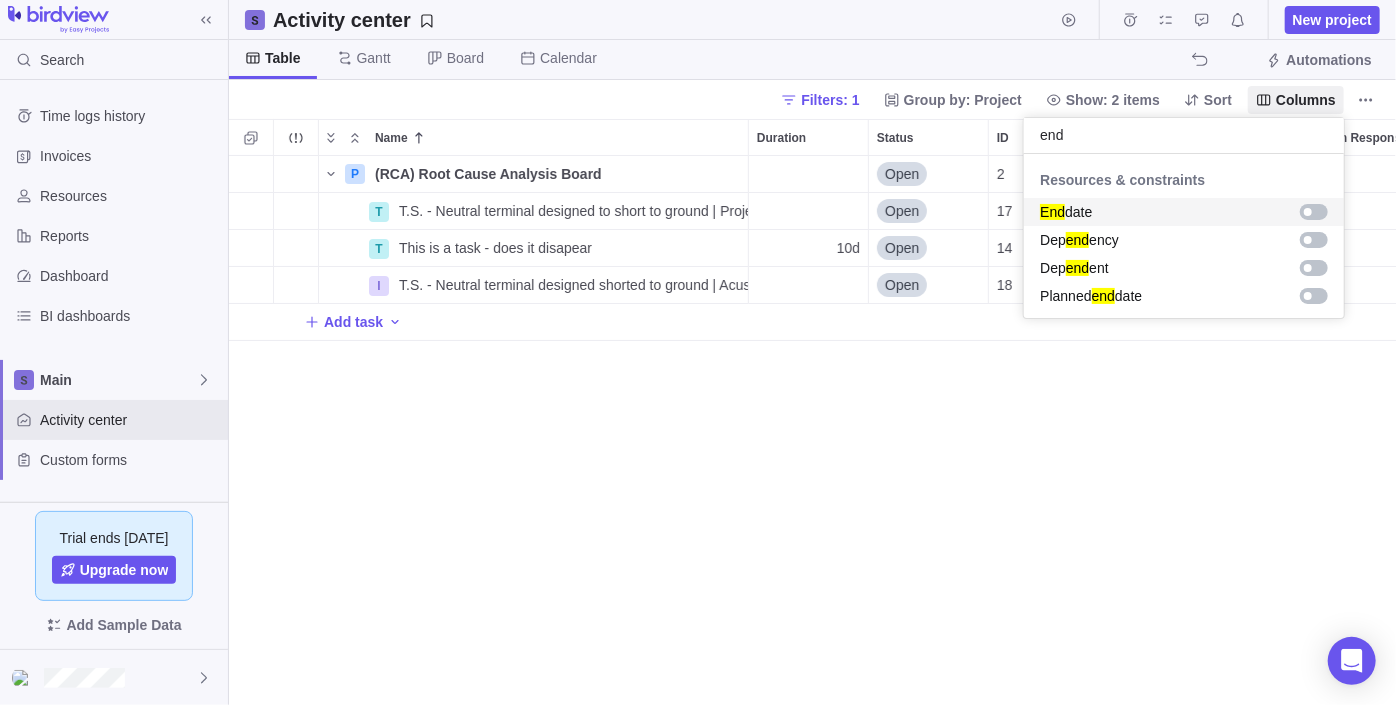 click on "end" at bounding box center [1184, 136] 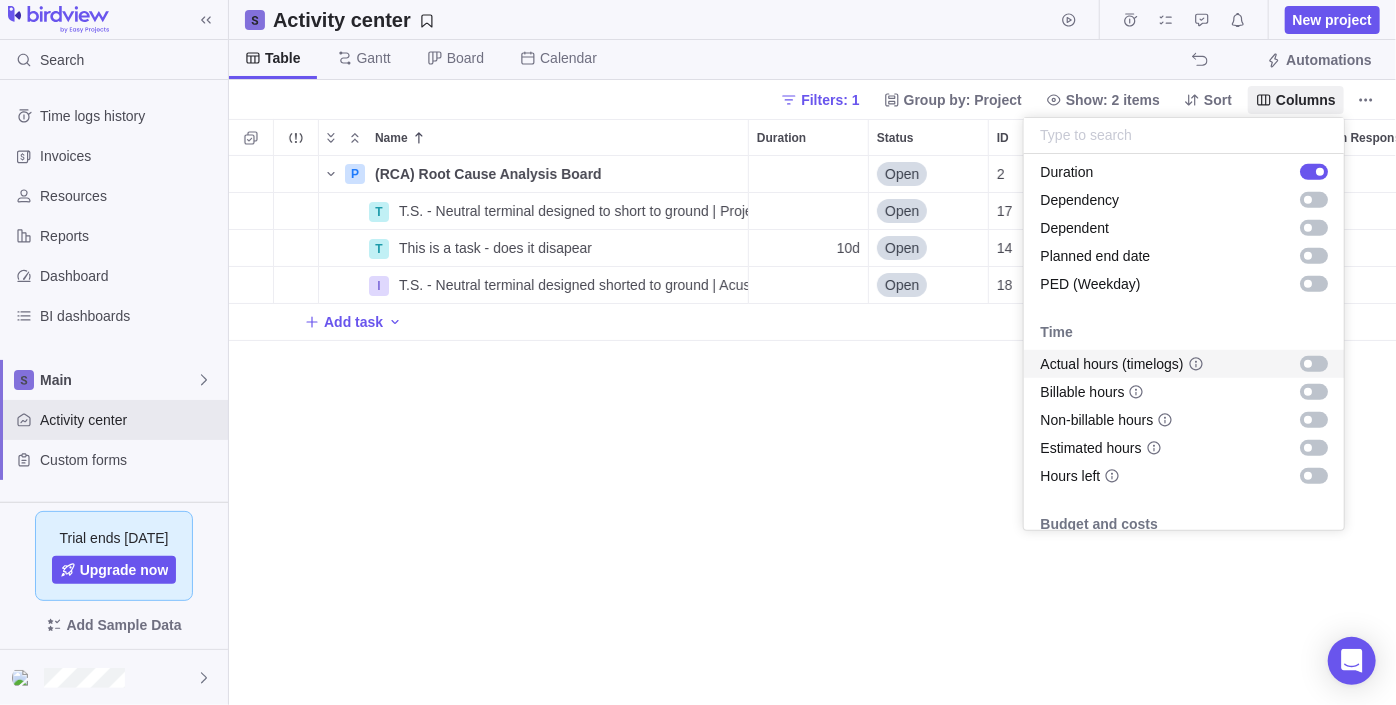 scroll, scrollTop: 454, scrollLeft: 0, axis: vertical 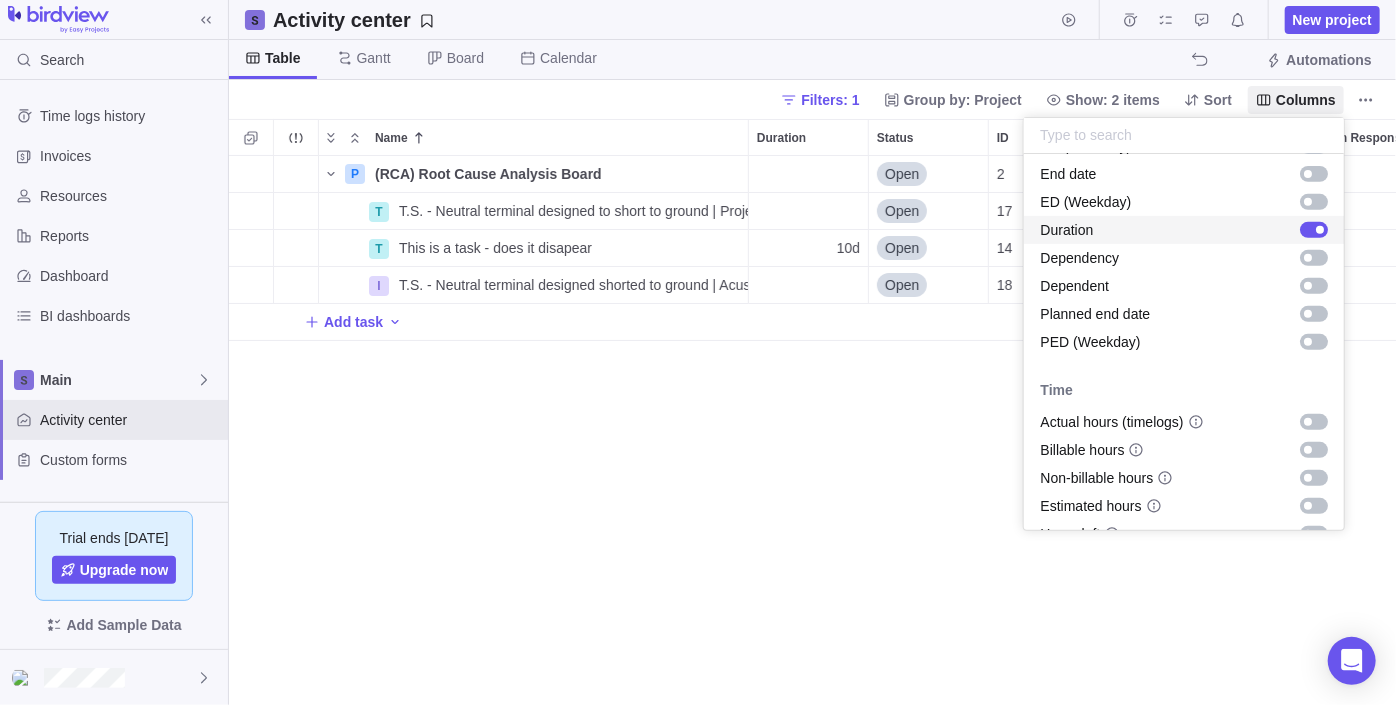 click at bounding box center [1320, 230] 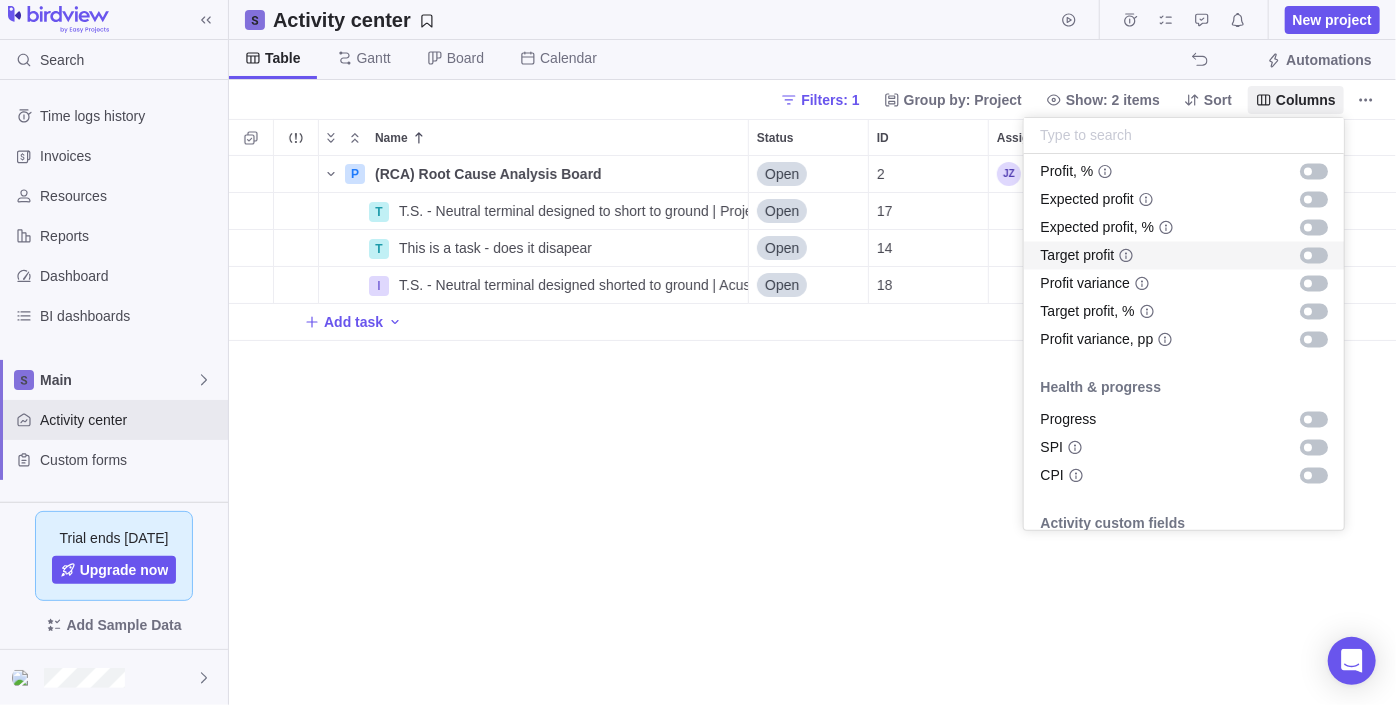 scroll, scrollTop: 2024, scrollLeft: 0, axis: vertical 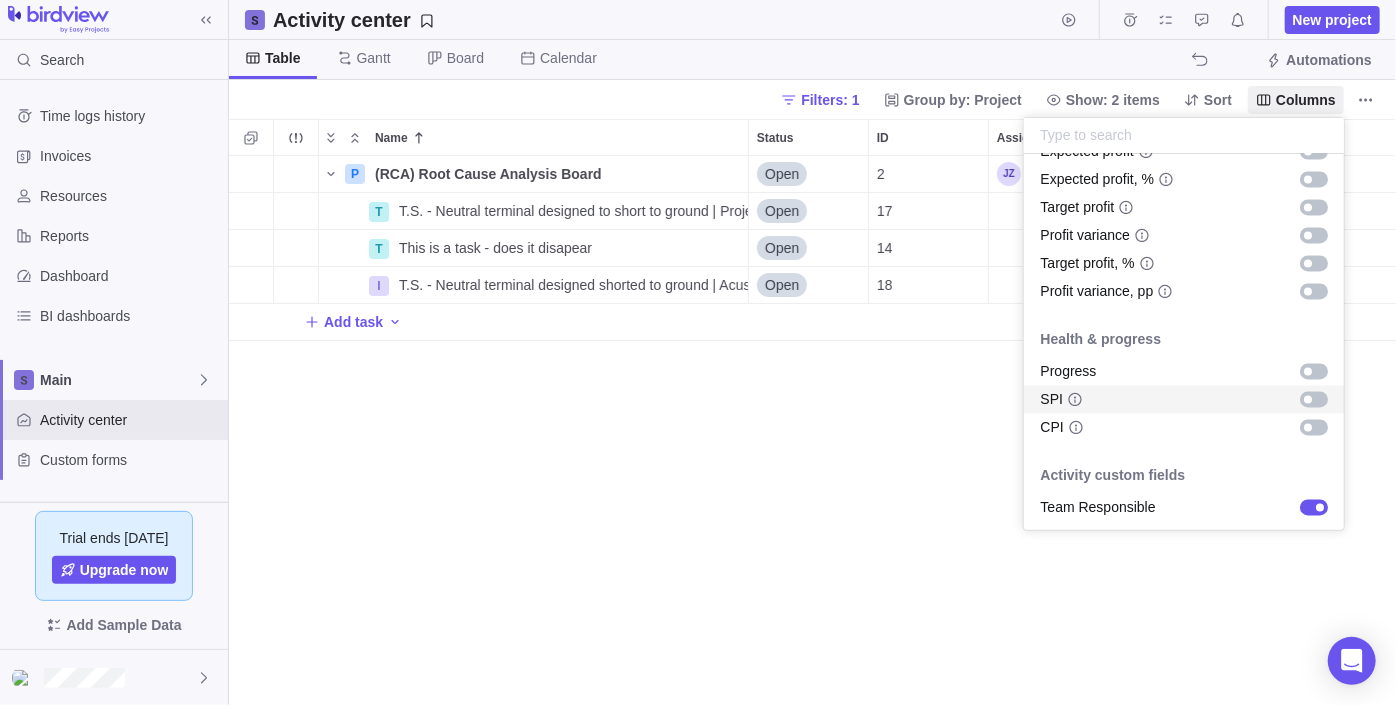 click on "Search Time logs history Invoices Resources Reports Dashboard BI dashboards Main Activity center Custom forms Saved views All Projects Project Financials Flat Fee Project Financials T&M Upcoming Milestones Trial ends [DATE] Upgrade now Add Sample Data Activity center New project Table [PERSON_NAME] Board Calendar Automations Filters: 1 Group by: Project Show: 2 items Sort Columns Name Status ID Assignees Team Responsible P (RCA) Root Cause Analysis Board Details Open 2 T T.S. - Neutral terminal designed to short to ground | Project Name | Details Open 17 T This is a task - does it disapear Details Open 14 I T.S. - Neutral terminal designed shorted to ground | Acushnet Details Open 18 Add task Filters Activity status Default Workflow Project status Default Workflow Activity priority Activity assignees Project start date Previous year Previous month Previous week [DATE] [DATE] This week This month This year Next week Next month Filter by period Project end date Previous year Previous month [DATE]" at bounding box center [698, 352] 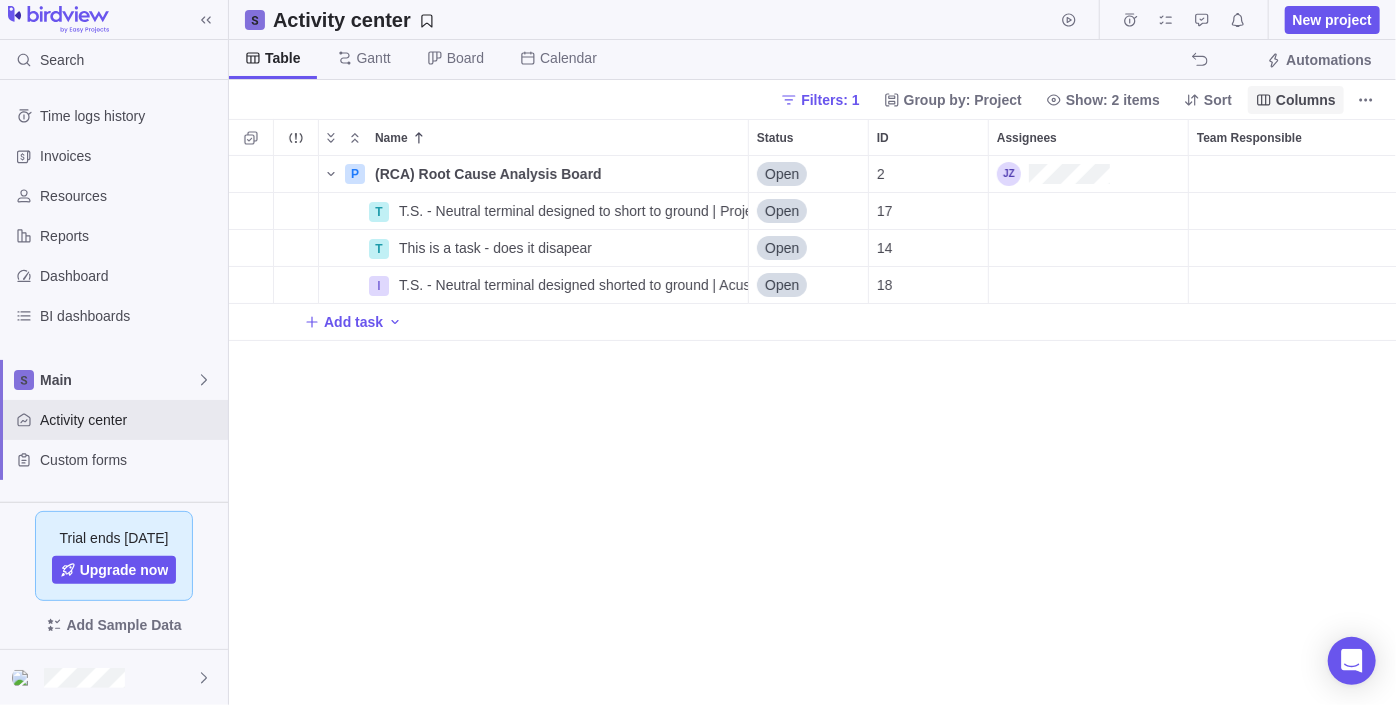 click on "Columns" at bounding box center [1306, 100] 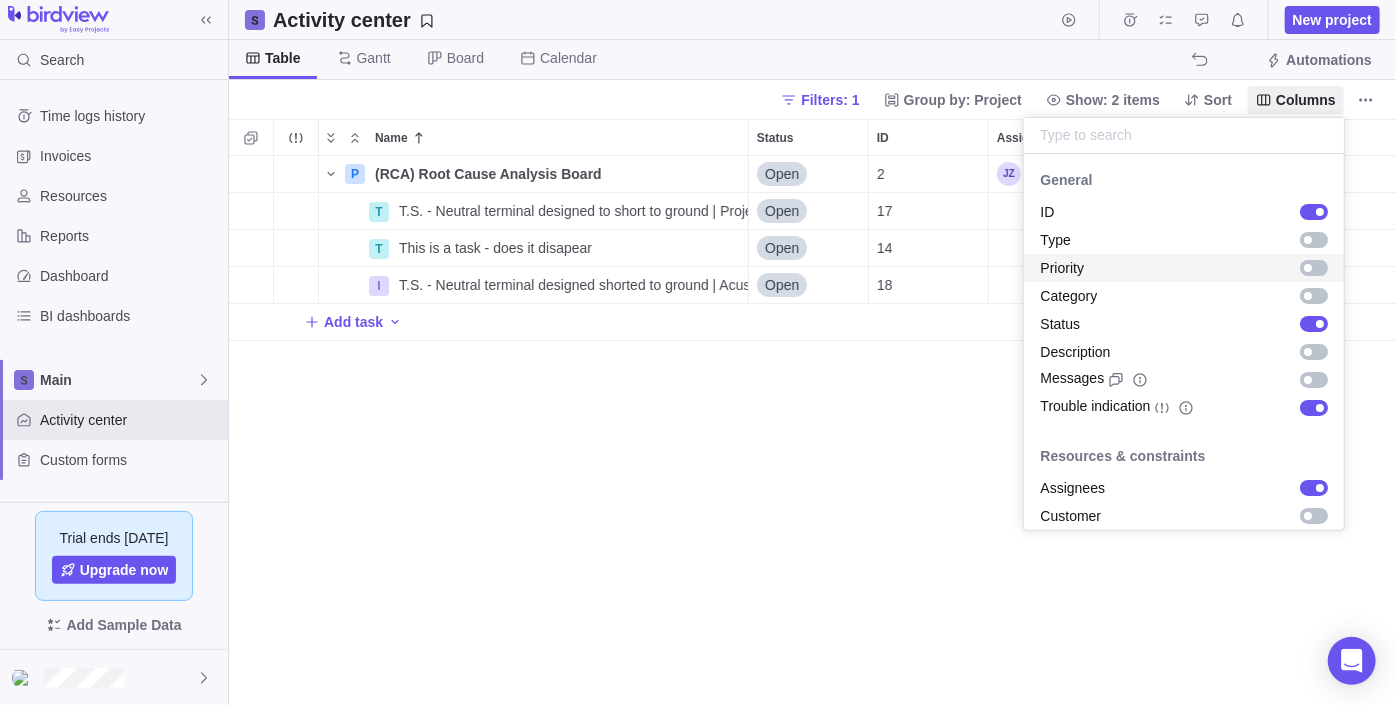 click at bounding box center [1308, 268] 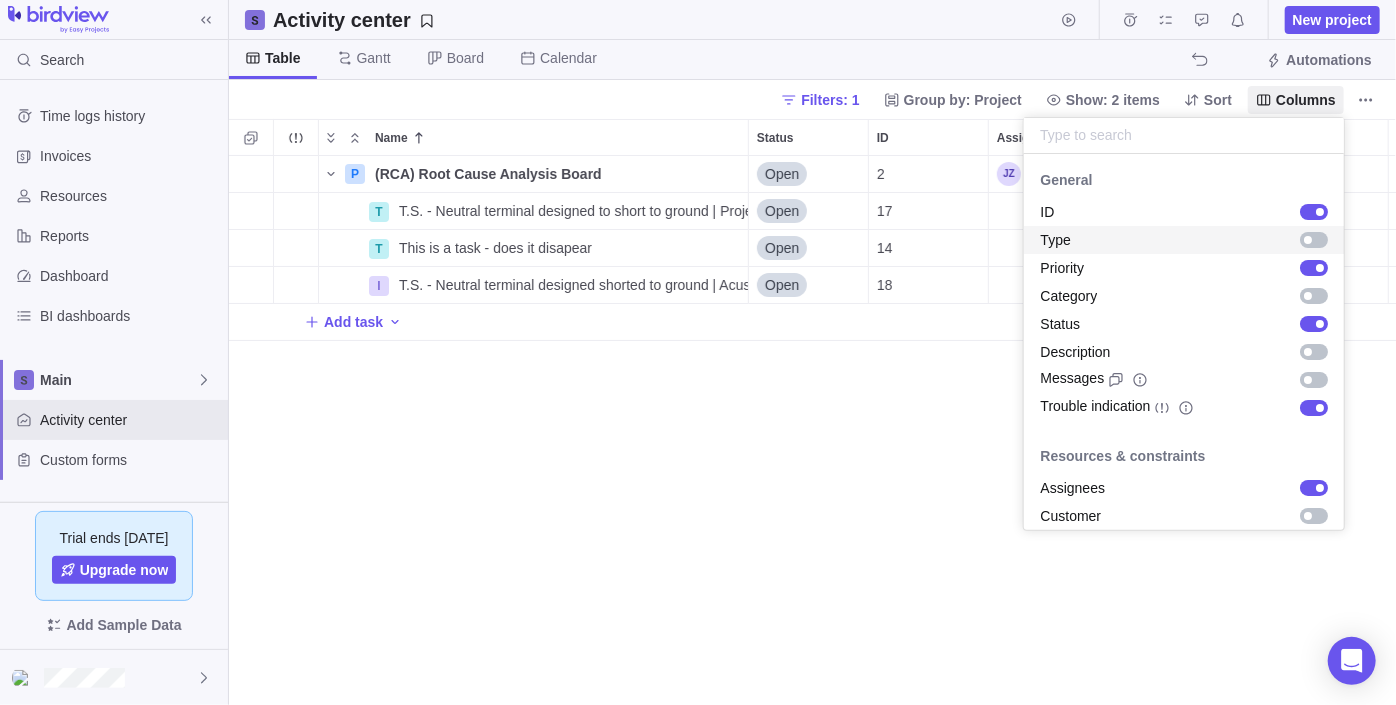 click at bounding box center (1314, 240) 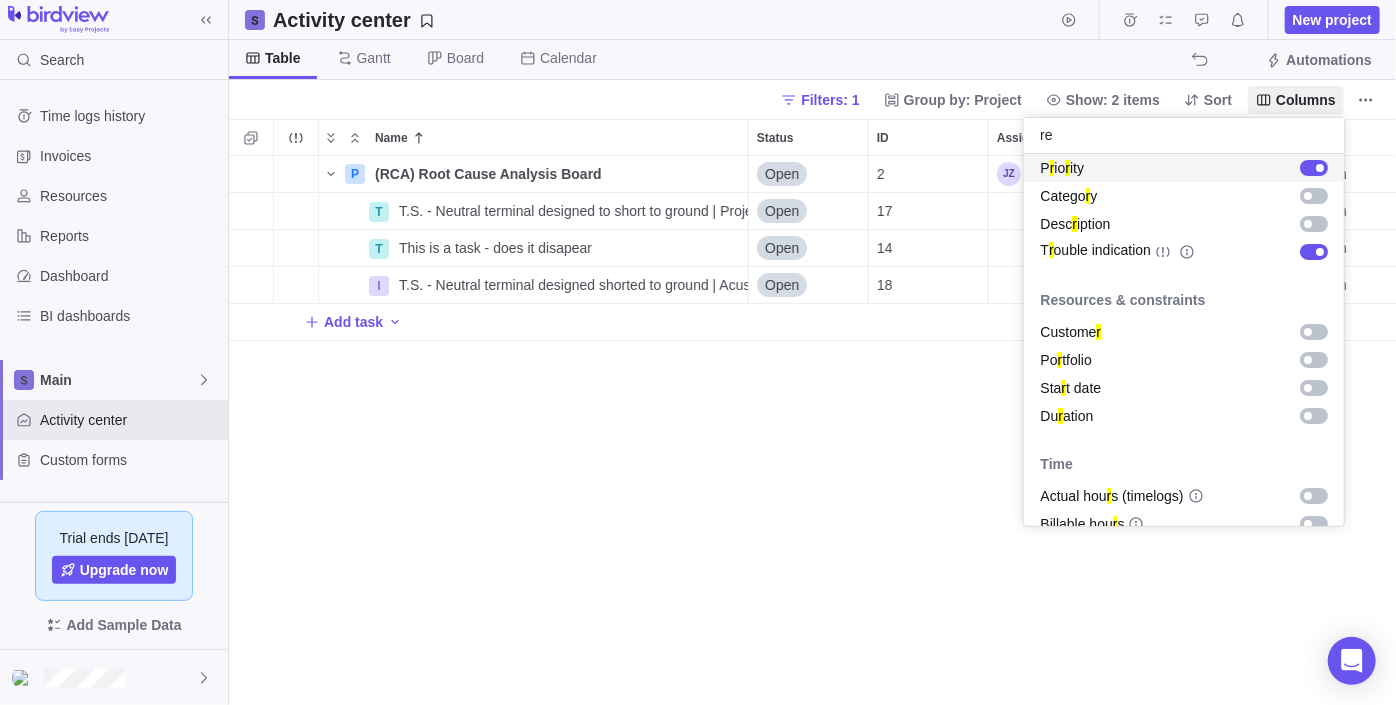 scroll, scrollTop: 0, scrollLeft: 0, axis: both 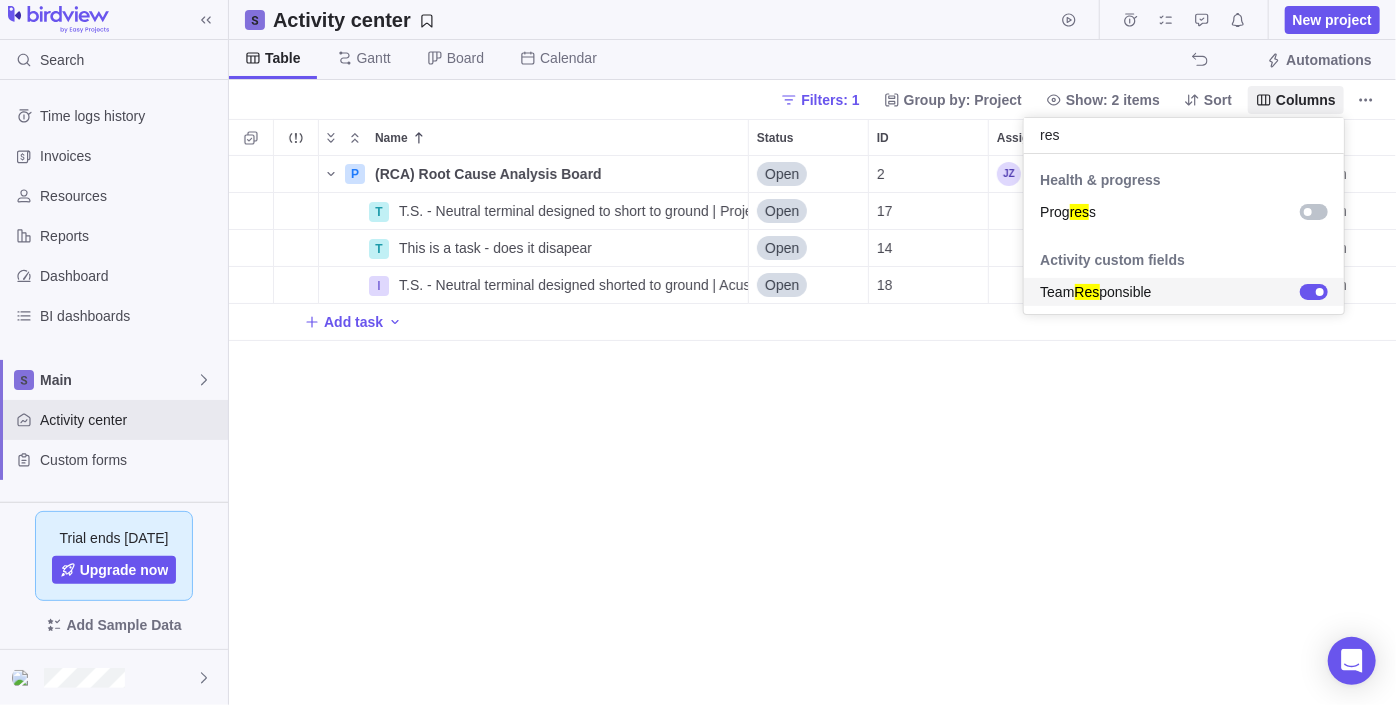 click on "Search Time logs history Invoices Resources Reports Dashboard BI dashboards Main Activity center Custom forms Saved views All Projects Project Financials Flat Fee Project Financials T&M Upcoming Milestones Trial ends [DATE] Upgrade now Add Sample Data Activity center New project Table [PERSON_NAME] Board Calendar Automations Filters: 1 Group by: Project Show: 2 items Sort Columns Name Status ID Assignees Type Priority Team Responsible P (RCA) Root Cause Analysis Board Details Open 2 Medium T T.S. - Neutral terminal designed to short to ground | Project Name | Details Open 17 Task Medium T This is a task - does it disapear Details Open 14 Task Medium I T.S. - Neutral terminal designed shorted to ground | Acushnet Details Open 18 Issue Medium Add task Filters Activity status Default Workflow Project status Default Workflow Activity priority Activity assignees Project start date Previous year Previous month Previous week [DATE] [DATE] This week This month This year Next week Next month Filter by period" at bounding box center (698, 352) 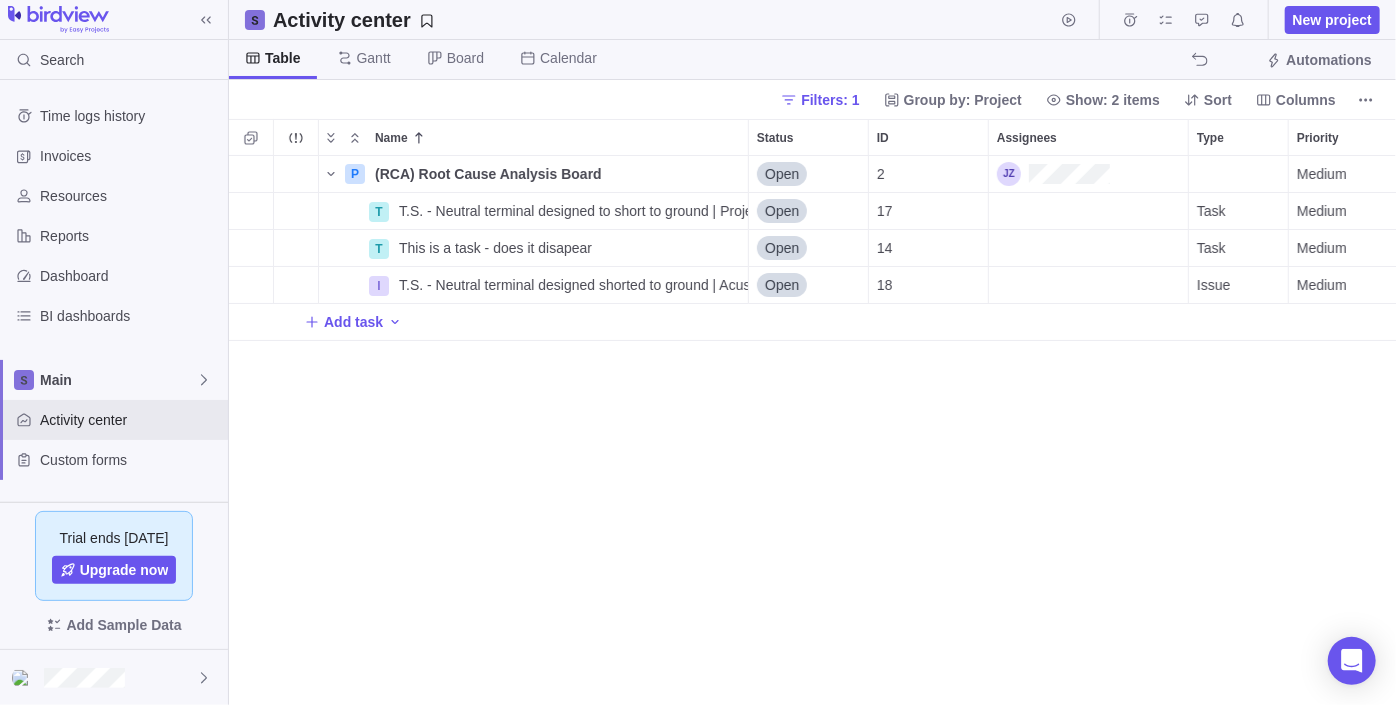 click on "P (RCA) Root Cause Analysis Board Details Open 2 Medium T T.S. - Neutral terminal designed to short to ground | Project Name | Details Open 17 Task Medium T This is a task - does it disapear Details Open 14 Task Medium I T.S. - Neutral terminal designed shorted to ground | Acushnet Details Open 18 Issue Medium Add task" at bounding box center (813, 431) 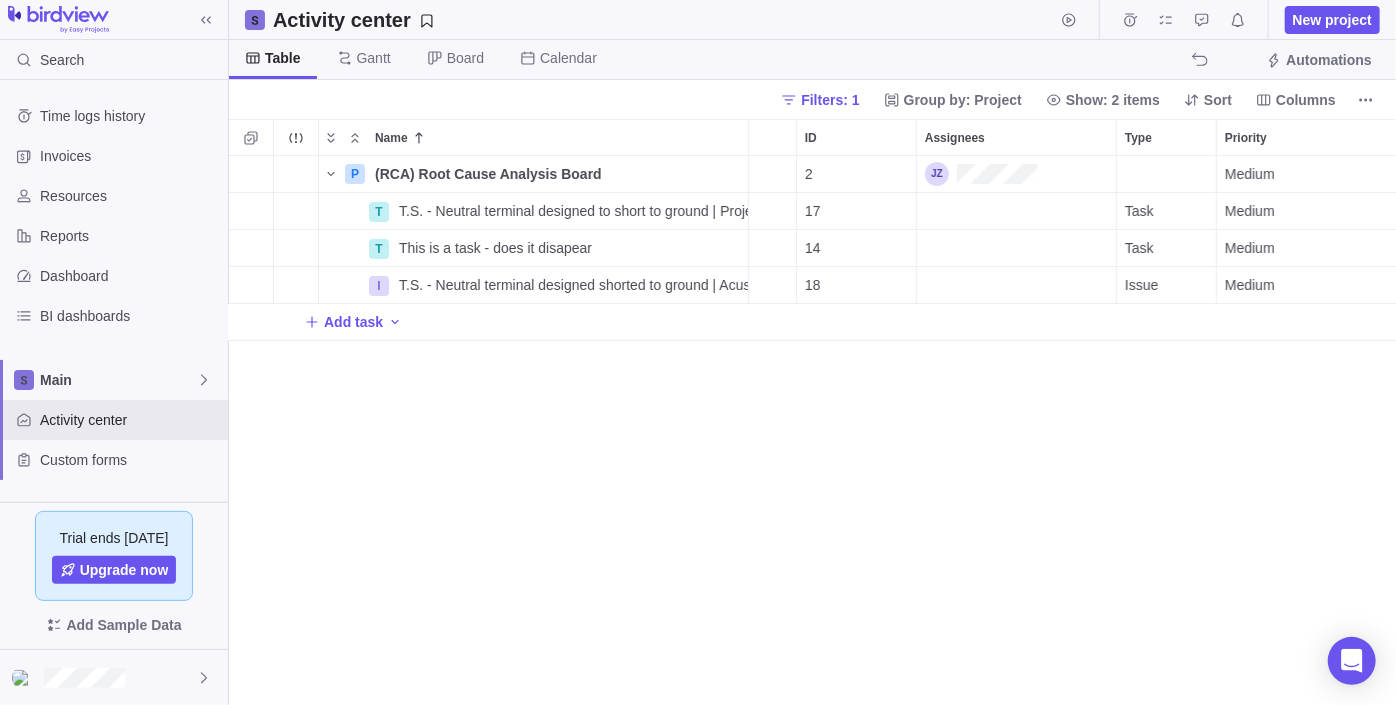 scroll, scrollTop: 0, scrollLeft: 165, axis: horizontal 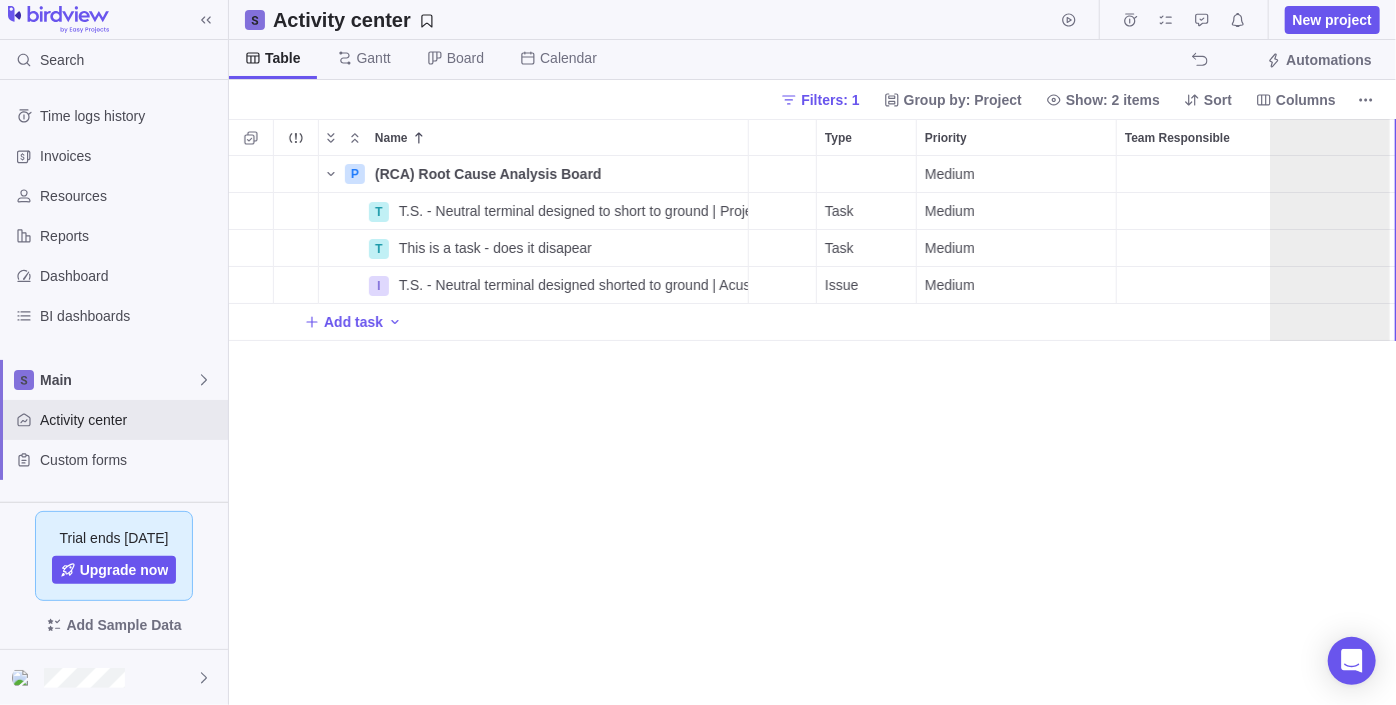 drag, startPoint x: 935, startPoint y: 142, endPoint x: 1349, endPoint y: 147, distance: 414.03018 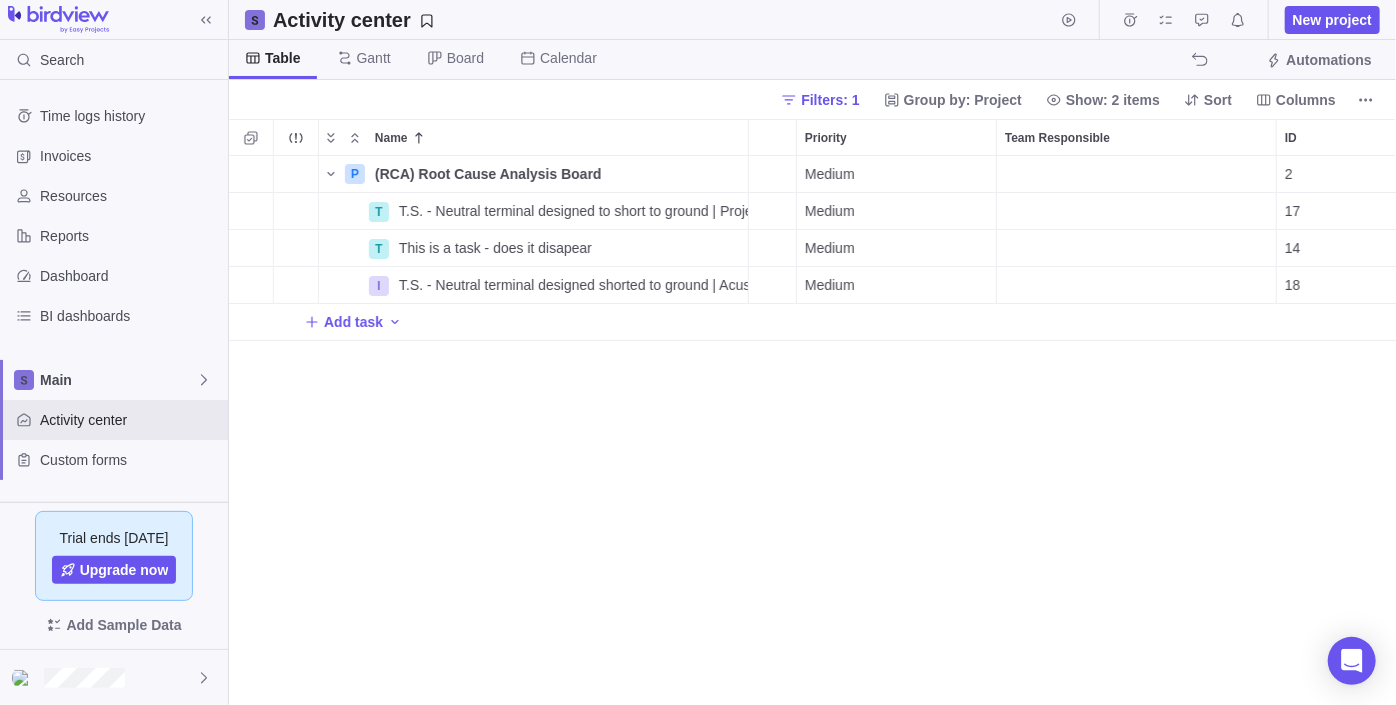 click on "P (RCA) Root Cause Analysis Board Details Open Medium 2 T T.S. - Neutral terminal designed to short to ground | Project Name | Details Open Task Medium 17 T This is a task - does it disapear Details Open Task Medium 14 I T.S. - Neutral terminal designed shorted to ground | Acushnet Details Open Issue Medium 18 Add task" at bounding box center (813, 431) 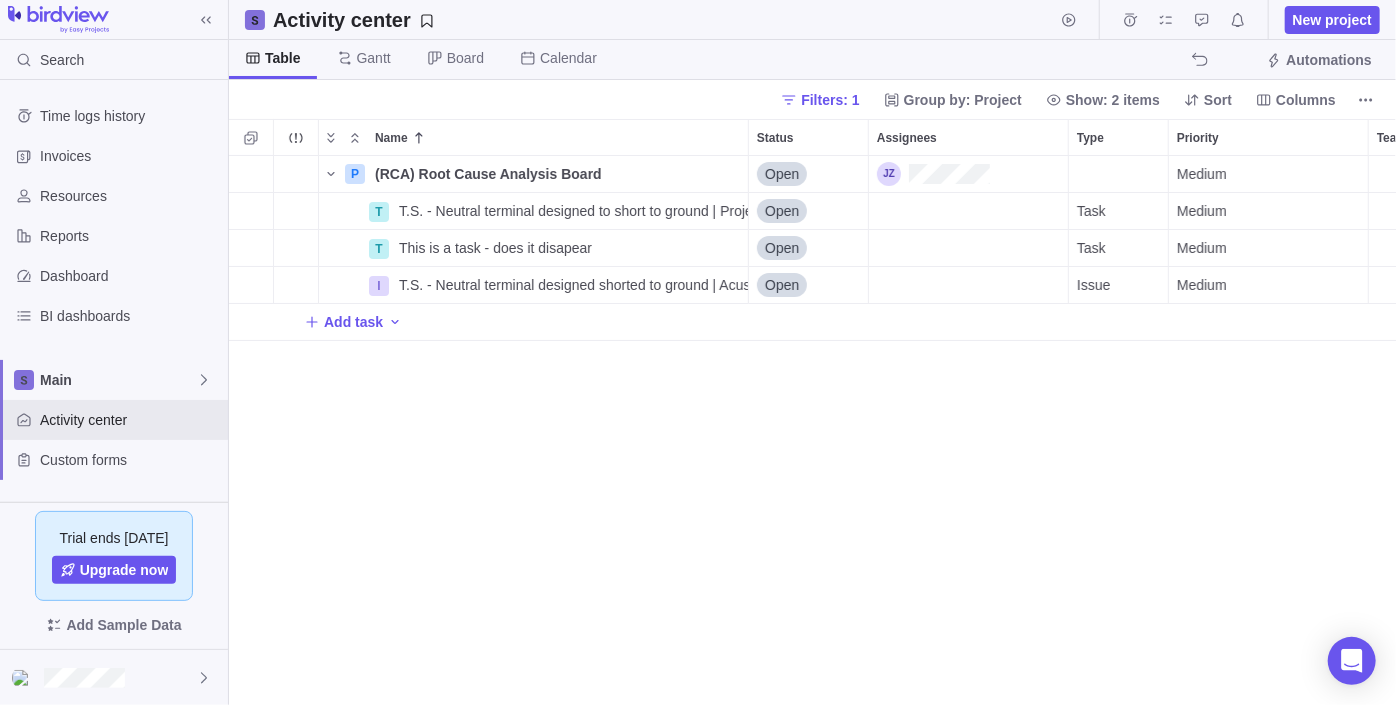 click on "P (RCA) Root Cause Analysis Board Details Open Medium 2 T T.S. - Neutral terminal designed to short to ground | Project Name | Details Open Task Medium 17 T This is a task - does it disapear Details Open Task Medium 14 I T.S. - Neutral terminal designed shorted to ground | Acushnet Details Open Issue Medium 18 Add task" at bounding box center (813, 431) 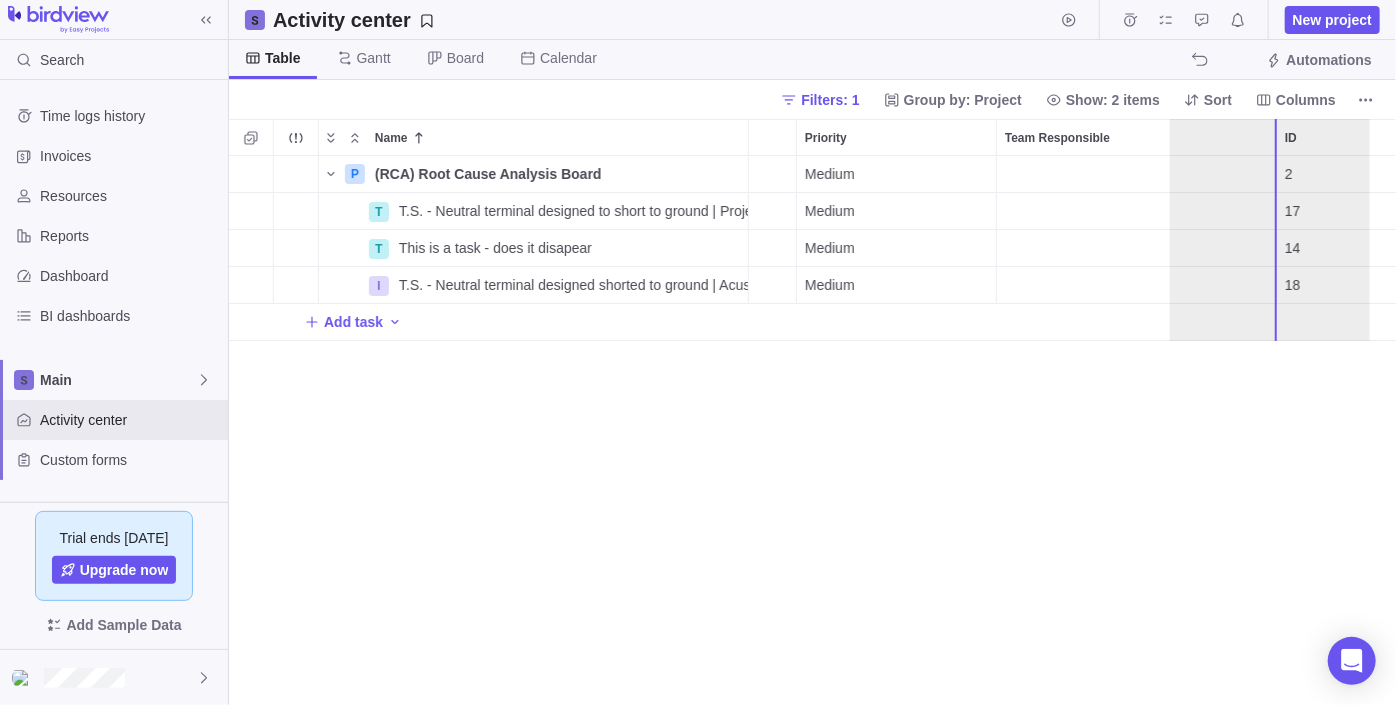 drag, startPoint x: 933, startPoint y: 151, endPoint x: 1260, endPoint y: 151, distance: 327 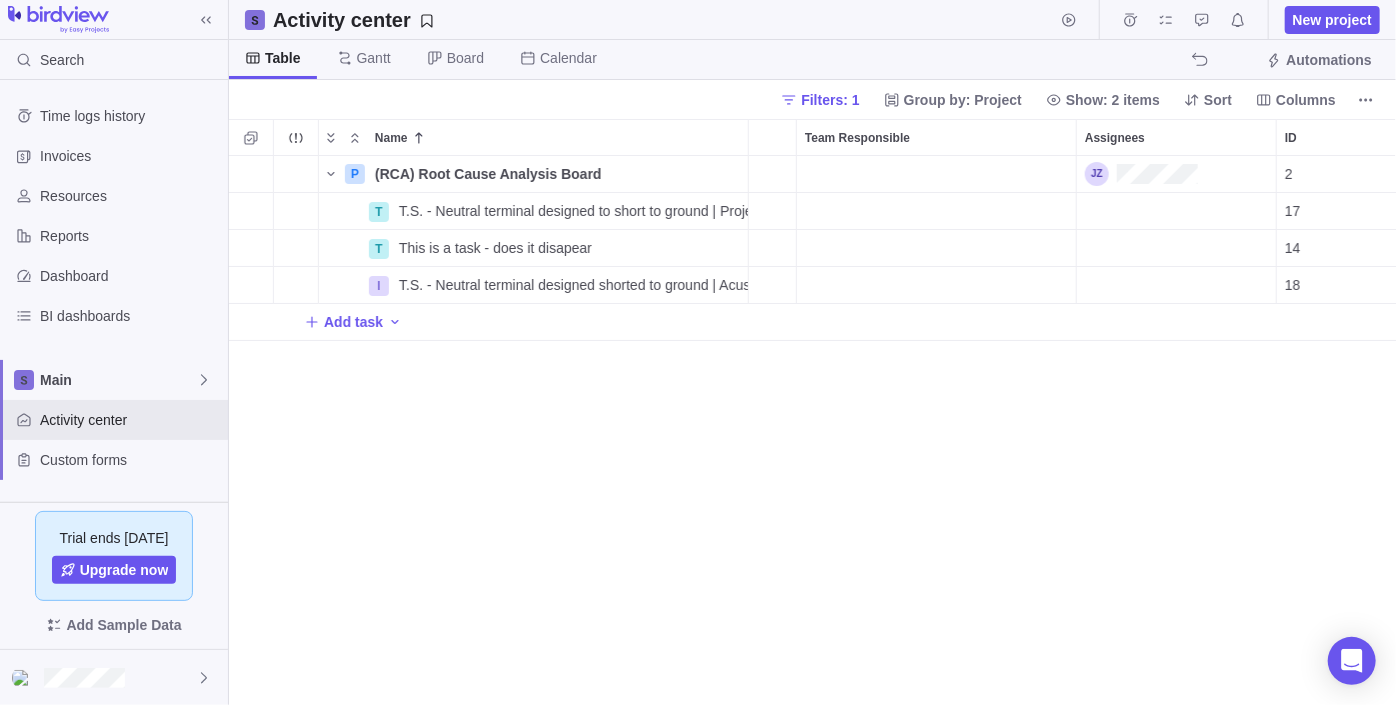 click on "P (RCA) Root Cause Analysis Board Details Open Medium 2 T T.S. - Neutral terminal designed to short to ground | Project Name | Details Open Task Medium 17 T This is a task - does it disapear Details Open Task Medium 14 I T.S. - Neutral terminal designed shorted to ground | Acushnet Details Open Issue Medium 18 Add task" at bounding box center (813, 431) 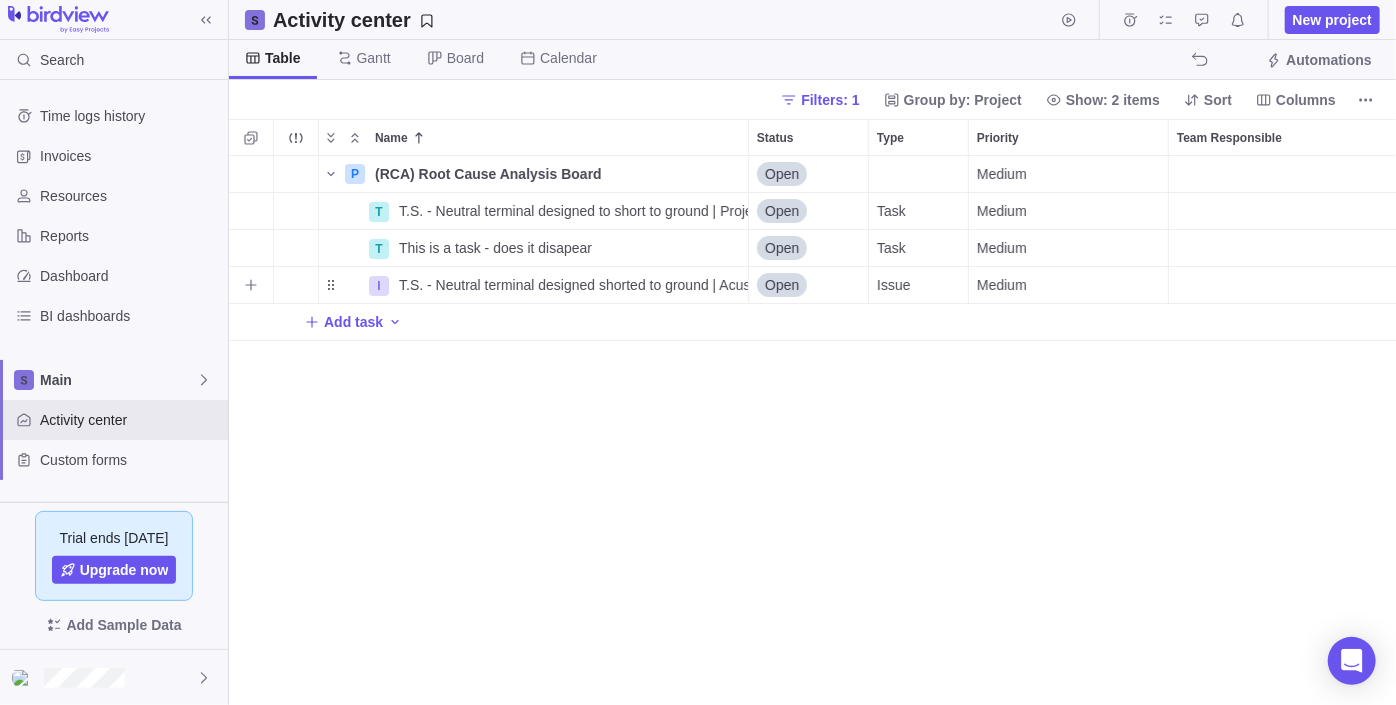 click at bounding box center [1309, 285] 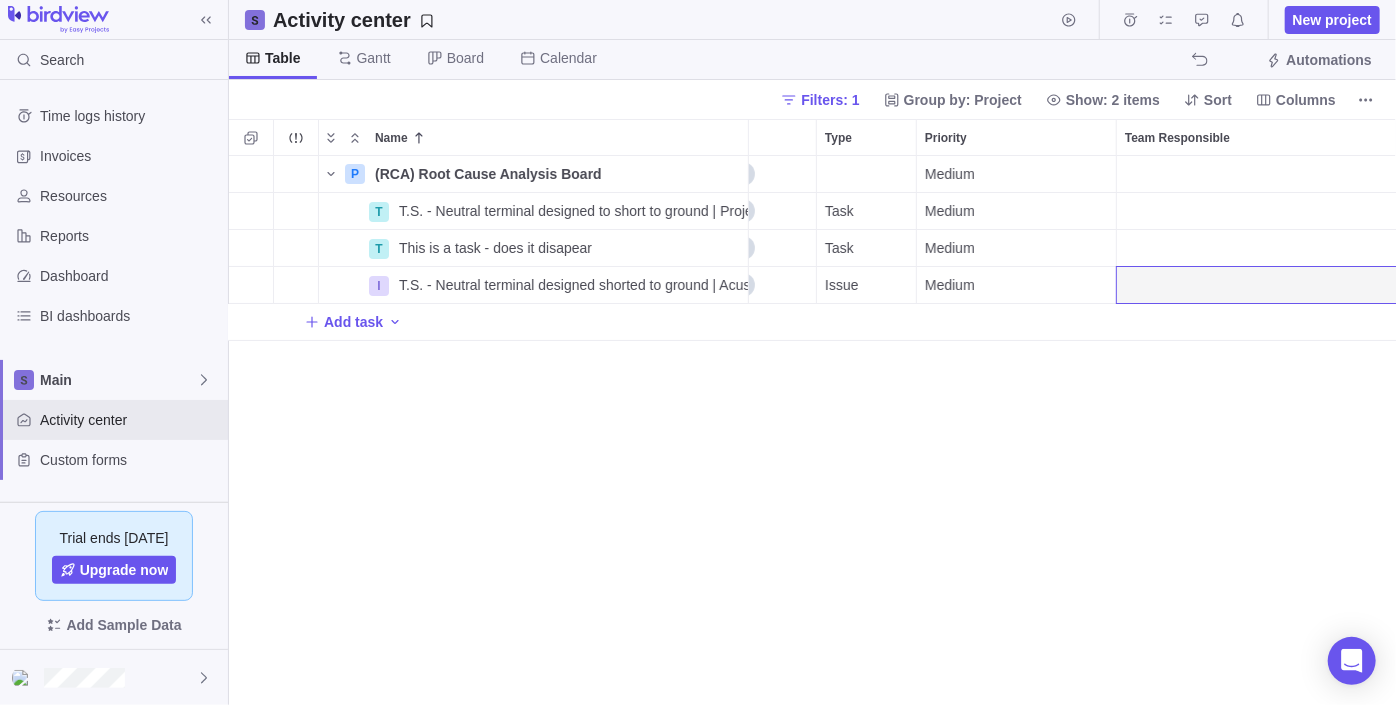 click on "P (RCA) Root Cause Analysis Board Details Open Medium 2 T T.S. - Neutral terminal designed to short to ground | Project Name | Details Open Task Medium 17 T This is a task - does it disapear Details Open Task Medium 14 I T.S. - Neutral terminal designed shorted to ground | Acushnet Details Open Issue Medium 18 Add task" at bounding box center (813, 431) 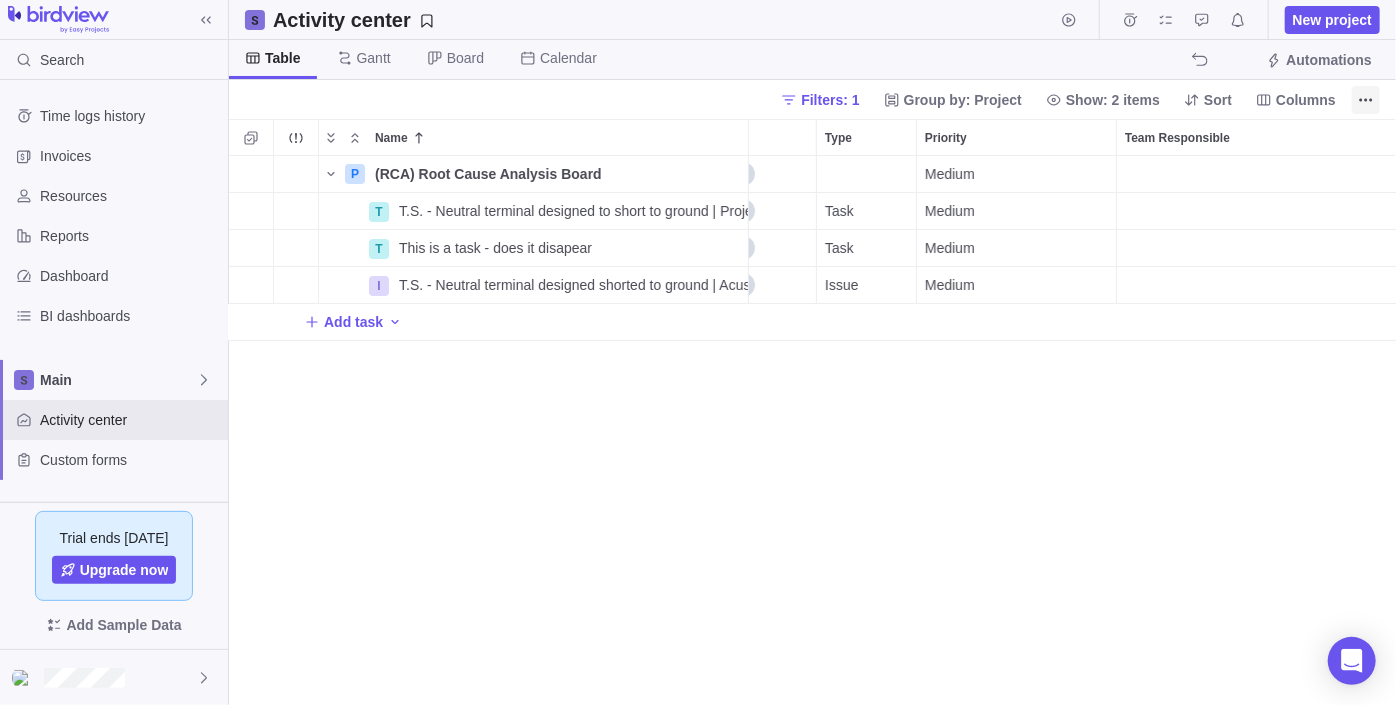 click 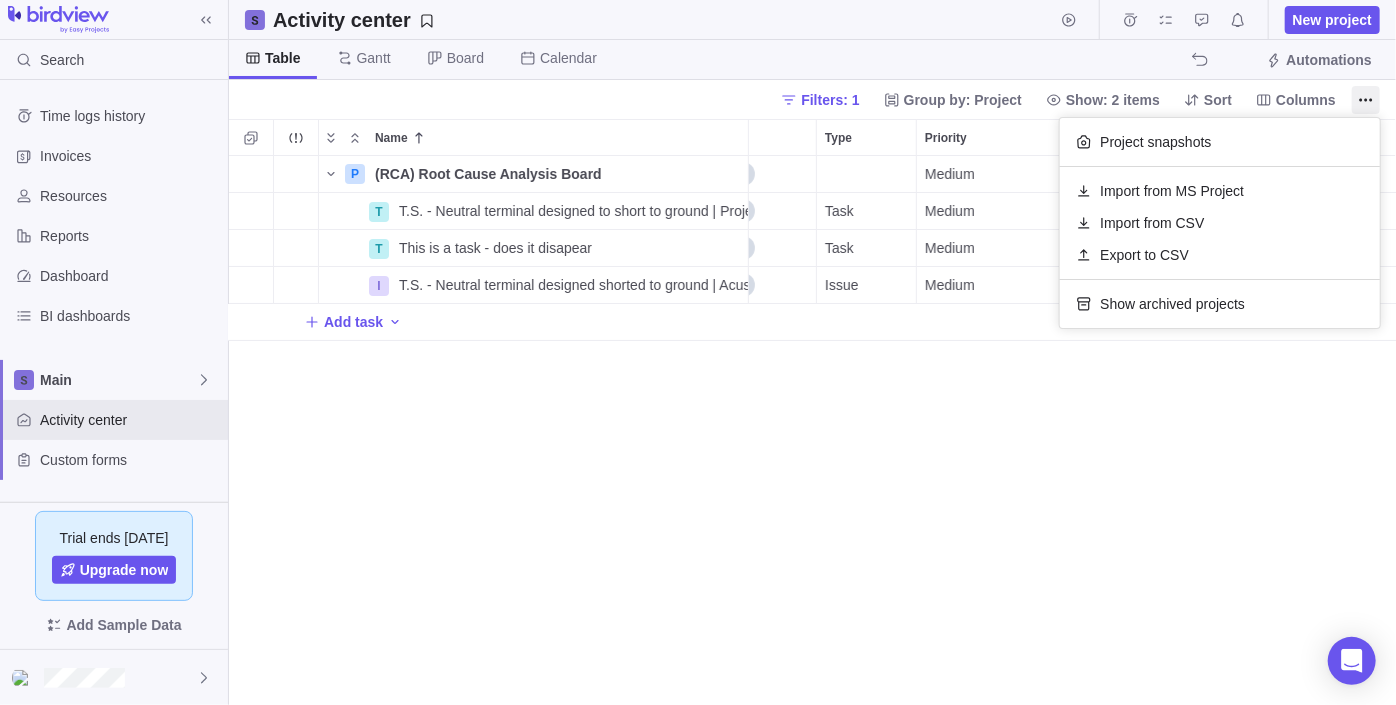 click on "Search Time logs history Invoices Resources Reports Dashboard BI dashboards Main Activity center Custom forms Saved views All Projects Project Financials Flat Fee Project Financials T&M Upcoming Milestones Trial ends [DATE] Upgrade now Add Sample Data Activity center New project Table [PERSON_NAME] Board Calendar Automations Filters: 1 Group by: Project Show: 2 items Sort Columns Name Status Type Priority Team Responsible Assignees ID P (RCA) Root Cause Analysis Board Details Open Medium 2 T T.S. - Neutral terminal designed to short to ground | Project Name | Details Open Task Medium 17 T This is a task - does it disapear Details Open Task Medium 14 I T.S. - Neutral terminal designed shorted to ground | Acushnet Details Open Issue Medium 18 Add task Filters Activity status Default Workflow Project status Default Workflow Activity priority Activity assignees Project start date Previous year Previous month Previous week [DATE] [DATE] This week This month This year Next week Next month Filter by period" at bounding box center (698, 352) 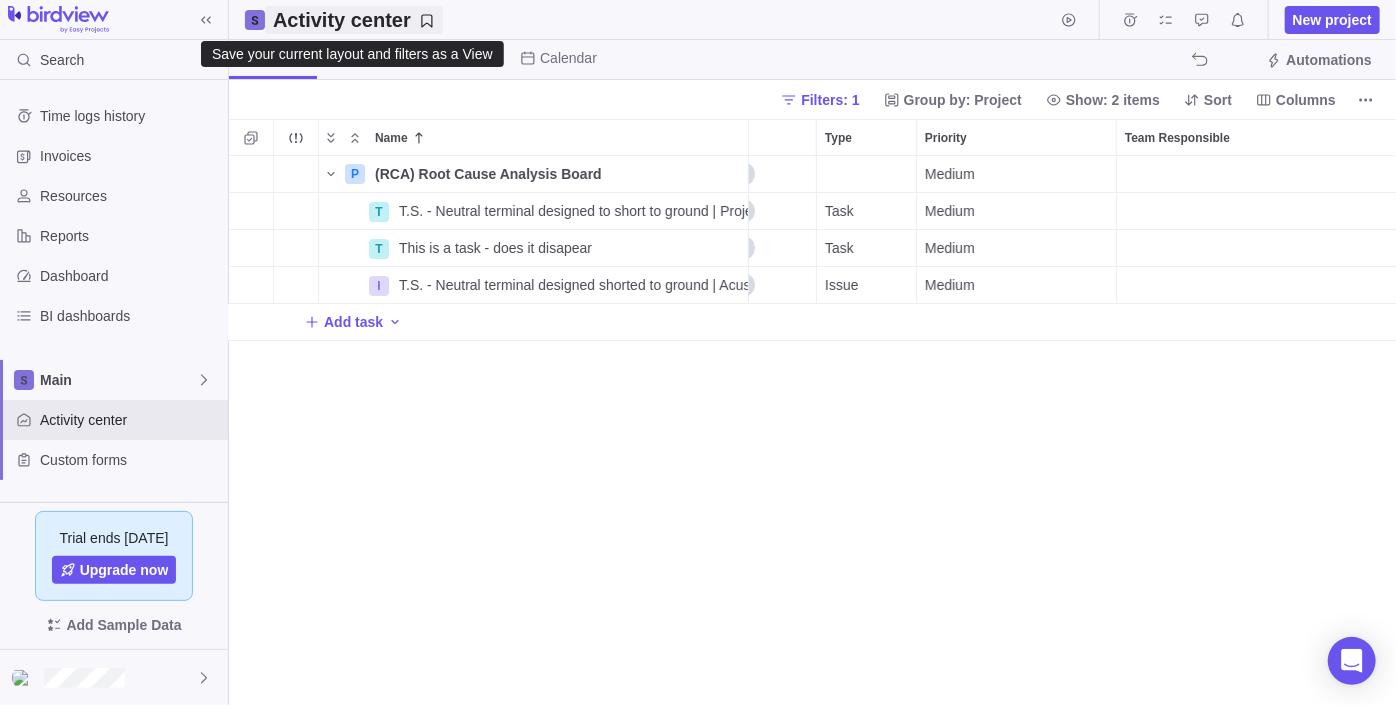 click 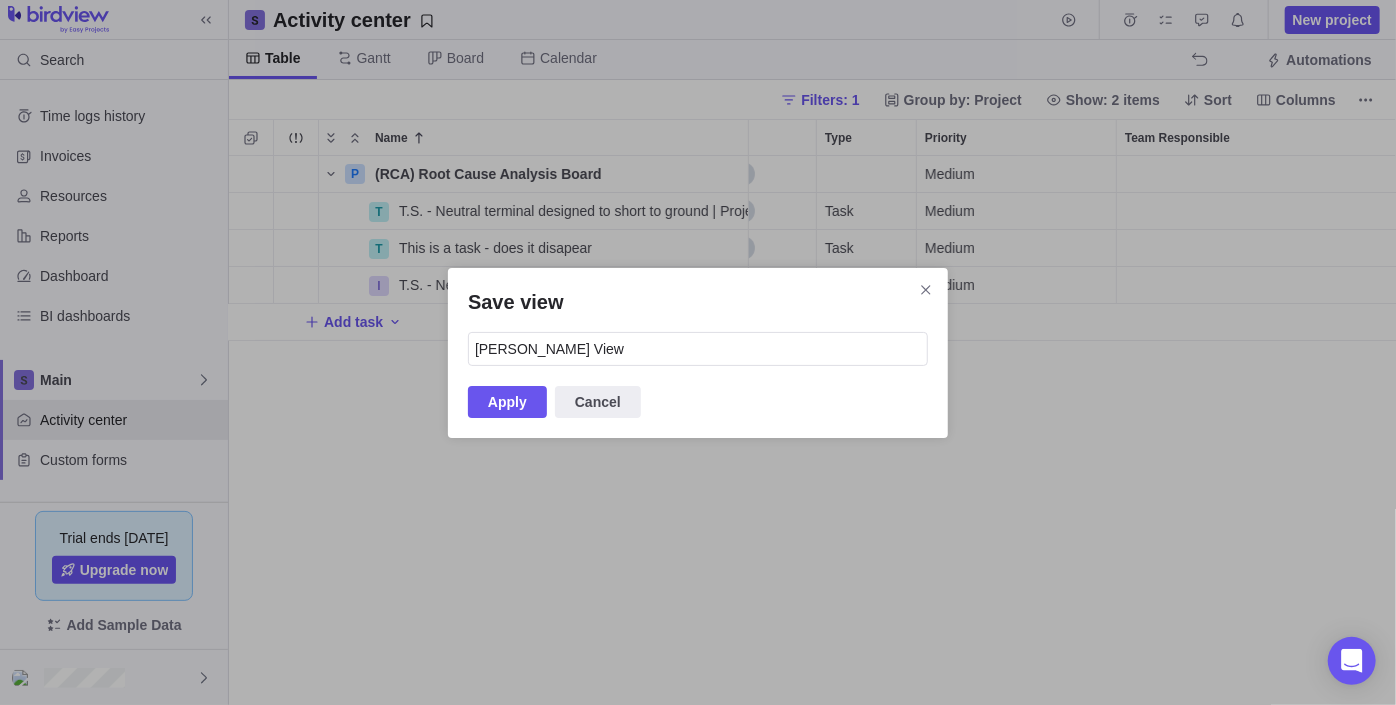 drag, startPoint x: 490, startPoint y: 408, endPoint x: 514, endPoint y: 421, distance: 27.294687 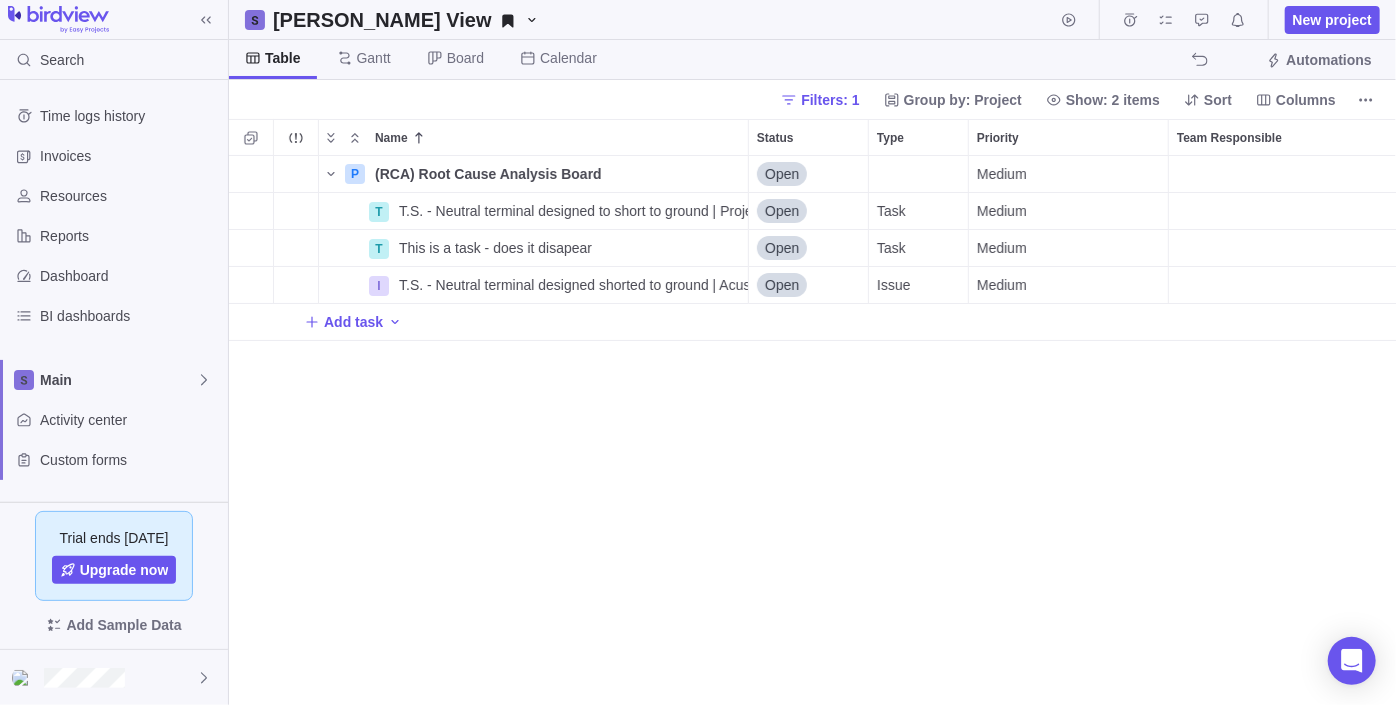 scroll, scrollTop: 536, scrollLeft: 1153, axis: both 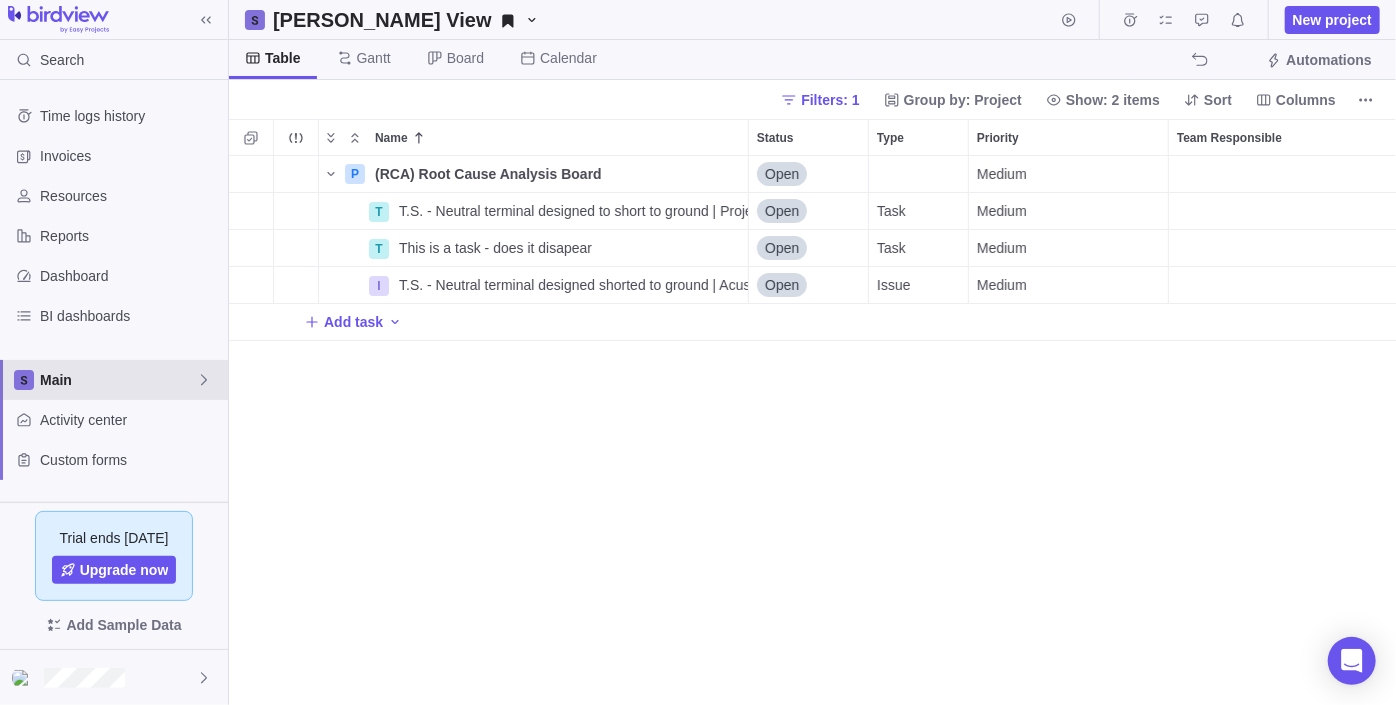 click 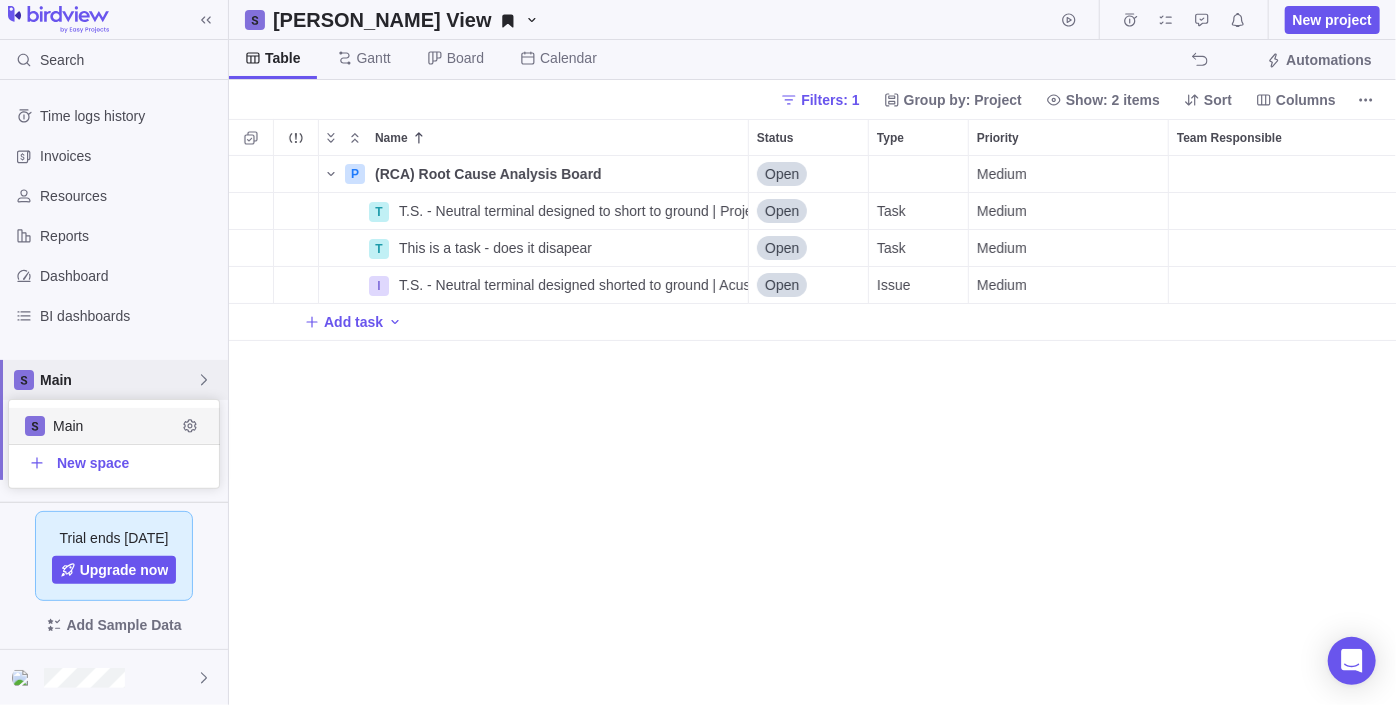scroll, scrollTop: 14, scrollLeft: 15, axis: both 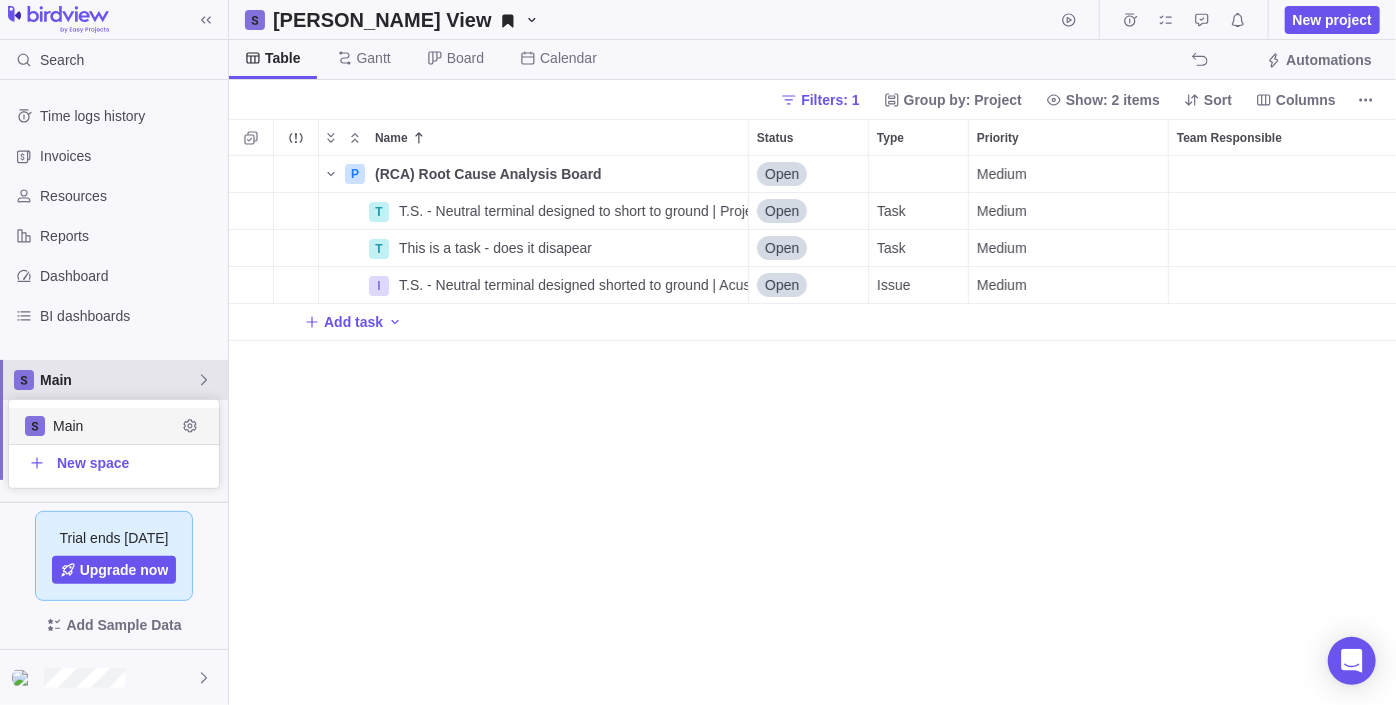 click 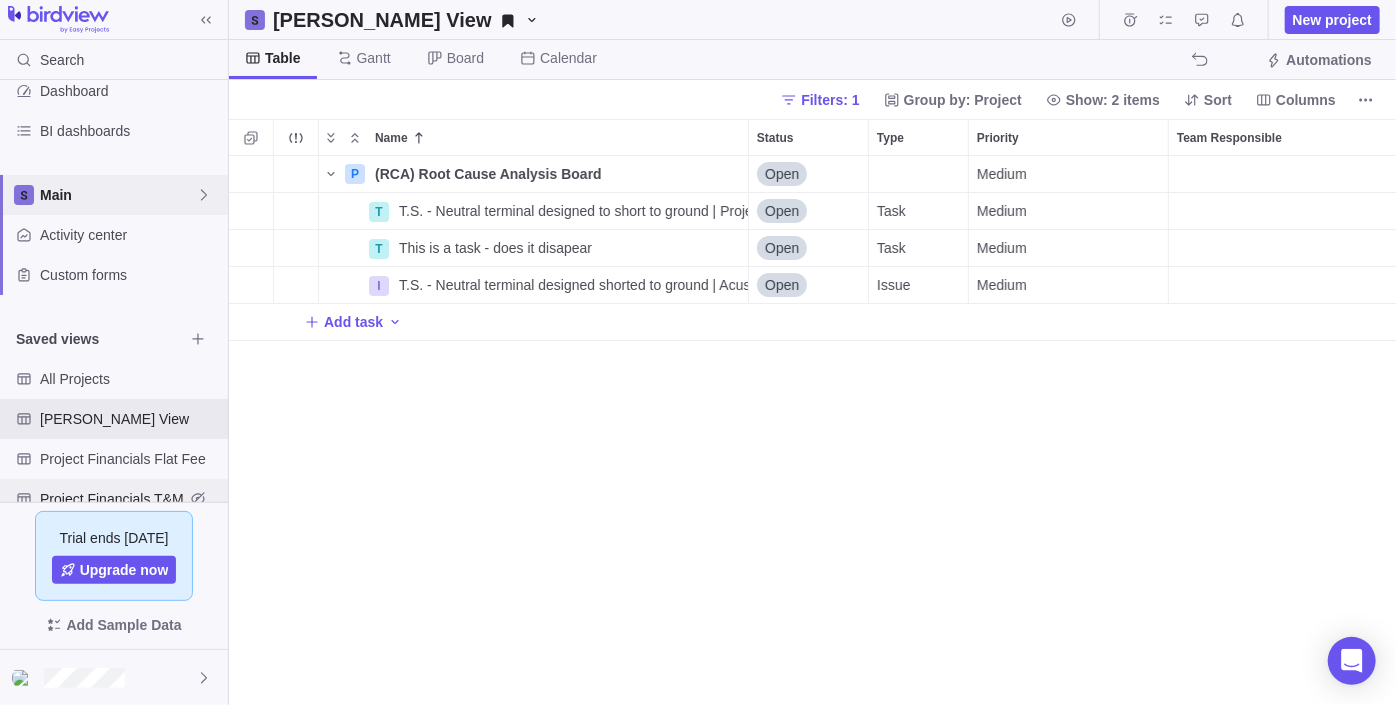 scroll, scrollTop: 256, scrollLeft: 0, axis: vertical 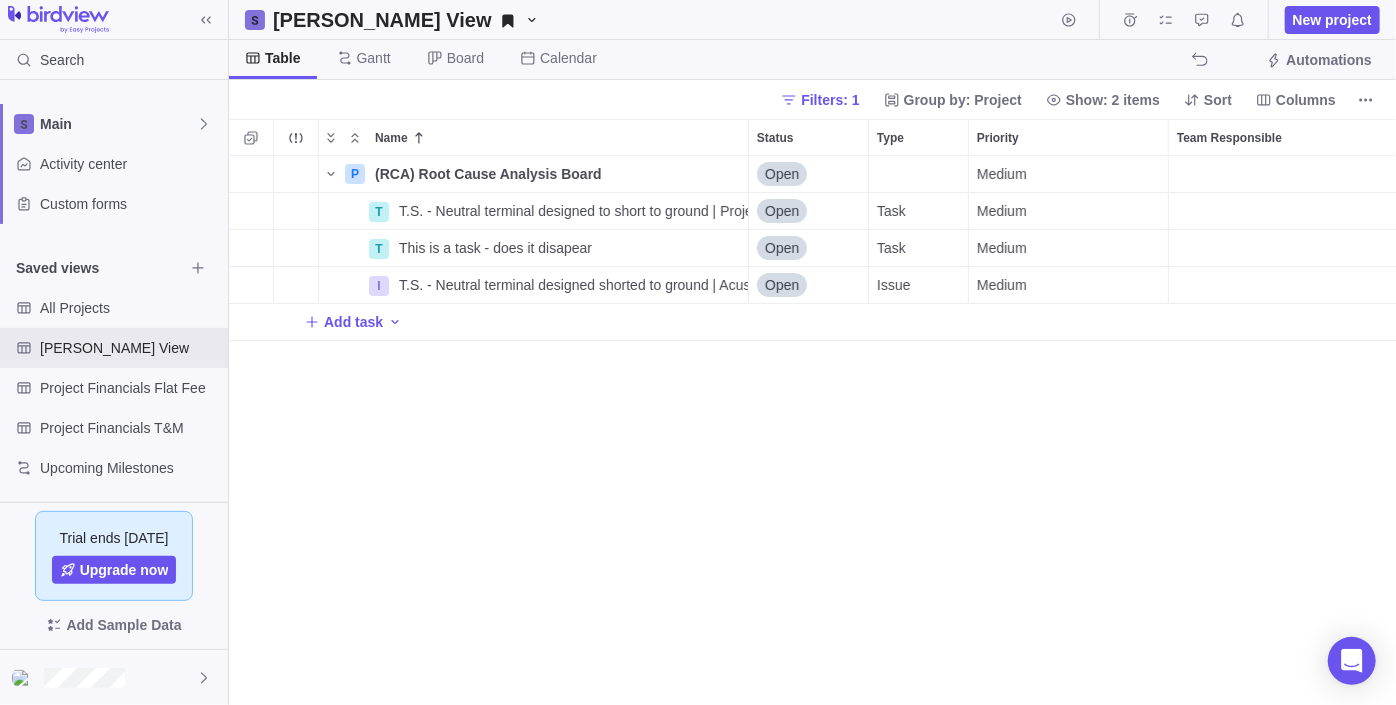 click on "P (RCA) Root Cause Analysis Board Details Open Medium 2 T T.S. - Neutral terminal designed to short to ground | Project Name | Details Open Task Medium 17 T This is a task - does it disapear Details Open Task Medium 14 I T.S. - Neutral terminal designed shorted to ground | Acushnet Details Open Issue Medium 18 Add task" at bounding box center (813, 431) 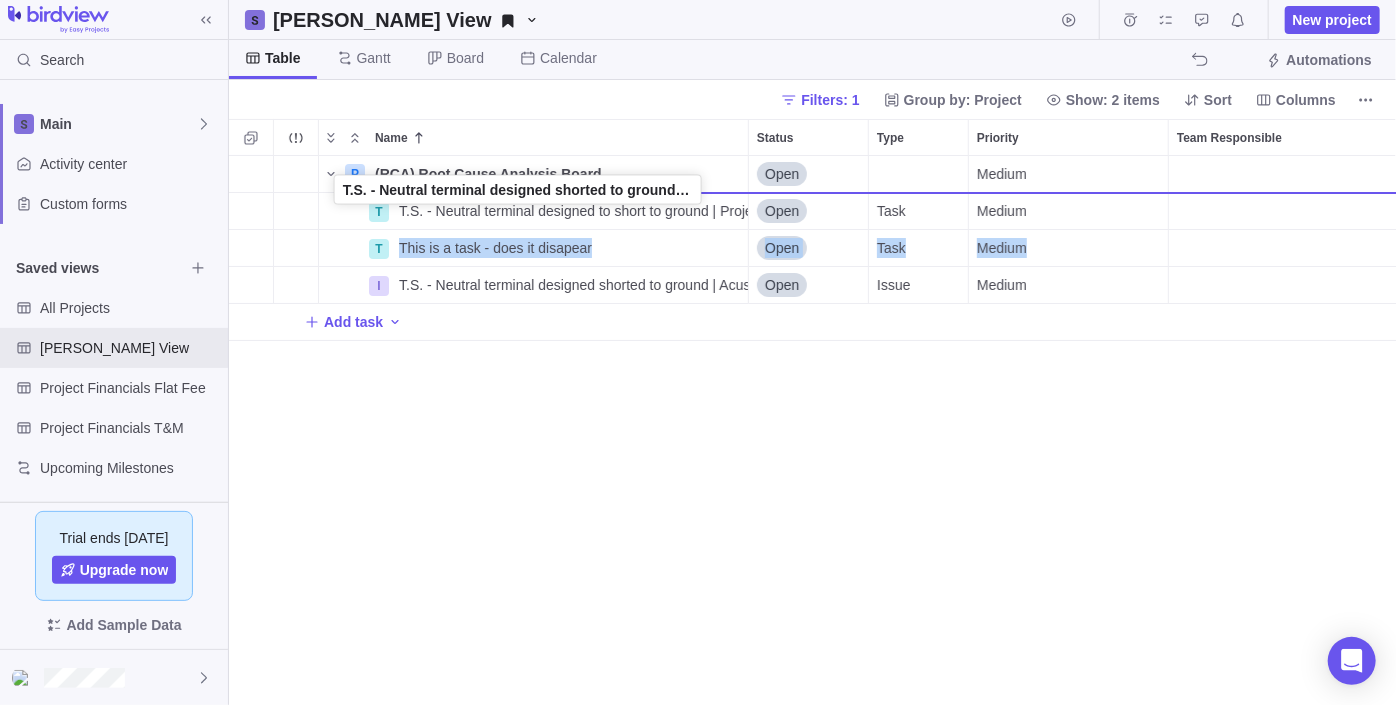 drag, startPoint x: 328, startPoint y: 288, endPoint x: 333, endPoint y: 196, distance: 92.13577 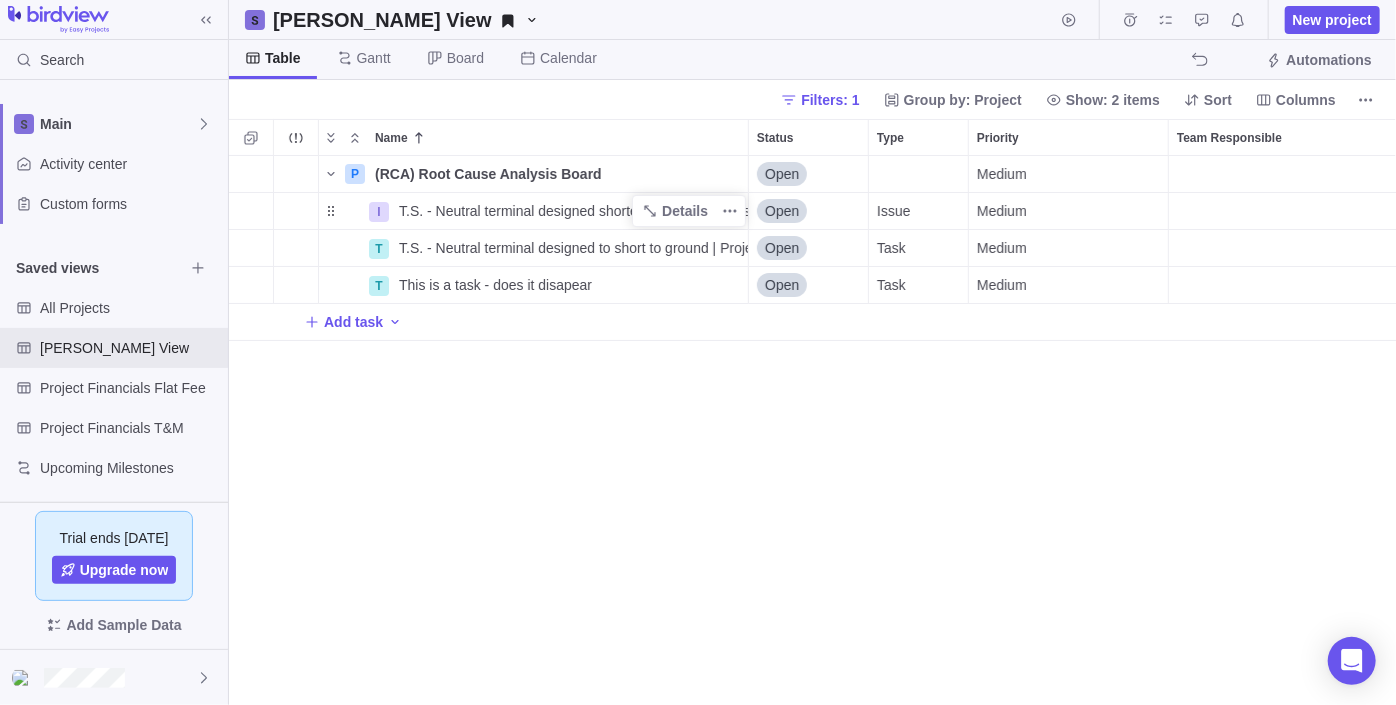 click on "P (RCA) Root Cause Analysis Board Details Open Medium 2 I T.S. - Neutral terminal designed shorted to ground | Acushnet Details Open Issue Medium 18 T T.S. - Neutral terminal designed to short to ground | Project Name | Details Open Task Medium 17 T This is a task - does it disapear Details Open Task Medium 14 Add task" at bounding box center (813, 431) 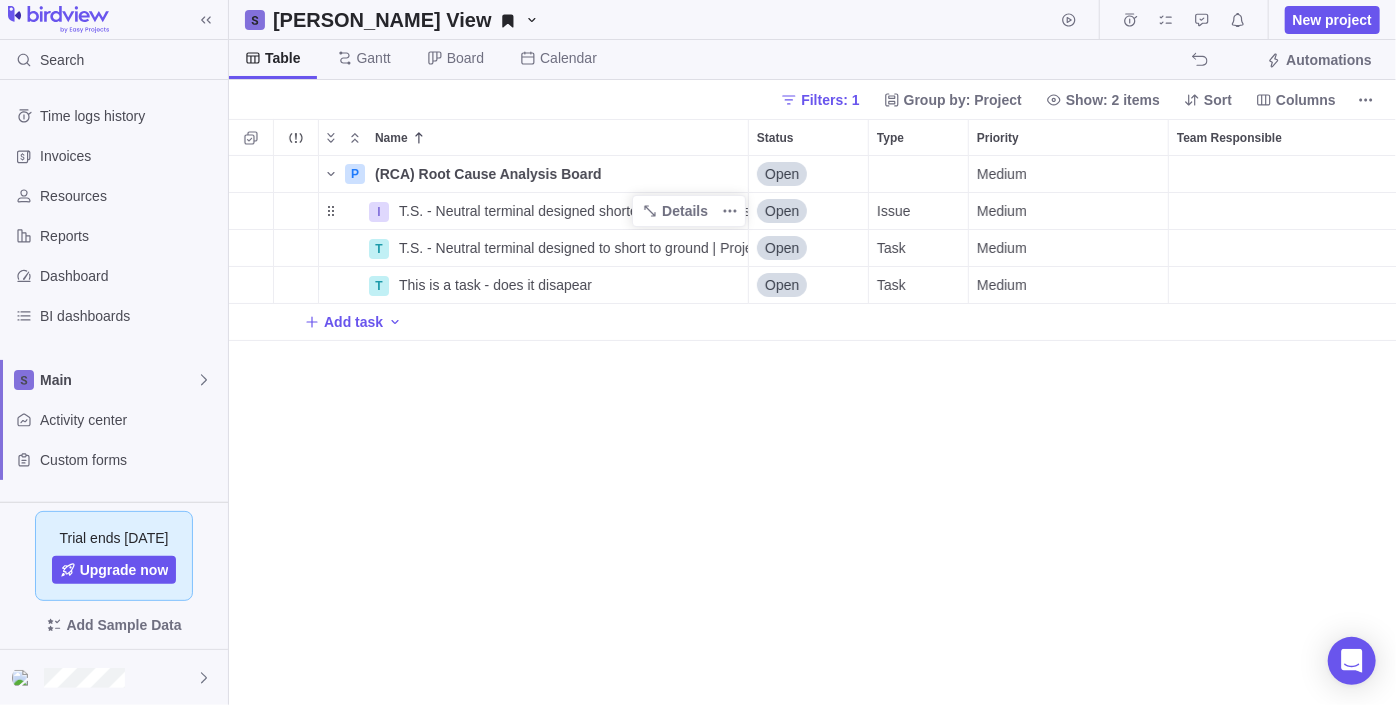 scroll, scrollTop: 256, scrollLeft: 0, axis: vertical 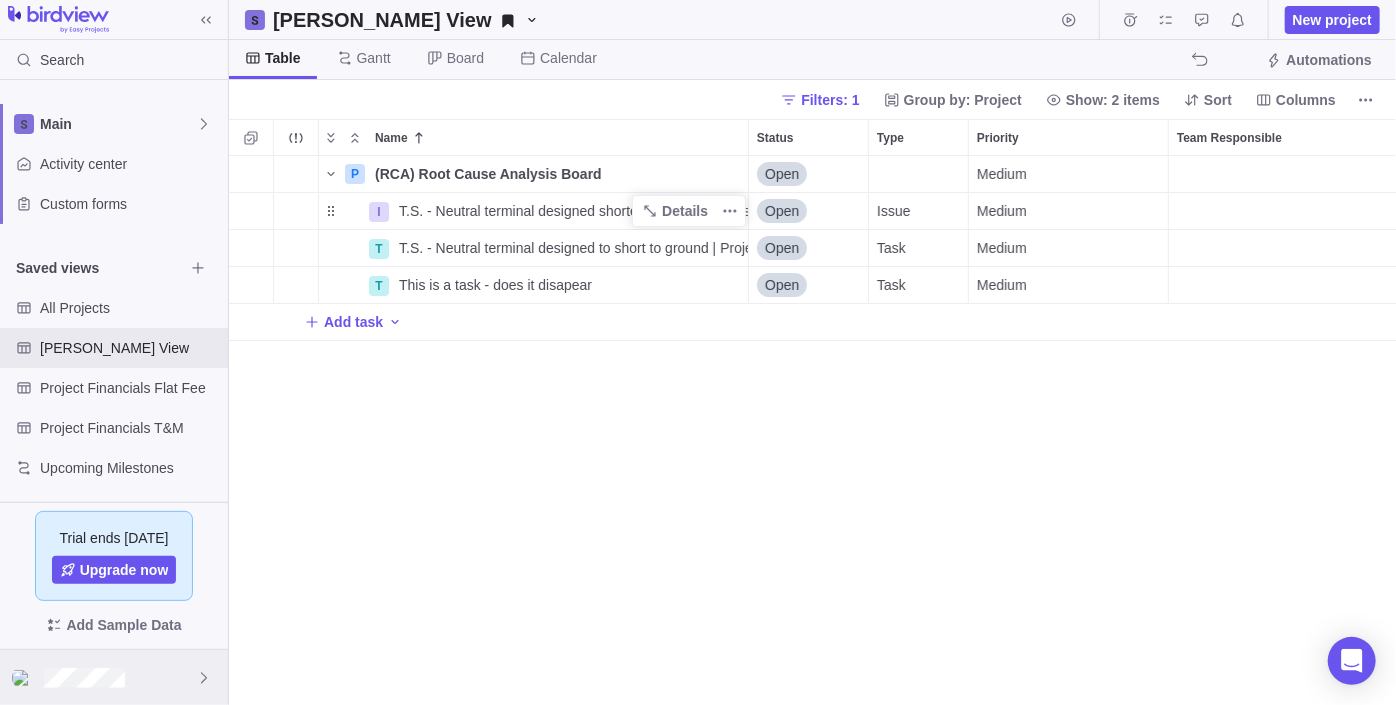 click at bounding box center (114, 677) 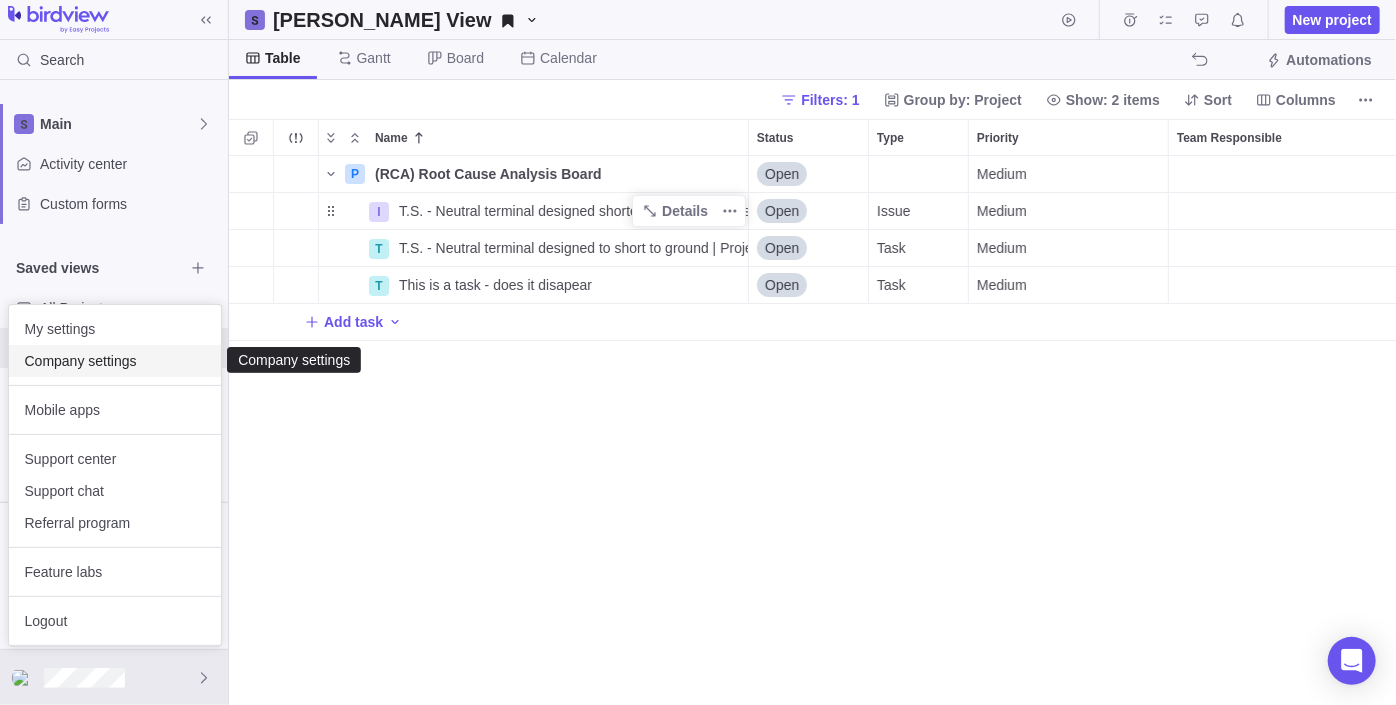 click on "Company settings" at bounding box center (115, 361) 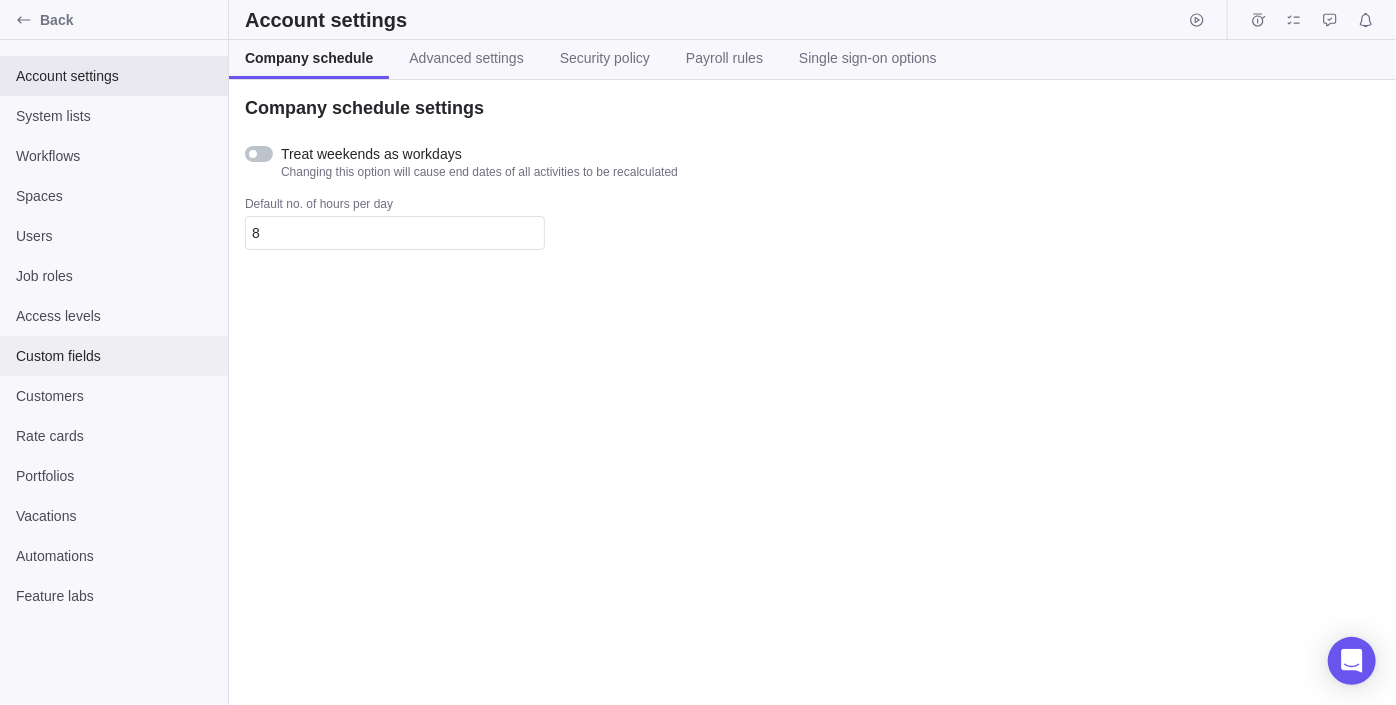 click on "Custom fields" at bounding box center (114, 356) 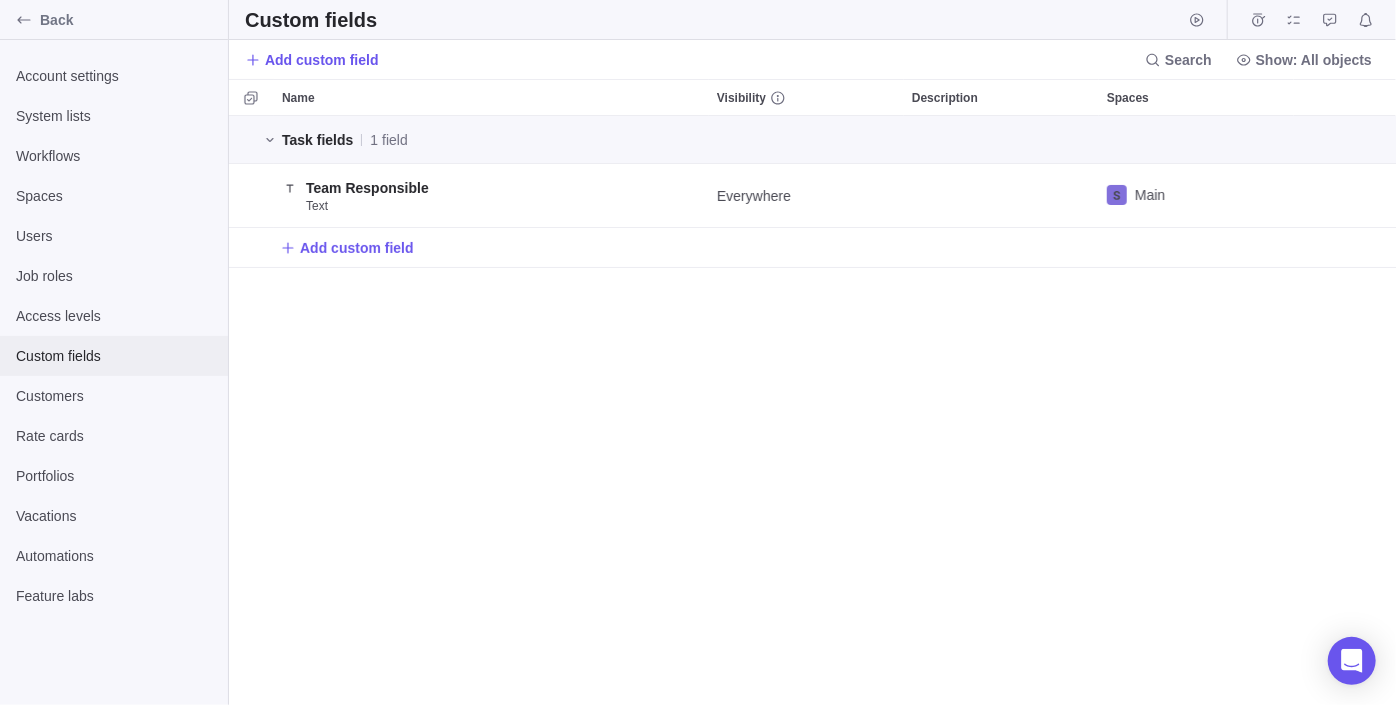 scroll, scrollTop: 15, scrollLeft: 14, axis: both 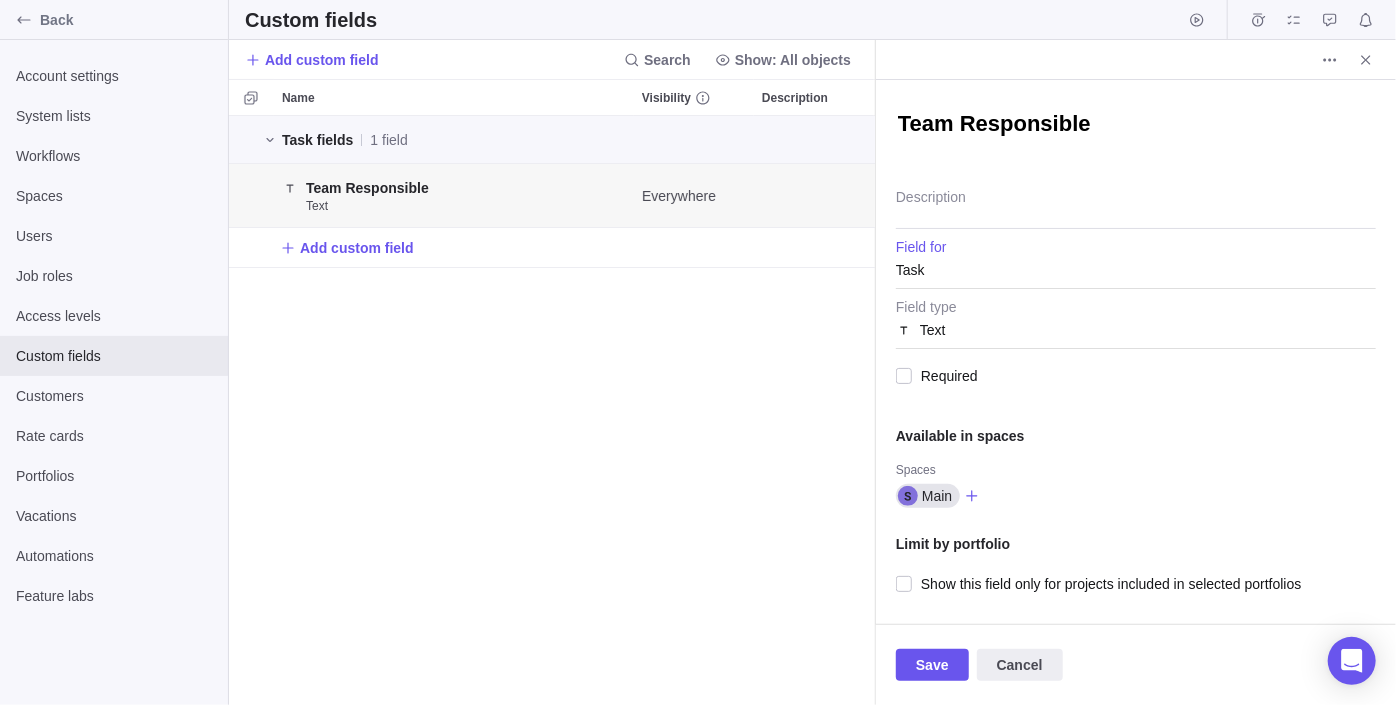 click on "Task" at bounding box center (910, 270) 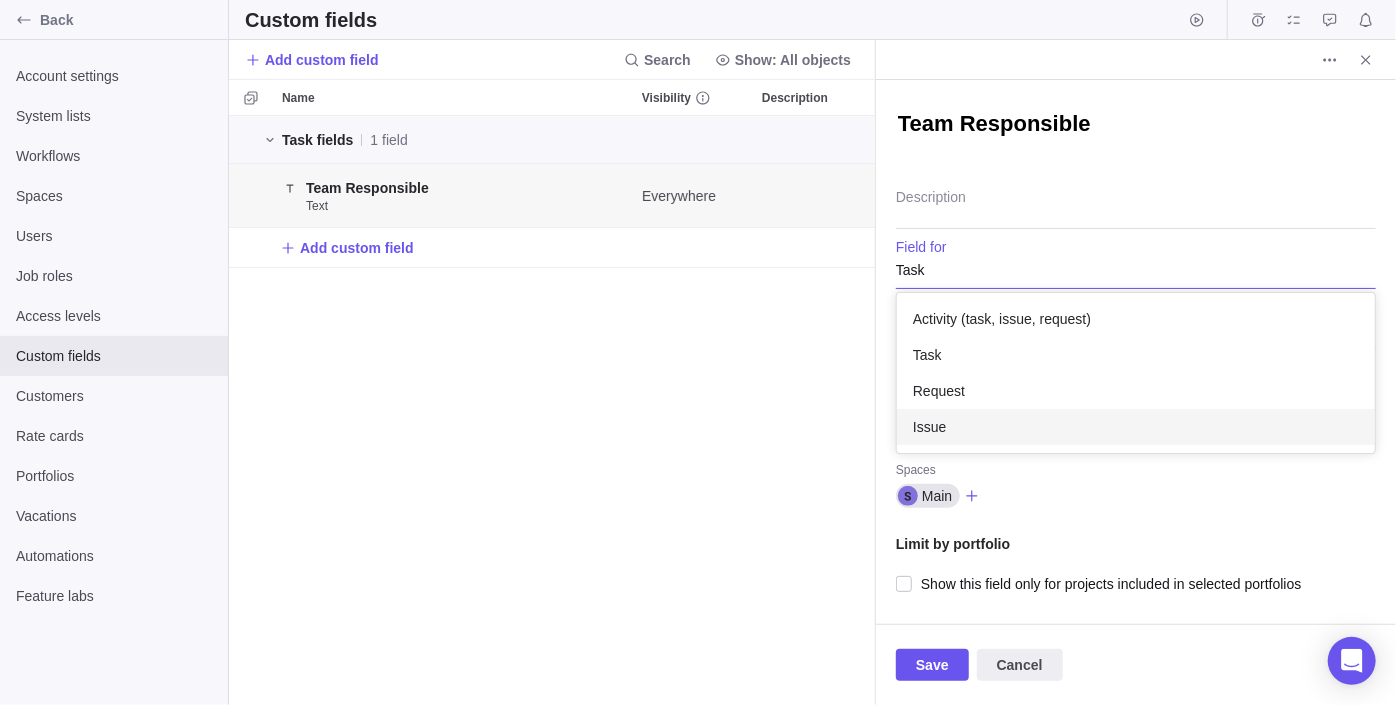 click on "Issue" at bounding box center (1136, 427) 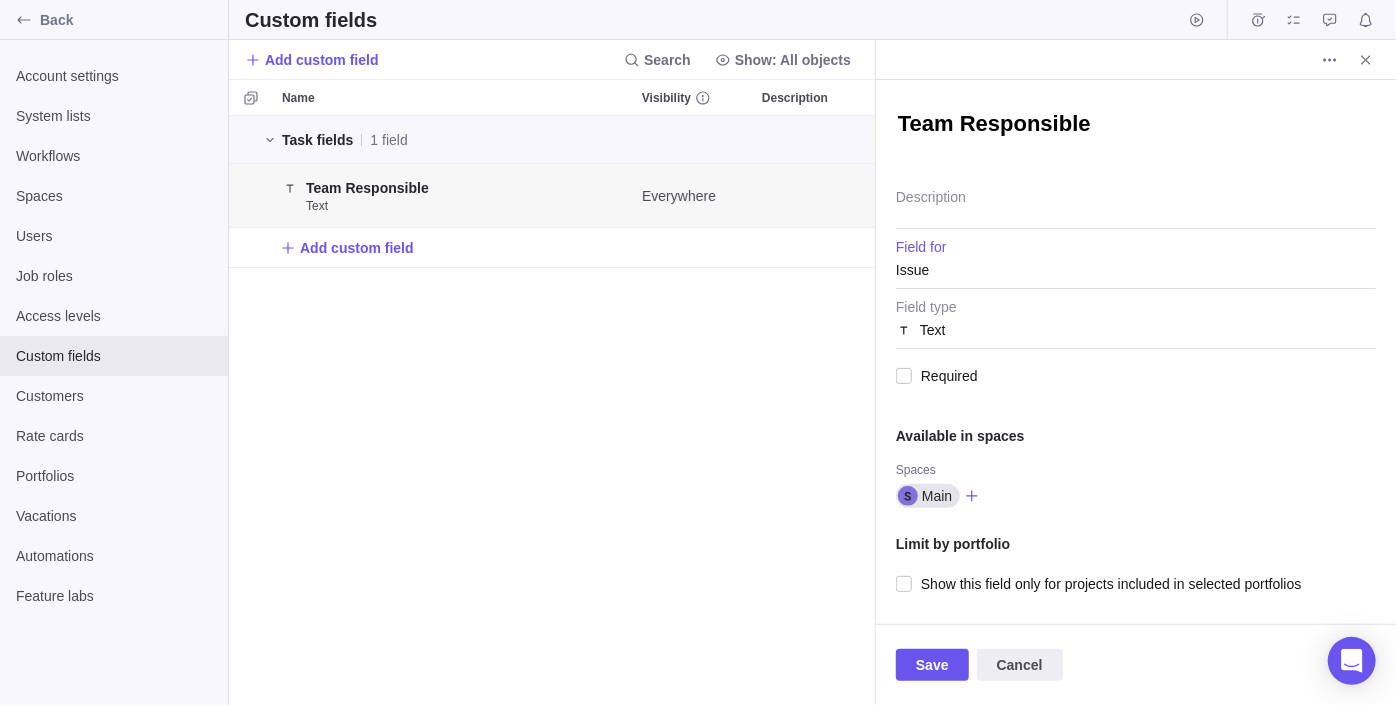 click on "Text" at bounding box center [1136, 324] 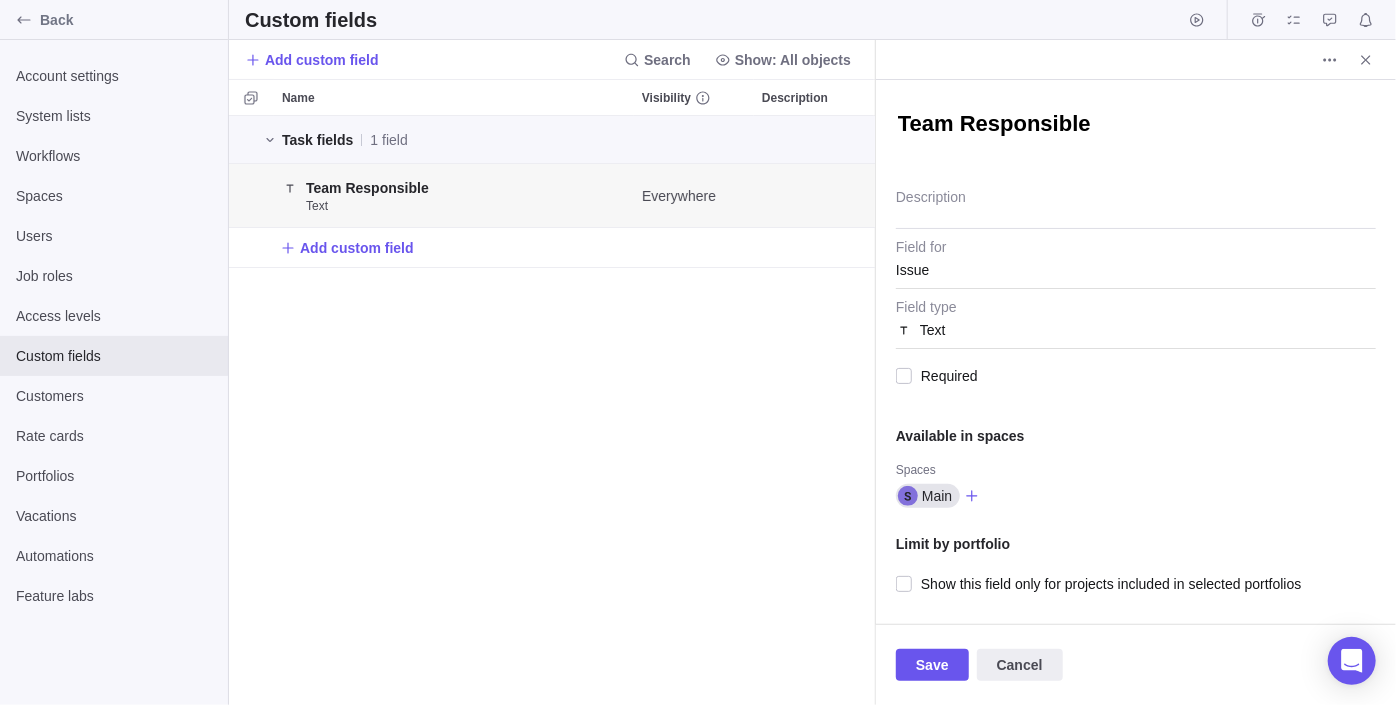click on "Text" at bounding box center (1136, 324) 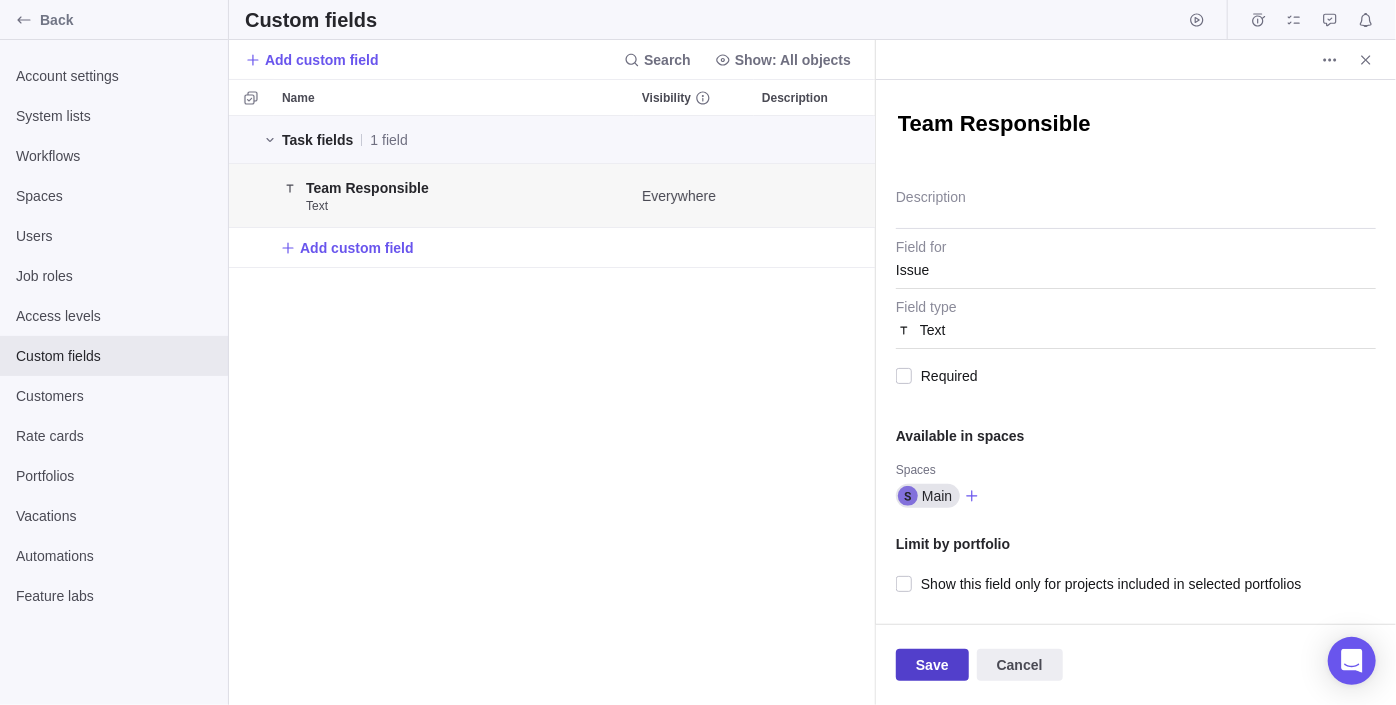 click on "Save" at bounding box center [932, 665] 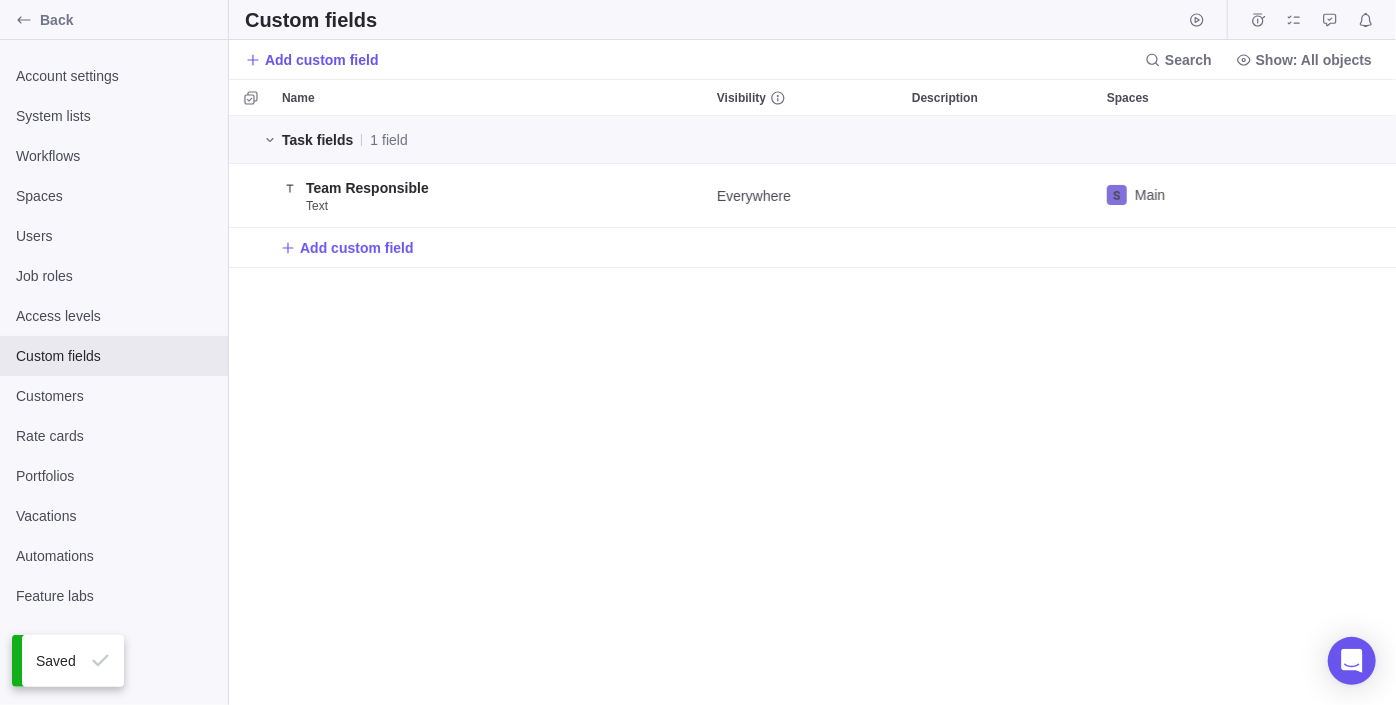 scroll, scrollTop: 15, scrollLeft: 14, axis: both 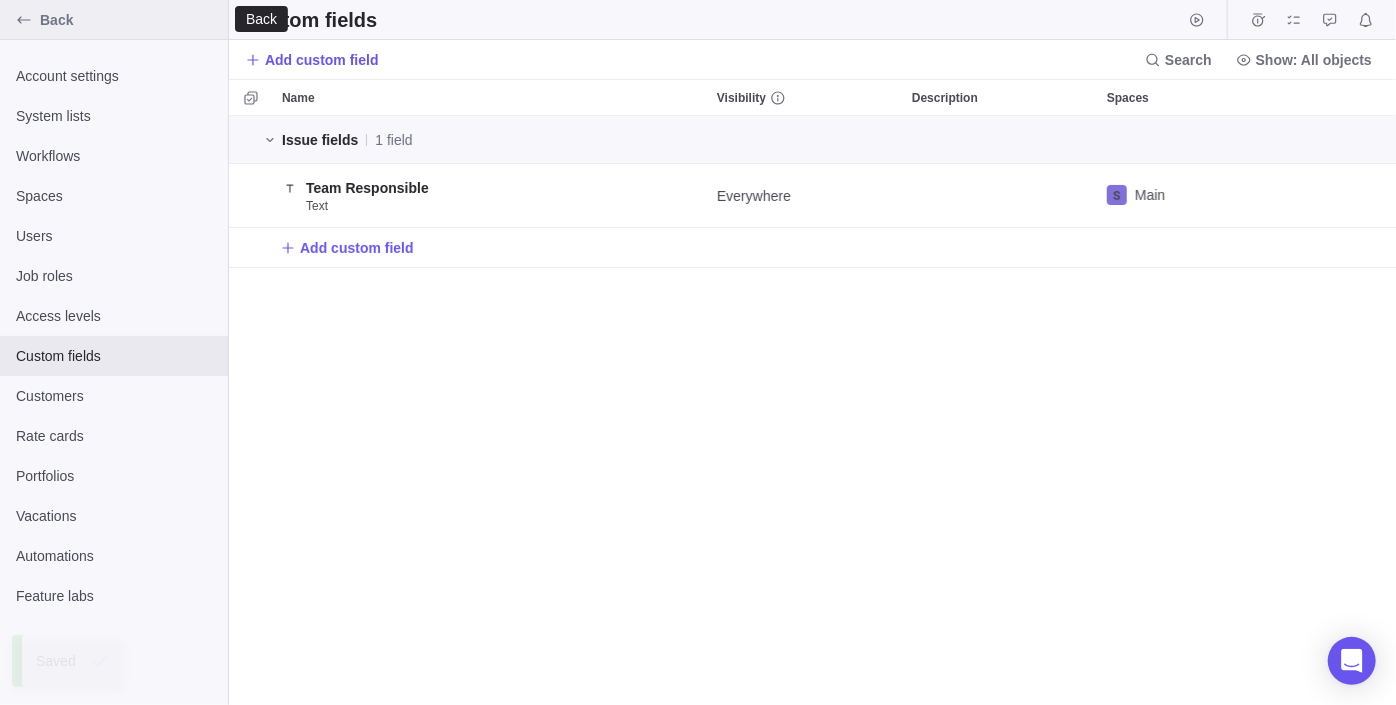 click on "Back" at bounding box center (130, 20) 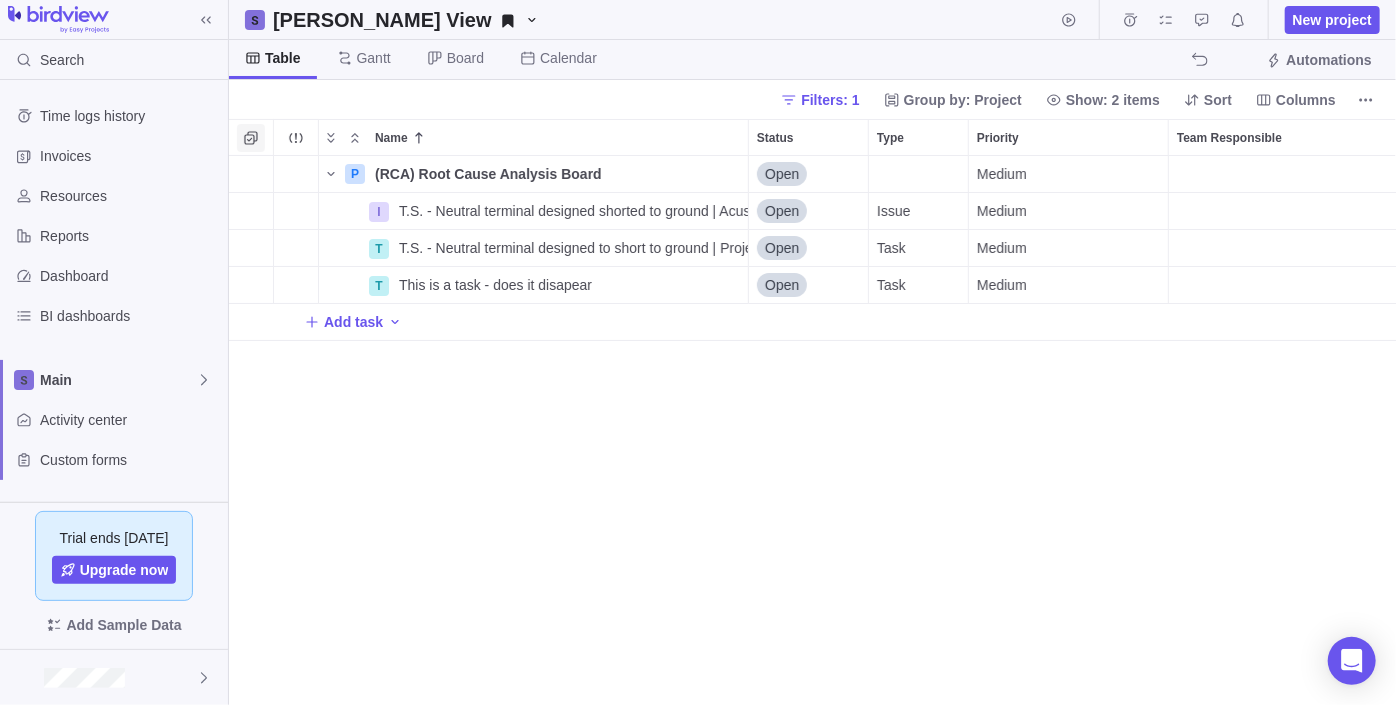 scroll, scrollTop: 536, scrollLeft: 1153, axis: both 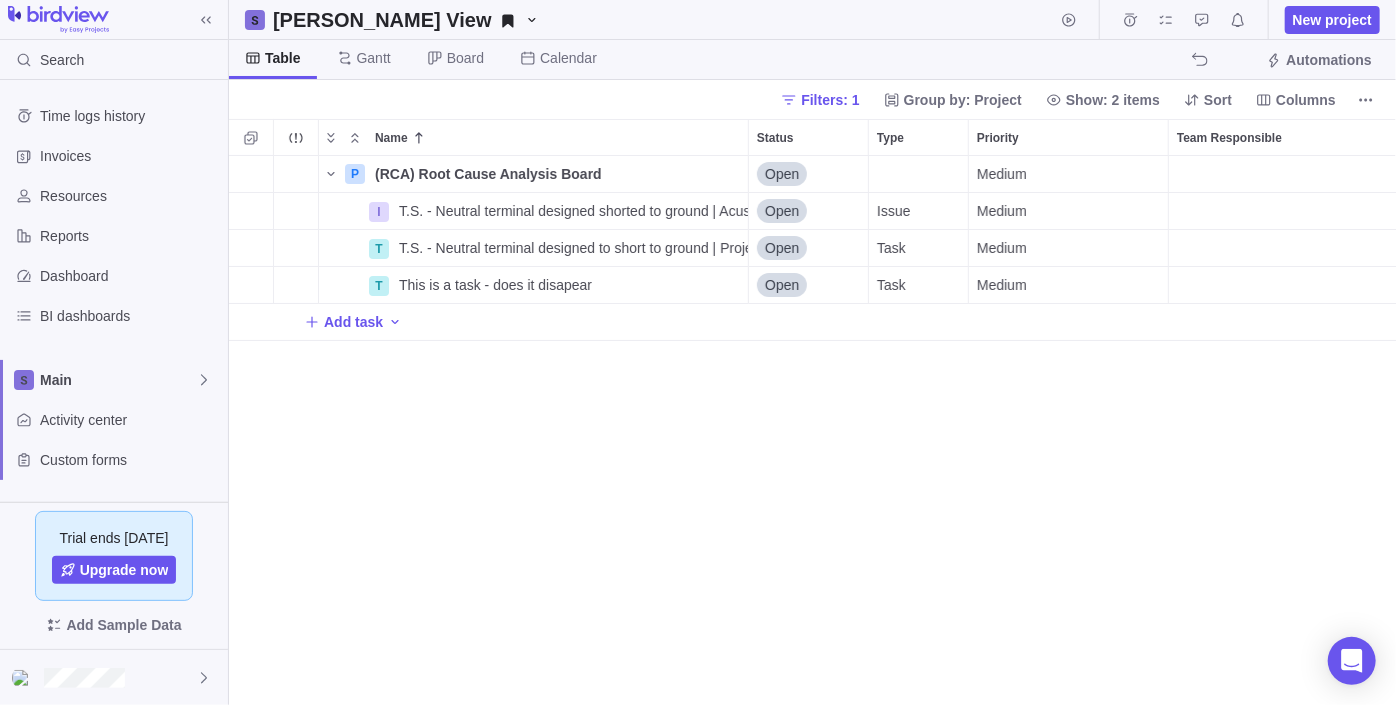 click on "P (RCA) Root Cause Analysis Board Details Open Medium 2 I T.S. - Neutral terminal designed shorted to ground | Acushnet Details Open Issue Medium 18 T T.S. - Neutral terminal designed to short to ground | Project Name | Details Open Task Medium 17 T This is a task - does it disapear Details Open Task Medium 14 Add task" at bounding box center [813, 431] 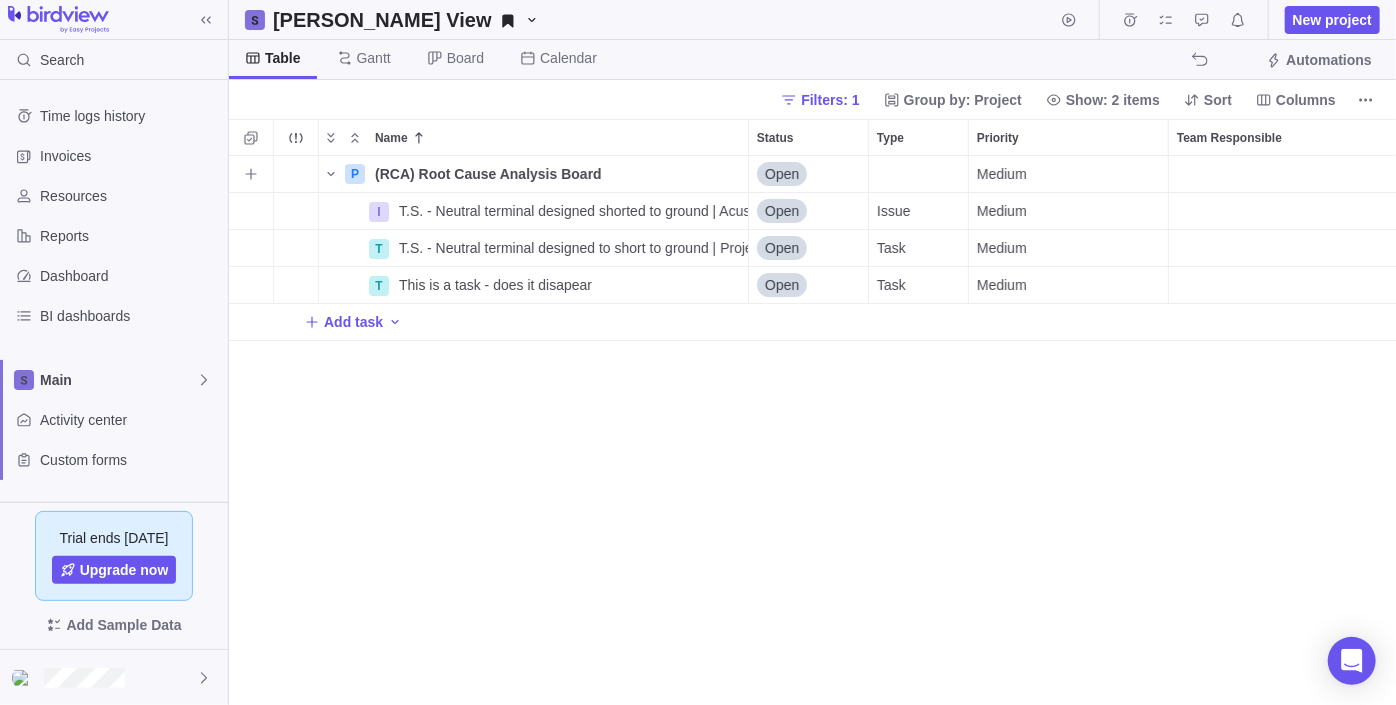 drag, startPoint x: 1239, startPoint y: 161, endPoint x: 1249, endPoint y: 164, distance: 10.440307 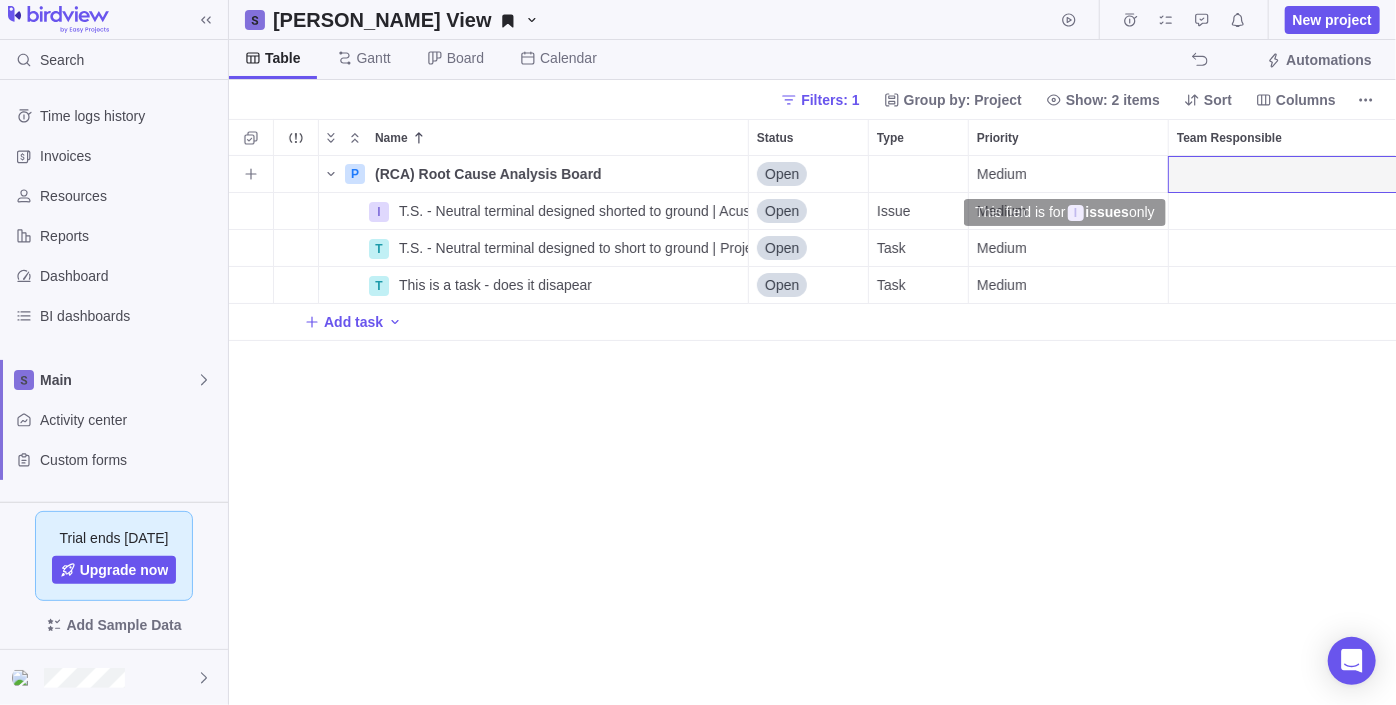 scroll, scrollTop: 0, scrollLeft: 52, axis: horizontal 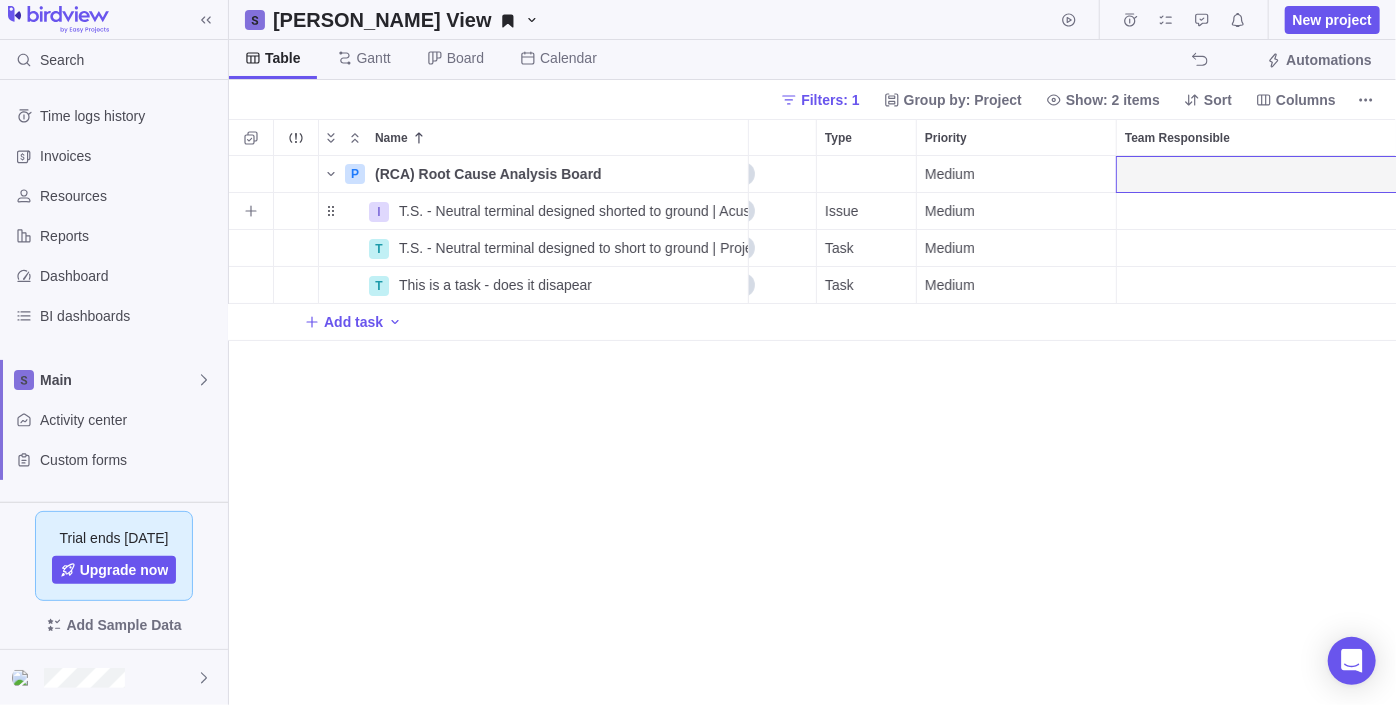 click at bounding box center (1256, 211) 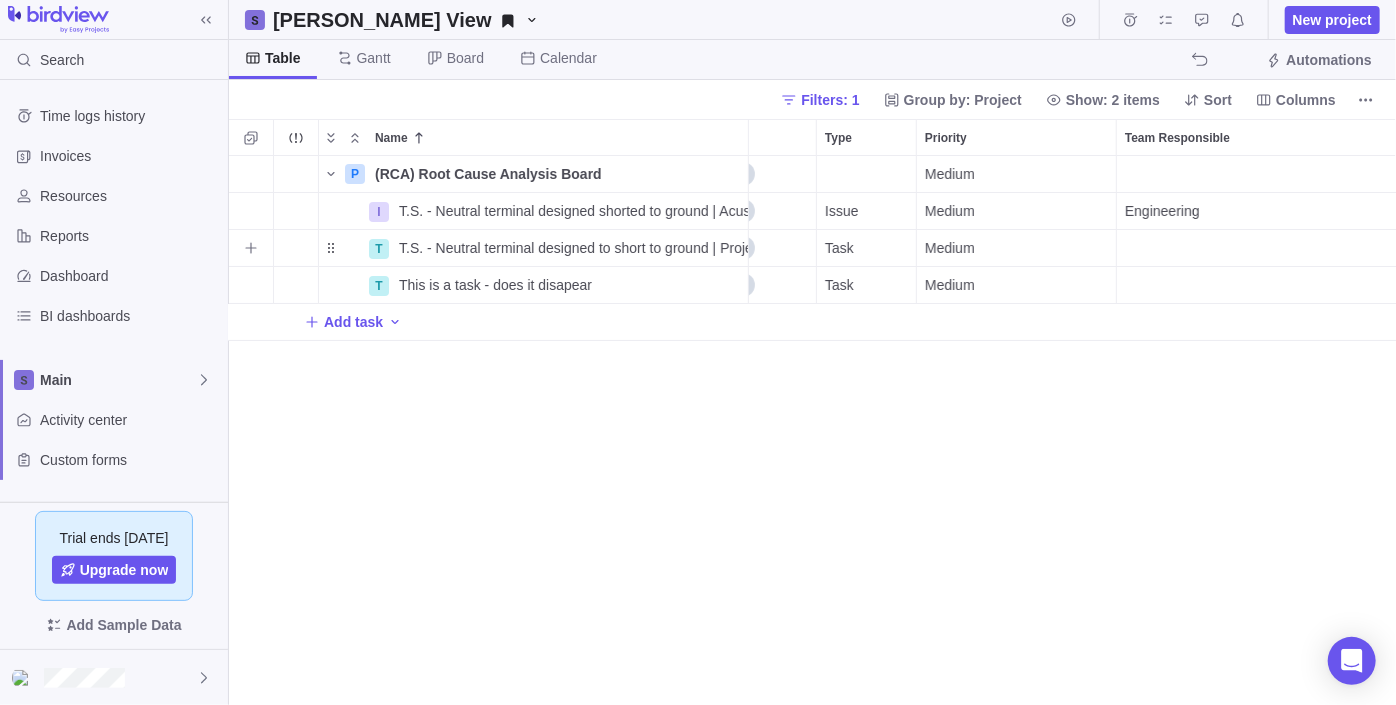 scroll, scrollTop: 0, scrollLeft: 252, axis: horizontal 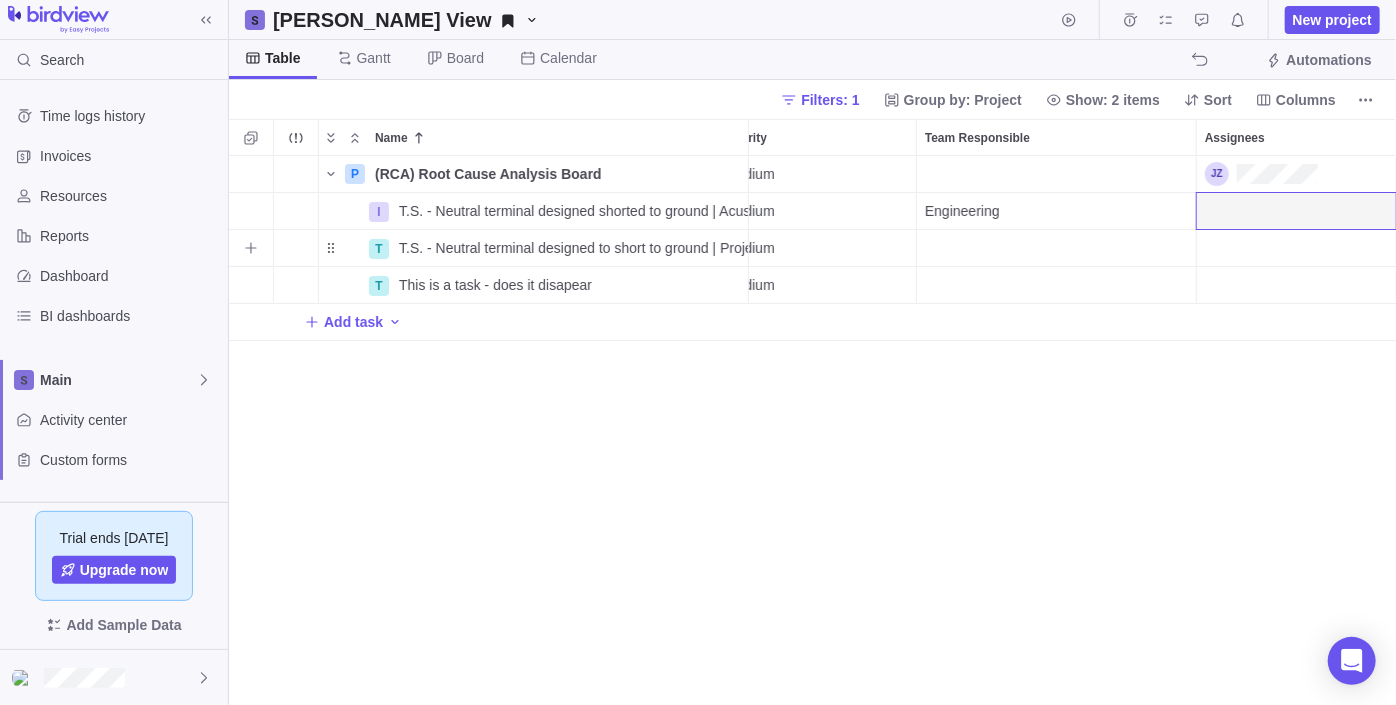 click on "Engineering" at bounding box center [1056, 211] 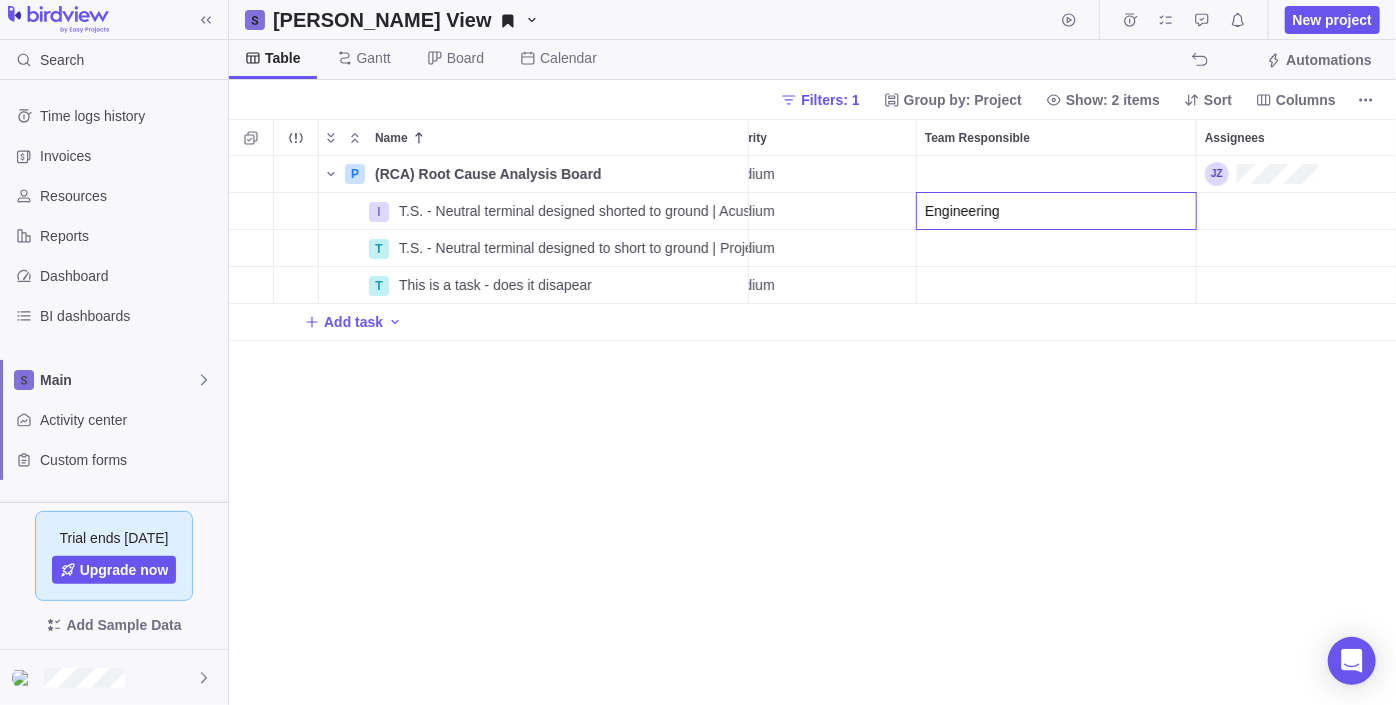 drag, startPoint x: 1119, startPoint y: 419, endPoint x: 1094, endPoint y: 247, distance: 173.80736 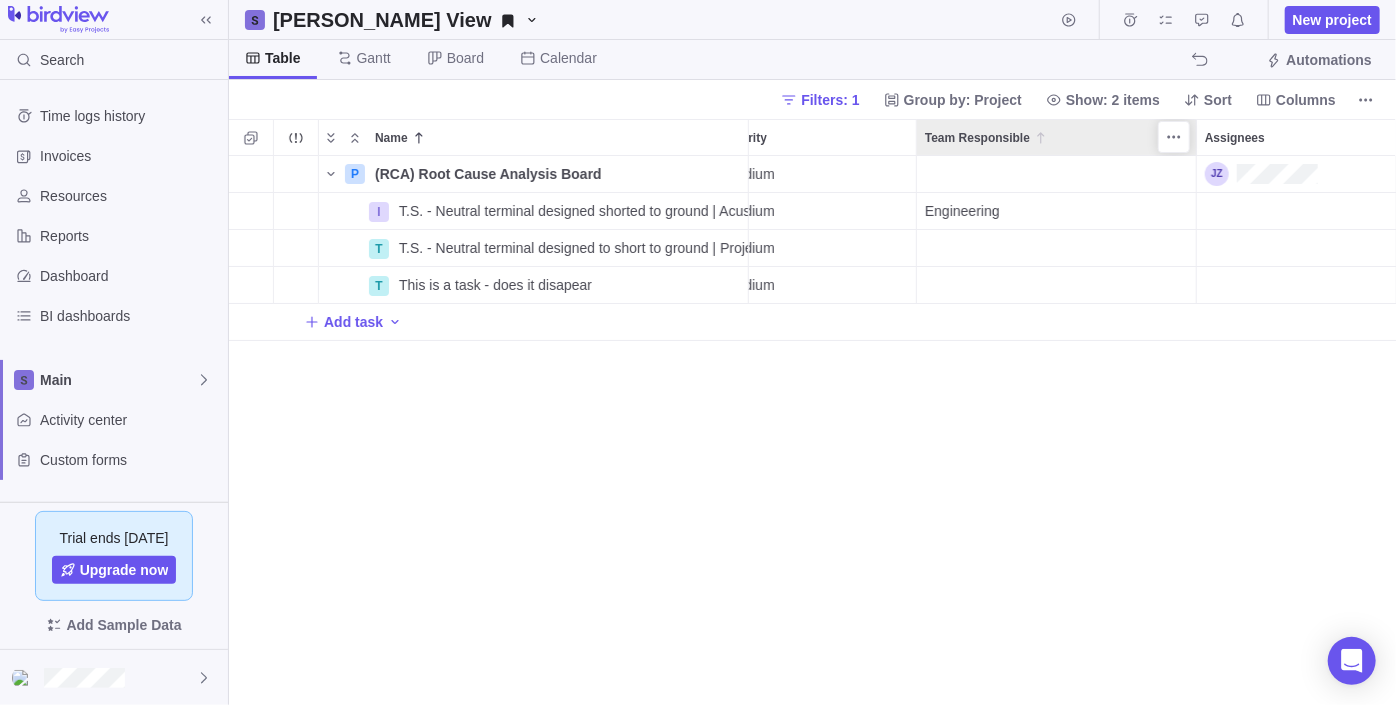 click on "Team Responsible" at bounding box center (1056, 137) 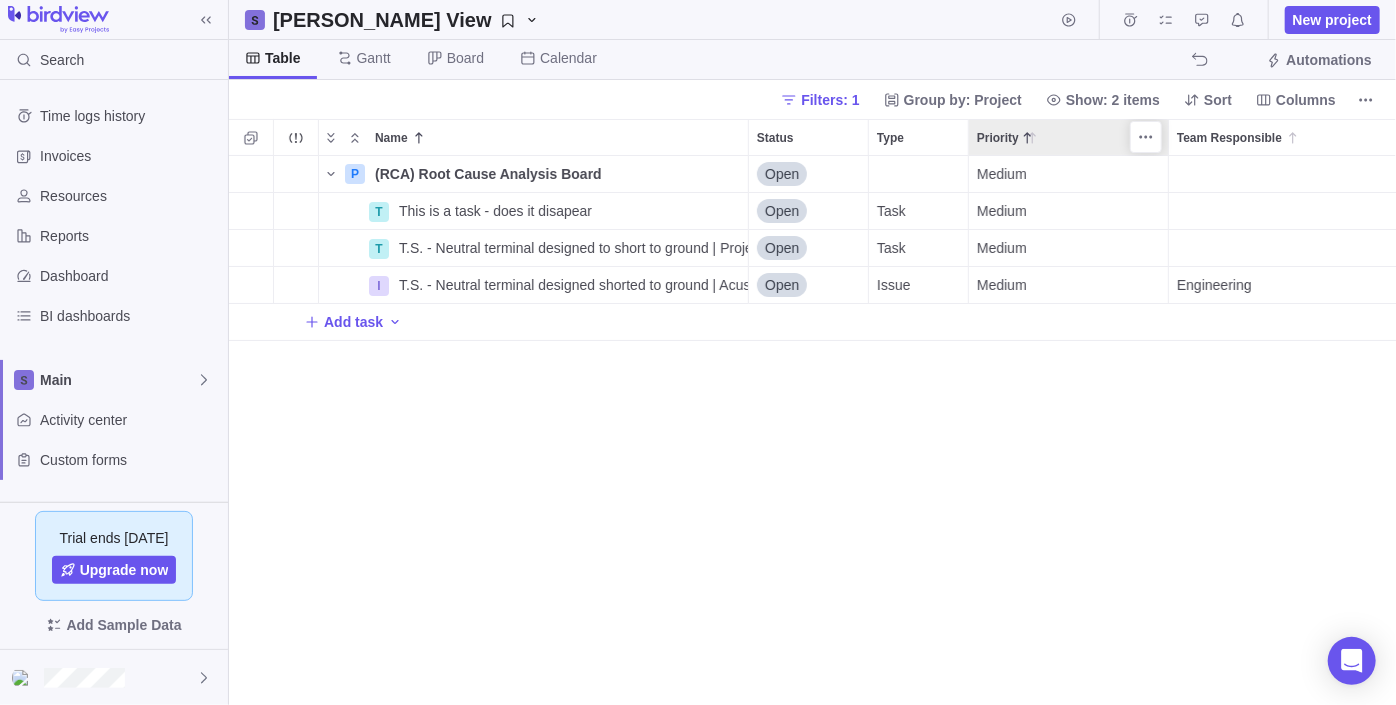 scroll, scrollTop: 15, scrollLeft: 14, axis: both 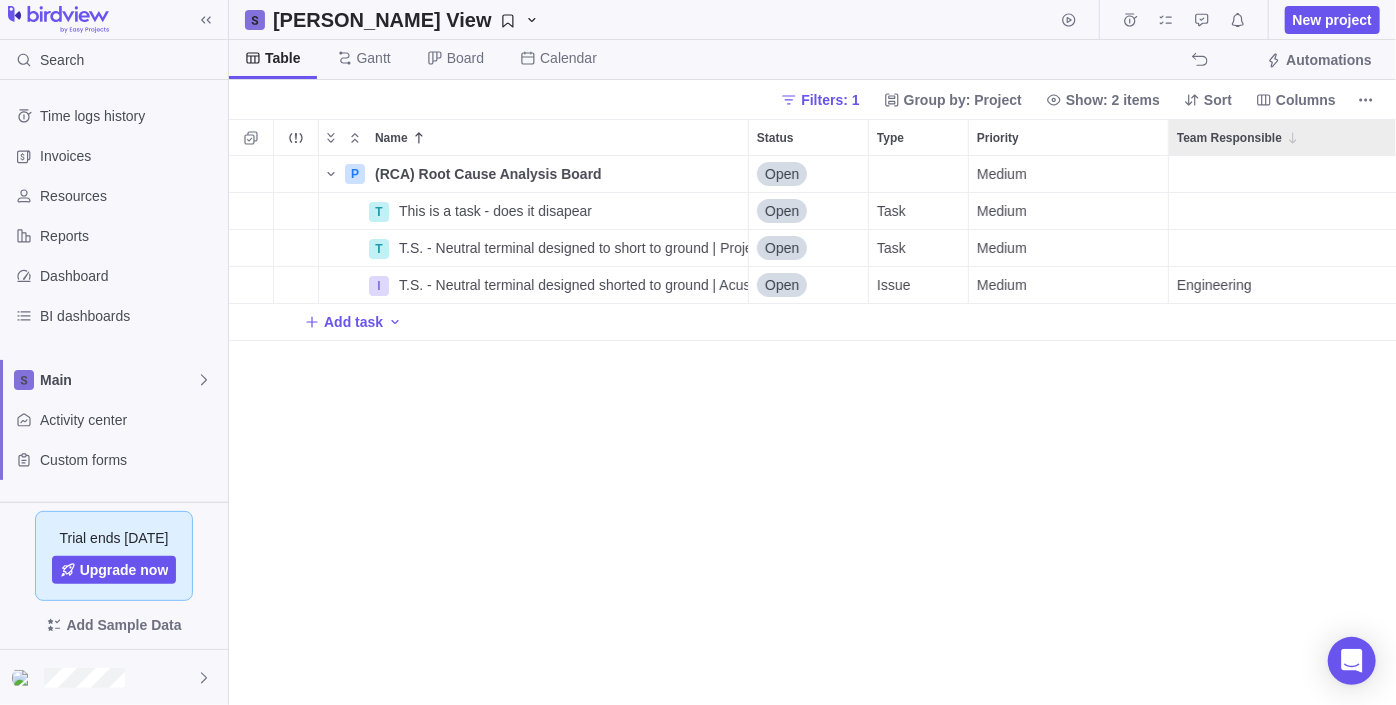 click 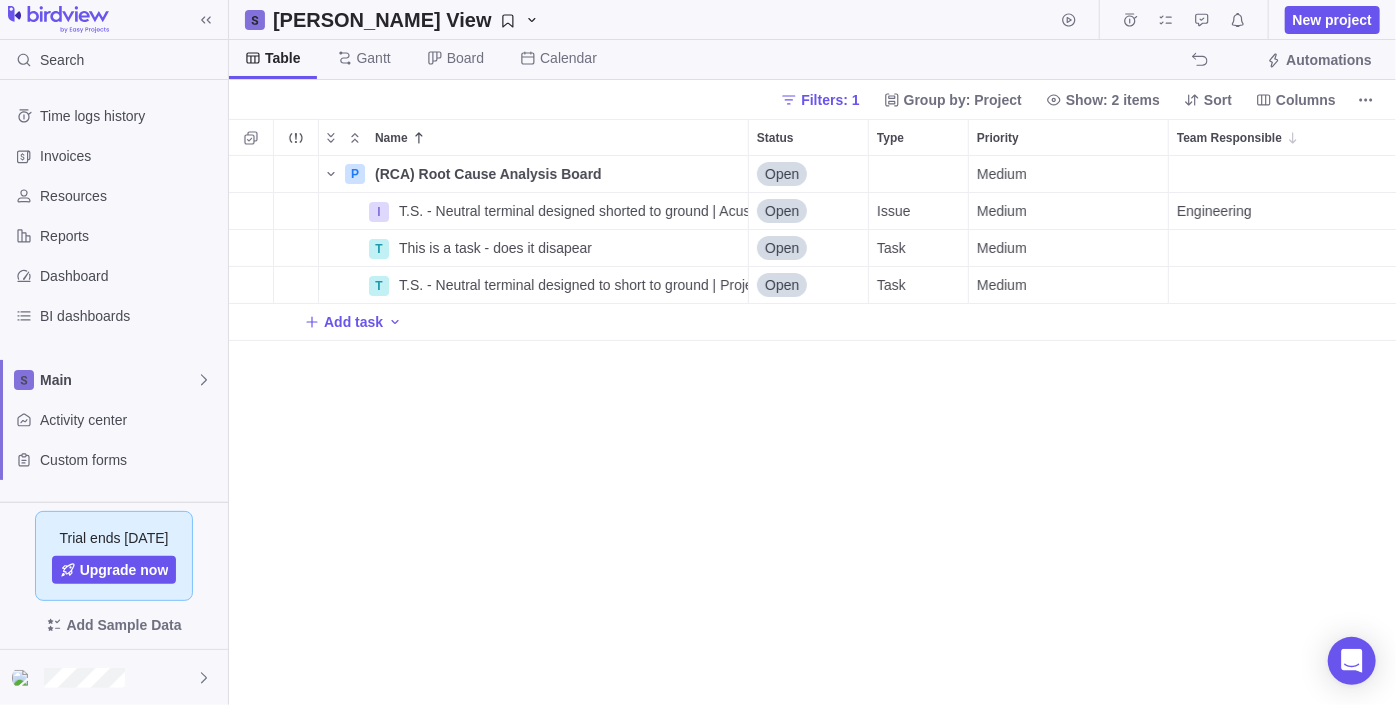 scroll, scrollTop: 15, scrollLeft: 14, axis: both 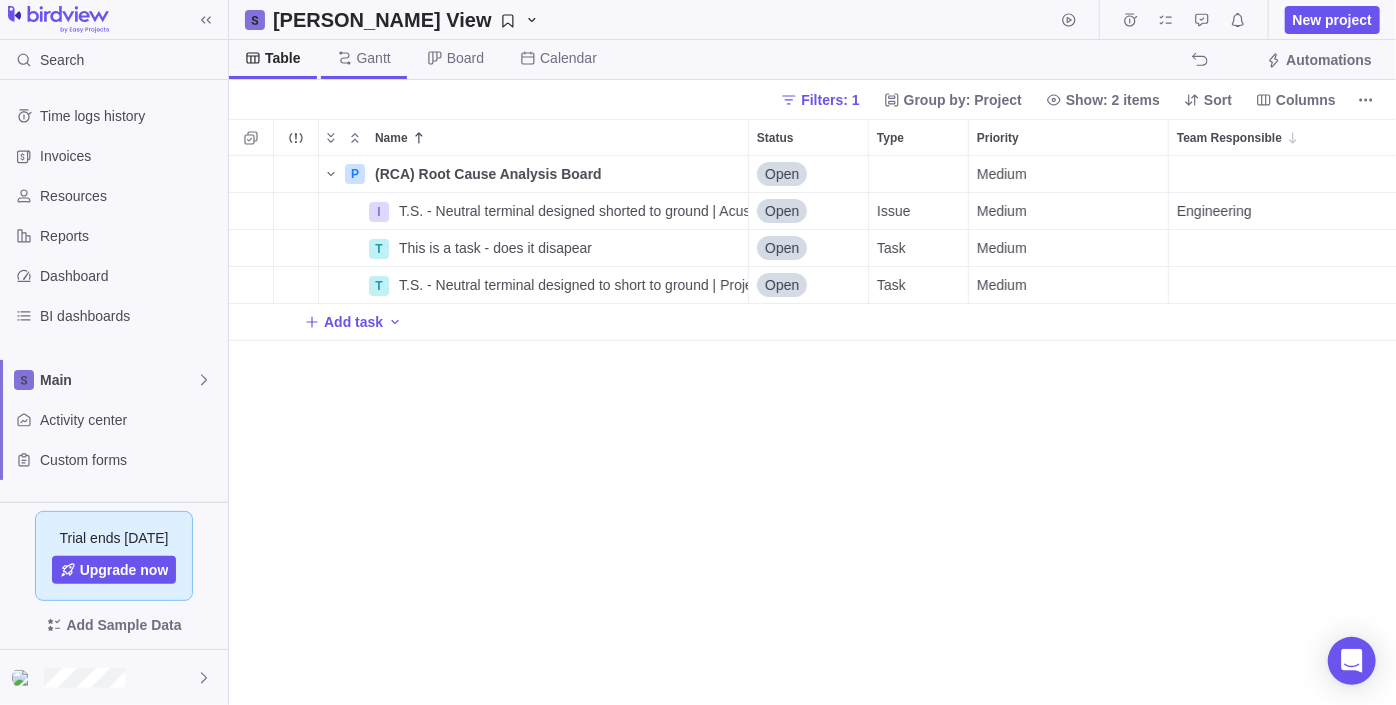 click on "Gantt" at bounding box center (374, 58) 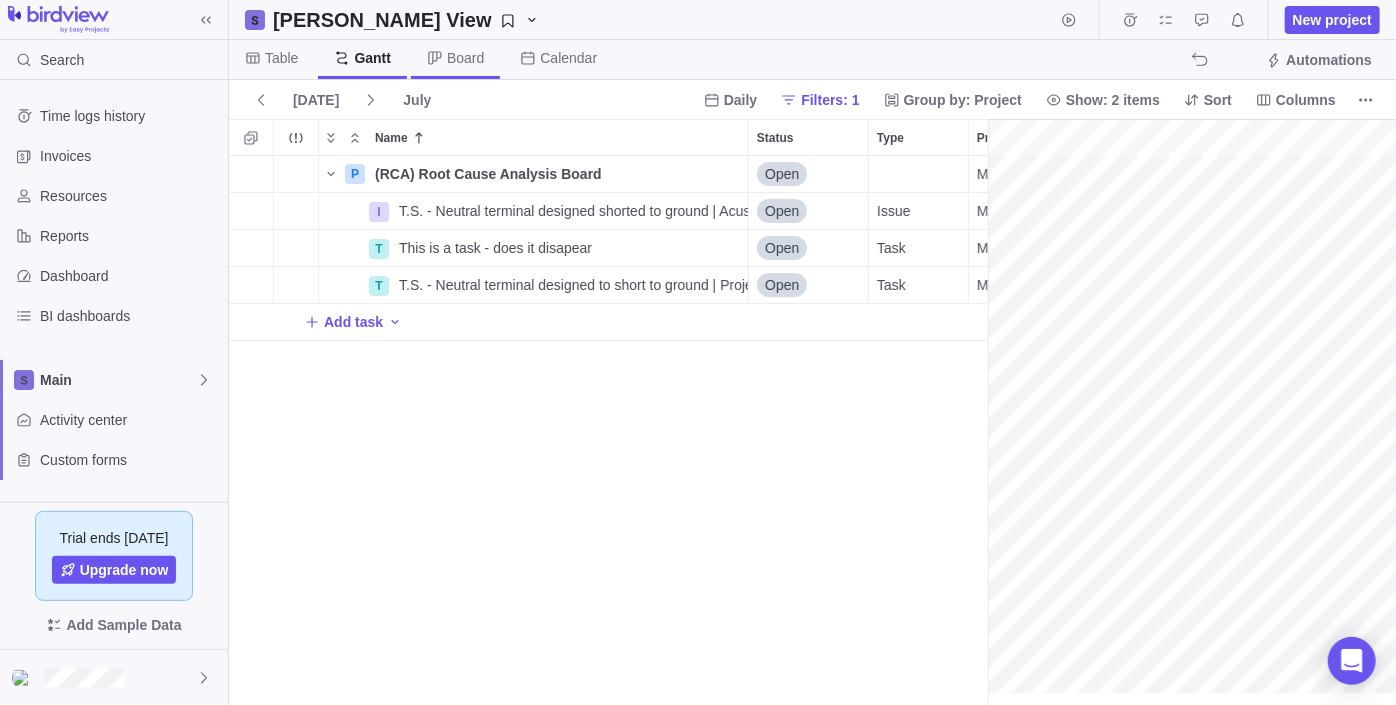 scroll, scrollTop: 536, scrollLeft: 744, axis: both 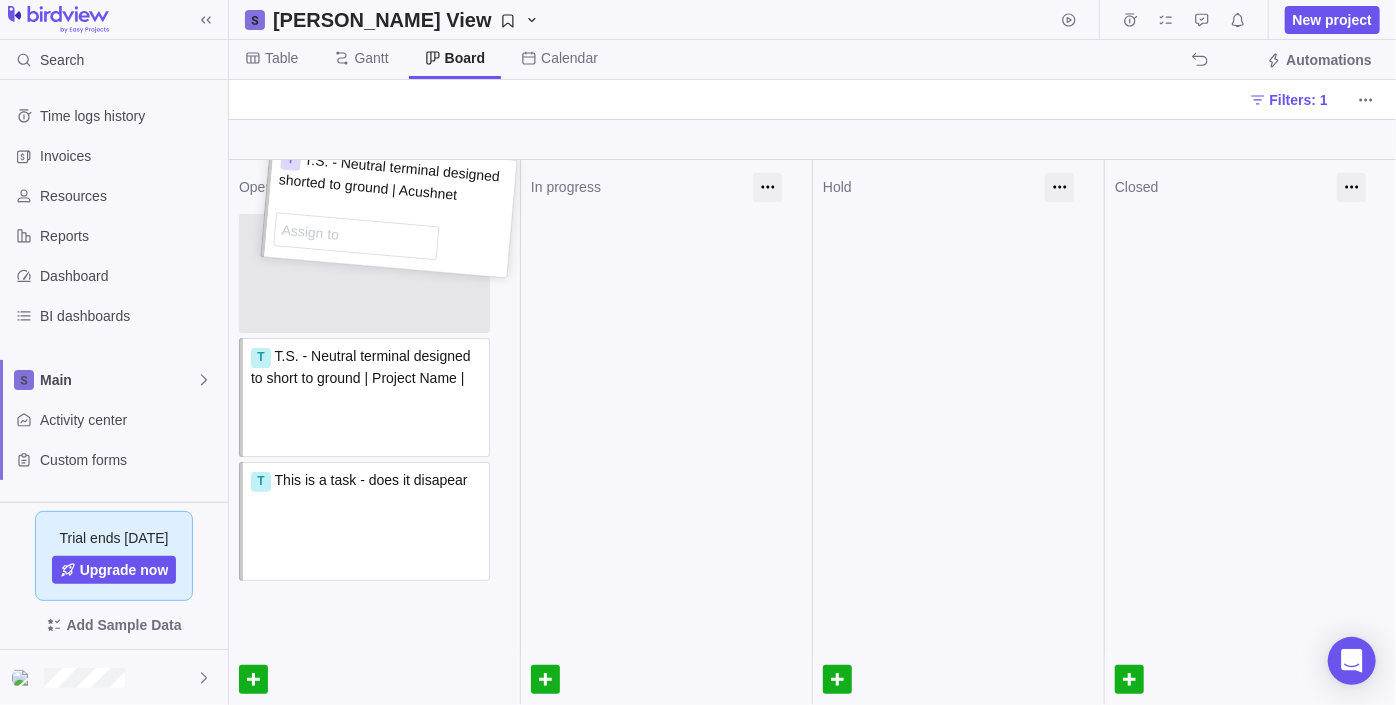 drag, startPoint x: 359, startPoint y: 296, endPoint x: 384, endPoint y: 238, distance: 63.15853 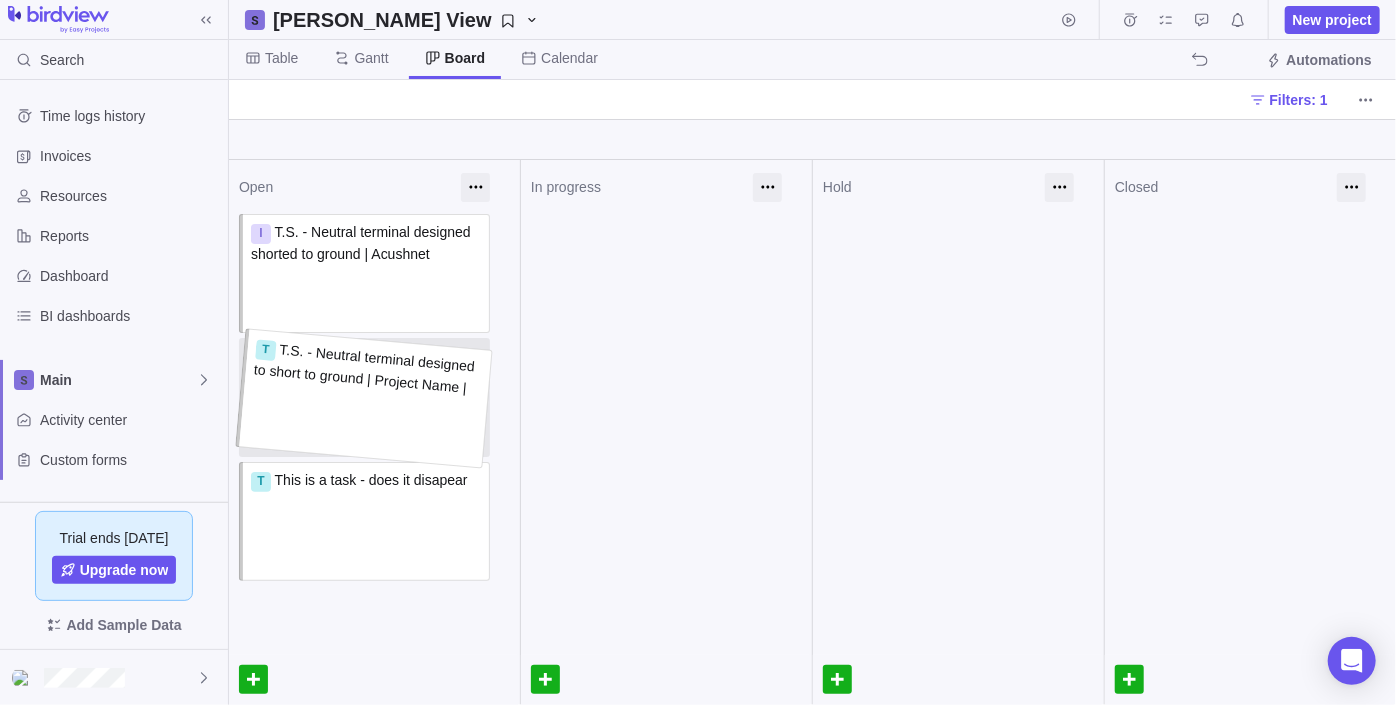 drag, startPoint x: 421, startPoint y: 390, endPoint x: 379, endPoint y: 396, distance: 42.426407 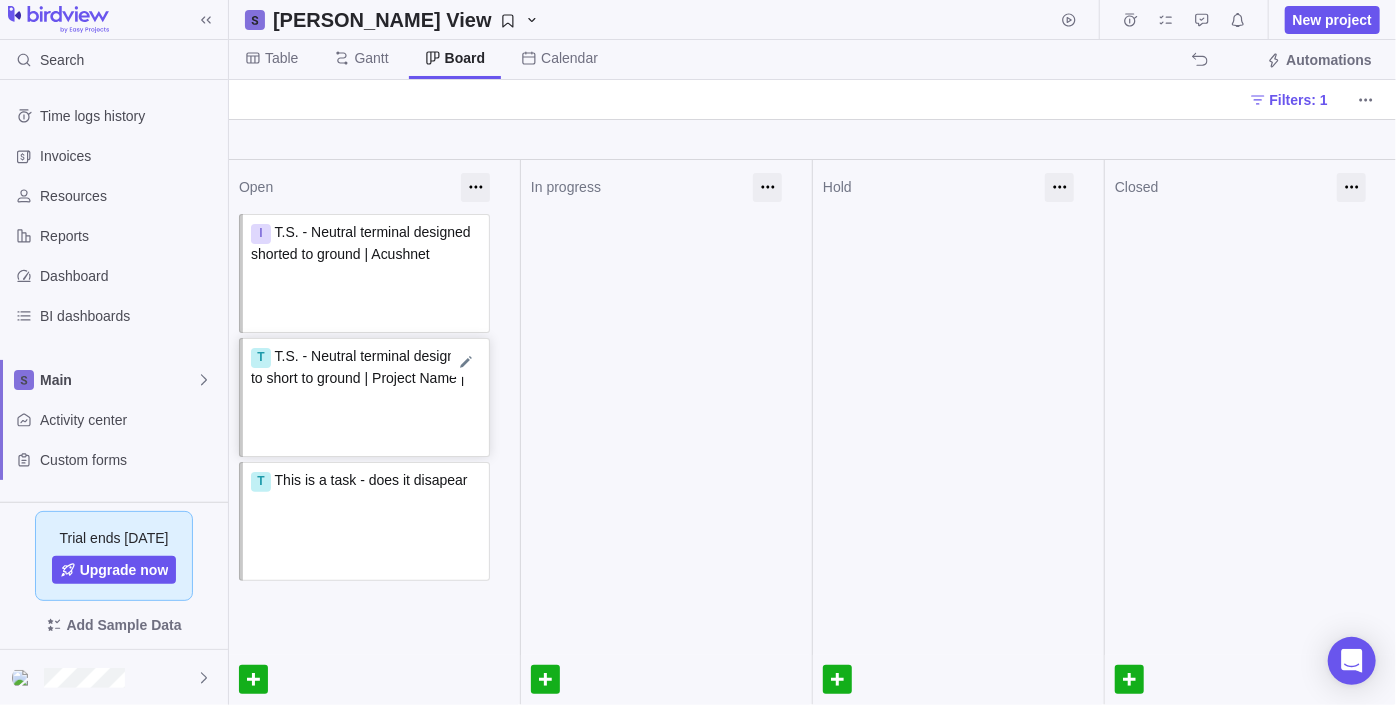 click on "T
T.S. - Neutral terminal designed to short to ground | Project Name |" at bounding box center [366, 376] 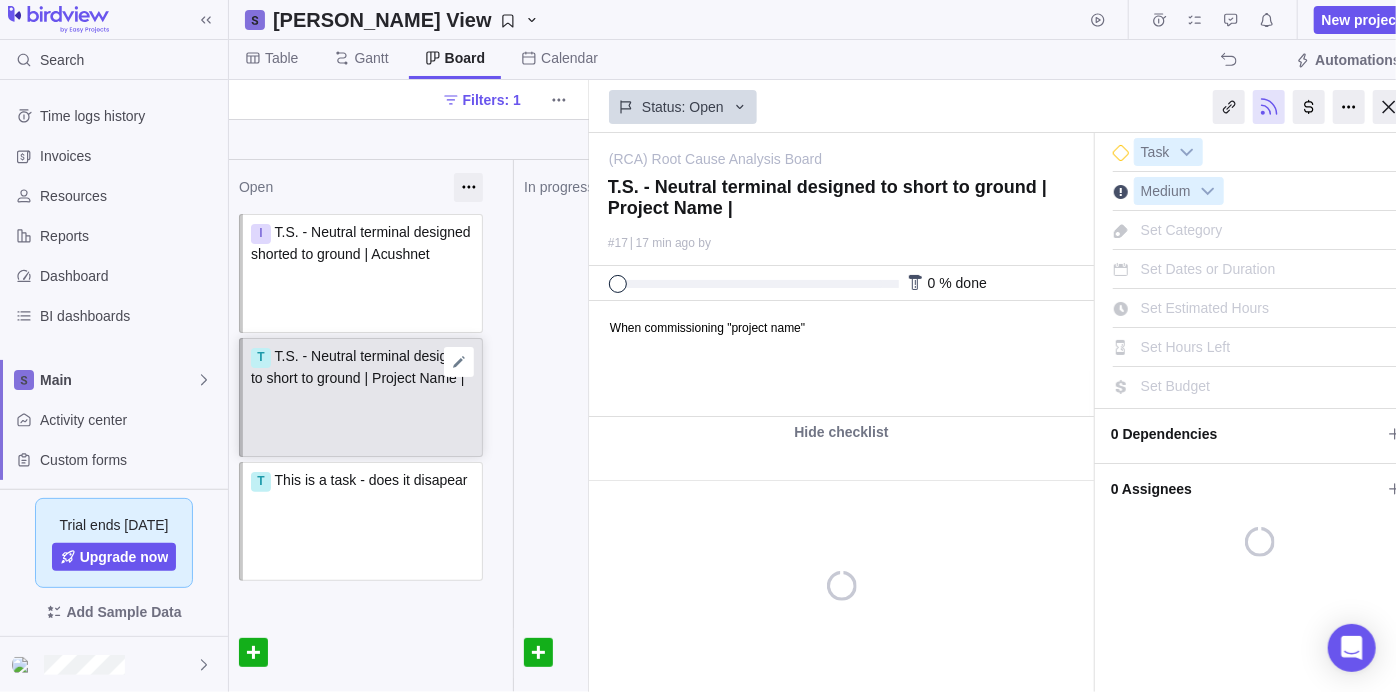 scroll, scrollTop: 0, scrollLeft: 0, axis: both 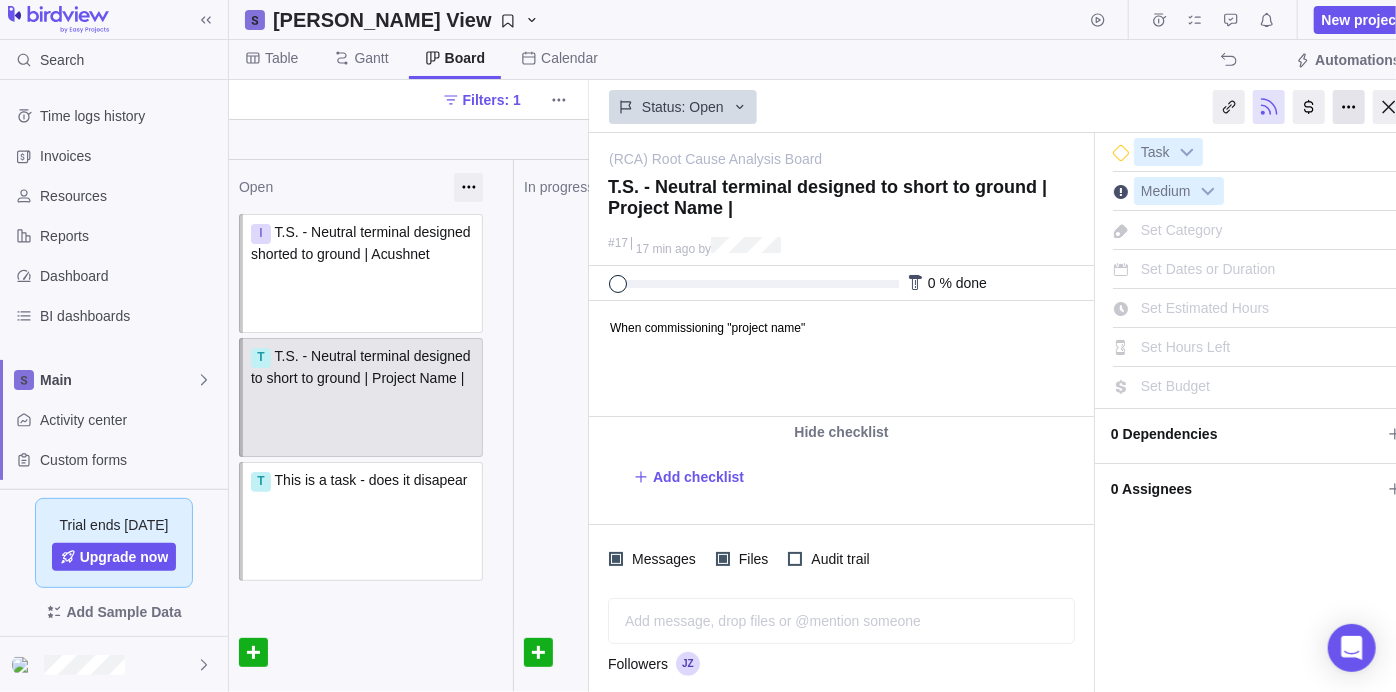 click at bounding box center (1349, 107) 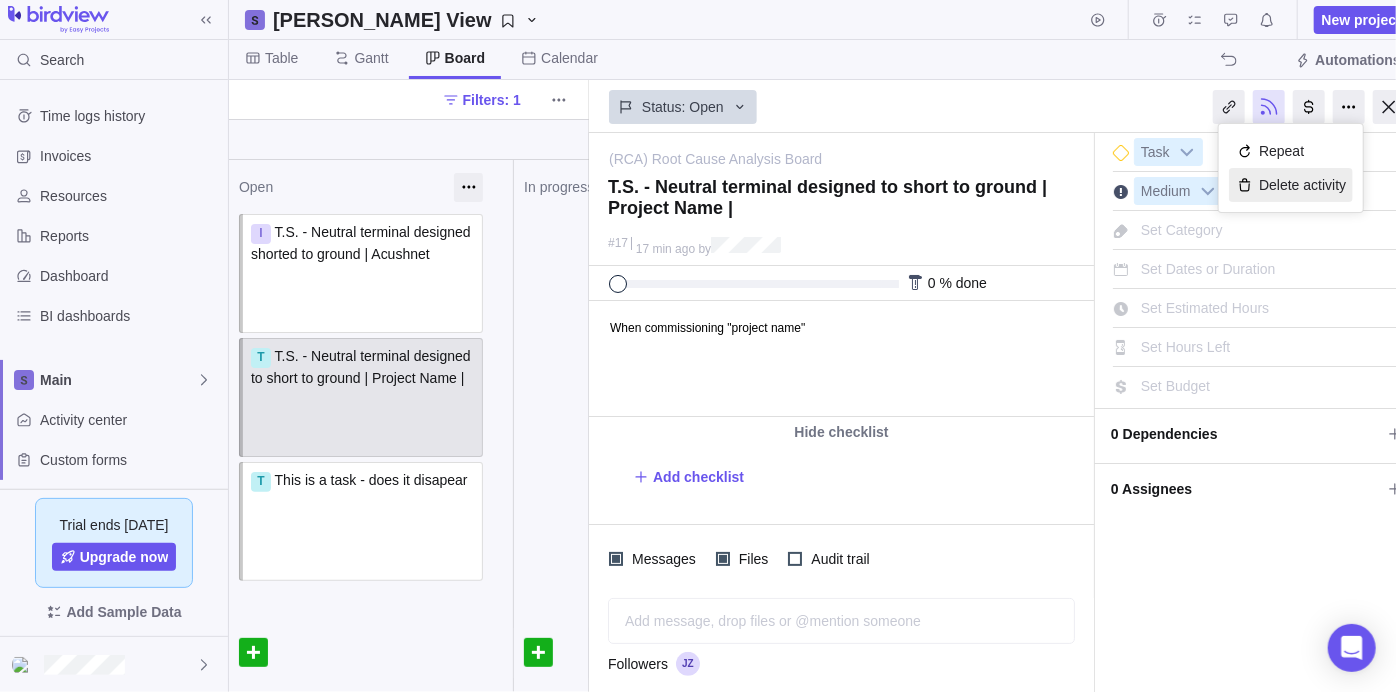 click on "Delete activity" at bounding box center [1291, 185] 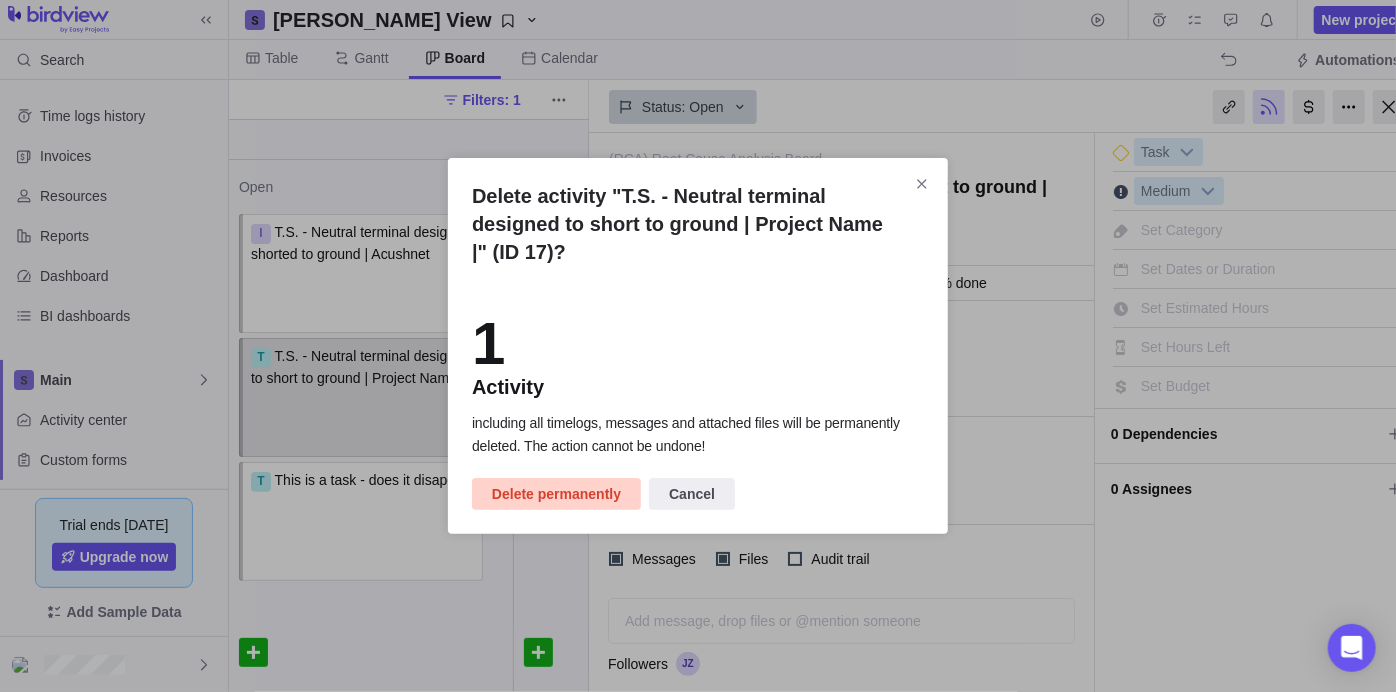 click on "Delete permanently" at bounding box center (556, 494) 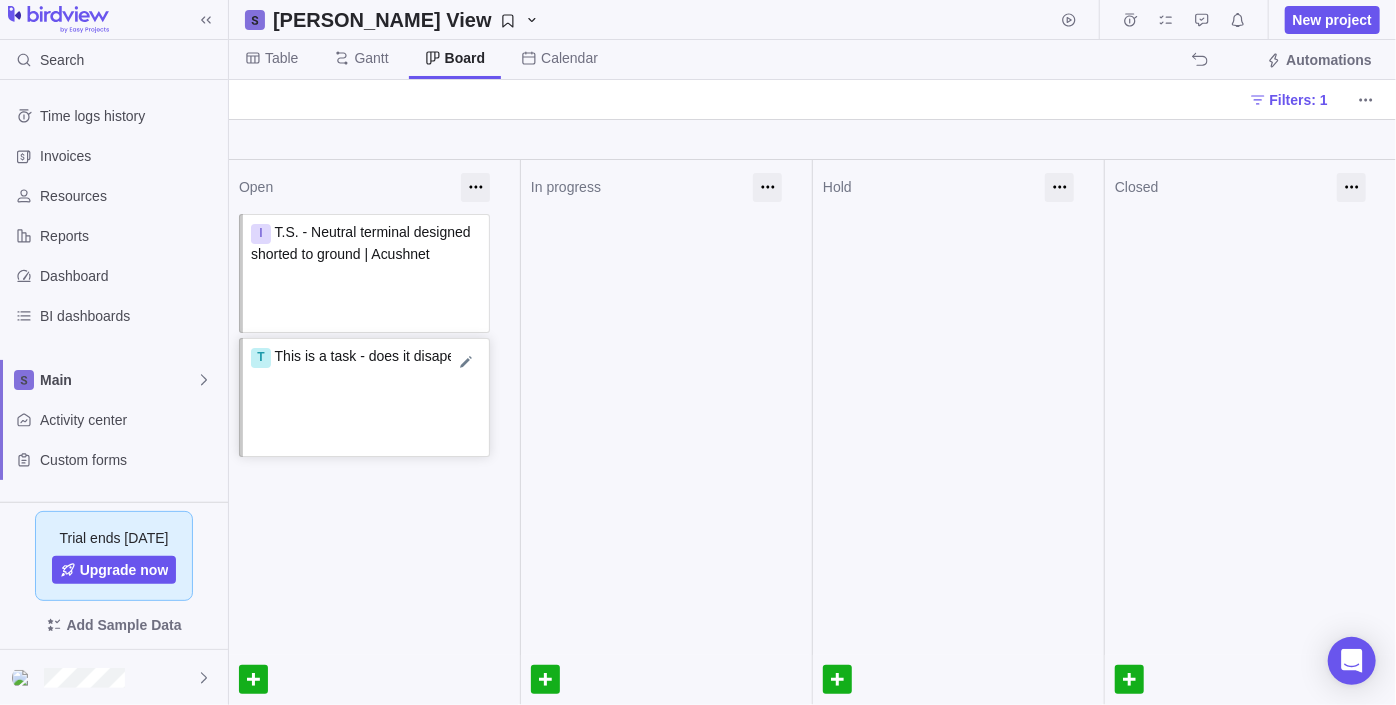 click on "I
T.S. - Neutral terminal designed shorted to ground | Acushnet
Assign to
T
This is a task - does it disapear
Assign to" at bounding box center (374, 338) 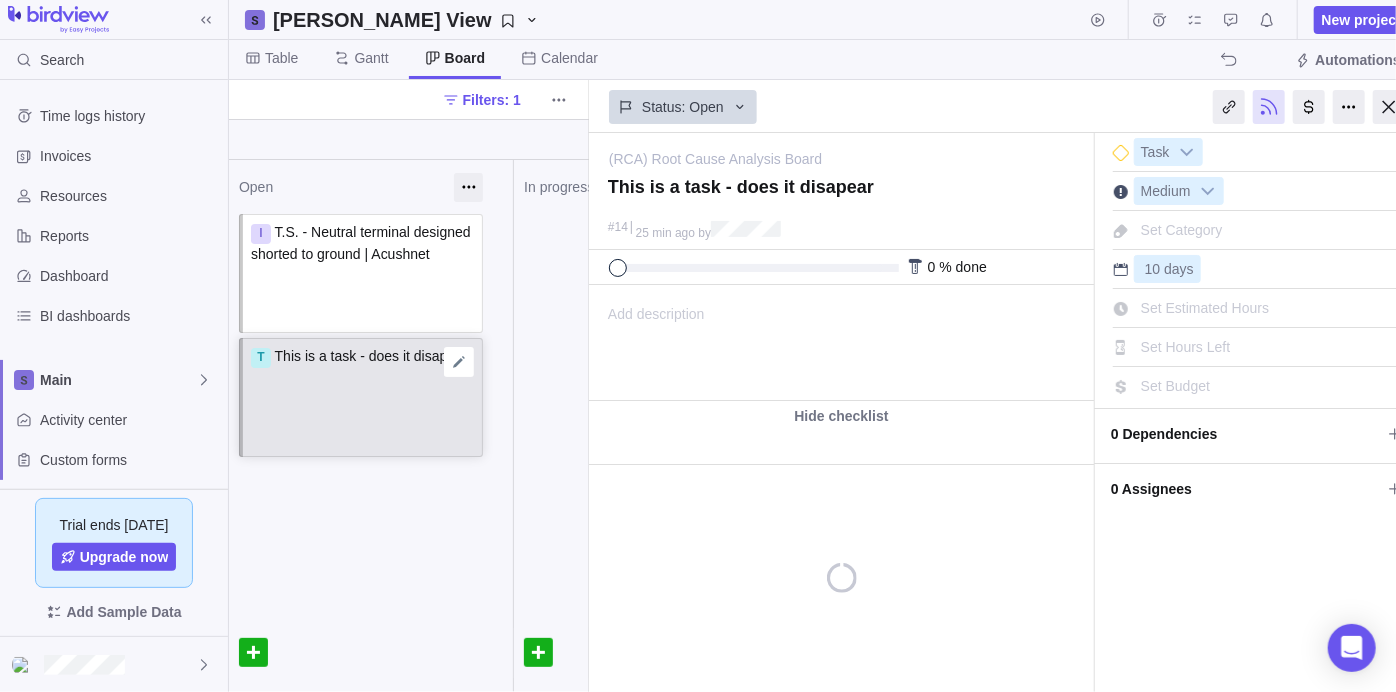 scroll, scrollTop: 0, scrollLeft: 0, axis: both 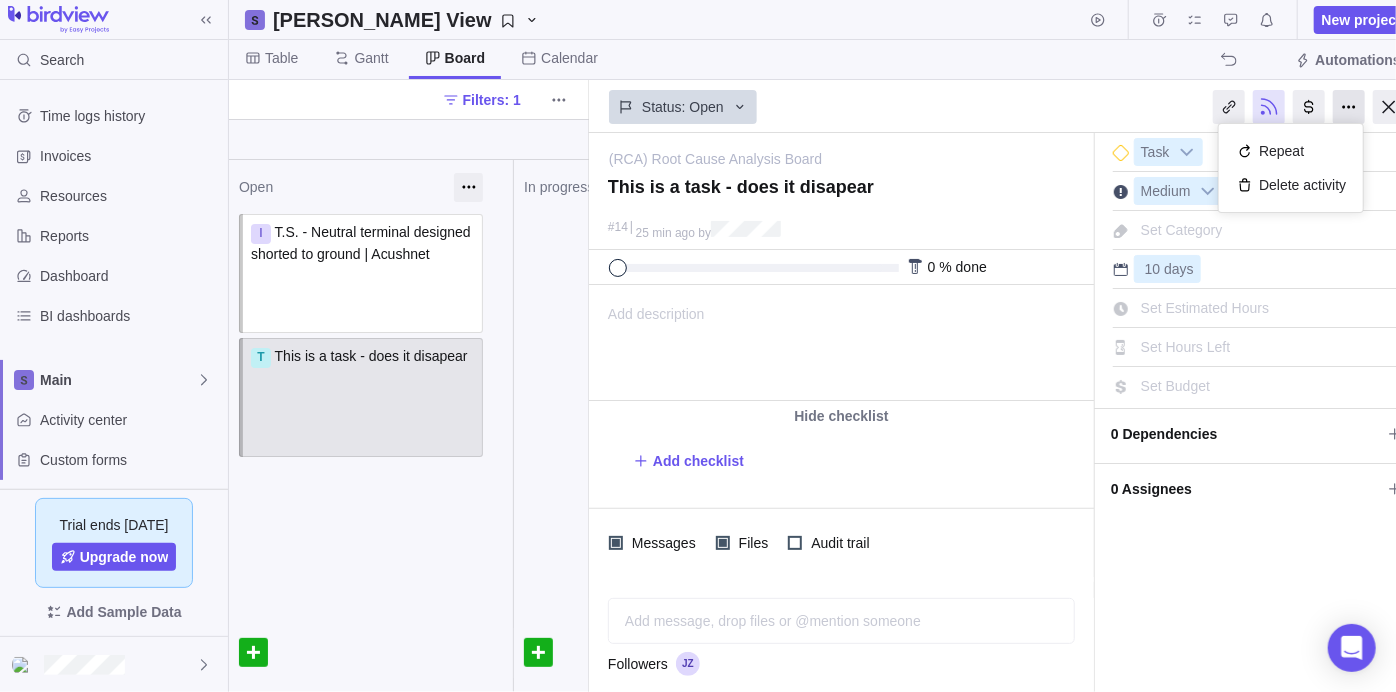 click at bounding box center (1349, 107) 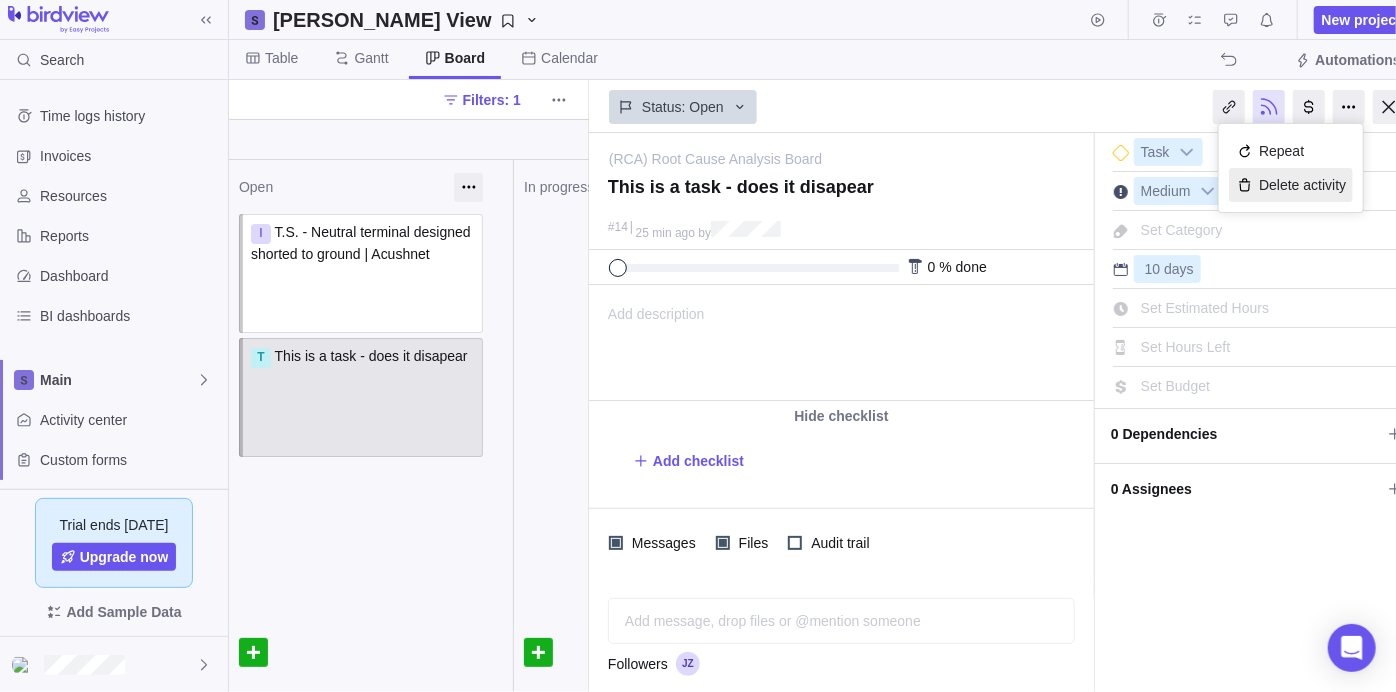 click on "Delete activity" at bounding box center [1291, 185] 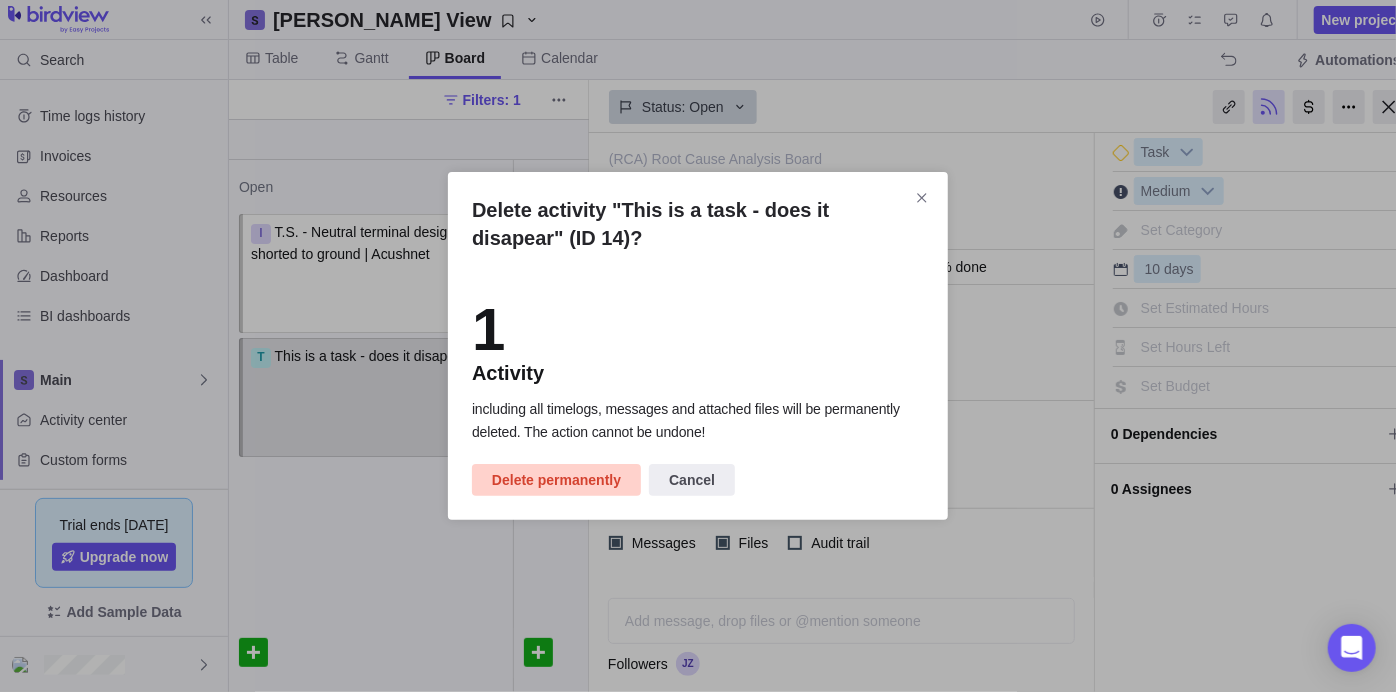 click on "Delete permanently" at bounding box center [556, 480] 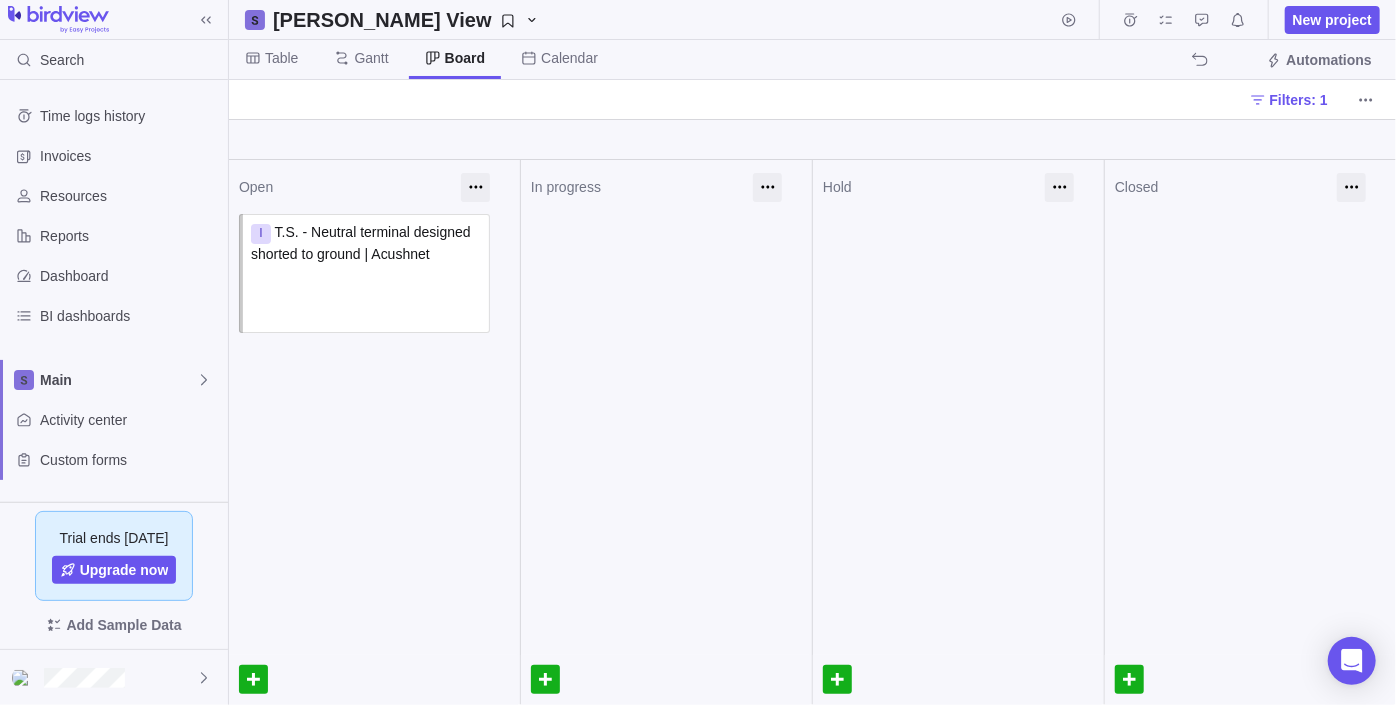 click on "Filters: 1" at bounding box center [812, 99] 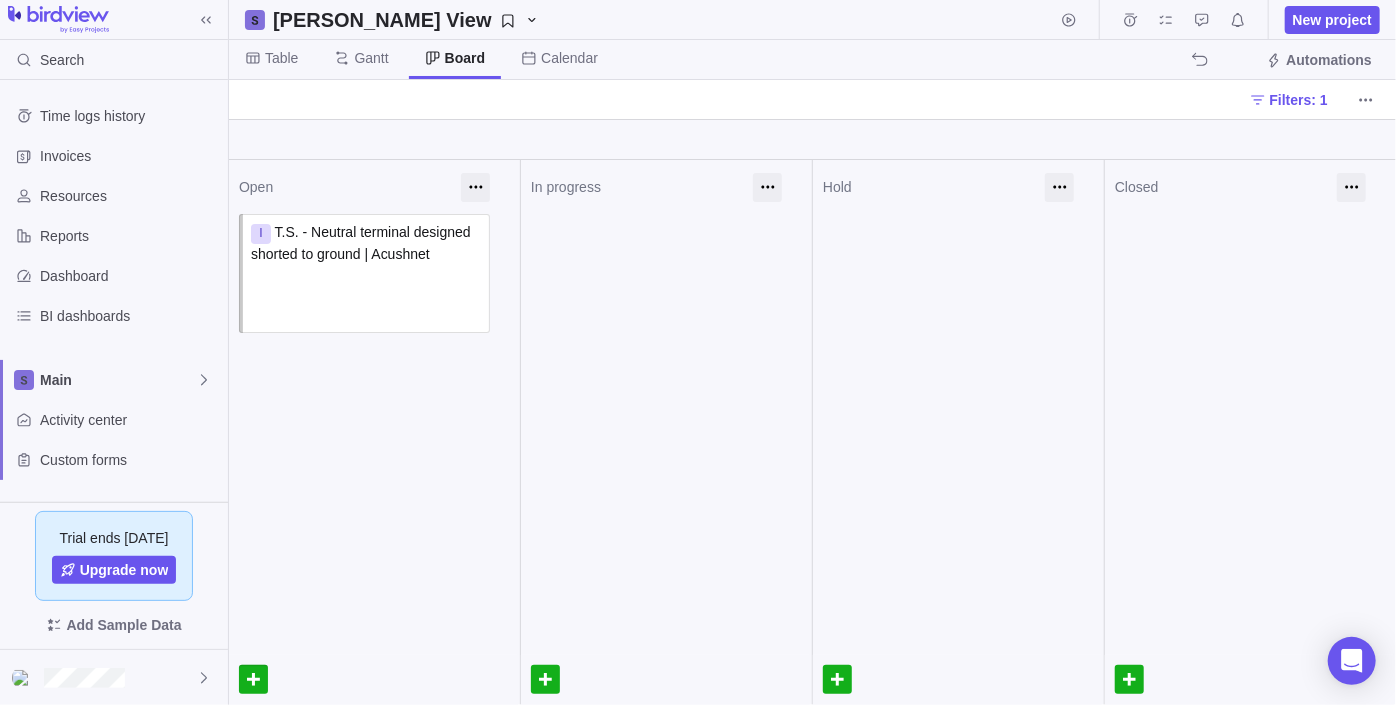 click at bounding box center (253, 679) 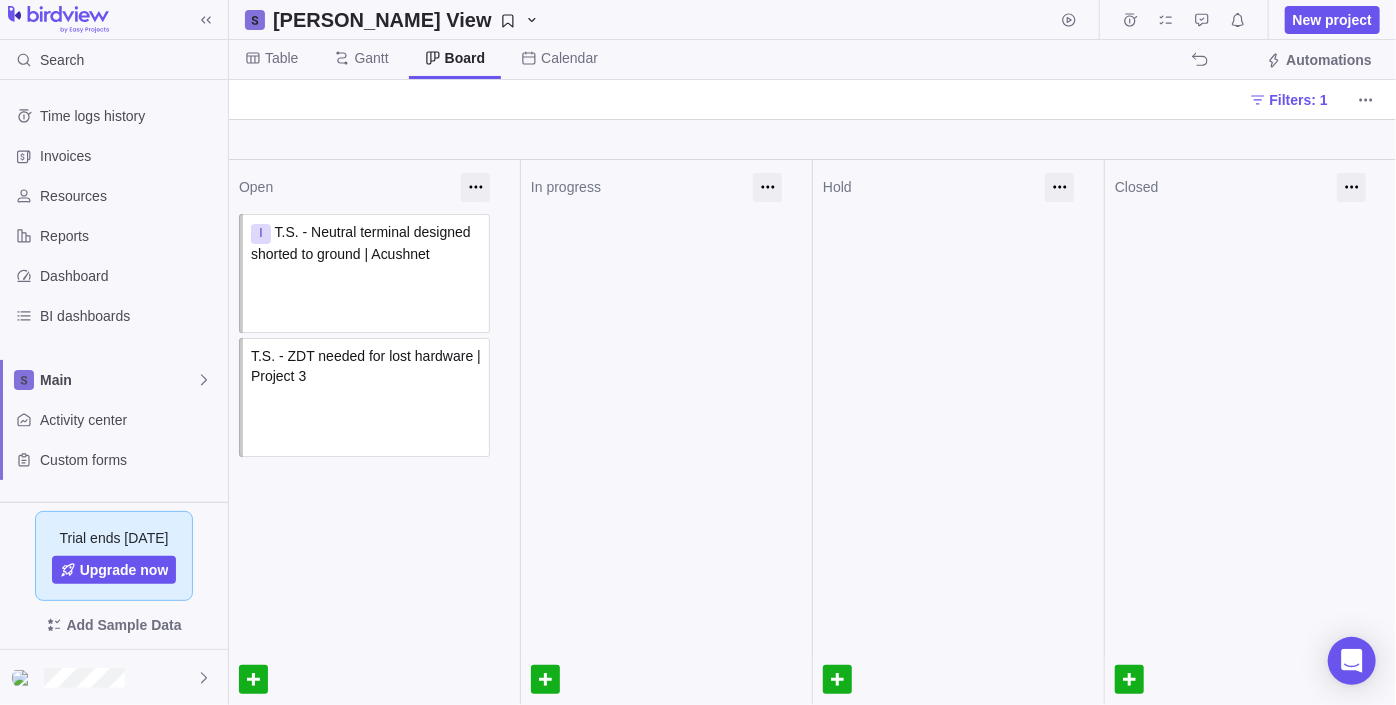 click at bounding box center [374, 517] 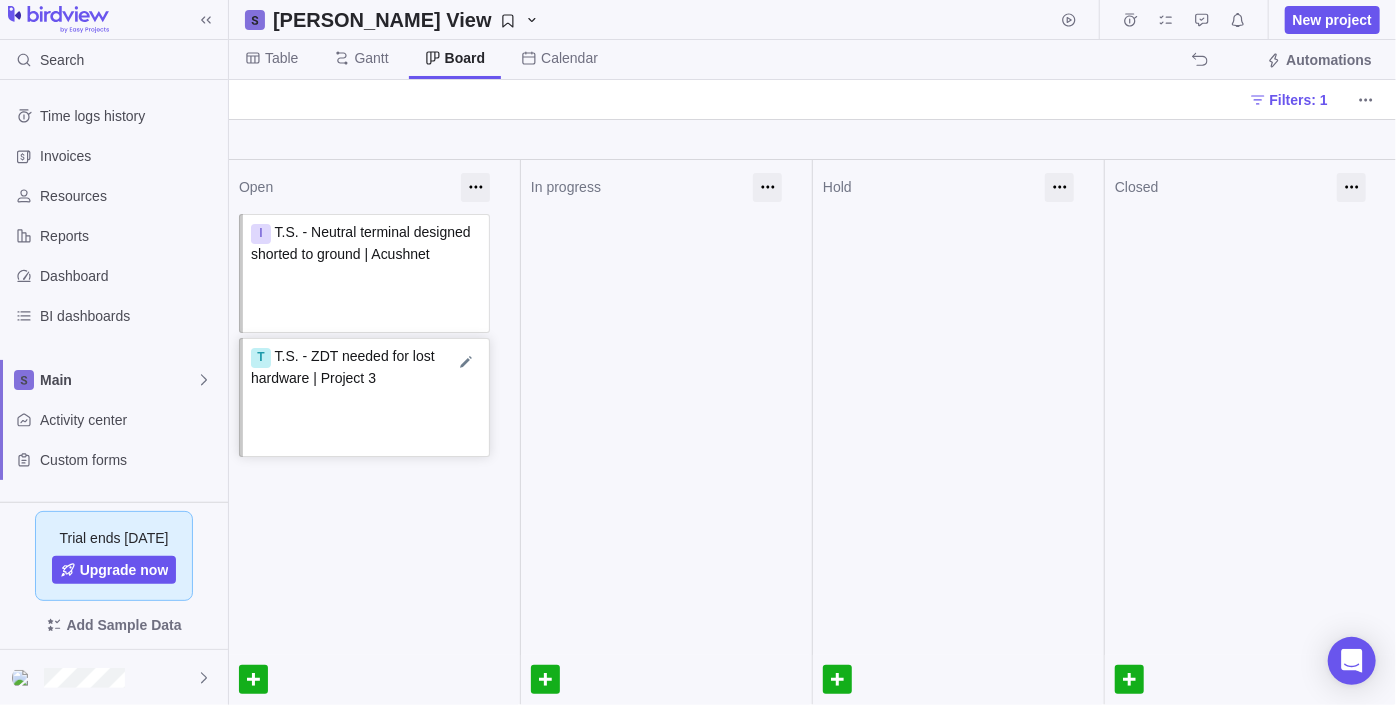 click on "T
T.S. - ZDT needed for lost hardware | Project 3" at bounding box center (366, 376) 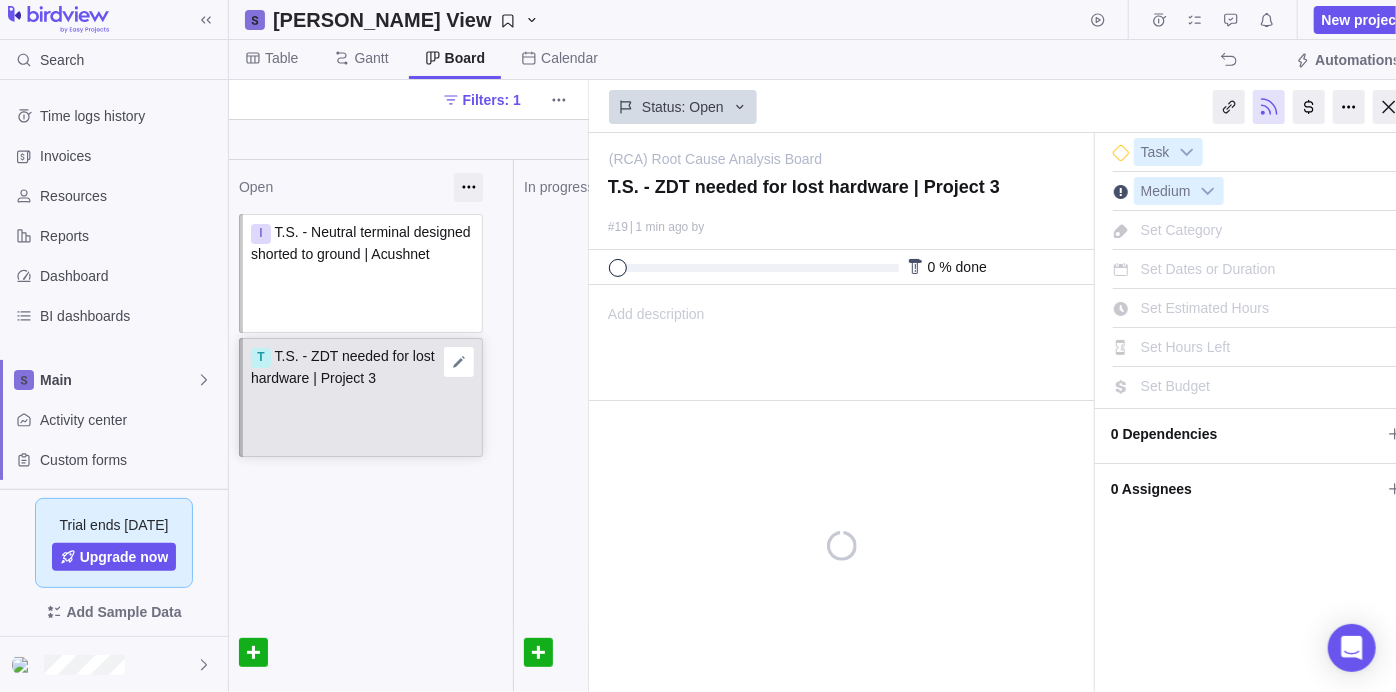 scroll, scrollTop: 0, scrollLeft: 0, axis: both 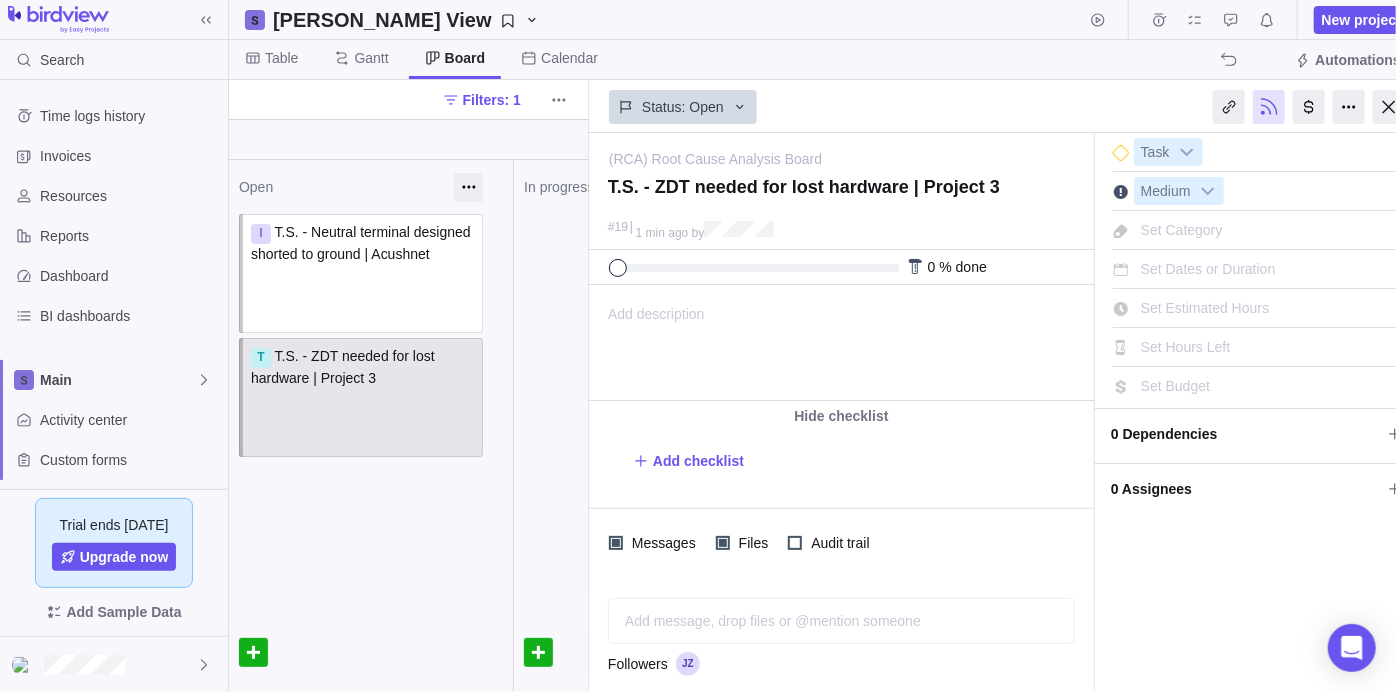click on "Add description" at bounding box center (647, 343) 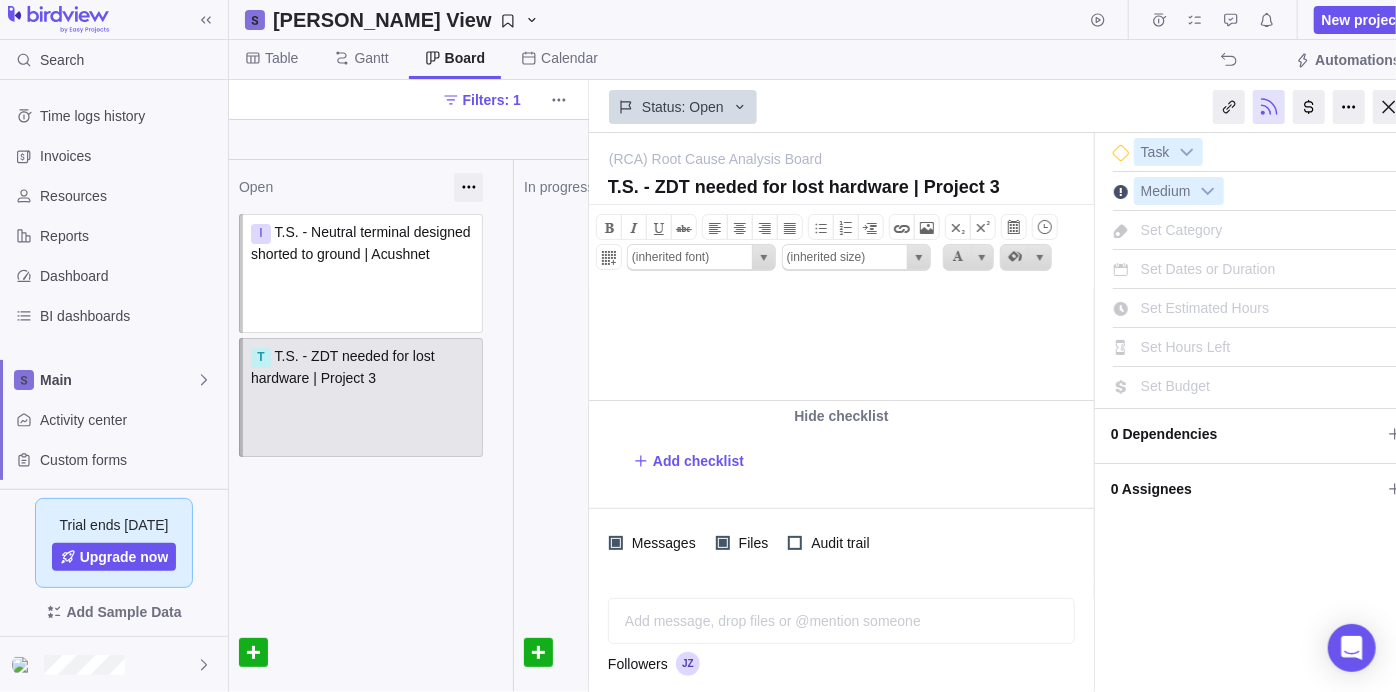 scroll, scrollTop: 0, scrollLeft: 0, axis: both 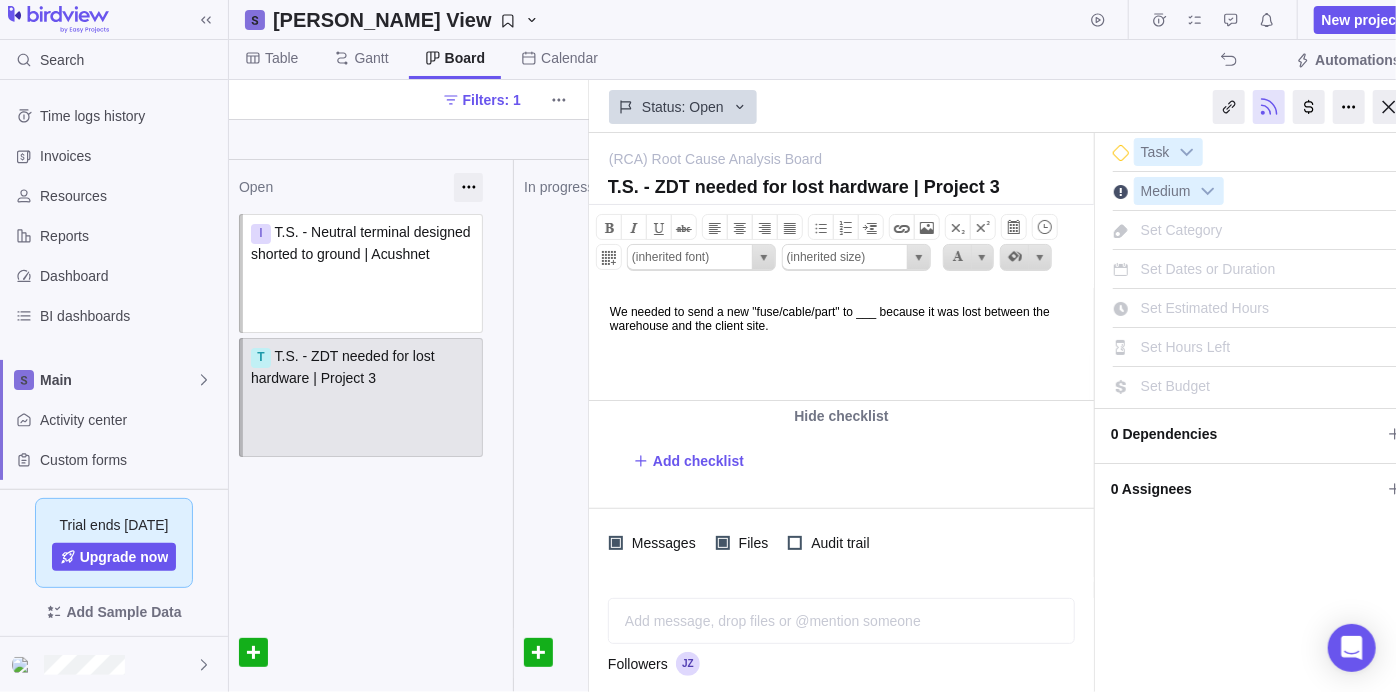 click on "Add message, drop files or @mention someone AI" at bounding box center (841, 621) 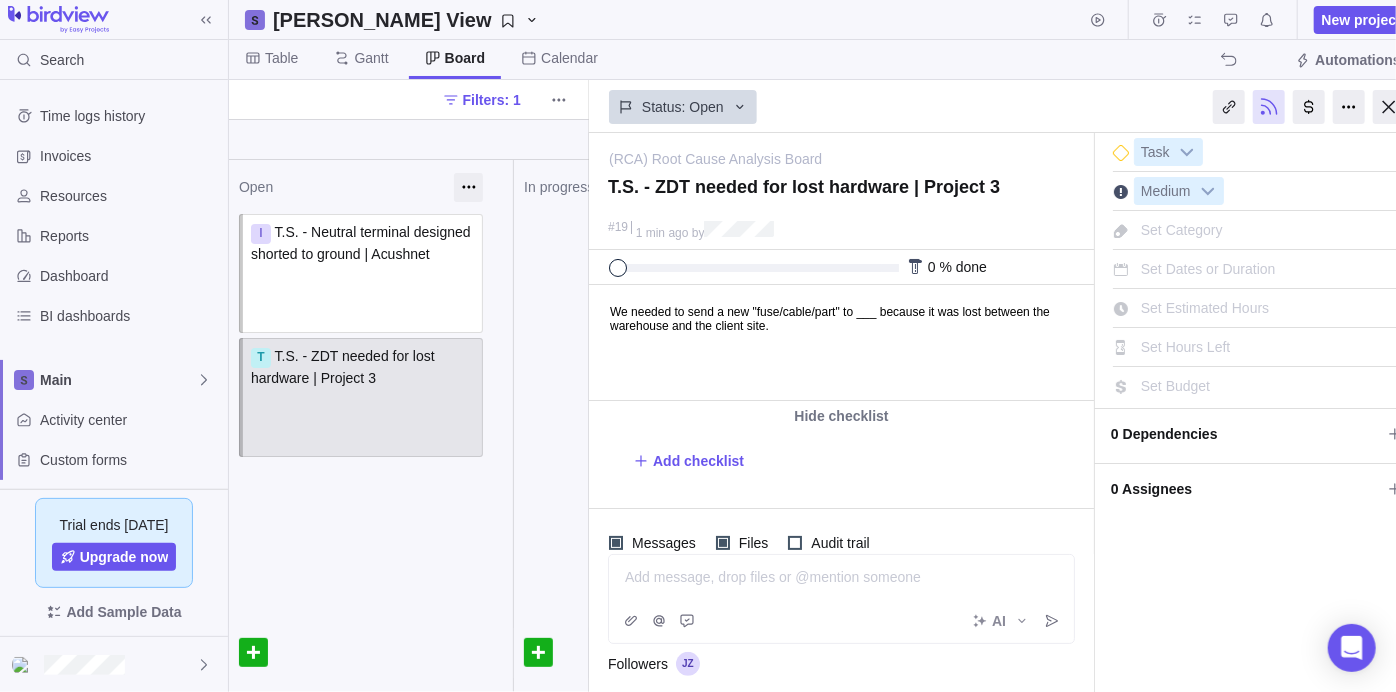click on "In progress" at bounding box center [655, 426] 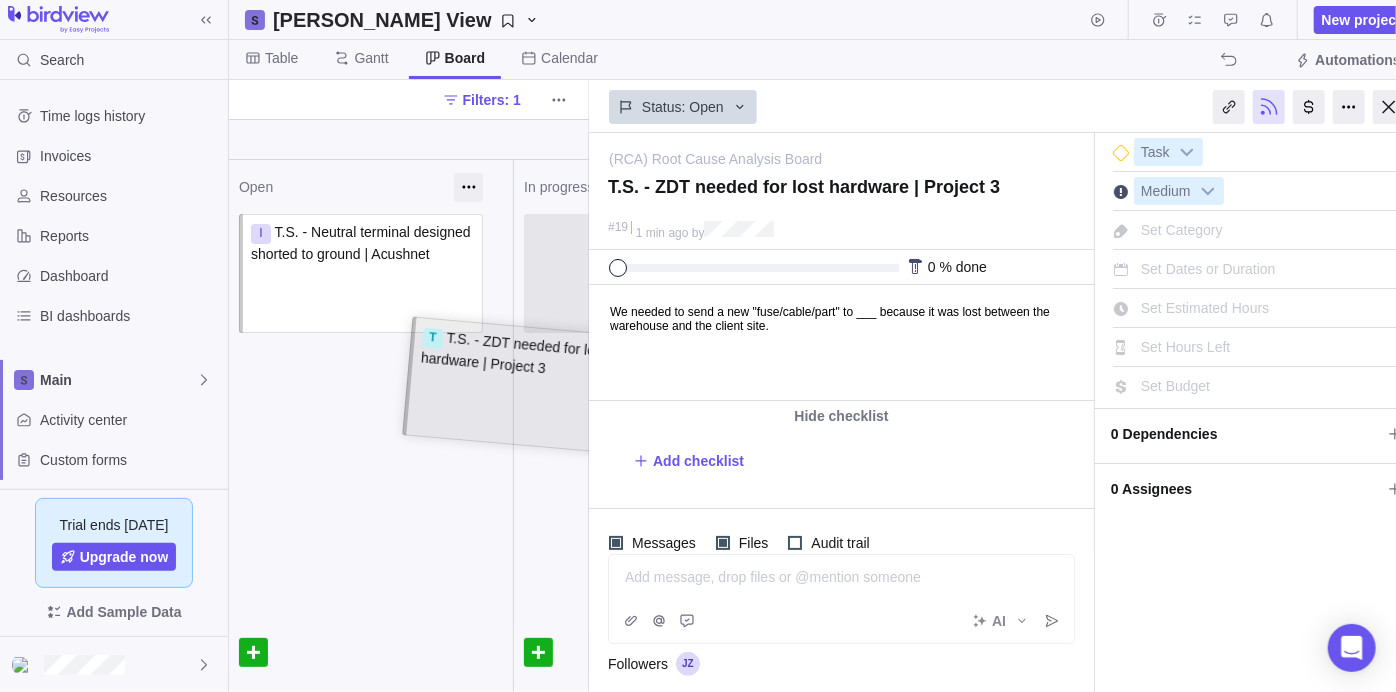 drag, startPoint x: 400, startPoint y: 398, endPoint x: 568, endPoint y: 387, distance: 168.35974 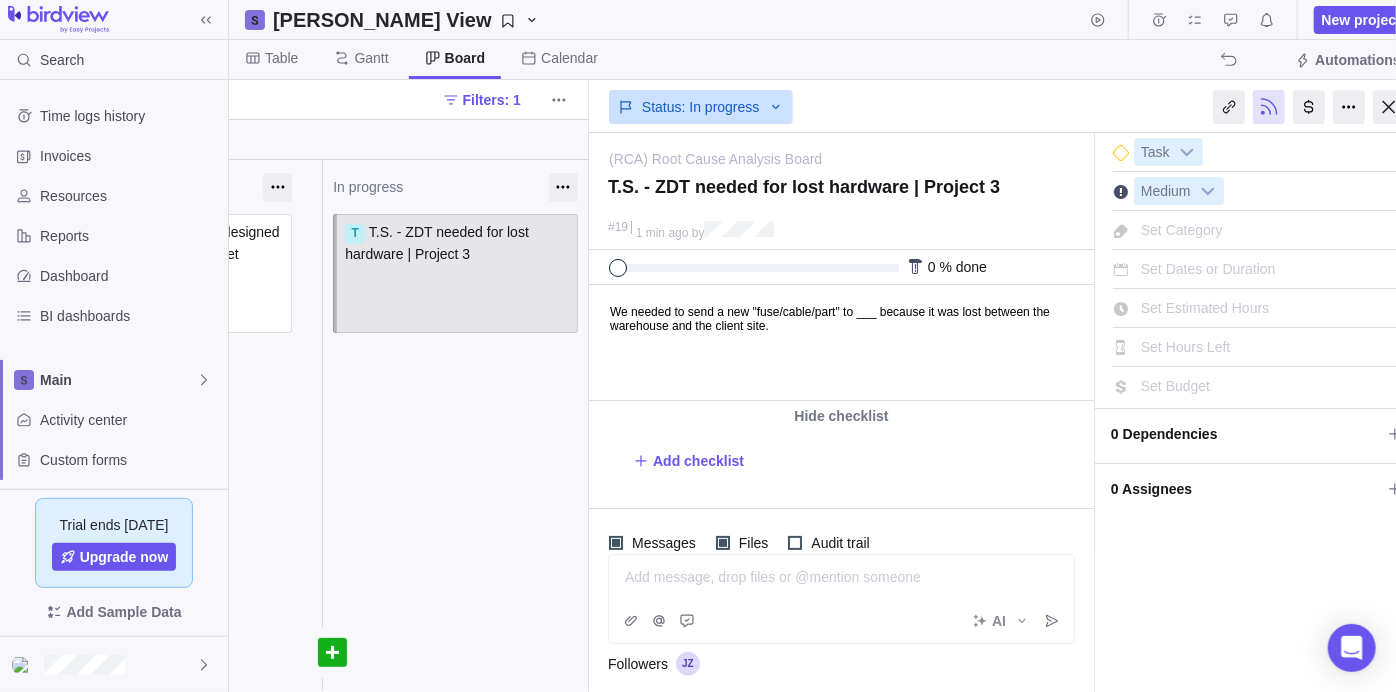 scroll, scrollTop: 0, scrollLeft: 209, axis: horizontal 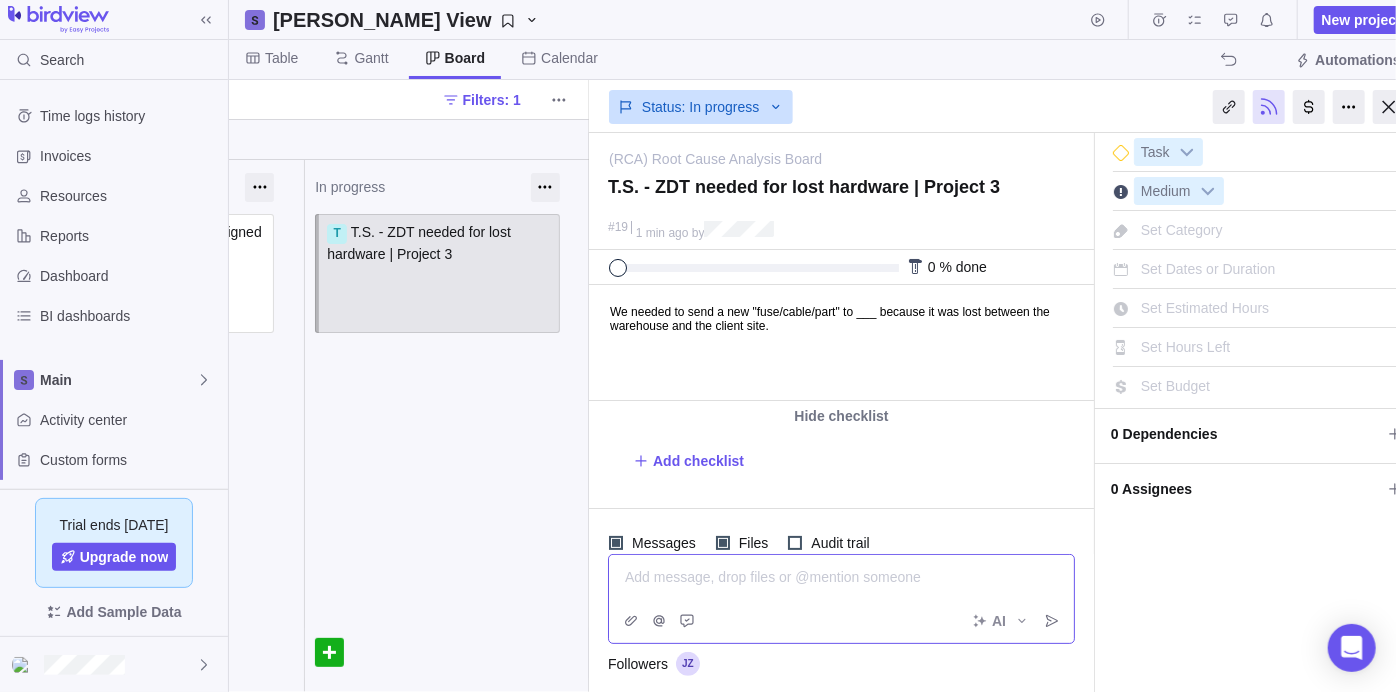 click at bounding box center [842, 577] 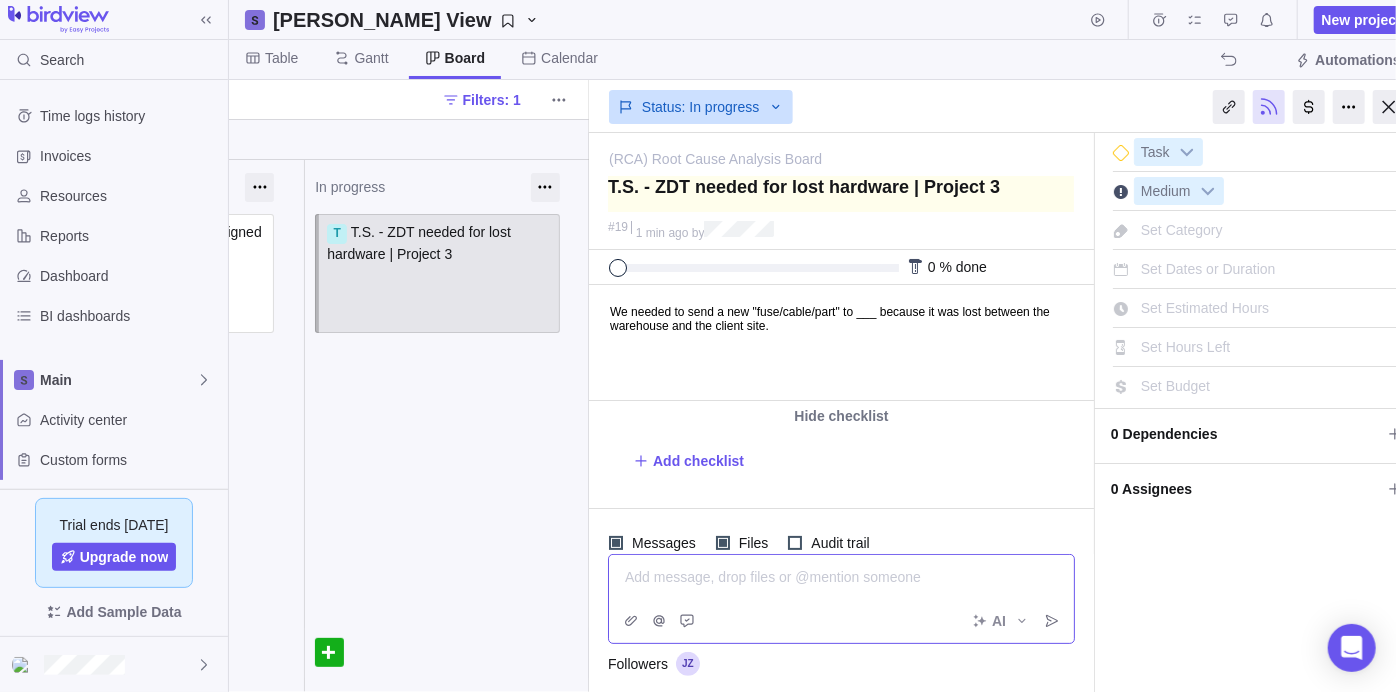 click at bounding box center [841, 194] 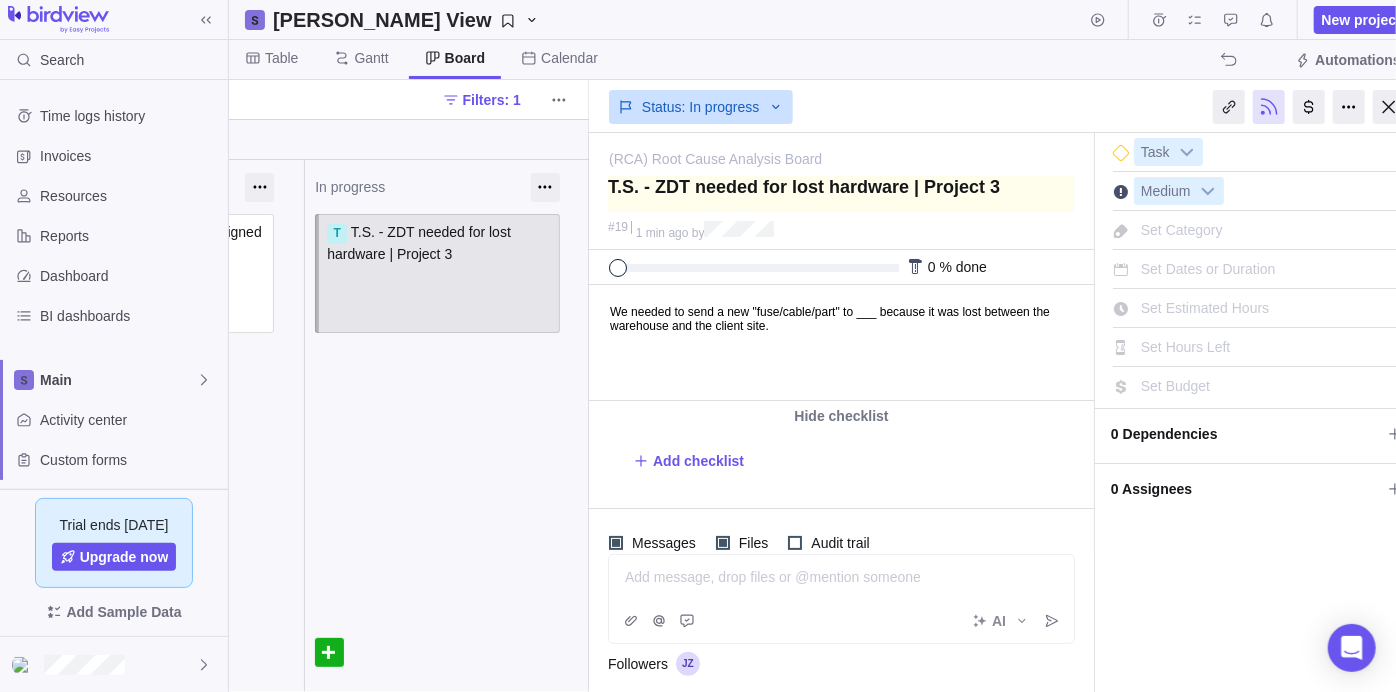 click at bounding box center (841, 194) 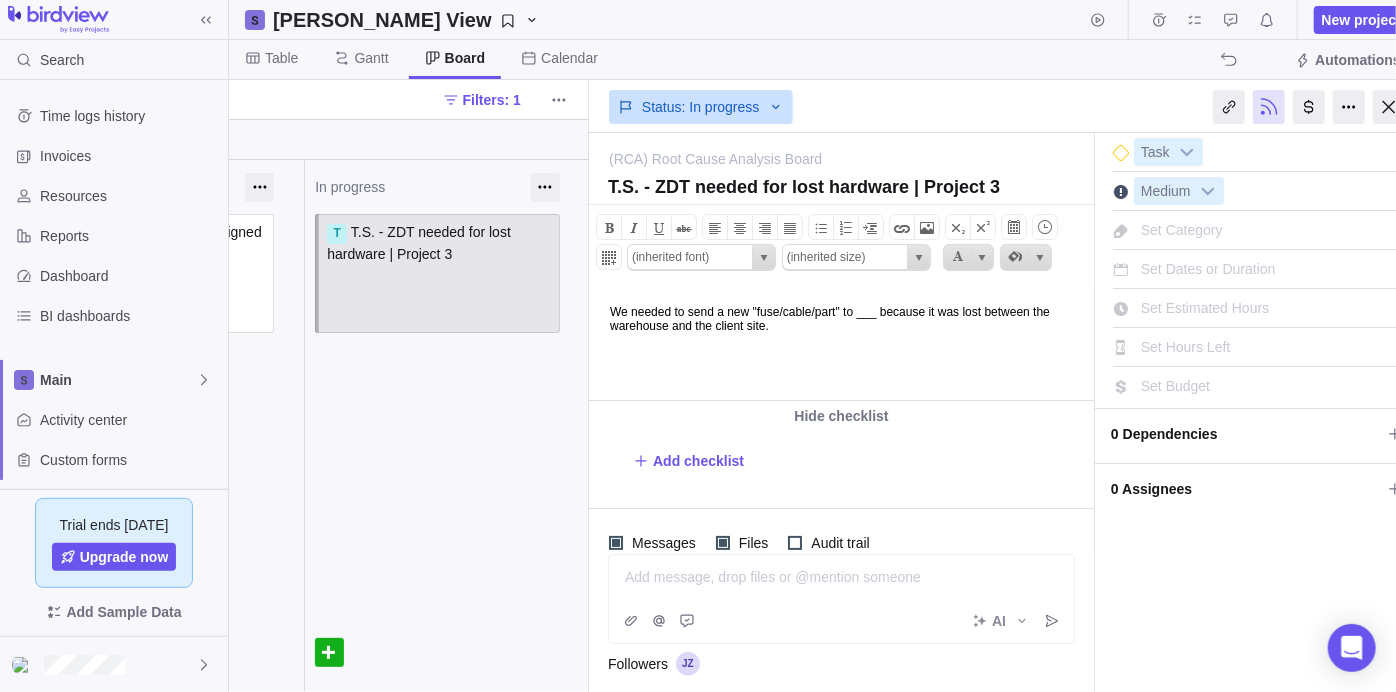 click on "We needed to send a new "fuse/cable/part" to ___ because it was lost between the warehouse and the client site." at bounding box center [839, 308] 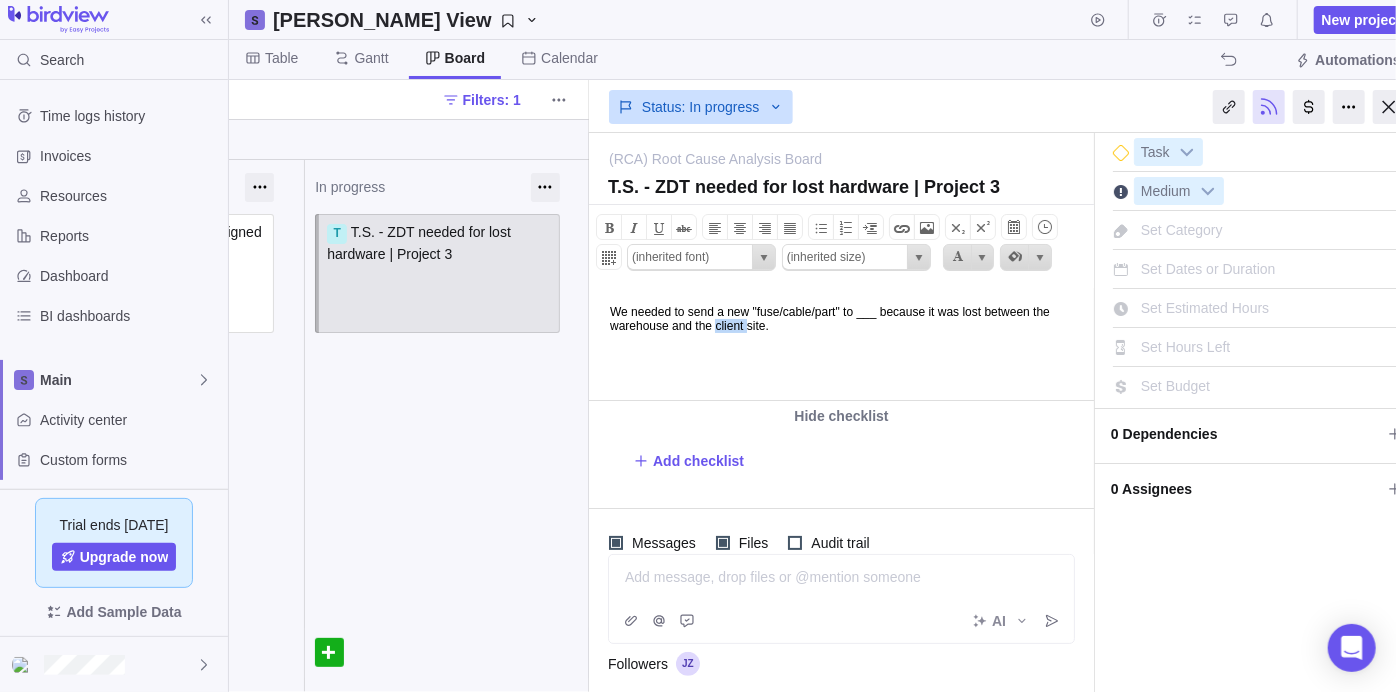 click on "We needed to send a new "fuse/cable/part" to ___ because it was lost between the warehouse and the client site." at bounding box center (839, 308) 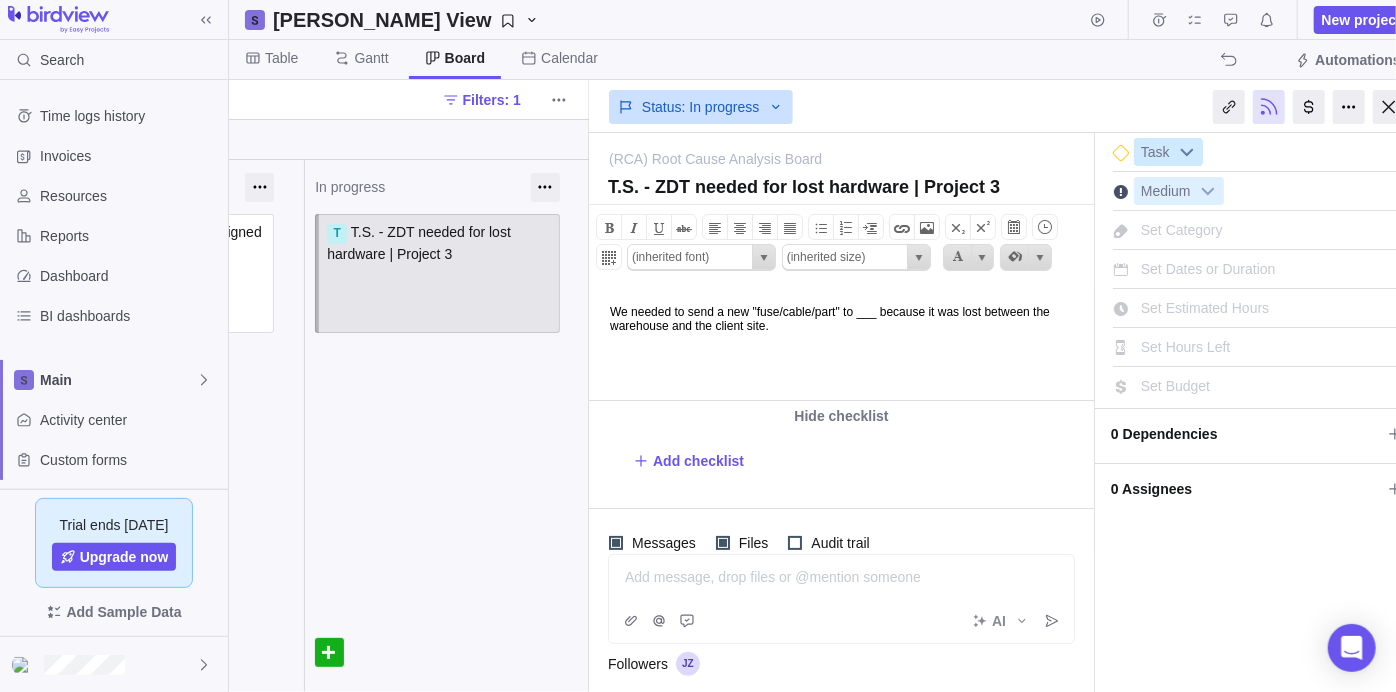 click at bounding box center (1187, 152) 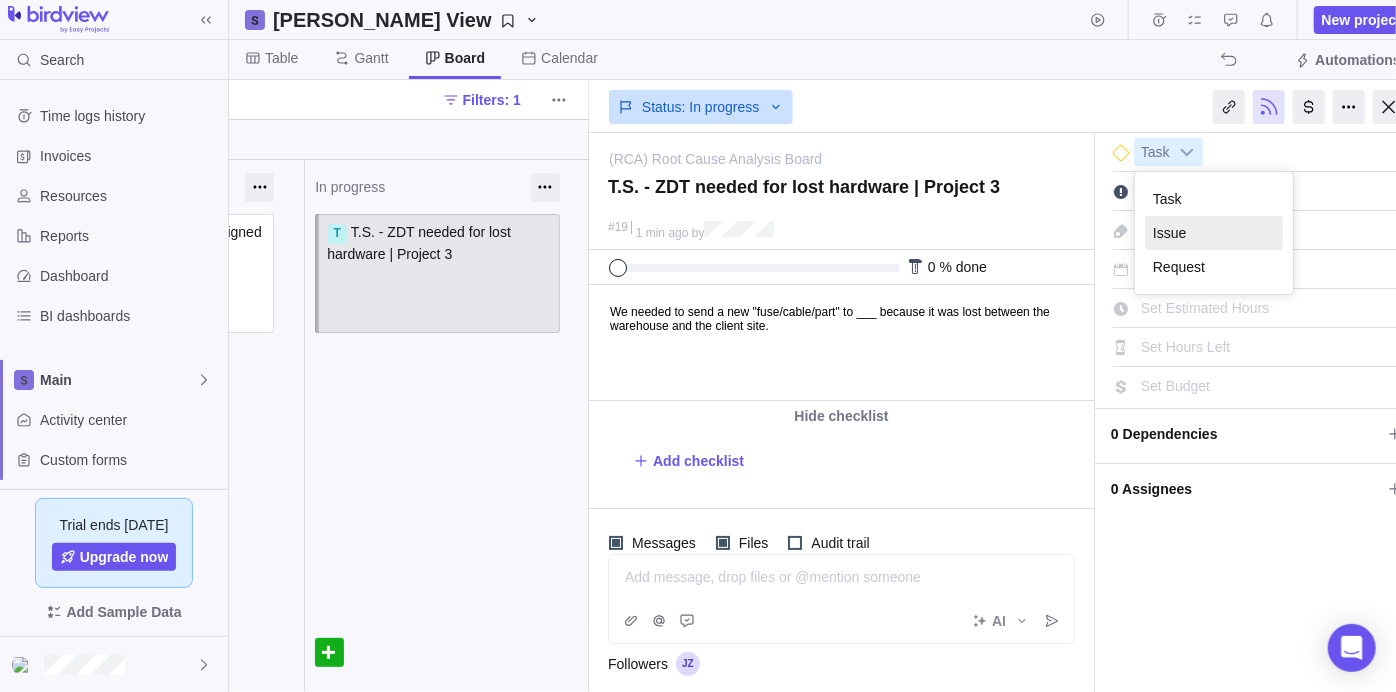 click on "Issue" at bounding box center [1214, 233] 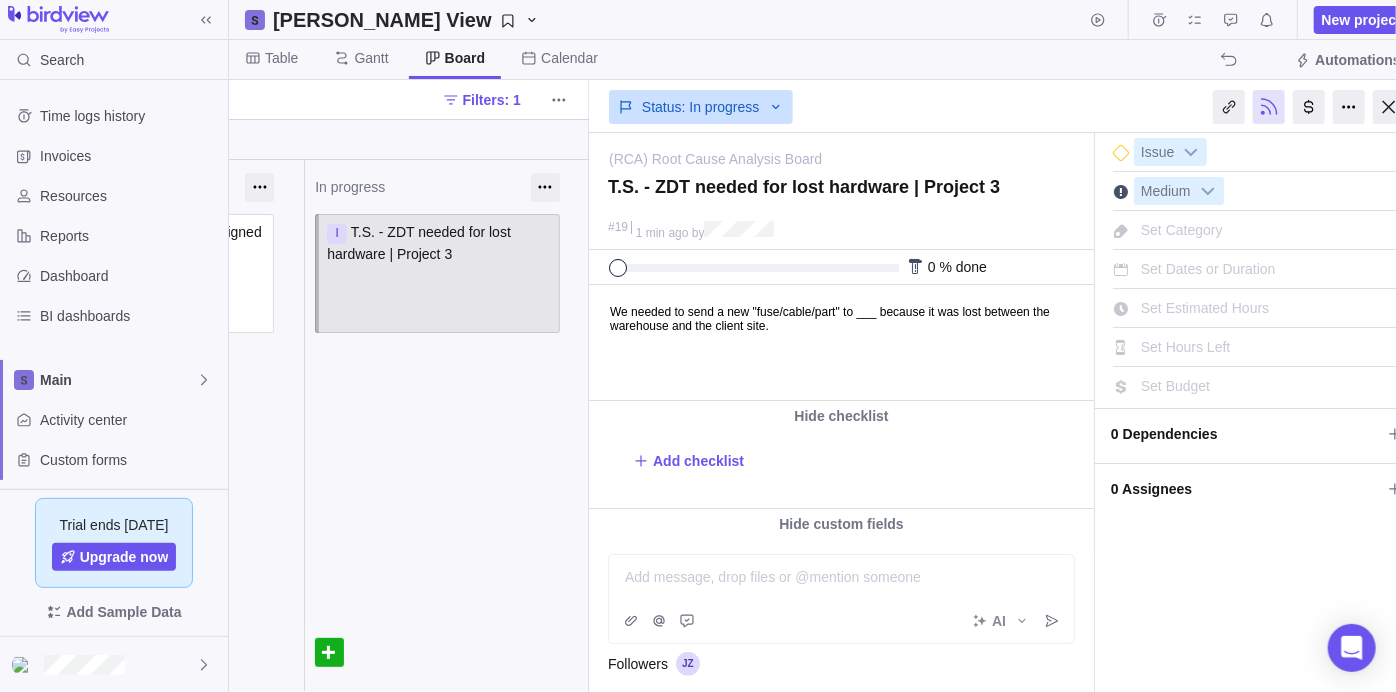 click on "We needed to send a new "fuse/cable/part" to ___ because it was lost between the warehouse and the client site." at bounding box center [839, 342] 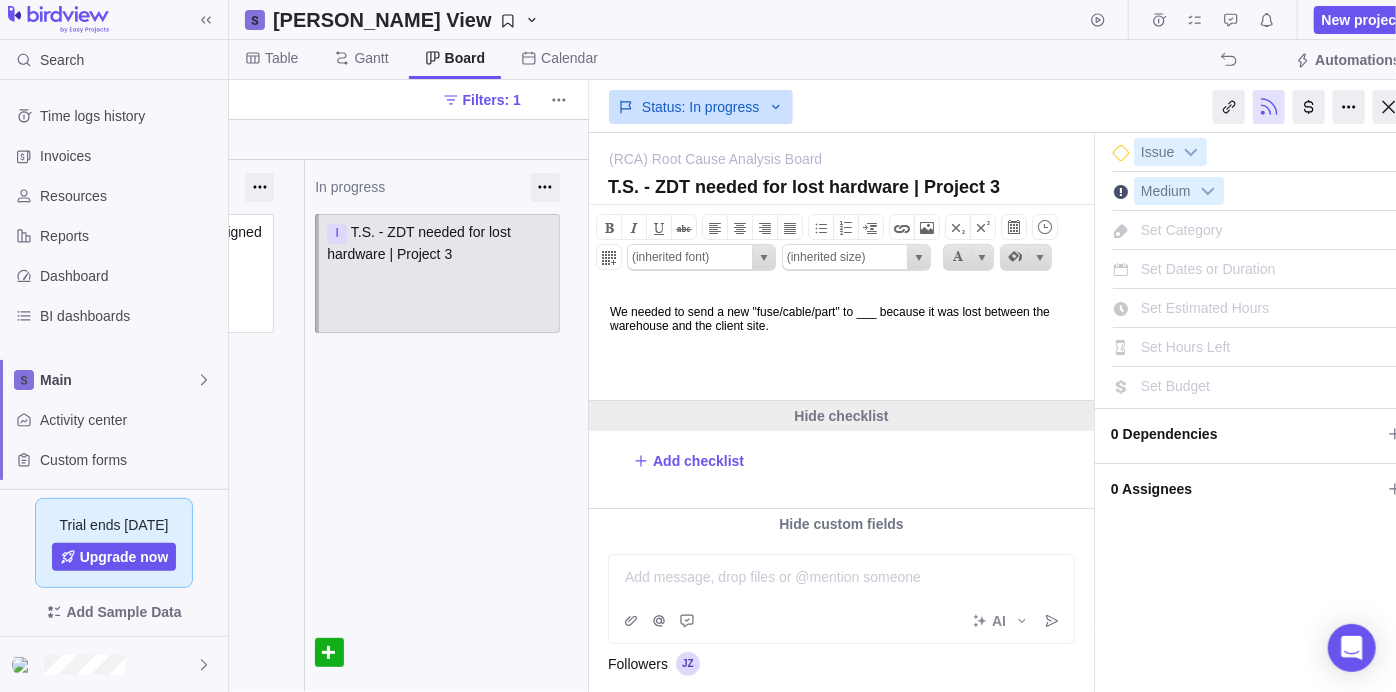 scroll, scrollTop: 153, scrollLeft: 0, axis: vertical 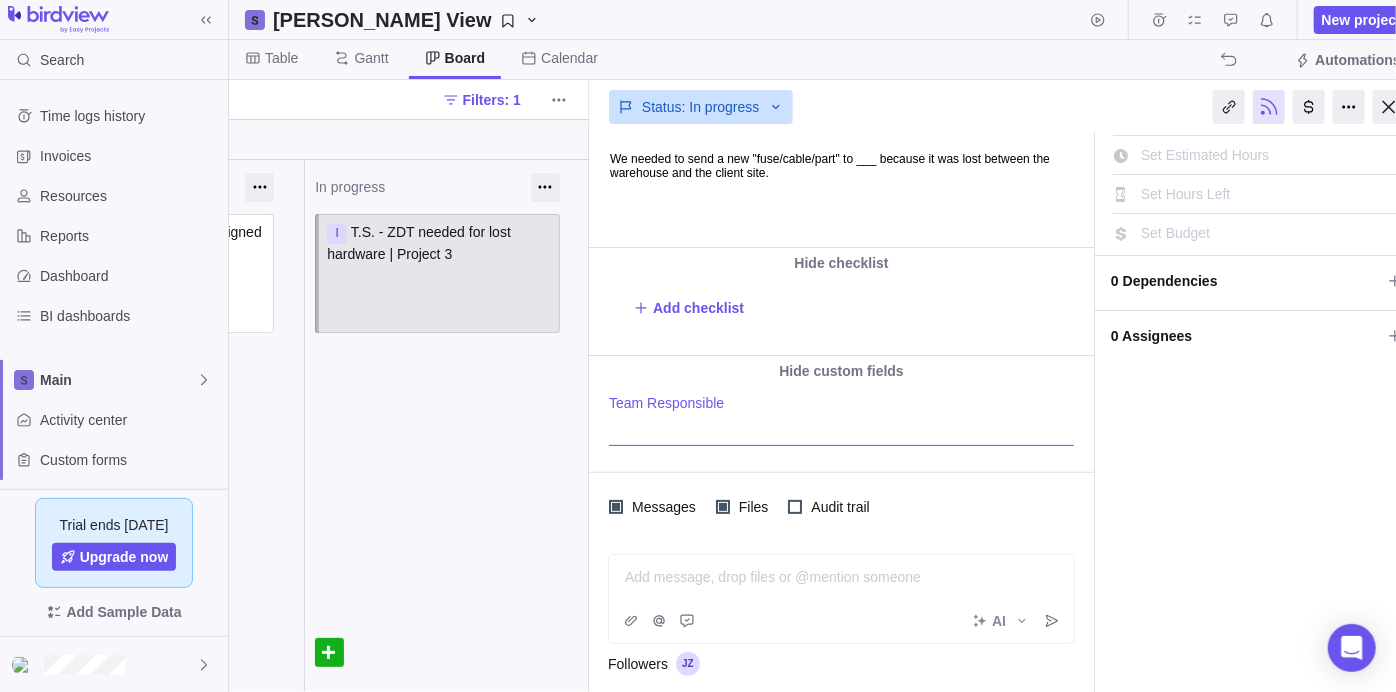 click at bounding box center (841, 420) 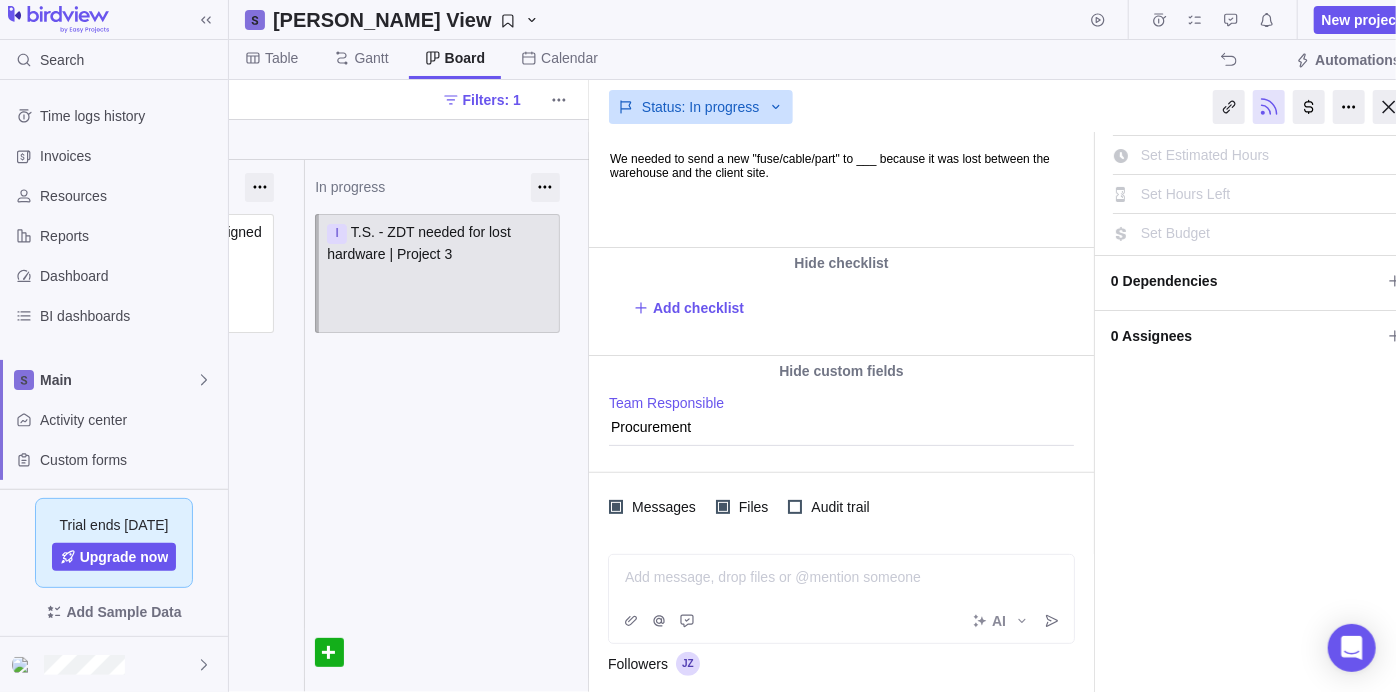 click on "Followers" at bounding box center [841, 664] 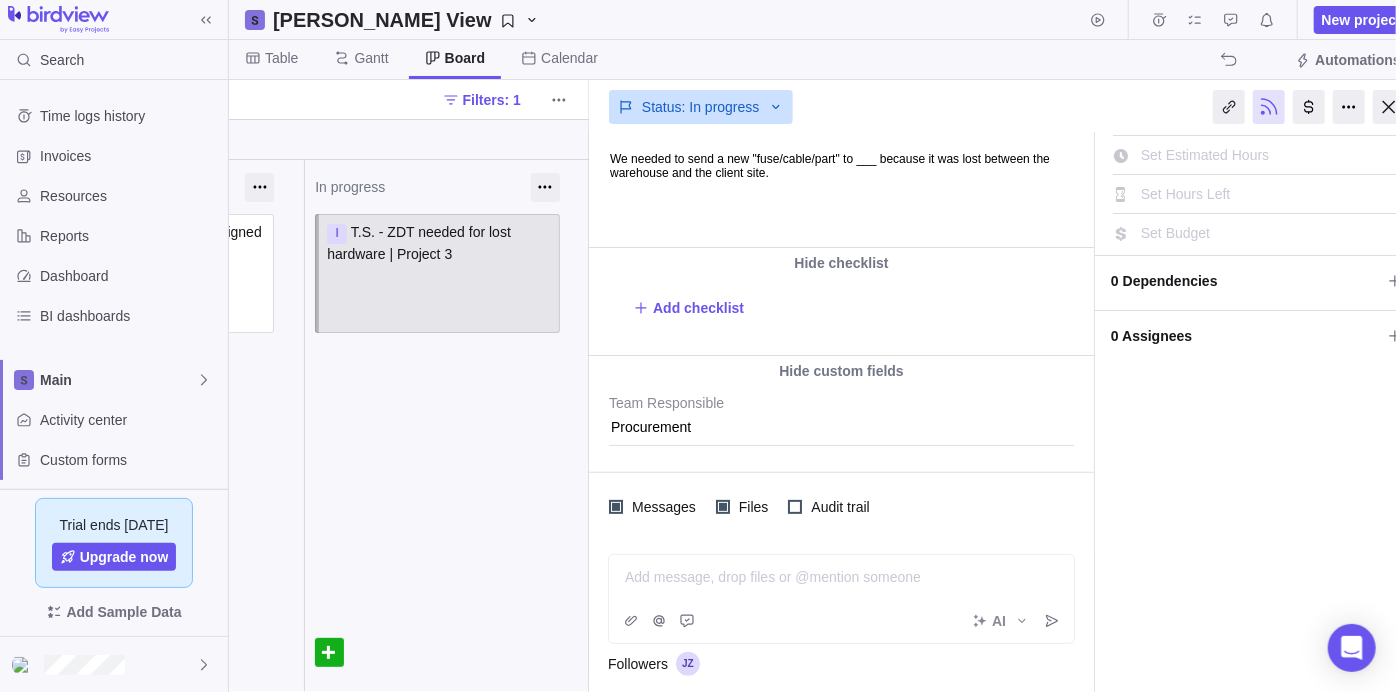 click on "Add message, drop files or @mention someone" at bounding box center (841, 577) 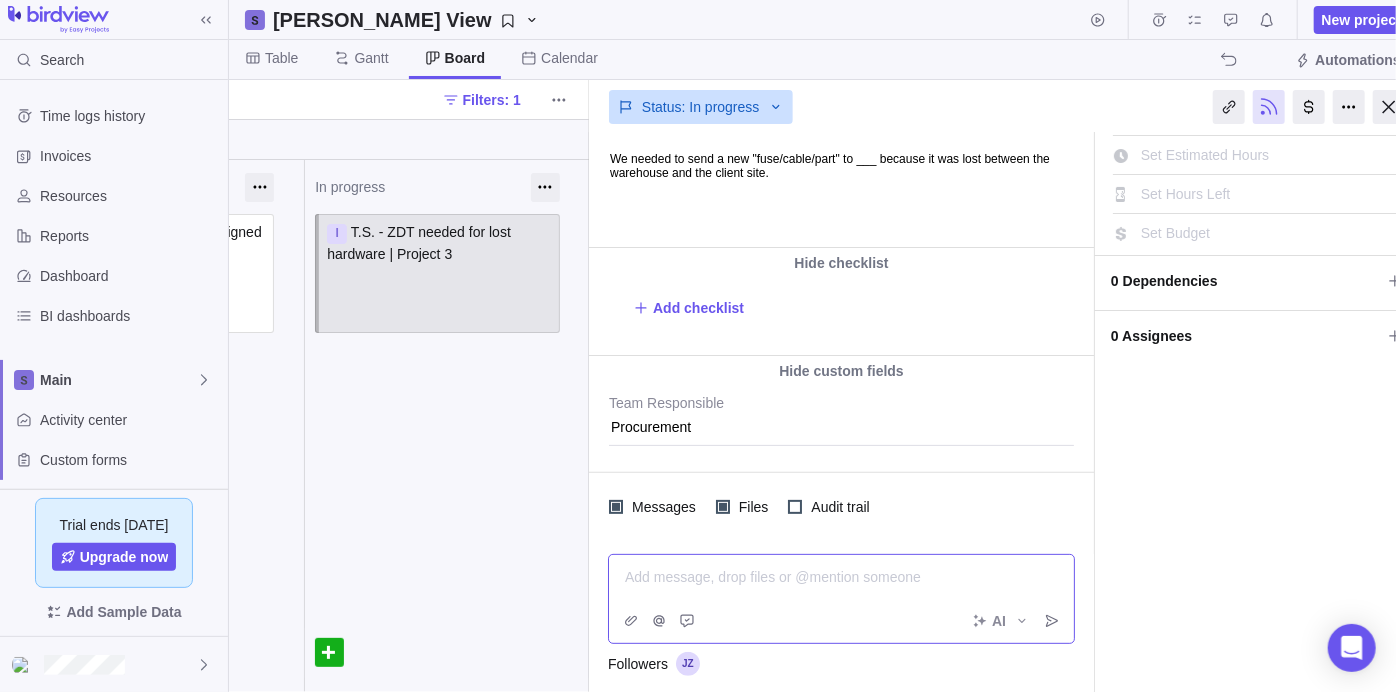 click at bounding box center [842, 577] 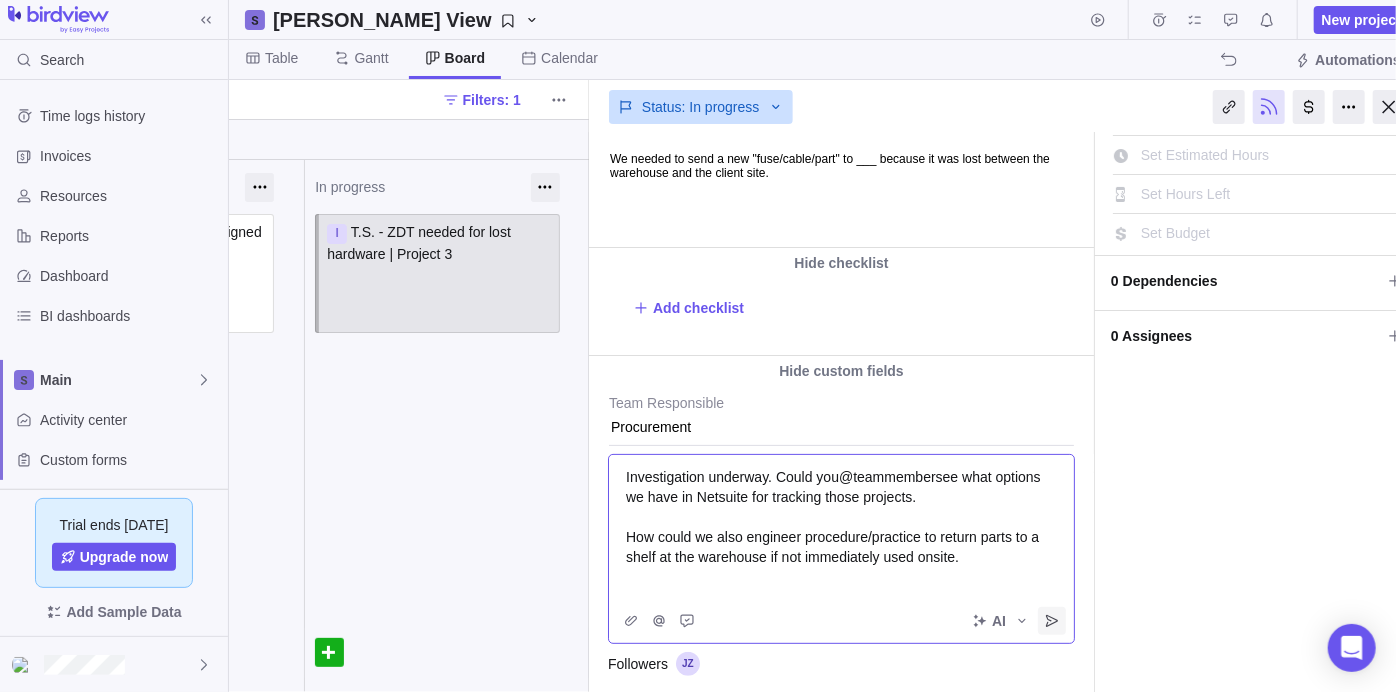 click at bounding box center [1052, 621] 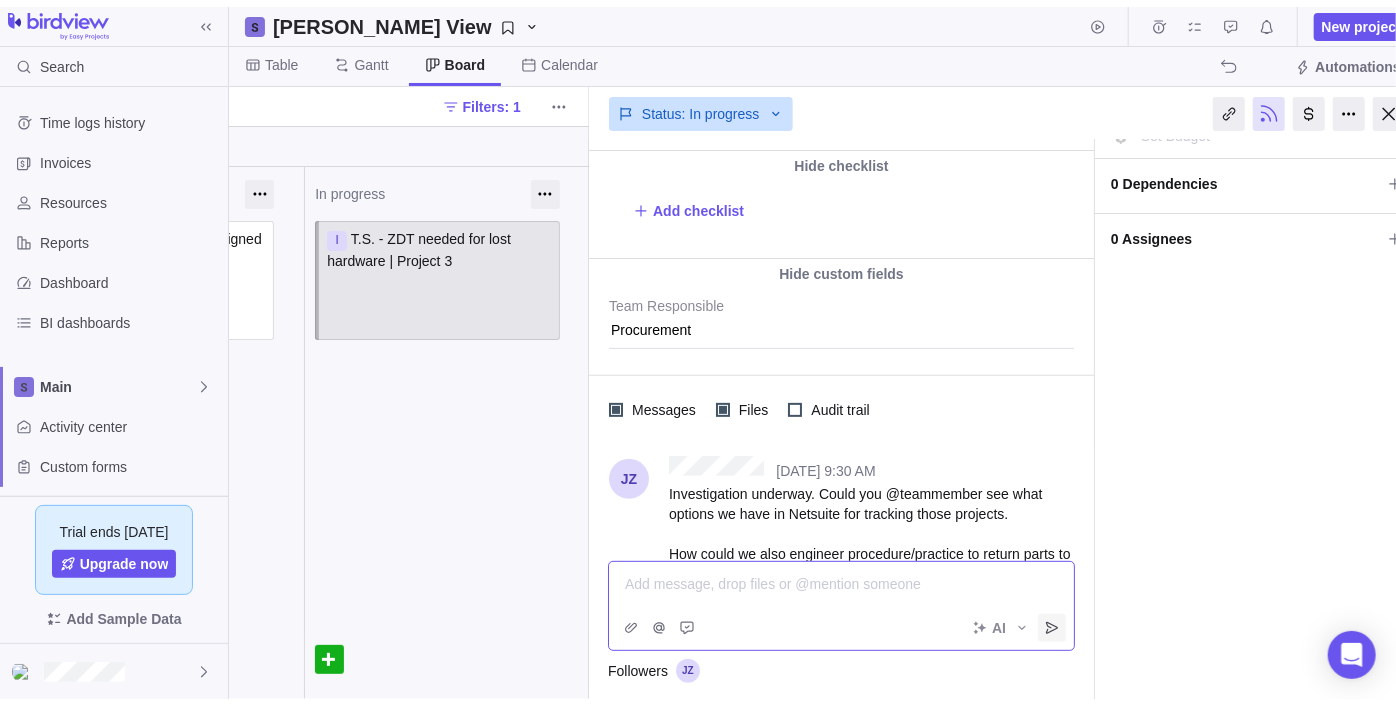 scroll, scrollTop: 332, scrollLeft: 0, axis: vertical 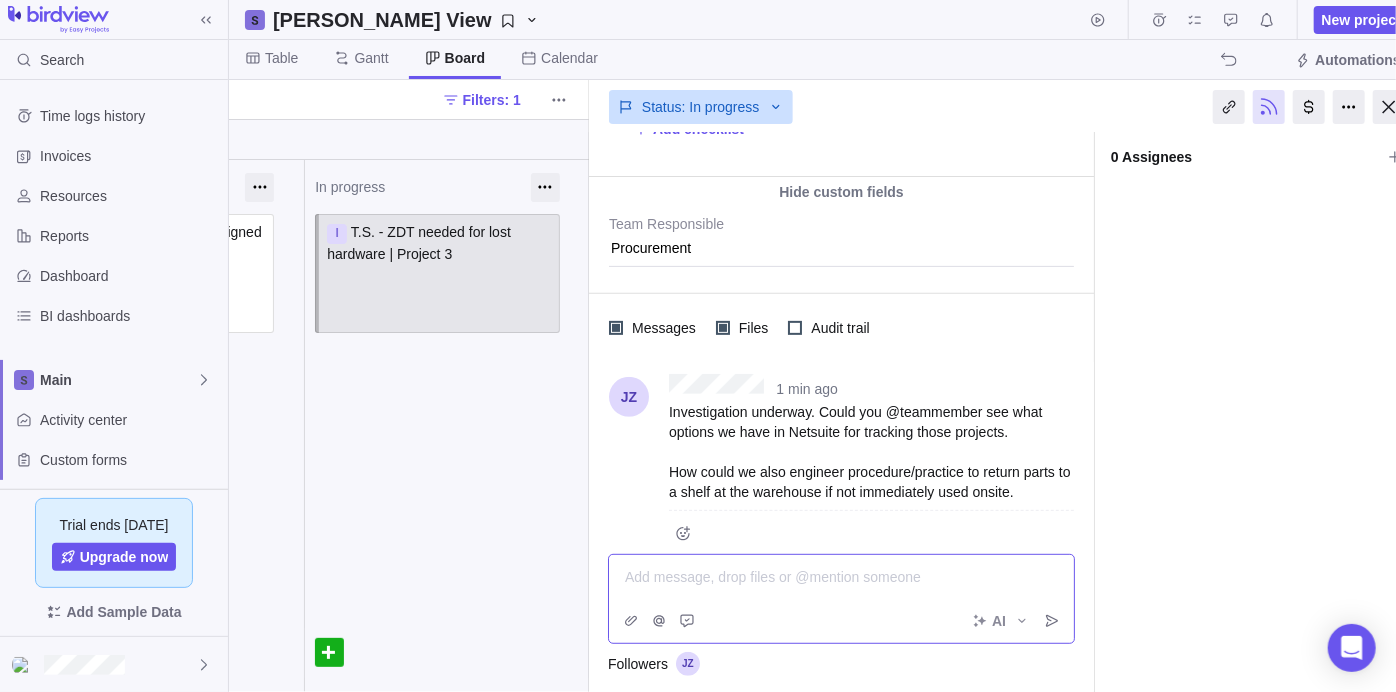 click on "In progress
I
T.S. - ZDT needed for lost hardware | Project 3
Assign to" at bounding box center (446, 426) 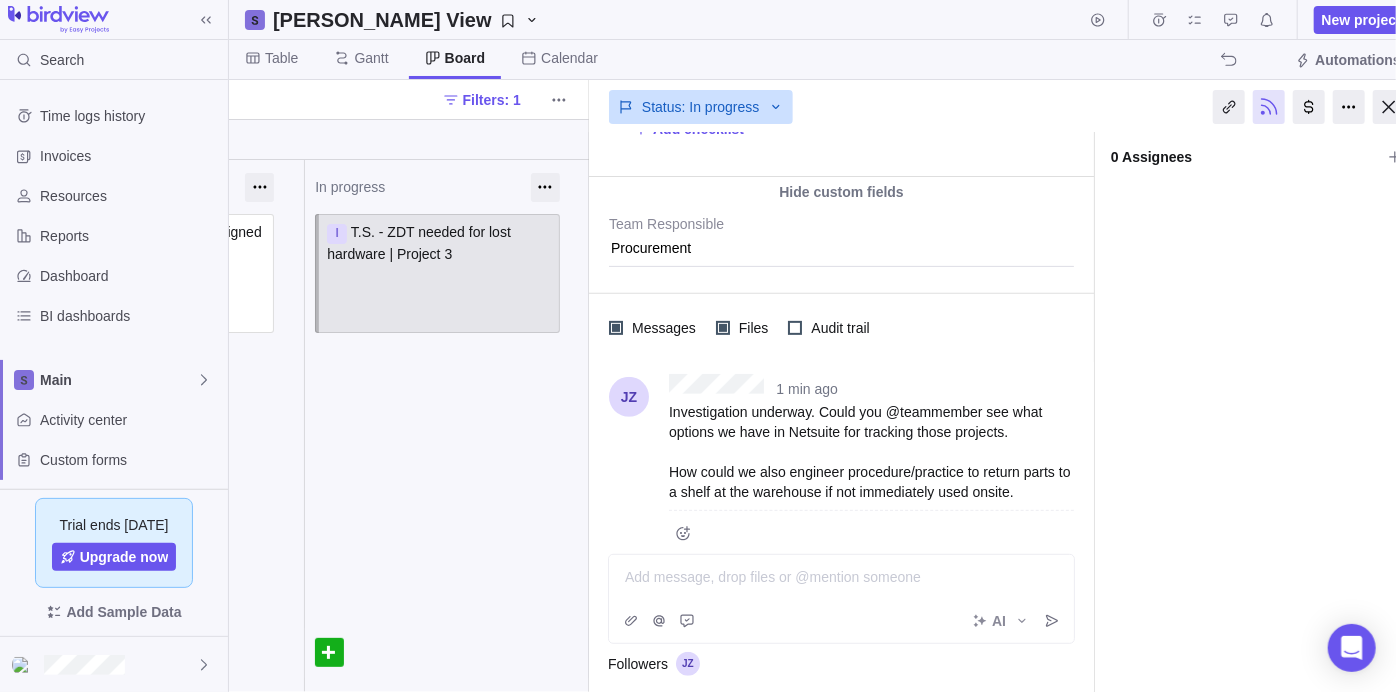 drag, startPoint x: 431, startPoint y: 598, endPoint x: 464, endPoint y: 560, distance: 50.32892 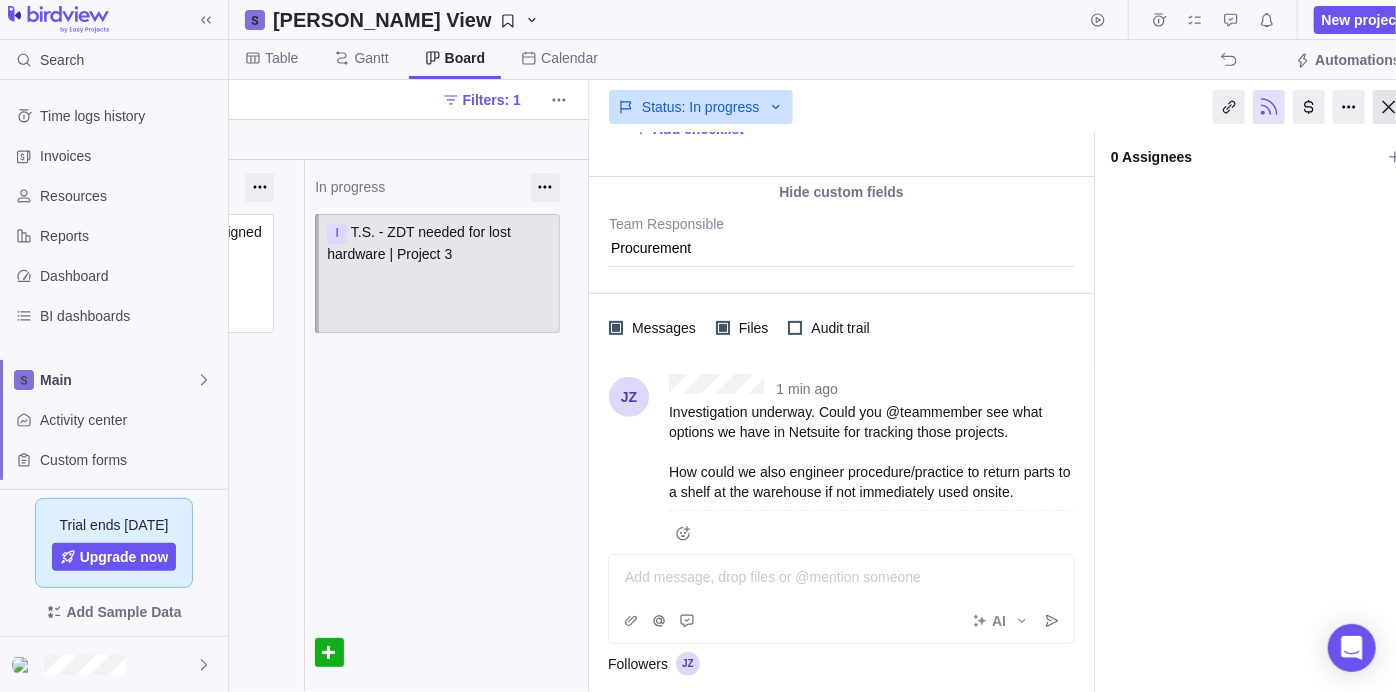 click at bounding box center [1389, 107] 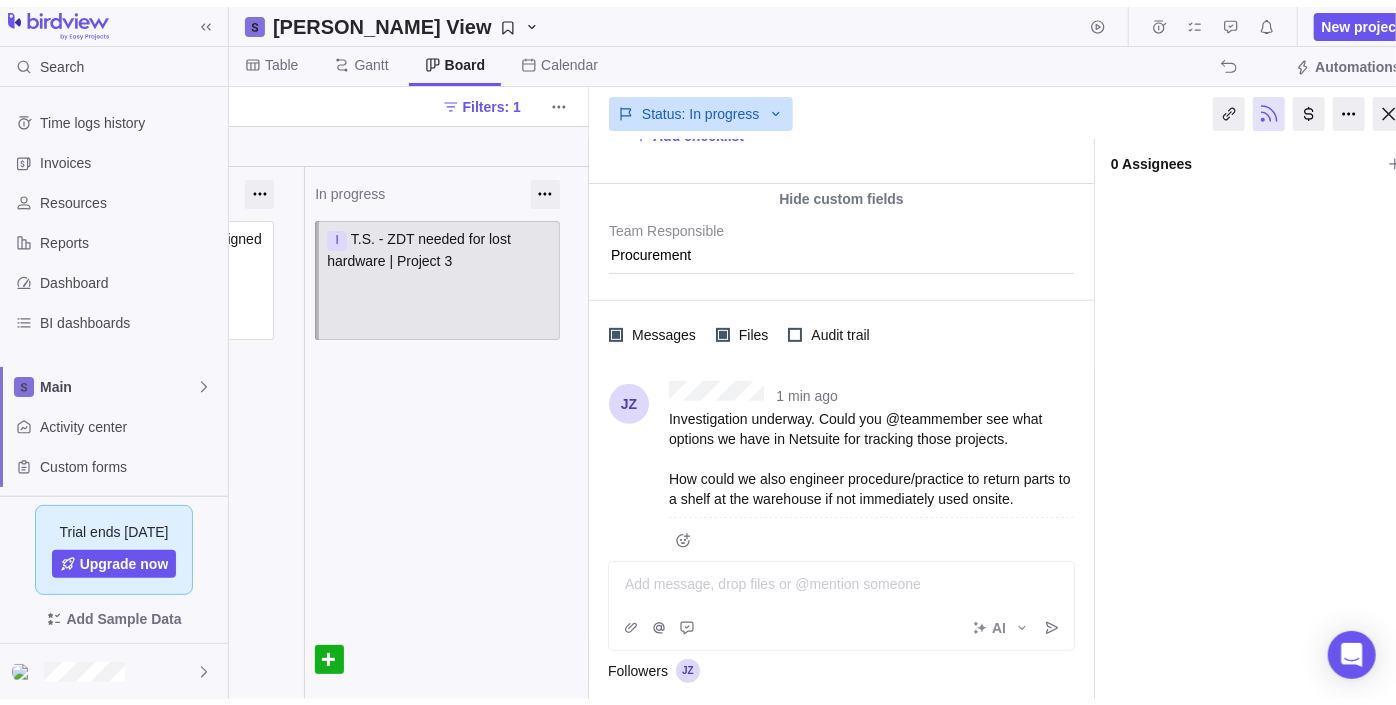 scroll, scrollTop: 0, scrollLeft: 0, axis: both 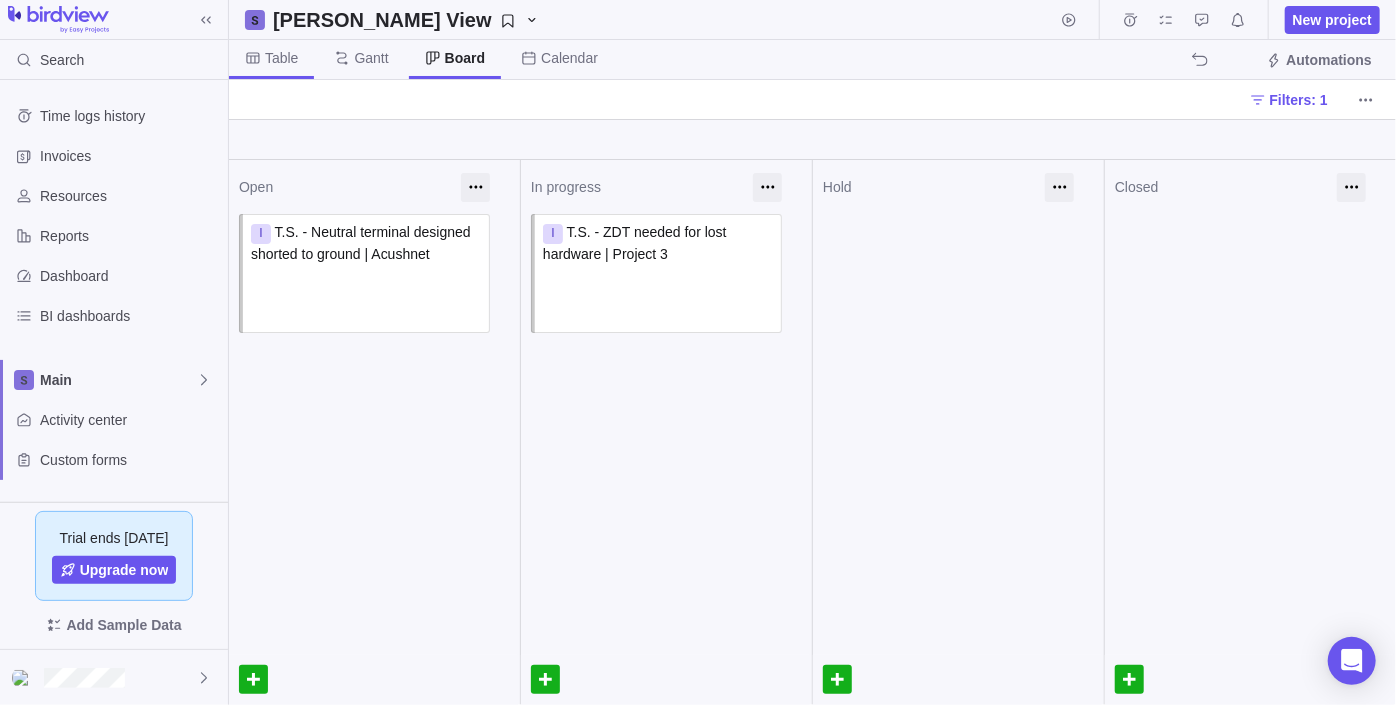 click on "Table" at bounding box center (281, 58) 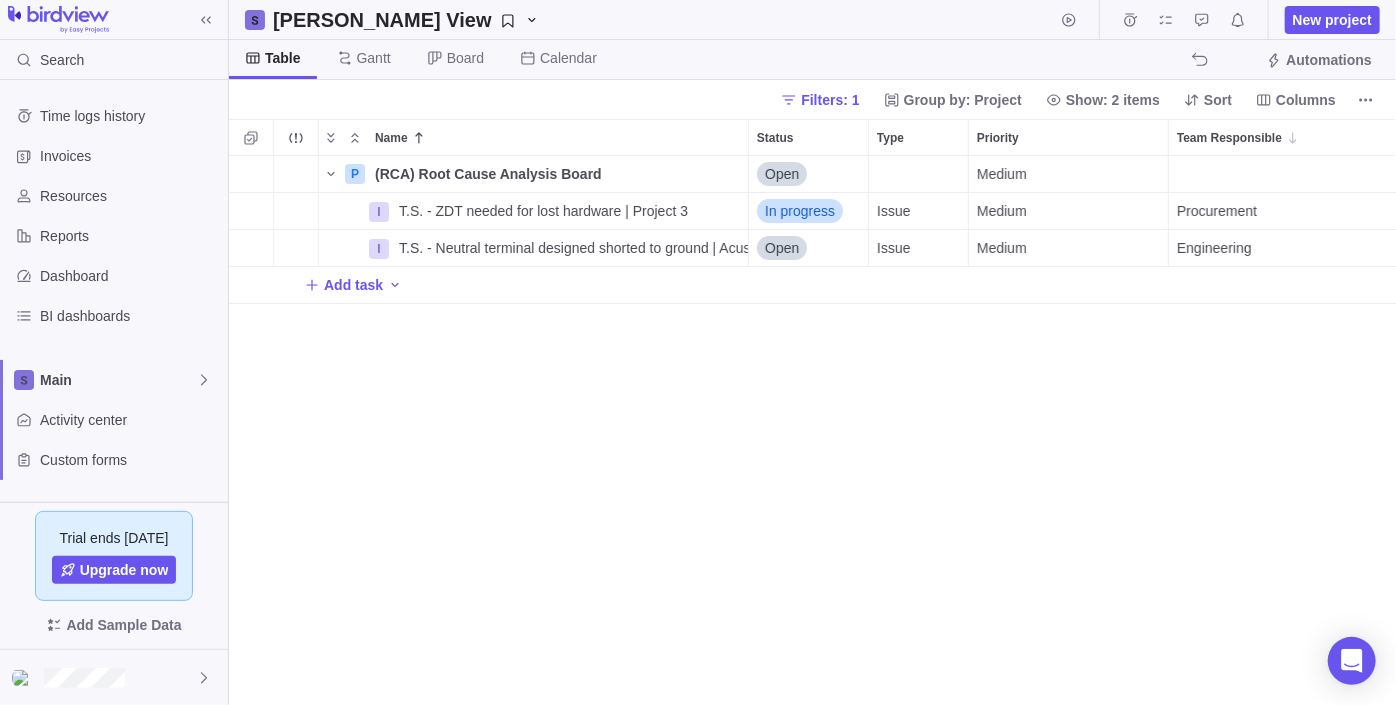 scroll, scrollTop: 15, scrollLeft: 14, axis: both 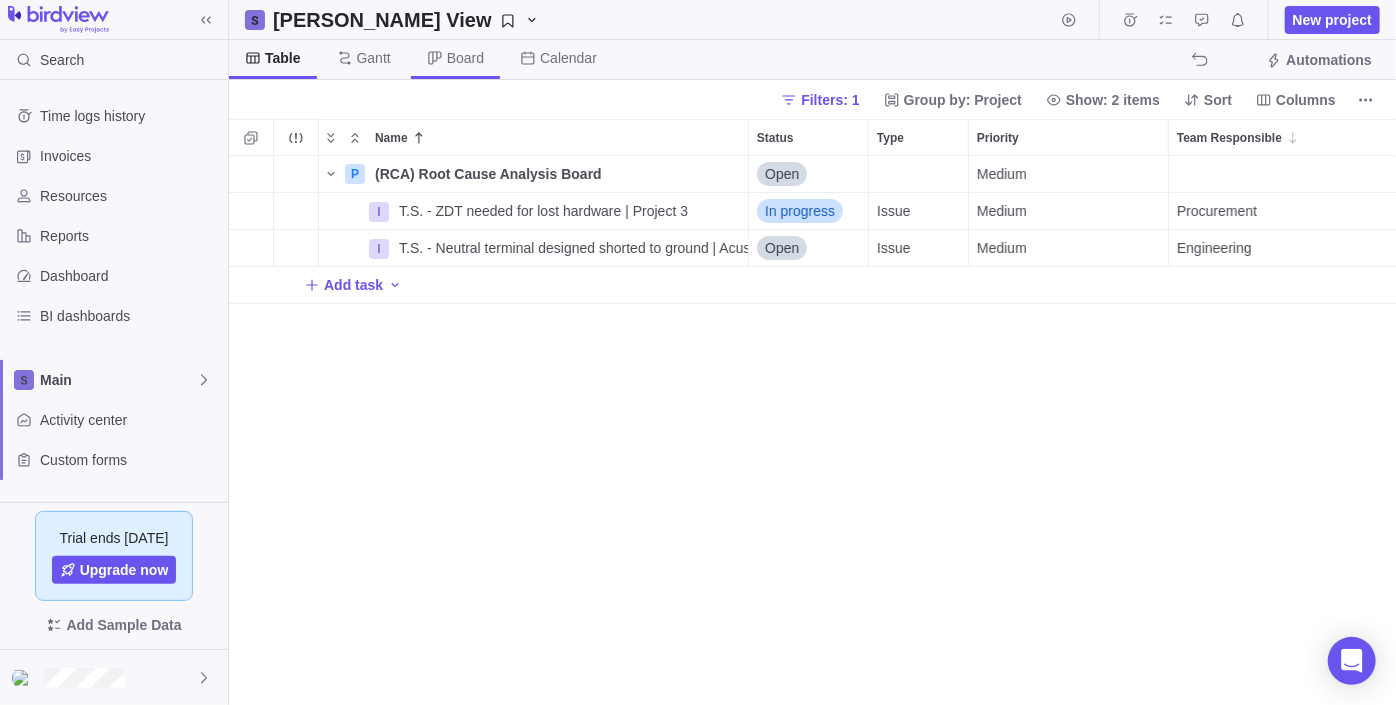 click on "Board" at bounding box center (465, 58) 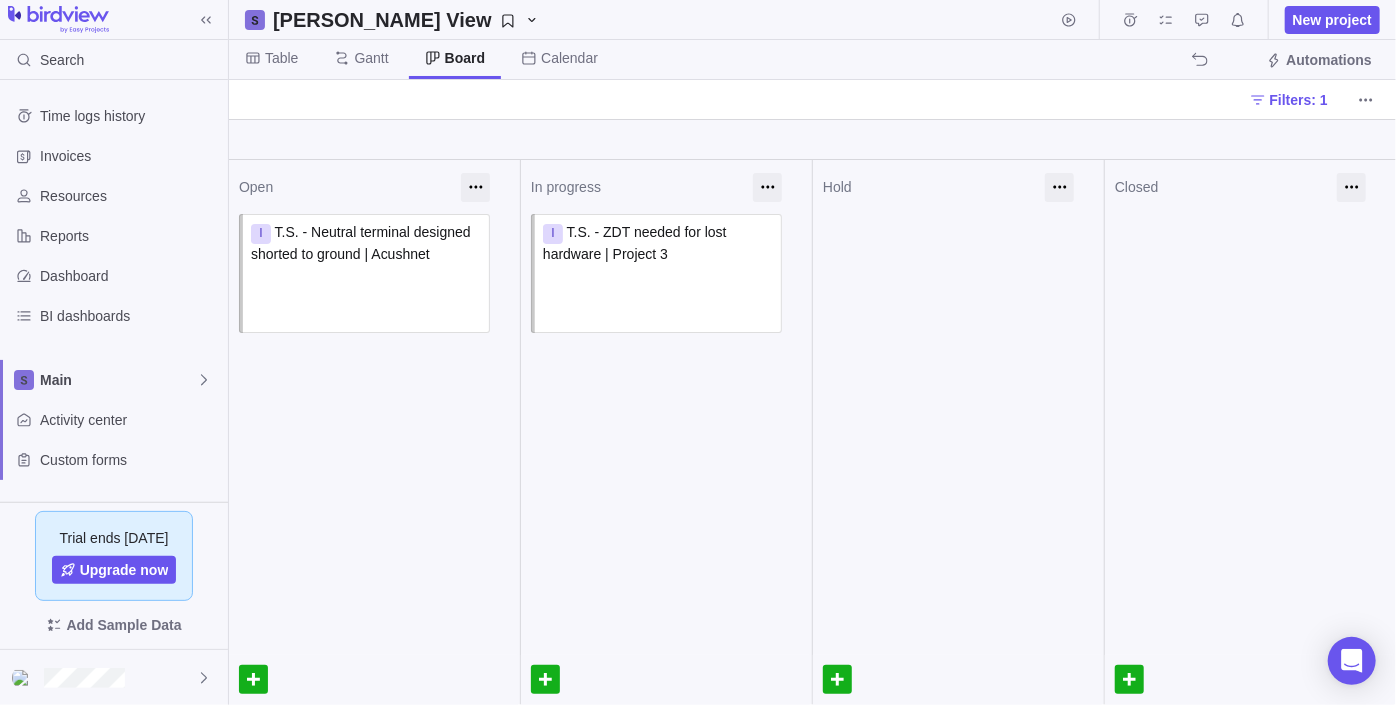 click at bounding box center [666, 393] 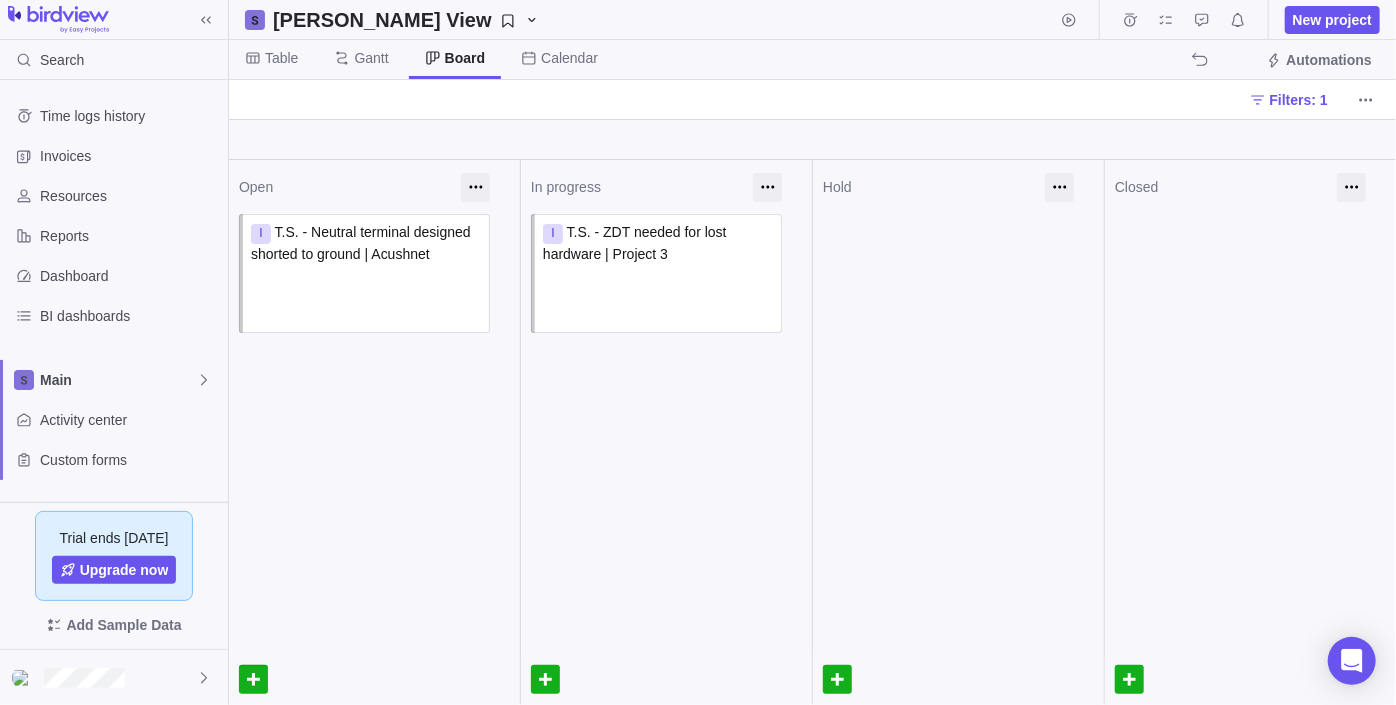 click at bounding box center [253, 679] 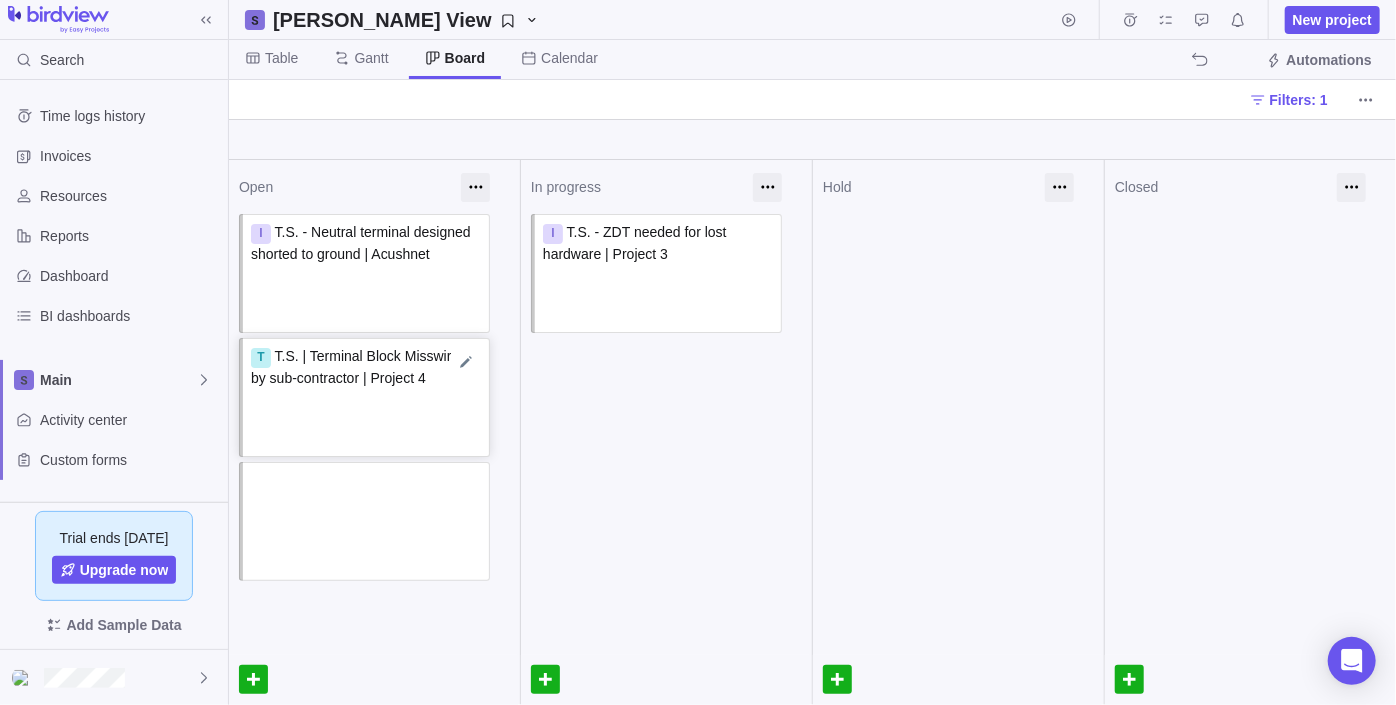 click on "T.S. | Terminal Block Misswired by sub-contractor | Project 4" at bounding box center [361, 367] 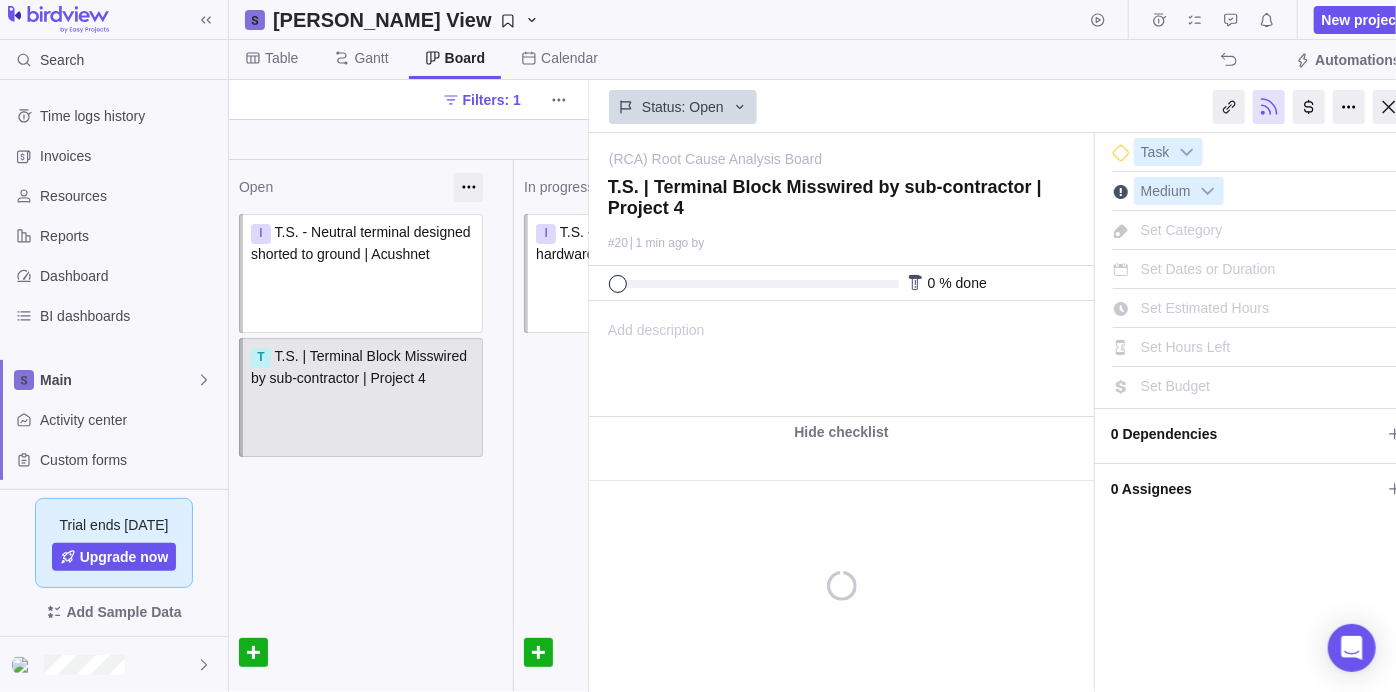 scroll, scrollTop: 0, scrollLeft: 0, axis: both 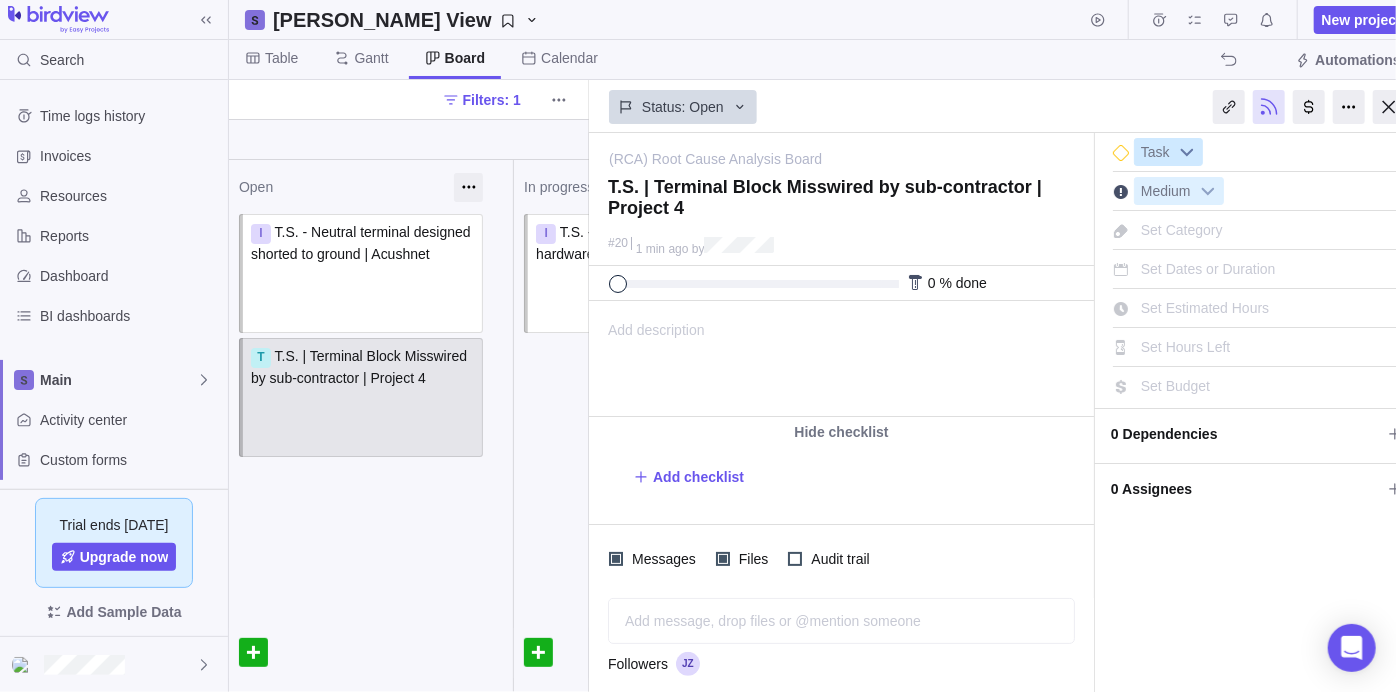 click at bounding box center (1187, 152) 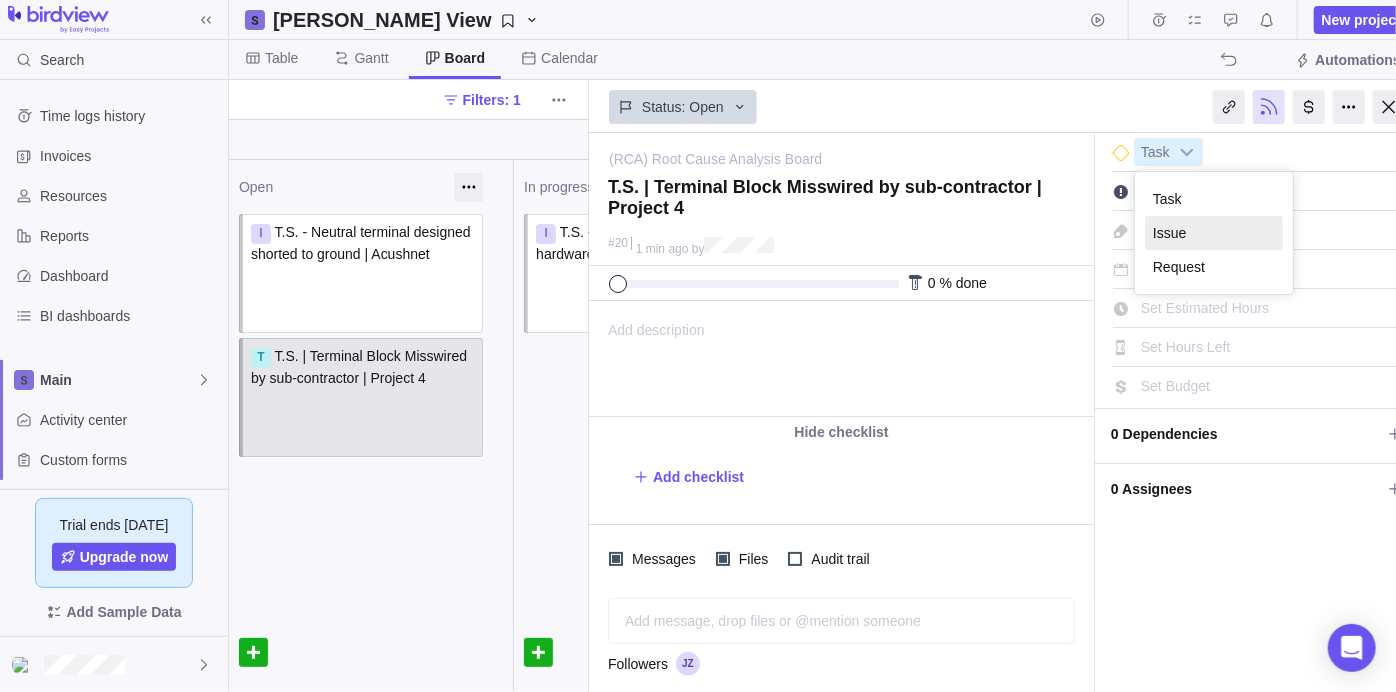 click on "Issue" at bounding box center (1214, 233) 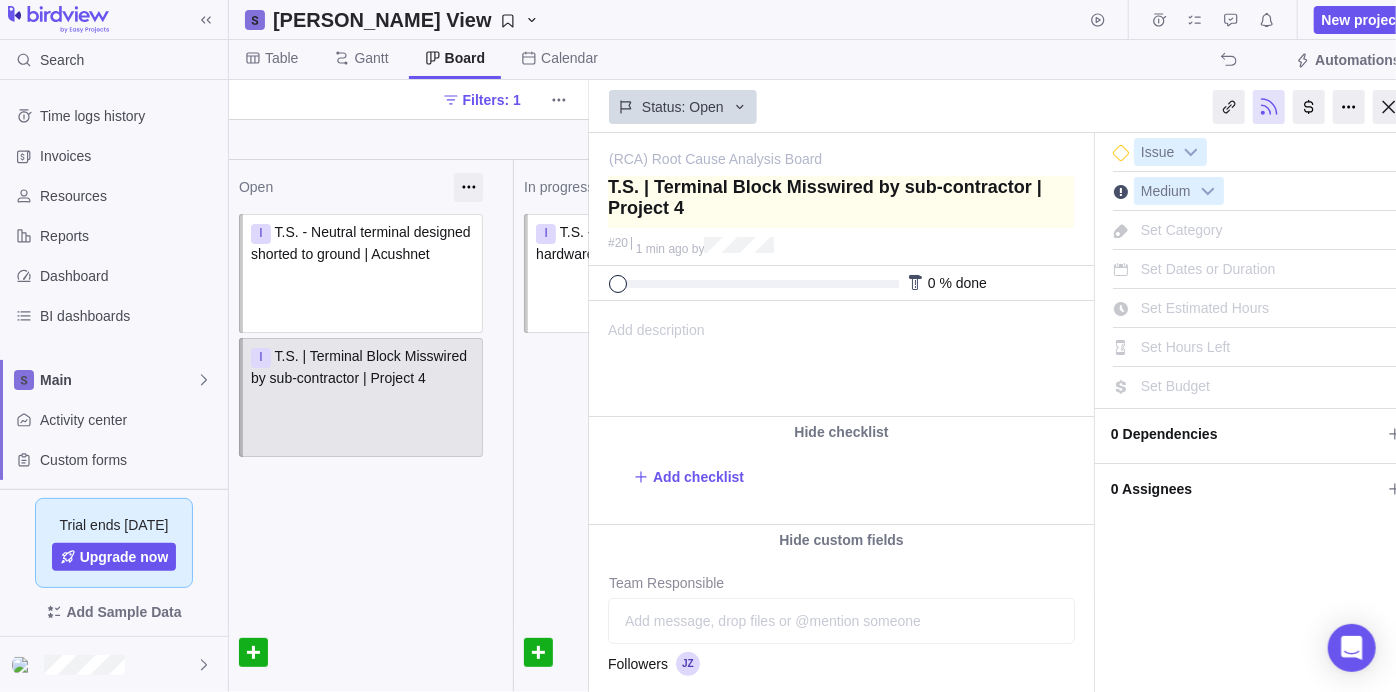 click at bounding box center [841, 202] 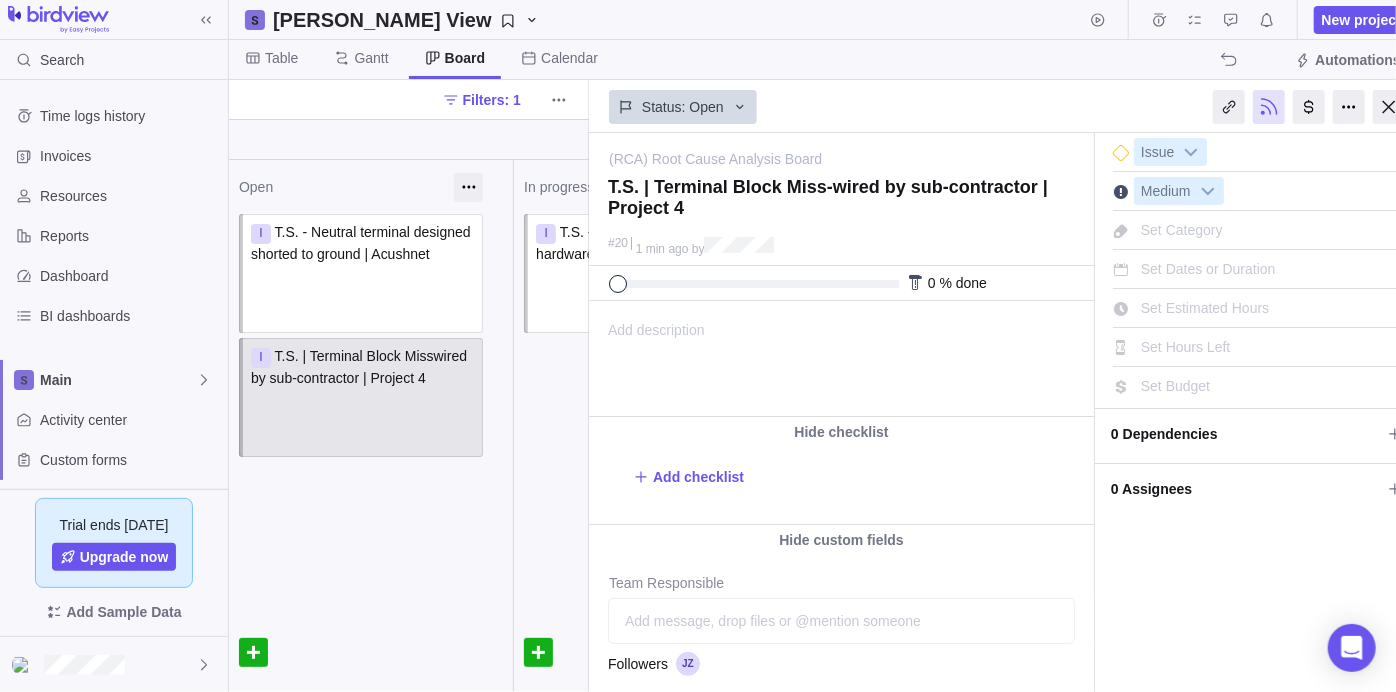 click at bounding box center (656, 393) 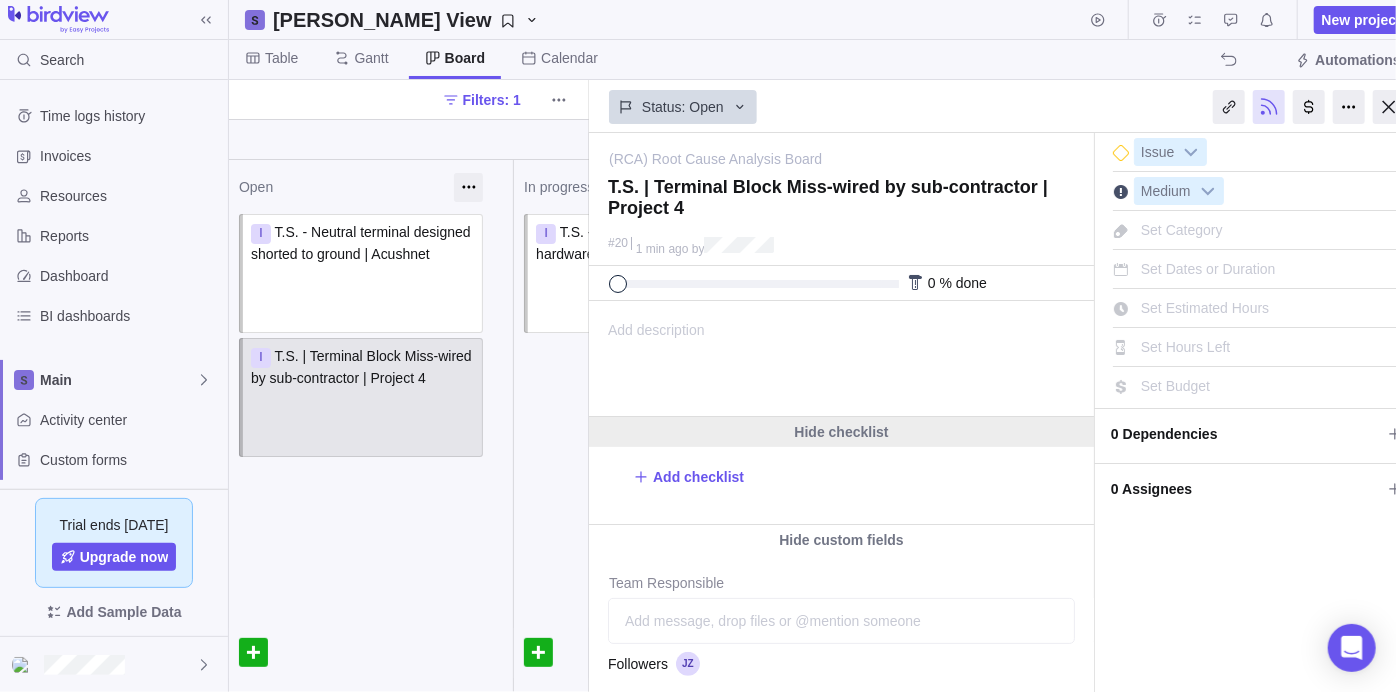 click on "Hide checklist" at bounding box center [841, 432] 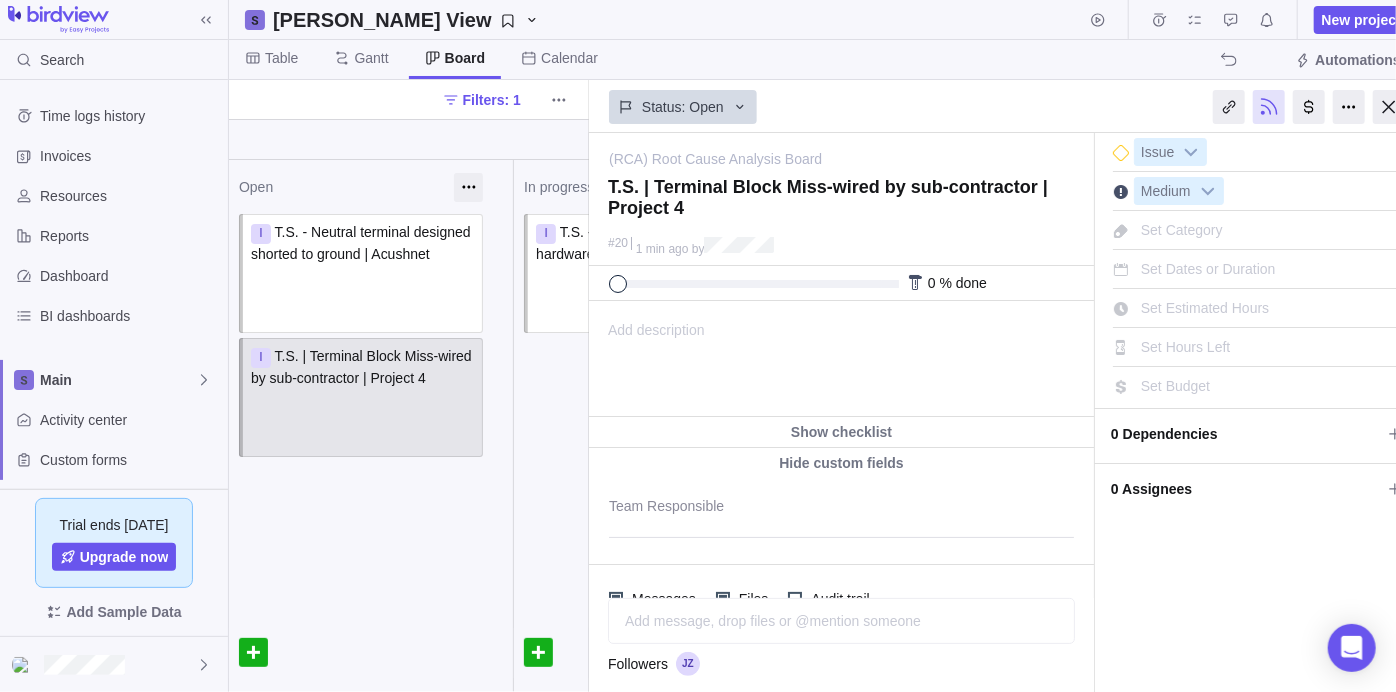 click on "Add description
... read all" at bounding box center [840, 359] 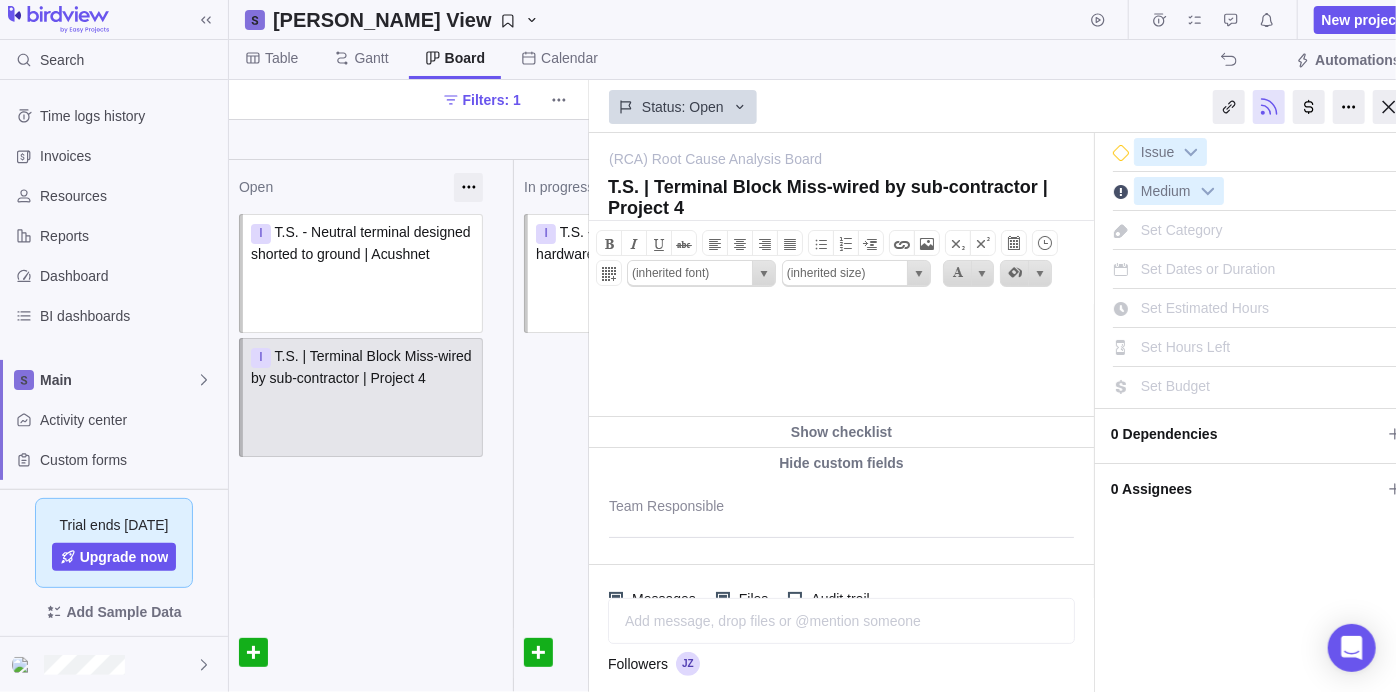 scroll, scrollTop: 0, scrollLeft: 0, axis: both 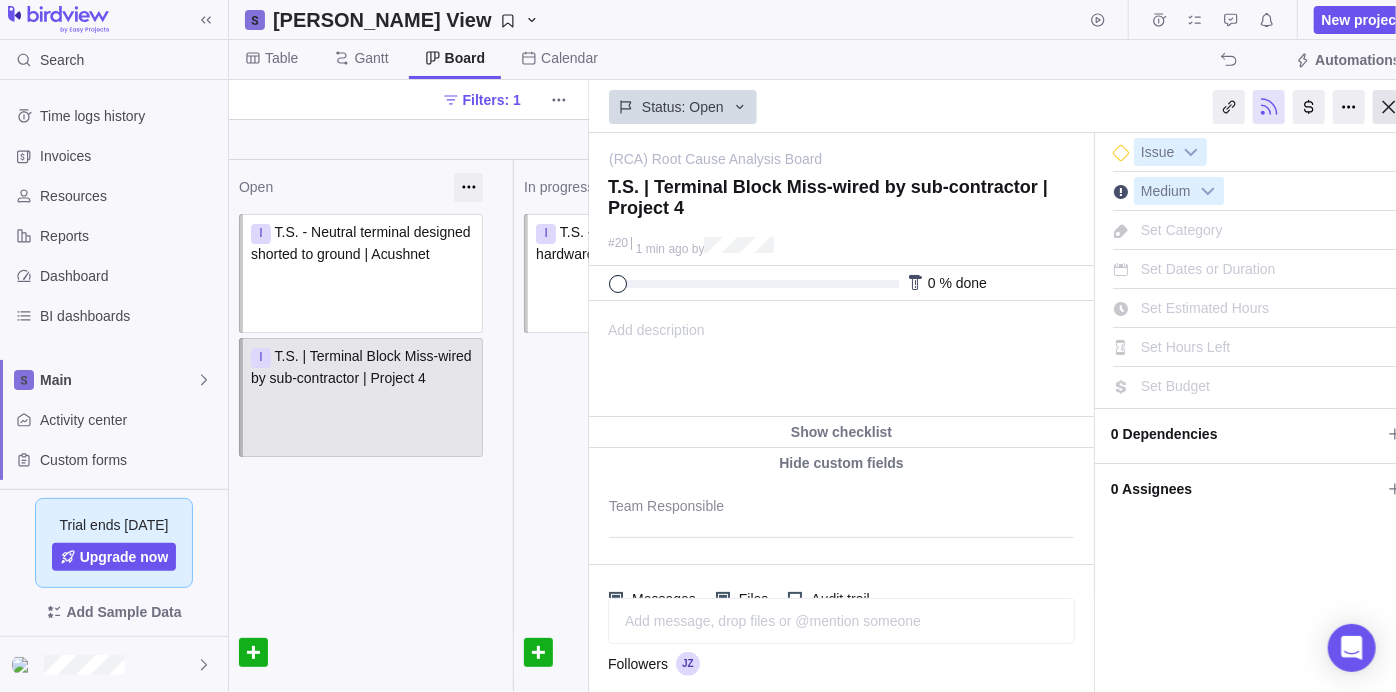 click at bounding box center [1389, 107] 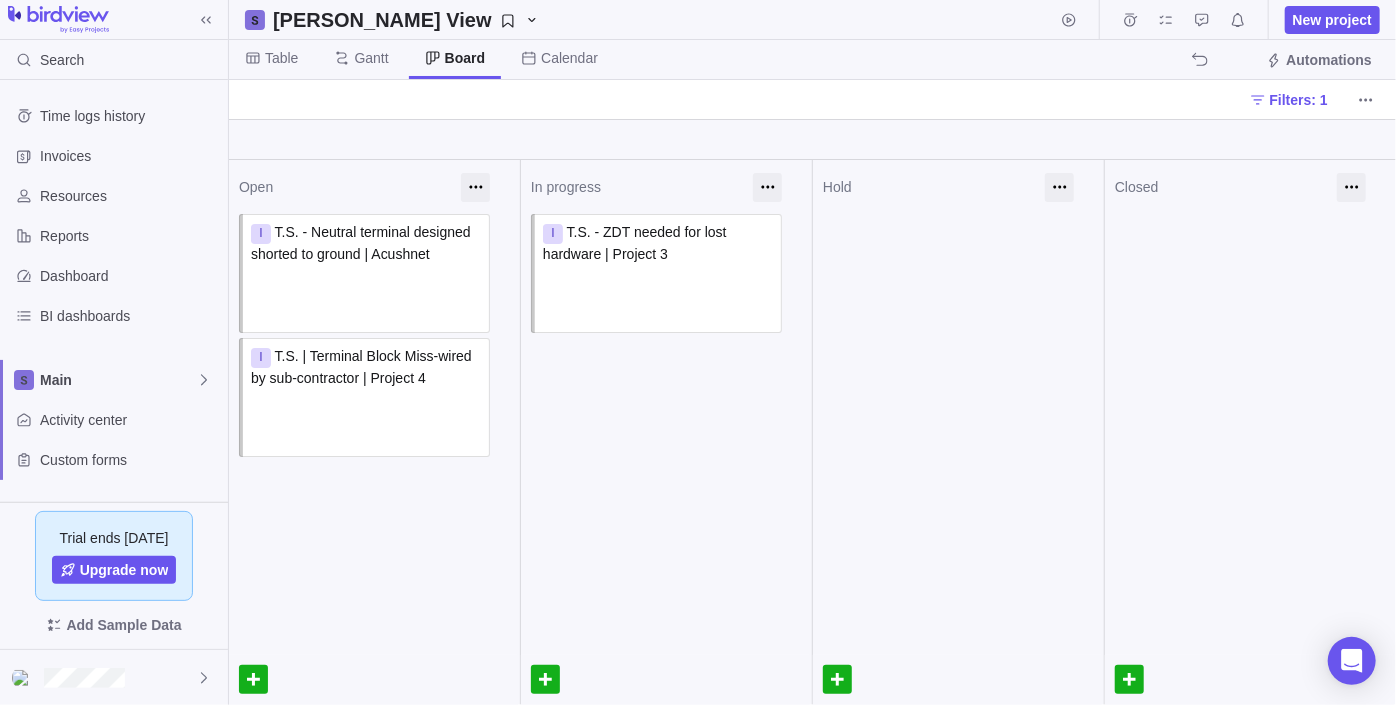 click on "In progress
I
T.S. - ZDT needed for lost hardware | Project 3
Assign to" at bounding box center (666, 432) 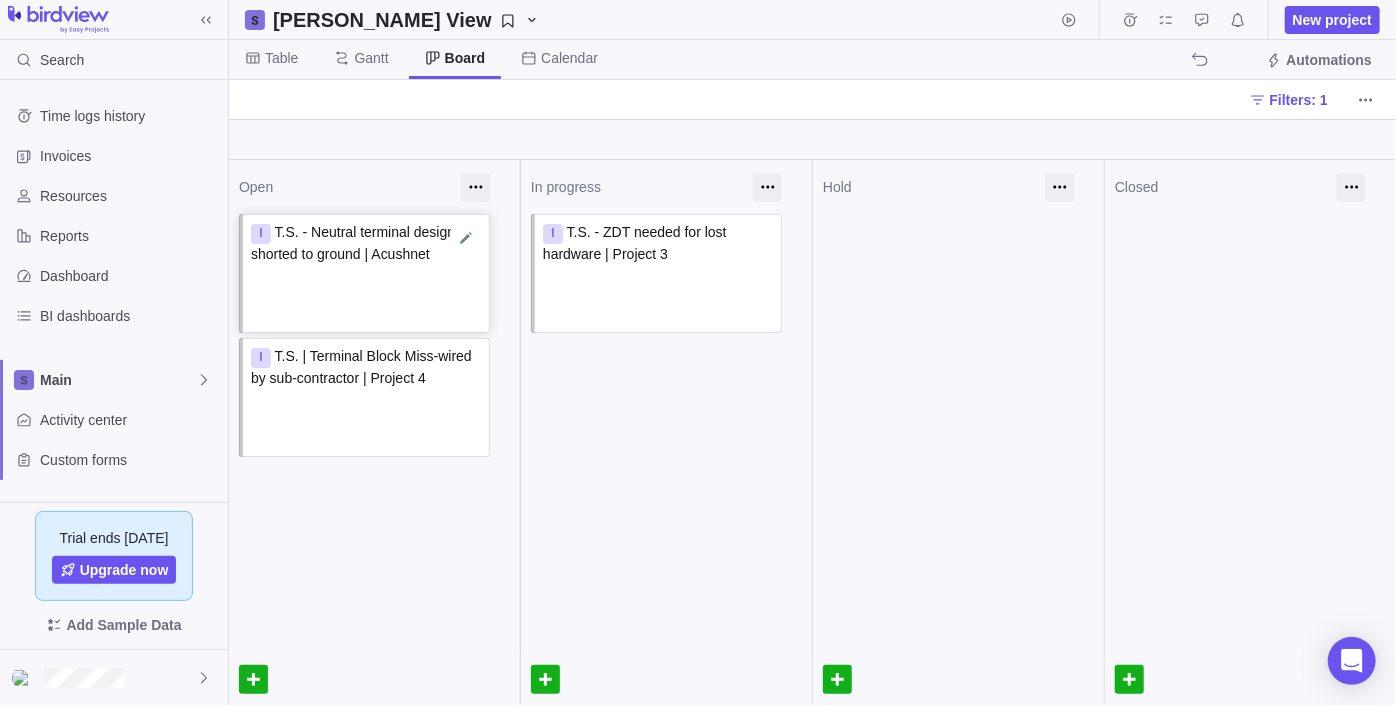 click on "T.S. - Neutral terminal designed shorted to ground | Acushnet" at bounding box center [363, 243] 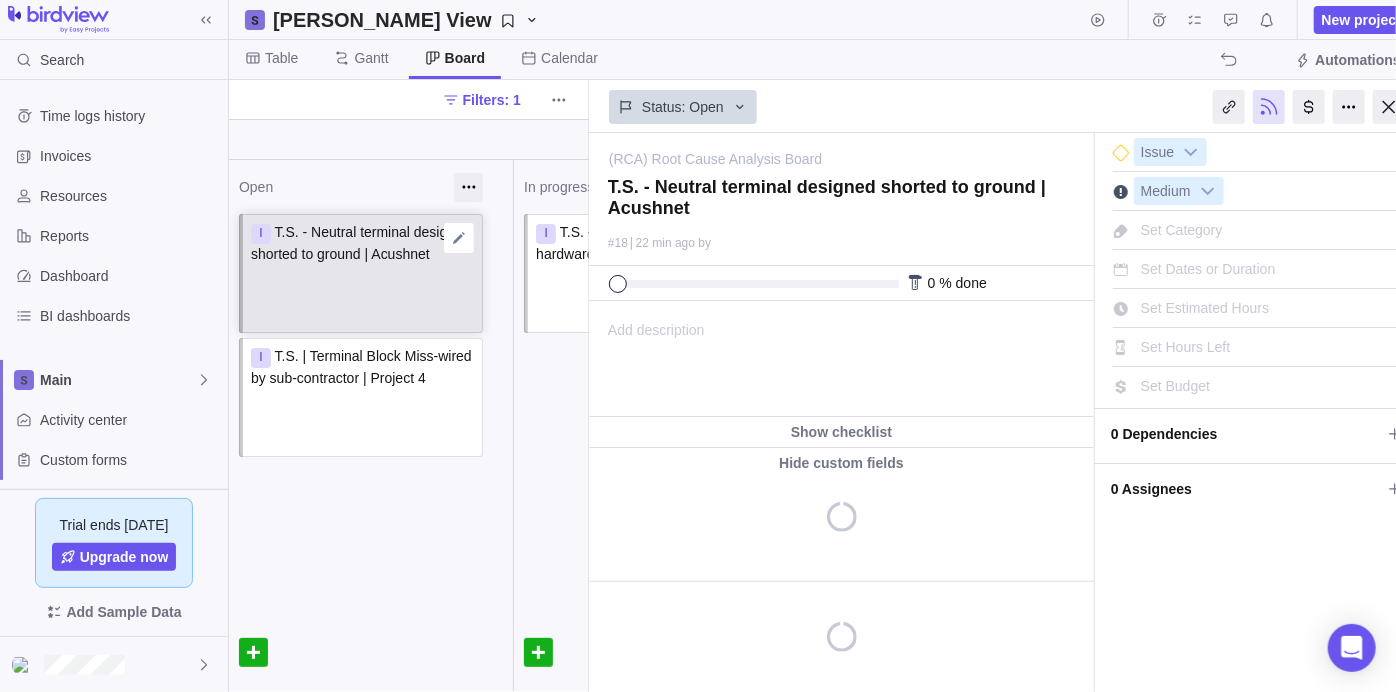 scroll, scrollTop: 0, scrollLeft: 0, axis: both 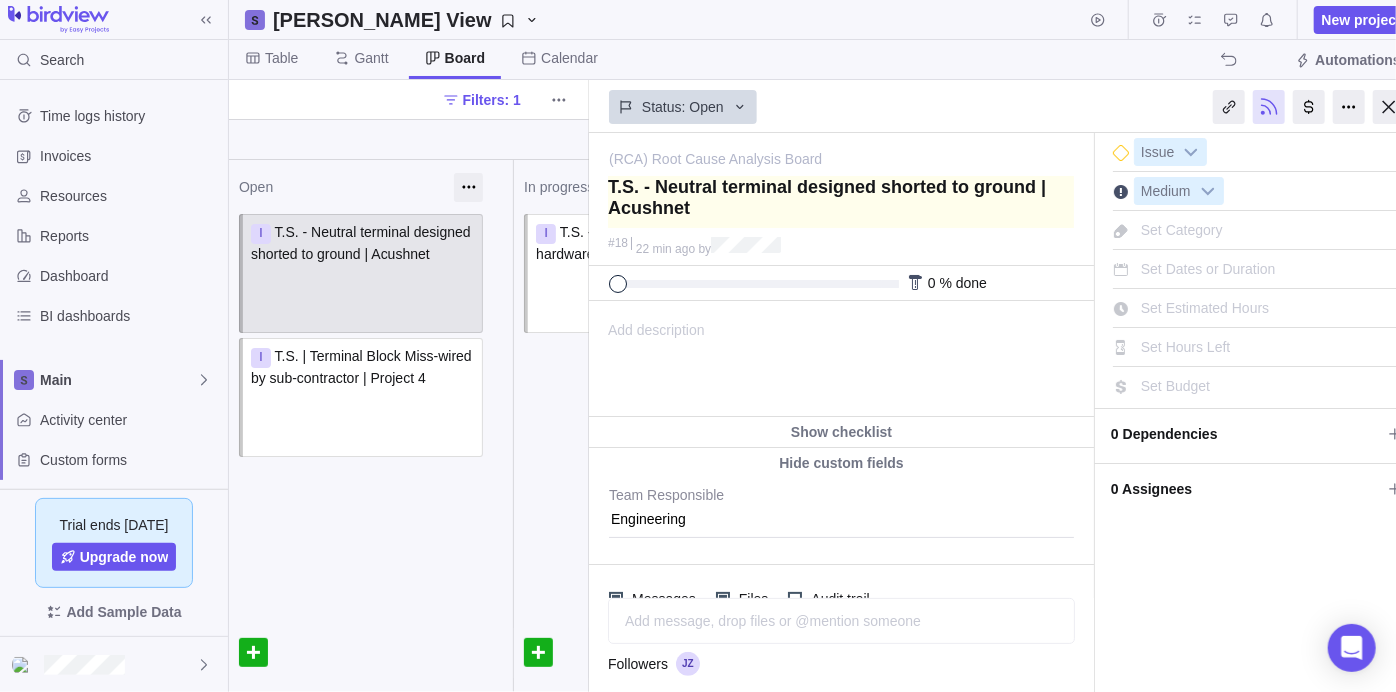 click at bounding box center [841, 202] 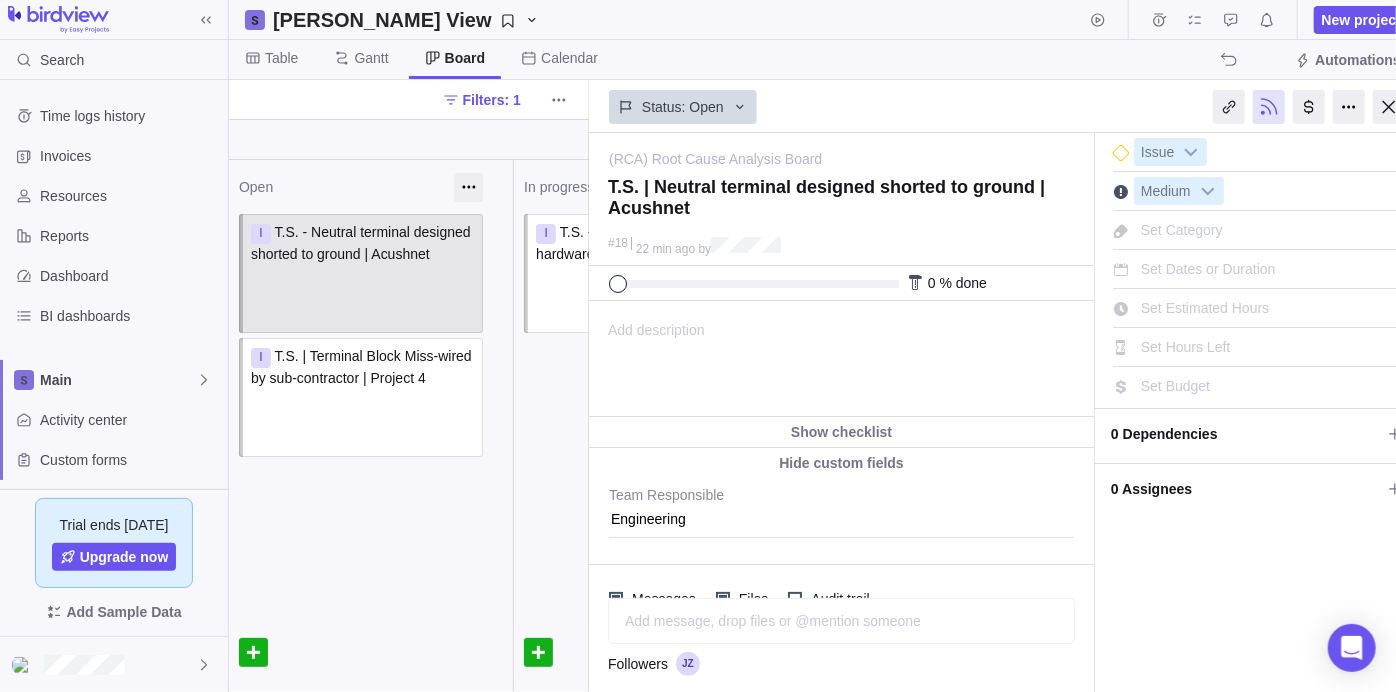 click on "Add description
... read all" at bounding box center [840, 359] 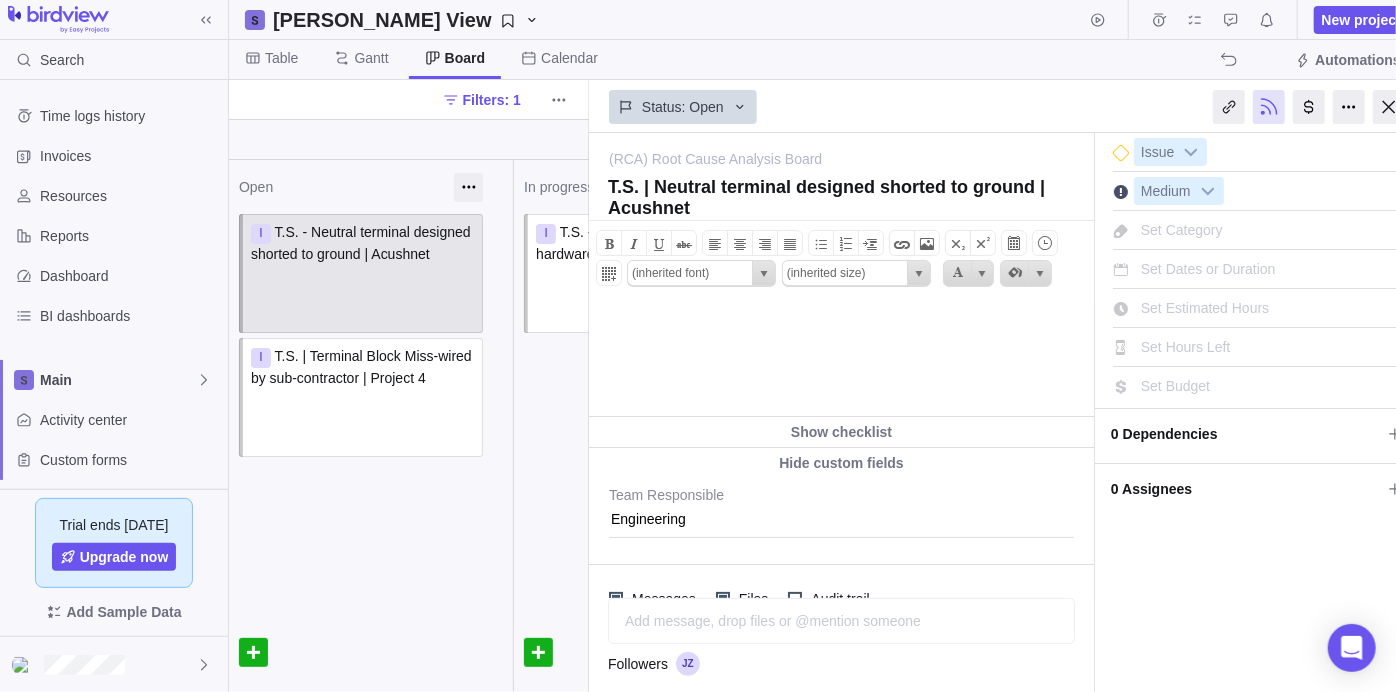 scroll, scrollTop: 0, scrollLeft: 0, axis: both 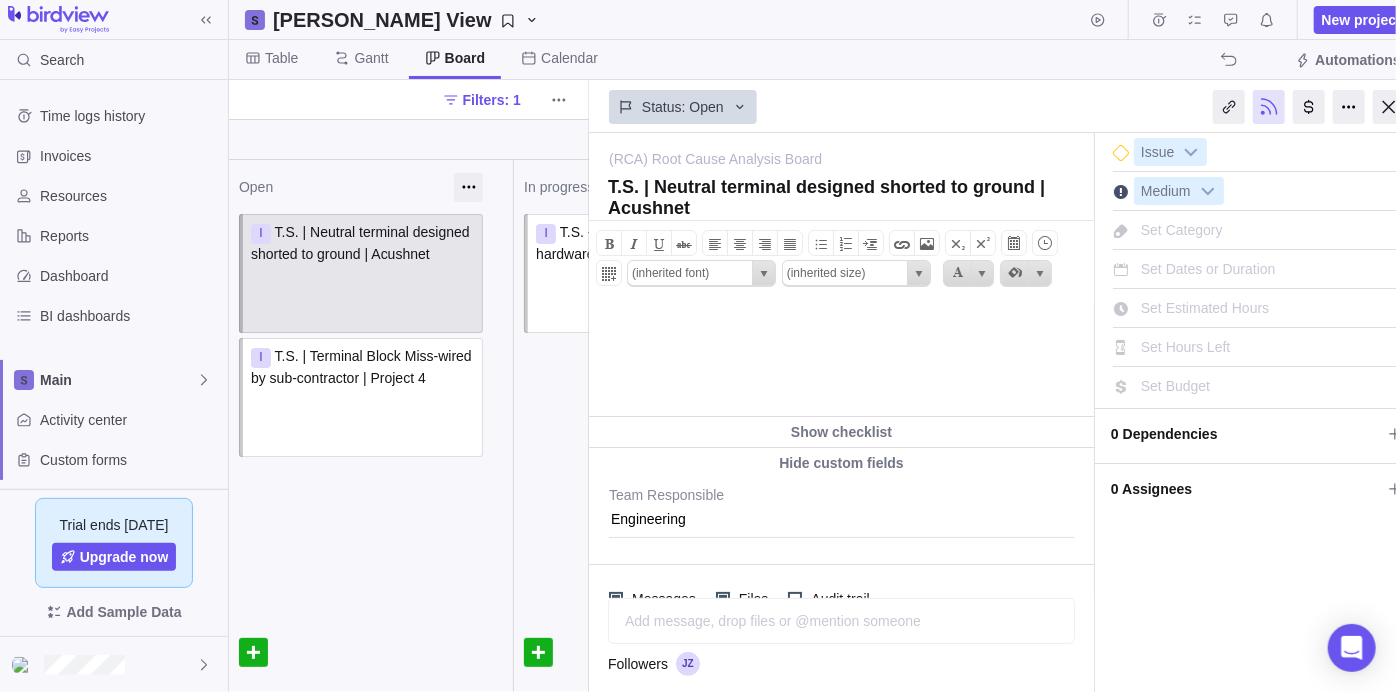 click on "In progress
I
T.S. - ZDT needed for lost hardware | Project 3
Assign to" at bounding box center (655, 426) 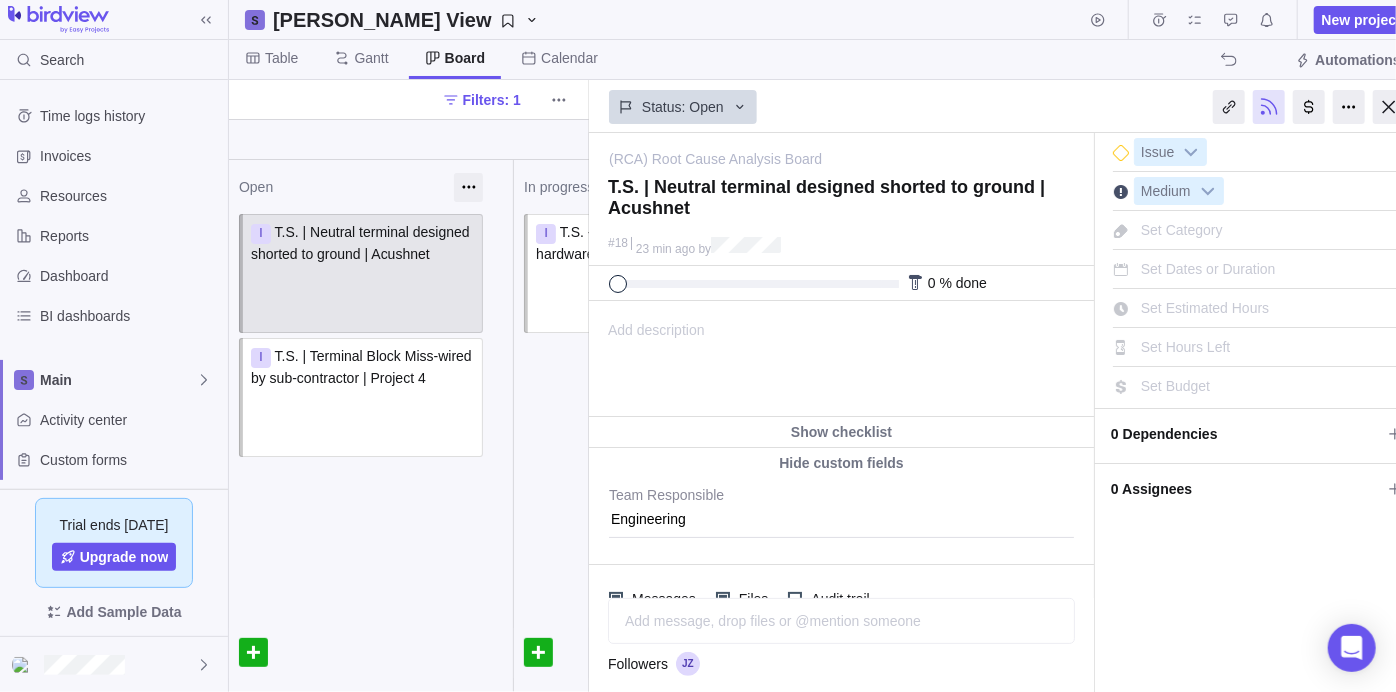 click on "In progress
I
T.S. - ZDT needed for lost hardware | Project 3
Assign to" at bounding box center [655, 426] 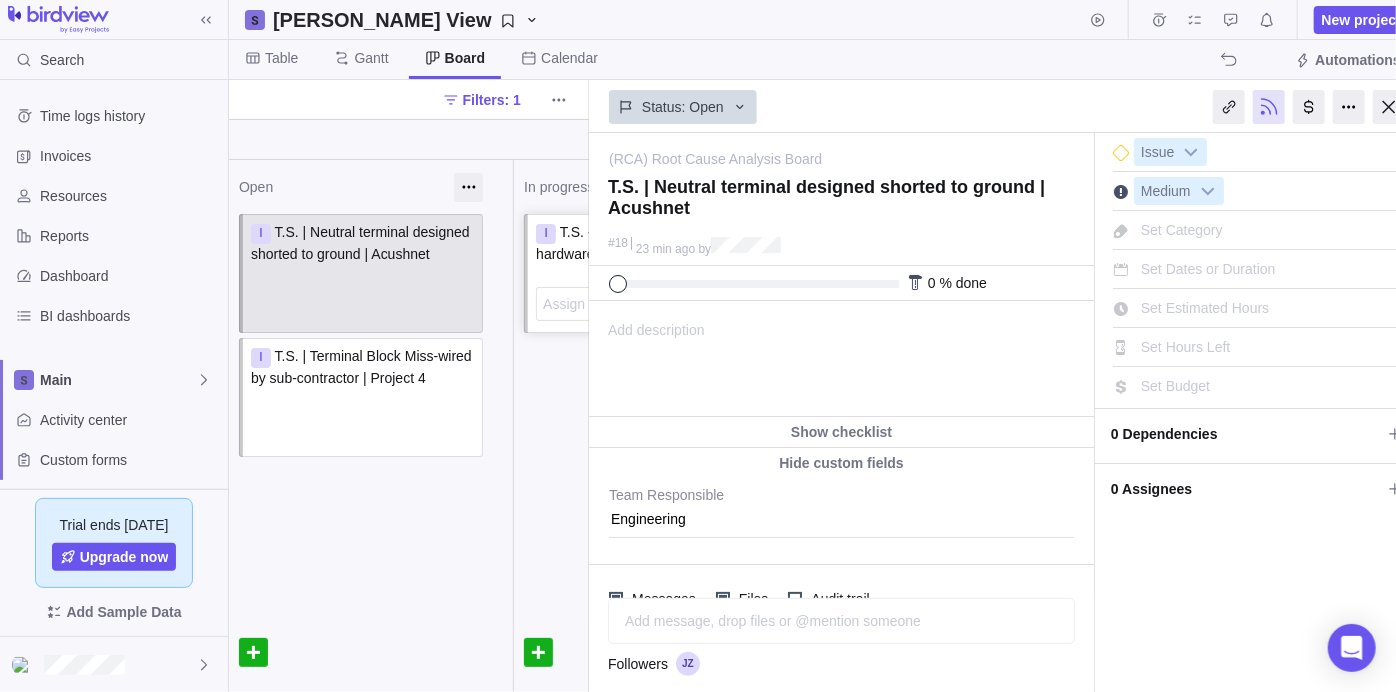 click on "Assign to" at bounding box center (618, 304) 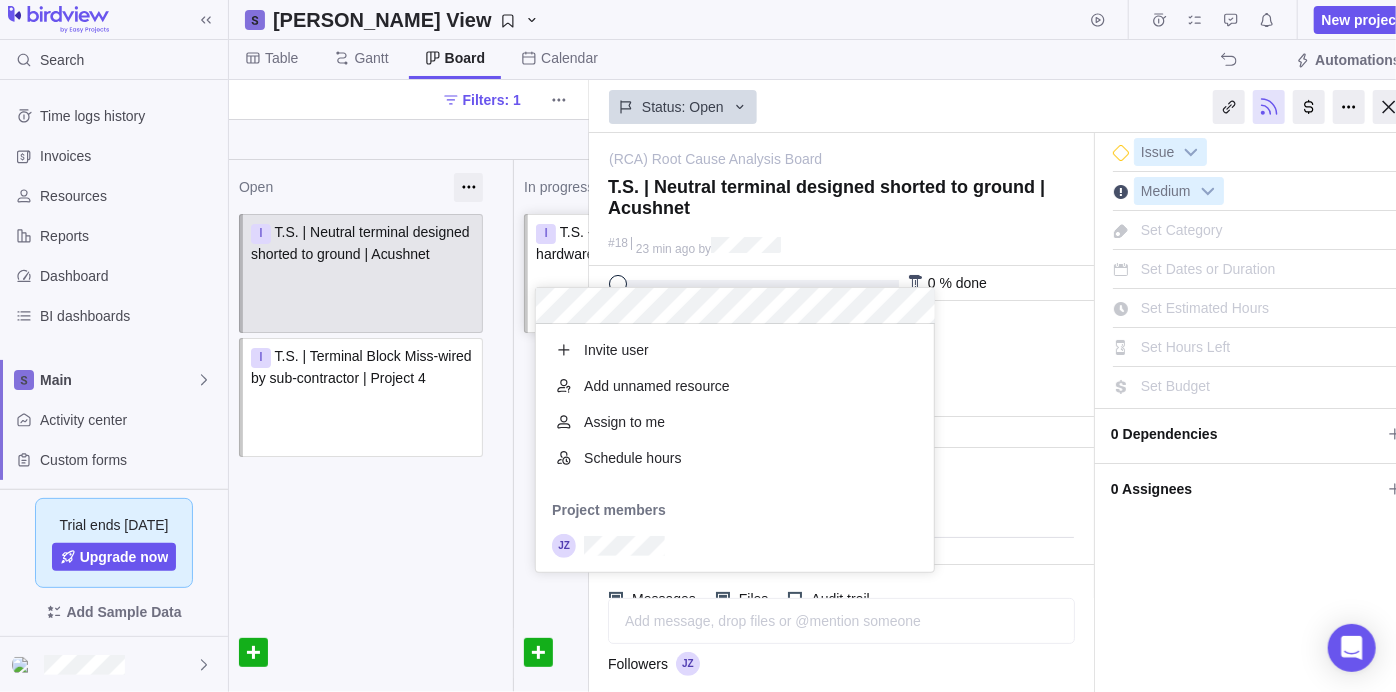 scroll, scrollTop: 14, scrollLeft: 15, axis: both 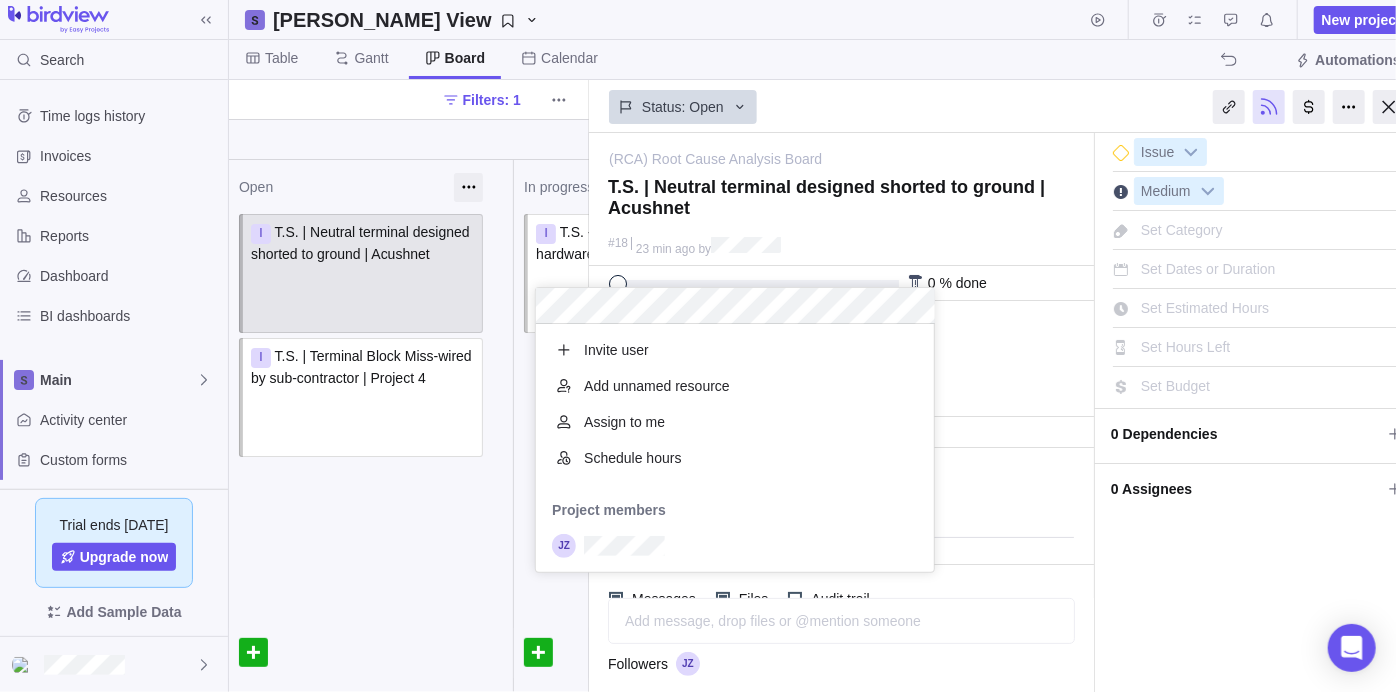 click on "Open
I
T.S. | Neutral terminal designed shorted to ground | Acushnet
Assign to
I
T.S. | Terminal Block Miss-wired by sub-contractor | Project 4
Assign to
In progress
I
T.S. - ZDT needed for lost hardware | Project 3
Assign to" at bounding box center [409, 426] 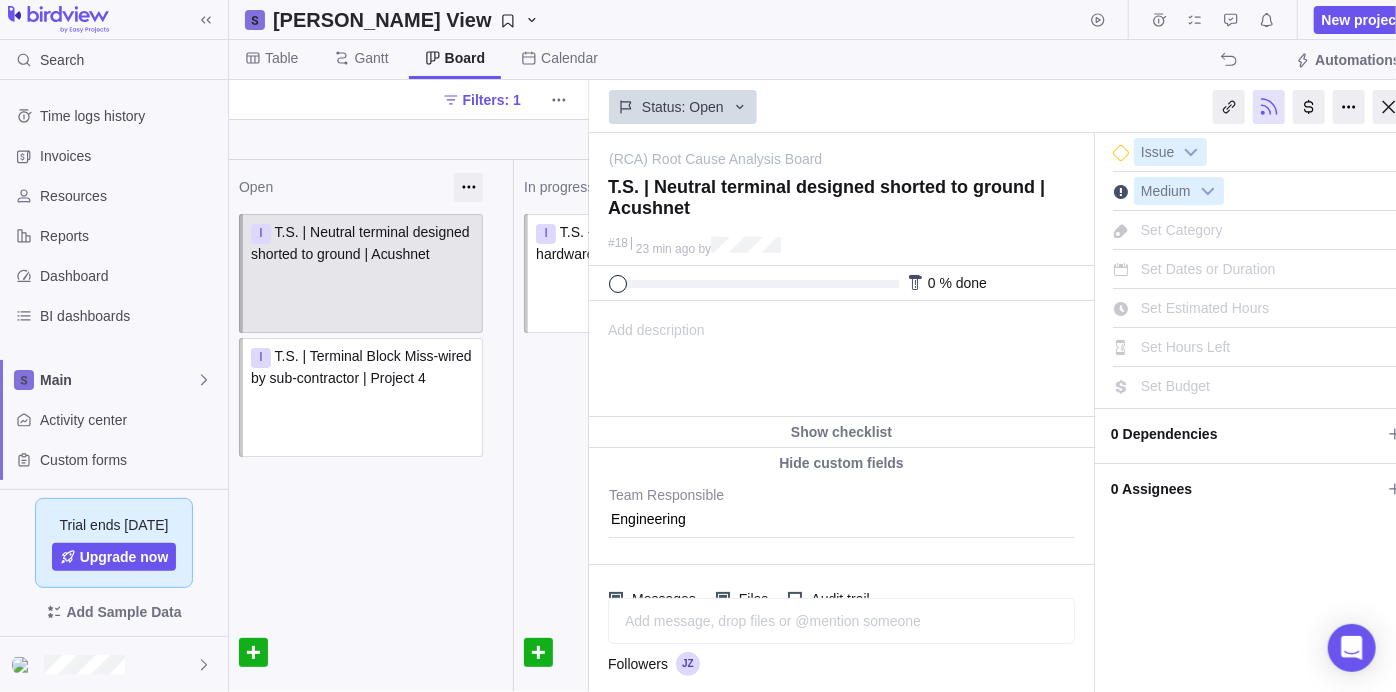 click on "I
T.S. - ZDT needed for lost hardware | Project 3" at bounding box center [648, 252] 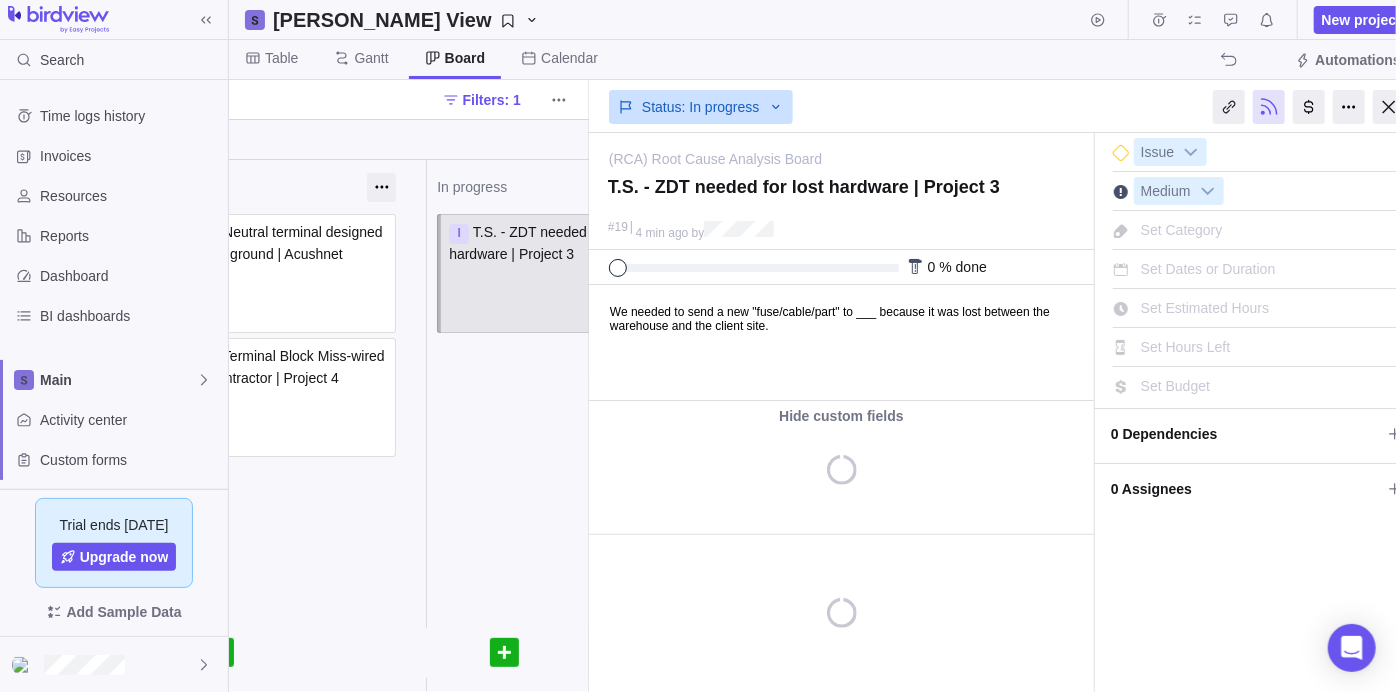 scroll, scrollTop: 0, scrollLeft: 0, axis: both 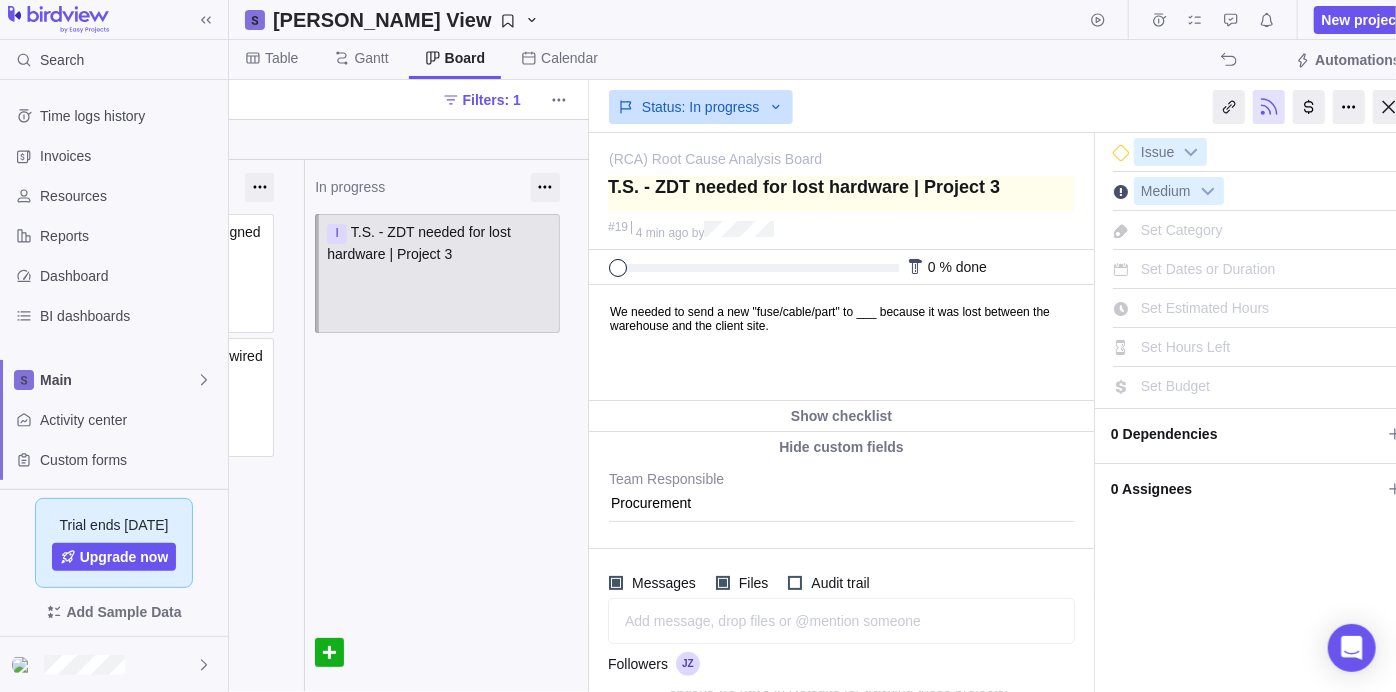 click at bounding box center [841, 194] 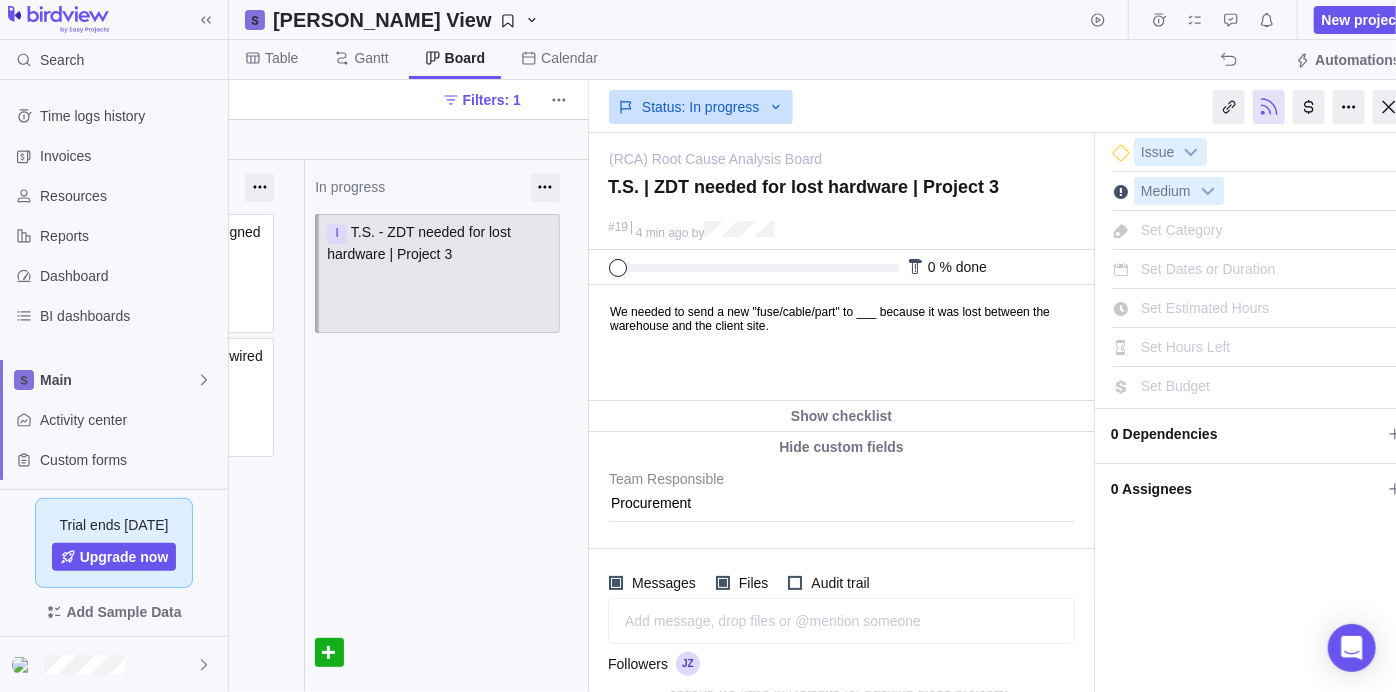 click on "In progress
I
T.S. - ZDT needed for lost hardware | Project 3
Assign to" at bounding box center (446, 426) 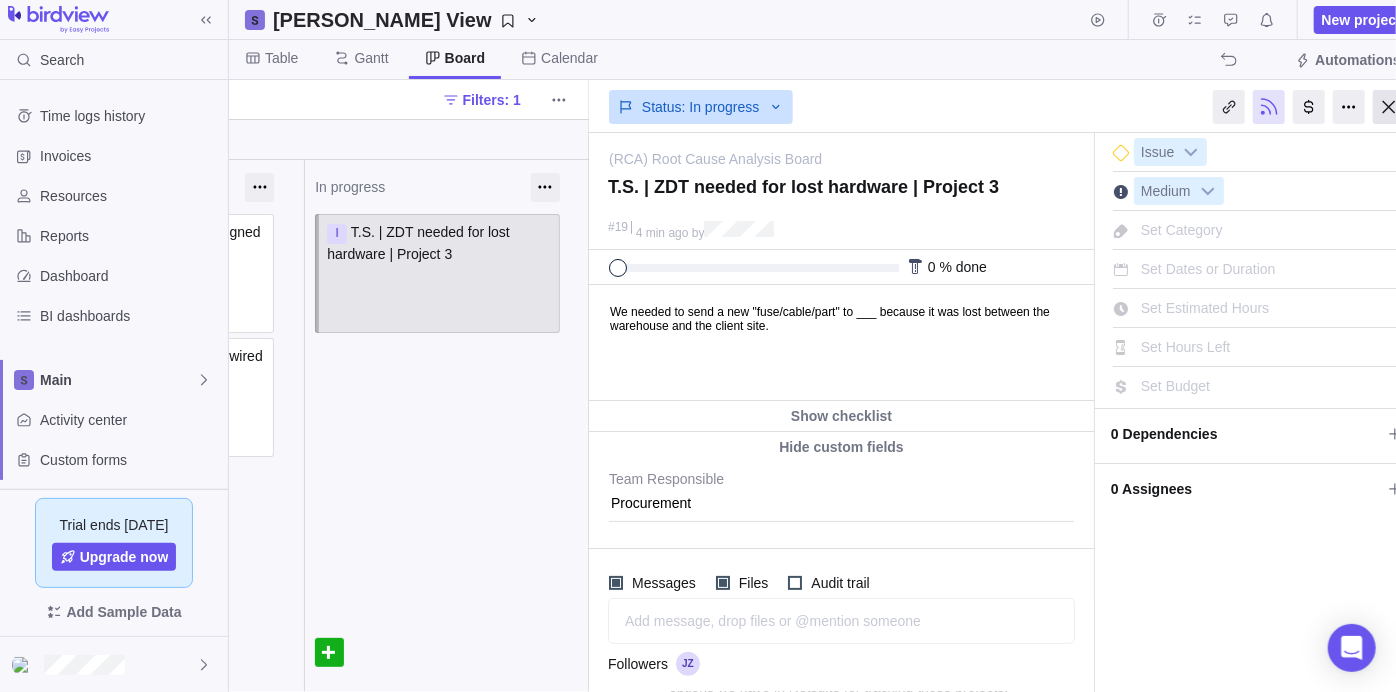 click at bounding box center (1389, 107) 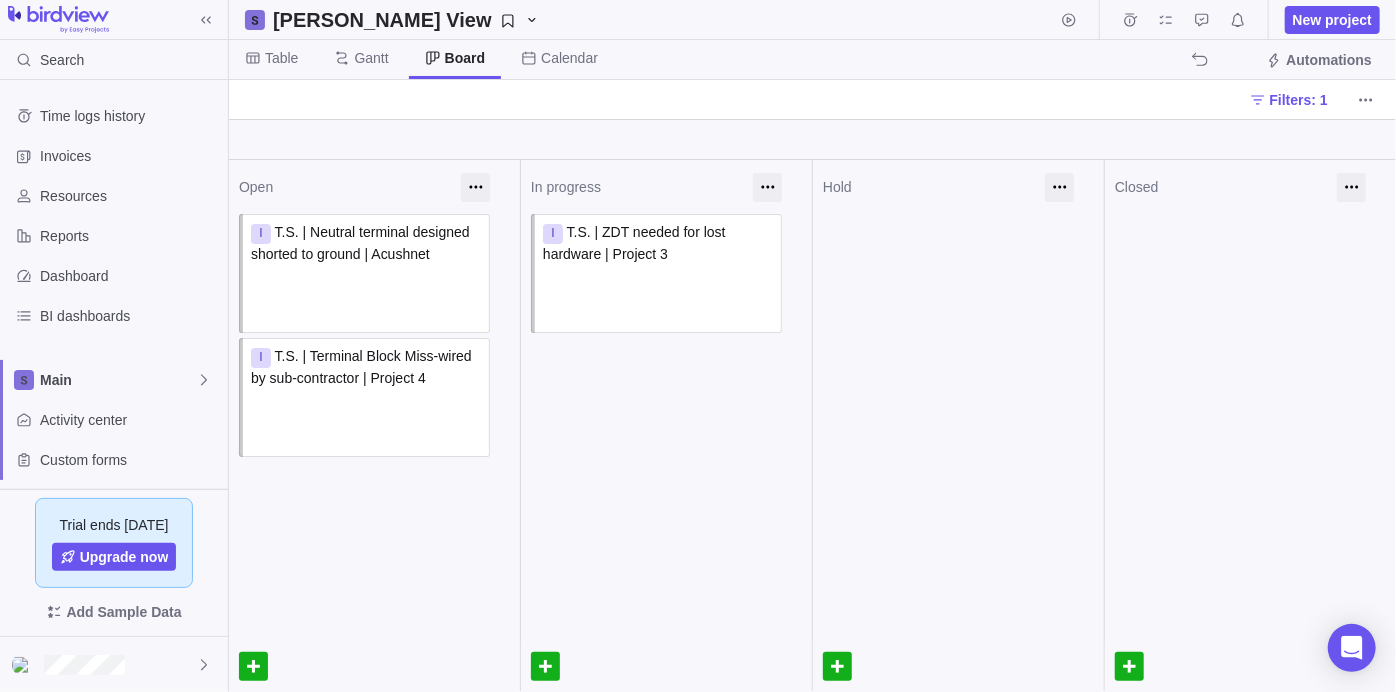 scroll, scrollTop: 0, scrollLeft: 0, axis: both 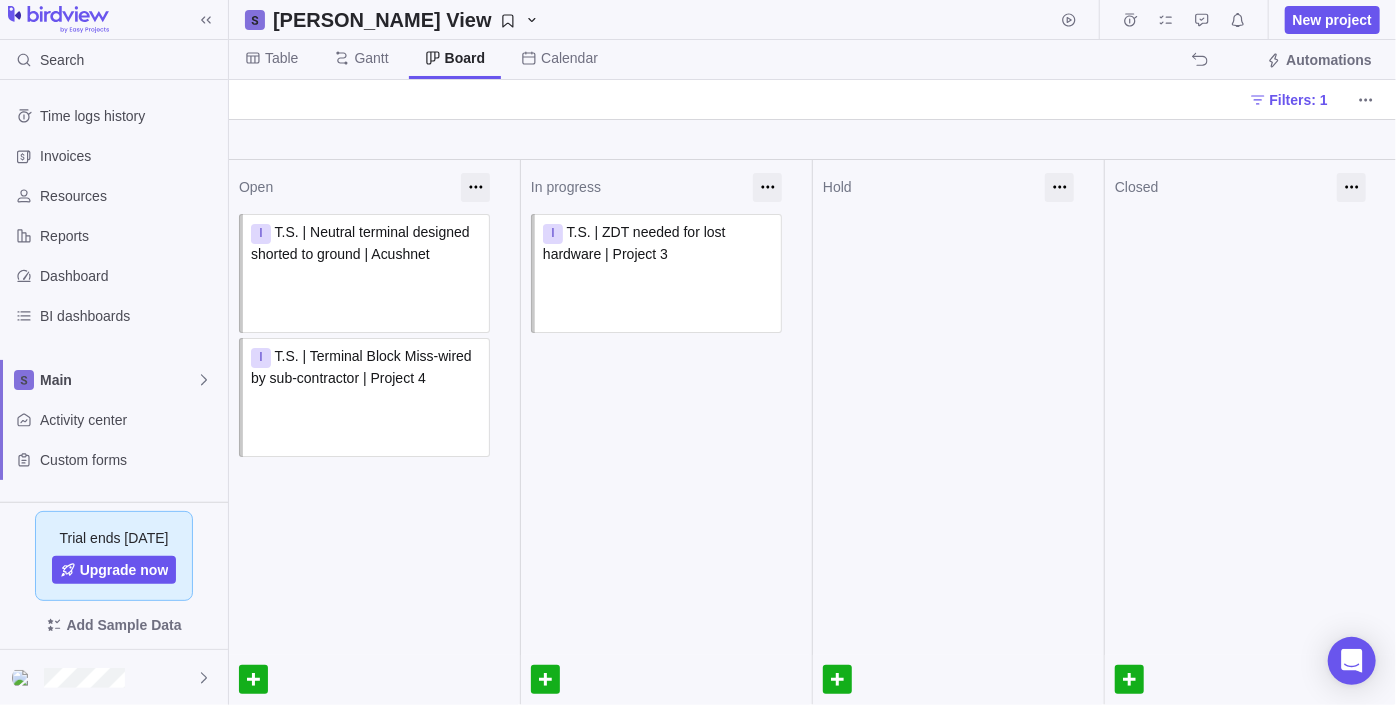 click on "In progress
I
T.S. | ZDT needed for lost hardware | Project 3
Assign to" at bounding box center (666, 432) 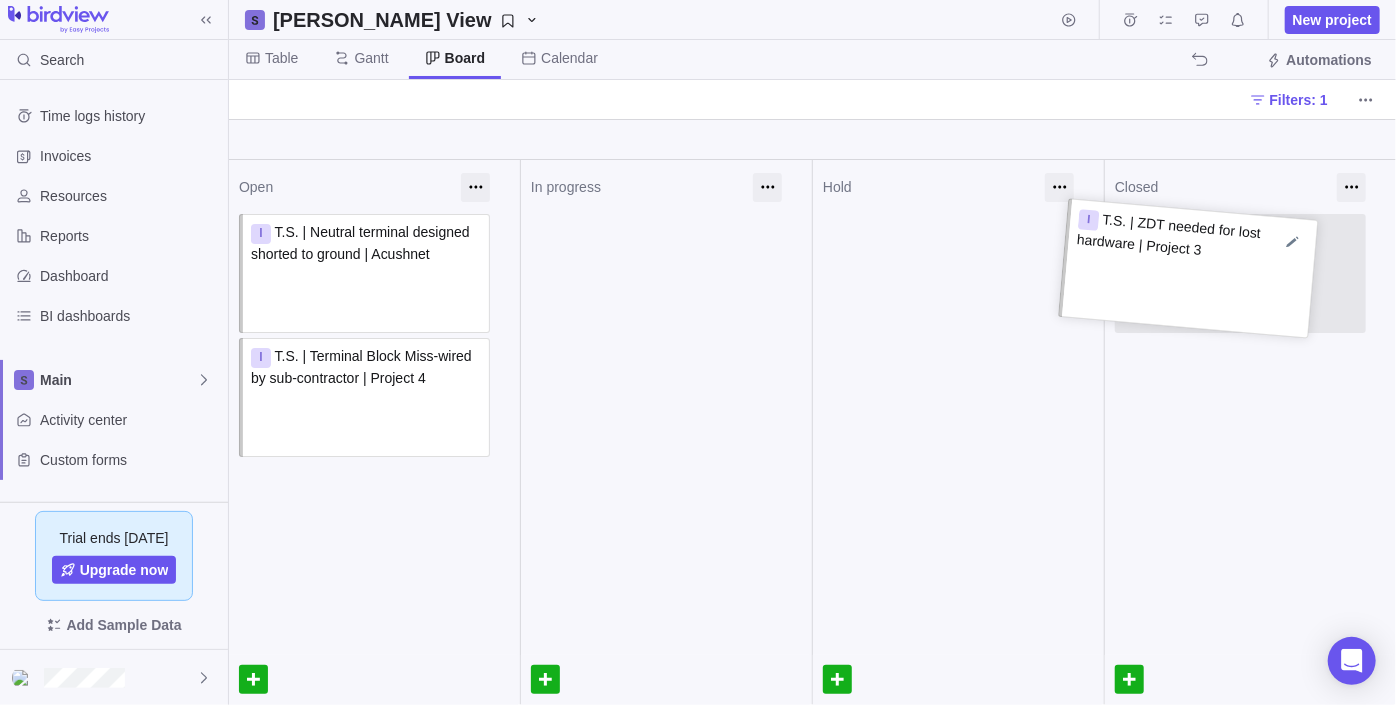 drag, startPoint x: 690, startPoint y: 268, endPoint x: 1251, endPoint y: 261, distance: 561.04364 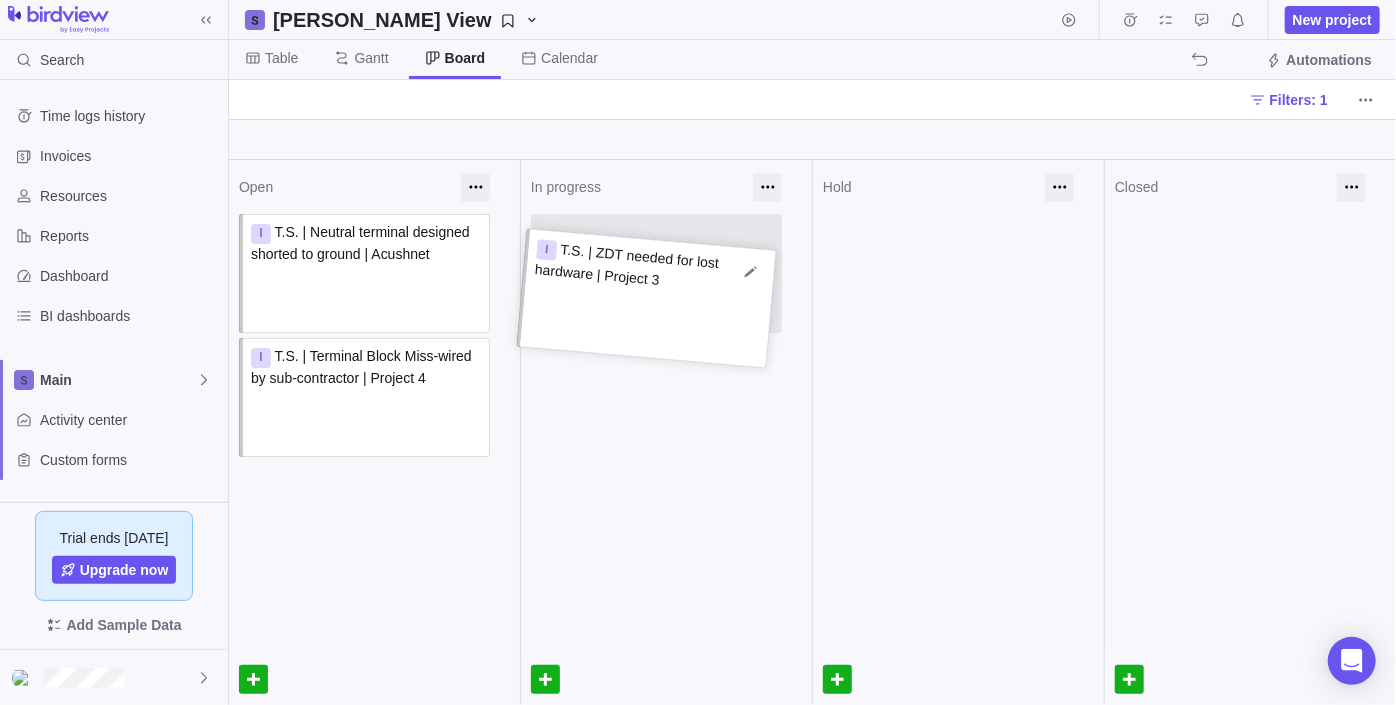 drag, startPoint x: 1226, startPoint y: 254, endPoint x: 640, endPoint y: 279, distance: 586.533 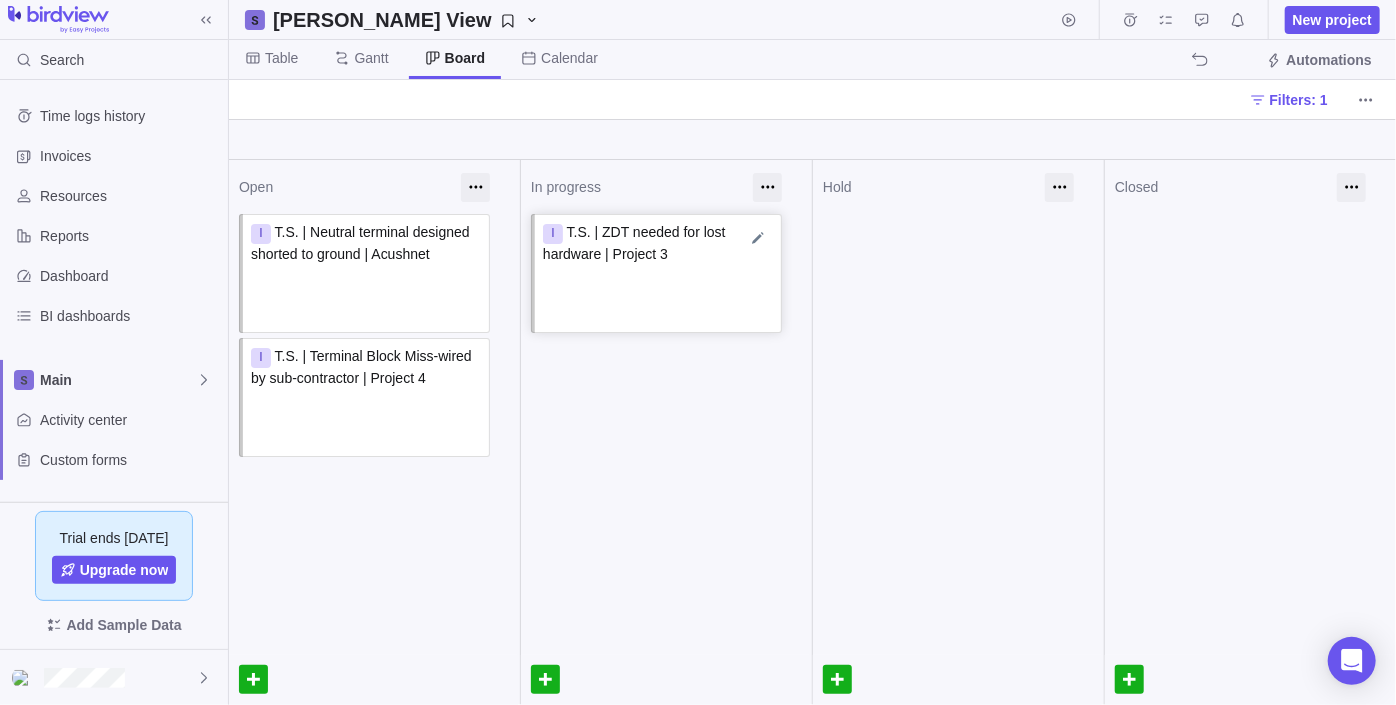 click on "I
T.S. | ZDT needed for lost hardware | Project 3" at bounding box center (658, 252) 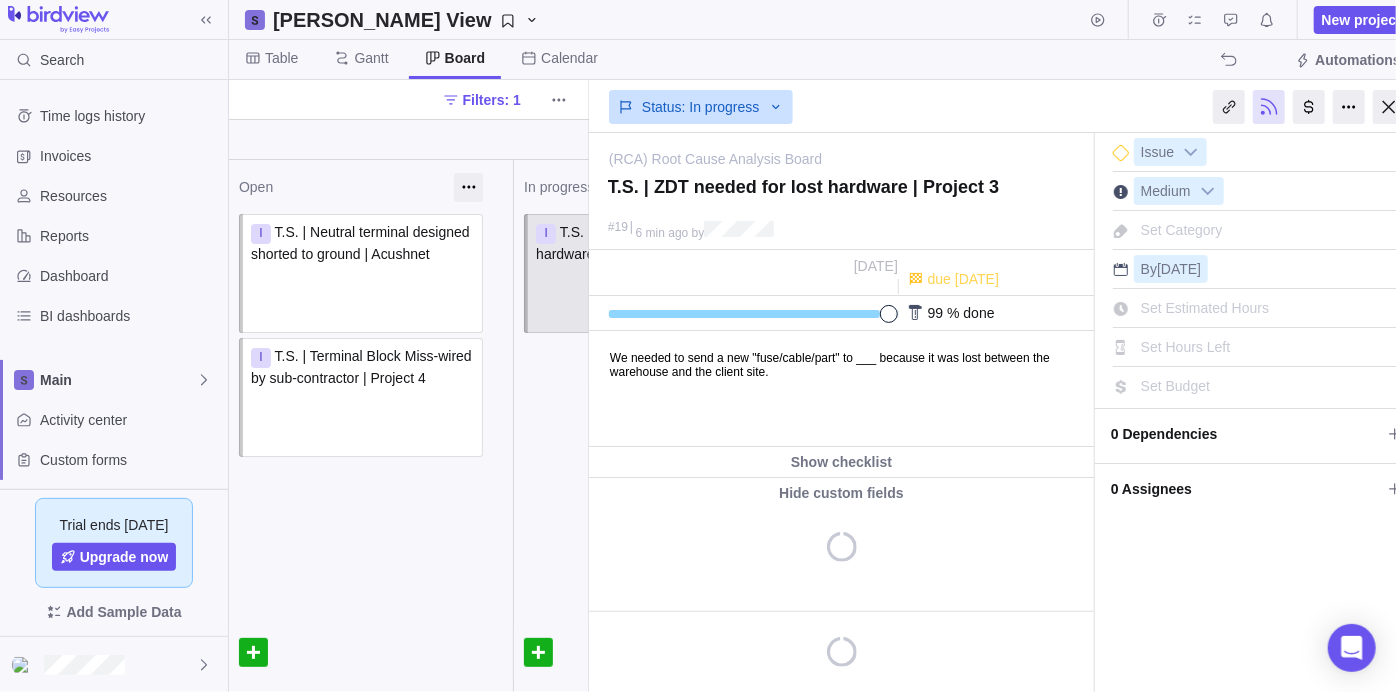 scroll, scrollTop: 0, scrollLeft: 10, axis: horizontal 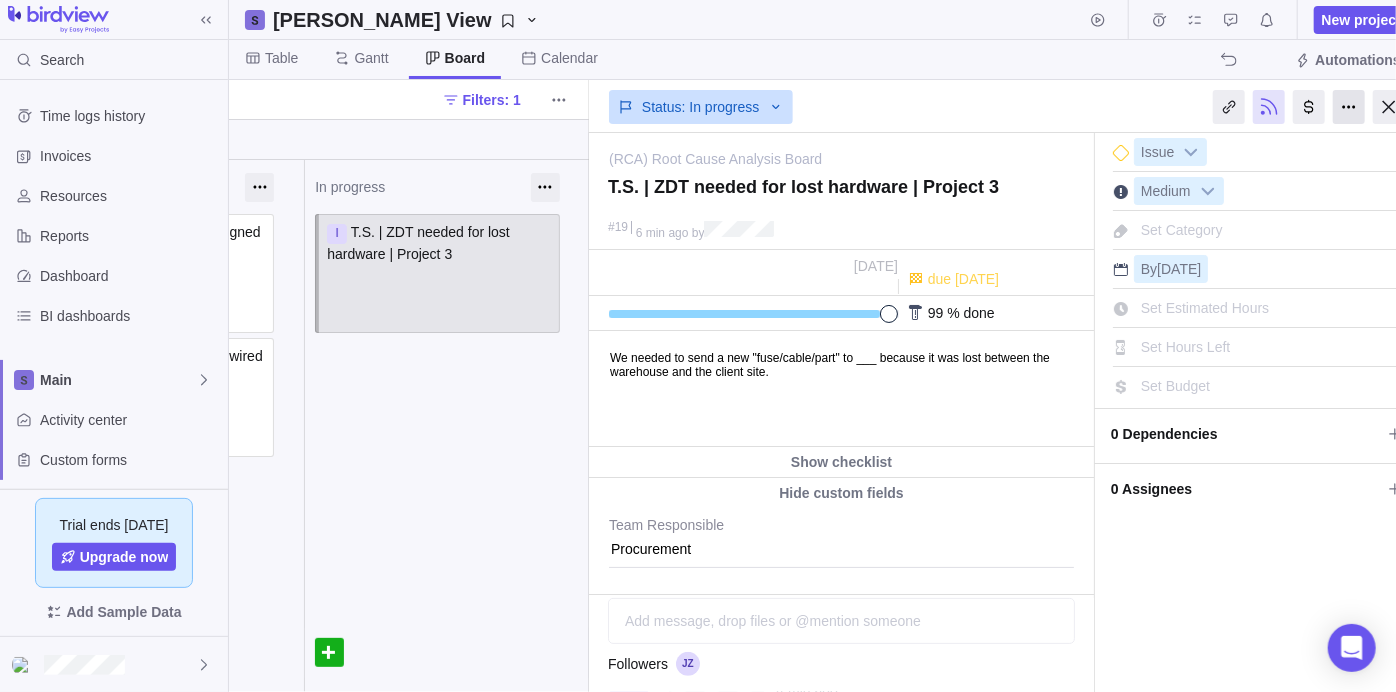 click at bounding box center (1349, 107) 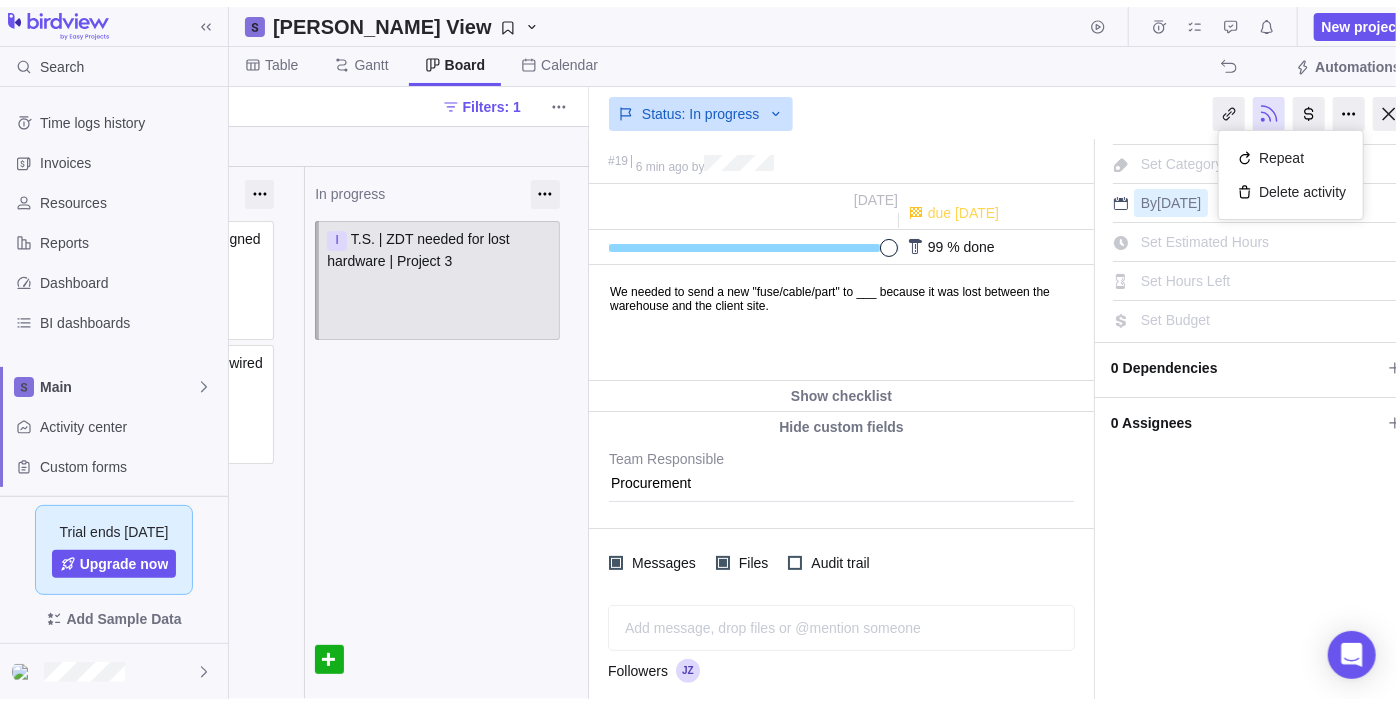 scroll, scrollTop: 0, scrollLeft: 0, axis: both 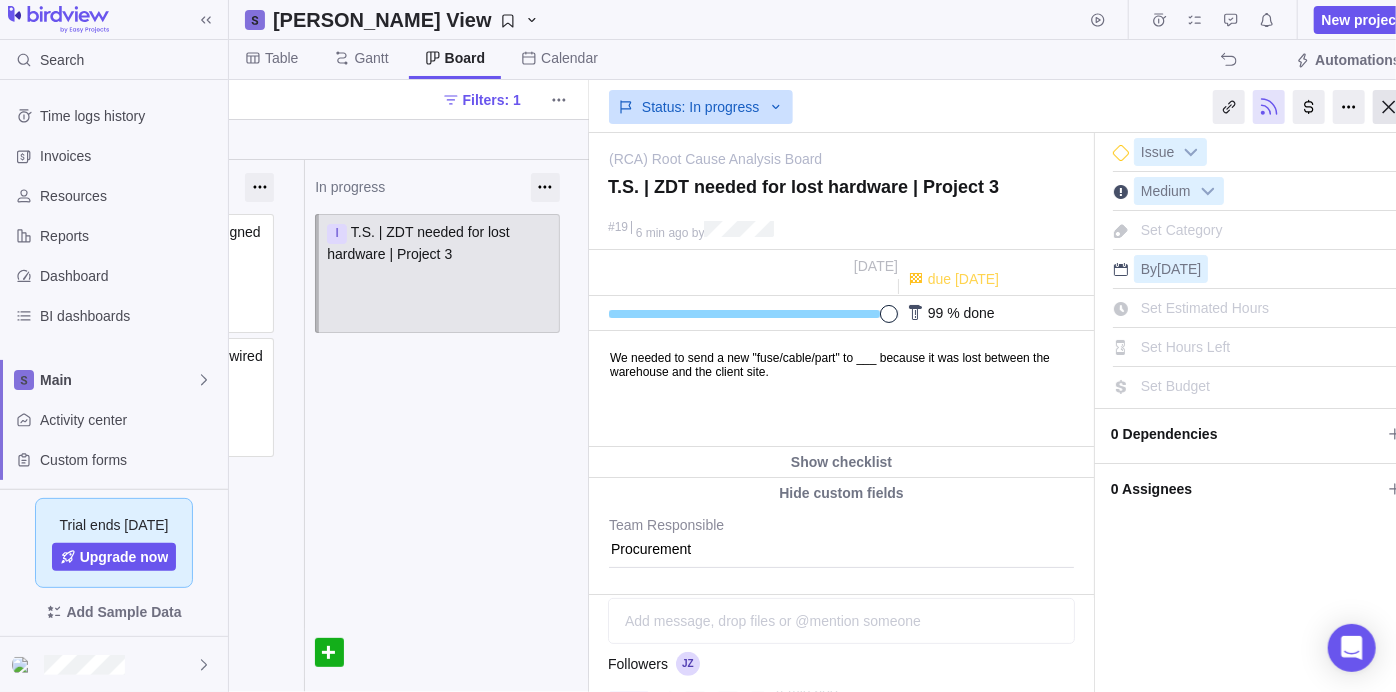 click at bounding box center (1389, 107) 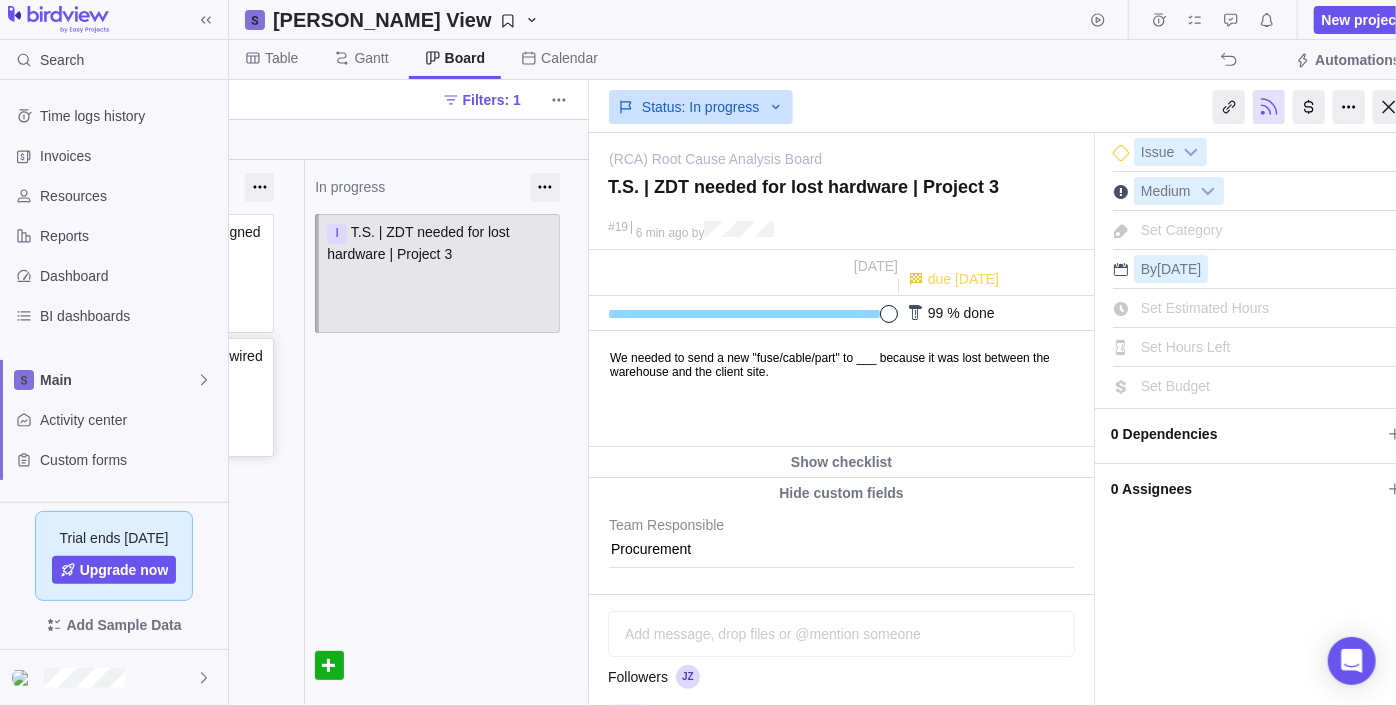 scroll, scrollTop: 0, scrollLeft: 0, axis: both 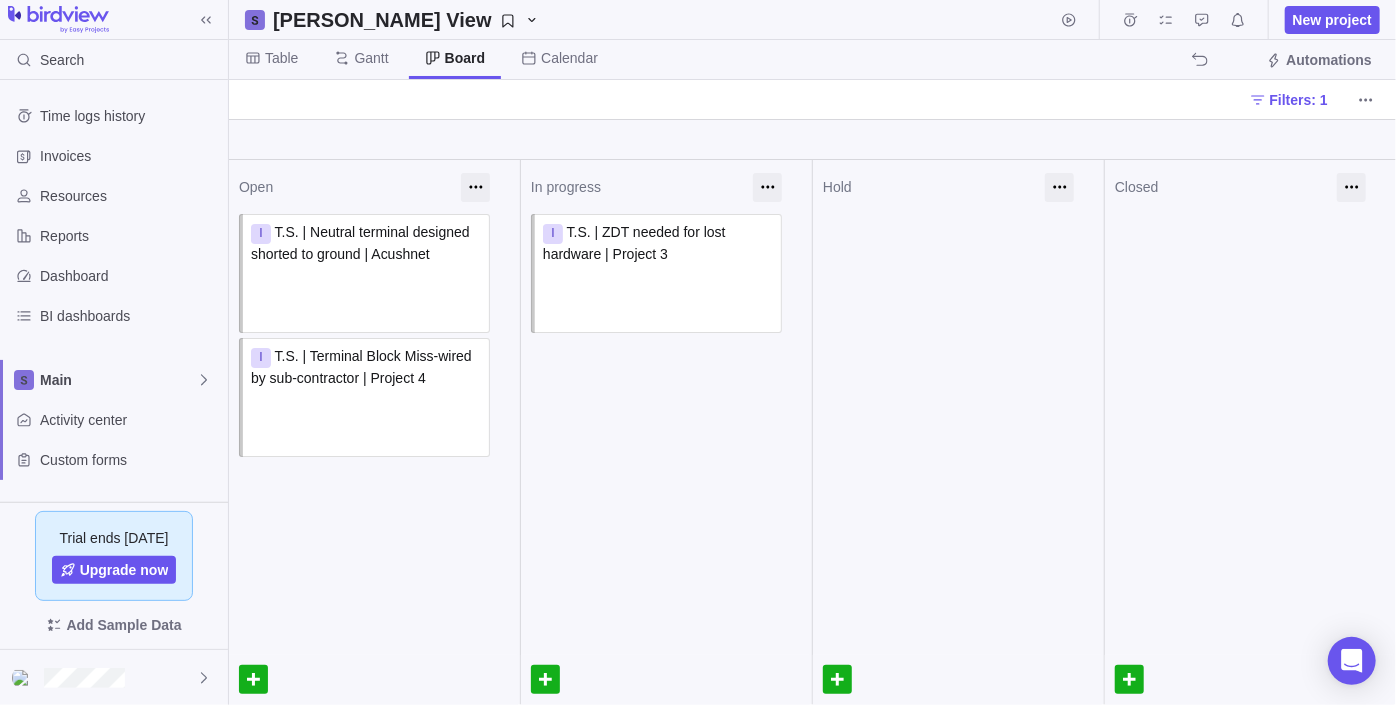 click at bounding box center (666, 393) 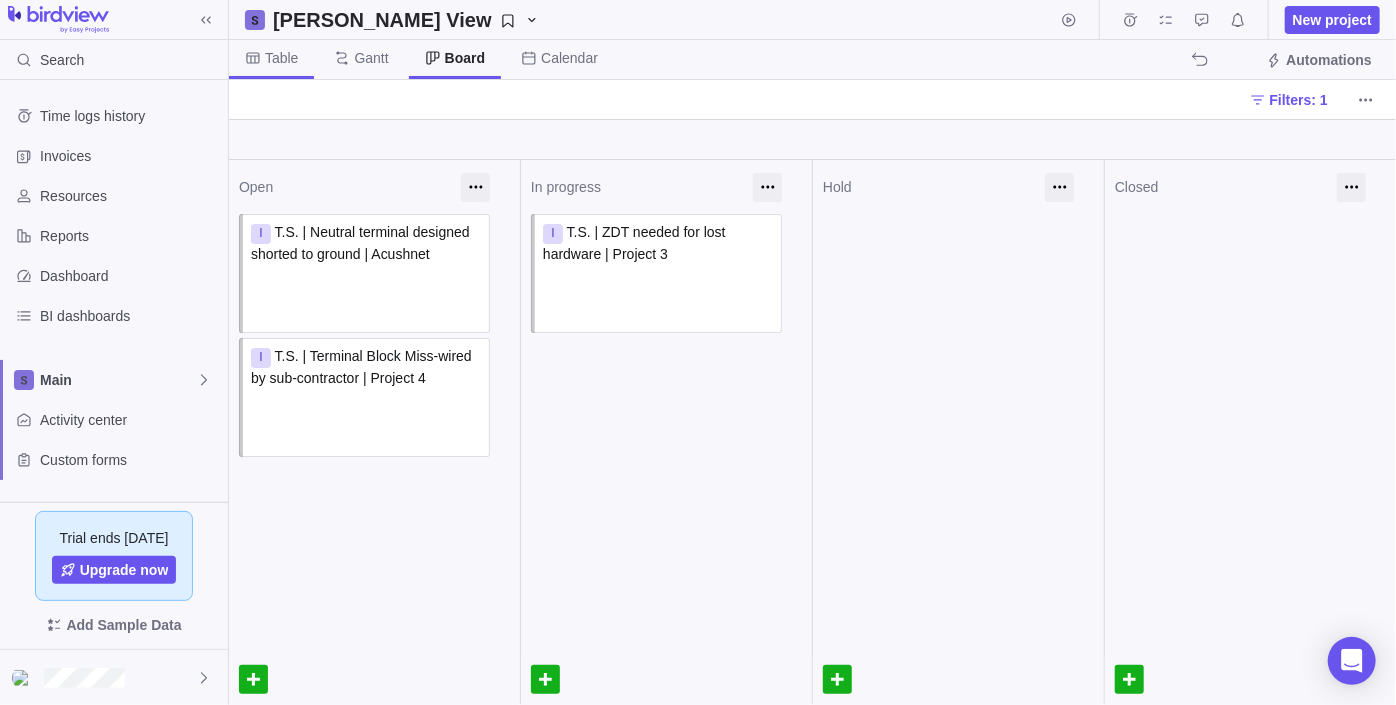 click on "Table" at bounding box center (271, 59) 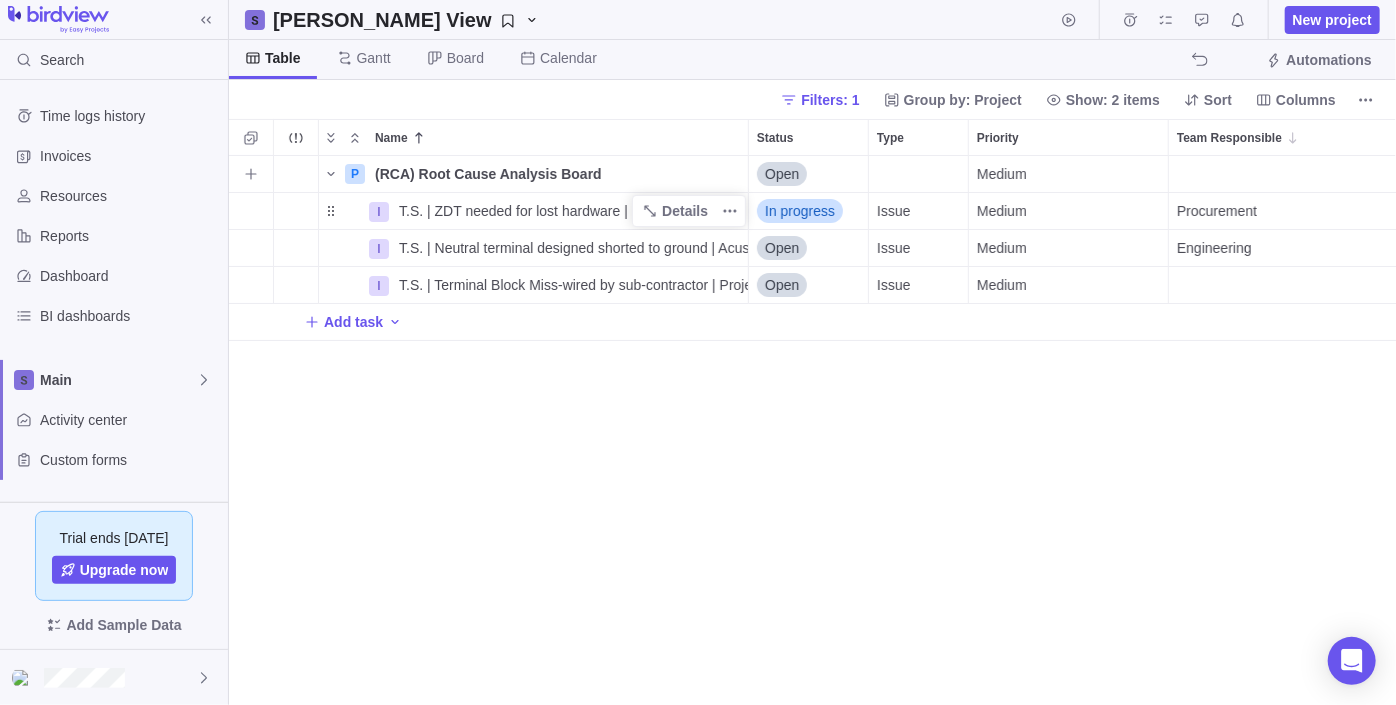 scroll, scrollTop: 15, scrollLeft: 14, axis: both 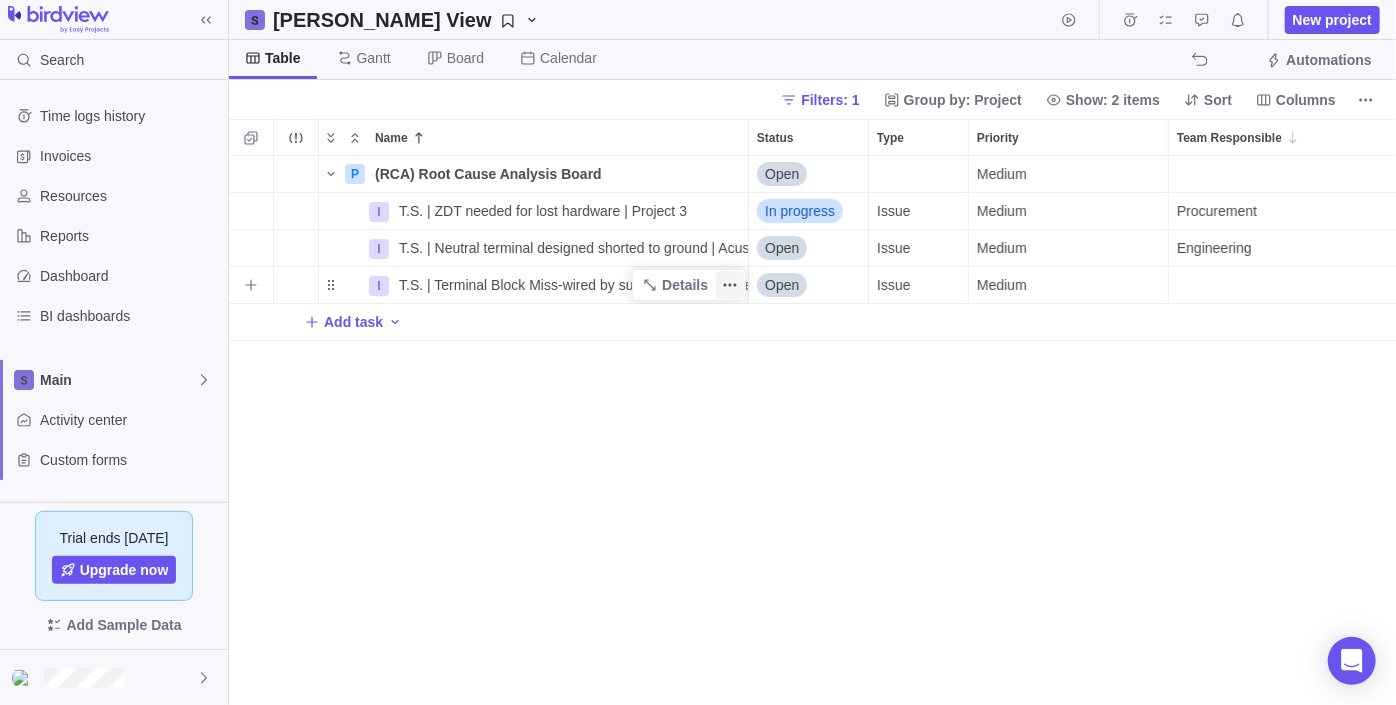 click 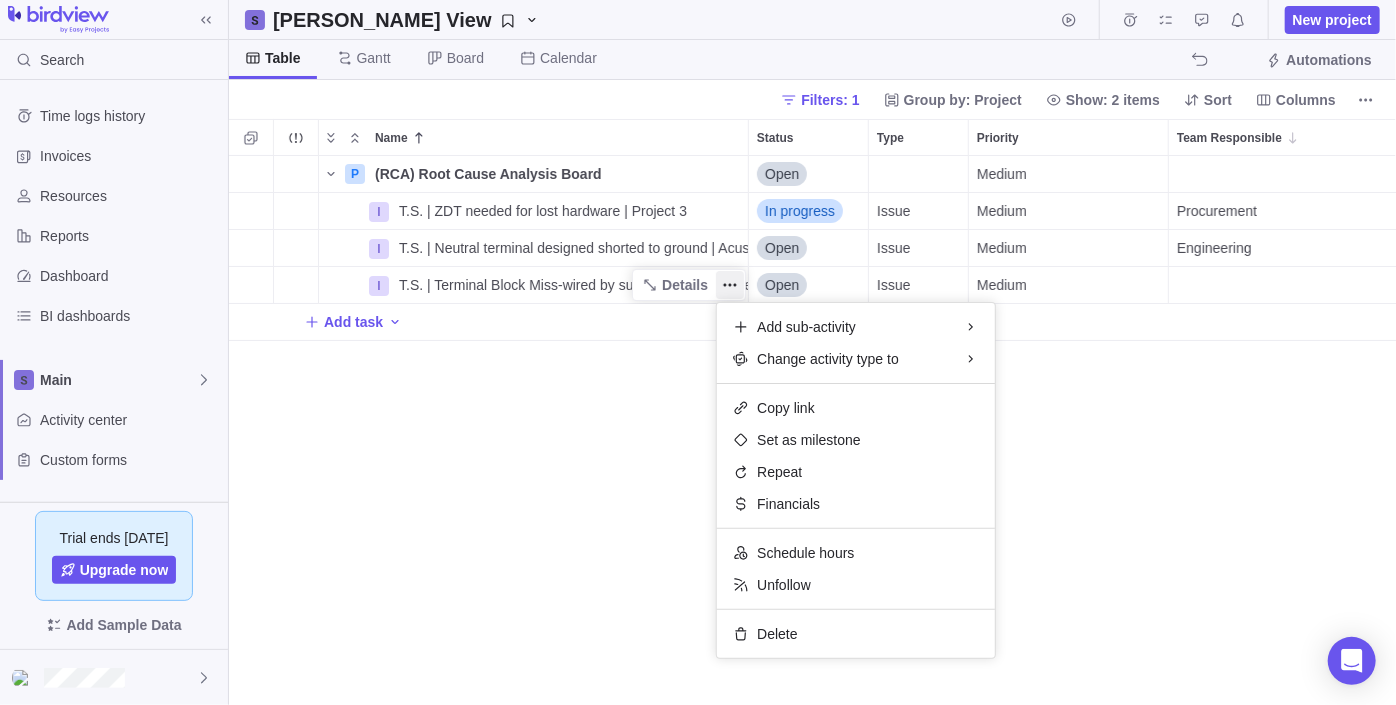 click on "P (RCA) Root Cause Analysis Board Details Open Medium 2 I T.S. | ZDT needed for lost hardware | Project 3 Details In progress Issue Medium Procurement 19 I T.S. | Neutral terminal designed shorted to ground | Acushnet Details Open Issue Medium Engineering 18 I T.S. | Terminal Block Miss-wired by sub-contractor | Project 4 Details Open Issue Medium 20 Add task" at bounding box center (813, 431) 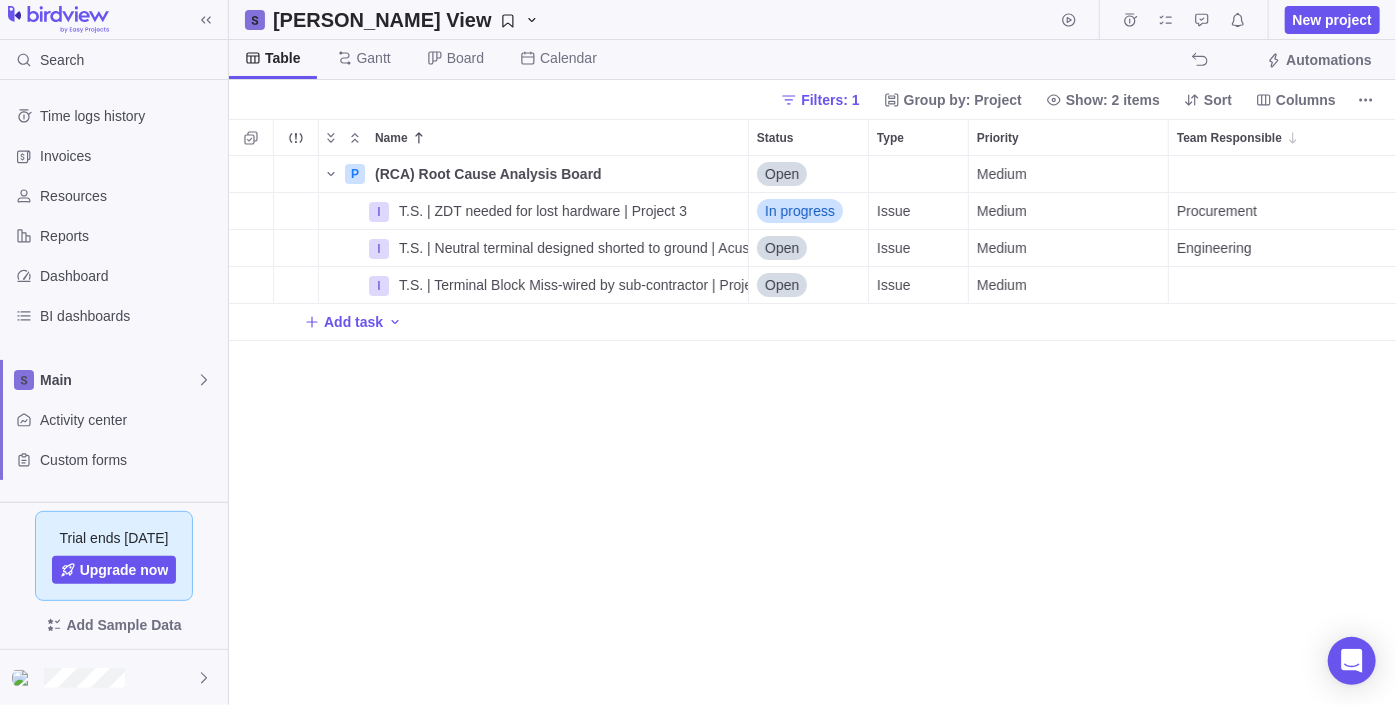click on "P (RCA) Root Cause Analysis Board Details Open Medium 2 I T.S. | ZDT needed for lost hardware | Project 3 Details In progress Issue Medium Procurement 19 I T.S. | Neutral terminal designed shorted to ground | Acushnet Details Open Issue Medium Engineering 18 I T.S. | Terminal Block Miss-wired by sub-contractor | Project 4 Details Open Issue Medium 20 Add task" at bounding box center (813, 431) 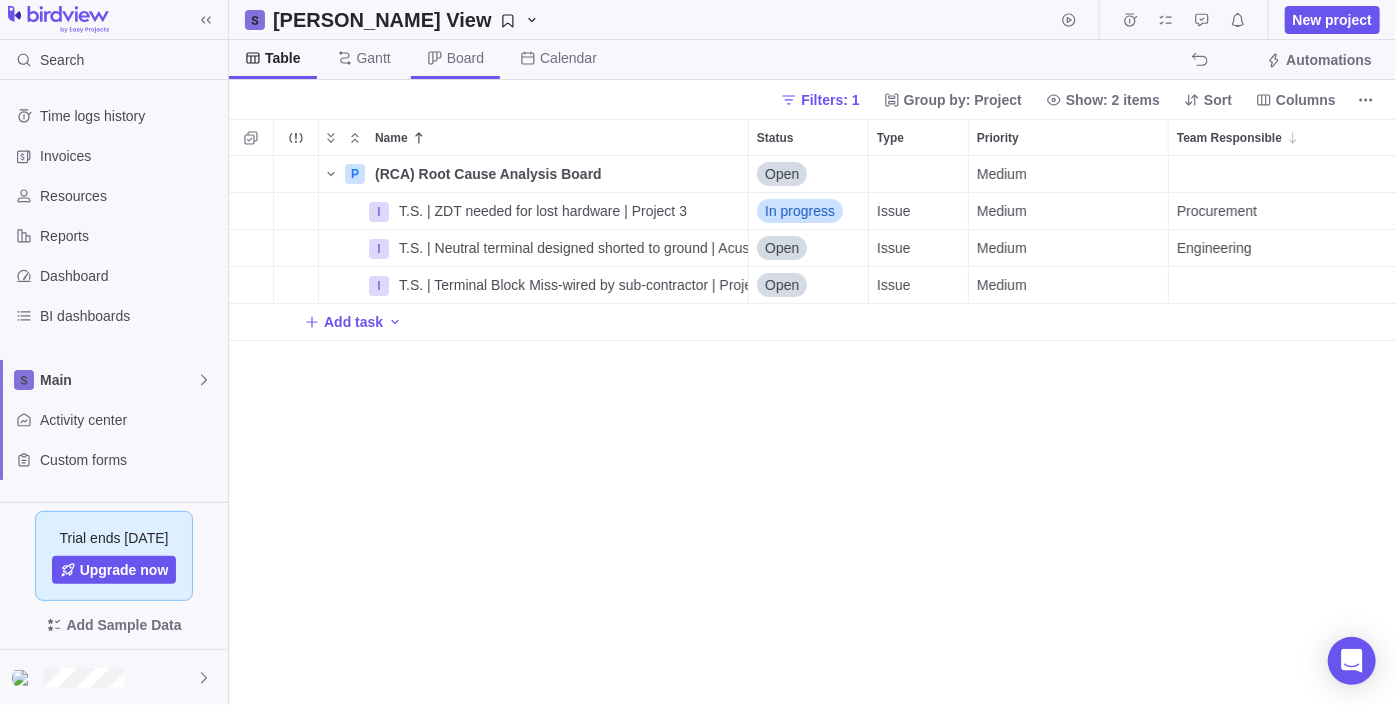 click 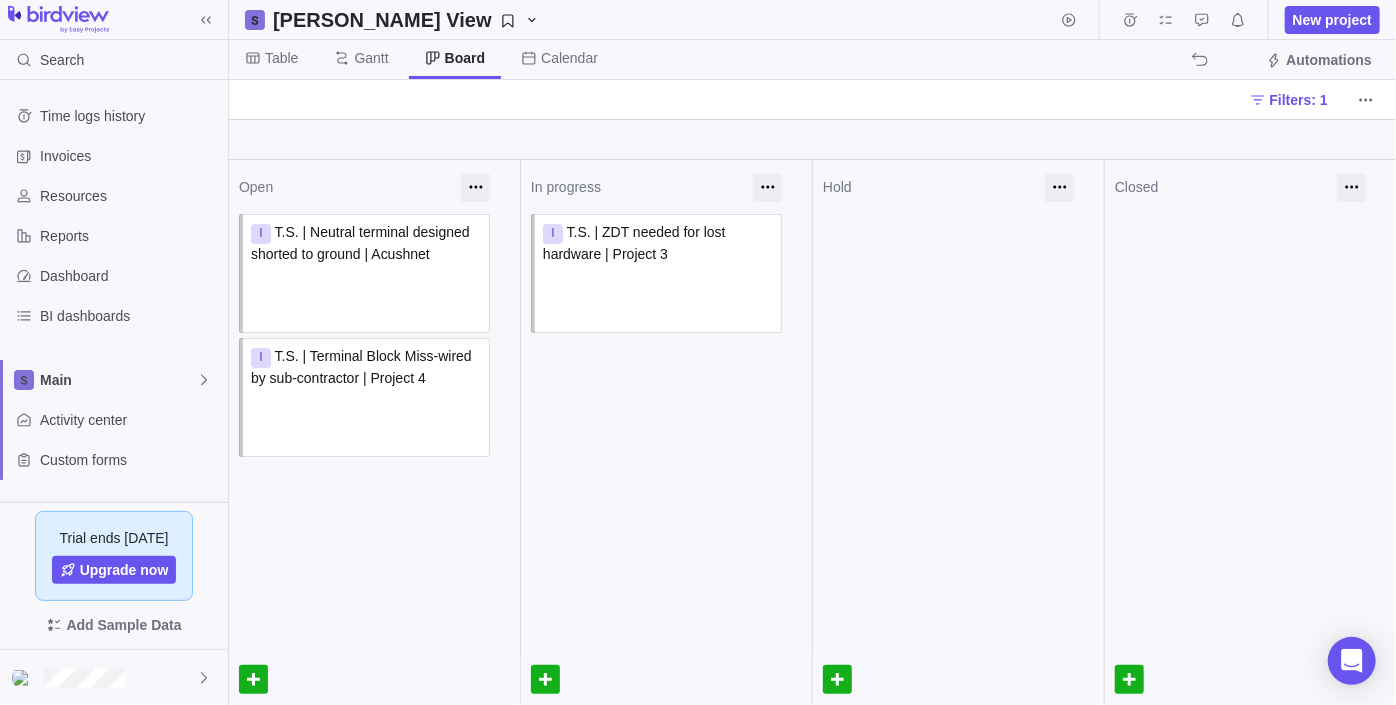 click at bounding box center (666, 393) 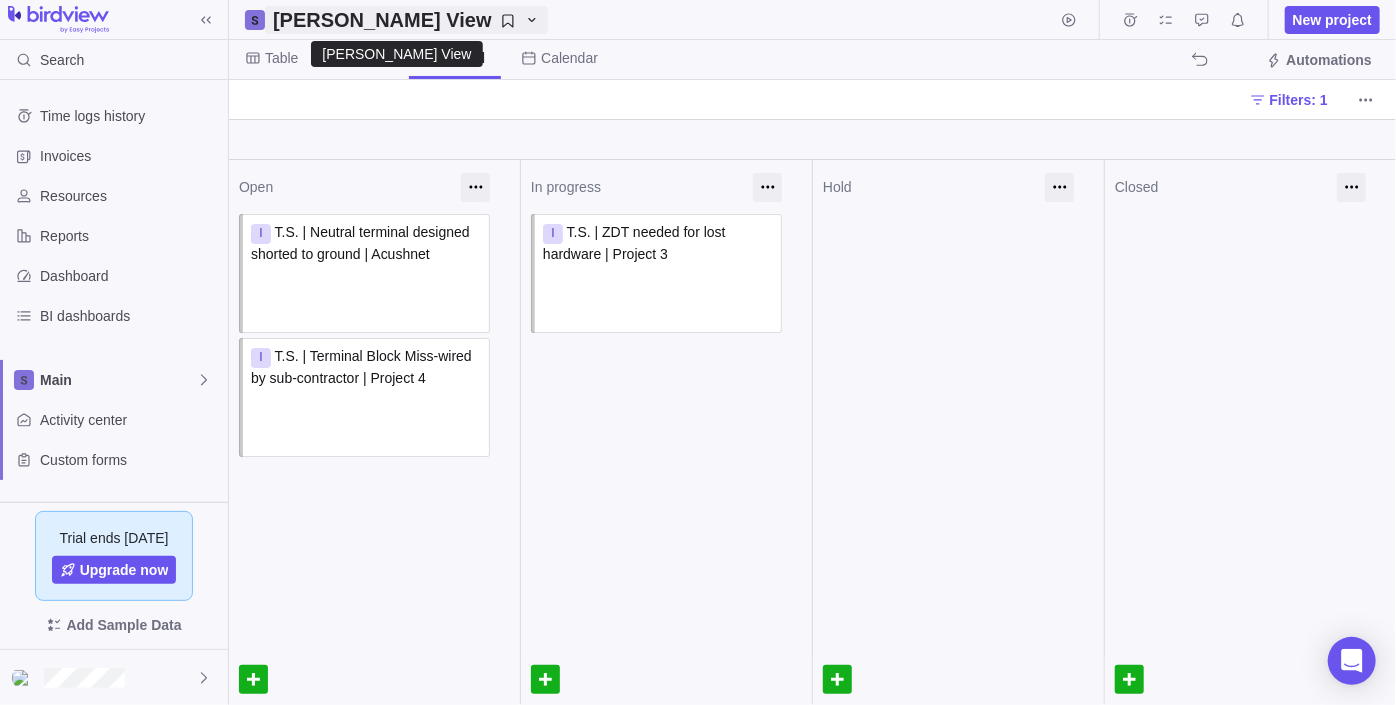 click on "[PERSON_NAME] View" at bounding box center (382, 20) 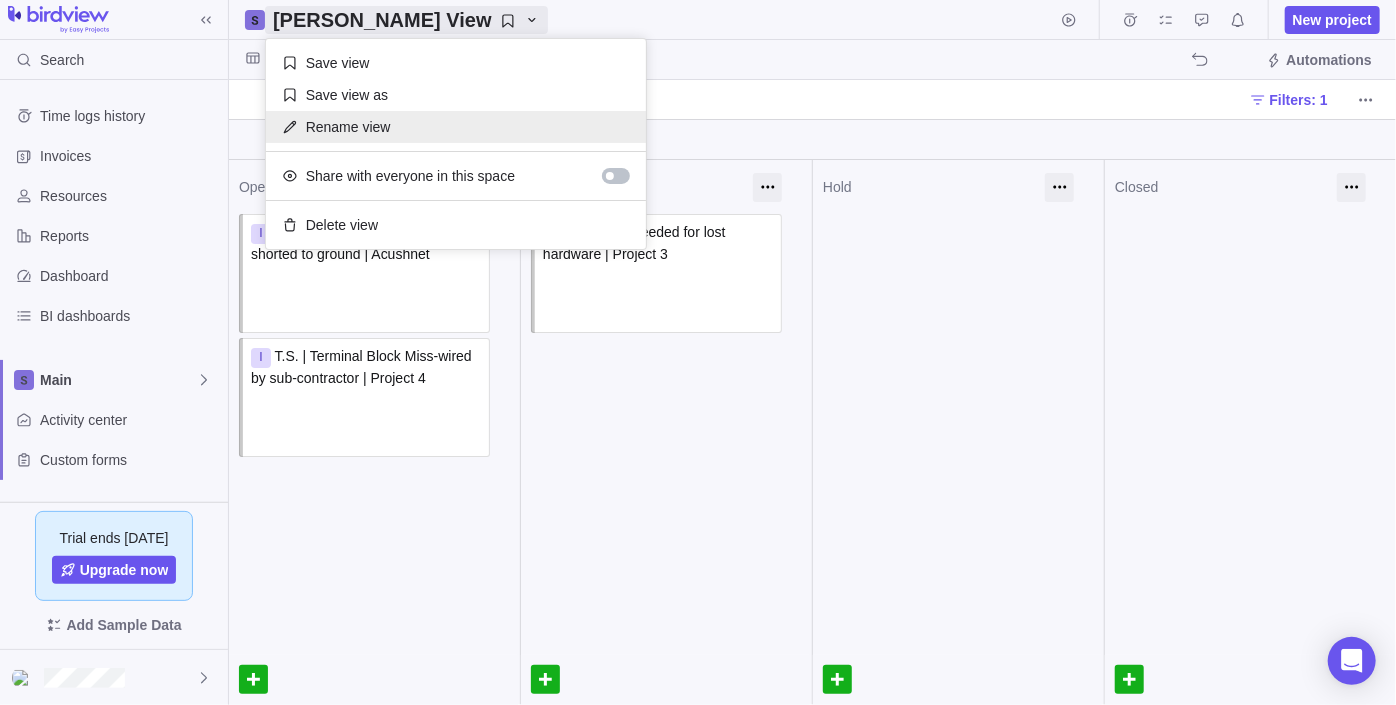 click on "Rename view" at bounding box center (456, 127) 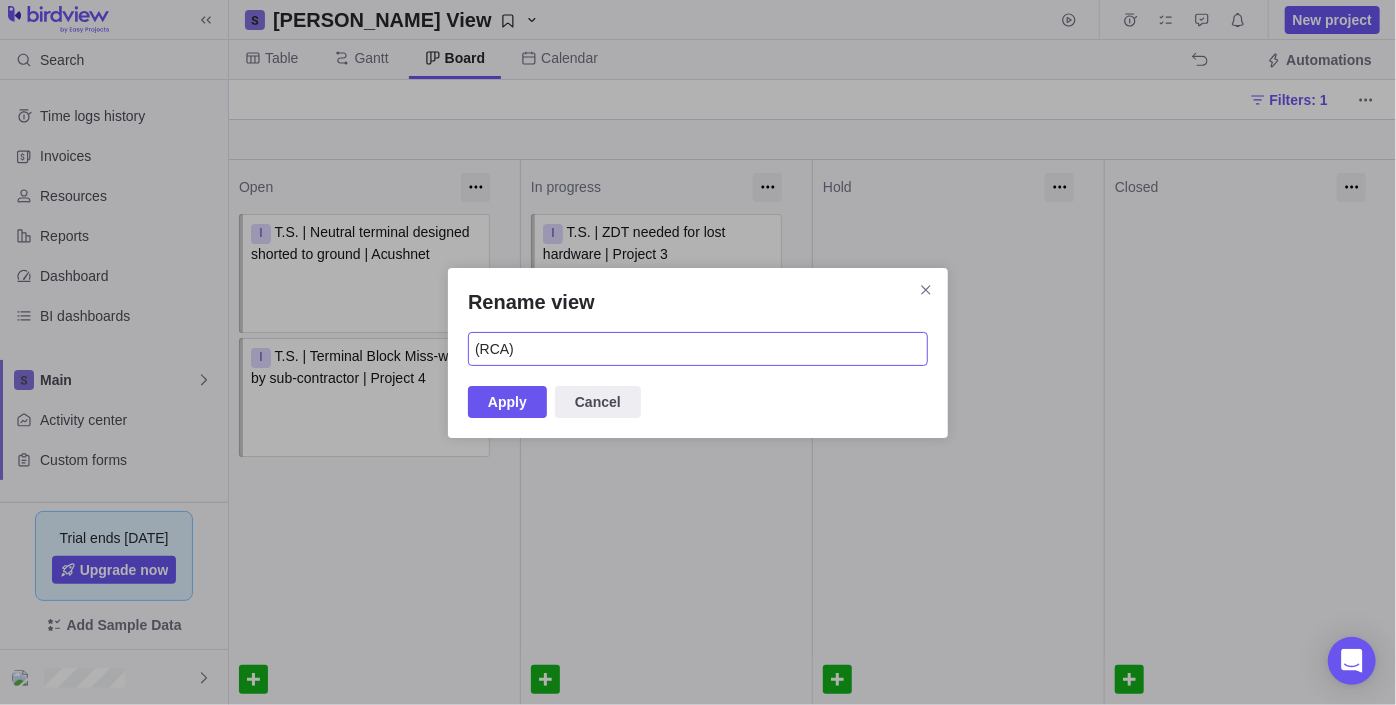 click on "(RCA)" at bounding box center [698, 349] 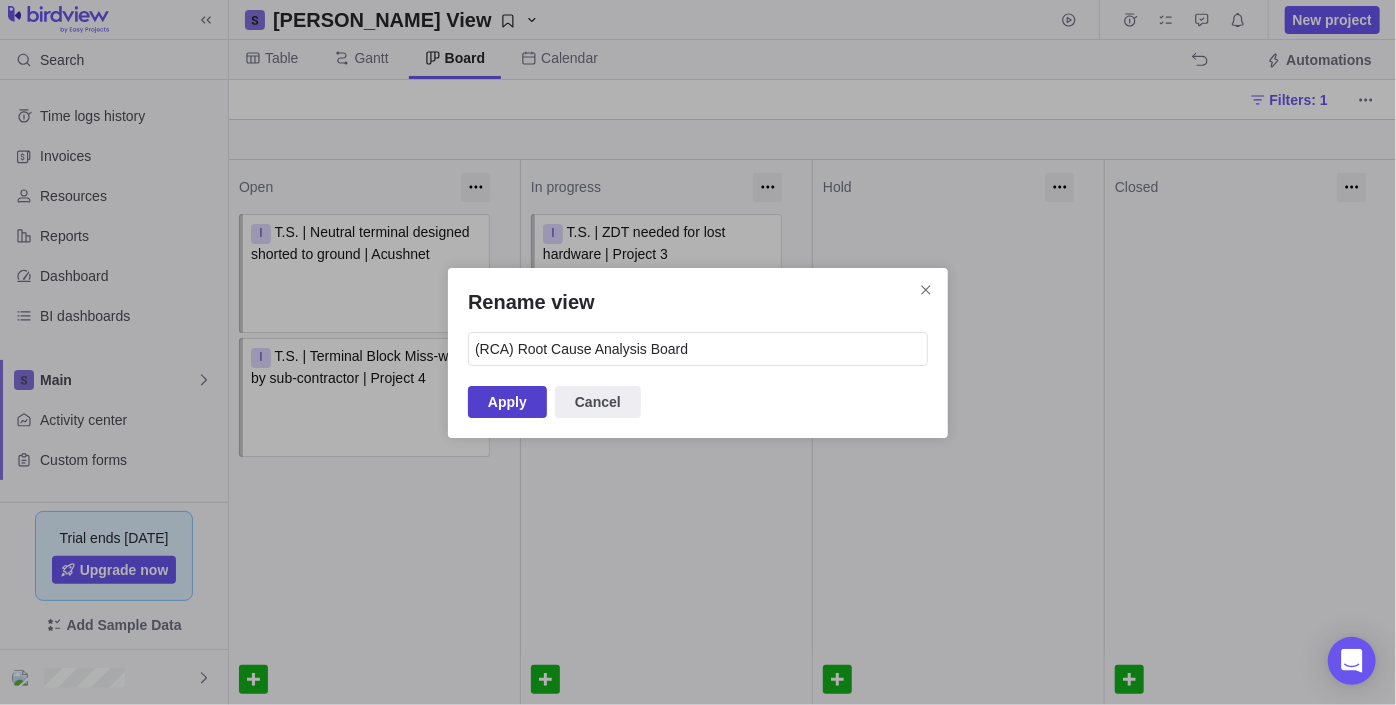 click on "Apply" at bounding box center [507, 402] 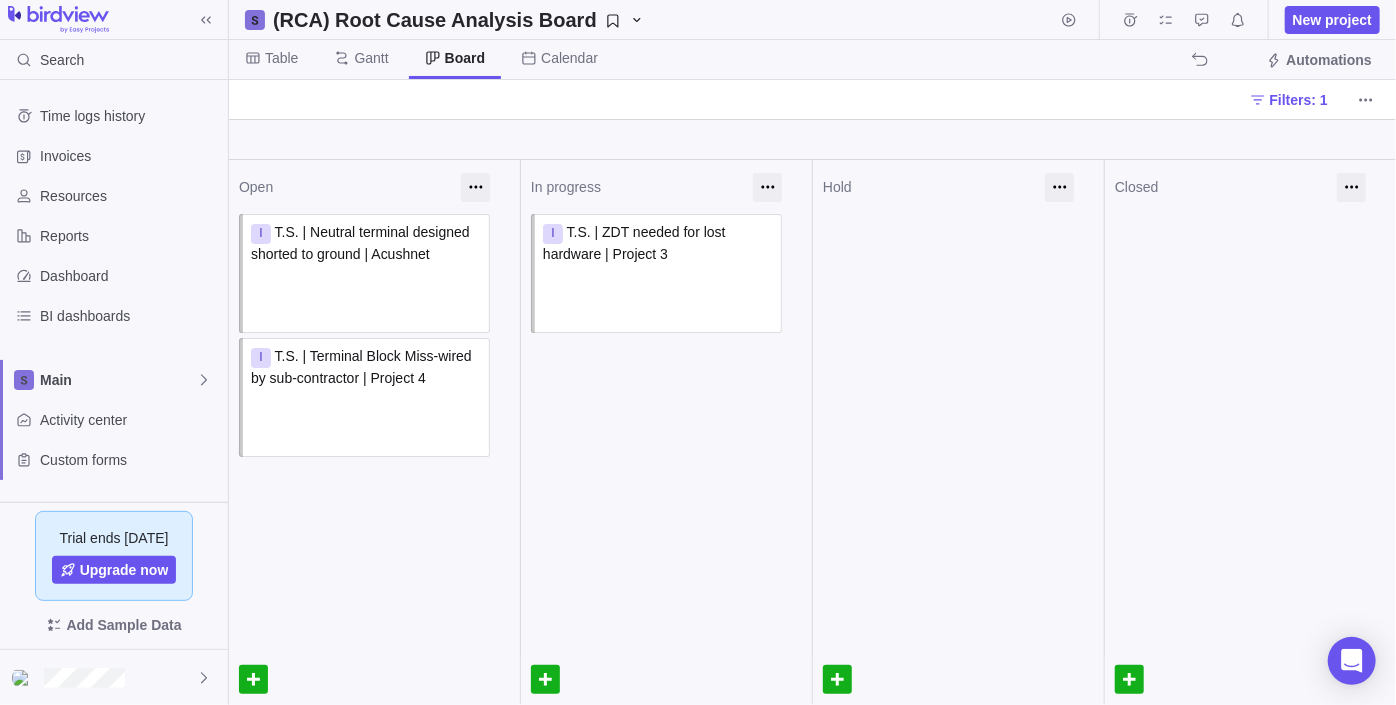 click on "In progress
I
T.S. | ZDT needed for lost hardware | Project 3
Assign to" at bounding box center [666, 432] 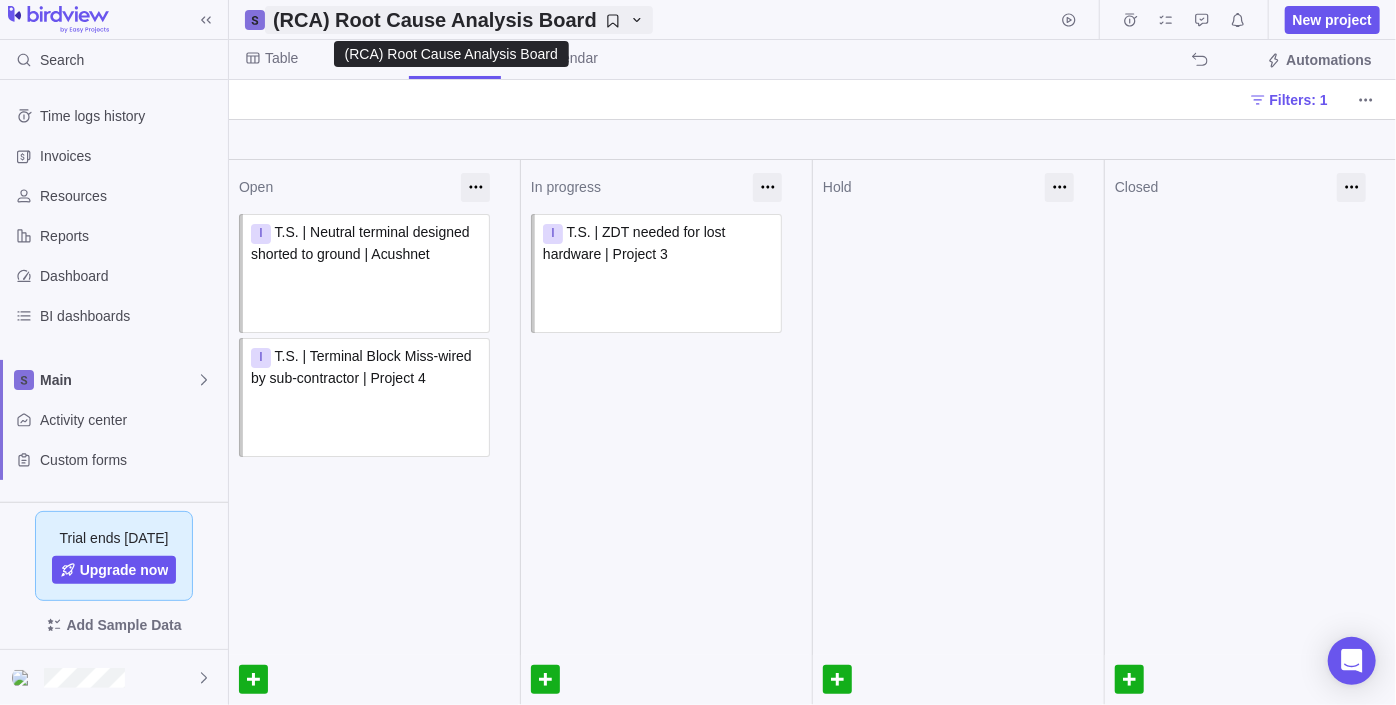click 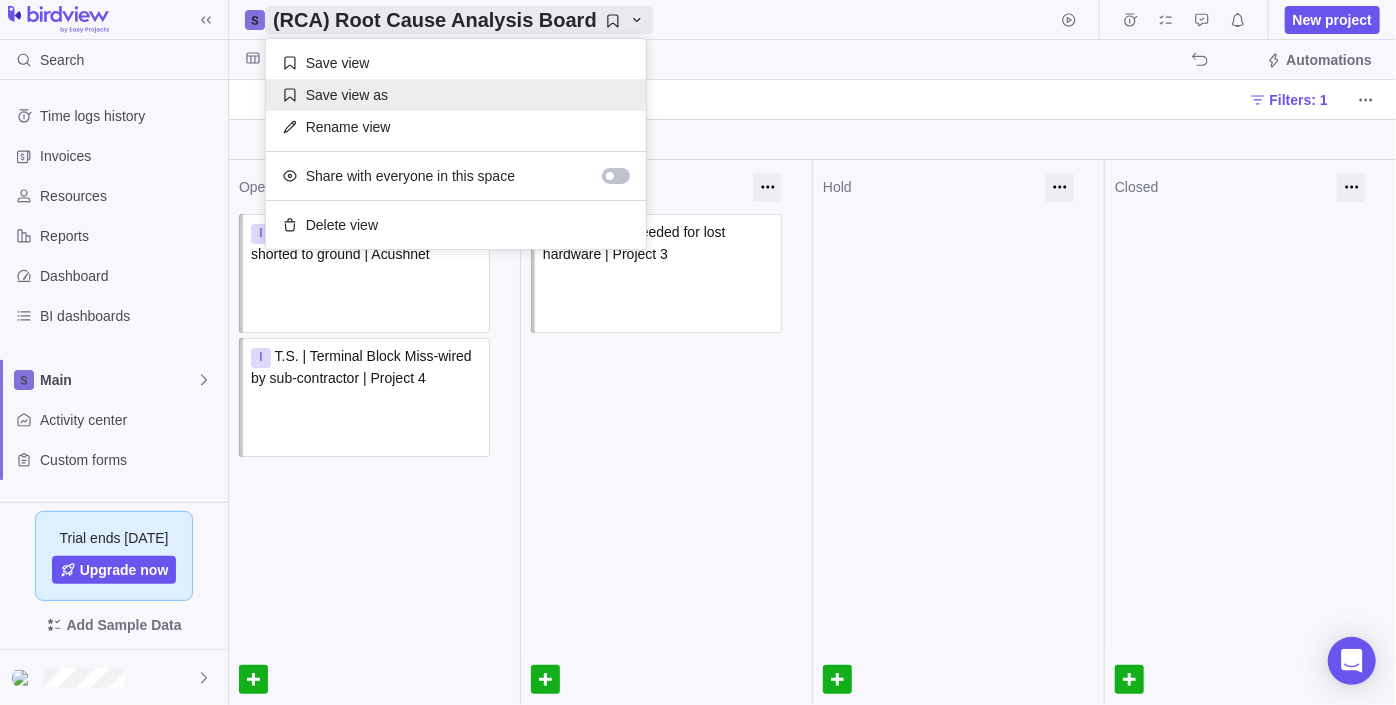 click on "Save view as" at bounding box center (456, 95) 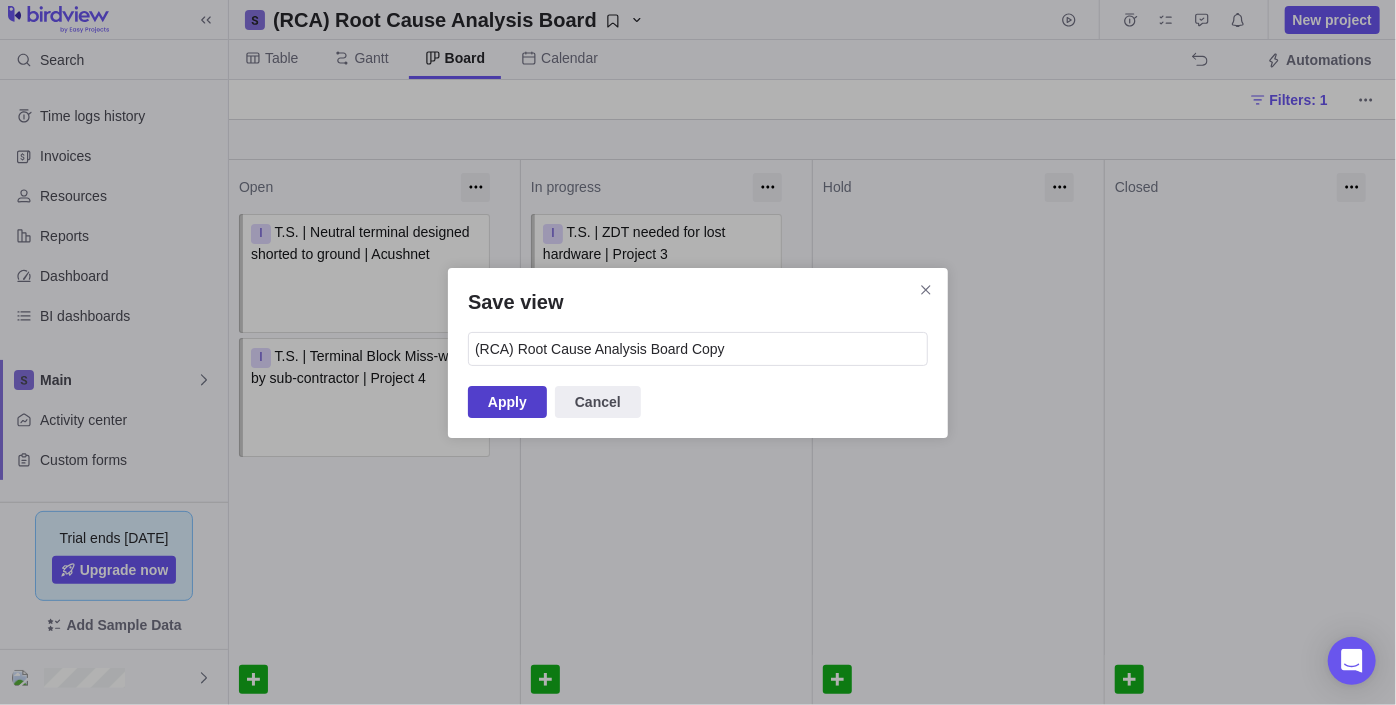 click on "Apply" at bounding box center [507, 402] 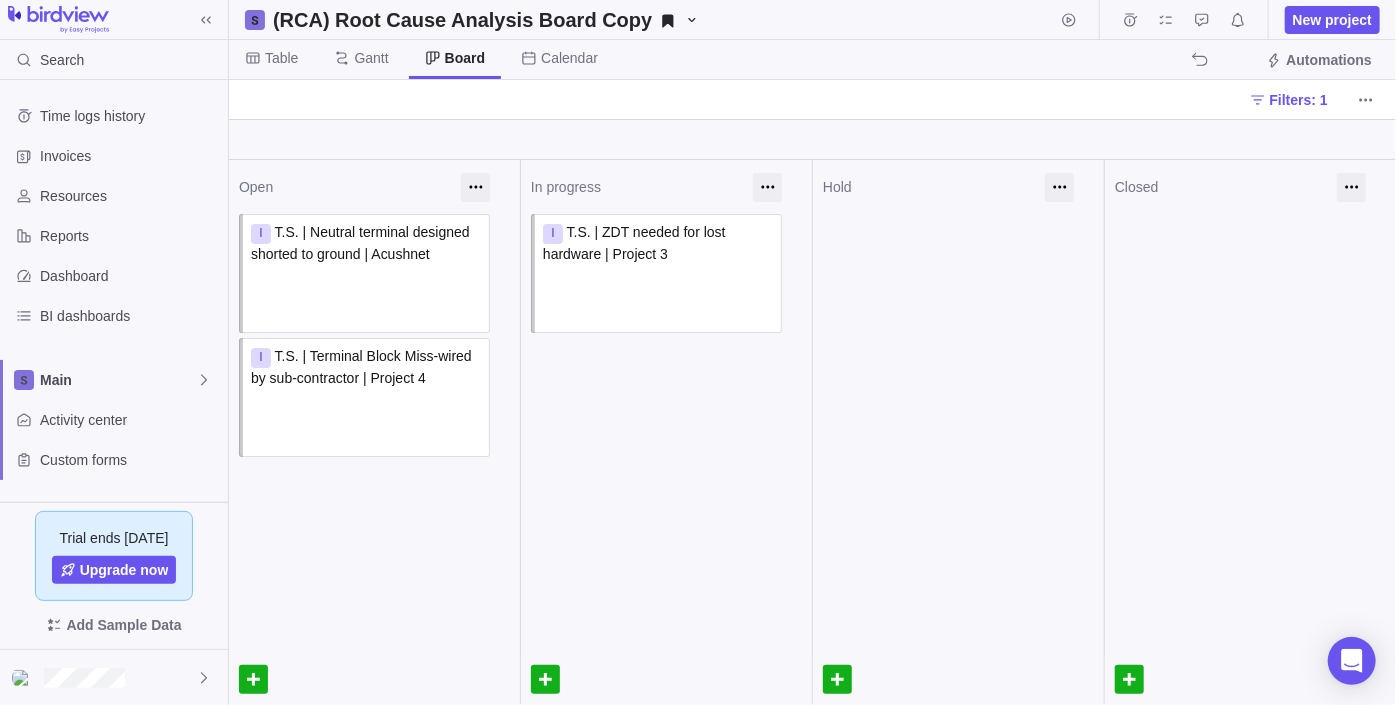 click on "In progress
I
T.S. | ZDT needed for lost hardware | Project 3
Assign to" at bounding box center (666, 432) 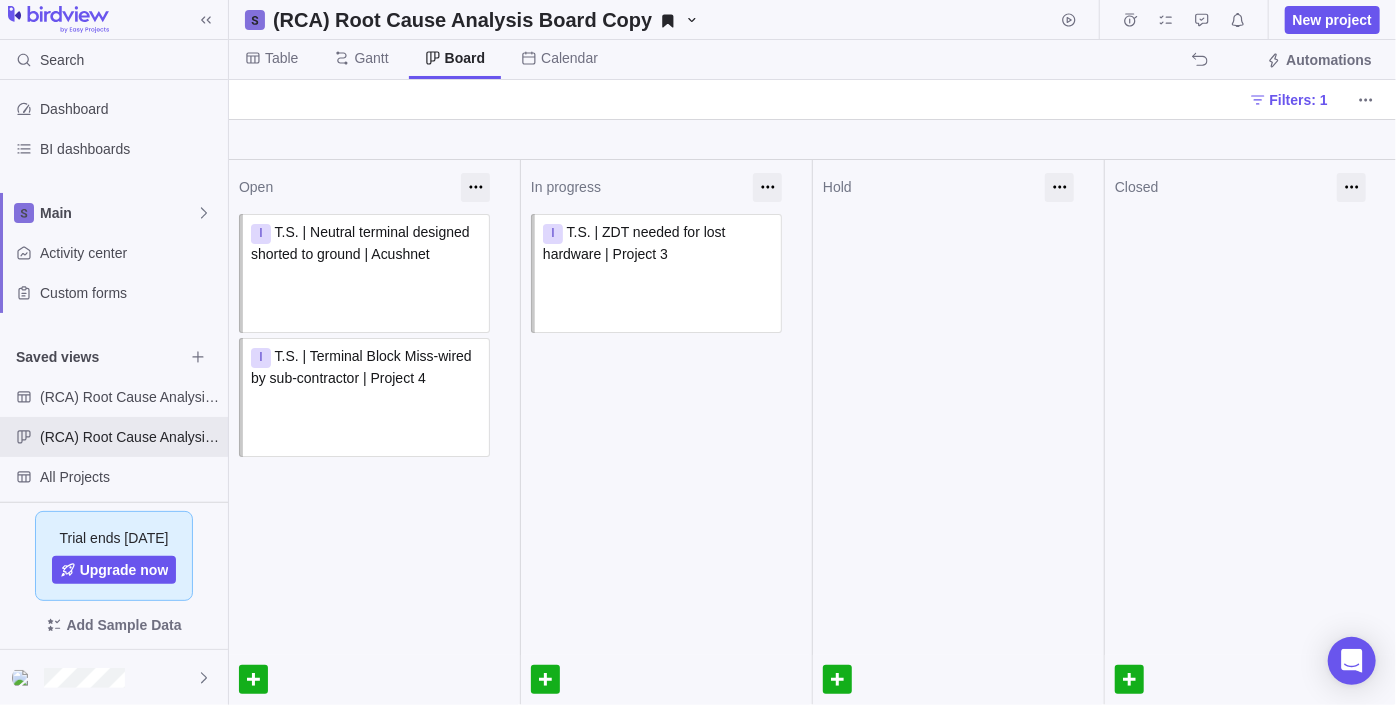 scroll, scrollTop: 296, scrollLeft: 0, axis: vertical 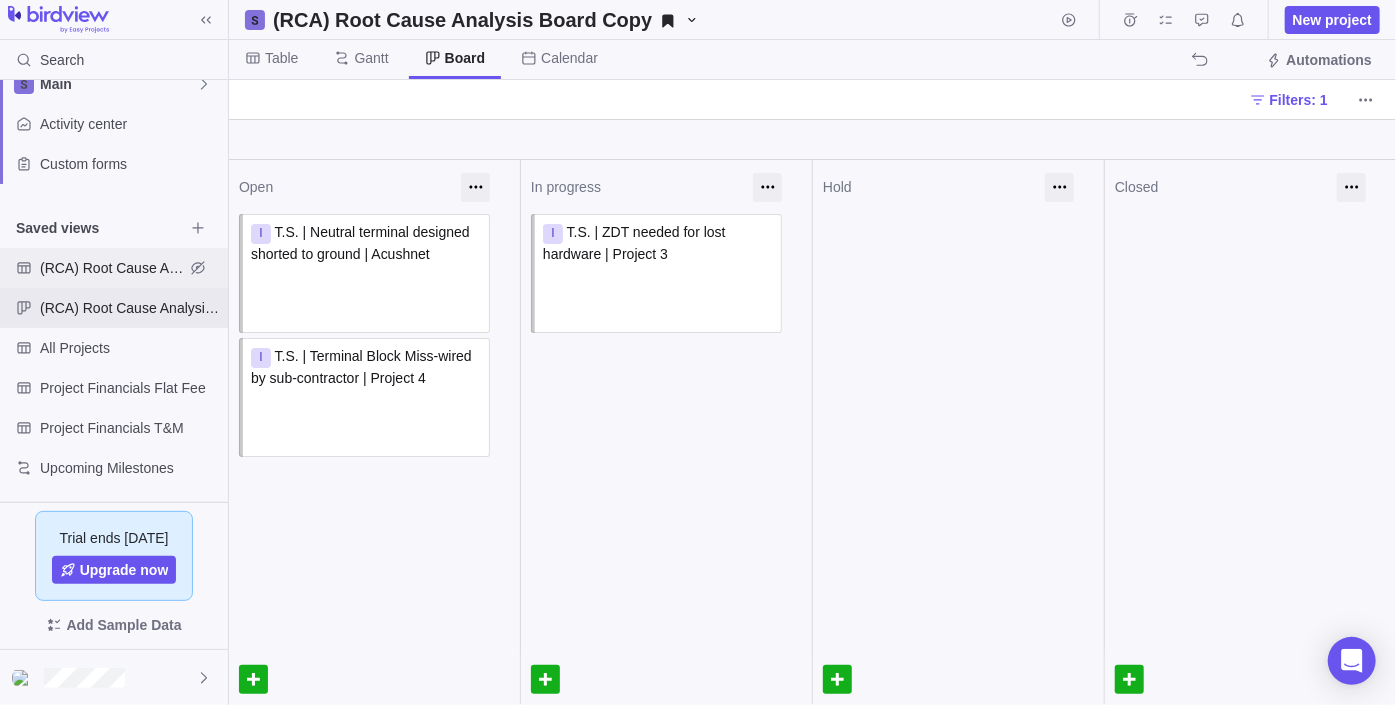 click on "(RCA) Root Cause Analysis Board" at bounding box center (112, 268) 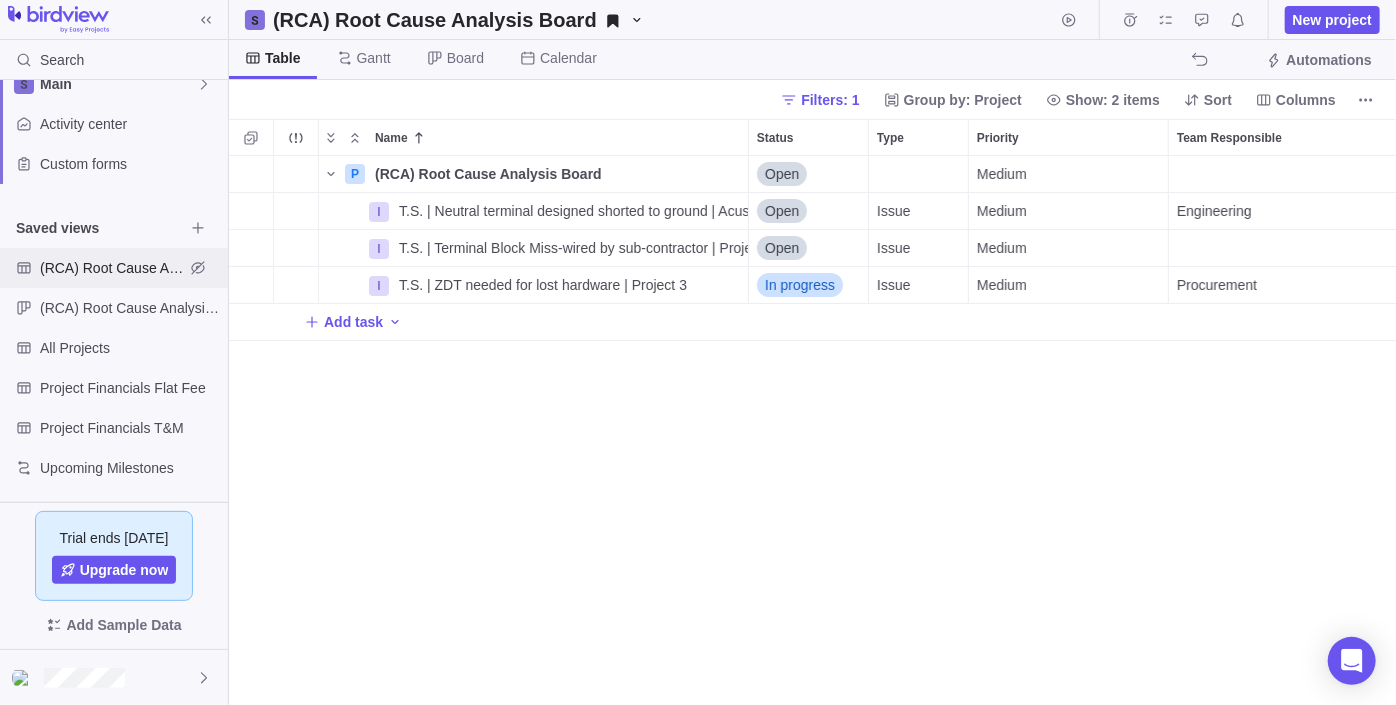 scroll, scrollTop: 15, scrollLeft: 14, axis: both 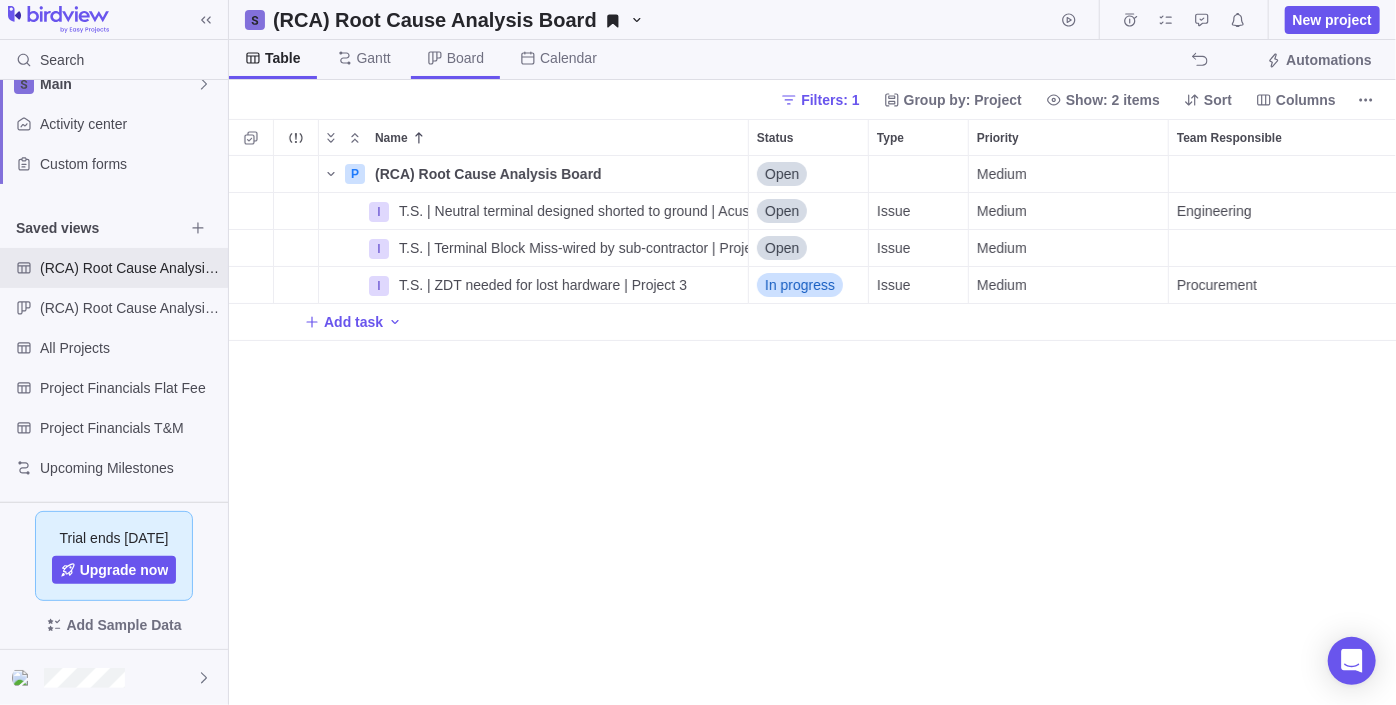 click on "Board" at bounding box center [455, 59] 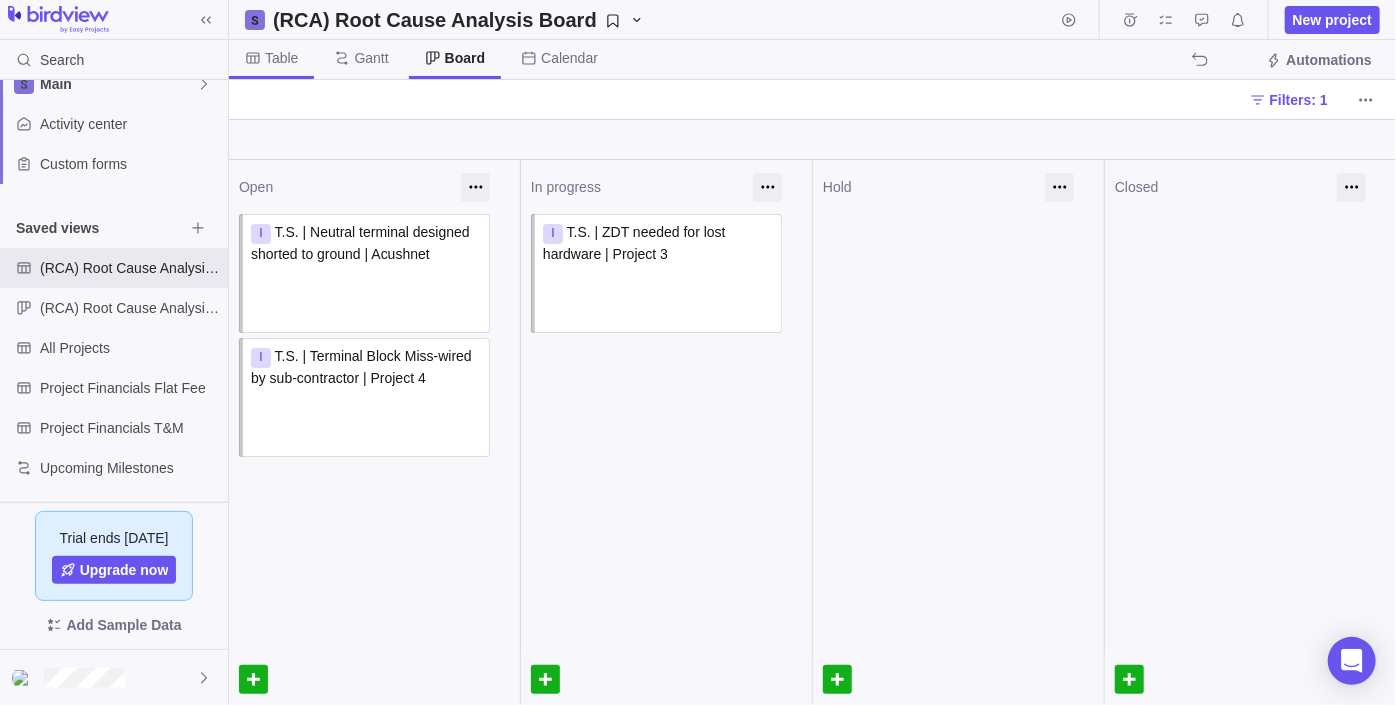 click on "Table" at bounding box center (271, 59) 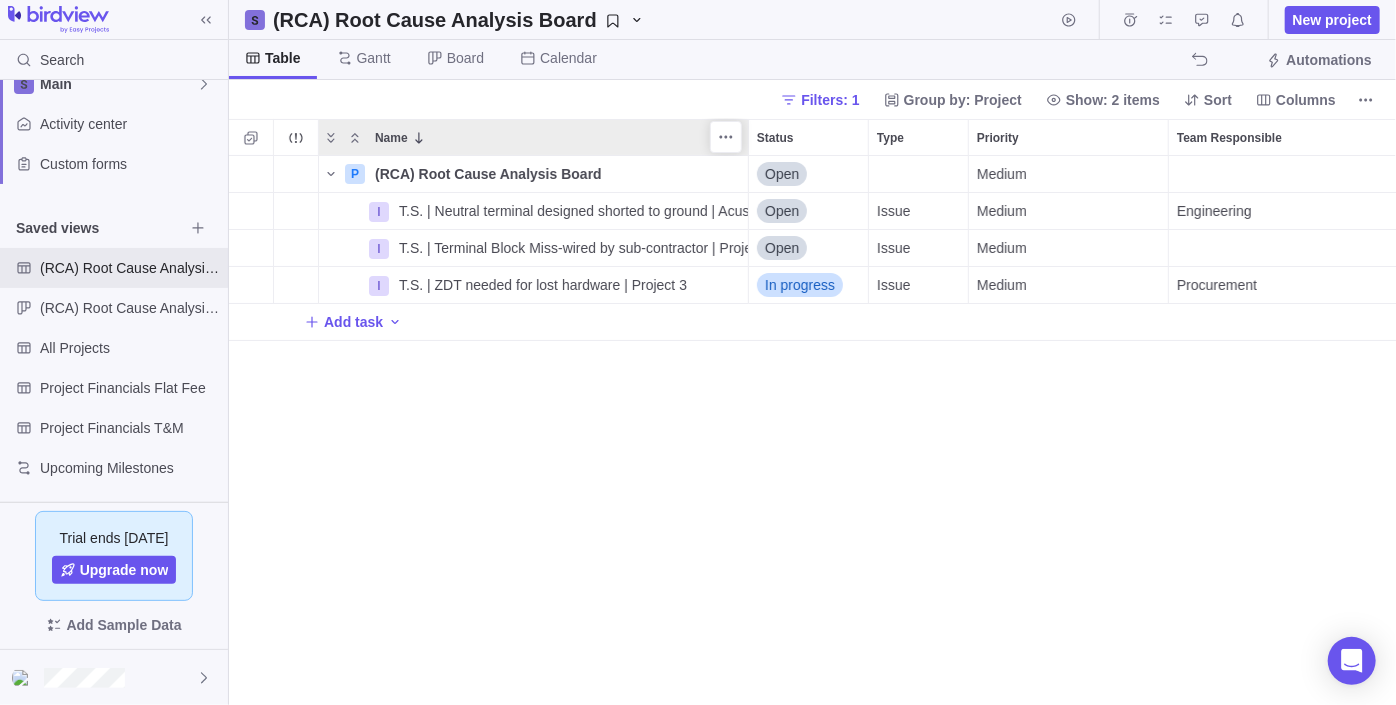 scroll, scrollTop: 15, scrollLeft: 14, axis: both 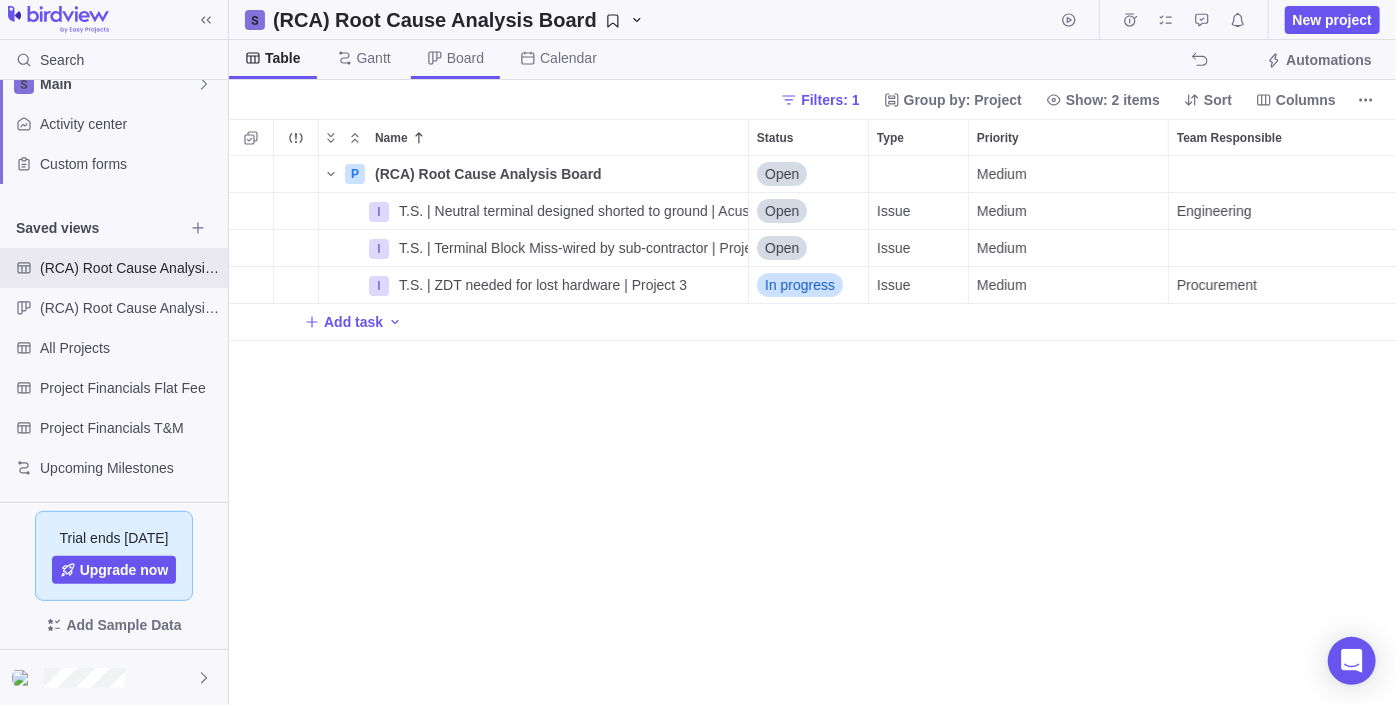 click 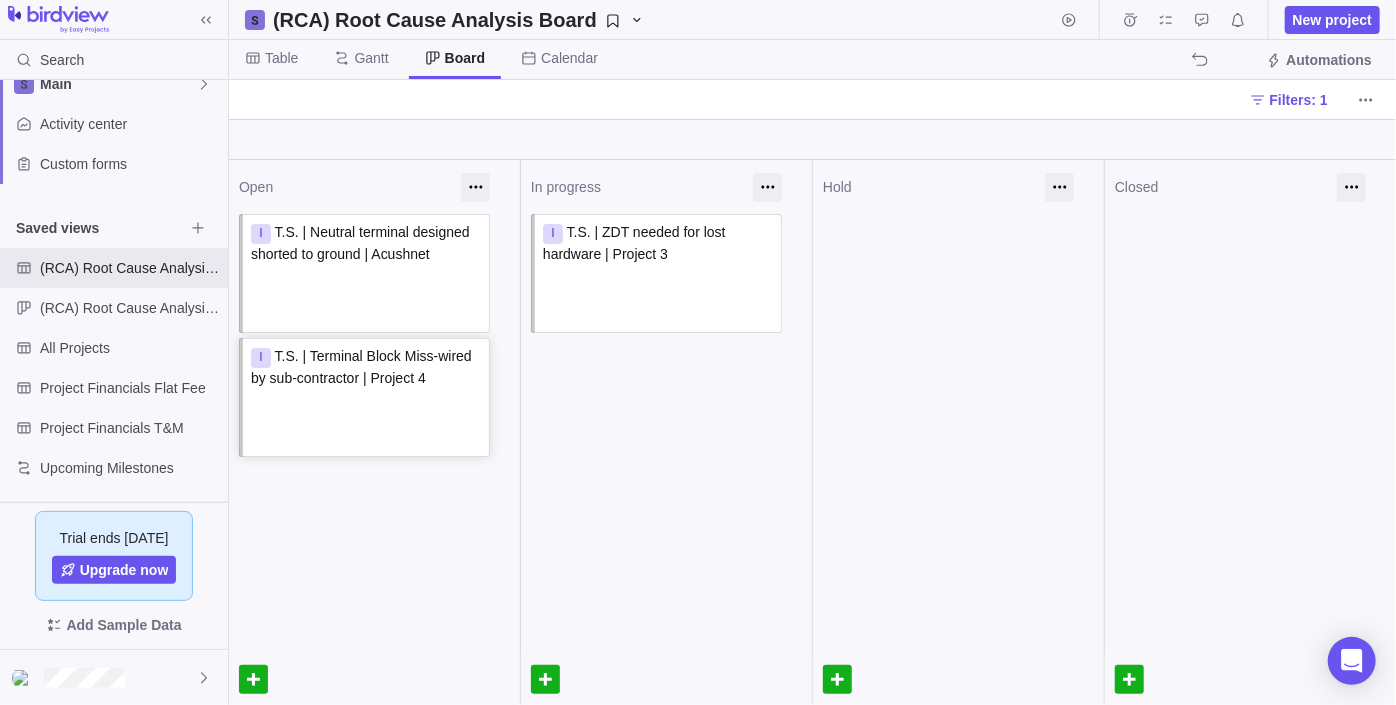 click on "I
T.S. | Terminal Block Miss-wired by sub-contractor | Project 4
Assign to" at bounding box center (364, 397) 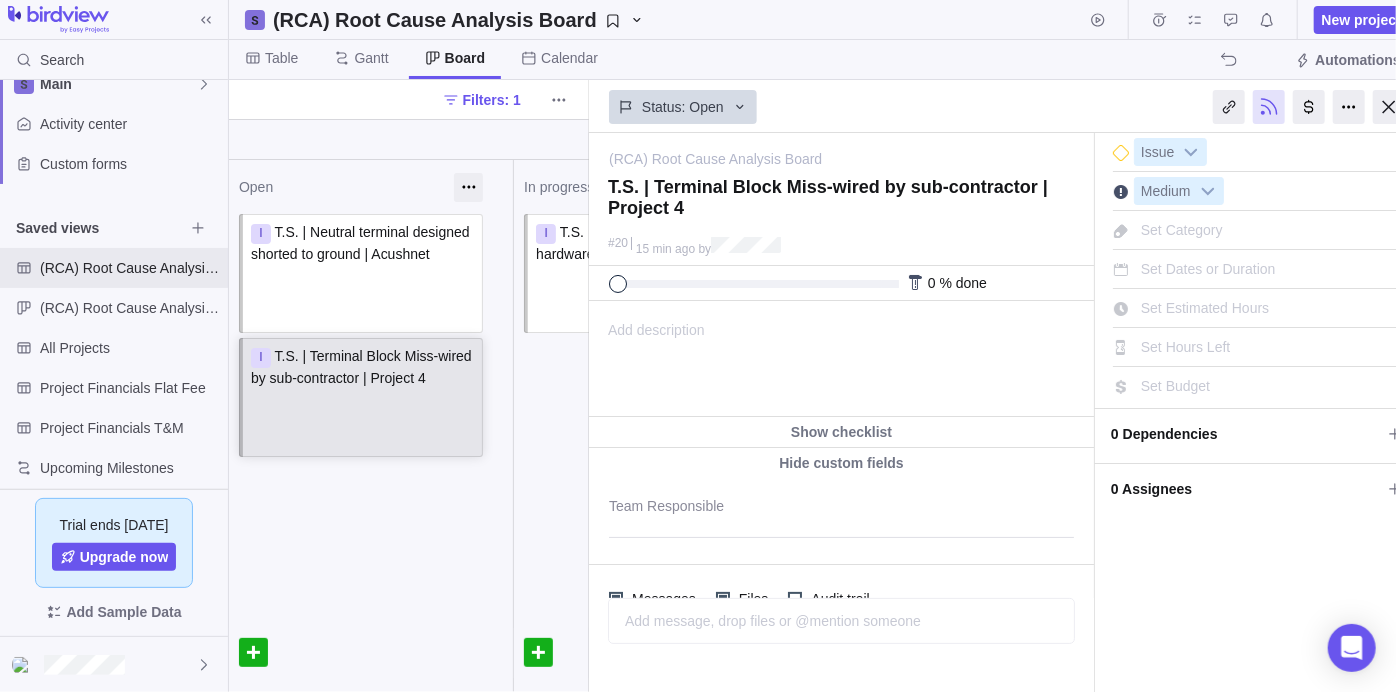 scroll, scrollTop: 0, scrollLeft: 0, axis: both 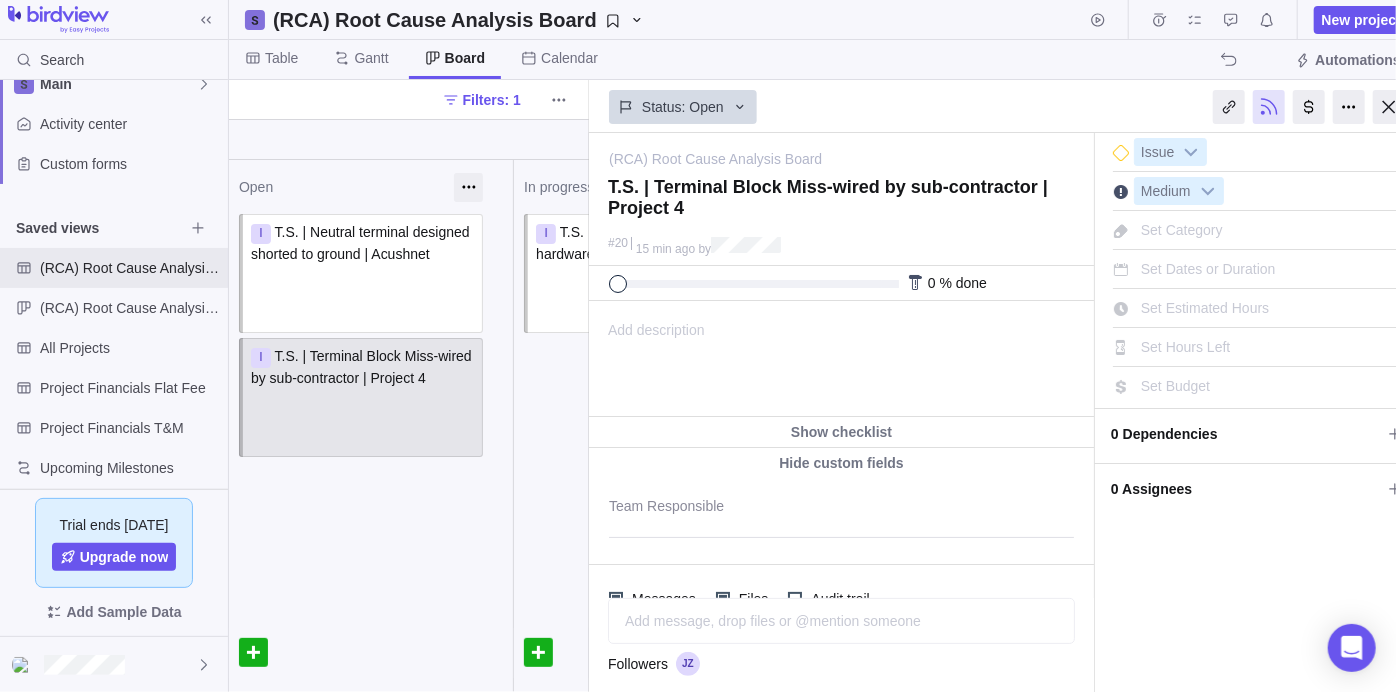 click on "Add description" at bounding box center [647, 359] 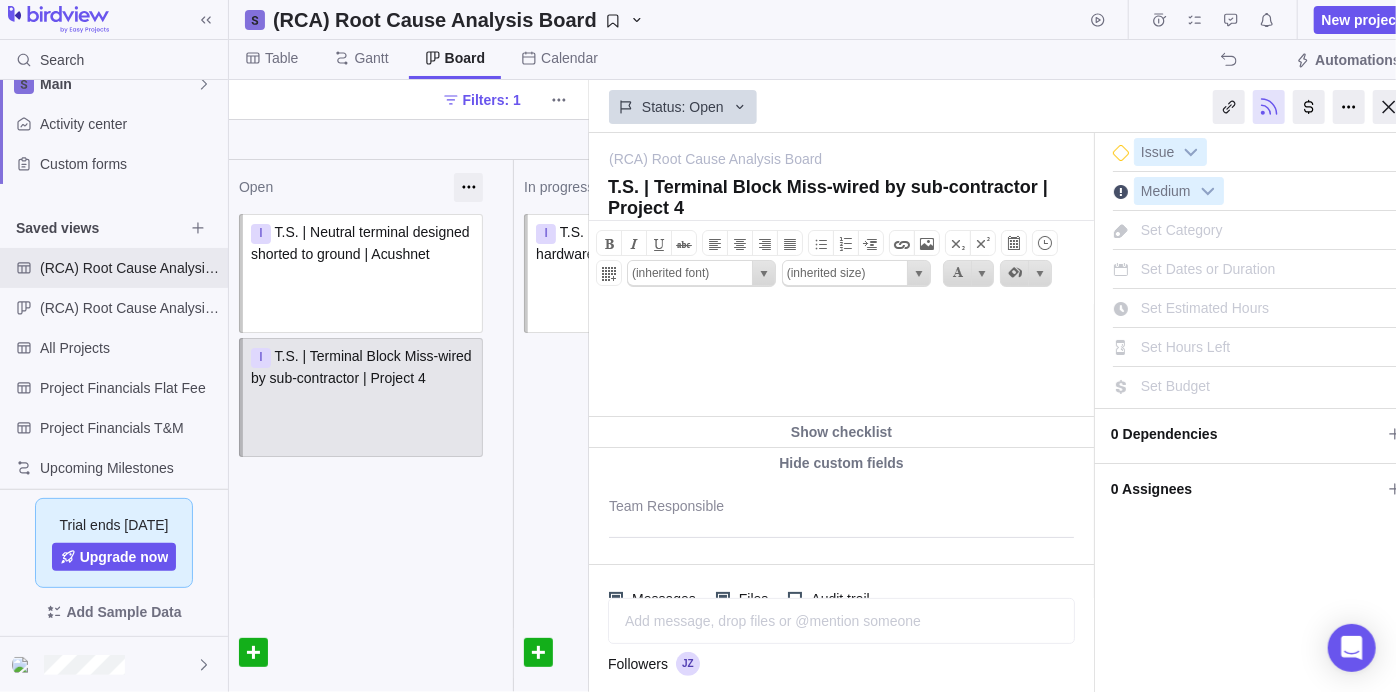 scroll, scrollTop: 0, scrollLeft: 0, axis: both 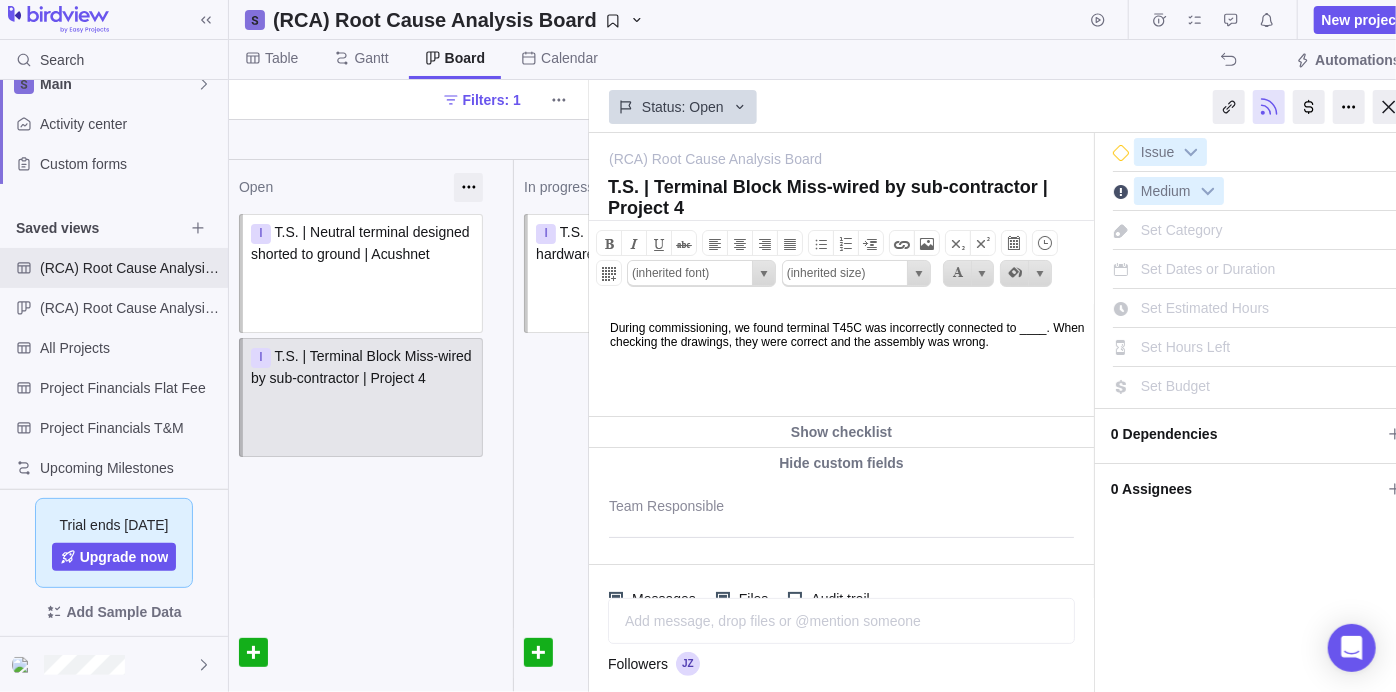 click on "During commissioning, we found terminal T45C was incorrectly connected to ____. When checking the drawings, they were correct and the assembly was wrong." at bounding box center [839, 358] 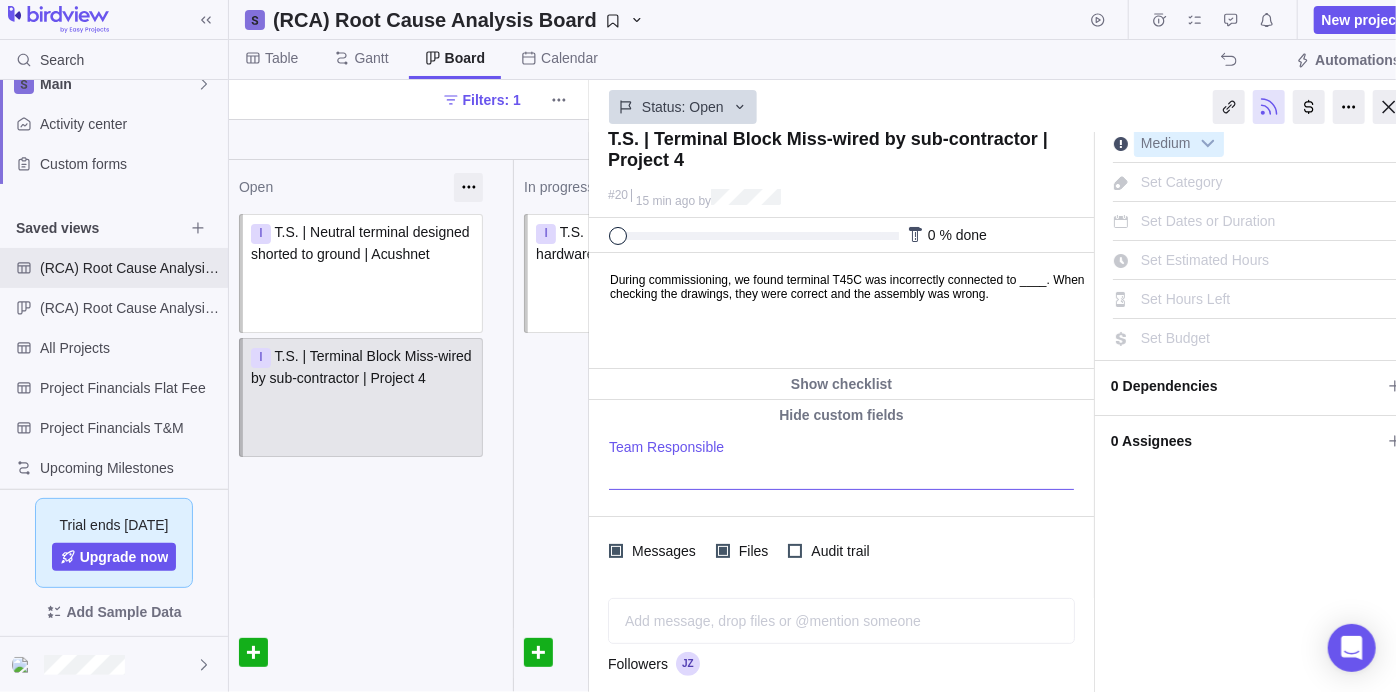 click at bounding box center [841, 464] 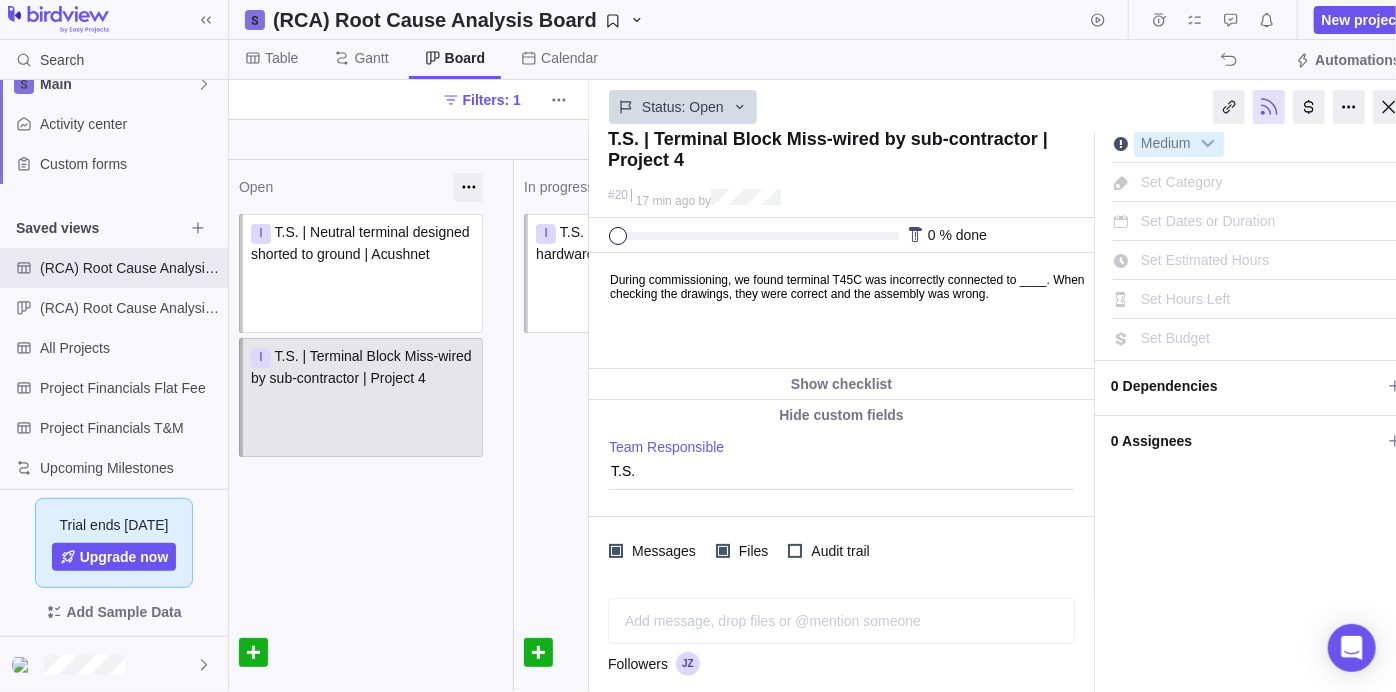 click on "Add message, drop files or @mention someone" at bounding box center [841, 621] 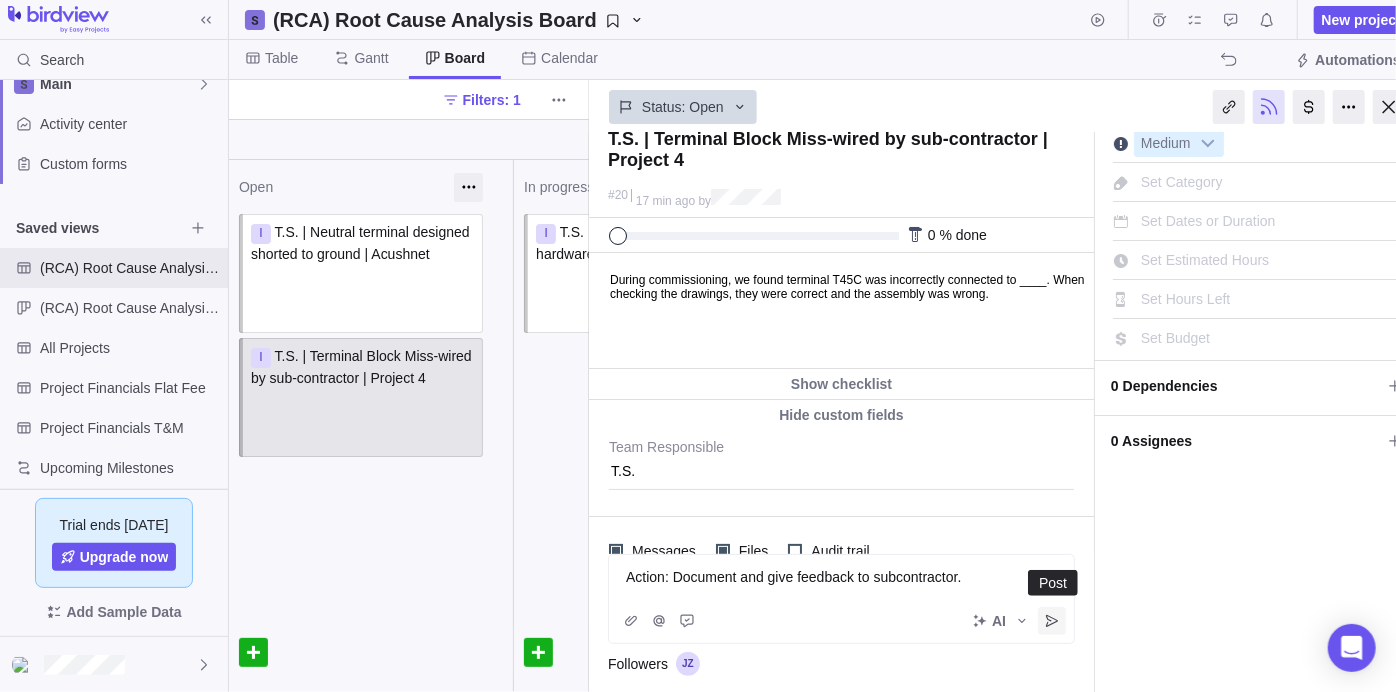click 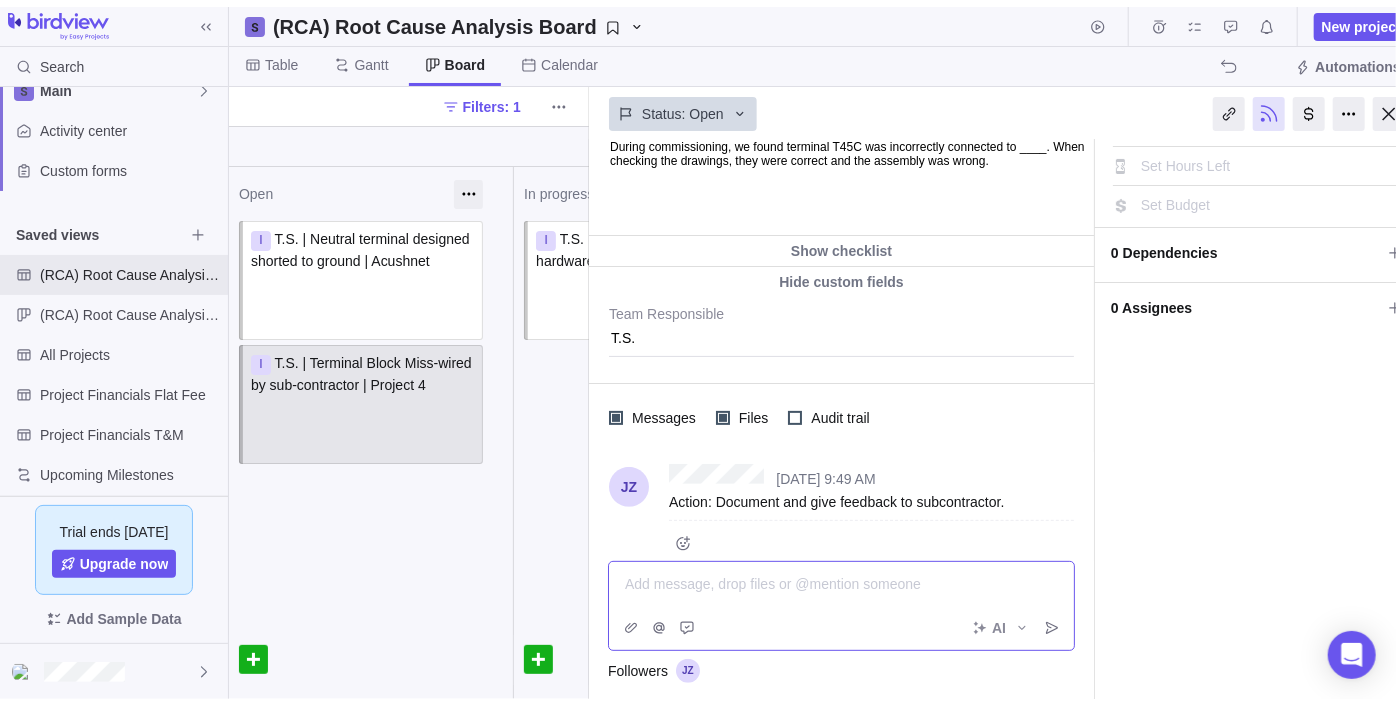 scroll, scrollTop: 192, scrollLeft: 0, axis: vertical 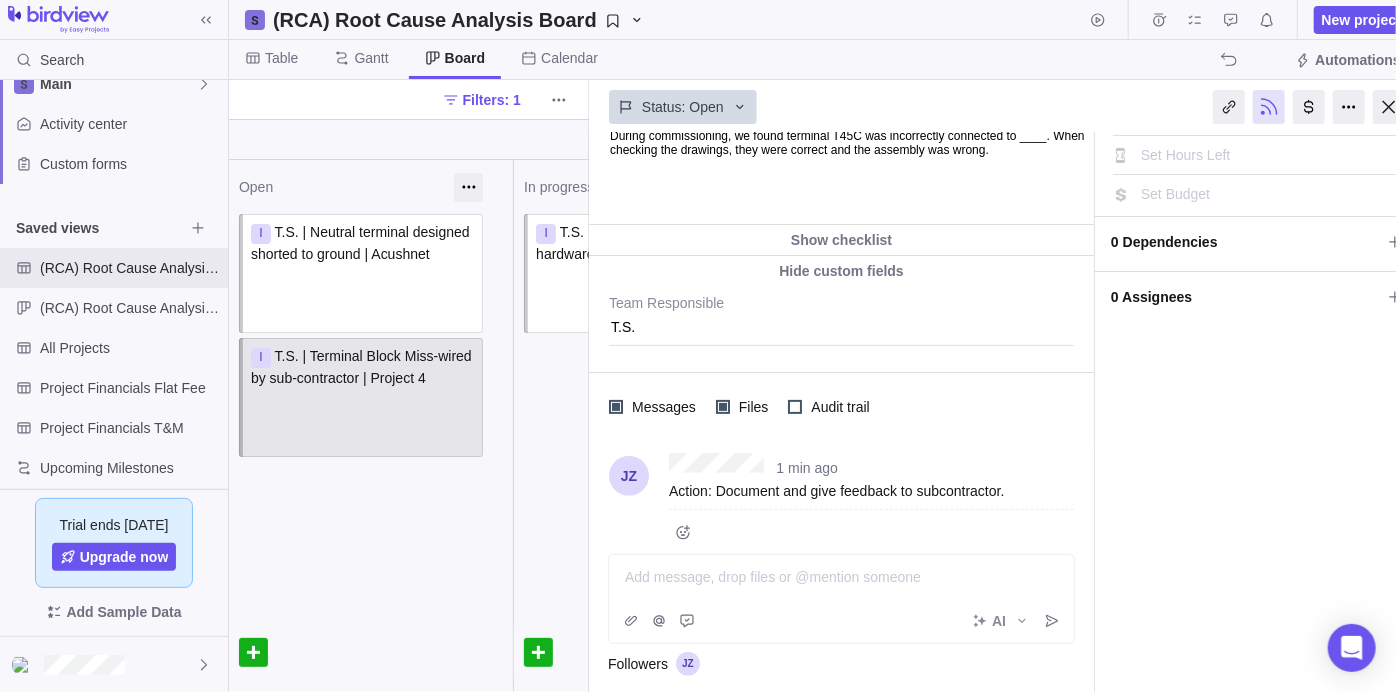 click on "Open
I
T.S. | Neutral terminal designed shorted to ground | Acushnet
Assign to
I
T.S. | Terminal Block Miss-wired by sub-contractor | Project 4
Assign to" at bounding box center (371, 426) 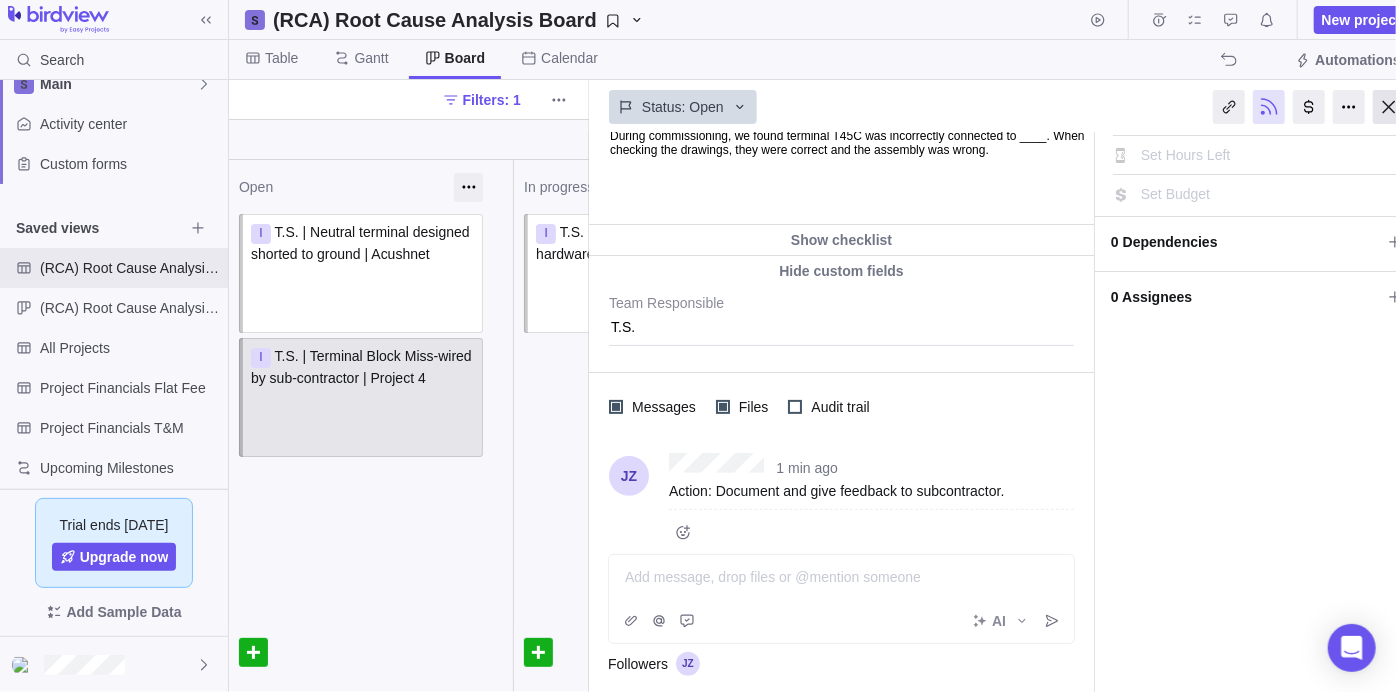 click at bounding box center [1389, 107] 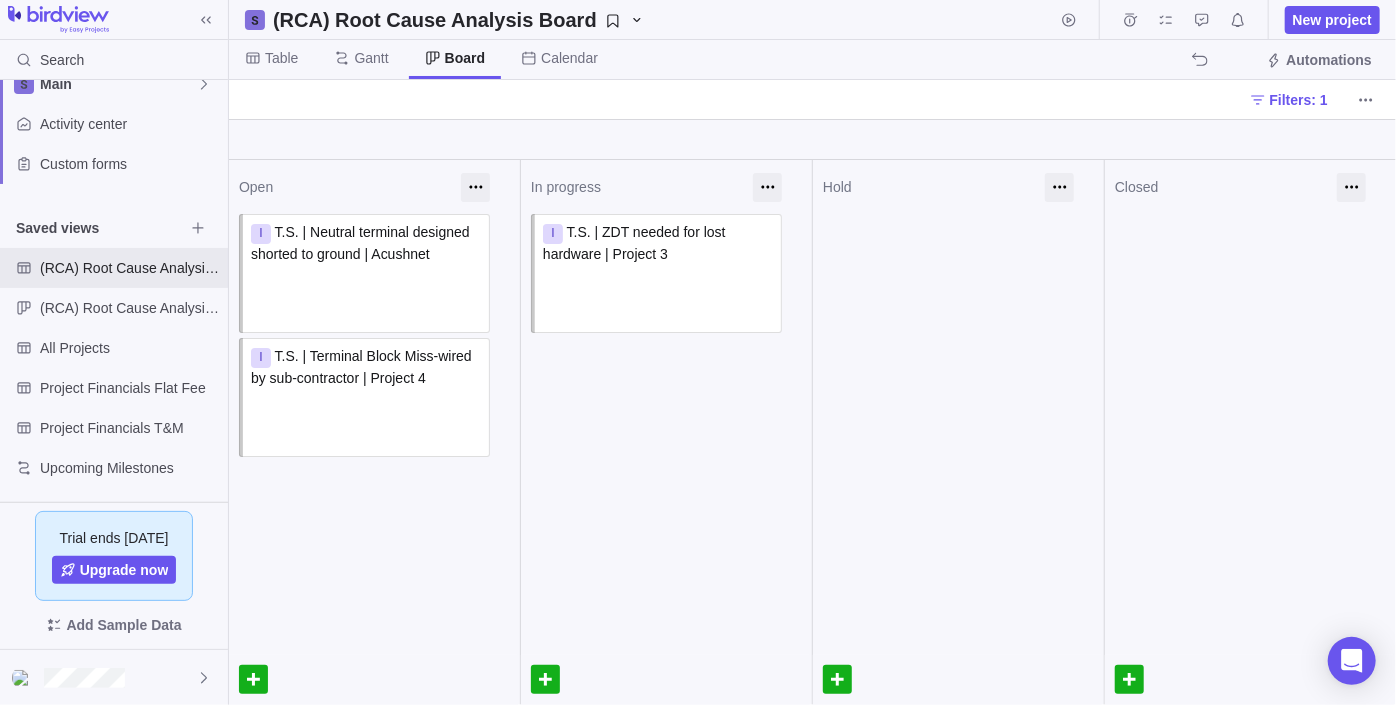 click on "In progress
I
T.S. | ZDT needed for lost hardware | Project 3
Assign to" at bounding box center (666, 432) 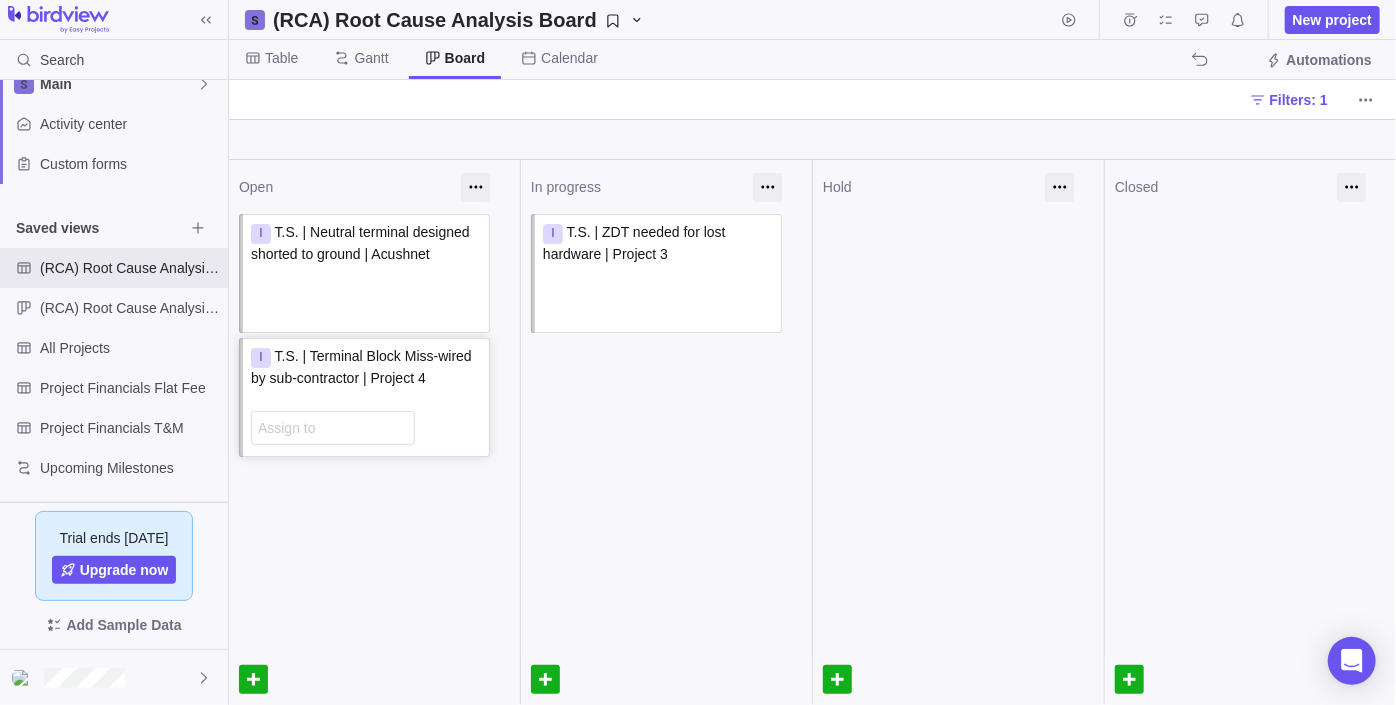 click on "Assign to" at bounding box center [333, 428] 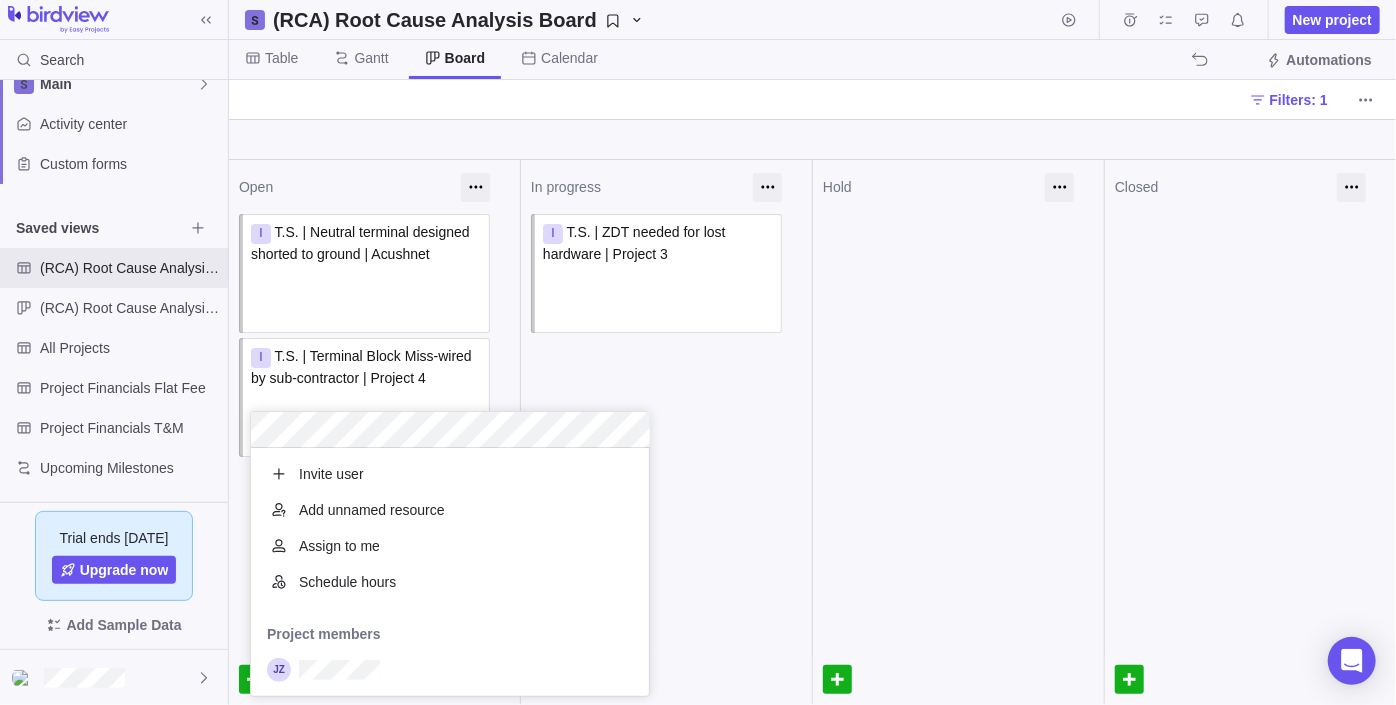 scroll, scrollTop: 14, scrollLeft: 15, axis: both 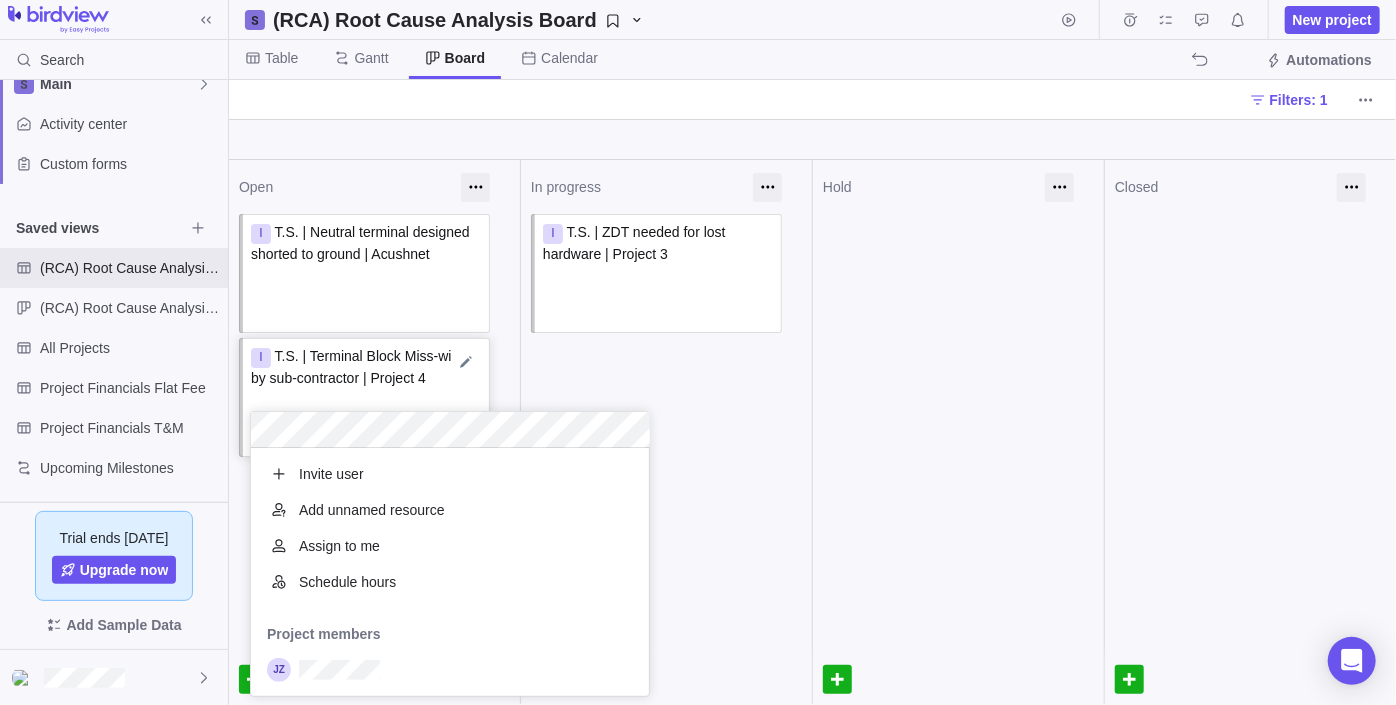 click on "Open
I
T.S. | Neutral terminal designed shorted to ground | Acushnet
Assign to
I
T.S. | Terminal Block Miss-wired by sub-contractor | Project 4
Assign to
In progress
I
T.S. | ZDT needed for lost hardware | Project 3
Assign to" at bounding box center [812, 432] 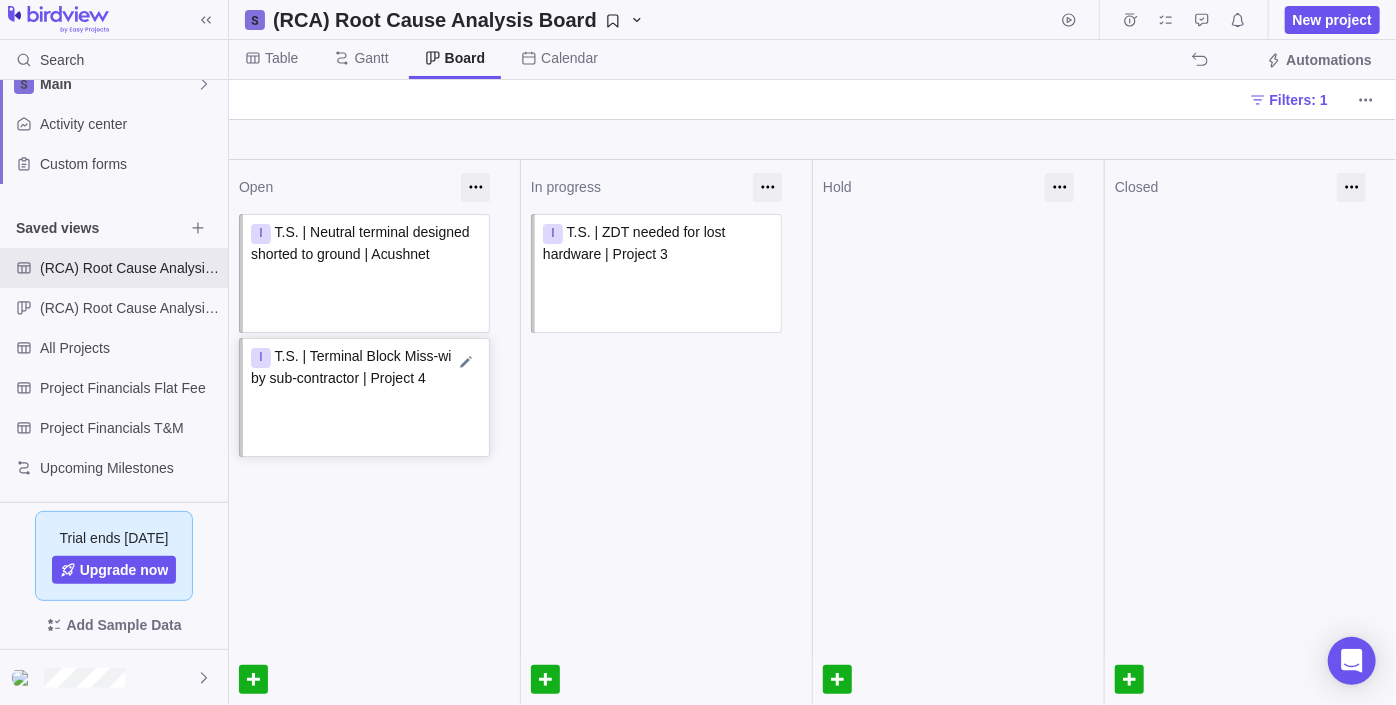 click on "T.S. | Terminal Block Miss-wired by sub-contractor | Project 4" at bounding box center [363, 367] 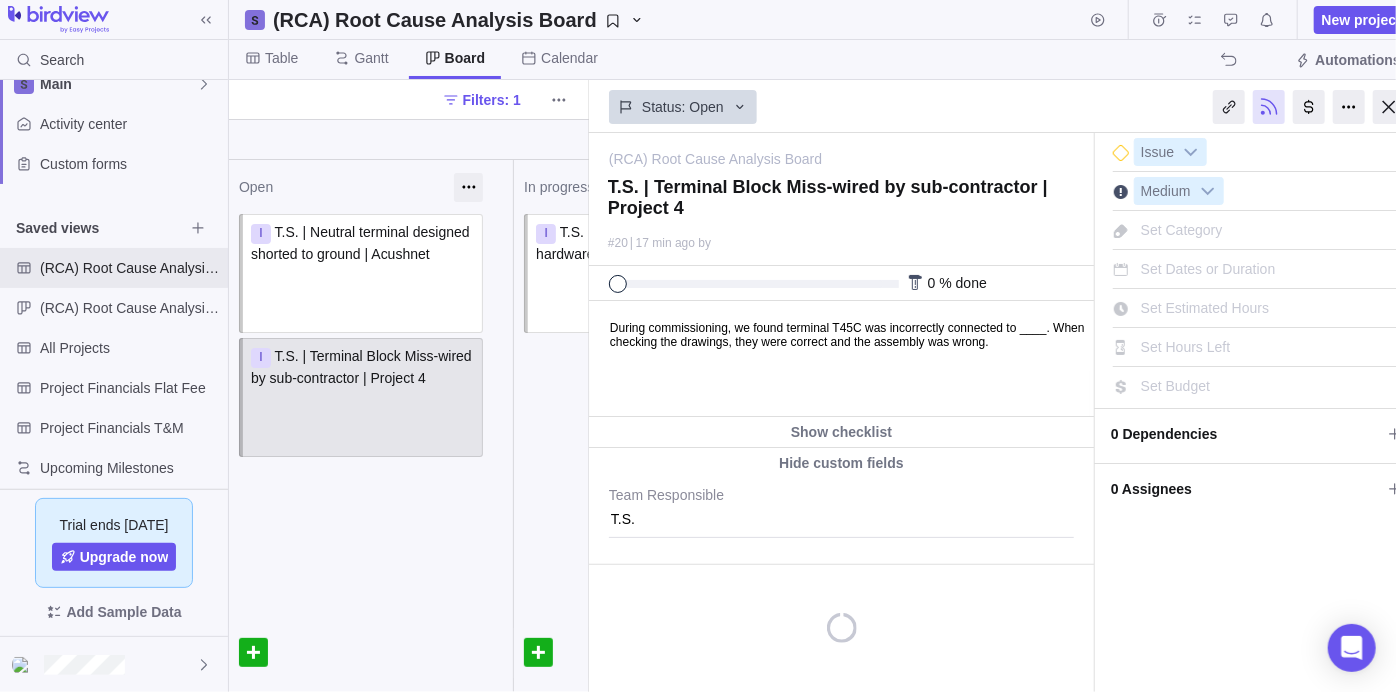 scroll, scrollTop: 0, scrollLeft: 0, axis: both 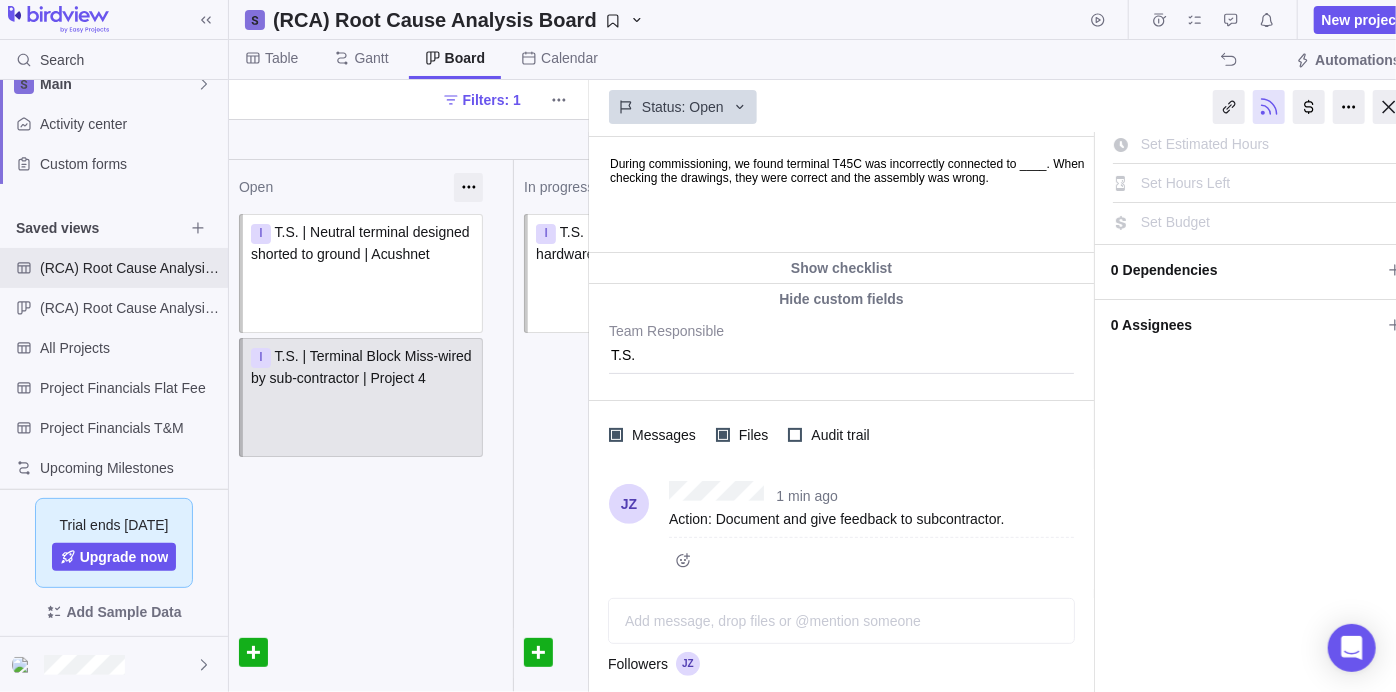 click on "I
T.S. | Neutral terminal designed shorted to ground | Acushnet
Assign to
I
T.S. | Terminal Block Miss-wired by sub-contractor | Project 4
Assign to" at bounding box center [371, 338] 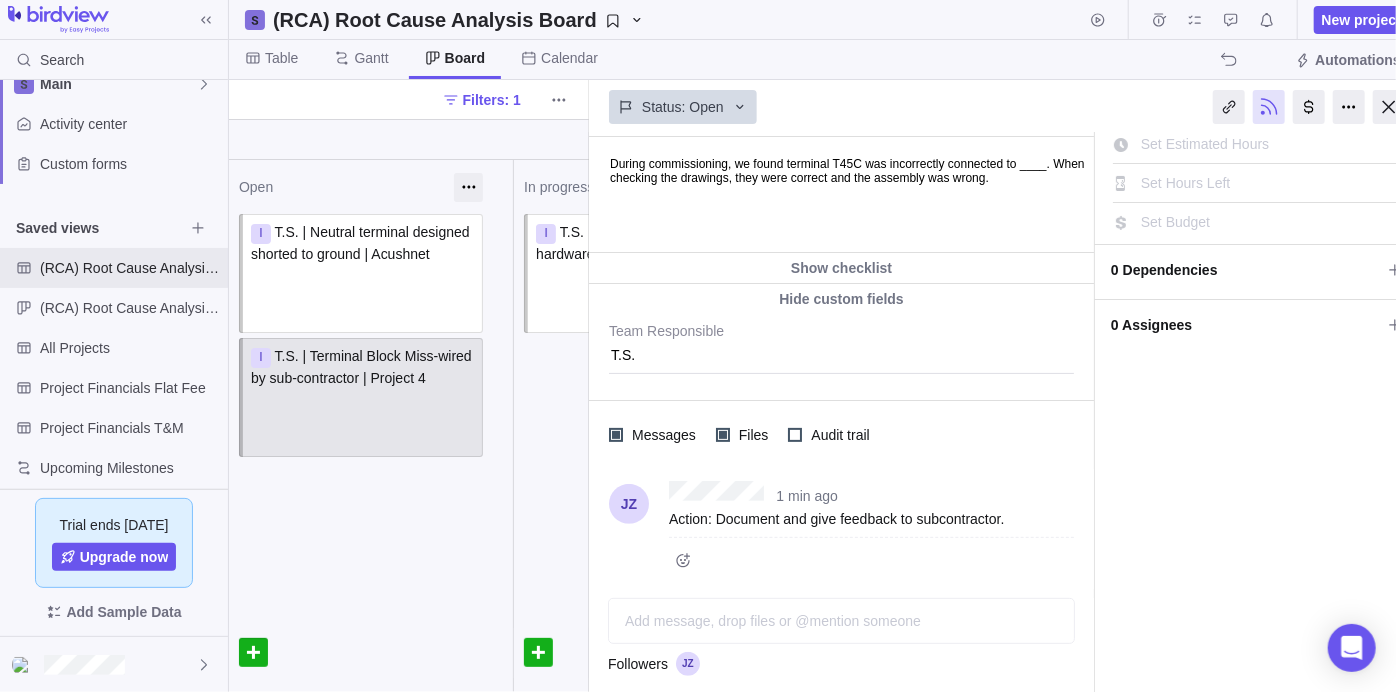 click at bounding box center (253, 652) 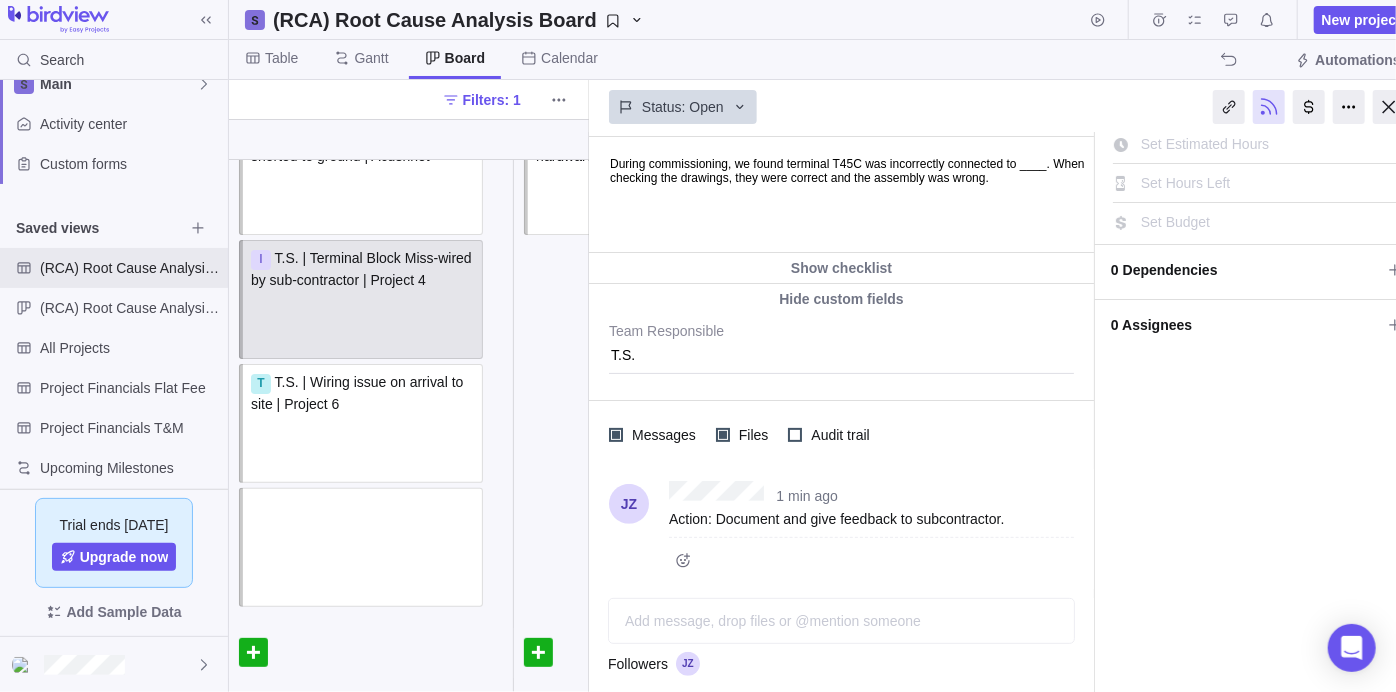 scroll, scrollTop: 106, scrollLeft: 0, axis: vertical 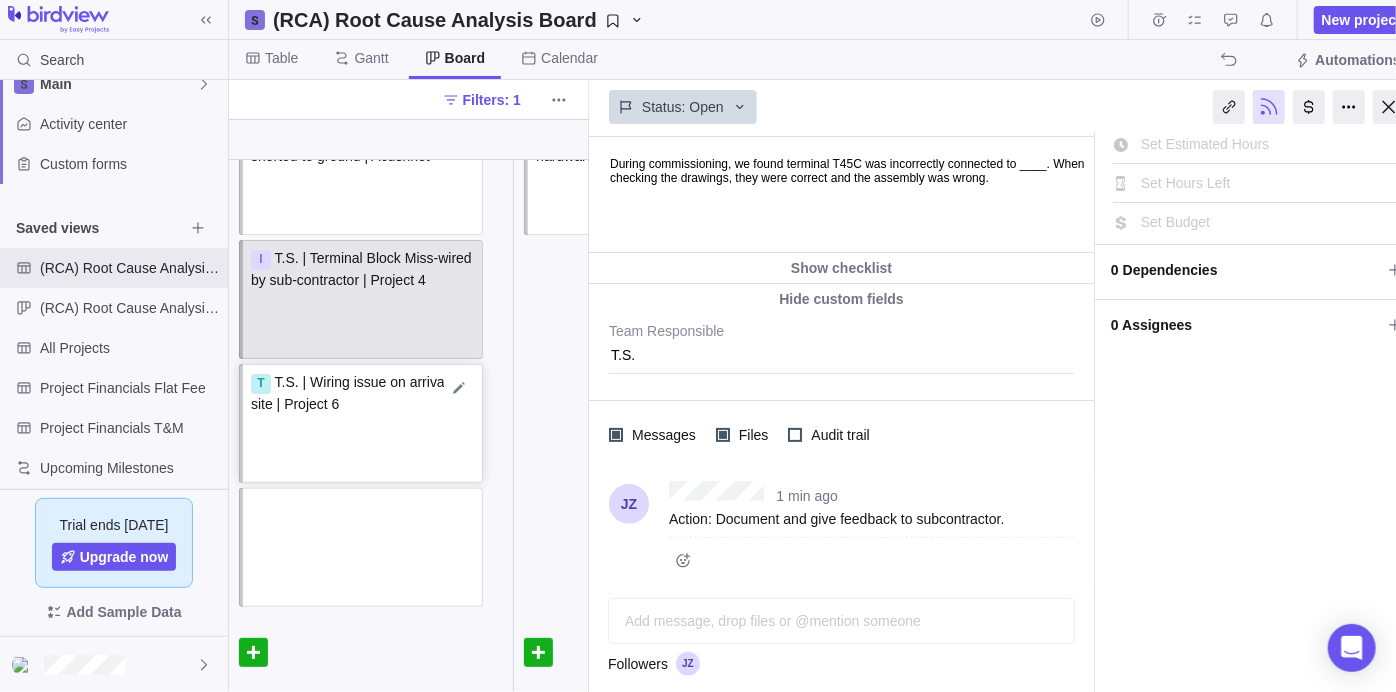 click on "T
T.S. | Wiring issue on arrival to site | Project 6" at bounding box center (363, 402) 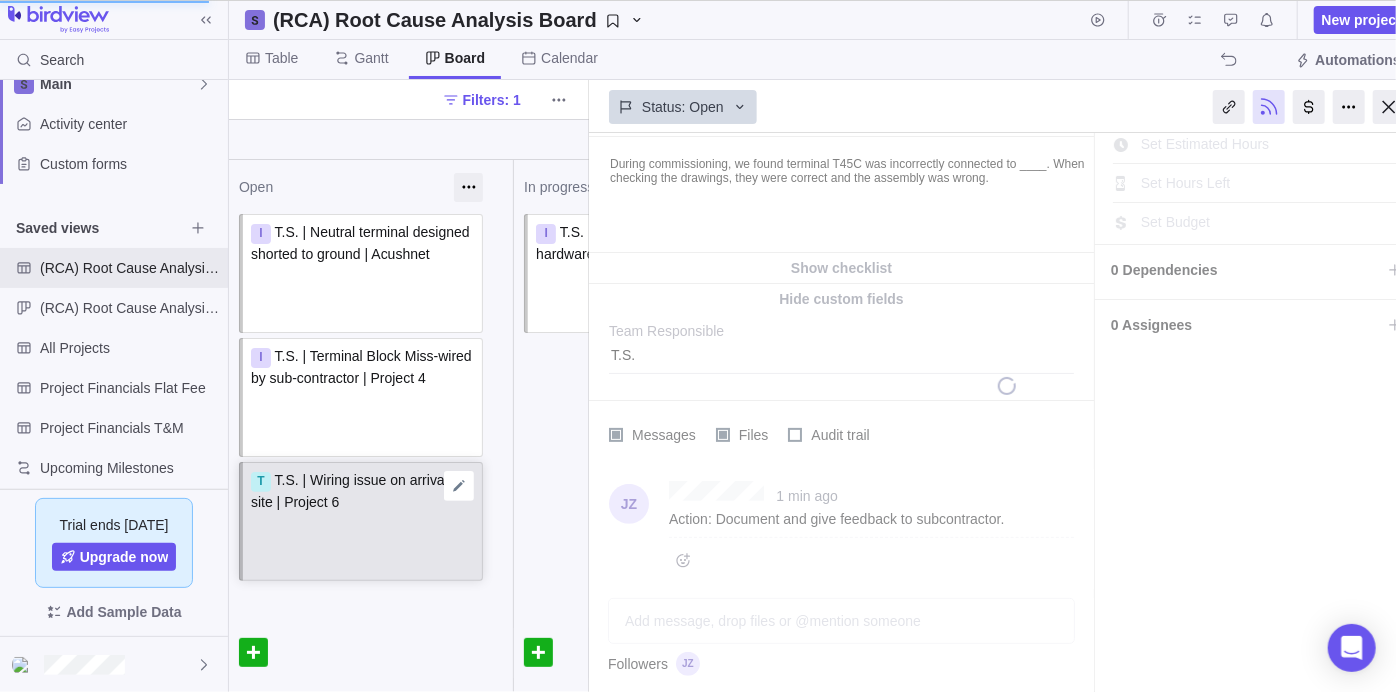 scroll, scrollTop: 0, scrollLeft: 0, axis: both 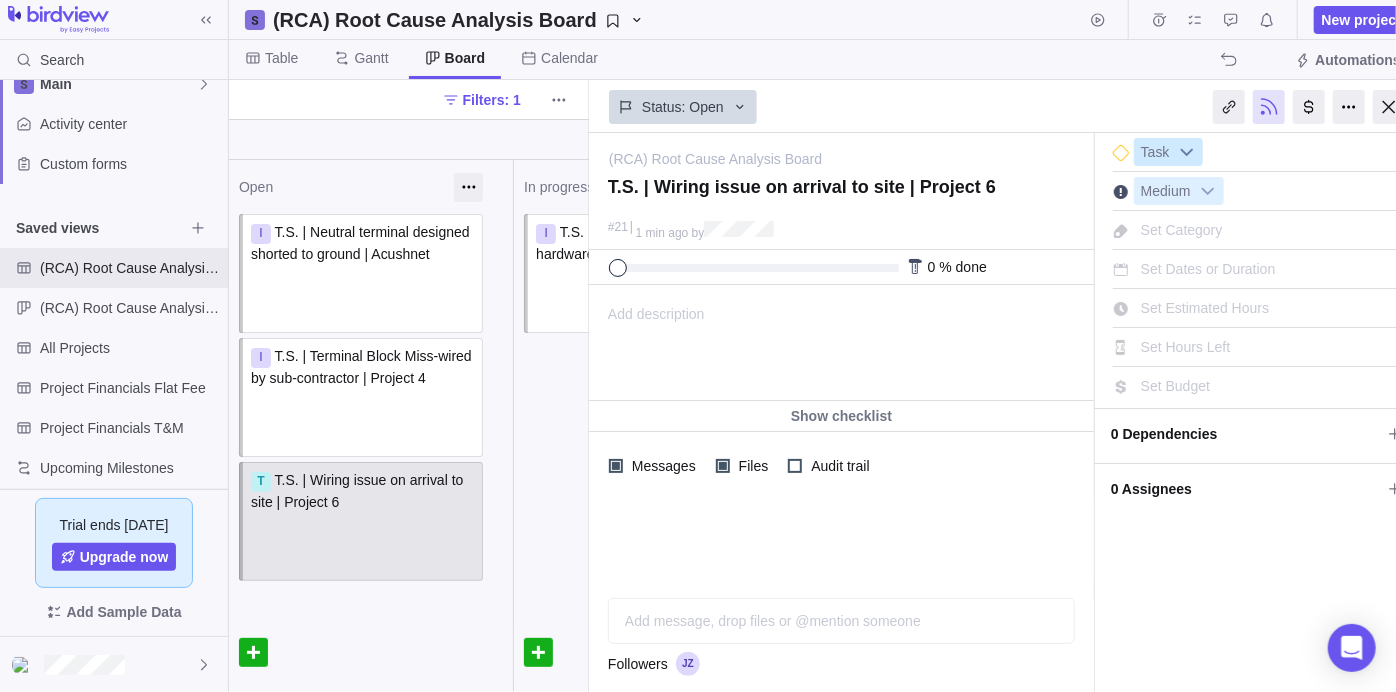click at bounding box center [1187, 152] 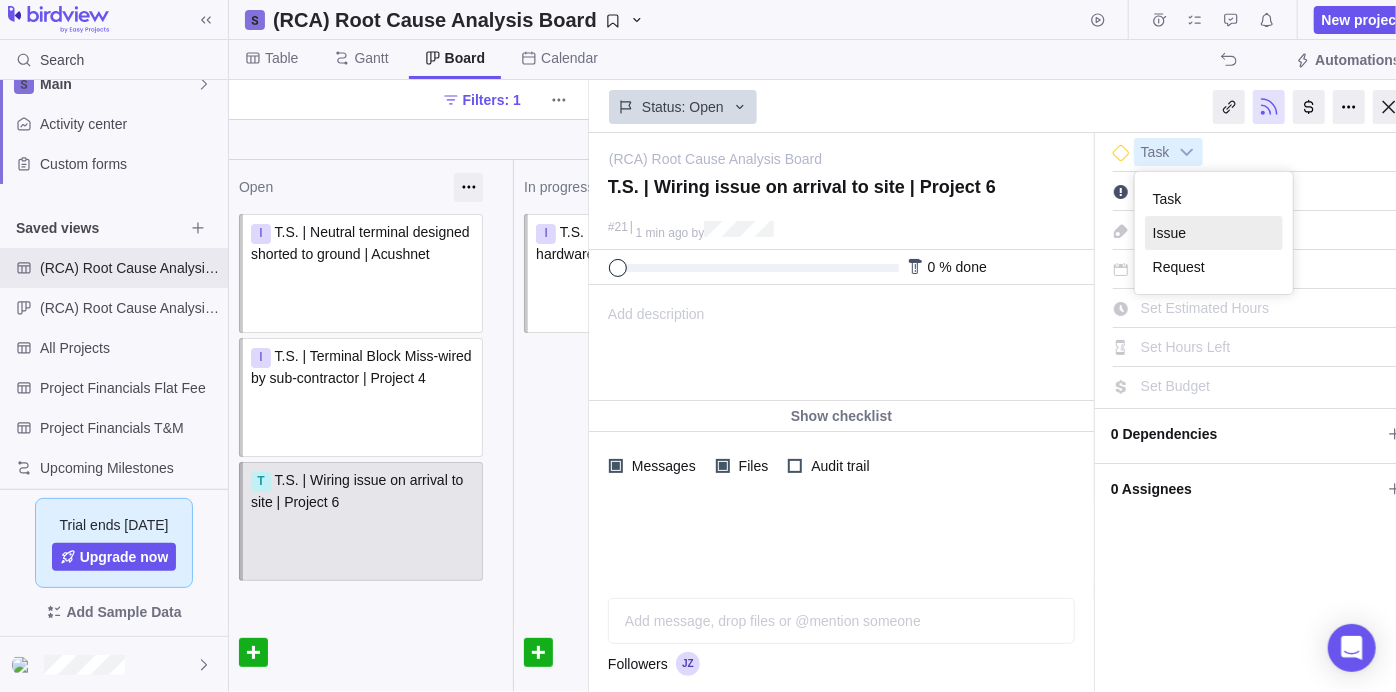 drag, startPoint x: 1188, startPoint y: 225, endPoint x: 1157, endPoint y: 241, distance: 34.88553 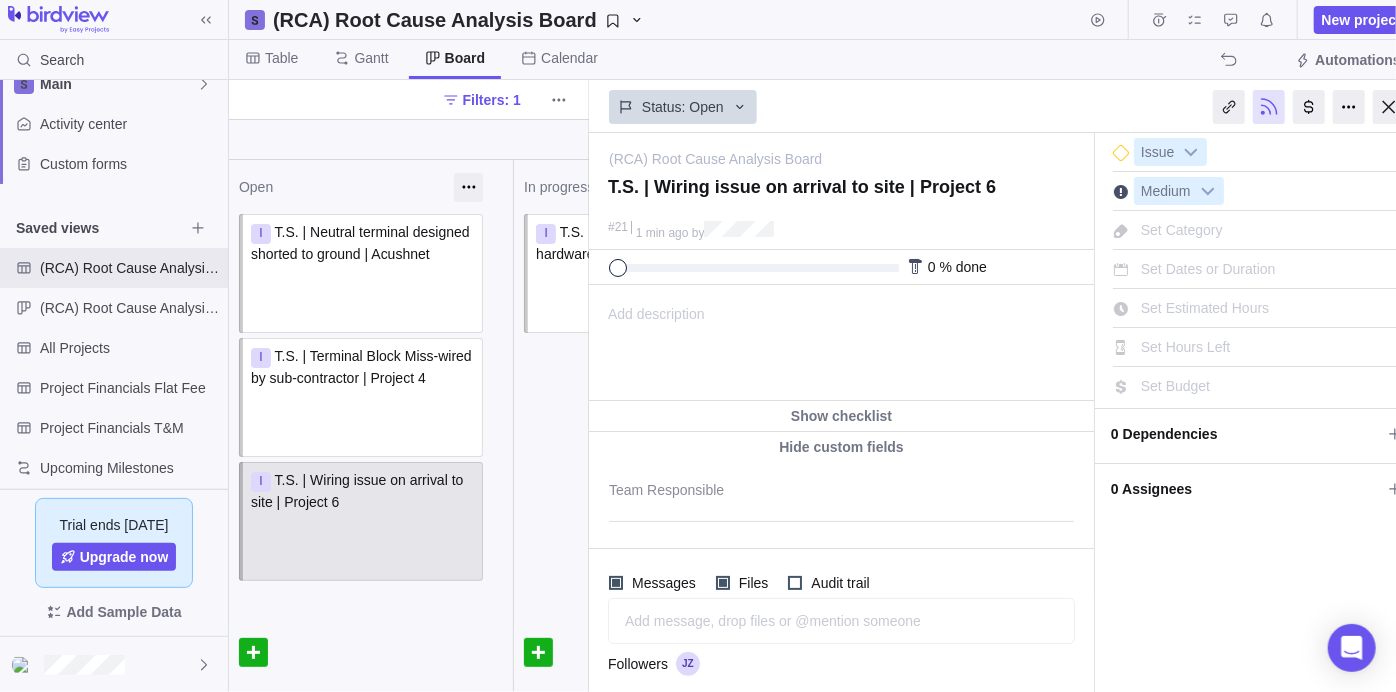 click on "Add description
... read all" at bounding box center (840, 343) 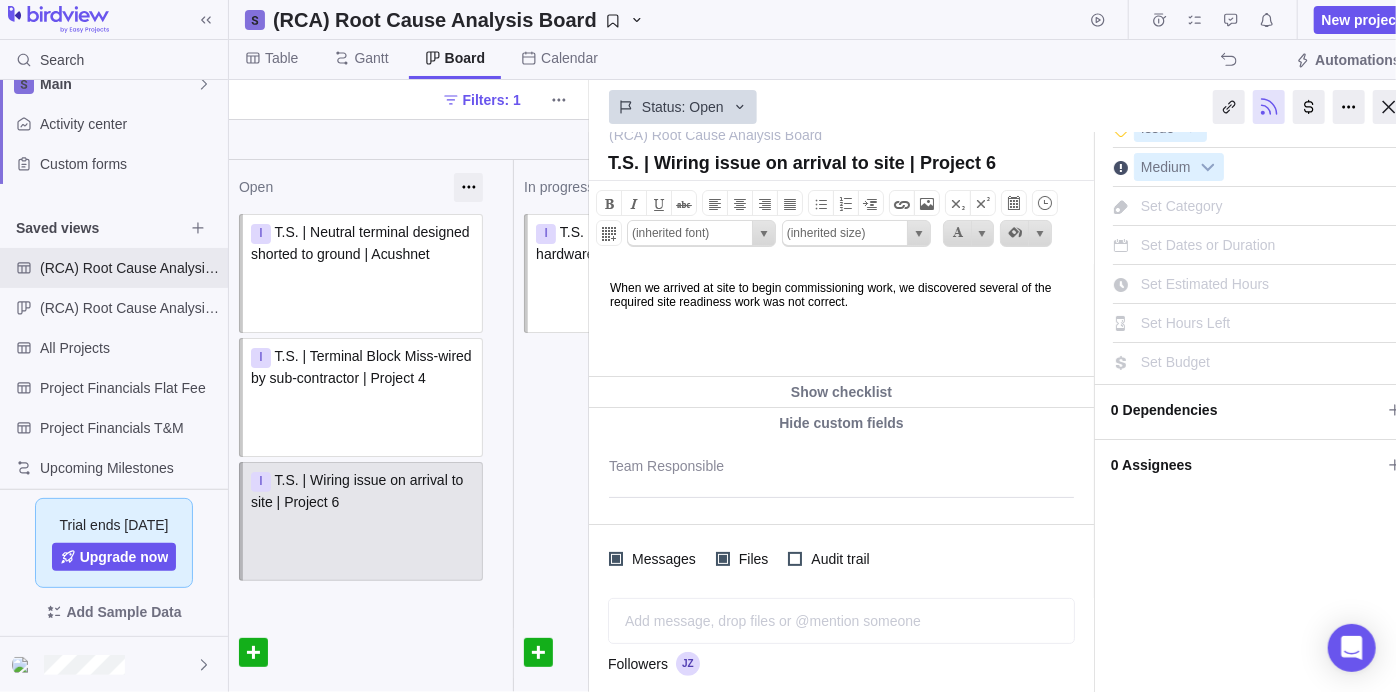 scroll, scrollTop: 32, scrollLeft: 0, axis: vertical 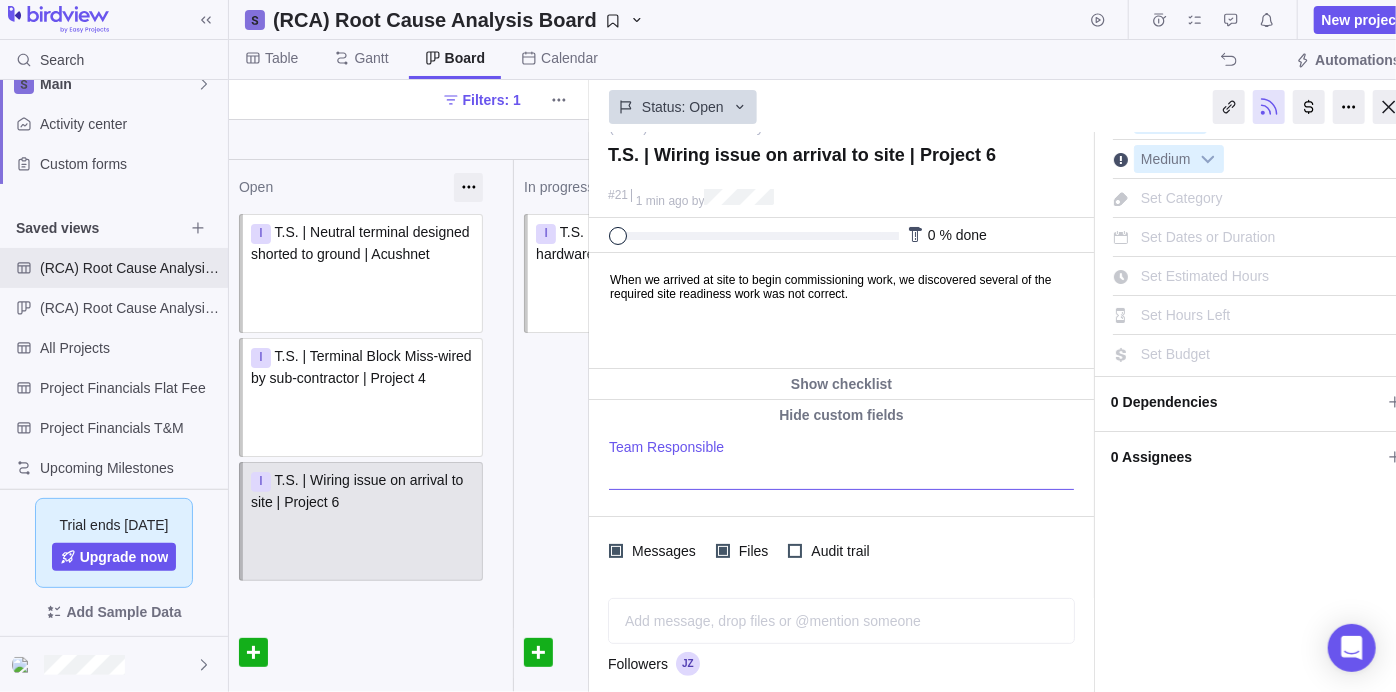 click at bounding box center (841, 464) 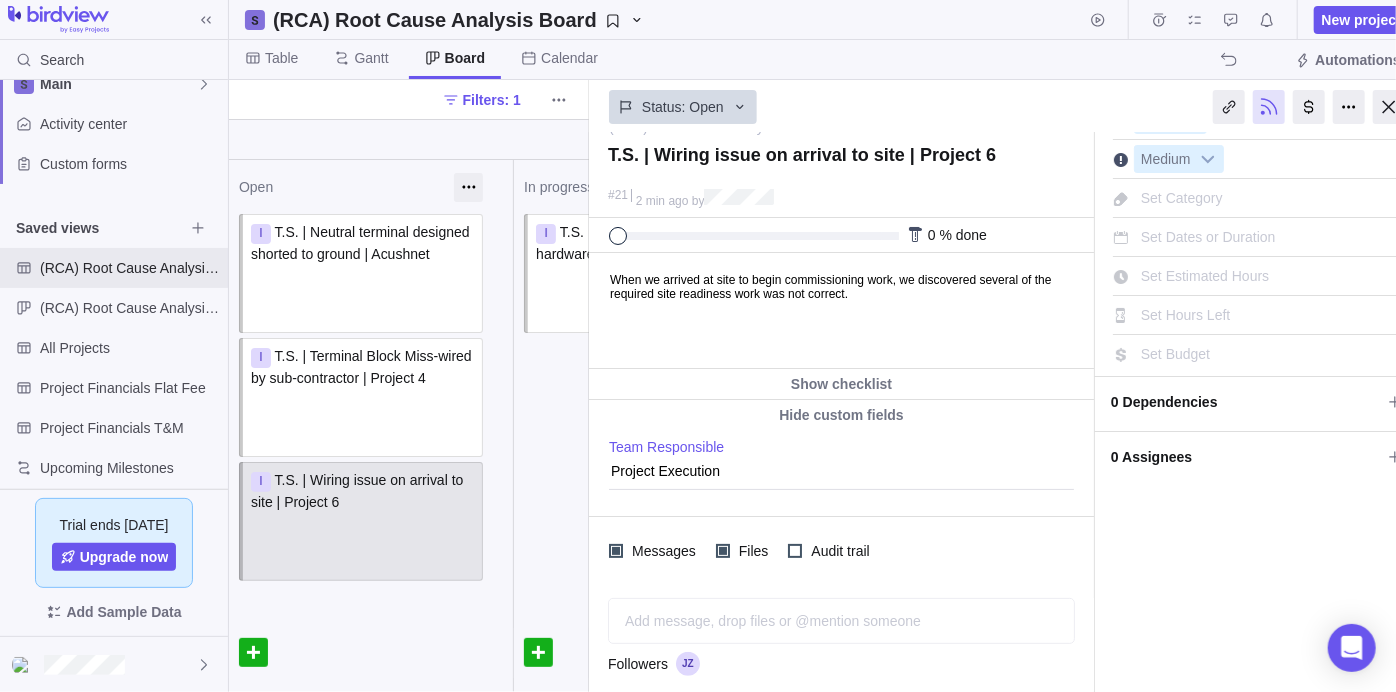 click on "Add message, drop files or @mention someone AI" at bounding box center (841, 621) 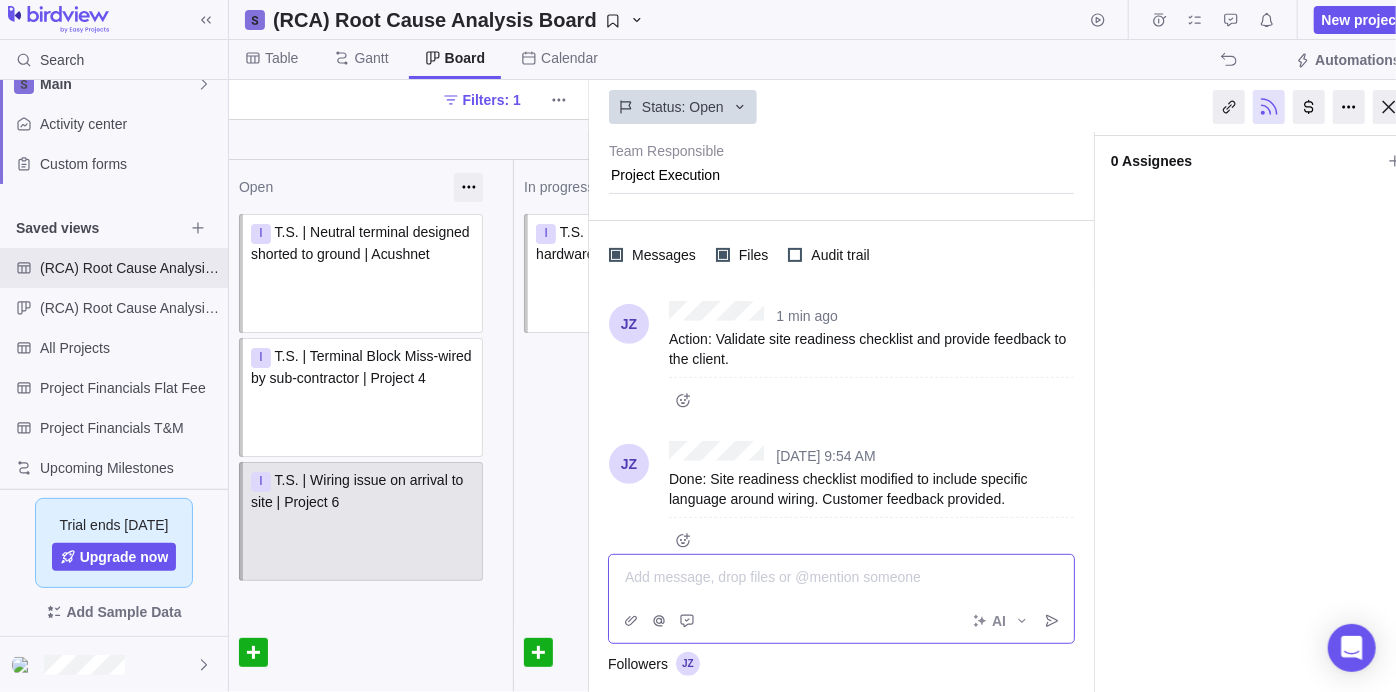 scroll, scrollTop: 330, scrollLeft: 0, axis: vertical 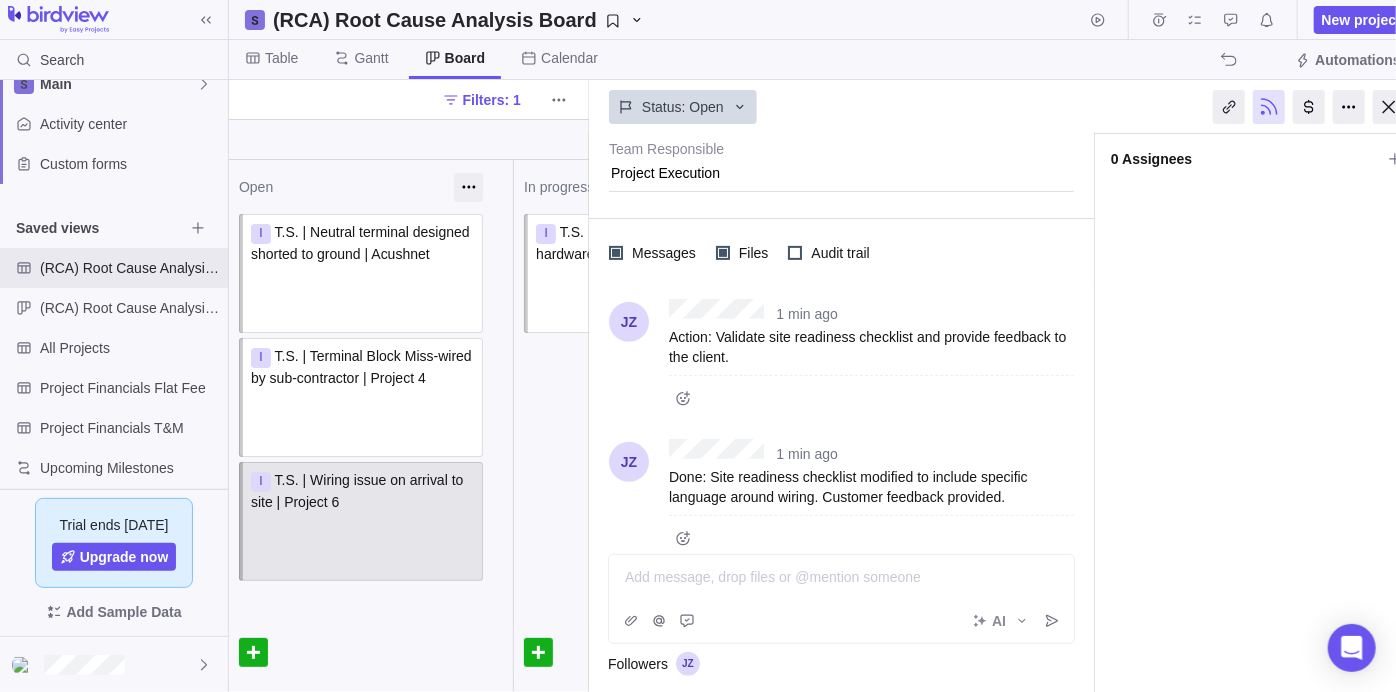 click on "In progress
I
T.S. | ZDT needed for lost hardware | Project 3
Assign to" at bounding box center (655, 426) 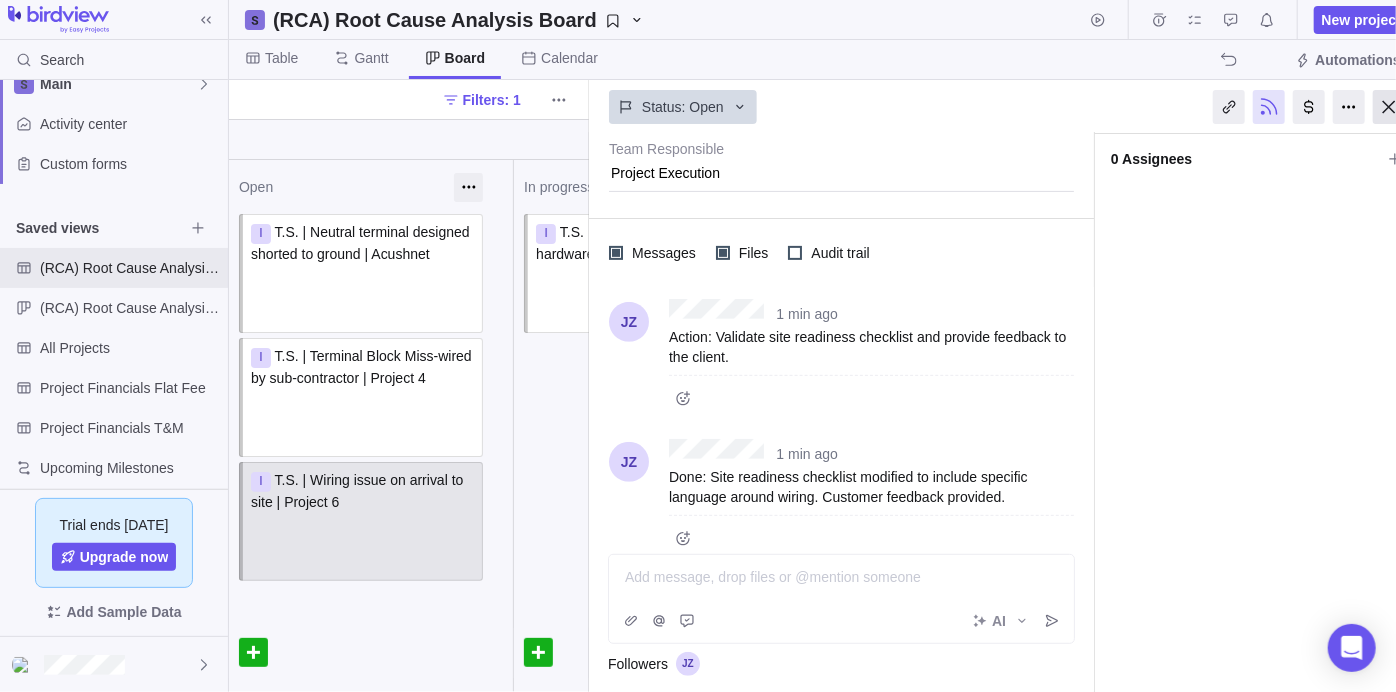 click at bounding box center (1389, 107) 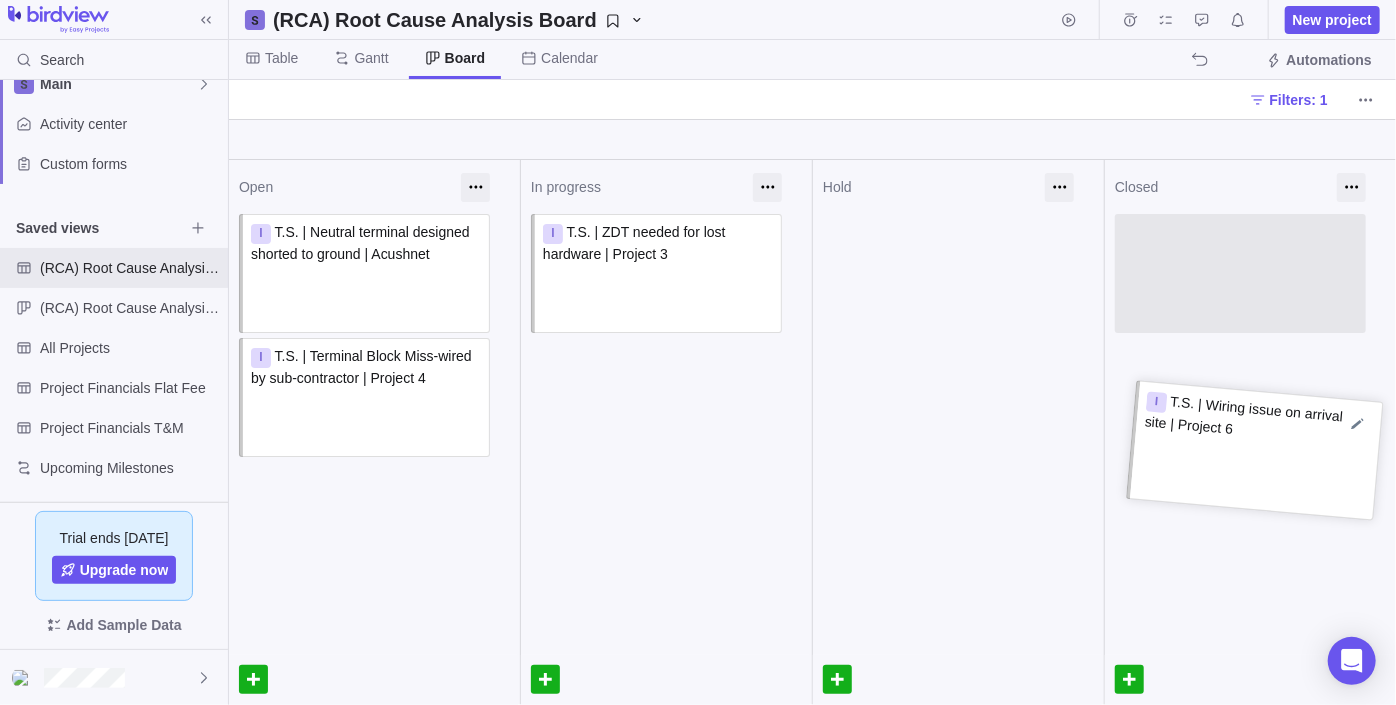 drag, startPoint x: 298, startPoint y: 515, endPoint x: 1190, endPoint y: 444, distance: 894.8212 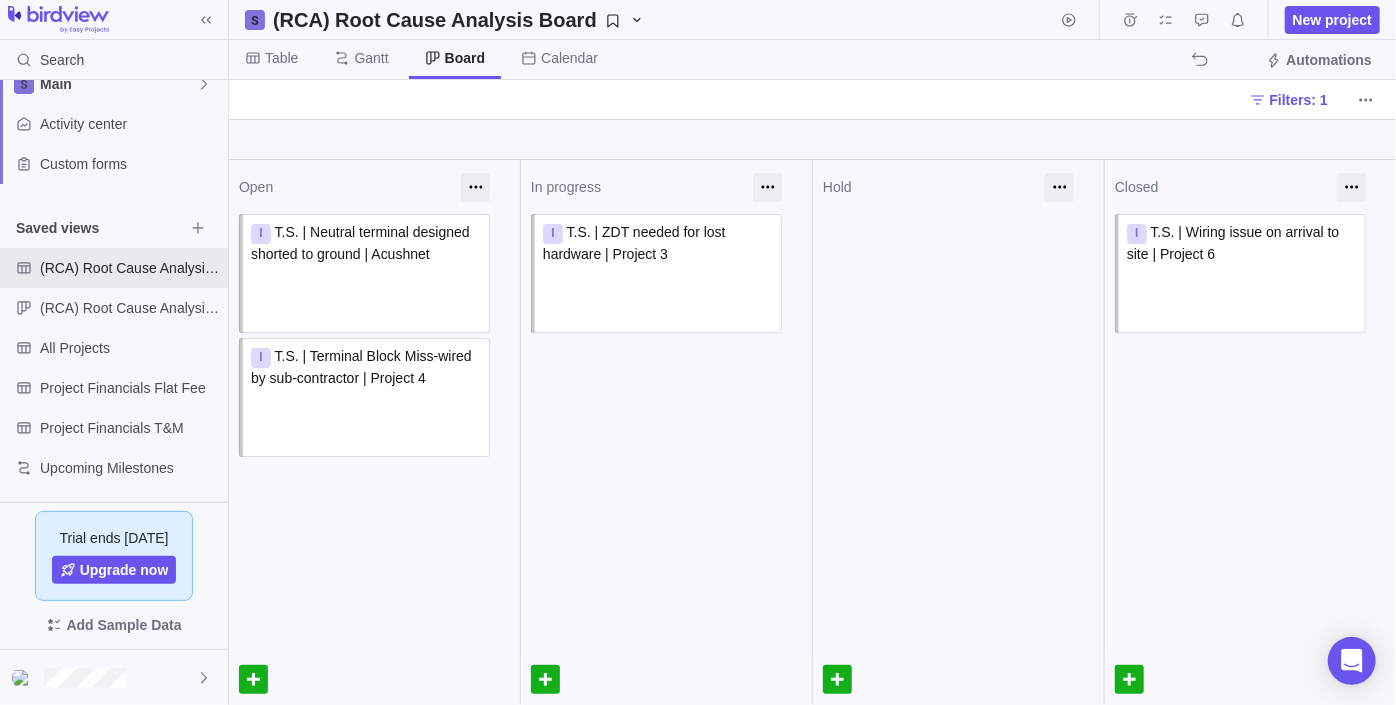 click on "Hold" at bounding box center (958, 432) 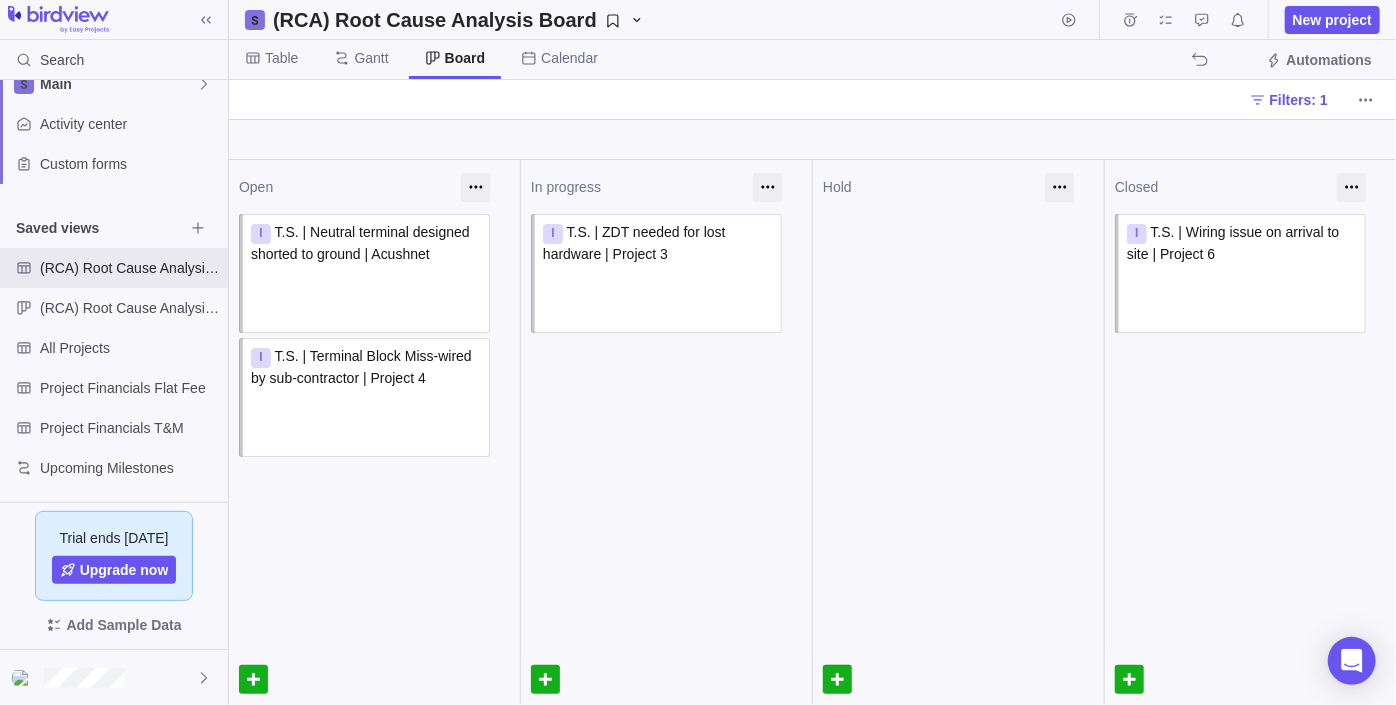 click at bounding box center [253, 679] 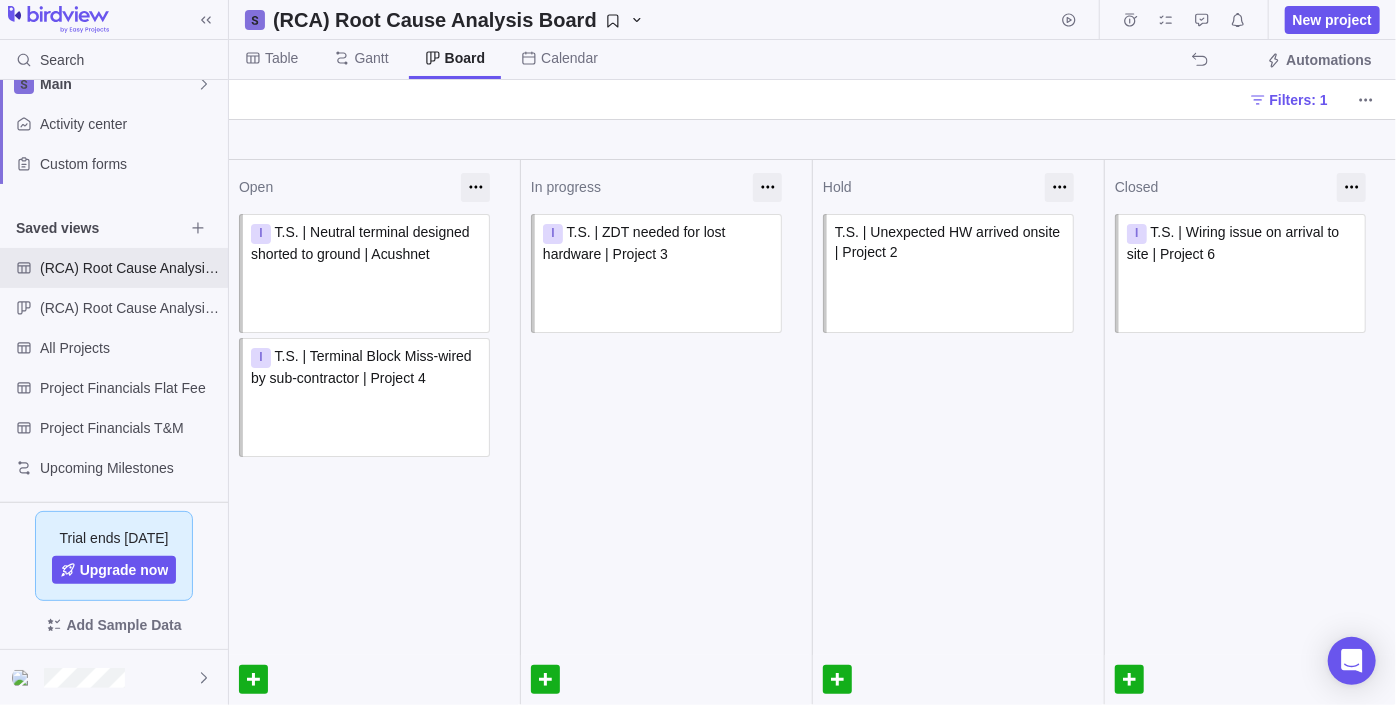 click on "Hold
T.S. | Unexpected HW arrived onsite | Project 2" at bounding box center (958, 432) 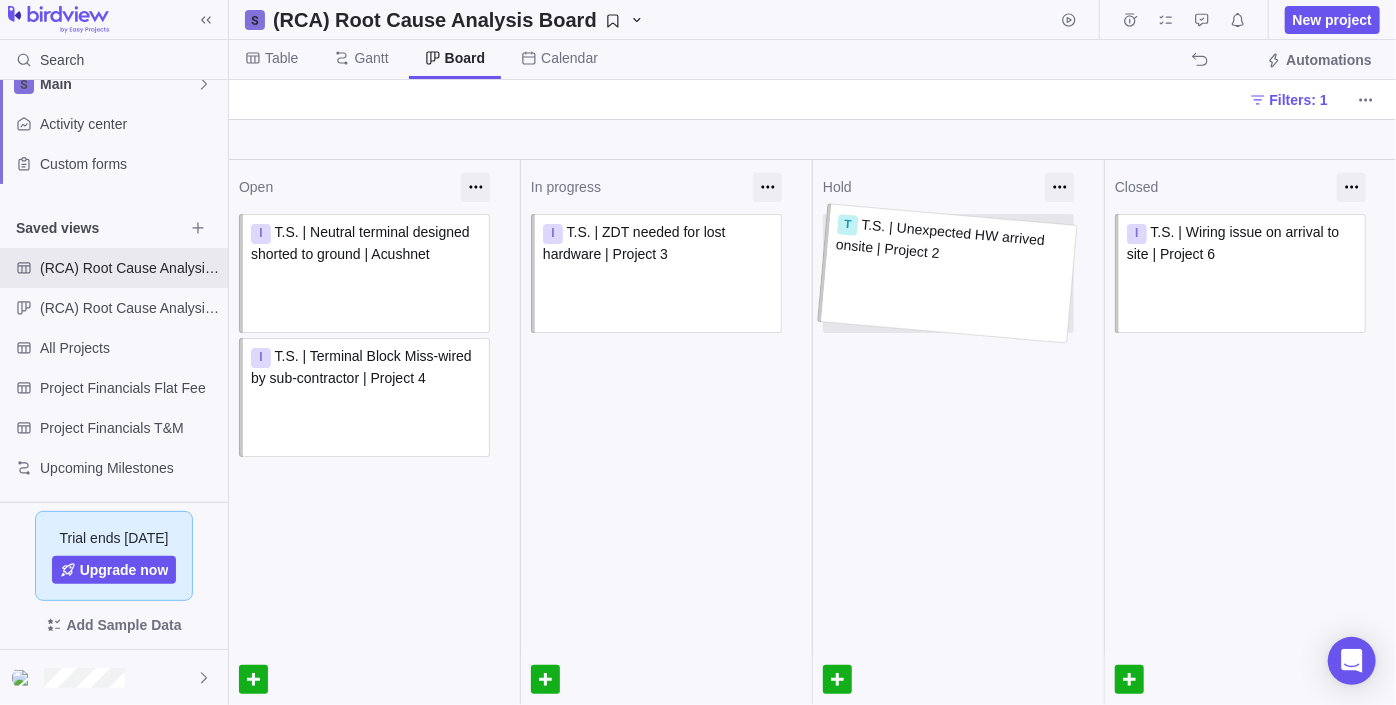 drag, startPoint x: 961, startPoint y: 260, endPoint x: 1004, endPoint y: 254, distance: 43.416588 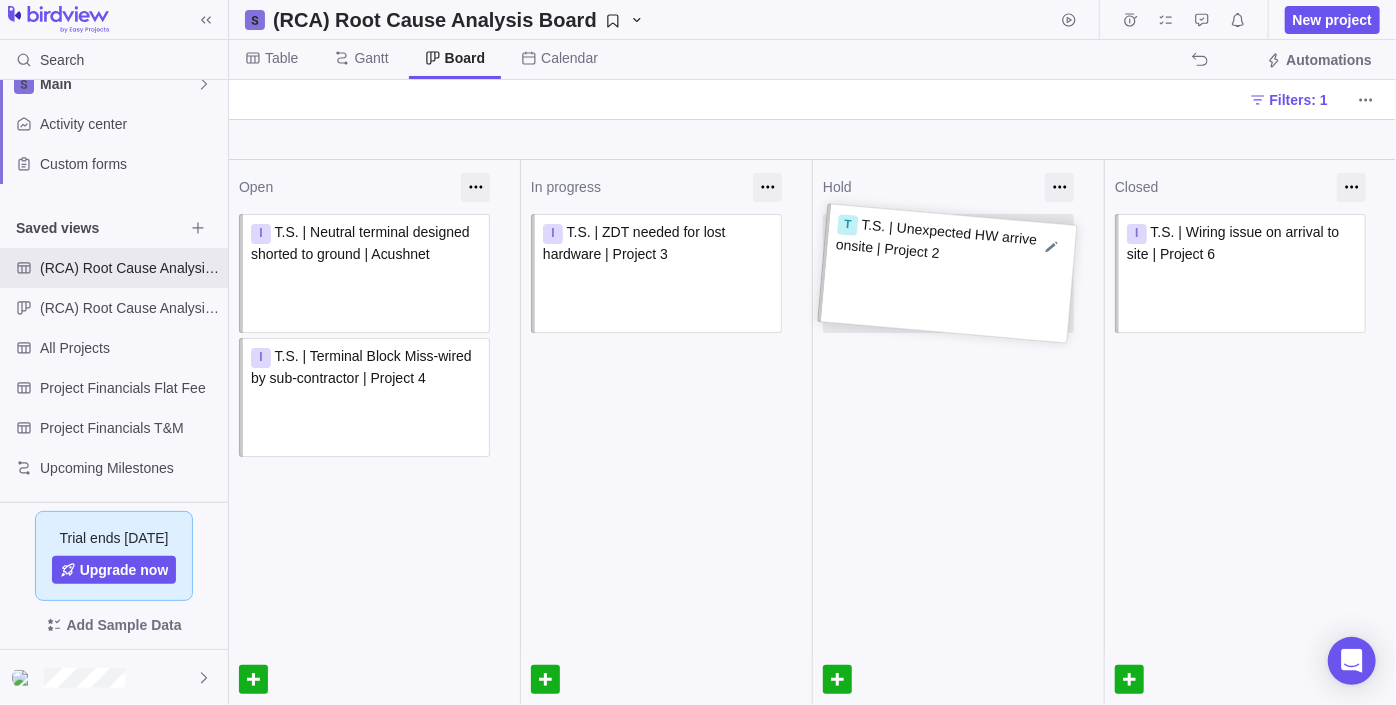 click on "T
T.S. | Unexpected HW arrived onsite | Project 2
Assign to
T
T.S. | Unexpected HW arrived onsite | Project 2
Assign to" at bounding box center (958, 276) 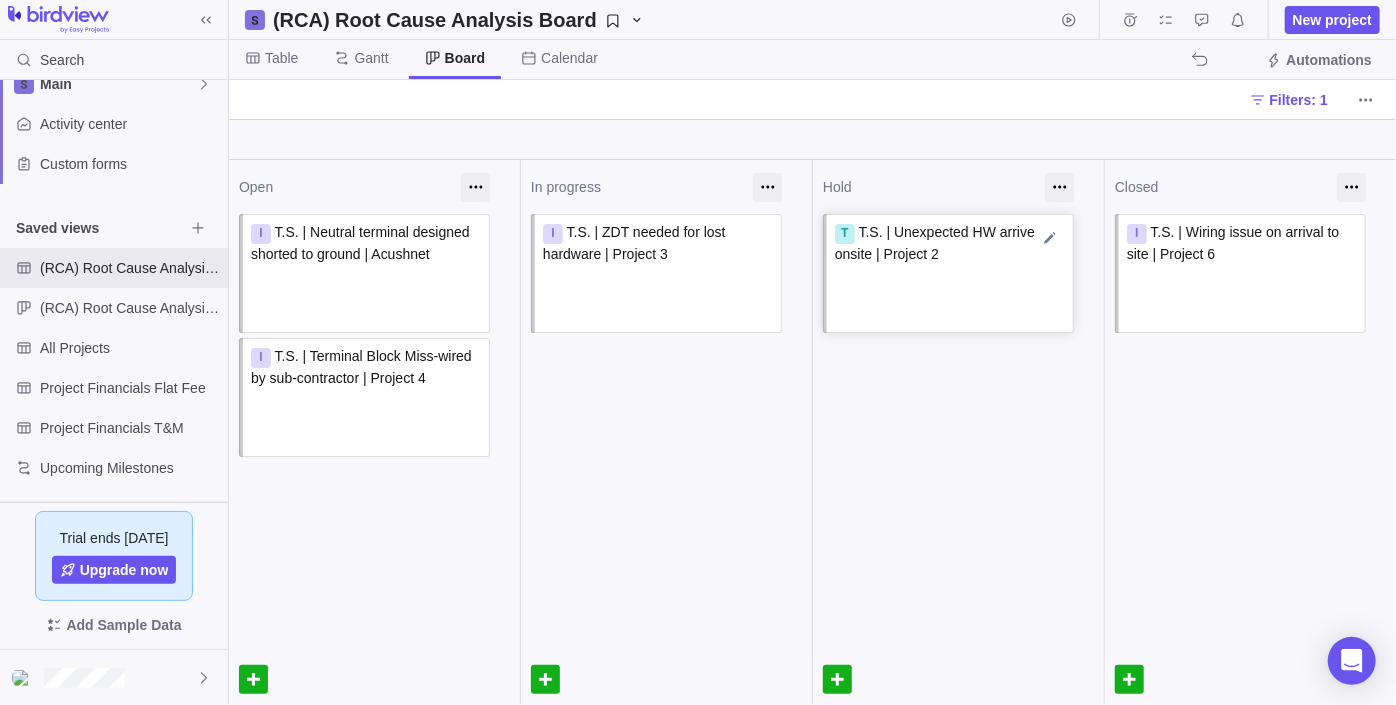 click on "T
T.S. | Unexpected HW arrived onsite | Project 2" at bounding box center [950, 252] 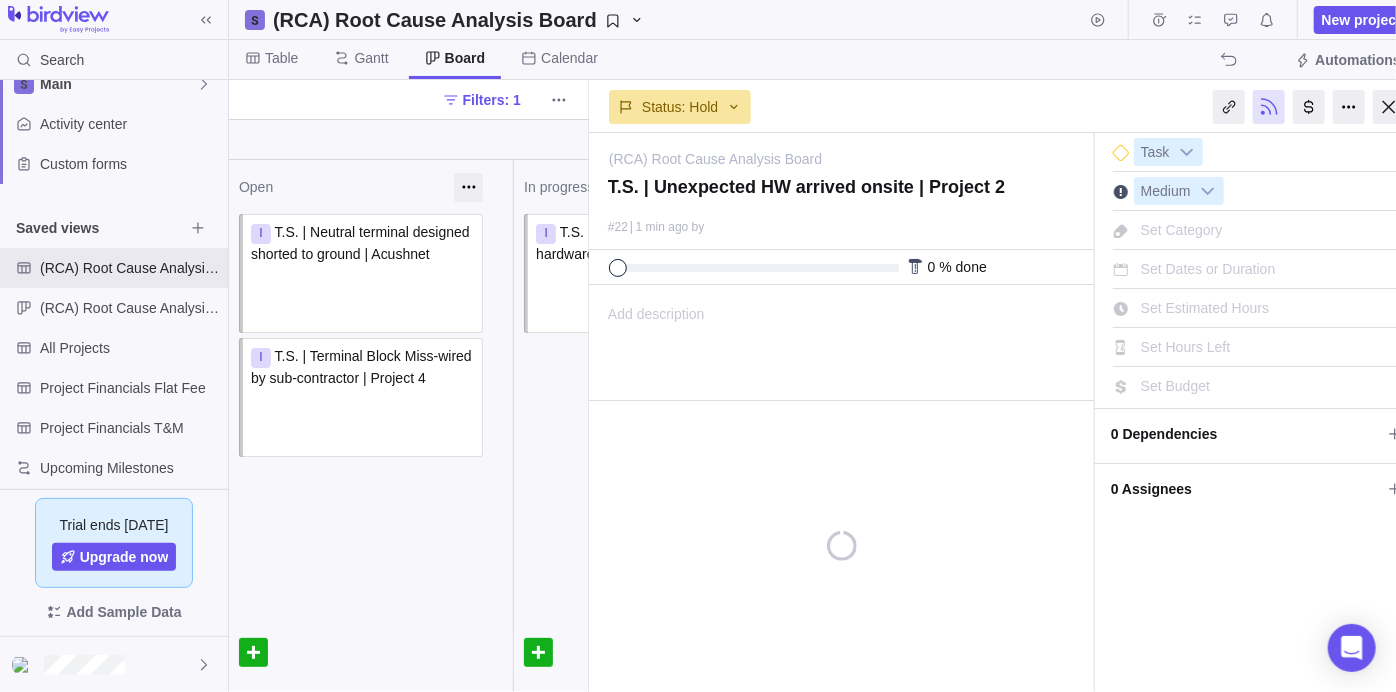 scroll, scrollTop: 0, scrollLeft: 0, axis: both 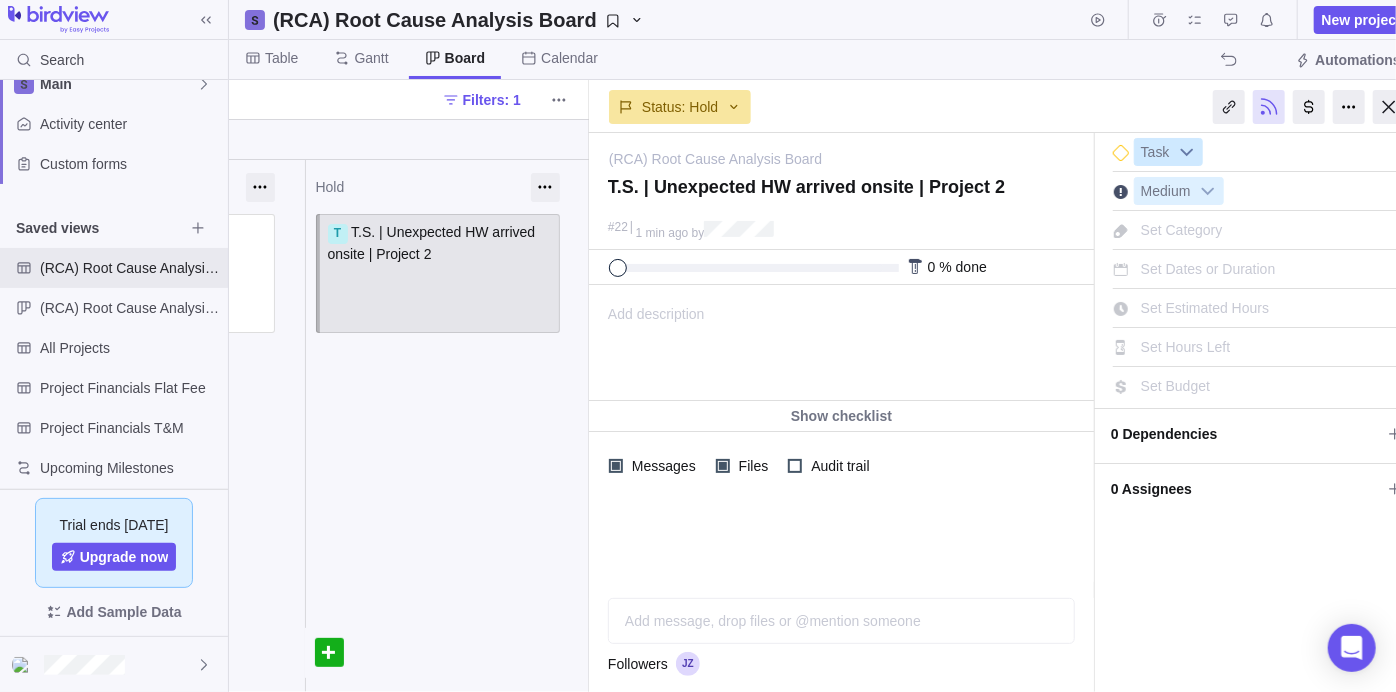 click at bounding box center (1187, 152) 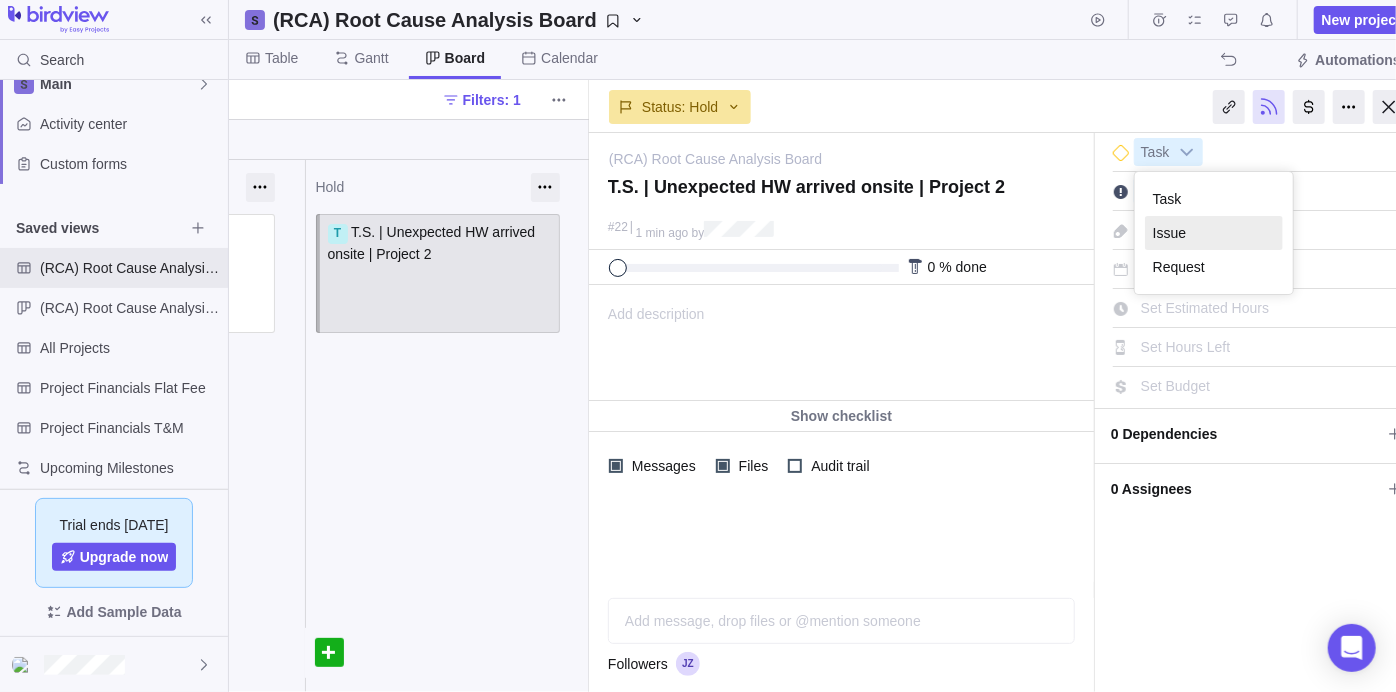 drag, startPoint x: 1174, startPoint y: 229, endPoint x: 1108, endPoint y: 283, distance: 85.276024 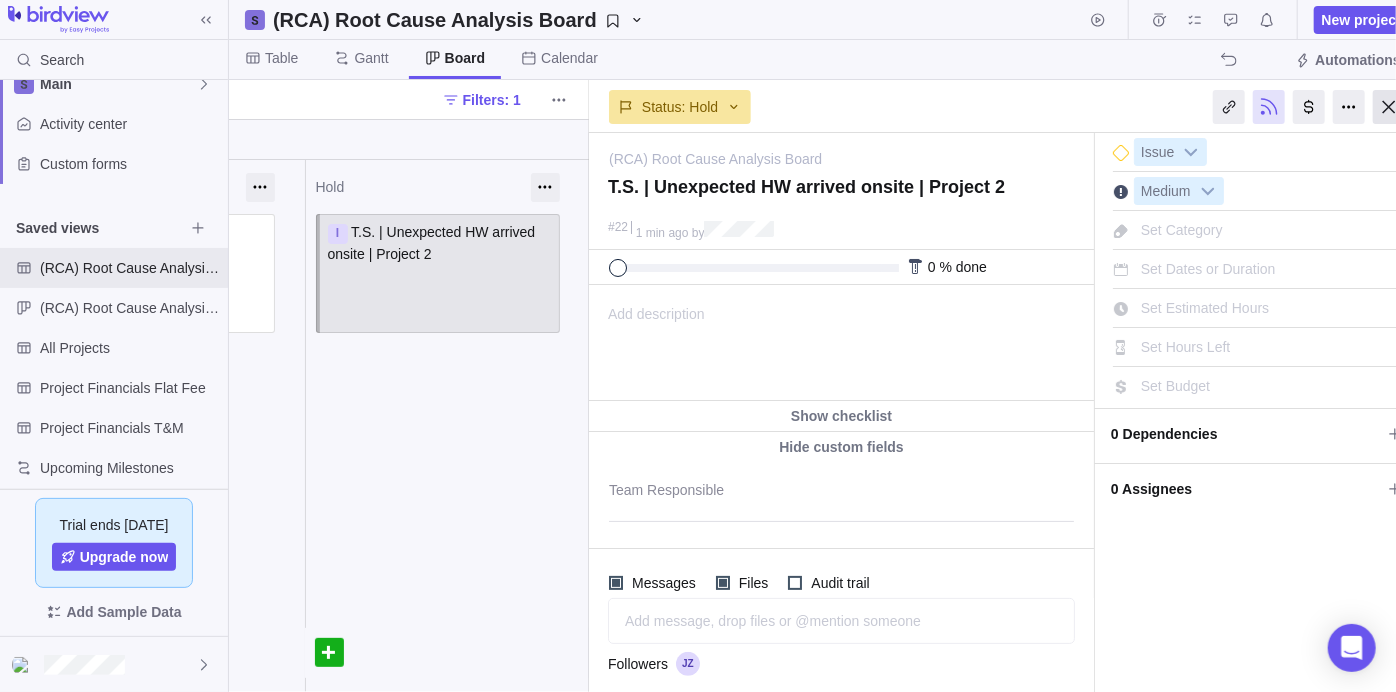 click at bounding box center (1389, 107) 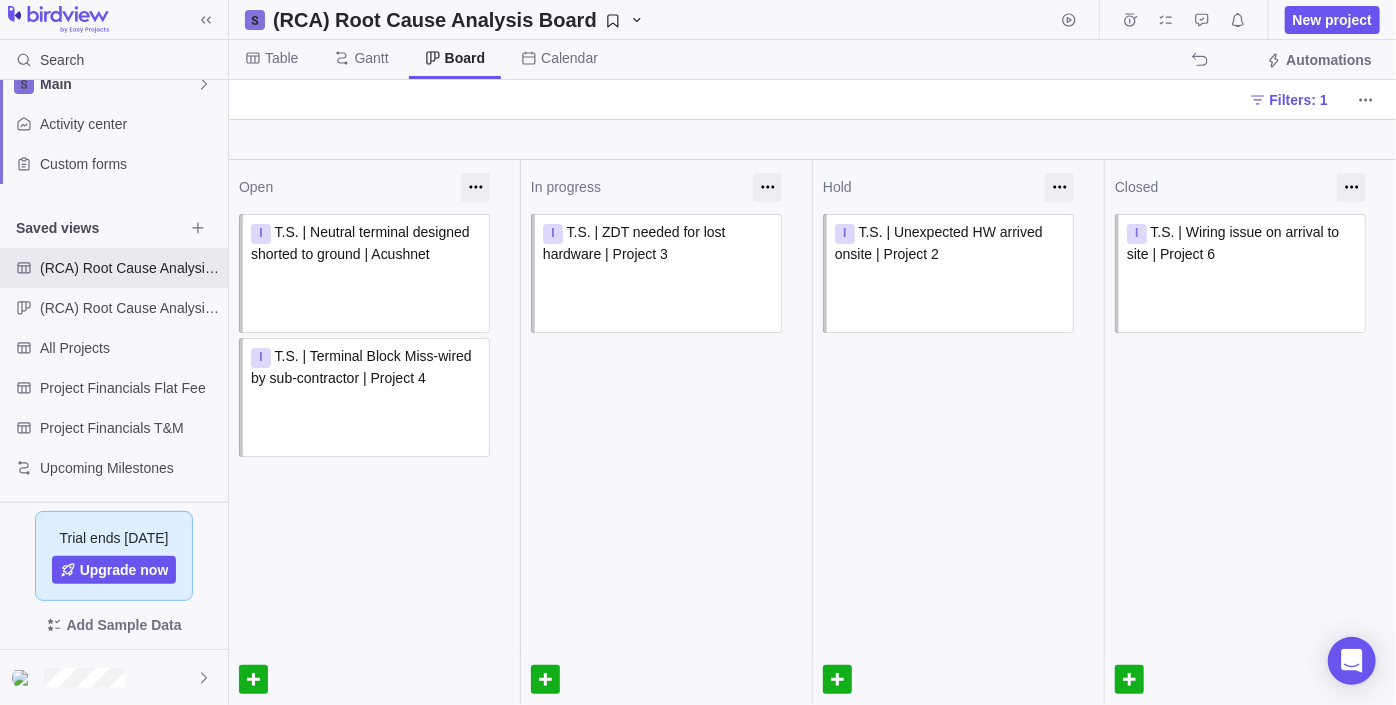 click on "Hold
I
T.S. | Unexpected HW arrived onsite | Project 2
Assign to" at bounding box center (958, 432) 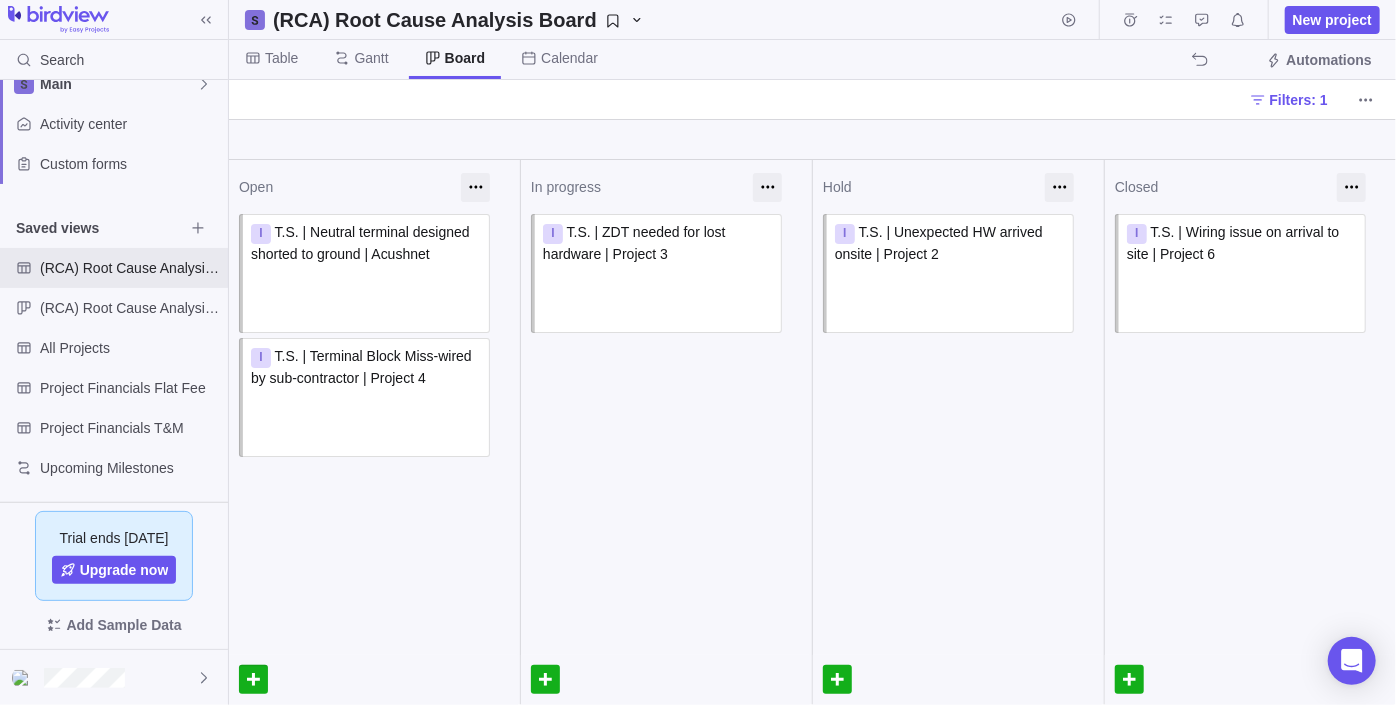click at bounding box center (253, 679) 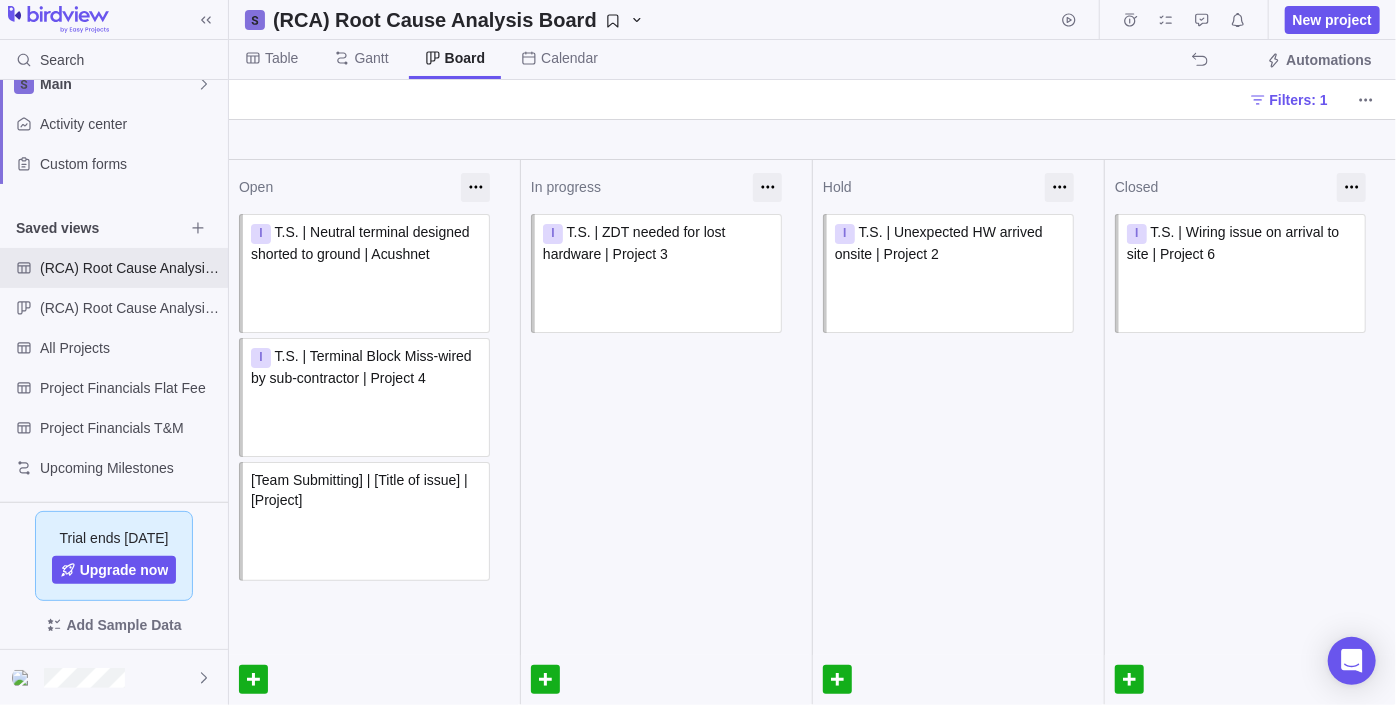 click on "In progress
I
T.S. | ZDT needed for lost hardware | Project 3
Assign to" at bounding box center [666, 432] 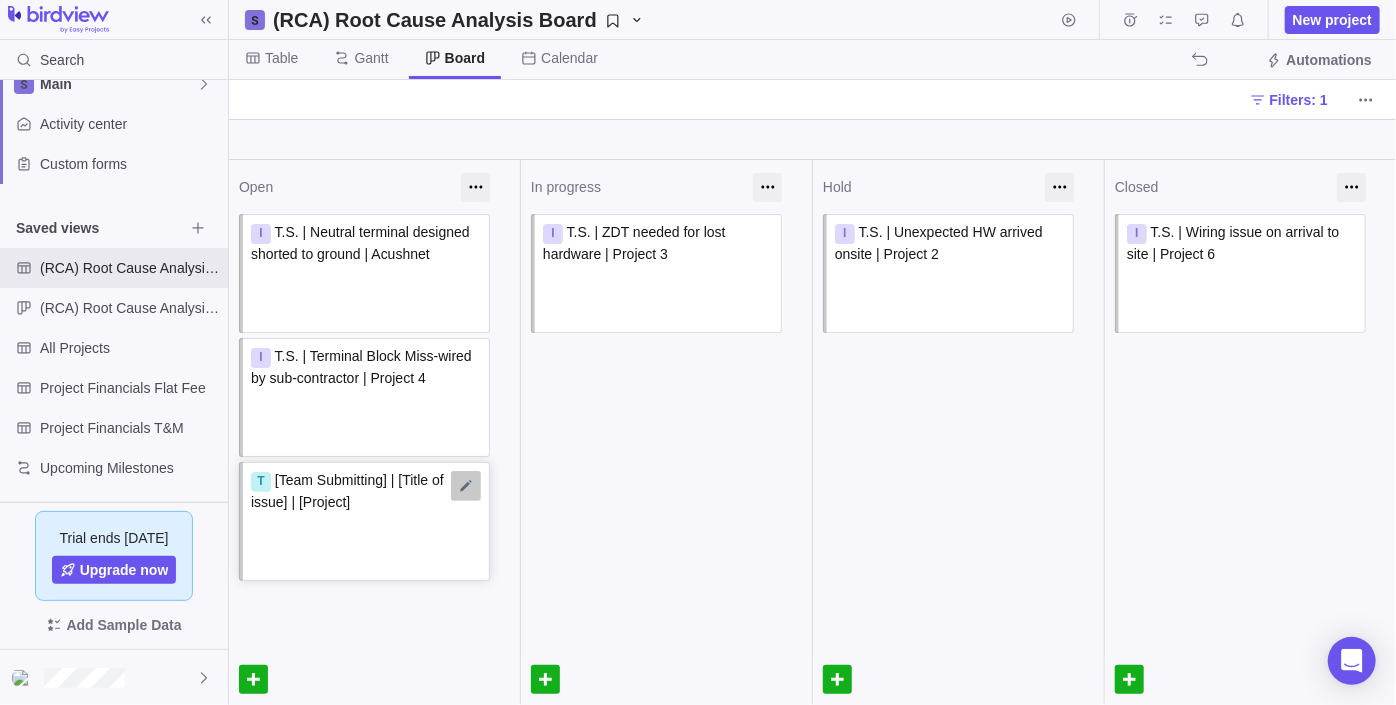 click at bounding box center [466, 486] 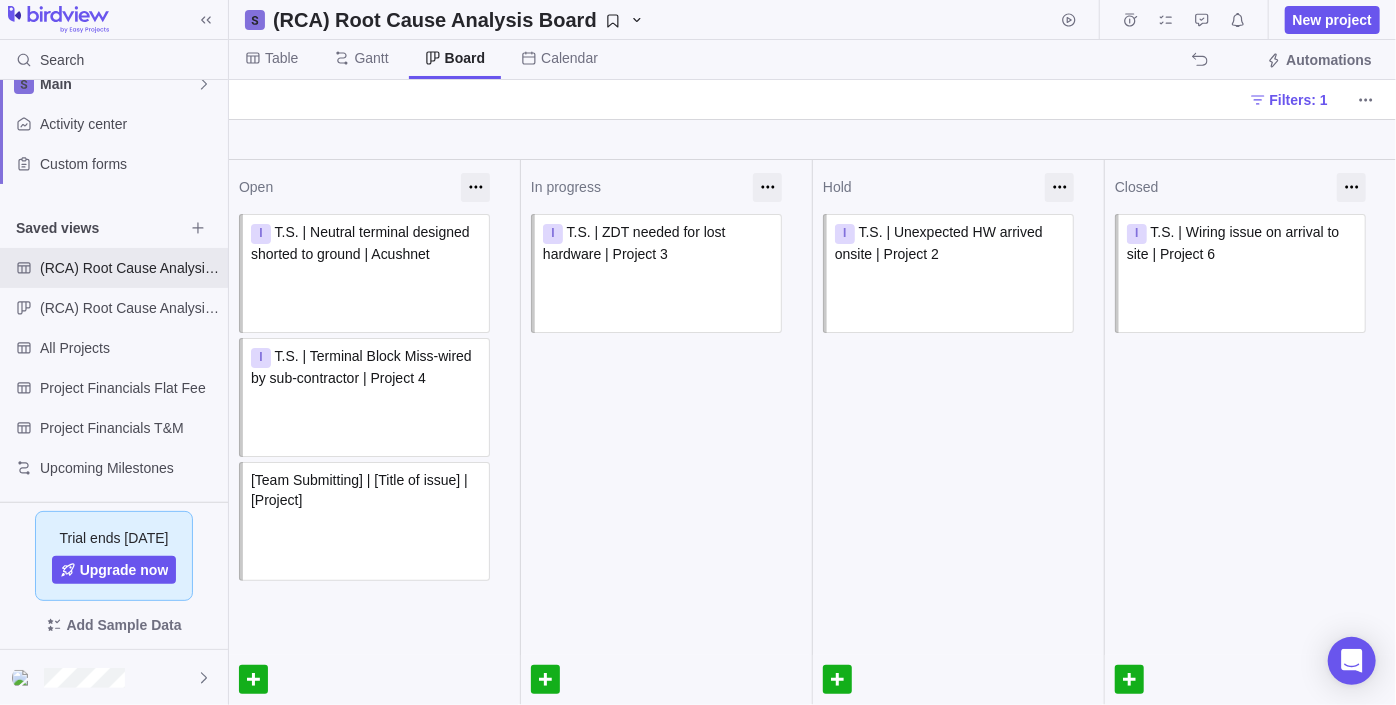 click on "In progress
I
T.S. | ZDT needed for lost hardware | Project 3
Assign to" at bounding box center (666, 432) 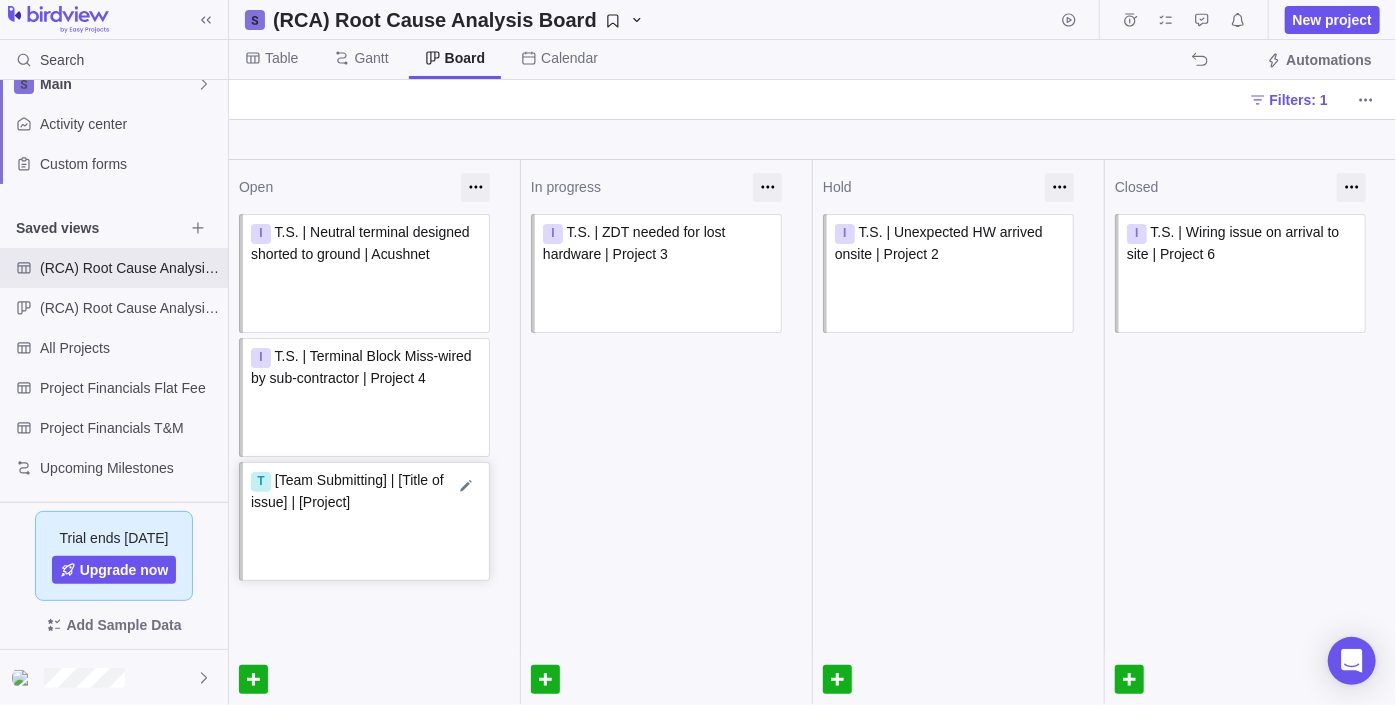 click on "T
[Team Submitting] | [Title of issue] | [Project]" at bounding box center [366, 500] 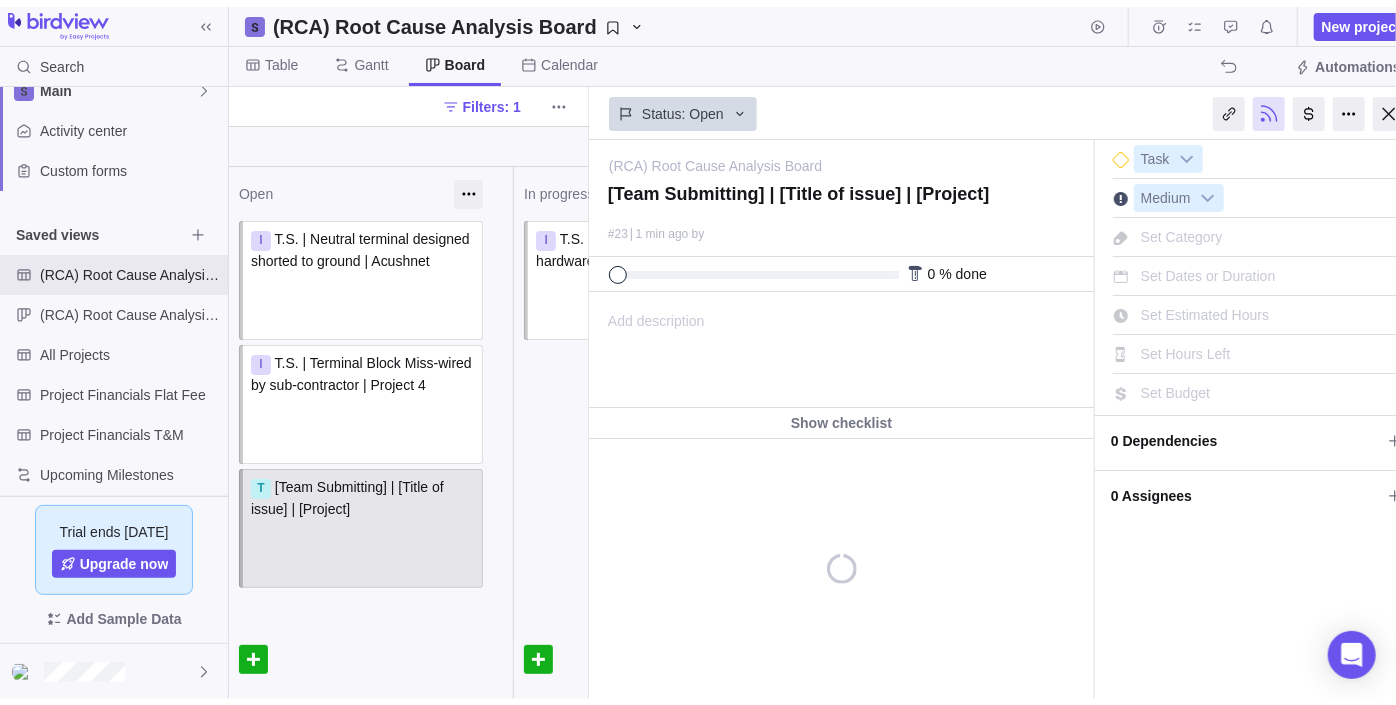 scroll, scrollTop: 0, scrollLeft: 0, axis: both 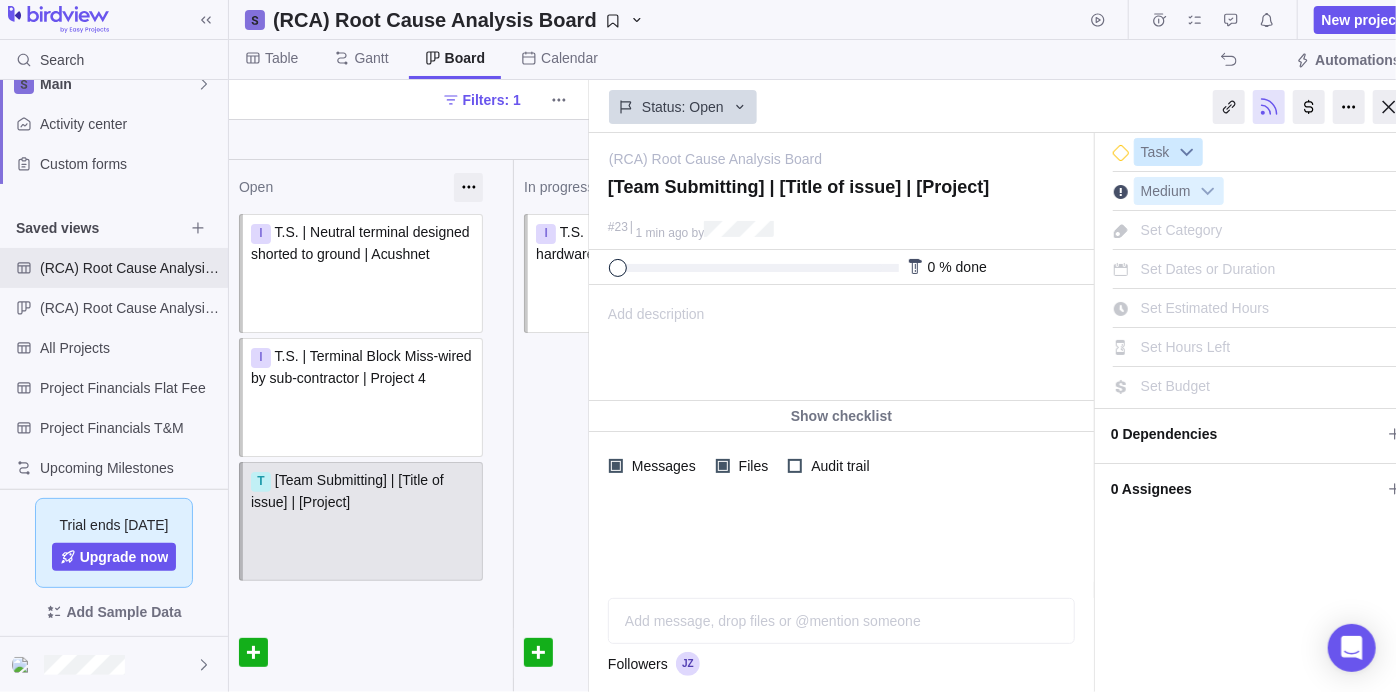 click on "Task" at bounding box center [1155, 153] 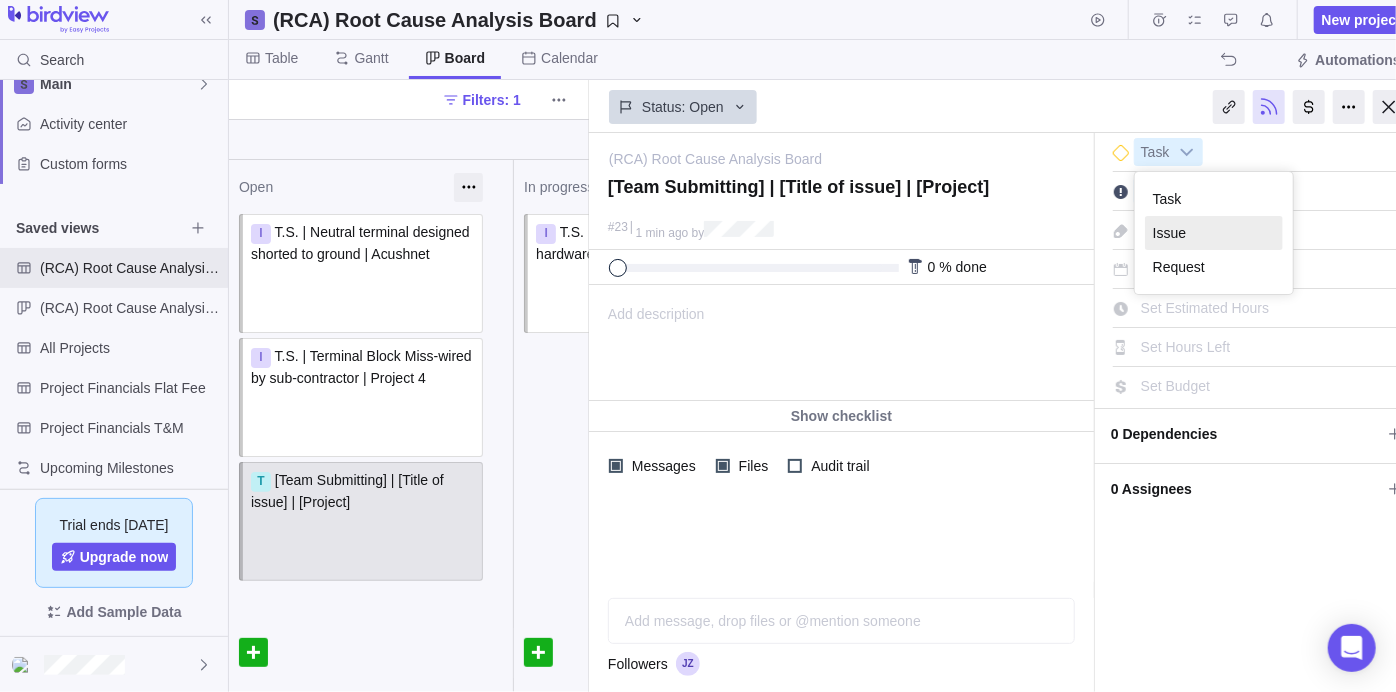 click on "Issue" at bounding box center (1214, 233) 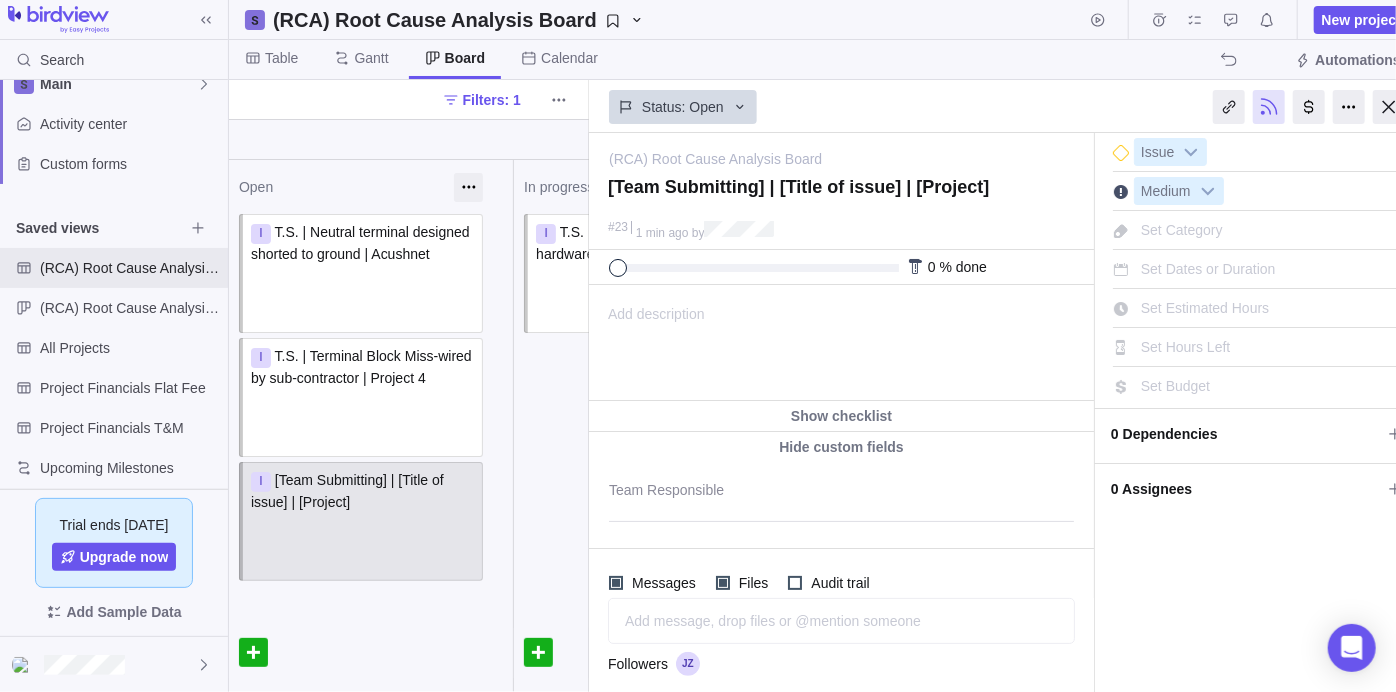click on "In progress
I
T.S. | ZDT needed for lost hardware | Project 3
Assign to" at bounding box center (655, 426) 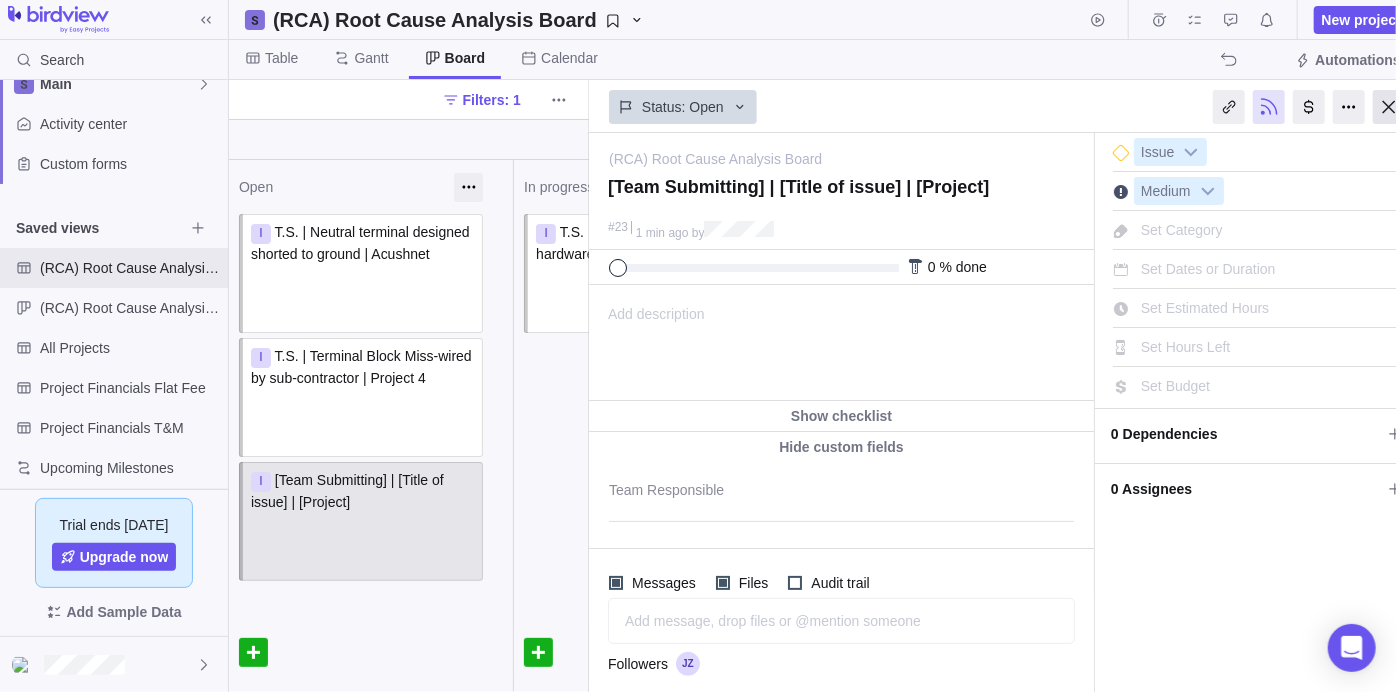 click at bounding box center [1389, 107] 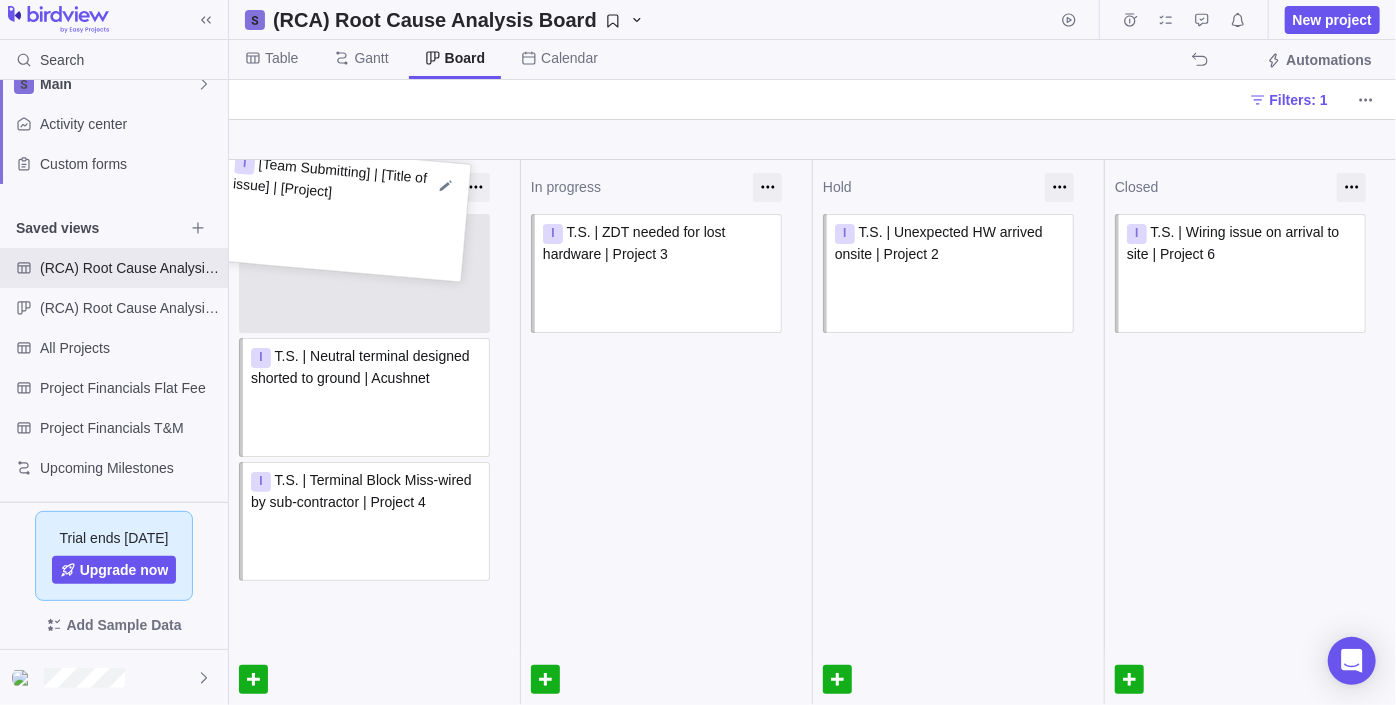 drag, startPoint x: 430, startPoint y: 519, endPoint x: 410, endPoint y: 214, distance: 305.65503 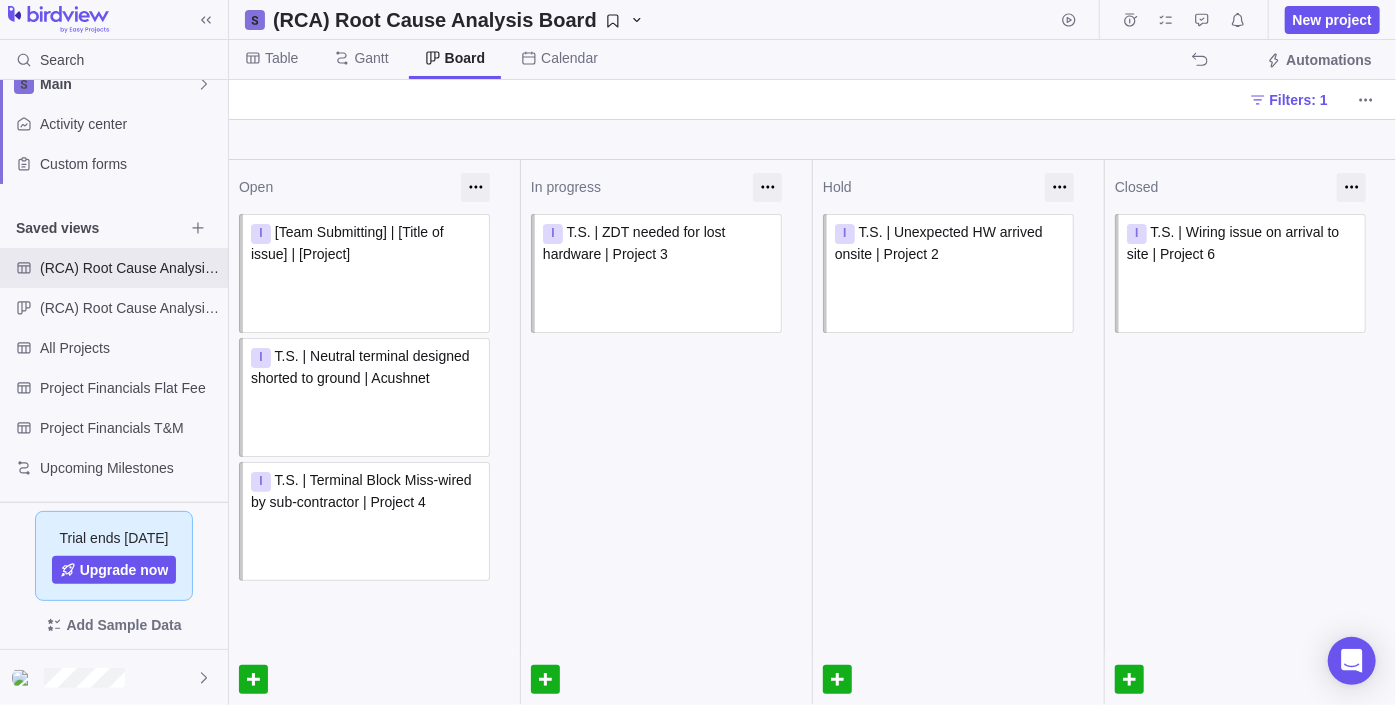click at bounding box center (666, 393) 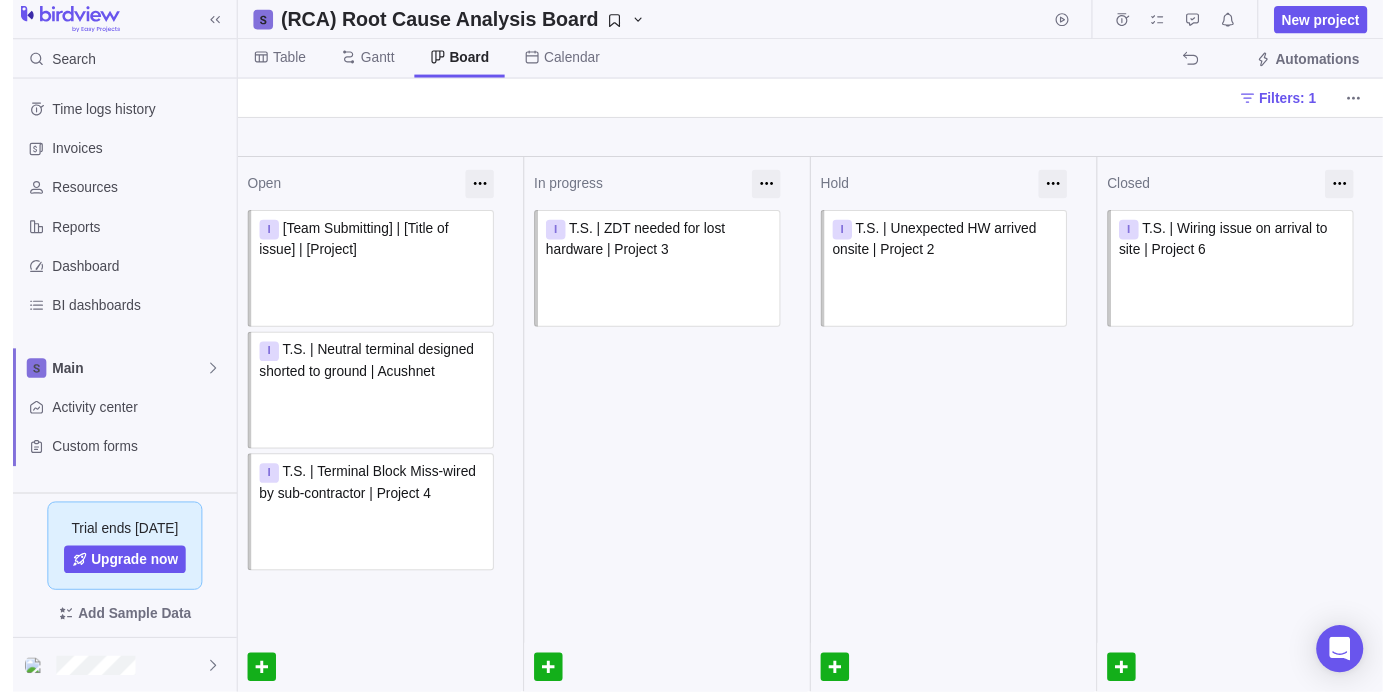scroll, scrollTop: 0, scrollLeft: 0, axis: both 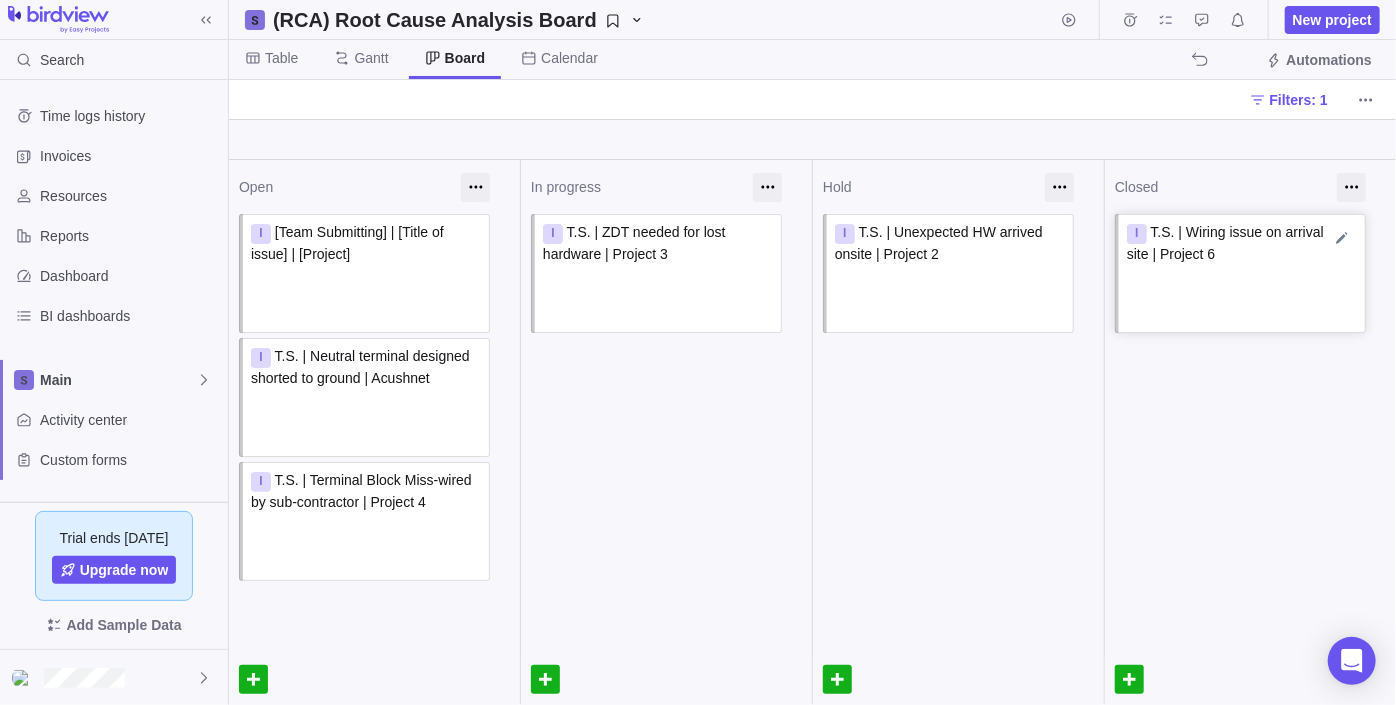 click on "I
T.S. | Wiring issue on arrival to site | Project 6" at bounding box center (1242, 252) 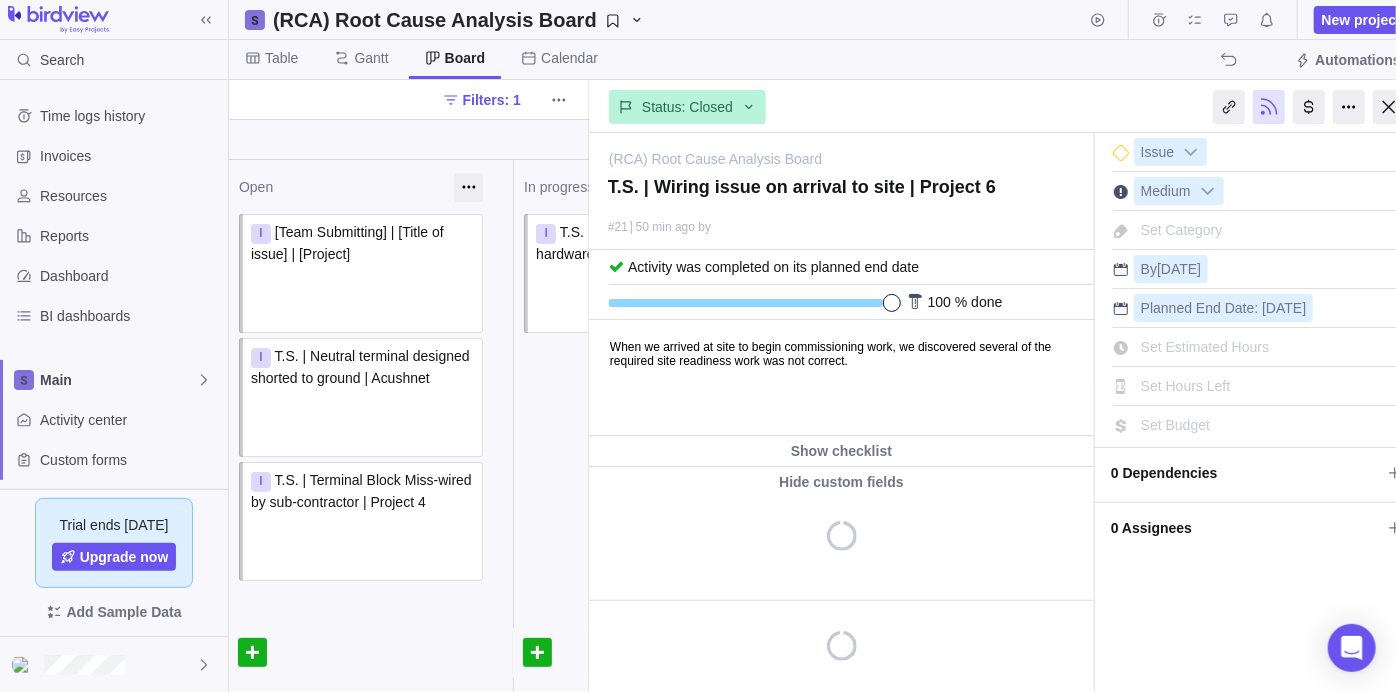scroll, scrollTop: 0, scrollLeft: 0, axis: both 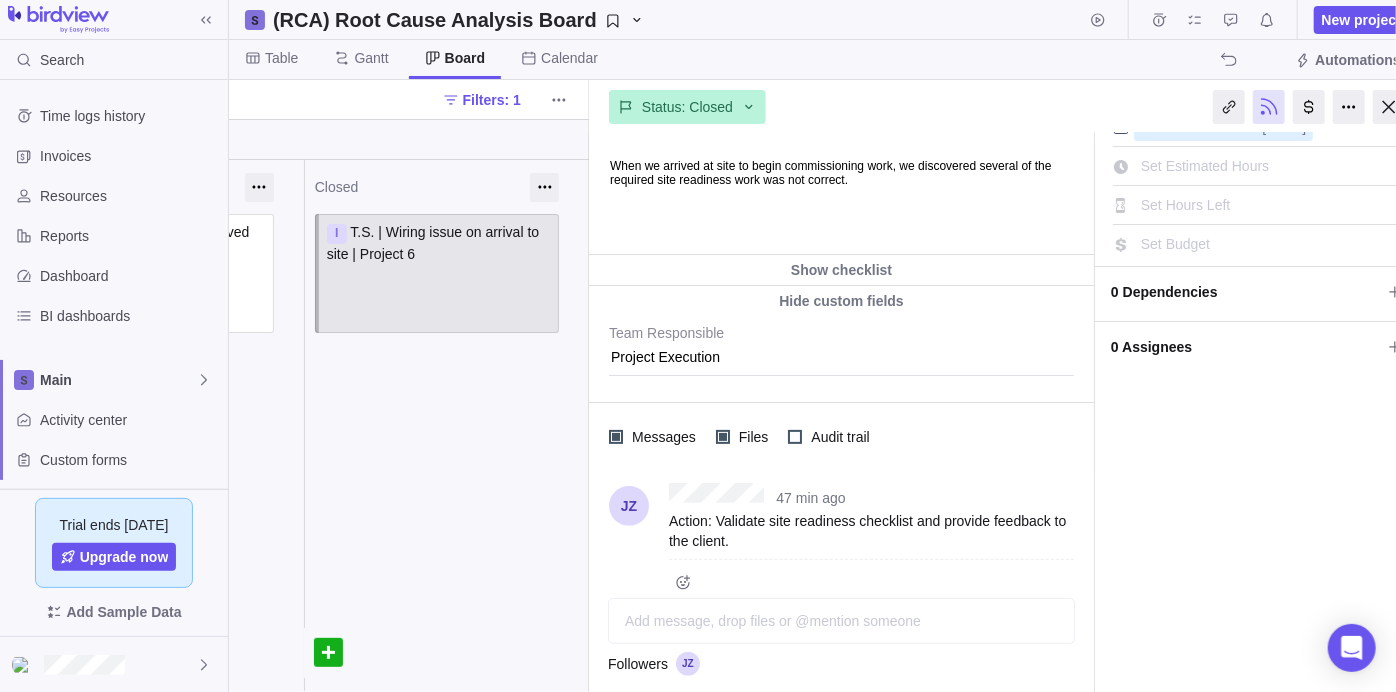 drag, startPoint x: 951, startPoint y: 183, endPoint x: 634, endPoint y: 162, distance: 317.69482 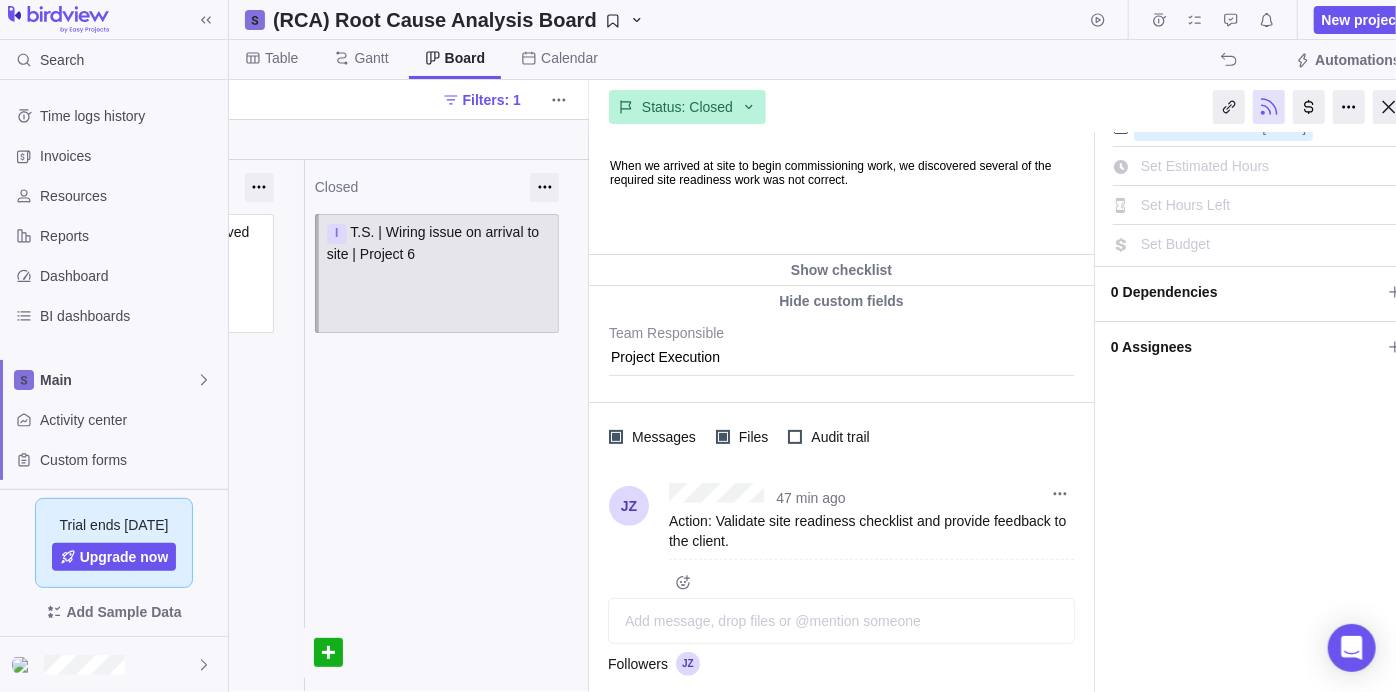 click on "Action: Validate site readiness checklist and provide feedback to the client." at bounding box center [871, 529] 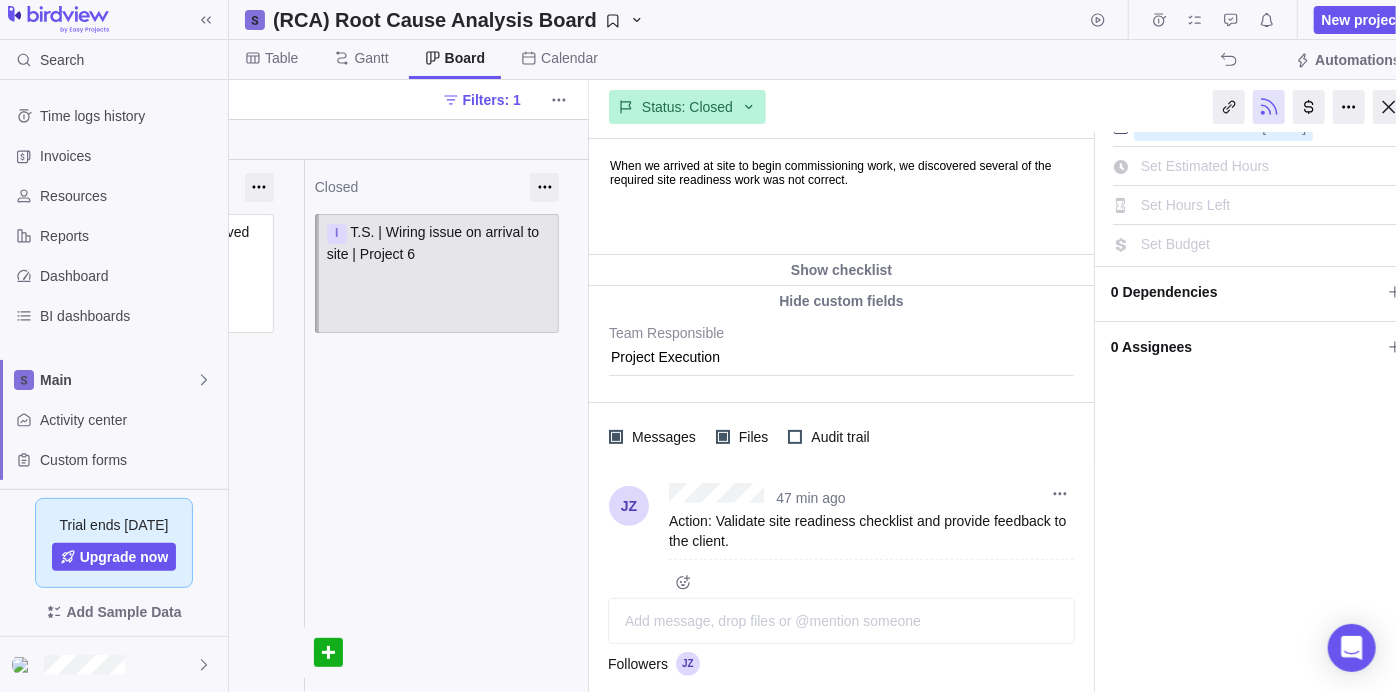 drag, startPoint x: 740, startPoint y: 531, endPoint x: 725, endPoint y: 529, distance: 15.132746 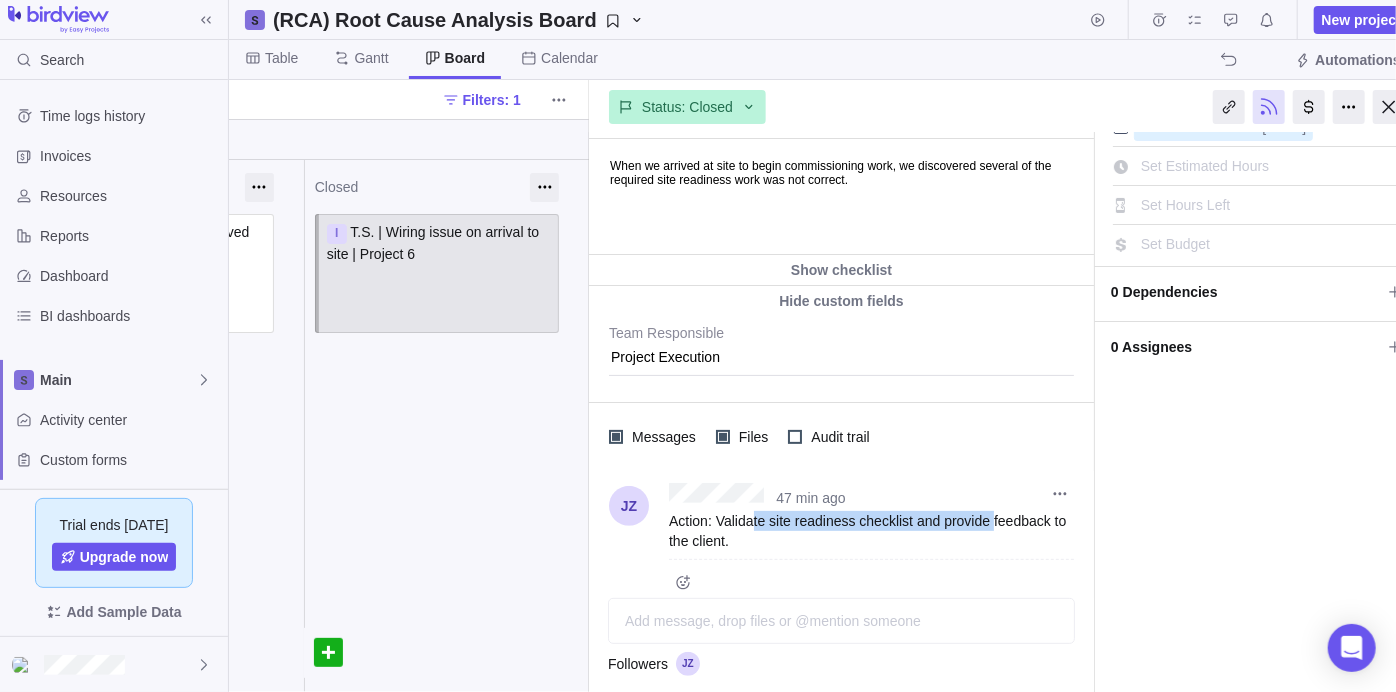 drag, startPoint x: 752, startPoint y: 512, endPoint x: 989, endPoint y: 521, distance: 237.17082 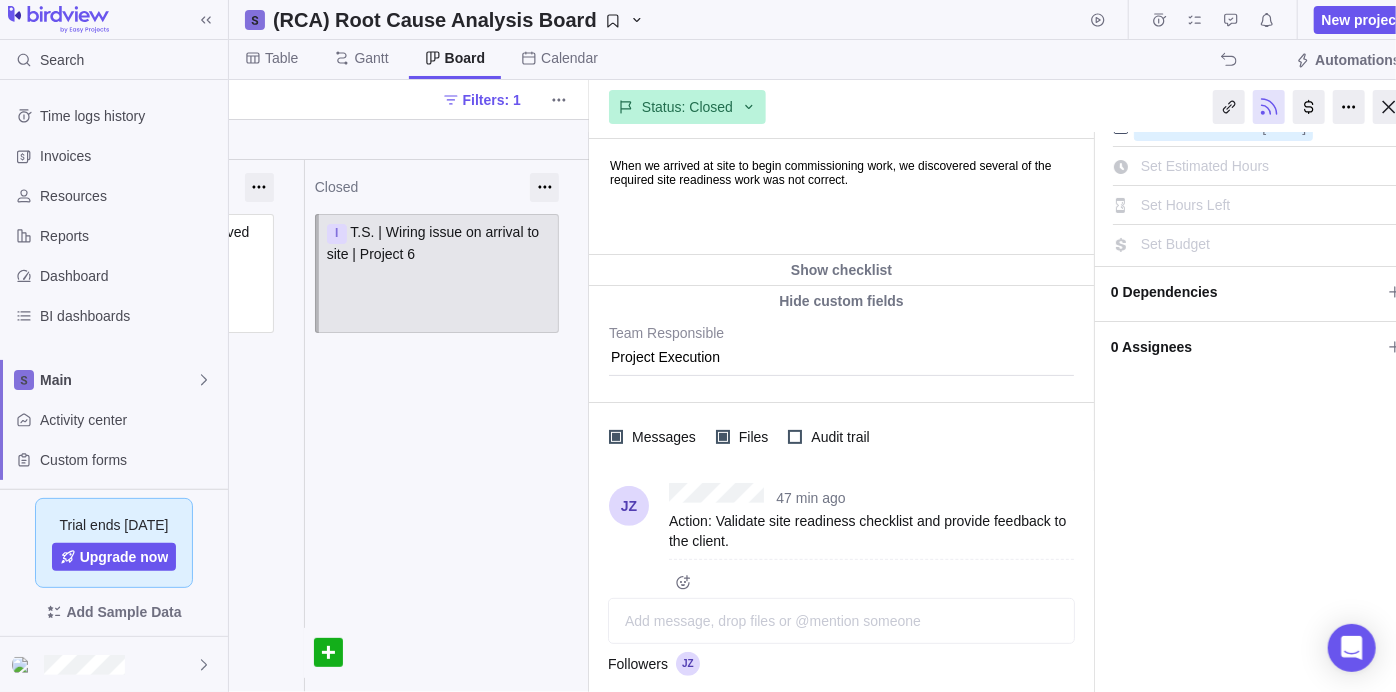 drag, startPoint x: 320, startPoint y: 480, endPoint x: 376, endPoint y: 474, distance: 56.32051 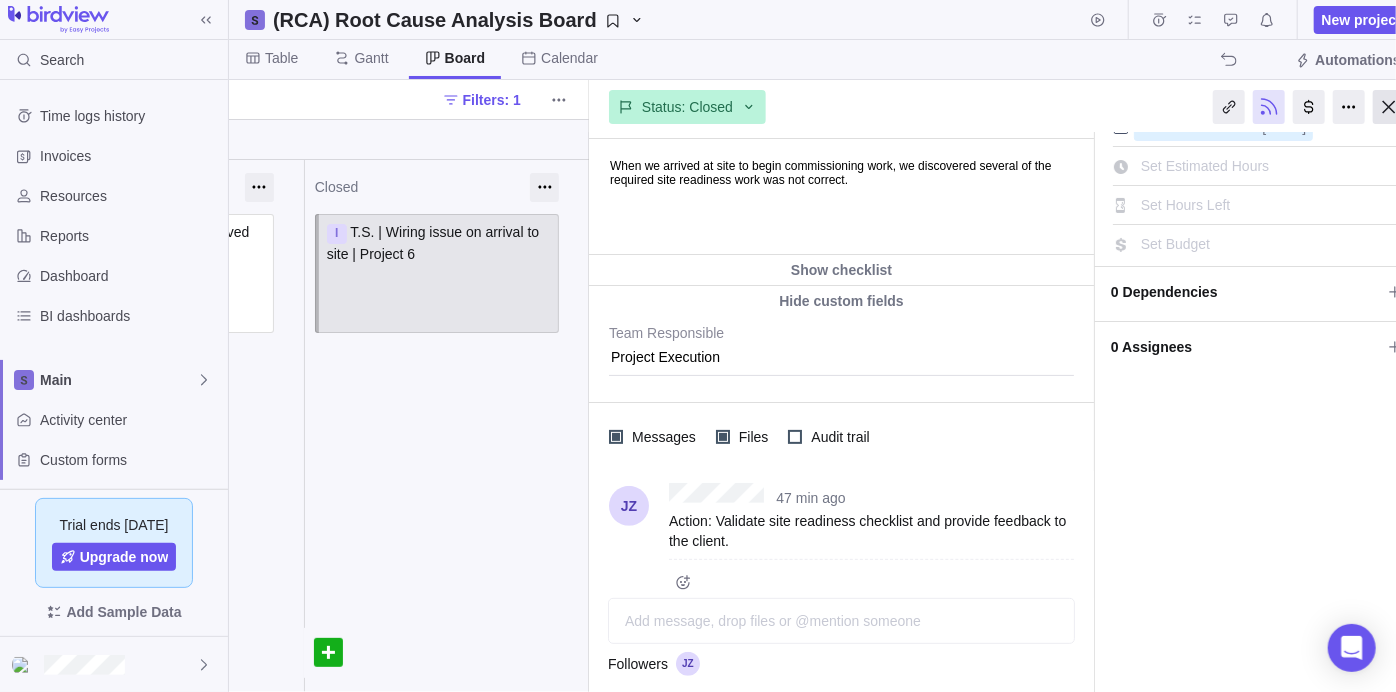 click at bounding box center (1389, 107) 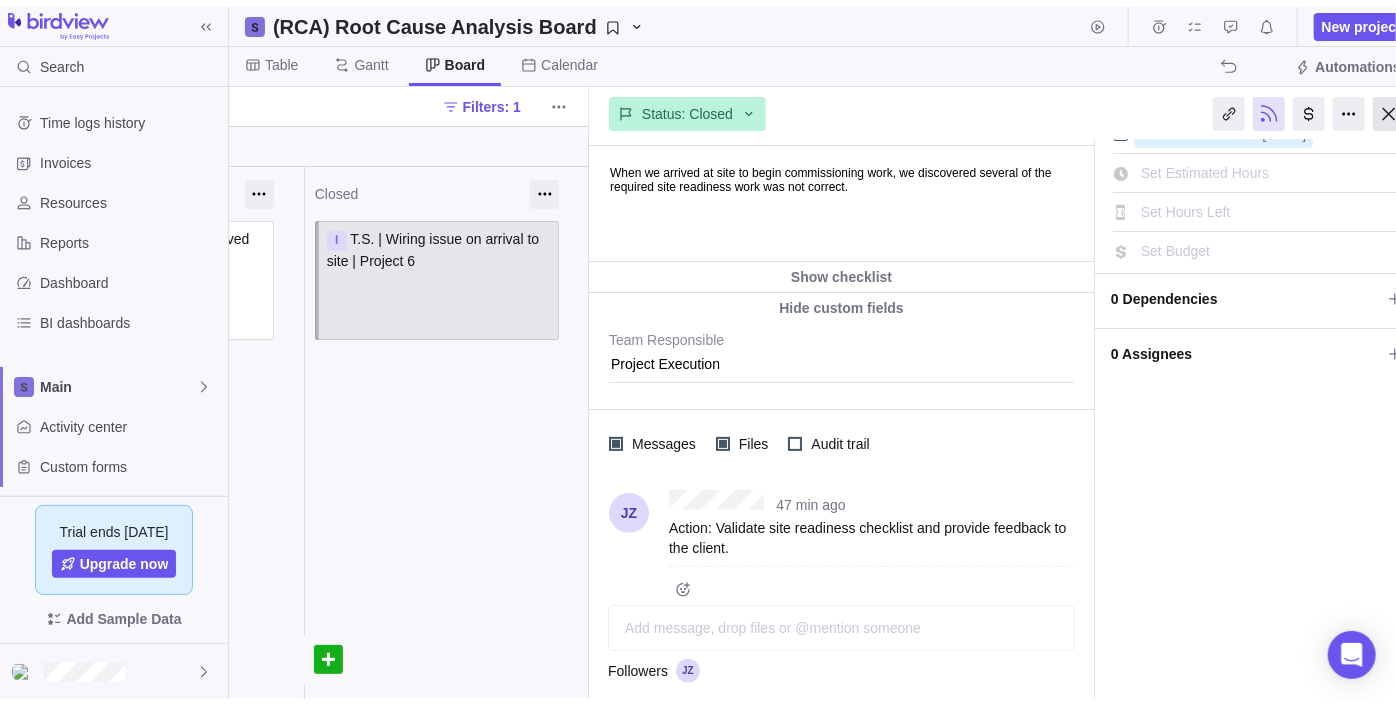 scroll, scrollTop: 0, scrollLeft: 0, axis: both 